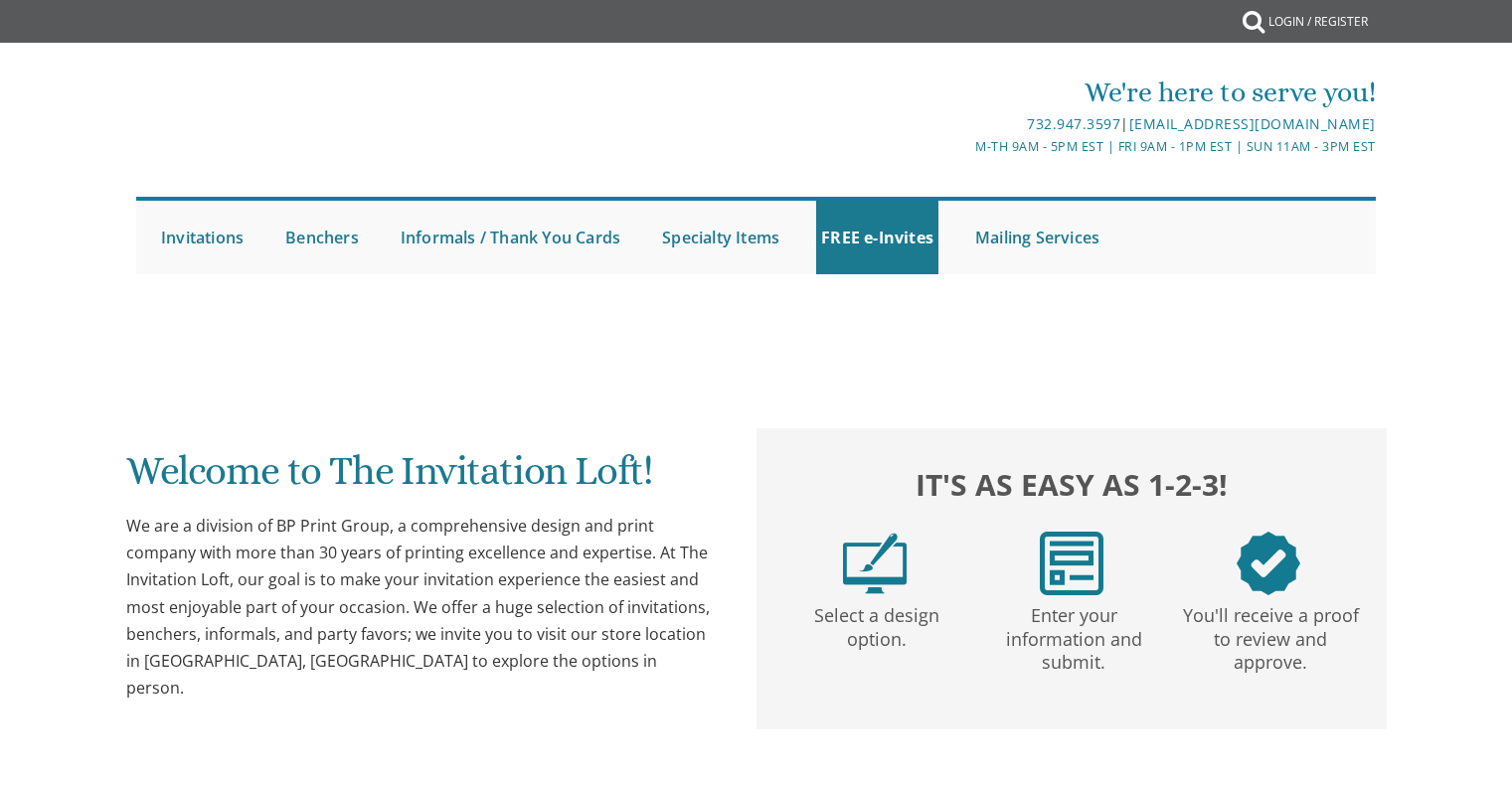 scroll, scrollTop: 0, scrollLeft: 0, axis: both 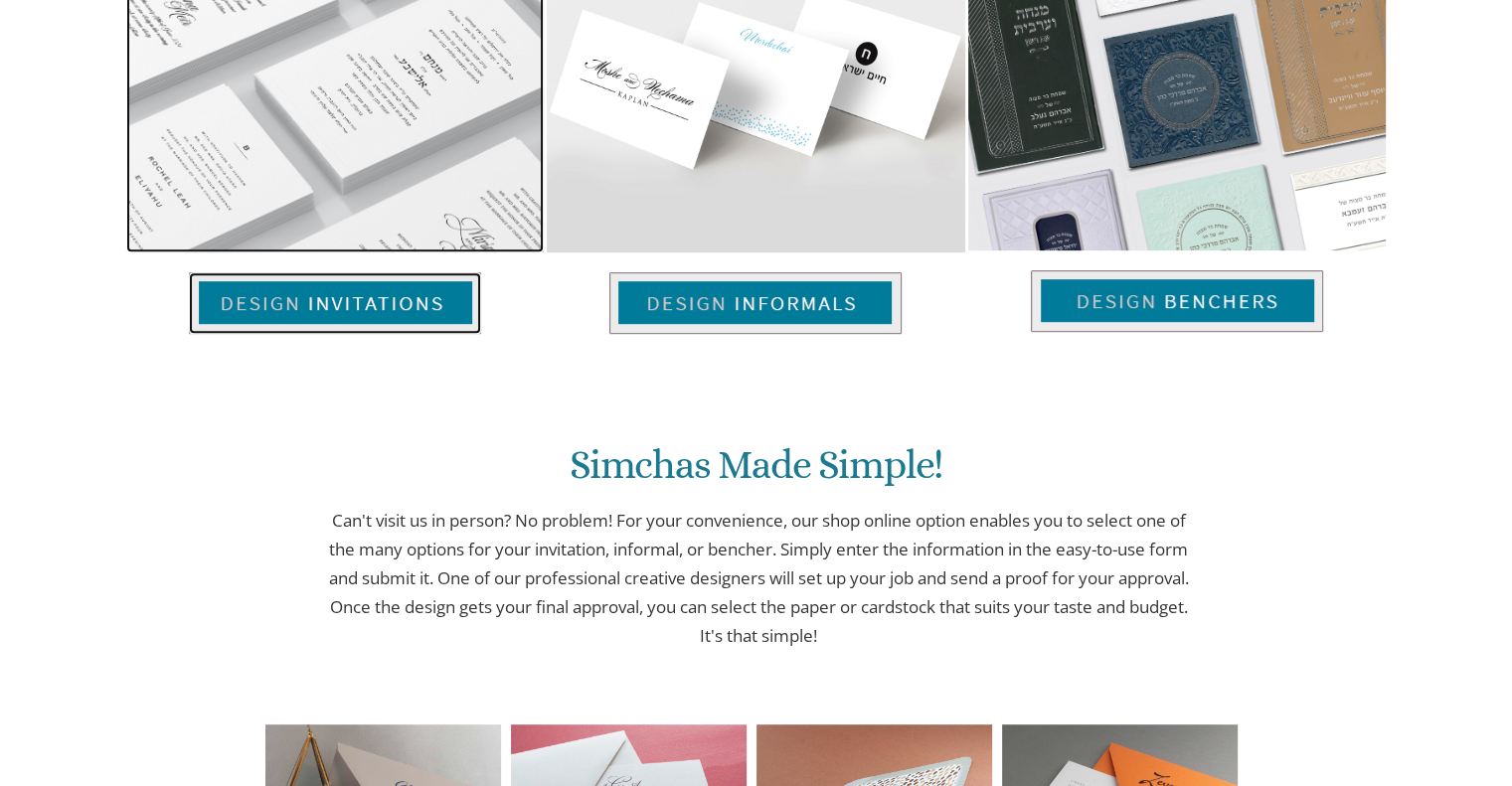 click at bounding box center [335, 303] 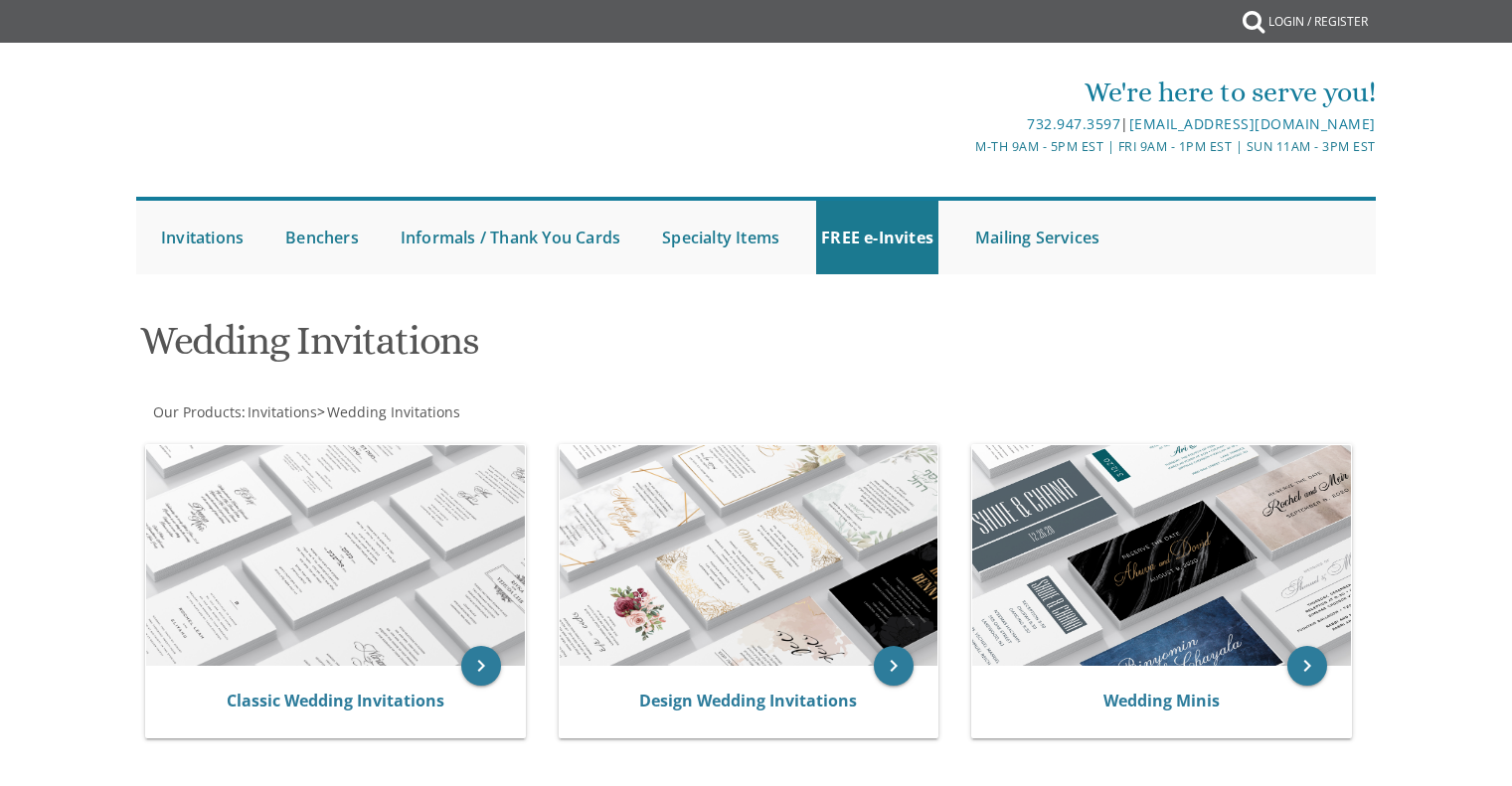 scroll, scrollTop: 0, scrollLeft: 0, axis: both 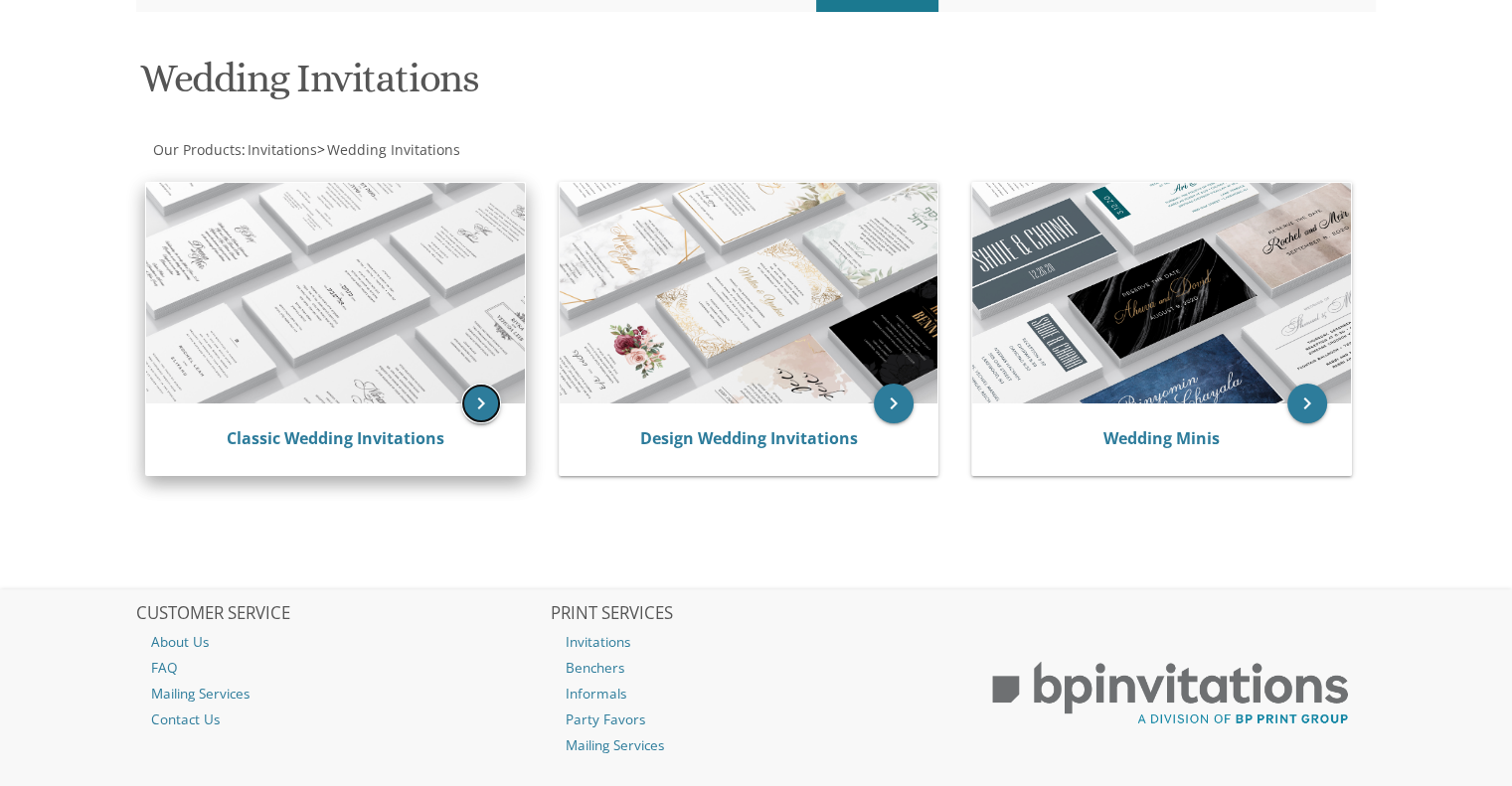 click on "keyboard_arrow_right" at bounding box center [481, 403] 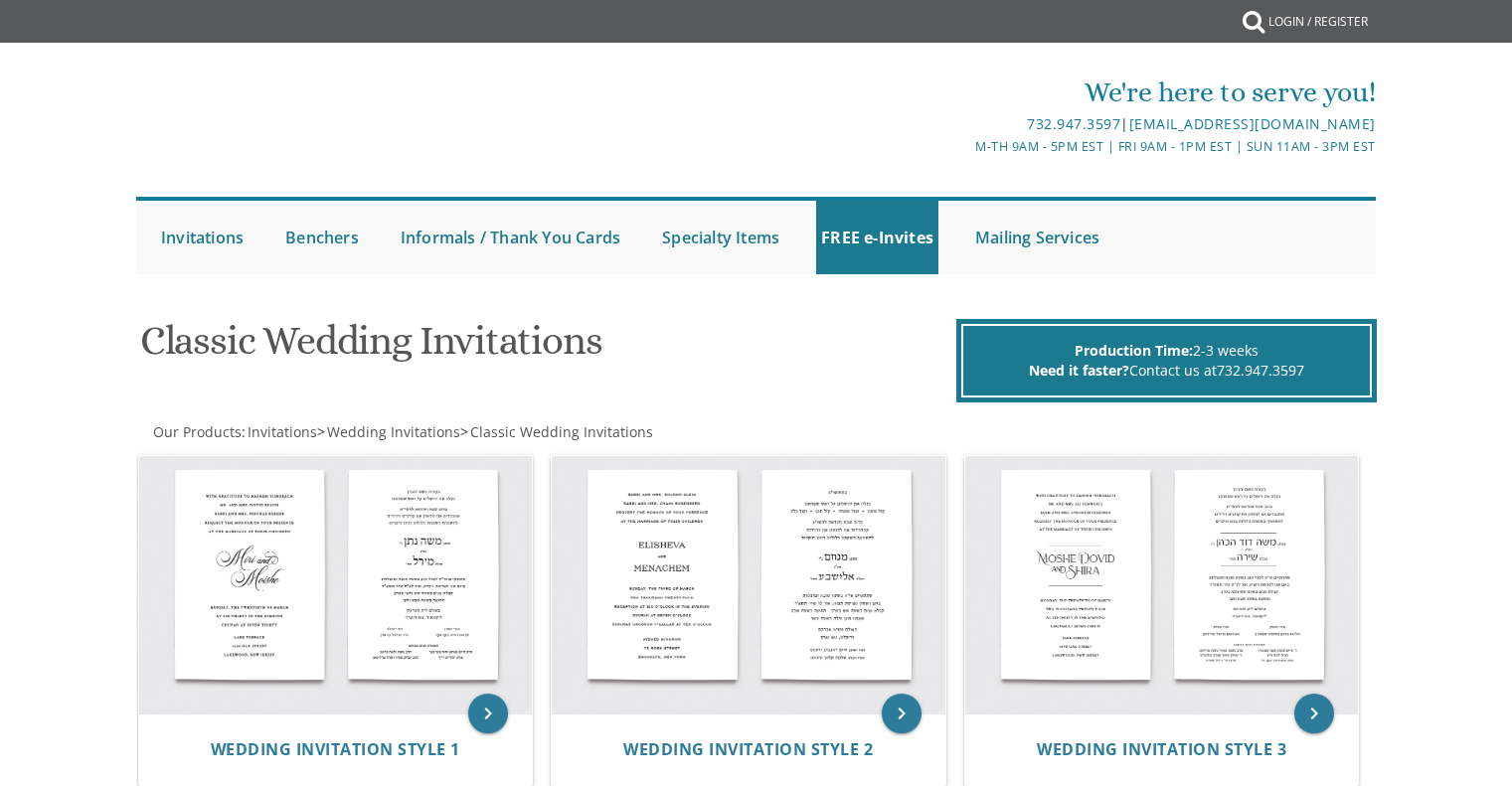 scroll, scrollTop: 0, scrollLeft: 0, axis: both 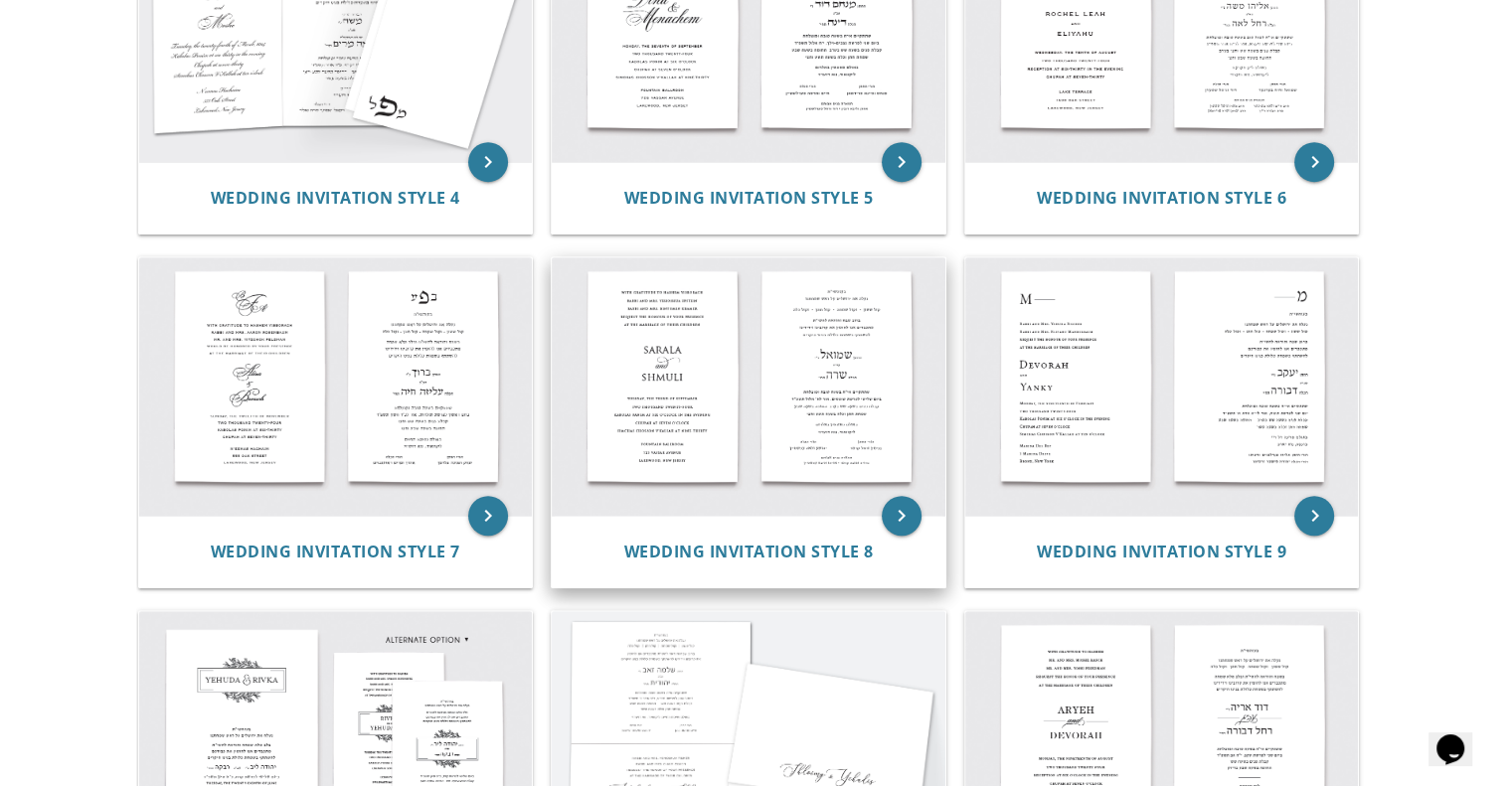 click at bounding box center (749, 387) 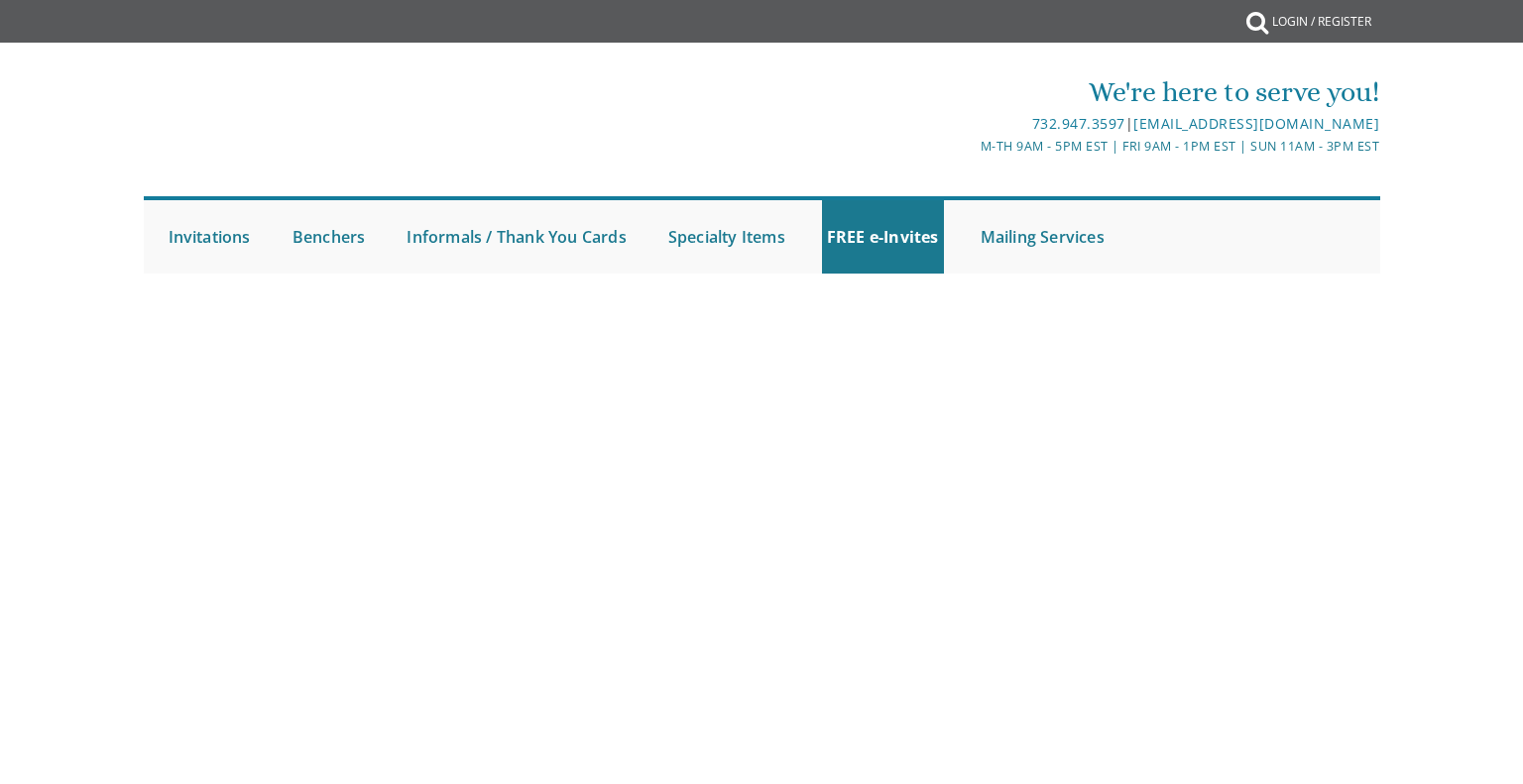 scroll, scrollTop: 0, scrollLeft: 0, axis: both 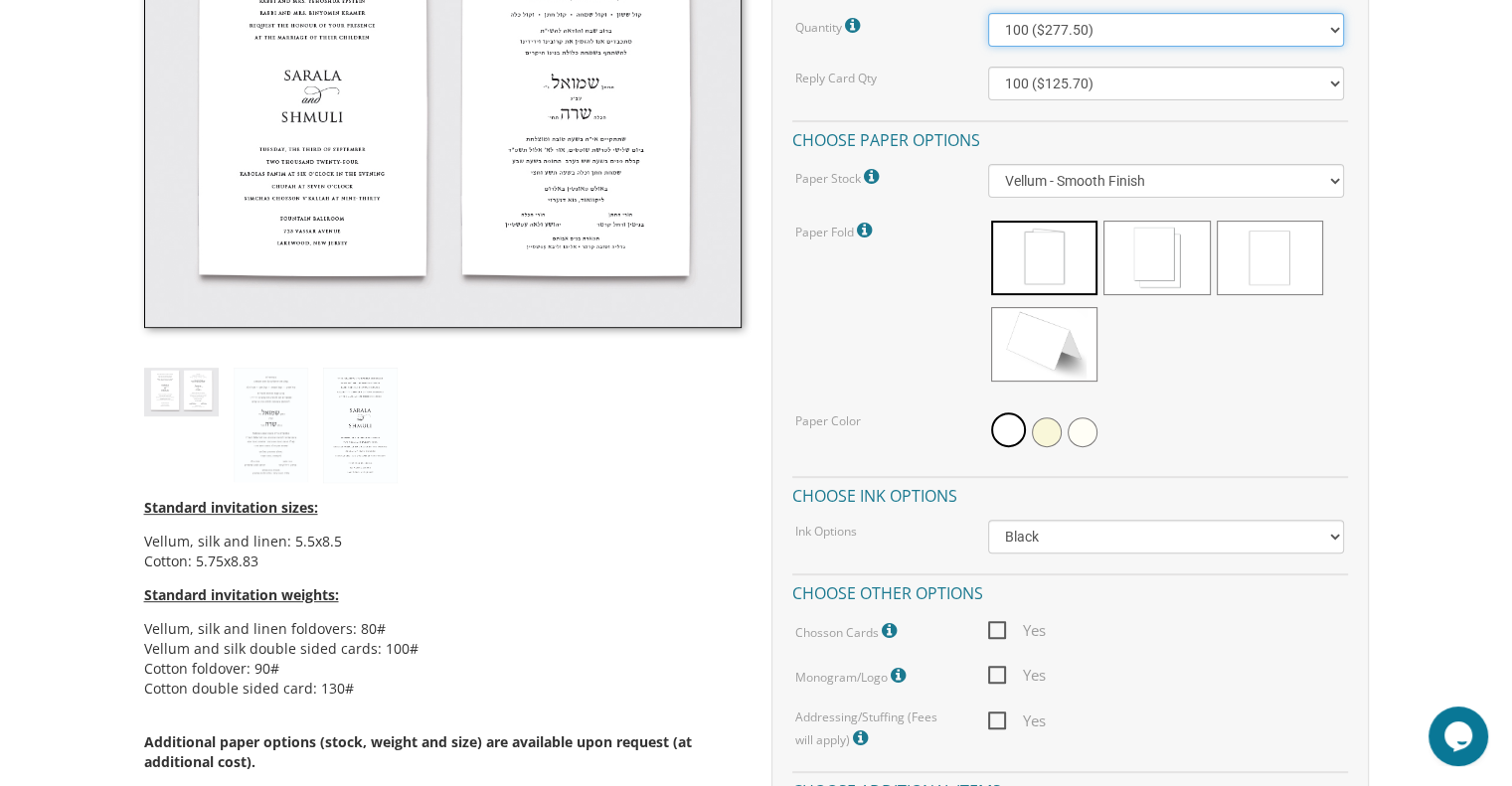 click on "100 ($277.50) 200 ($330.45) 300 ($380.65) 400 ($432.70) 500 ($482.10) 600 ($534.10) 700 ($583.65) 800 ($635.30) 900 ($684.60) 1000 ($733.55) 1100 ($785.50) 1200 ($833.05) 1300 ($884.60) 1400 ($934.05) 1500 ($983.75) 1600 ($1,033.10) 1700 ($1,082.75) 1800 ($1,132.20) 1900 ($1,183.75) 2000 ($1,230.95)" at bounding box center [1166, 30] 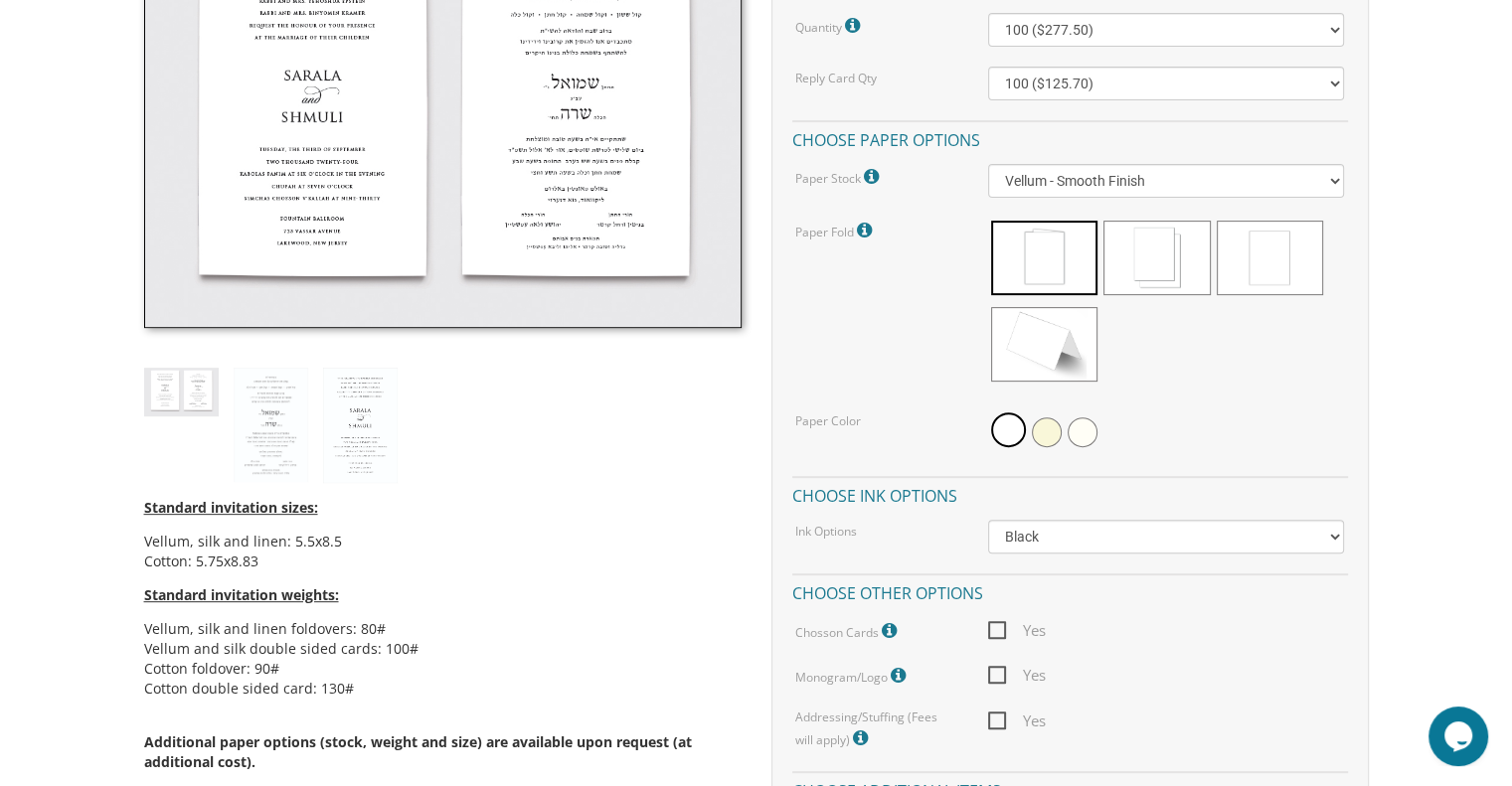 click on "Quantity Please note: Quantities may be modified after order completion.
For wedding invitations  you will also have the option to split total quantity between 2 shipping addresses at checkout." at bounding box center [830, 26] 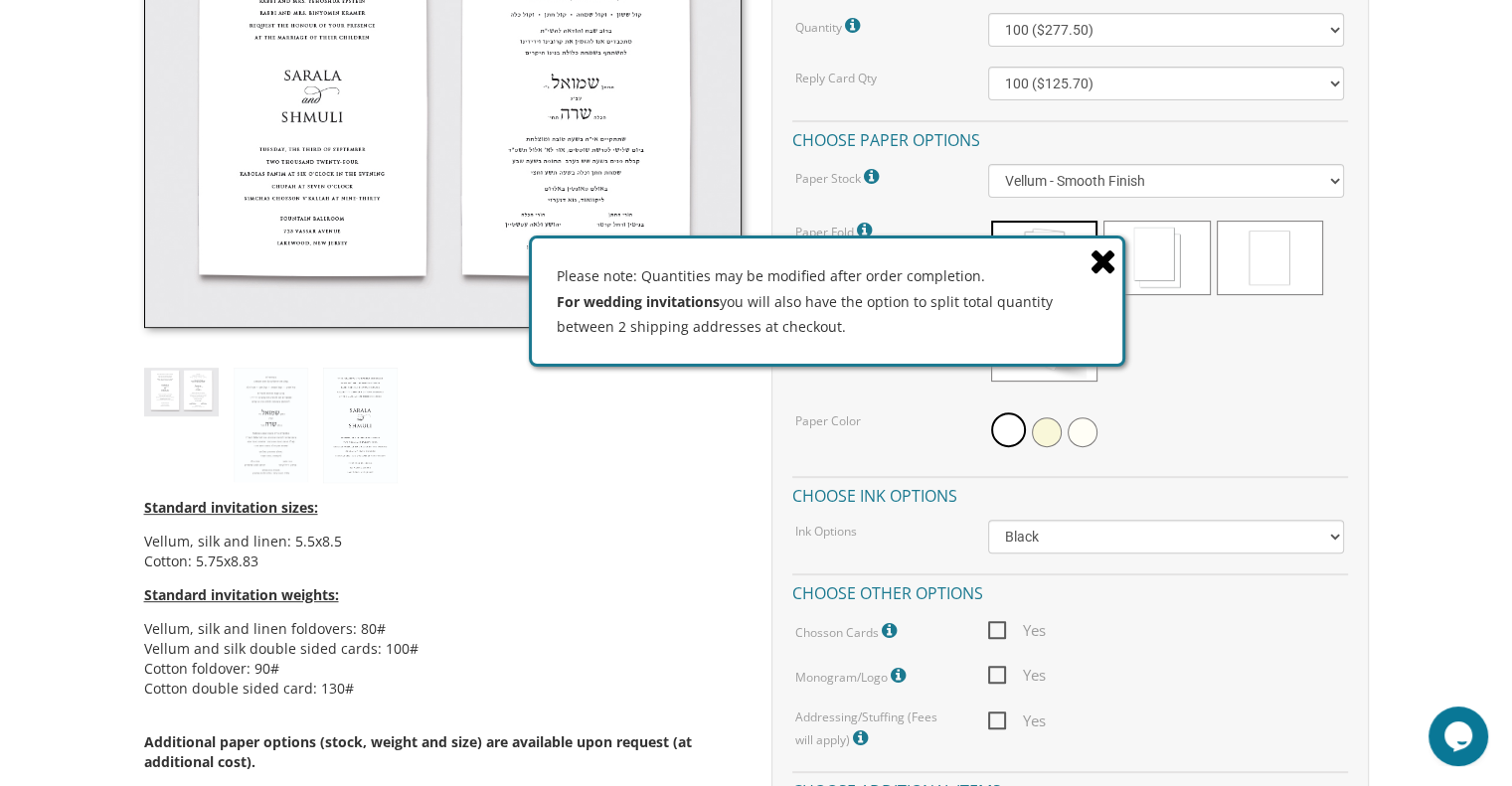 click at bounding box center [1103, 260] 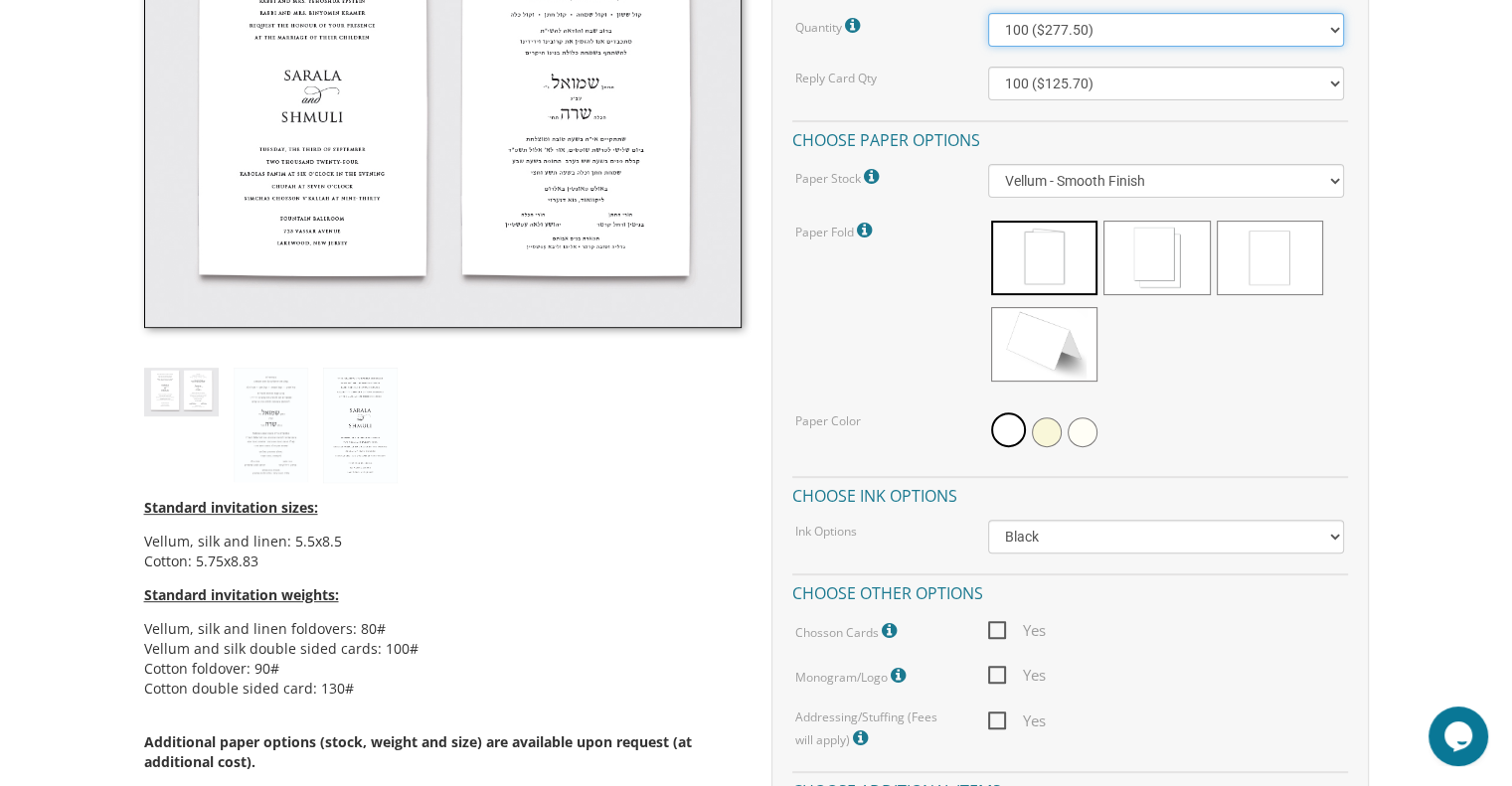 click on "100 ($277.50) 200 ($330.45) 300 ($380.65) 400 ($432.70) 500 ($482.10) 600 ($534.10) 700 ($583.65) 800 ($635.30) 900 ($684.60) 1000 ($733.55) 1100 ($785.50) 1200 ($833.05) 1300 ($884.60) 1400 ($934.05) 1500 ($983.75) 1600 ($1,033.10) 1700 ($1,082.75) 1800 ($1,132.20) 1900 ($1,183.75) 2000 ($1,230.95)" at bounding box center (1166, 30) 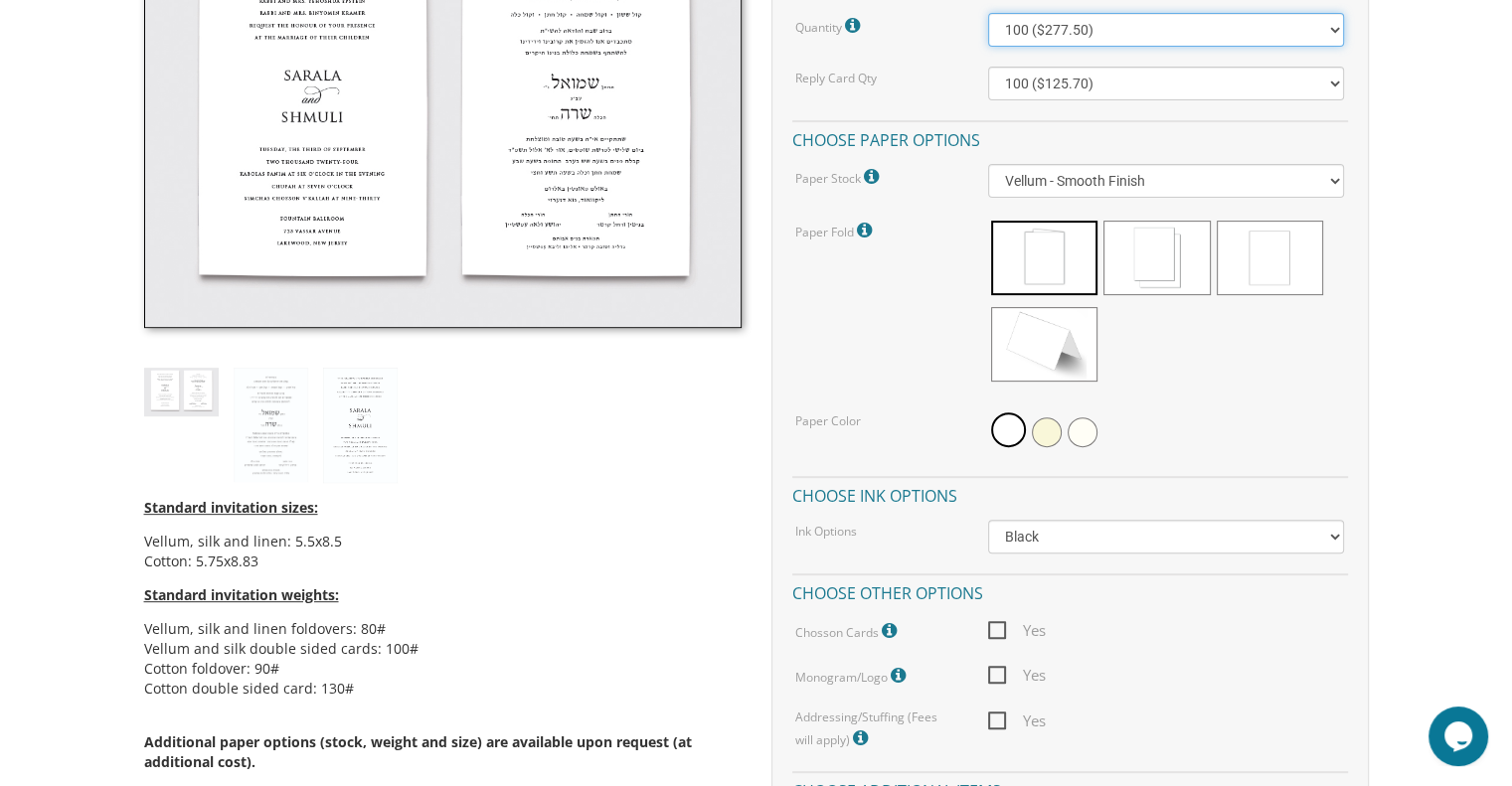 select on "500" 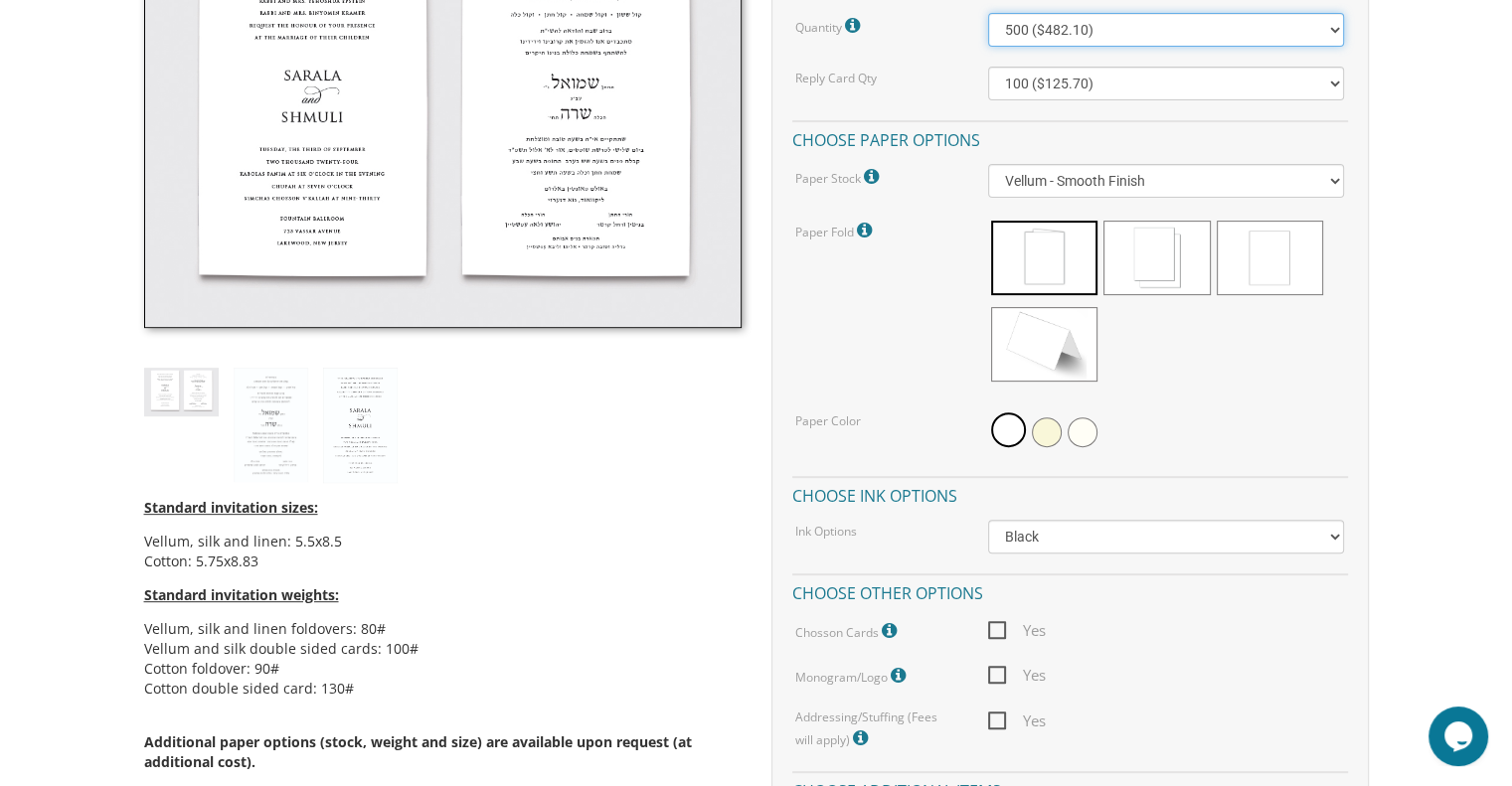 click on "100 ($277.50) 200 ($330.45) 300 ($380.65) 400 ($432.70) 500 ($482.10) 600 ($534.10) 700 ($583.65) 800 ($635.30) 900 ($684.60) 1000 ($733.55) 1100 ($785.50) 1200 ($833.05) 1300 ($884.60) 1400 ($934.05) 1500 ($983.75) 1600 ($1,033.10) 1700 ($1,082.75) 1800 ($1,132.20) 1900 ($1,183.75) 2000 ($1,230.95)" at bounding box center [1166, 30] 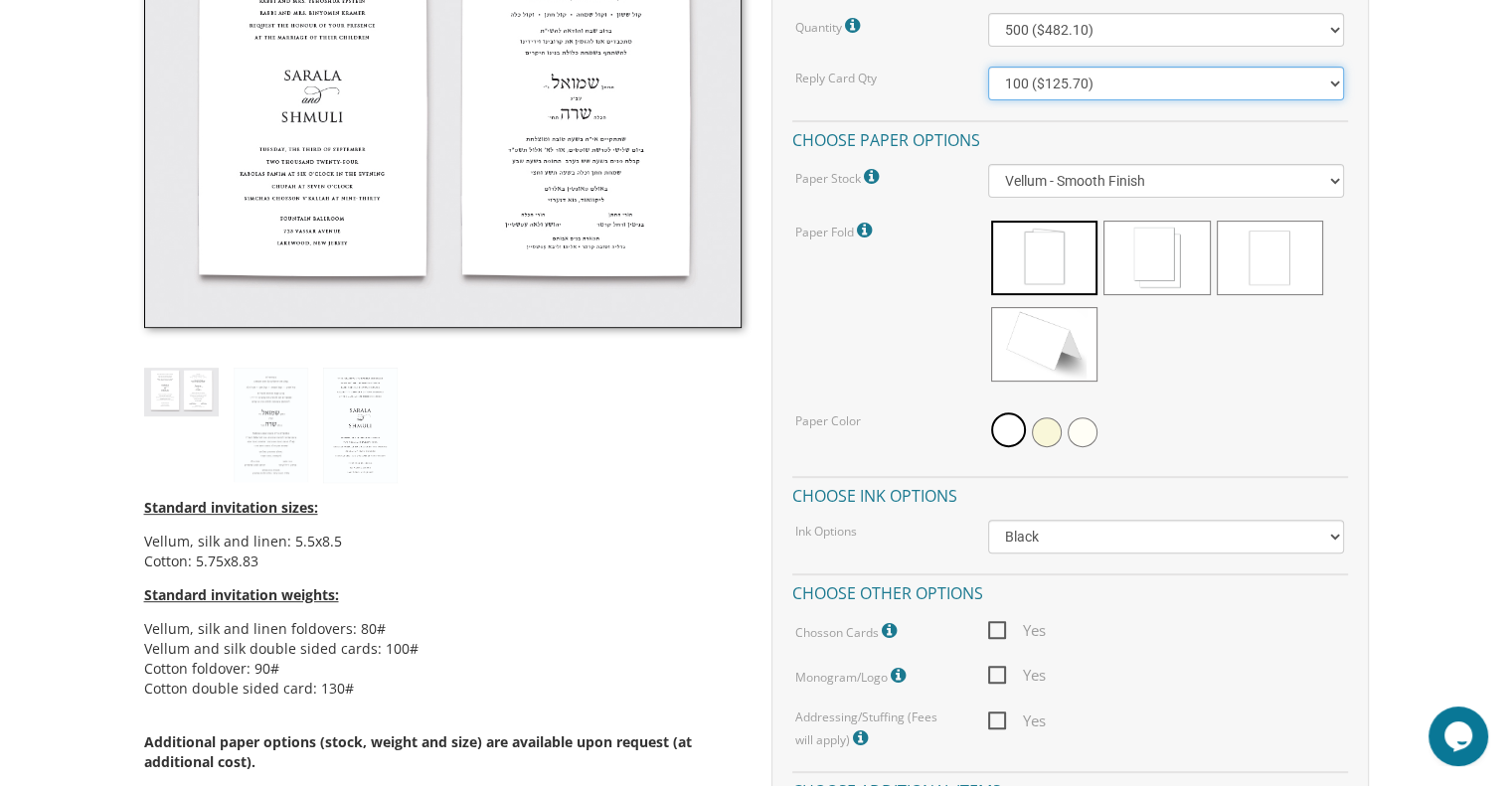 click on "100 ($125.70) 200 ($150.60) 300 ($177.95) 400 ($270.70) 500 ($225.30) 600 ($249.85) 700 ($272.35) 800 ($299.20) 900 ($323.55) 1000 ($345.80) 1100 ($370.35) 1200 ($392.90) 1300 ($419.70) 1400 ($444.00) 1500 ($466.35) 1600 ($488.75) 1700 ($517.45) 1800 ($539.60) 1900 ($561.95) 2000 ($586.05)" at bounding box center (1166, 83) 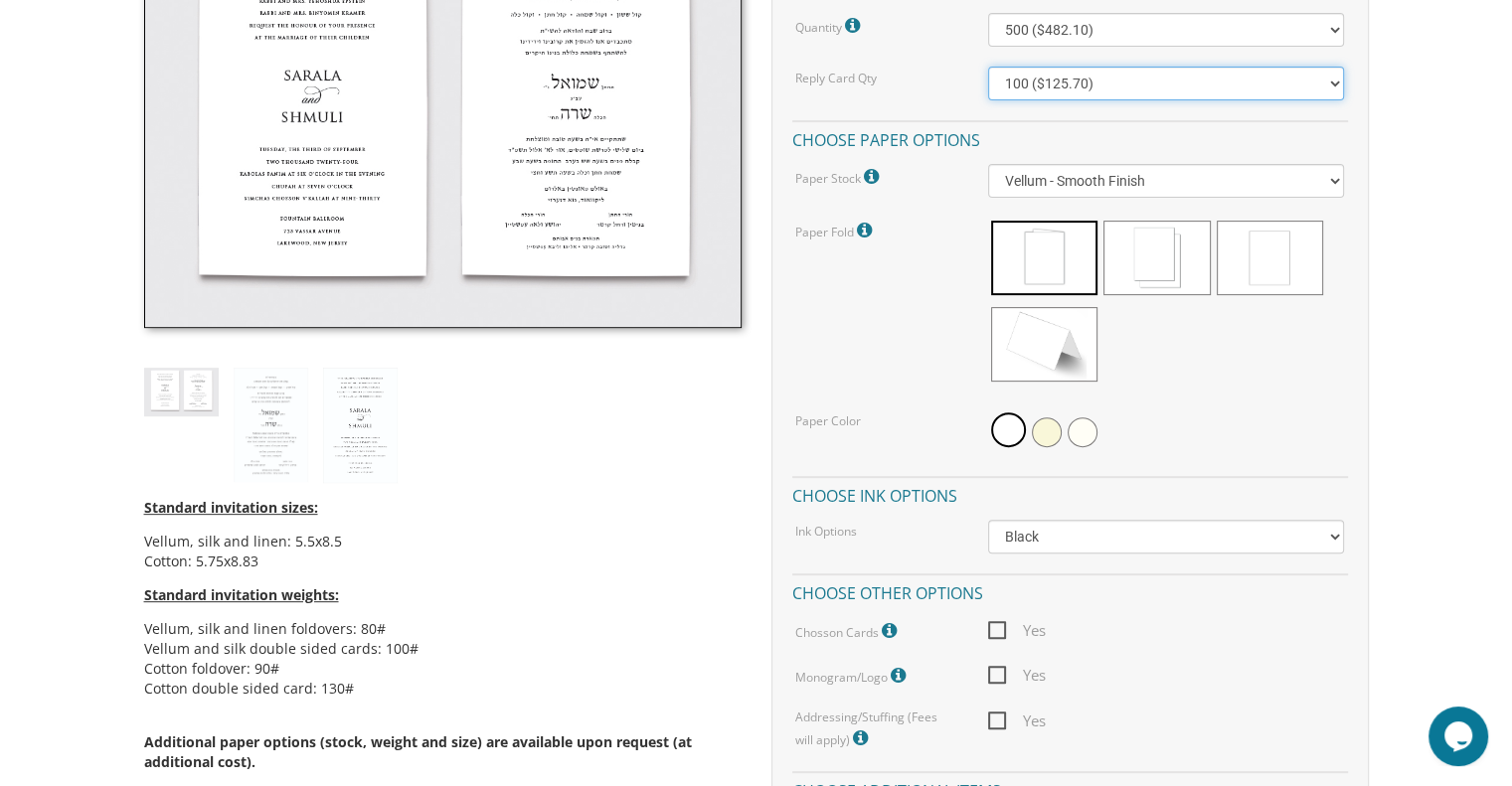 select on "500" 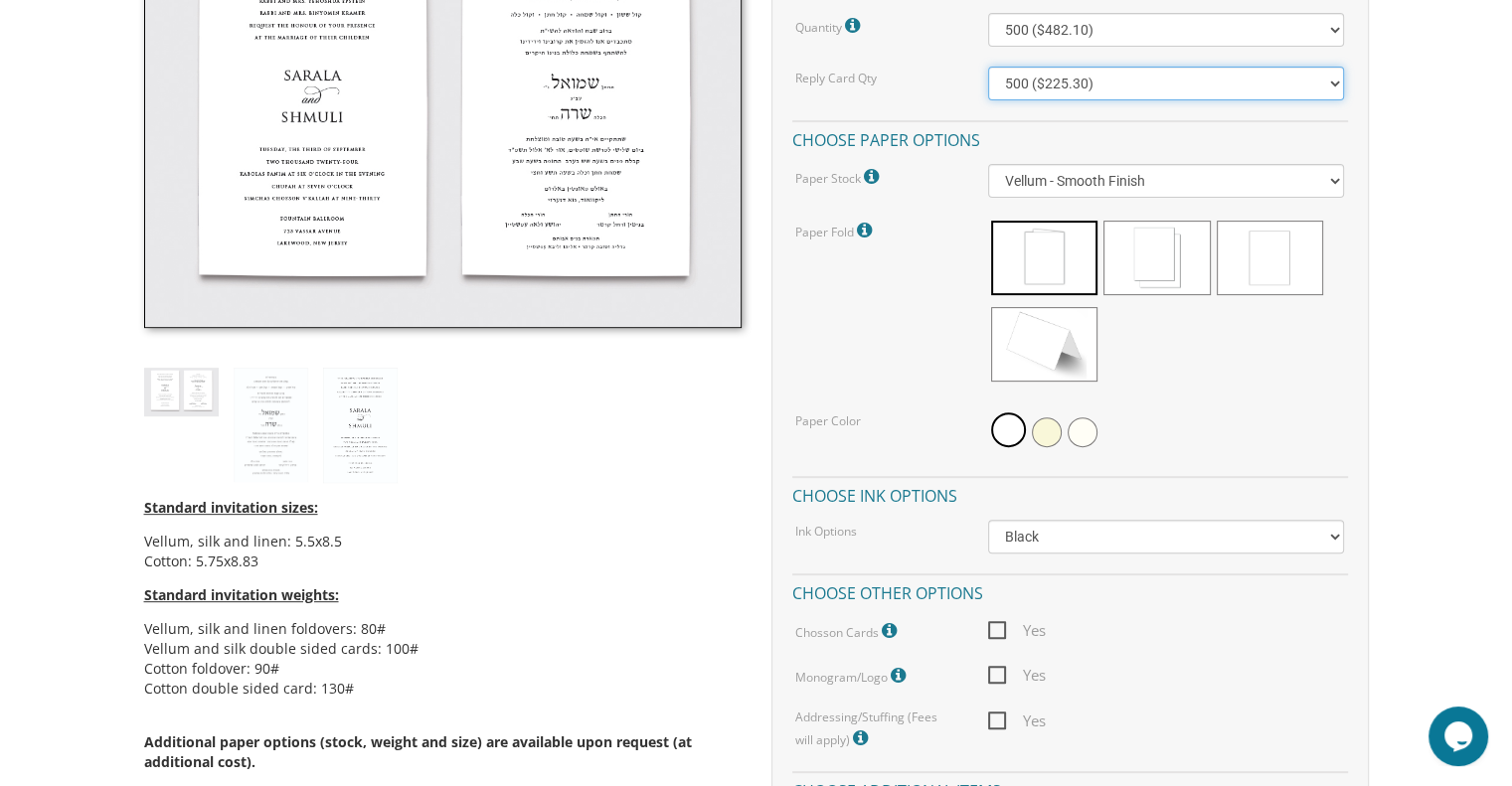 click on "100 ($125.70) 200 ($150.60) 300 ($177.95) 400 ($270.70) 500 ($225.30) 600 ($249.85) 700 ($272.35) 800 ($299.20) 900 ($323.55) 1000 ($345.80) 1100 ($370.35) 1200 ($392.90) 1300 ($419.70) 1400 ($444.00) 1500 ($466.35) 1600 ($488.75) 1700 ($517.45) 1800 ($539.60) 1900 ($561.95) 2000 ($586.05)" at bounding box center (1166, 83) 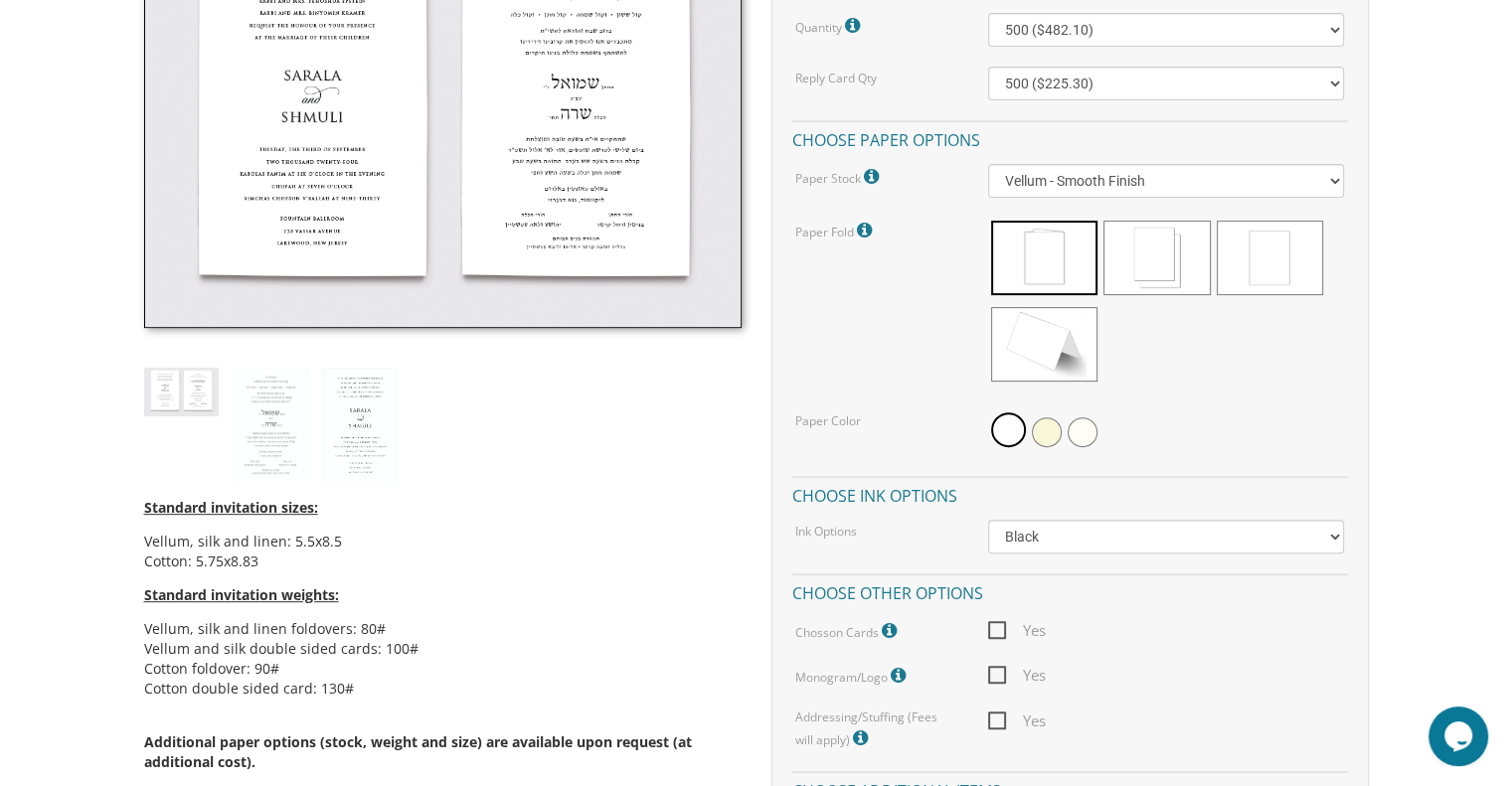 click on "Quantity Please note: Quantities may be modified after order completion.
For wedding invitations  you will also have the option to split total quantity between 2 shipping addresses at checkout. 100 ($277.50) 200 ($330.45) 300 ($380.65) 400 ($432.70) 500 ($482.10) 600 ($534.10) 700 ($583.65) 800 ($635.30) 900 ($684.60) 1000 ($733.55) 1100 ($785.50) 1200 ($833.05) 1300 ($884.60) 1400 ($934.05) 1500 ($983.75) 1600 ($1,033.10) 1700 ($1,082.75) 1800 ($1,132.20) 1900 ($1,183.75) 2000 ($1,230.95)   Reply Card Qty 100 ($125.70) 200 ($150.60) 300 ($177.95) 400 ($270.70) 500 ($225.30) 600 ($249.85) 700 ($272.35) 800 ($299.20) 900 ($323.55) 1000 ($345.80) 1100 ($370.35) 1200 ($392.90) 1300 ($419.70) 1400 ($444.00) 1500 ($466.35) 1600 ($488.75) 1700 ($517.45) 1800 ($539.60) 1900 ($561.95) 2000 ($586.05) Choose paper options   Paper Stock
Vellum:  Uncoated paper that has a slightly rough or toothy surface - similar to eggshell.
Silk:
Linen:
Cotton:
Paper Fold" at bounding box center [1070, 382] 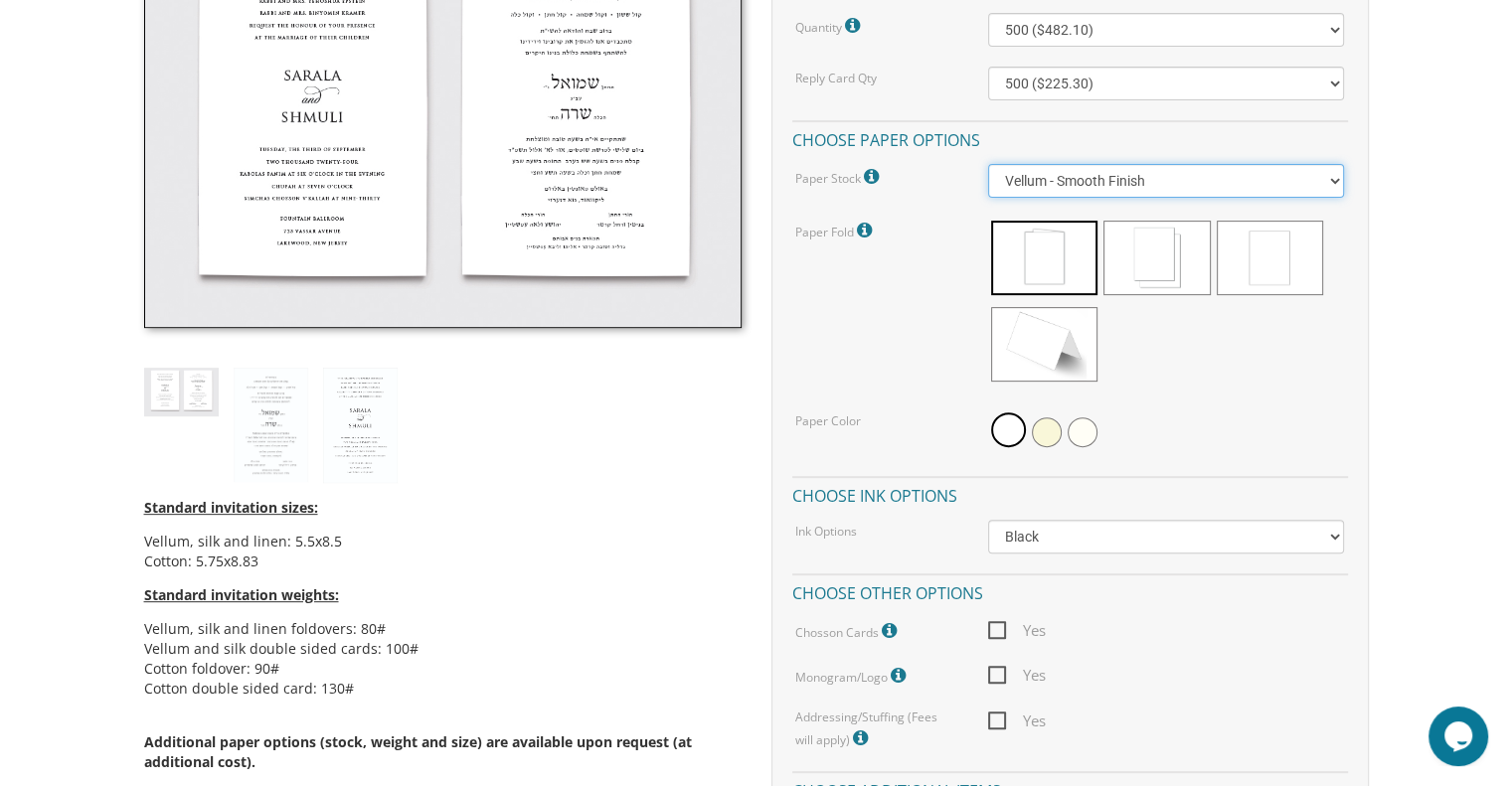 drag, startPoint x: 1110, startPoint y: 192, endPoint x: 1082, endPoint y: 181, distance: 30.083218 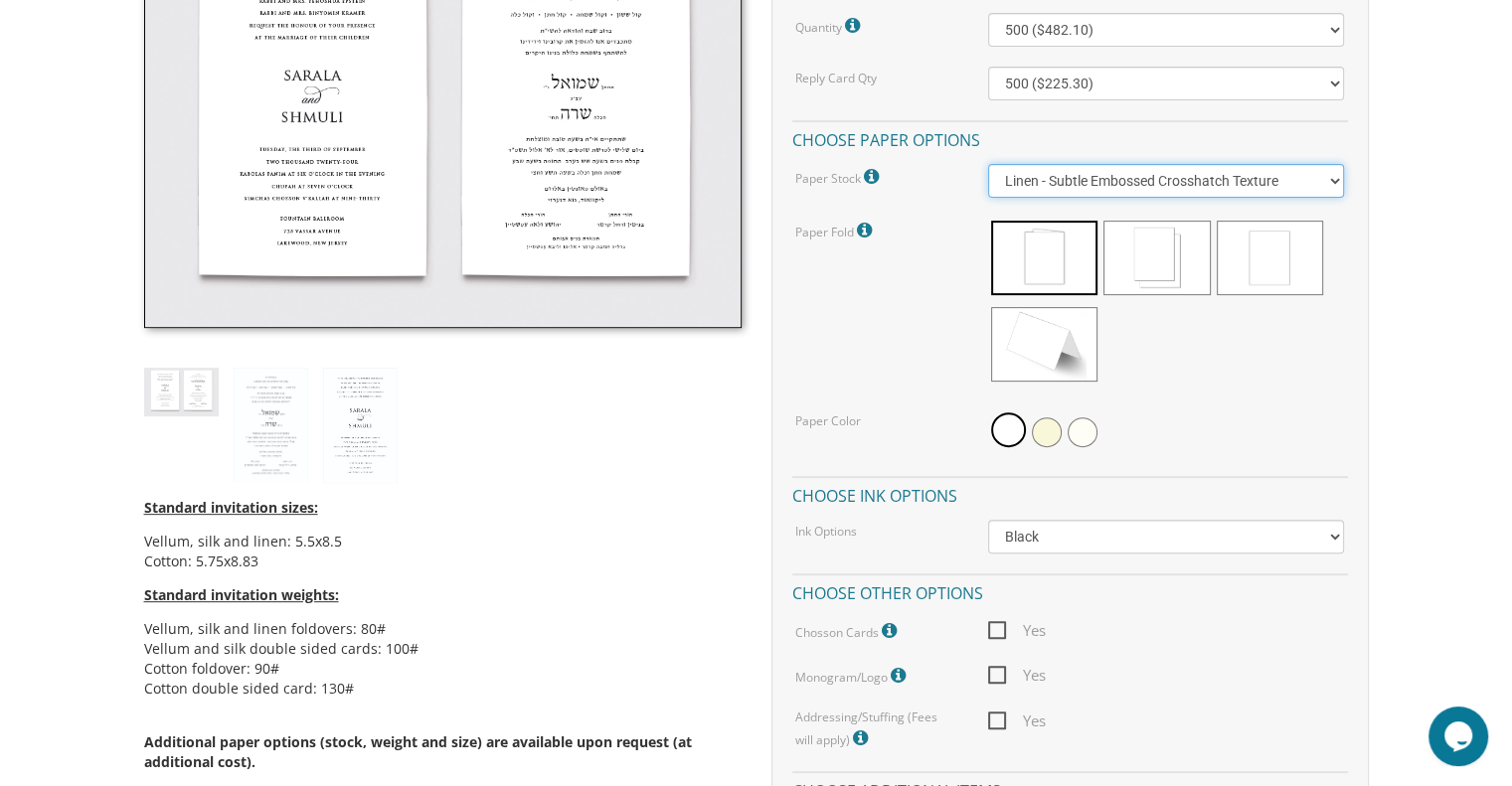 click on "Vellum - Smooth Finish Linen - Subtle Embossed Crosshatch Texture Silk - Soft, Fabric-like Finish Cotton  - Rich Texture, Premium Quality" at bounding box center (1166, 181) 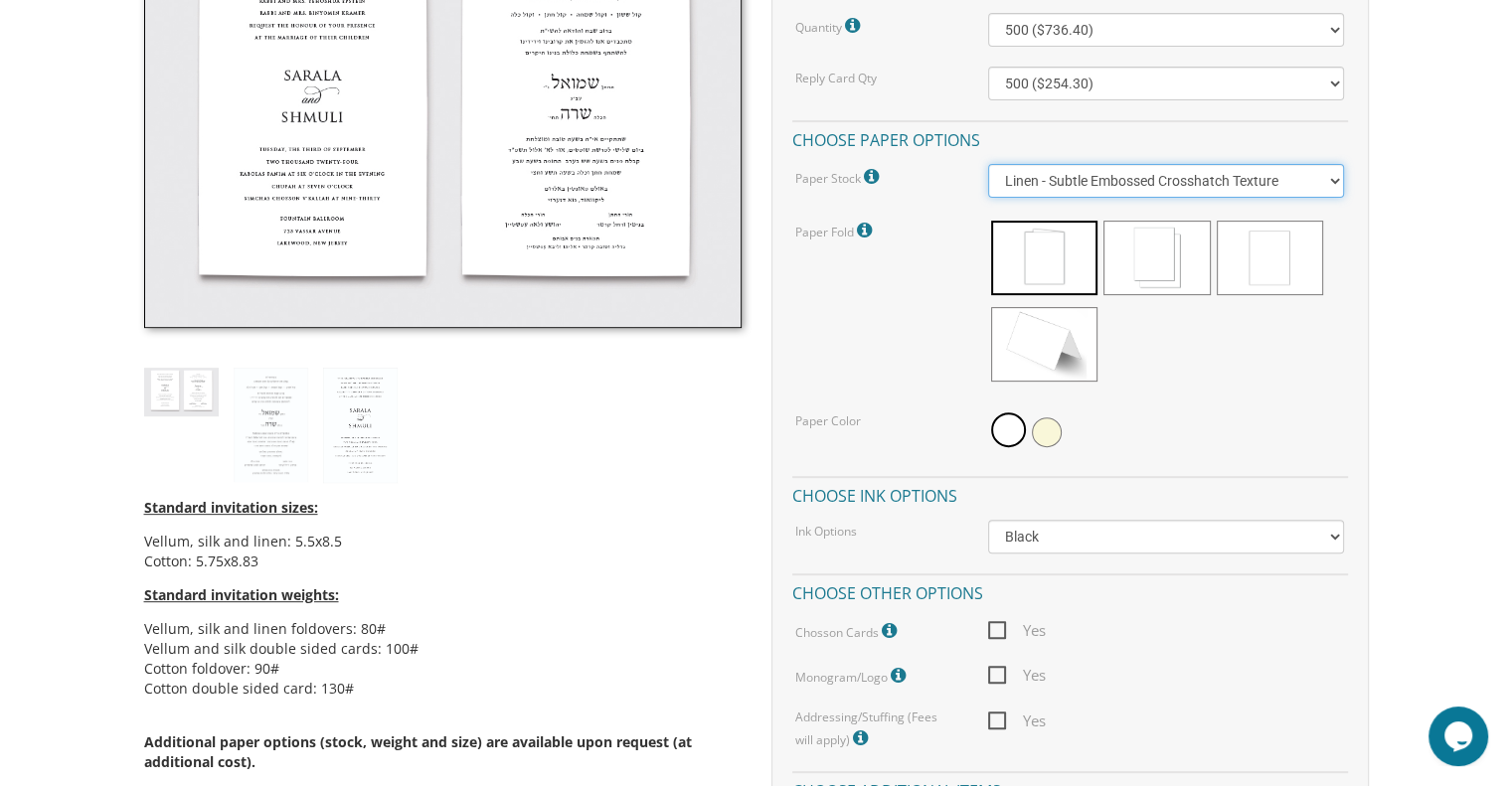 scroll, scrollTop: 631, scrollLeft: 0, axis: vertical 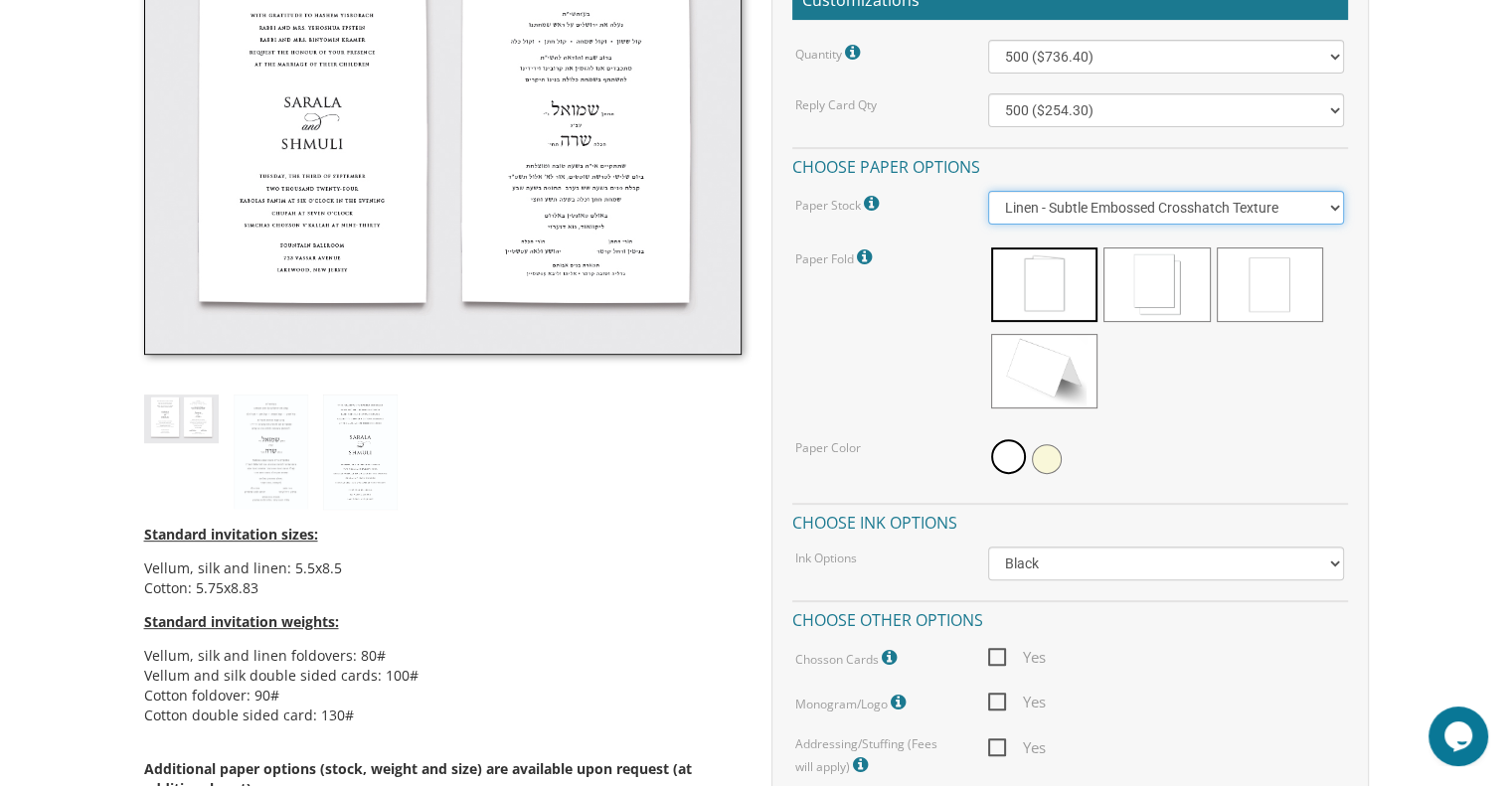 click on "Vellum - Smooth Finish Linen - Subtle Embossed Crosshatch Texture Silk - Soft, Fabric-like Finish Cotton  - Rich Texture, Premium Quality" at bounding box center [1166, 208] 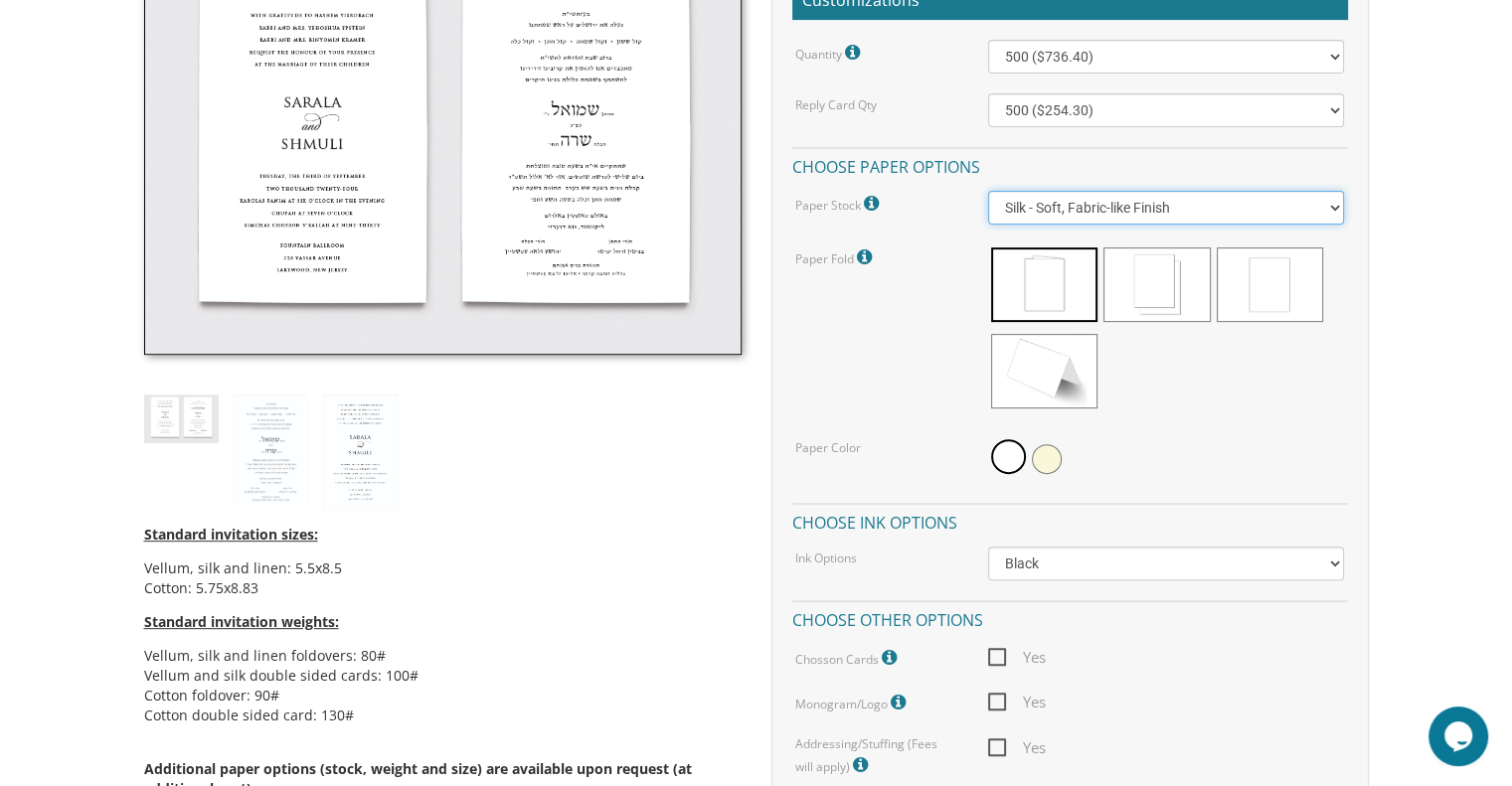 click on "Vellum - Smooth Finish Linen - Subtle Embossed Crosshatch Texture Silk - Soft, Fabric-like Finish Cotton  - Rich Texture, Premium Quality" at bounding box center (1166, 208) 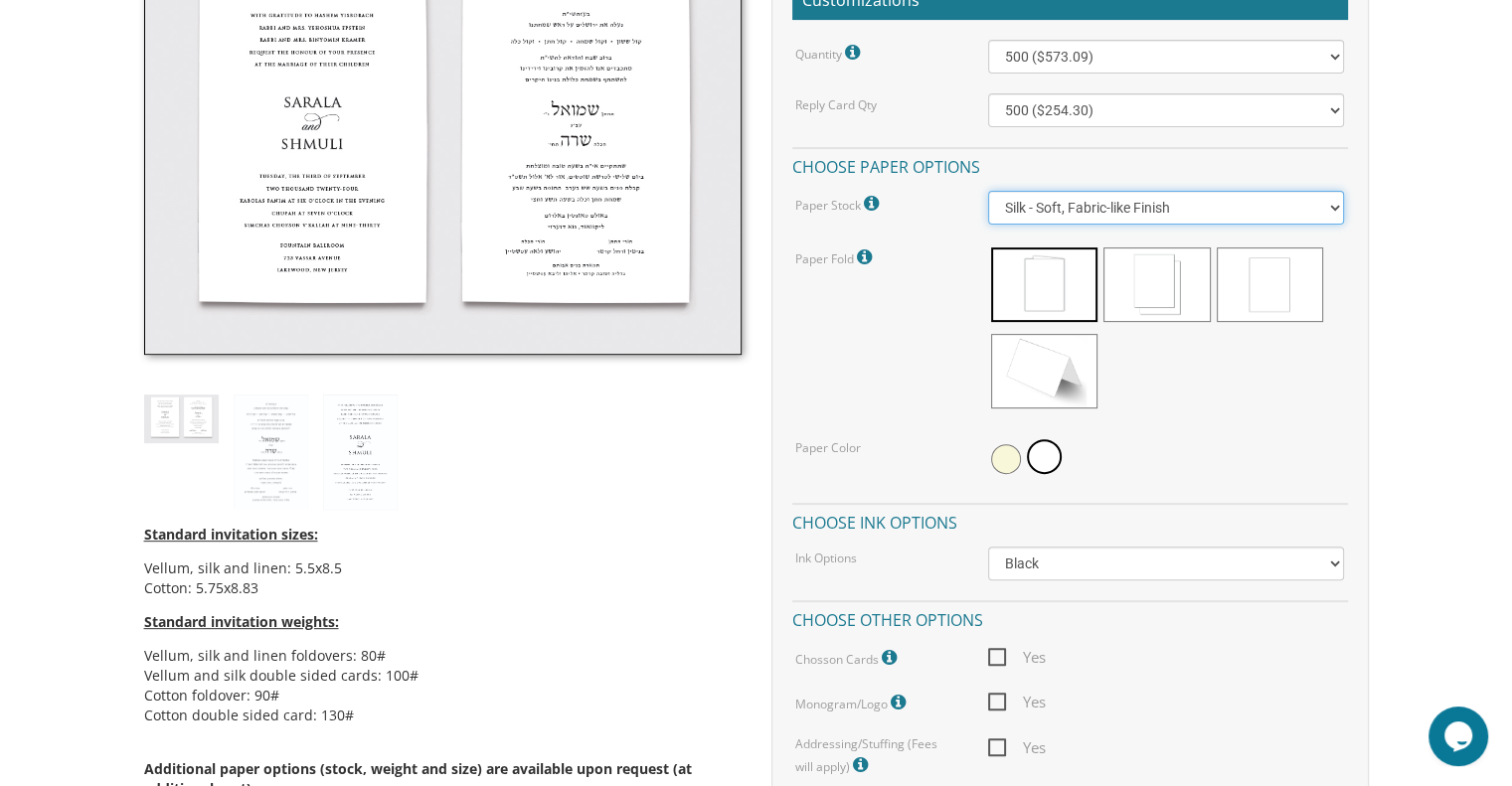 click on "Vellum - Smooth Finish Linen - Subtle Embossed Crosshatch Texture Silk - Soft, Fabric-like Finish Cotton  - Rich Texture, Premium Quality" at bounding box center [1166, 208] 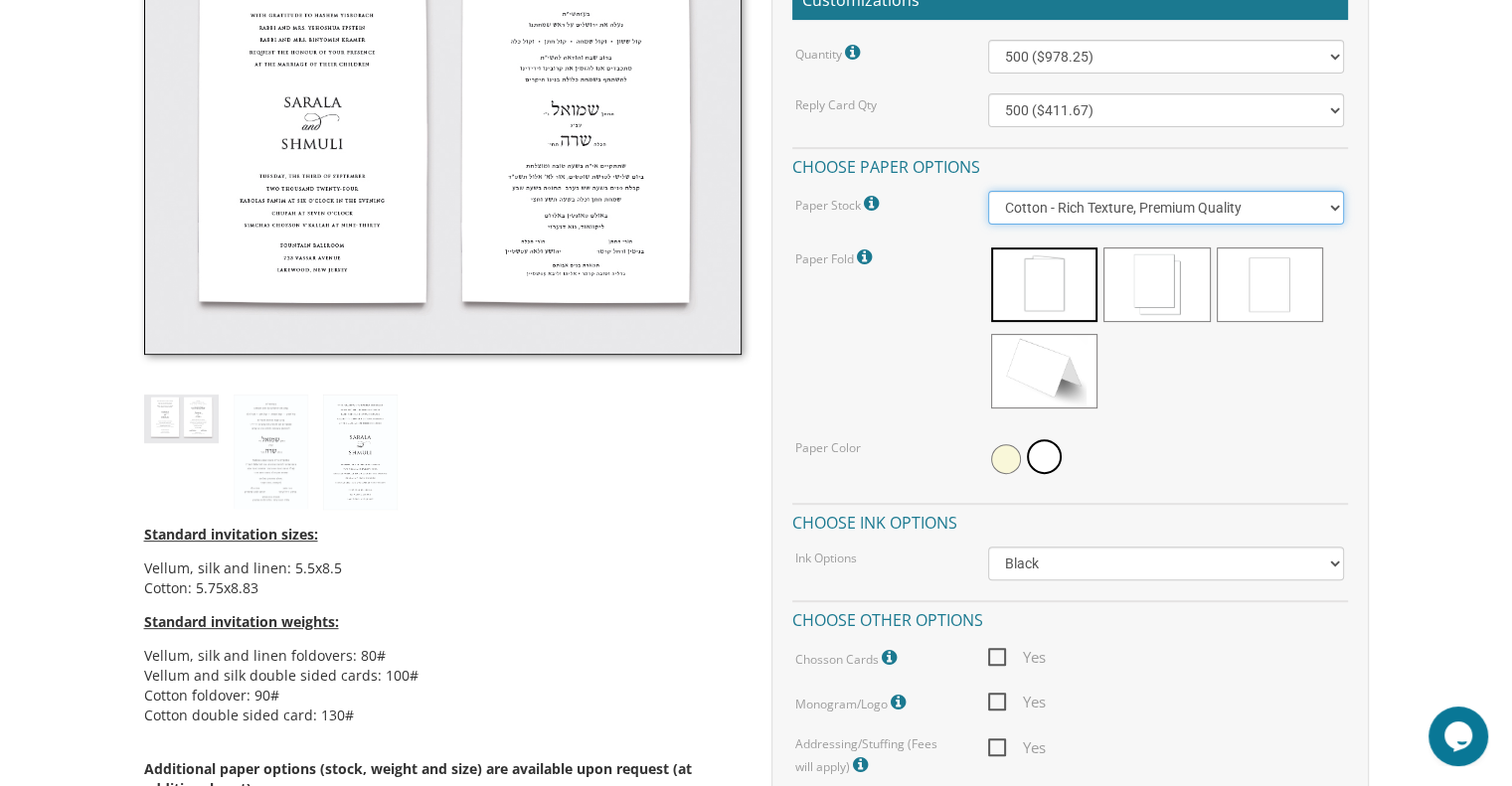 click on "Vellum - Smooth Finish Linen - Subtle Embossed Crosshatch Texture Silk - Soft, Fabric-like Finish Cotton  - Rich Texture, Premium Quality" at bounding box center [1166, 208] 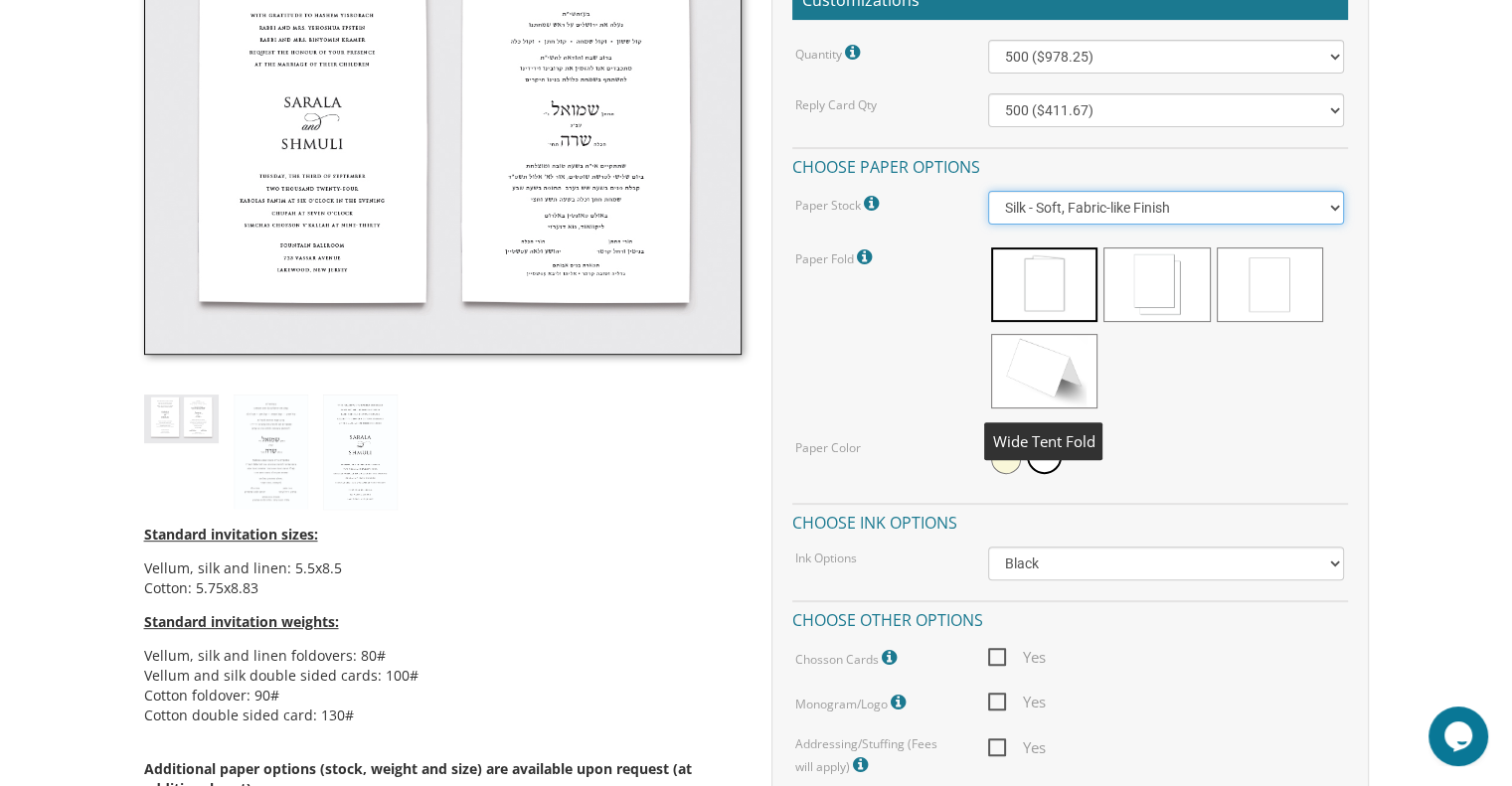 click on "Vellum - Smooth Finish Linen - Subtle Embossed Crosshatch Texture Silk - Soft, Fabric-like Finish Cotton  - Rich Texture, Premium Quality" at bounding box center [1166, 208] 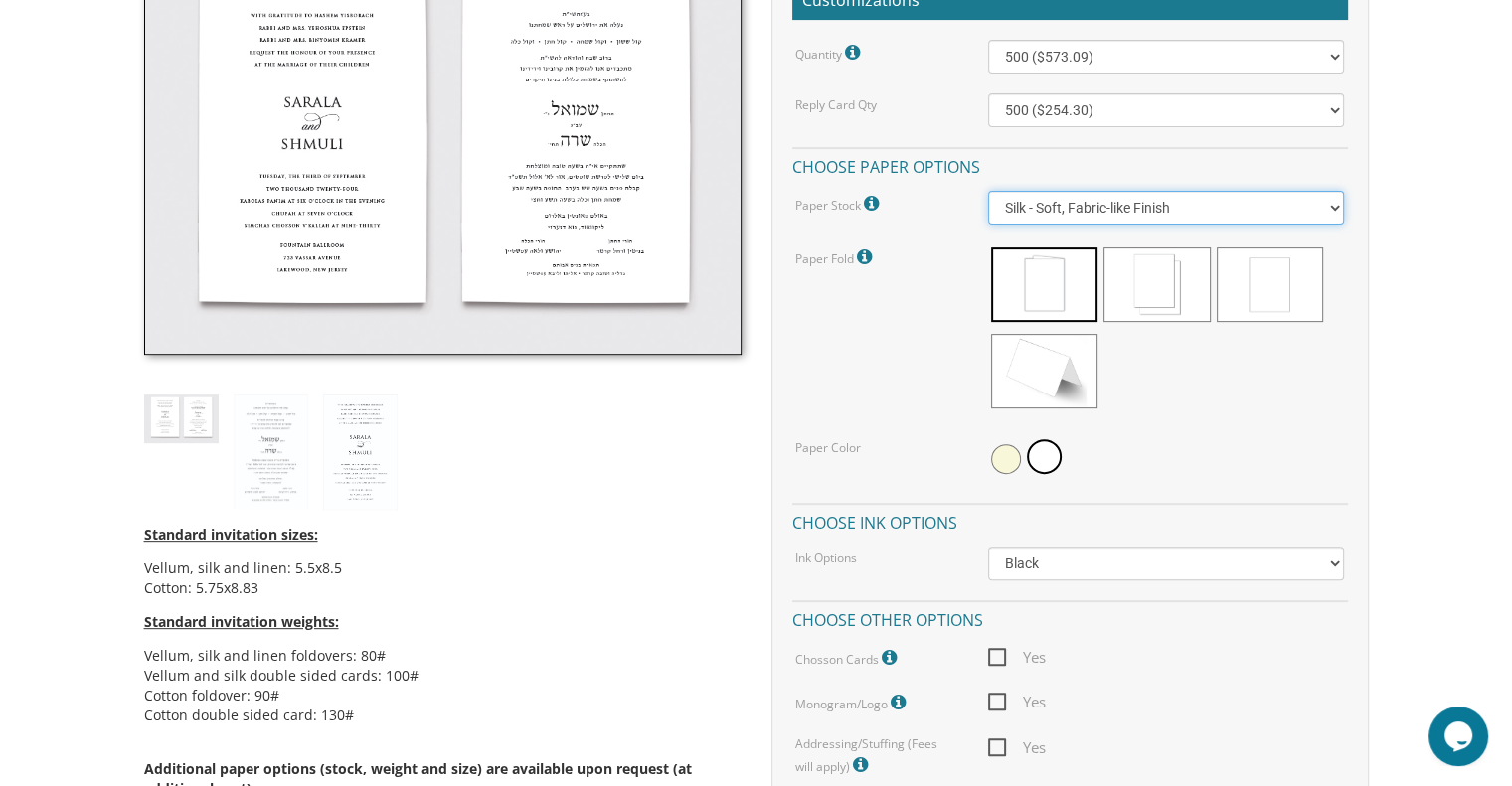 click on "Vellum - Smooth Finish Linen - Subtle Embossed Crosshatch Texture Silk - Soft, Fabric-like Finish Cotton  - Rich Texture, Premium Quality" at bounding box center (1166, 208) 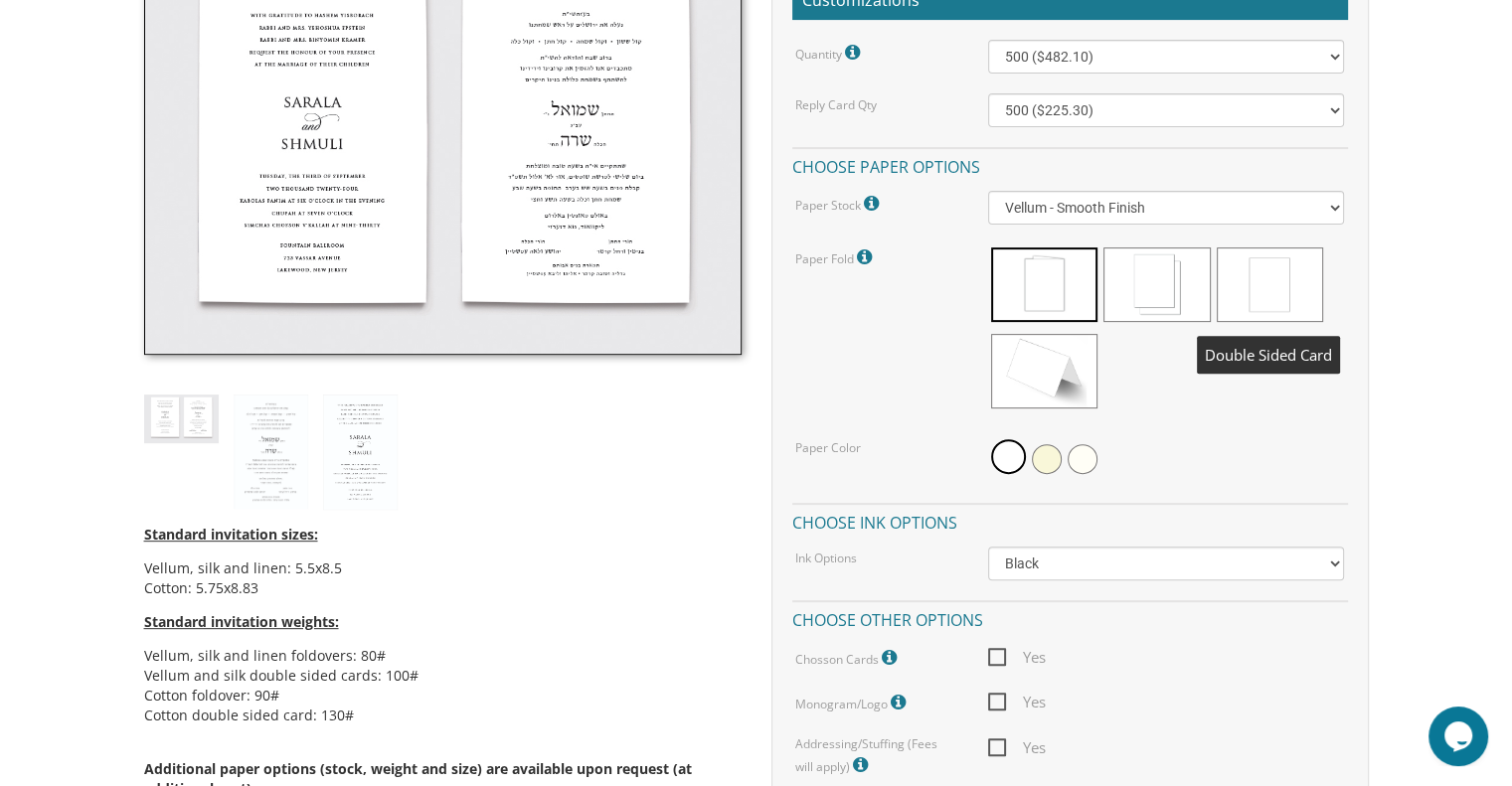 click at bounding box center [1269, 284] 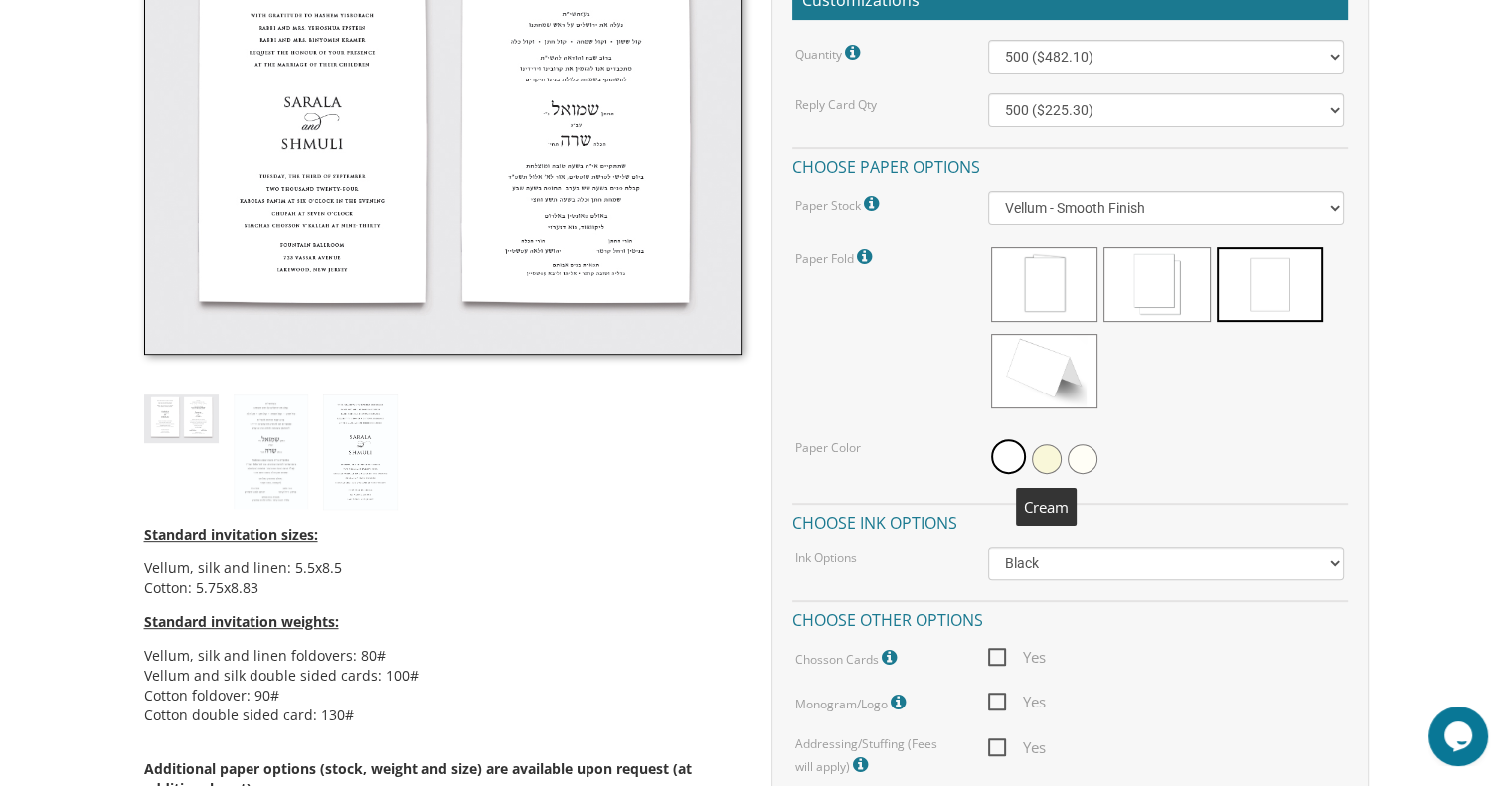 click at bounding box center [1047, 459] 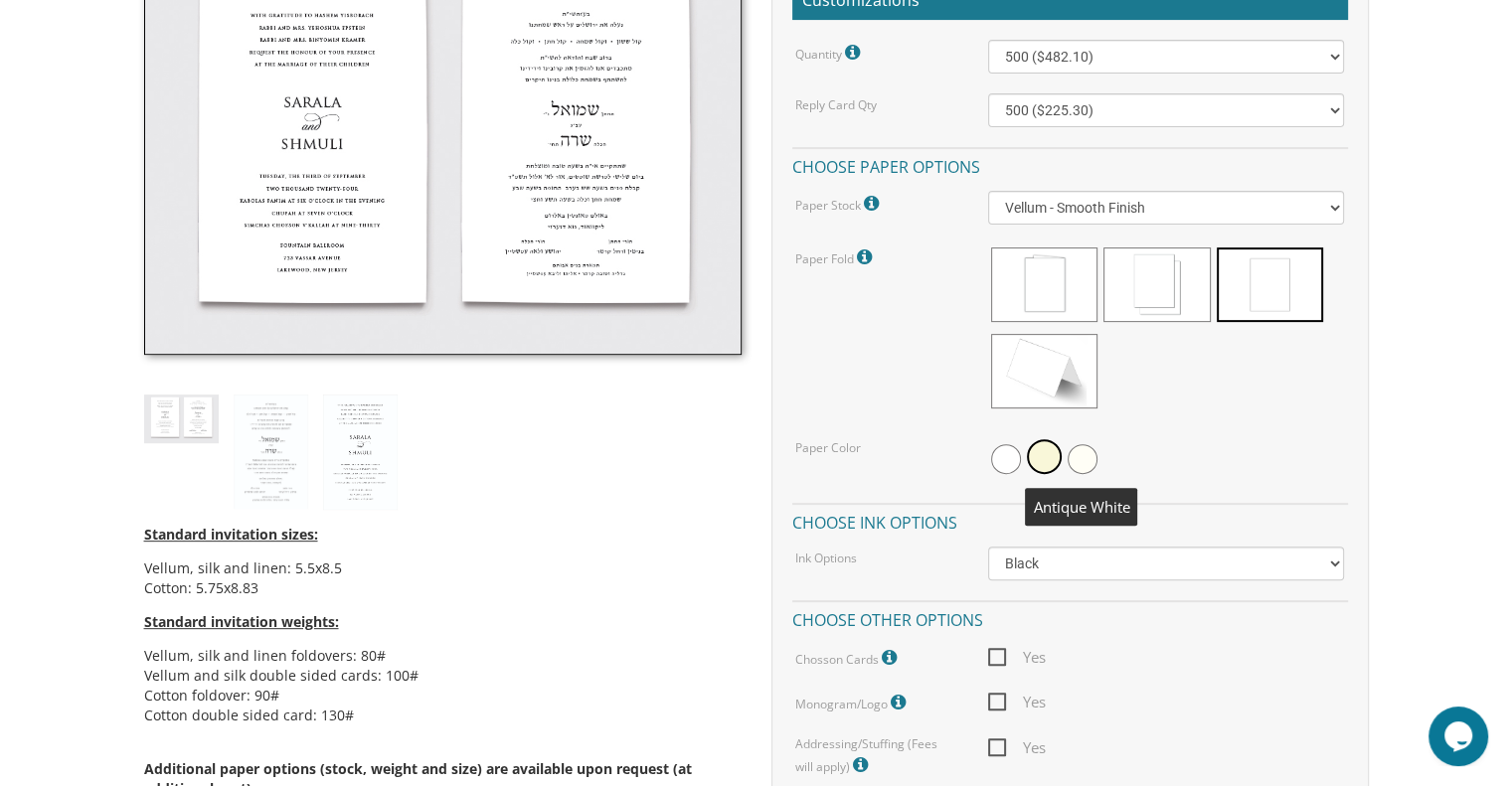 click at bounding box center (1083, 459) 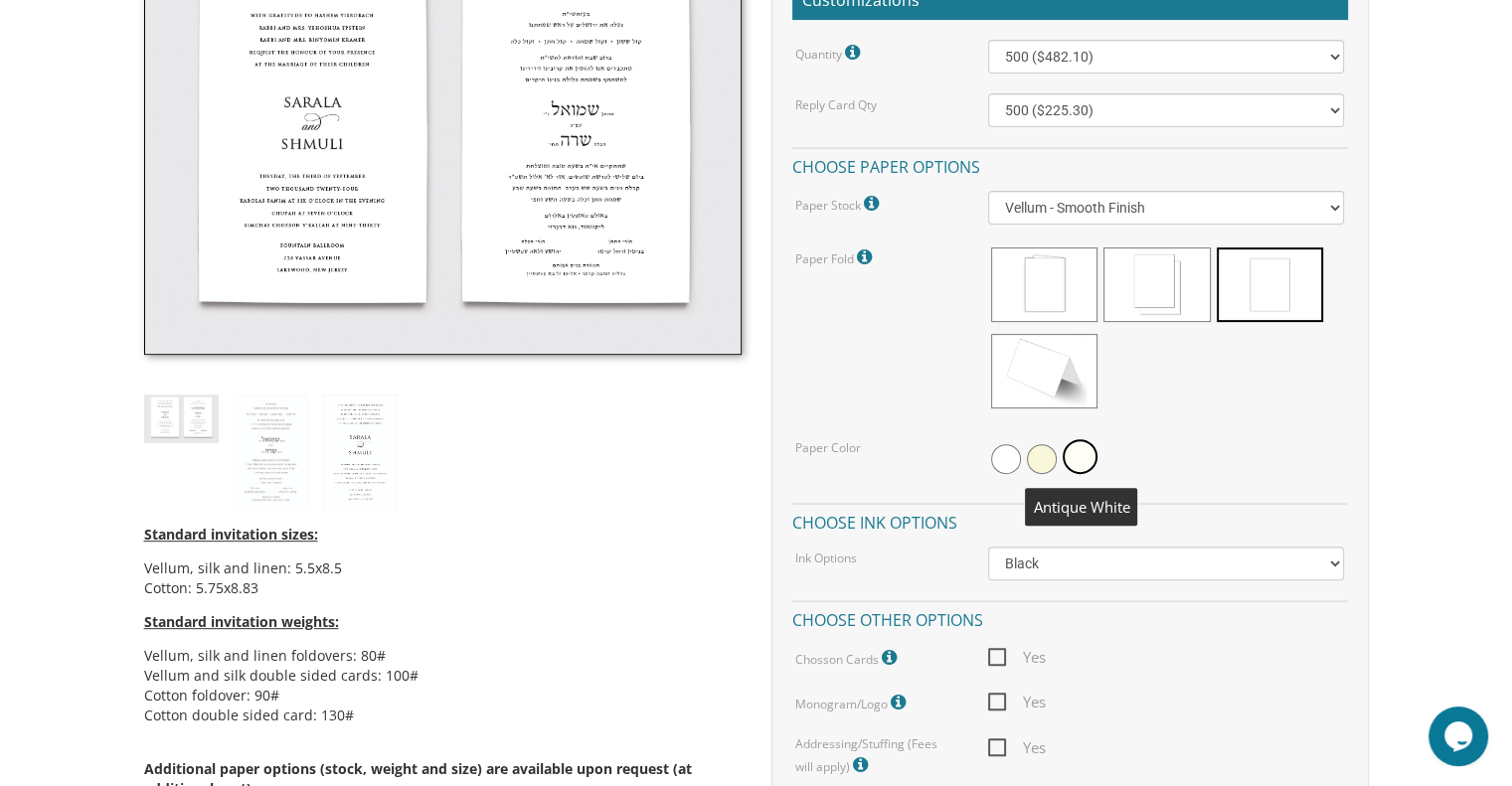 scroll, scrollTop: 571, scrollLeft: 0, axis: vertical 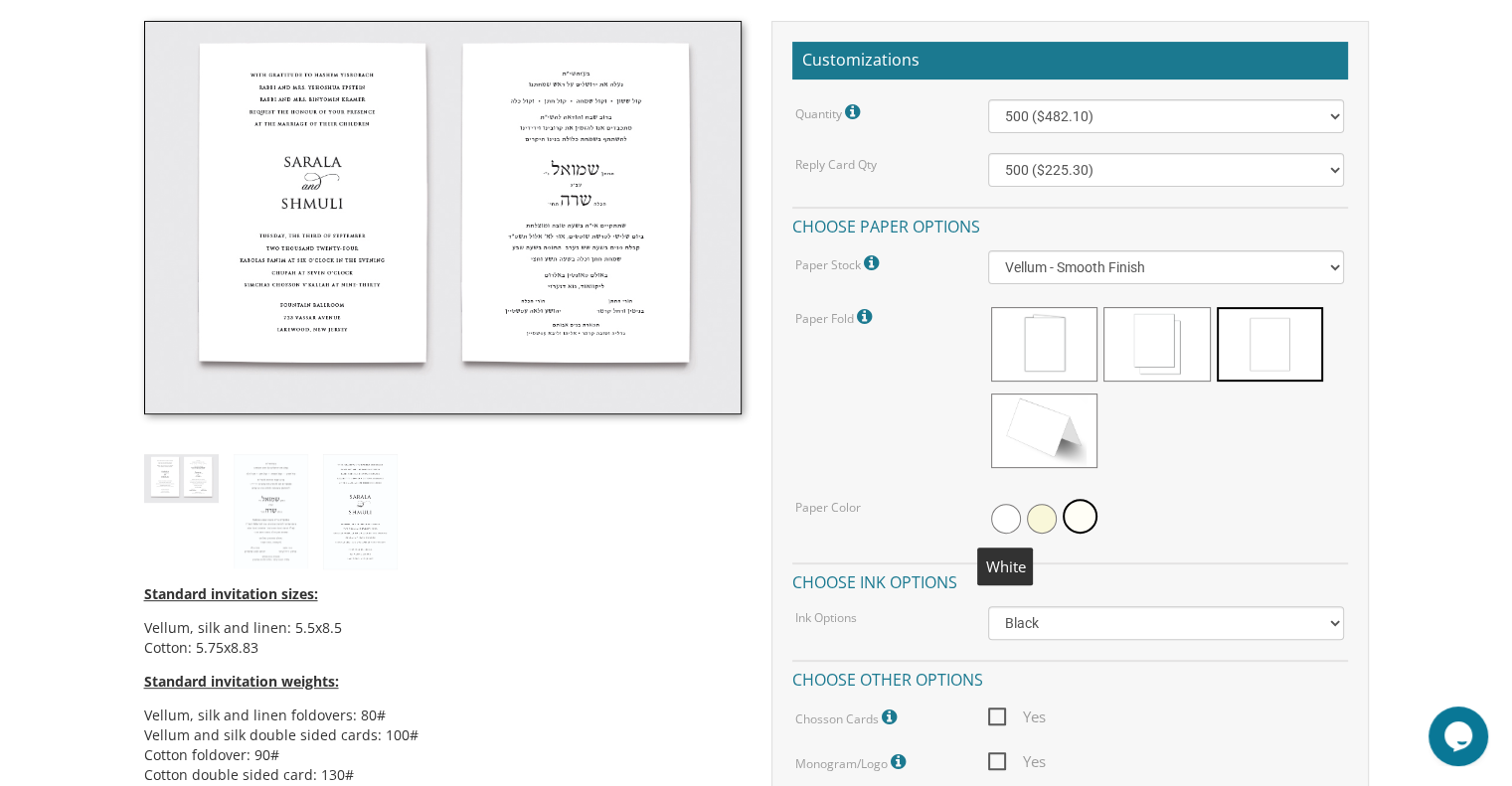 click at bounding box center [1006, 519] 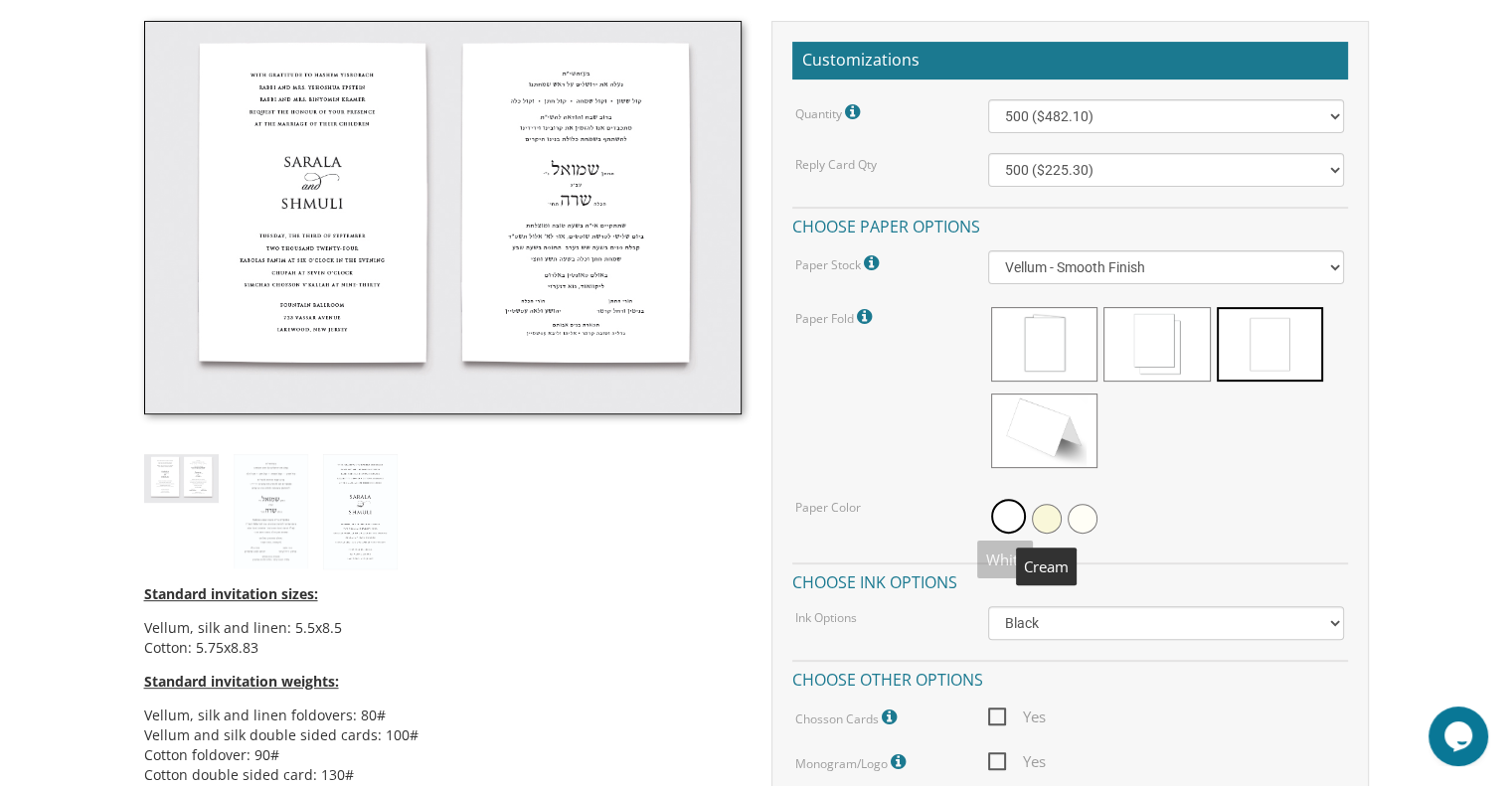 click at bounding box center [1047, 519] 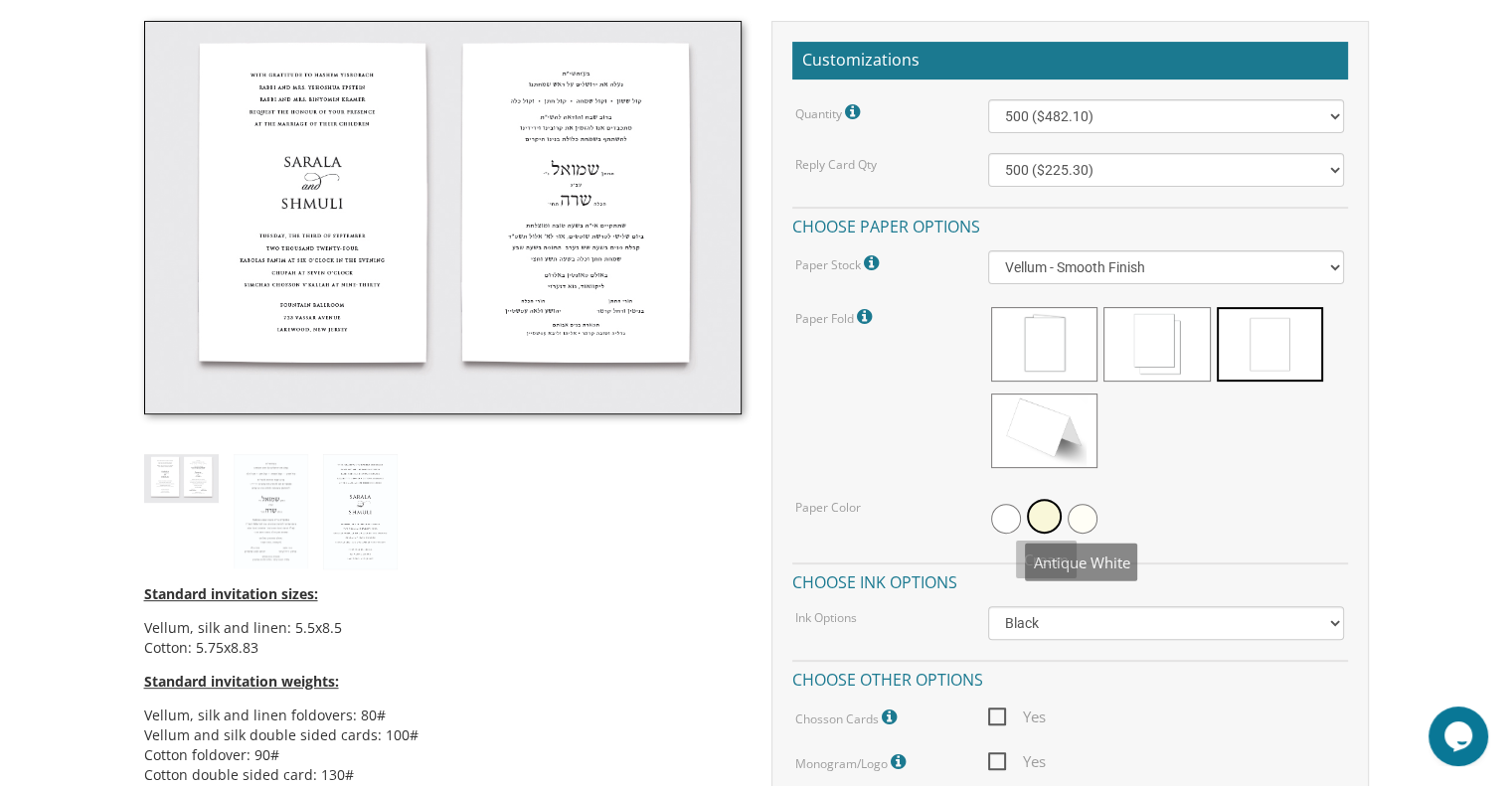 click at bounding box center [1166, 519] 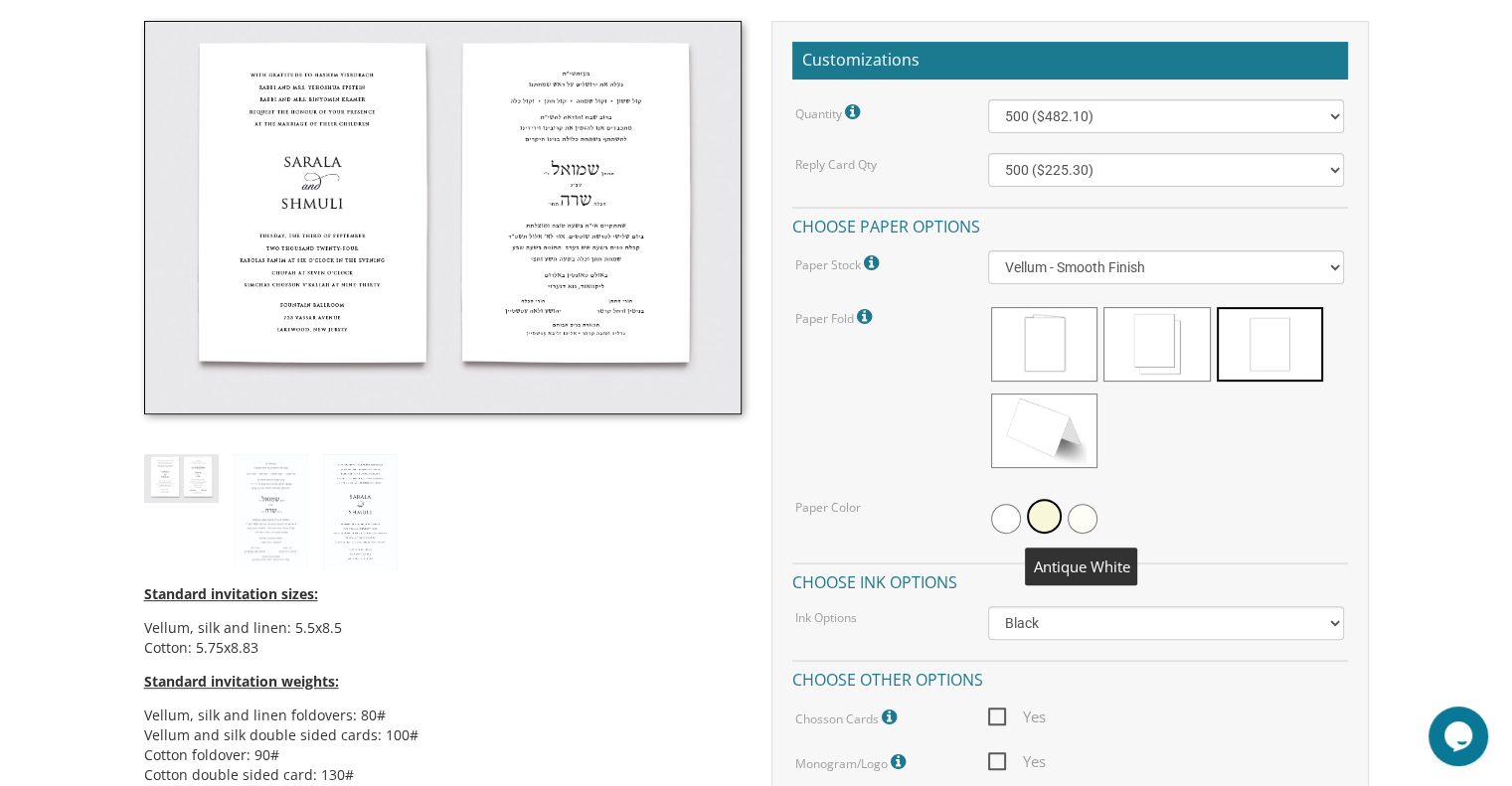 click at bounding box center (1083, 519) 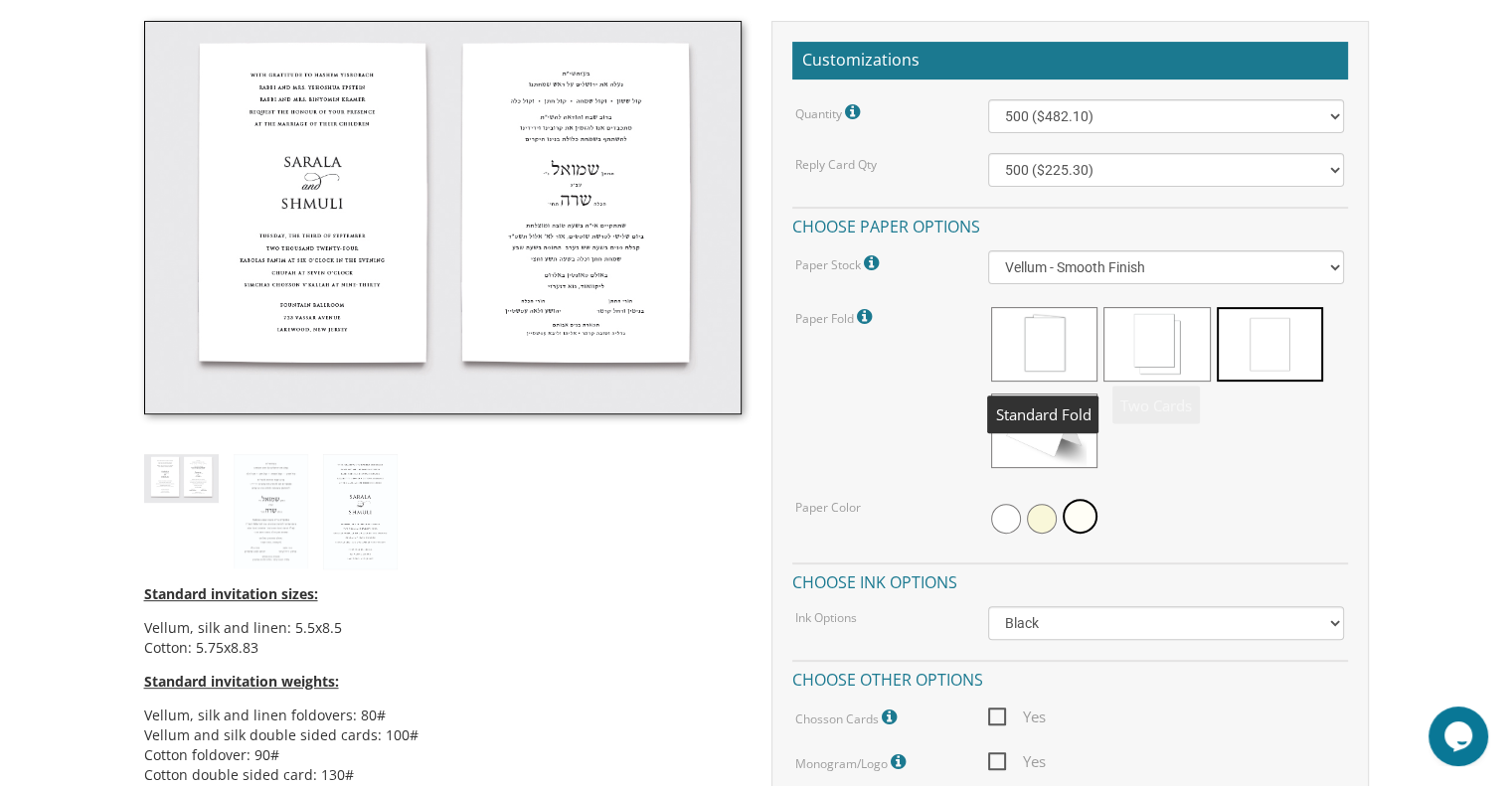 click at bounding box center (1044, 344) 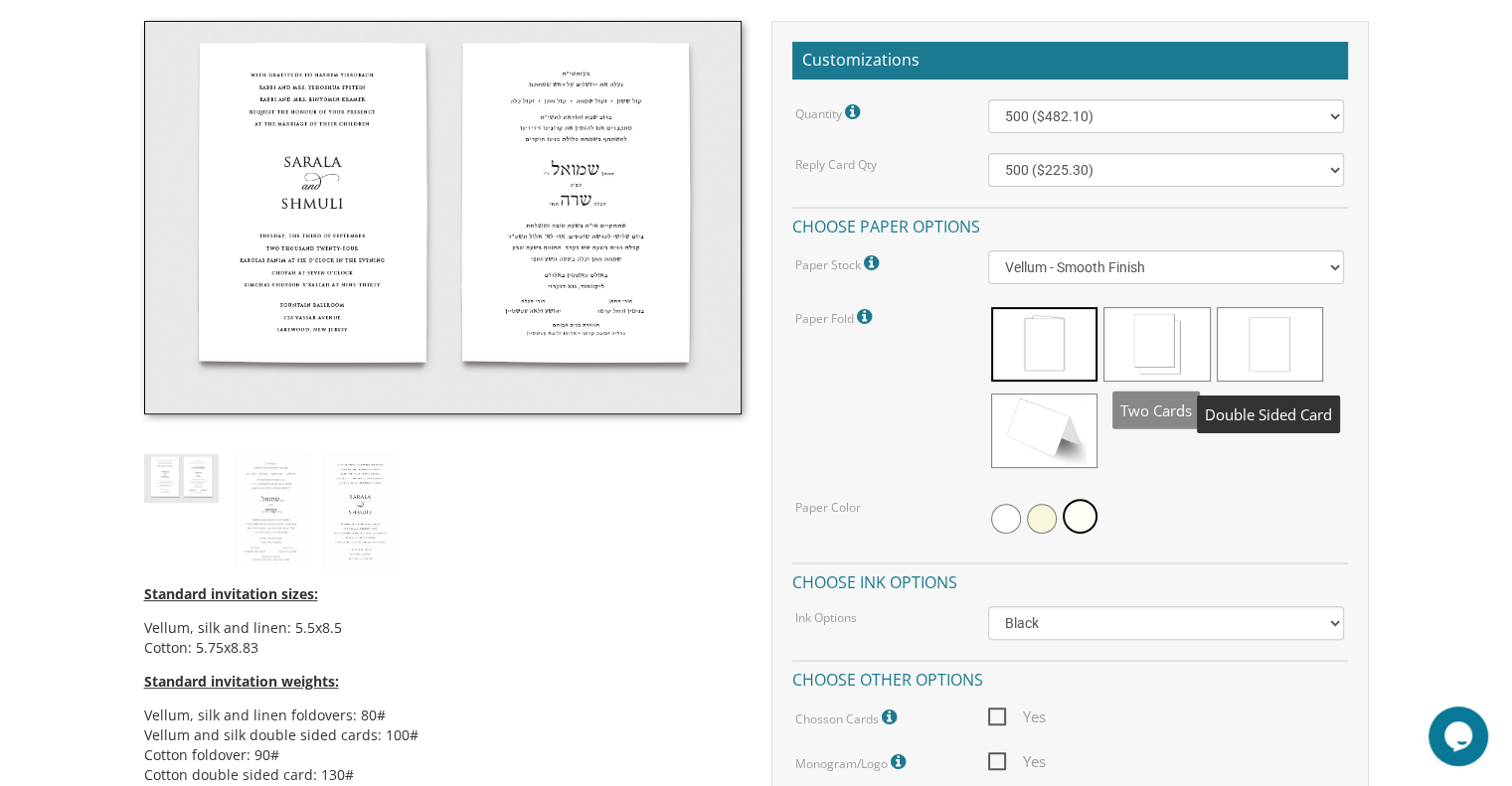click at bounding box center [1269, 344] 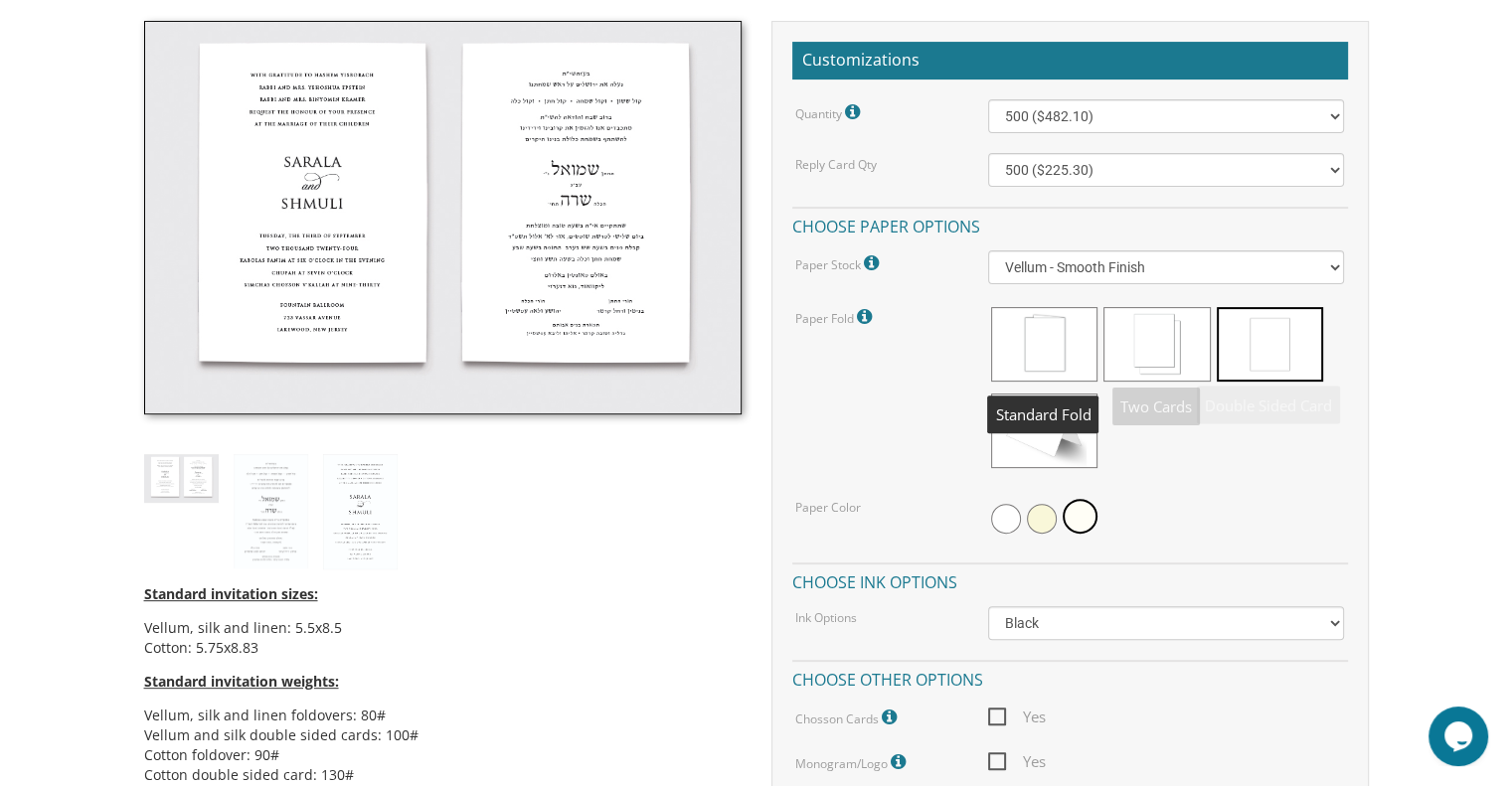 click at bounding box center (1044, 344) 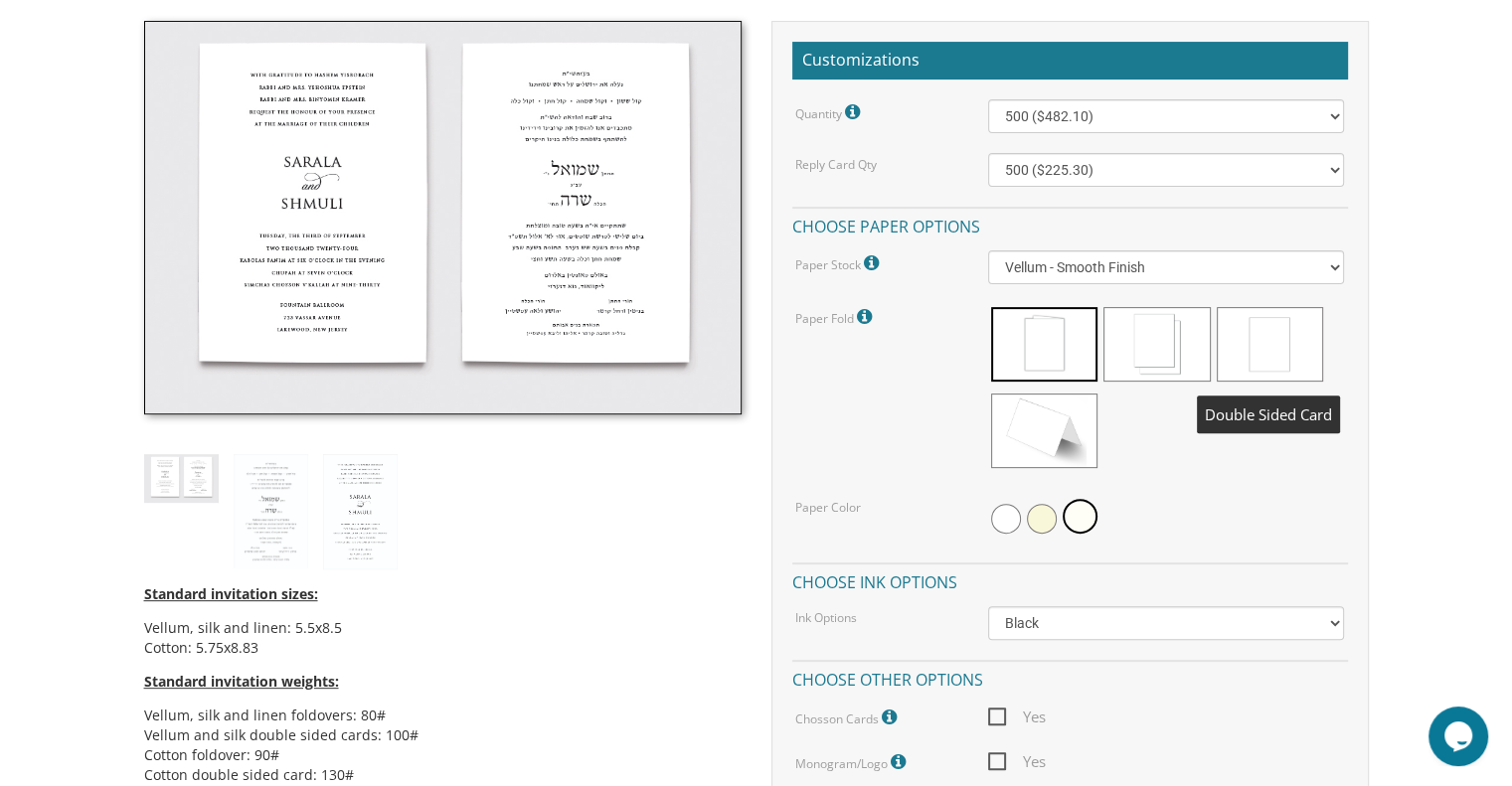 click at bounding box center (1269, 344) 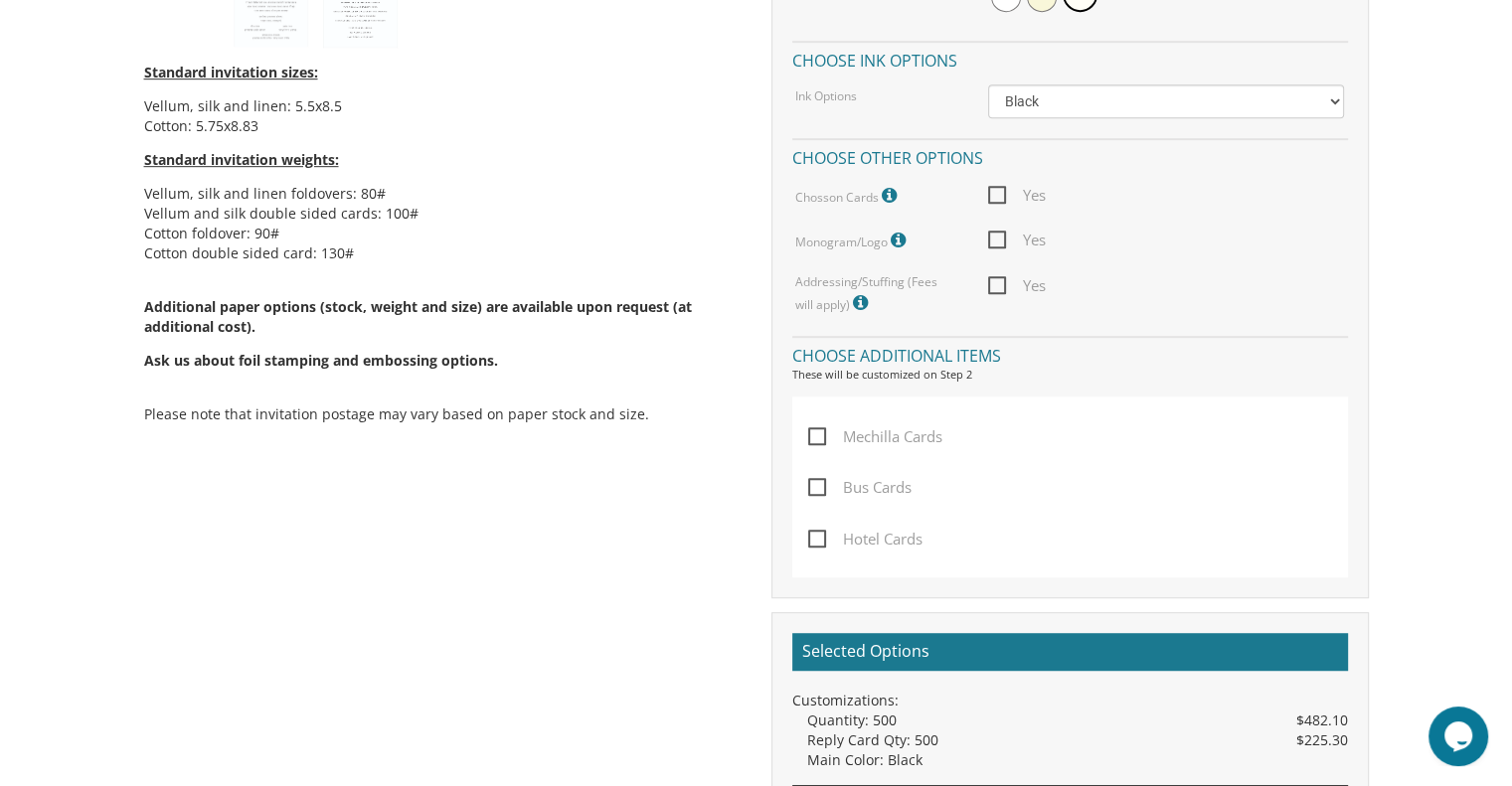 scroll, scrollTop: 1092, scrollLeft: 0, axis: vertical 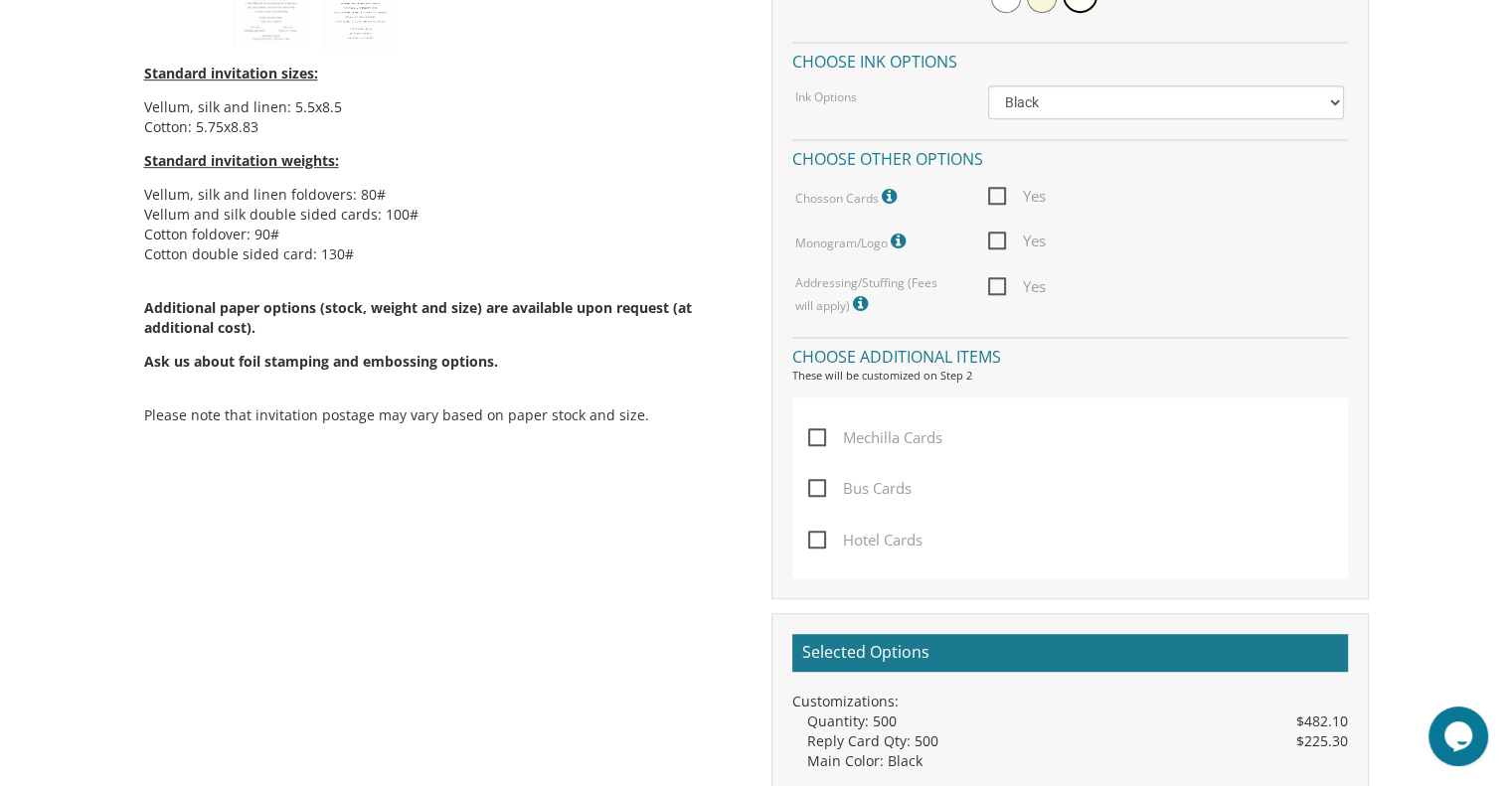 click on "Yes" at bounding box center (1017, 196) 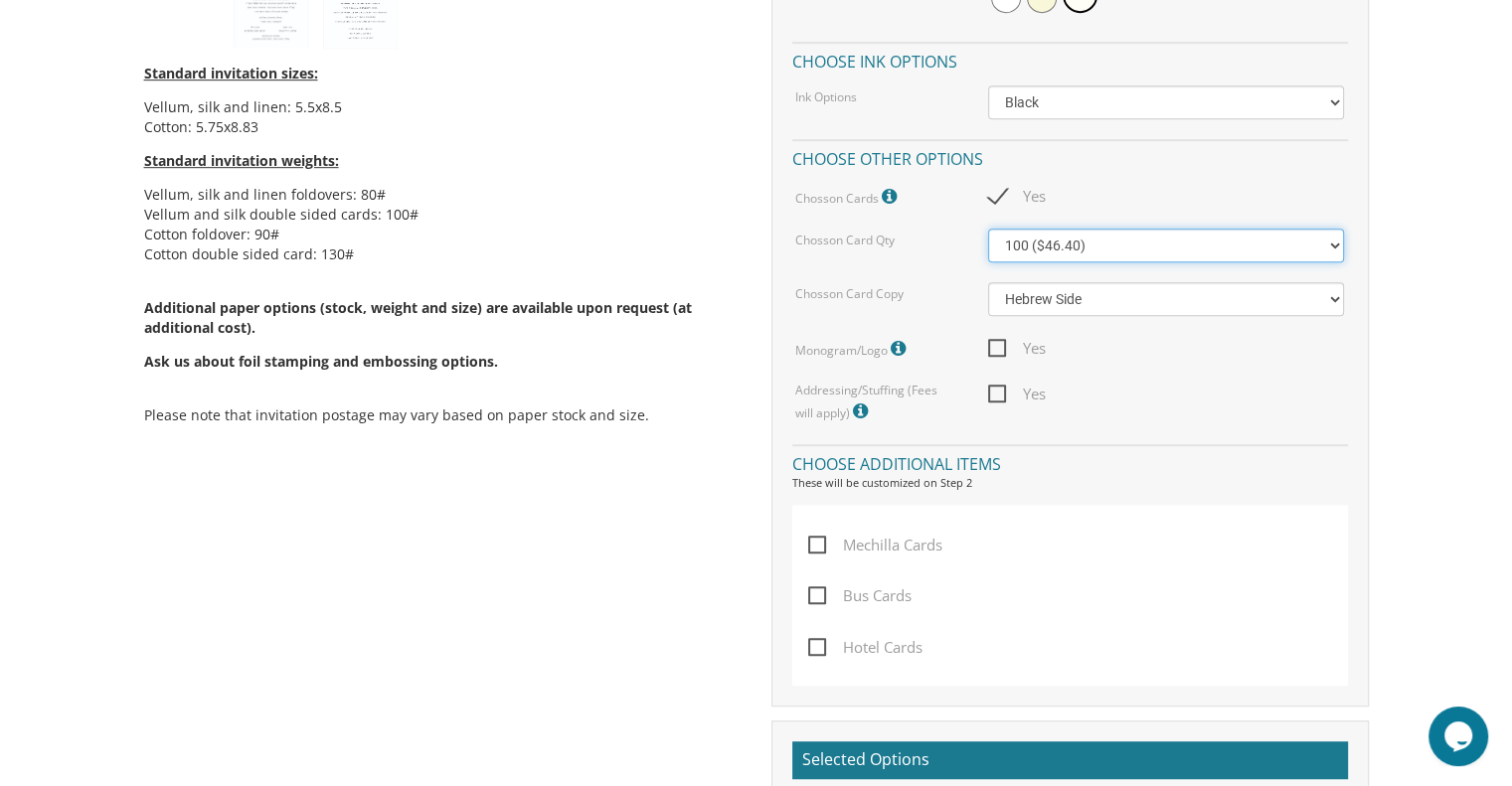 click on "100 ($46.40) 200 ($55.20) 300 ($61.85)" at bounding box center [1166, 245] 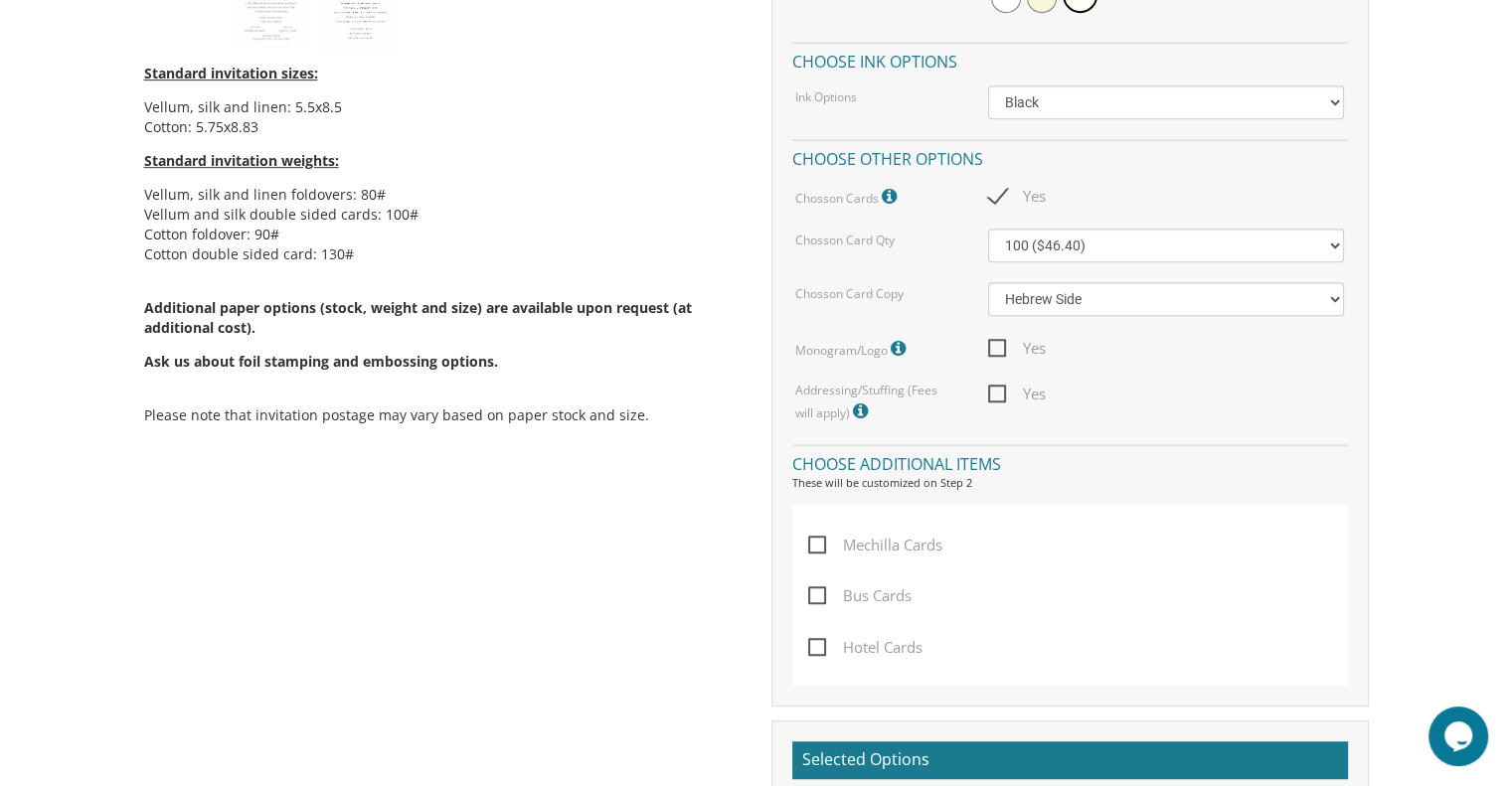 click on "Chosson Cards Chosson Cards print on white or cream vellum stock with black ink.   Yes" at bounding box center (1070, 197) 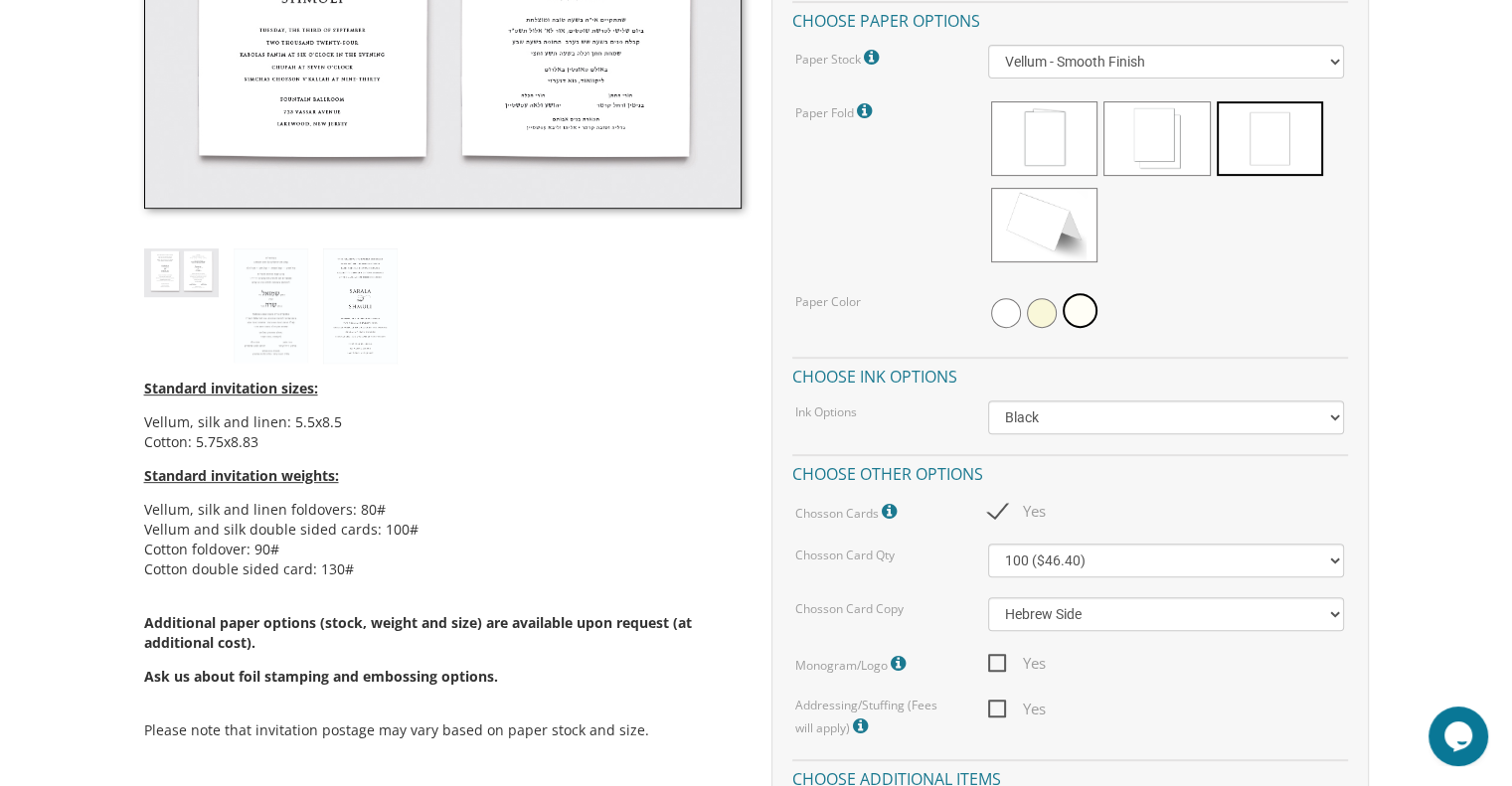 scroll, scrollTop: 714, scrollLeft: 0, axis: vertical 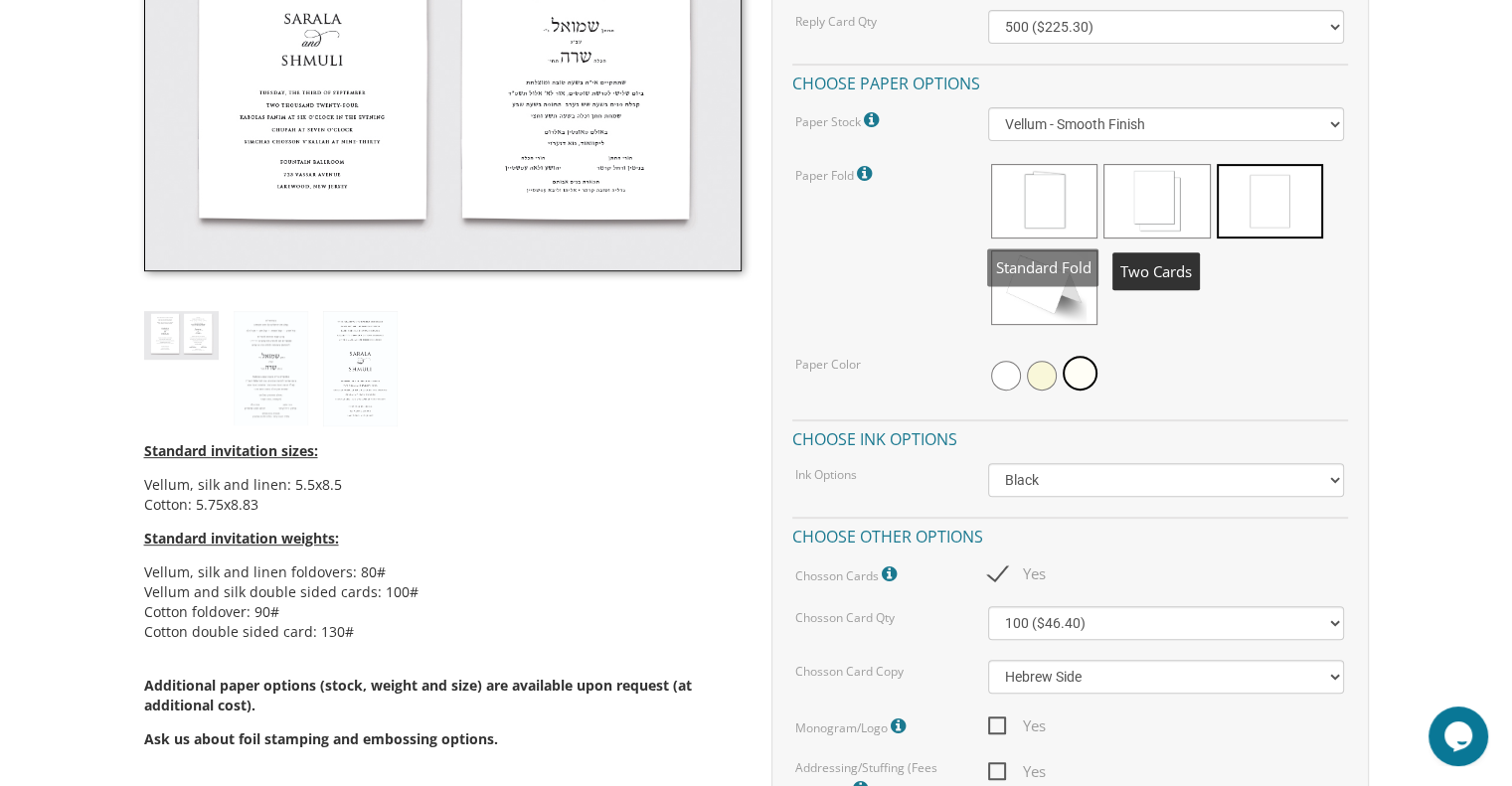 click at bounding box center [1044, 201] 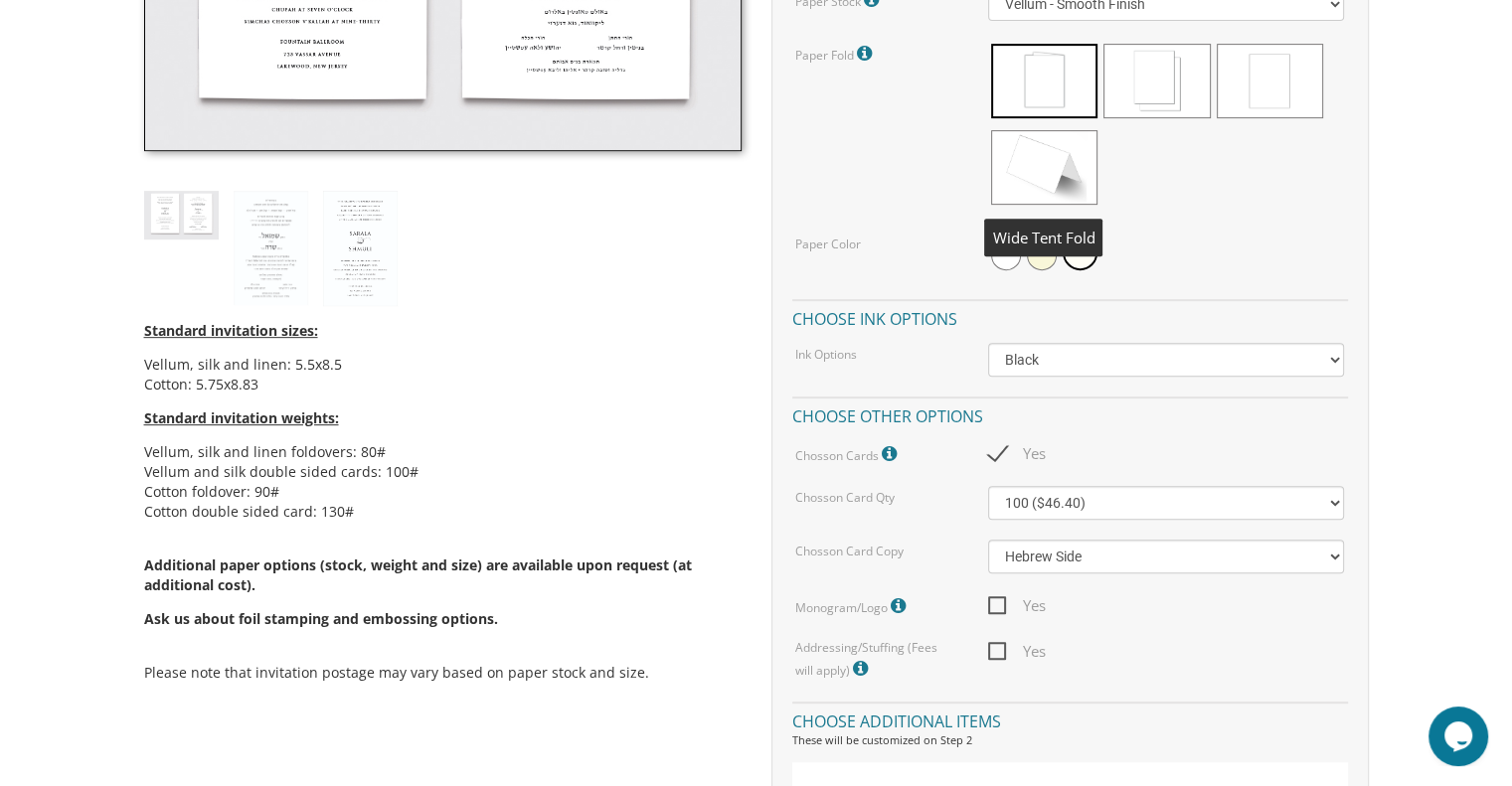 scroll, scrollTop: 604, scrollLeft: 0, axis: vertical 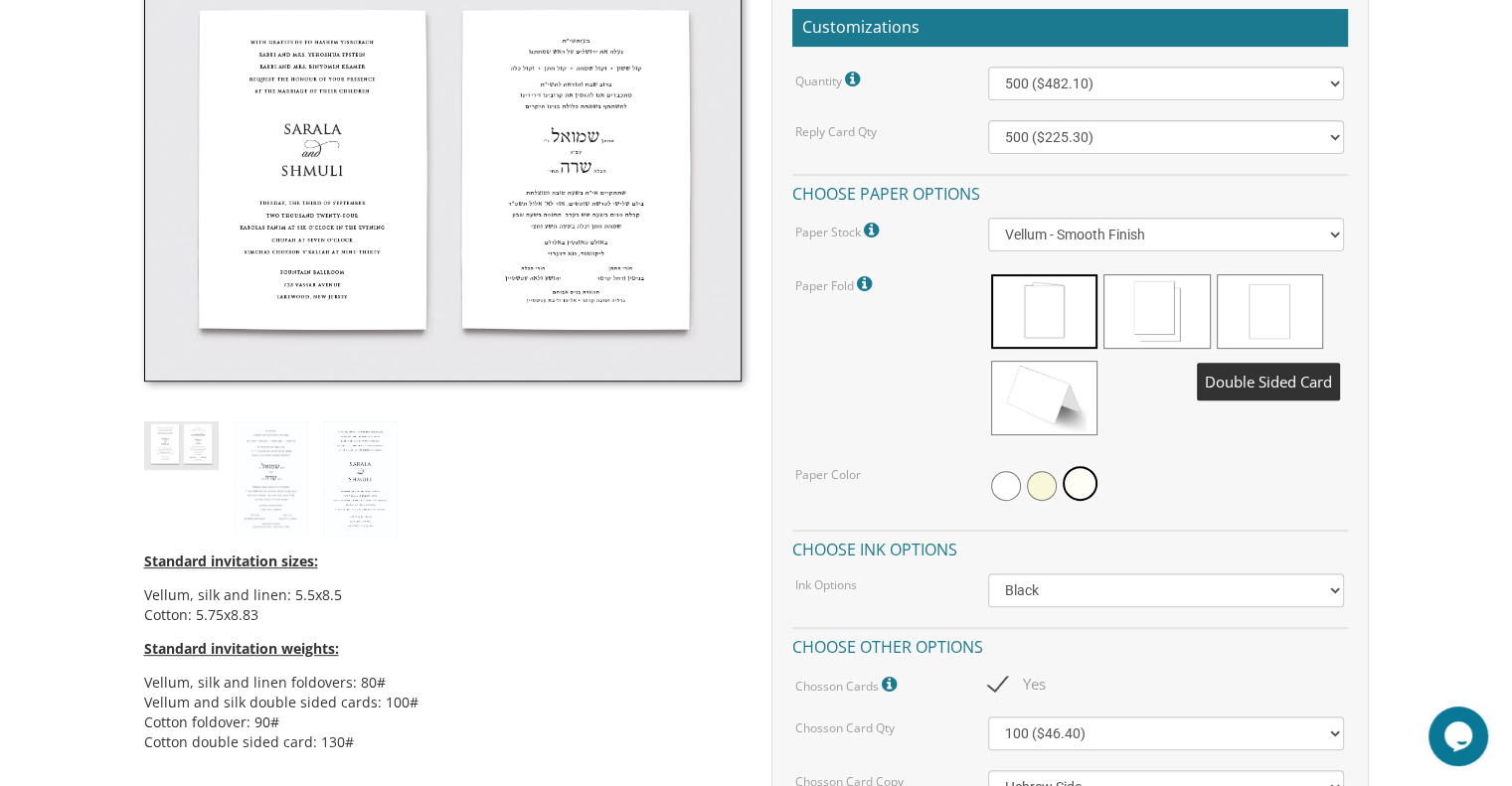 click at bounding box center (1269, 311) 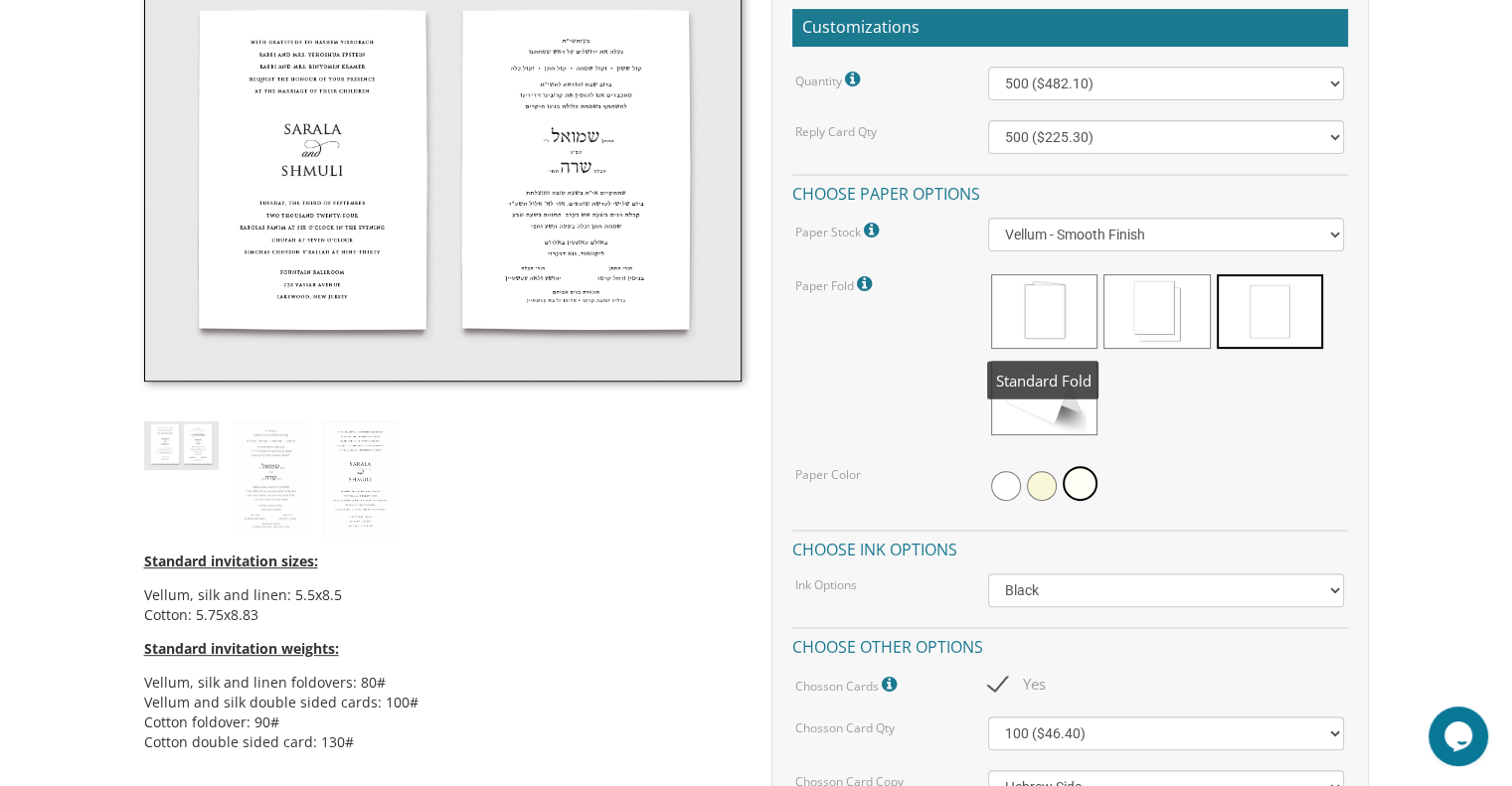 click at bounding box center (1044, 311) 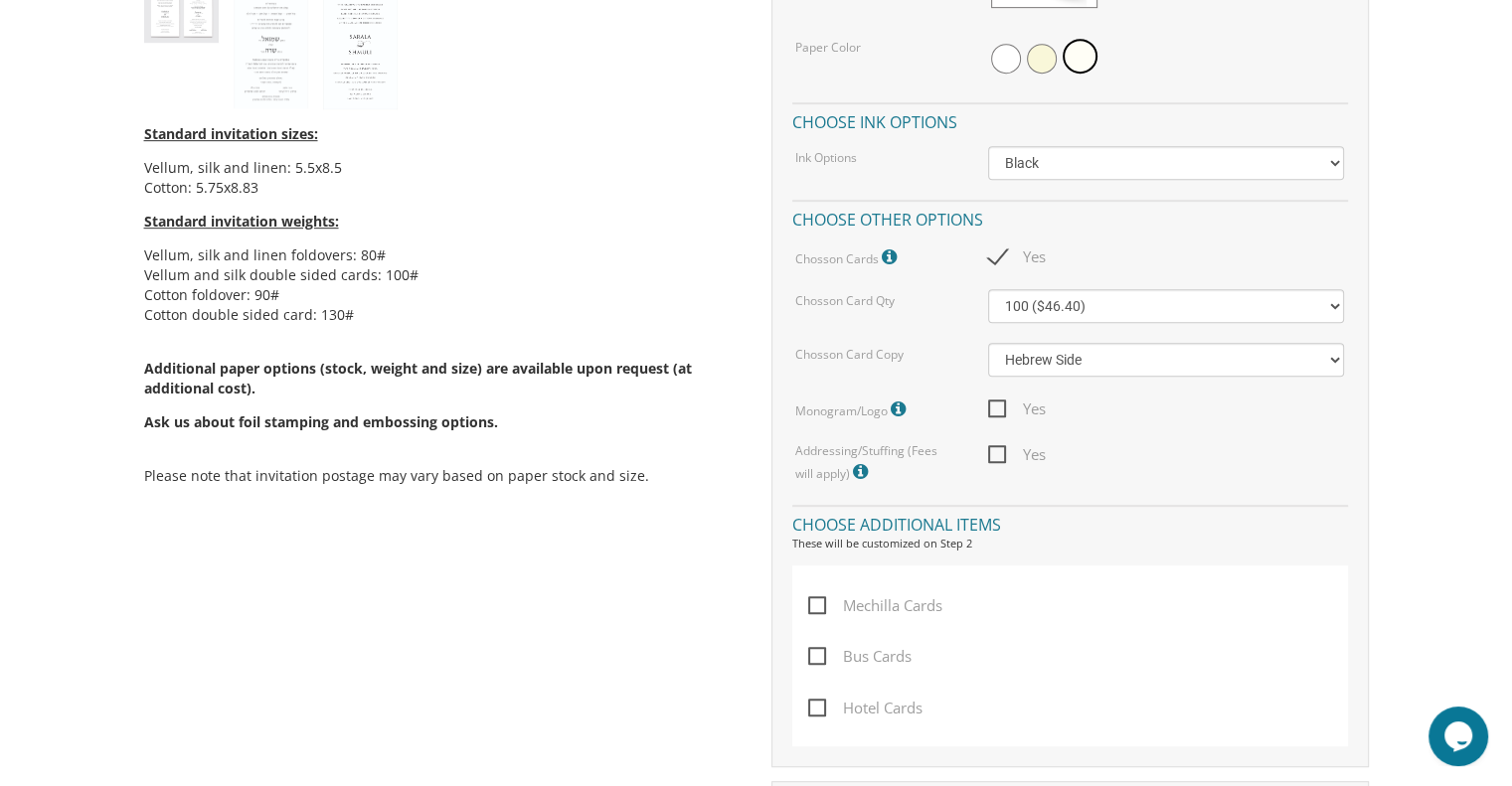 scroll, scrollTop: 1057, scrollLeft: 0, axis: vertical 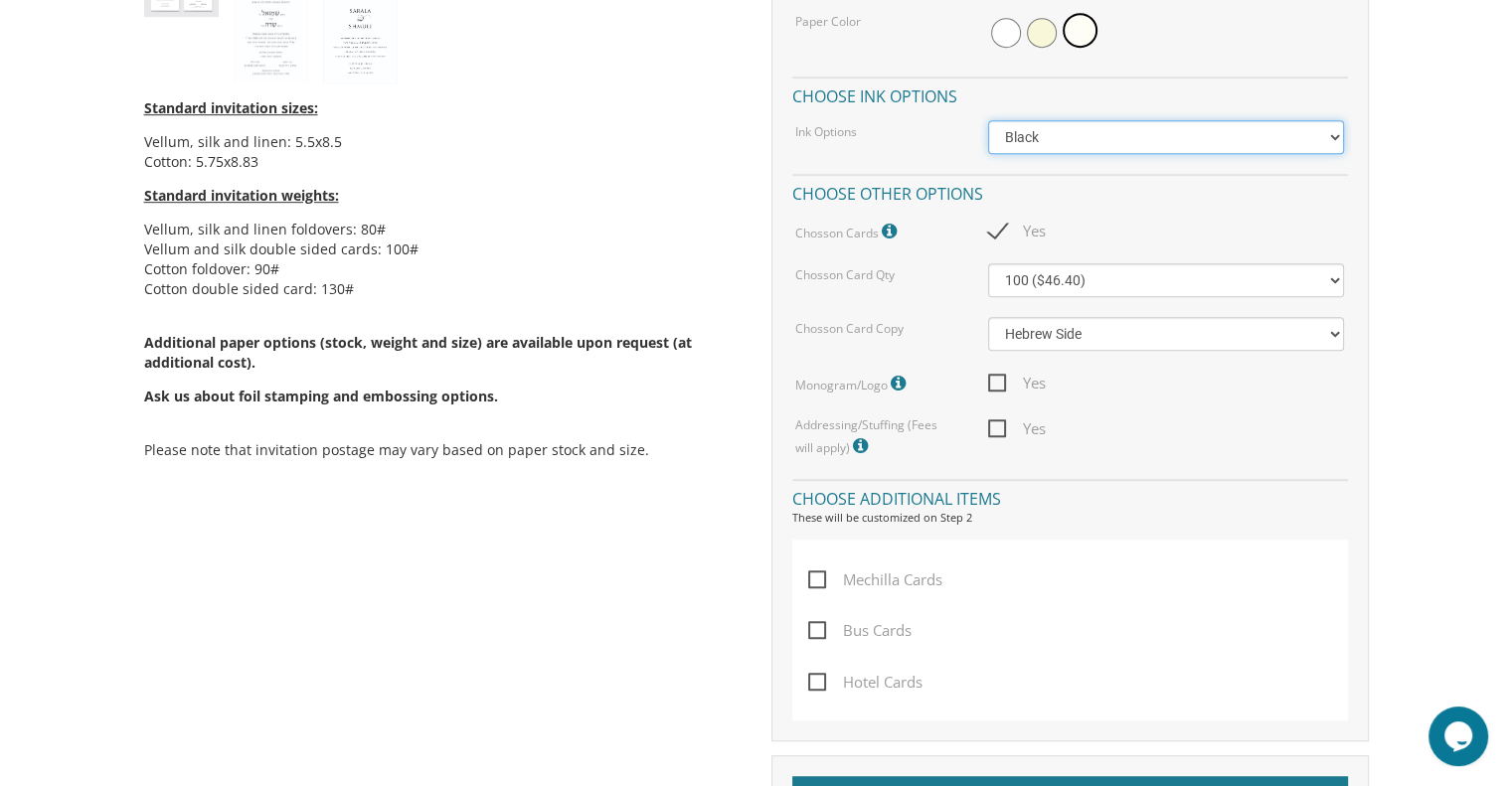 click on "Black Colored Ink ($65.00) Black + One Color ($211.00) Two Colors ($265.00)" at bounding box center [1166, 137] 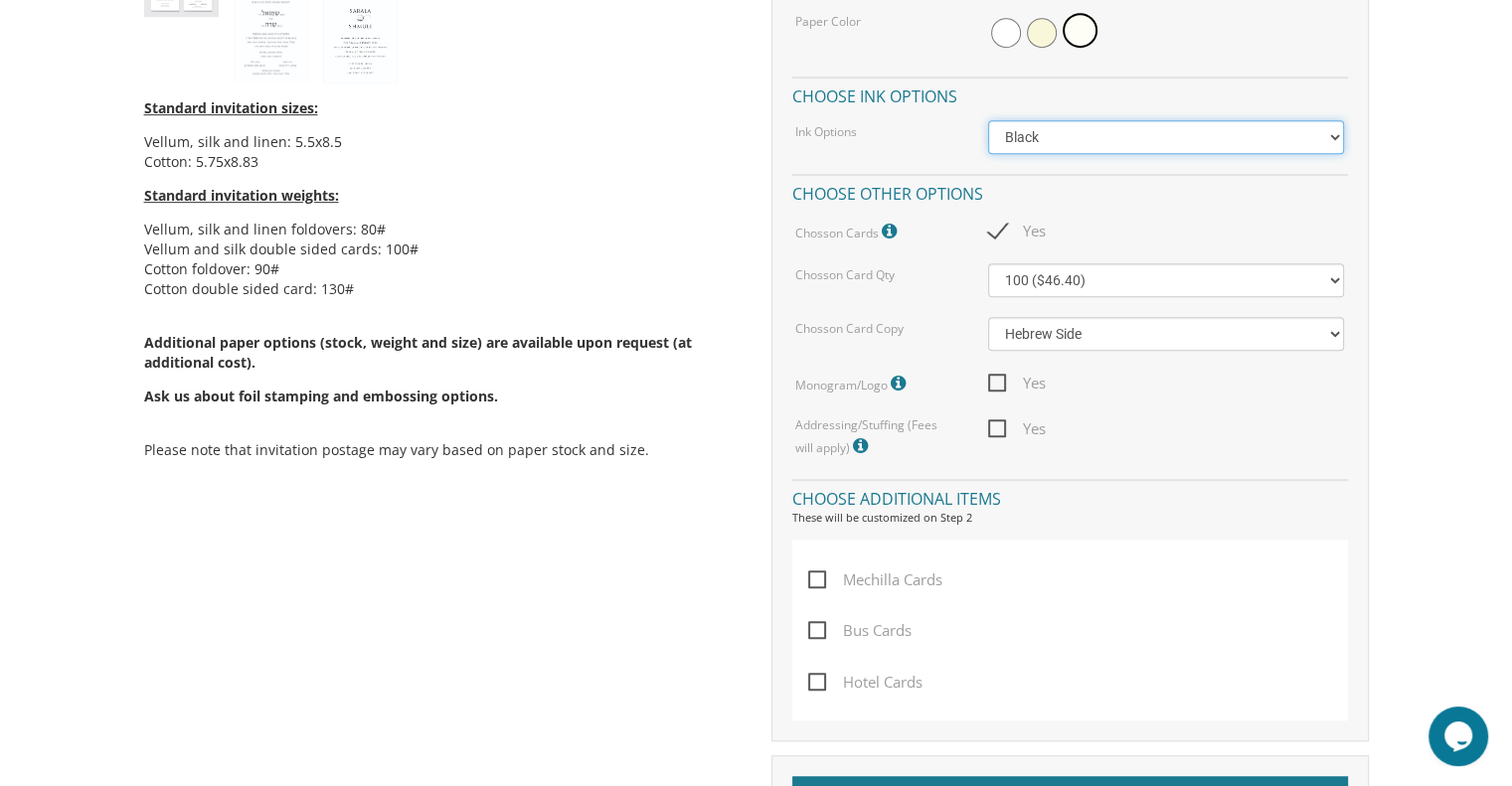 click on "Black Colored Ink ($65.00) Black + One Color ($211.00) Two Colors ($265.00)" at bounding box center [1166, 137] 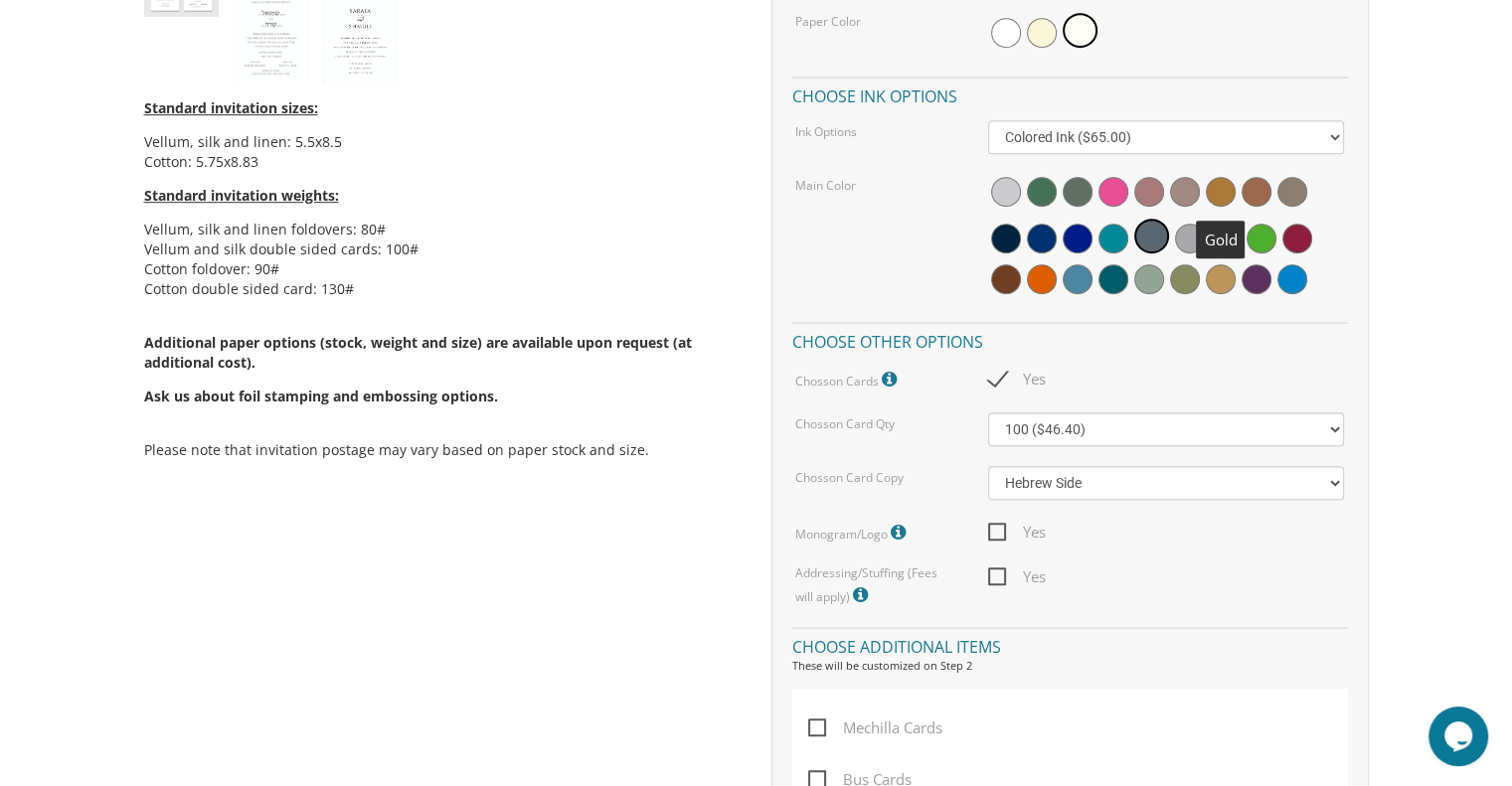 click at bounding box center (1221, 192) 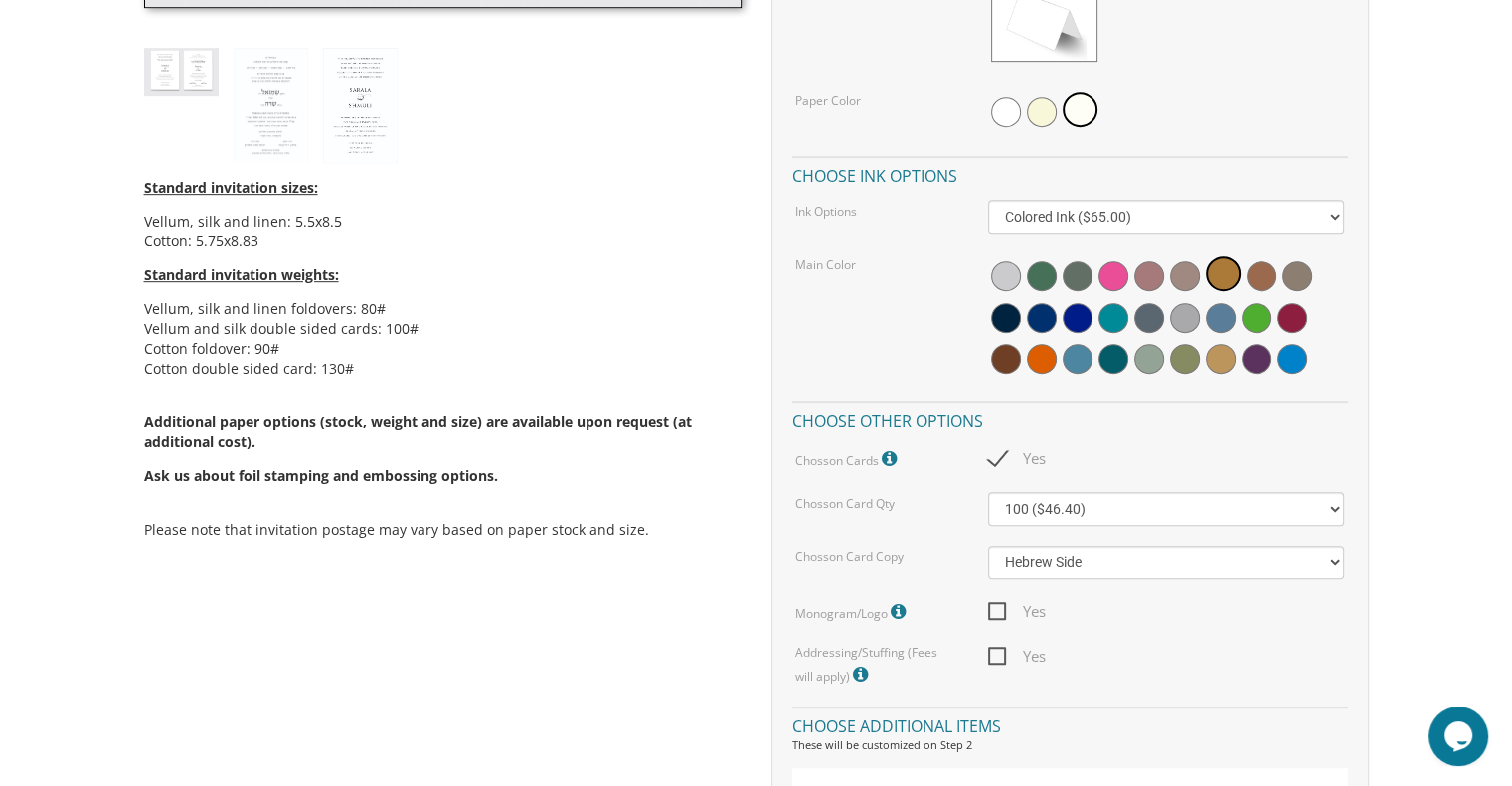 scroll, scrollTop: 719, scrollLeft: 0, axis: vertical 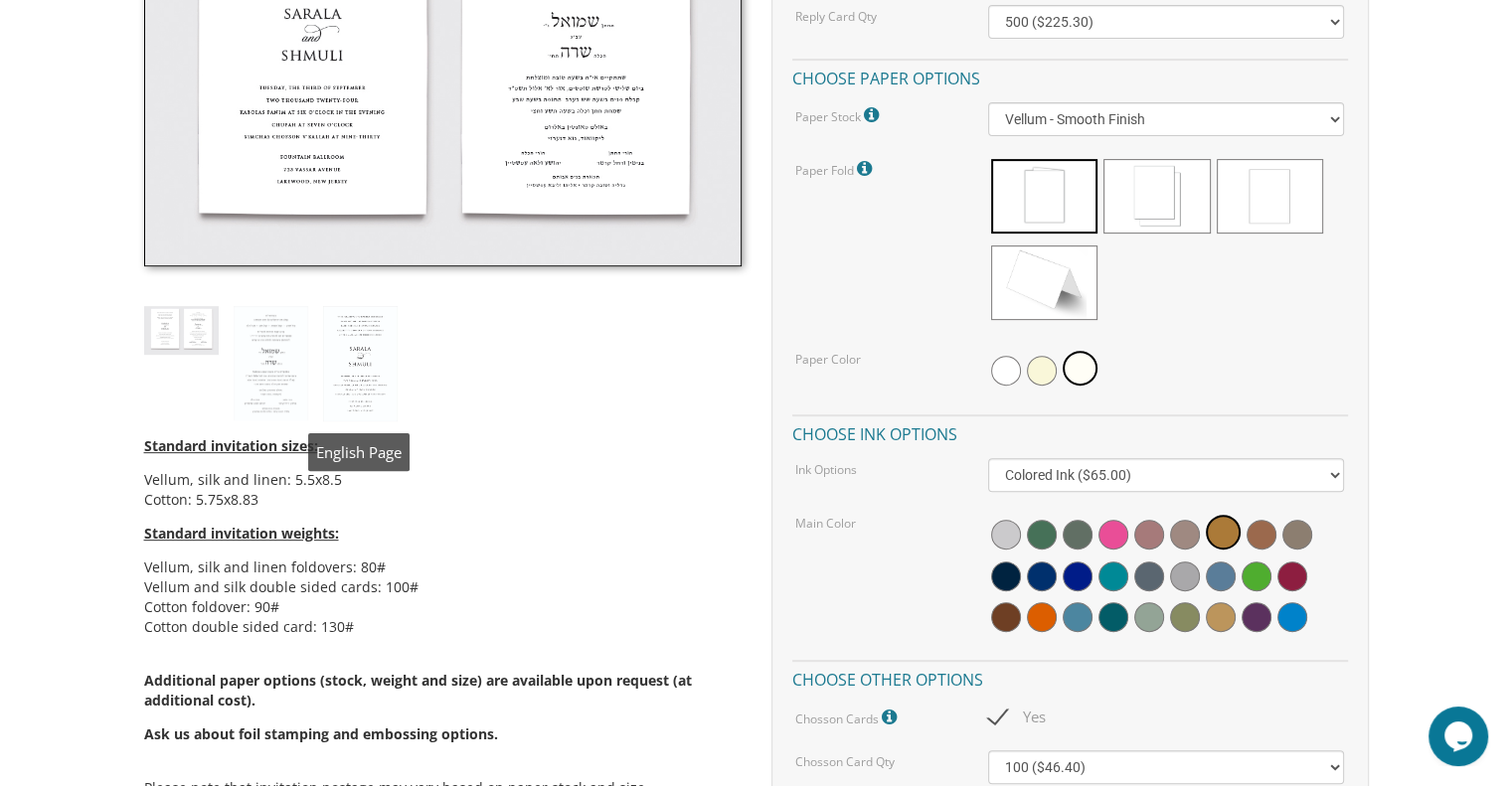 click at bounding box center (360, 364) 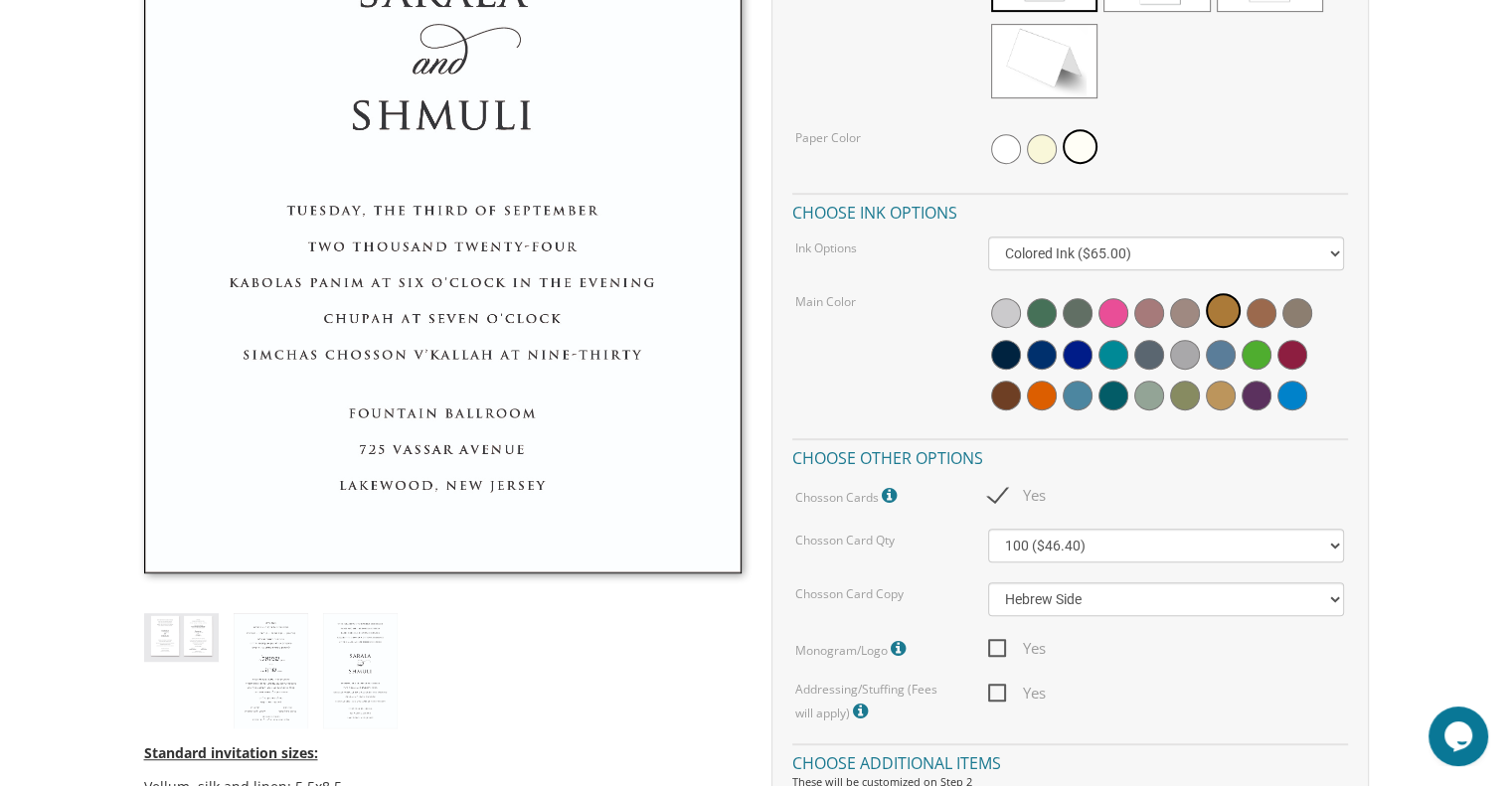 scroll, scrollTop: 938, scrollLeft: 0, axis: vertical 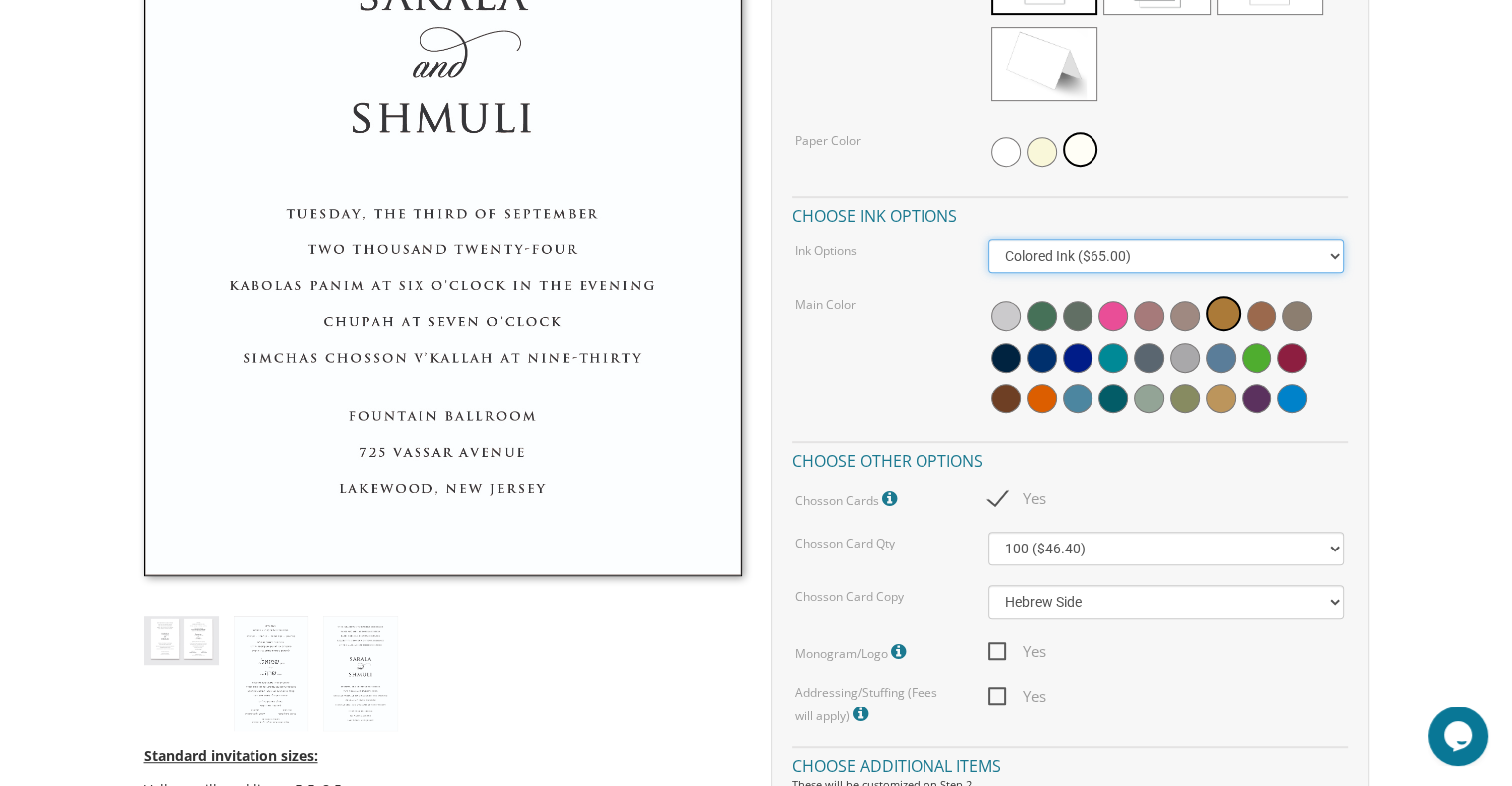 click on "Black Colored Ink ($65.00) Black + One Color ($211.00) Two Colors ($265.00)" at bounding box center (1166, 256) 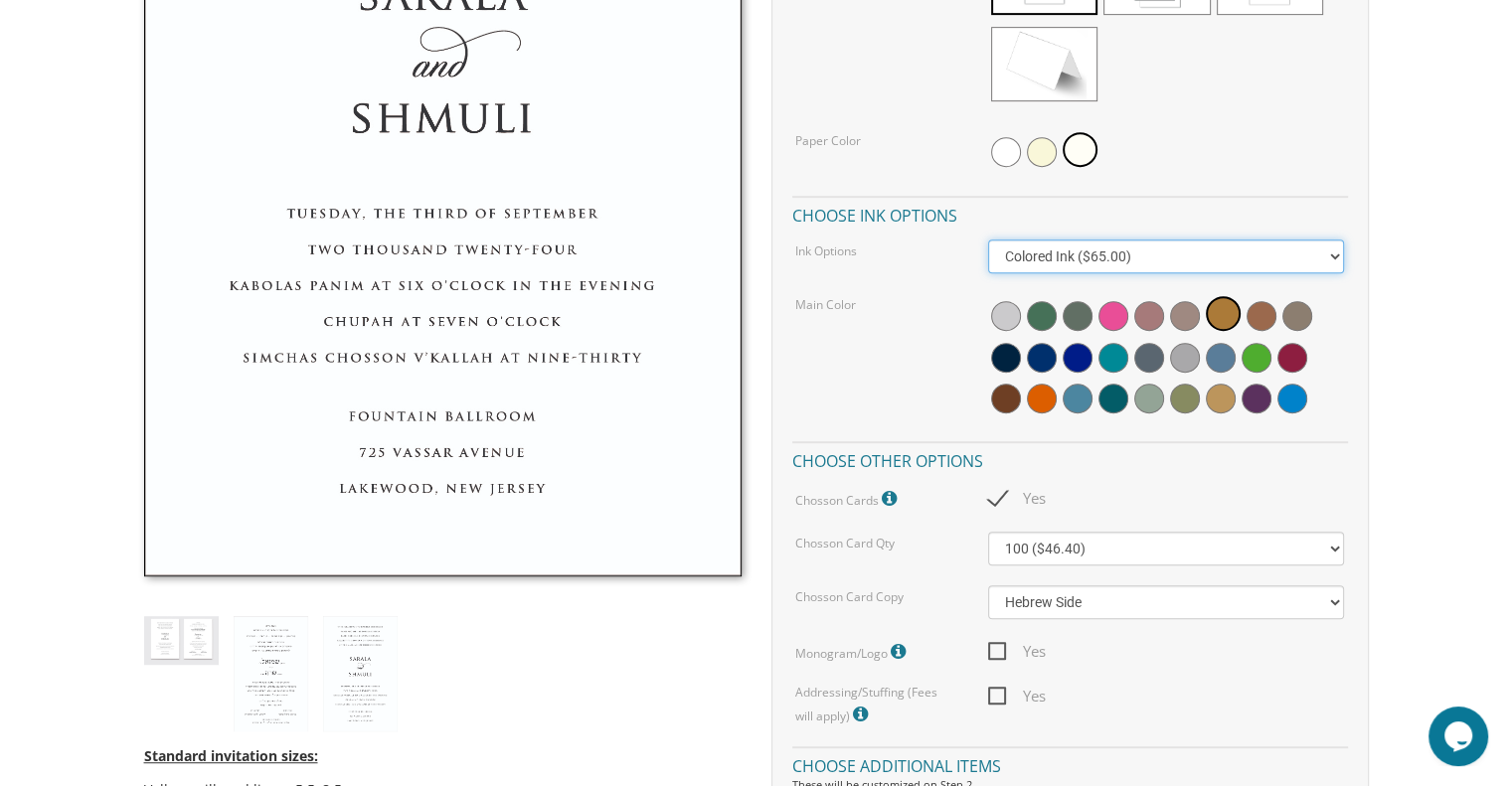 select on "Black" 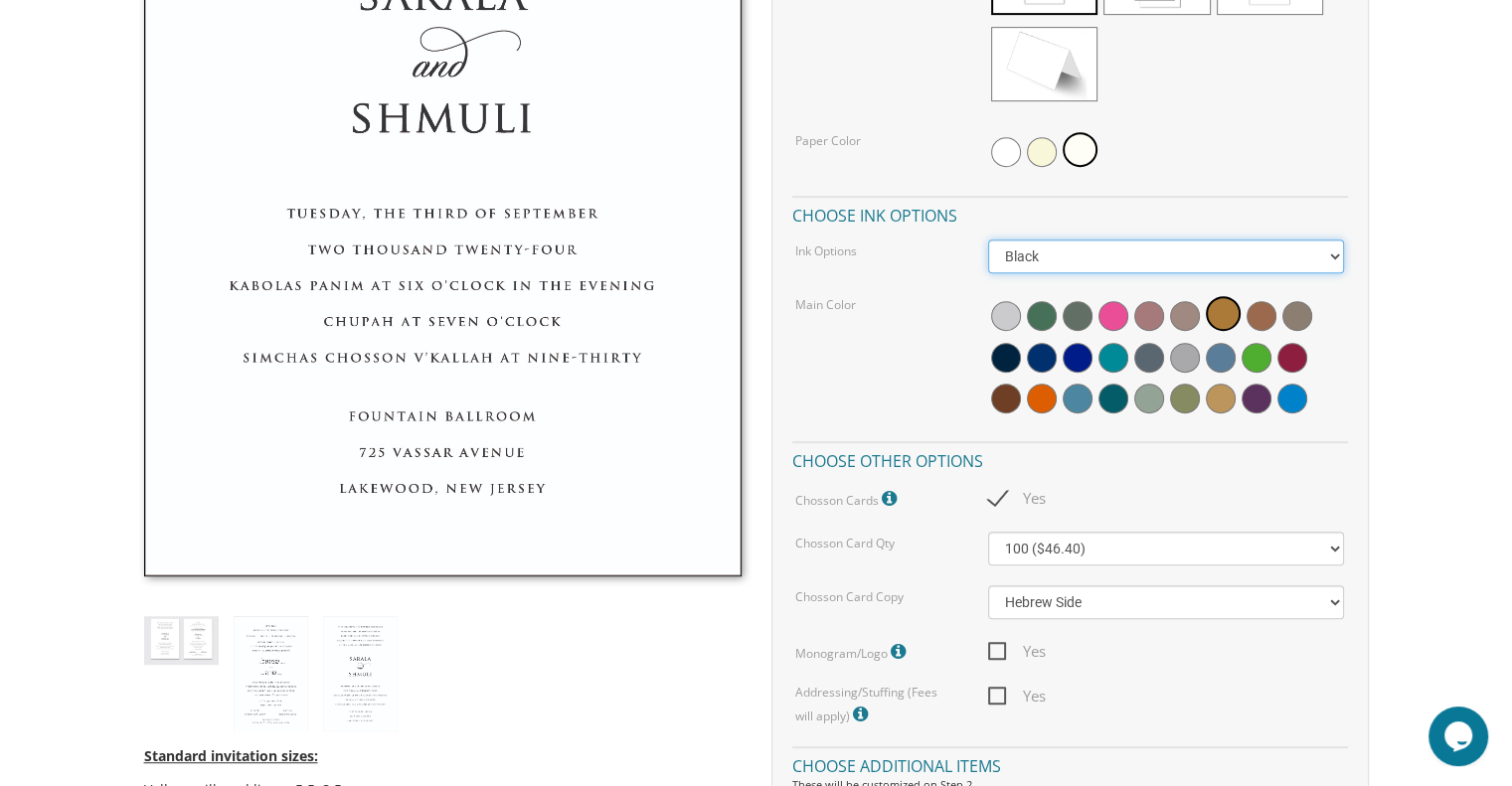 click on "Black Colored Ink ($65.00) Black + One Color ($211.00) Two Colors ($265.00)" at bounding box center (1166, 256) 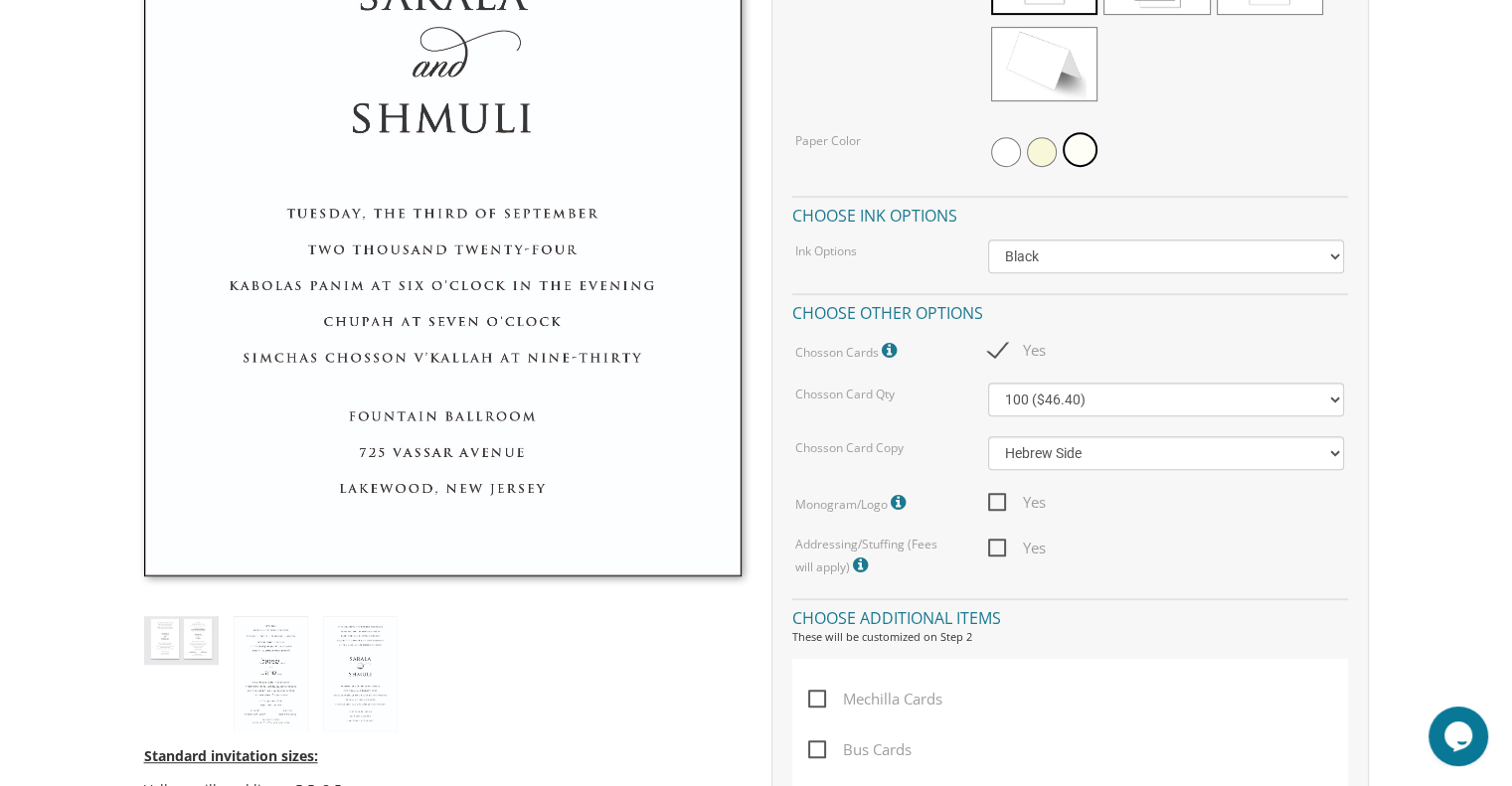 click on "Yes" at bounding box center (1166, 548) 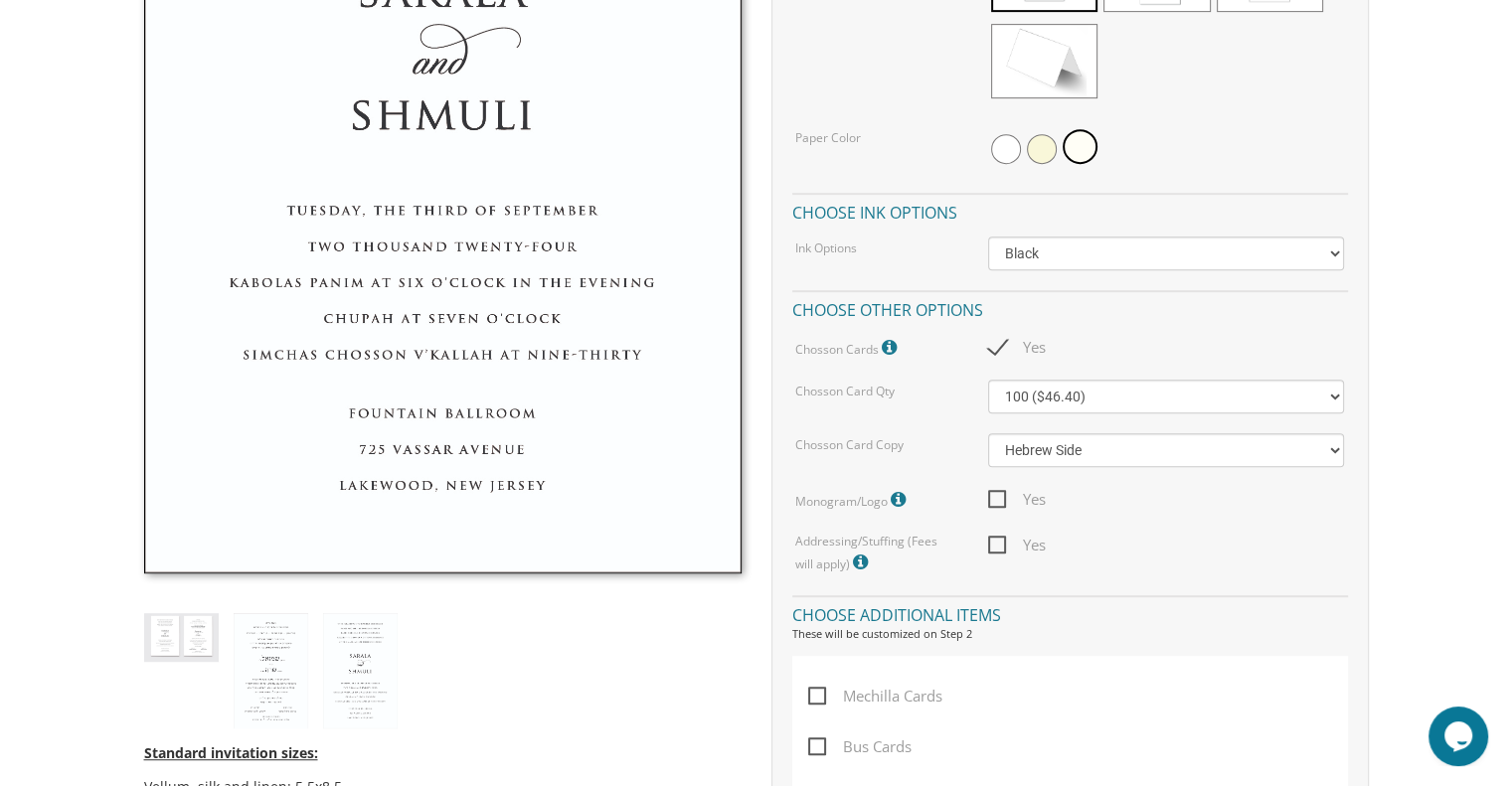 scroll, scrollTop: 940, scrollLeft: 0, axis: vertical 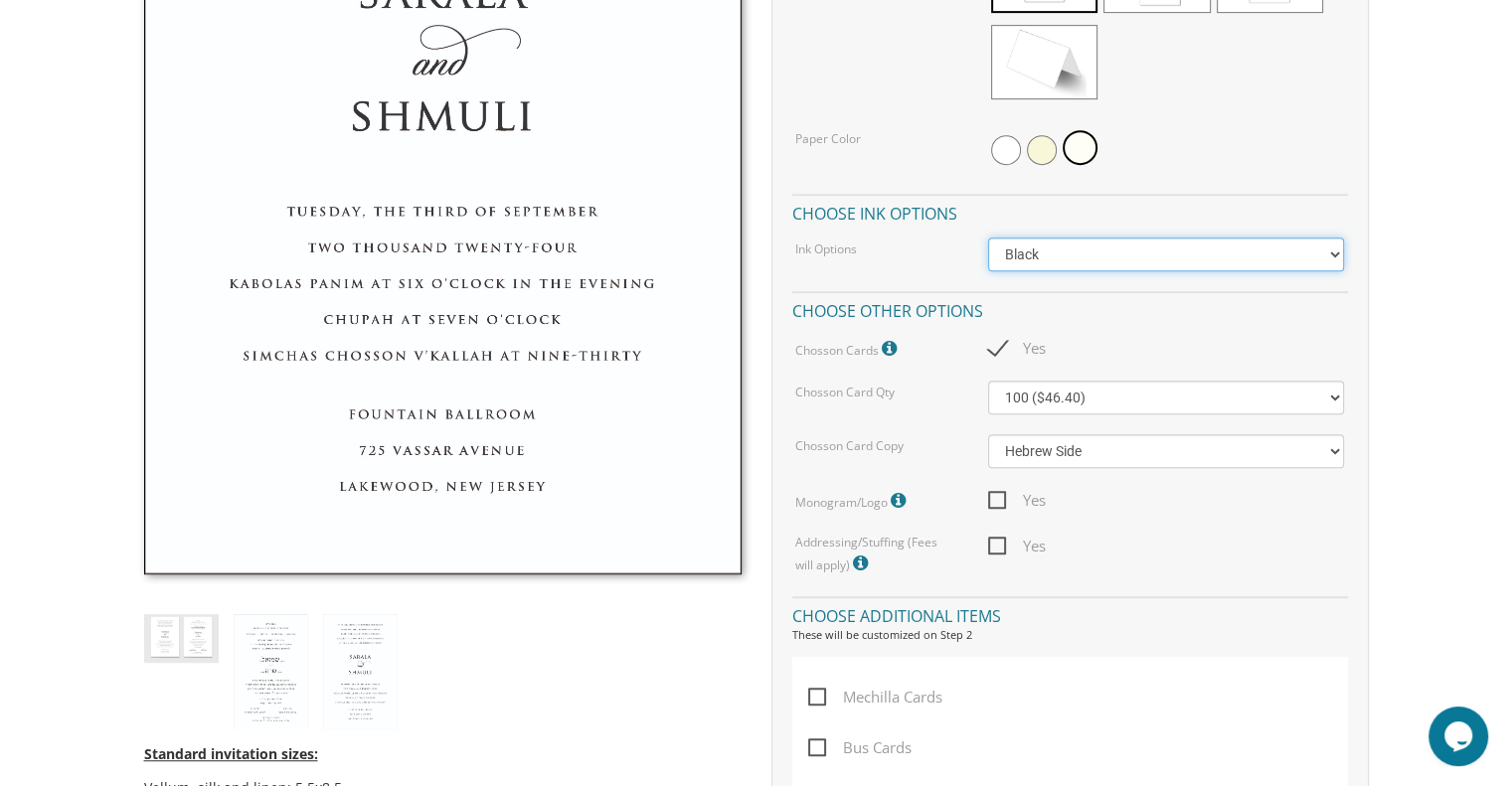 click on "Black Colored Ink ($65.00) Black + One Color ($211.00) Two Colors ($265.00)" at bounding box center (1166, 254) 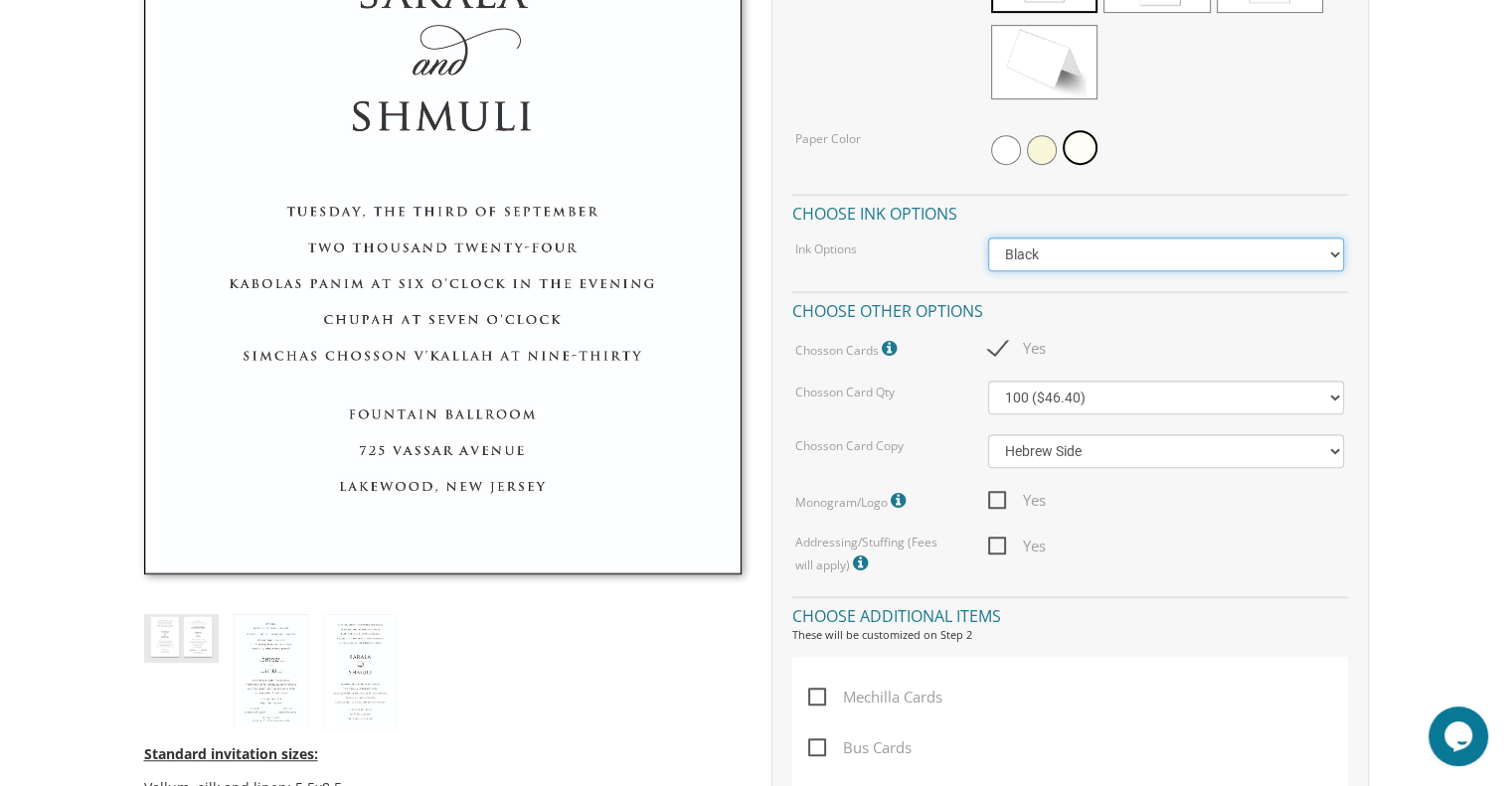 click on "Black Colored Ink ($65.00) Black + One Color ($211.00) Two Colors ($265.00)" at bounding box center (1166, 254) 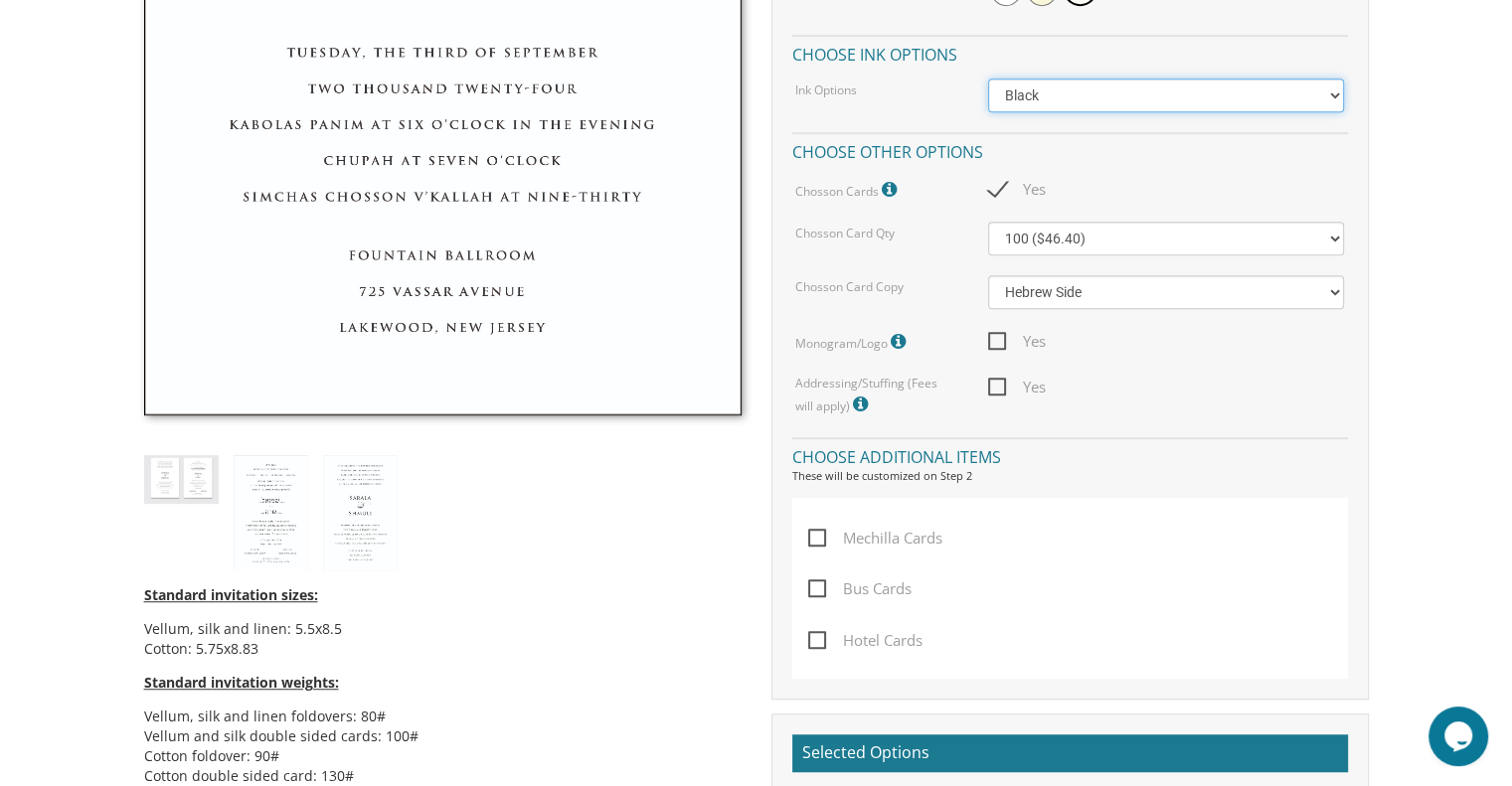 scroll, scrollTop: 1100, scrollLeft: 0, axis: vertical 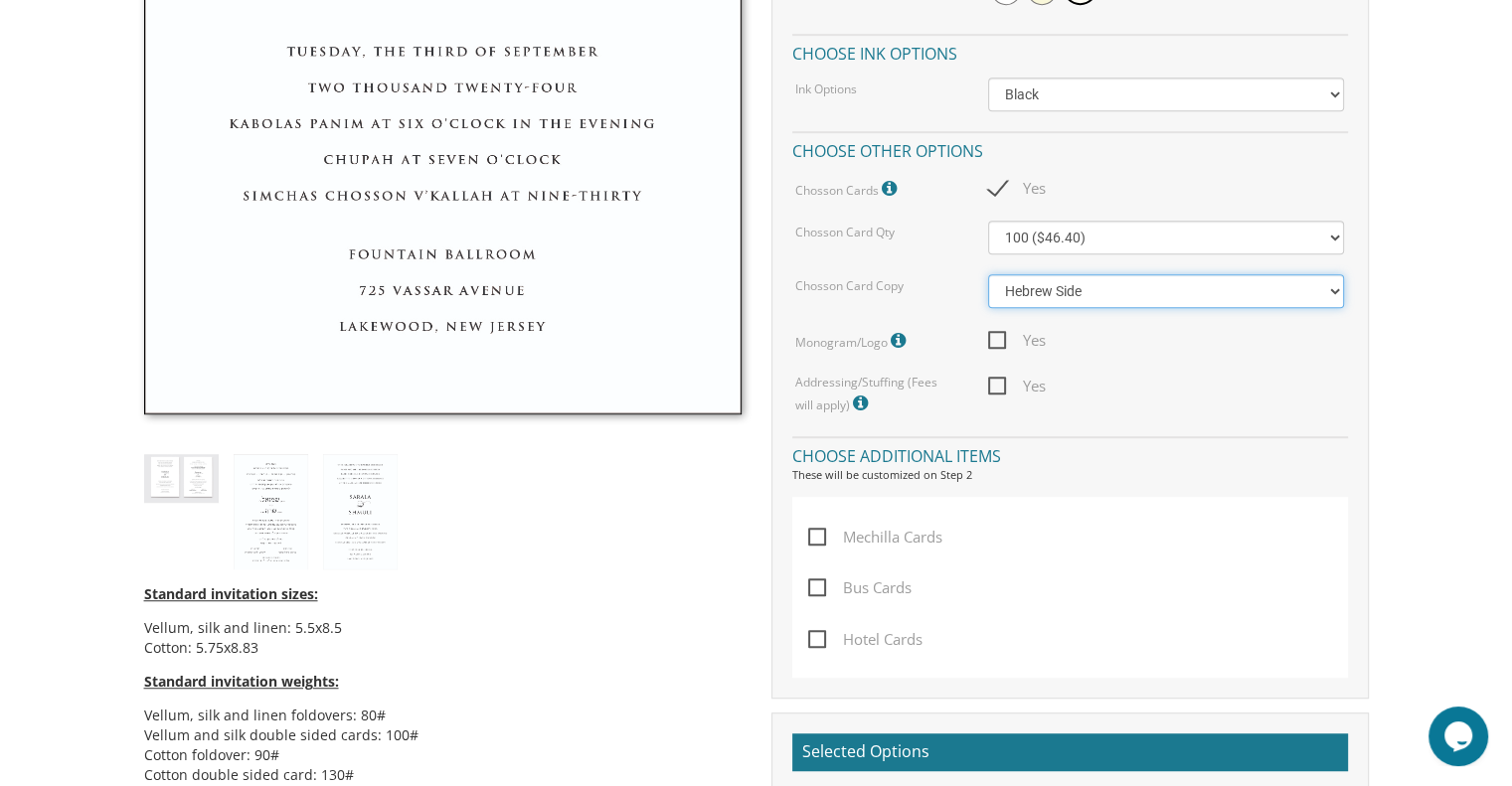 click on "Hebrew Side English Side" at bounding box center [1166, 291] 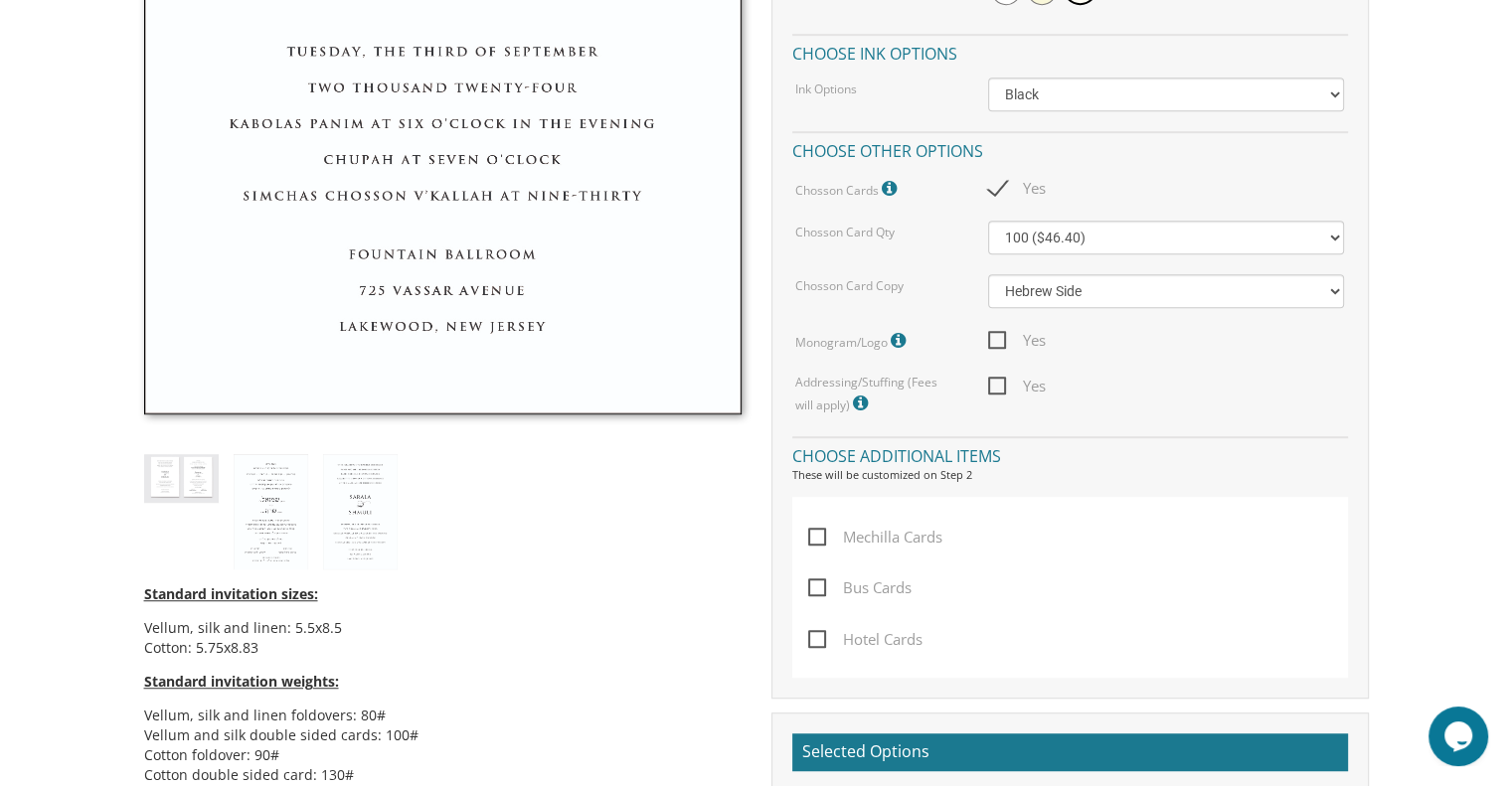 click on "Quantity Please note: Quantities may be modified after order completion.
For wedding invitations  you will also have the option to split total quantity between 2 shipping addresses at checkout. 100 ($277.50) 200 ($330.45) 300 ($380.65) 400 ($432.70) 500 ($482.10) 600 ($534.10) 700 ($583.65) 800 ($635.30) 900 ($684.60) 1000 ($733.55) 1100 ($785.50) 1200 ($833.05) 1300 ($884.60) 1400 ($934.05) 1500 ($983.75) 1600 ($1,033.10) 1700 ($1,082.75) 1800 ($1,132.20) 1900 ($1,183.75) 2000 ($1,230.95)   Reply Card Qty 100 ($125.70) 200 ($150.60) 300 ($177.95) 400 ($270.70) 500 ($225.30) 600 ($249.85) 700 ($272.35) 800 ($299.20) 900 ($323.55) 1000 ($345.80) 1100 ($370.35) 1200 ($392.90) 1300 ($419.70) 1400 ($444.00) 1500 ($466.35) 1600 ($488.75) 1700 ($517.45) 1800 ($539.60) 1900 ($561.95) 2000 ($586.05) Choose paper options   Paper Stock
Vellum:  Uncoated paper that has a slightly rough or toothy surface - similar to eggshell.
Silk:
Linen:
Cotton:
Paper Fold" at bounding box center (1070, -7) 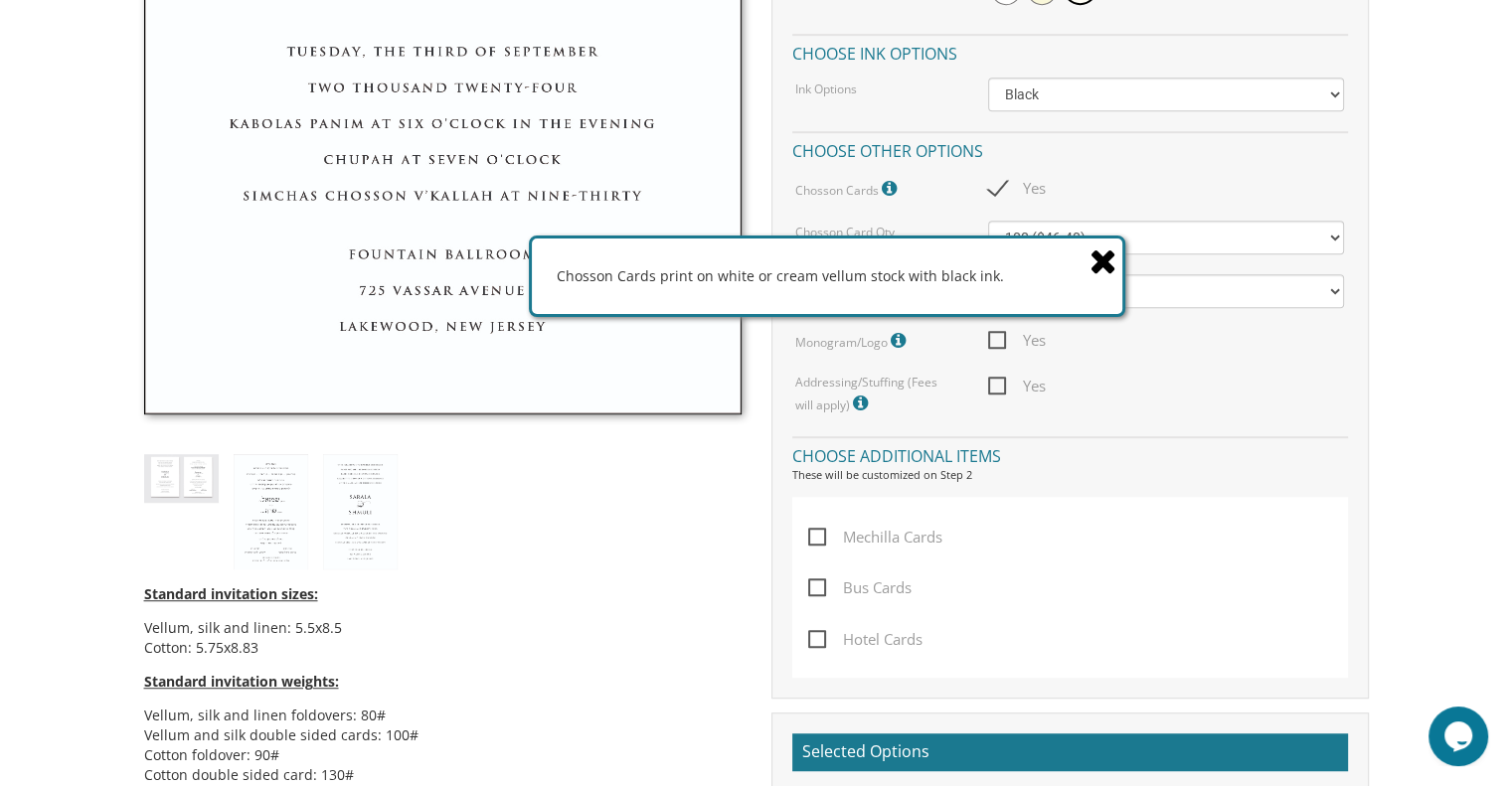 click at bounding box center [1103, 260] 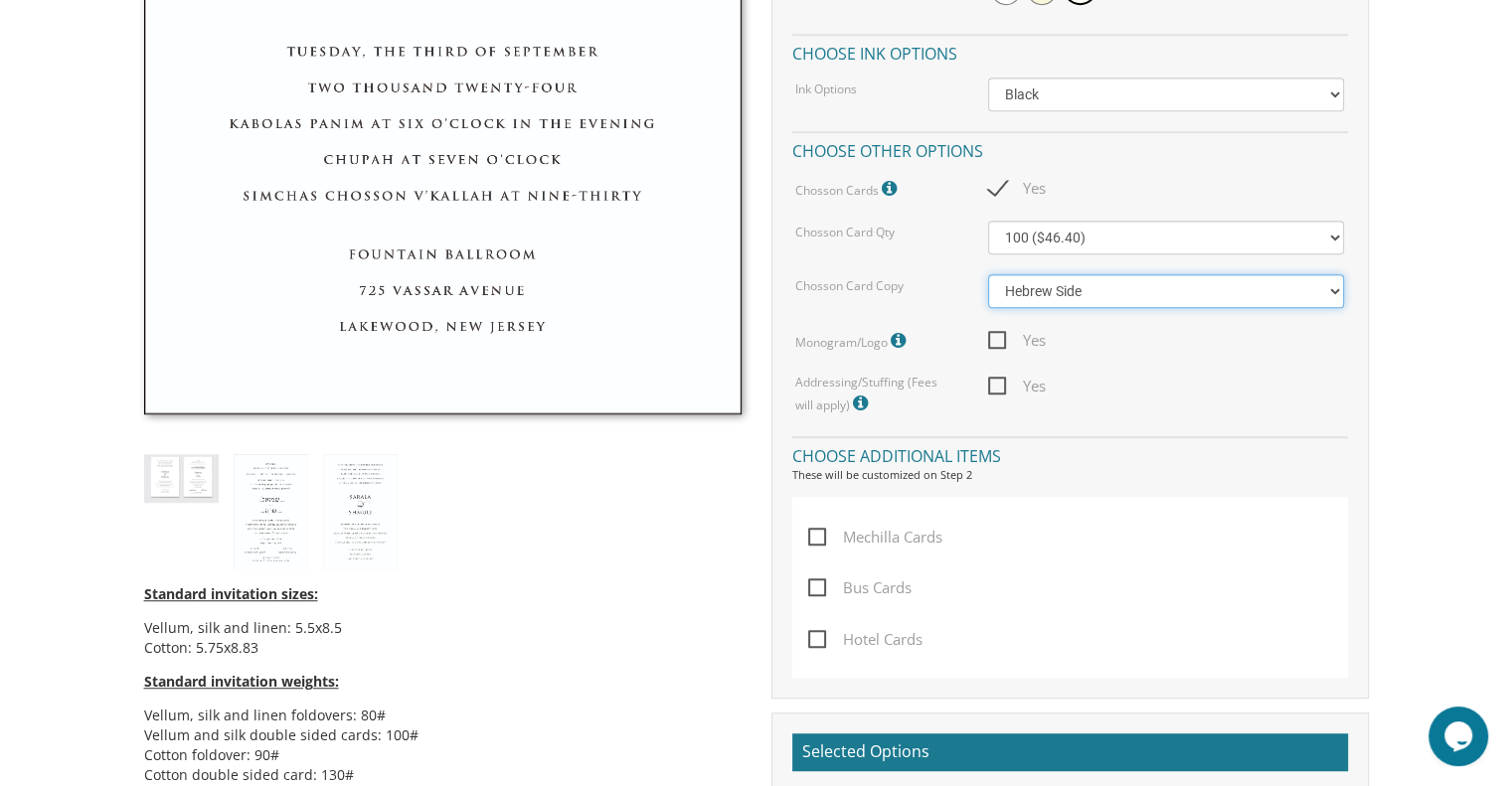 click on "Hebrew Side English Side" at bounding box center (1166, 291) 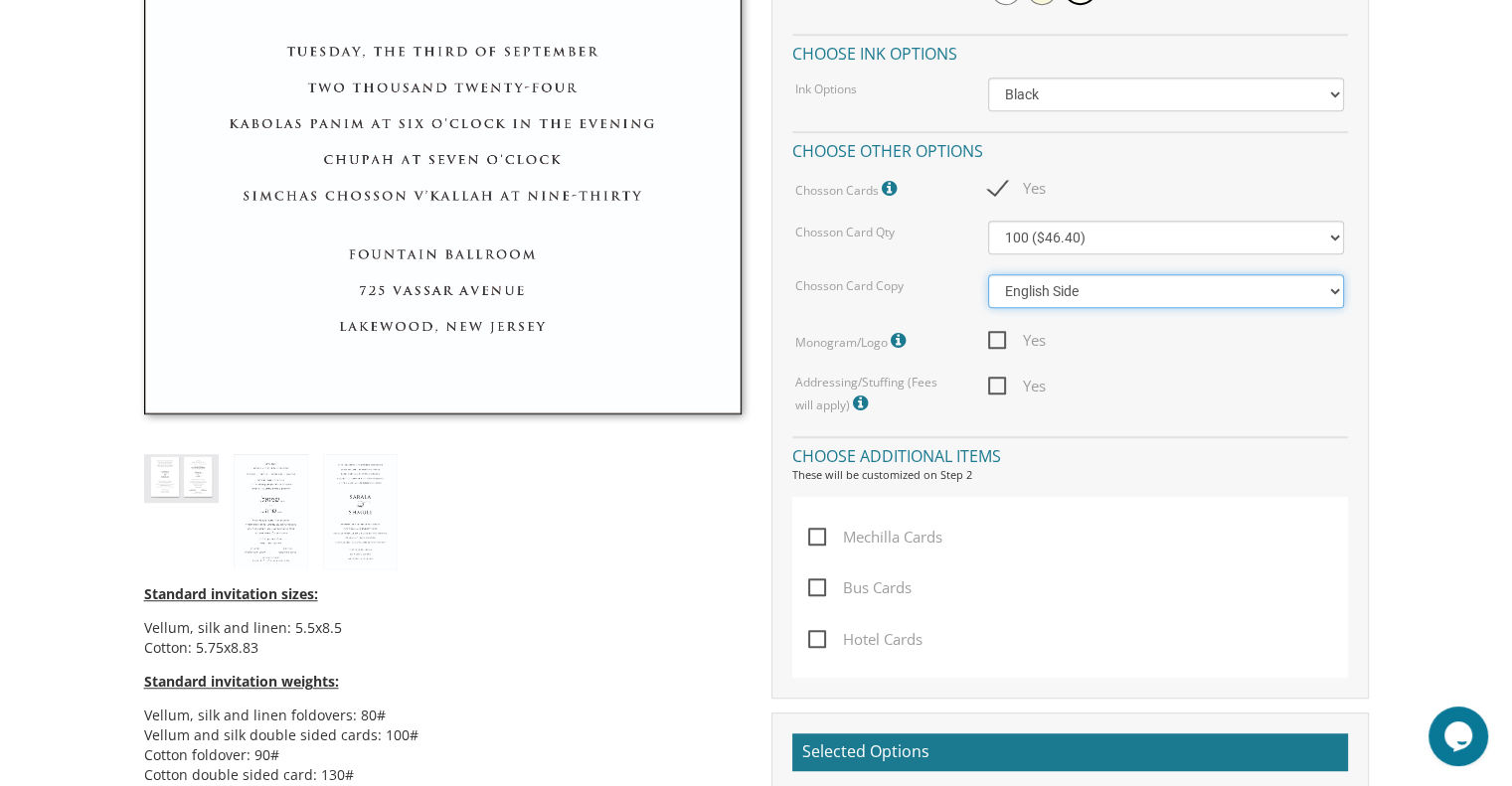 click on "Hebrew Side English Side" at bounding box center [1166, 291] 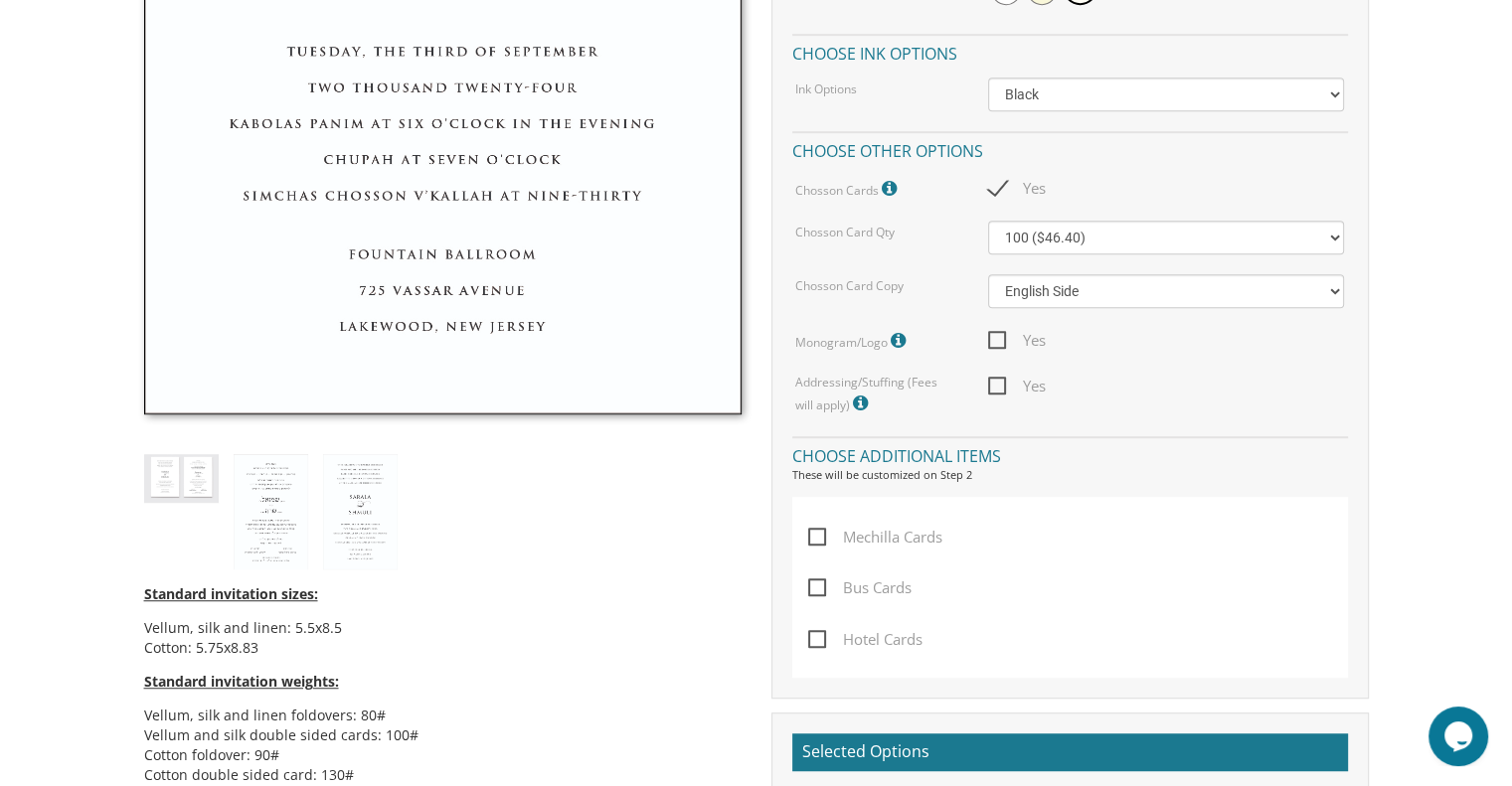 click on "Yes" at bounding box center (1017, 386) 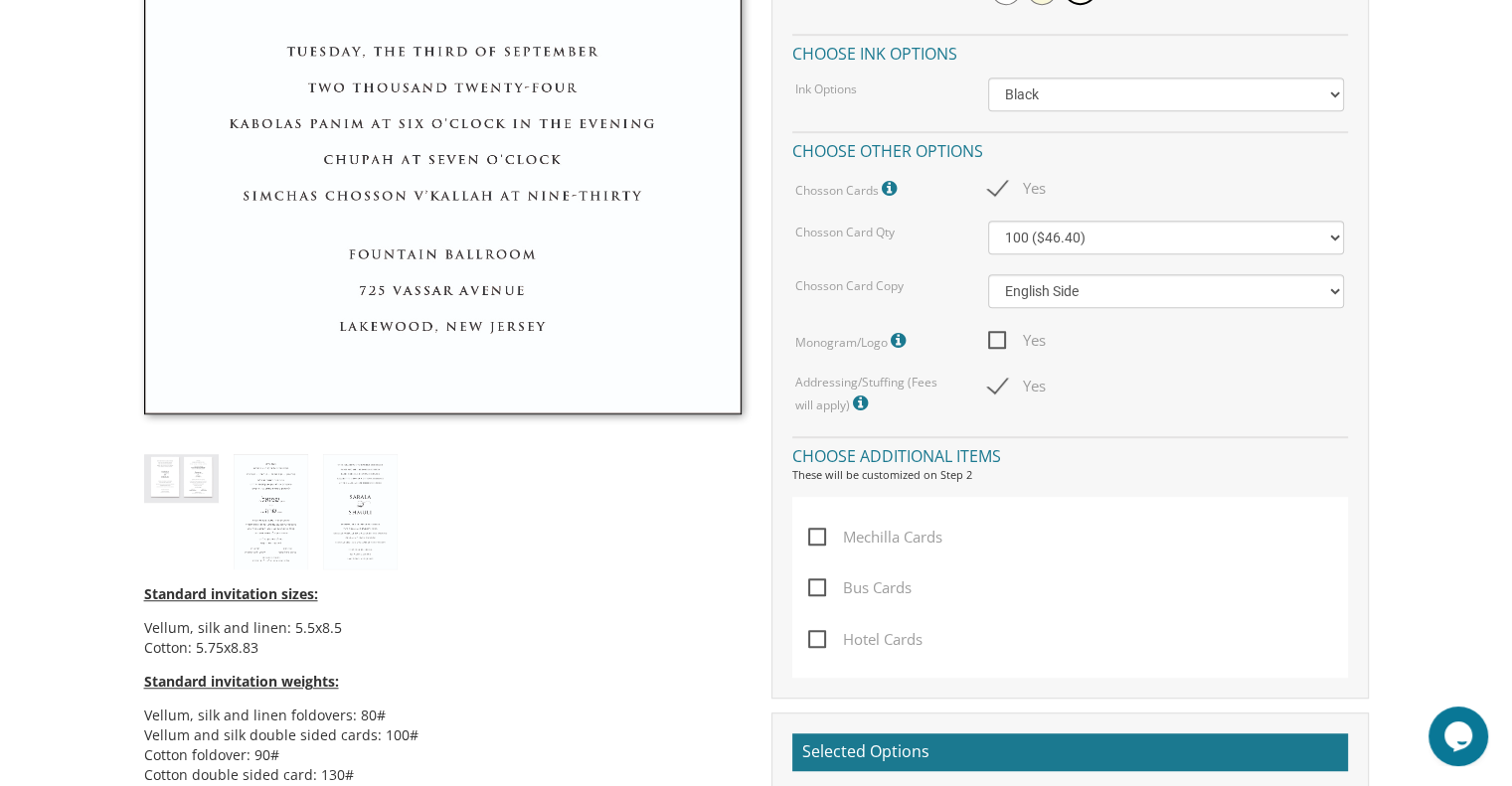 click at bounding box center [863, 403] 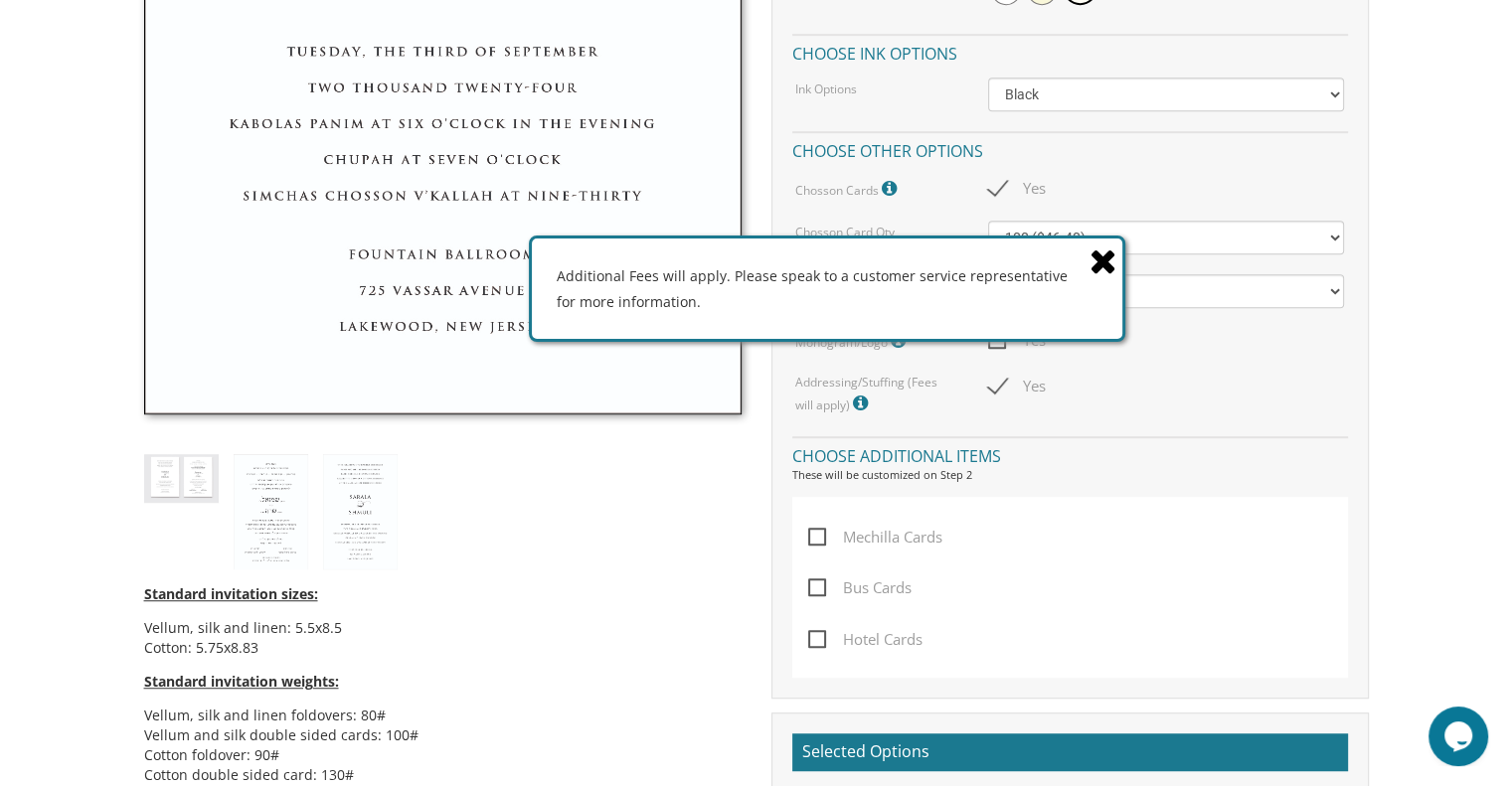 click on "Addressing/Stuffing (Fees will apply) Additional Fees will apply. Please speak to a customer service representative for more information.   Yes" at bounding box center [1070, 394] 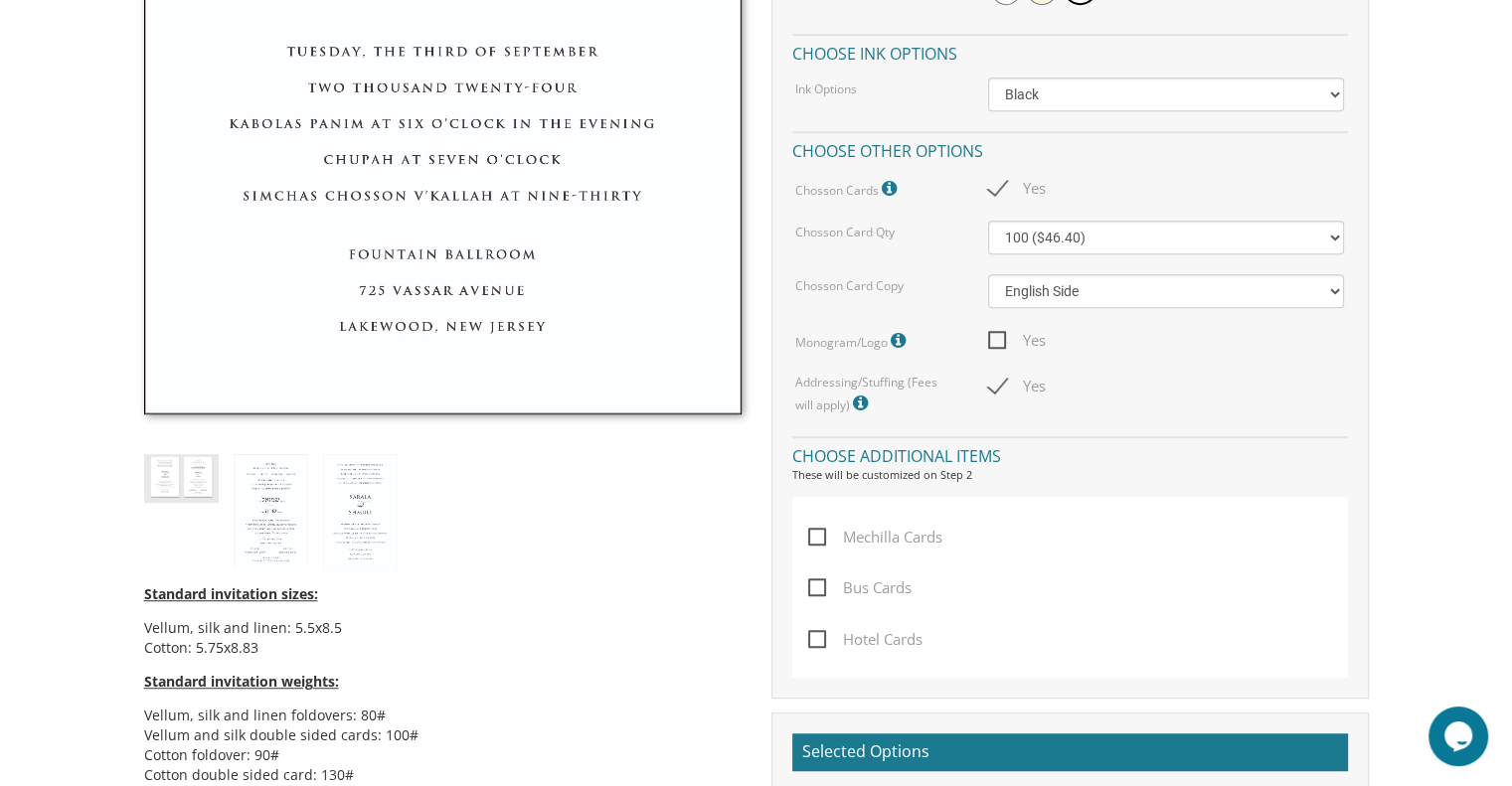click at bounding box center (901, 341) 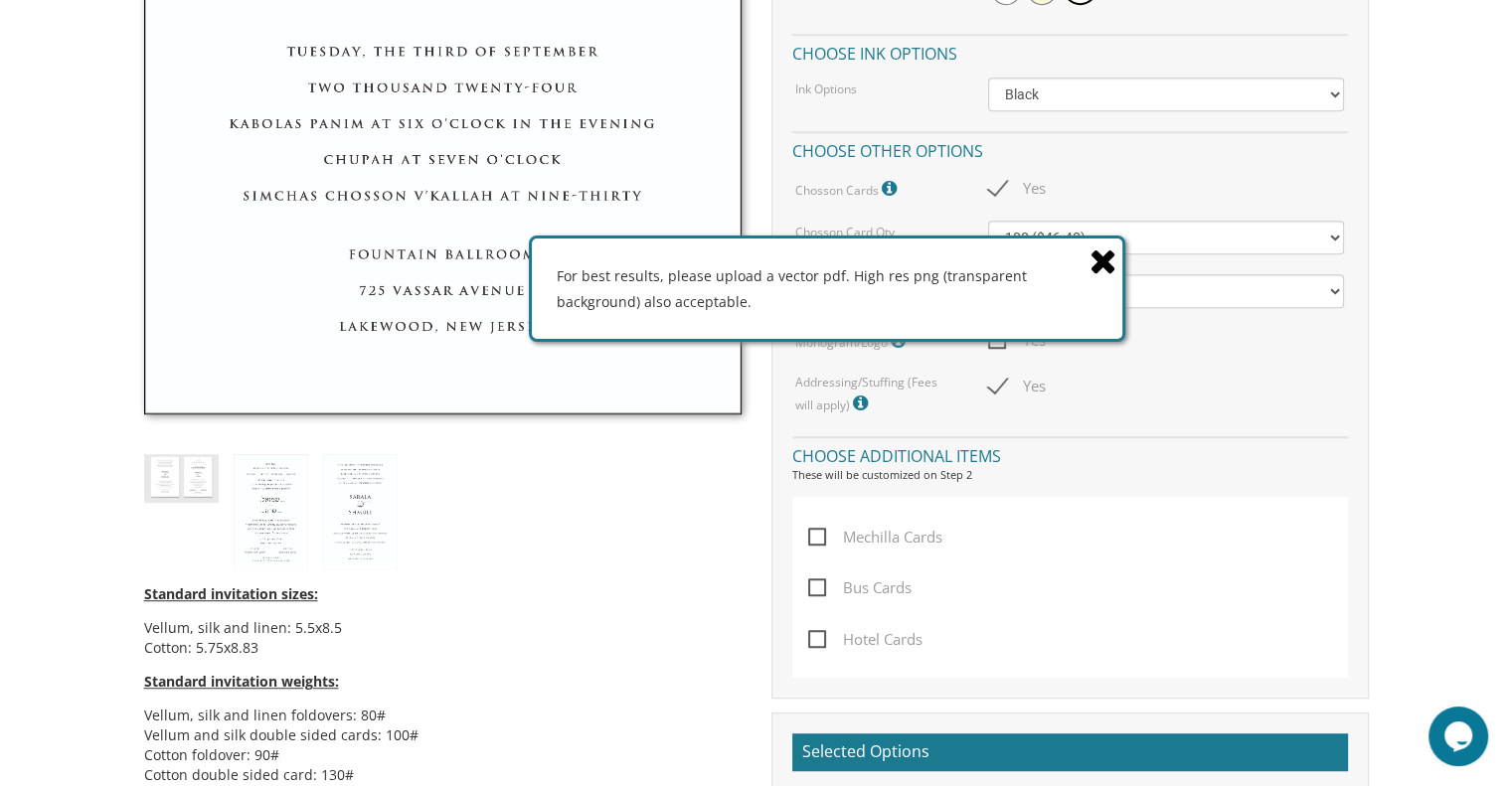 click at bounding box center (1103, 260) 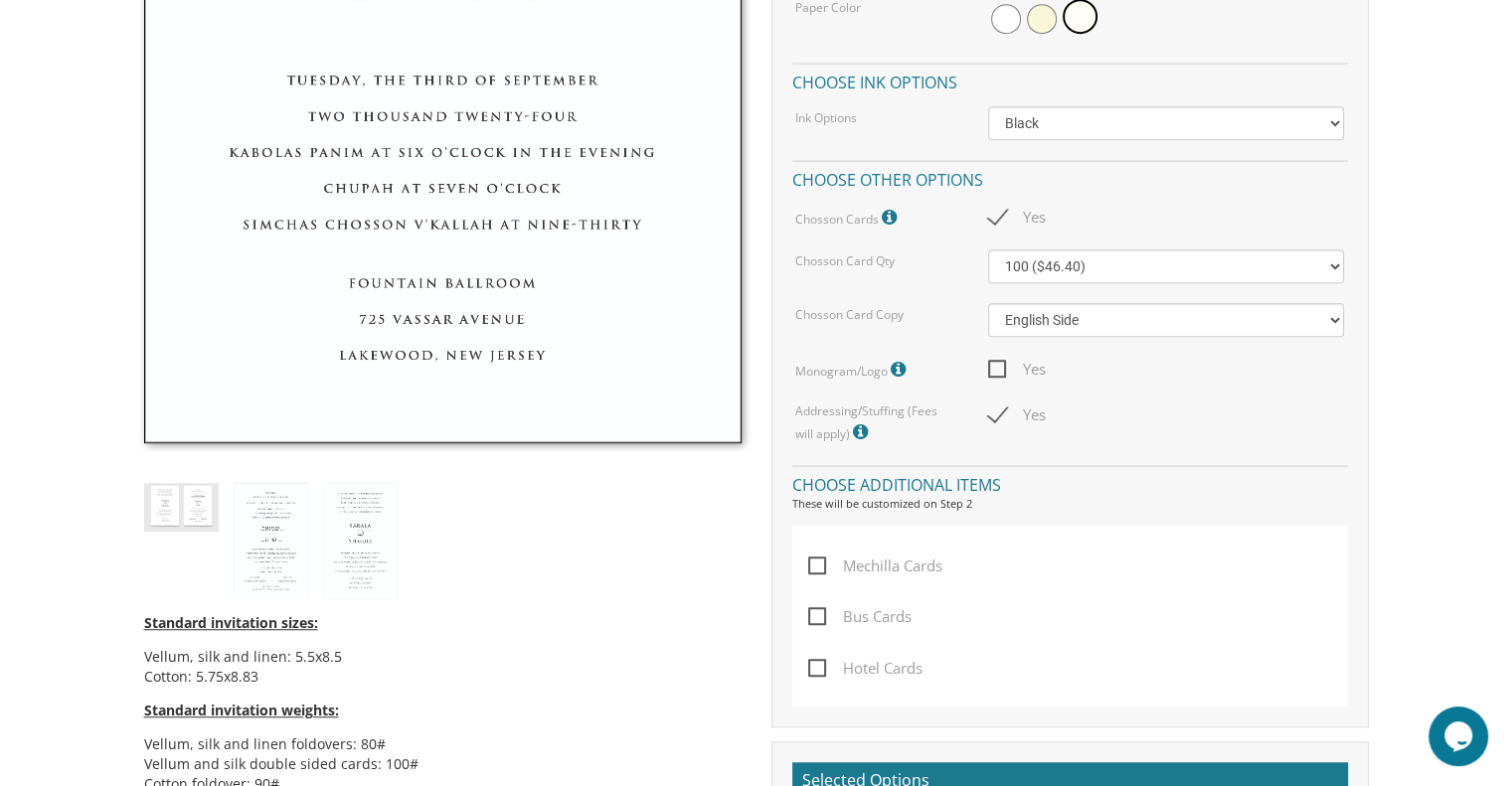scroll, scrollTop: 1103, scrollLeft: 0, axis: vertical 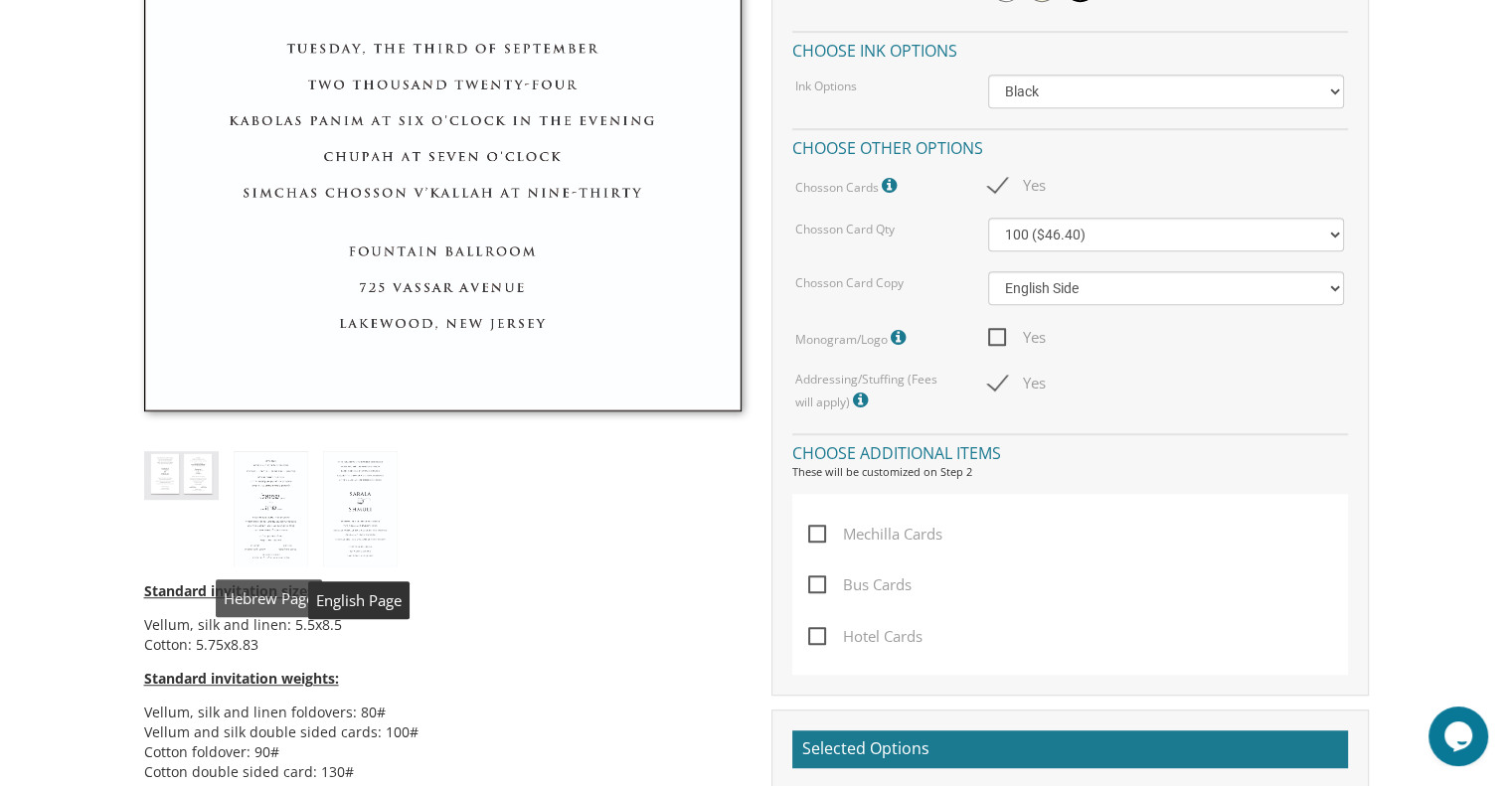 click at bounding box center (270, 509) 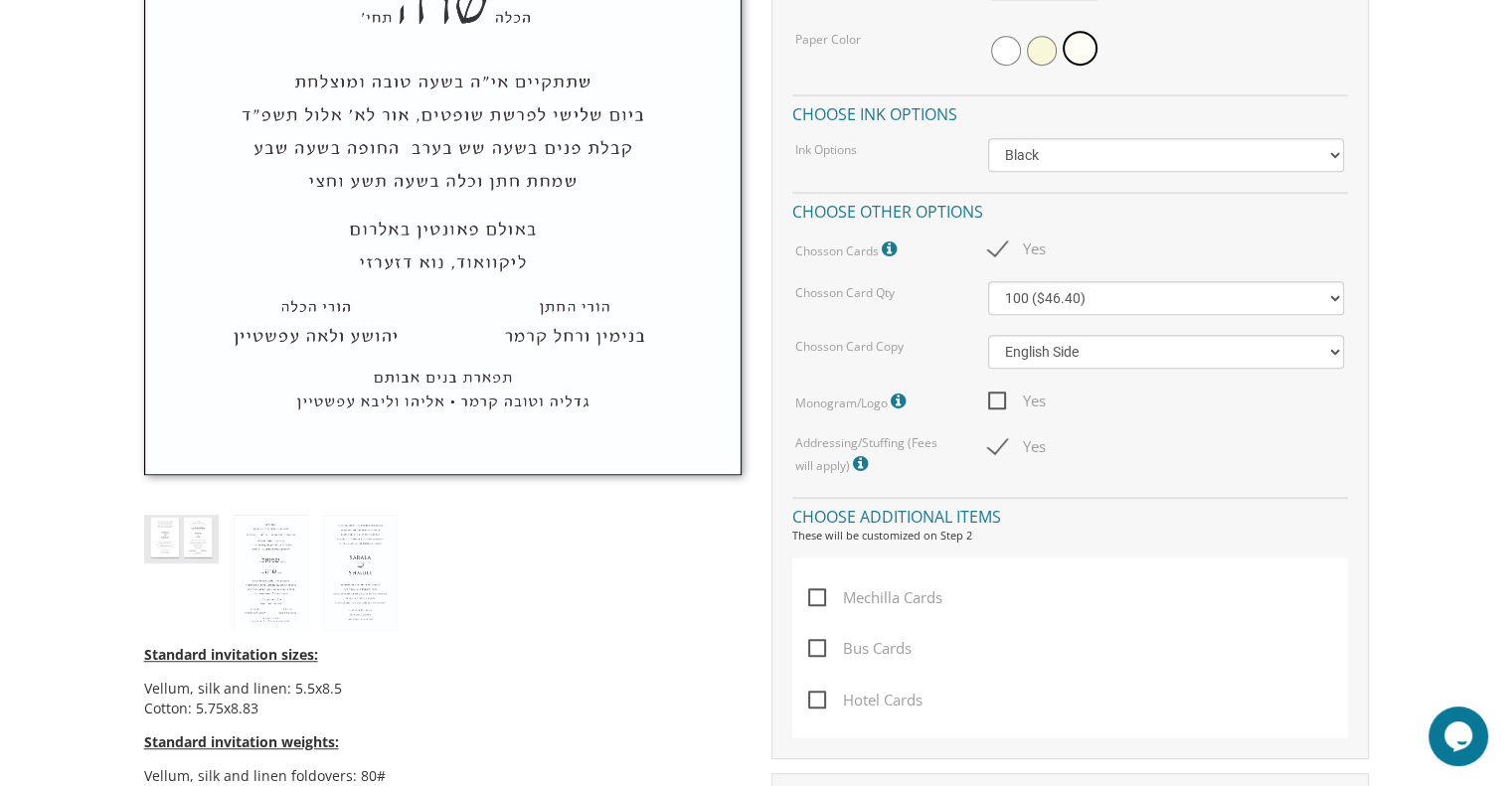 scroll, scrollTop: 1027, scrollLeft: 0, axis: vertical 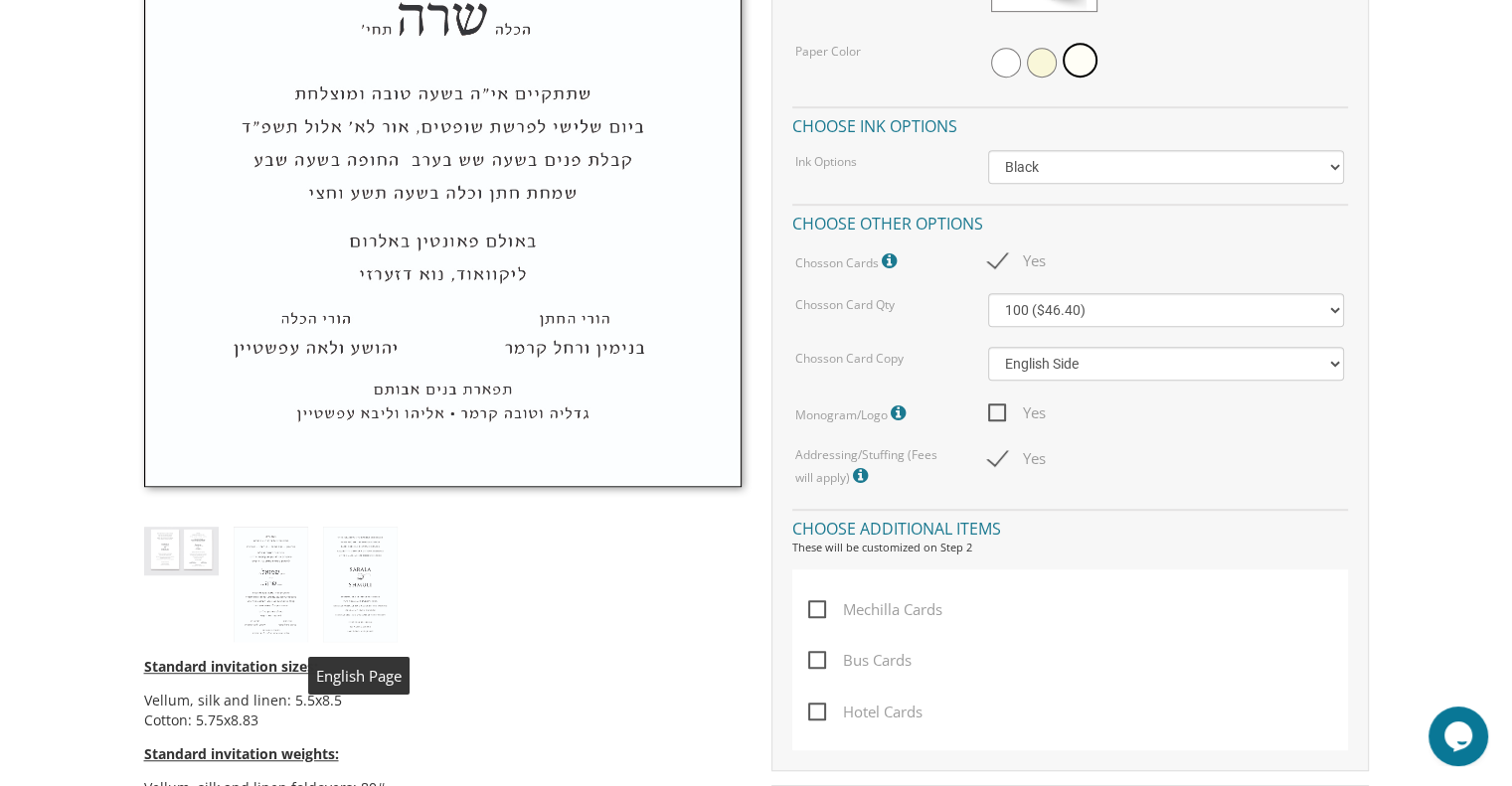 click at bounding box center (360, 584) 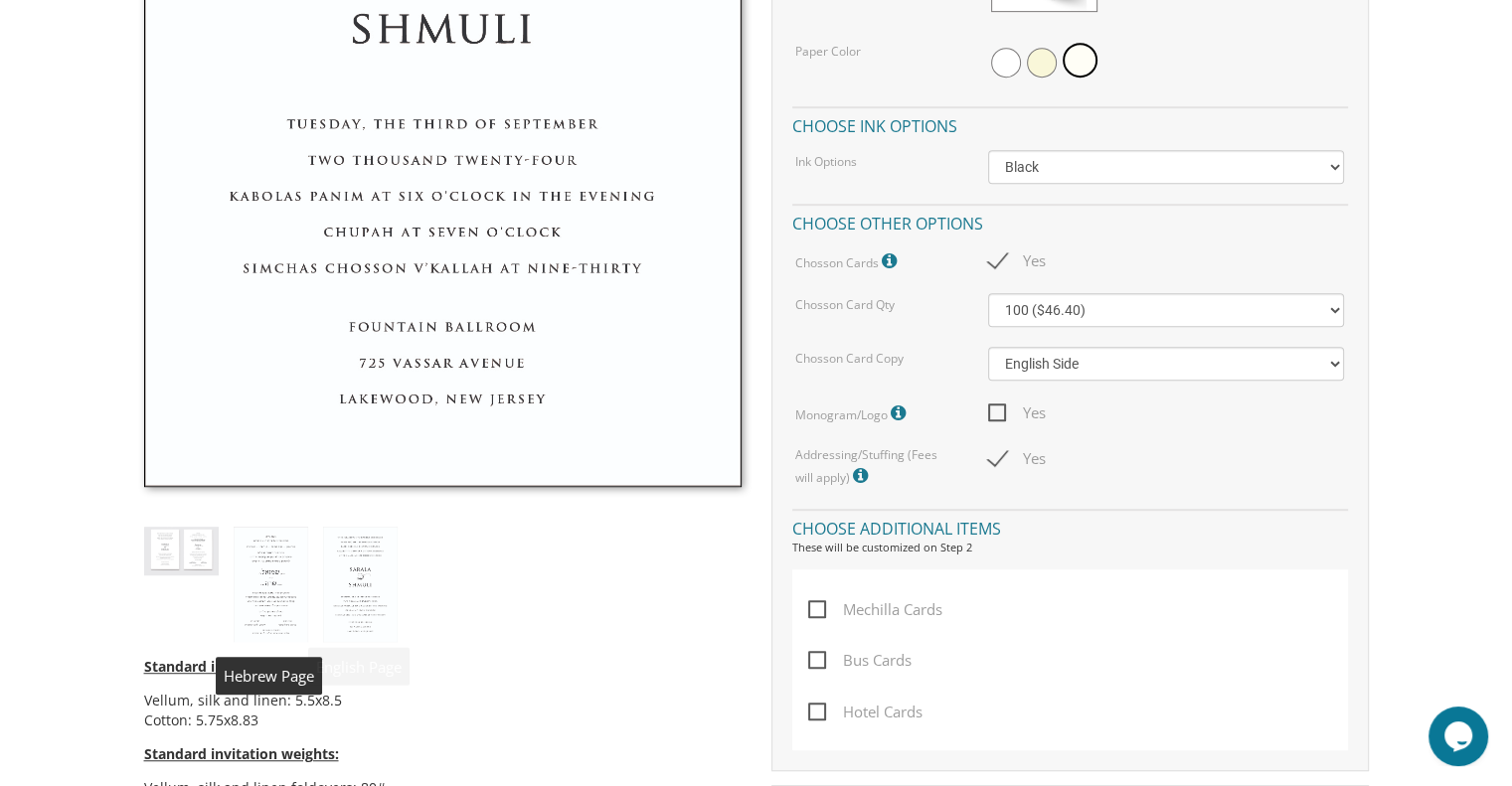 click at bounding box center (270, 584) 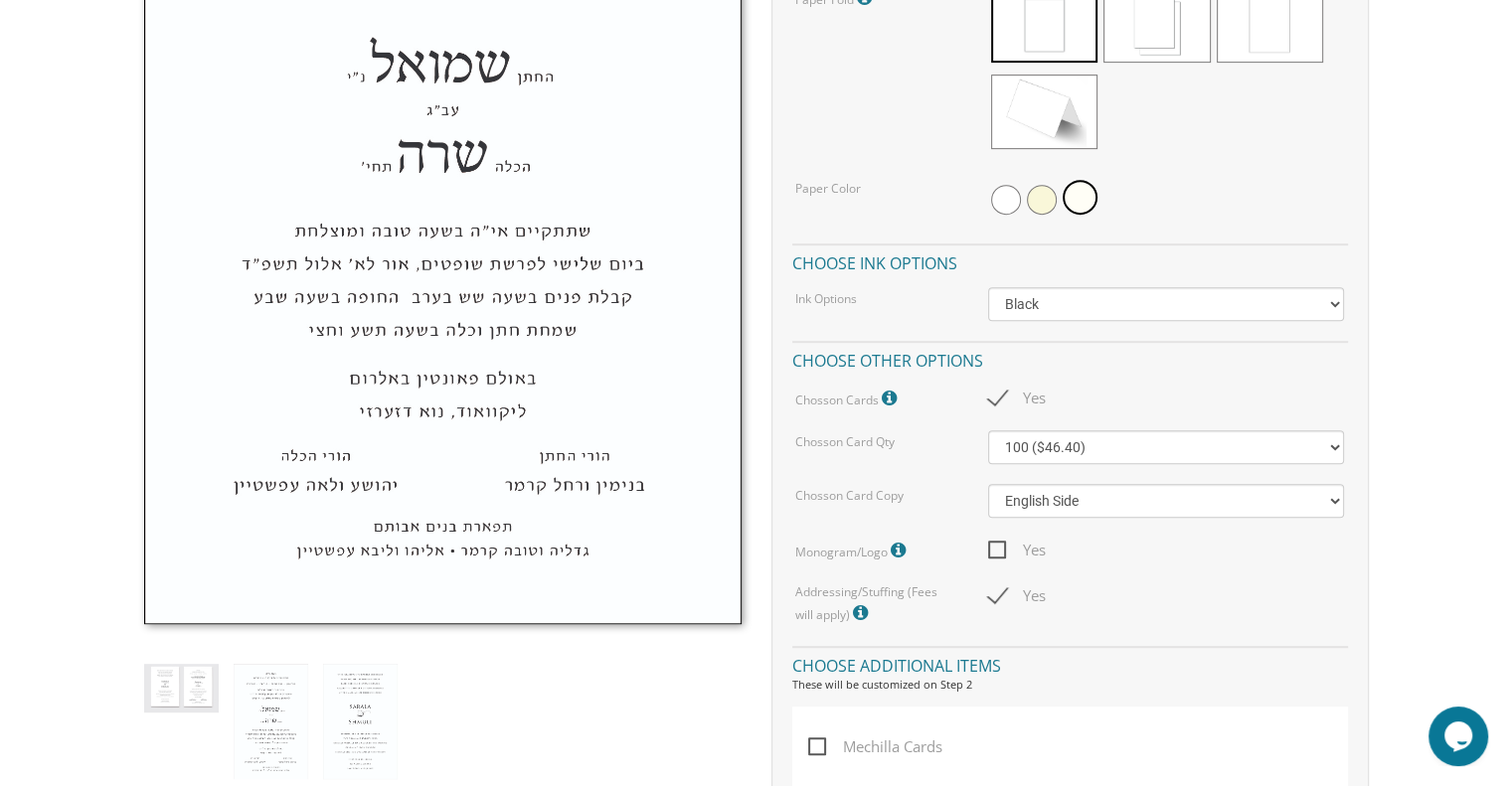 scroll, scrollTop: 892, scrollLeft: 0, axis: vertical 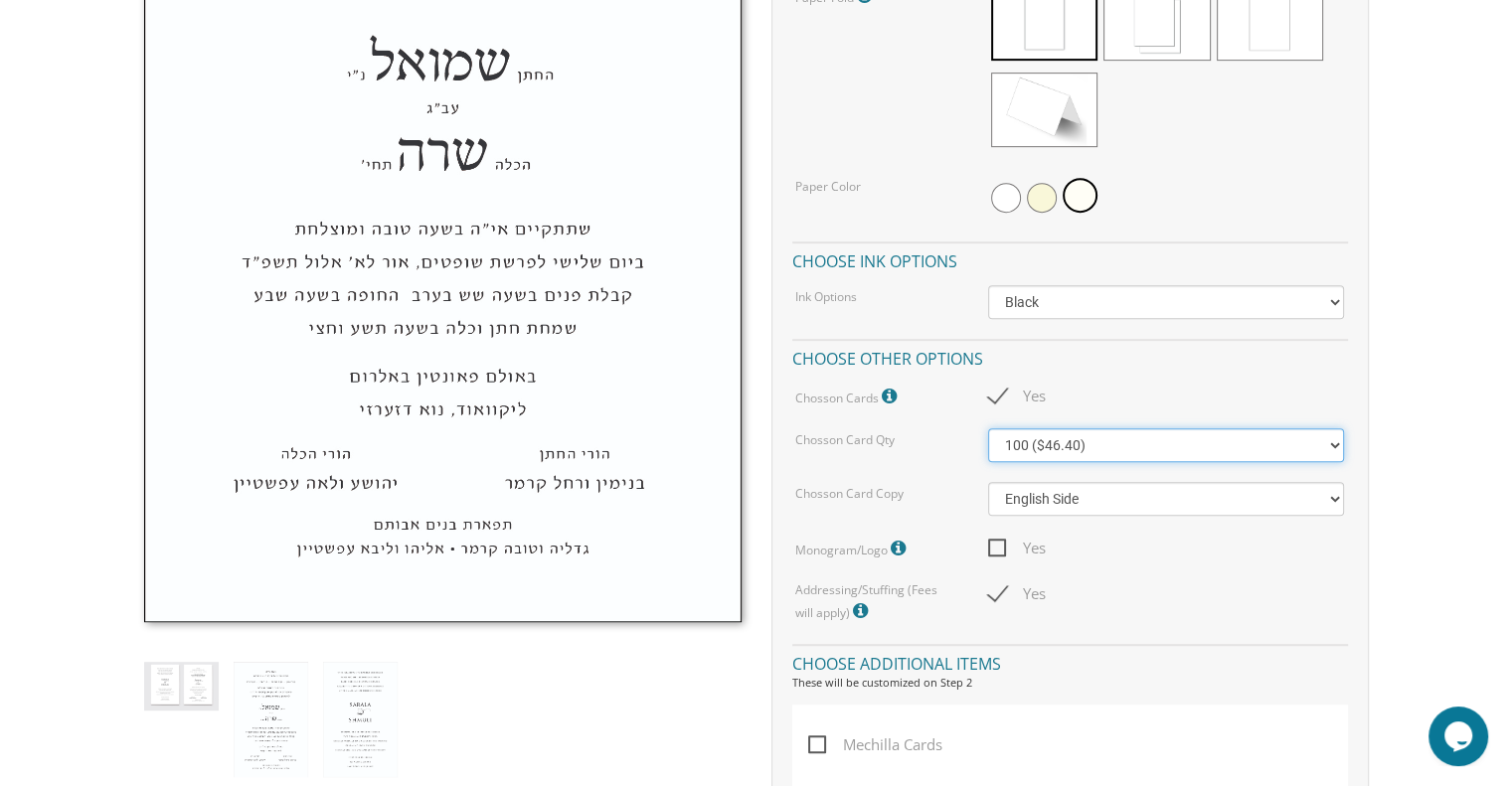 click on "100 ($46.40) 200 ($55.20) 300 ($61.85)" at bounding box center [1166, 445] 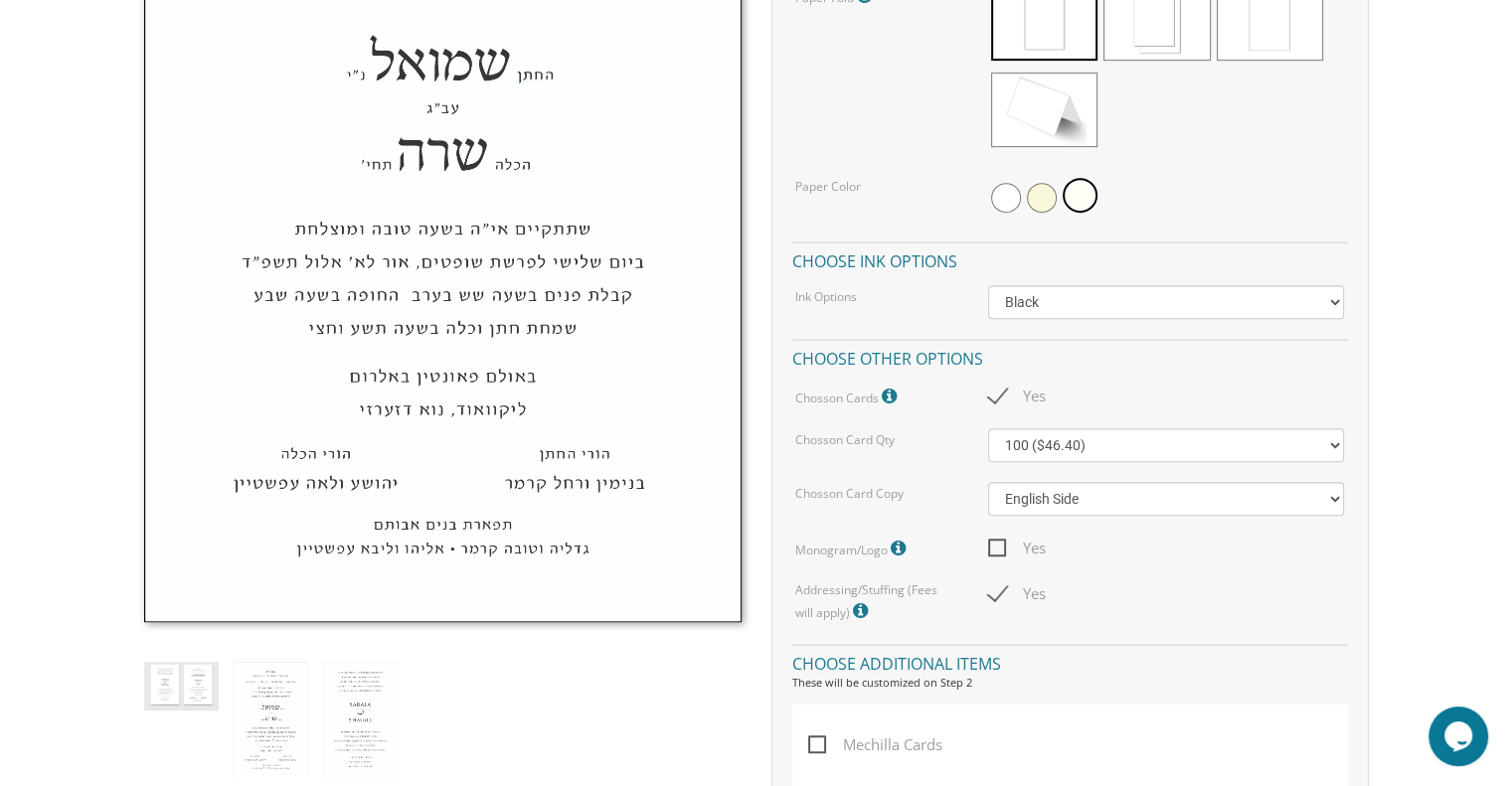 click on "Yes" at bounding box center [1166, 395] 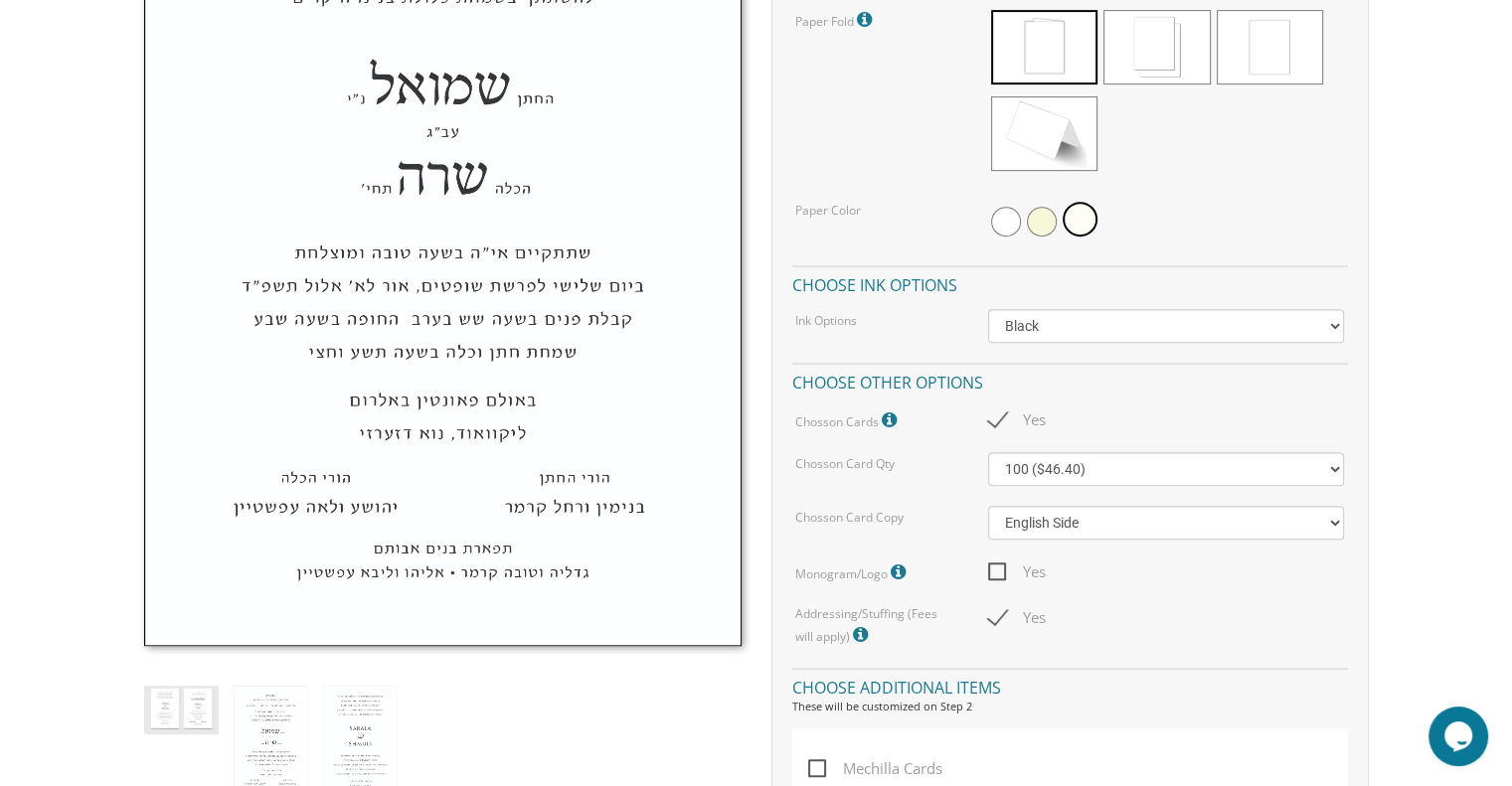 scroll, scrollTop: 869, scrollLeft: 0, axis: vertical 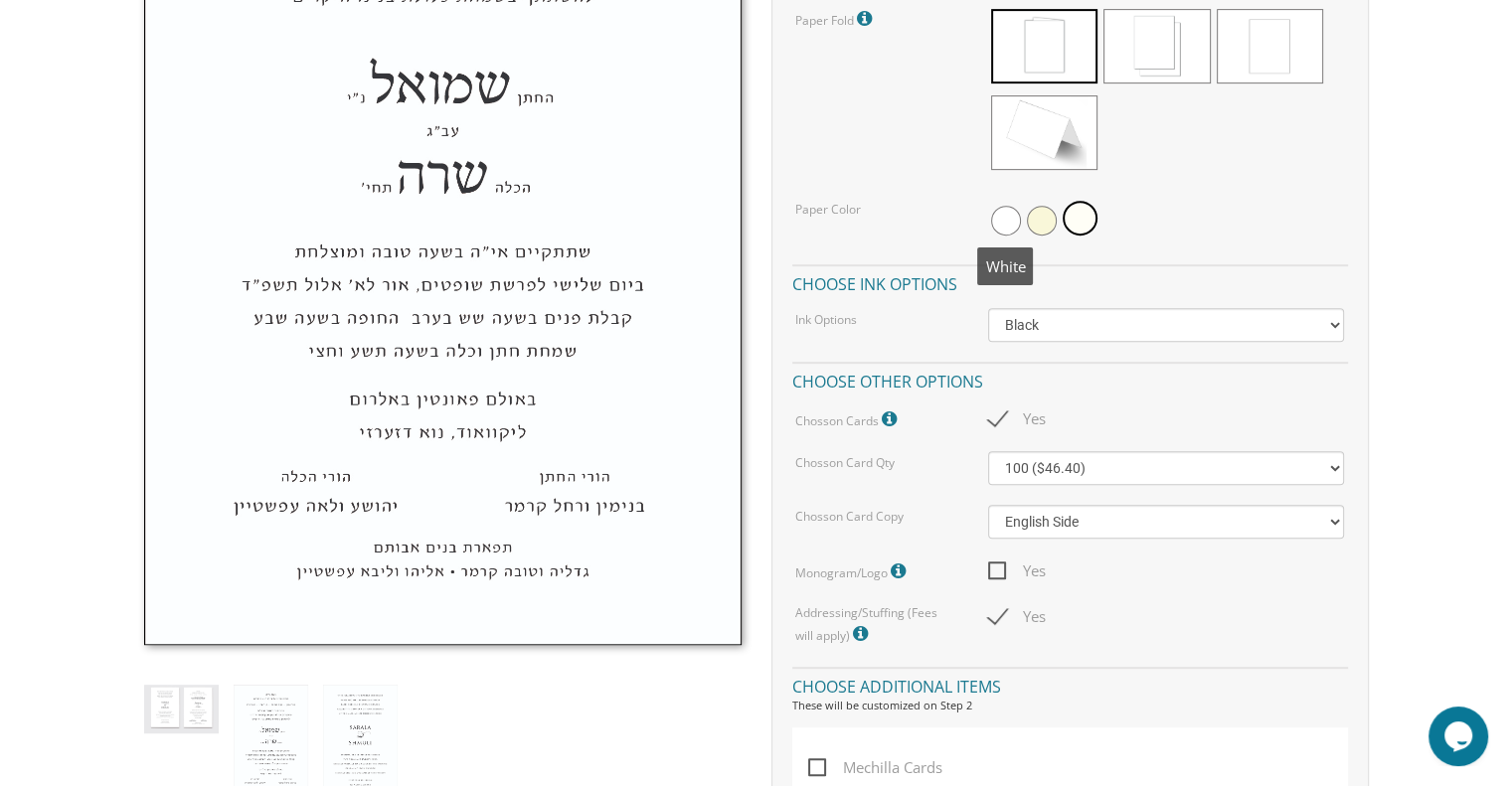click at bounding box center [1006, 221] 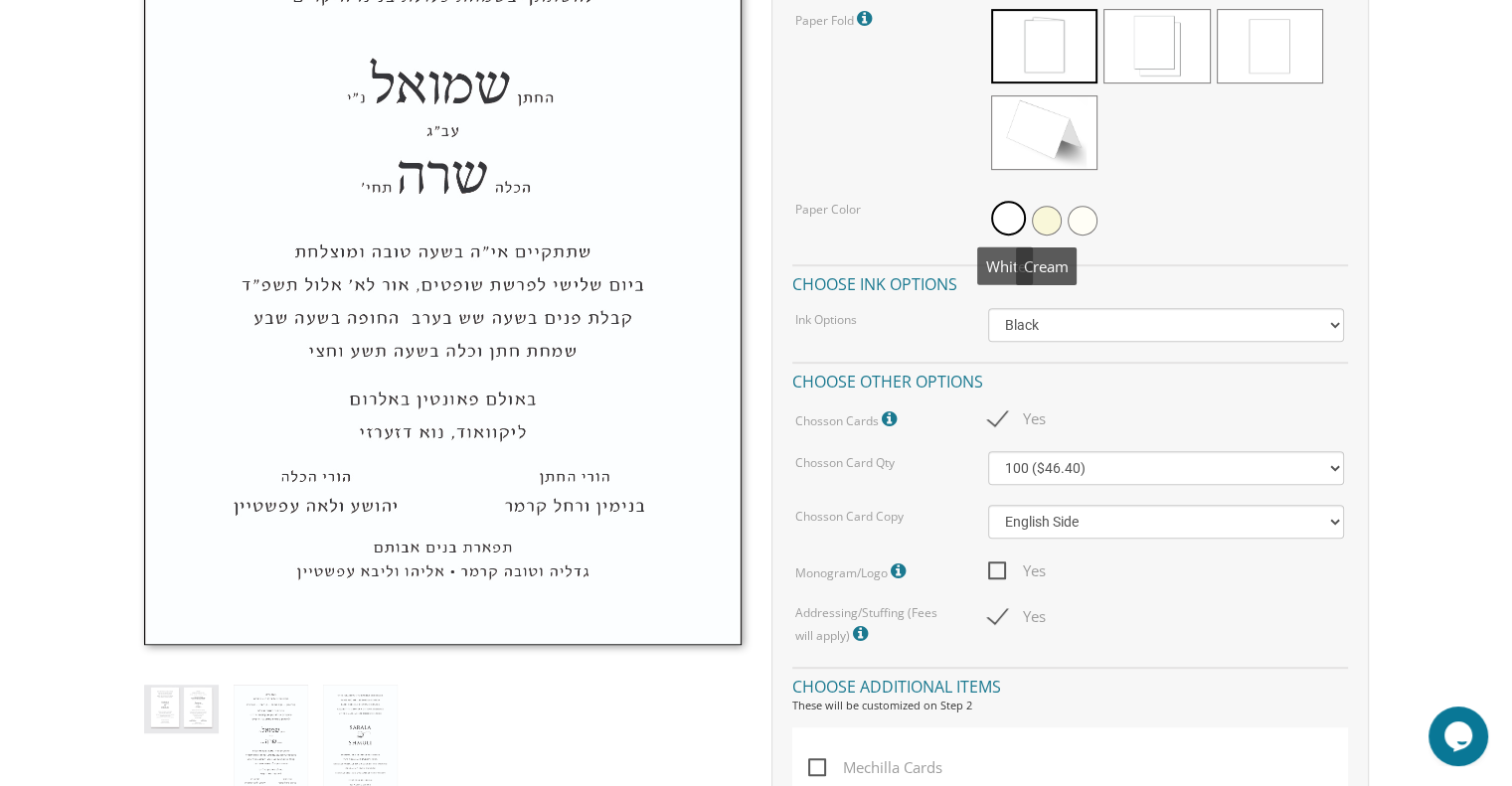 click at bounding box center (1047, 221) 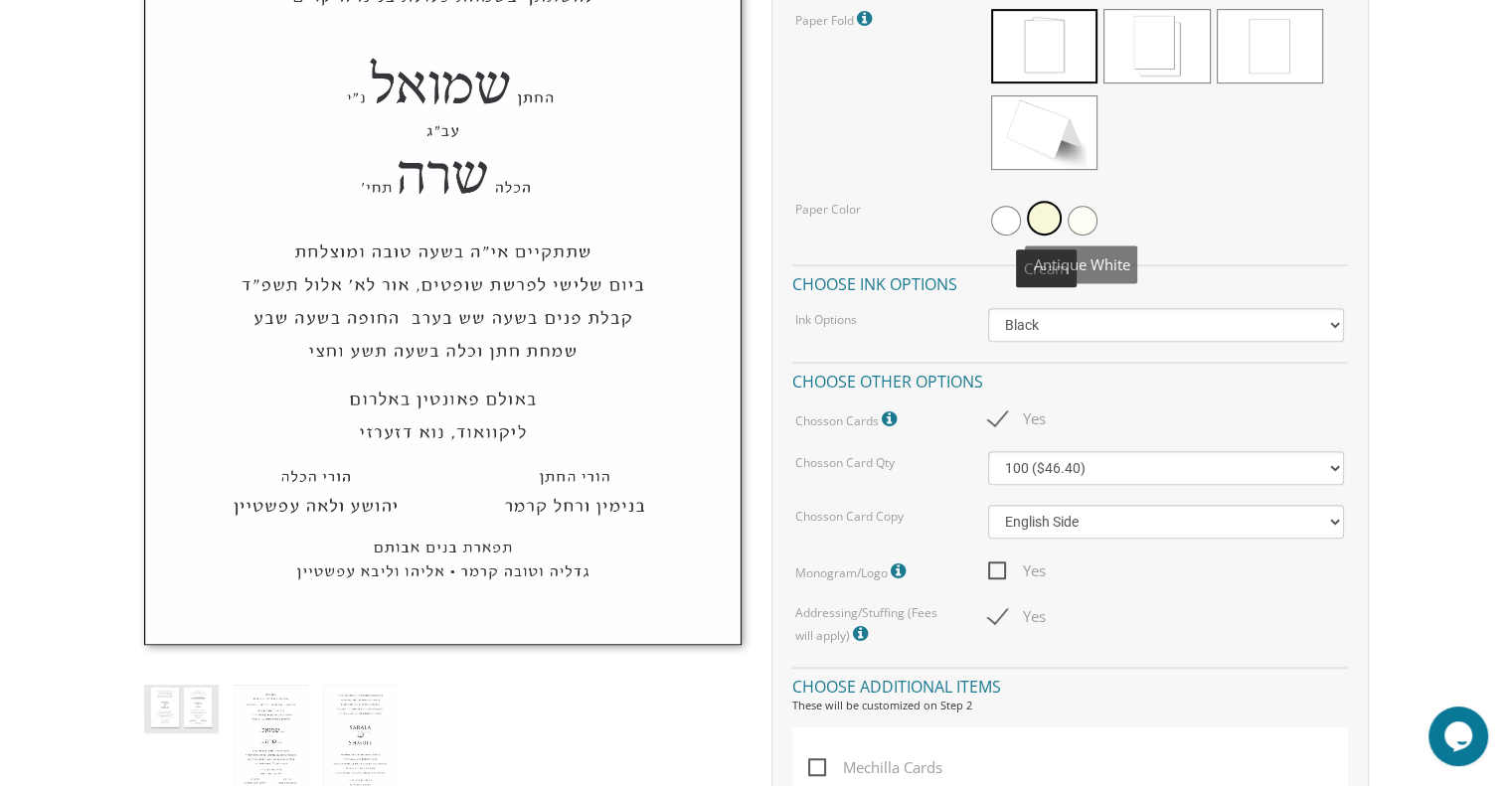 click at bounding box center (1083, 221) 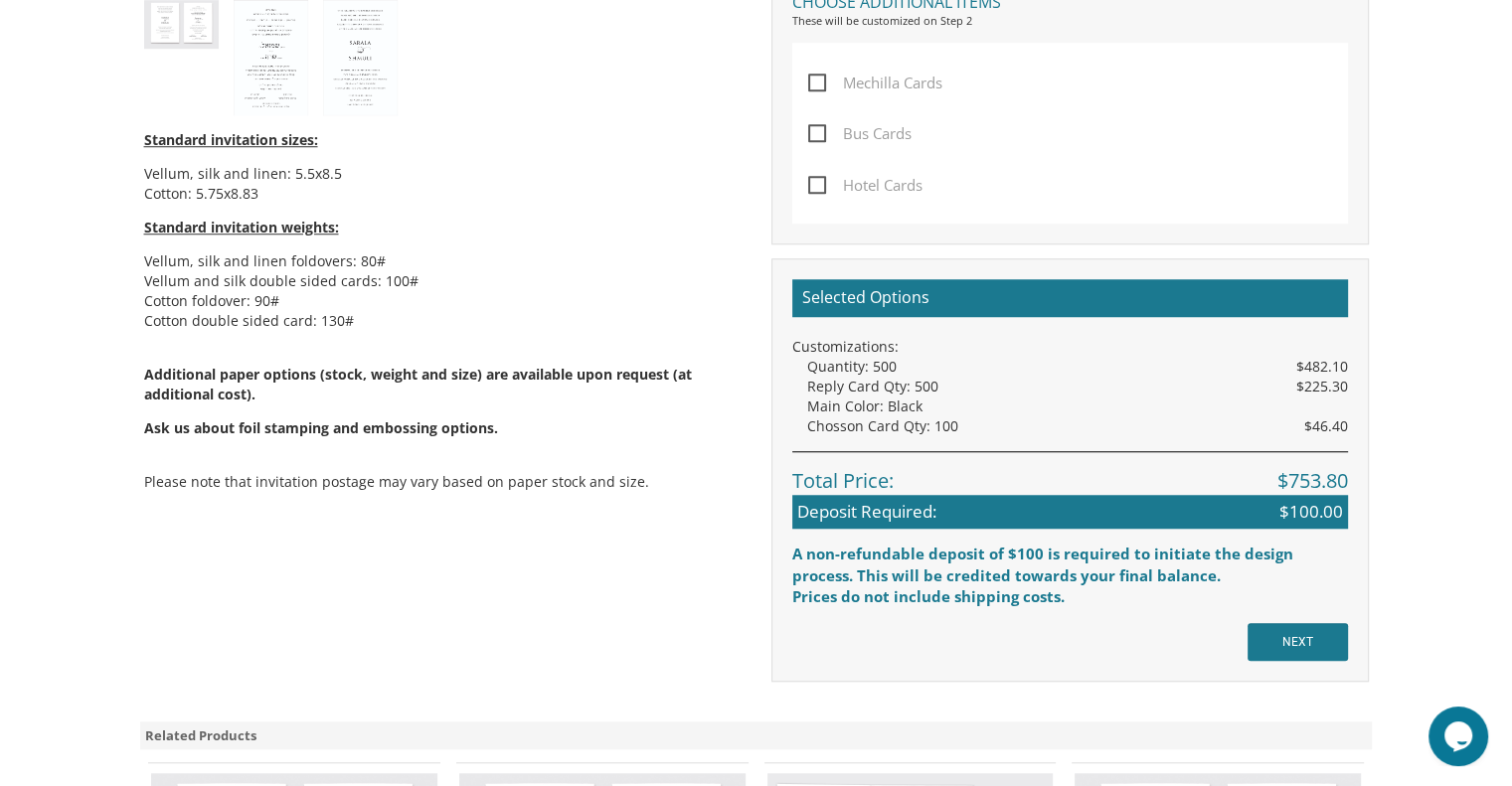 scroll, scrollTop: 1638, scrollLeft: 0, axis: vertical 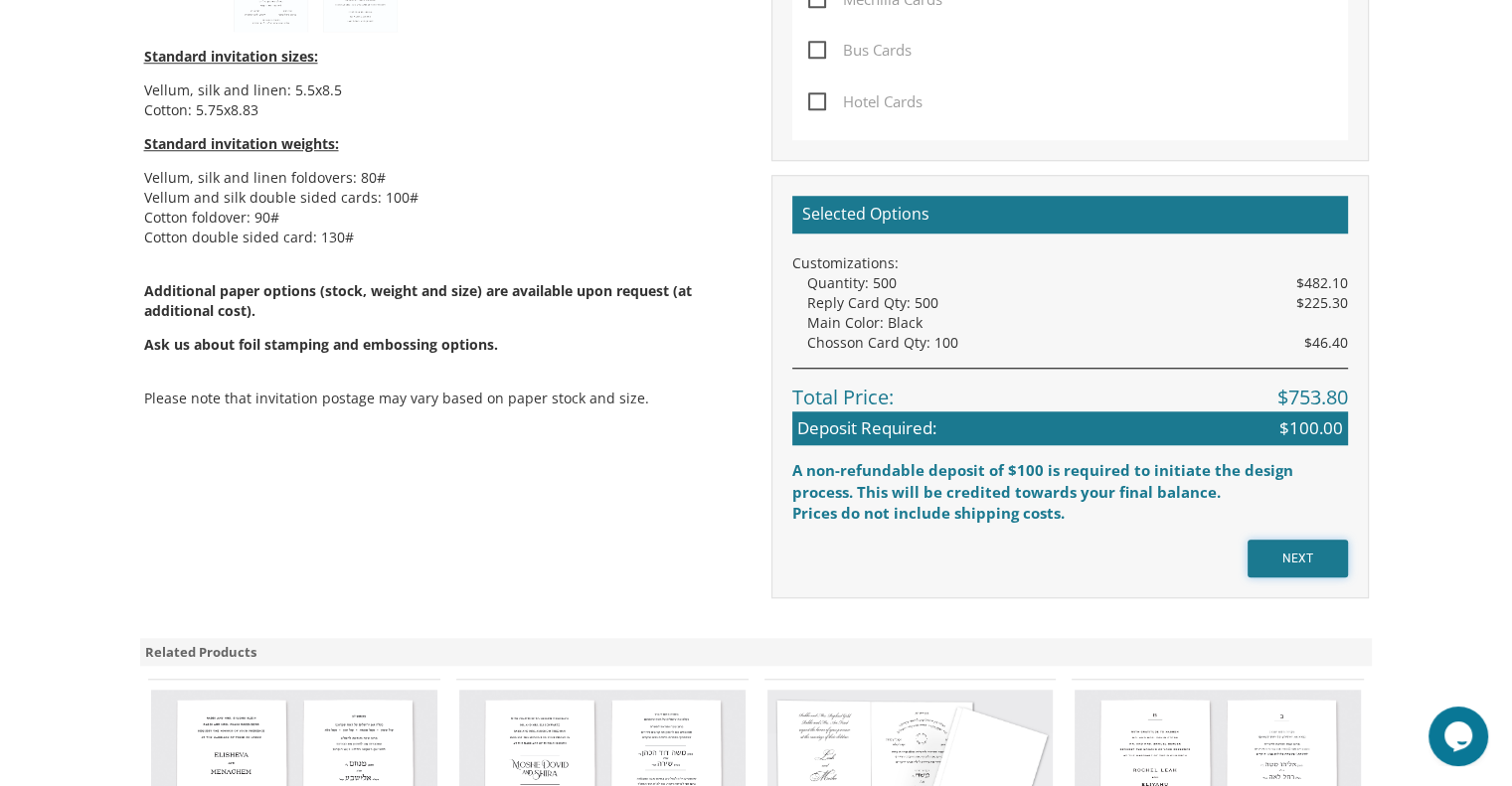 click on "NEXT" at bounding box center (1297, 558) 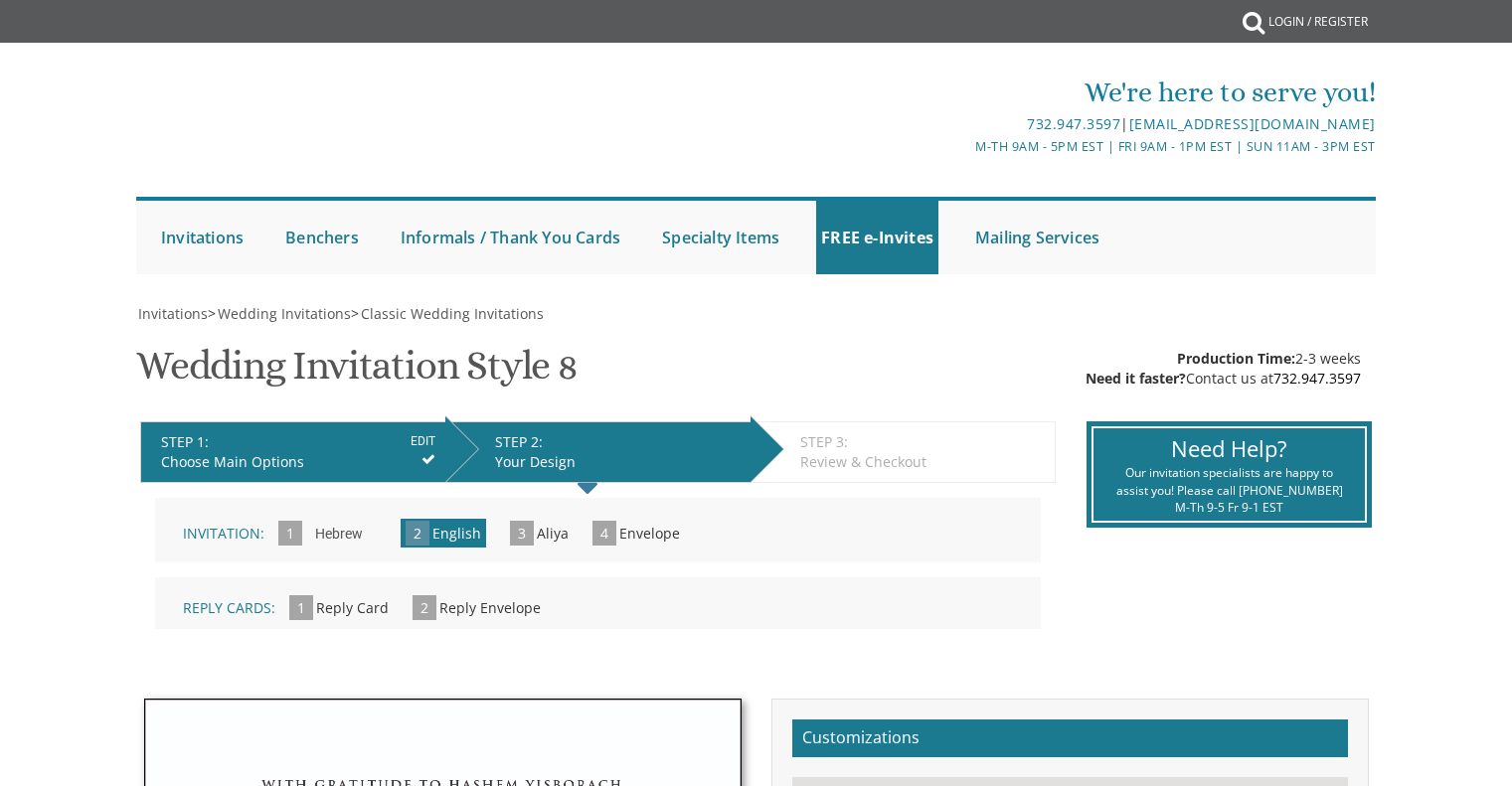 scroll, scrollTop: 1060, scrollLeft: 0, axis: vertical 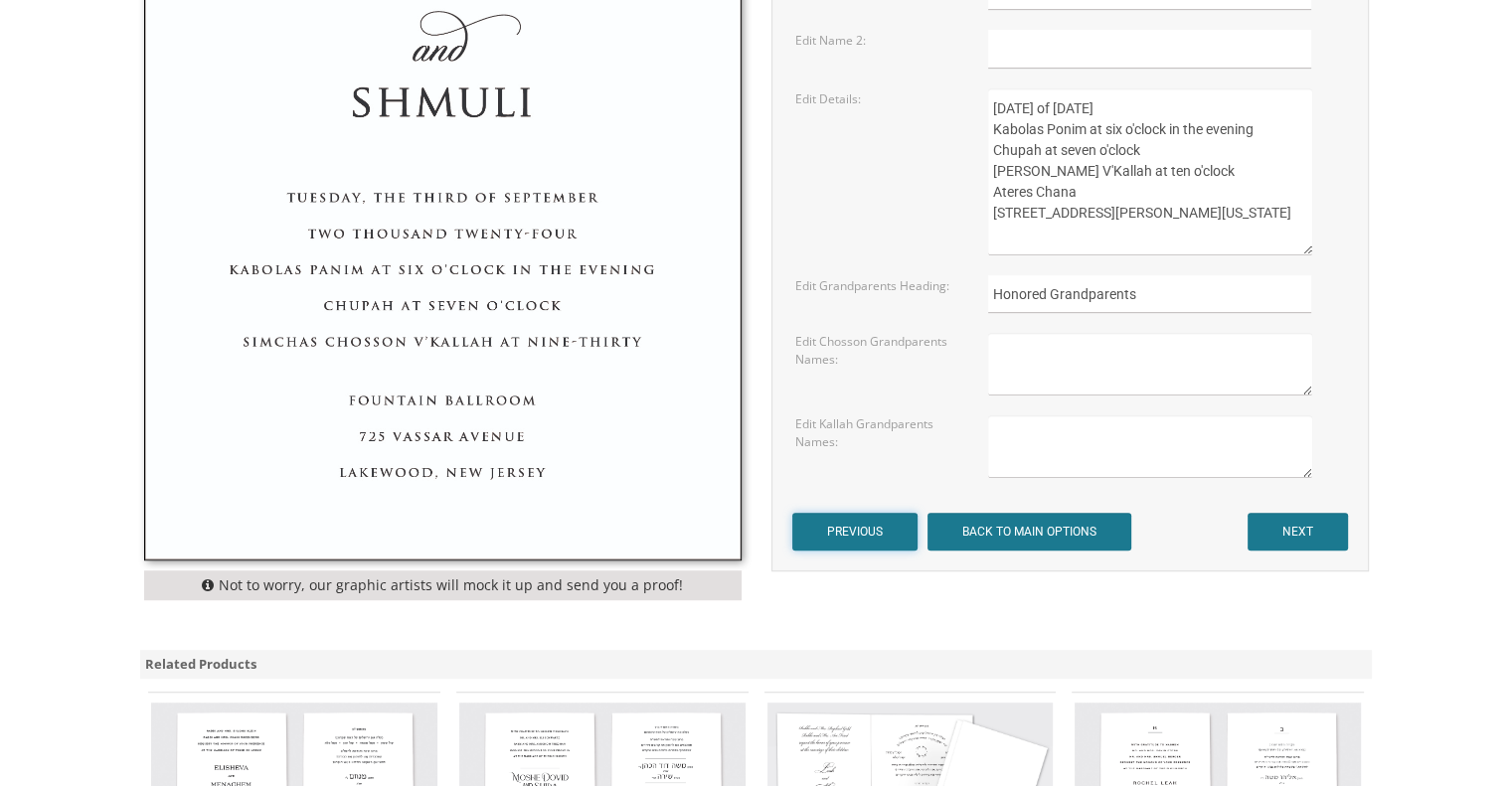 click on "PREVIOUS" at bounding box center (855, 532) 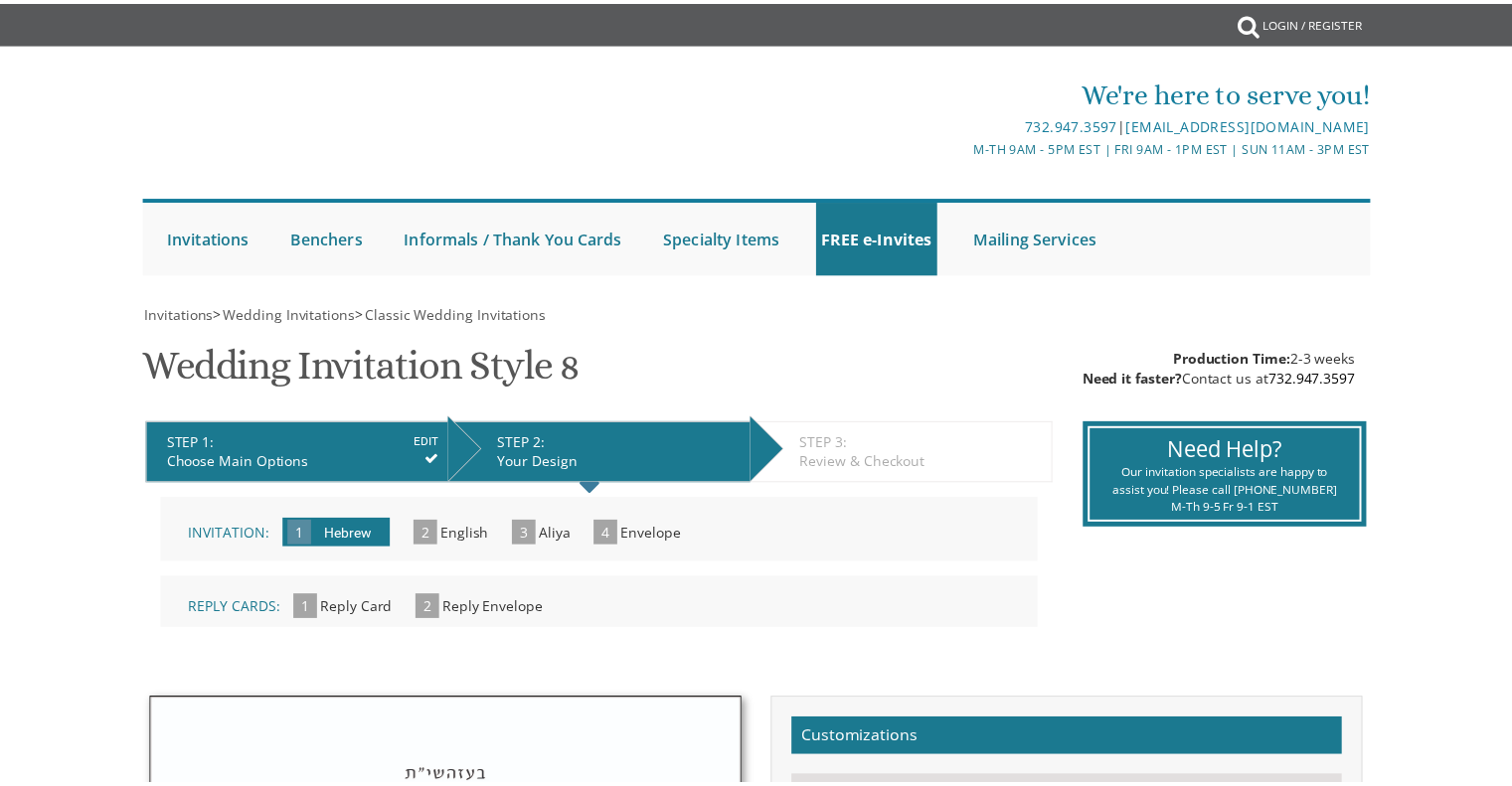 scroll, scrollTop: 0, scrollLeft: 0, axis: both 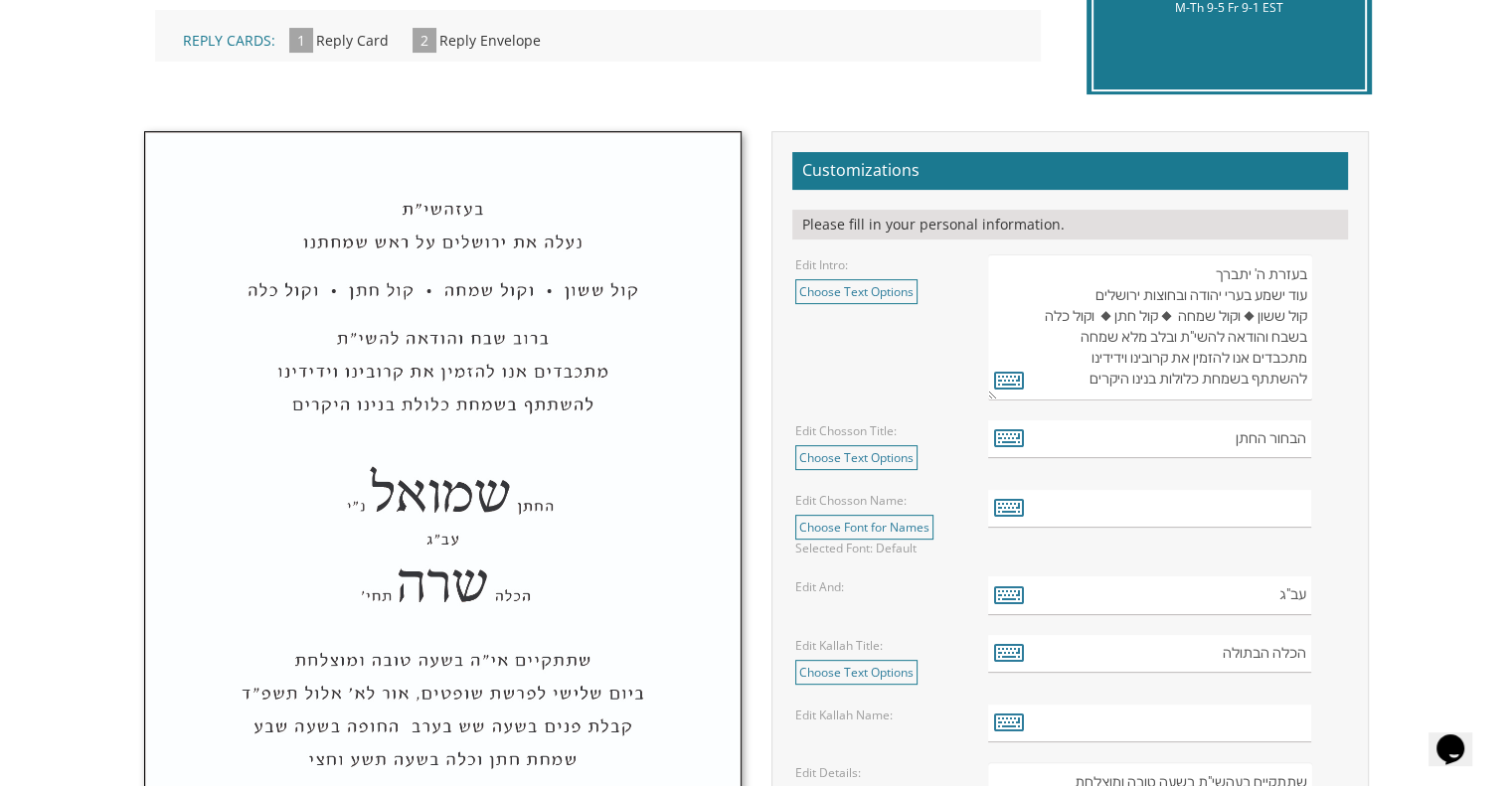 click on "בעזרת ה' יתברך
עוד ישמע בערי יהודה ובחוצות ירושלים
קול ששון ◆ וקול שמחה  ◆ קול חתן ◆  וקול כלה
בשבח והודאה להשי"ת ובלב מלא שמחה
מתכבדים אנו להזמין את קרובינו וידידינו
להשתתף בשמחת כלולות בנינו היקרים" at bounding box center (1166, 327) 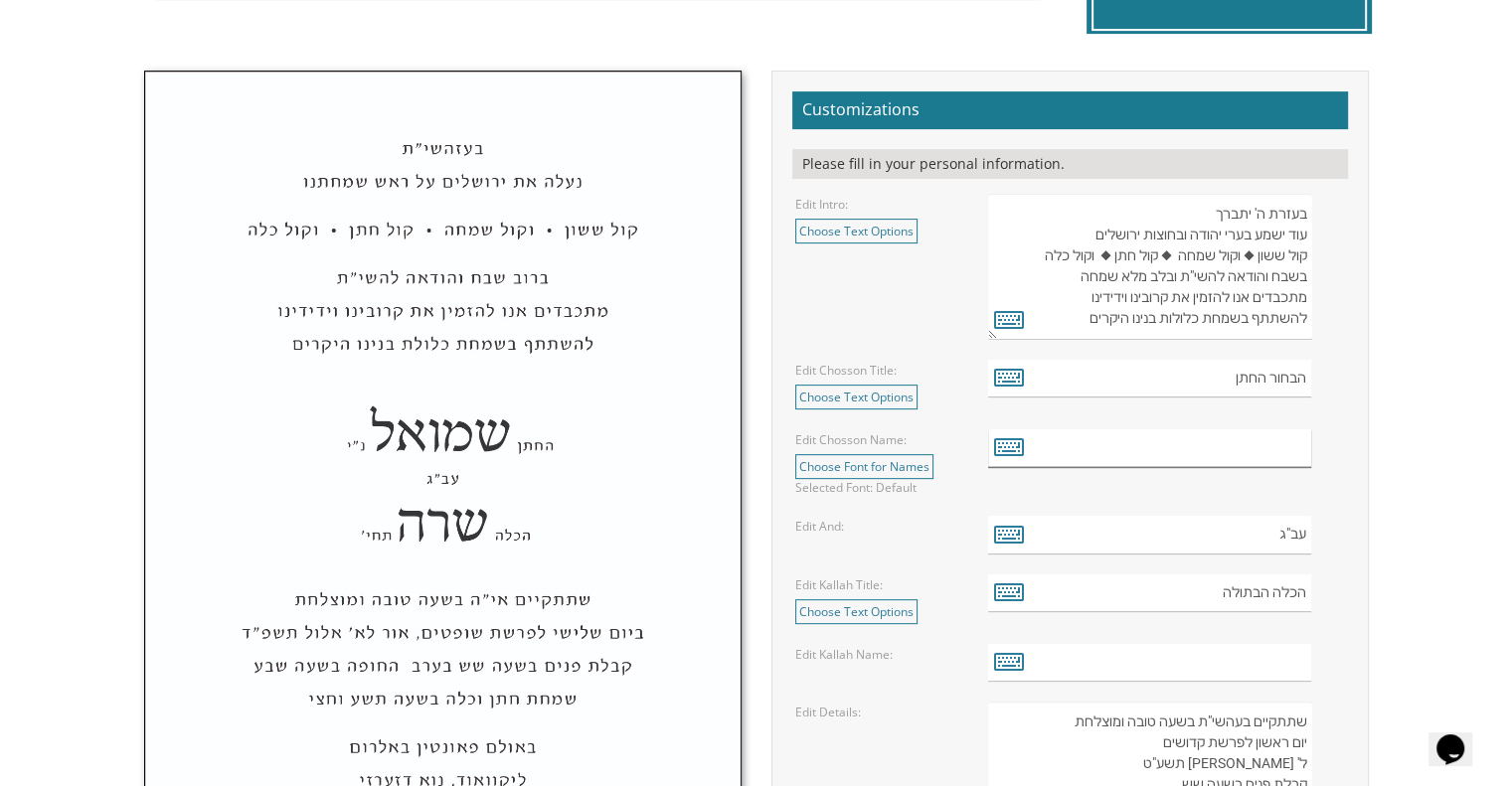 click at bounding box center (1149, 448) 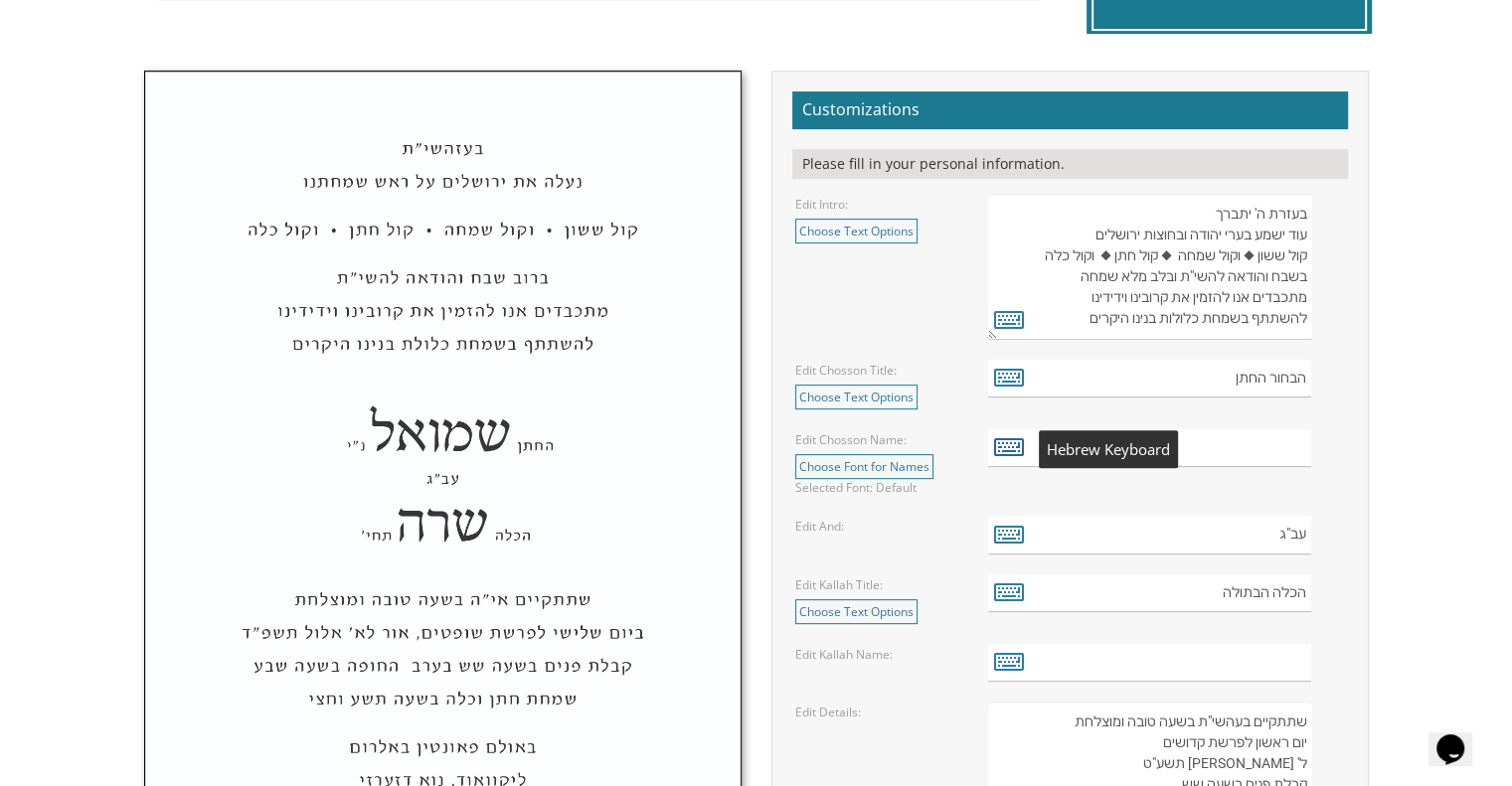 click at bounding box center (1009, 446) 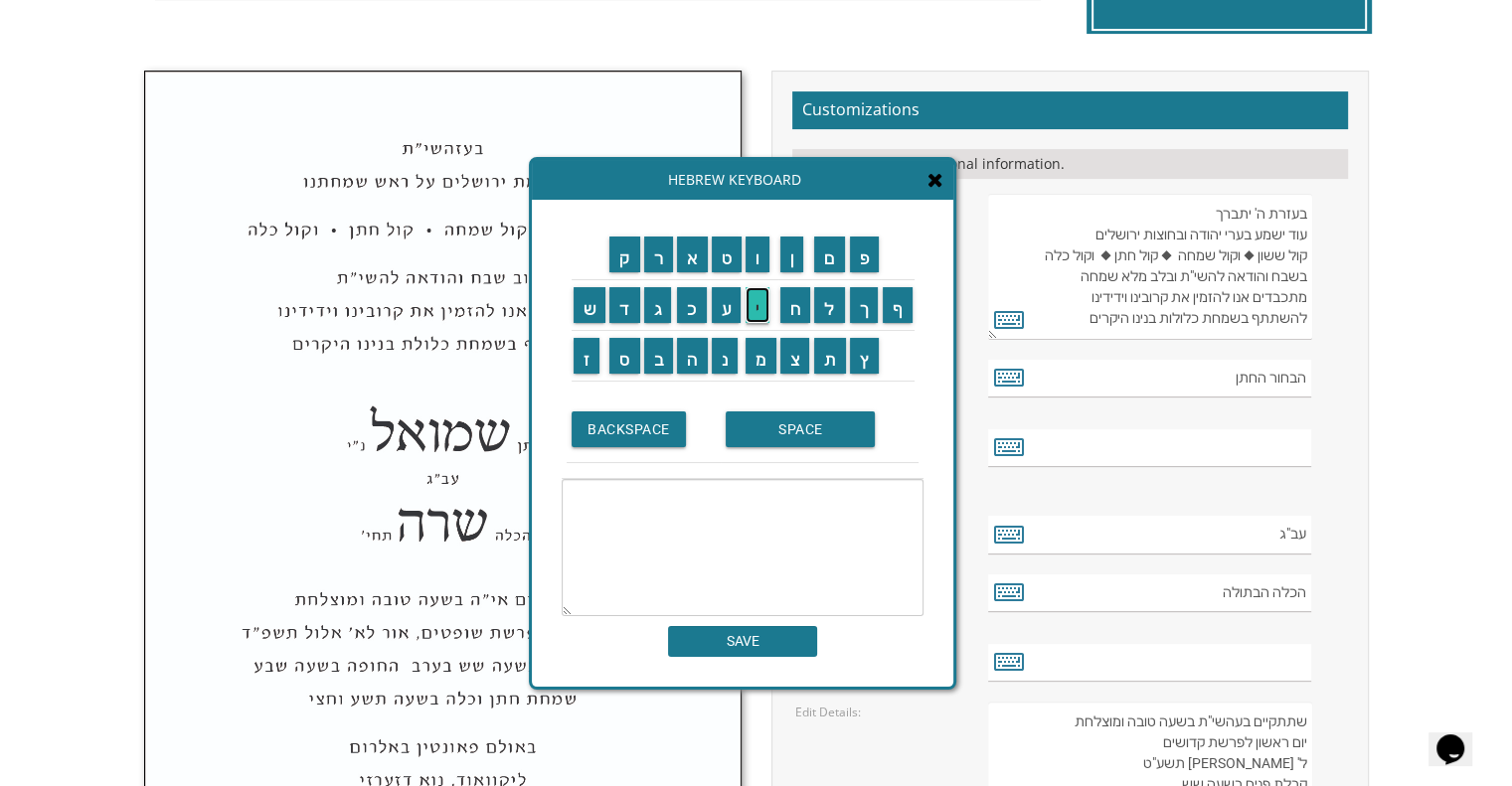 click on "י" at bounding box center (757, 305) 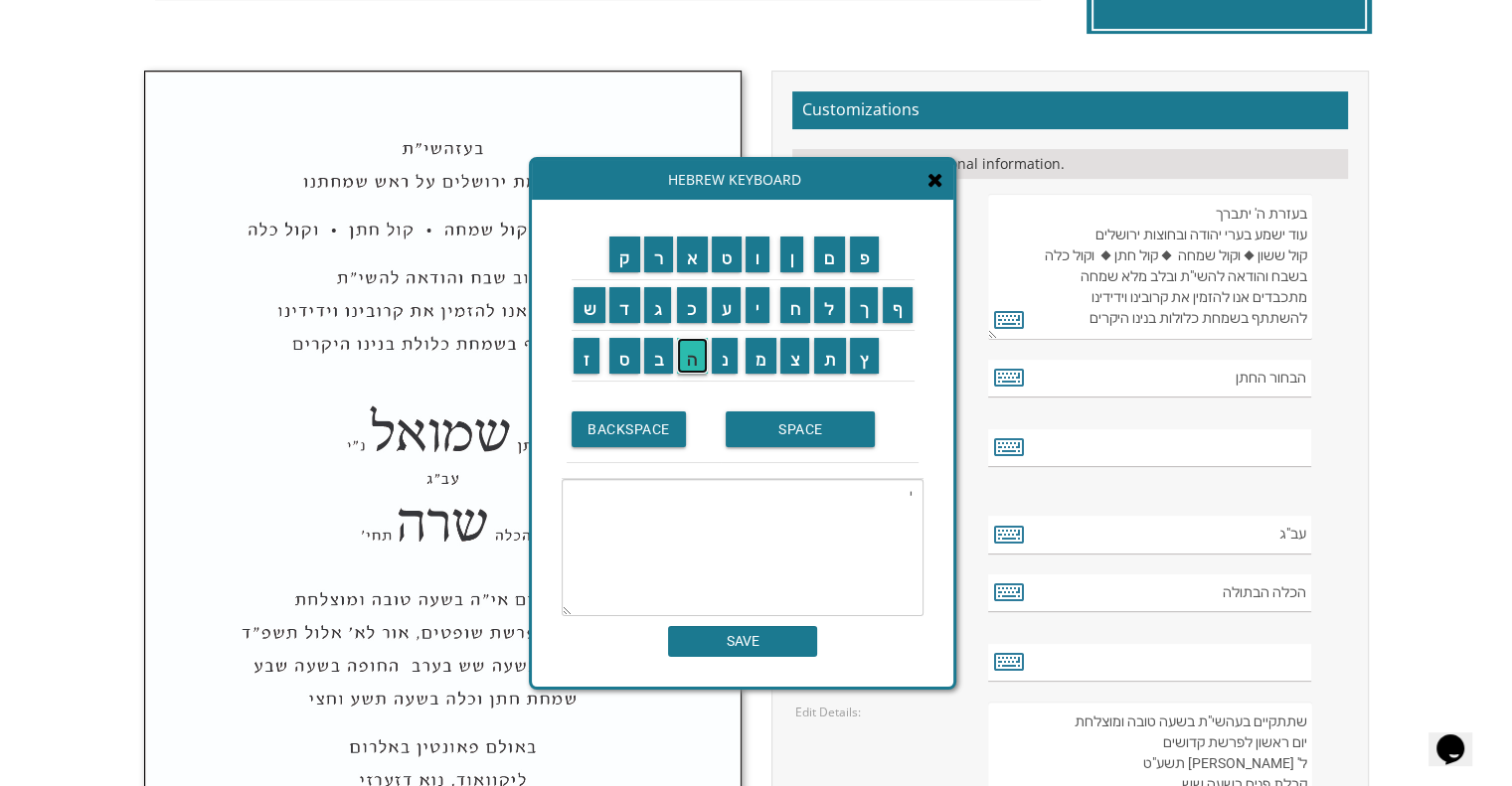 click on "ה" at bounding box center (692, 356) 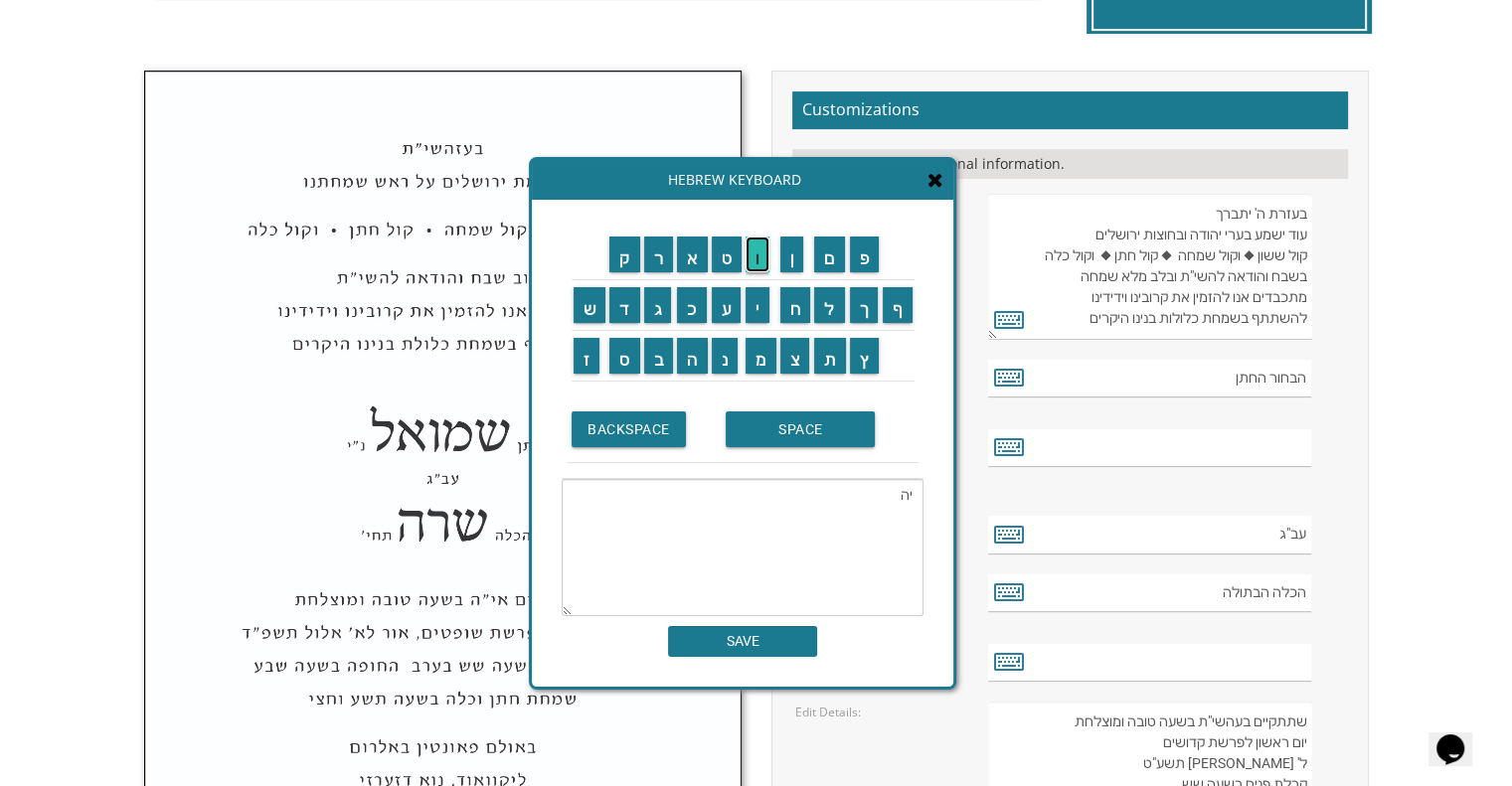 click on "ו" at bounding box center (757, 254) 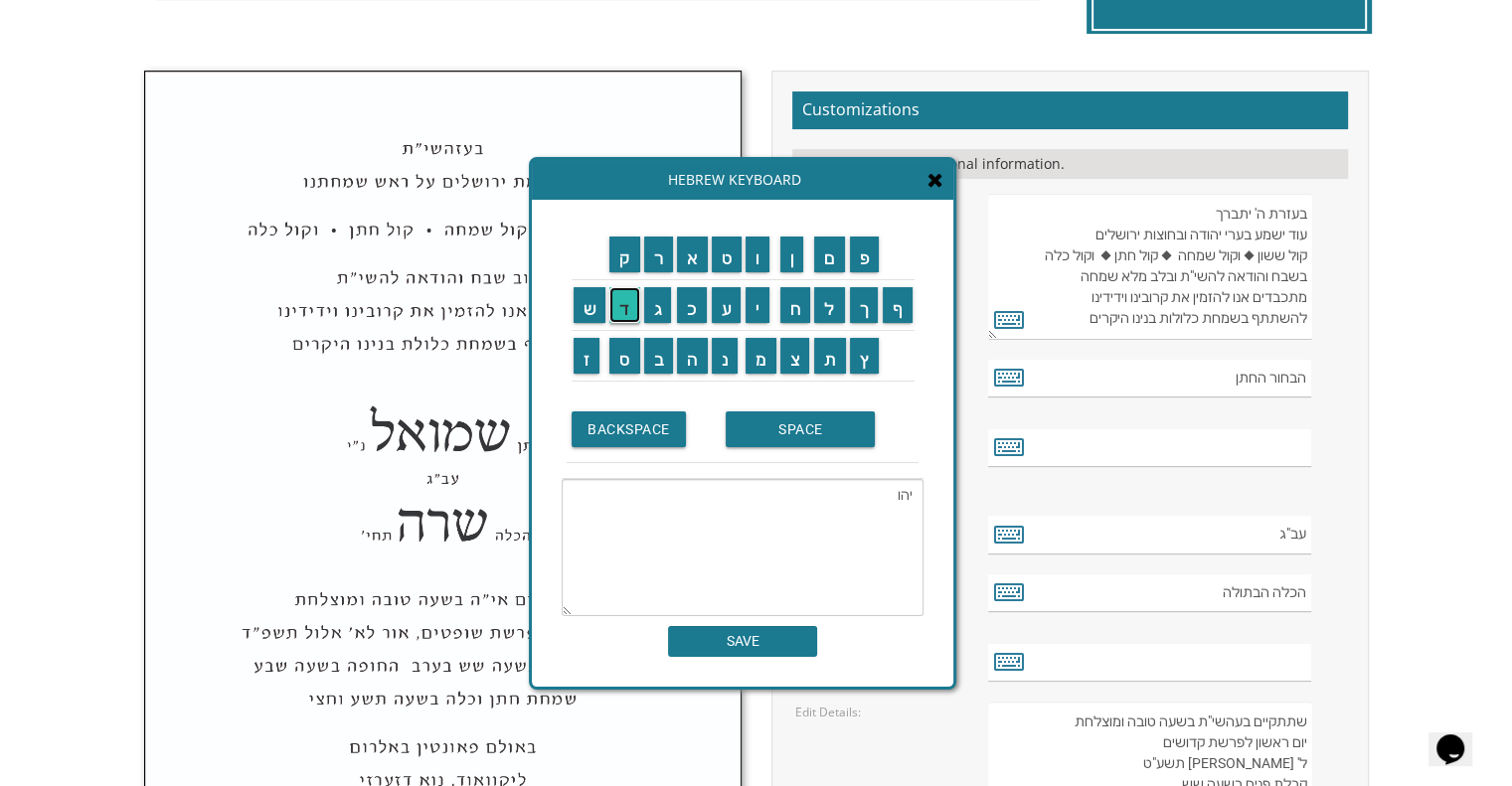 click on "ד" at bounding box center [624, 305] 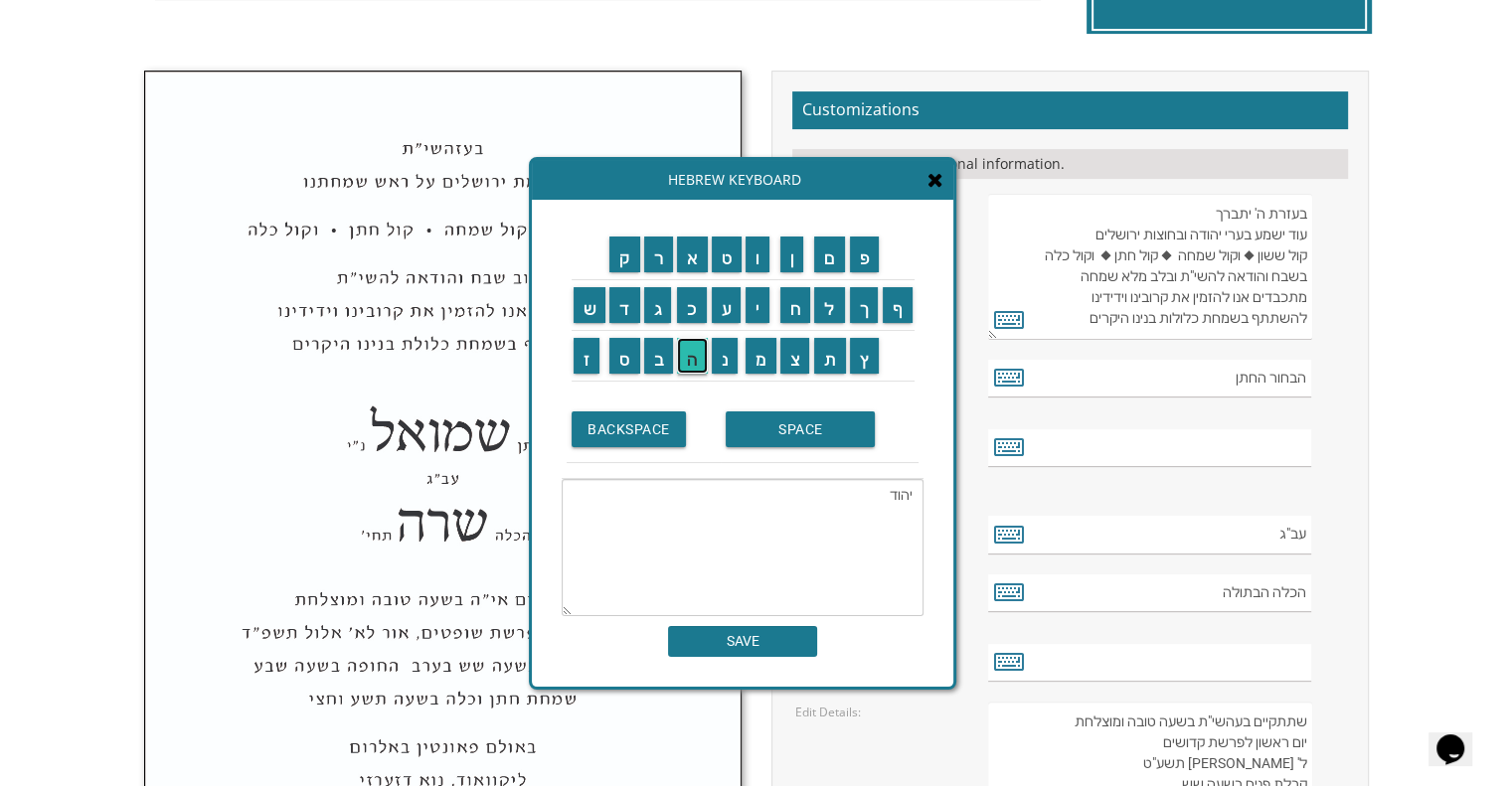 click on "ה" at bounding box center [692, 356] 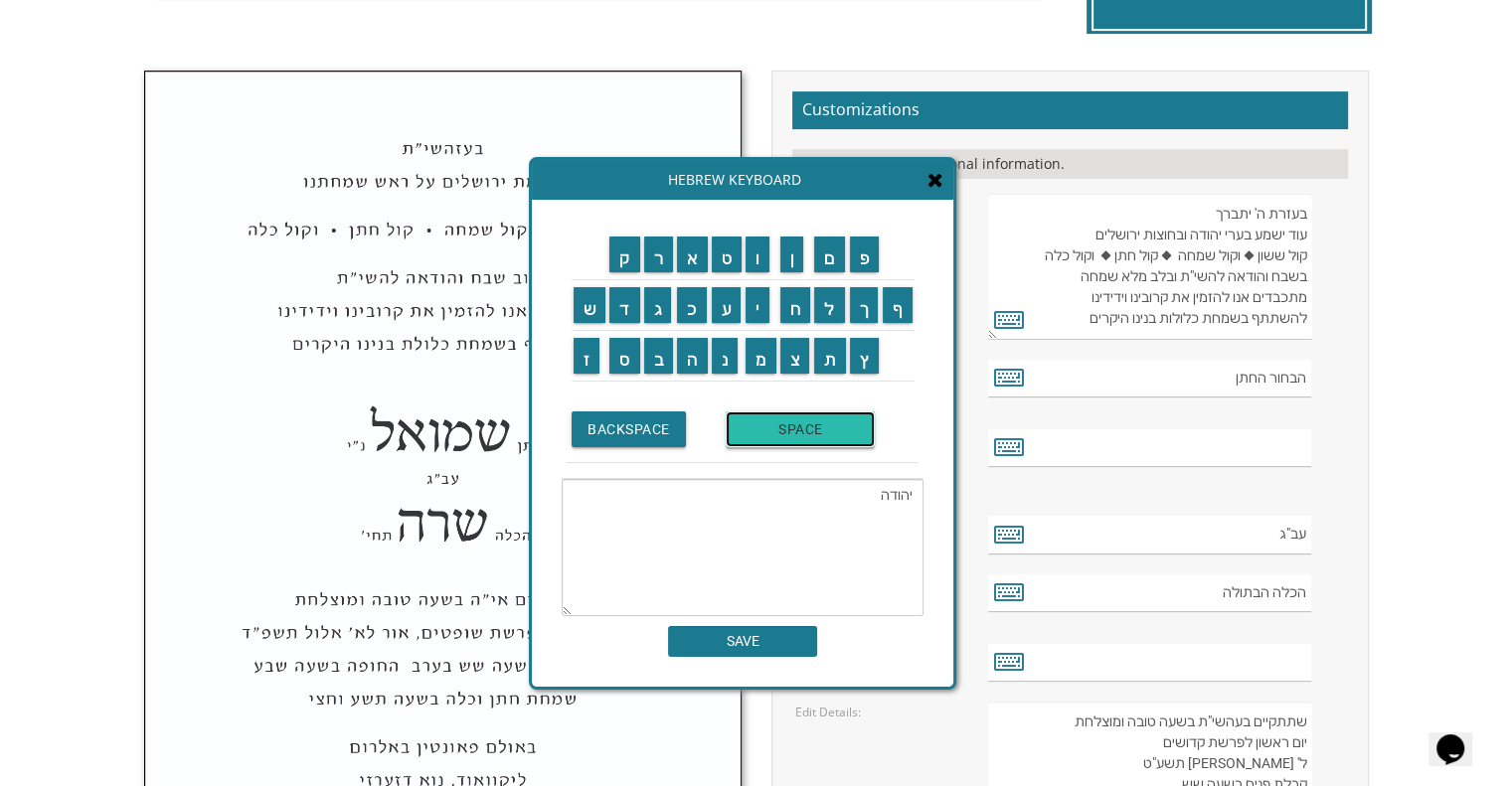 click on "SPACE" at bounding box center (800, 429) 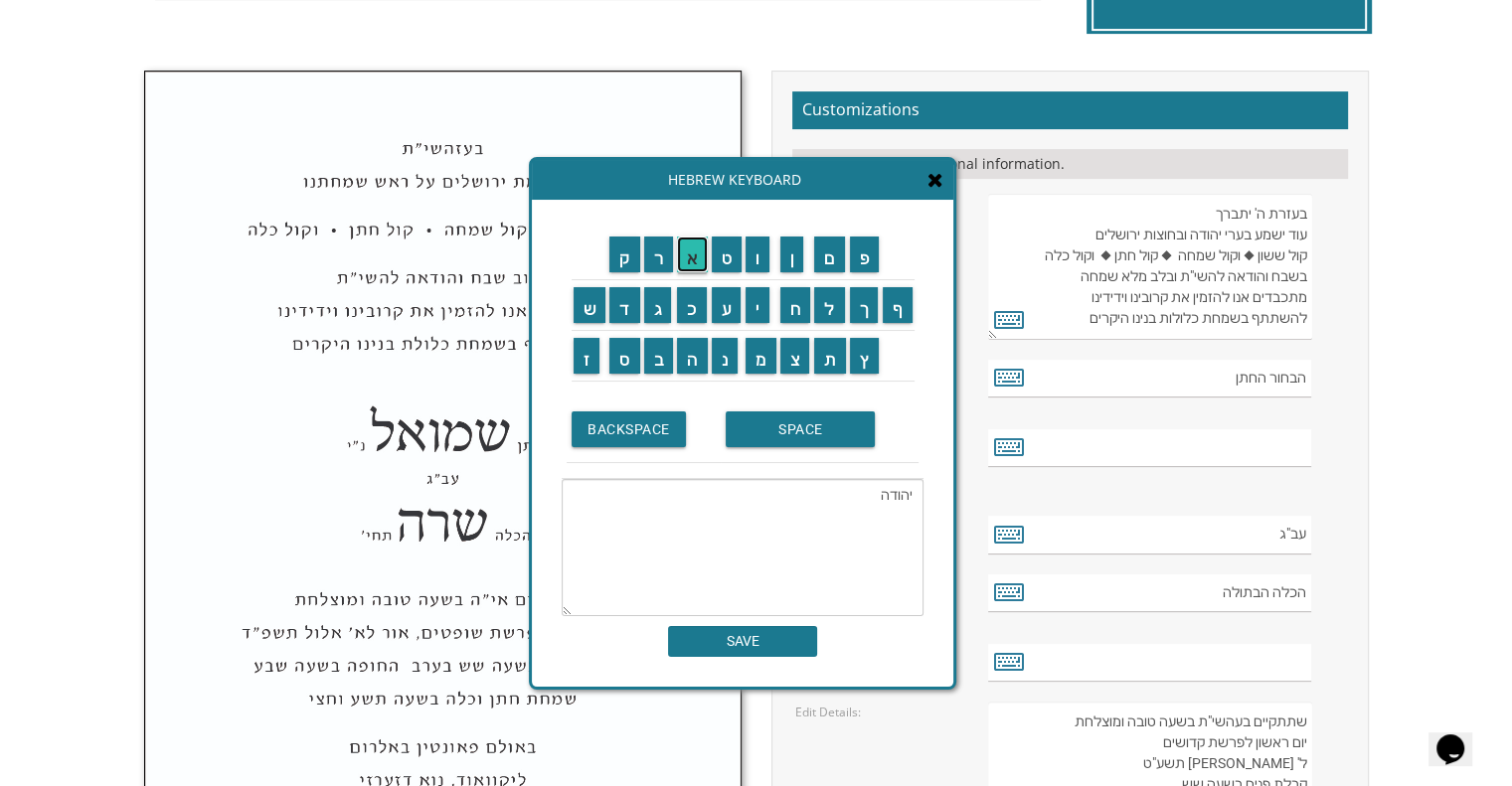 click on "א" at bounding box center (692, 254) 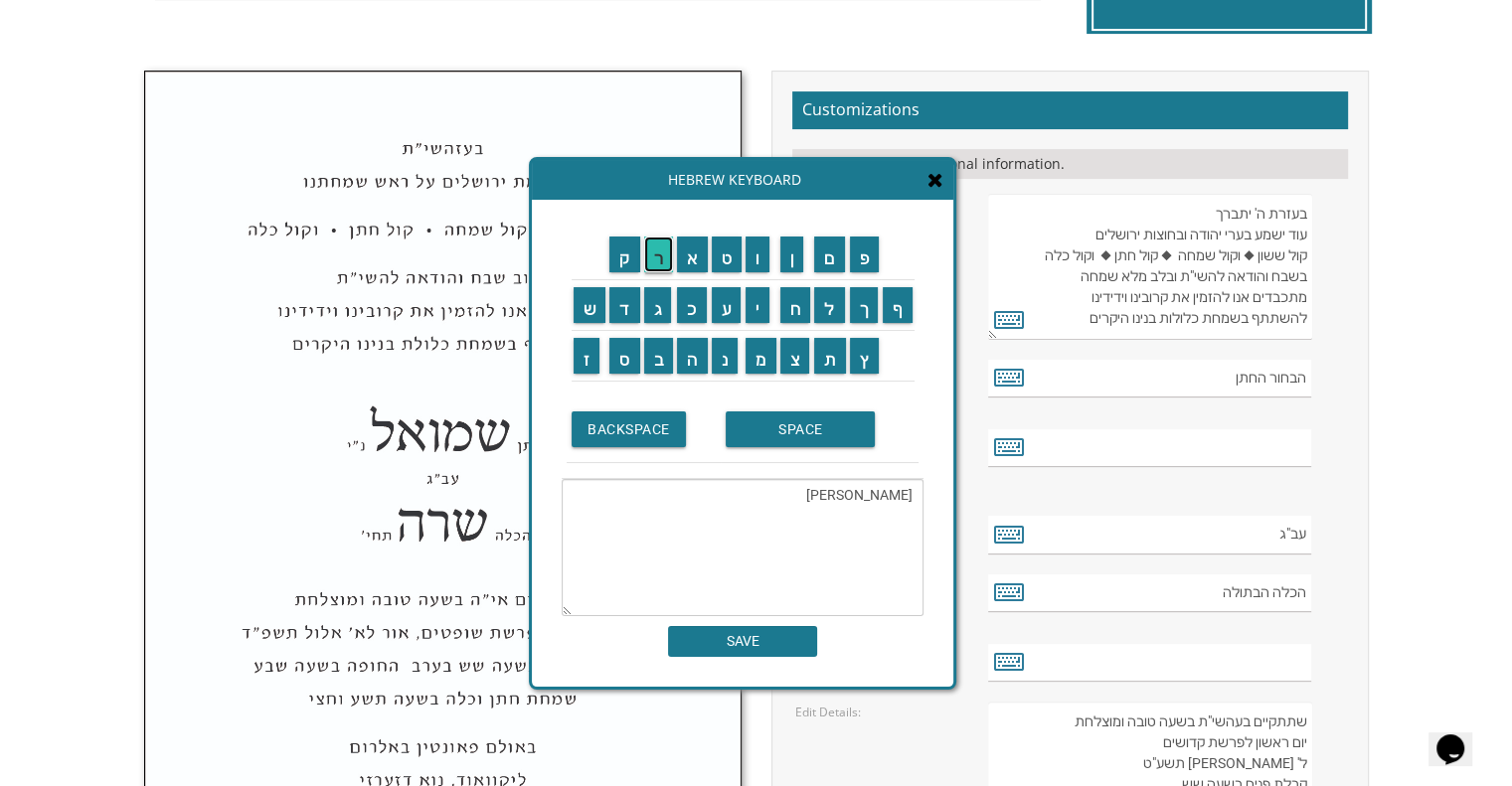 click on "ר" at bounding box center (659, 254) 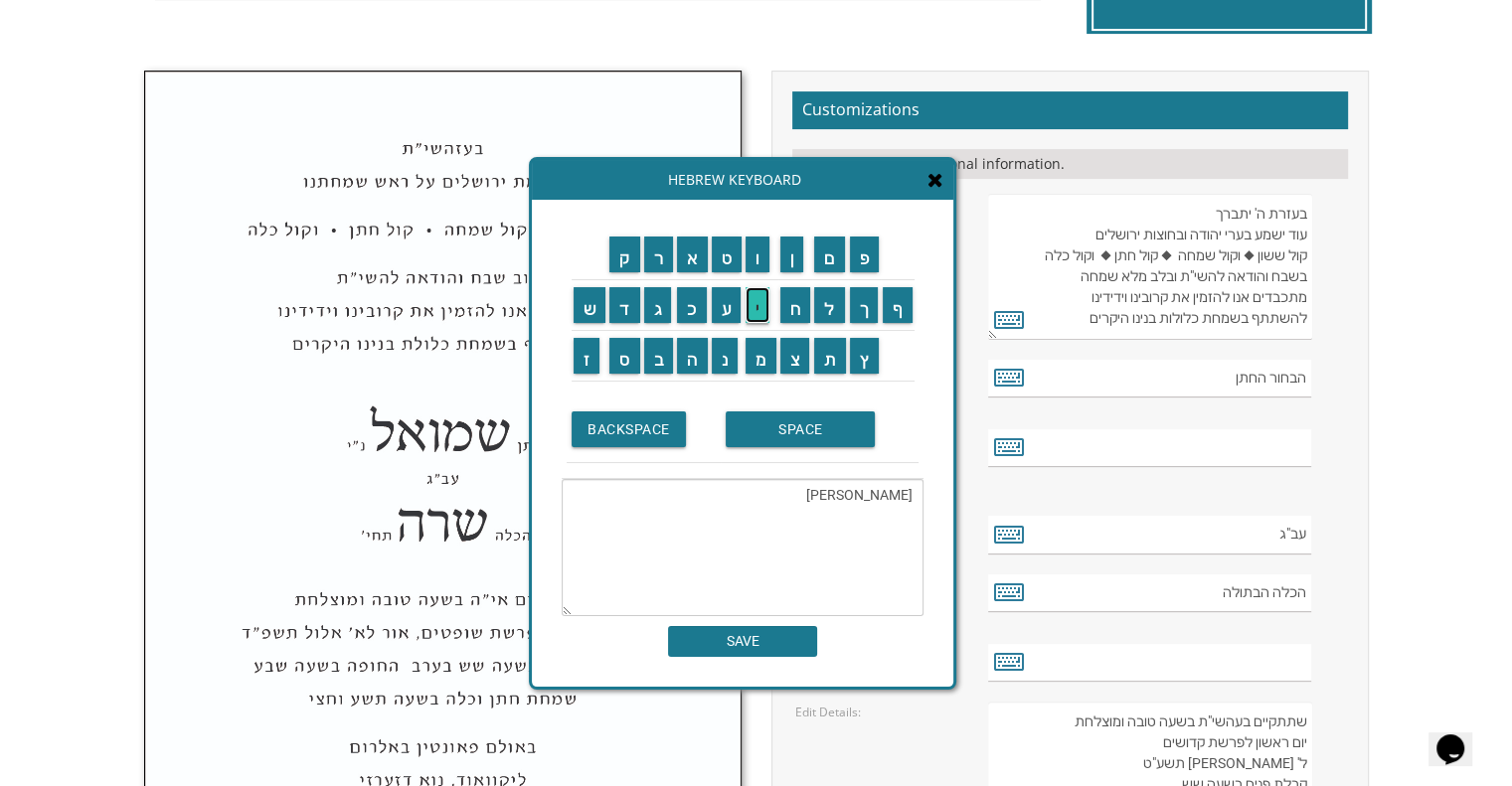 click on "י" at bounding box center (757, 305) 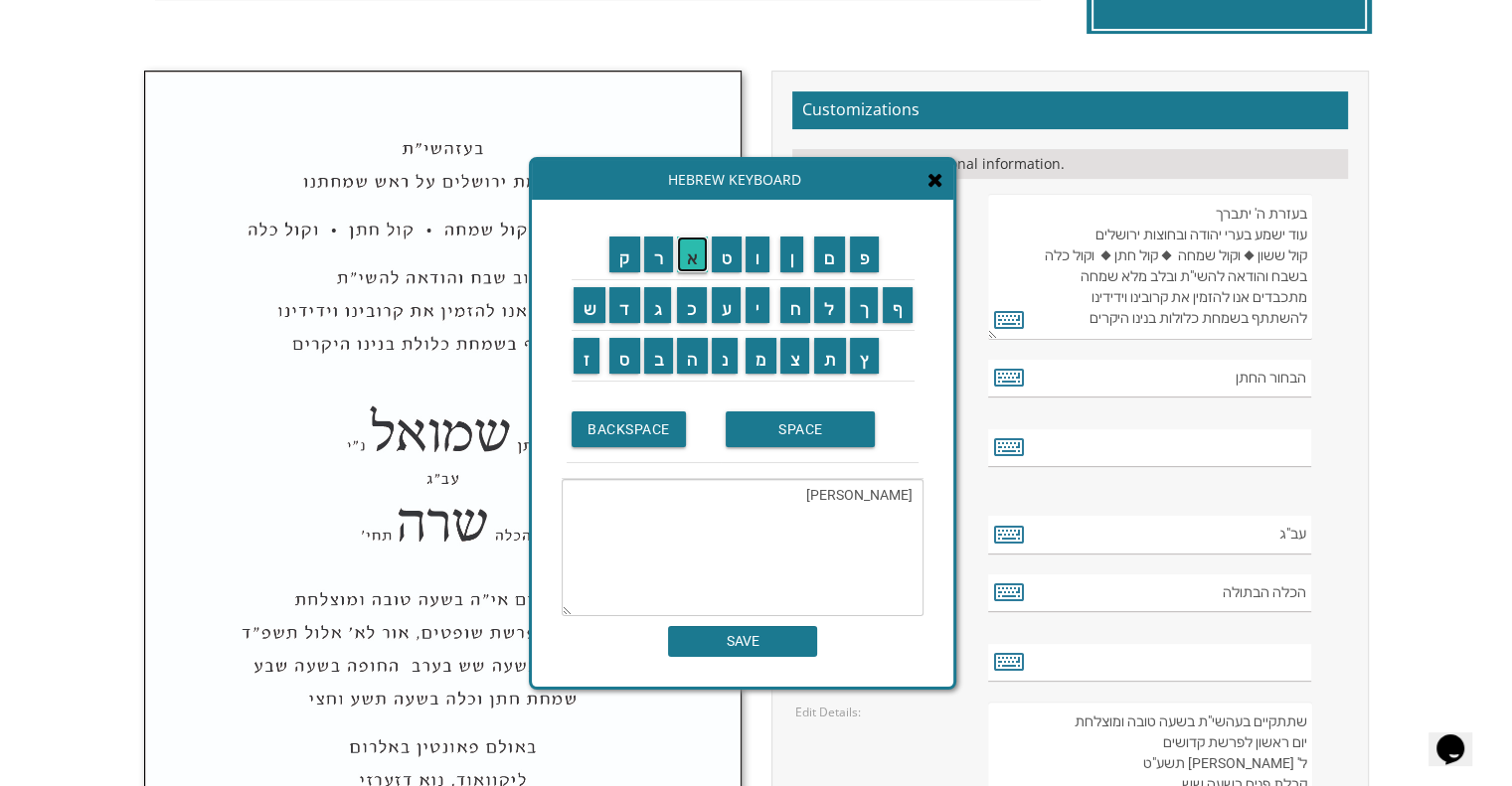 click on "א" at bounding box center (692, 254) 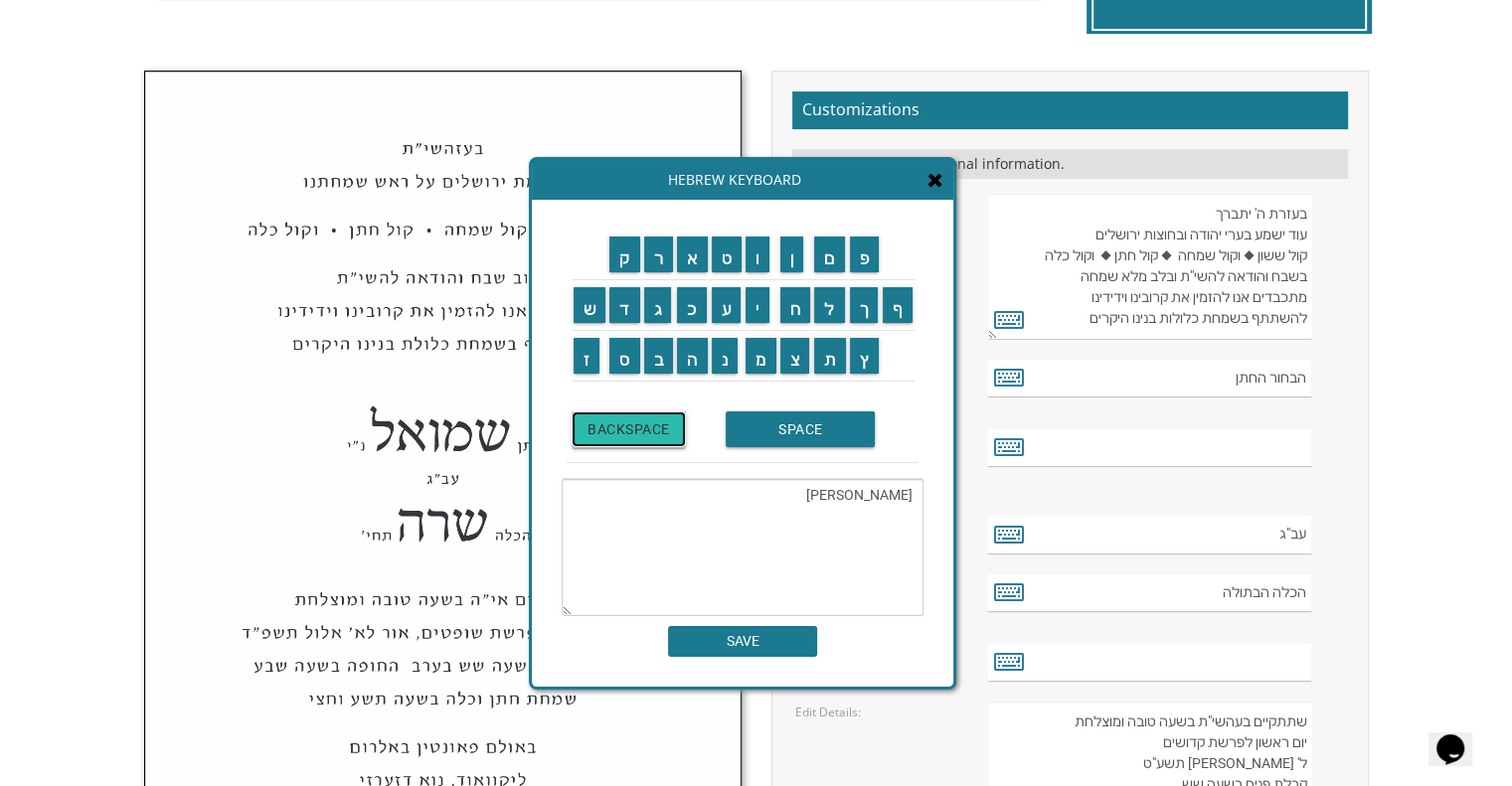 click on "BACKSPACE" at bounding box center (628, 429) 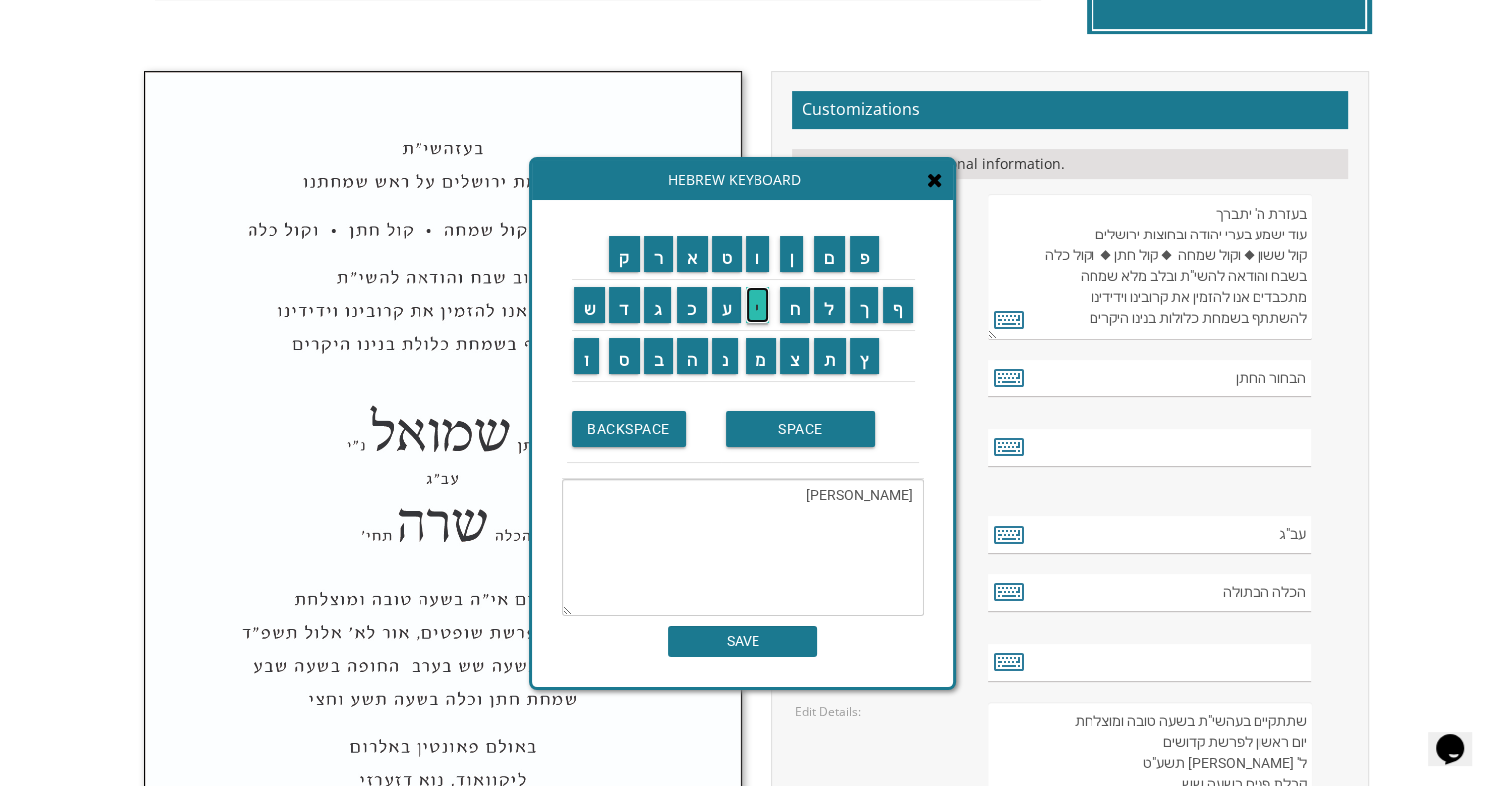 click on "י" at bounding box center (757, 305) 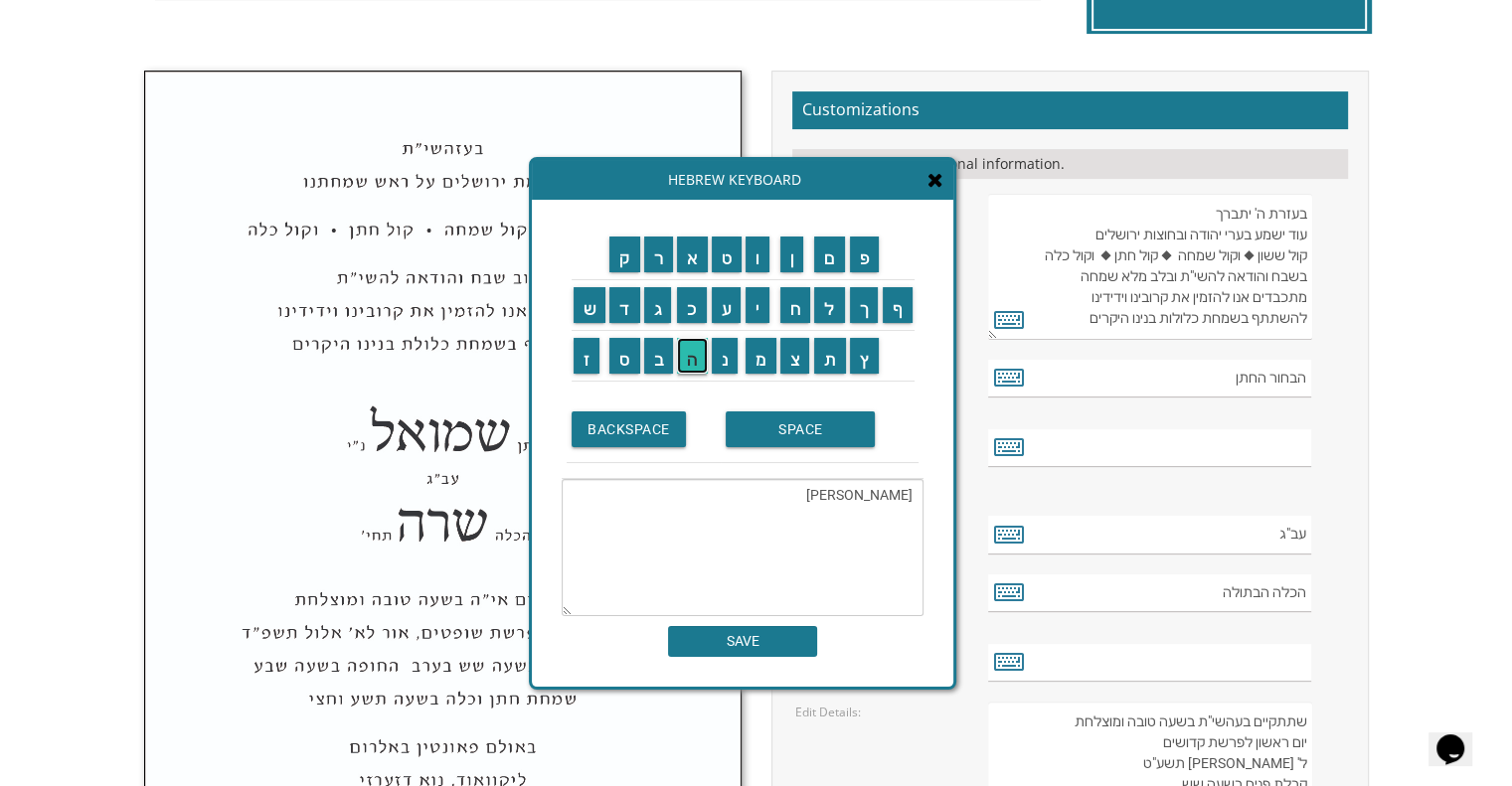 click on "ה" at bounding box center (692, 356) 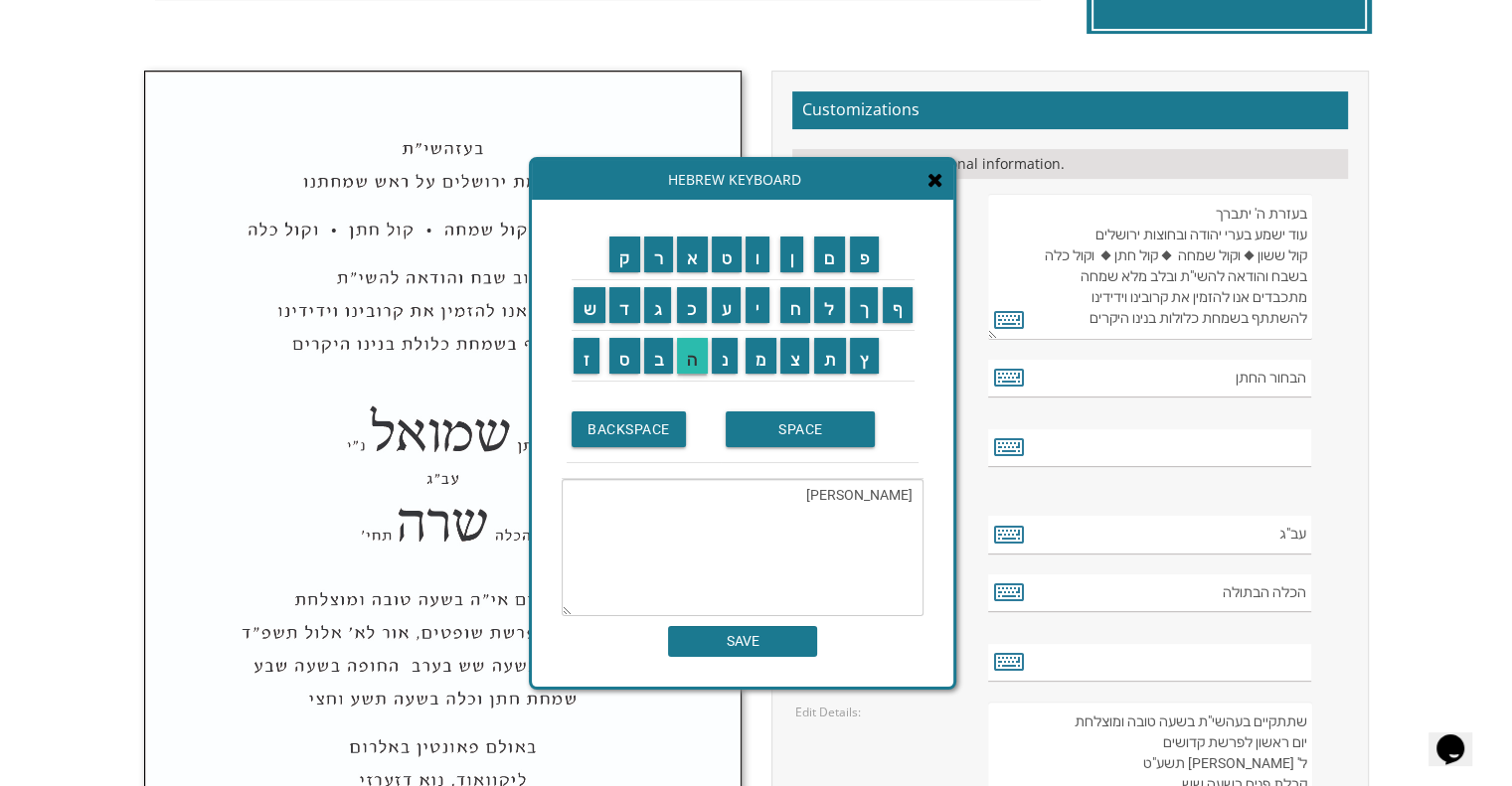 type on "יהודה אריה" 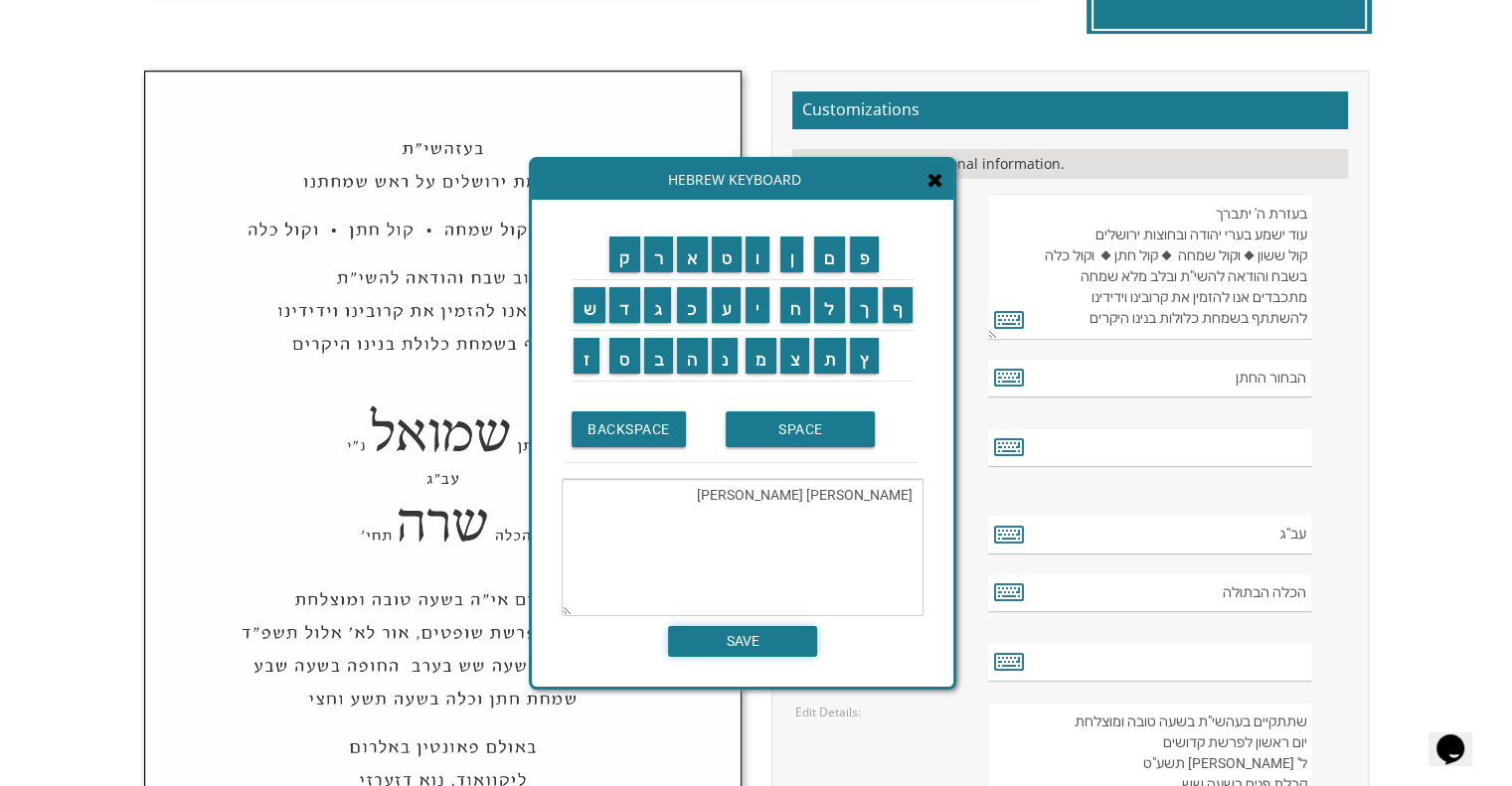 click on "SAVE" at bounding box center (743, 641) 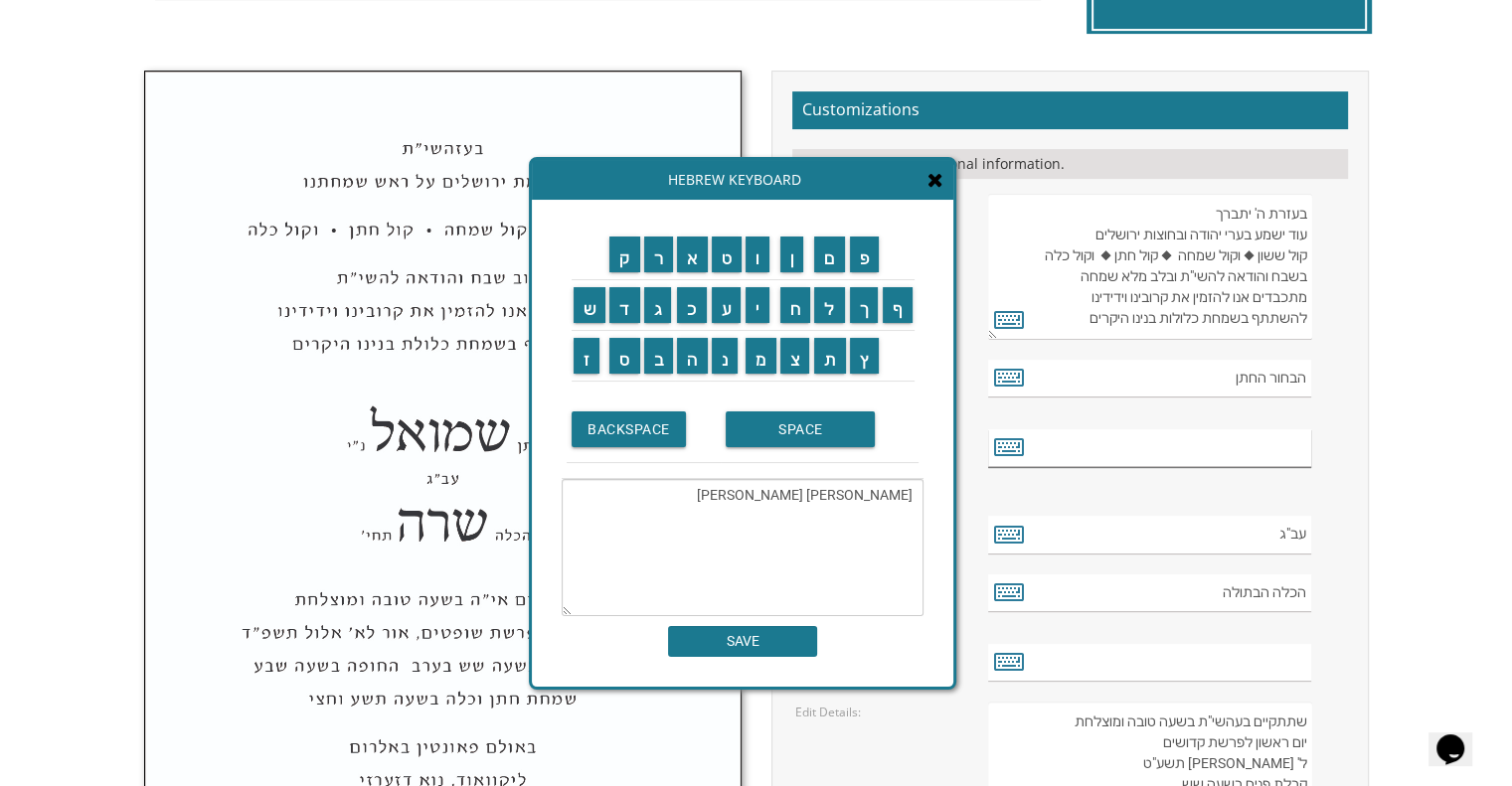 type on "יהודה אריה" 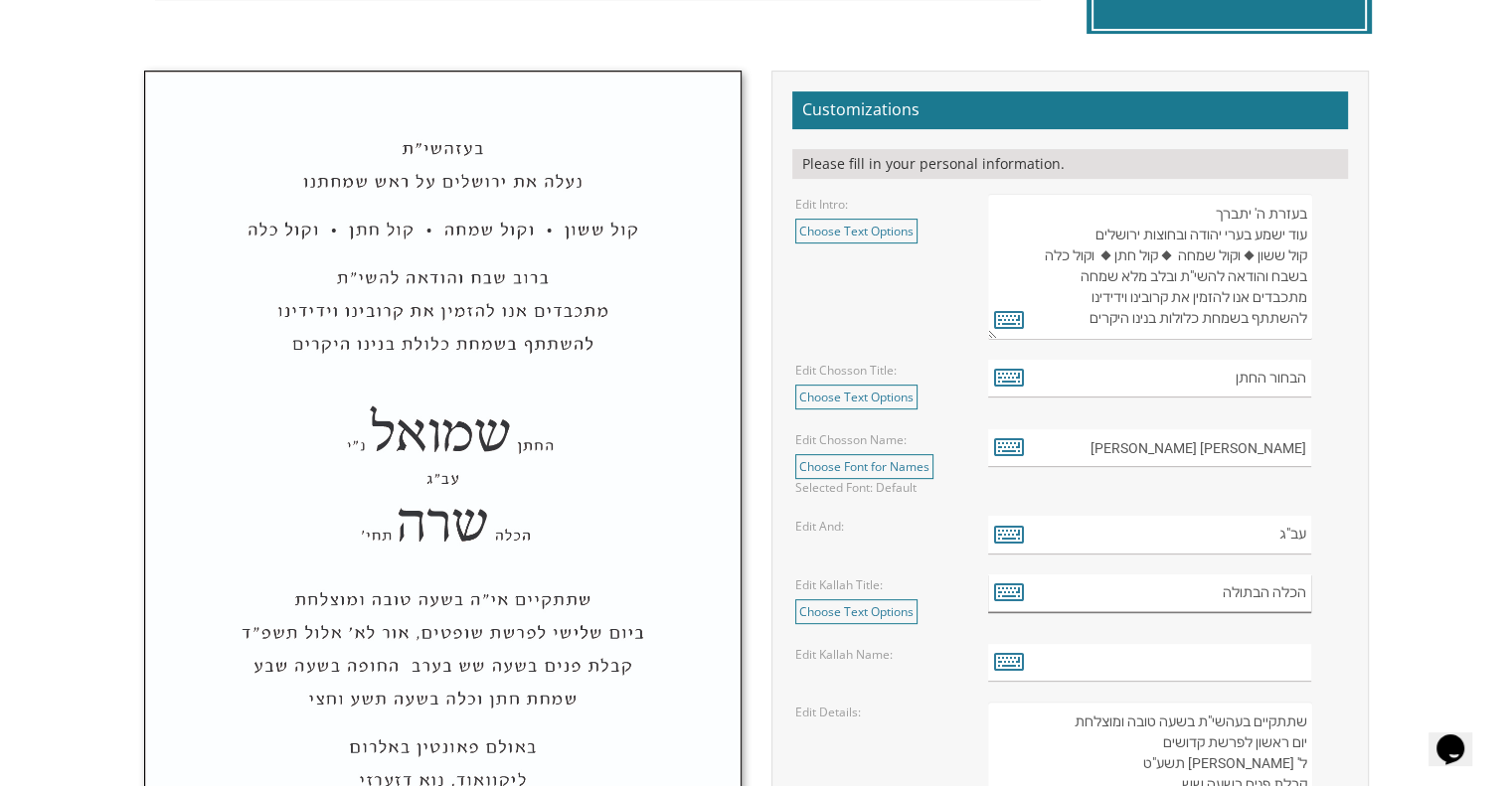 click on "הכלה הבתולה" at bounding box center (1149, 593) 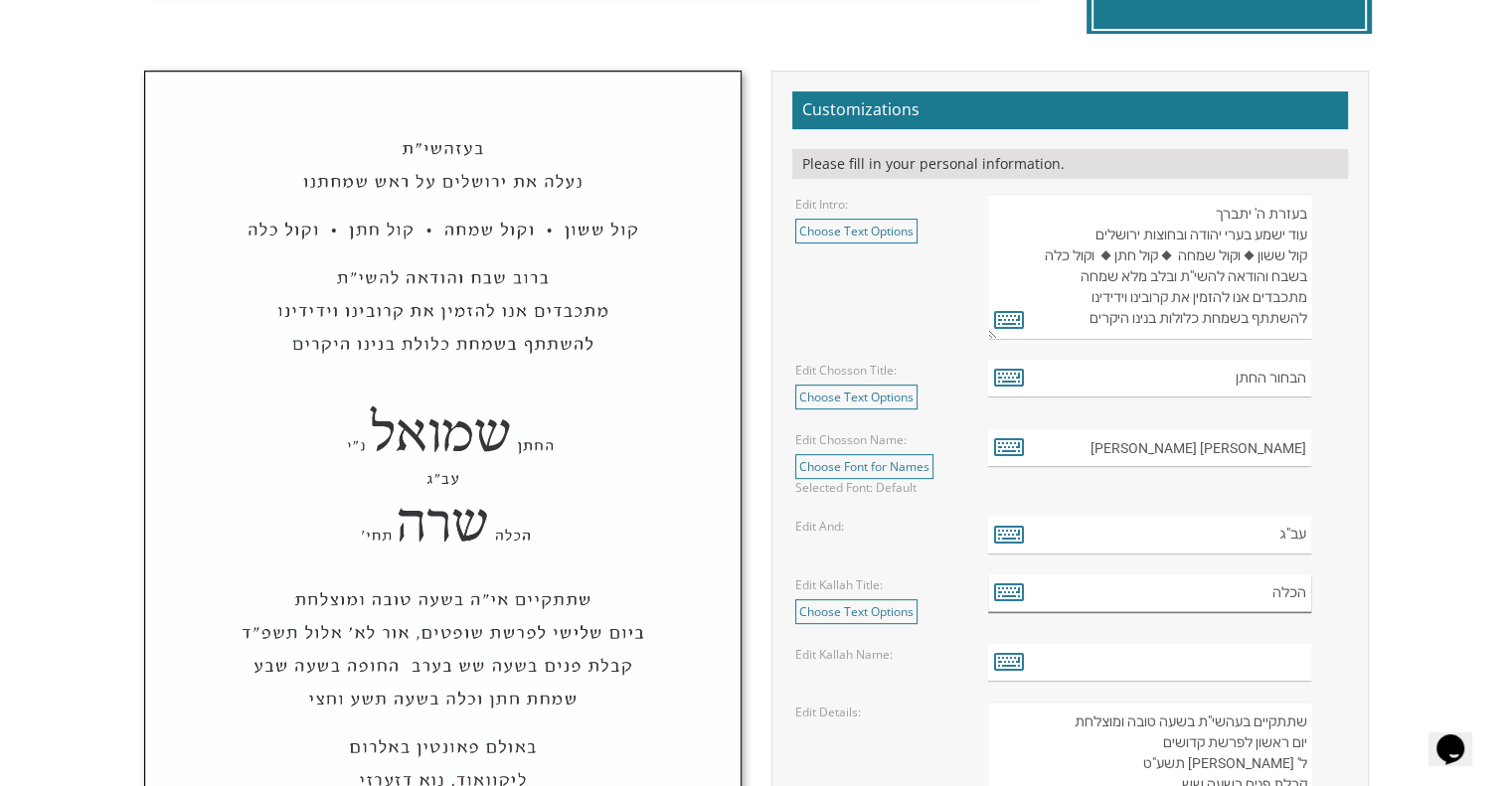 type on "הכלה" 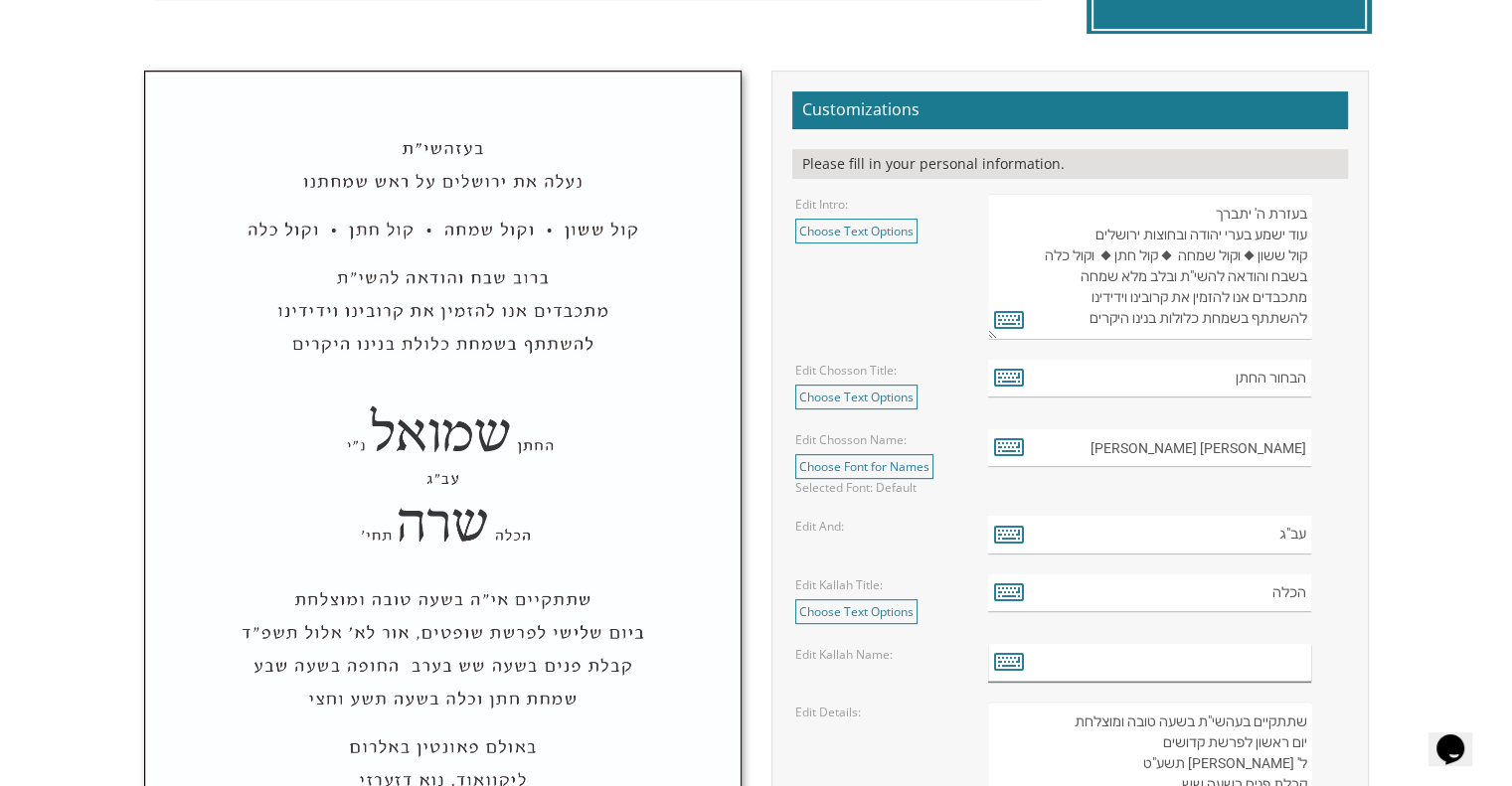 click at bounding box center [1149, 663] 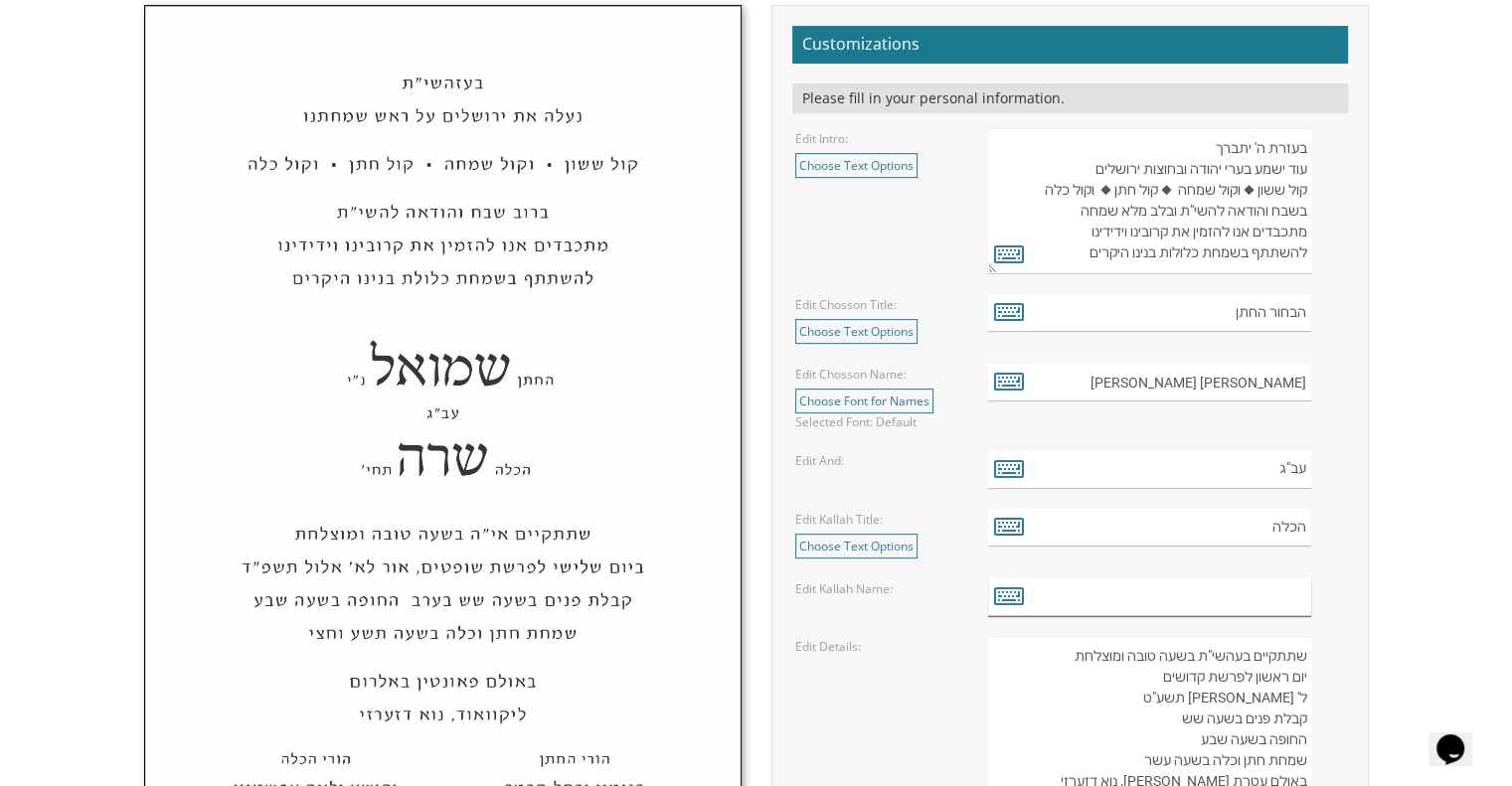 scroll, scrollTop: 695, scrollLeft: 0, axis: vertical 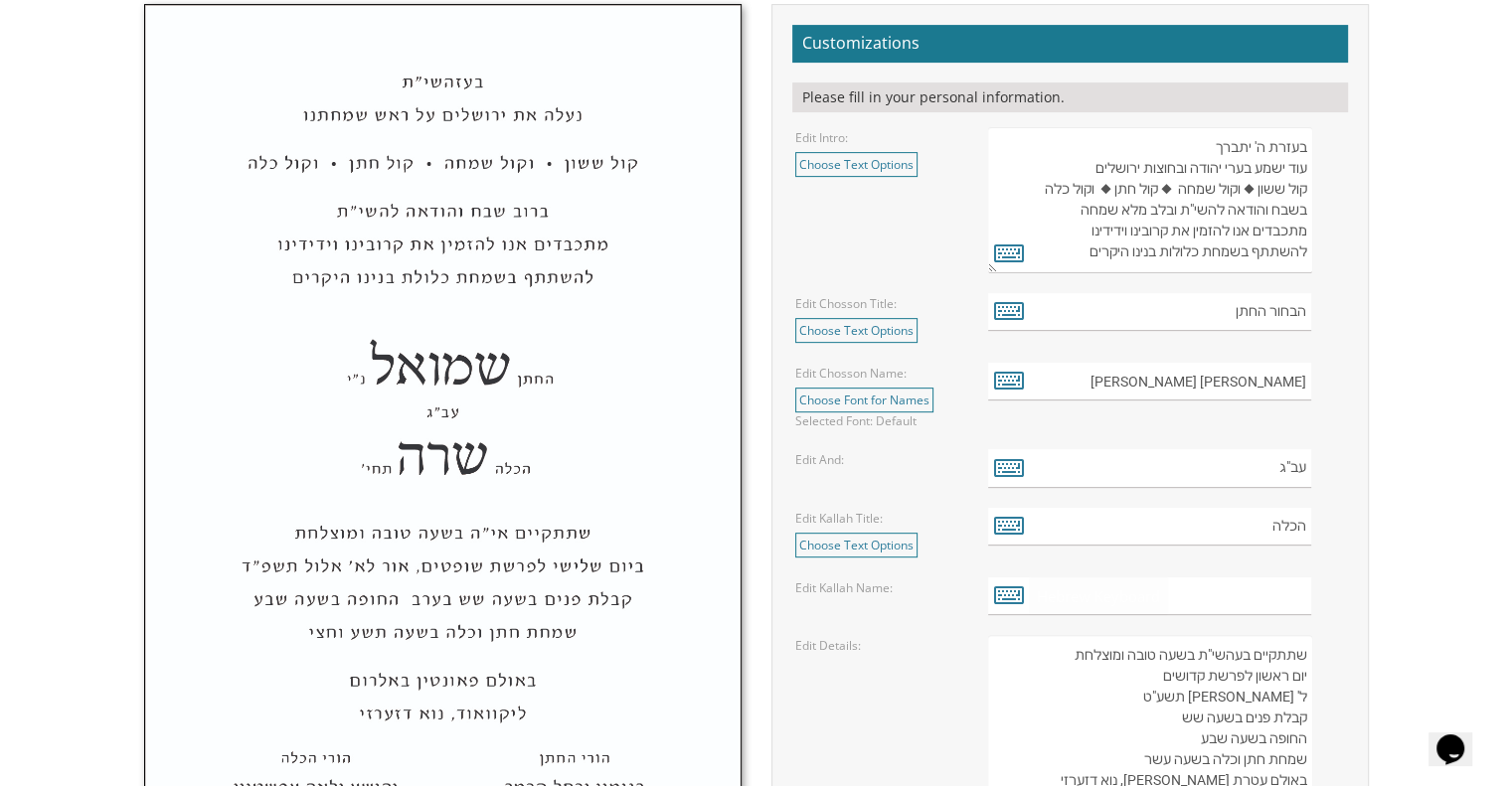 click on "Edit Kallah Title:
Choose Text Options הכלה select הכלה הבתולה select הכלה הבתולה המהוללה select" at bounding box center [877, 533] 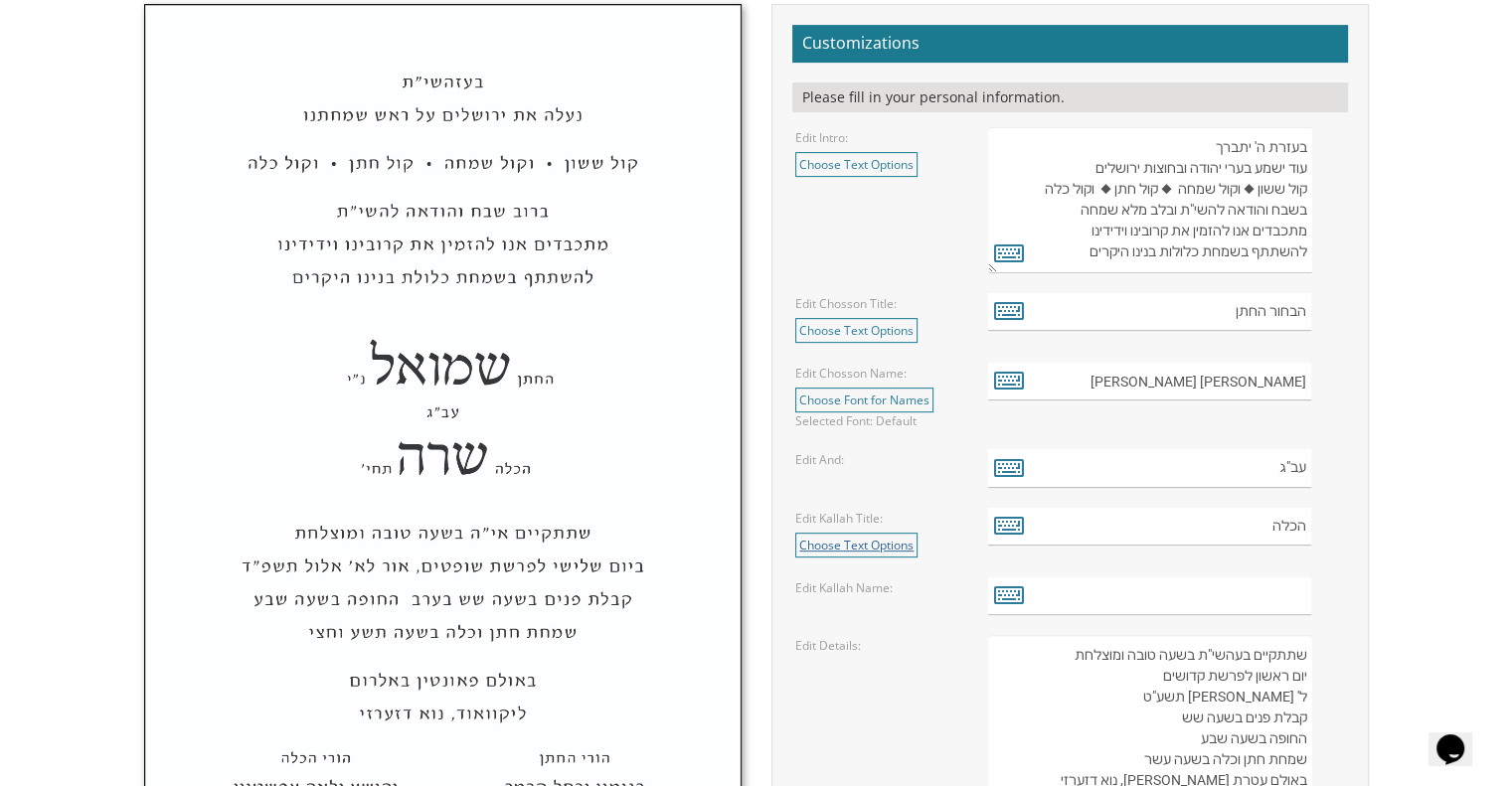 click on "Choose Text Options" at bounding box center [856, 545] 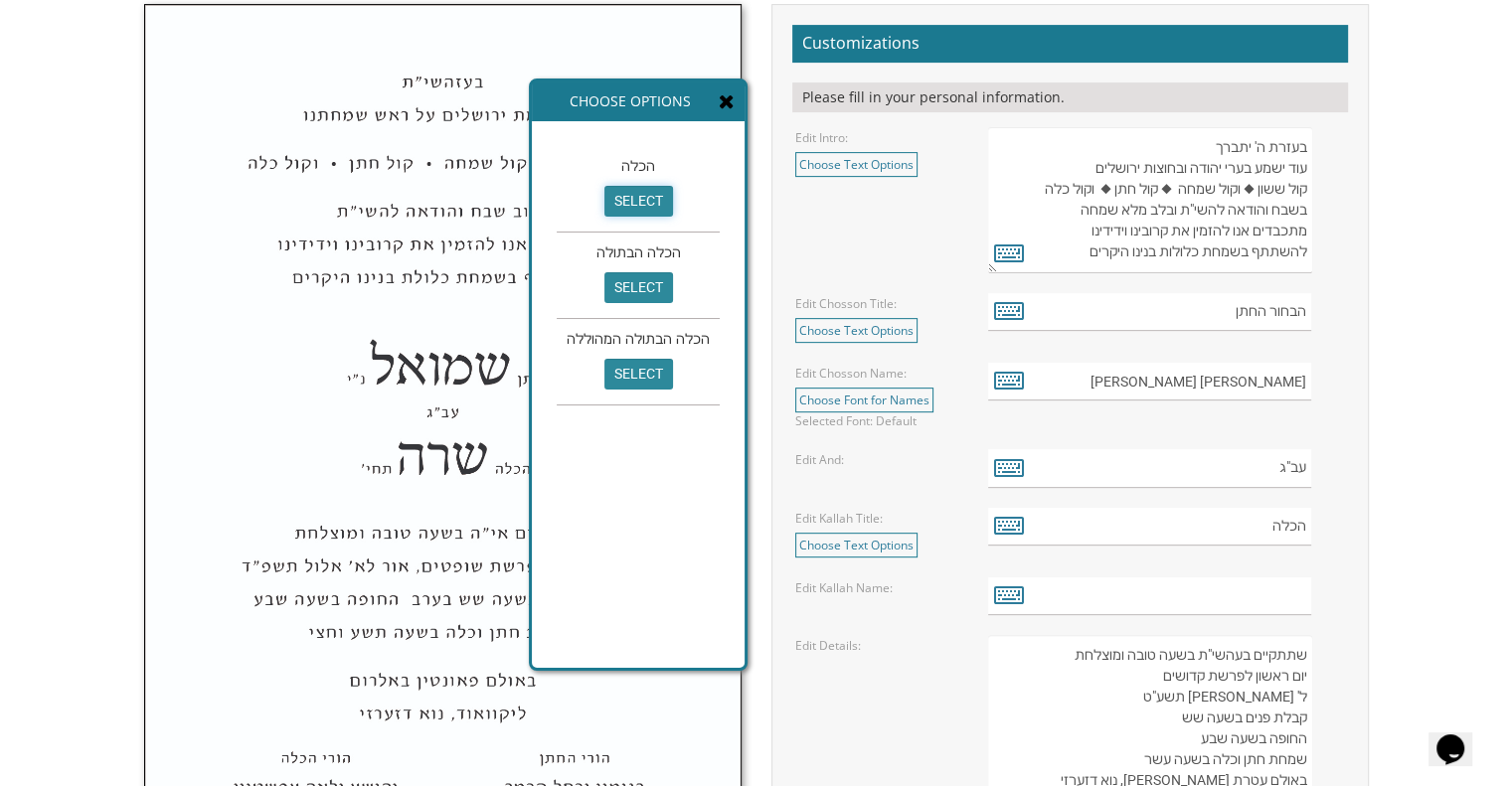 click on "select" at bounding box center [638, 201] 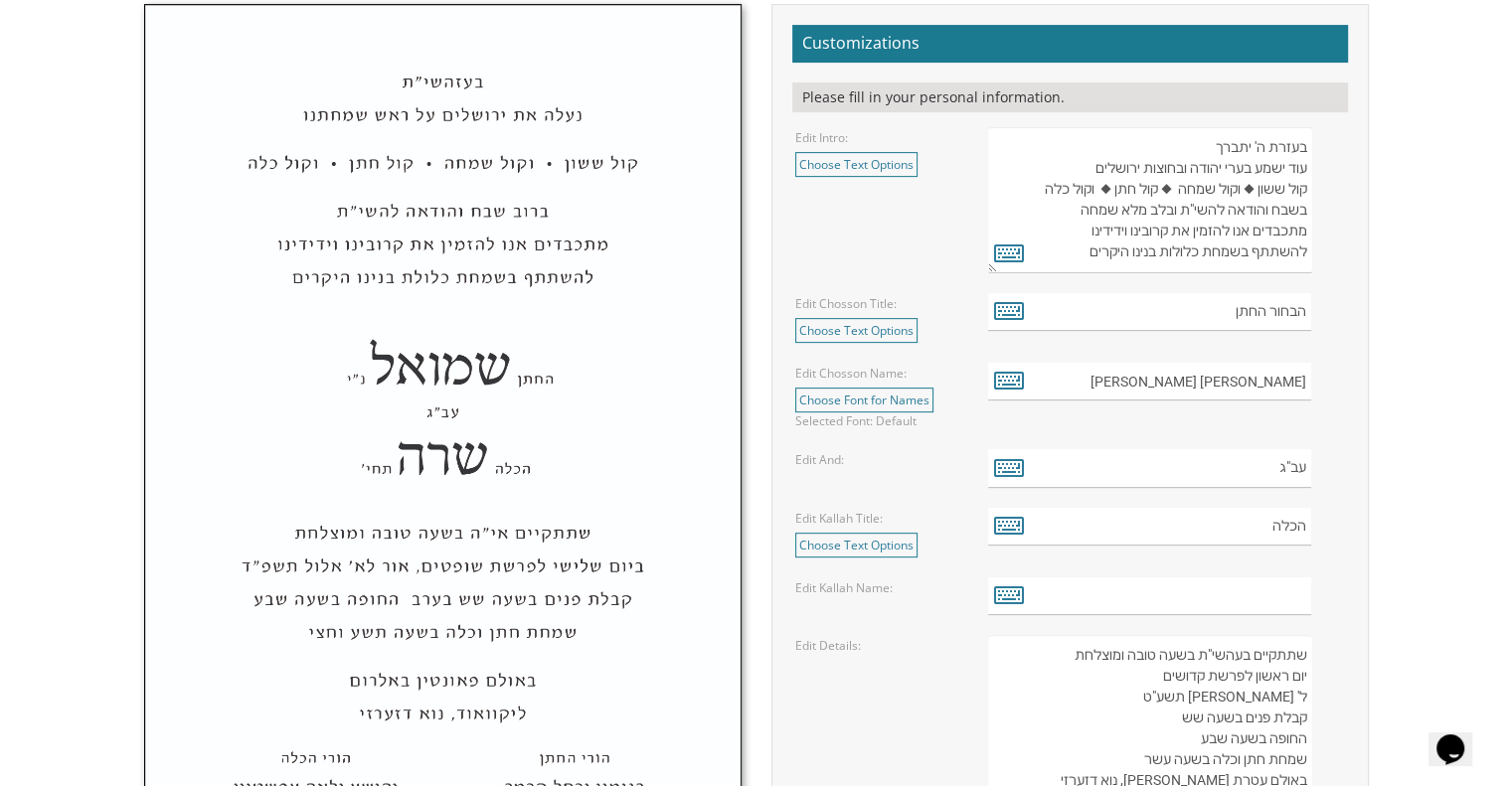 click on "Customizations
Please fill in your personal information.
Edit Intro:
Choose Text Options select בעזרת ה' יתברך
נעלה את ירושלים על ראש שמחתנו
קול ששון וקול שמחה קול חתן וקול כלה
בשבח והודאה להשי"ת ובלב מלא שמחה
מתכבדים אנו להזמין את קרובינו וידידינו
להשתתף בשמחת כלולות בנינו היקרים select" at bounding box center (1070, 734) 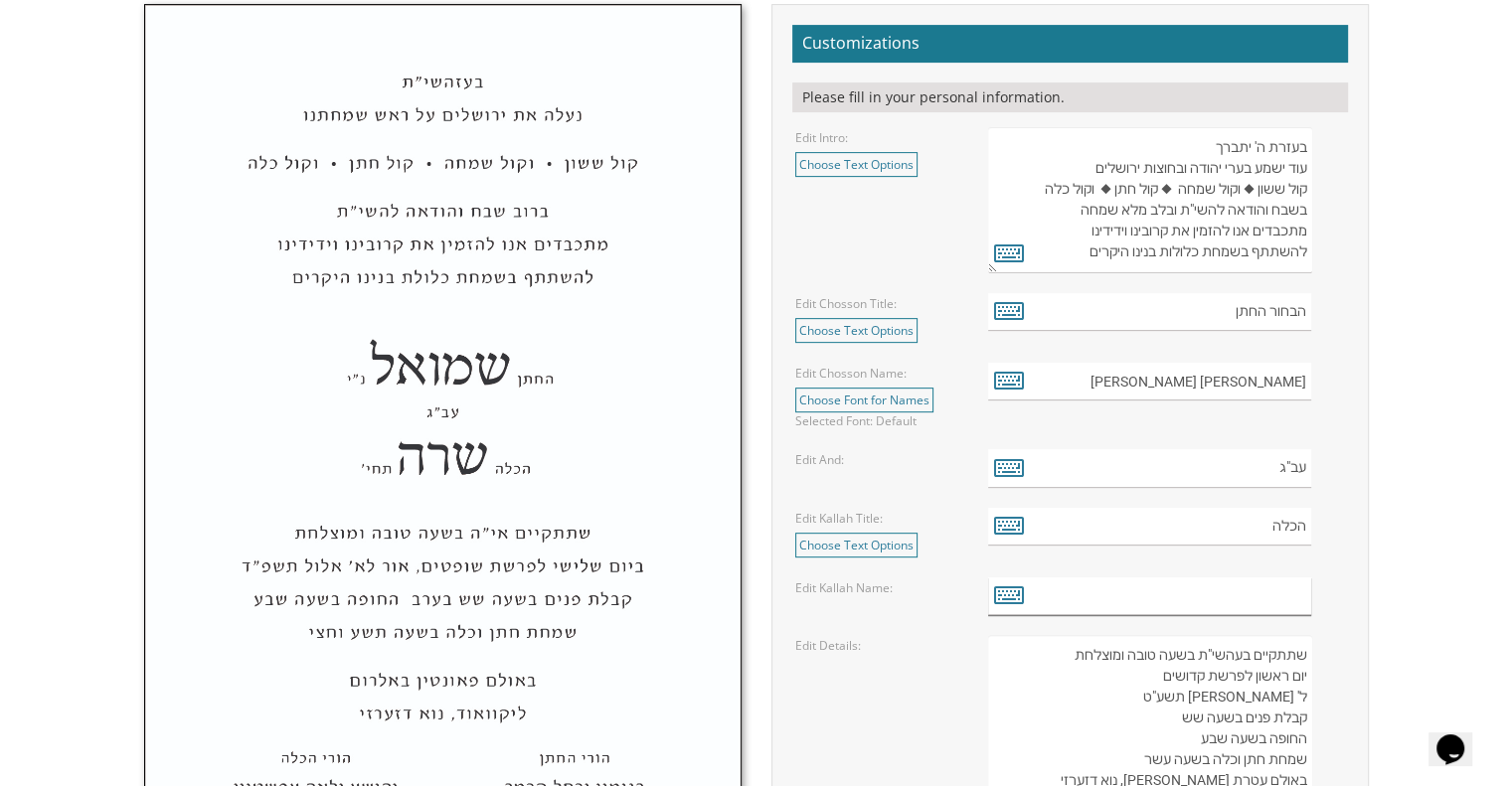 click at bounding box center [1149, 596] 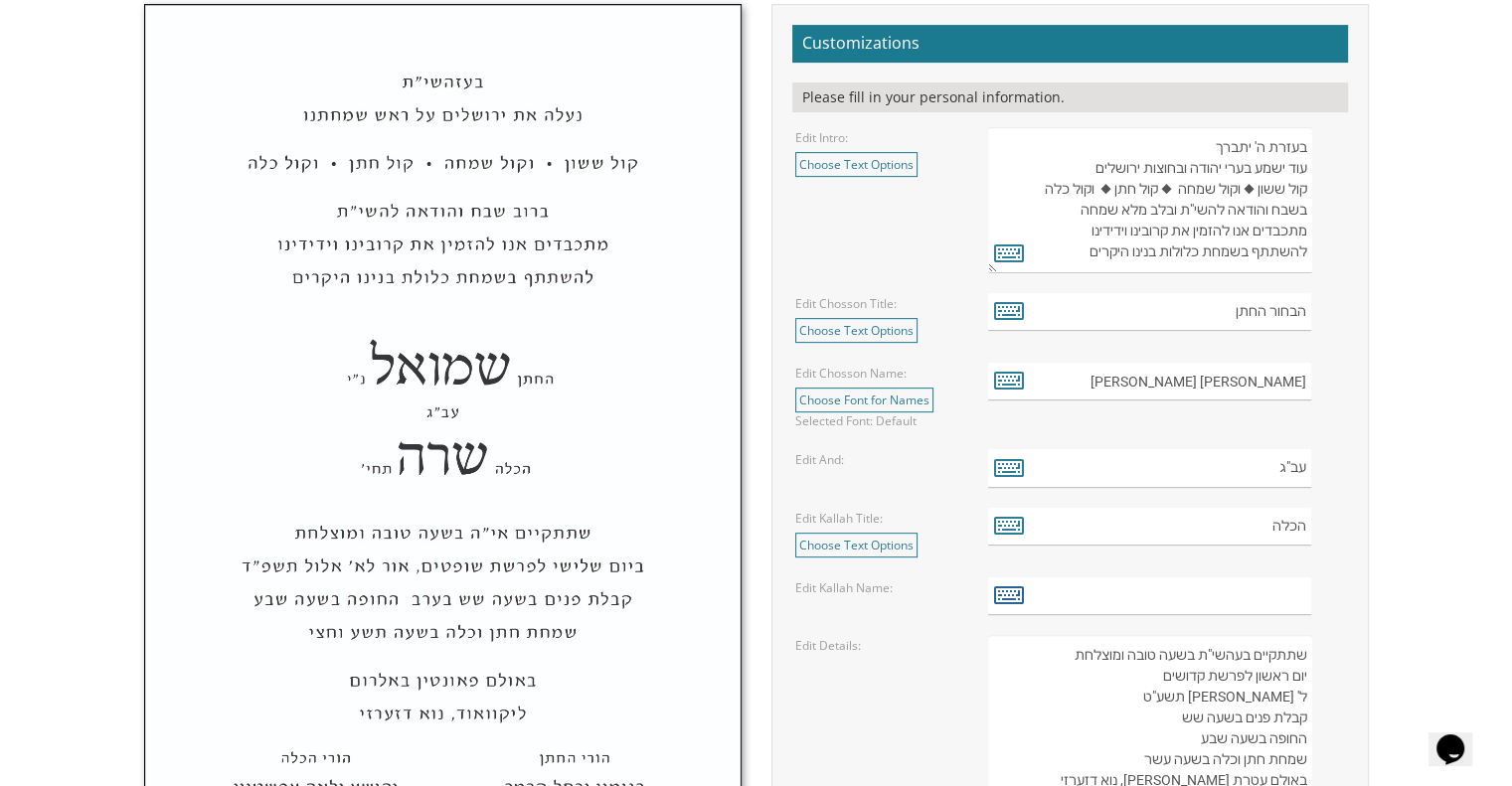 click at bounding box center [1009, 594] 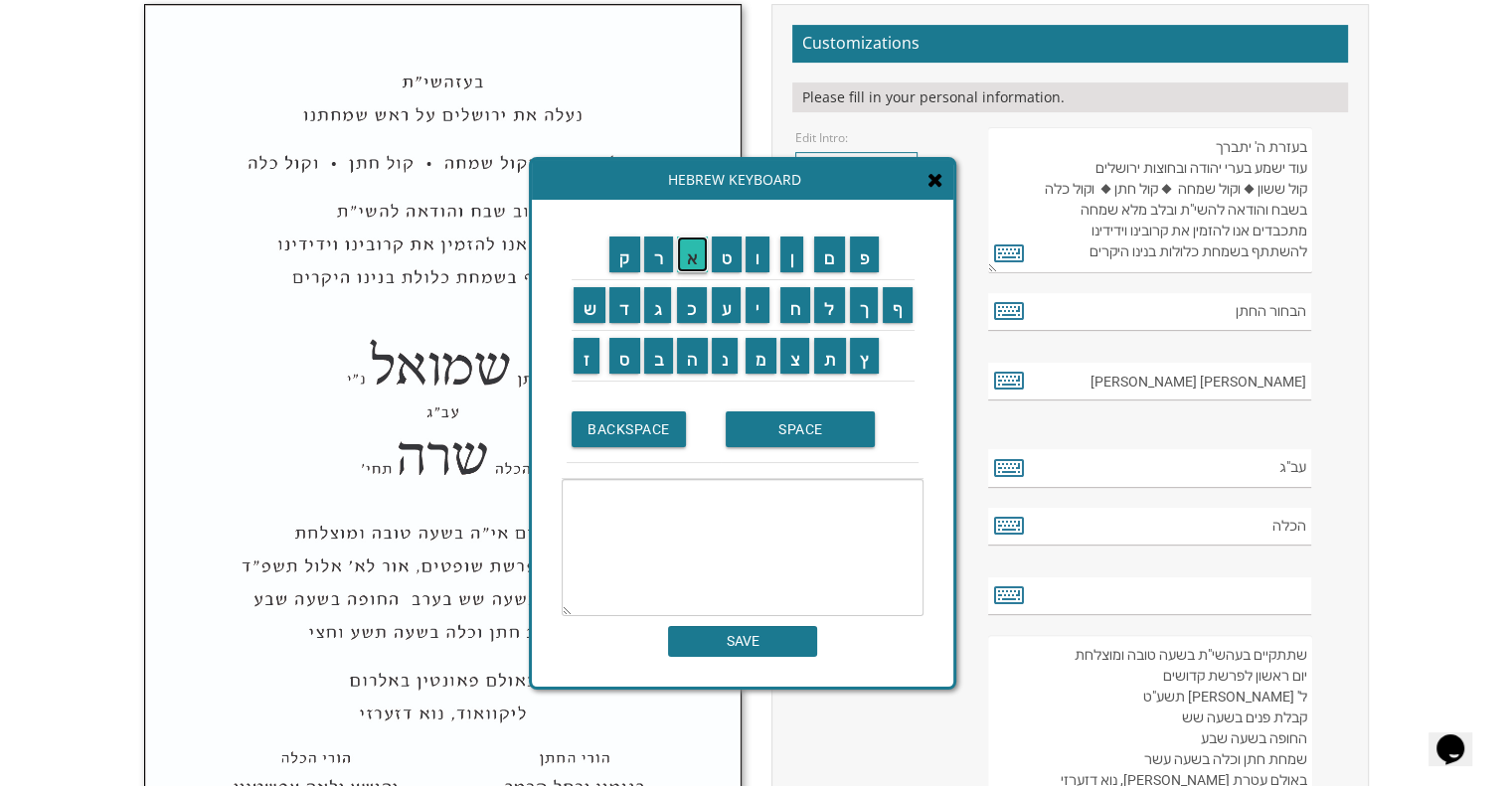 click on "א" at bounding box center (692, 254) 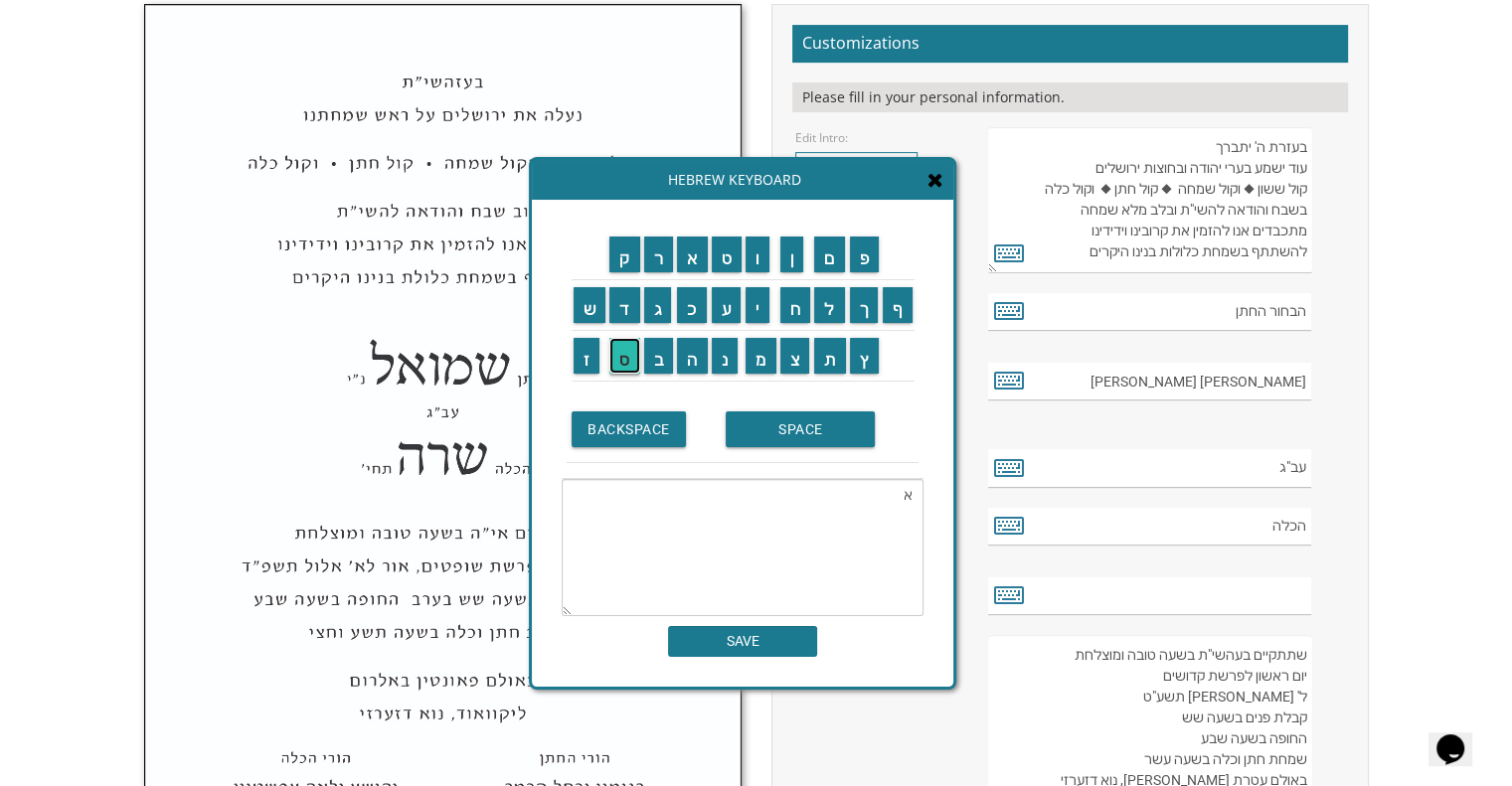 click on "ס" at bounding box center (624, 356) 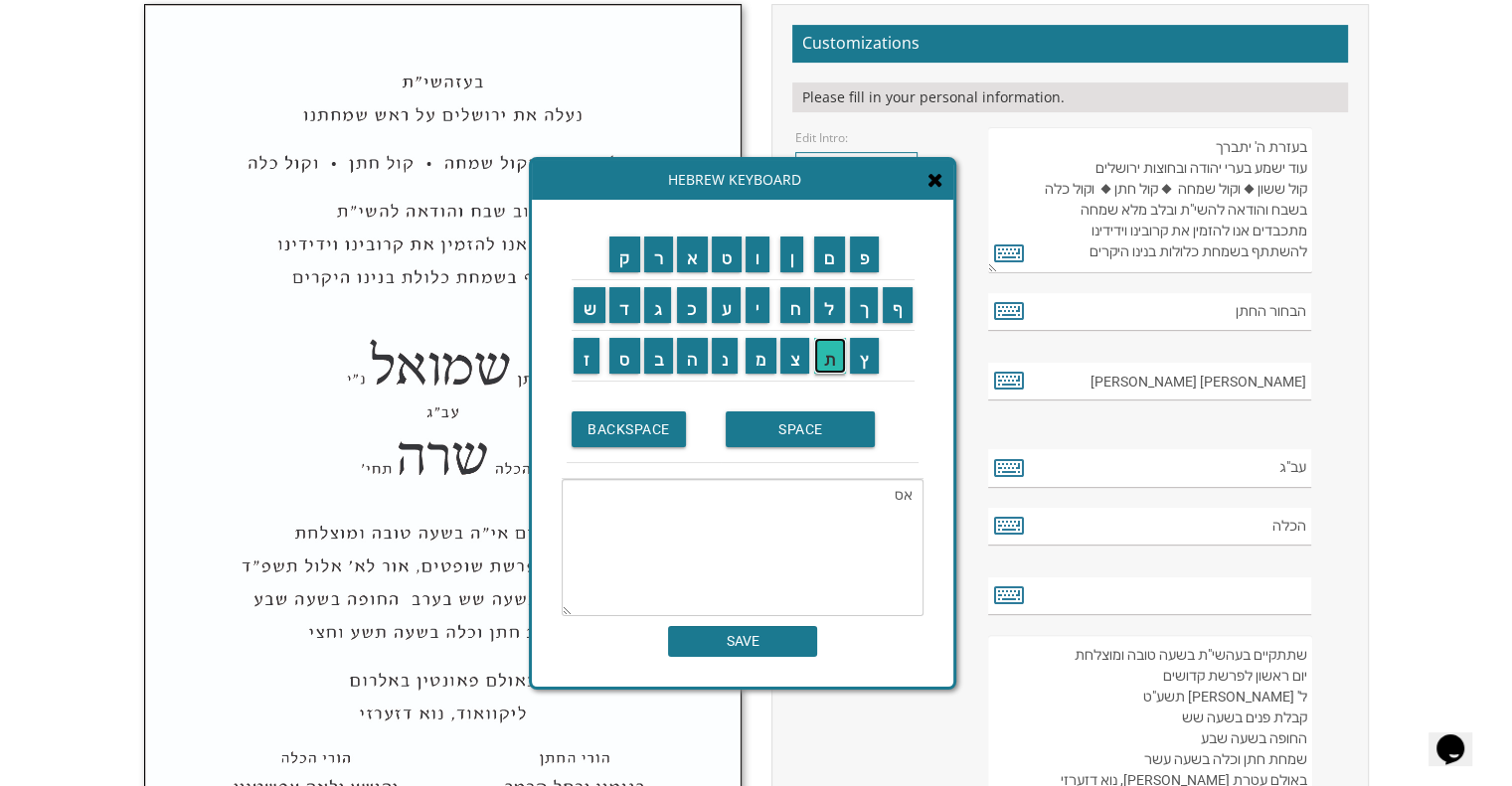 click on "ת" at bounding box center [830, 356] 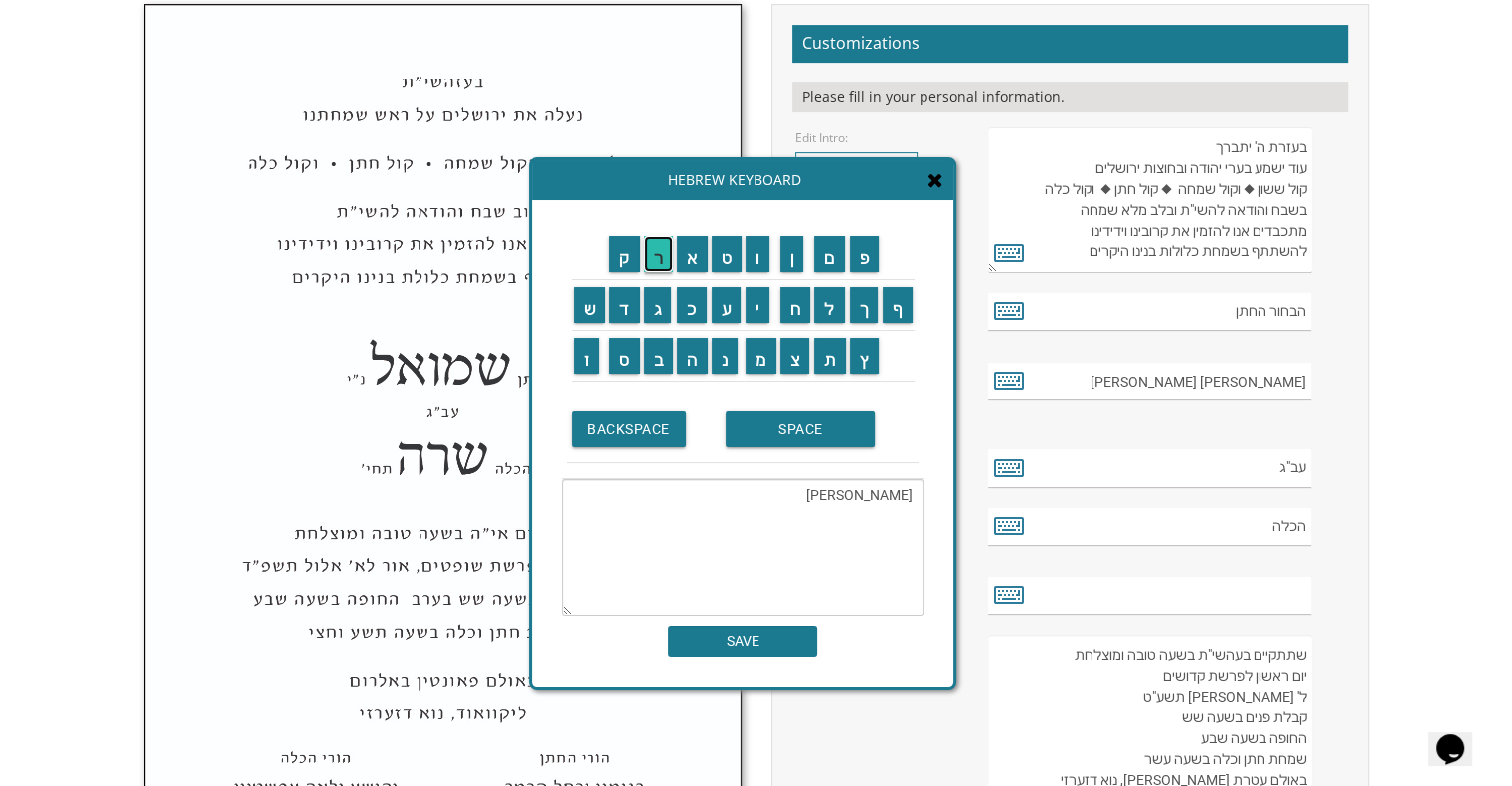 click on "ר" at bounding box center [659, 254] 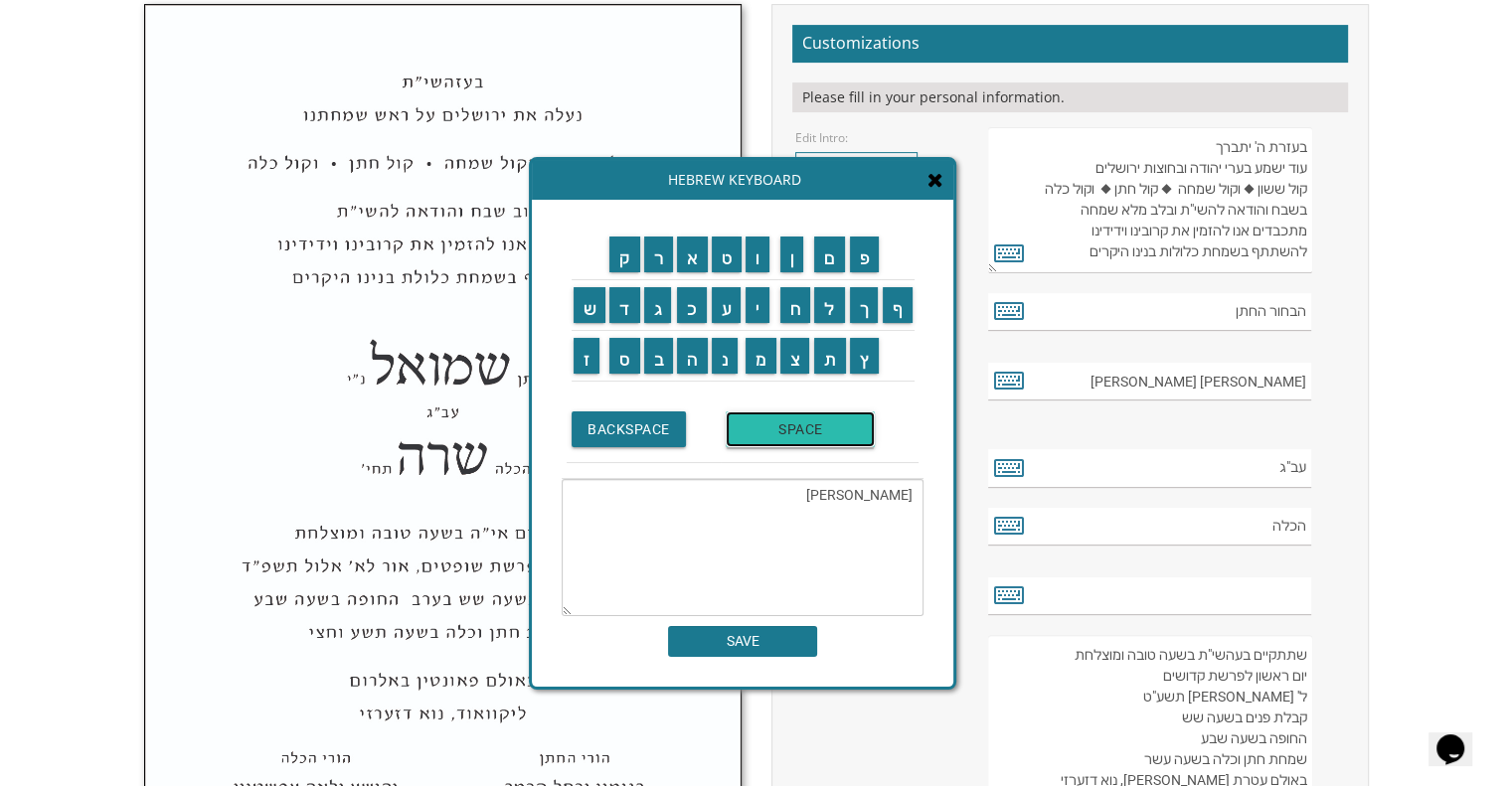 click on "SPACE" at bounding box center (800, 429) 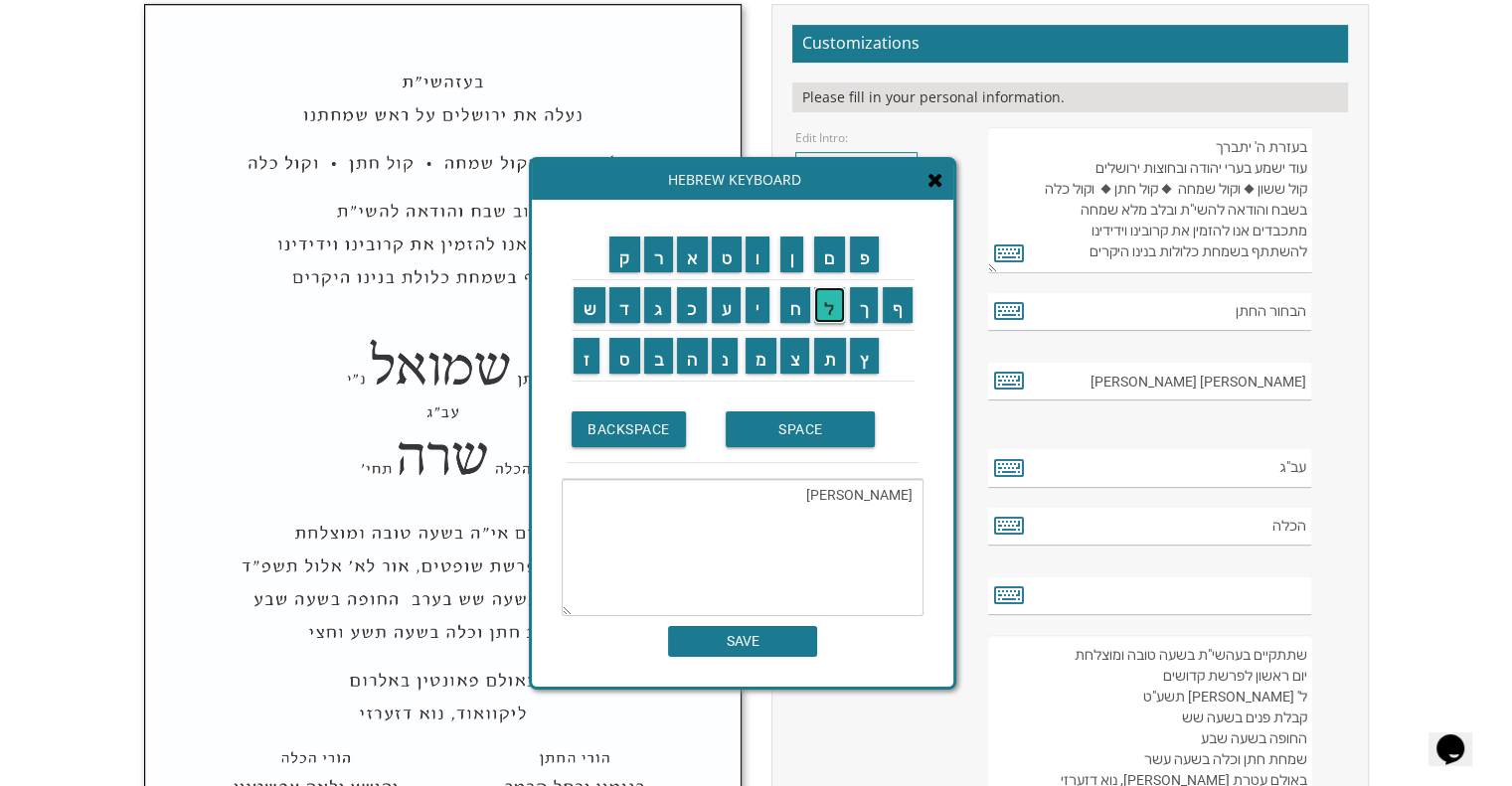 click on "ל" at bounding box center [829, 305] 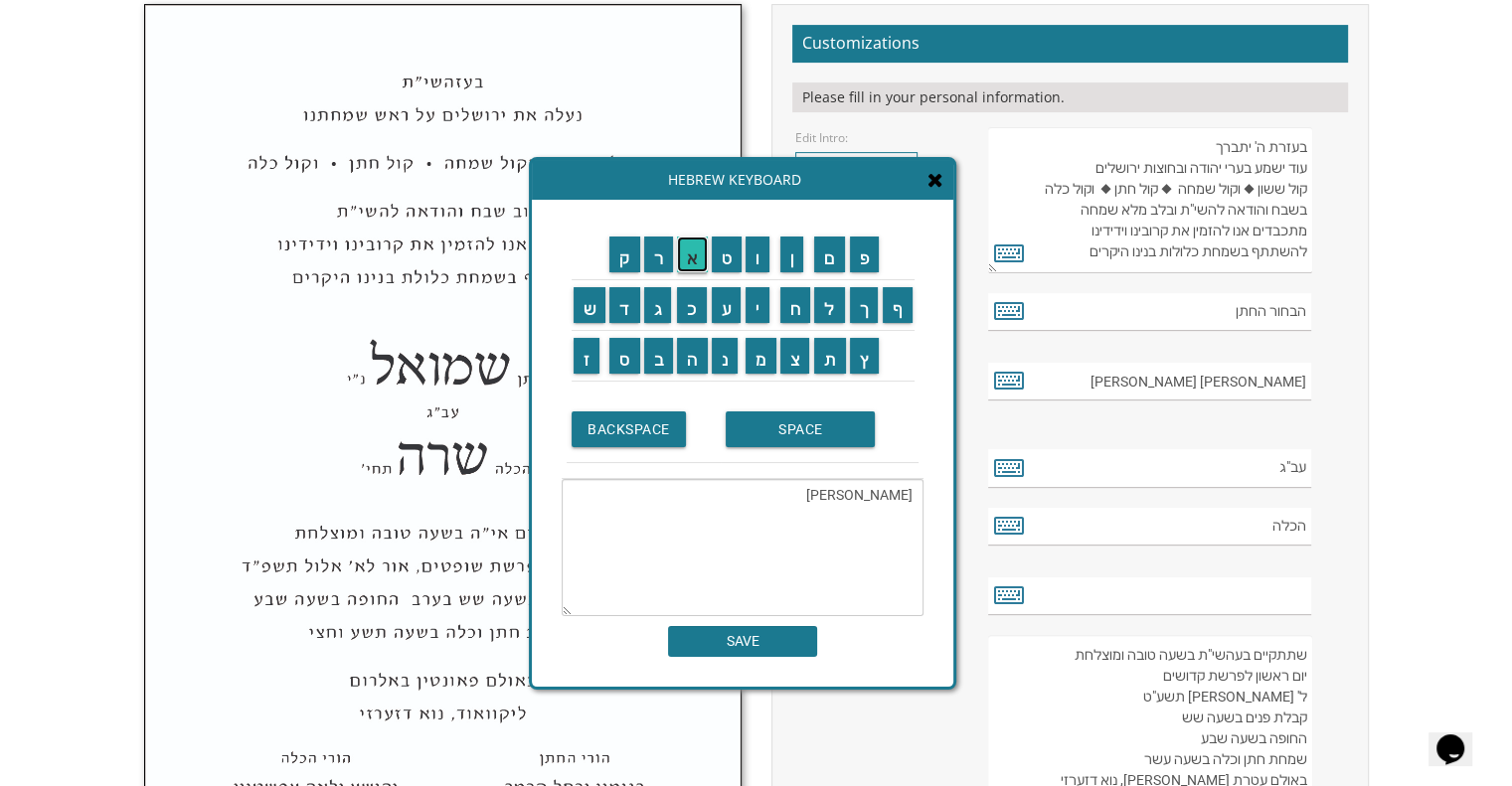 click on "א" at bounding box center (692, 254) 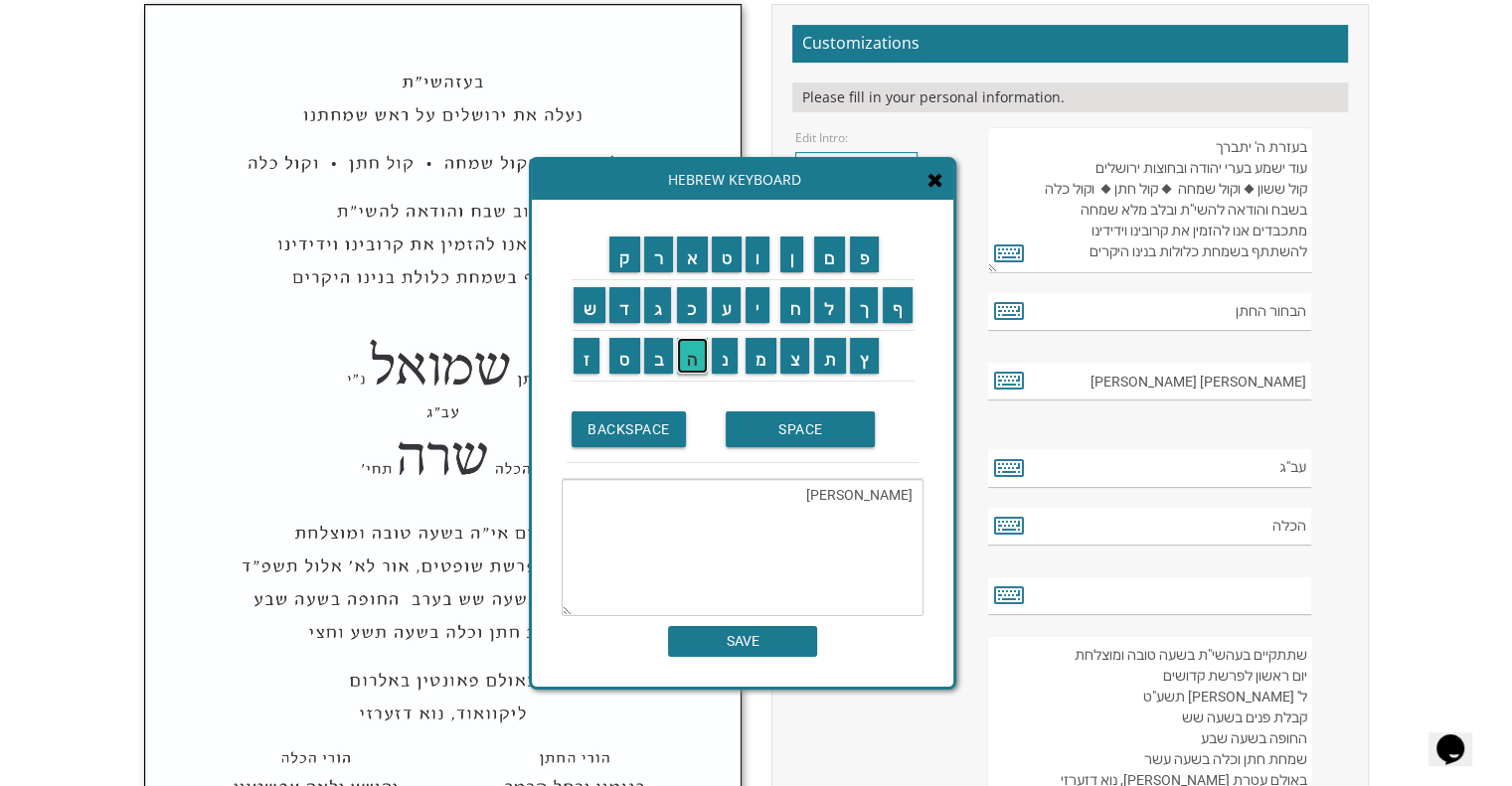 click on "ה" at bounding box center (692, 356) 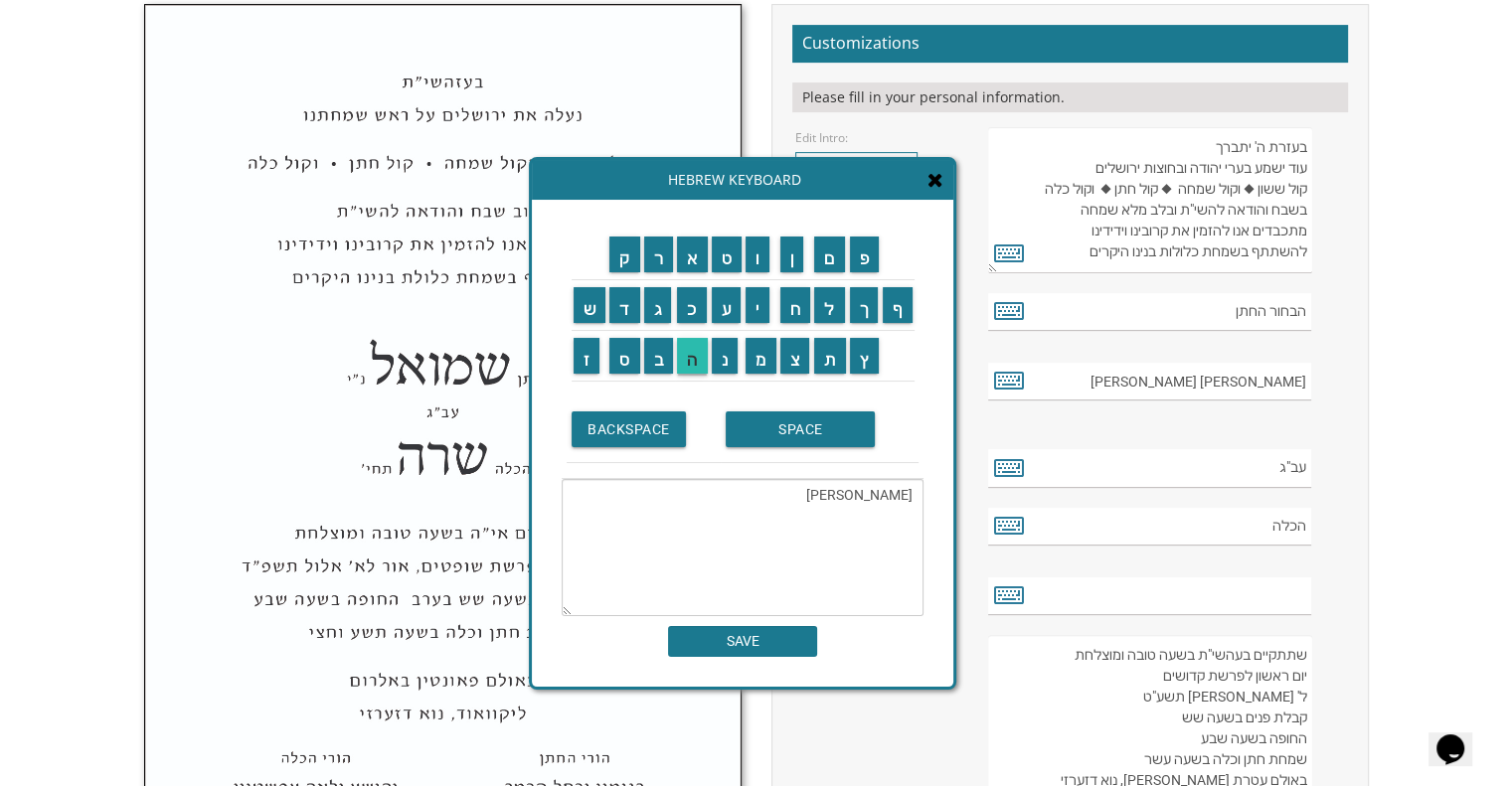 type on "אסתר לאה" 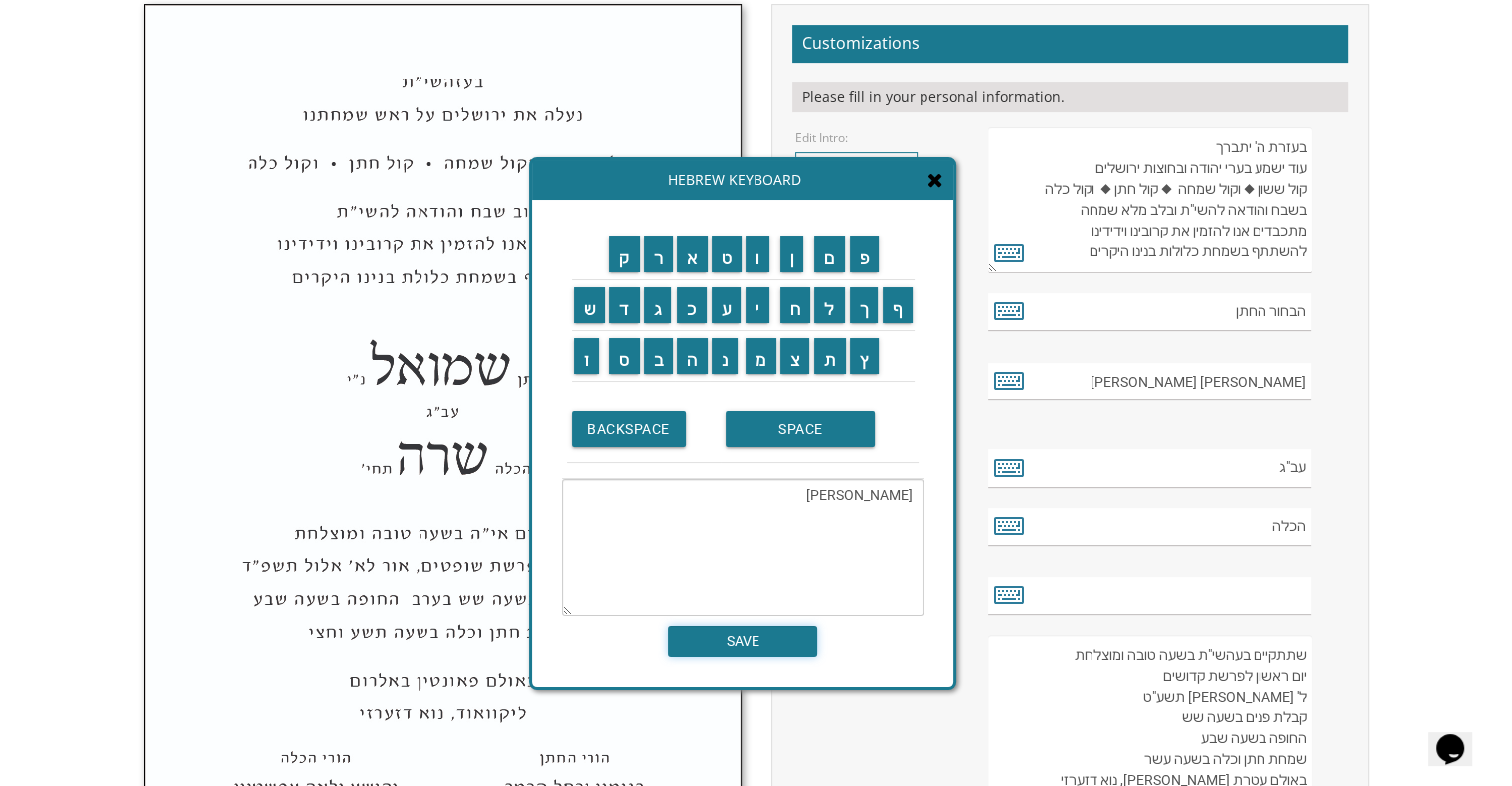 click on "SAVE" at bounding box center (743, 641) 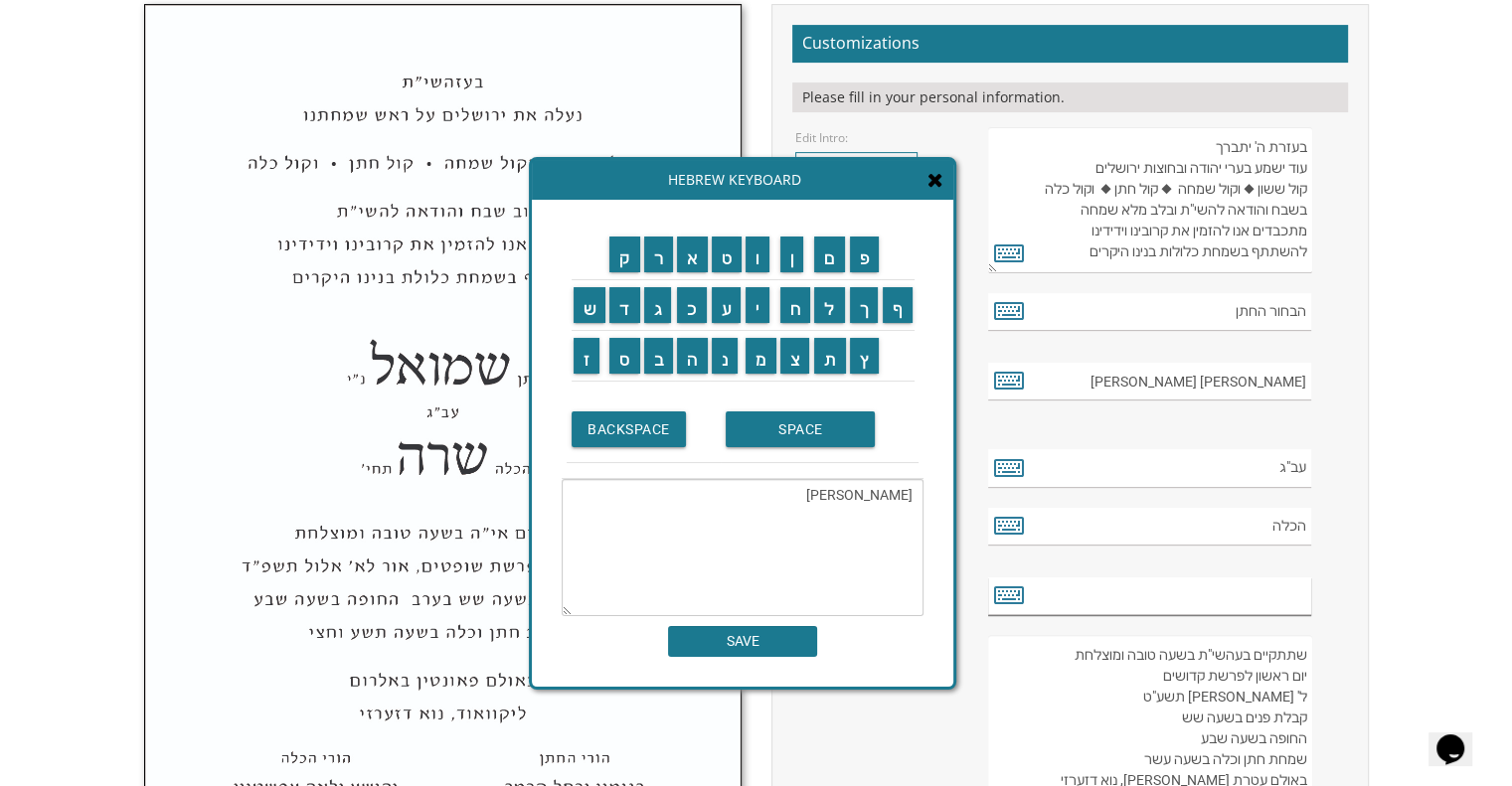 type on "אסתר לאה" 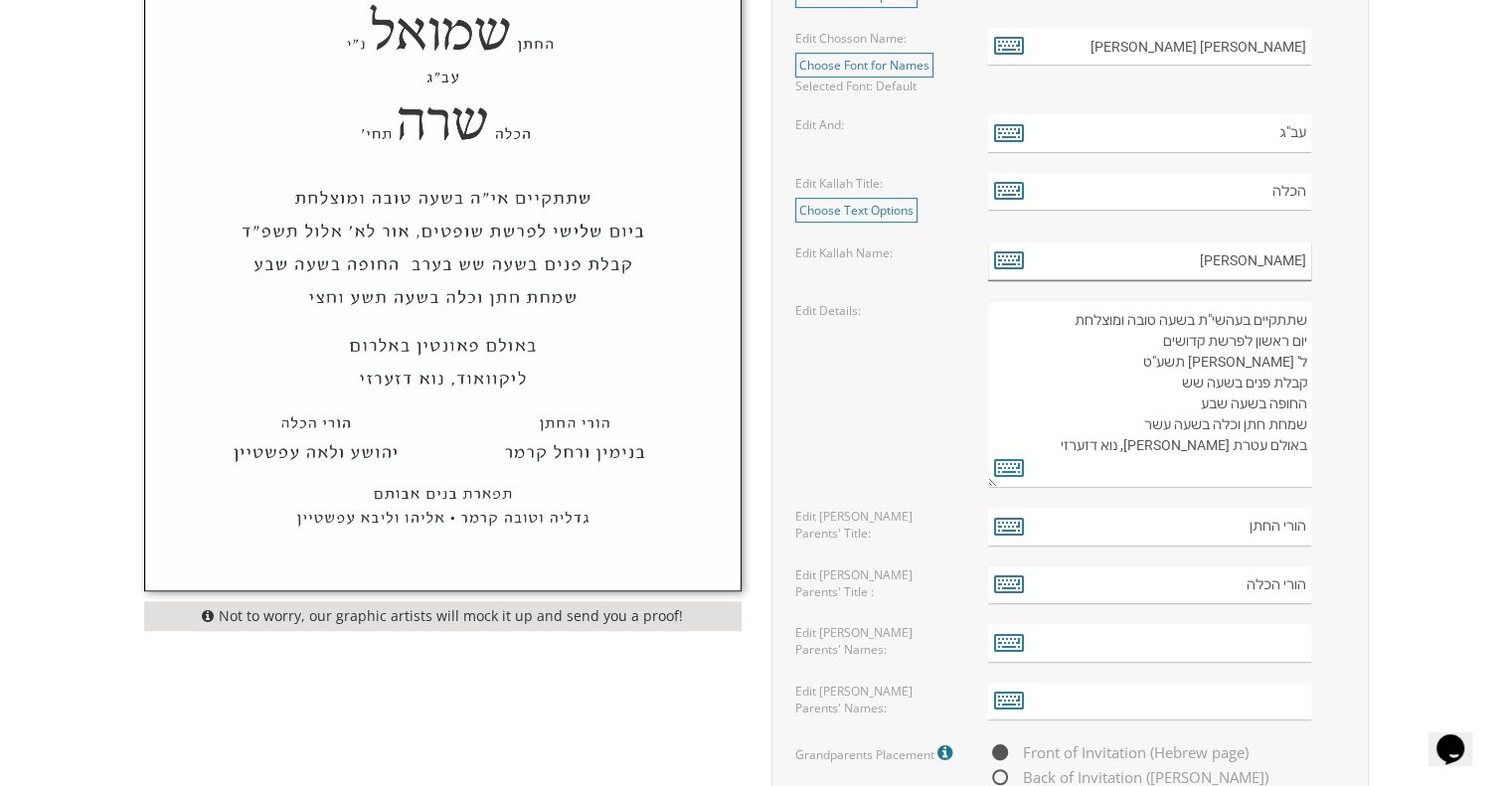 scroll, scrollTop: 1032, scrollLeft: 0, axis: vertical 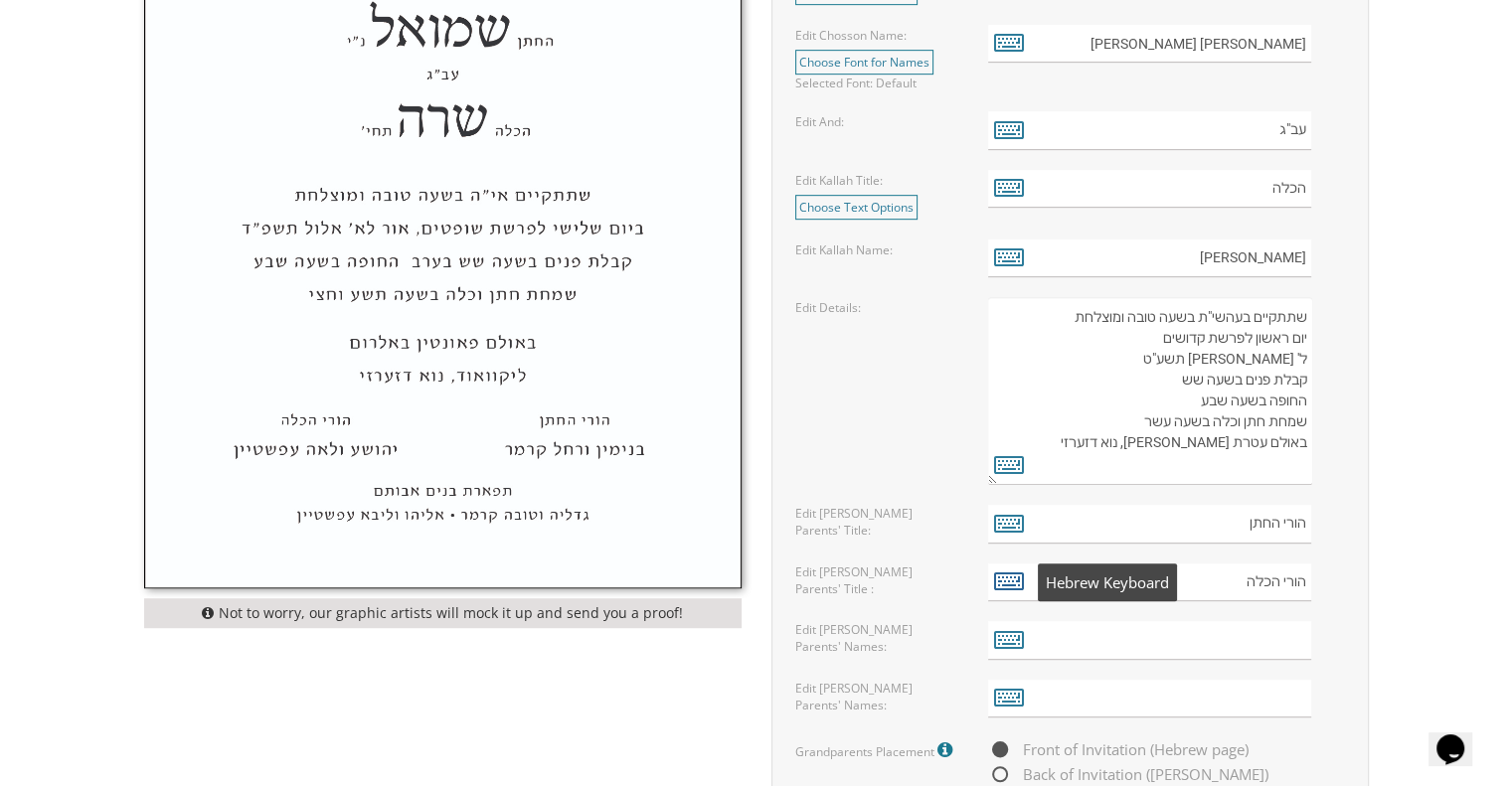 click at bounding box center [1009, 580] 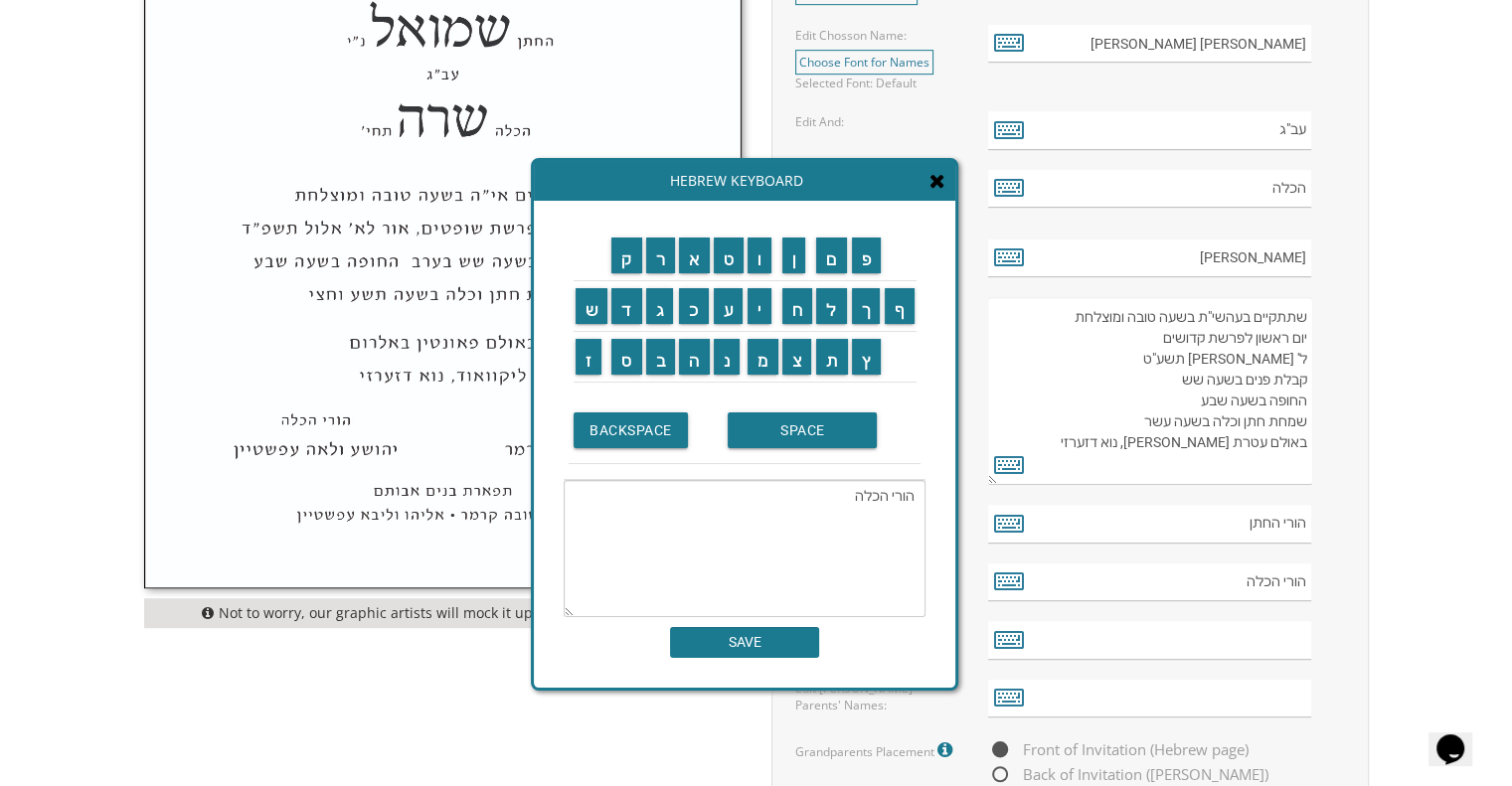 drag, startPoint x: 926, startPoint y: 196, endPoint x: 942, endPoint y: 180, distance: 22.627417 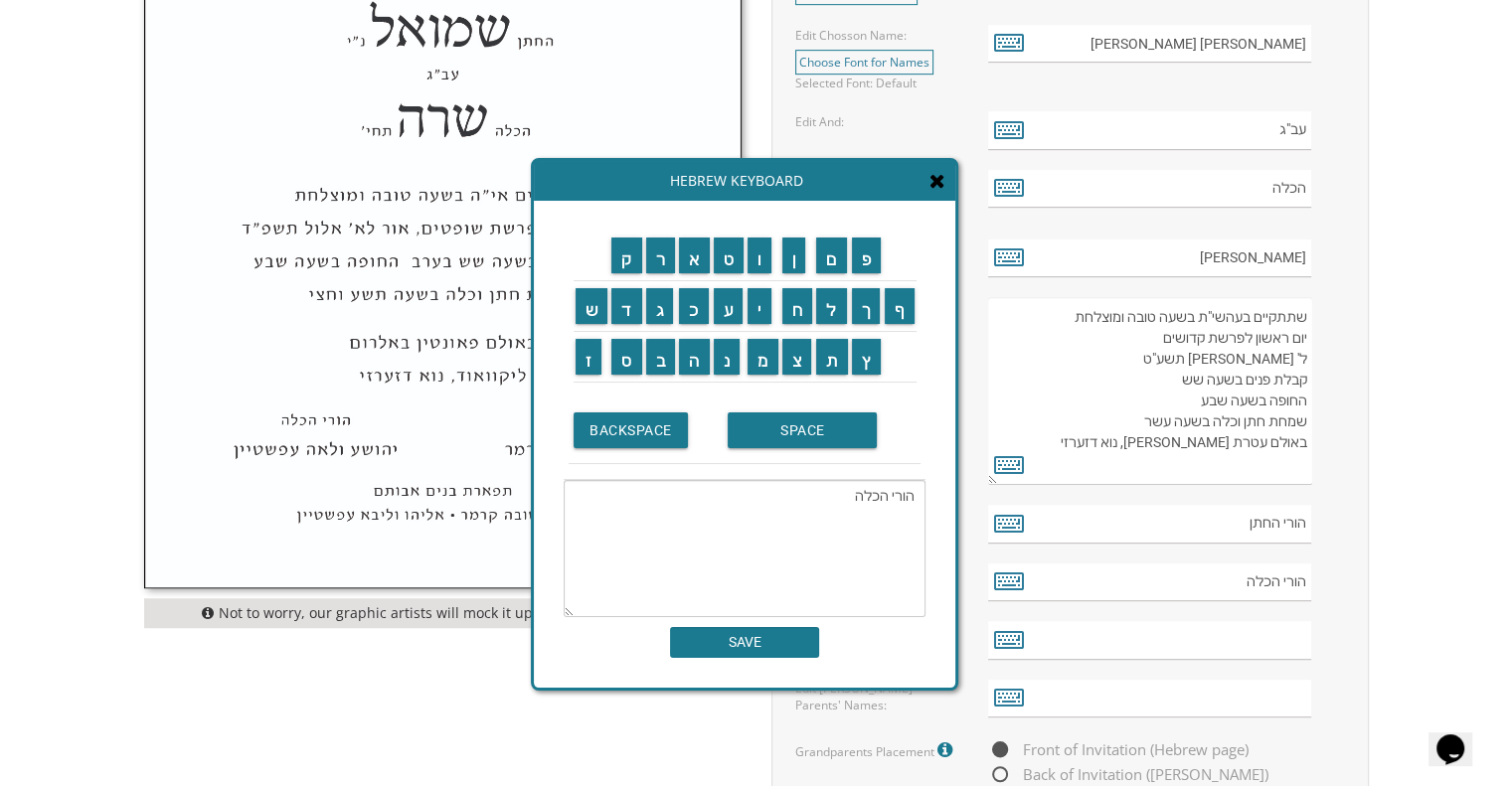 click at bounding box center (937, 181) 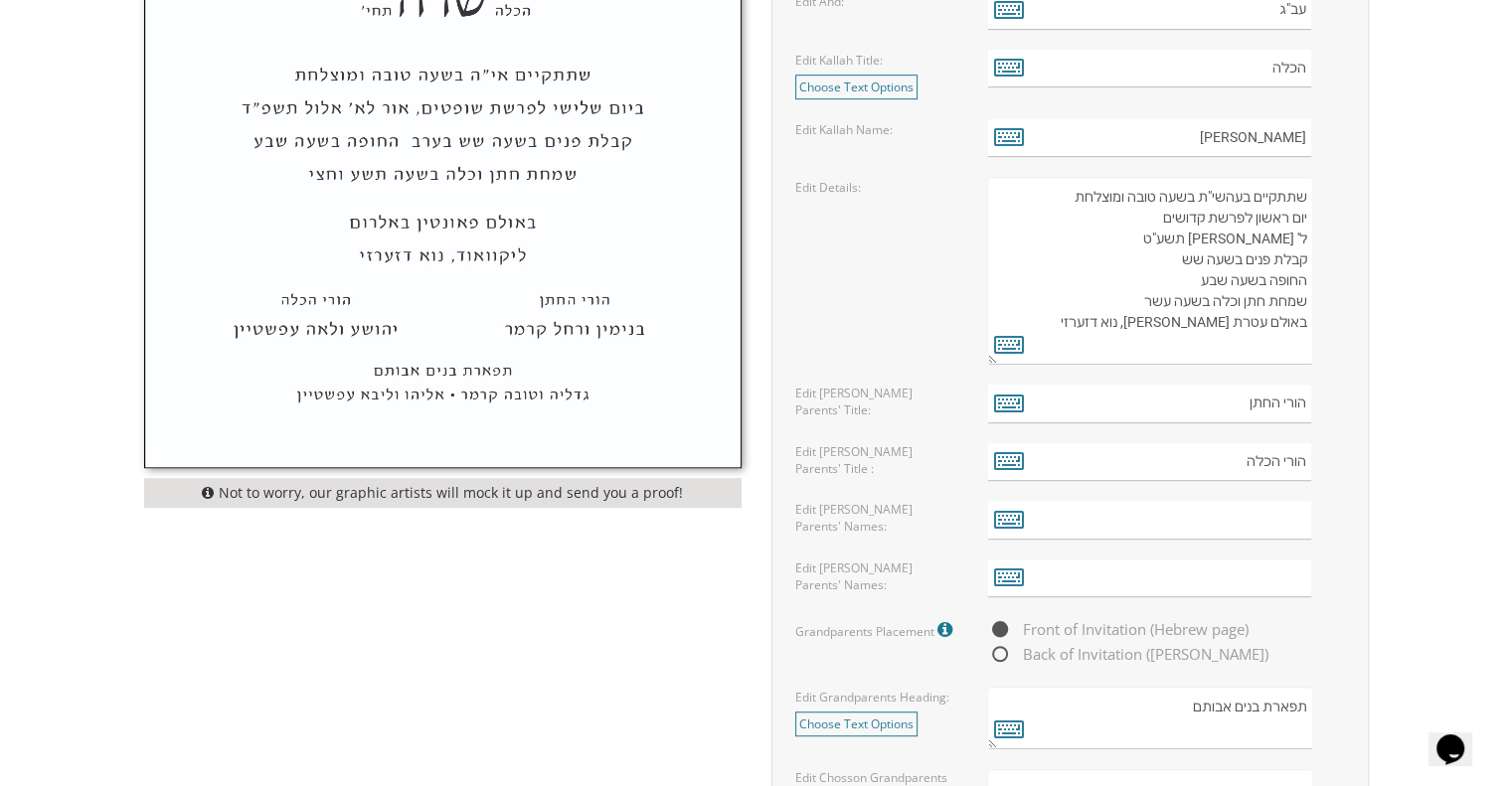 scroll, scrollTop: 1155, scrollLeft: 0, axis: vertical 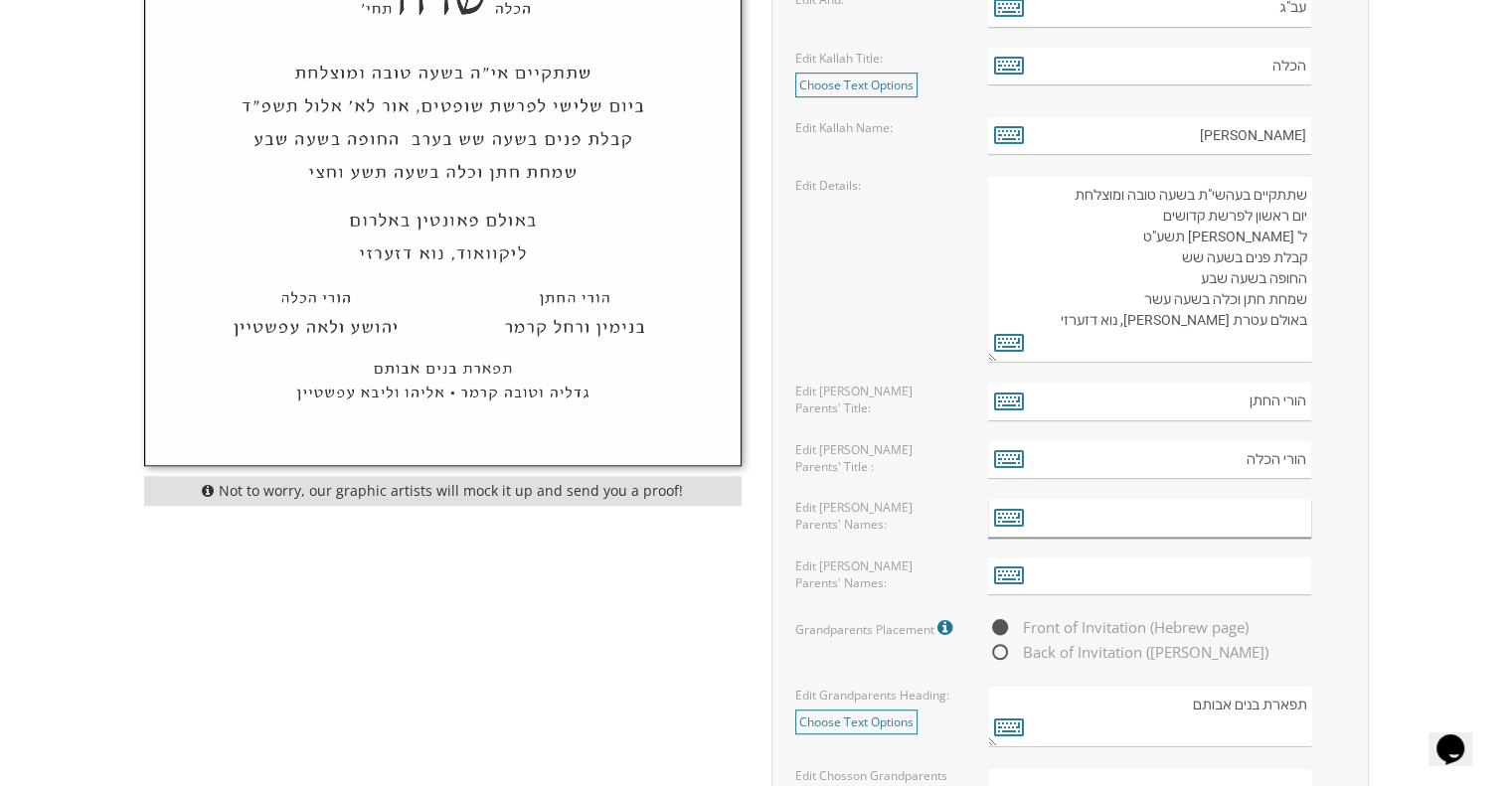 click at bounding box center [1149, 518] 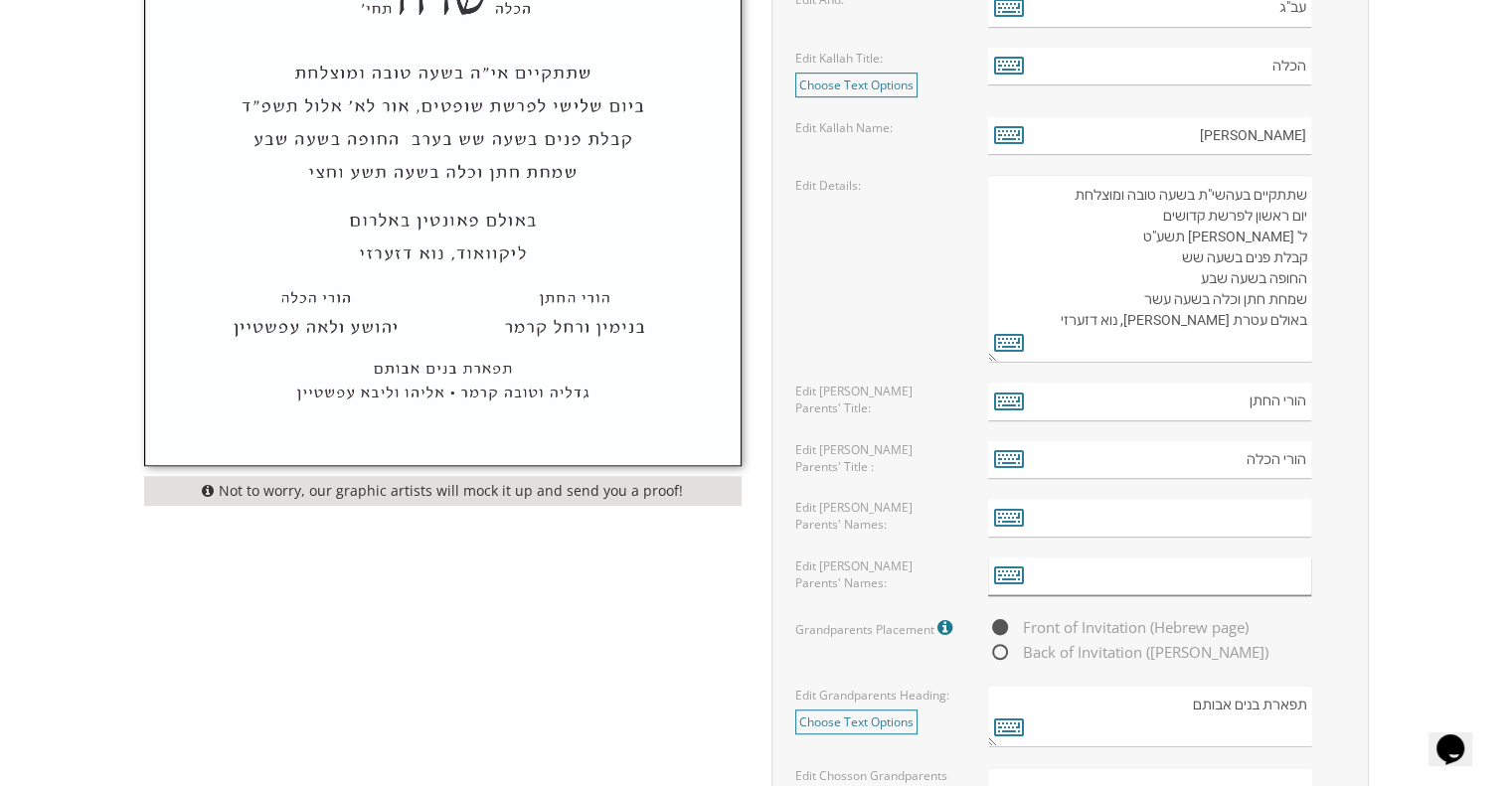 click at bounding box center [1149, 576] 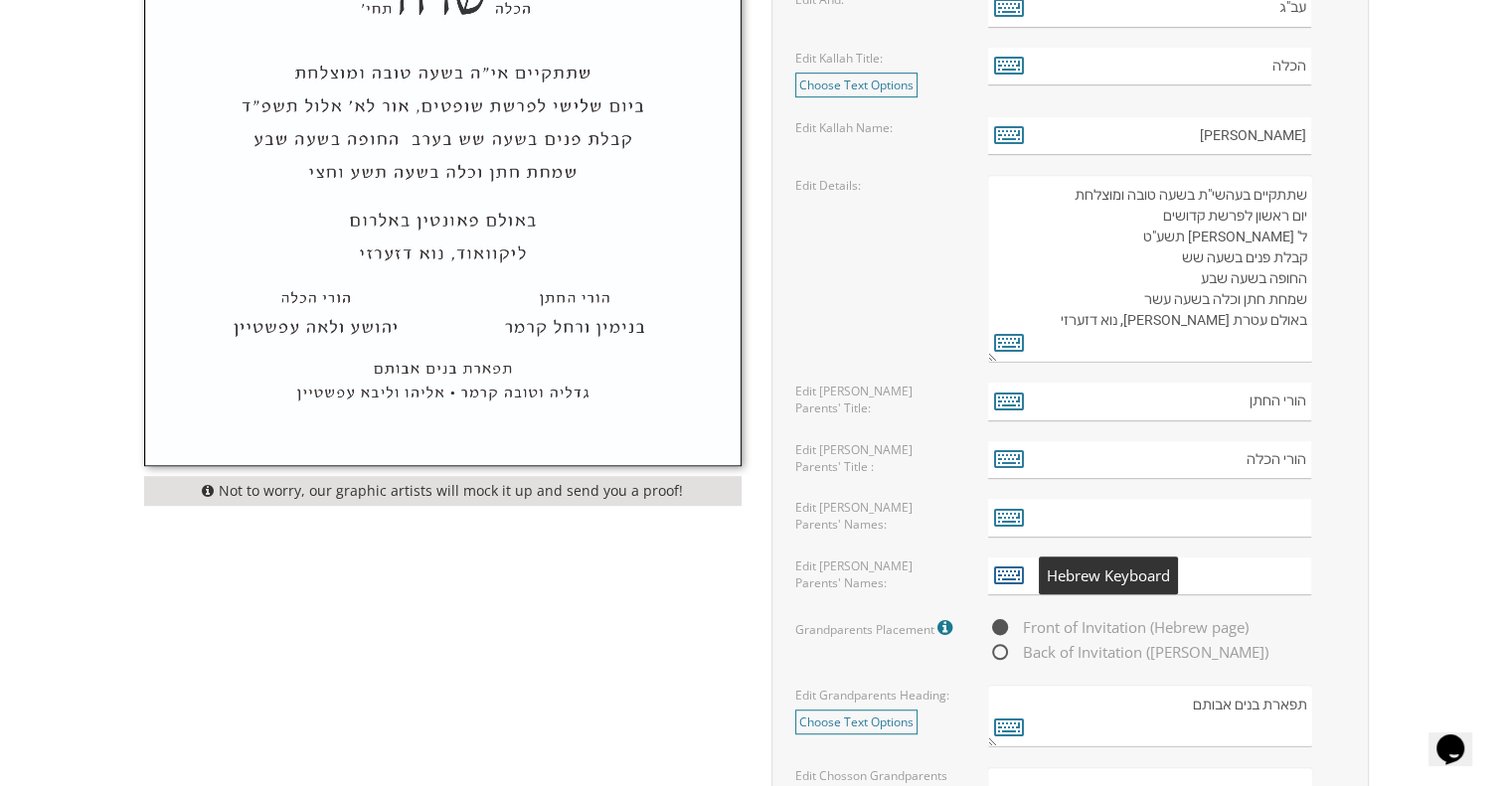 click at bounding box center [1009, 574] 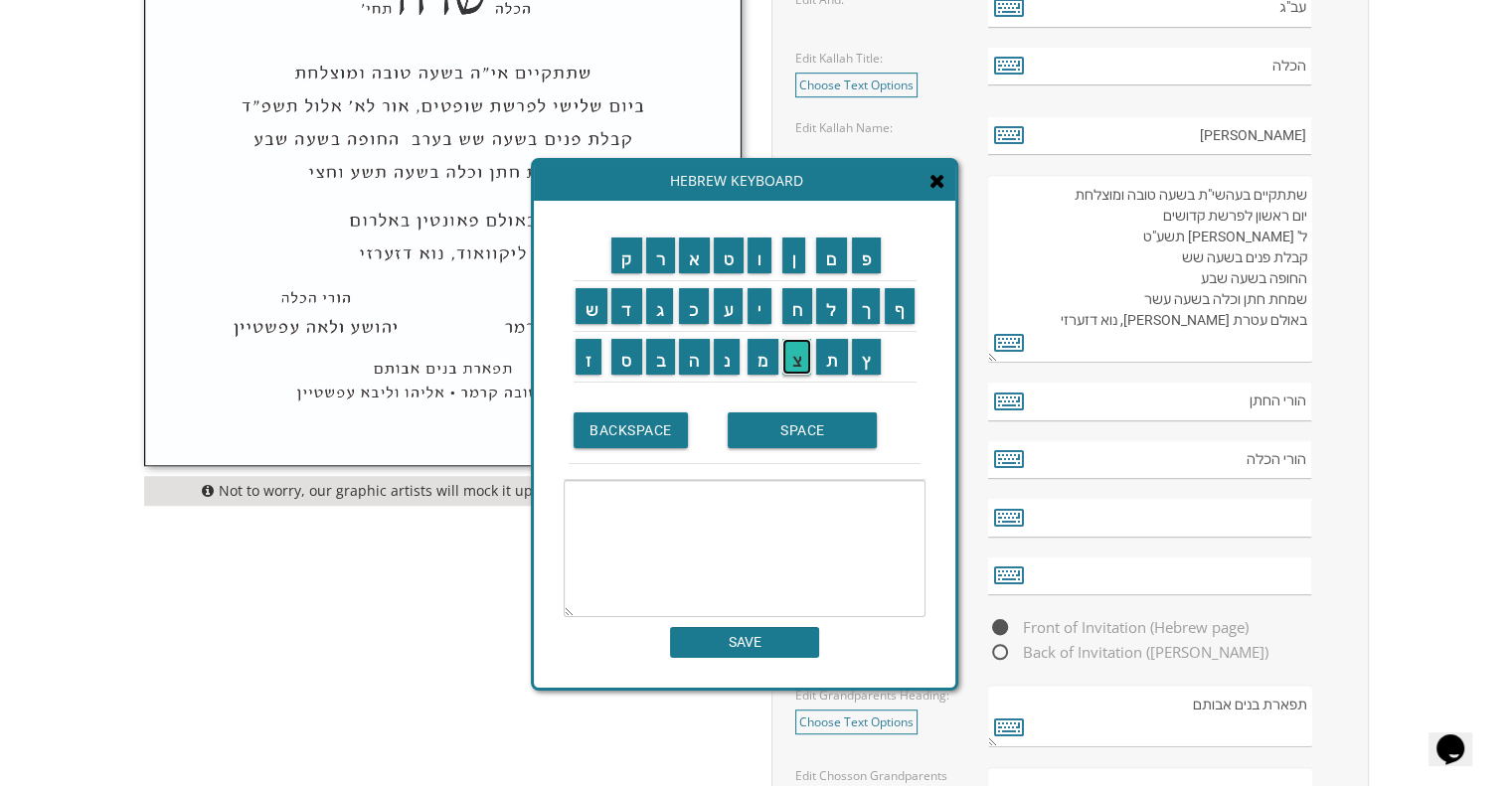 click on "צ" at bounding box center (797, 357) 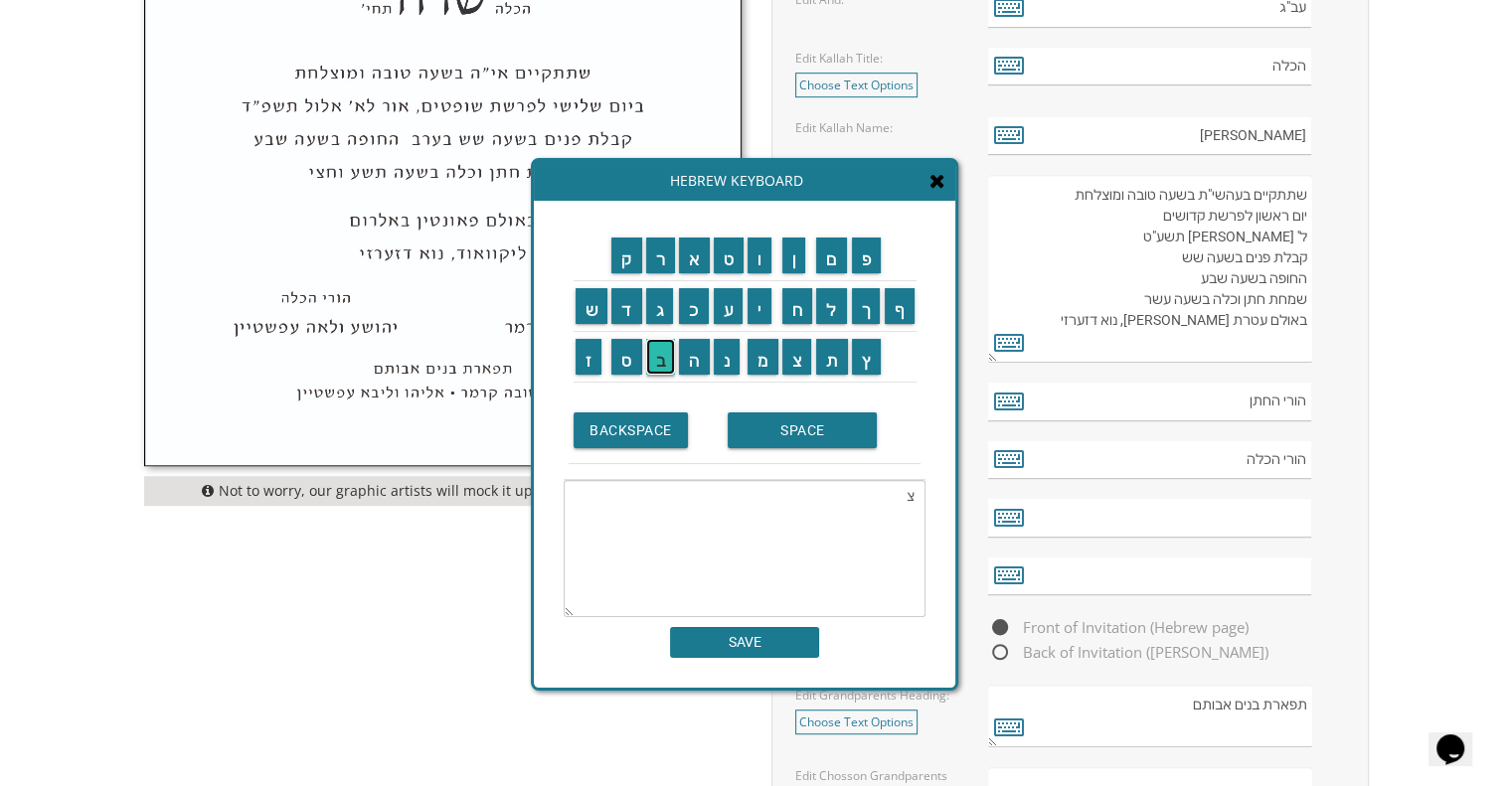click on "ב" at bounding box center (661, 357) 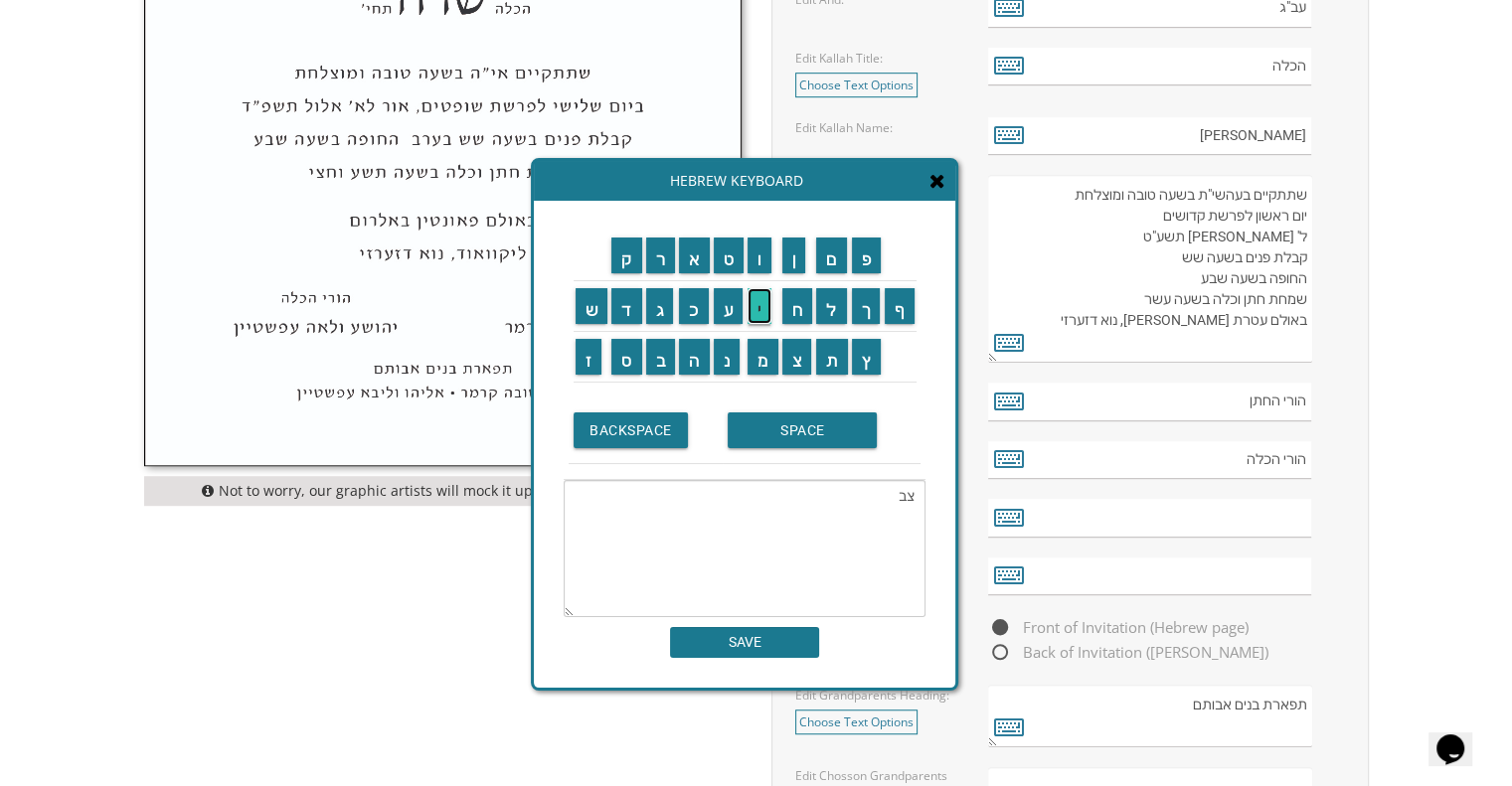 click on "י" at bounding box center [759, 306] 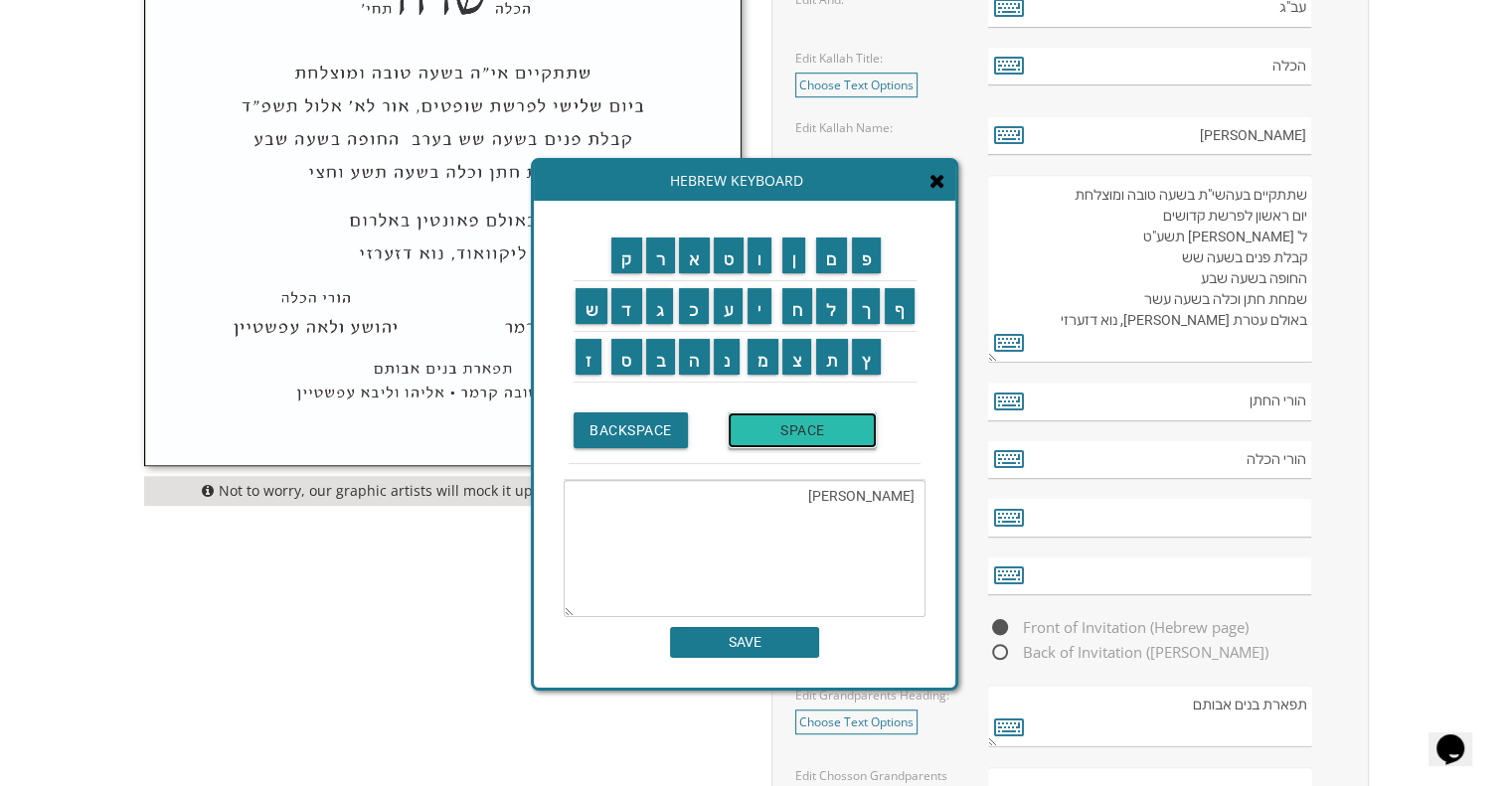 click on "SPACE" at bounding box center (802, 430) 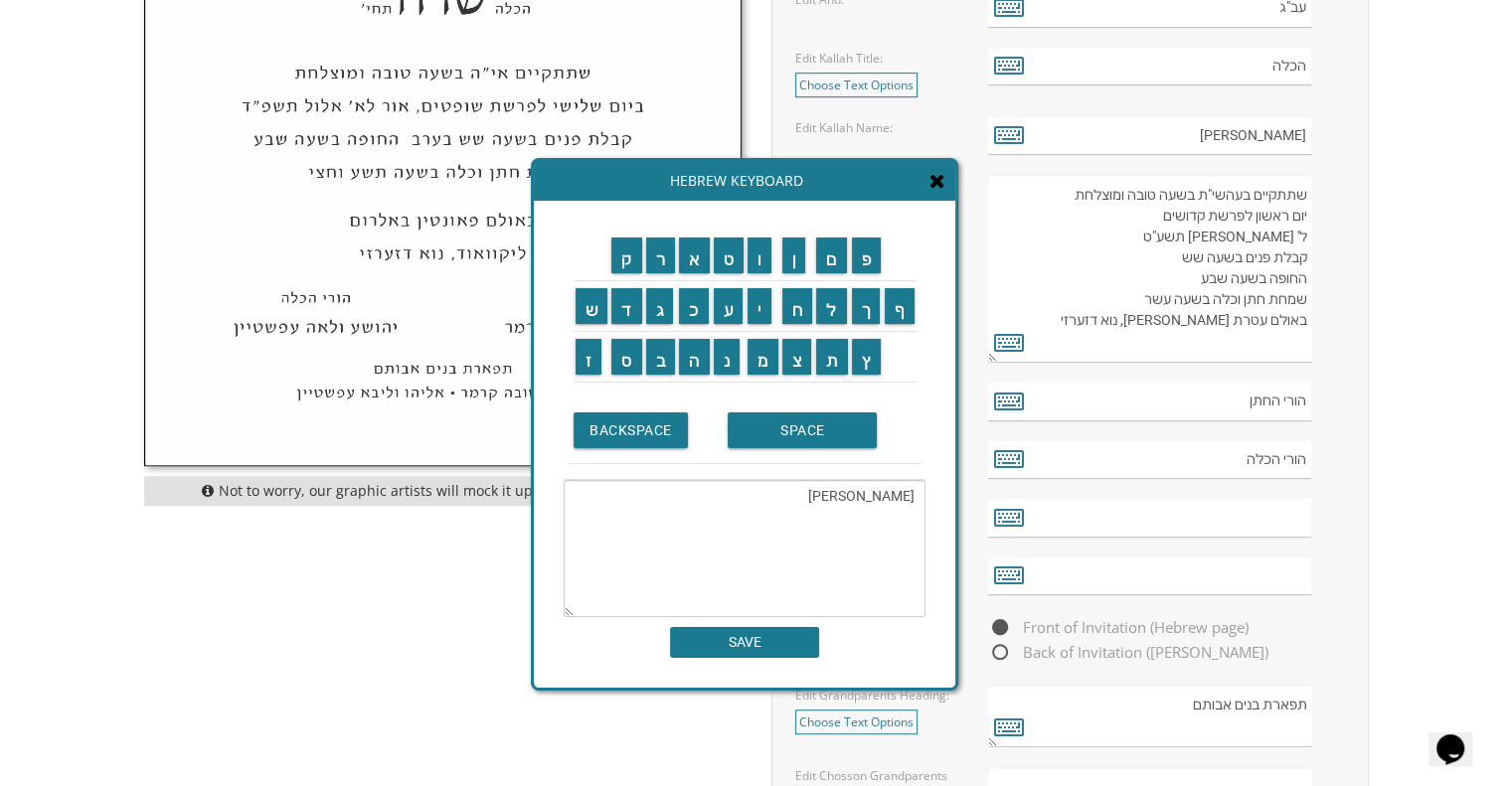 click on "ו" at bounding box center (762, 255) 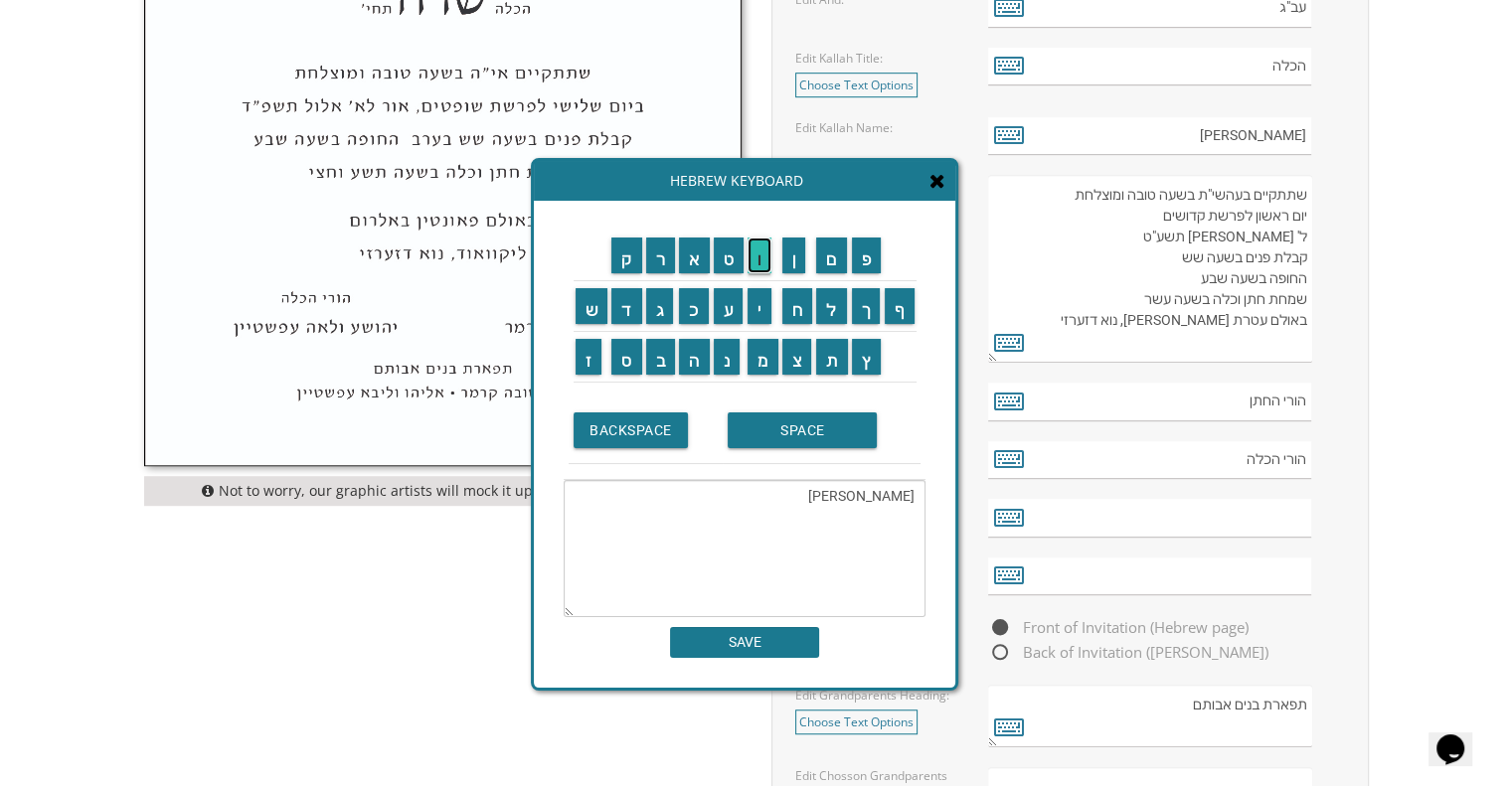 click on "ו" at bounding box center [759, 255] 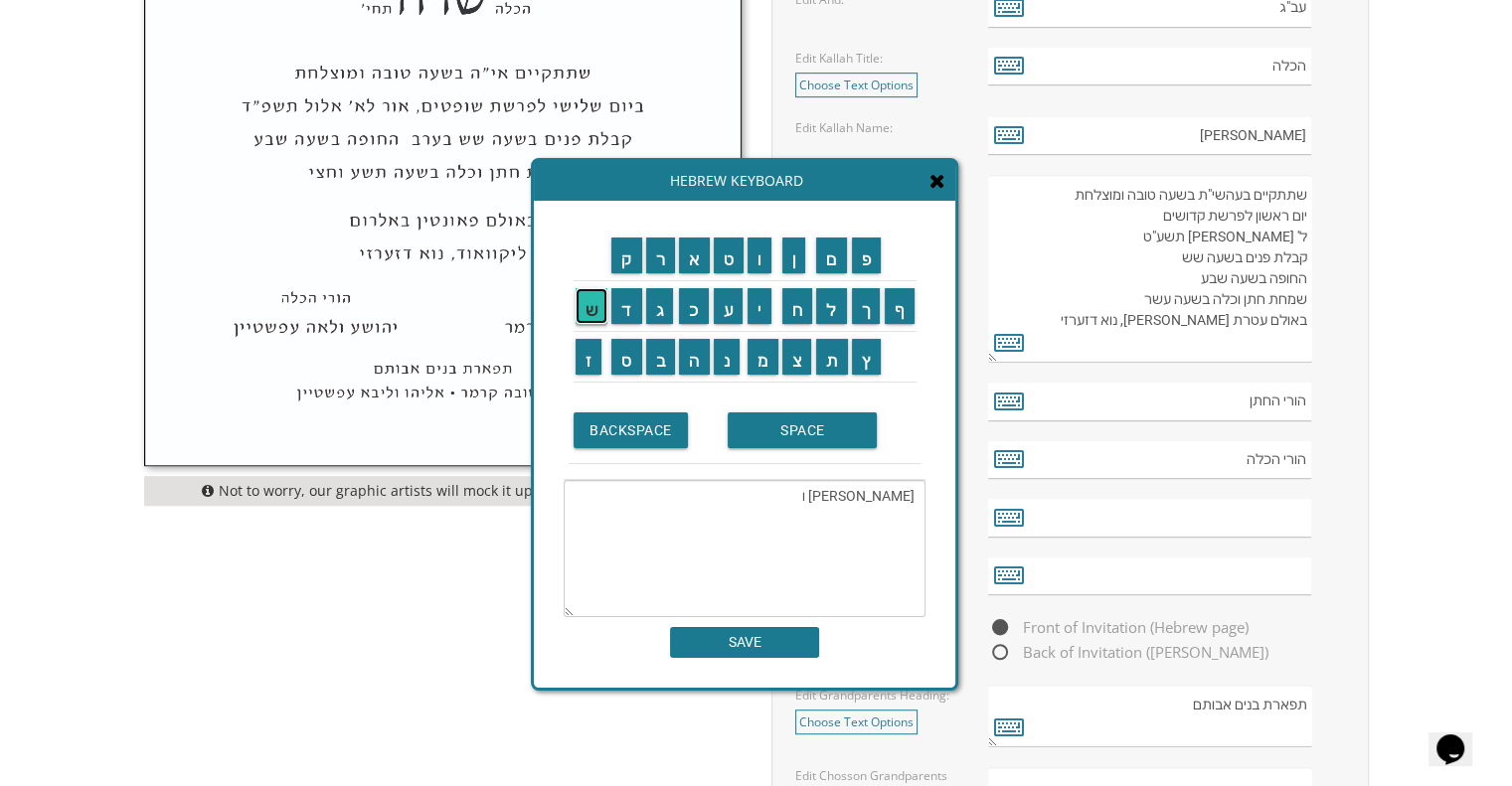 click on "ש" at bounding box center [591, 306] 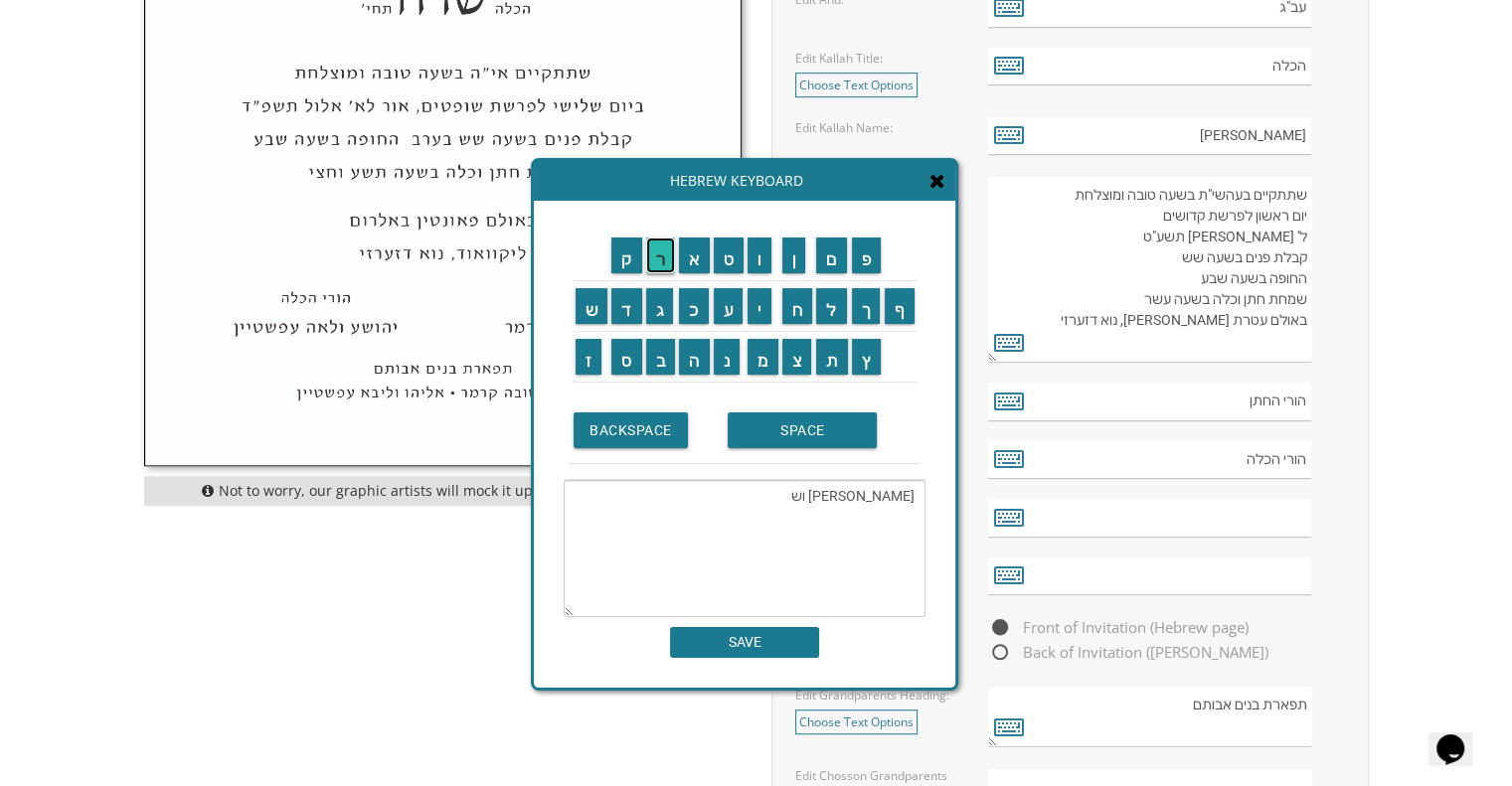 click on "ר" at bounding box center [661, 255] 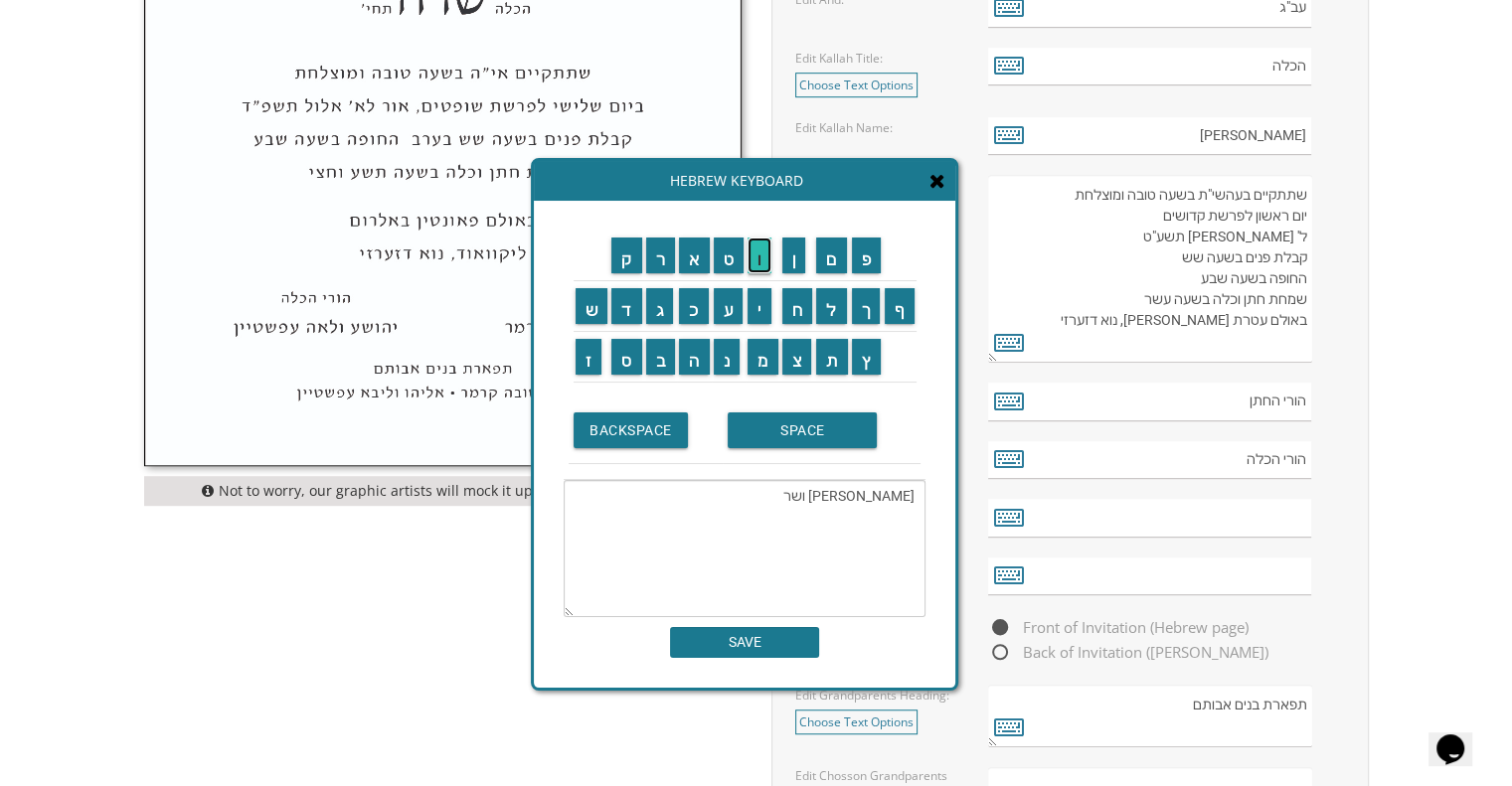 click on "ו" at bounding box center (759, 255) 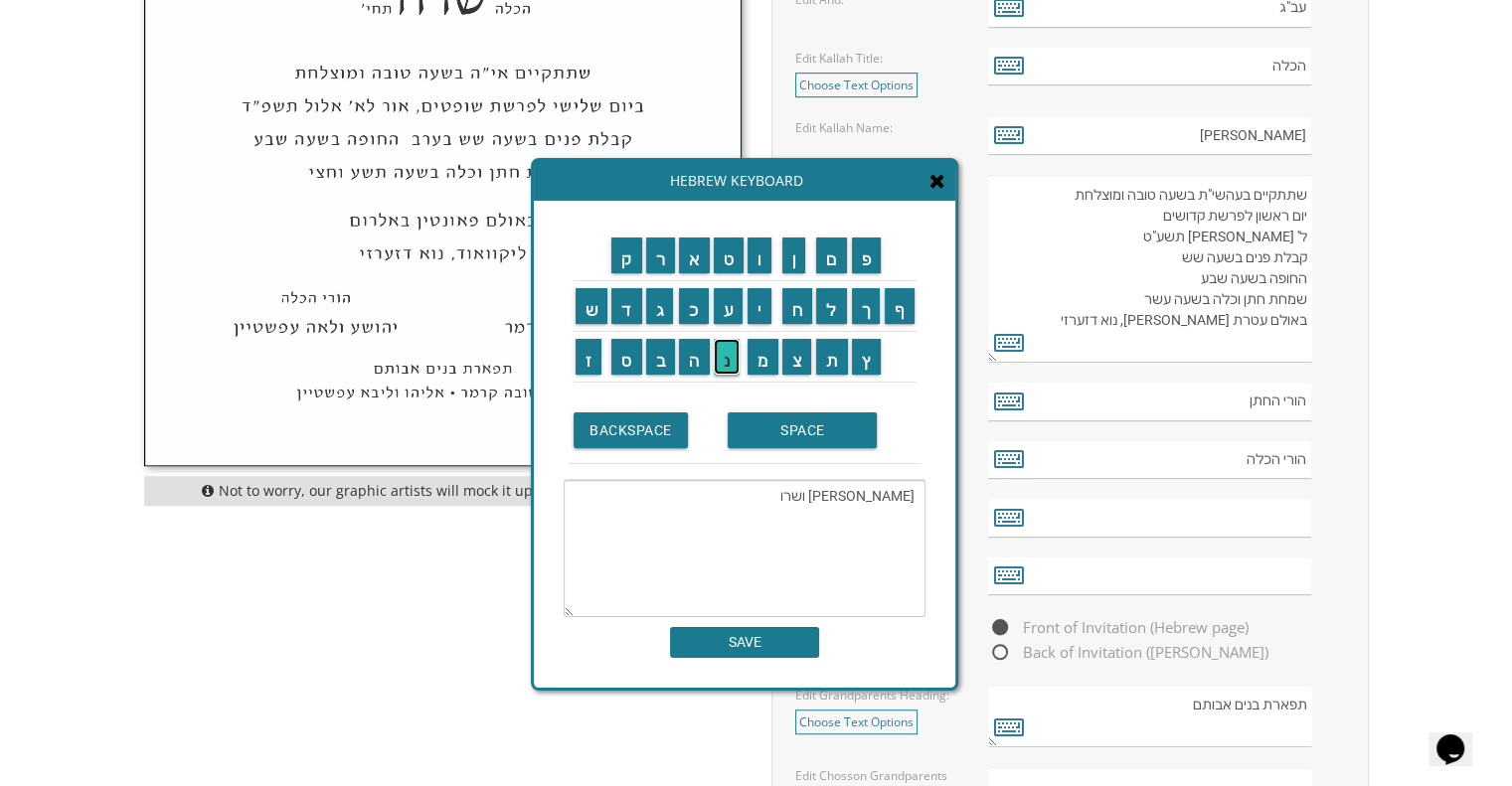 click on "נ" at bounding box center [727, 357] 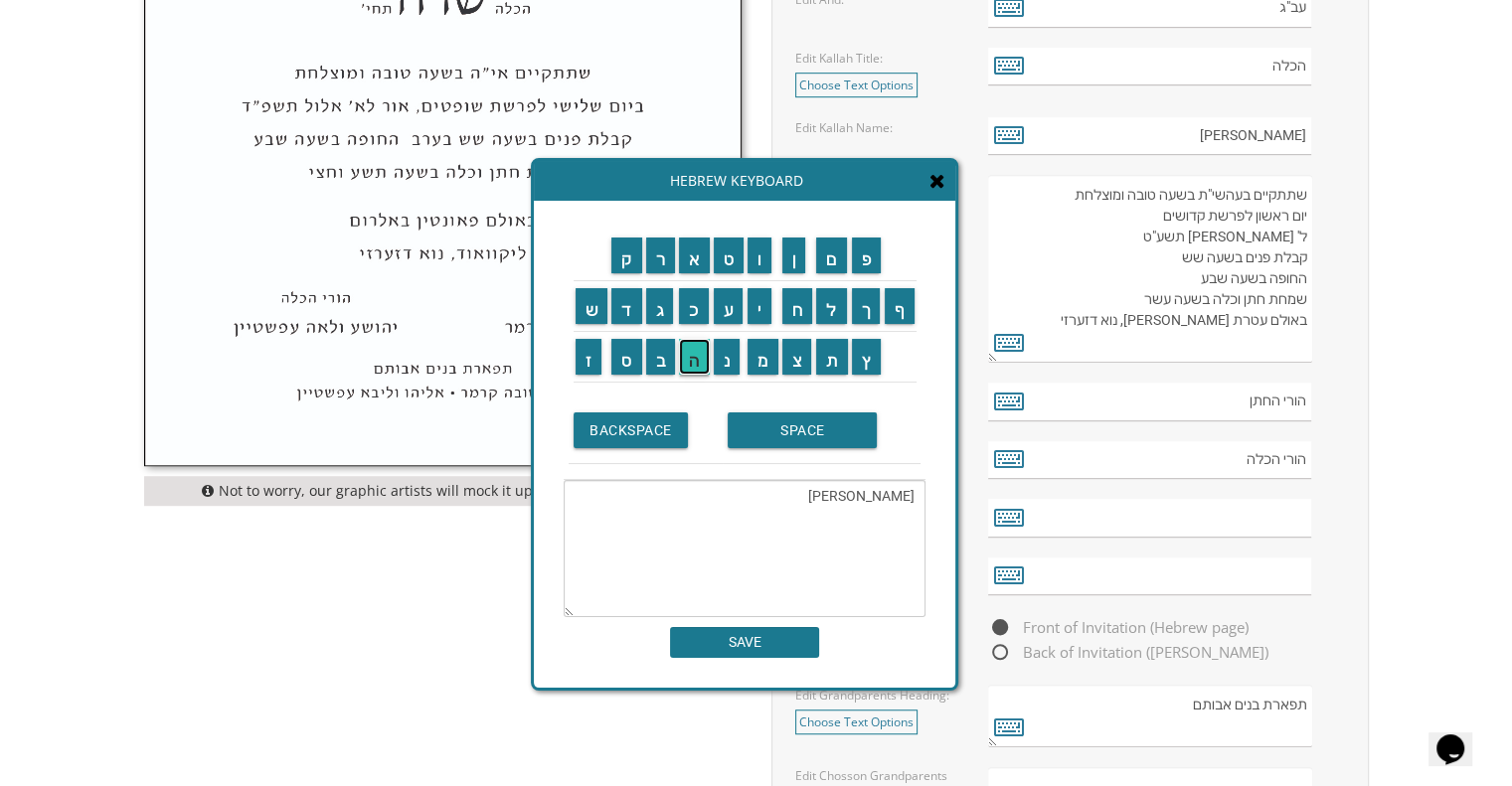 click on "ה" at bounding box center [694, 357] 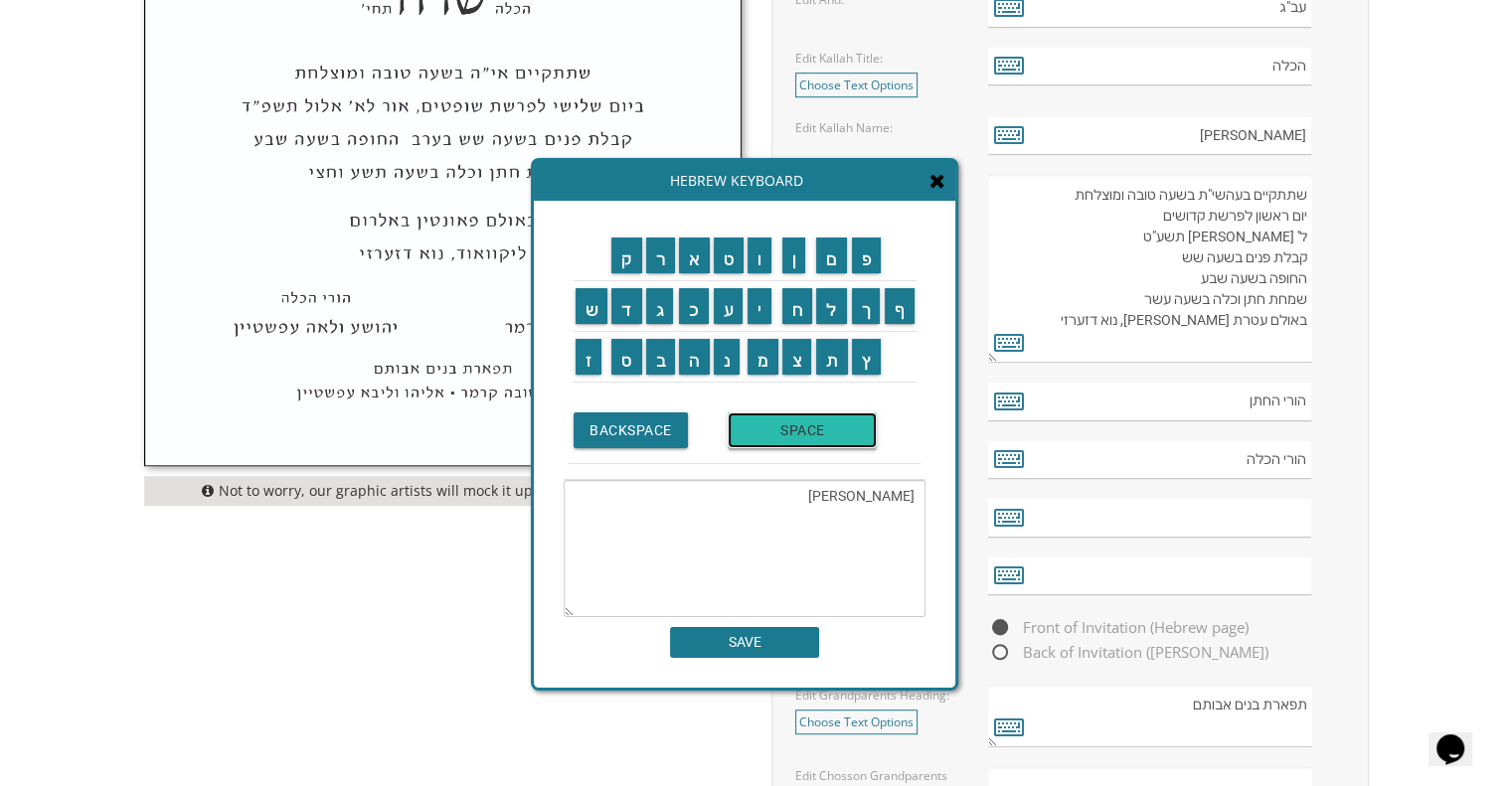 click on "SPACE" at bounding box center (802, 430) 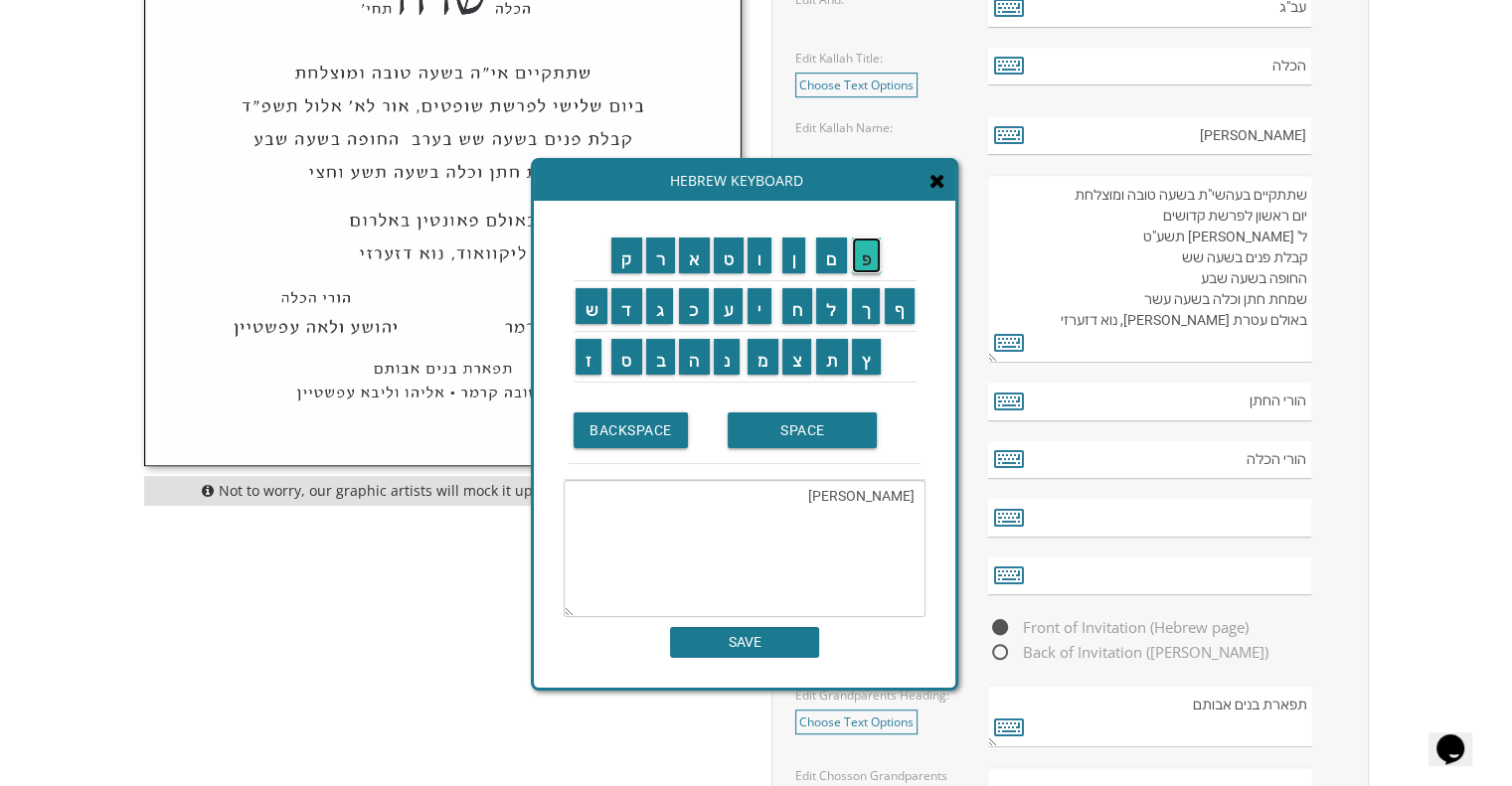 click on "פ" at bounding box center [867, 255] 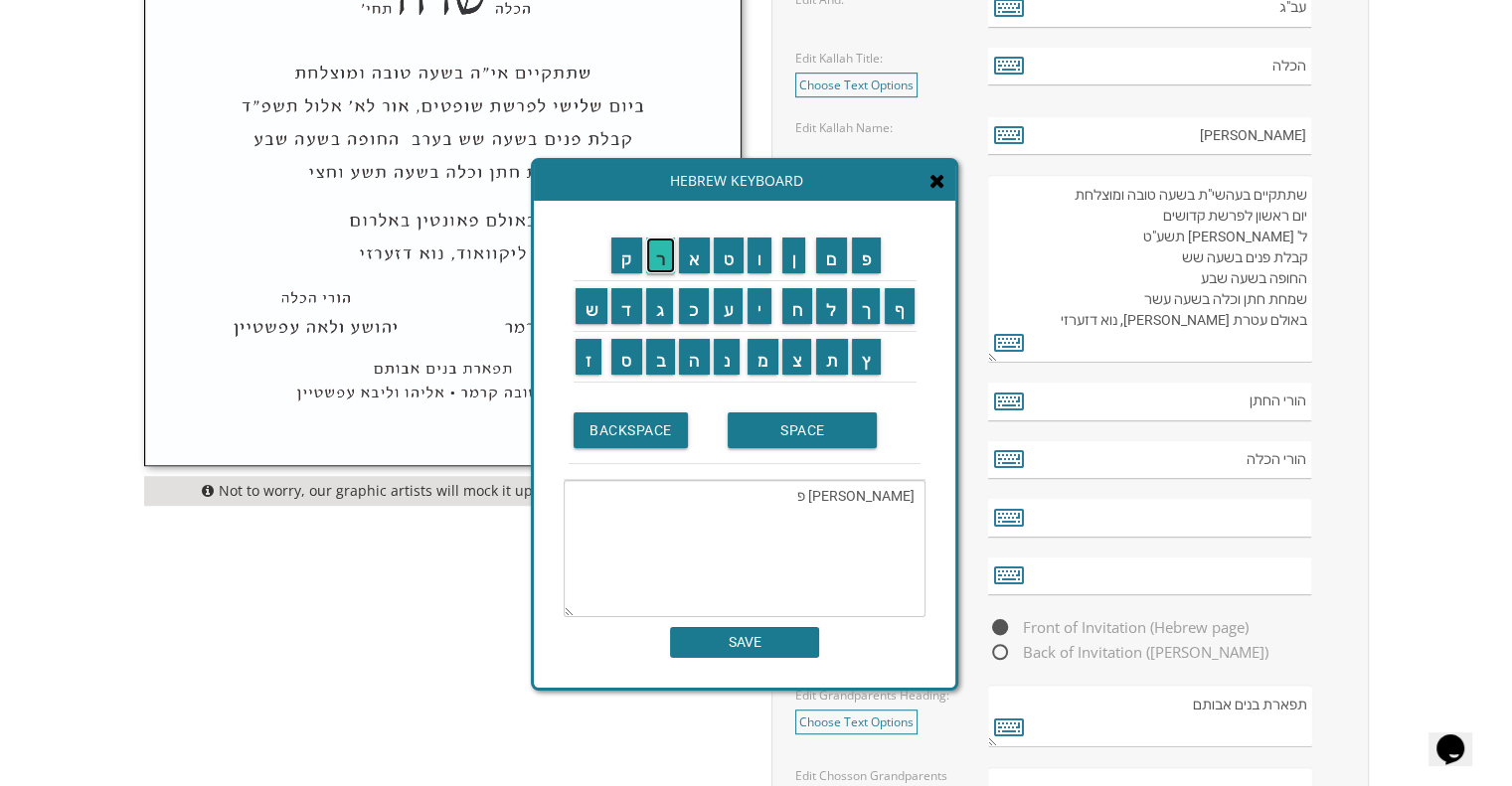 click on "ר" at bounding box center [661, 255] 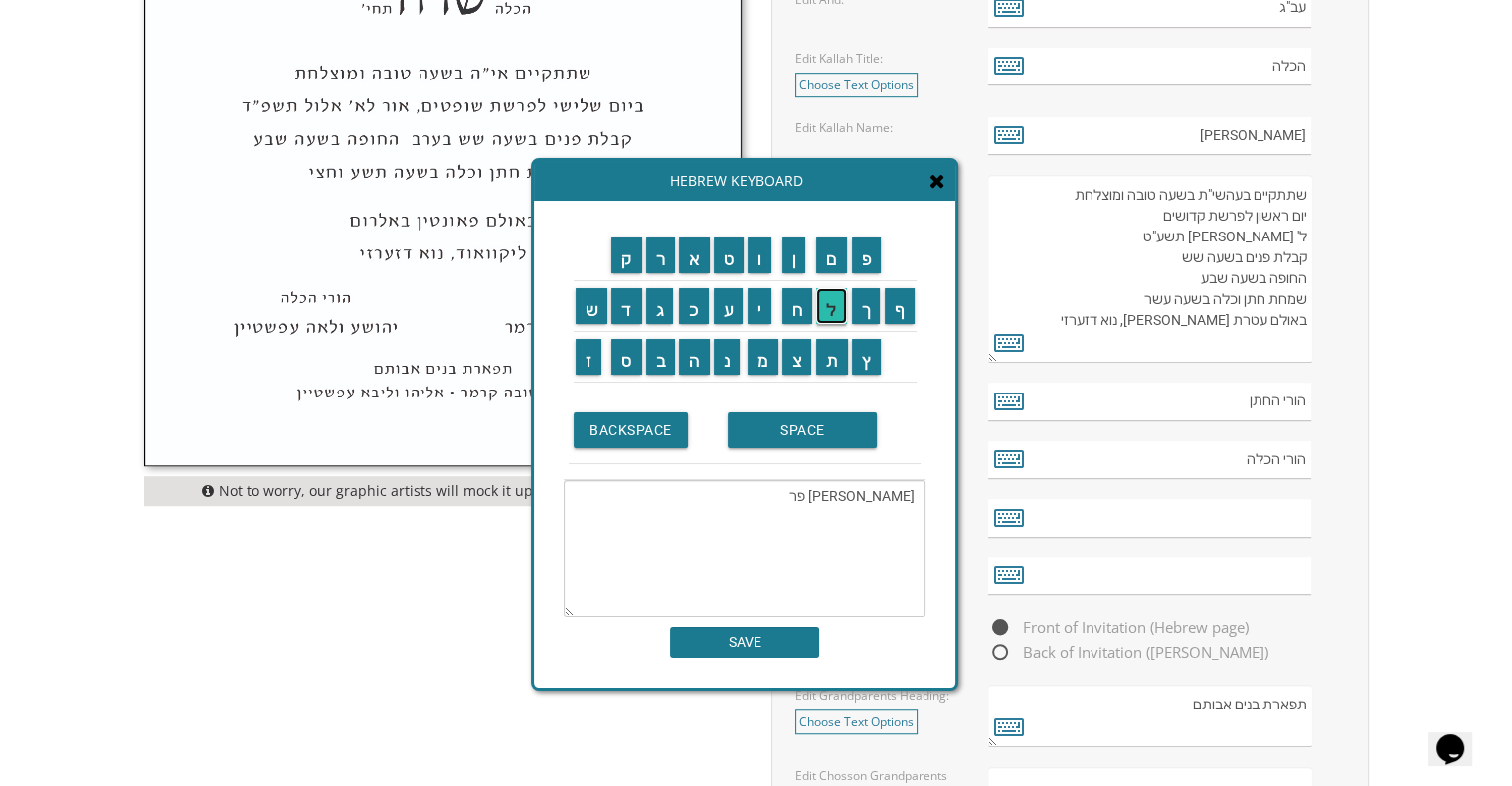 click on "ל" at bounding box center [831, 306] 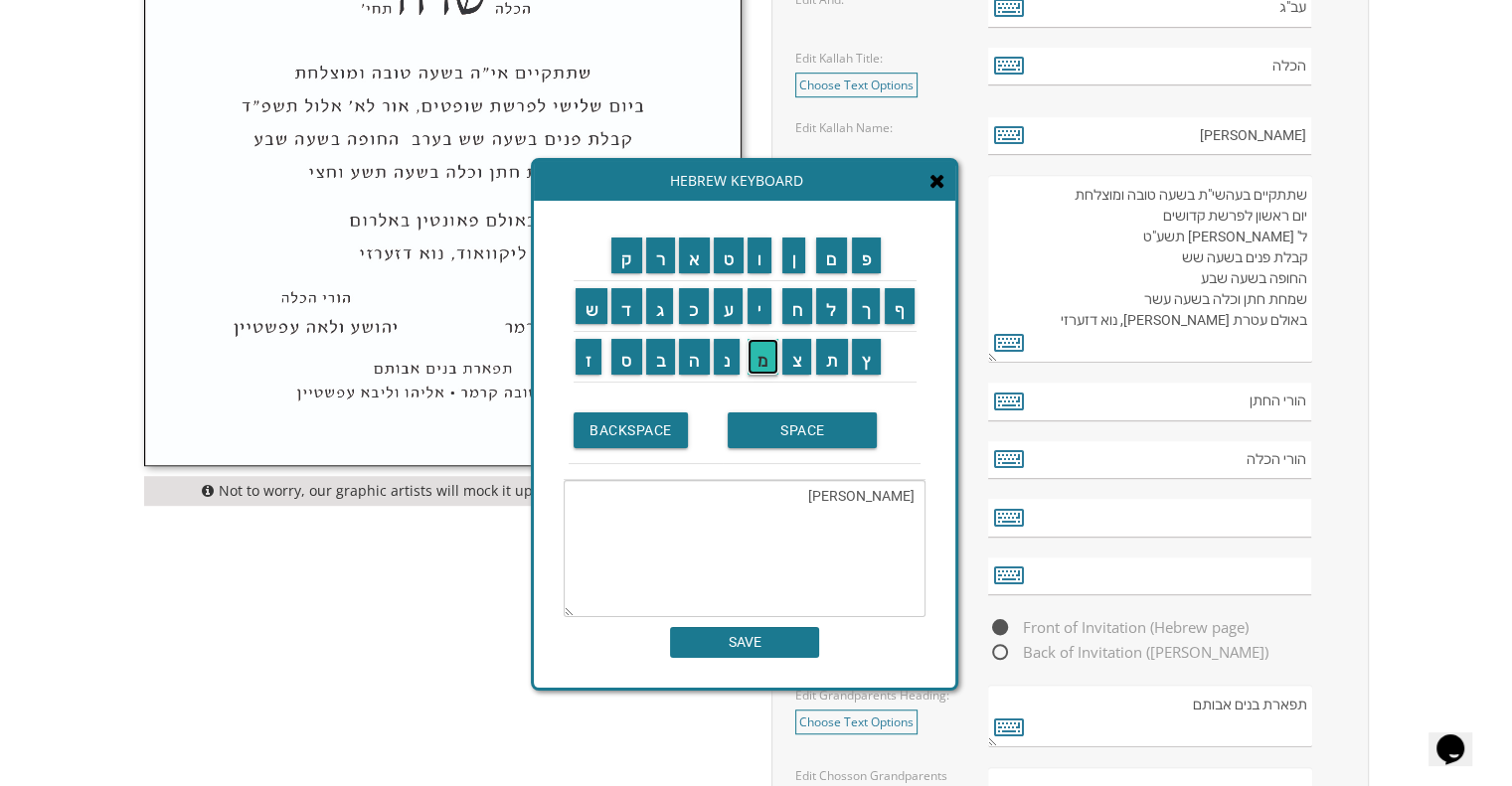 click on "מ" at bounding box center (762, 357) 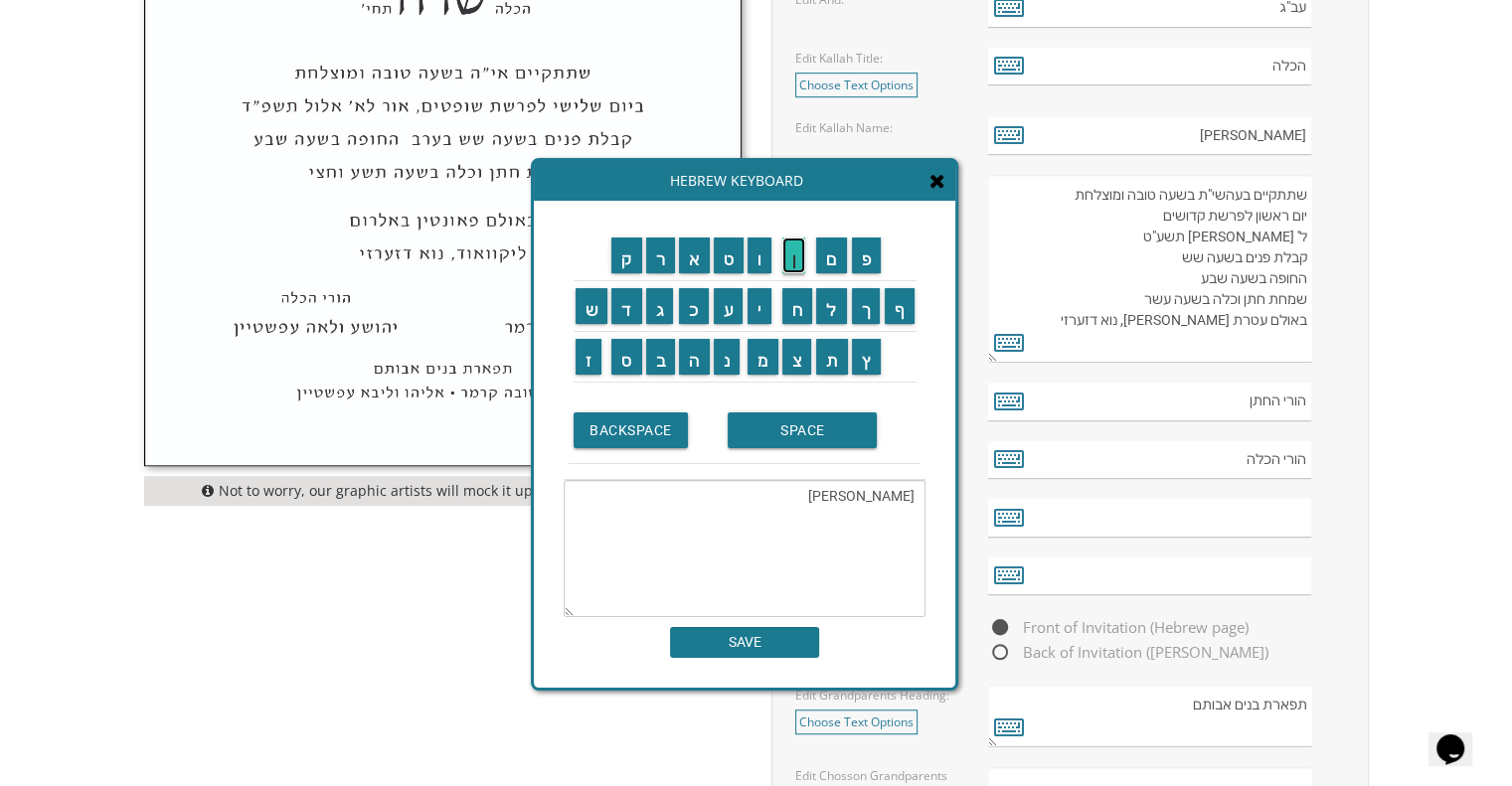click on "ן" at bounding box center [794, 255] 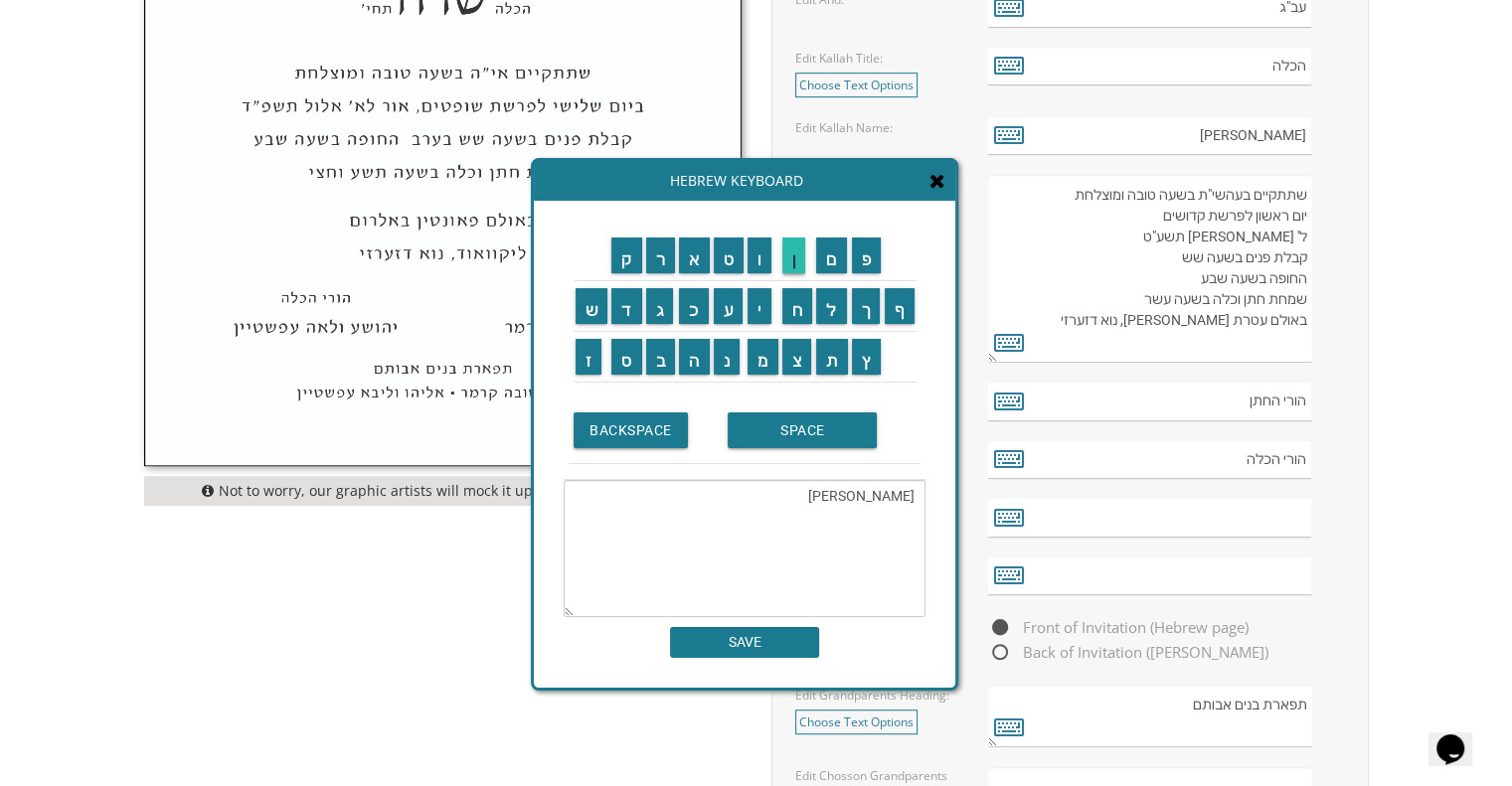 type on "צבי ושרונה פרלמן" 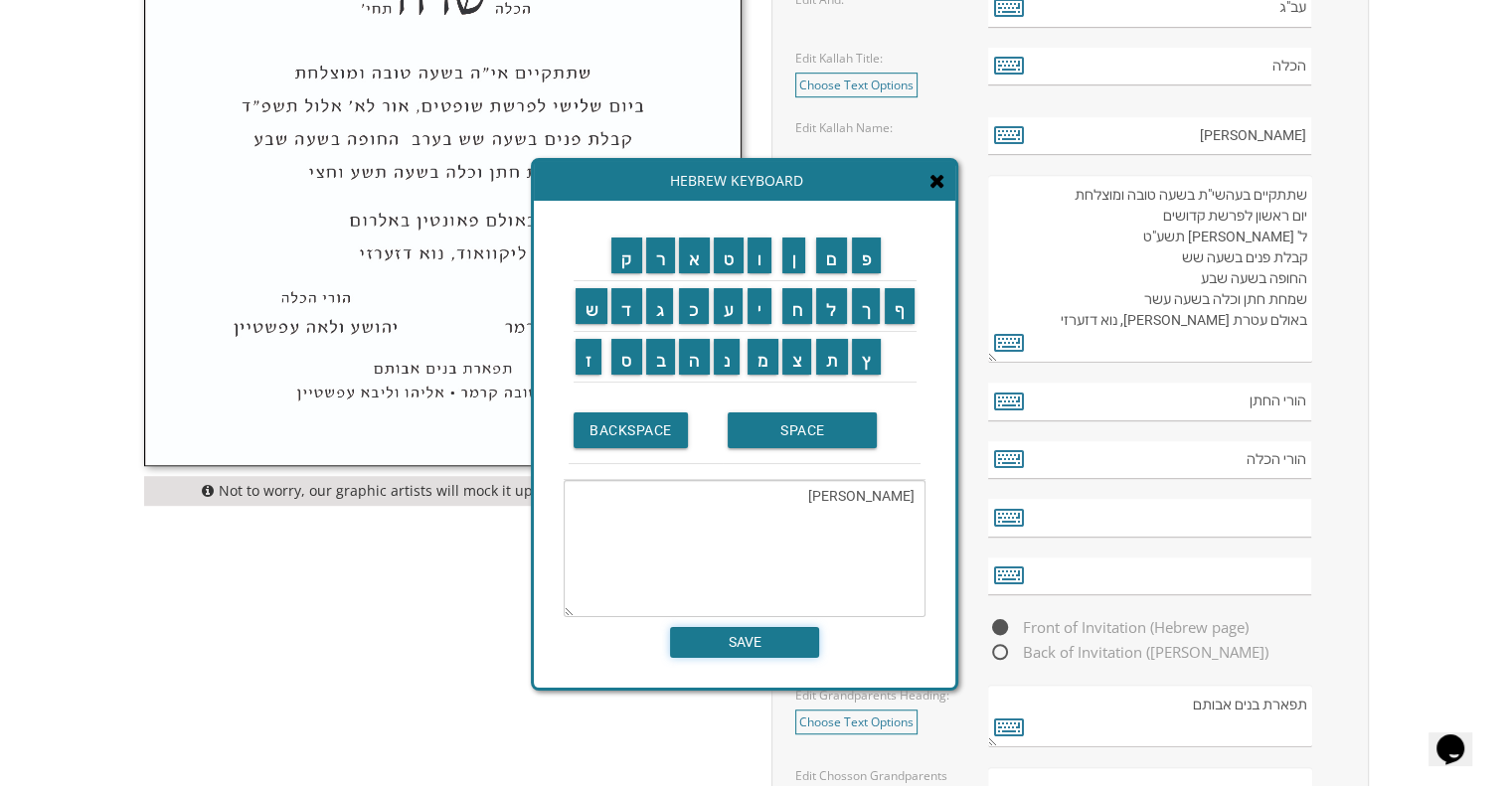 click on "SAVE" at bounding box center [745, 642] 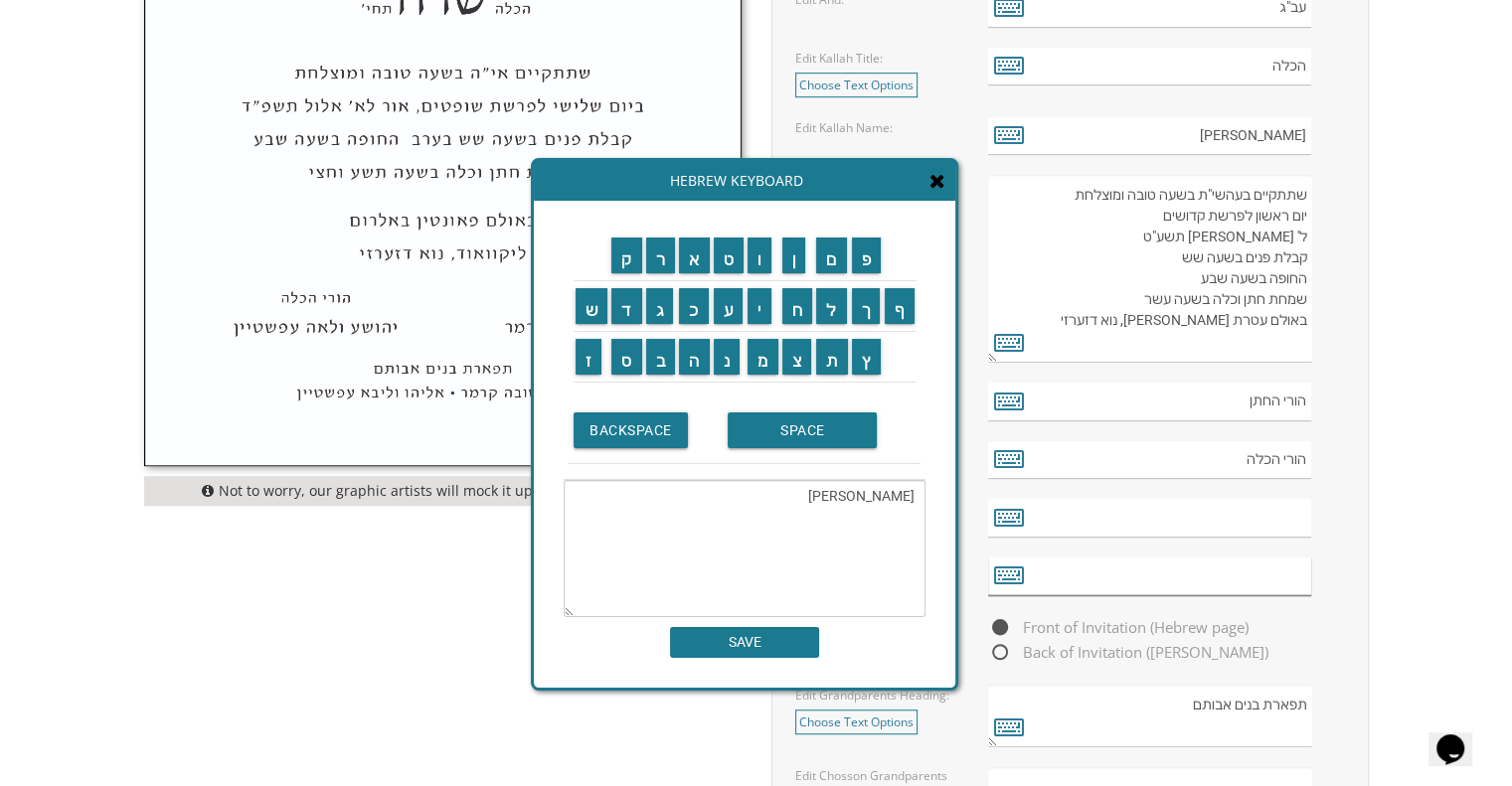 type on "צבי ושרונה פרלמן" 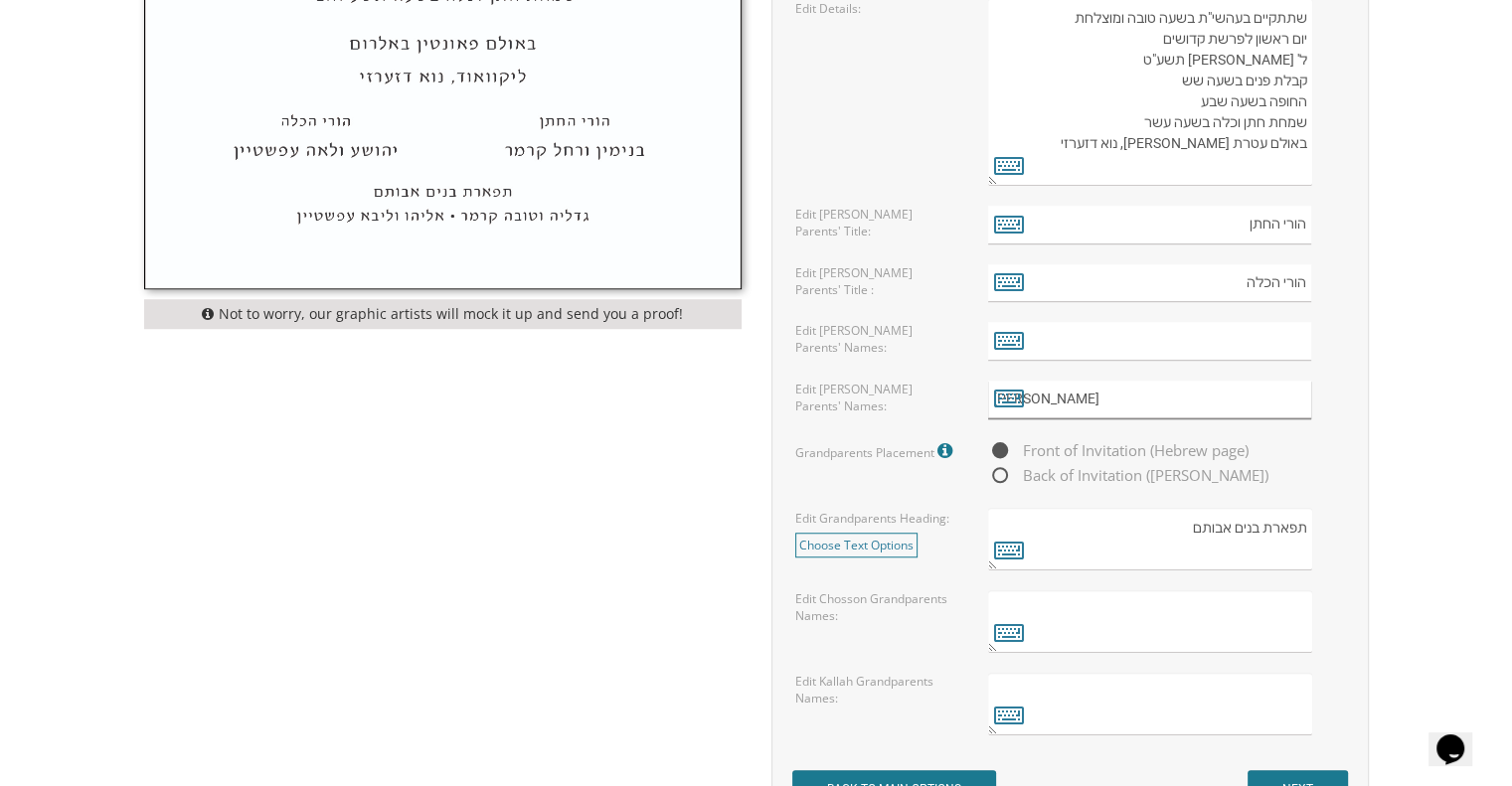 scroll, scrollTop: 1332, scrollLeft: 0, axis: vertical 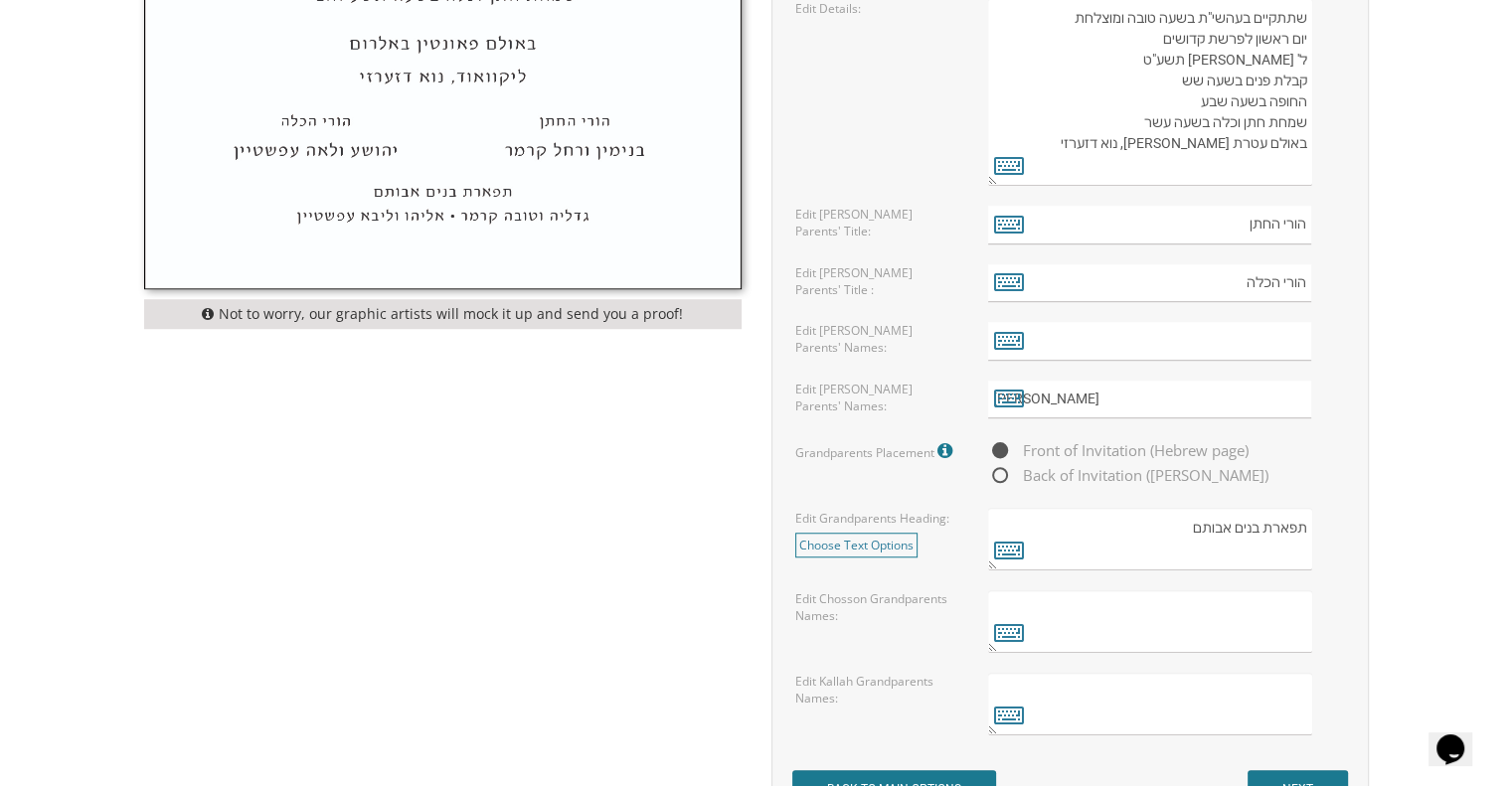 drag, startPoint x: 1274, startPoint y: 621, endPoint x: 1247, endPoint y: 617, distance: 27.294688 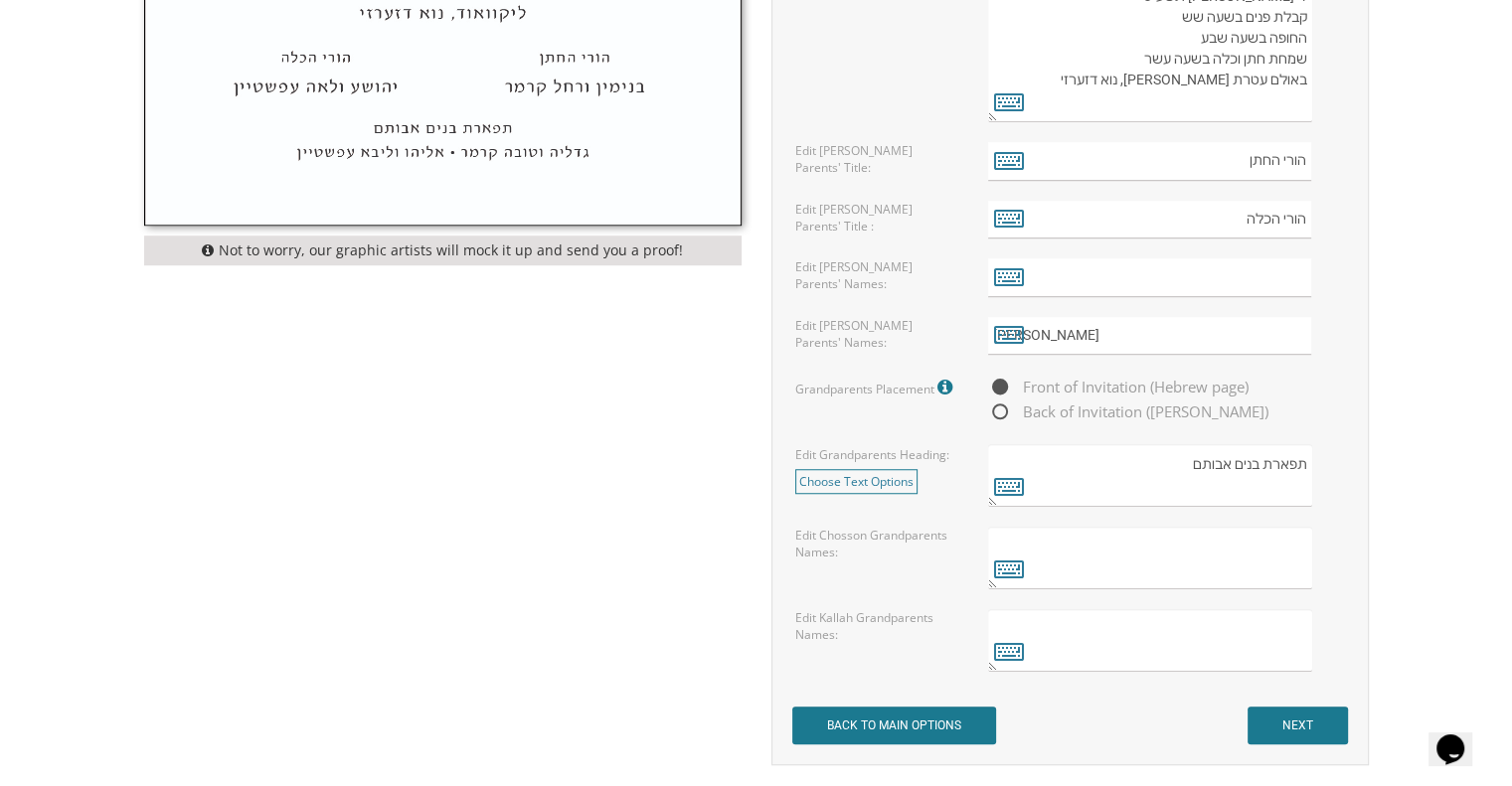 scroll, scrollTop: 1395, scrollLeft: 0, axis: vertical 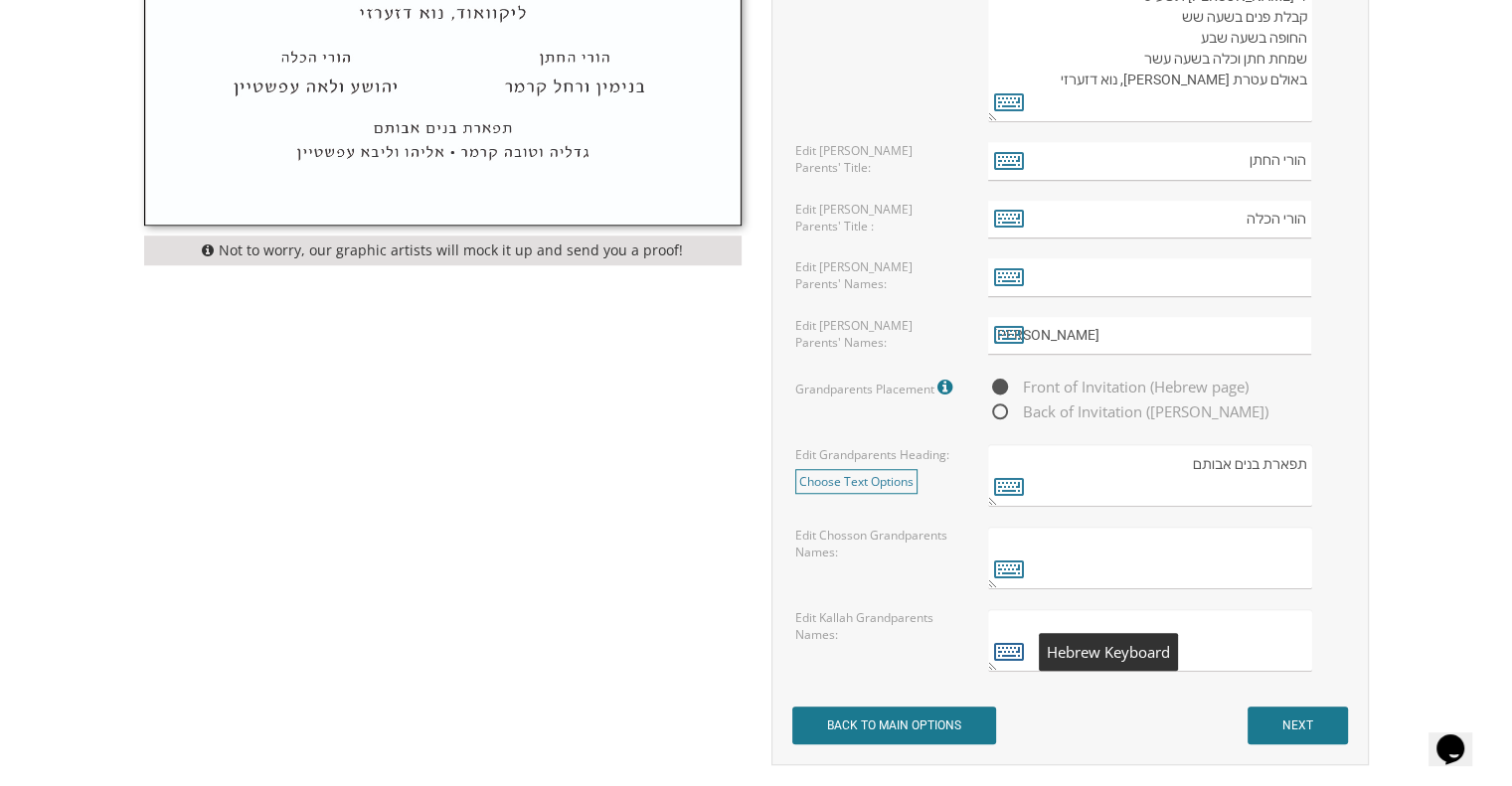 click at bounding box center (1009, 651) 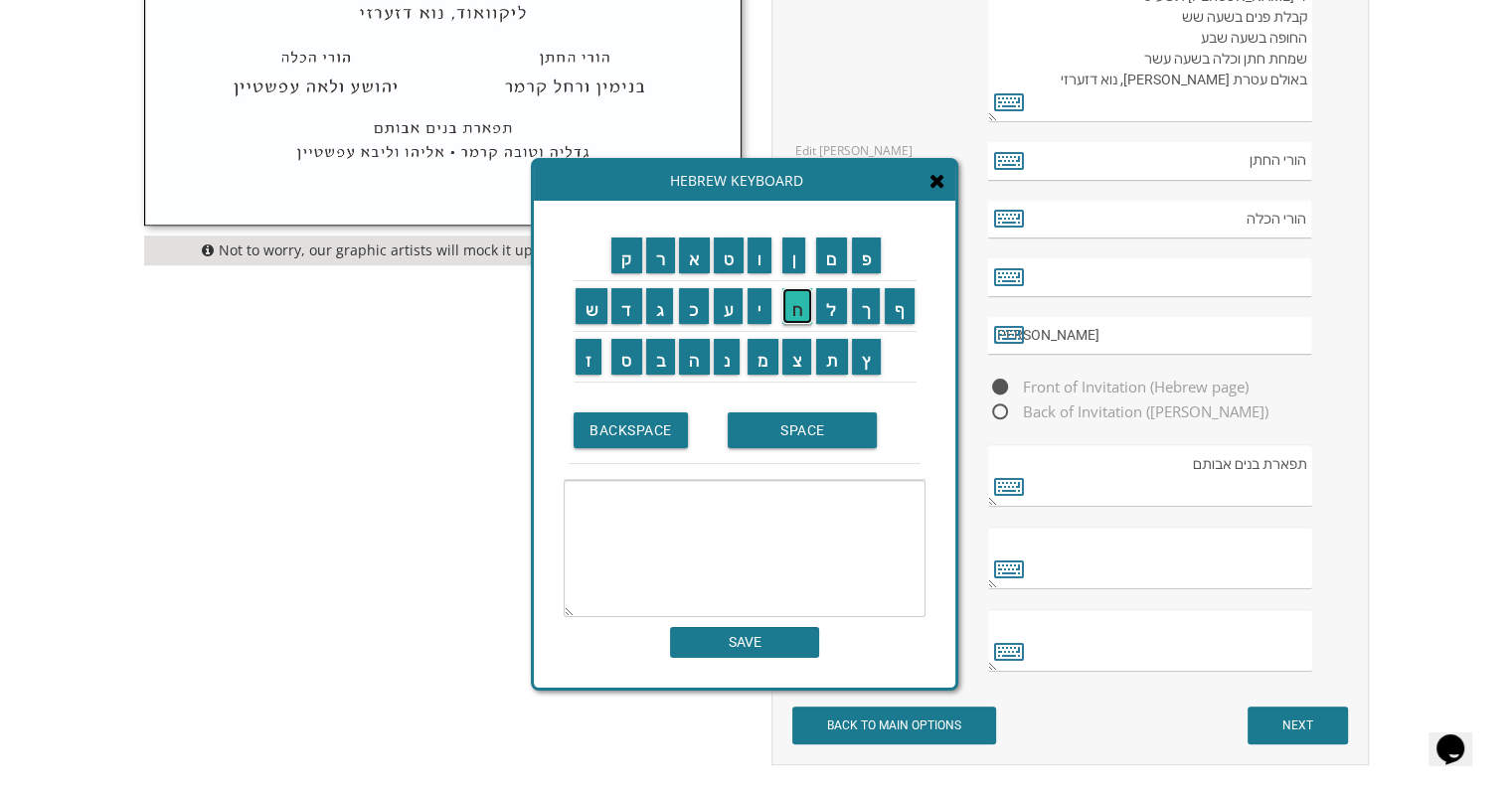 click on "ח" at bounding box center (797, 306) 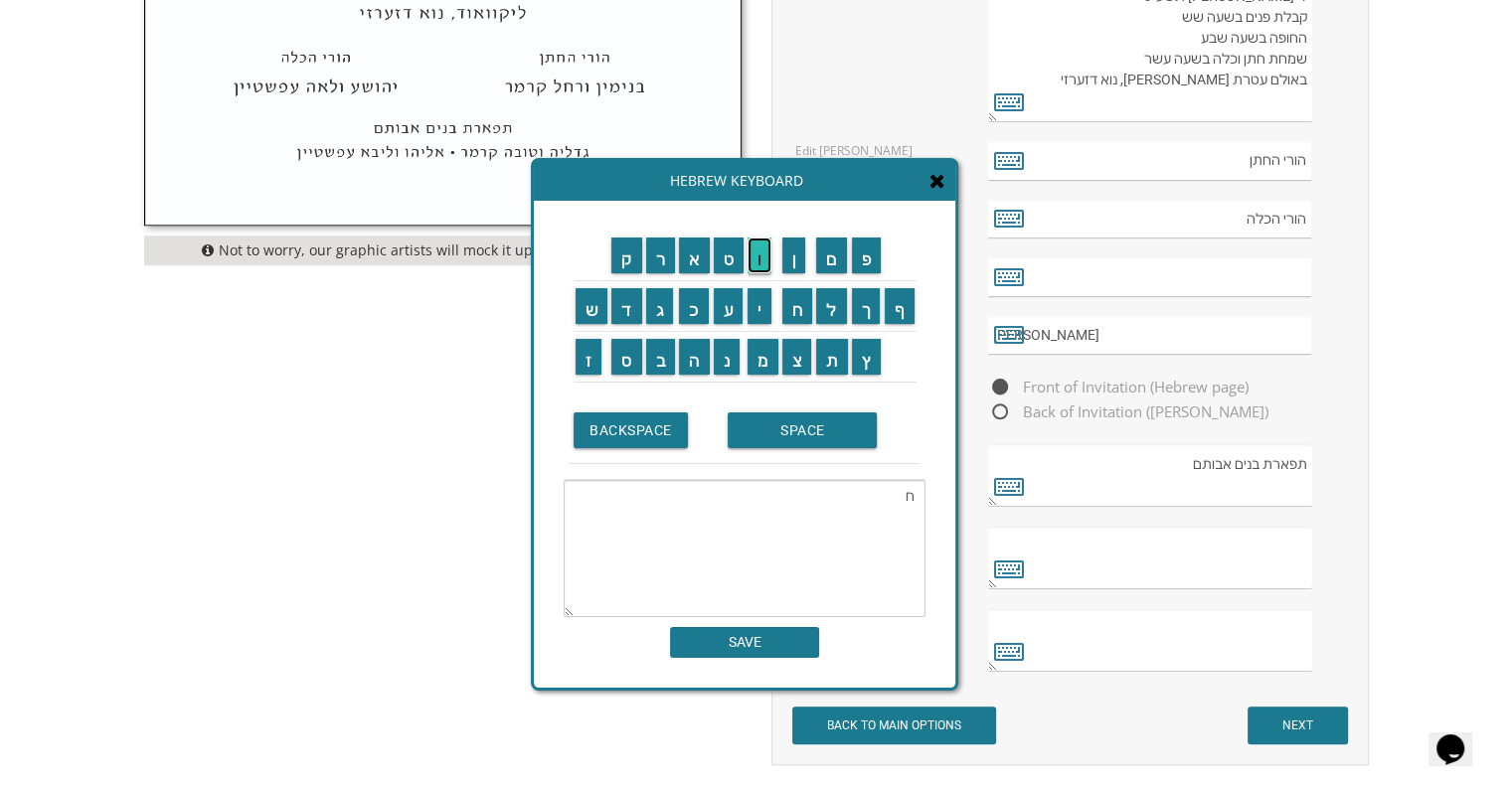click on "ו" at bounding box center [759, 255] 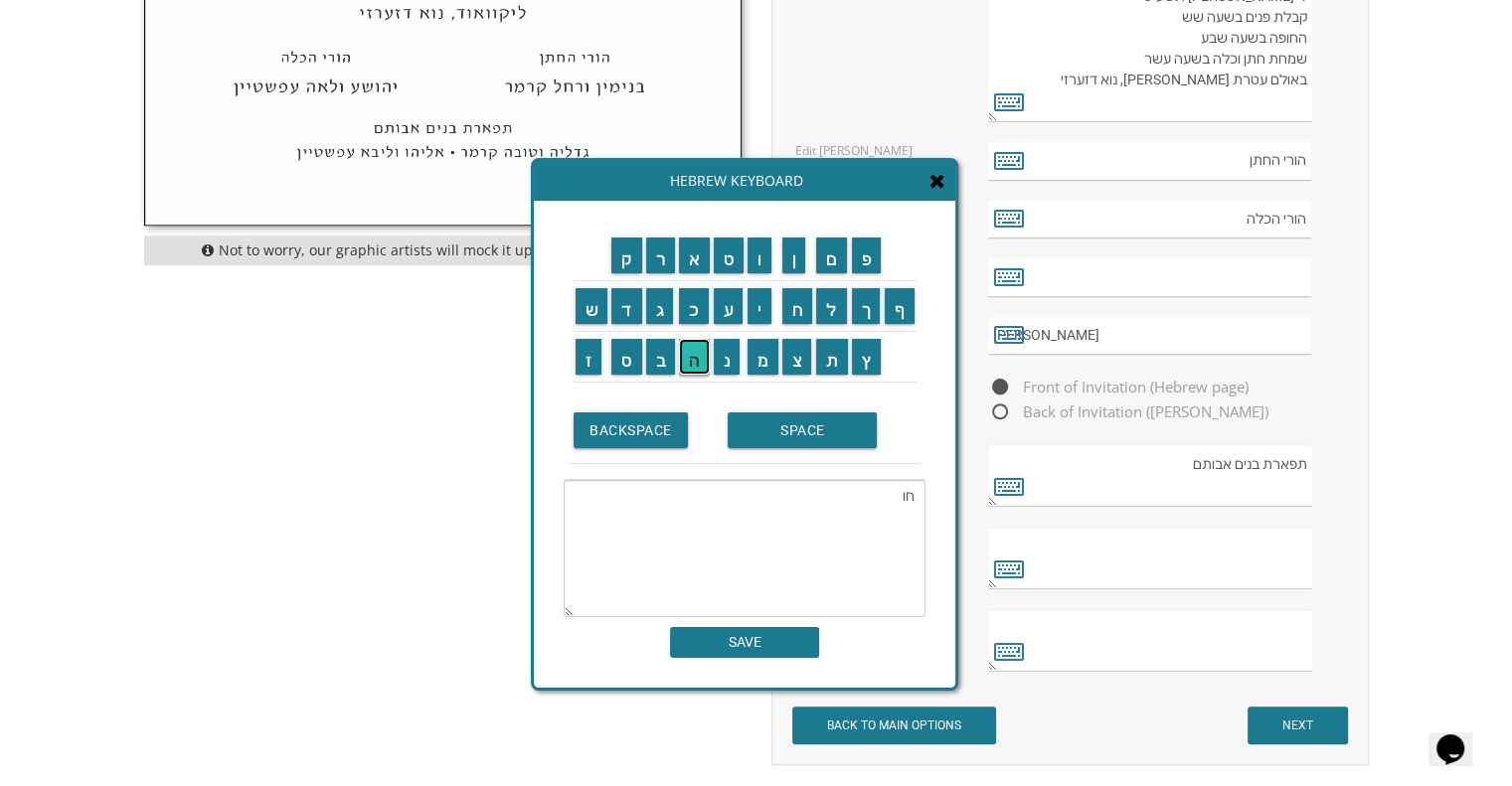 click on "ה" at bounding box center [694, 357] 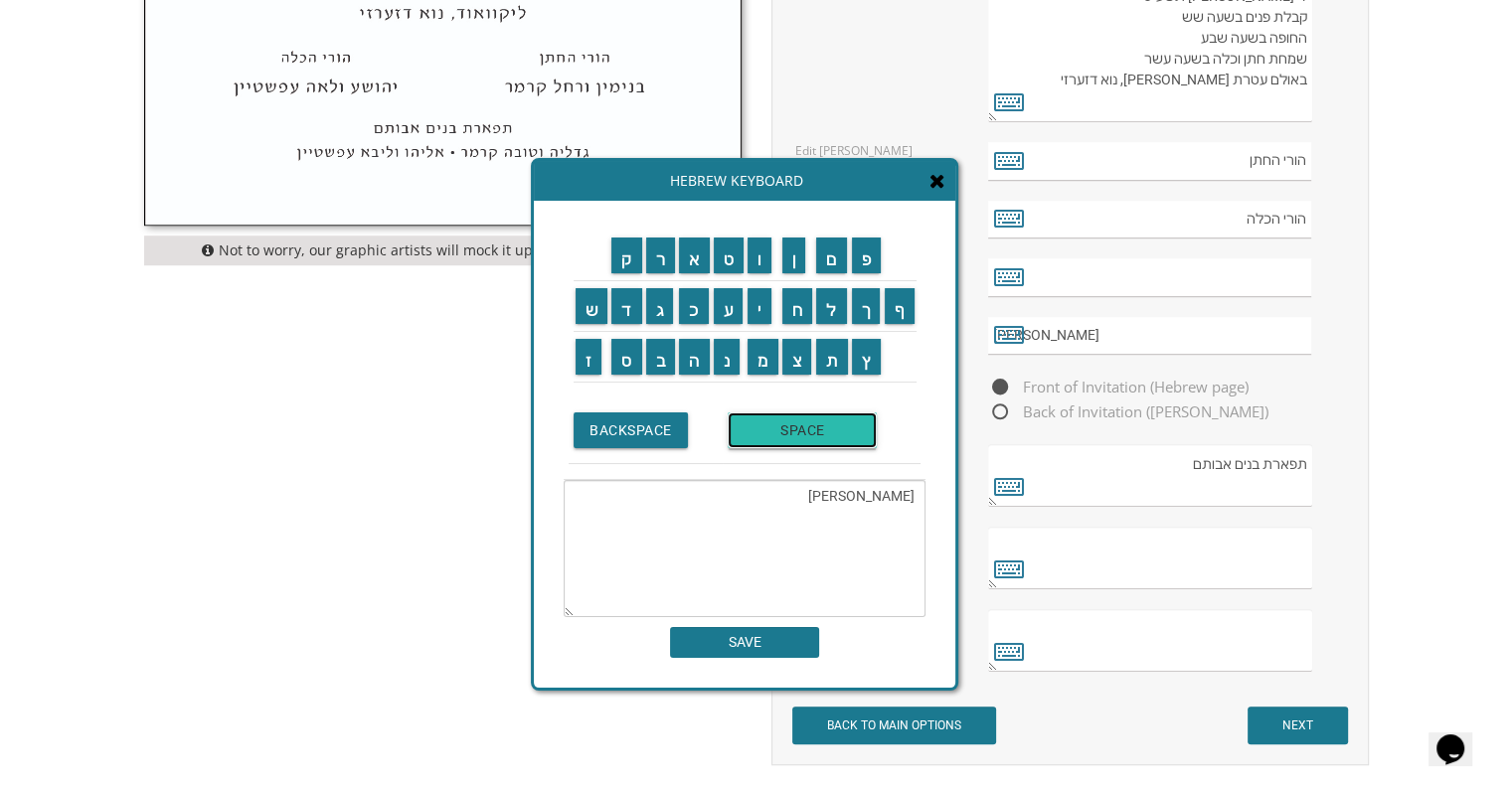 click on "SPACE" at bounding box center [802, 430] 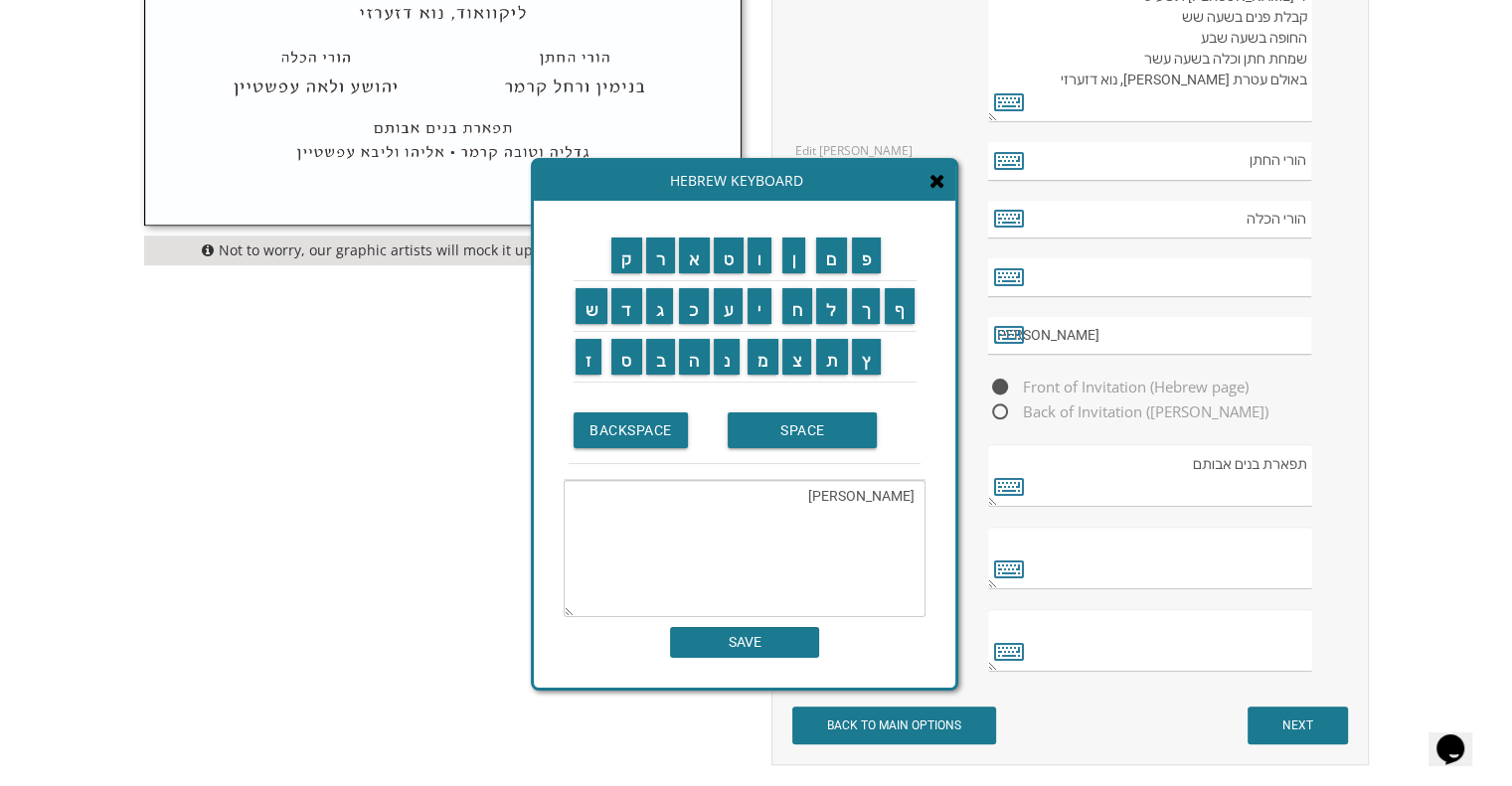 drag, startPoint x: 766, startPoint y: 361, endPoint x: 692, endPoint y: 417, distance: 92.80086 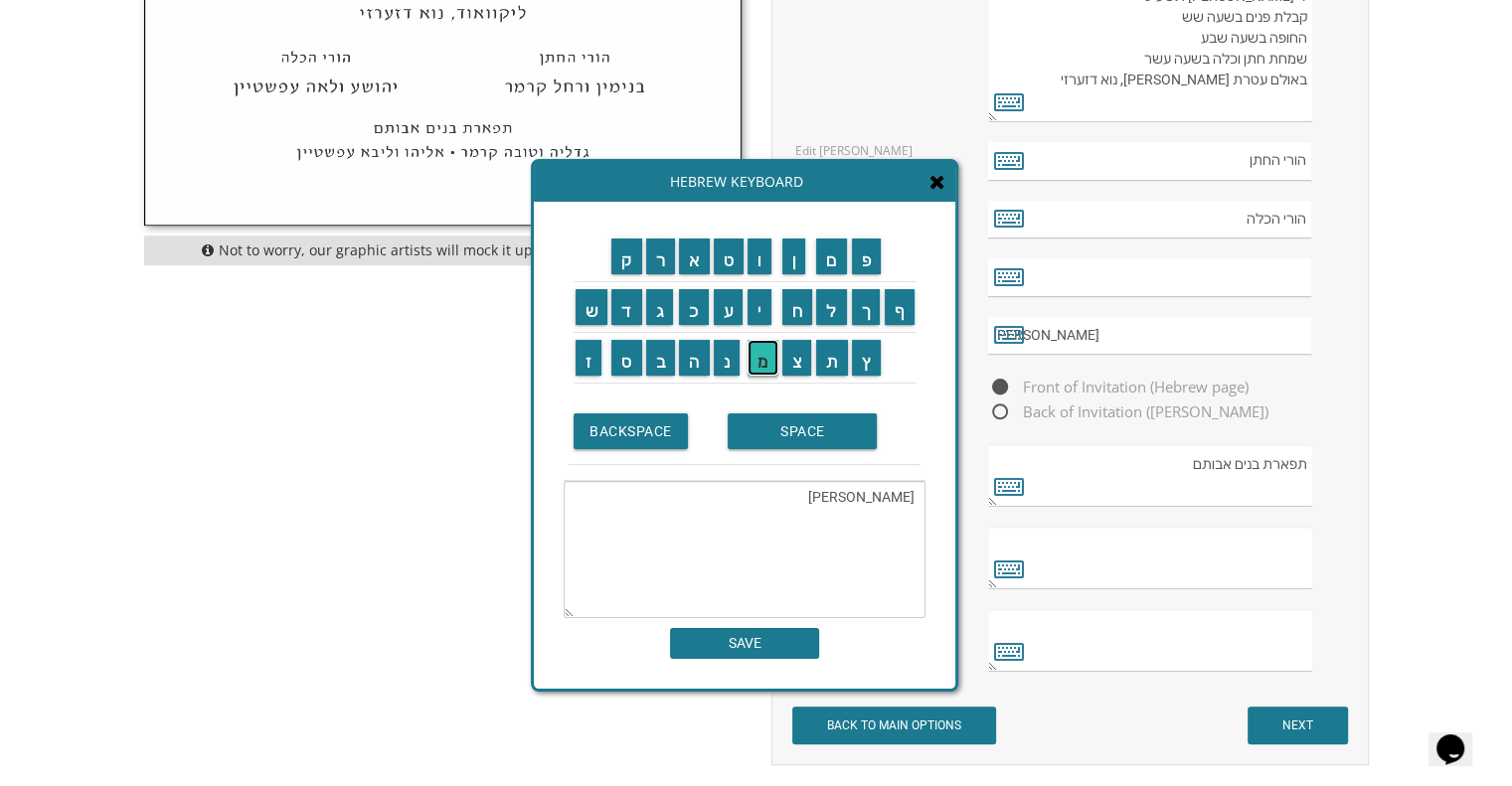 click on "מ" at bounding box center (762, 358) 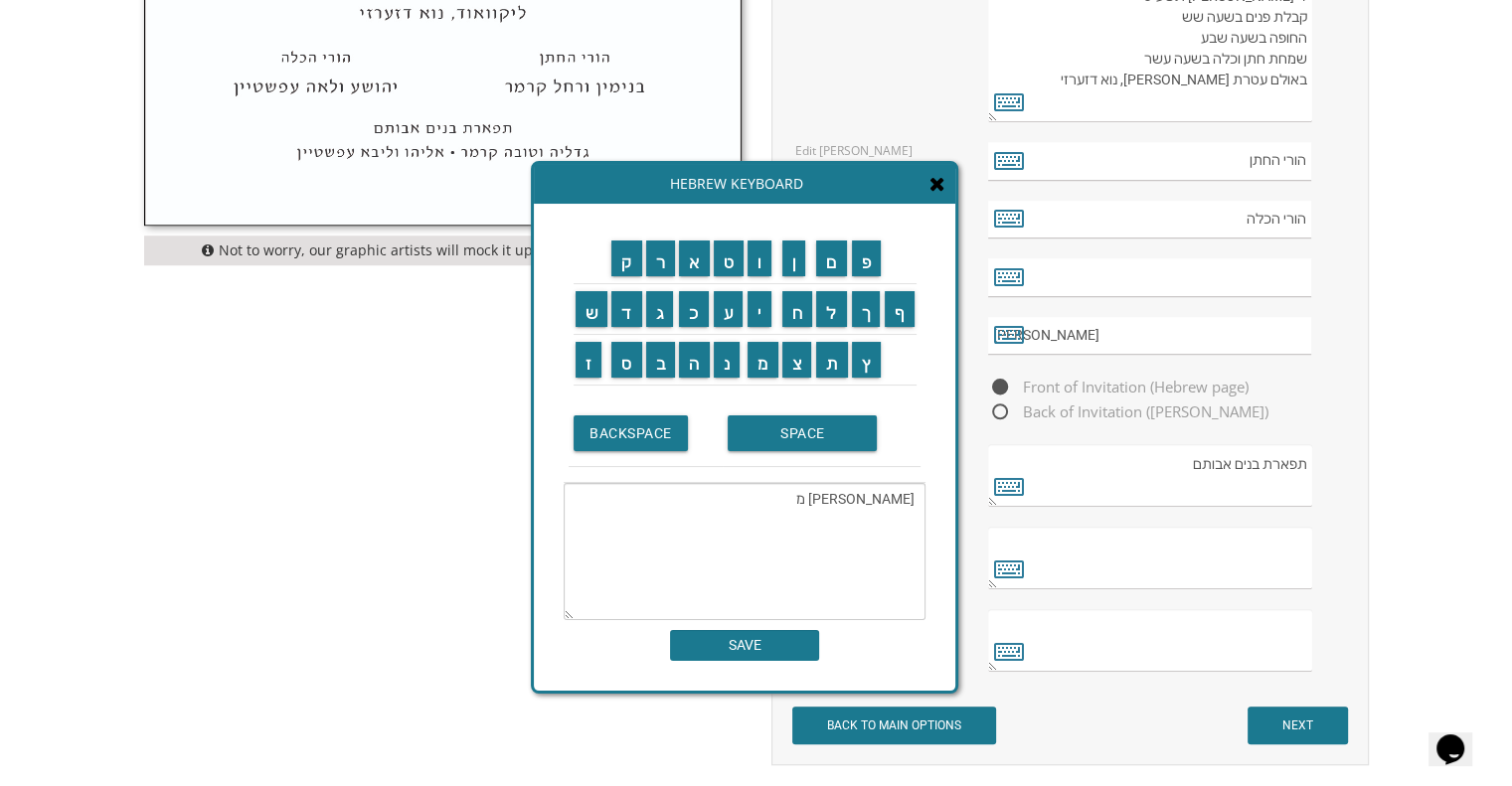 drag, startPoint x: 590, startPoint y: 310, endPoint x: 561, endPoint y: 307, distance: 29.154759 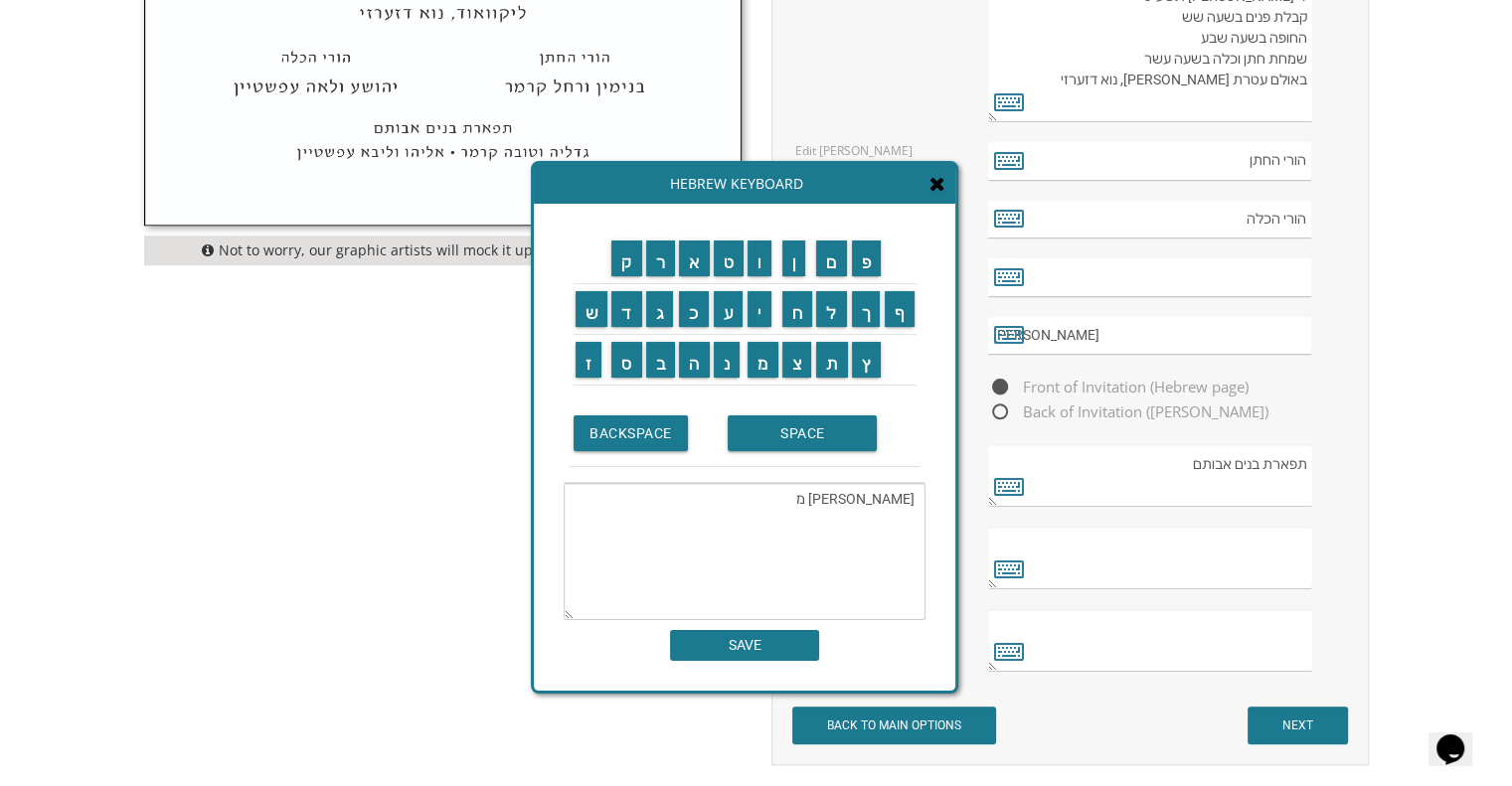 click on "ק
ר
א
ט
ו
ן
ם
פ
ש
ד ג כ ע י ח ל" at bounding box center [745, 447] 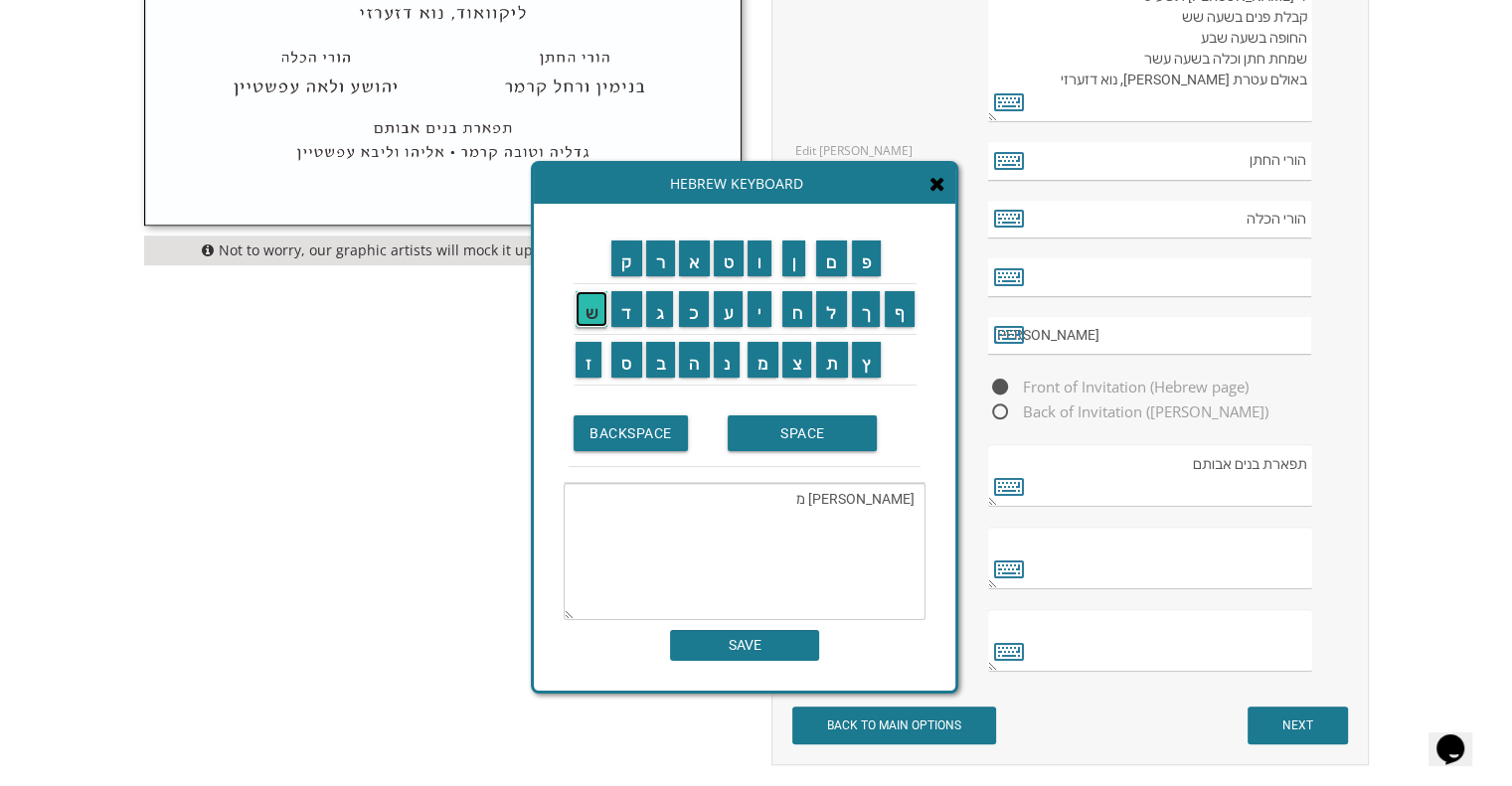click on "ש" at bounding box center [591, 309] 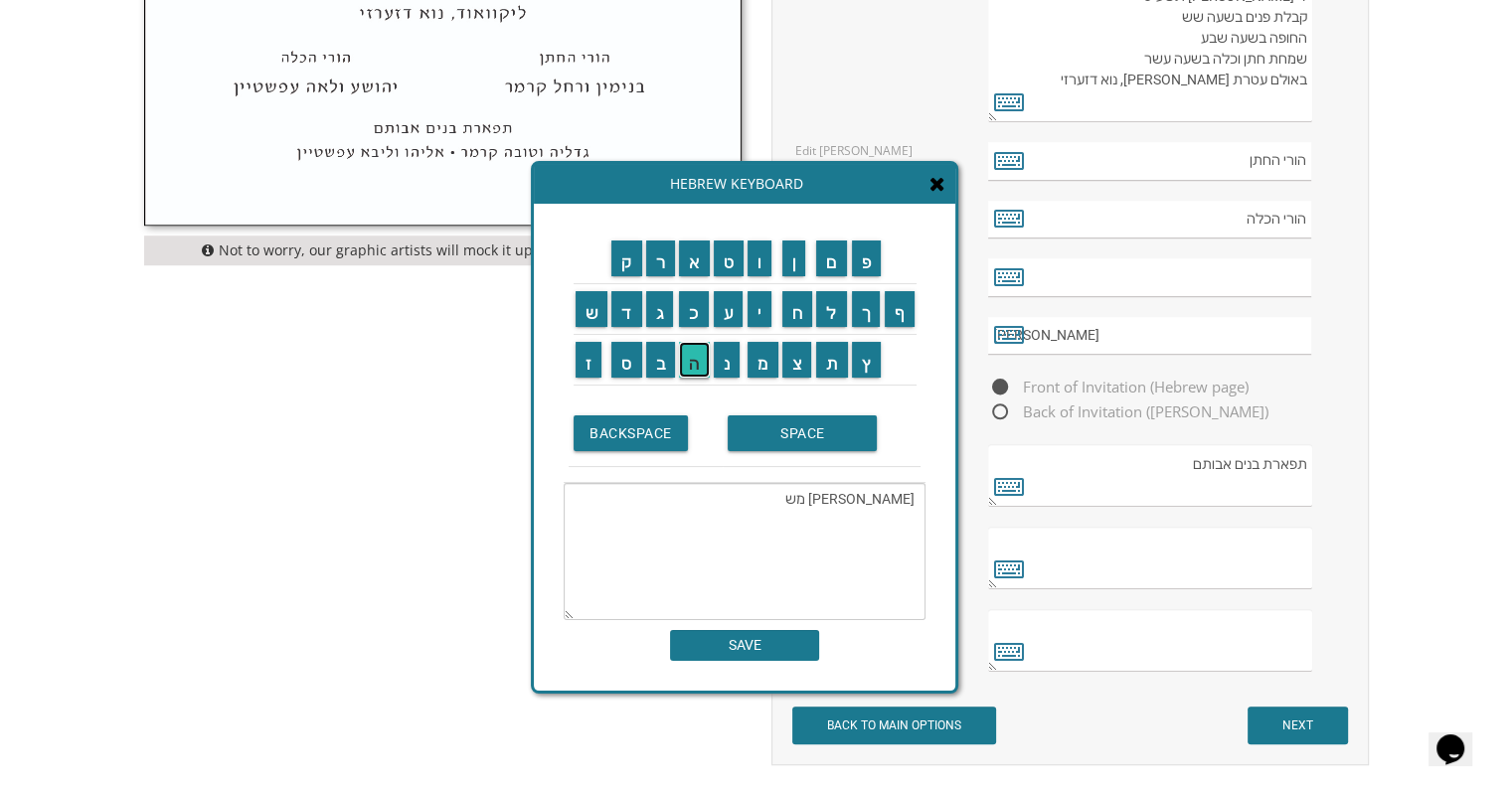 click on "ה" at bounding box center (694, 360) 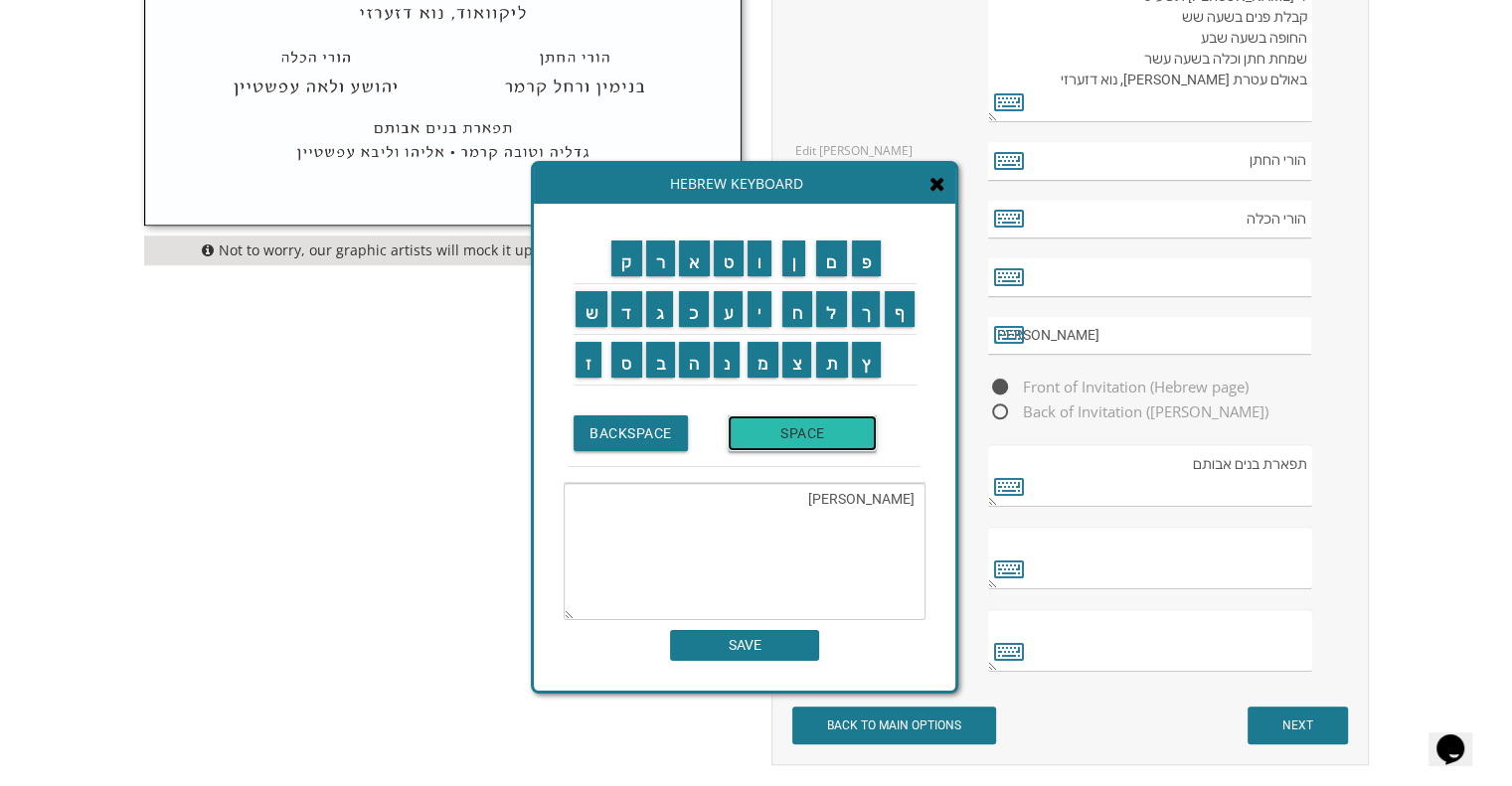 click on "SPACE" at bounding box center (802, 433) 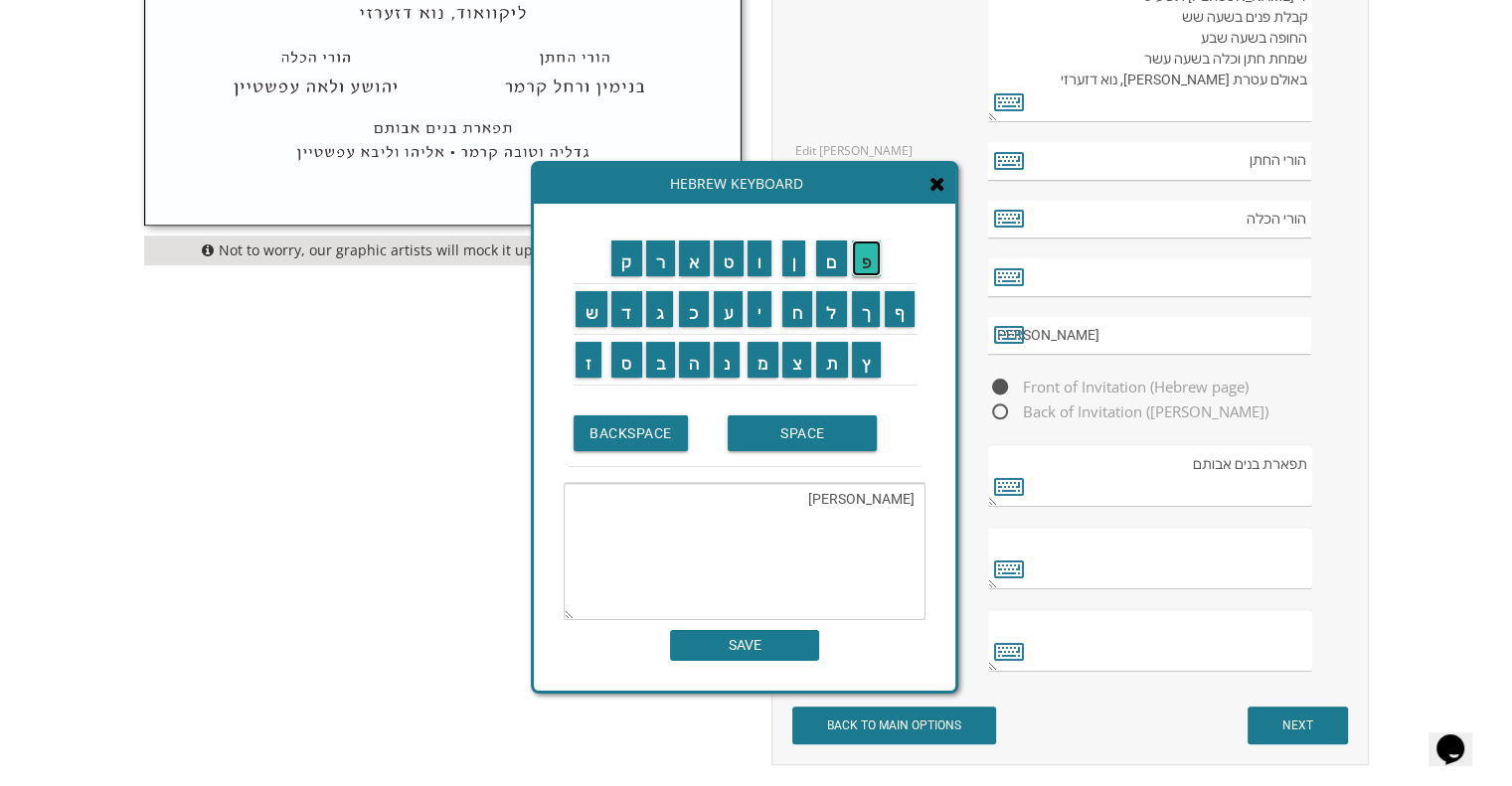 click on "פ" at bounding box center [867, 258] 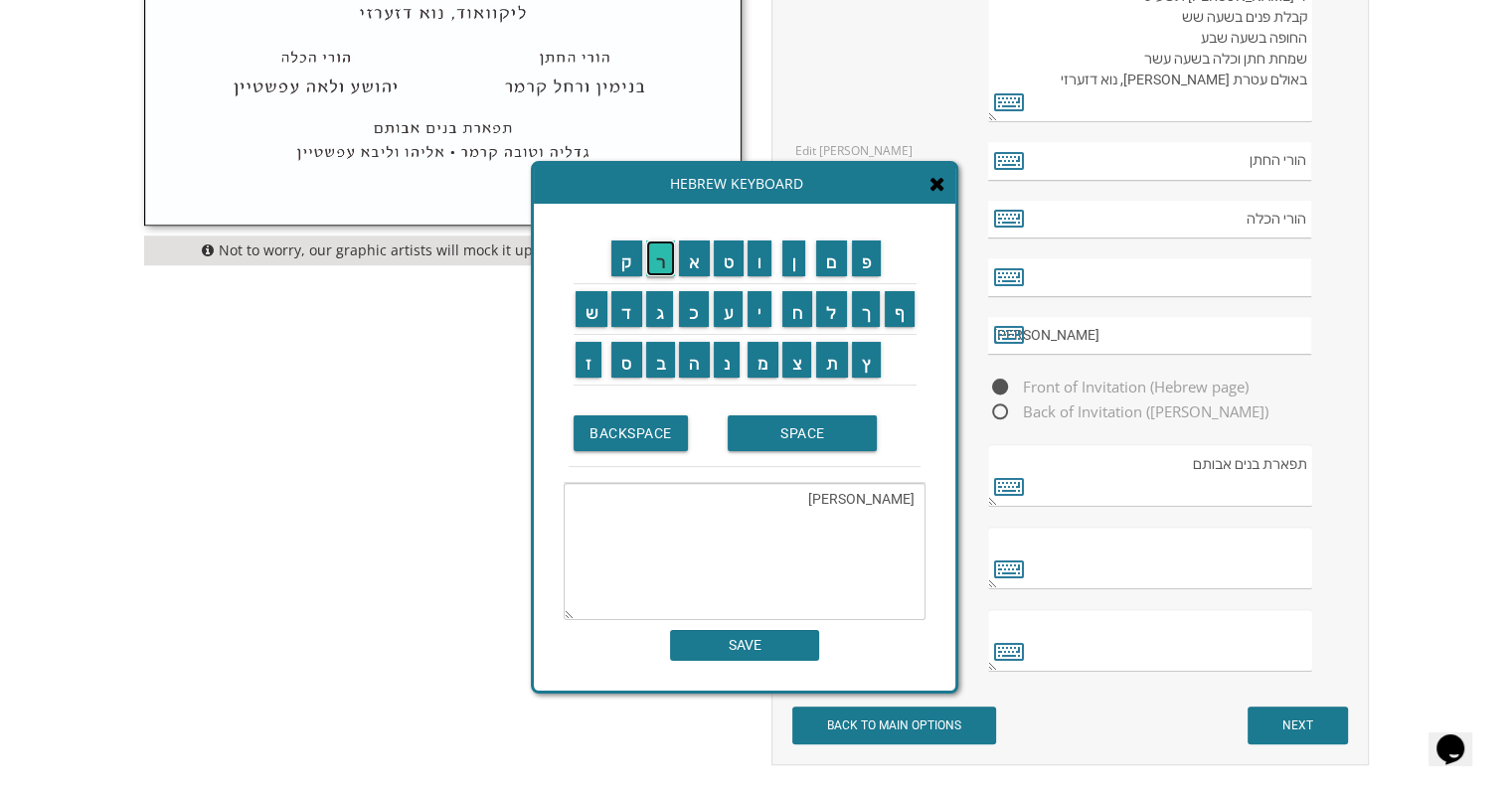 click on "ר" at bounding box center (661, 258) 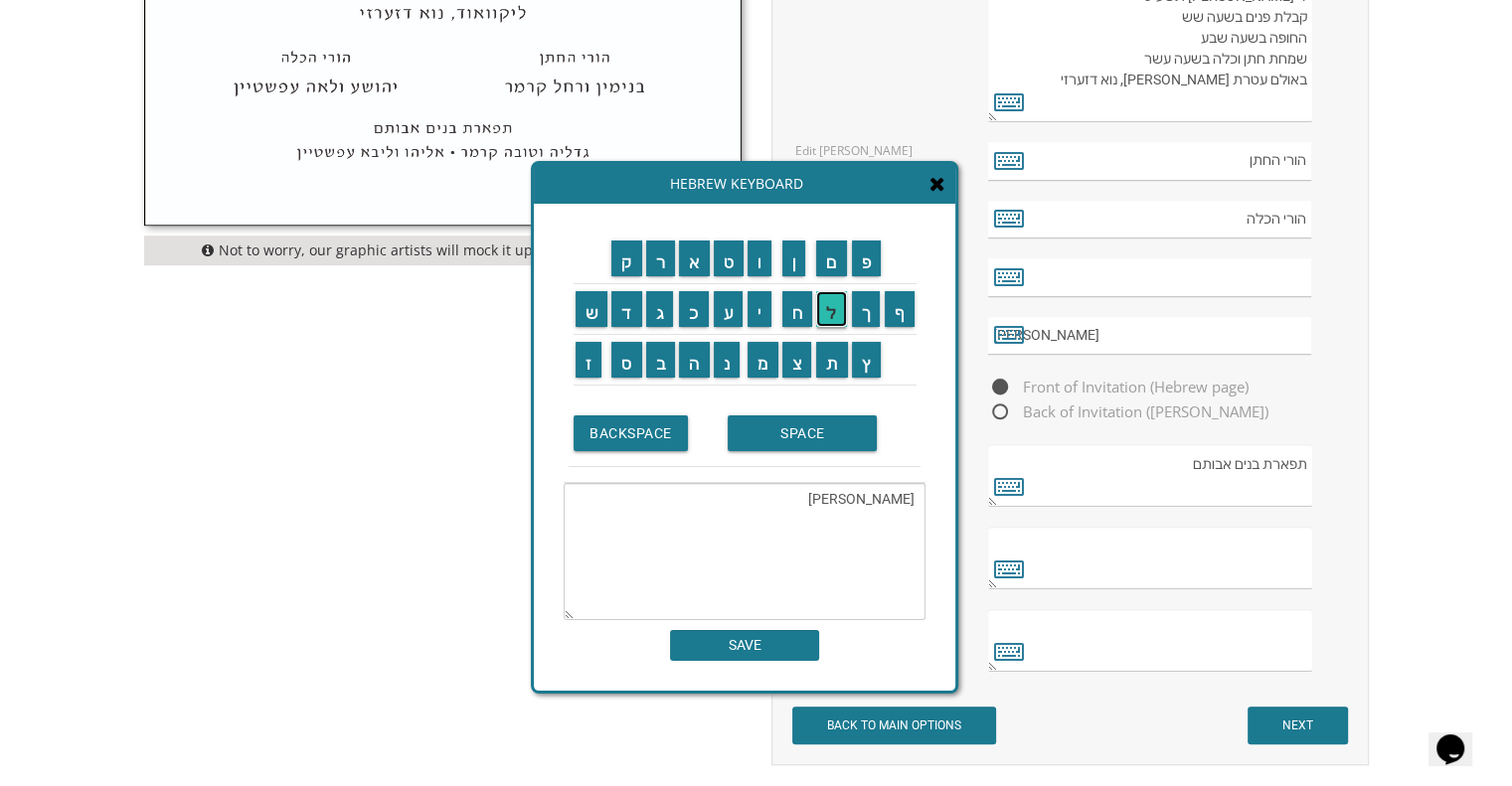 click on "ל" at bounding box center [831, 309] 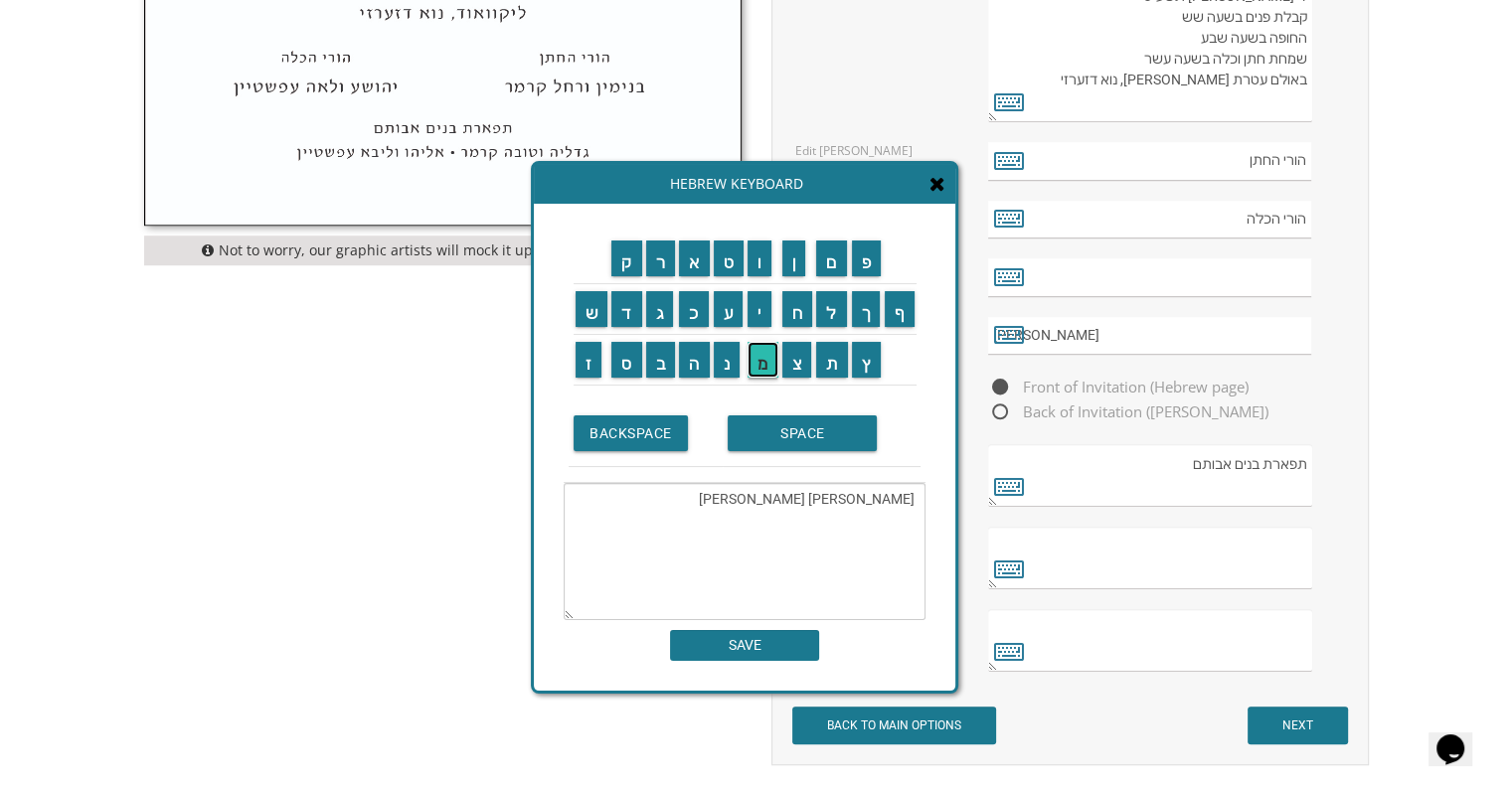 click on "מ" at bounding box center (762, 360) 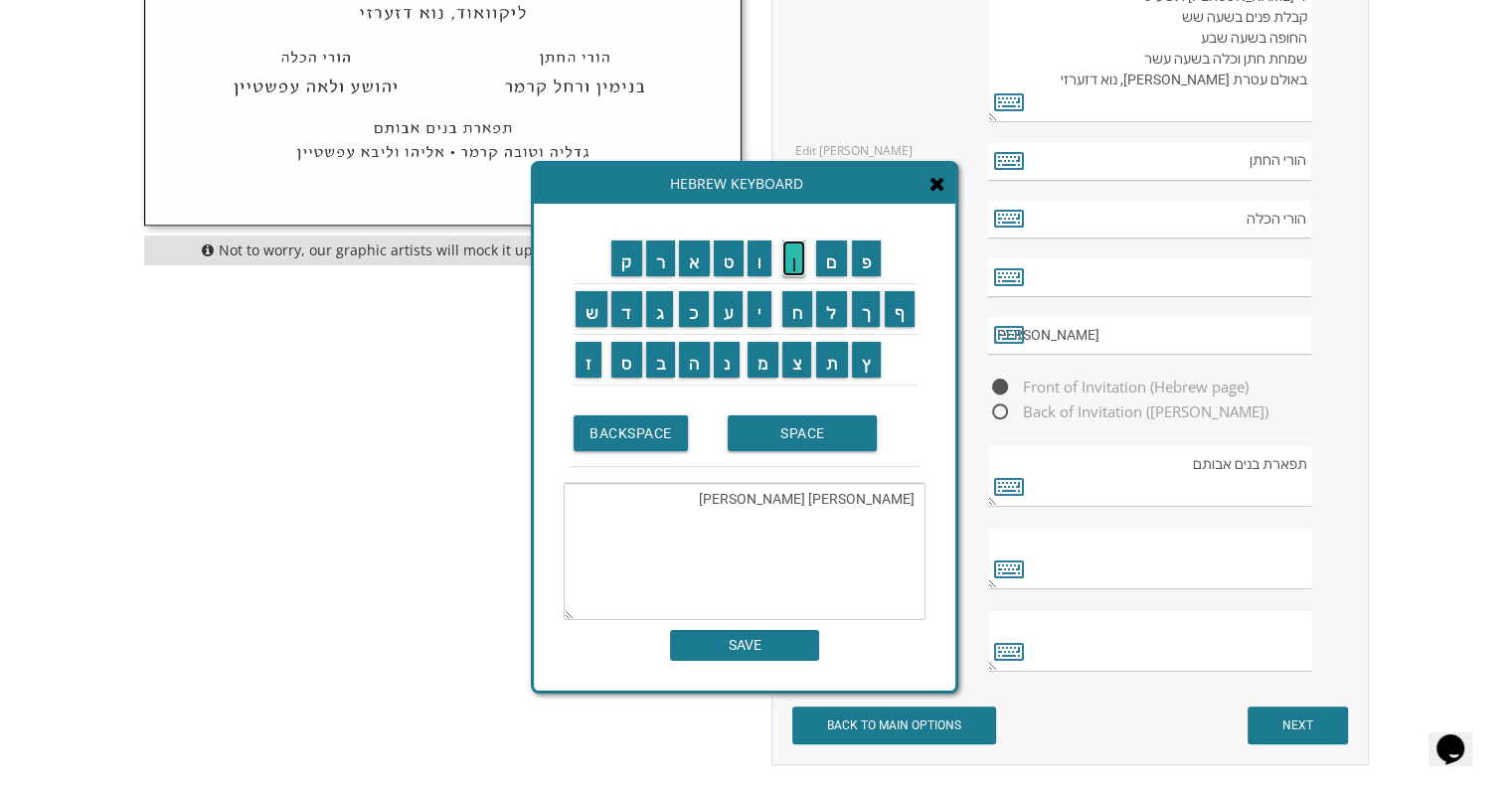 click on "ן" at bounding box center (794, 258) 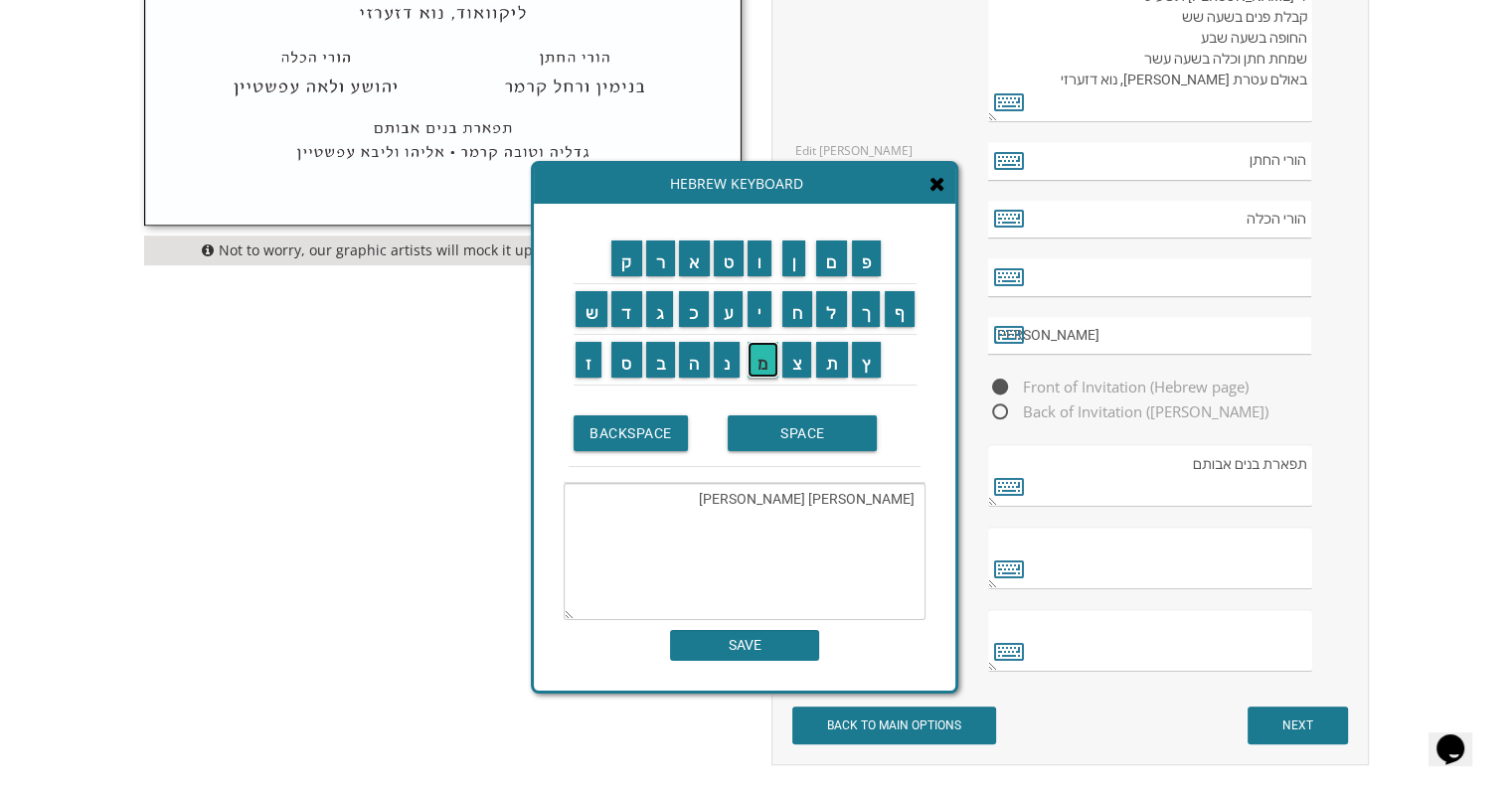 click on "מ" at bounding box center [762, 360] 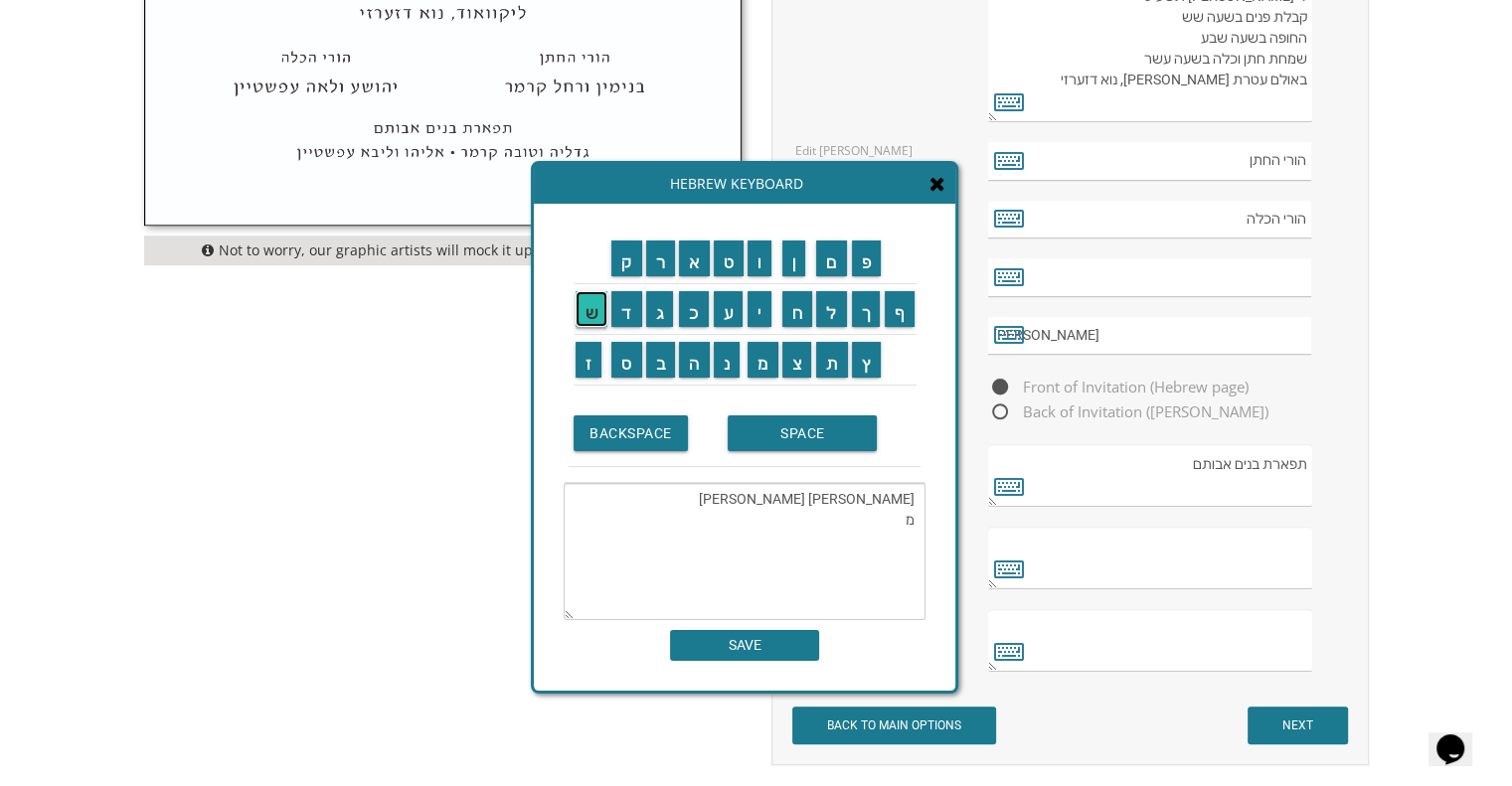 click on "ש" at bounding box center (591, 309) 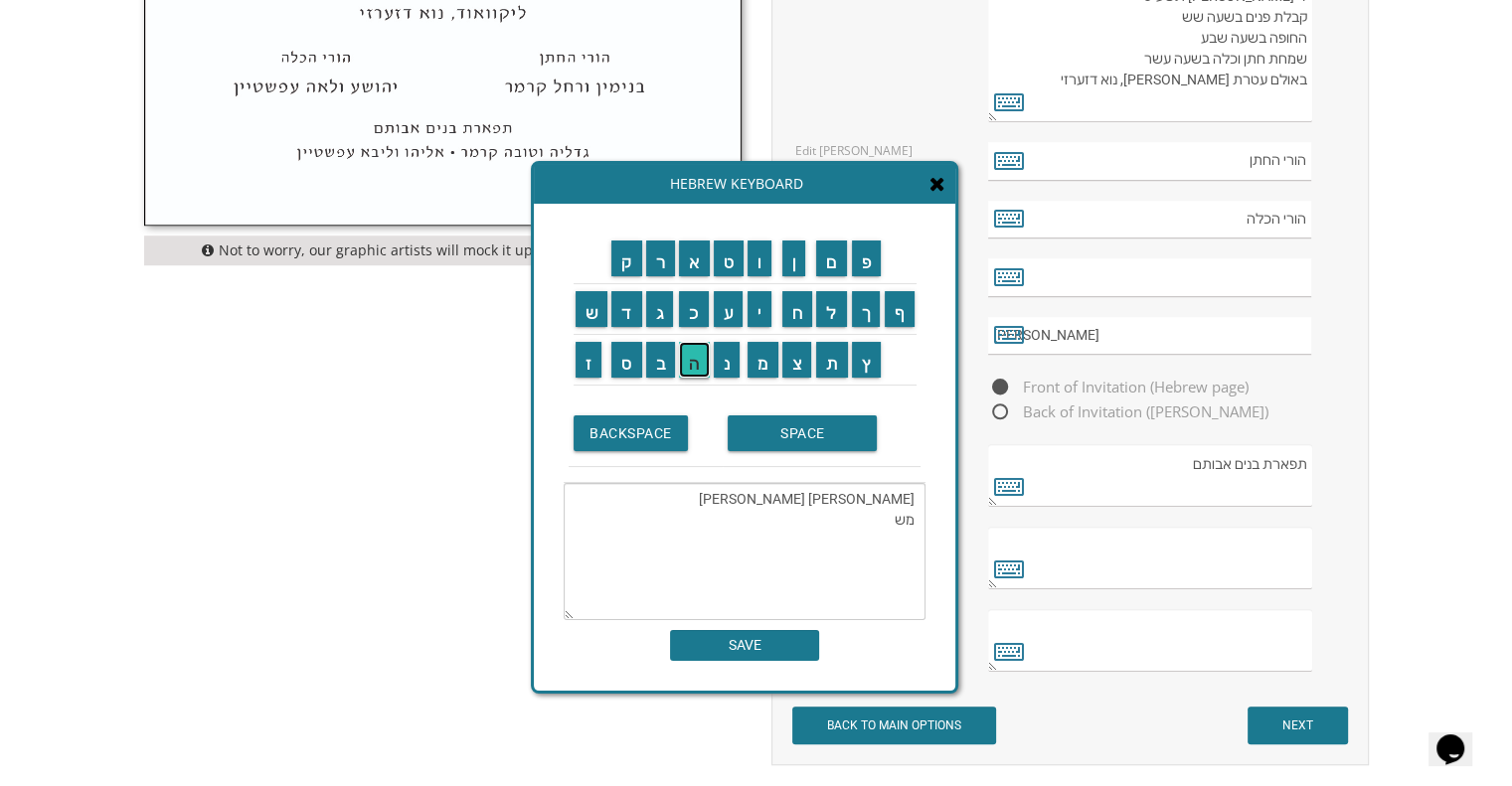 click on "ה" at bounding box center [694, 360] 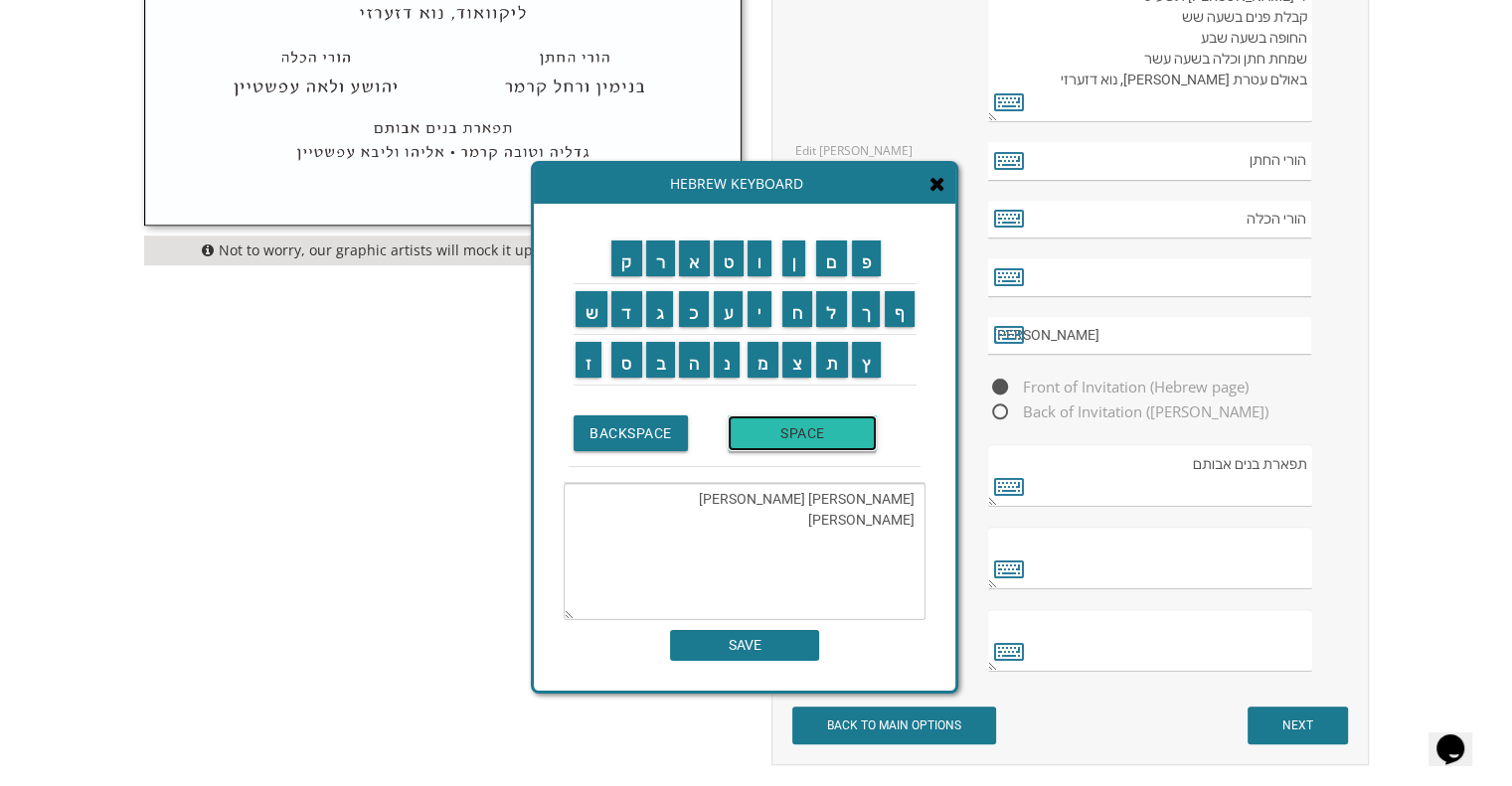 click on "SPACE" at bounding box center [802, 433] 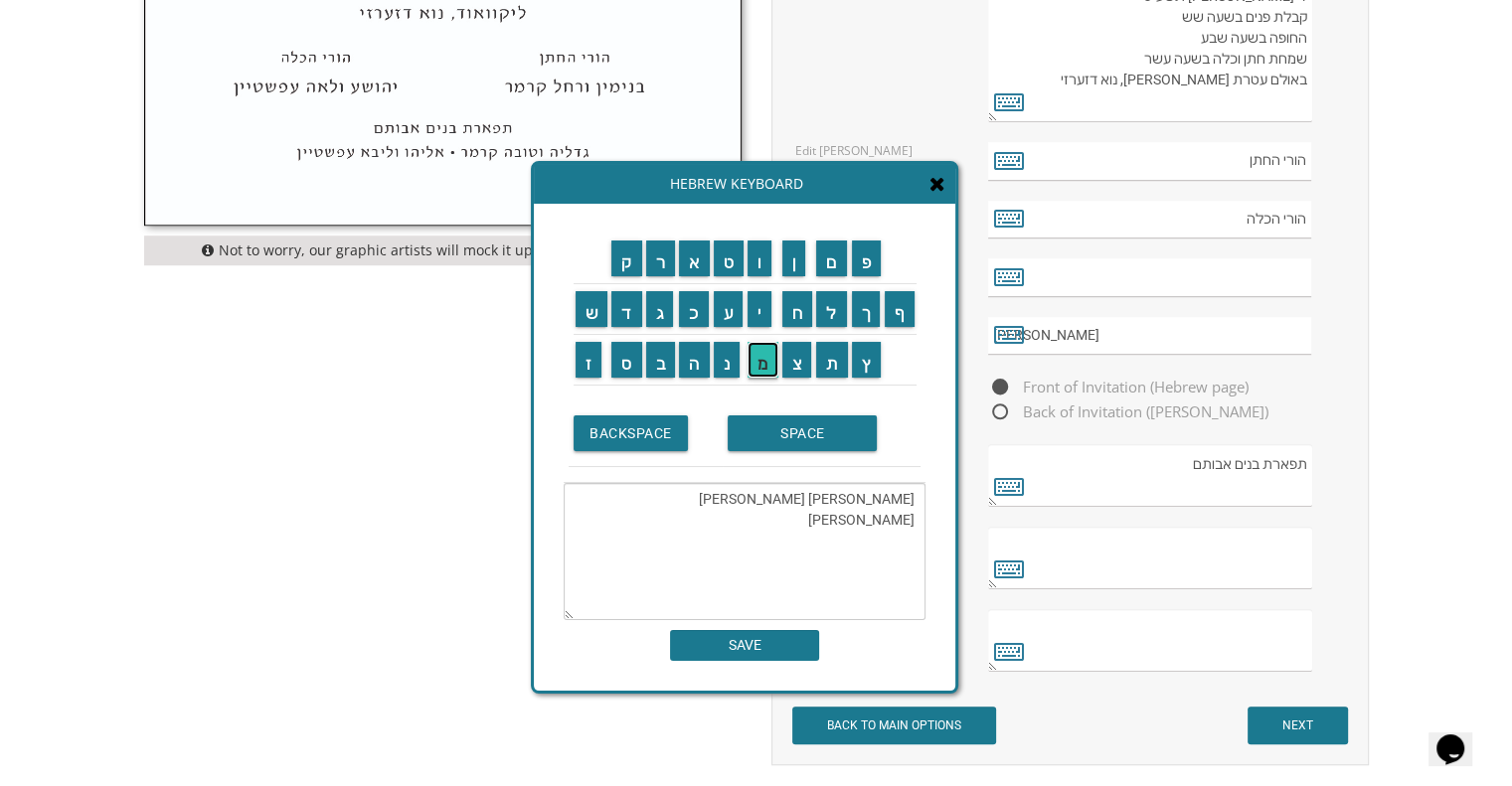 click on "מ" at bounding box center [762, 360] 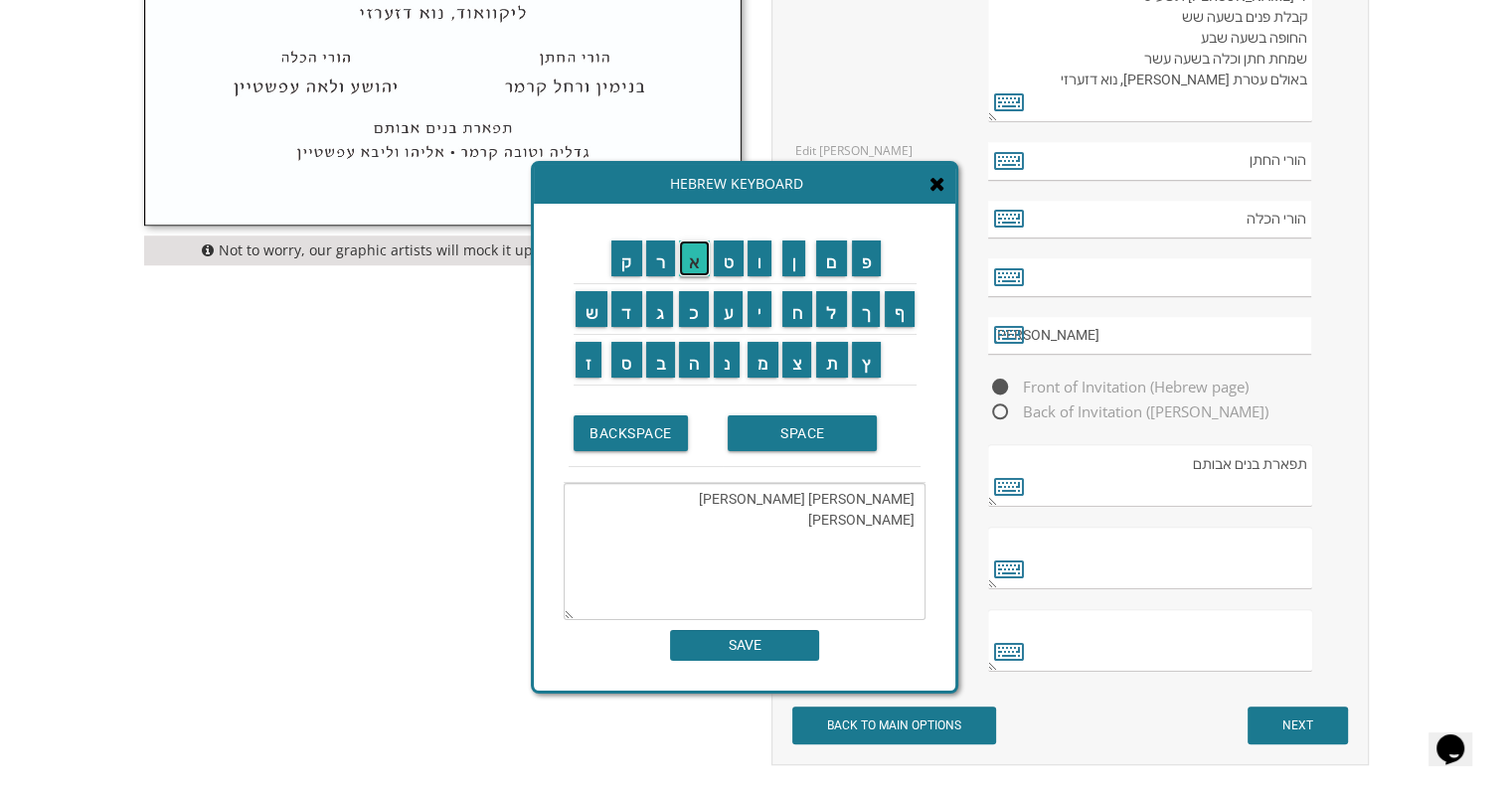 click on "א" at bounding box center [694, 258] 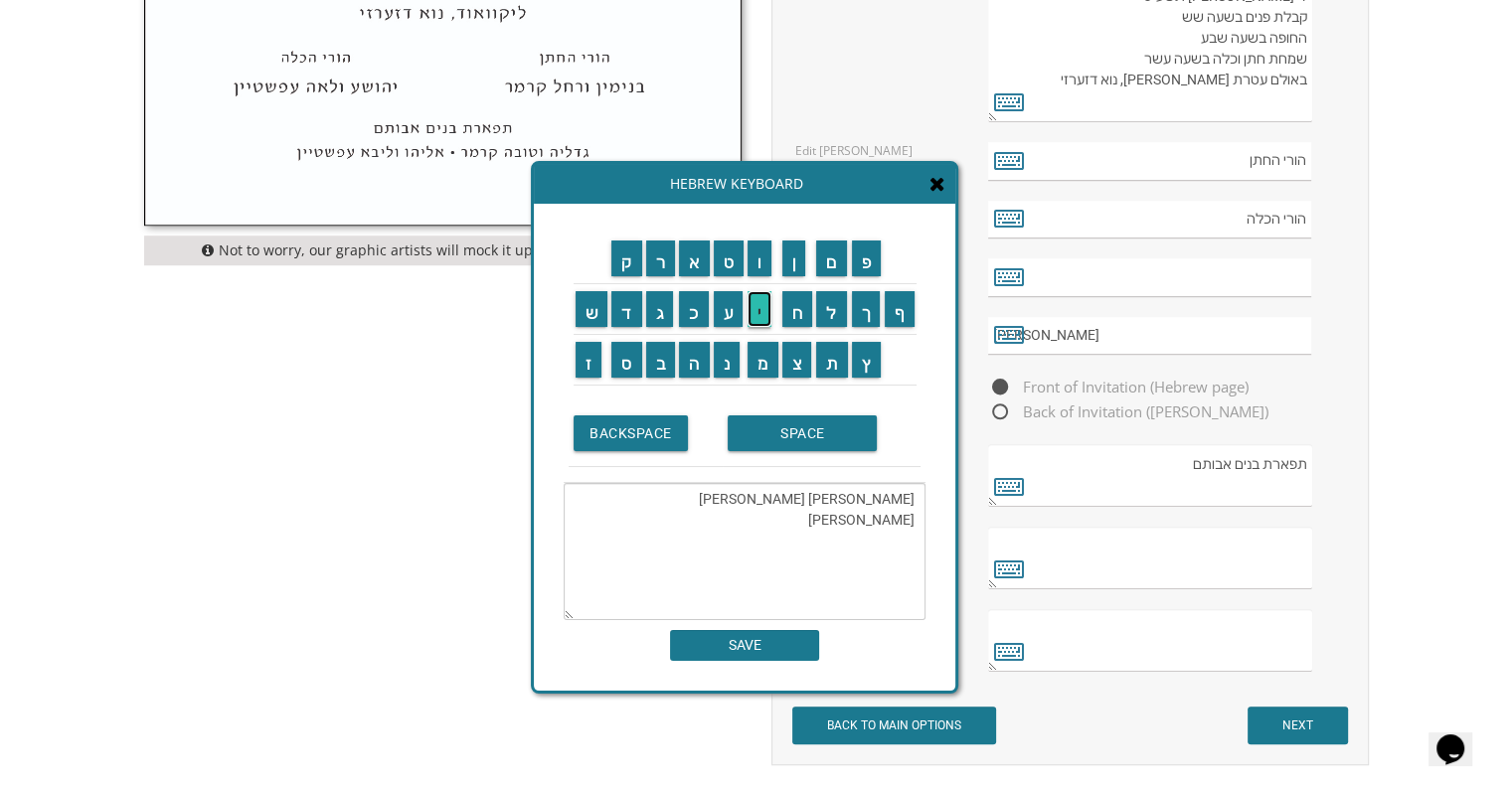 click on "י" at bounding box center [759, 309] 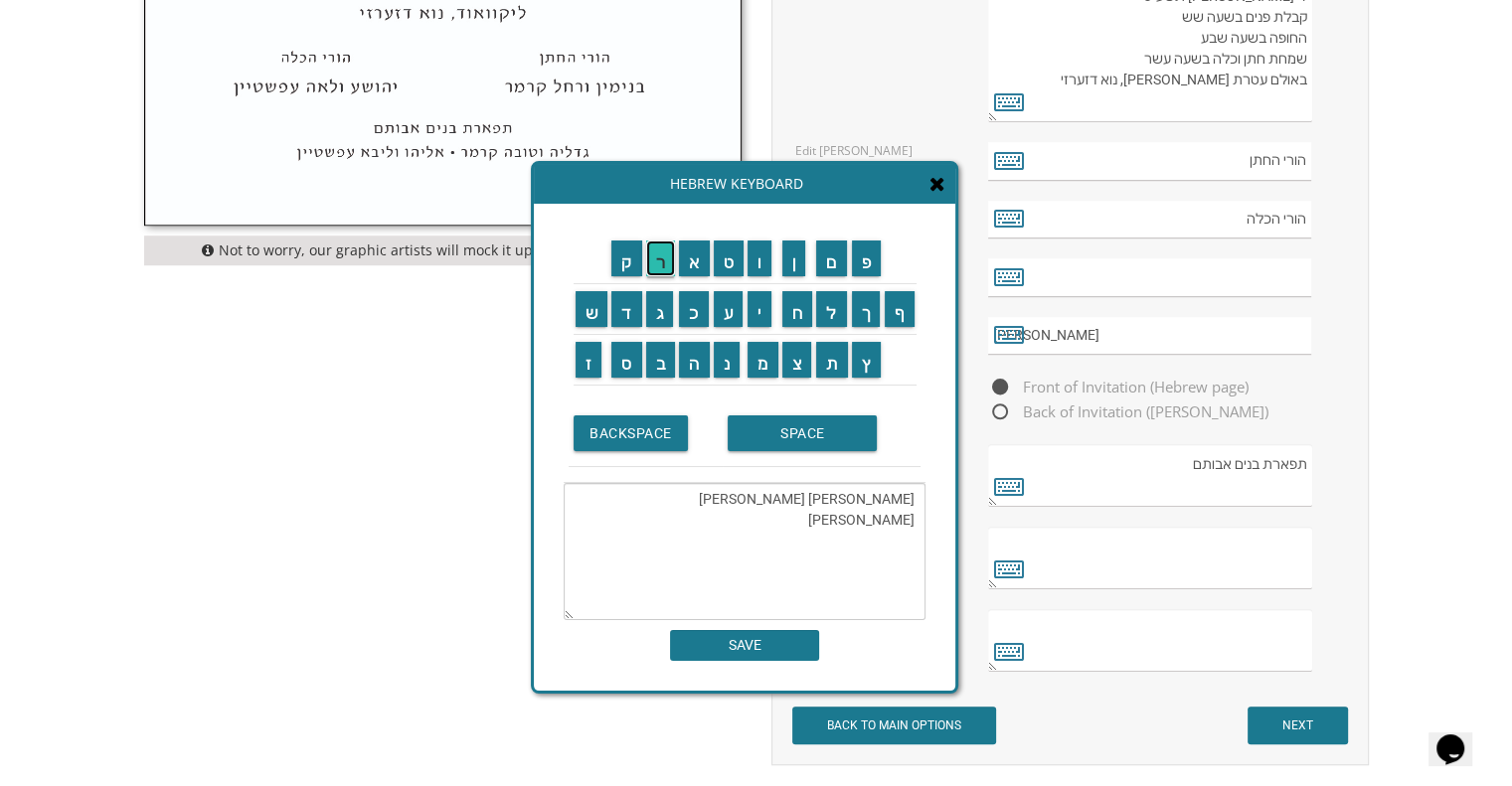 click on "ר" at bounding box center [661, 258] 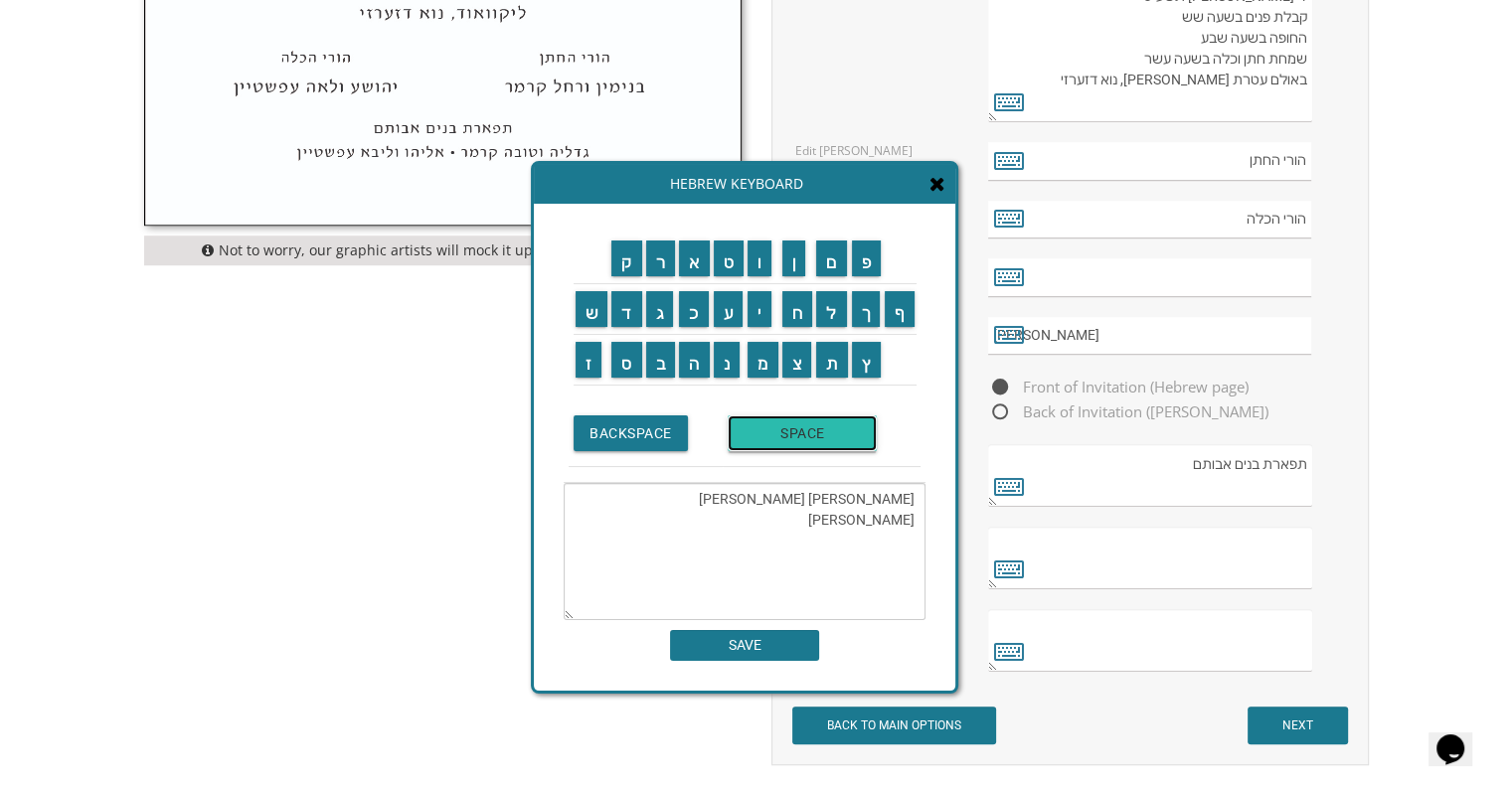 click on "SPACE" at bounding box center [802, 433] 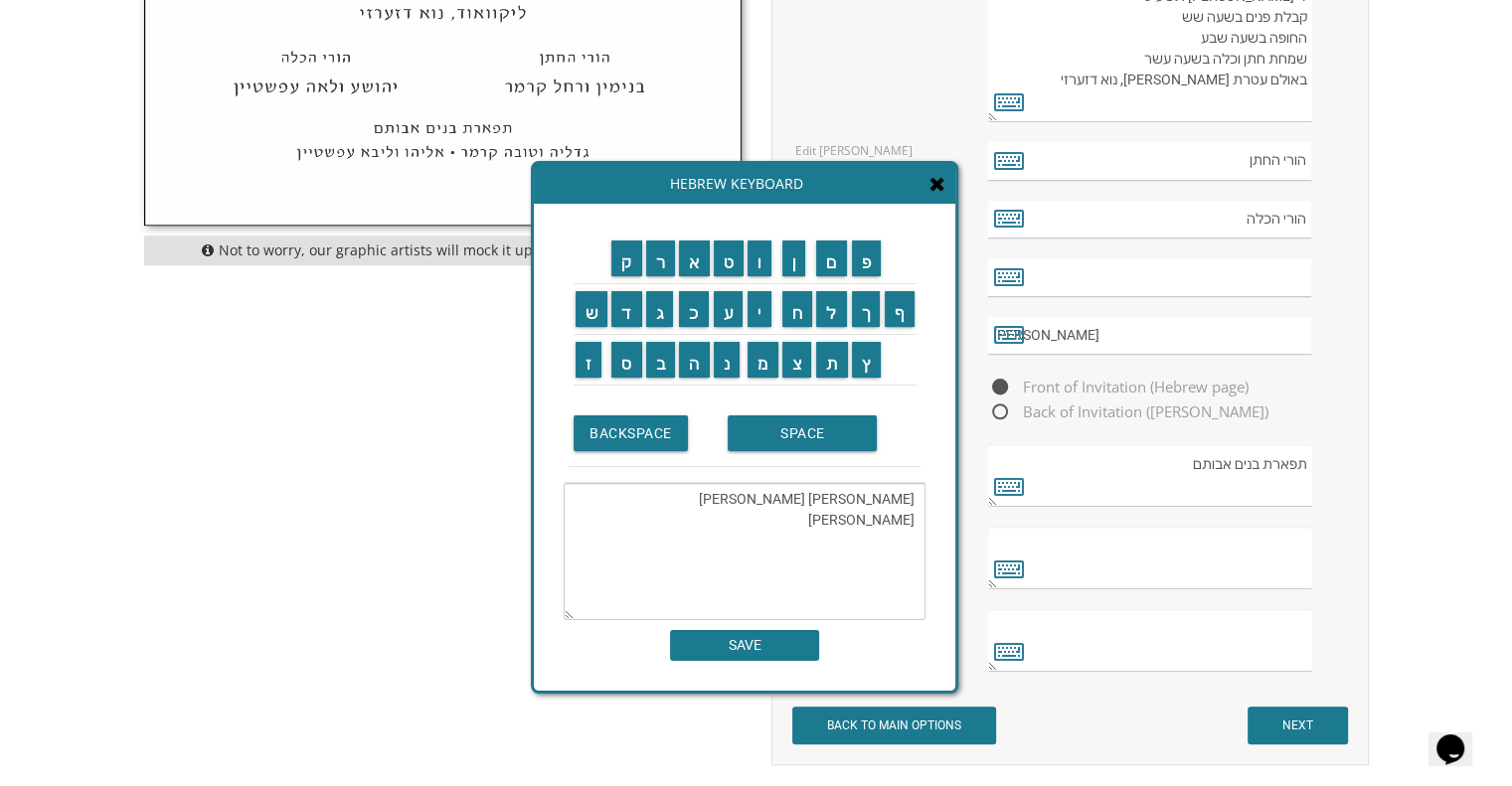 click on "פ" at bounding box center (867, 258) 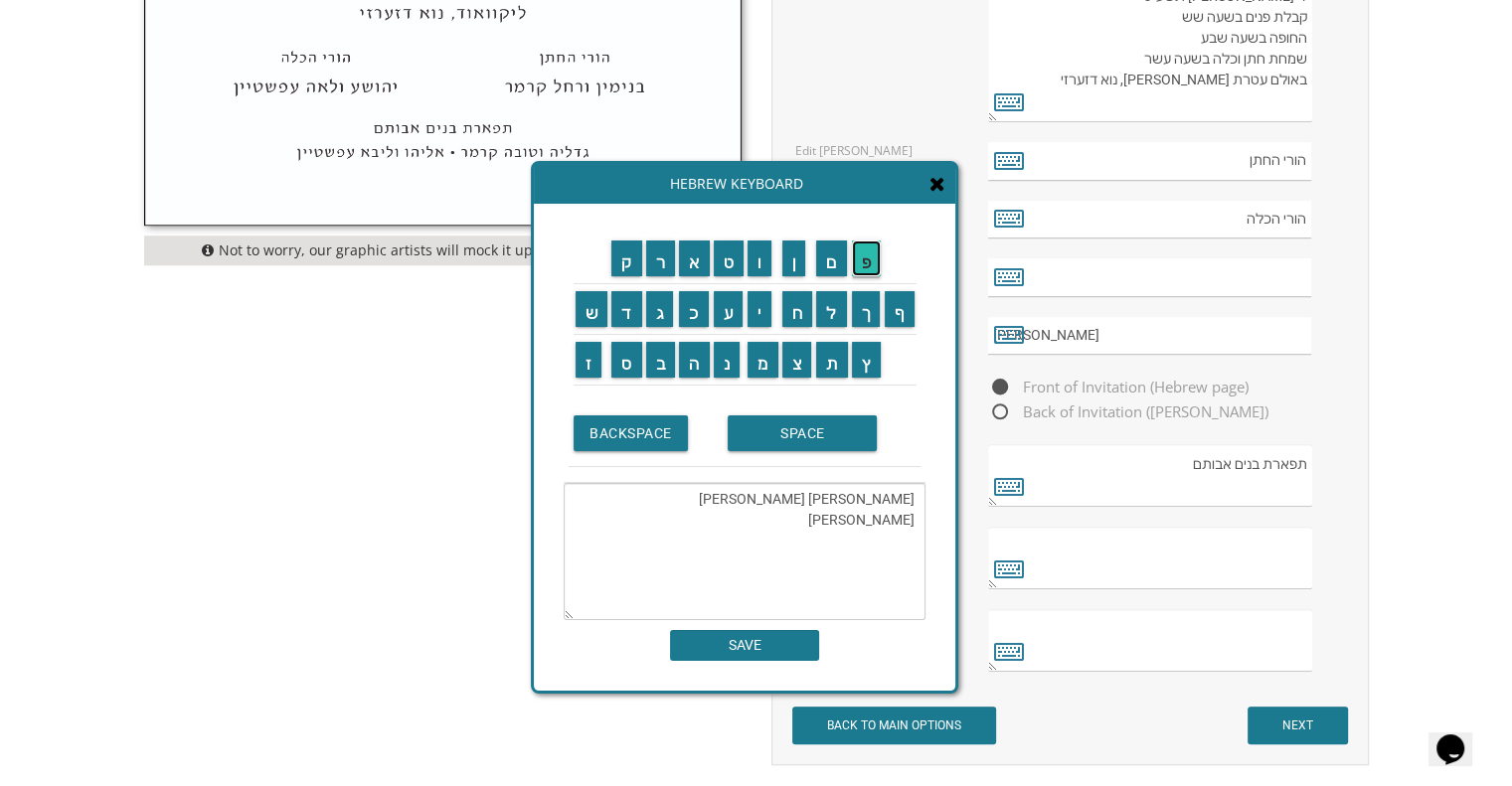 click on "פ" at bounding box center [867, 258] 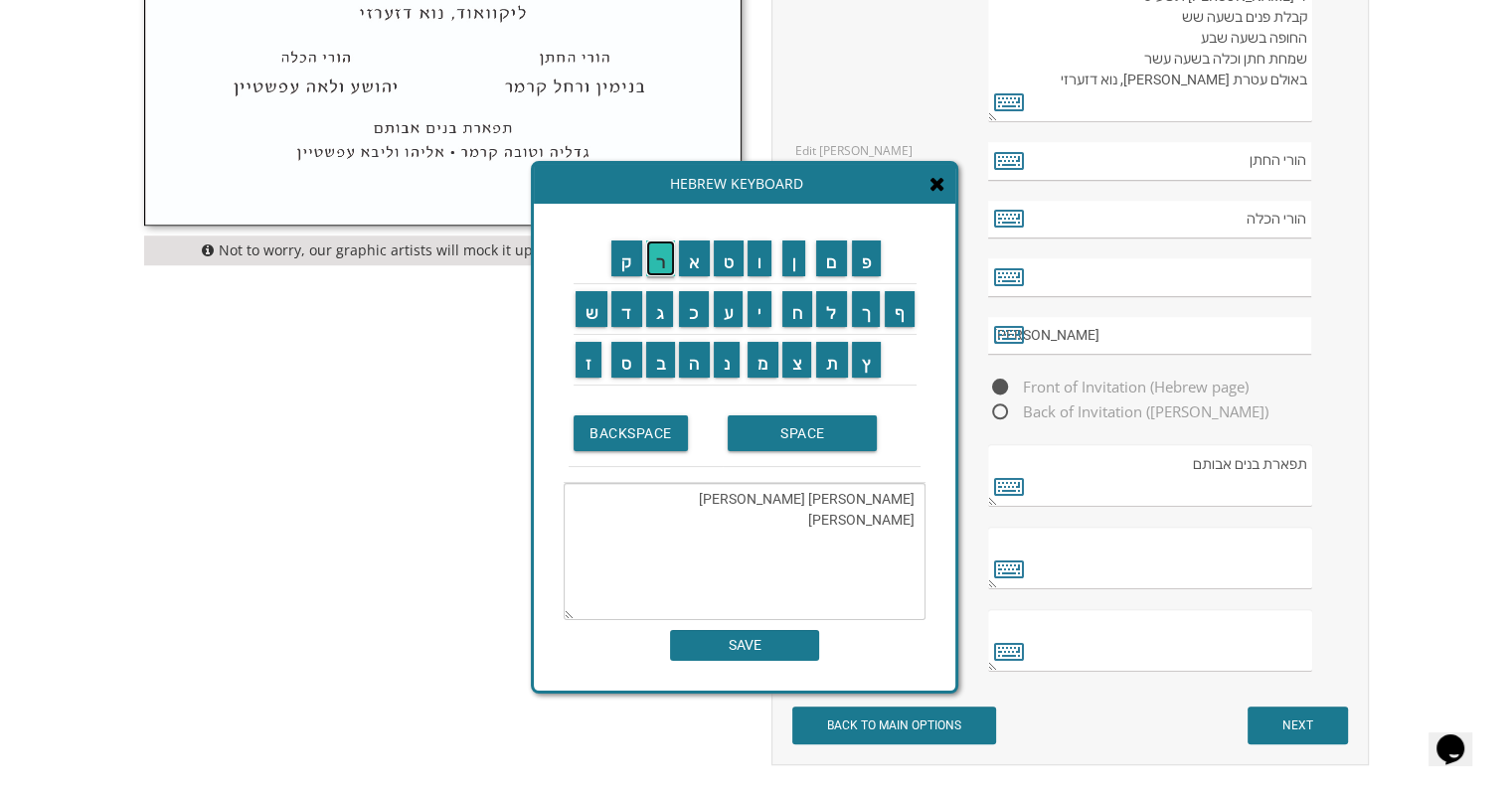 click on "ר" at bounding box center (661, 258) 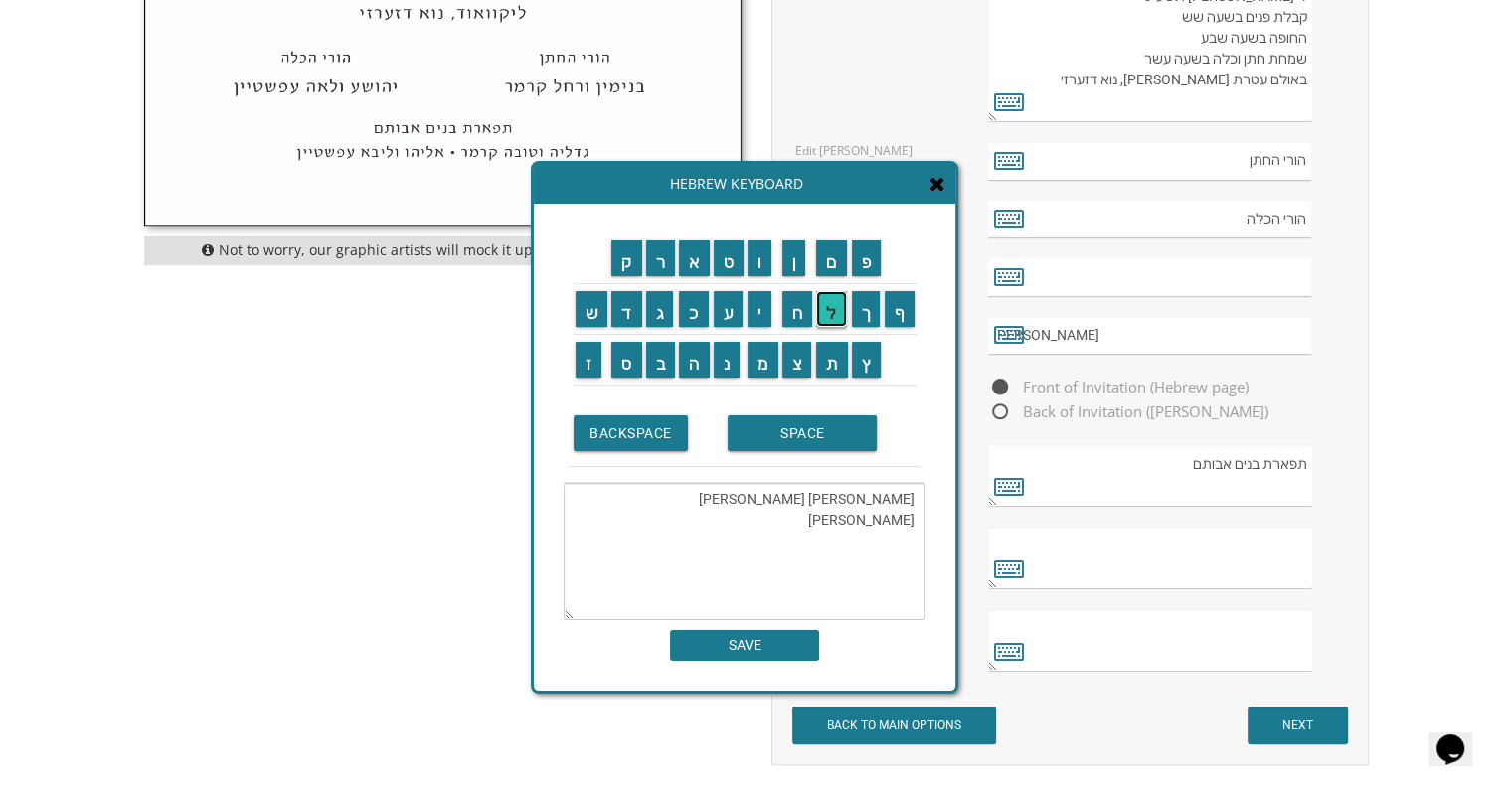 click on "ל" at bounding box center (831, 309) 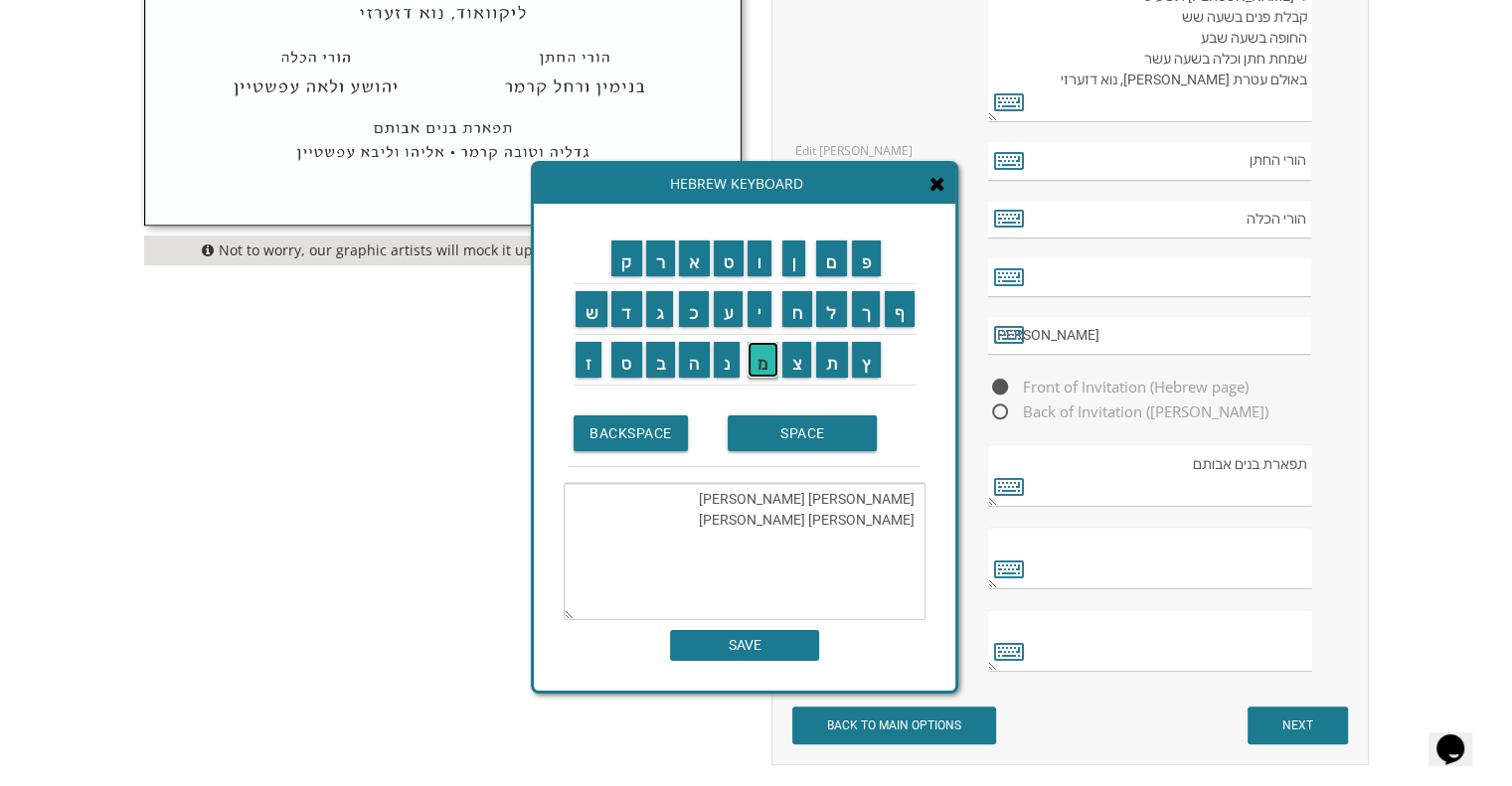 click on "מ" at bounding box center (762, 360) 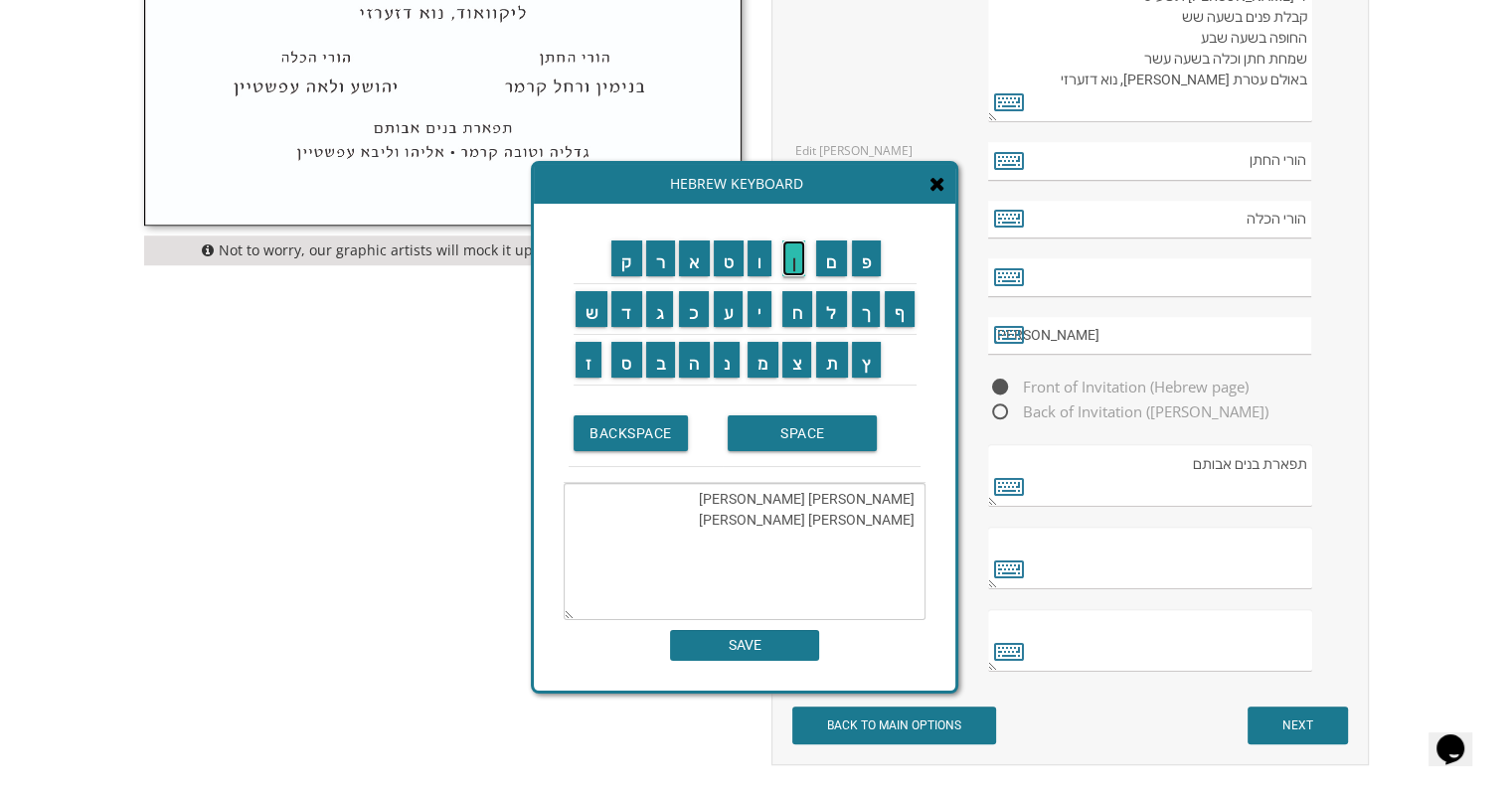 click on "ן" at bounding box center [794, 258] 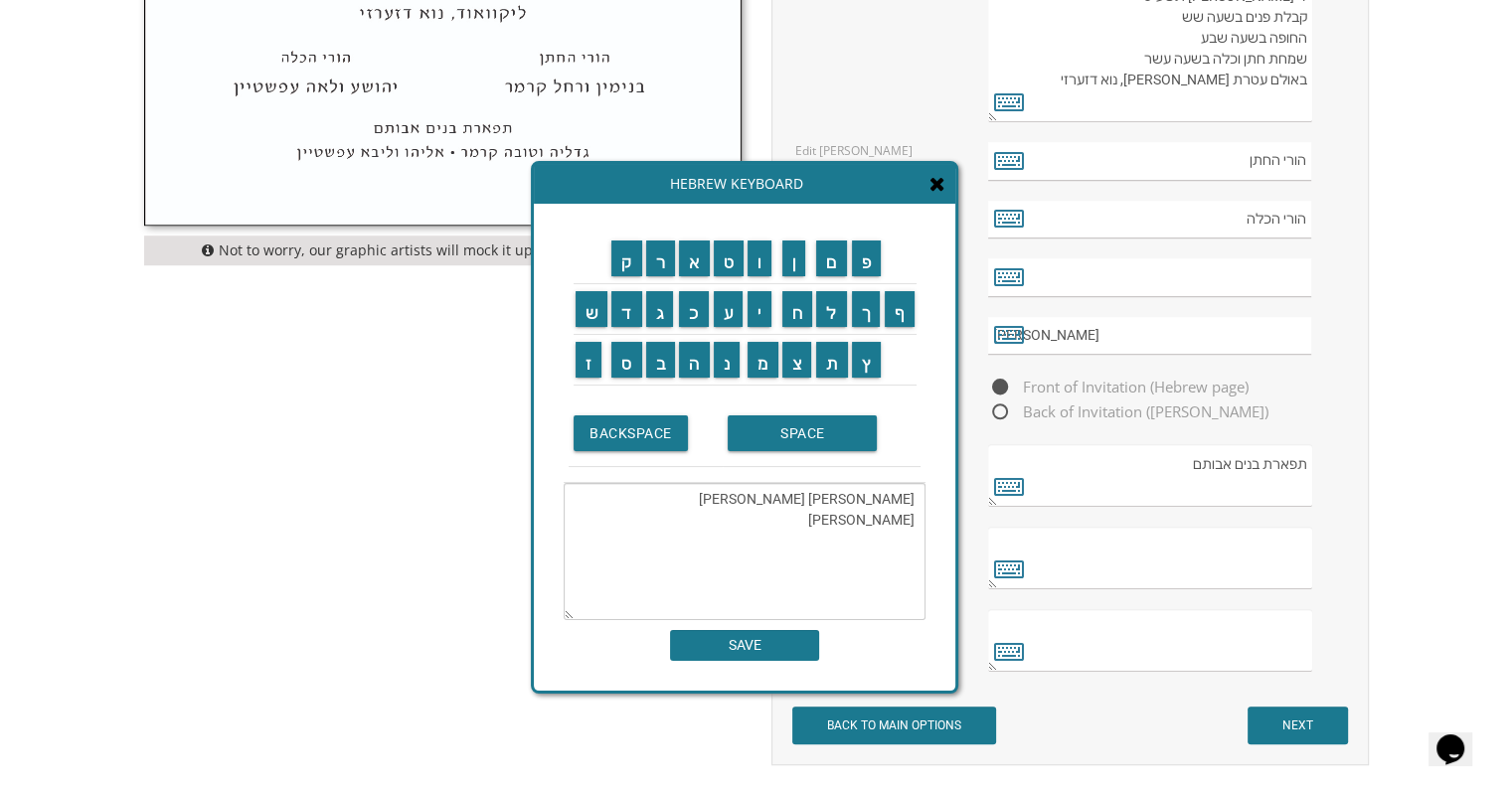 click on "SPACE" at bounding box center [821, 433] 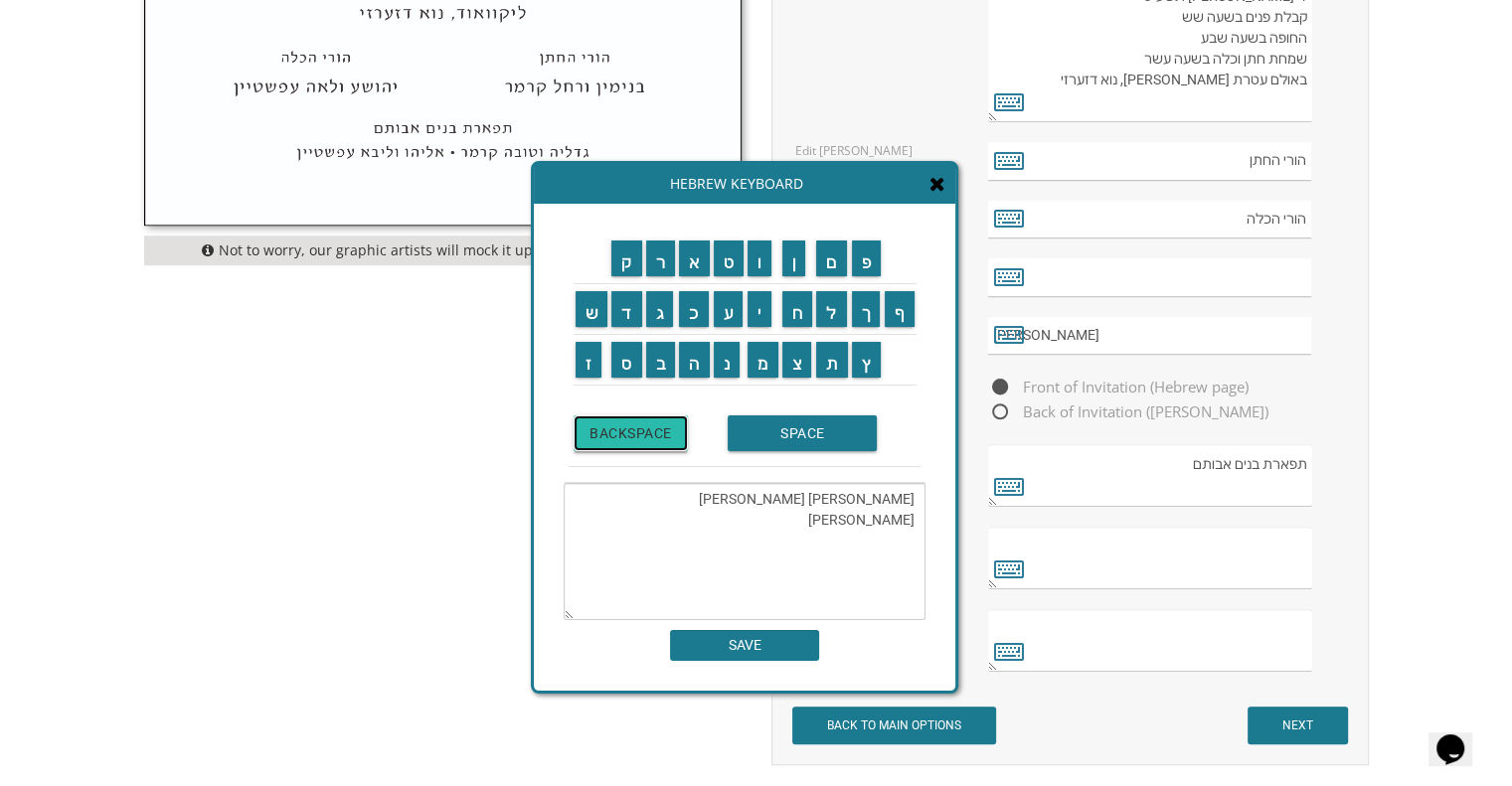 click on "BACKSPACE" at bounding box center (630, 433) 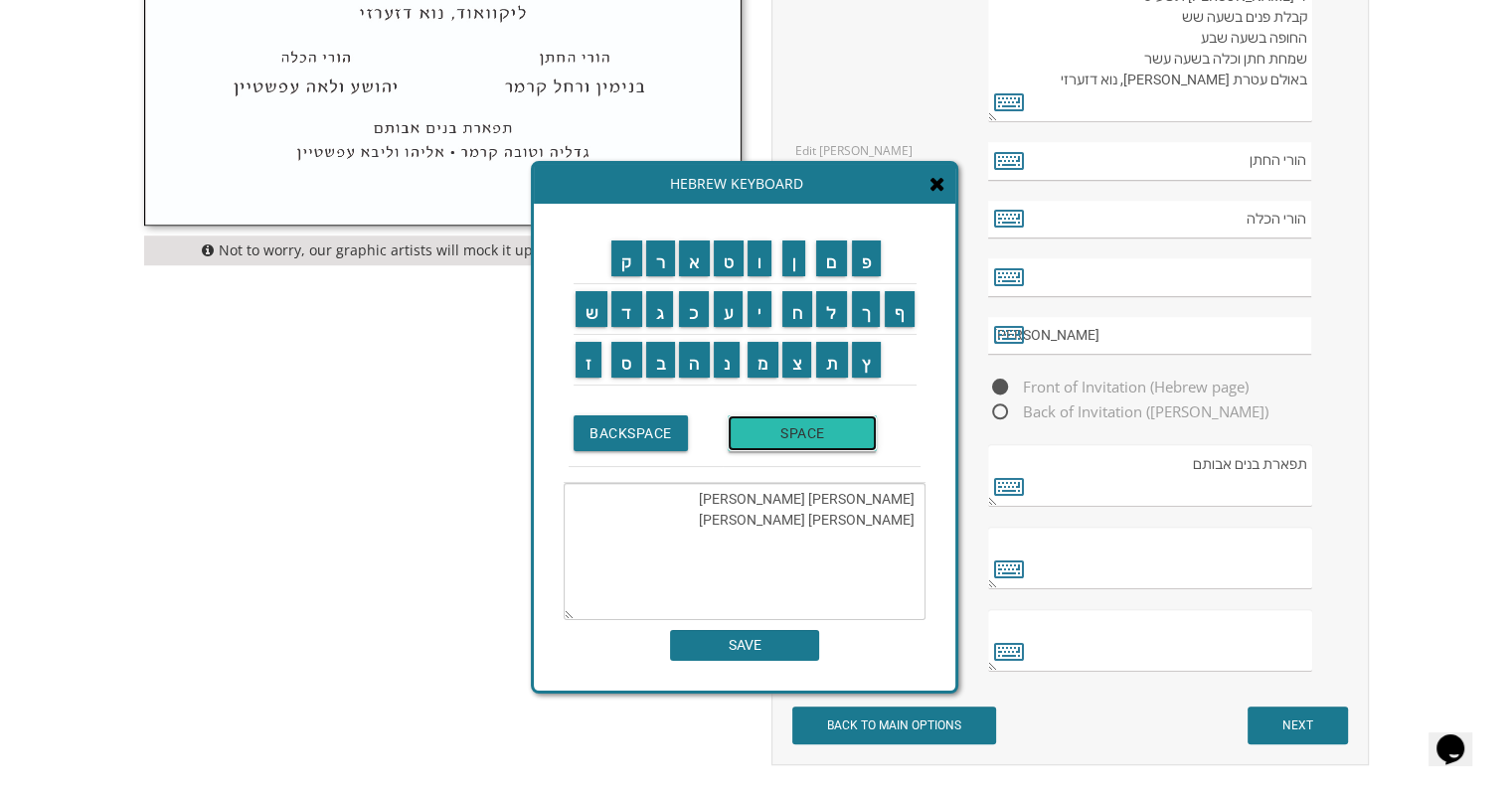 click on "SPACE" at bounding box center [802, 433] 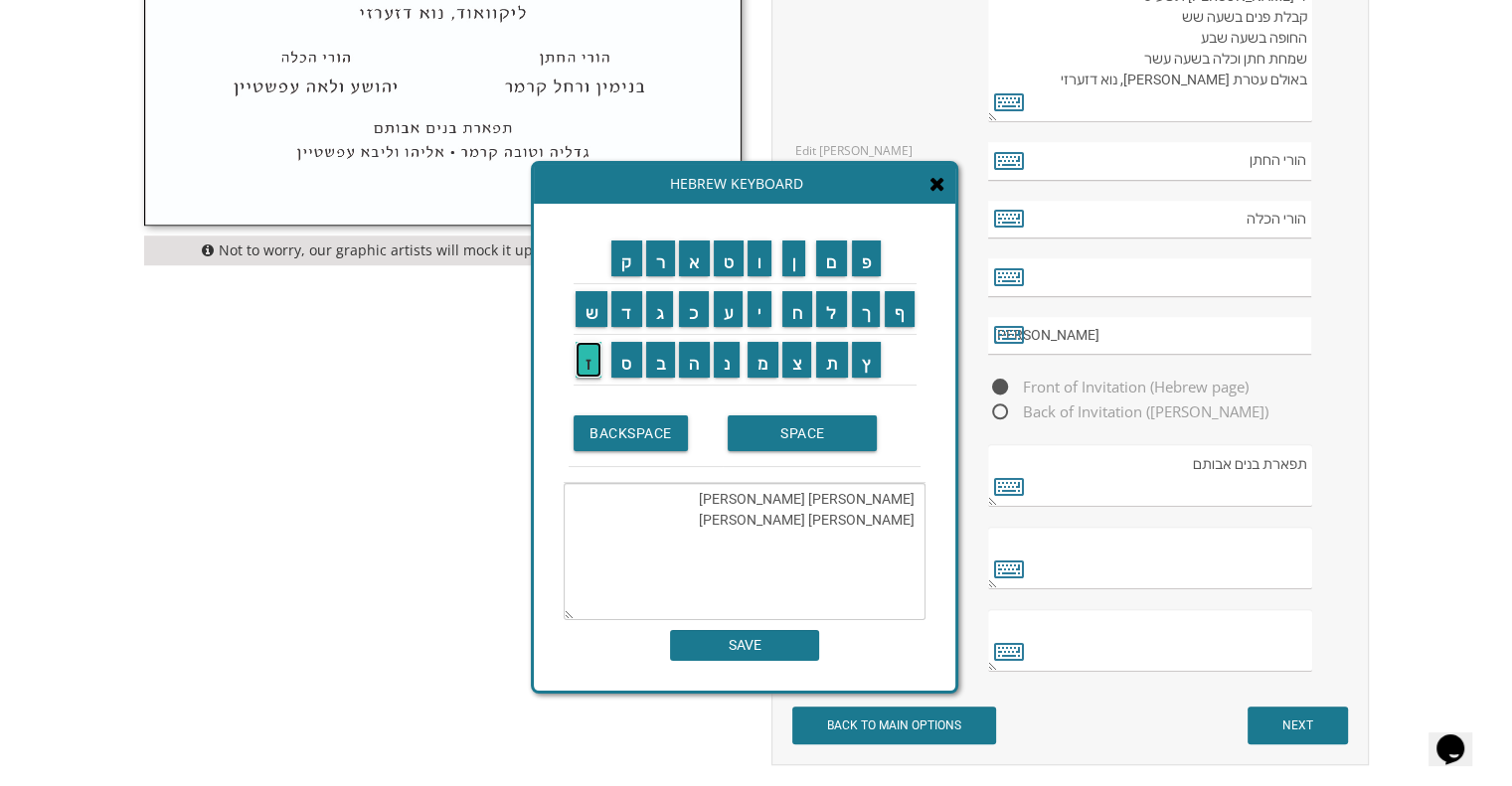 click on "ז" at bounding box center (588, 360) 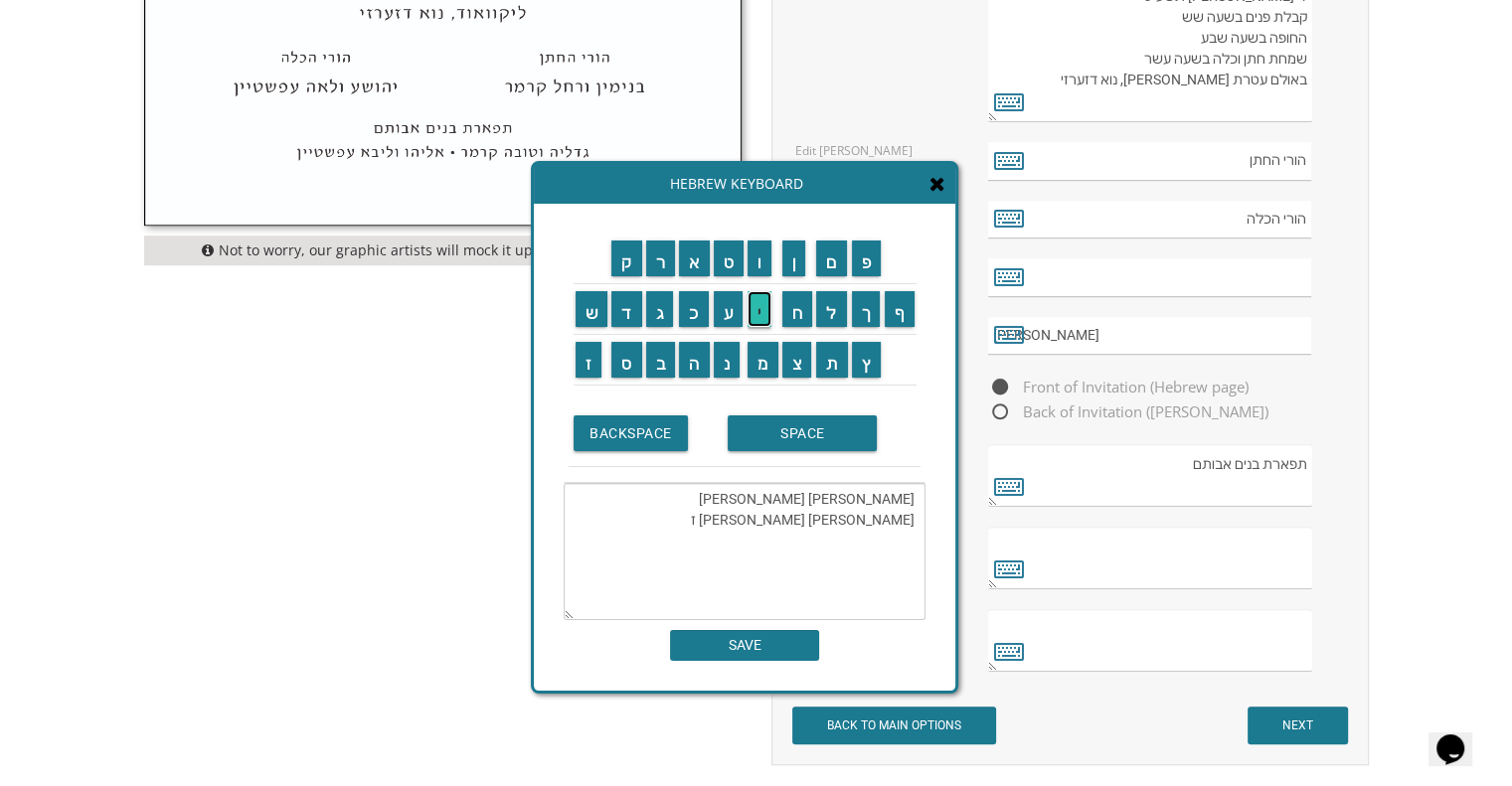 click on "י" at bounding box center (759, 309) 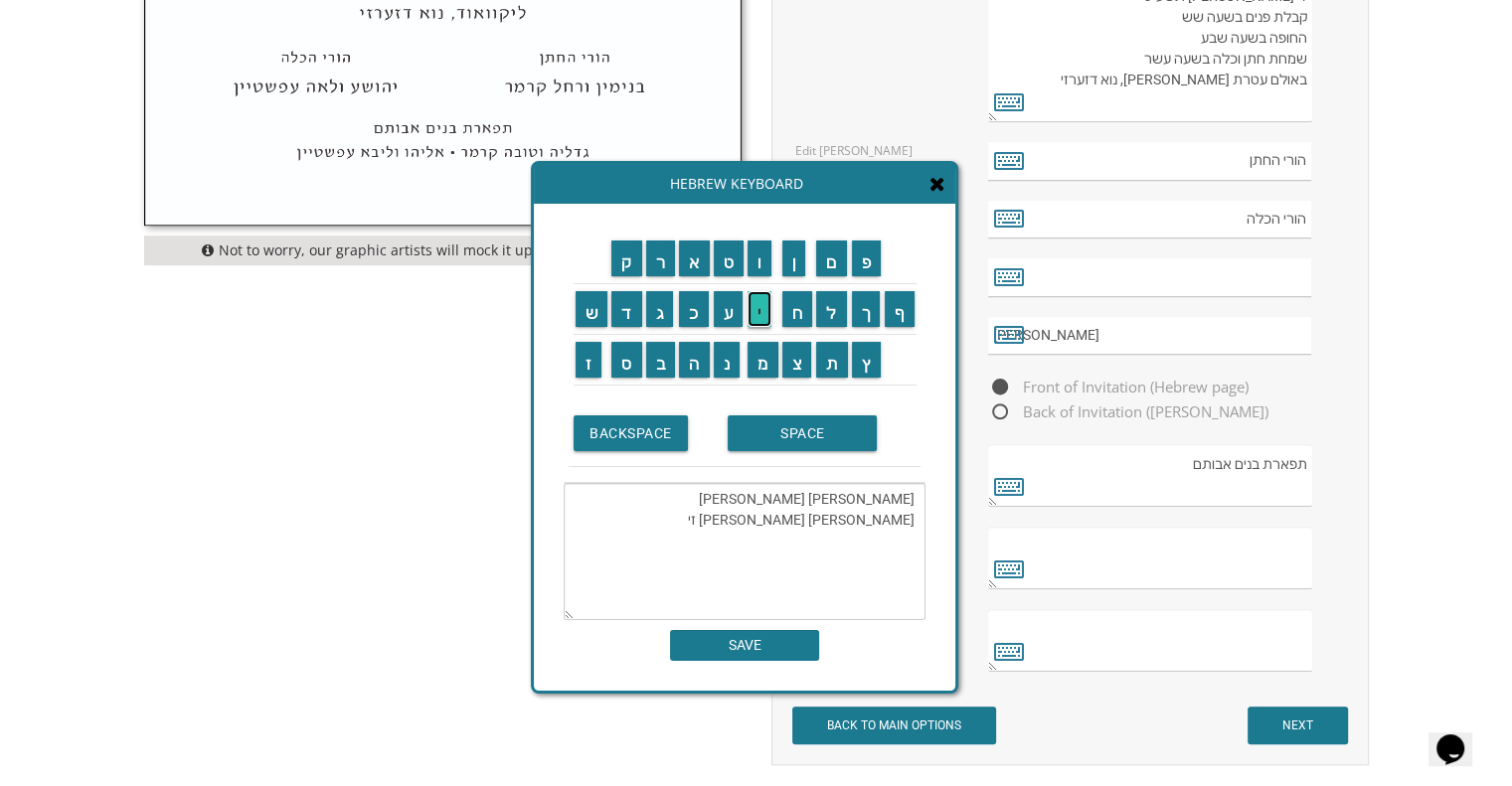 click on "י" at bounding box center [759, 309] 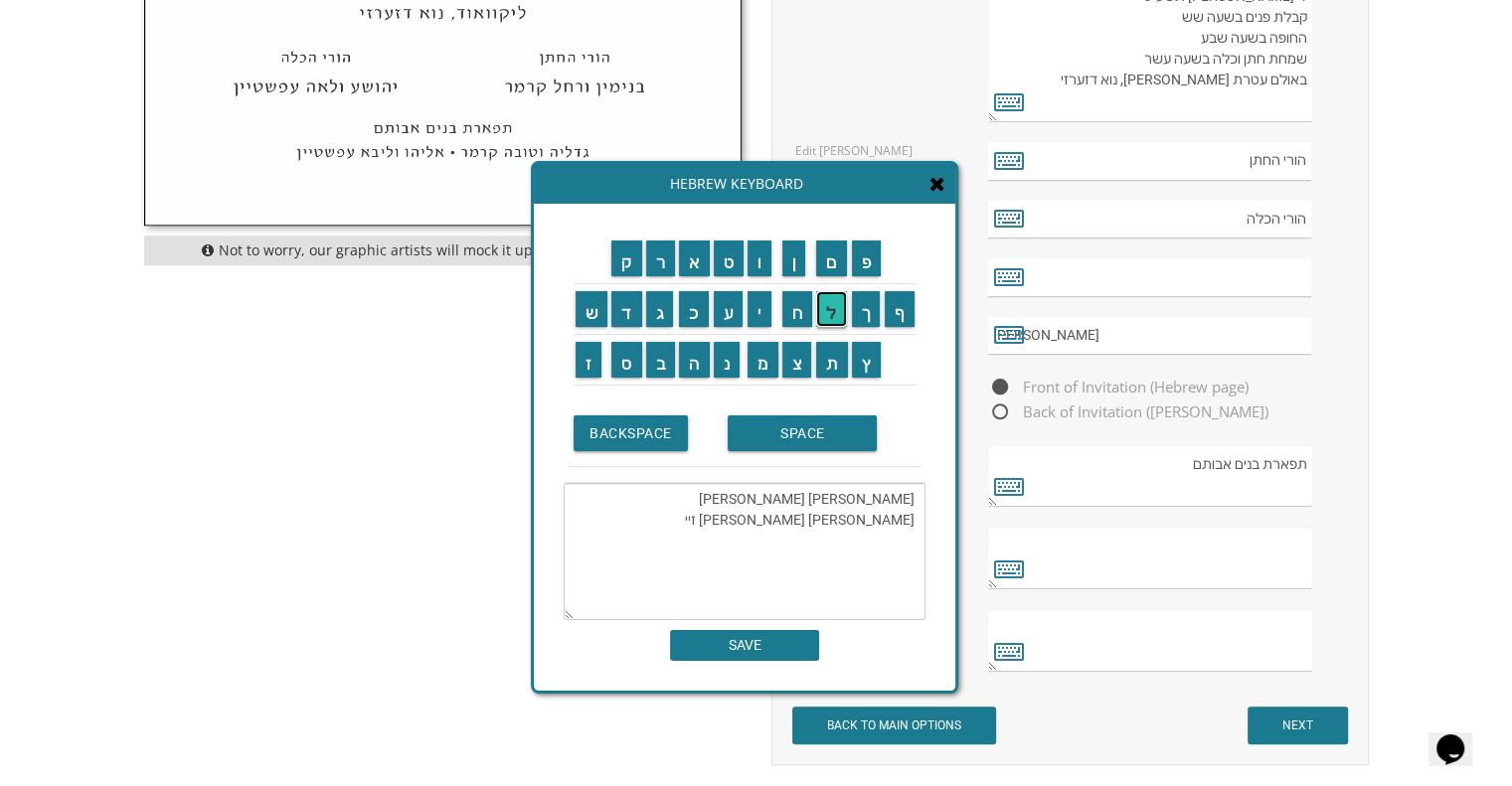 click on "ל" at bounding box center (831, 309) 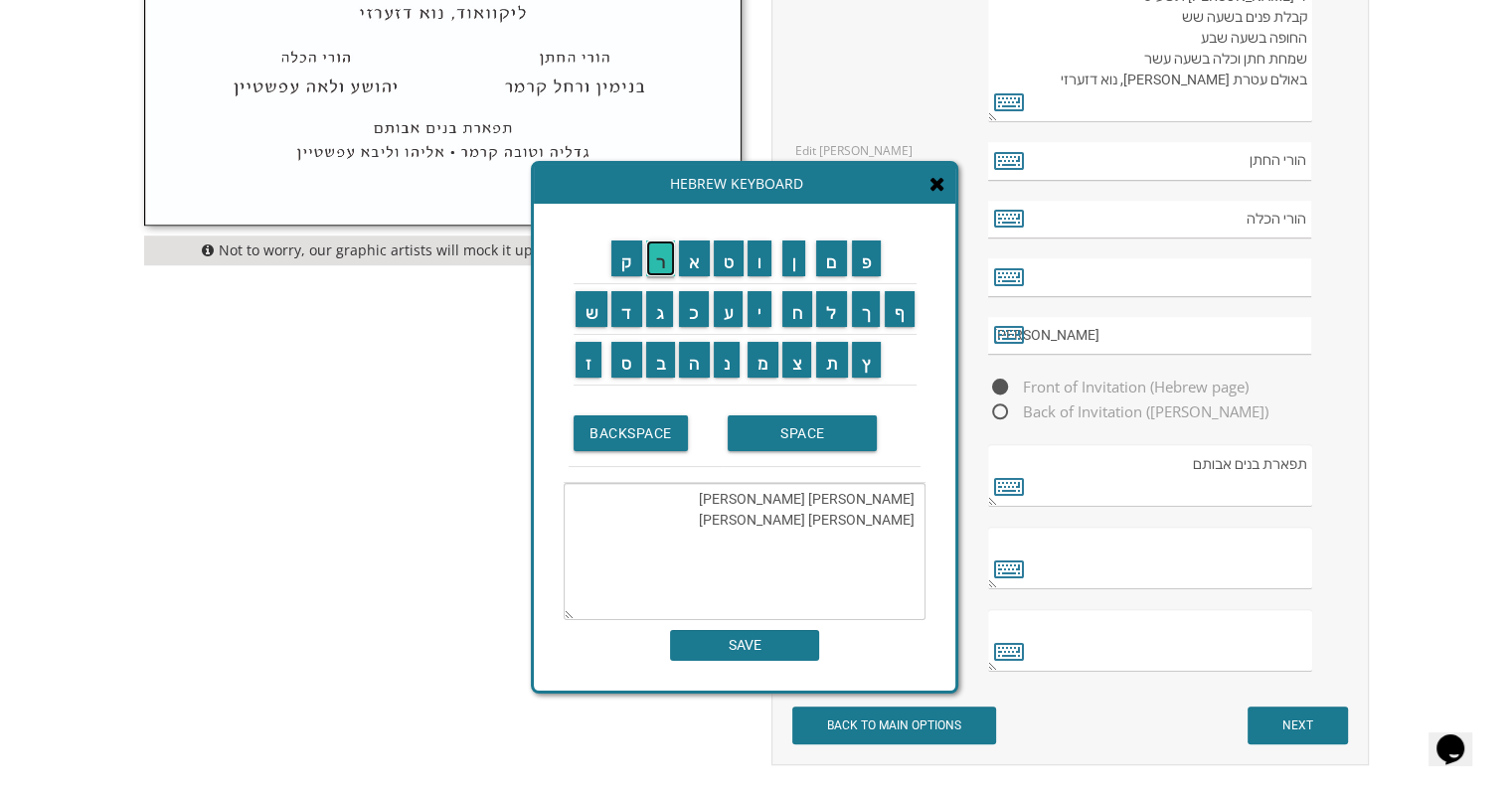 click on "ר" at bounding box center [661, 258] 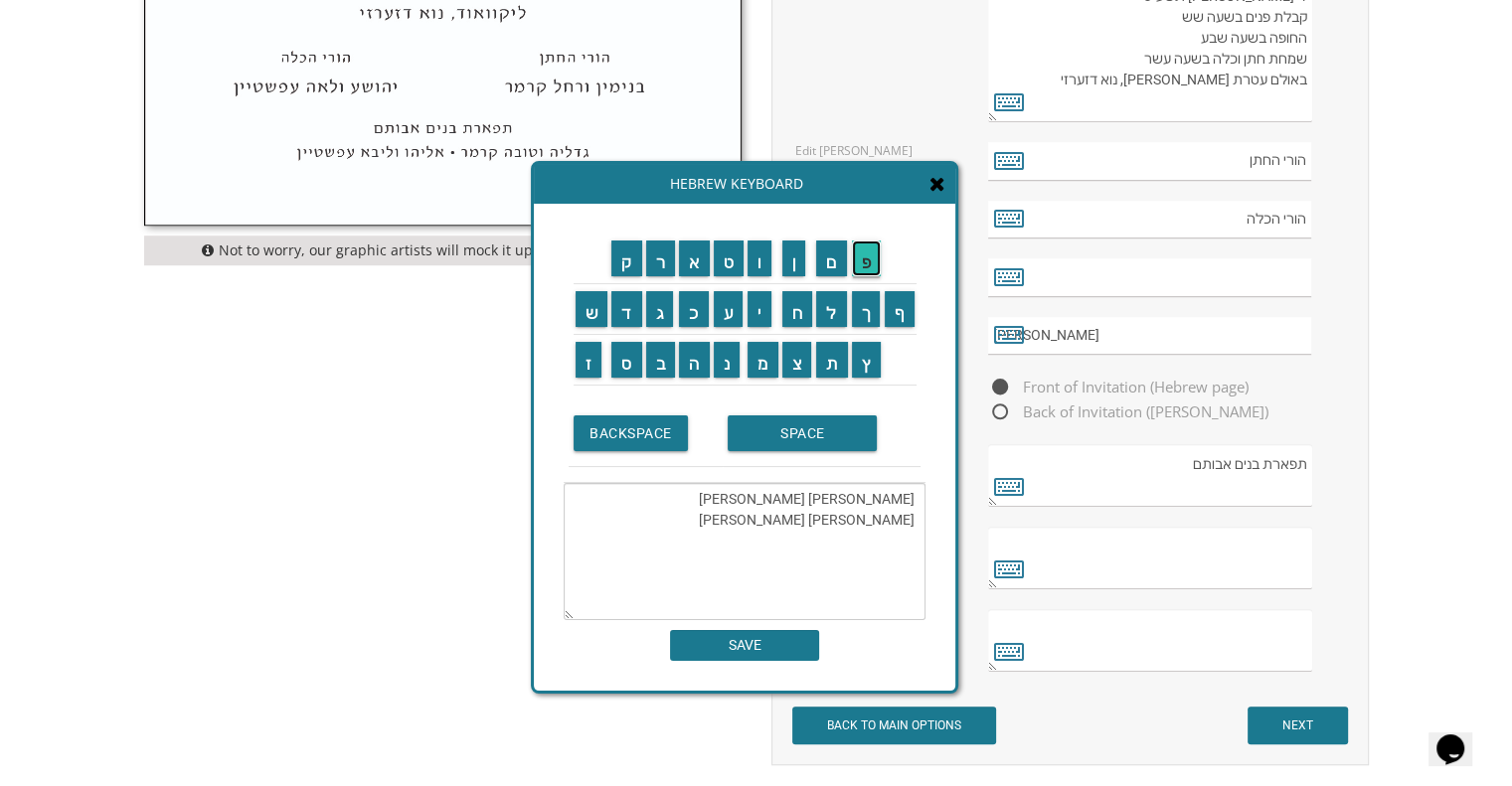 click on "פ" at bounding box center [867, 258] 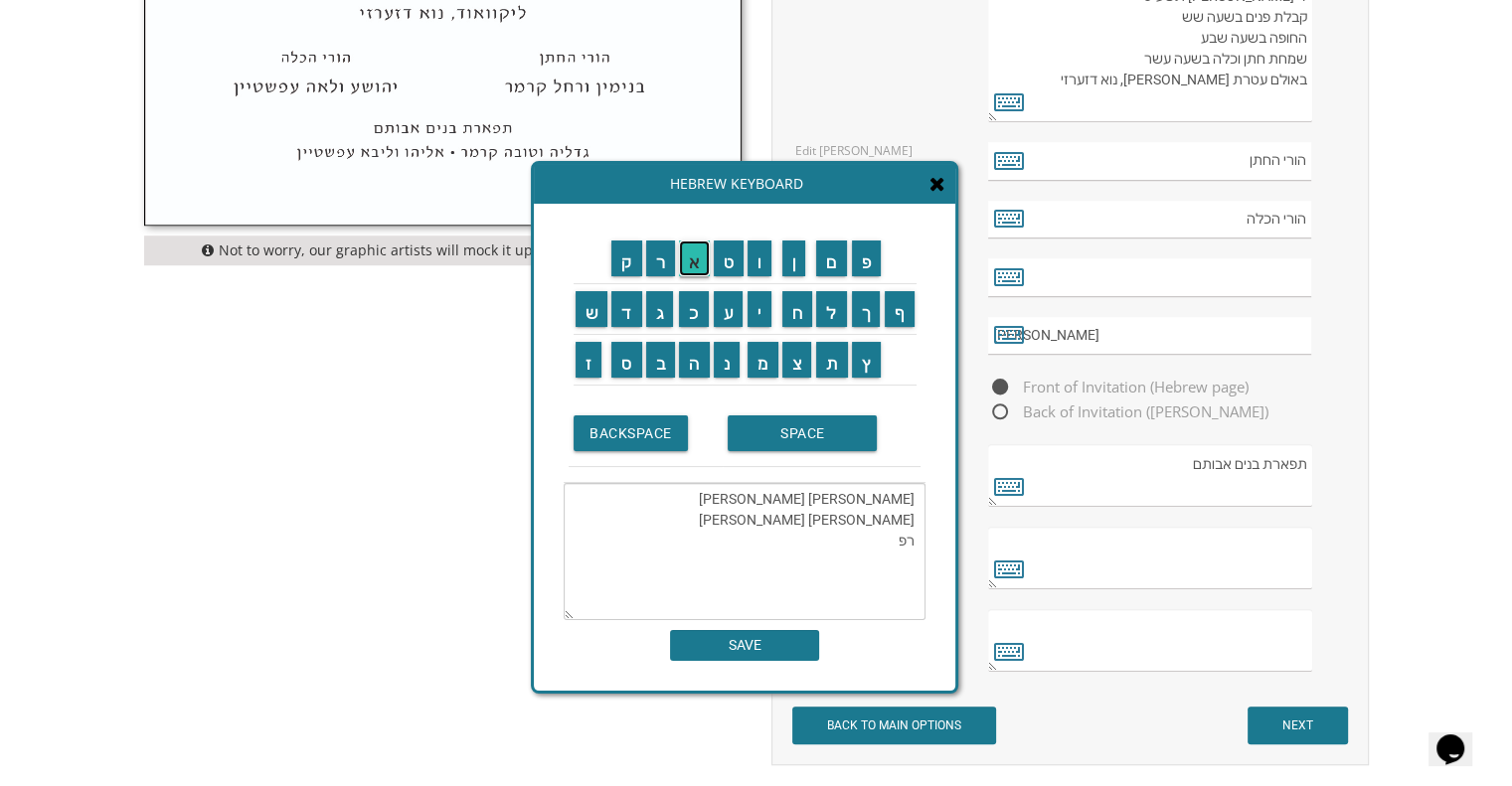 click on "א" at bounding box center [694, 258] 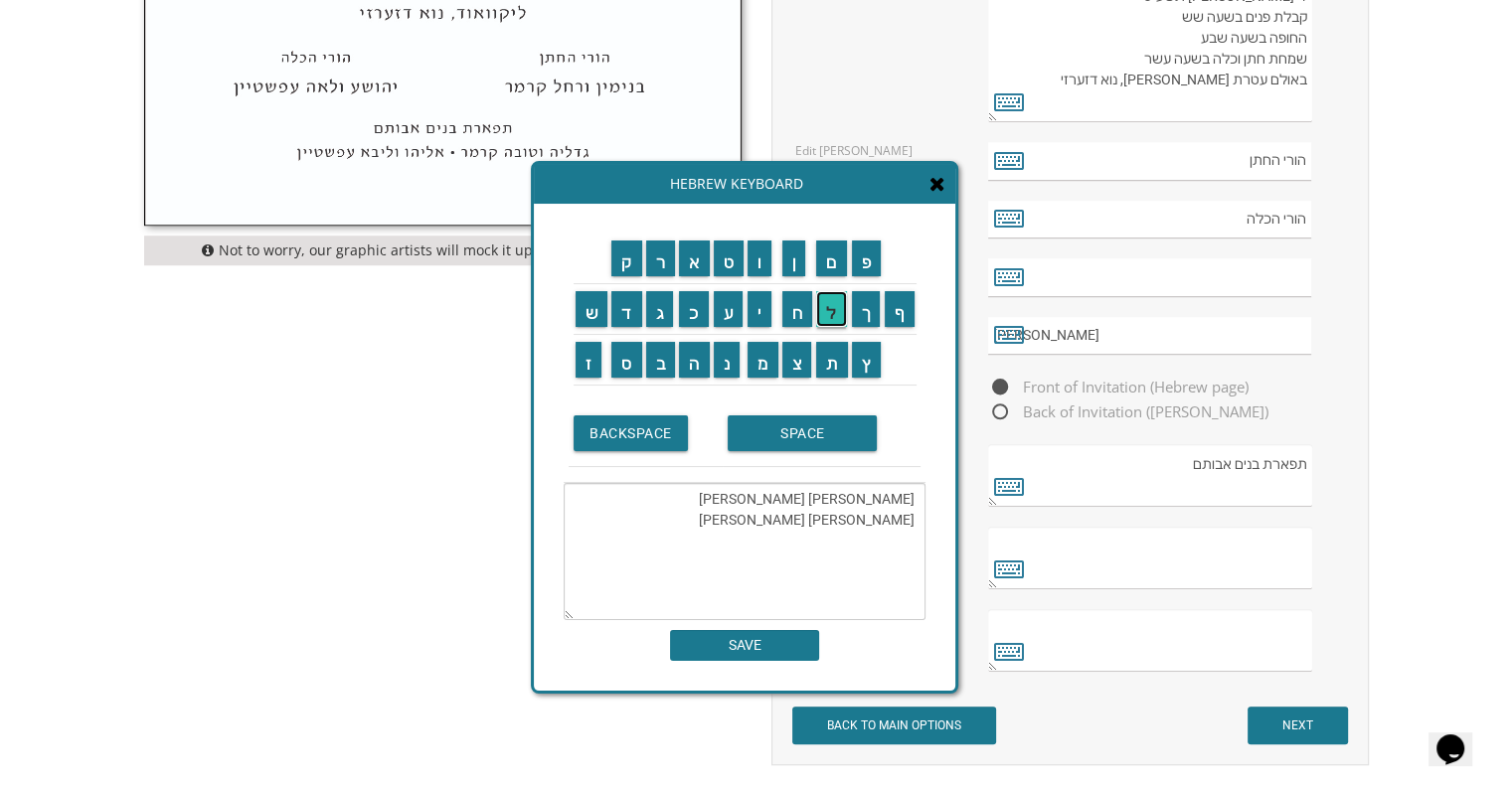 click on "ל" at bounding box center (831, 309) 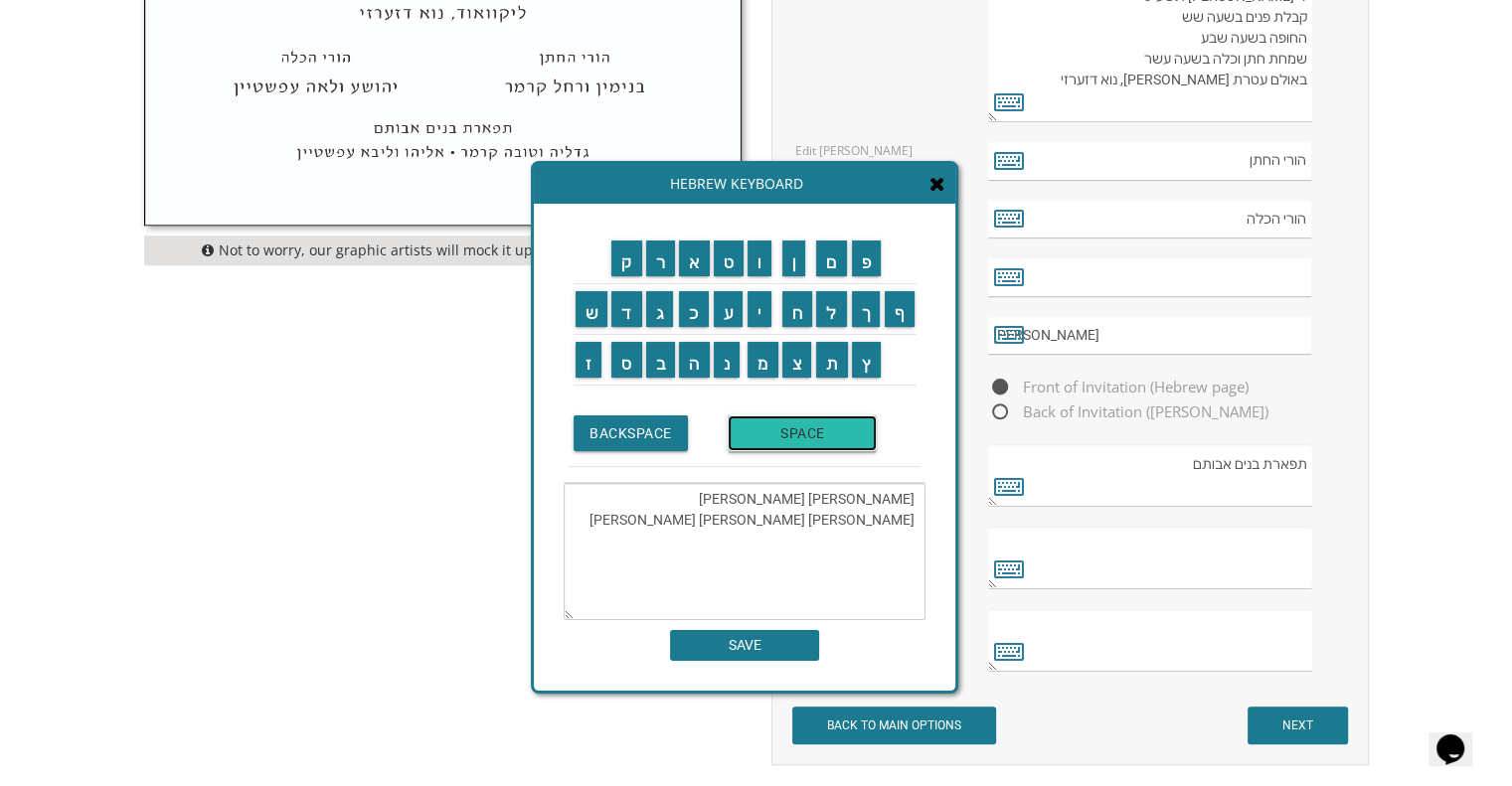click on "SPACE" at bounding box center [802, 433] 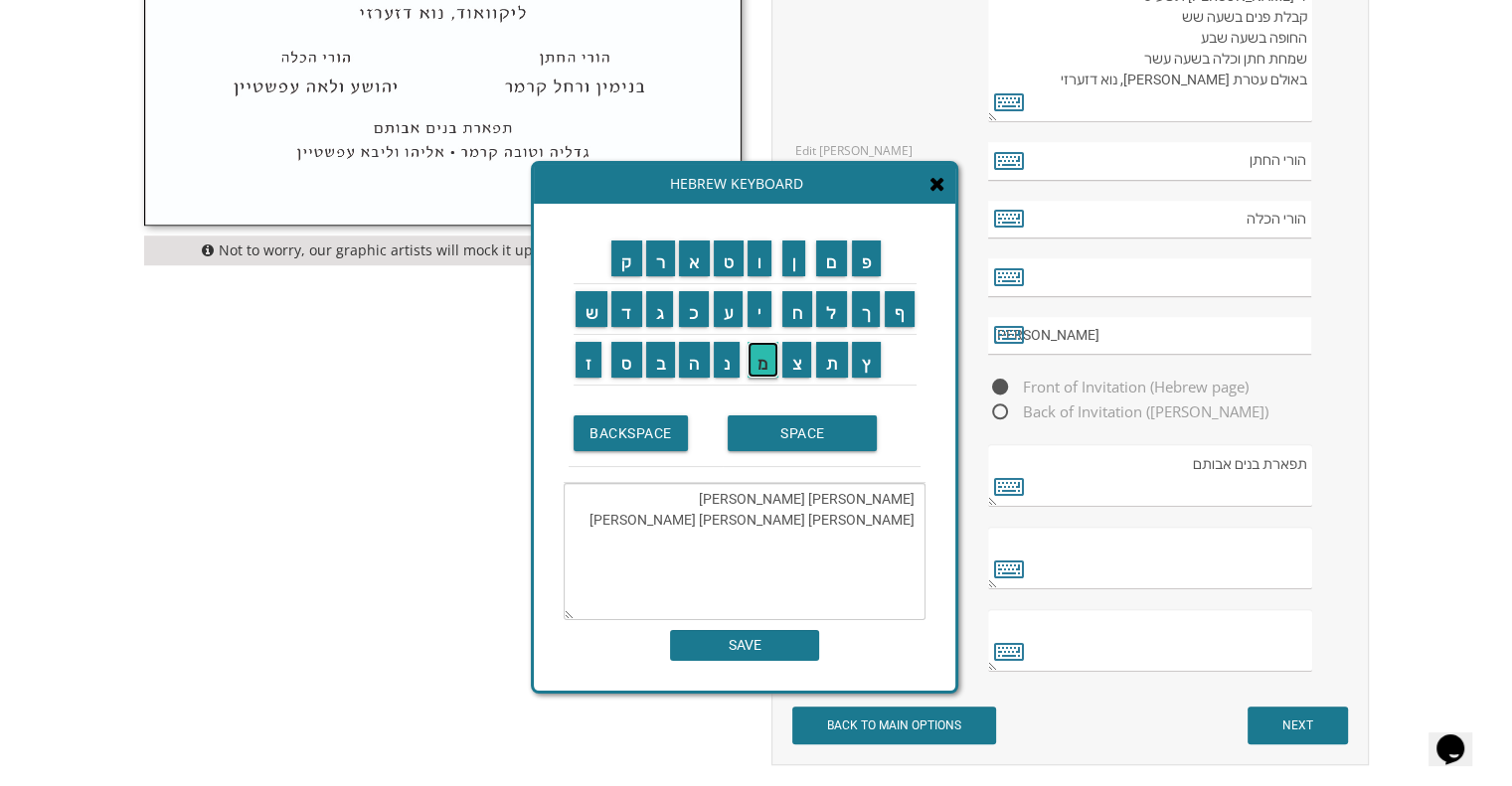 click on "מ" at bounding box center (762, 360) 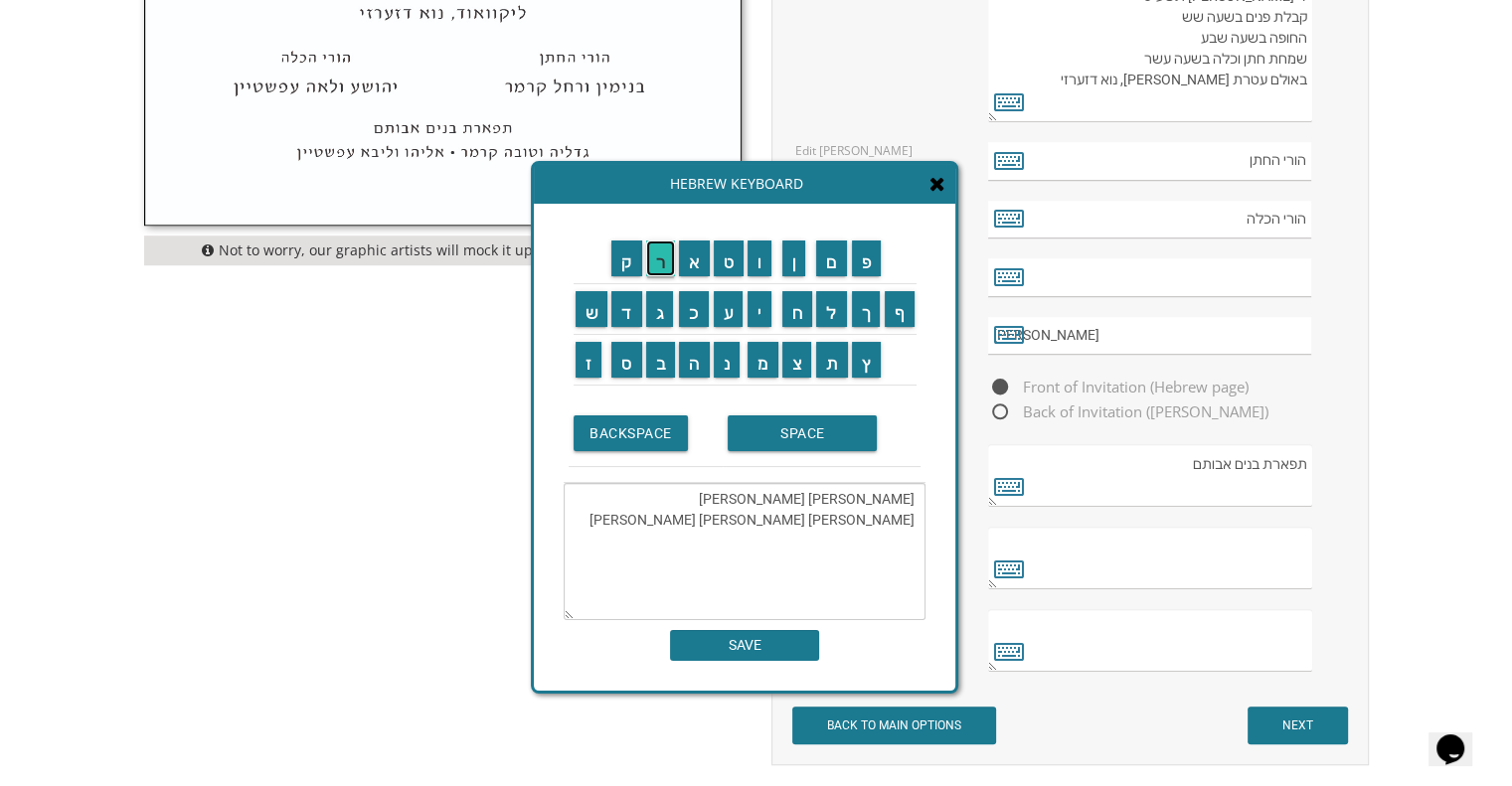 click on "ר" at bounding box center [661, 258] 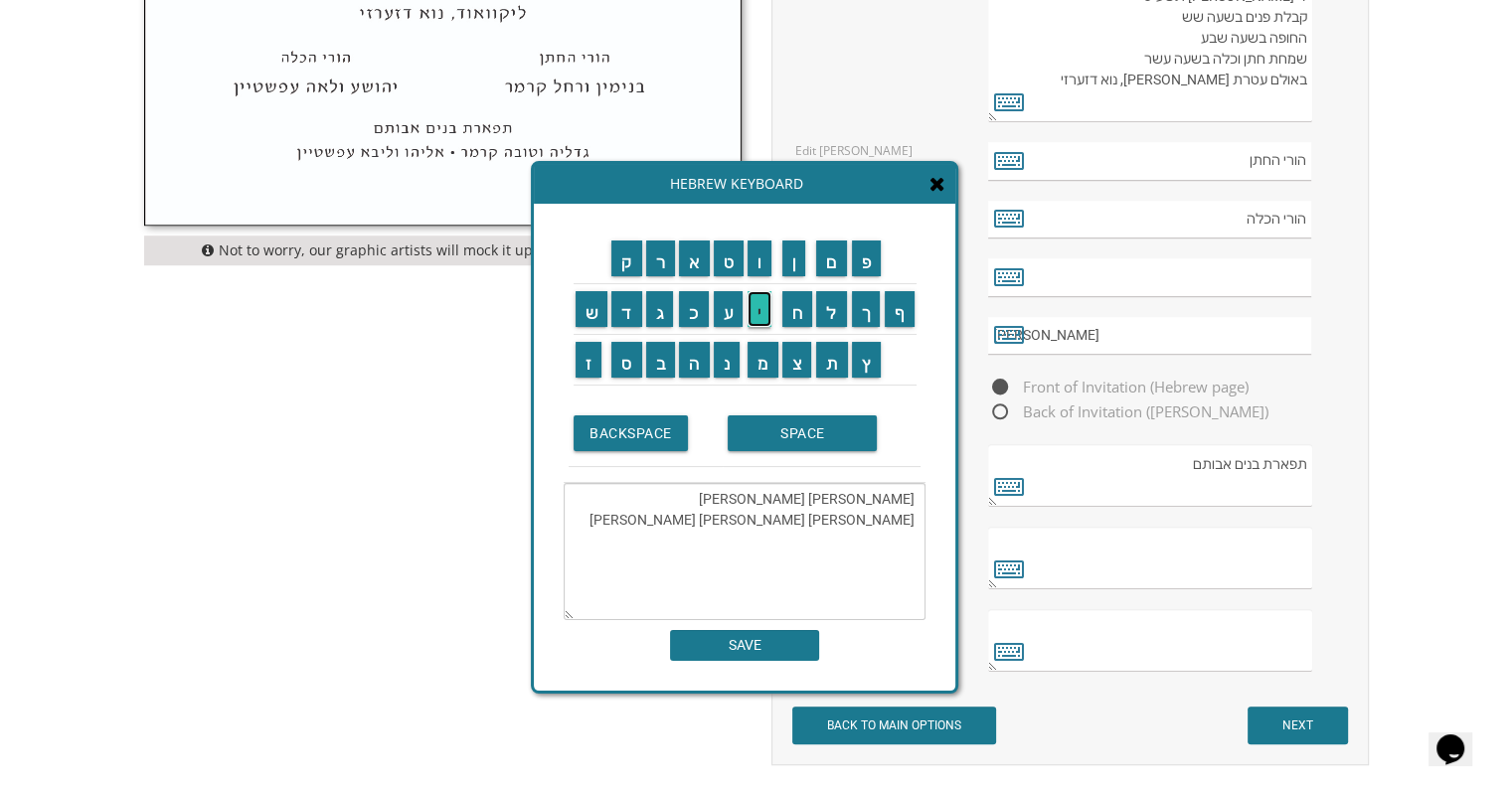 click on "י" at bounding box center [759, 309] 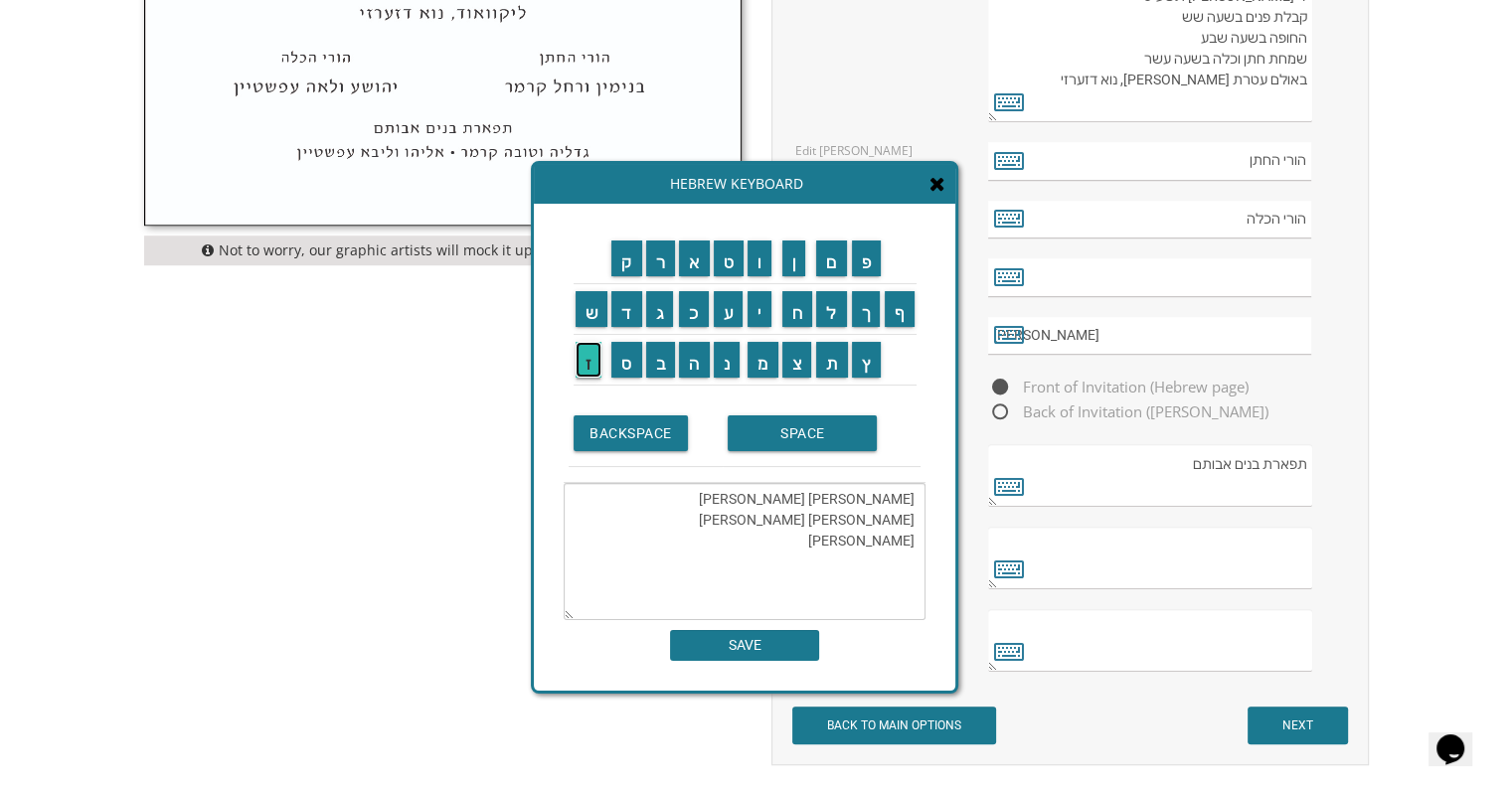 click on "ז" at bounding box center (588, 360) 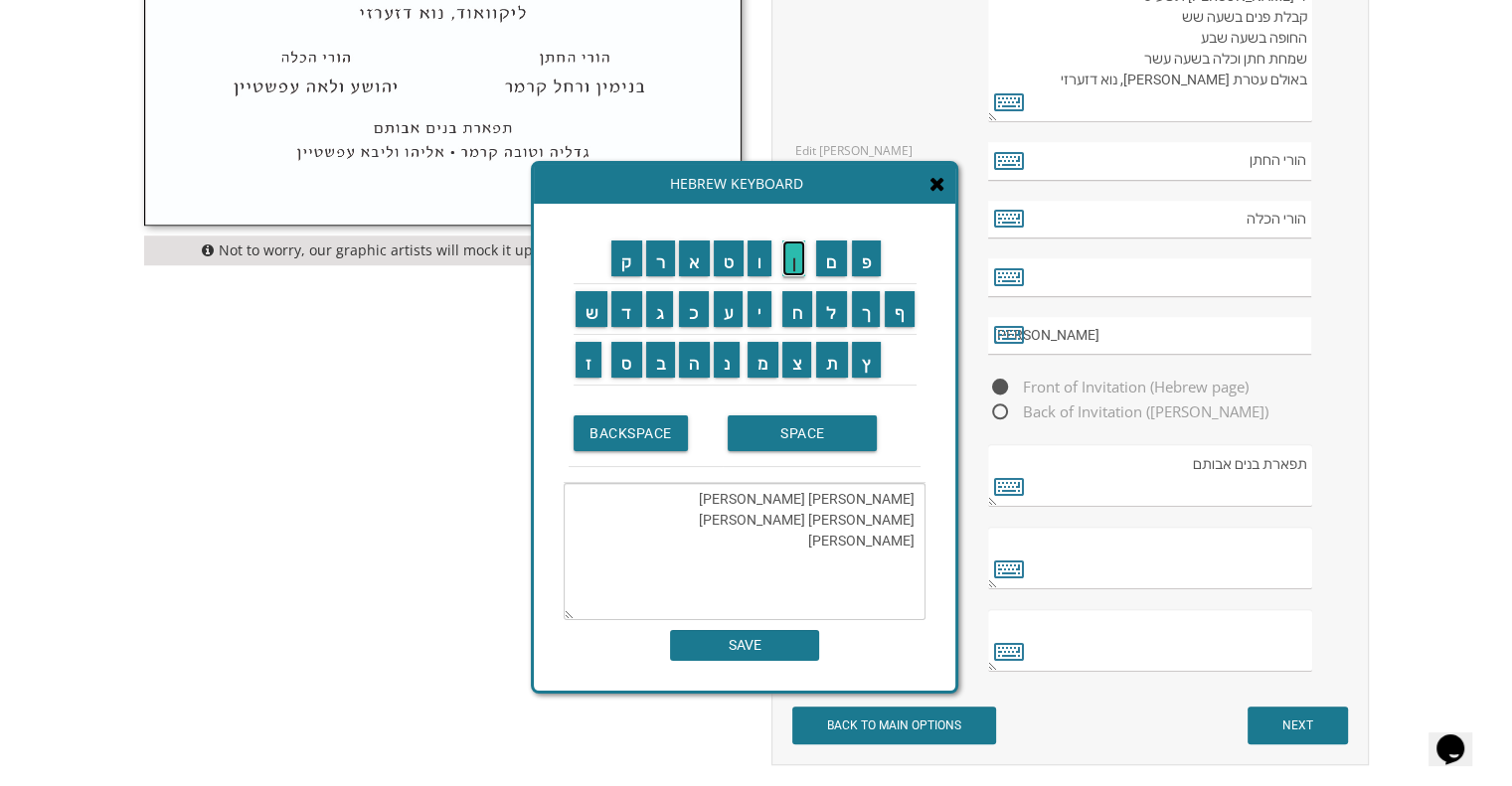 click on "ן" at bounding box center (794, 258) 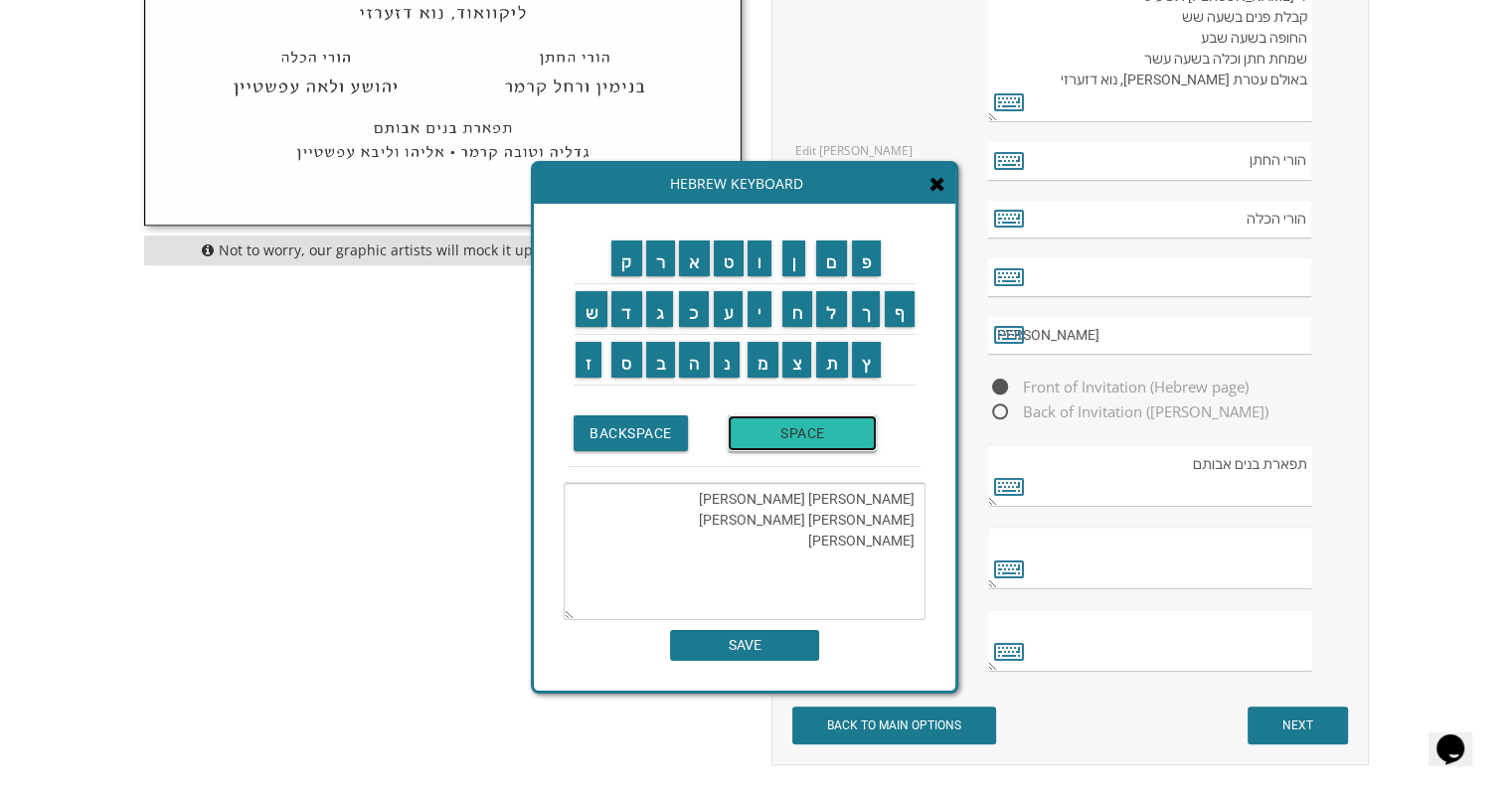 click on "SPACE" at bounding box center [802, 433] 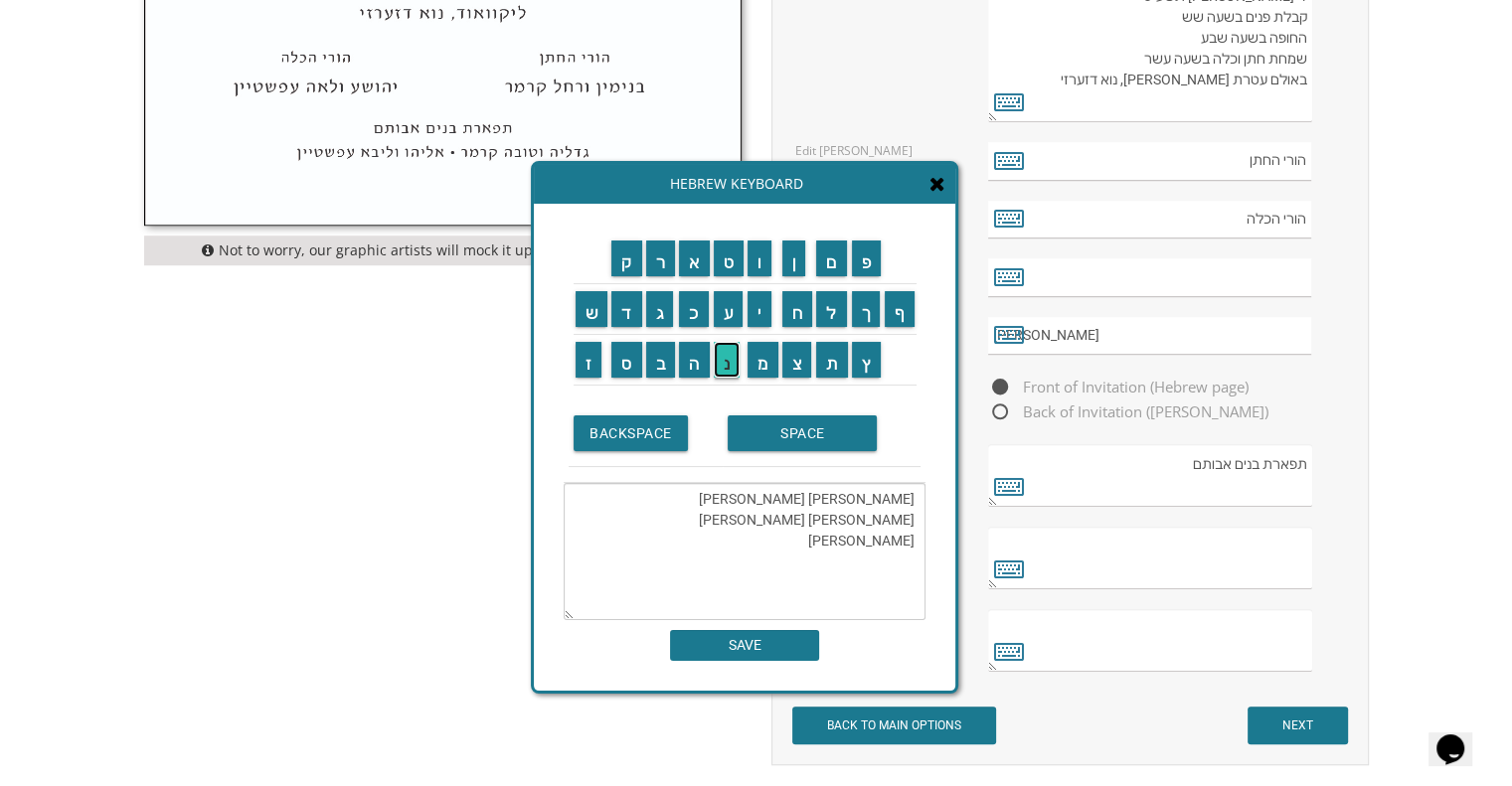 click on "נ" at bounding box center [727, 360] 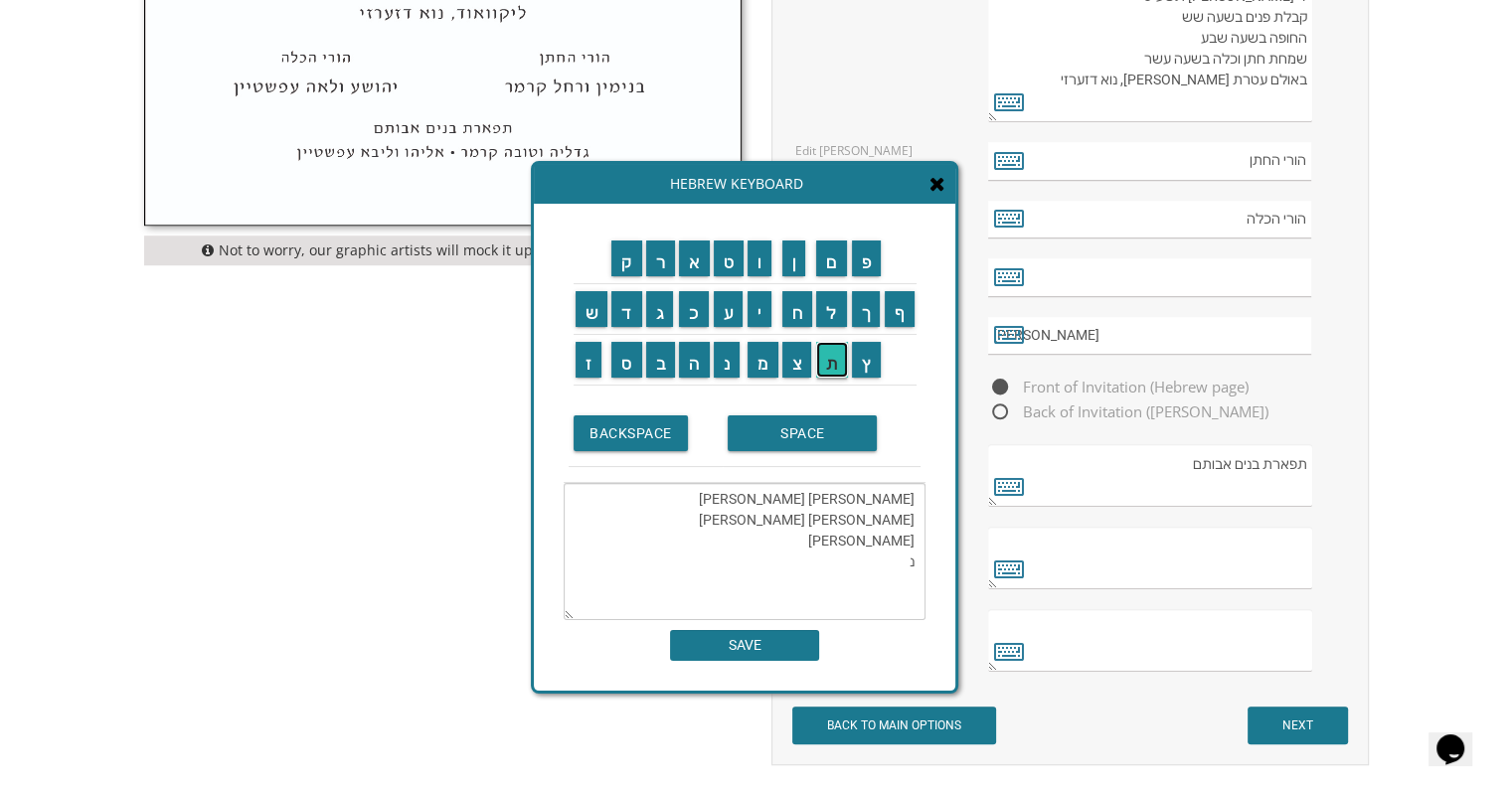 click on "ת" at bounding box center [832, 360] 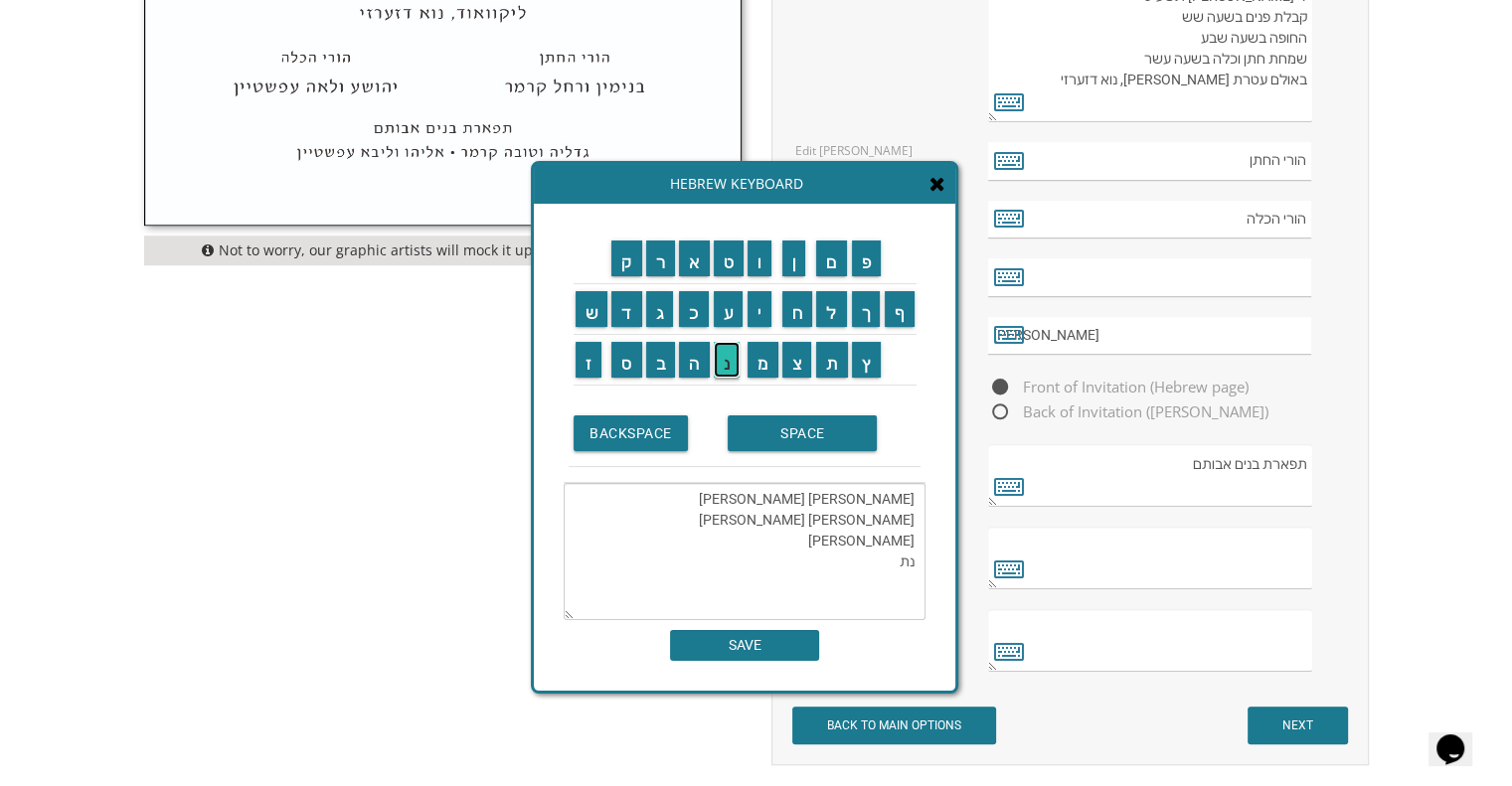 click on "נ" at bounding box center (727, 360) 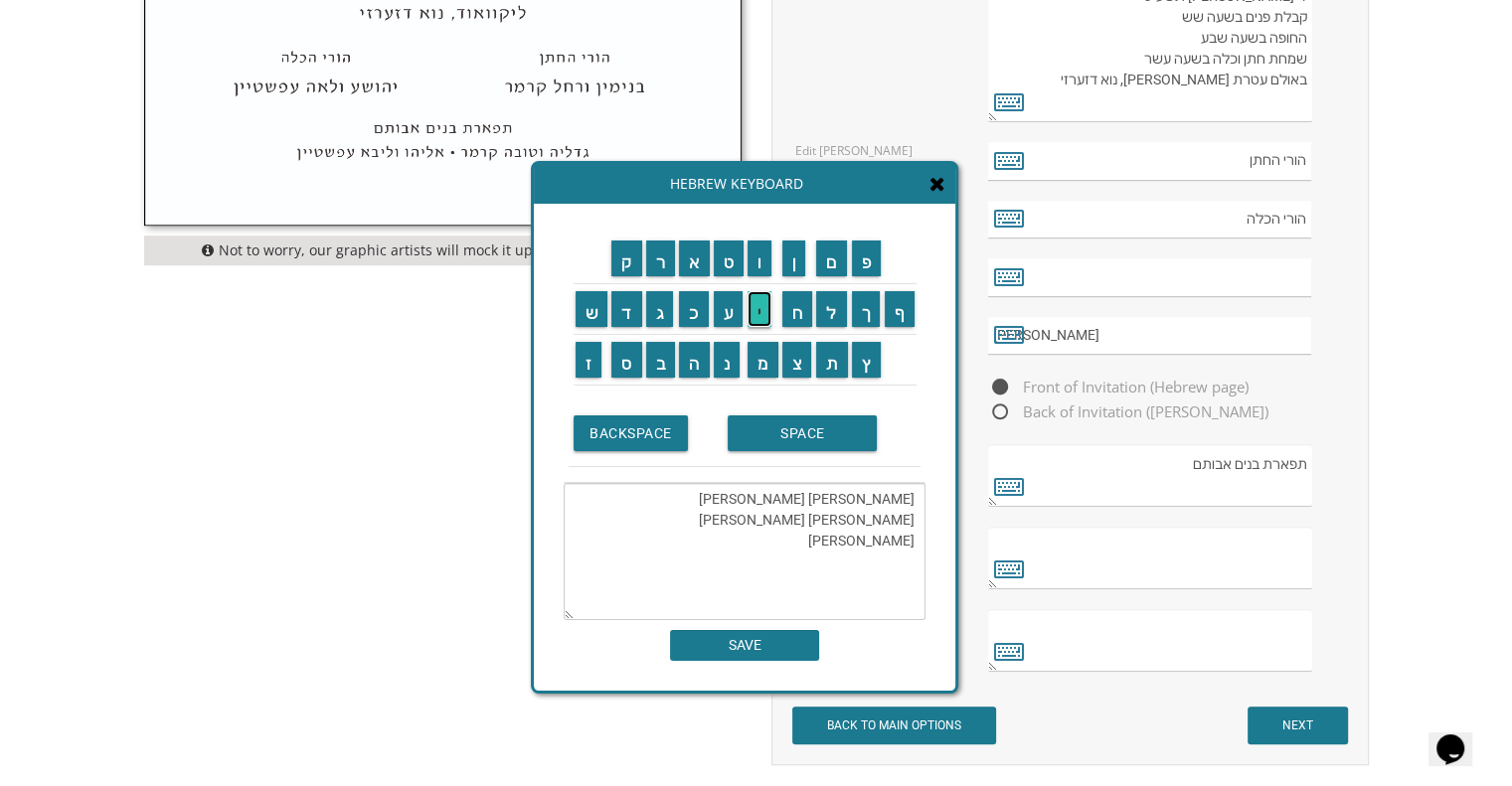 click on "י" at bounding box center (759, 309) 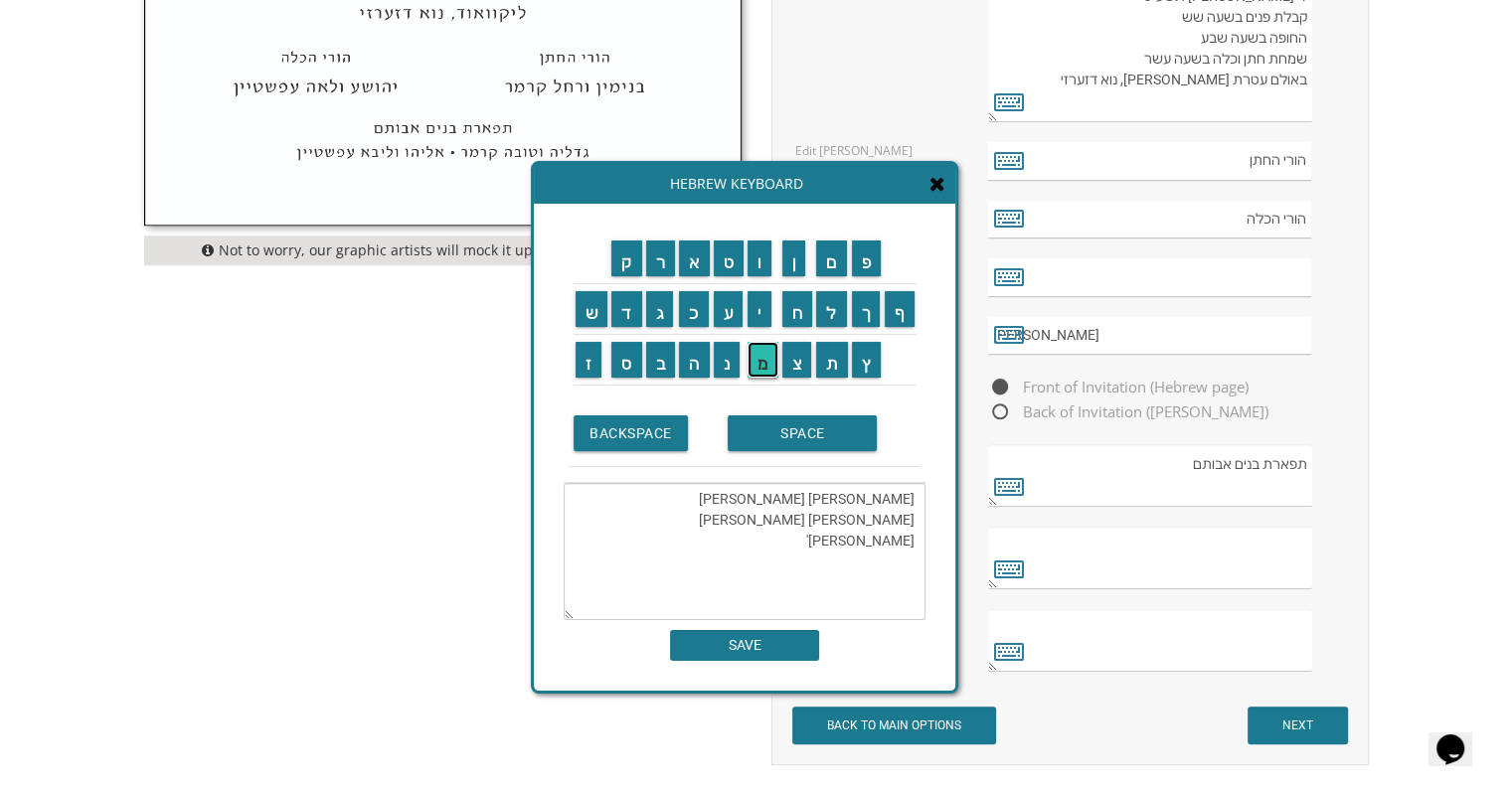 click on "מ" at bounding box center [762, 360] 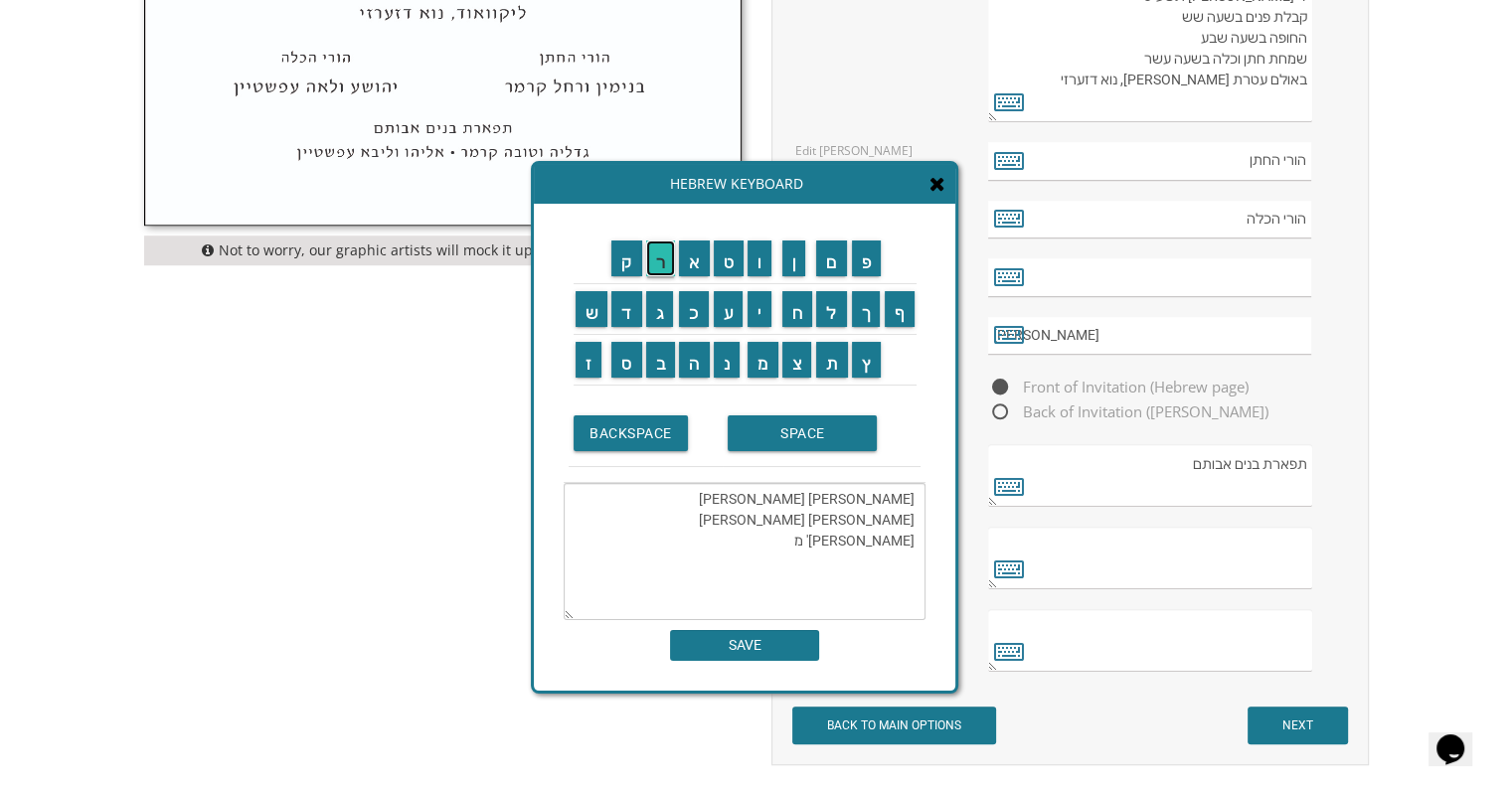 click on "ר" at bounding box center (661, 258) 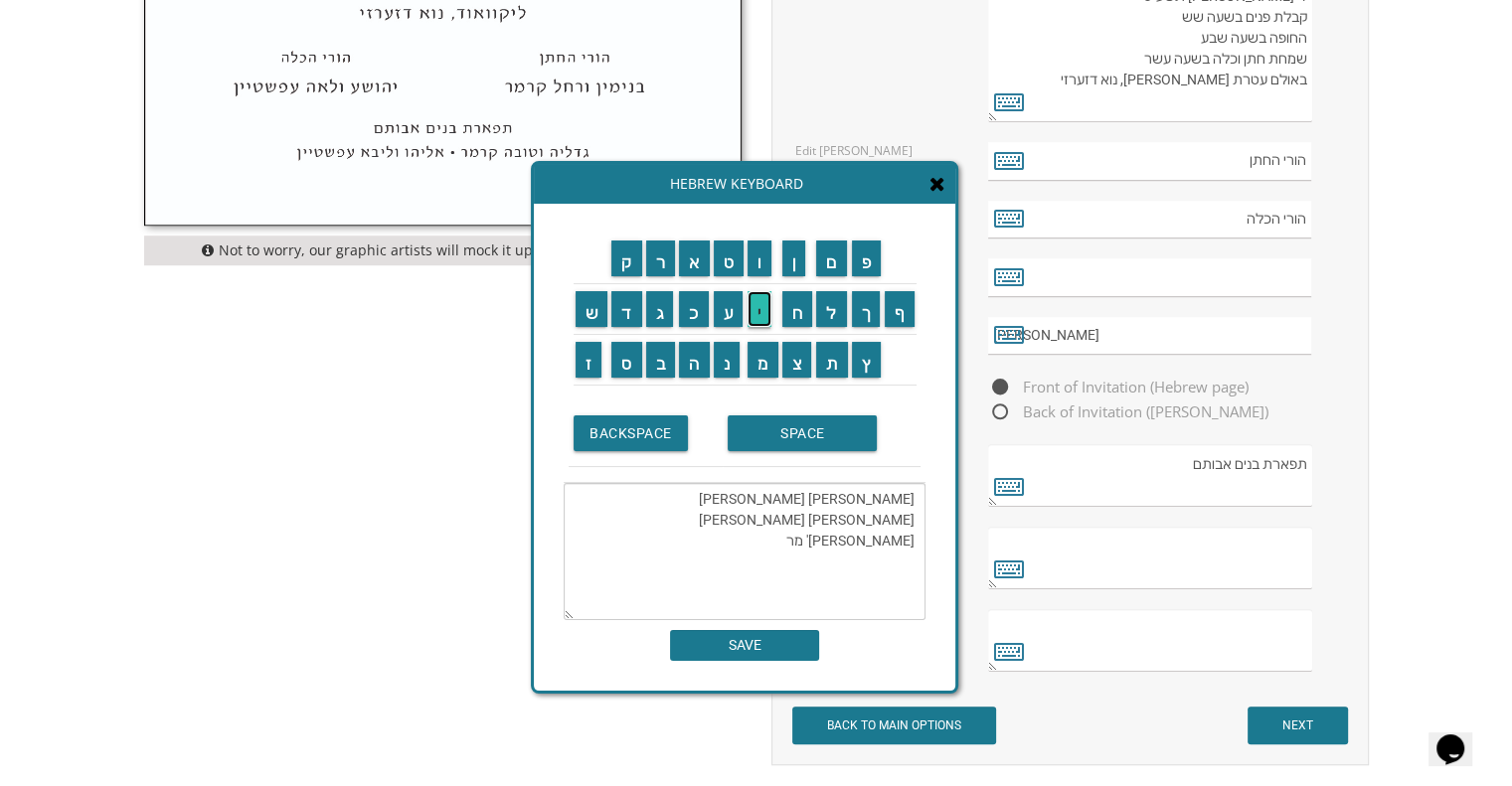 click on "י" at bounding box center (759, 309) 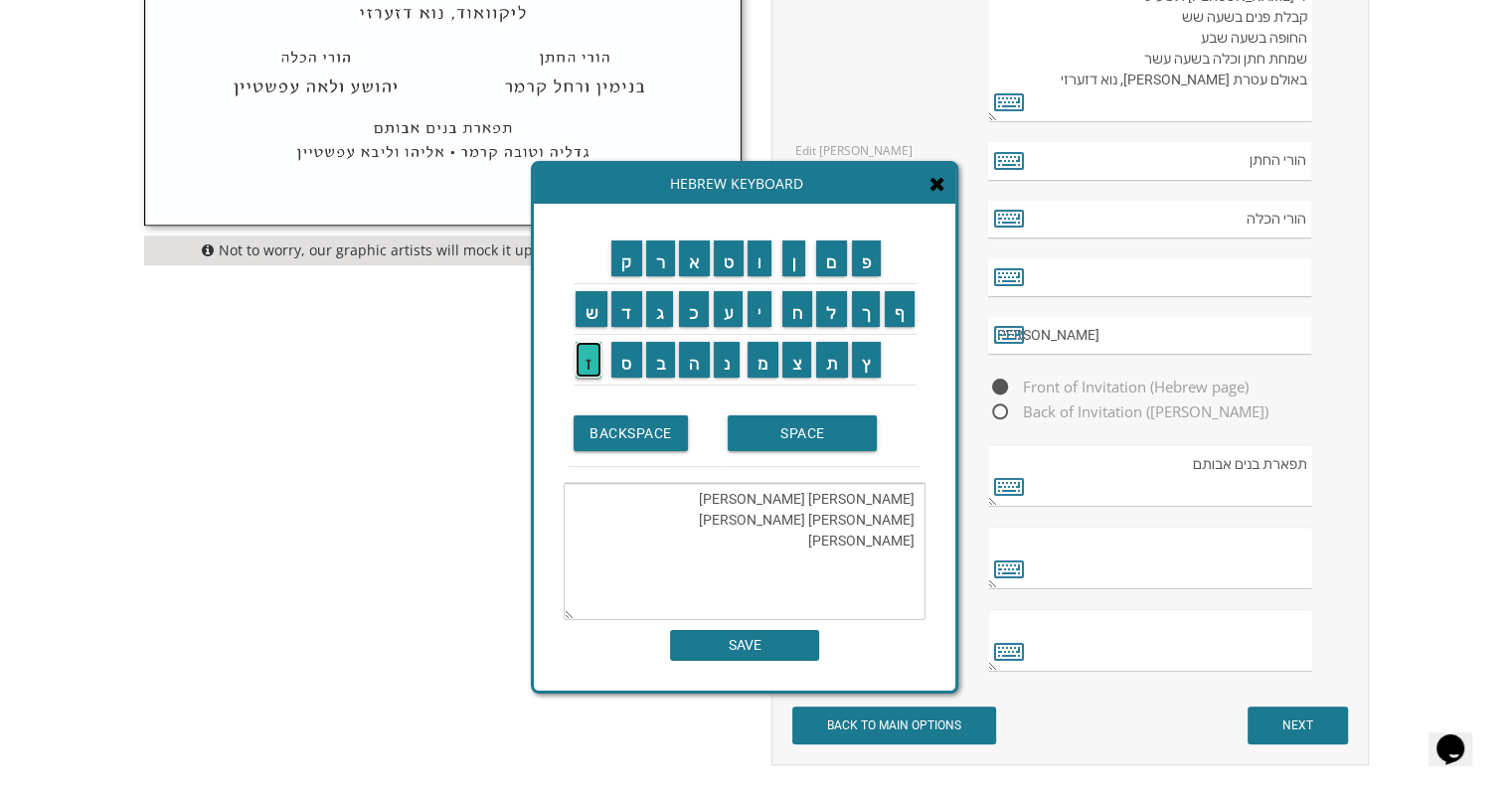 click on "ז" at bounding box center [588, 360] 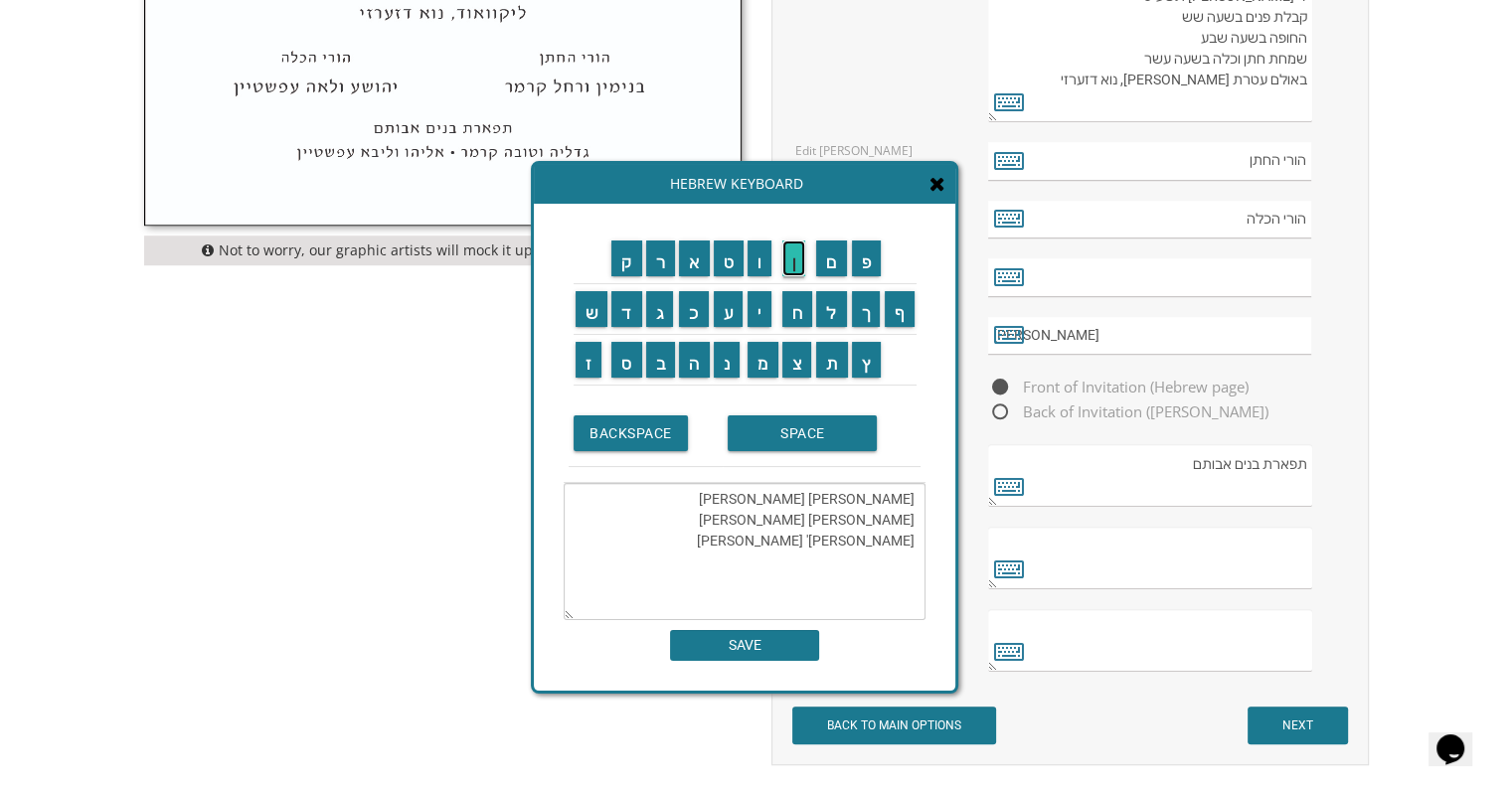 click on "ן" at bounding box center (794, 258) 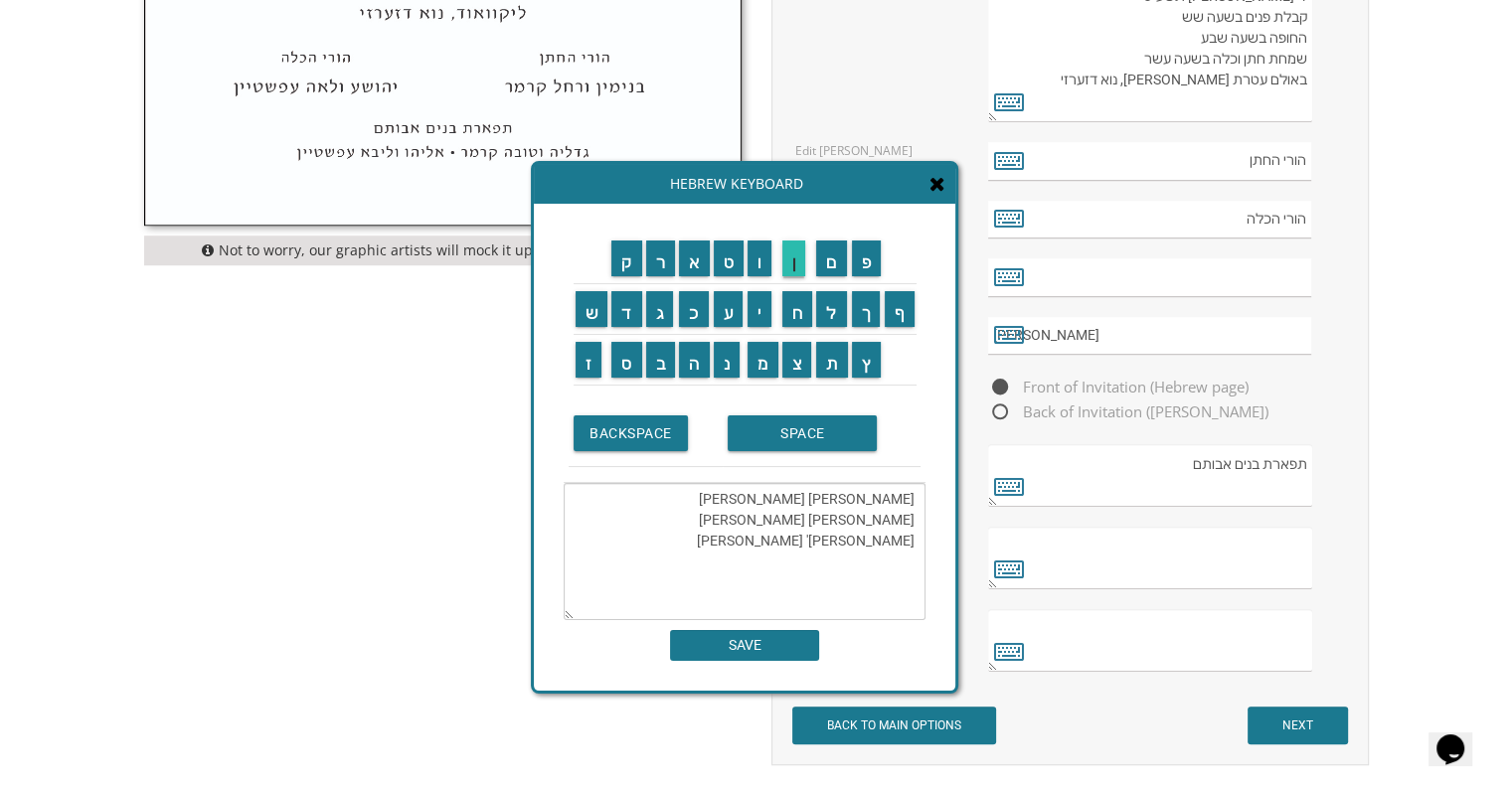 type on "חוה משה פרלמן
משה מאיר פרלמן זייל
רפאל מריזן
נתני' מריזן" 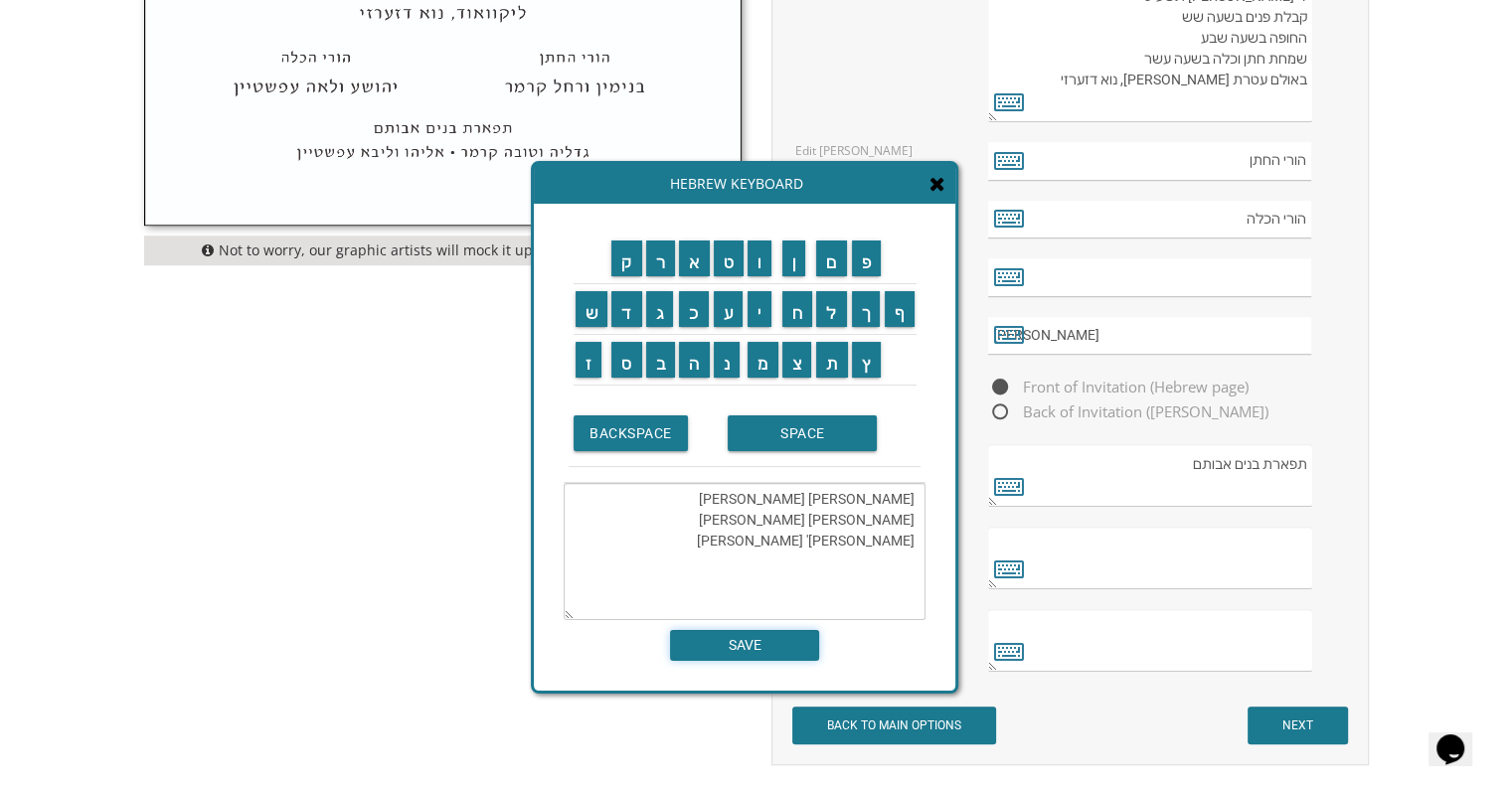 click on "SAVE" at bounding box center [745, 645] 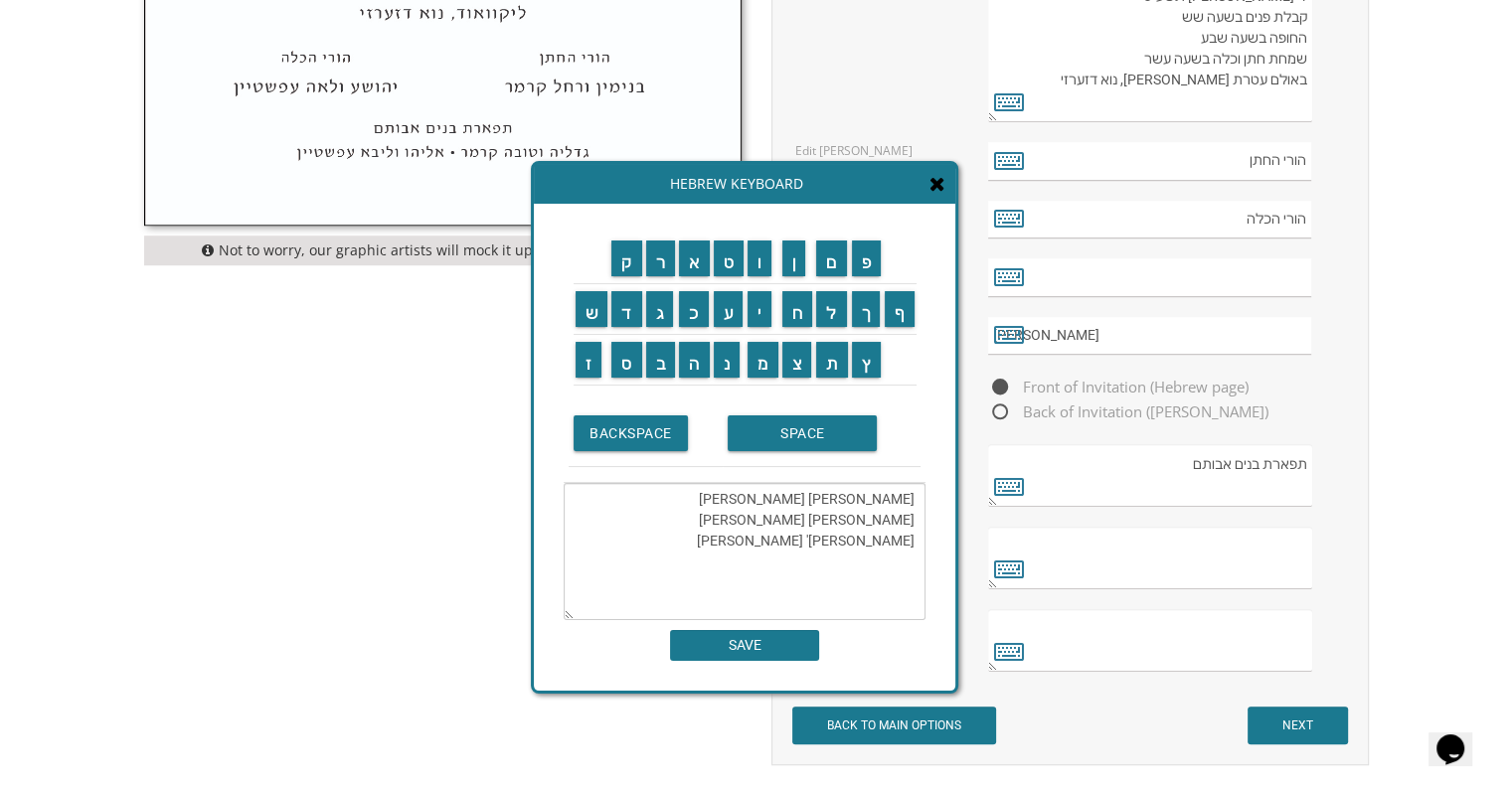 type on "חוה משה פרלמן
משה מאיר פרלמן זייל
רפאל מריזן
נתני' מריזן" 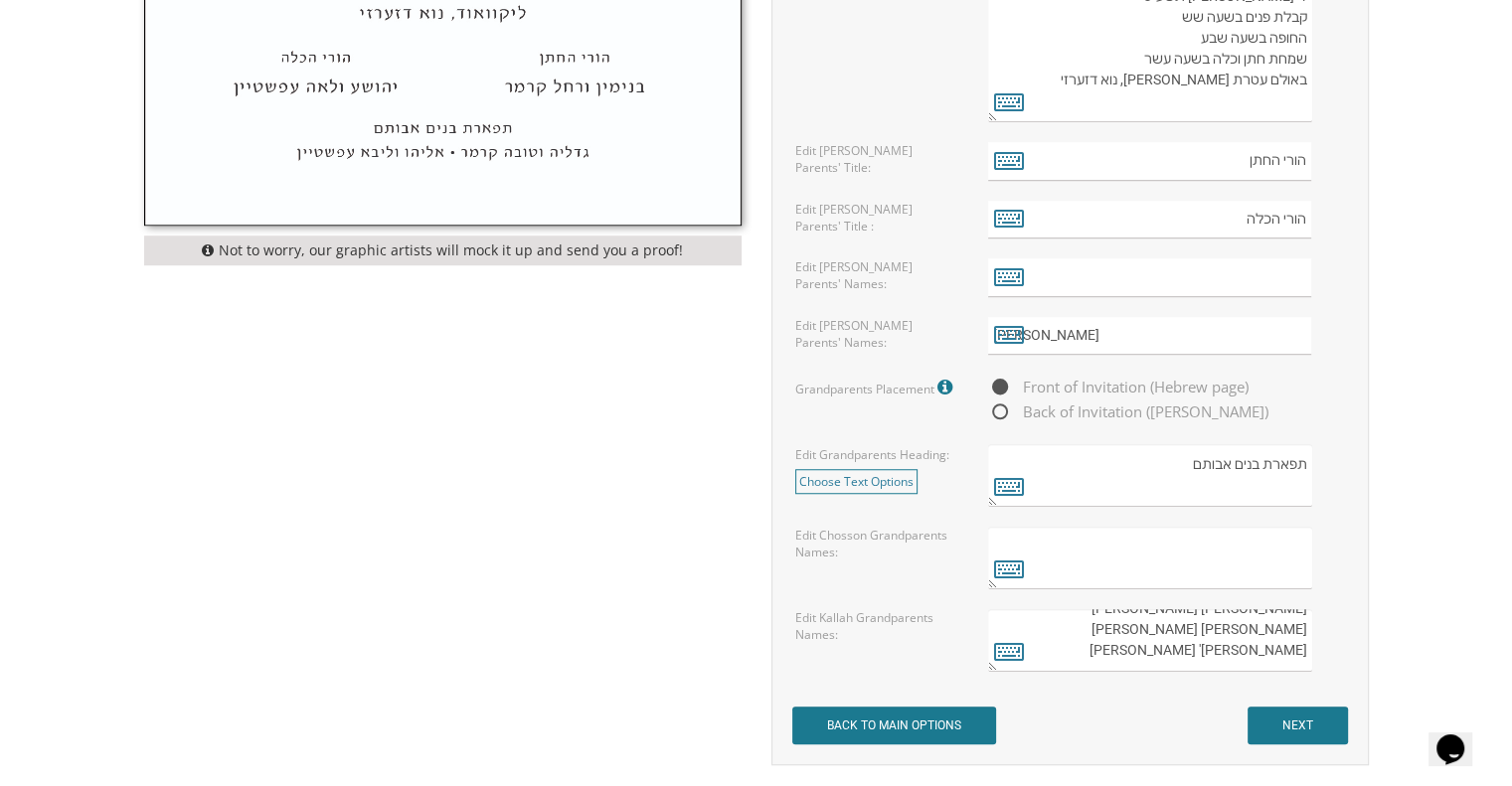 scroll, scrollTop: 0, scrollLeft: 0, axis: both 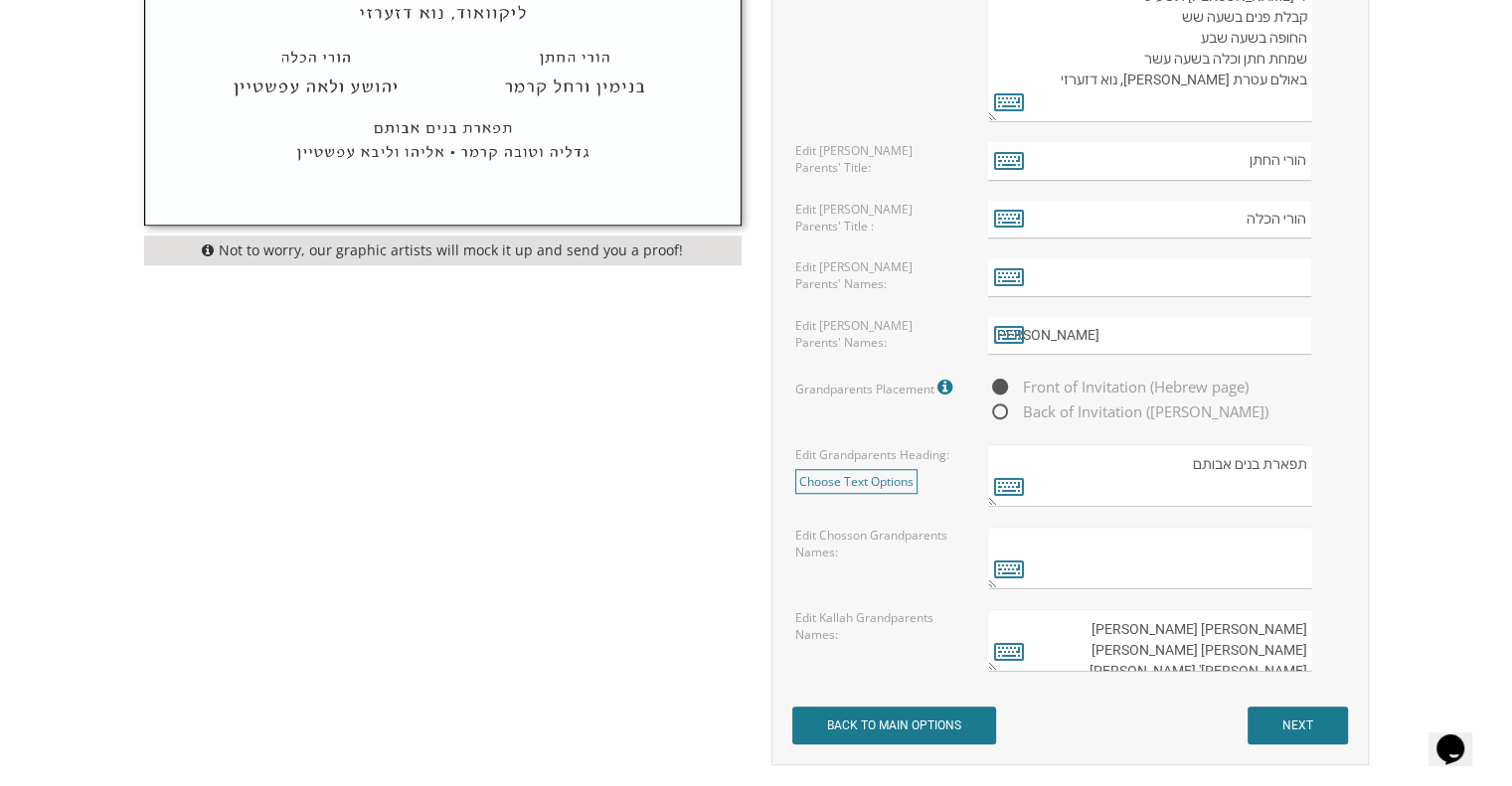 click at bounding box center [1149, 557] 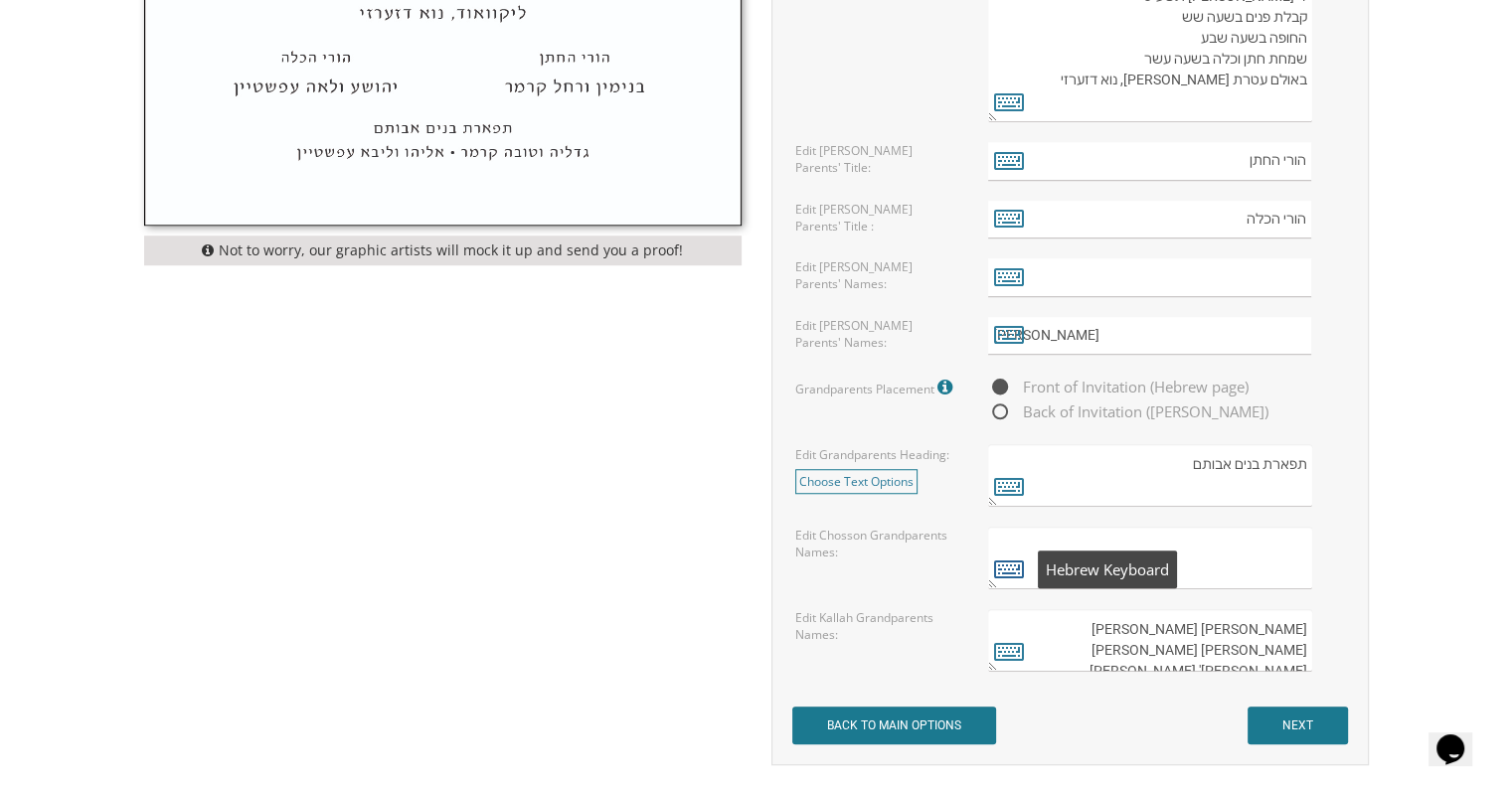 click at bounding box center [1009, 568] 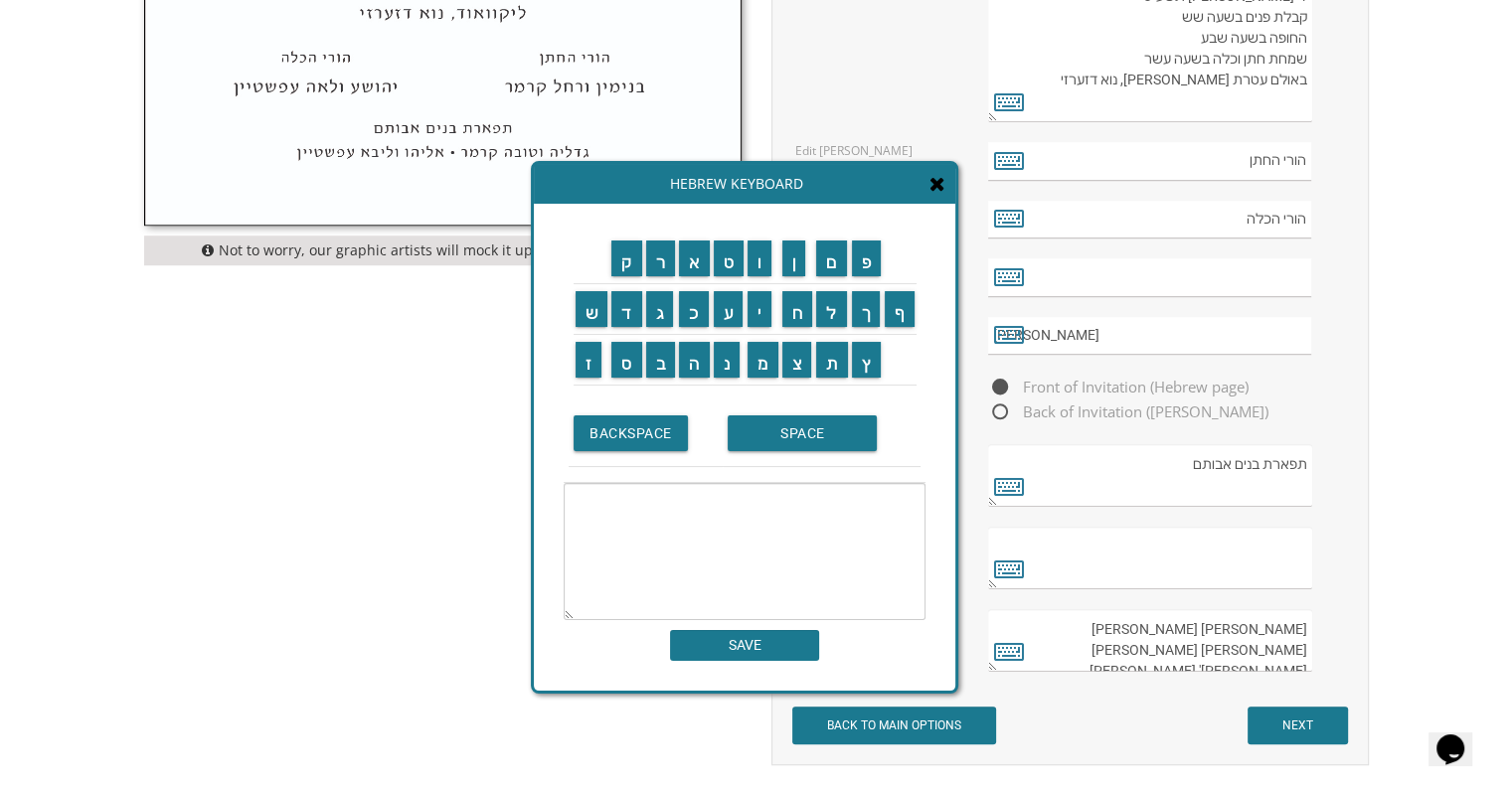 click on "חוה משה פרלמן
משה מאיר פרלמן זייל
רפאל מריזן
נתני' מריזן" at bounding box center [1149, 640] 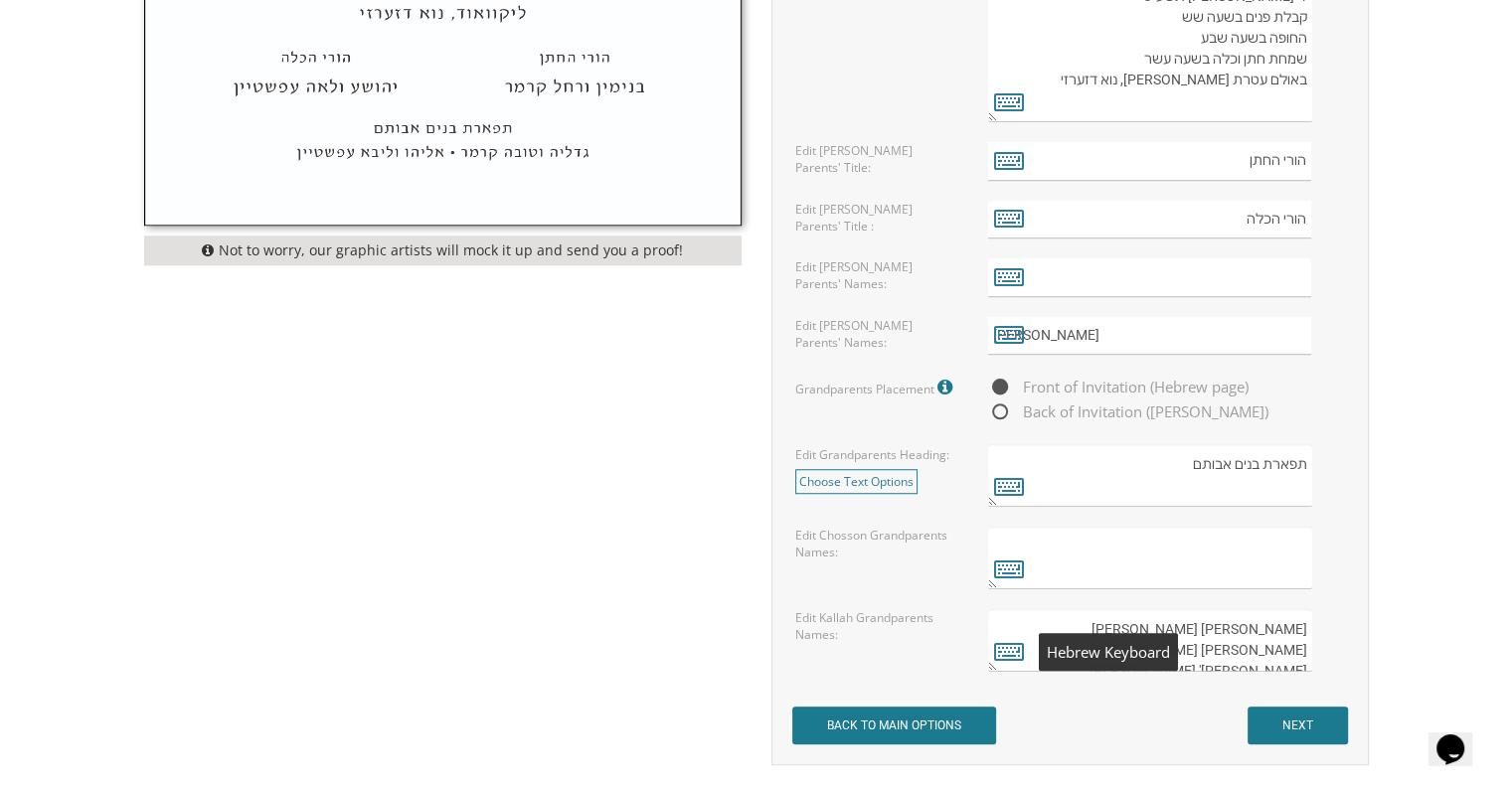 click on "חוה משה פרלמן
משה מאיר פרלמן זייל
רפאל מריזן
נתני' מריזן" at bounding box center (1149, 640) 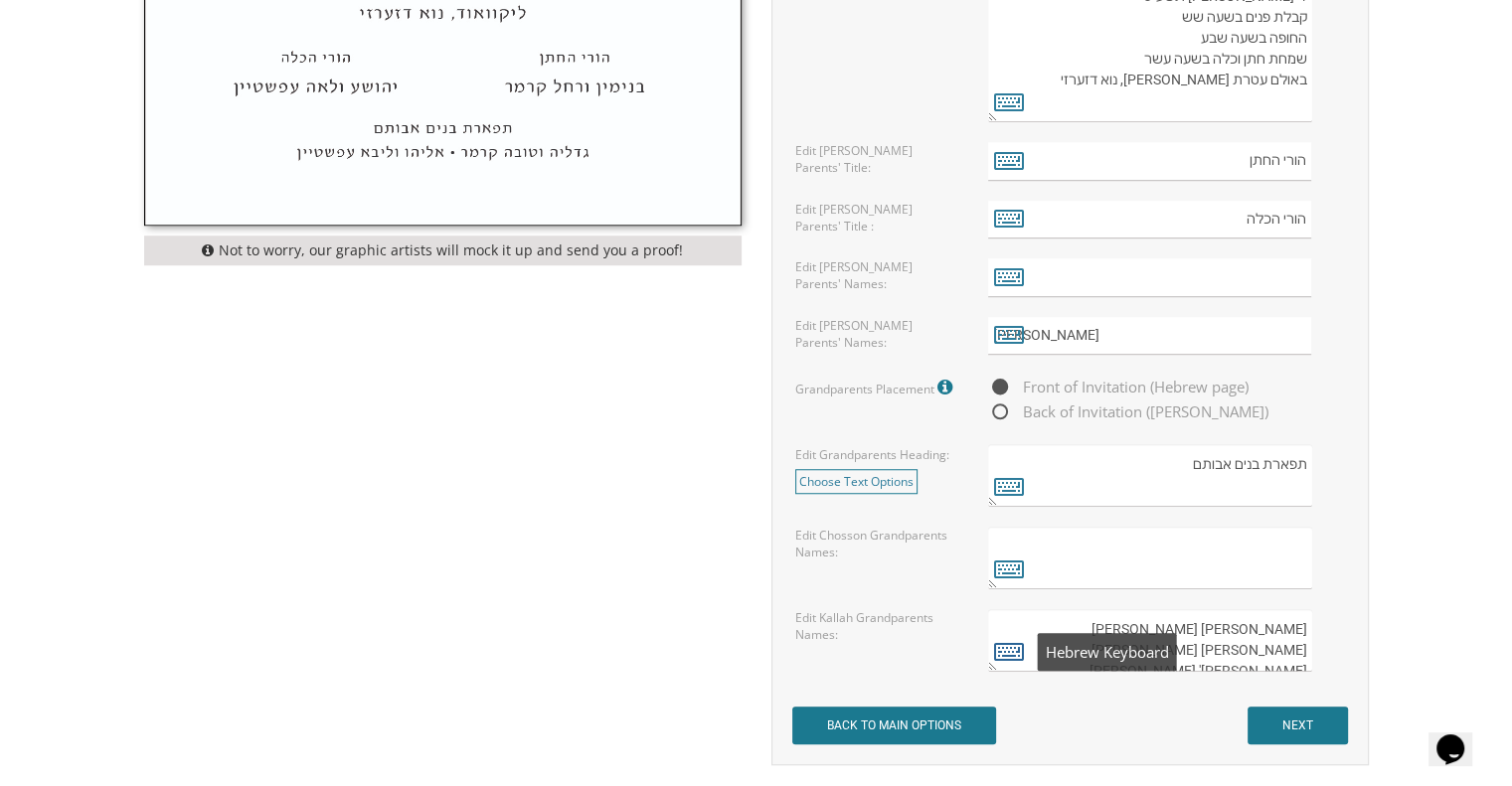 click at bounding box center [1009, 651] 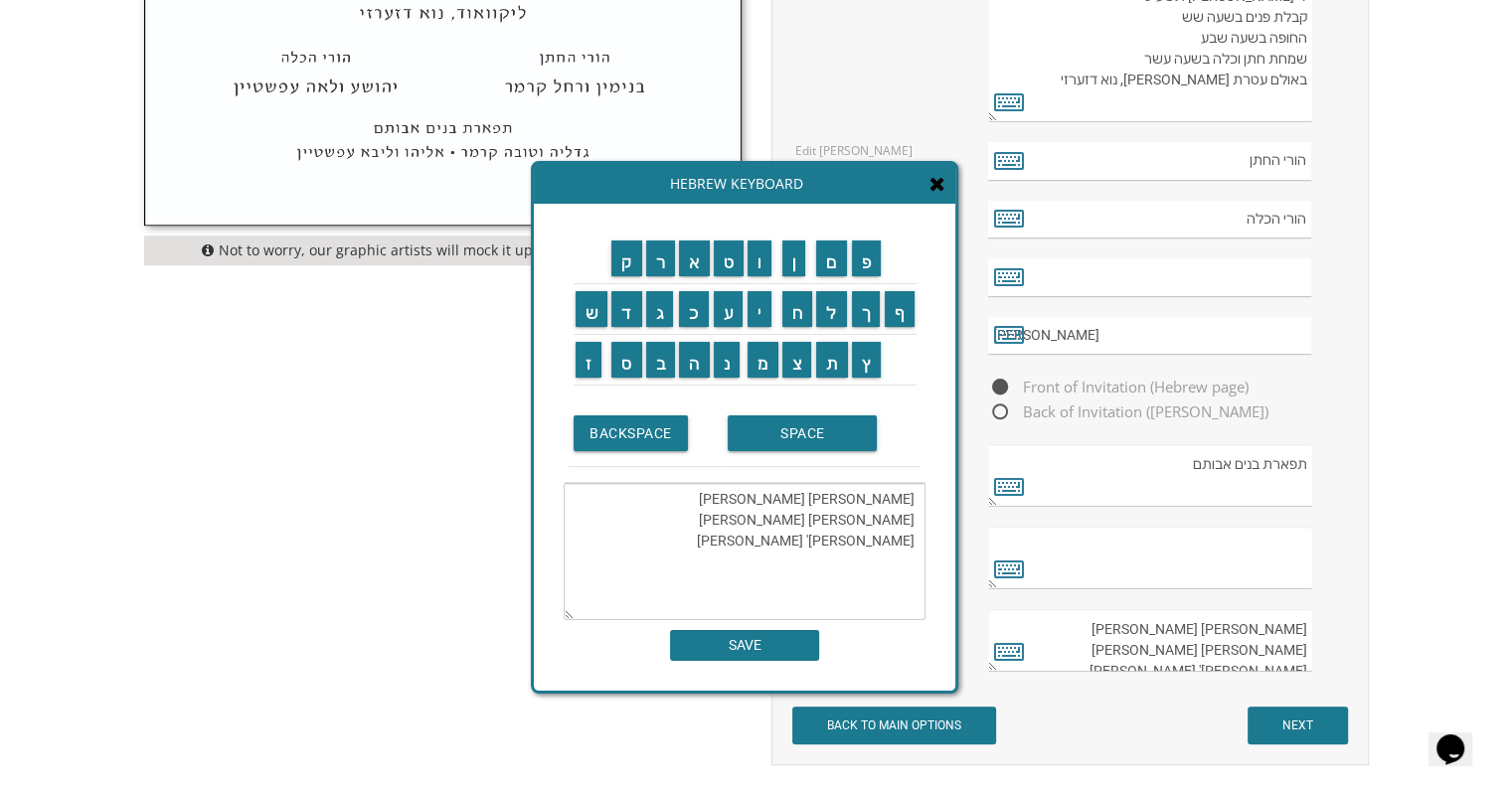 click on "חוה משה פרלמן
משה מאיר פרלמן זייל
רפאל מריזן
נתני' מריזן" at bounding box center [745, 551] 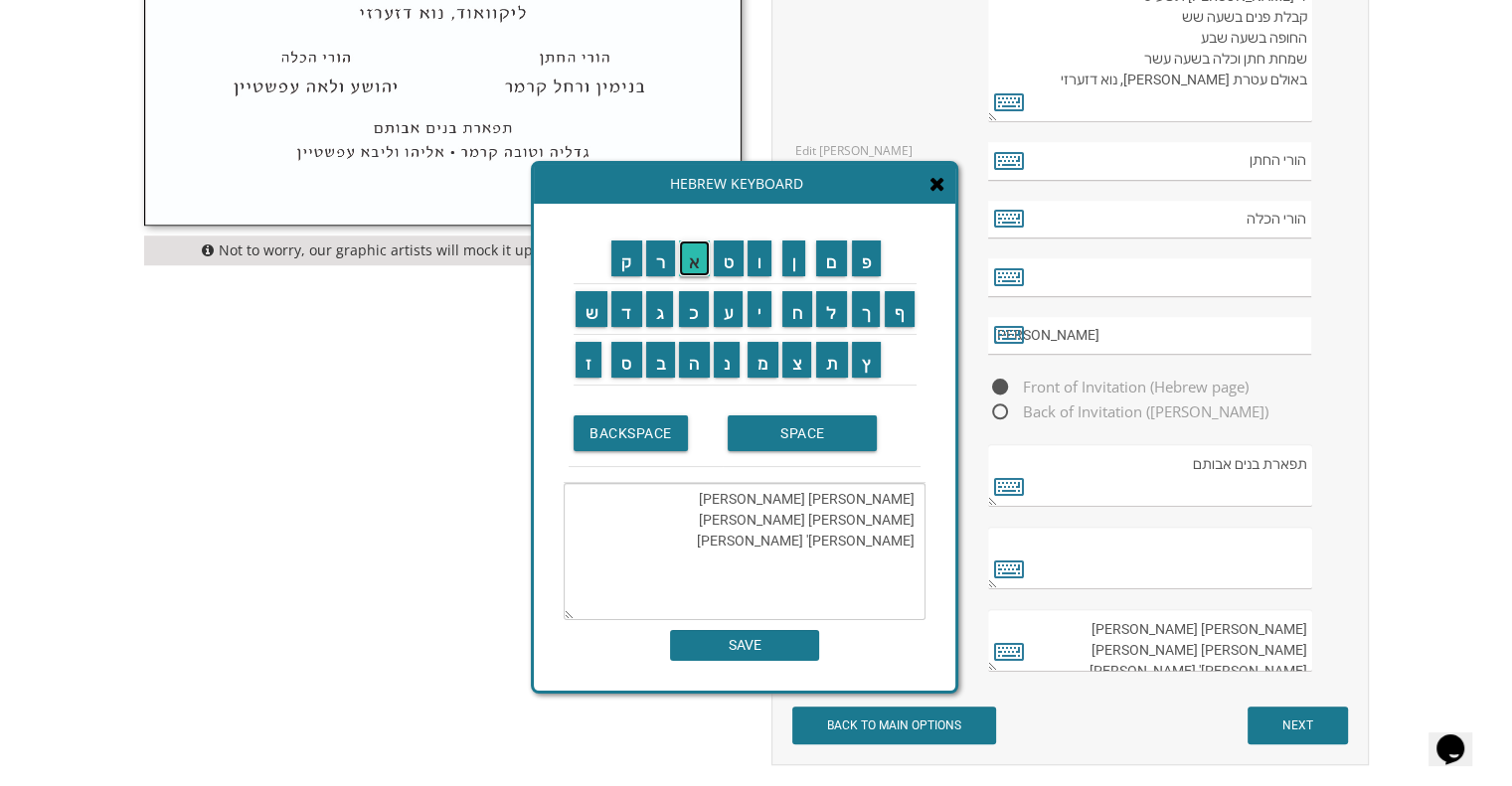 click on "א" at bounding box center (694, 258) 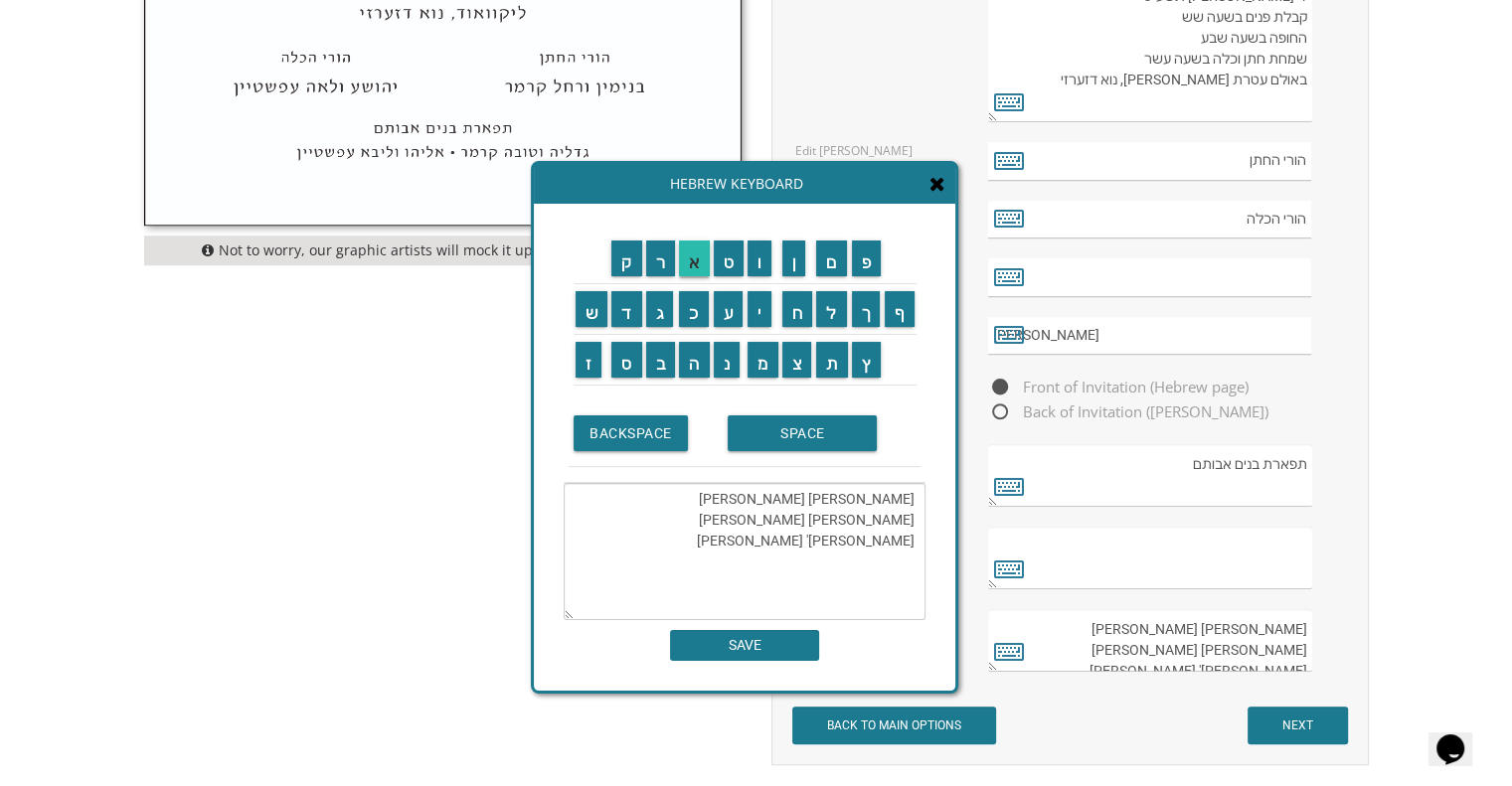 type on "חוה מאשה פרלמן
משה מאיר פרלמן זייל
רפאל מריזן
נתני' מריזן" 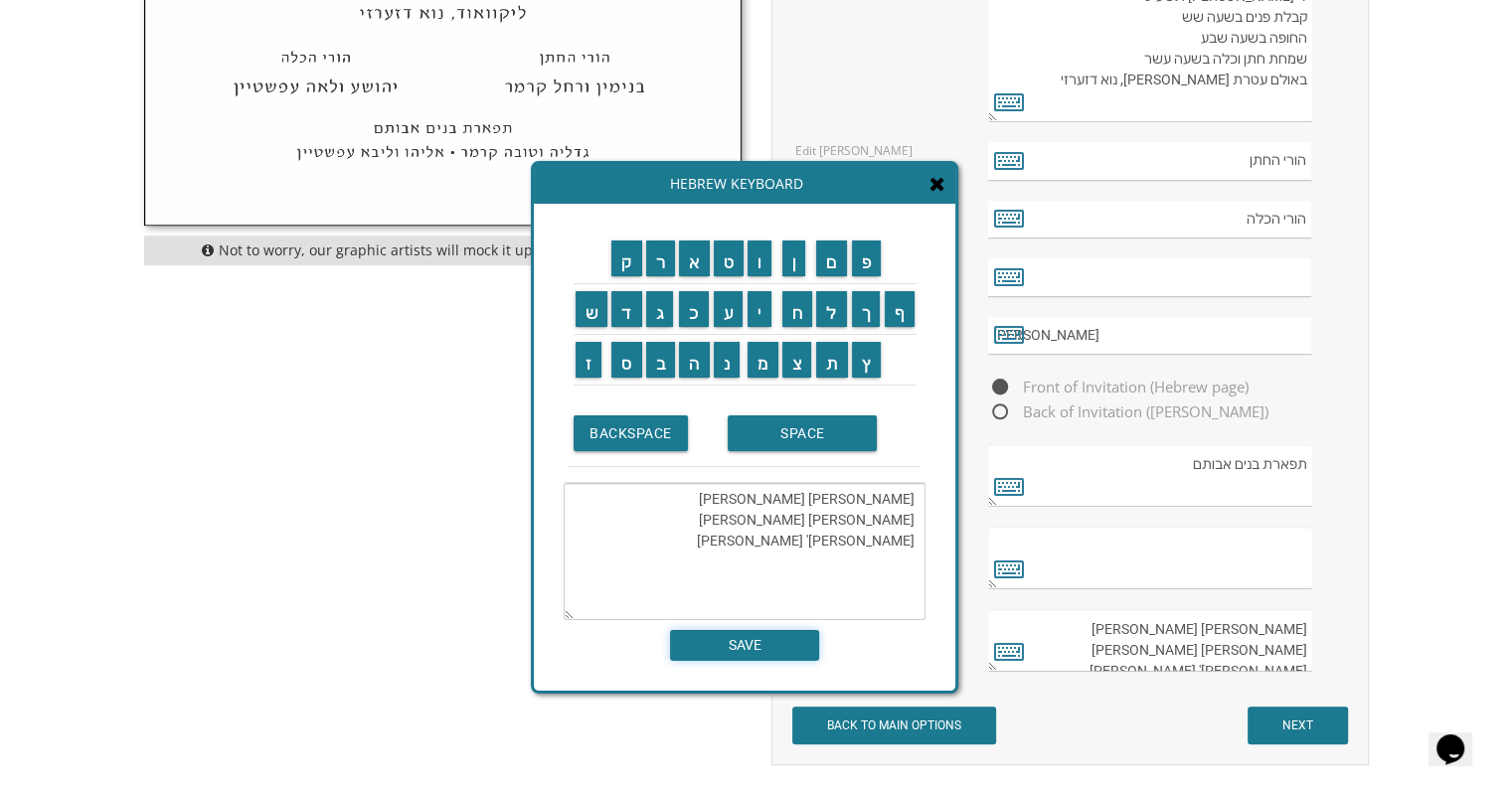 click on "SAVE" at bounding box center [745, 645] 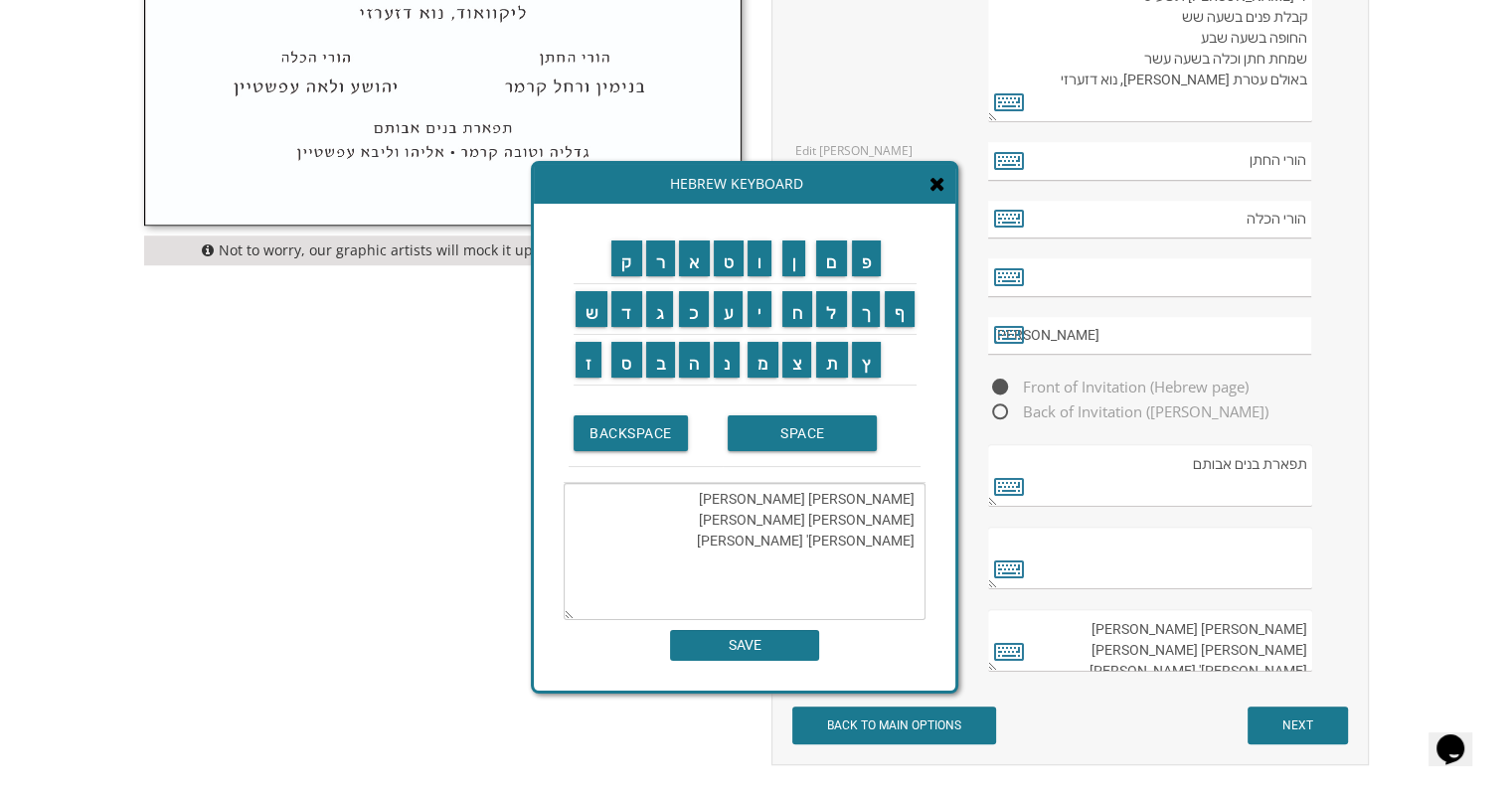 type on "חוה מאשה פרלמן
משה מאיר פרלמן זייל
רפאל מריזן
נתני' מריזן" 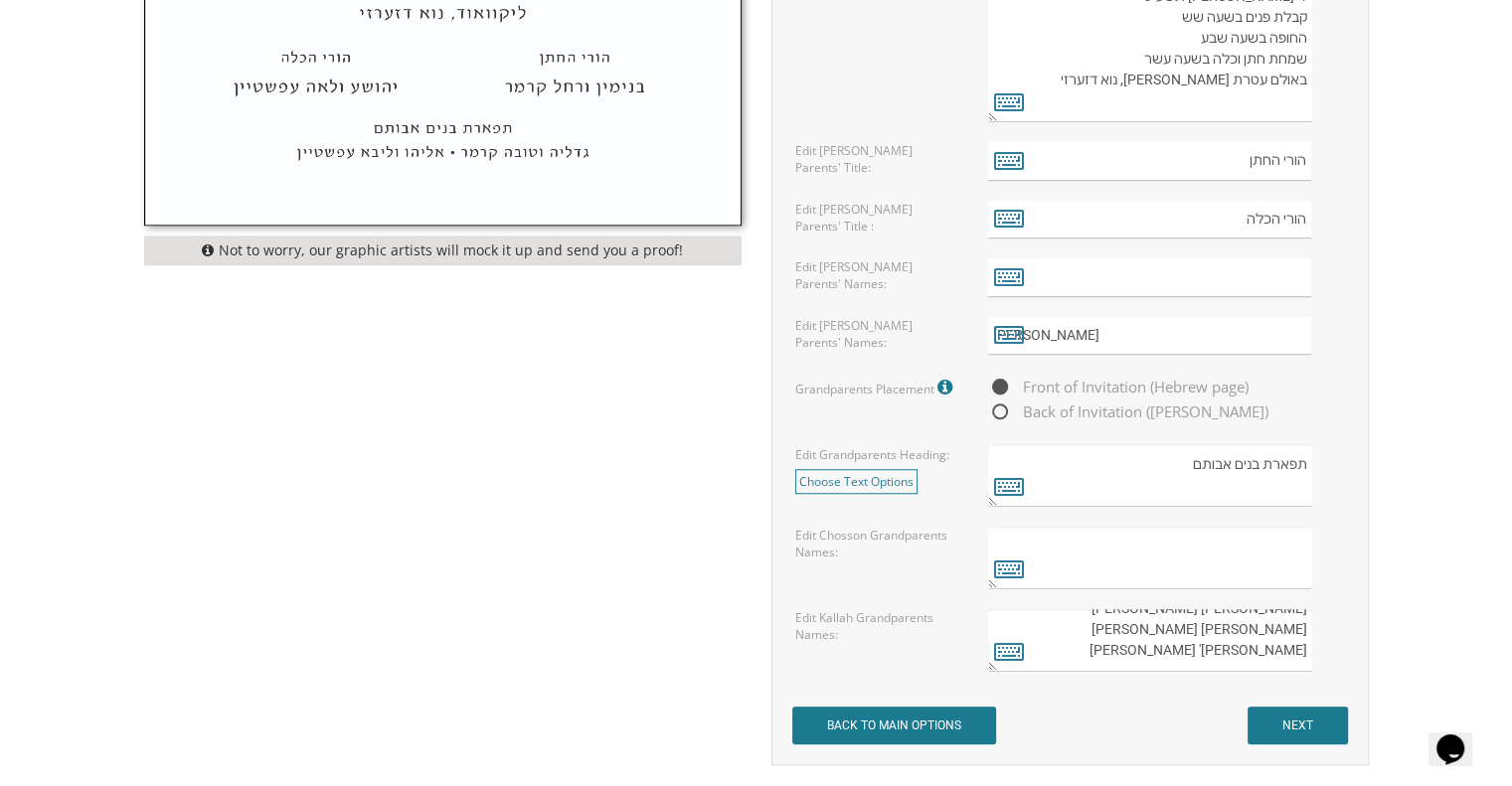 scroll, scrollTop: 0, scrollLeft: 0, axis: both 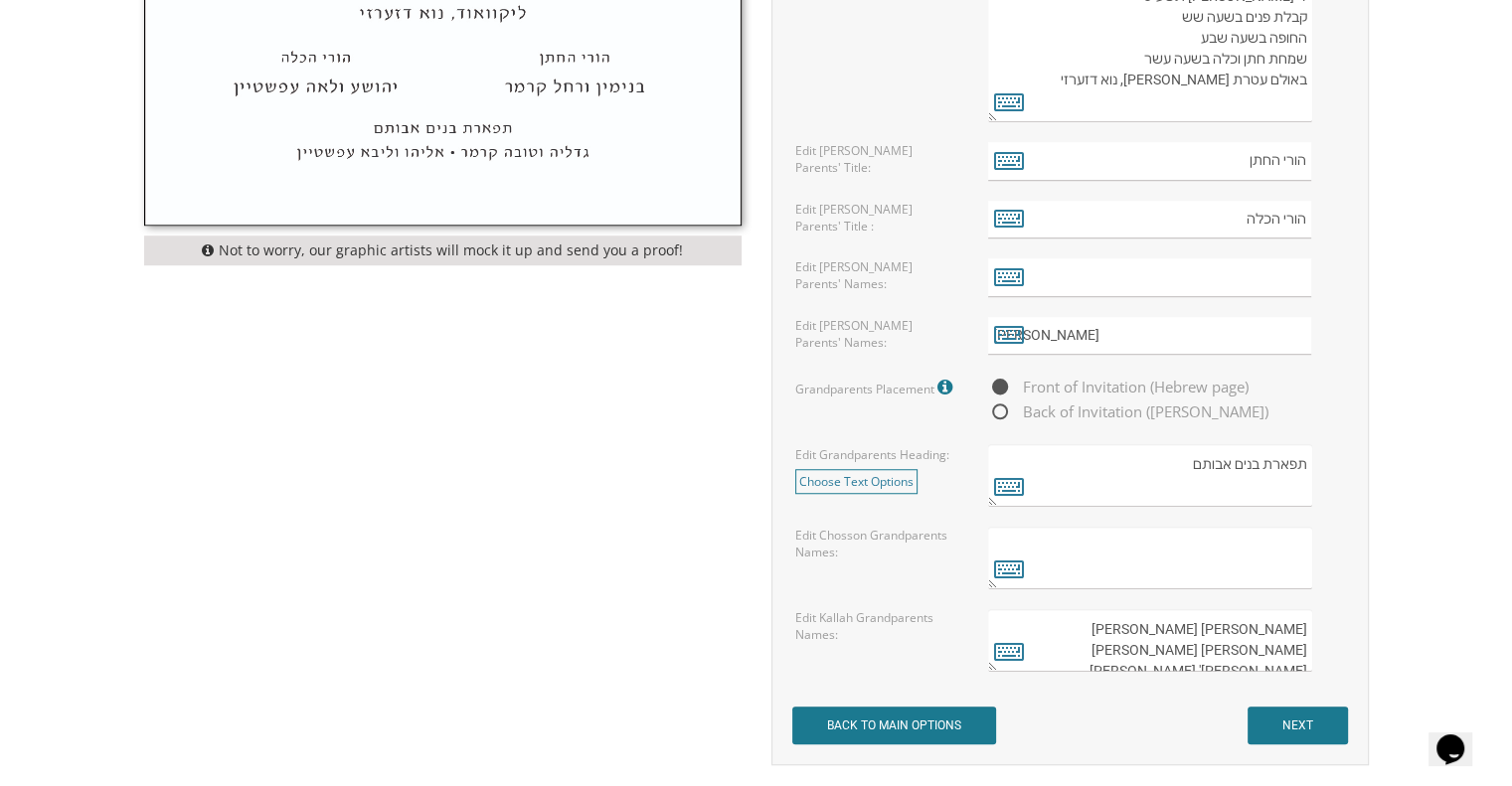 click on "חוה מאשה פרלמן
משה מאיר פרלמן זייל
רפאל מריזן
נתני' מריזן" at bounding box center (1149, 640) 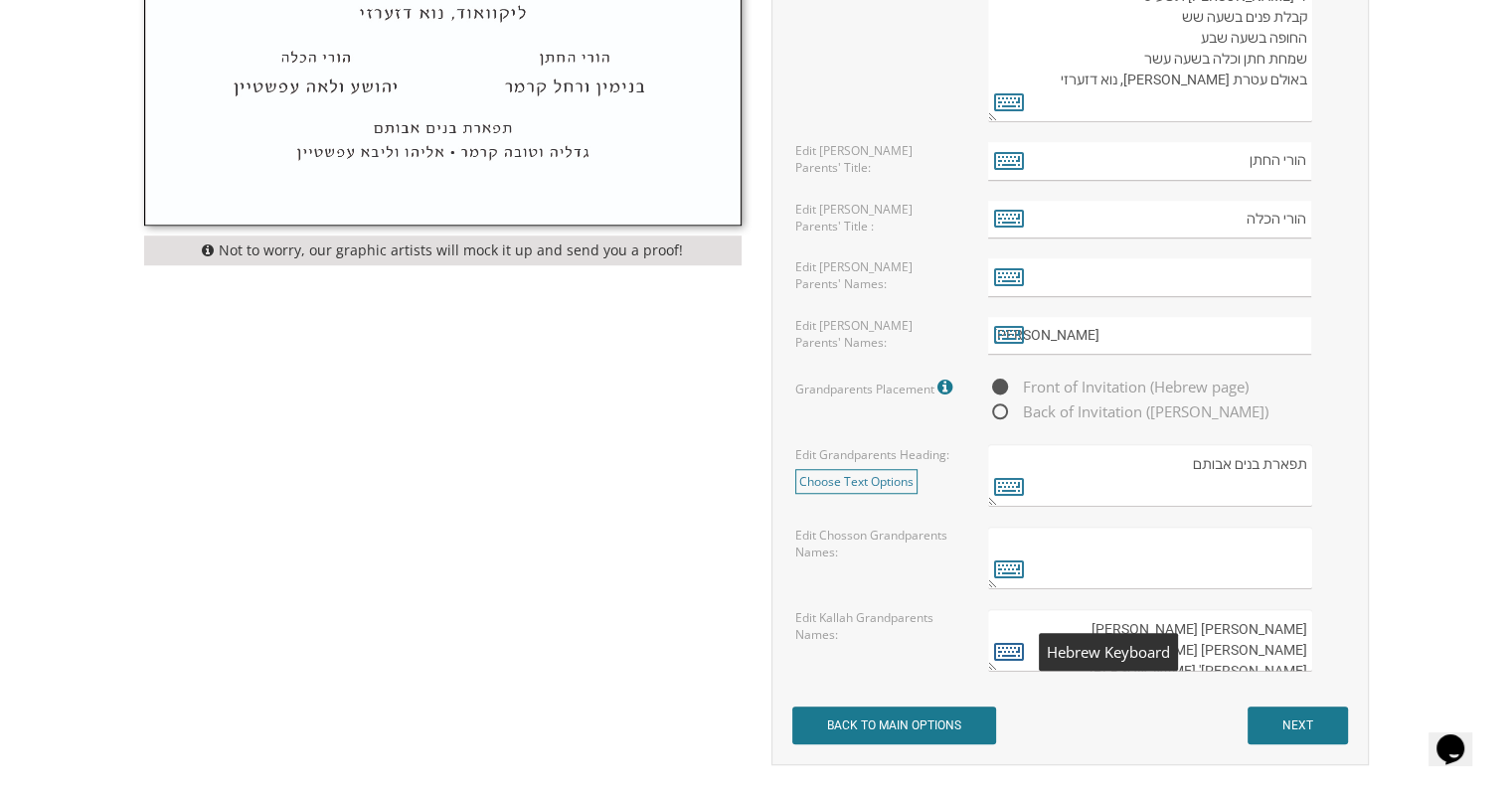 click at bounding box center [1009, 651] 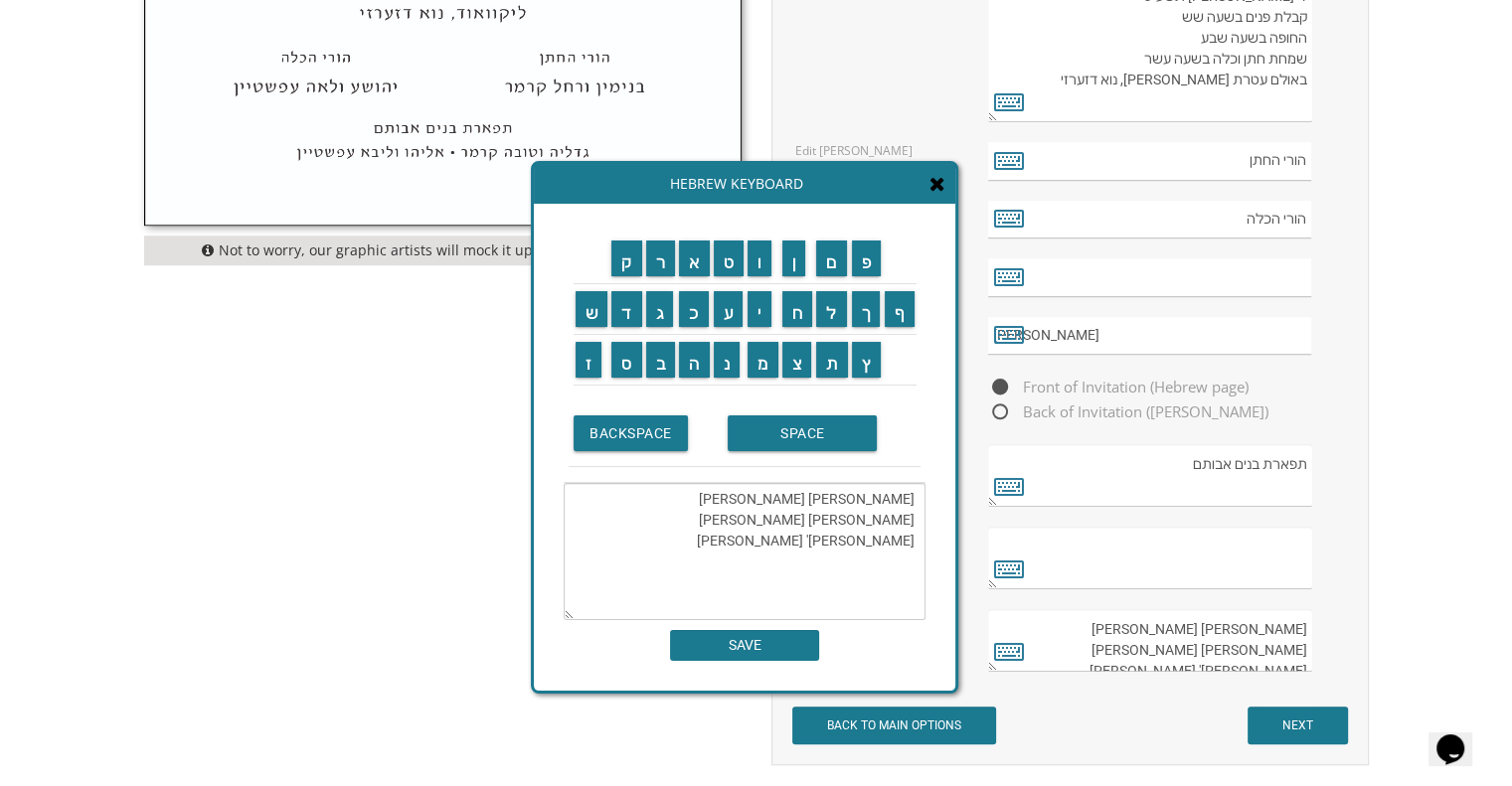 click on "חוה מאשה פרלמן
משה מאיר פרלמן זייל
רפאל מריזן
נתני' מריזן" at bounding box center [745, 551] 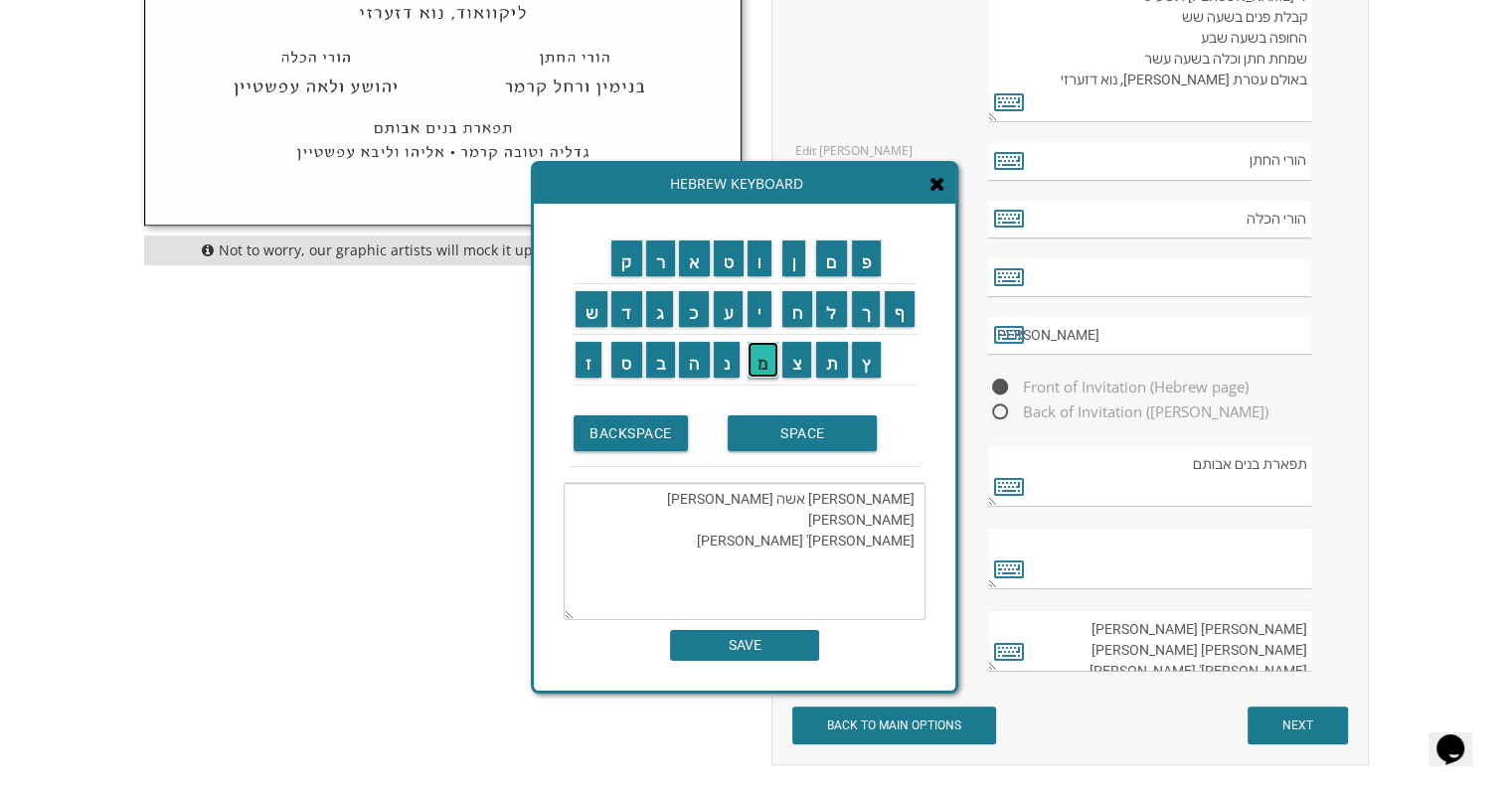 click on "מ" at bounding box center [762, 360] 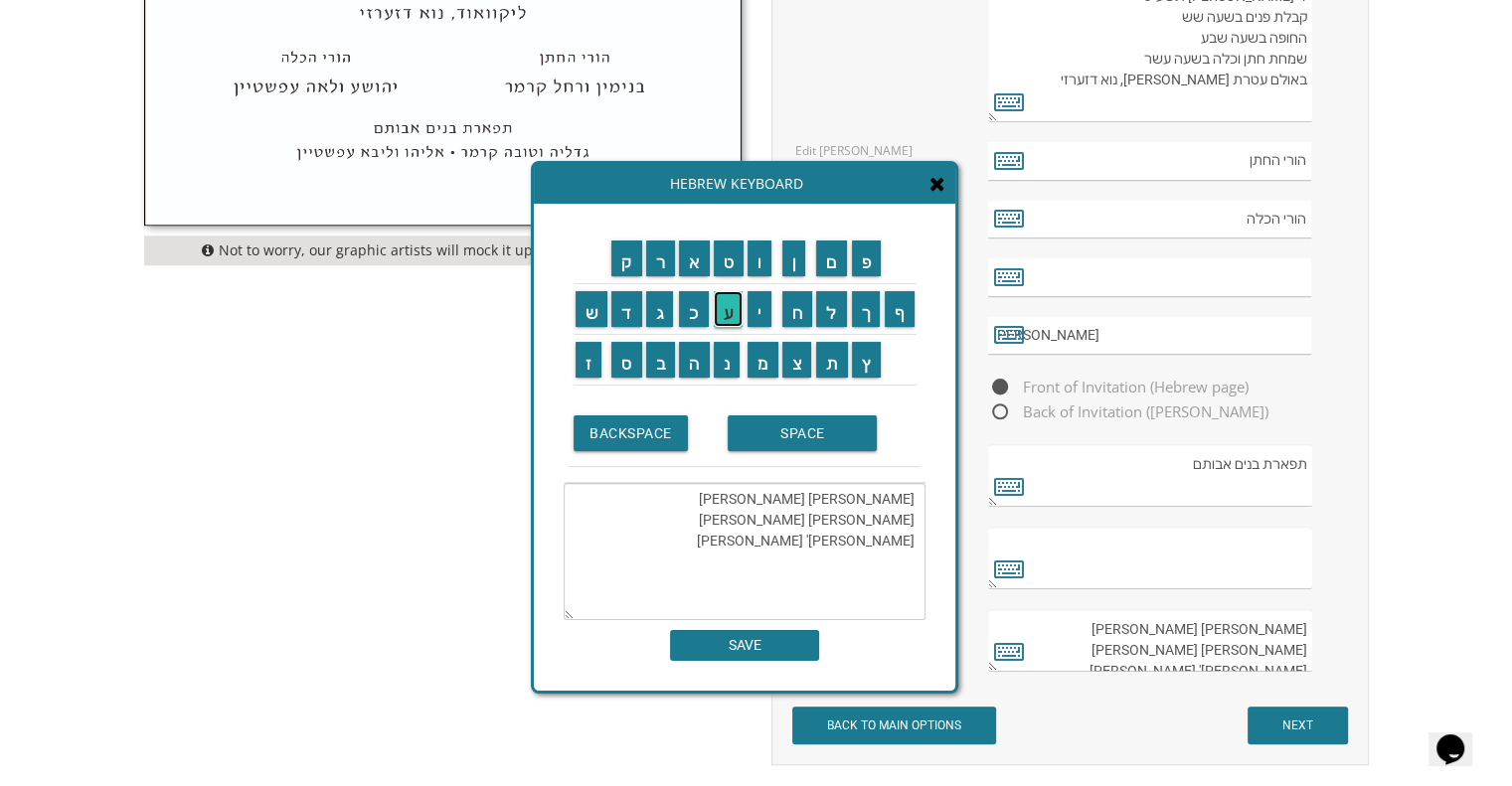 click on "ע" at bounding box center [729, 309] 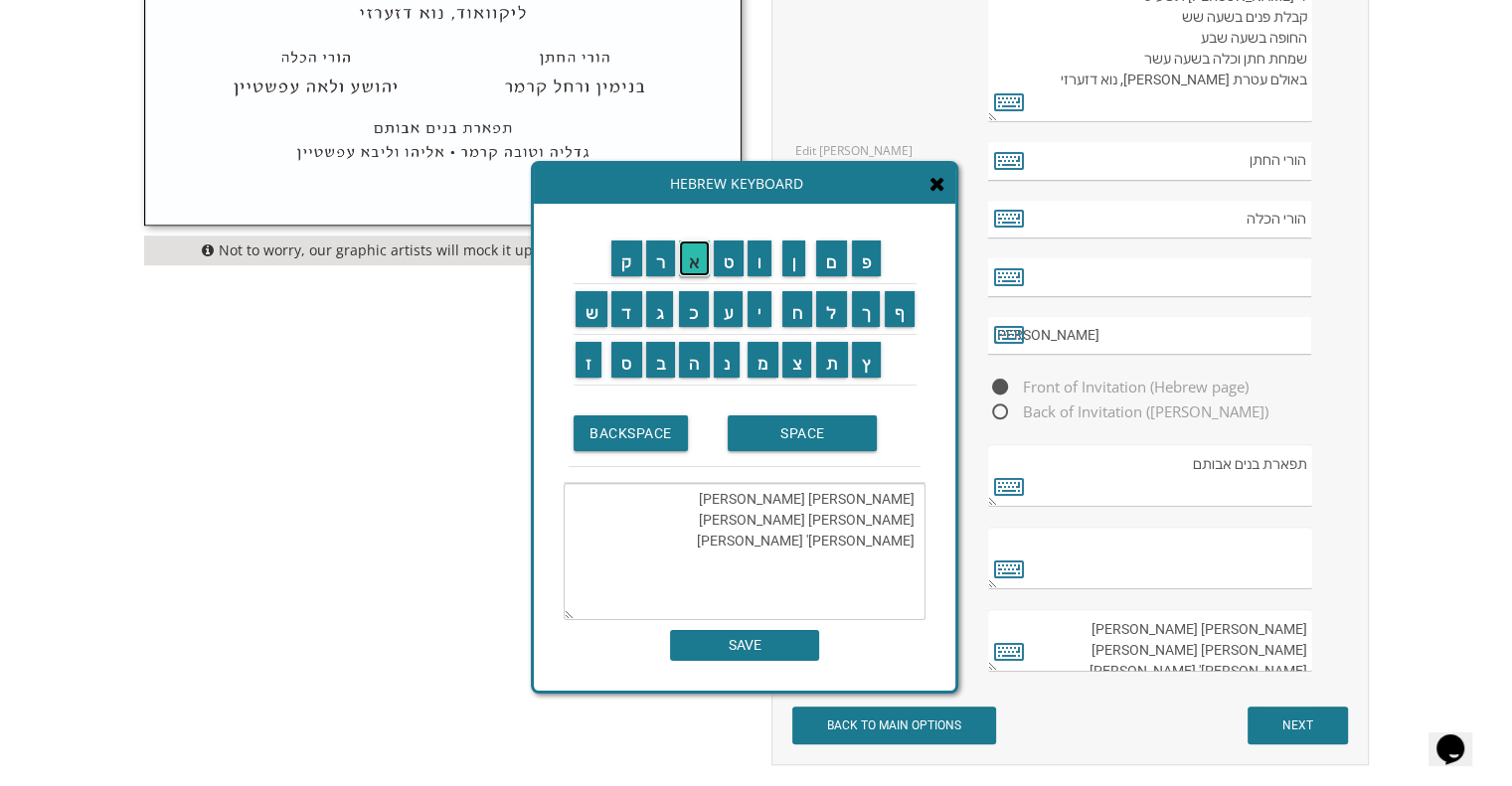 click on "א" at bounding box center (694, 258) 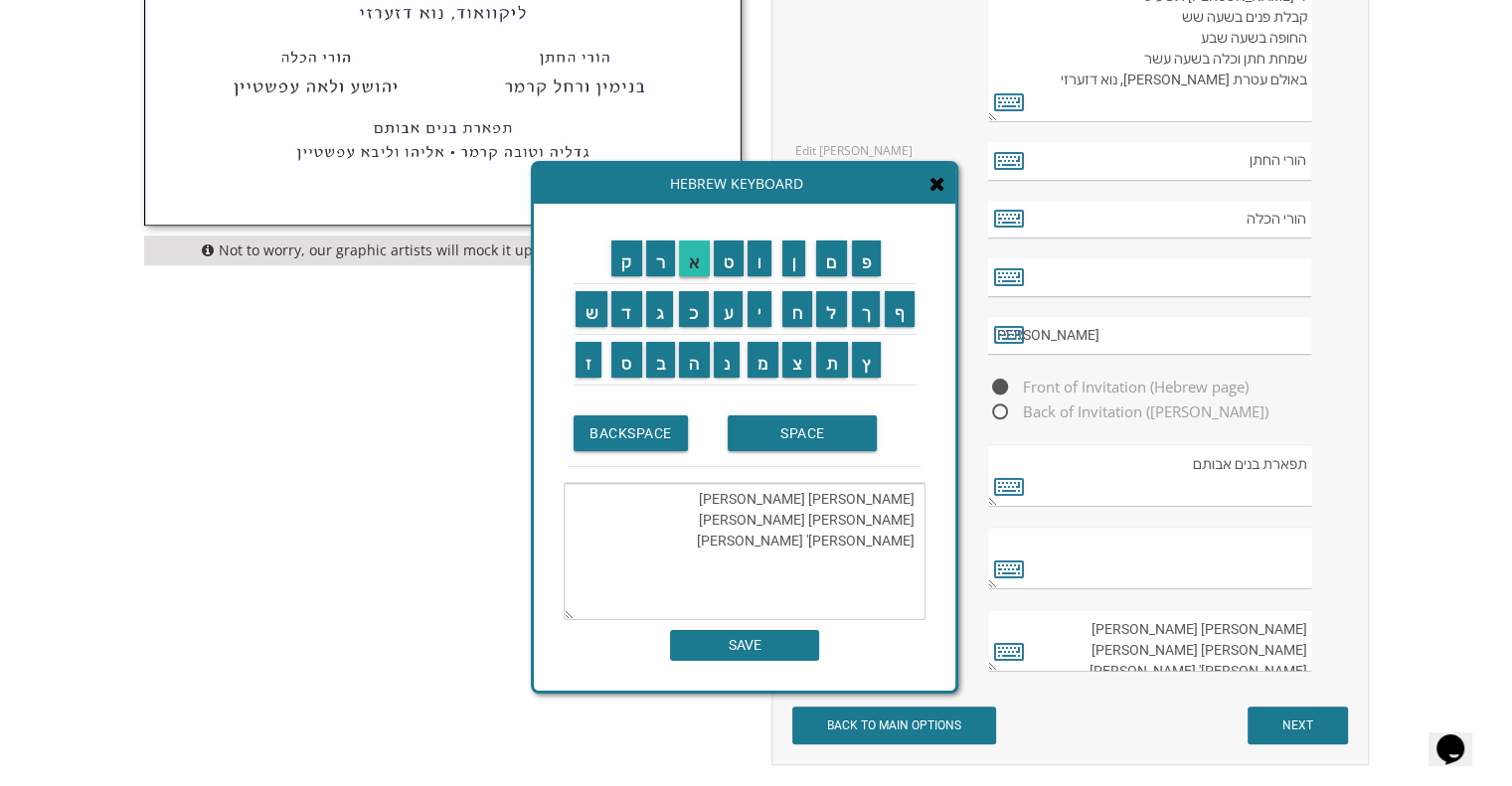 type on "חוה מאשה פרלמן
משה מאיר פרלמן זייל
רפאל מריזן
נתני' מריזן" 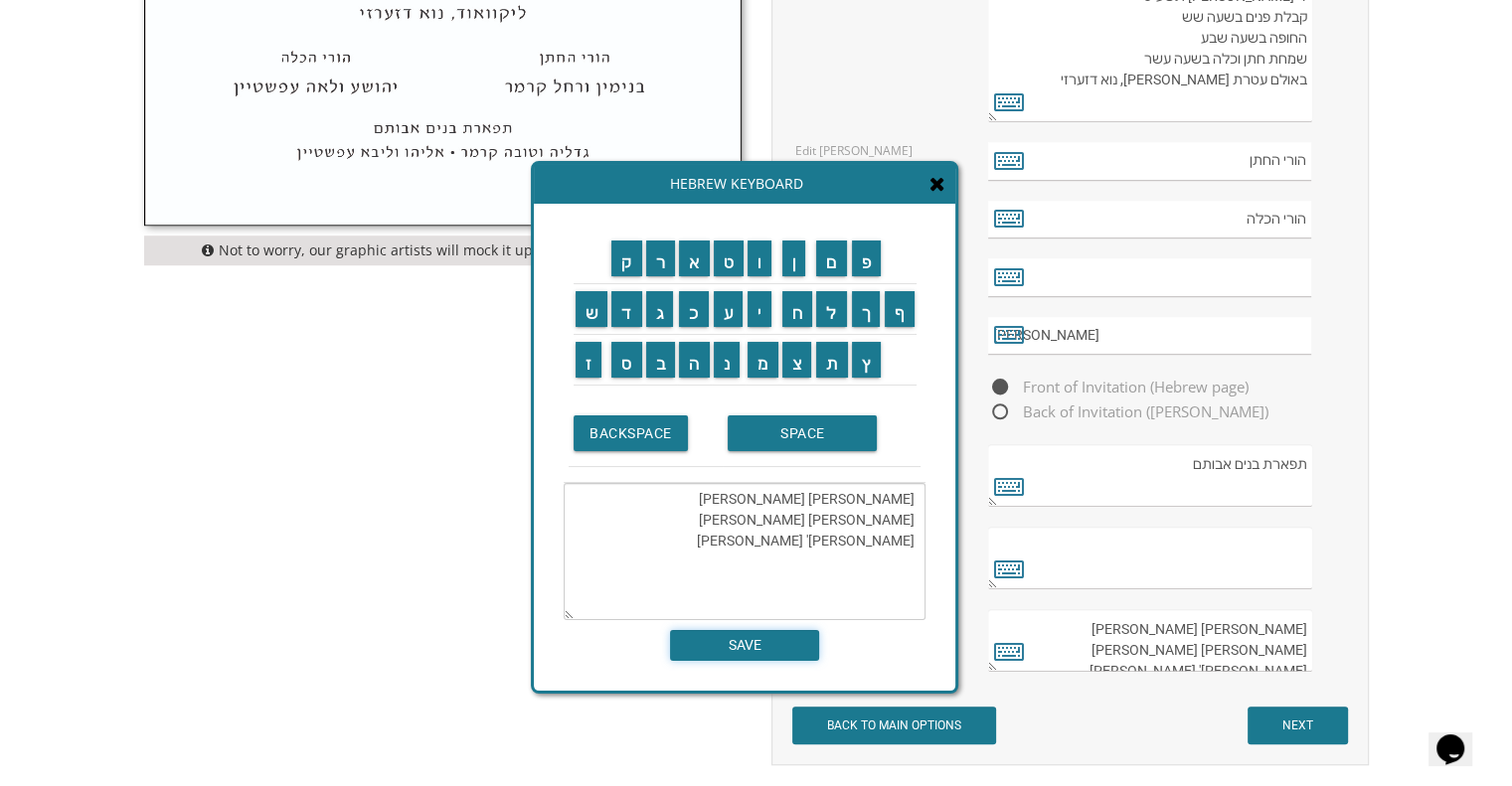 click on "SAVE" at bounding box center [745, 645] 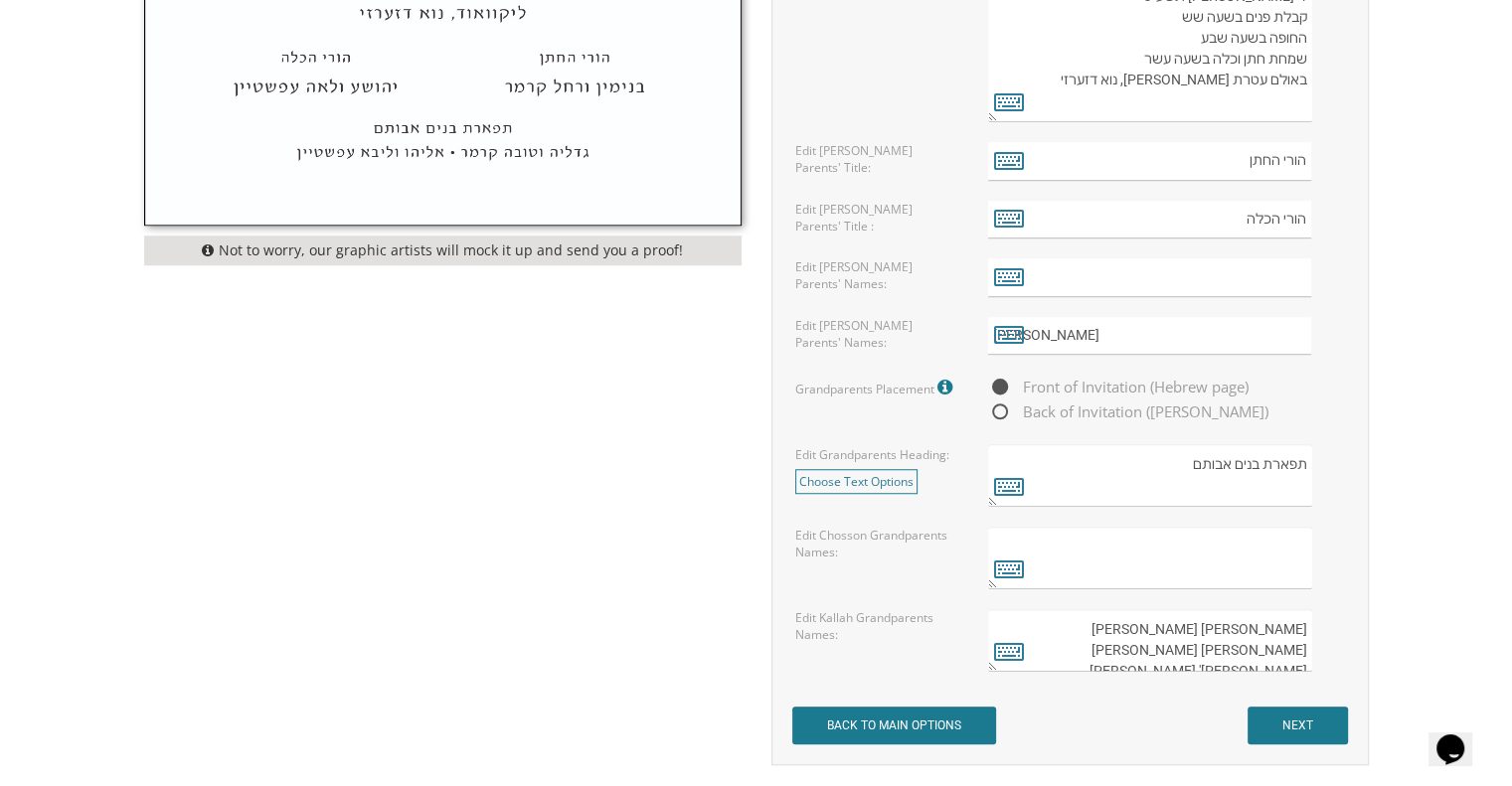 click at bounding box center (1149, 557) 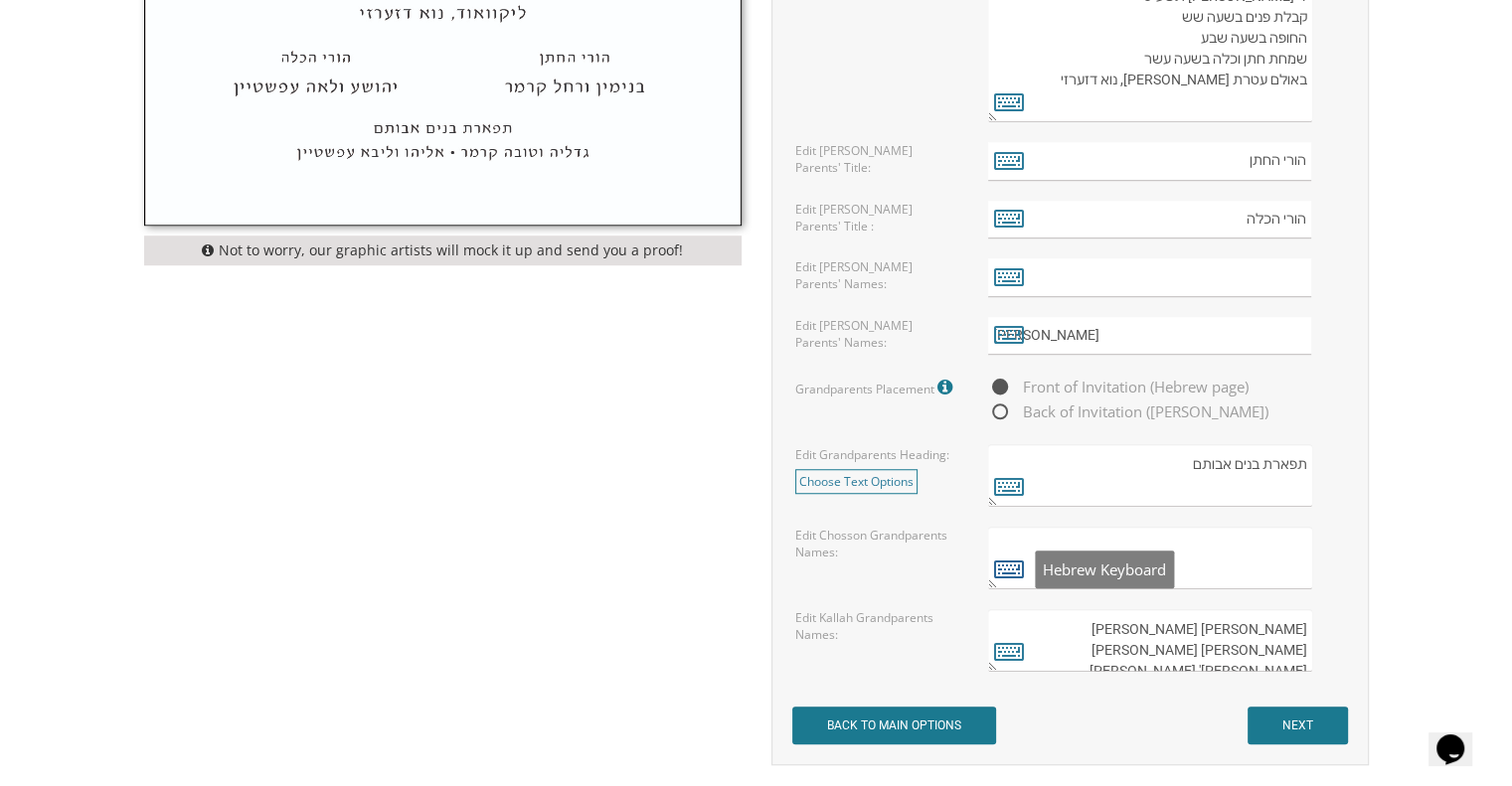 click at bounding box center (1009, 568) 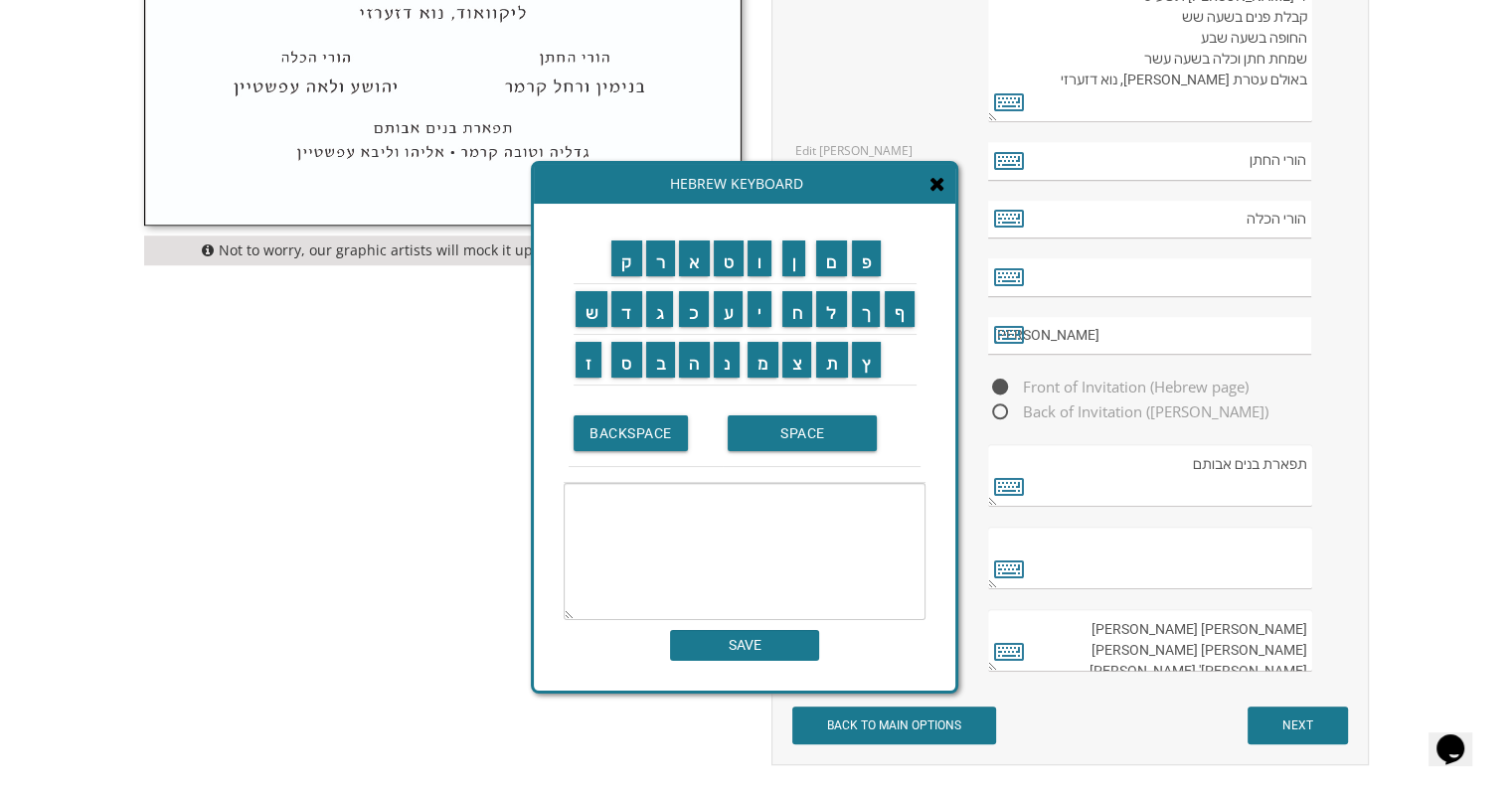 click on "חוה מאשה פרלמן
משה מאיר פרלמן זייל
רפאל מריזן
נתני' מריזן" at bounding box center (1149, 640) 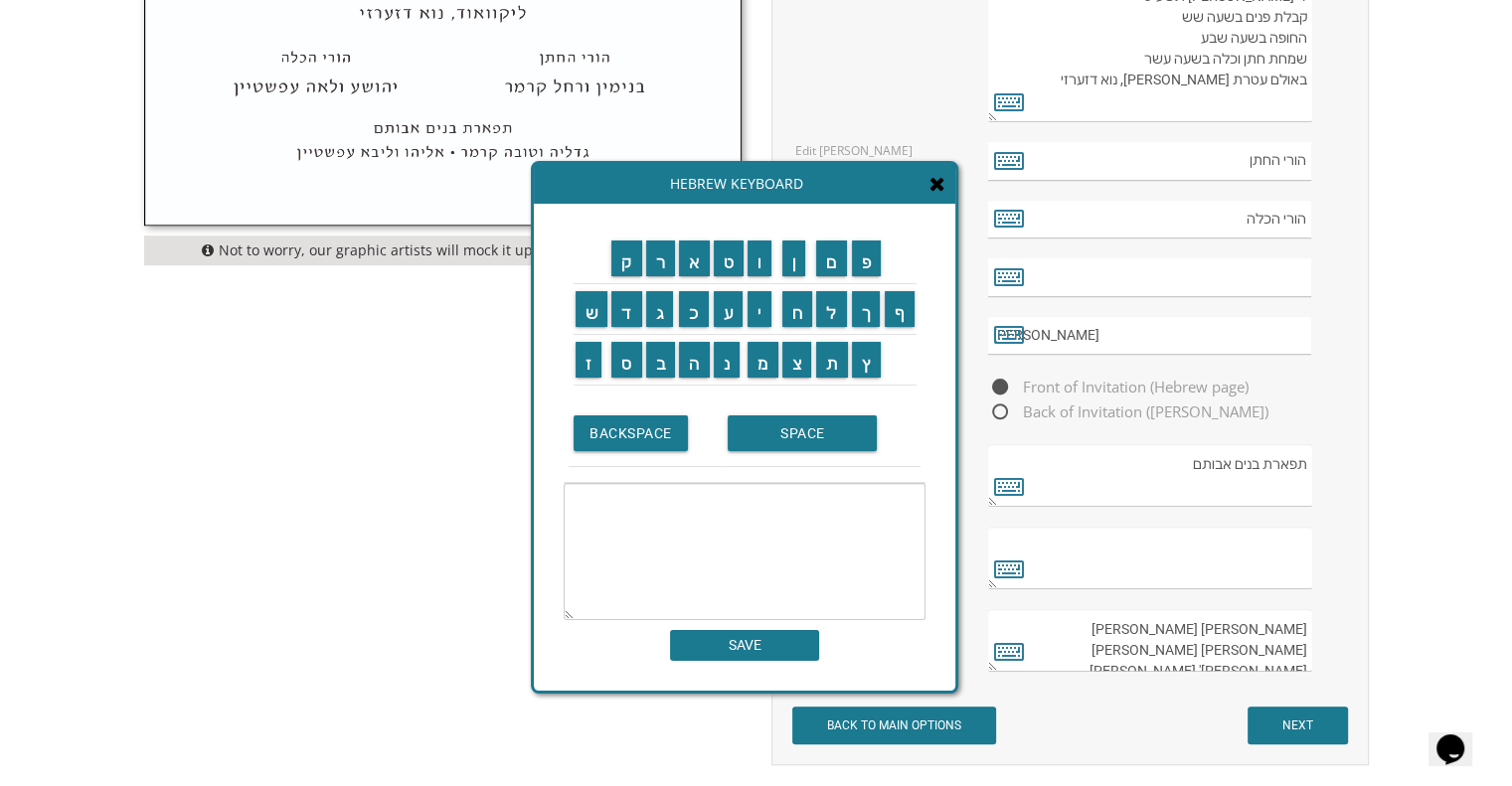 click at bounding box center (937, 184) 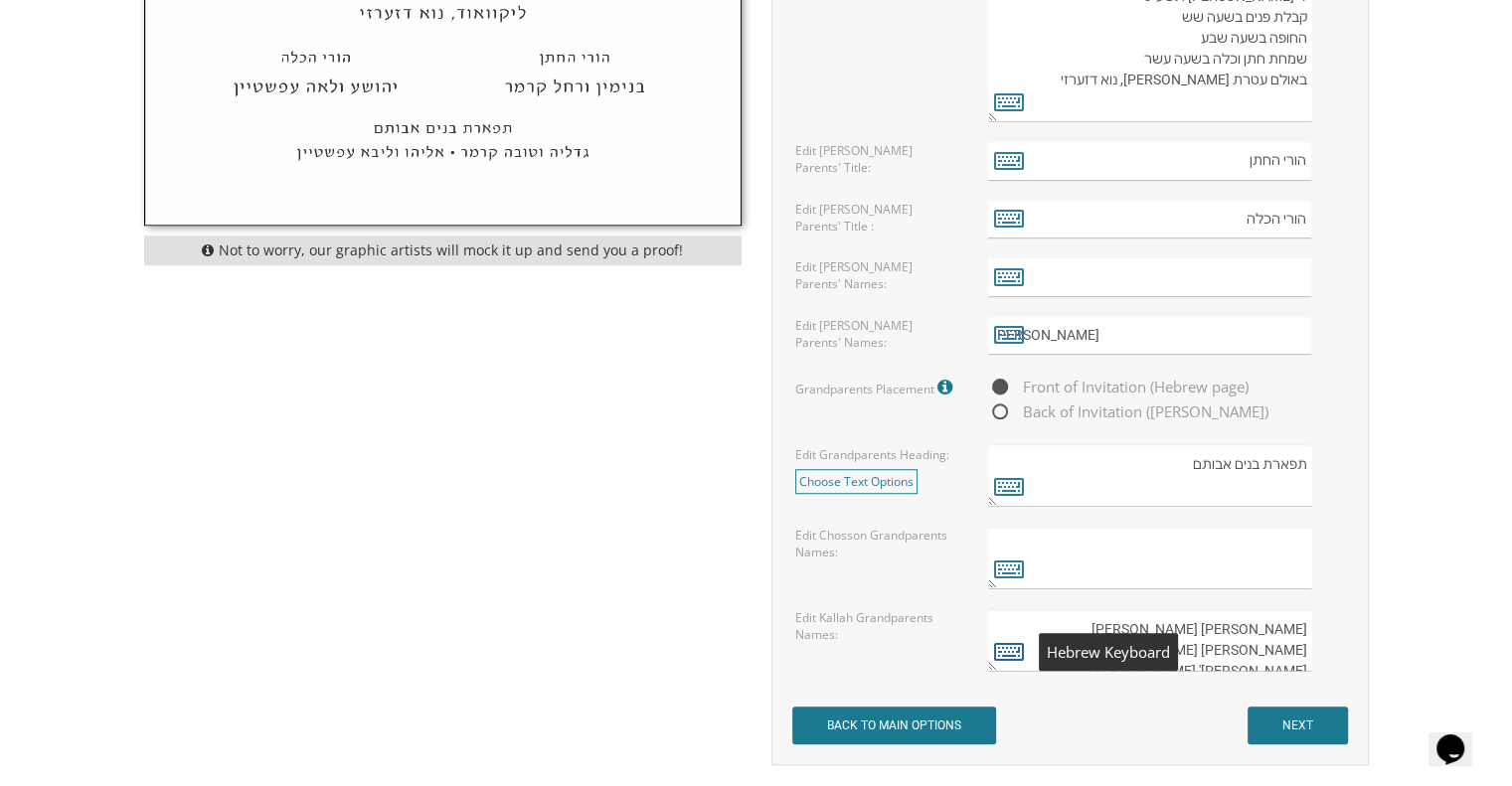 click at bounding box center (1009, 651) 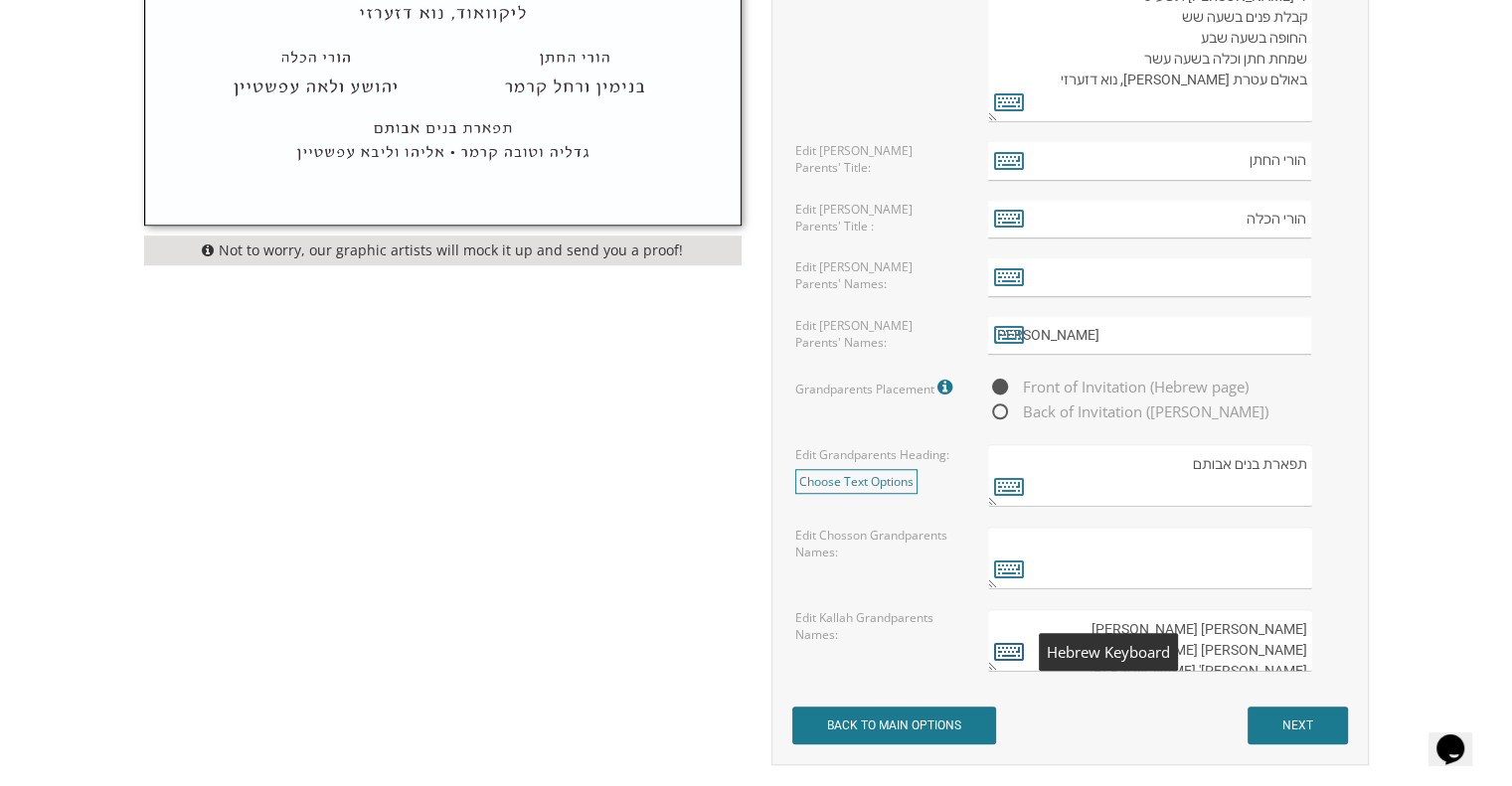 type on "חוה מאשה פרלמן
משה מאיר פרלמן זייל
רפאל מריזן
נתני' מריזן" 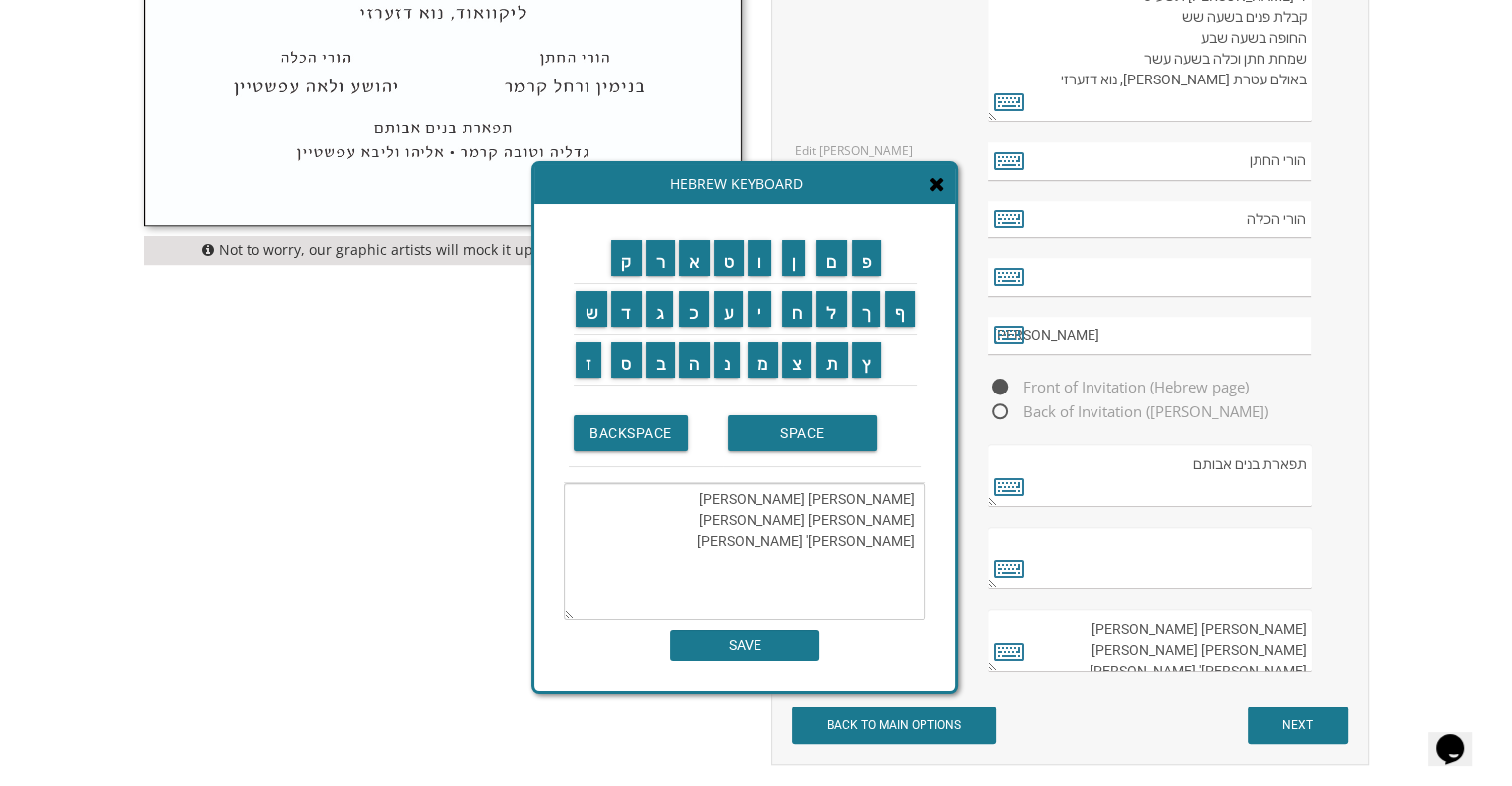 drag, startPoint x: 806, startPoint y: 514, endPoint x: 785, endPoint y: 511, distance: 21.213203 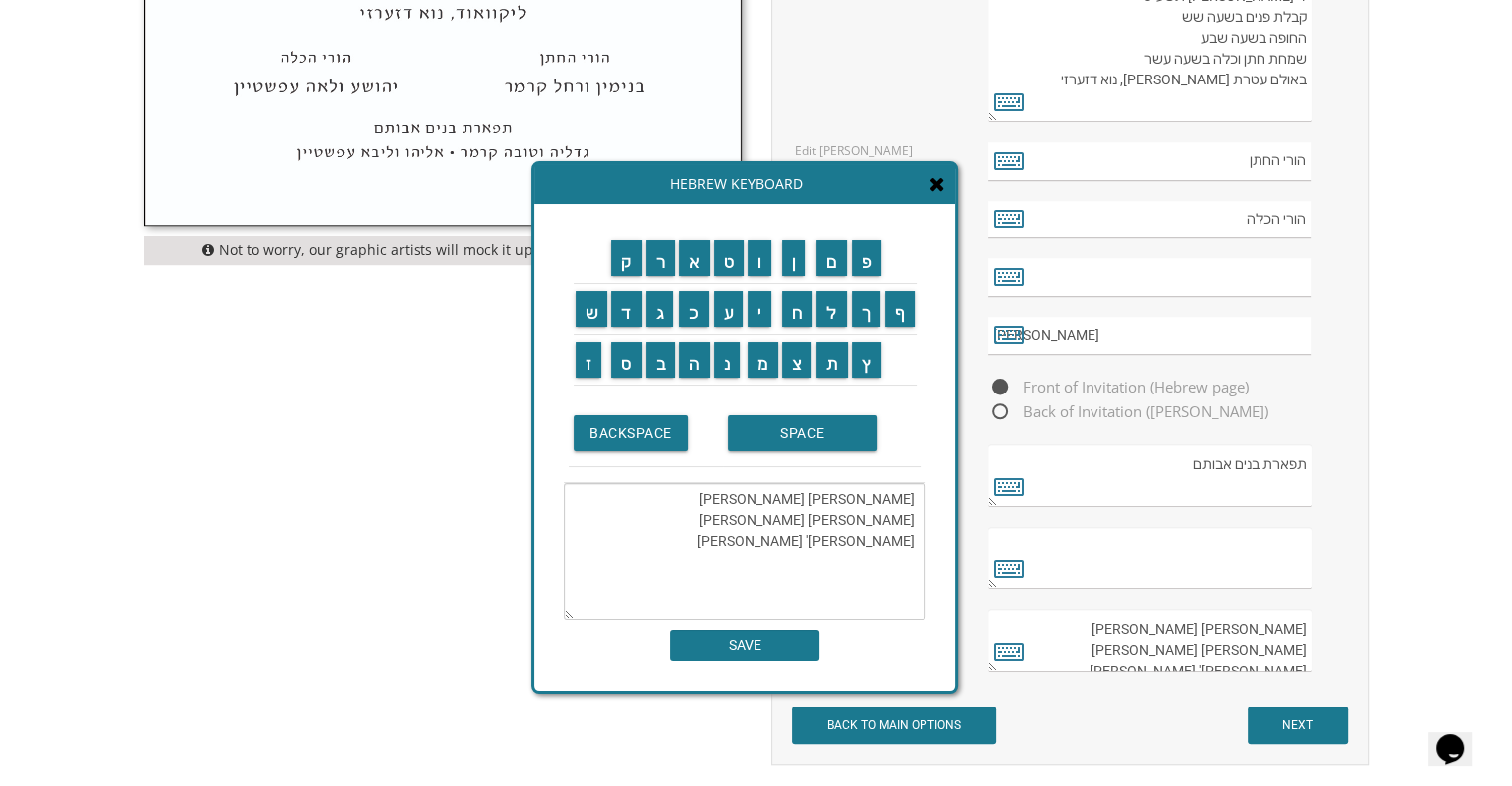 click on "חוה מאשה פרלמן
משה מאיר פרלמן זייל
רפאל מריזן
נתני' מריזן" at bounding box center [745, 551] 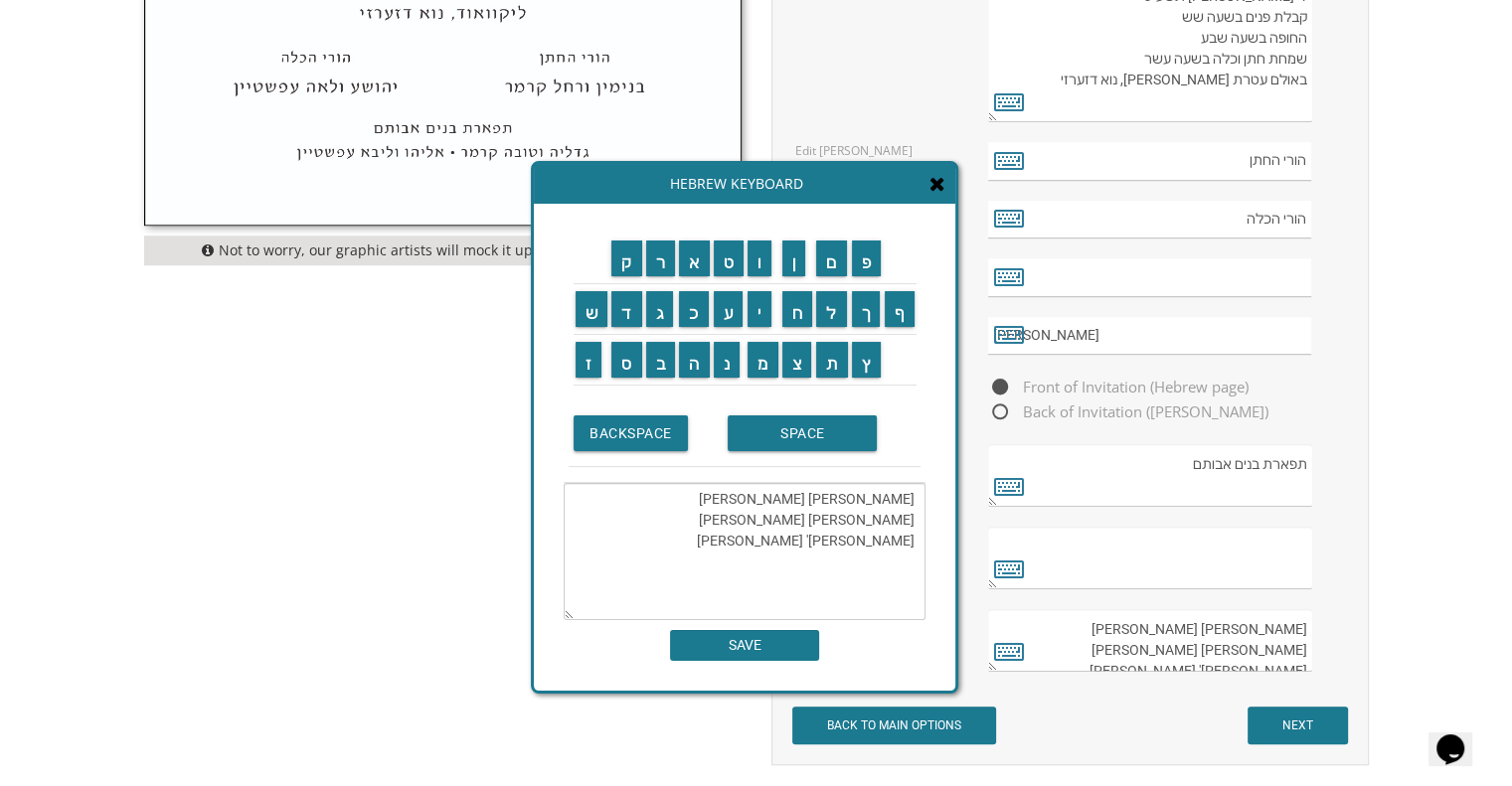 click at bounding box center (937, 184) 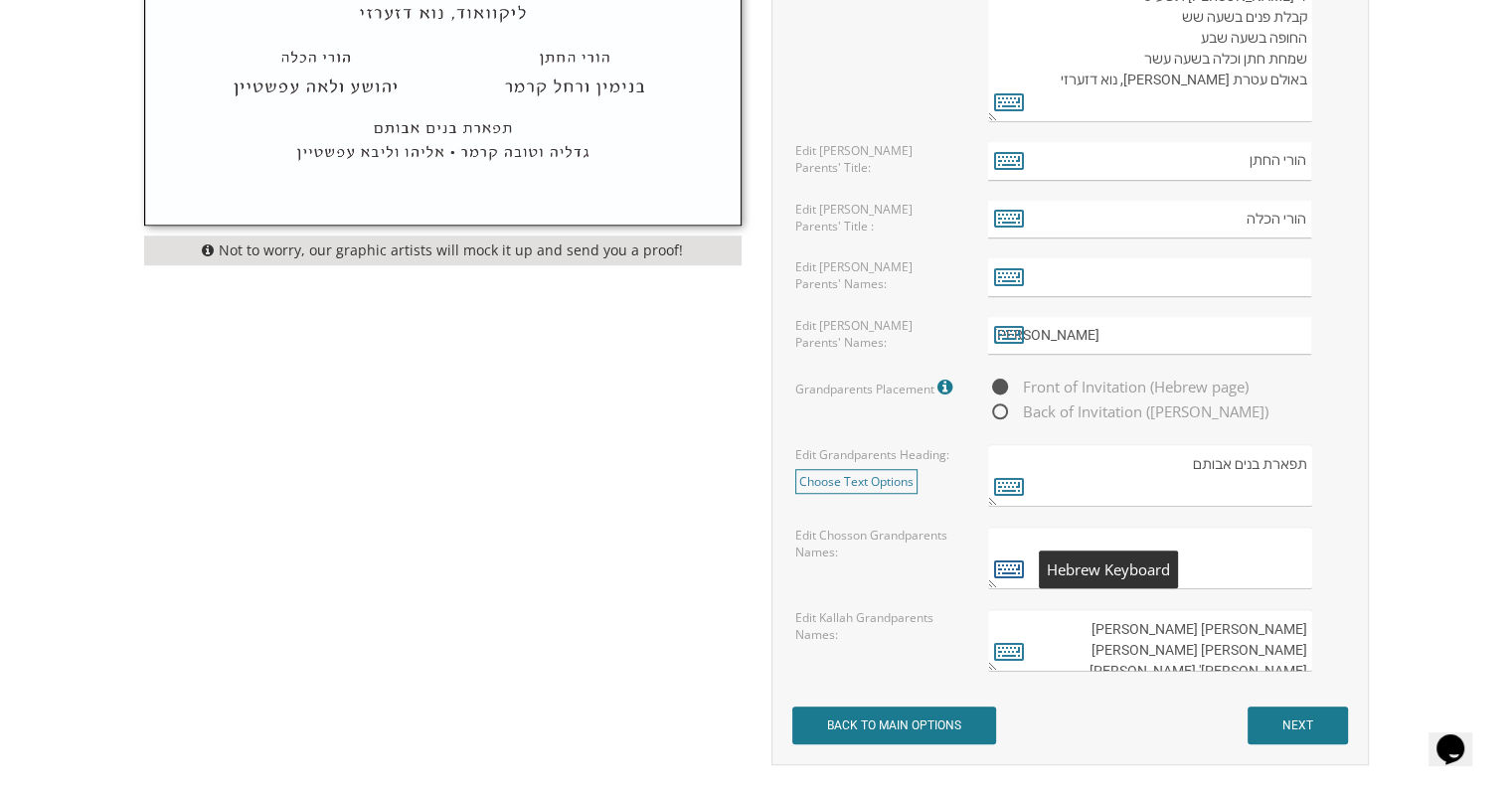 click at bounding box center (1009, 568) 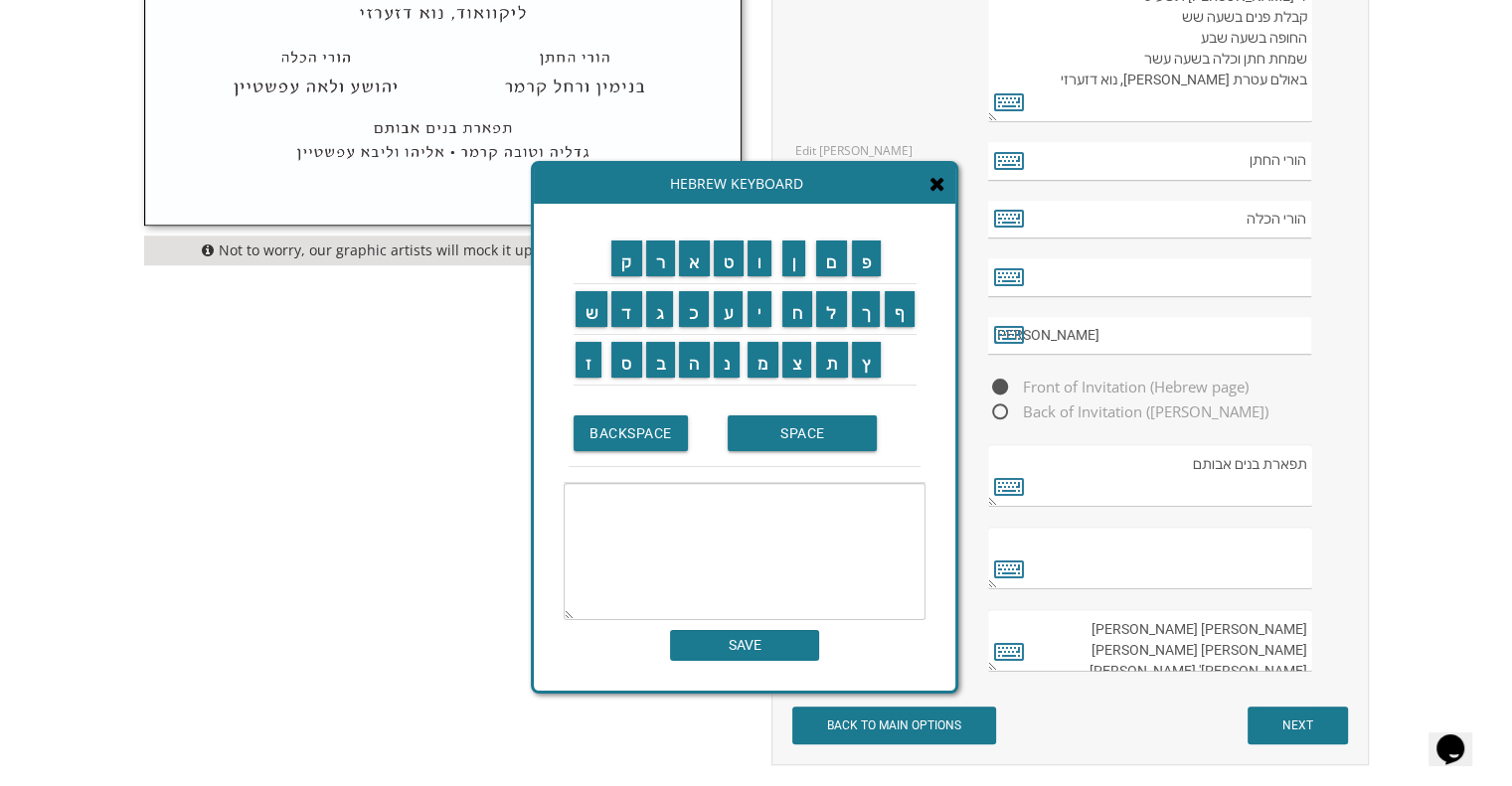 click at bounding box center [745, 551] 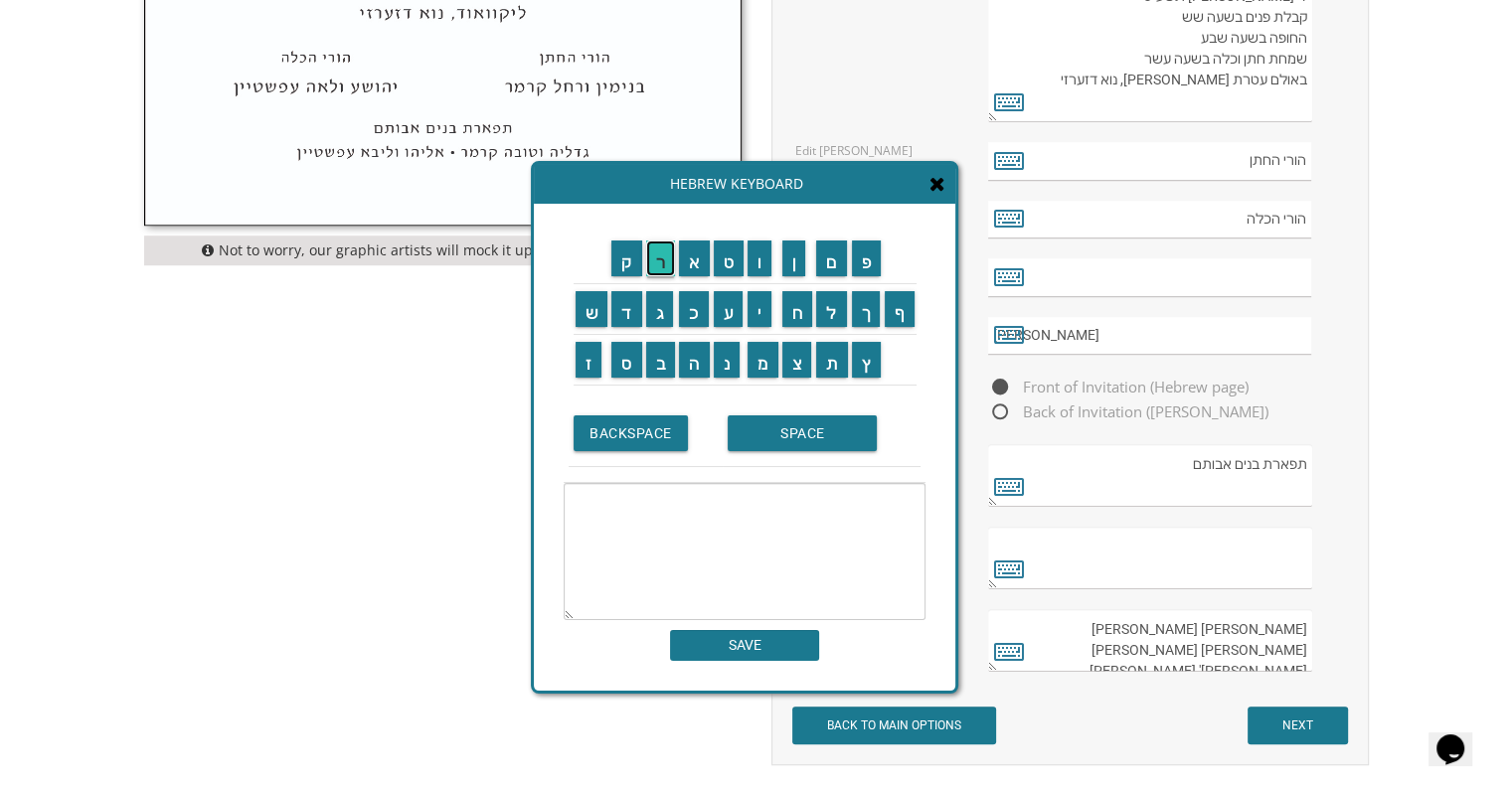 click on "ר" at bounding box center [661, 258] 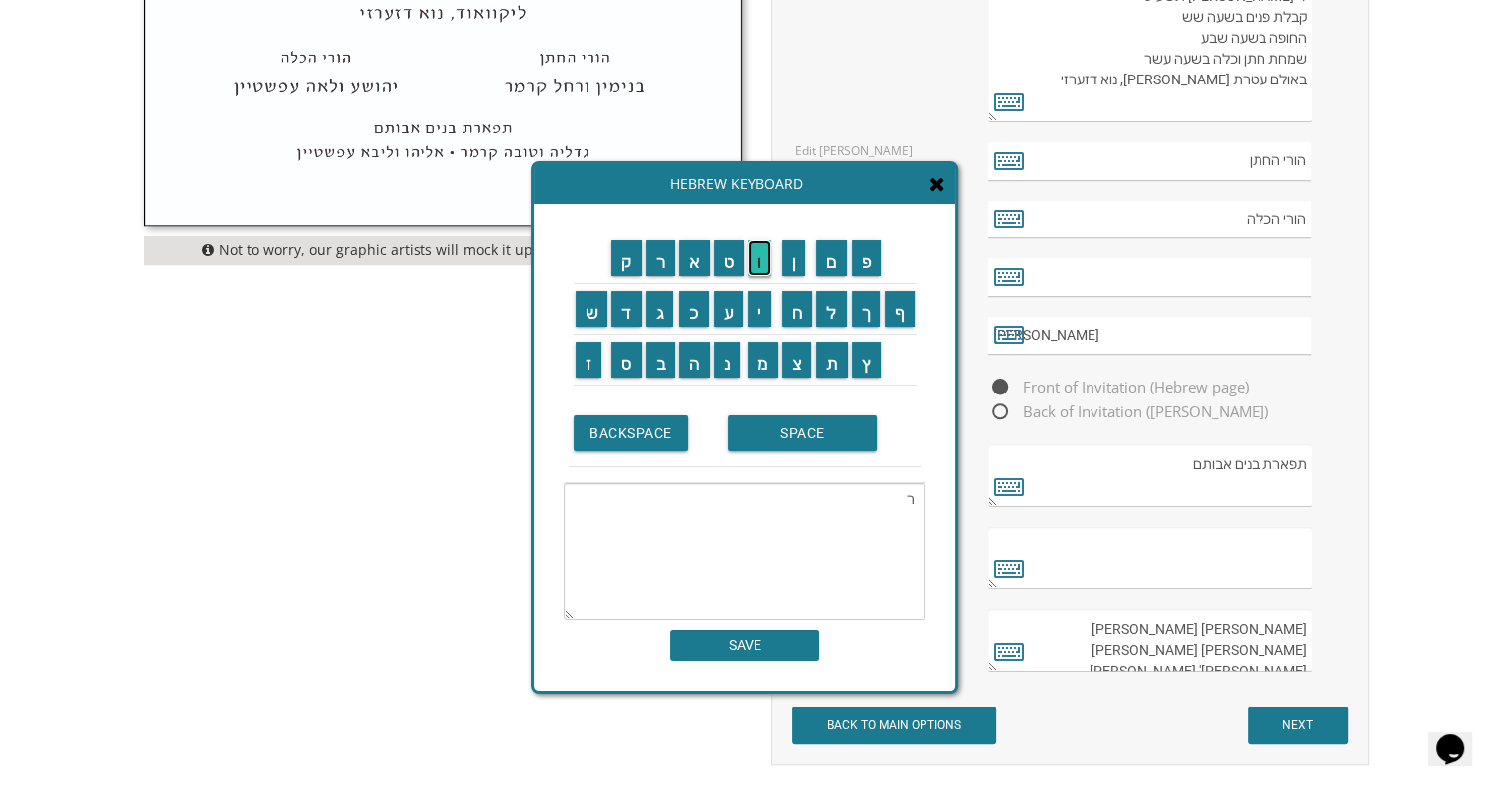 click on "ו" at bounding box center [759, 258] 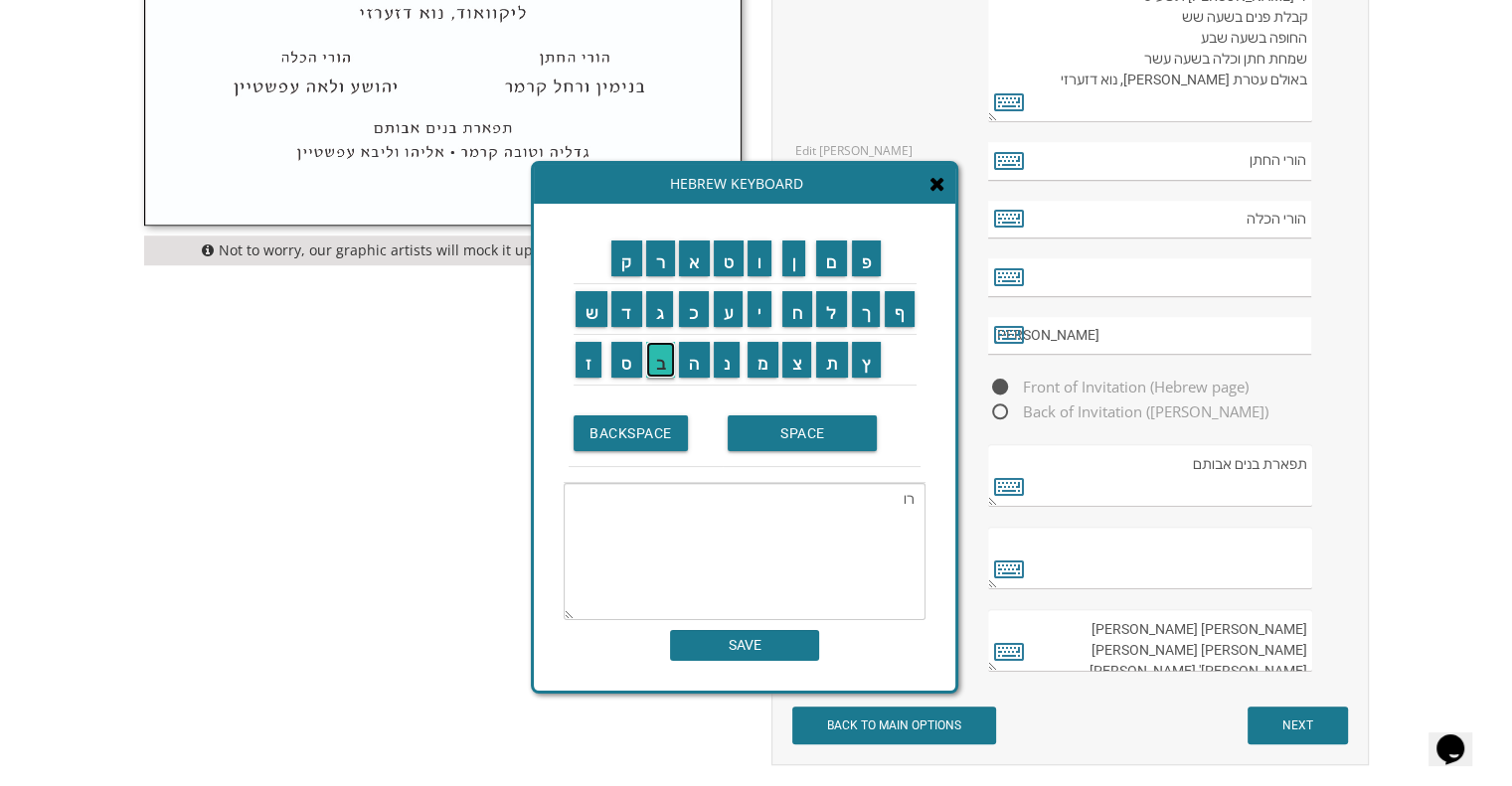 click on "ב" at bounding box center (661, 360) 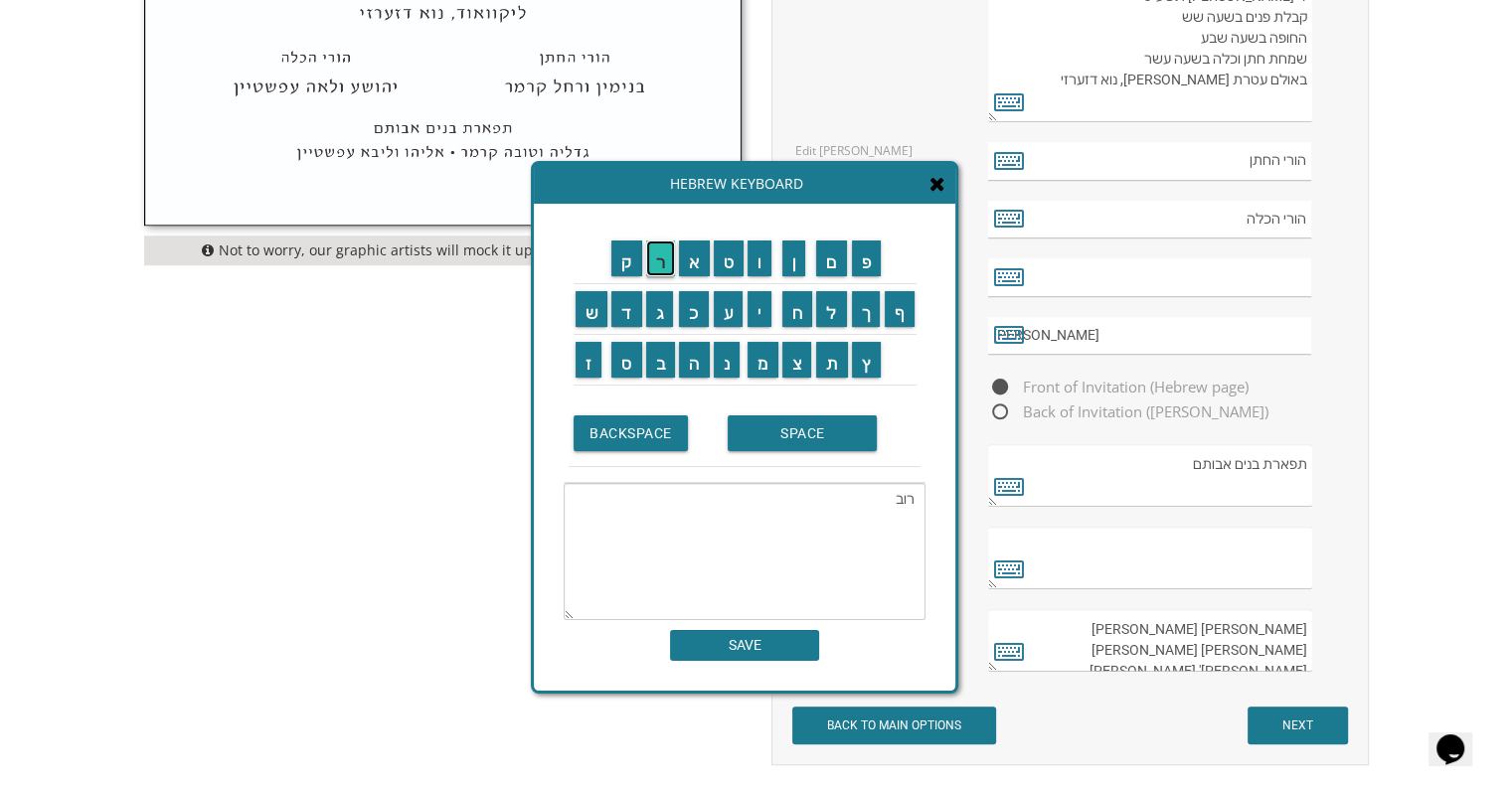 click on "ר" at bounding box center [661, 258] 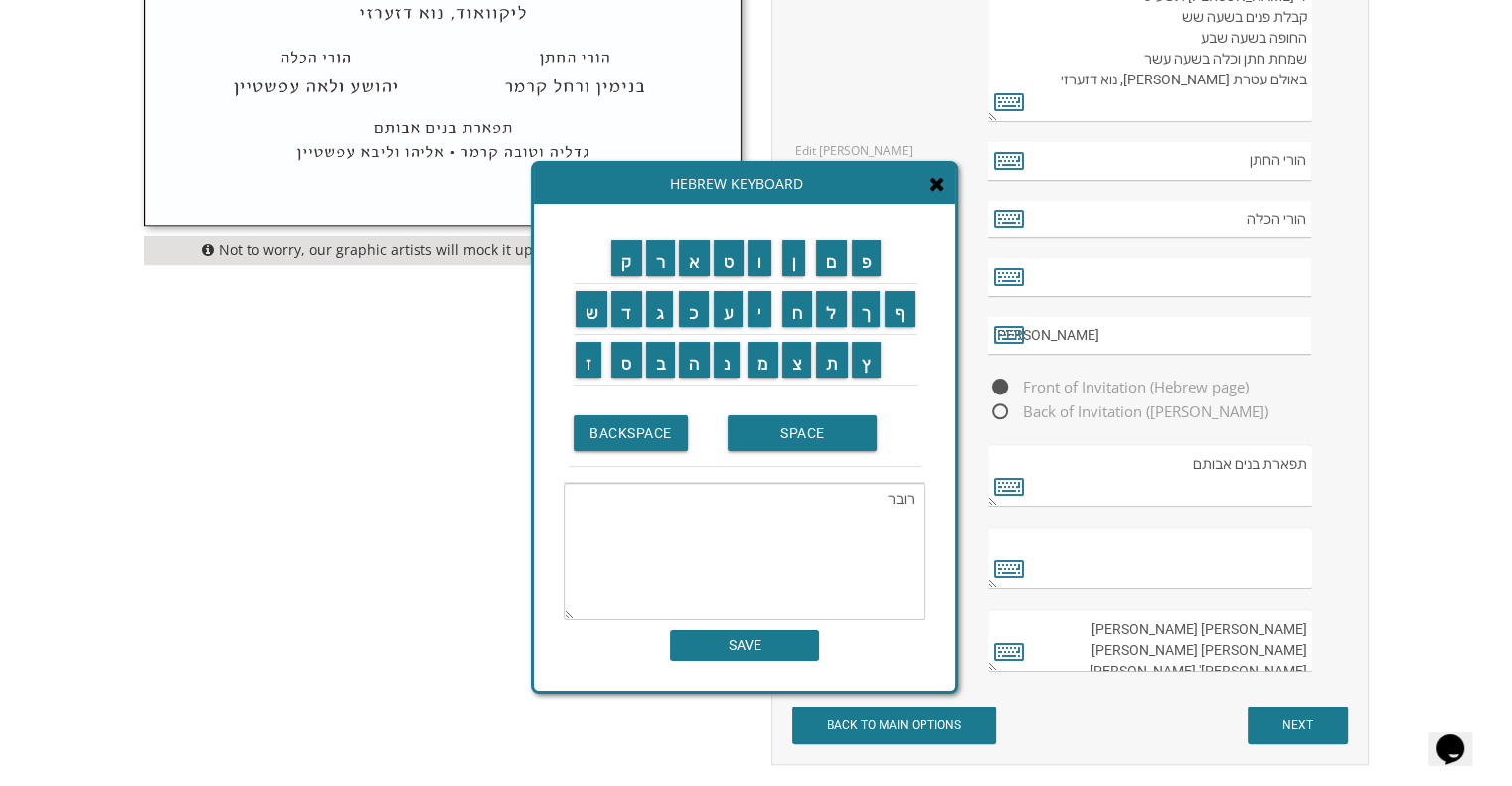 click on "ט" at bounding box center [729, 258] 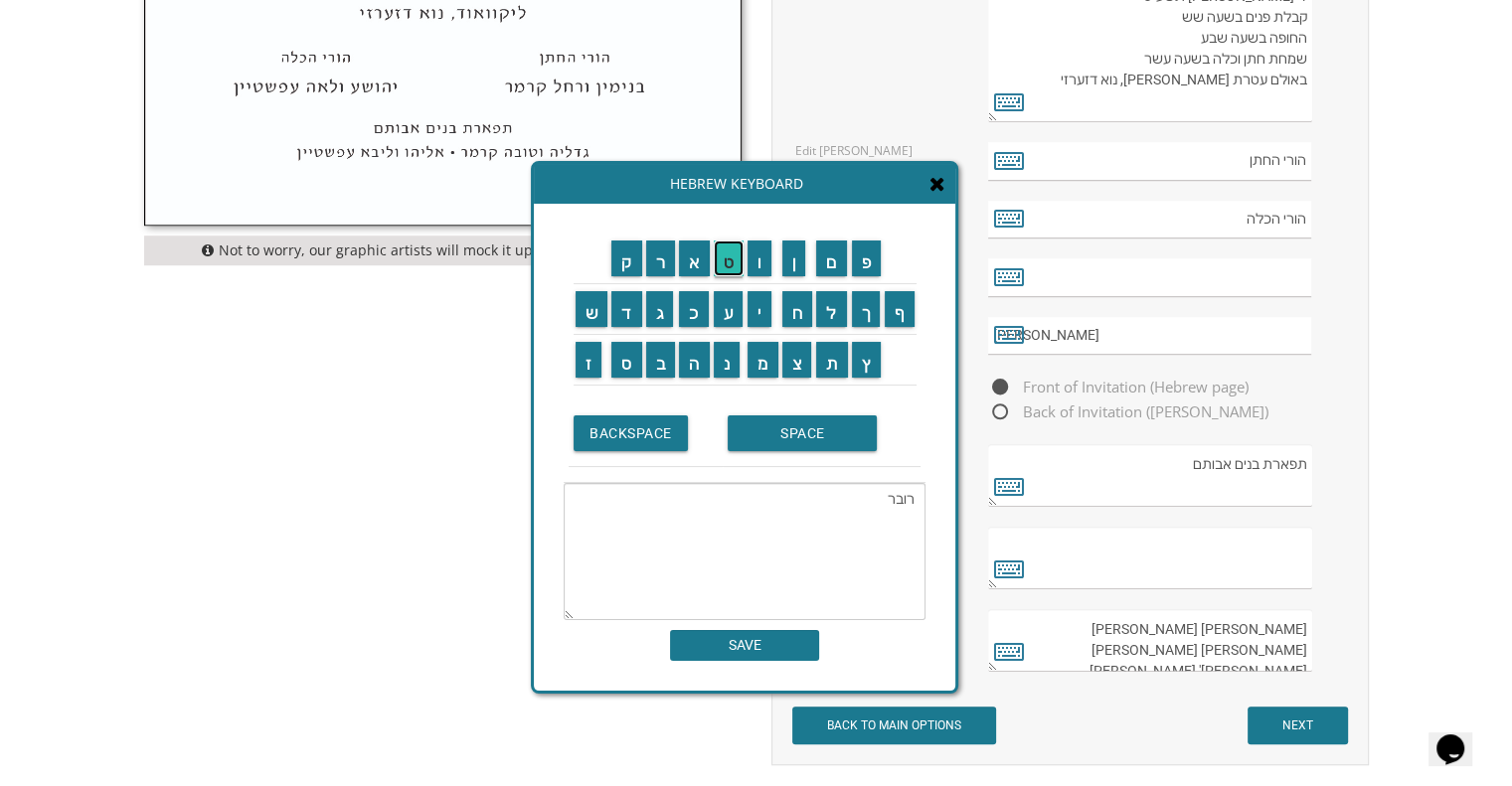 click on "ט" at bounding box center (729, 258) 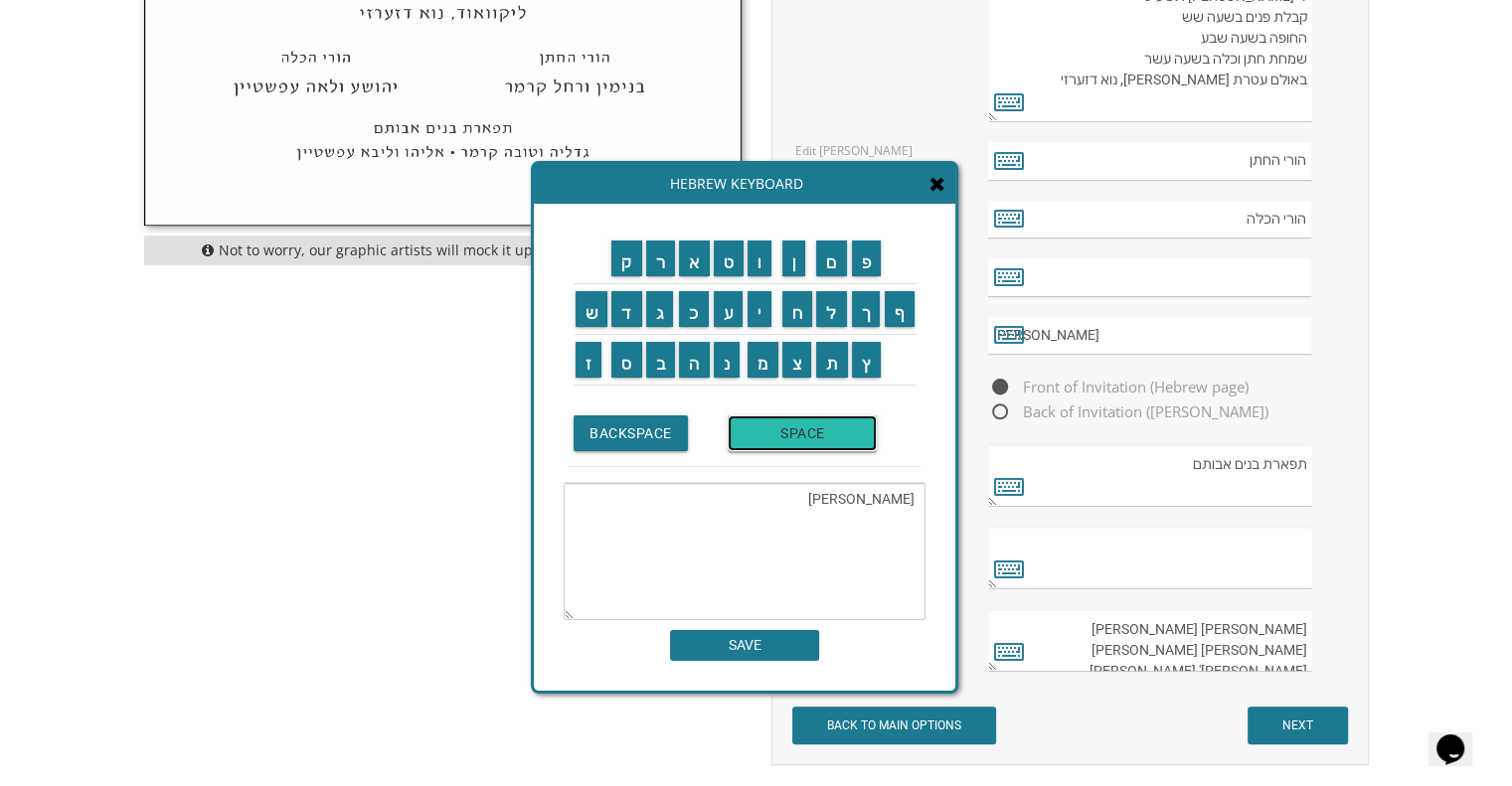 click on "SPACE" at bounding box center [802, 433] 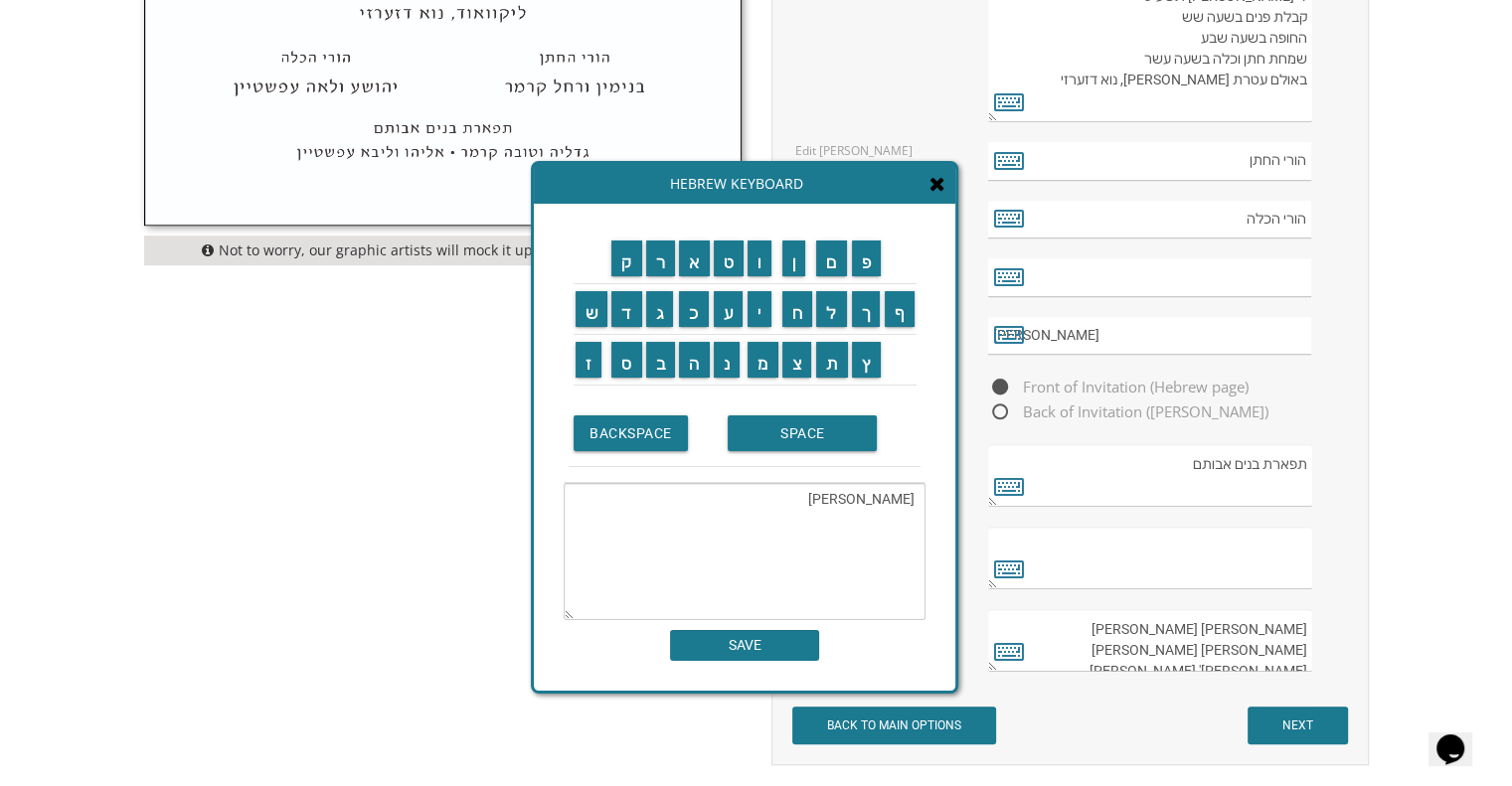 click on "רוברט" at bounding box center [745, 551] 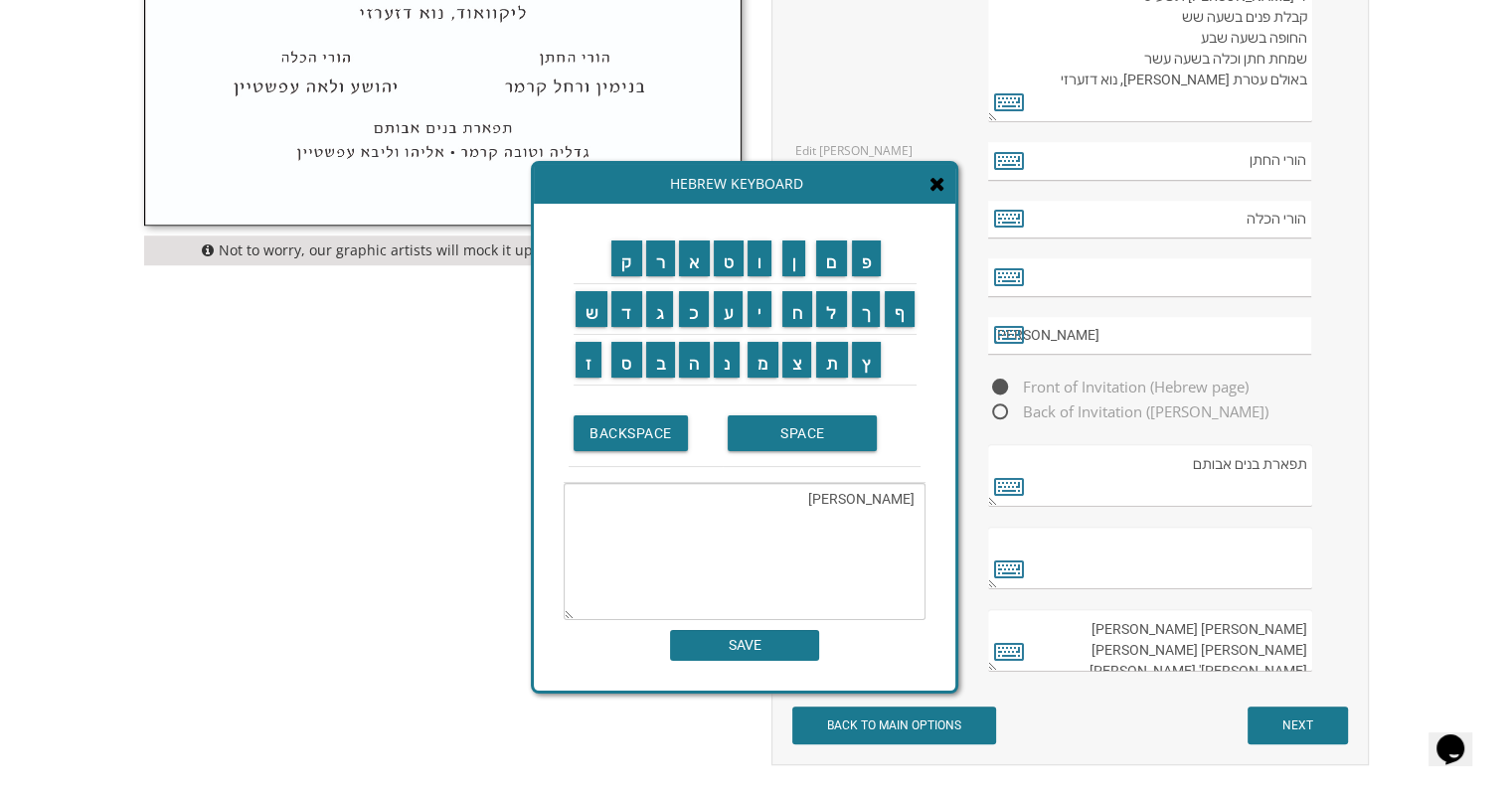 paste on "וסוזן" 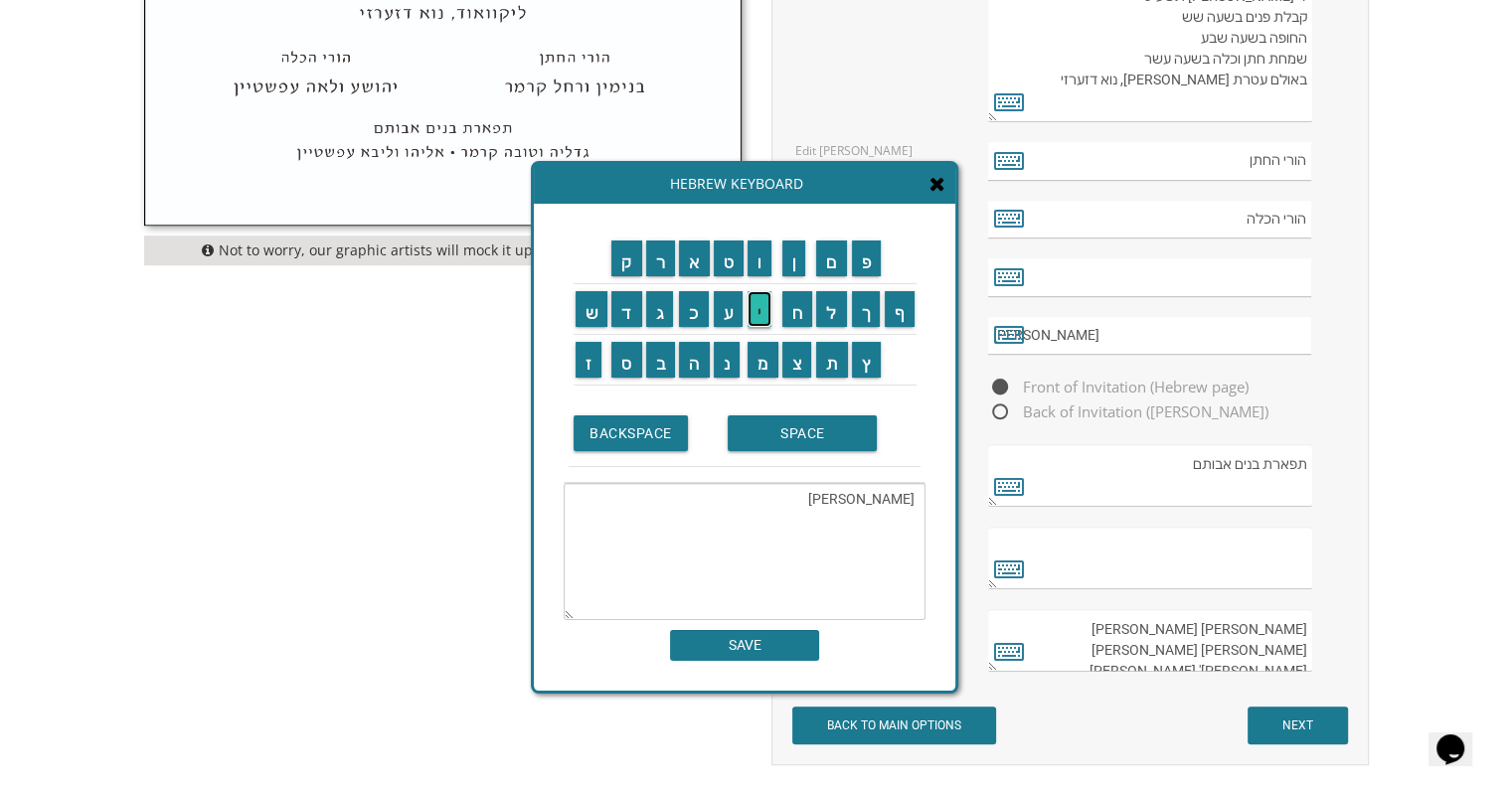 click on "י" at bounding box center (759, 309) 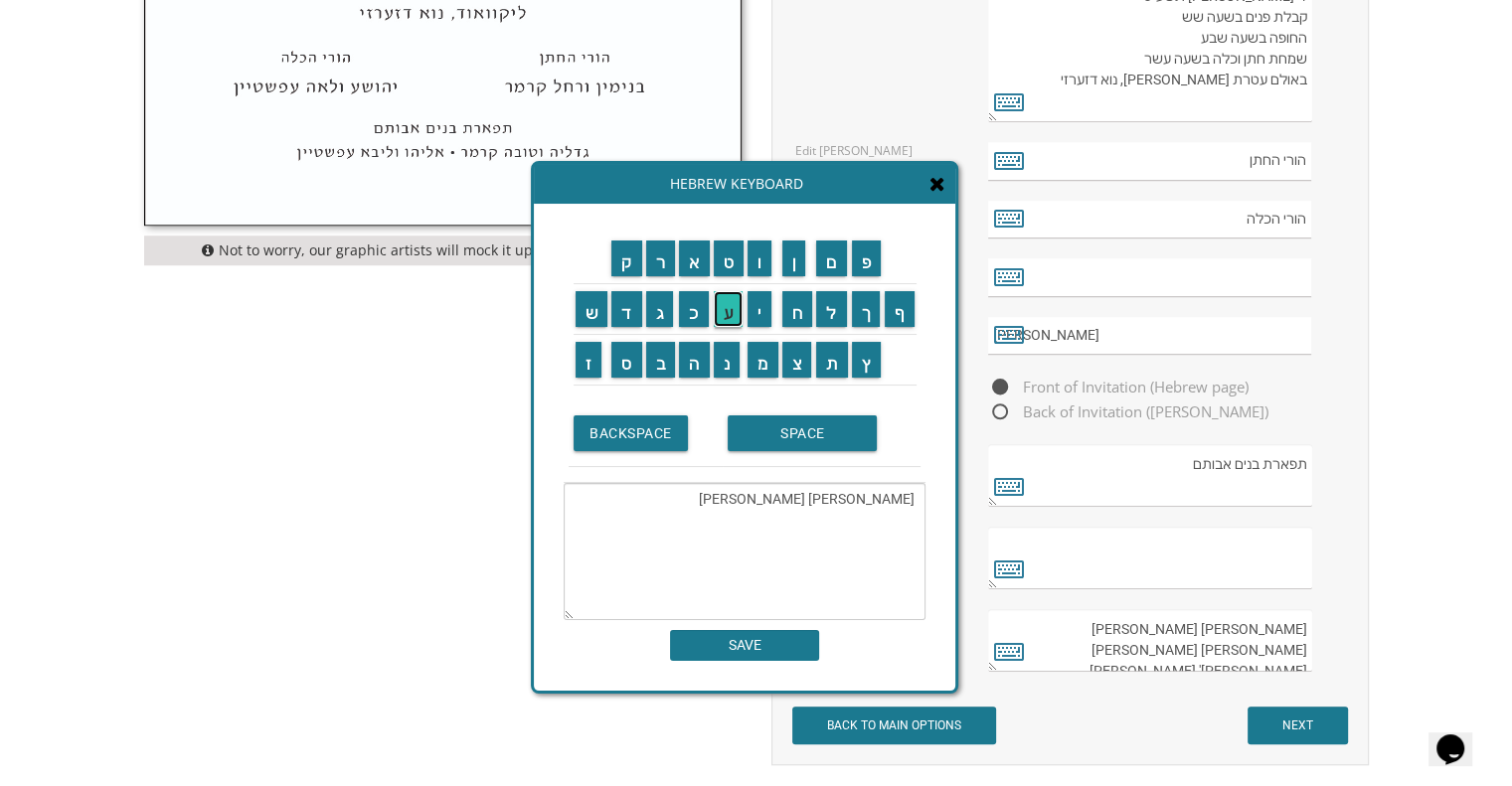 click on "ע" at bounding box center [729, 309] 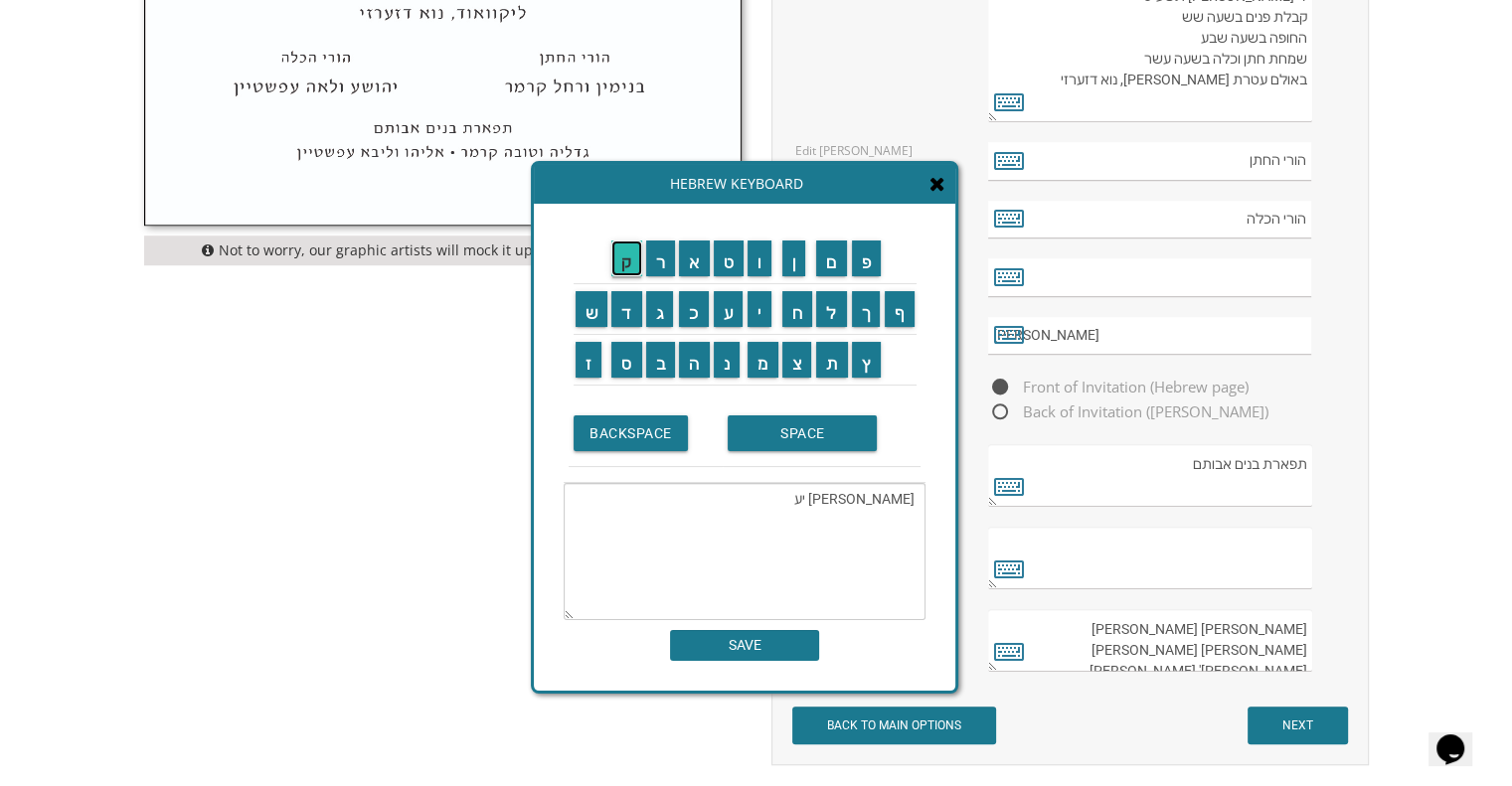 click on "ק" at bounding box center [626, 258] 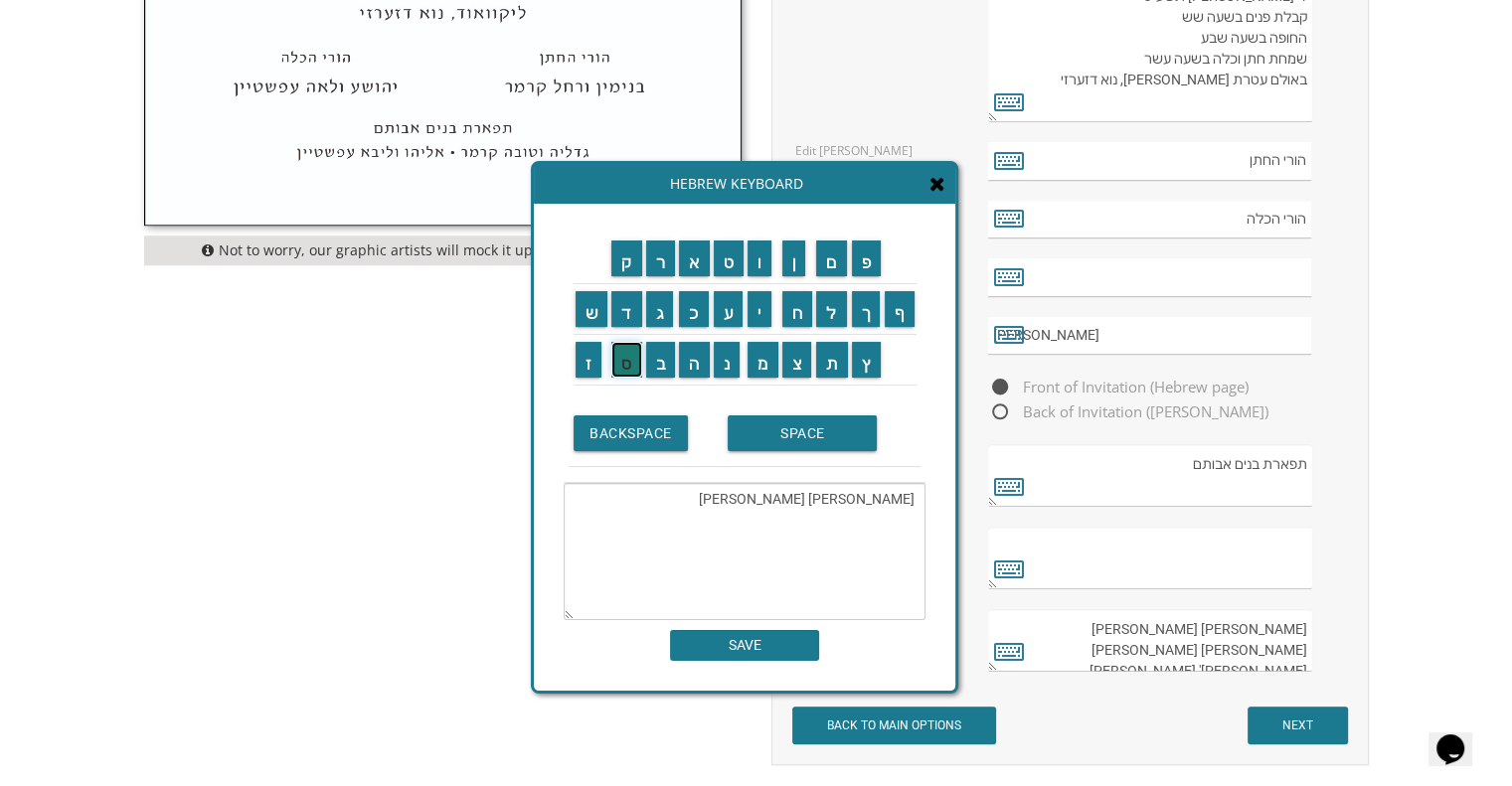 click on "ס" at bounding box center [626, 360] 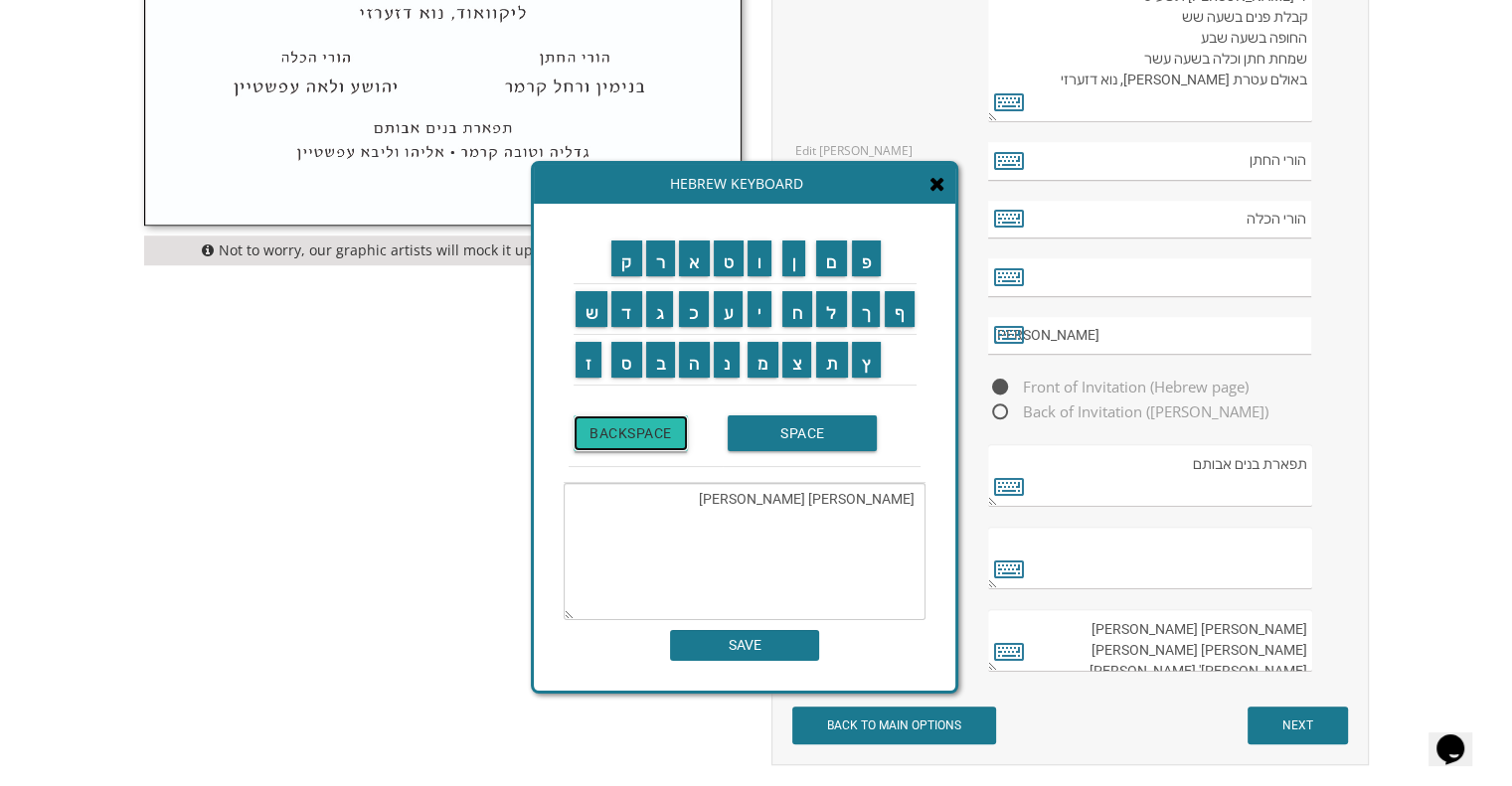 click on "BACKSPACE" at bounding box center (630, 433) 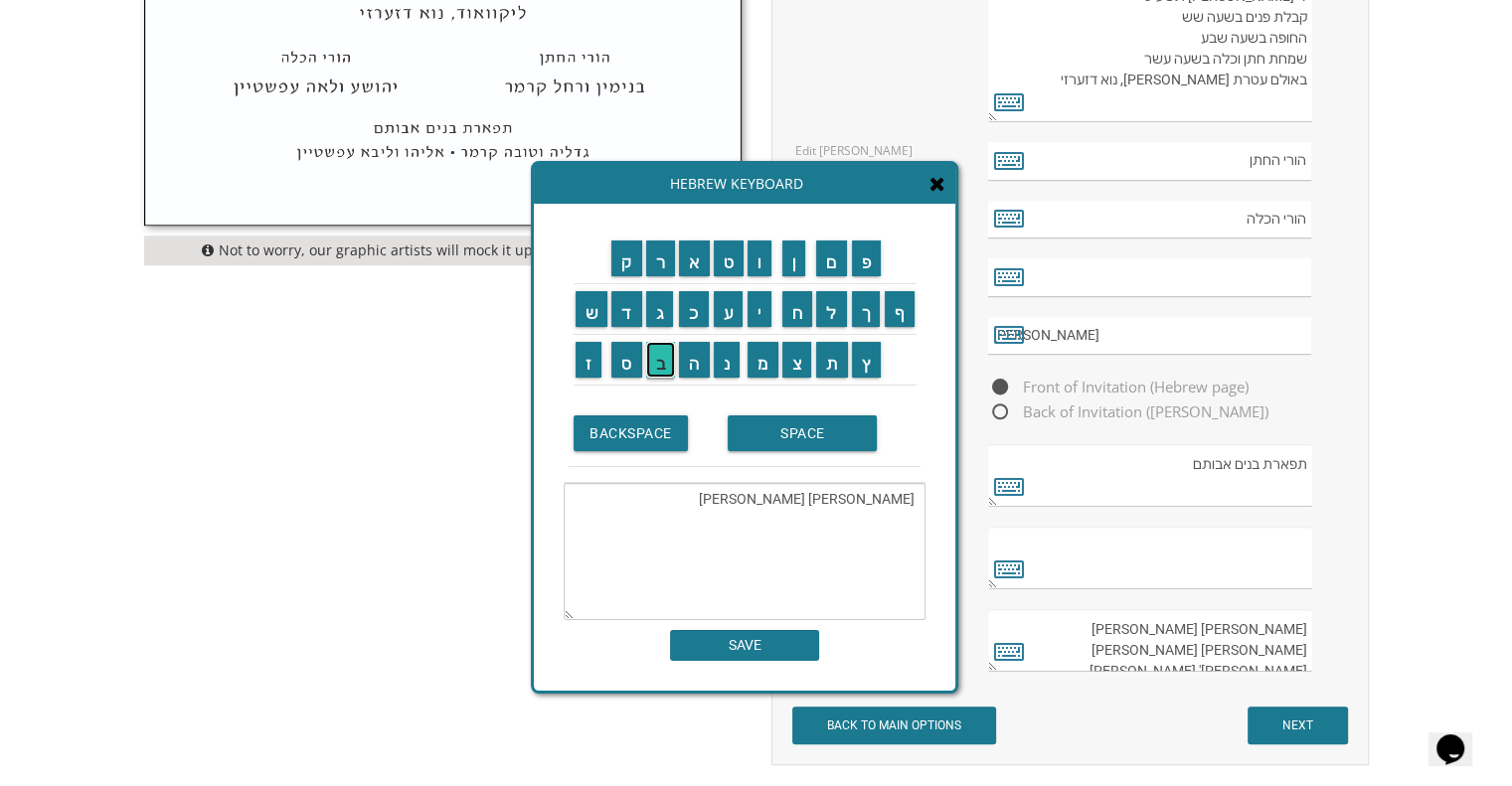 click on "ב" at bounding box center (661, 360) 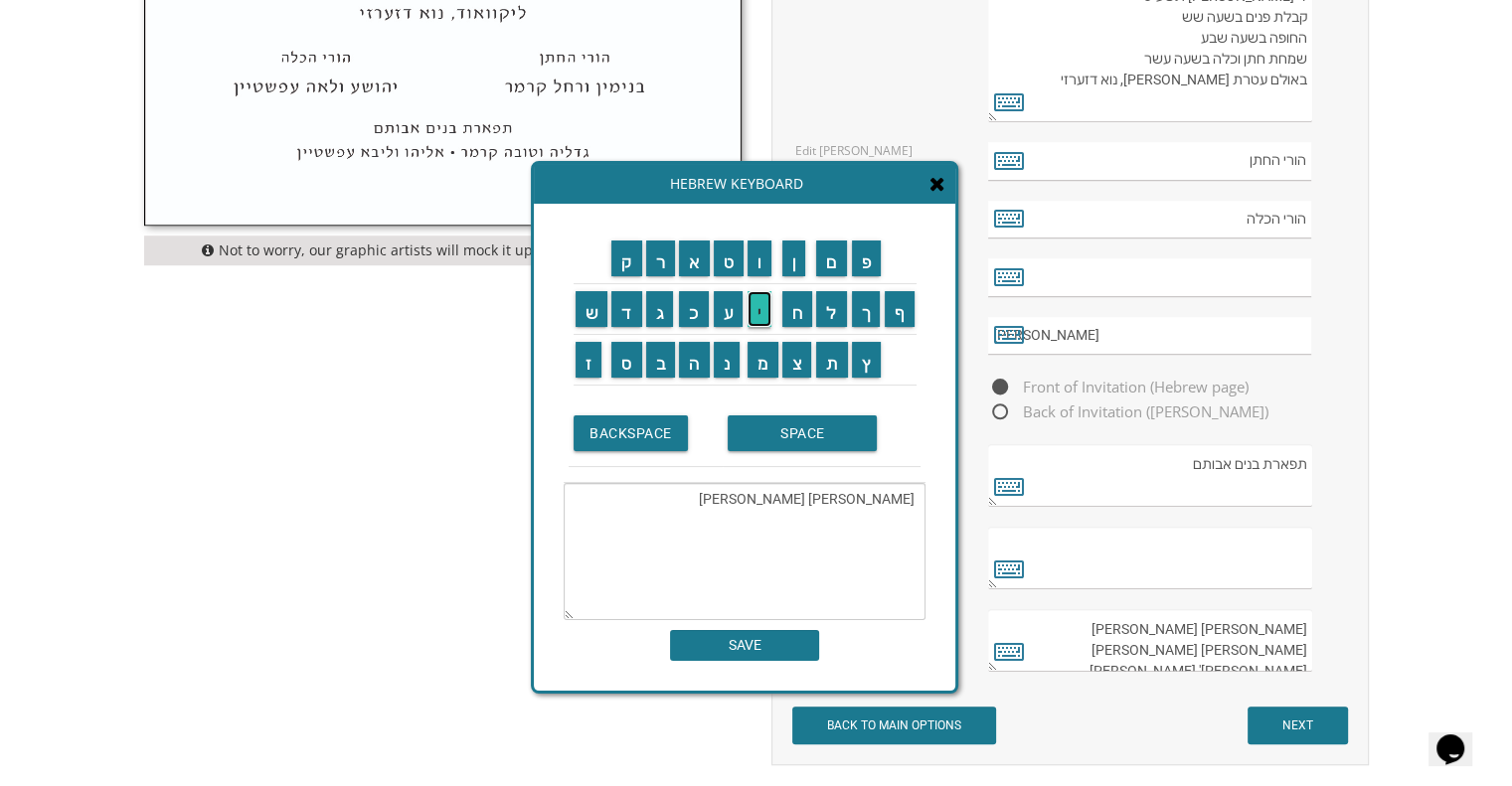 click on "י" at bounding box center [759, 309] 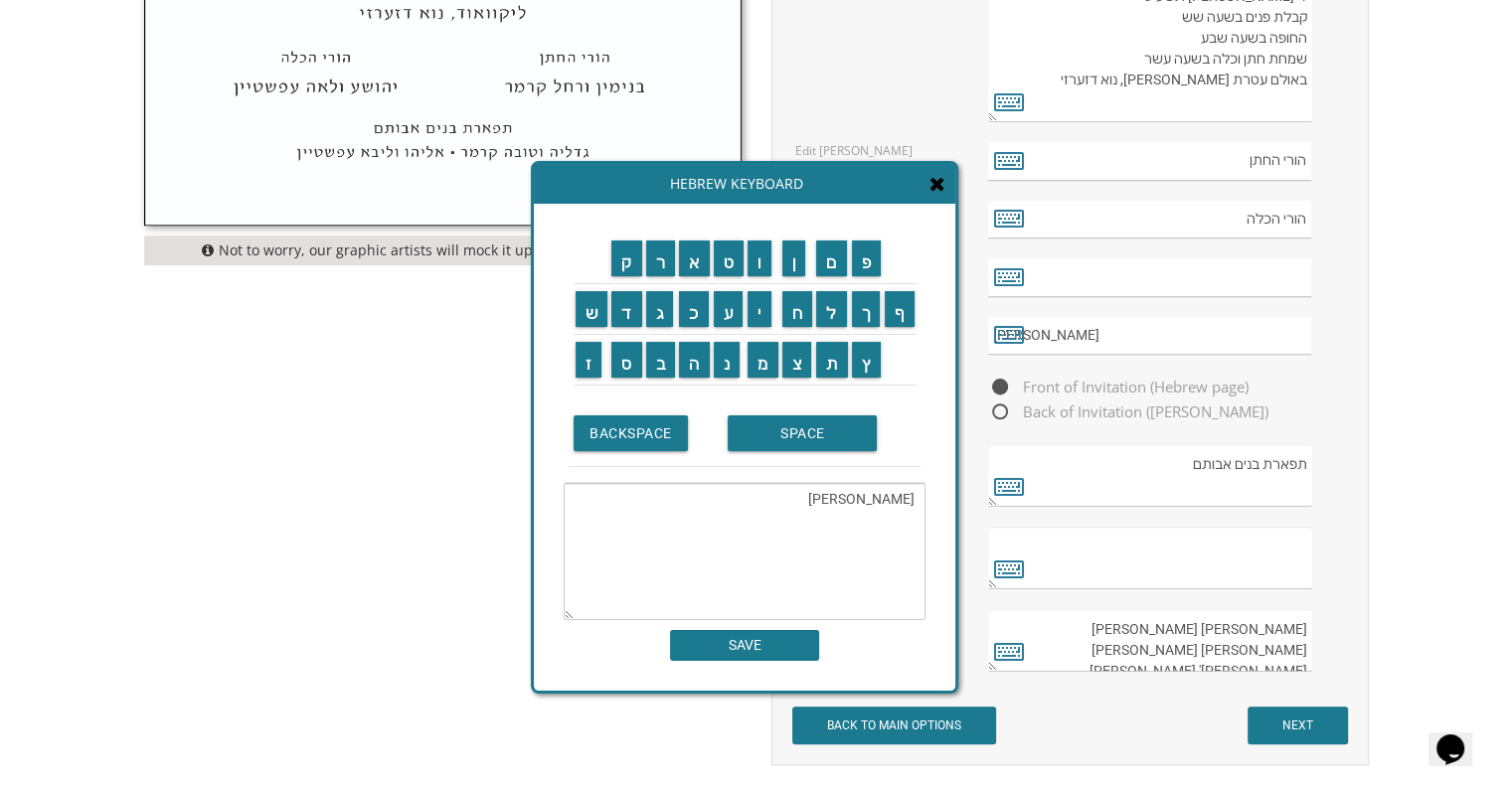 click on "רוברט וסוזן יעקבי" at bounding box center [745, 551] 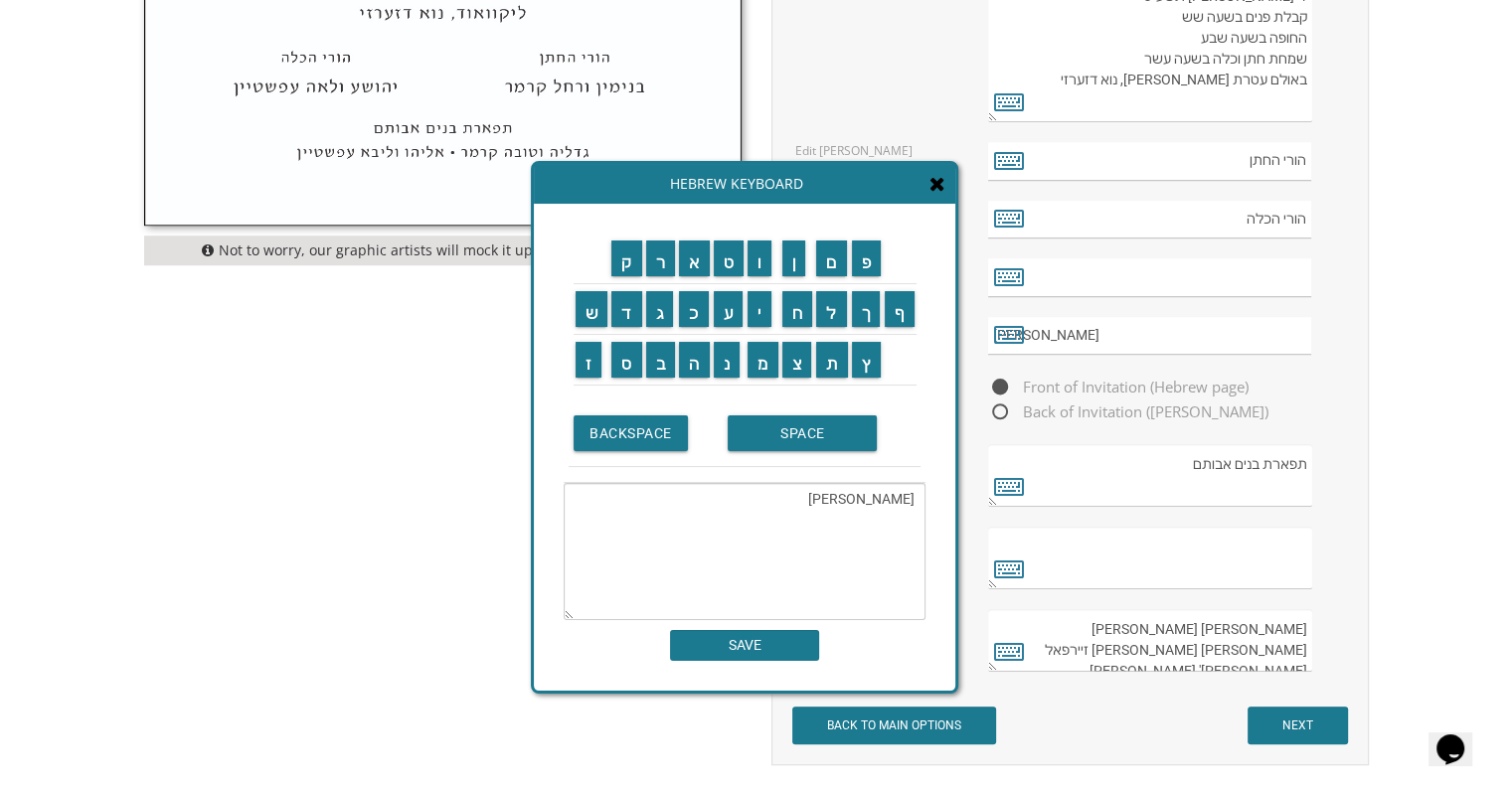 type on "חוה מאשה פרלמן
משה מאיר פרלמן זייל
רפאל מריזן
נתני' מריזן" 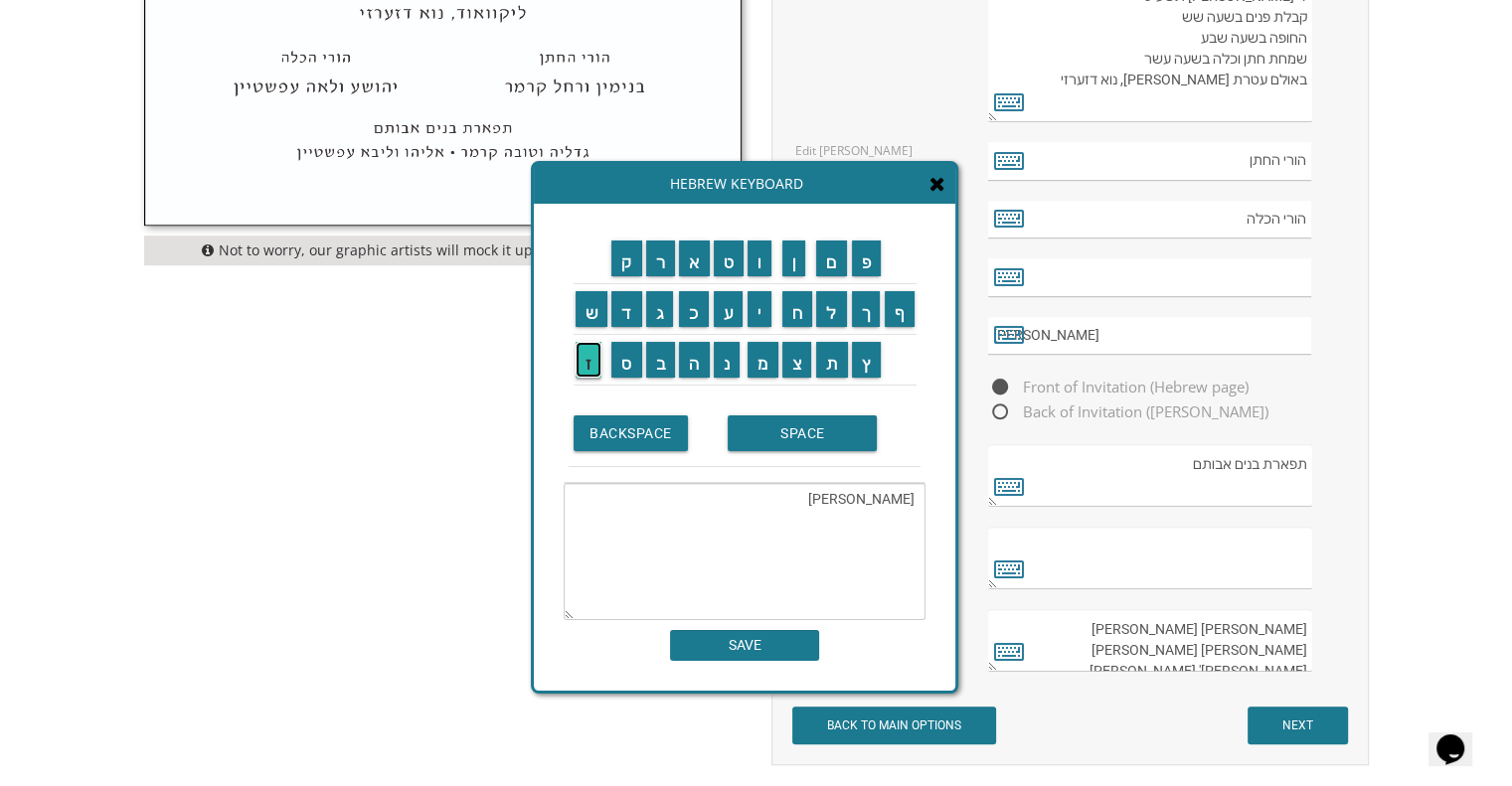 click on "ז" at bounding box center (588, 360) 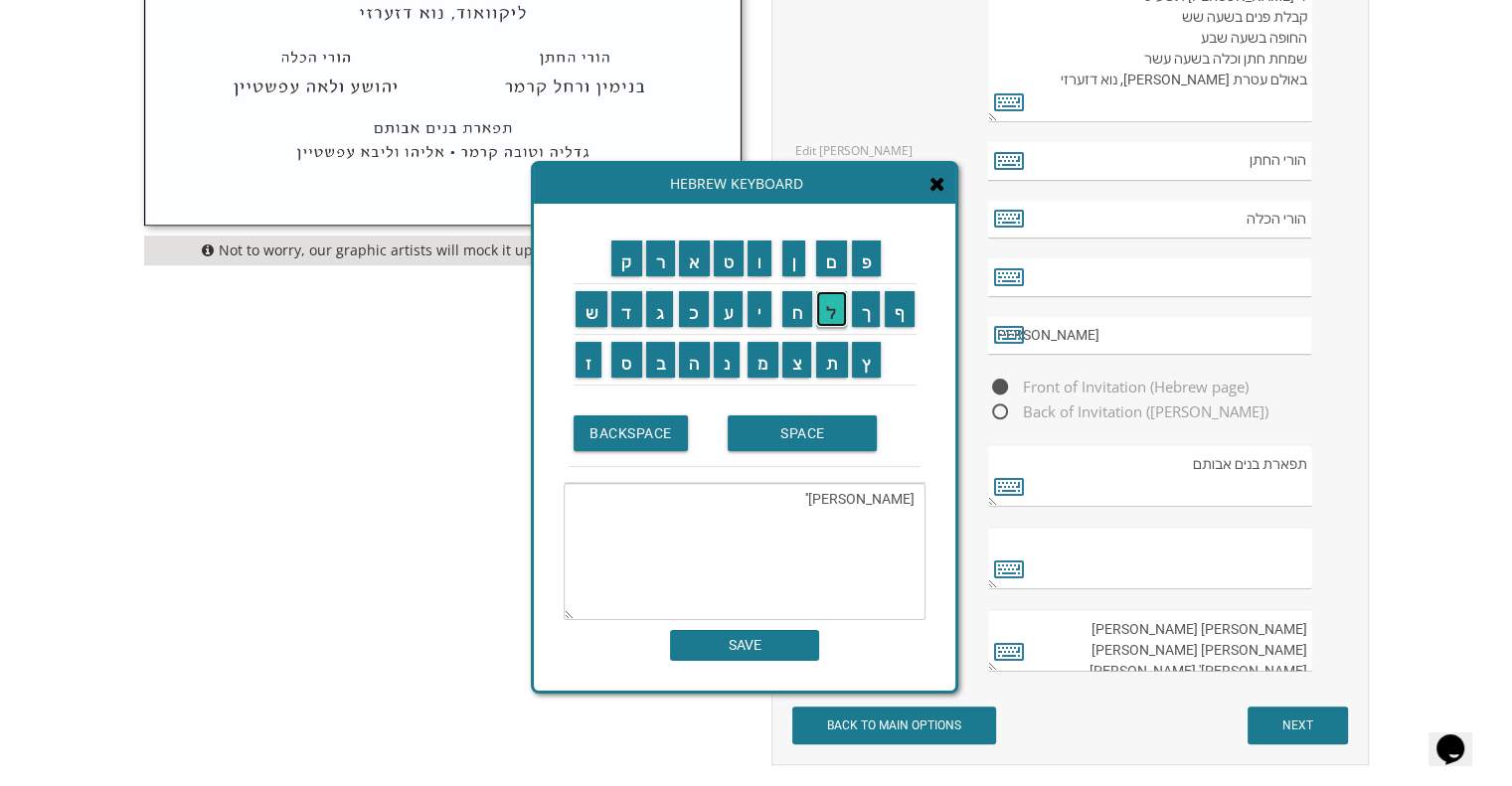 click on "ל" at bounding box center (831, 309) 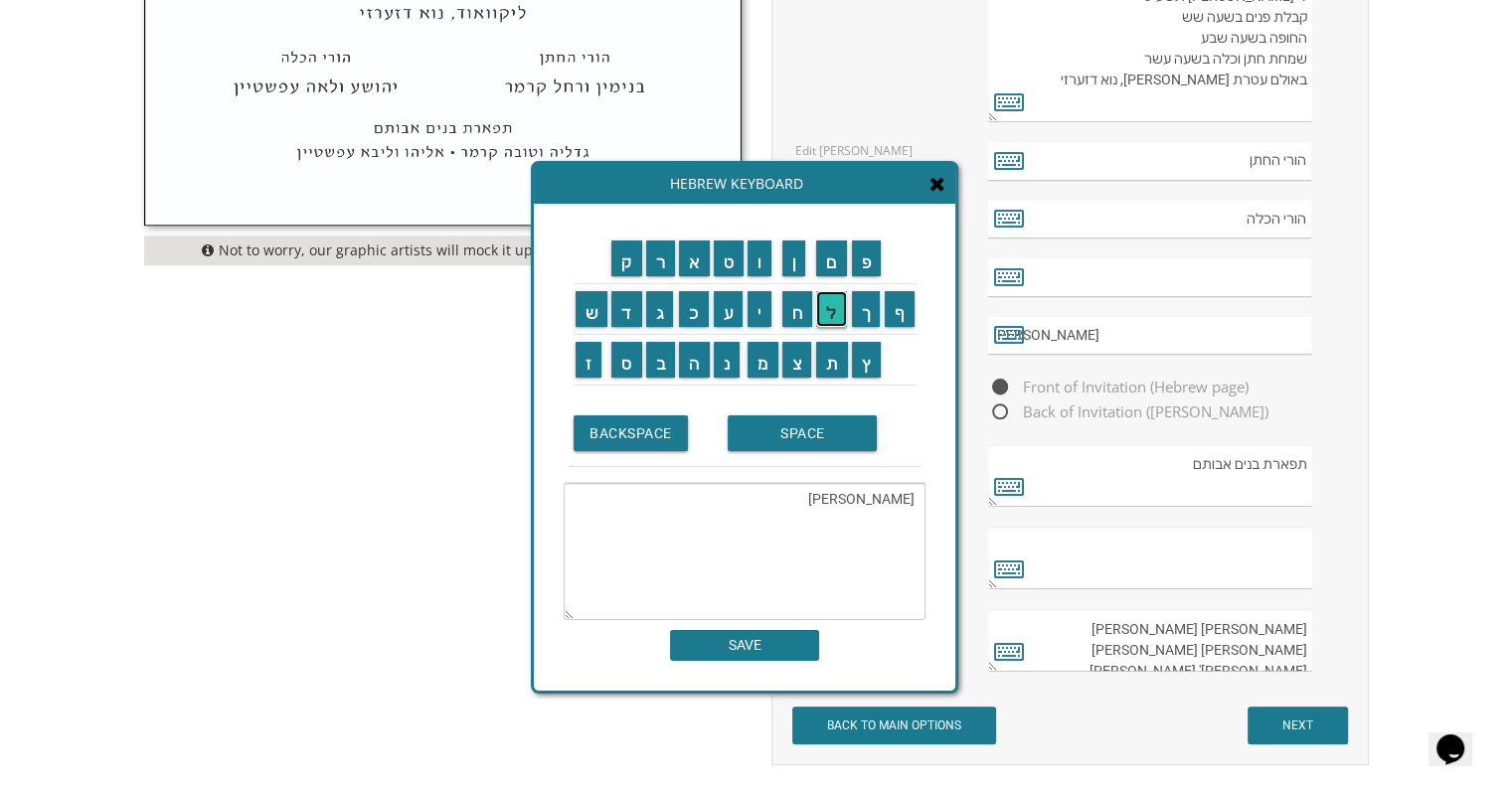 click on "ל" at bounding box center (831, 309) 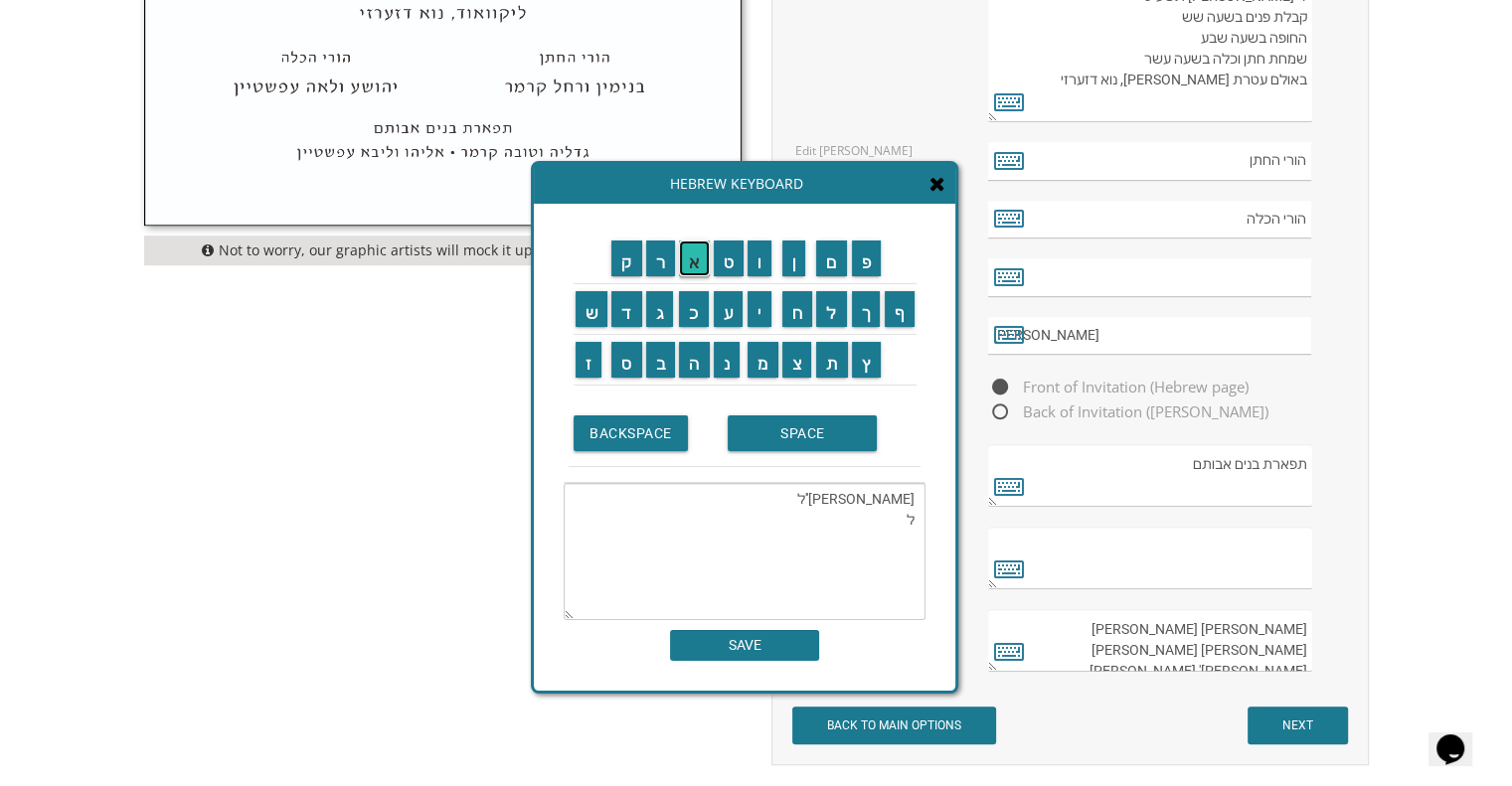 click on "א" at bounding box center [694, 258] 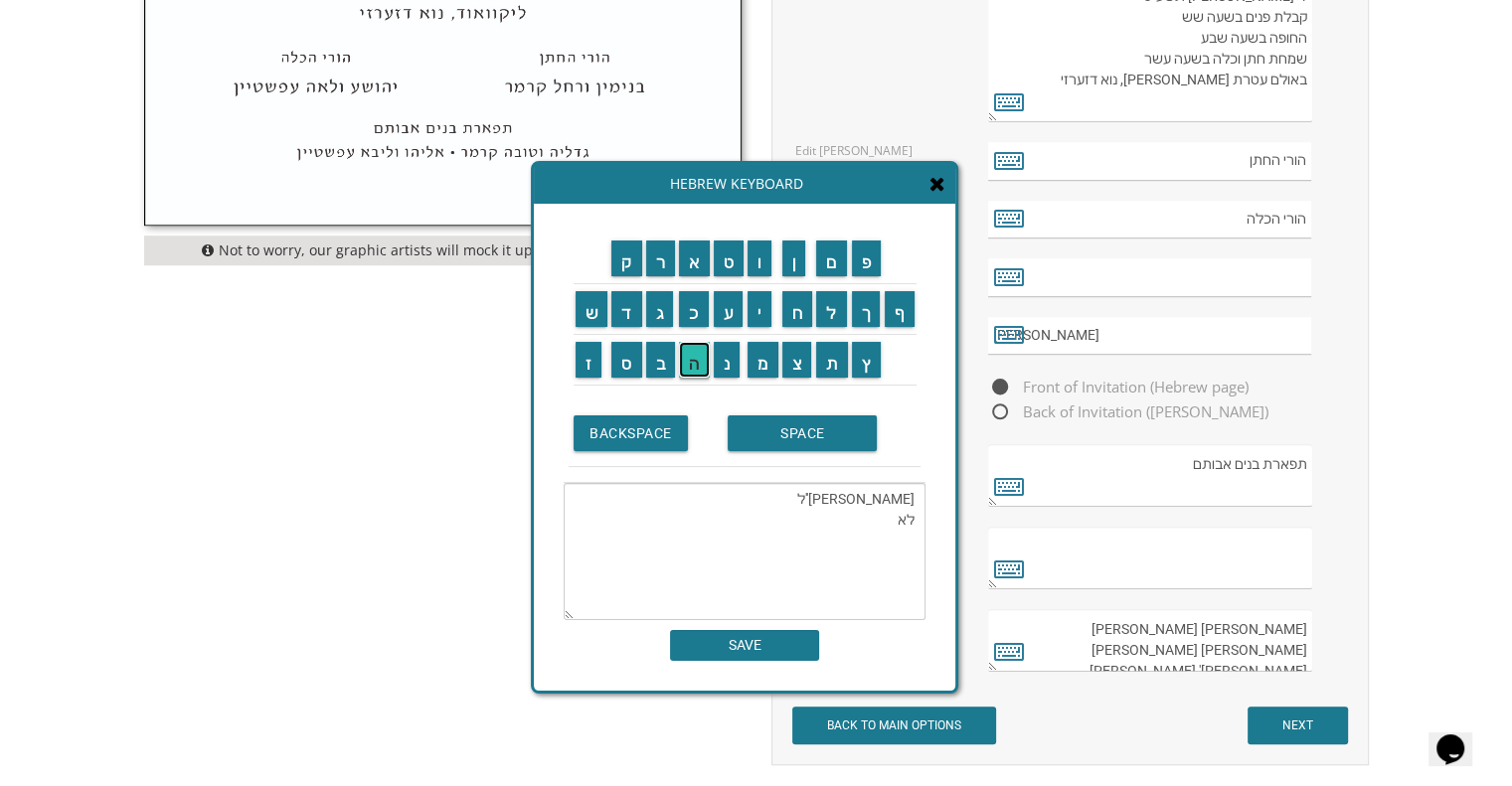 click on "ה" at bounding box center [694, 360] 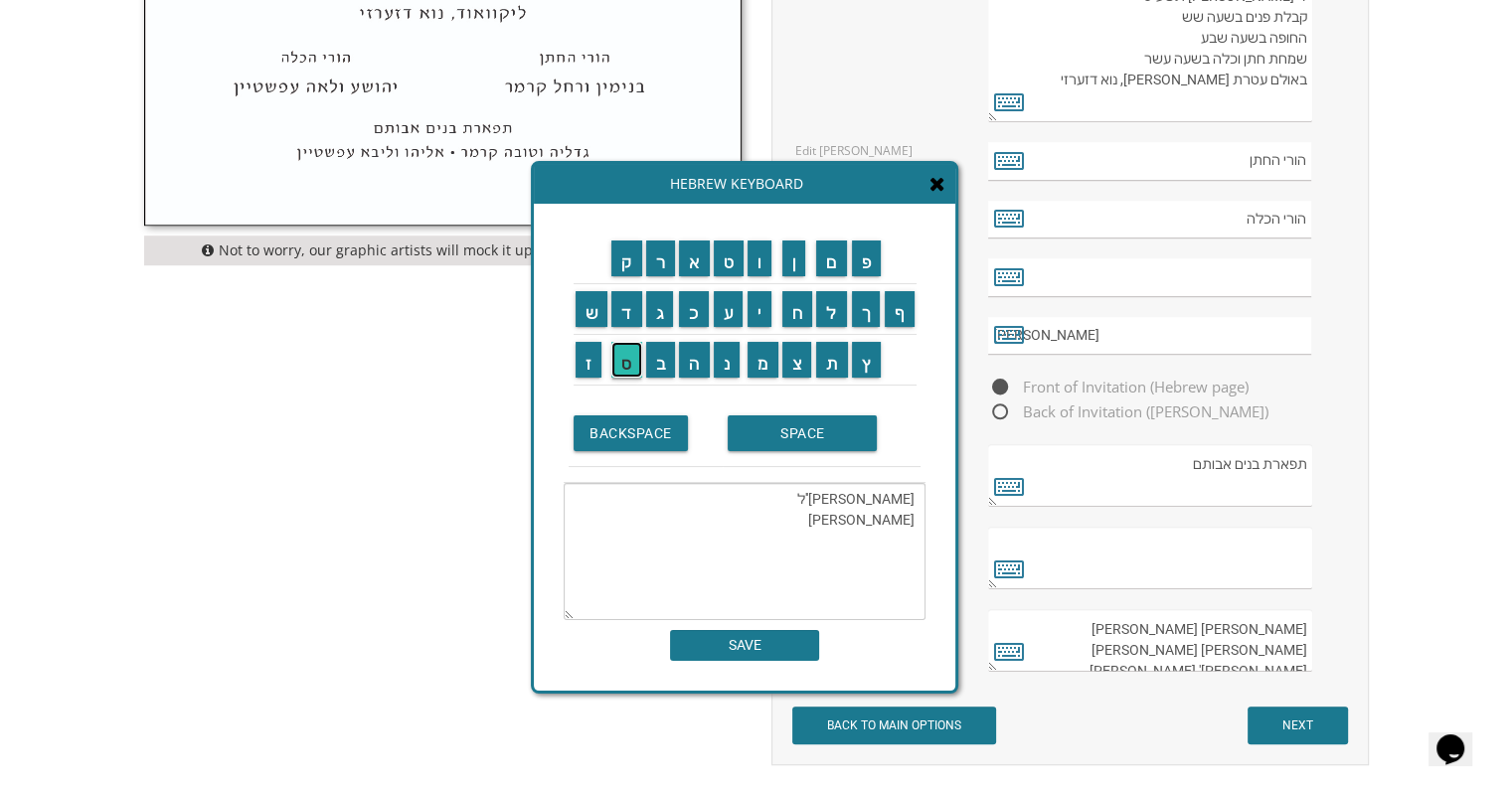 click on "ס" at bounding box center (626, 360) 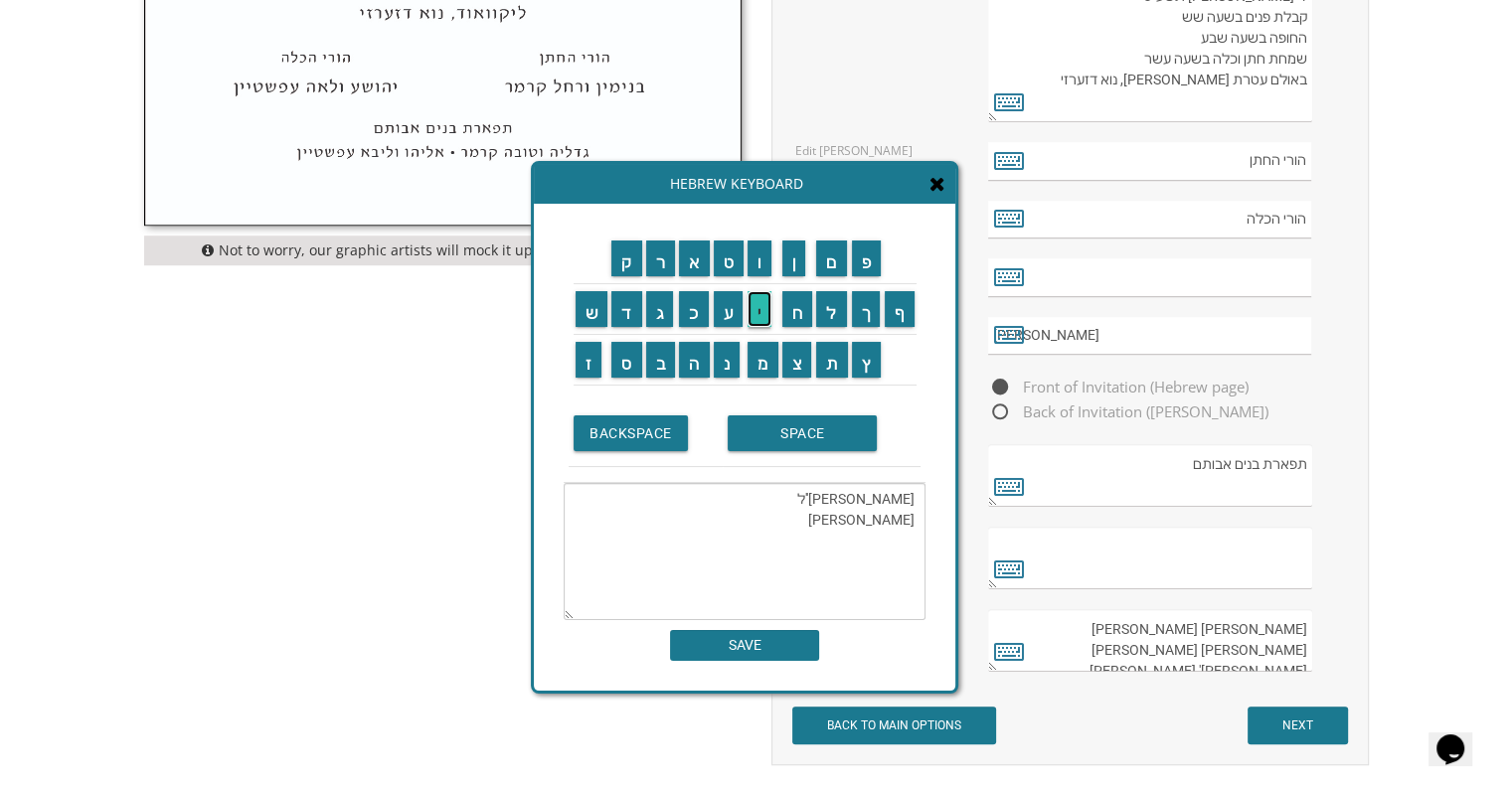 click on "י" at bounding box center (759, 309) 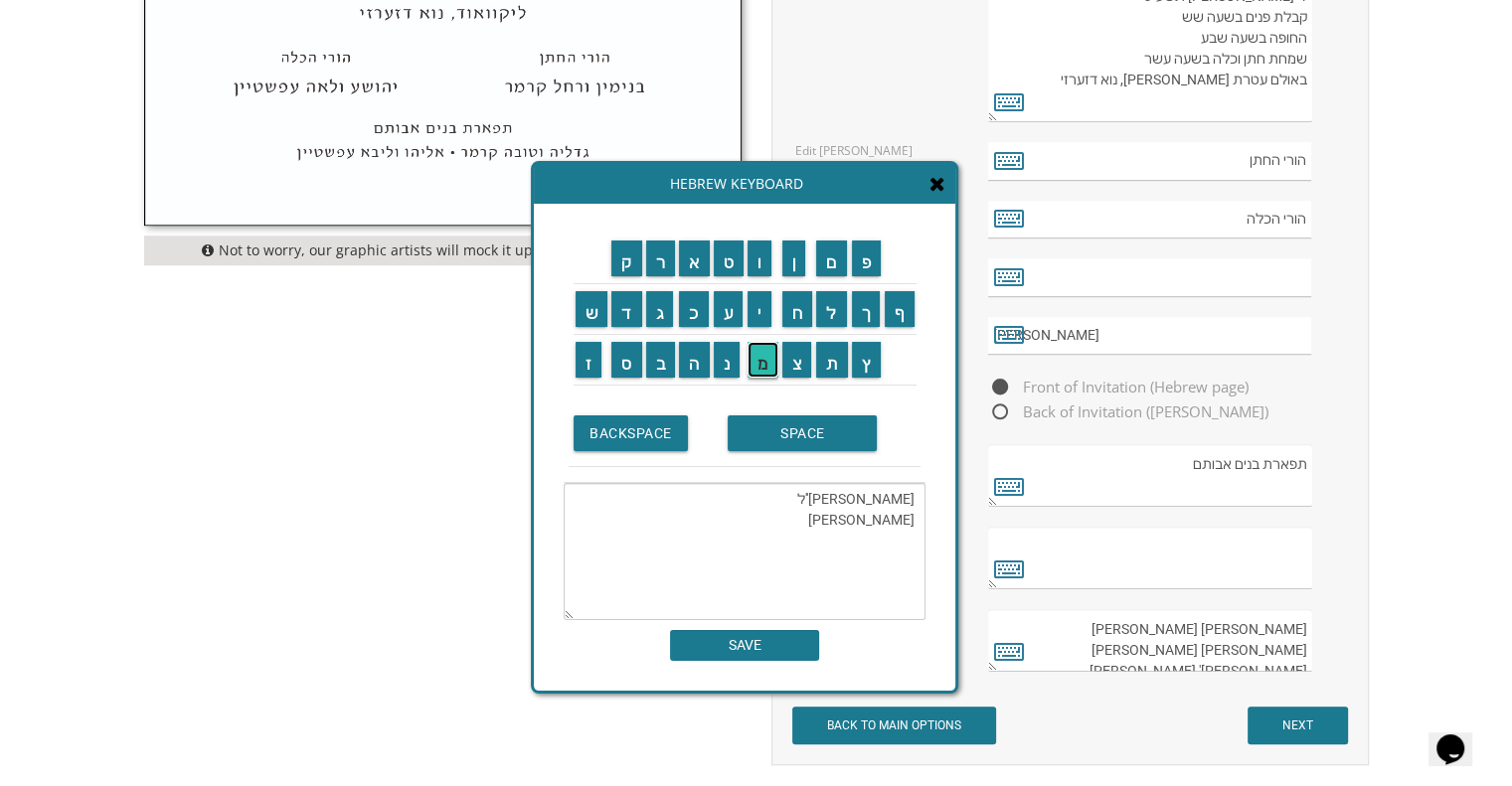 click on "מ" at bounding box center [762, 360] 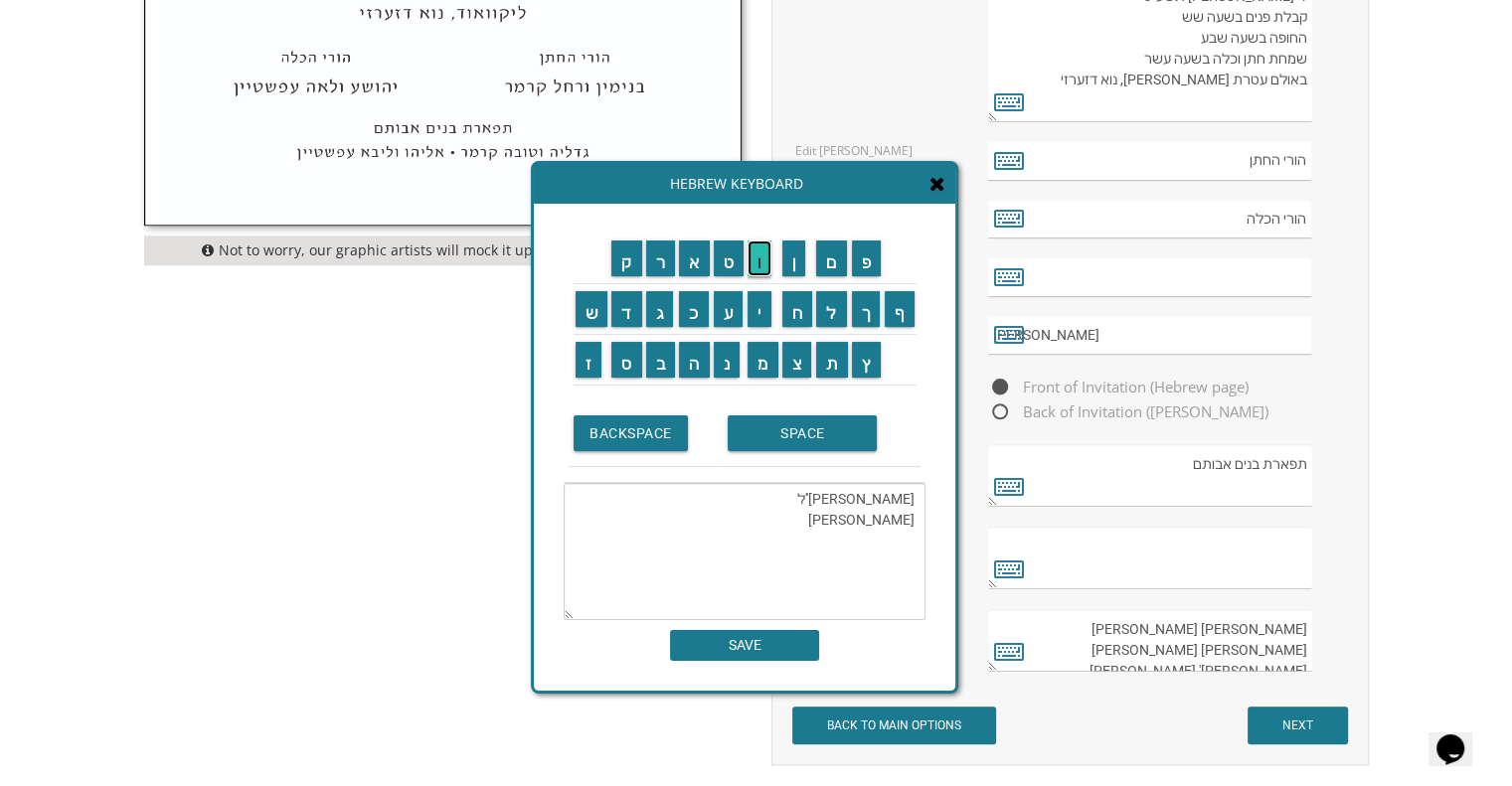 click on "ו" at bounding box center [759, 258] 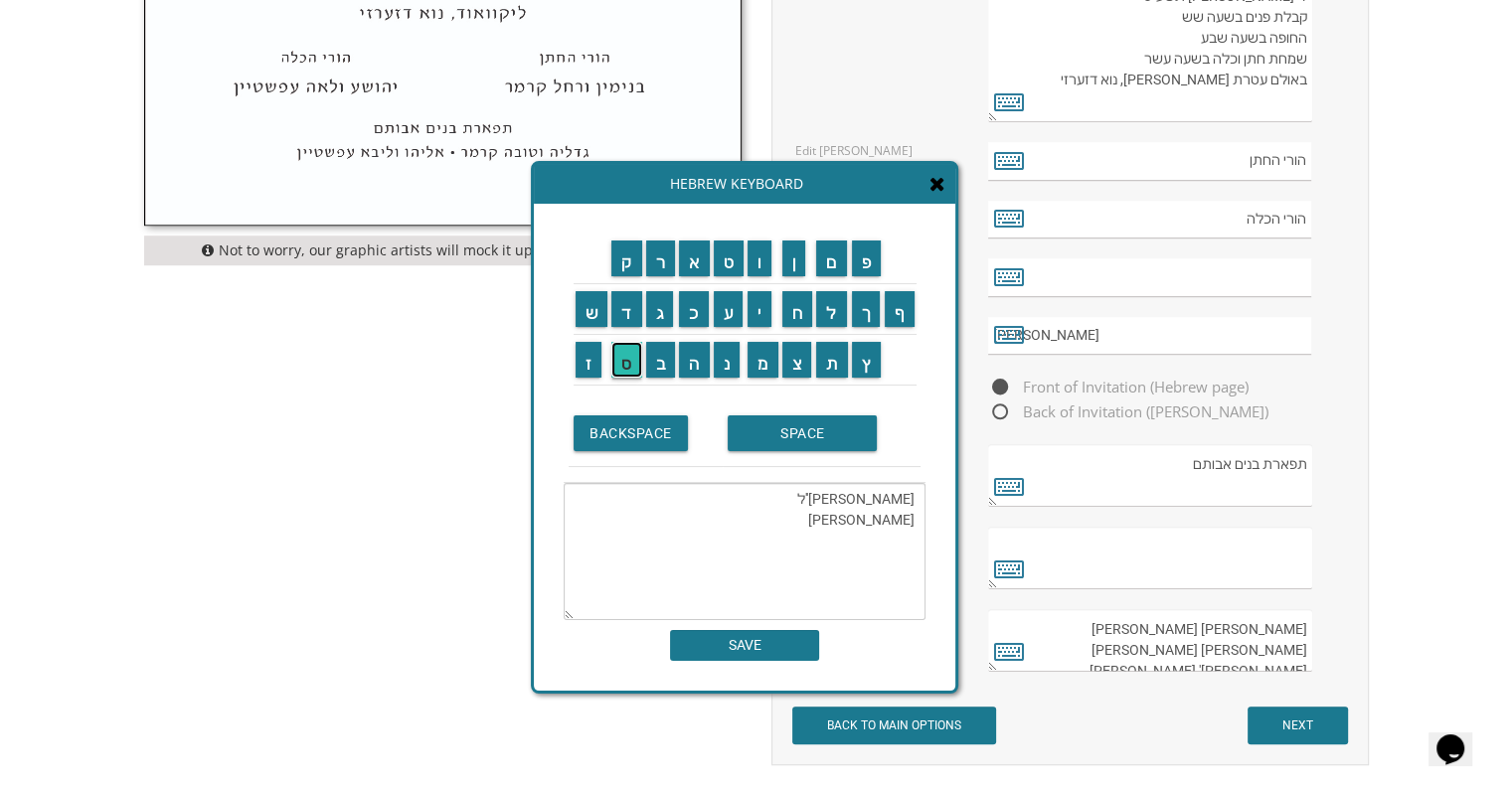 click on "ס" at bounding box center (626, 360) 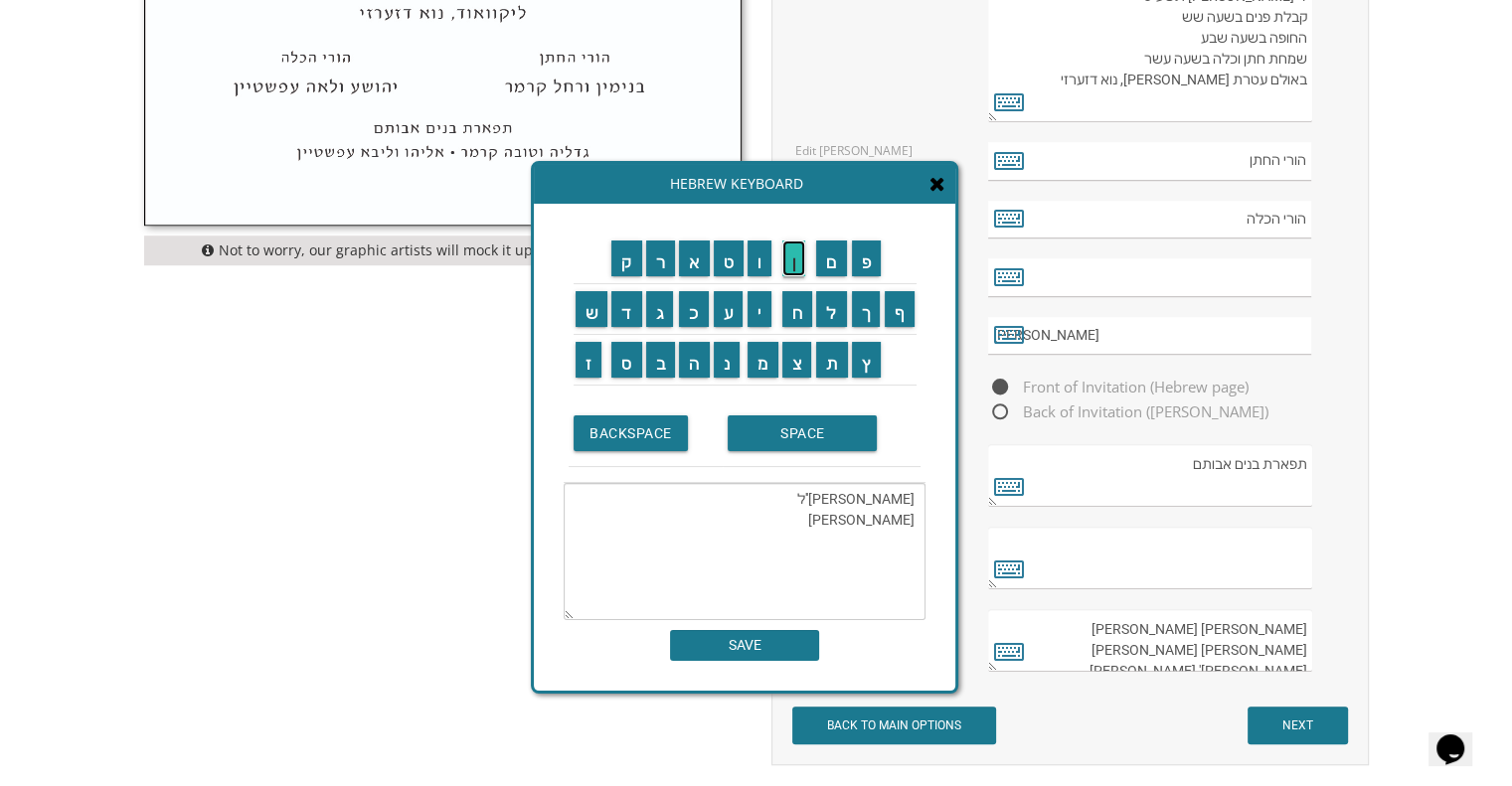 click on "ן" at bounding box center [794, 258] 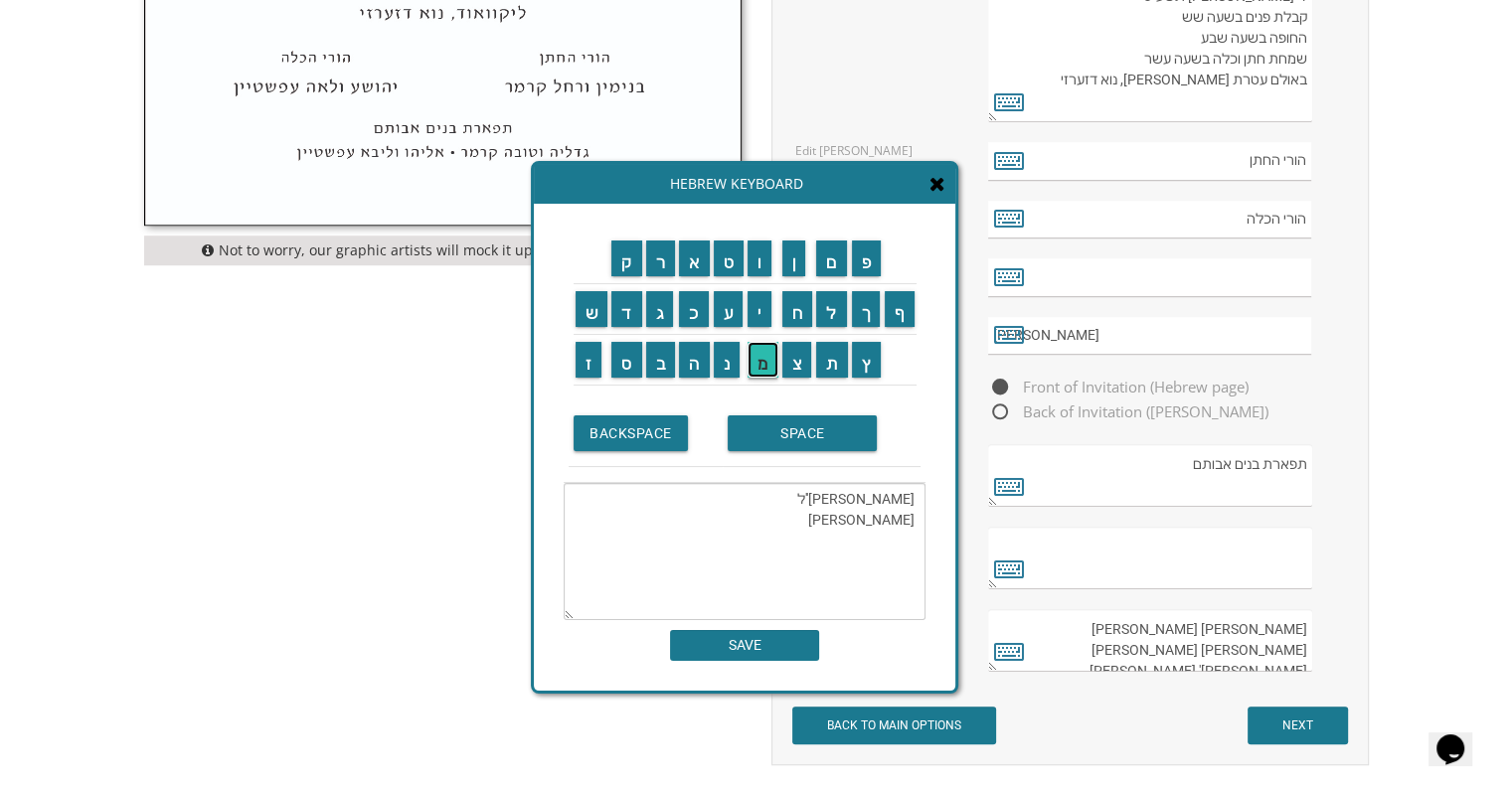 click on "מ" at bounding box center [762, 360] 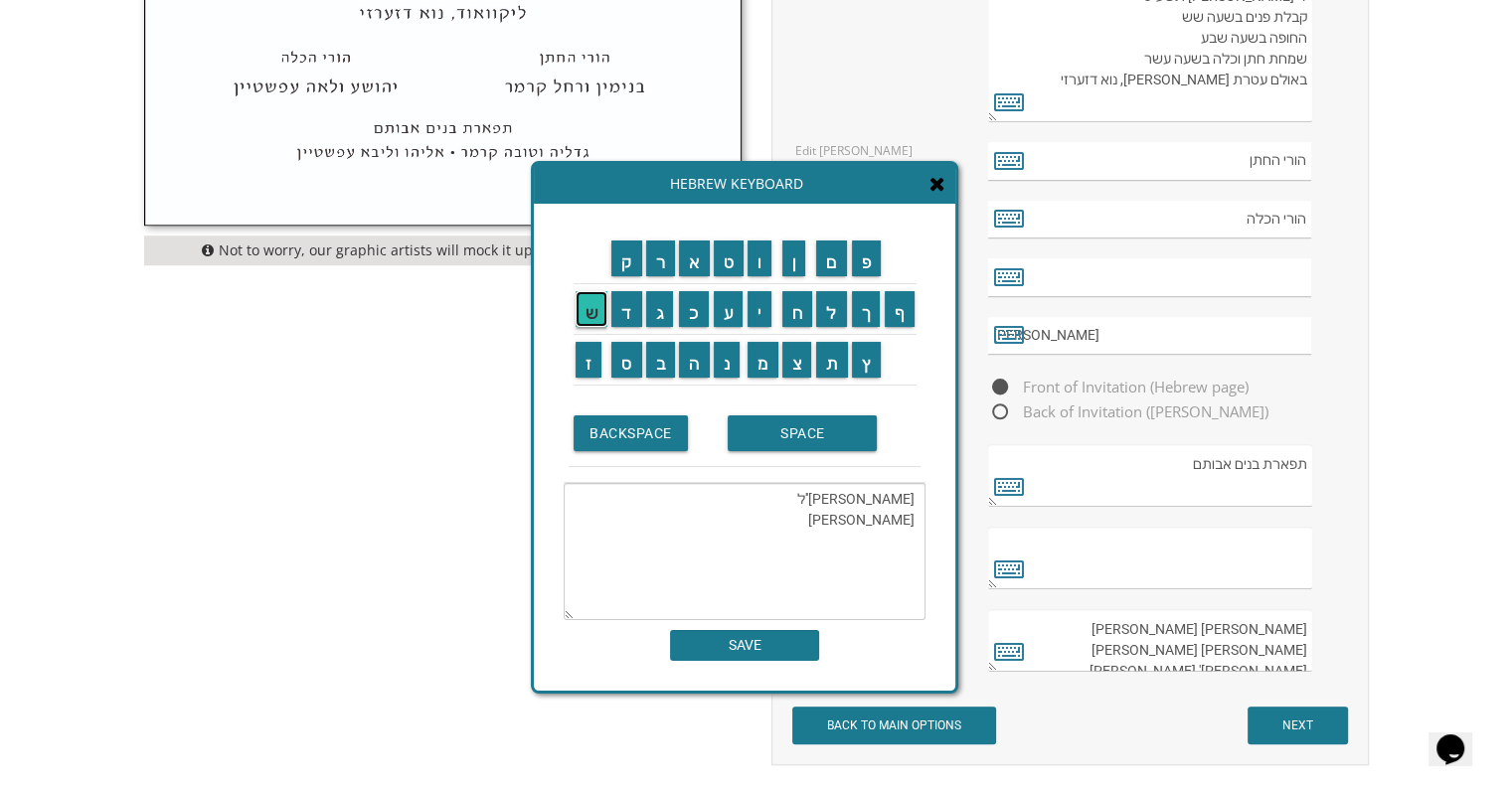 click on "ש" at bounding box center (591, 309) 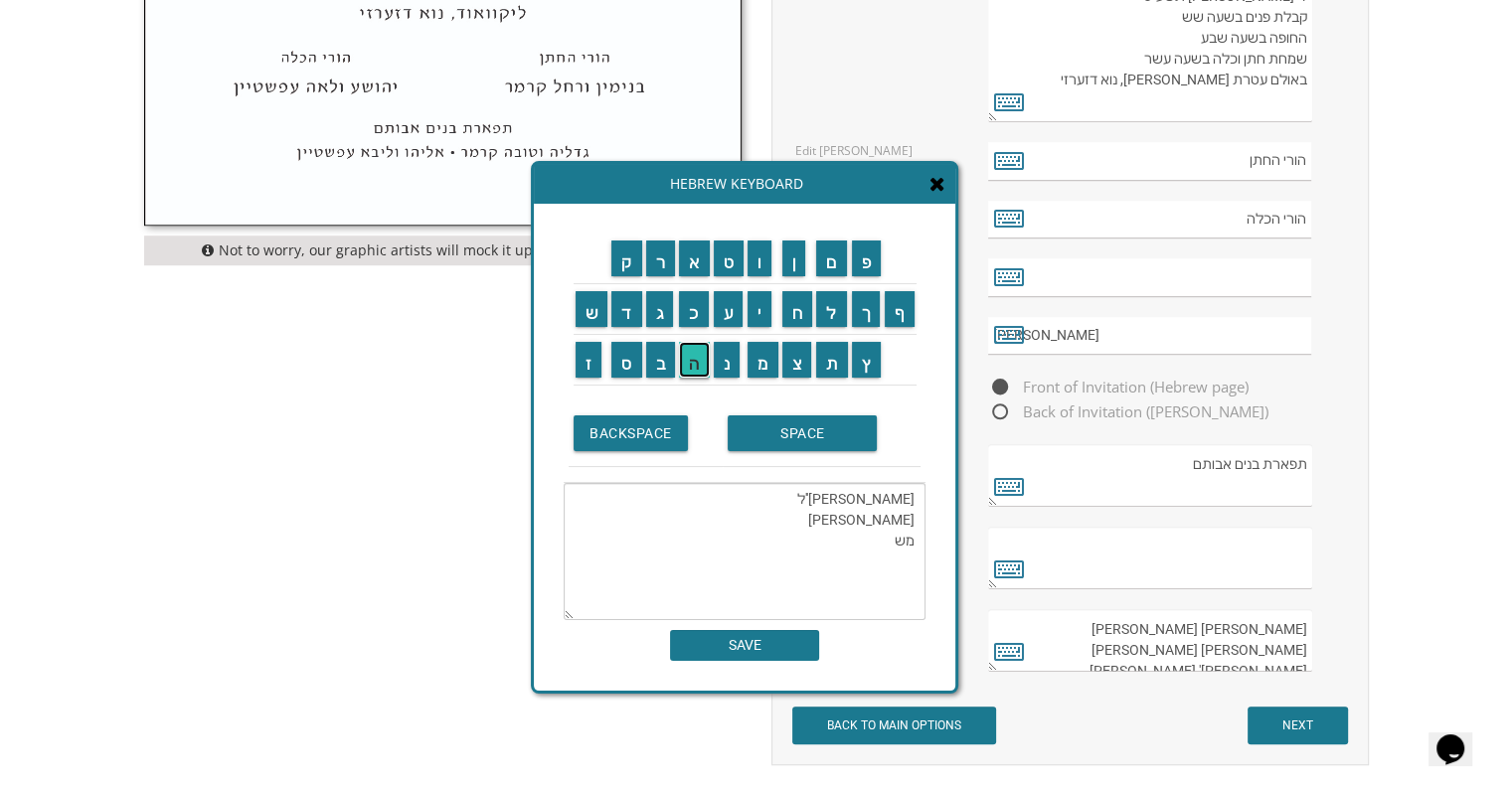 click on "ה" at bounding box center (694, 360) 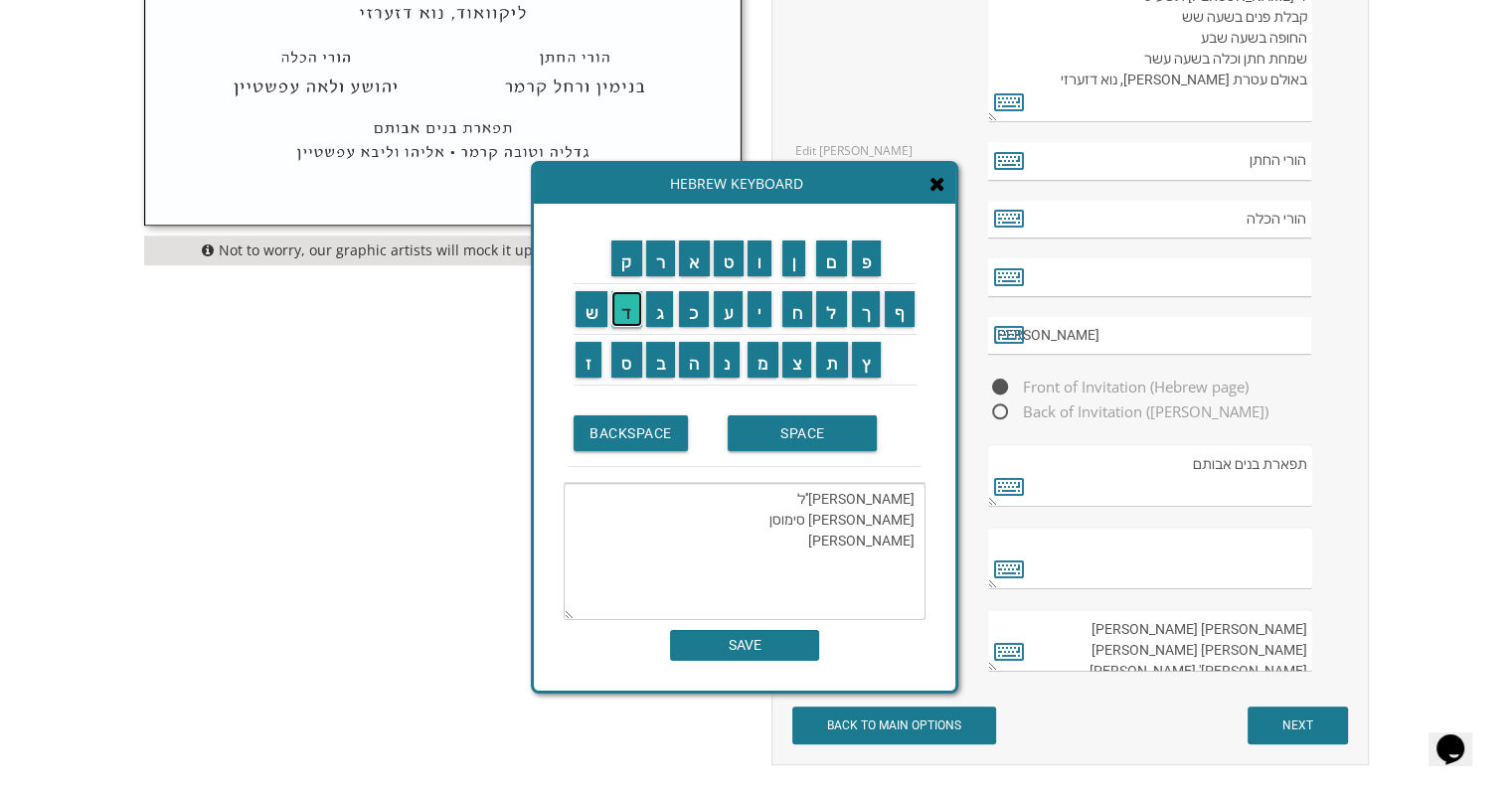 click on "ד" at bounding box center [626, 309] 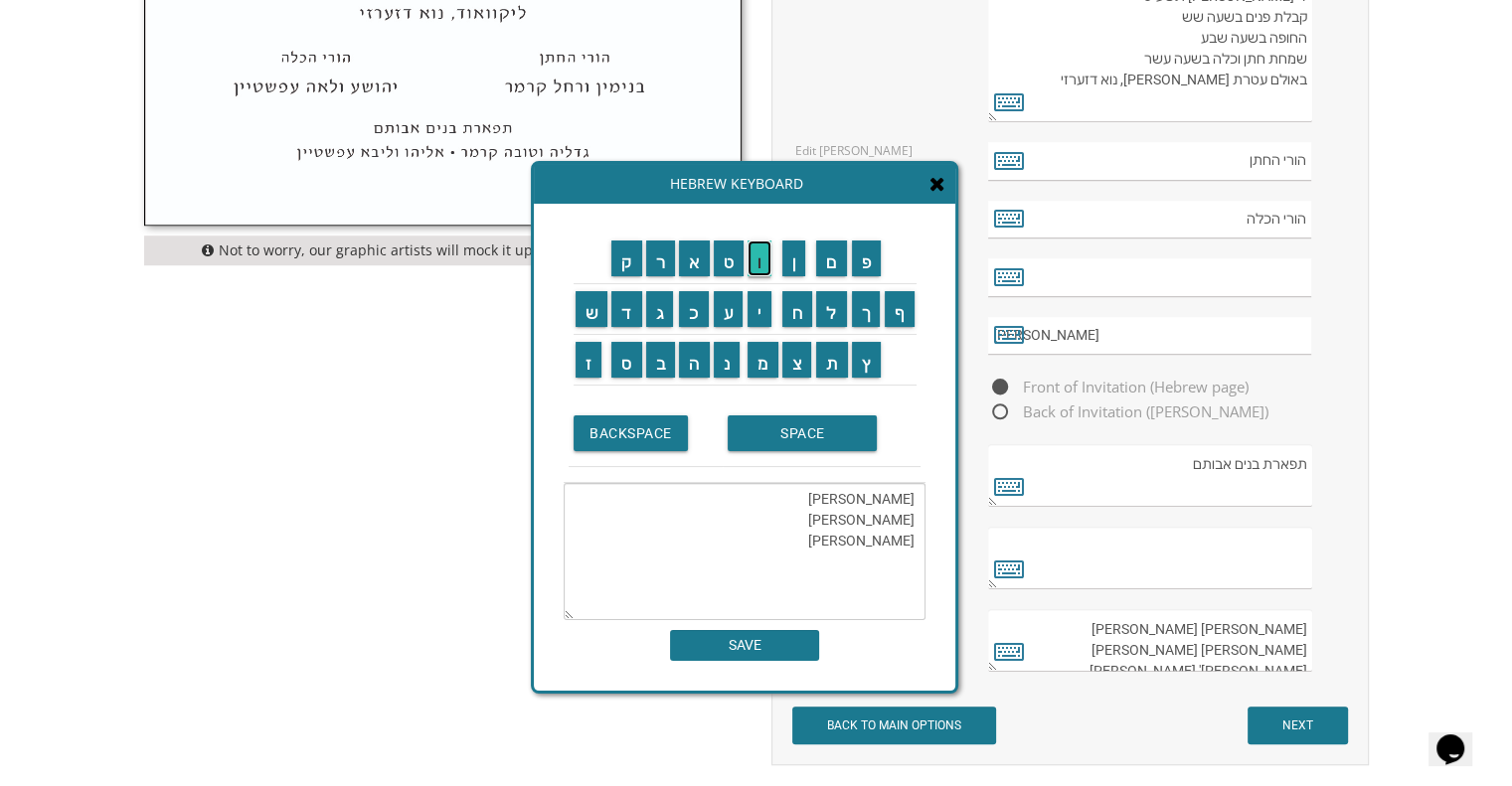 click on "ו" at bounding box center (759, 258) 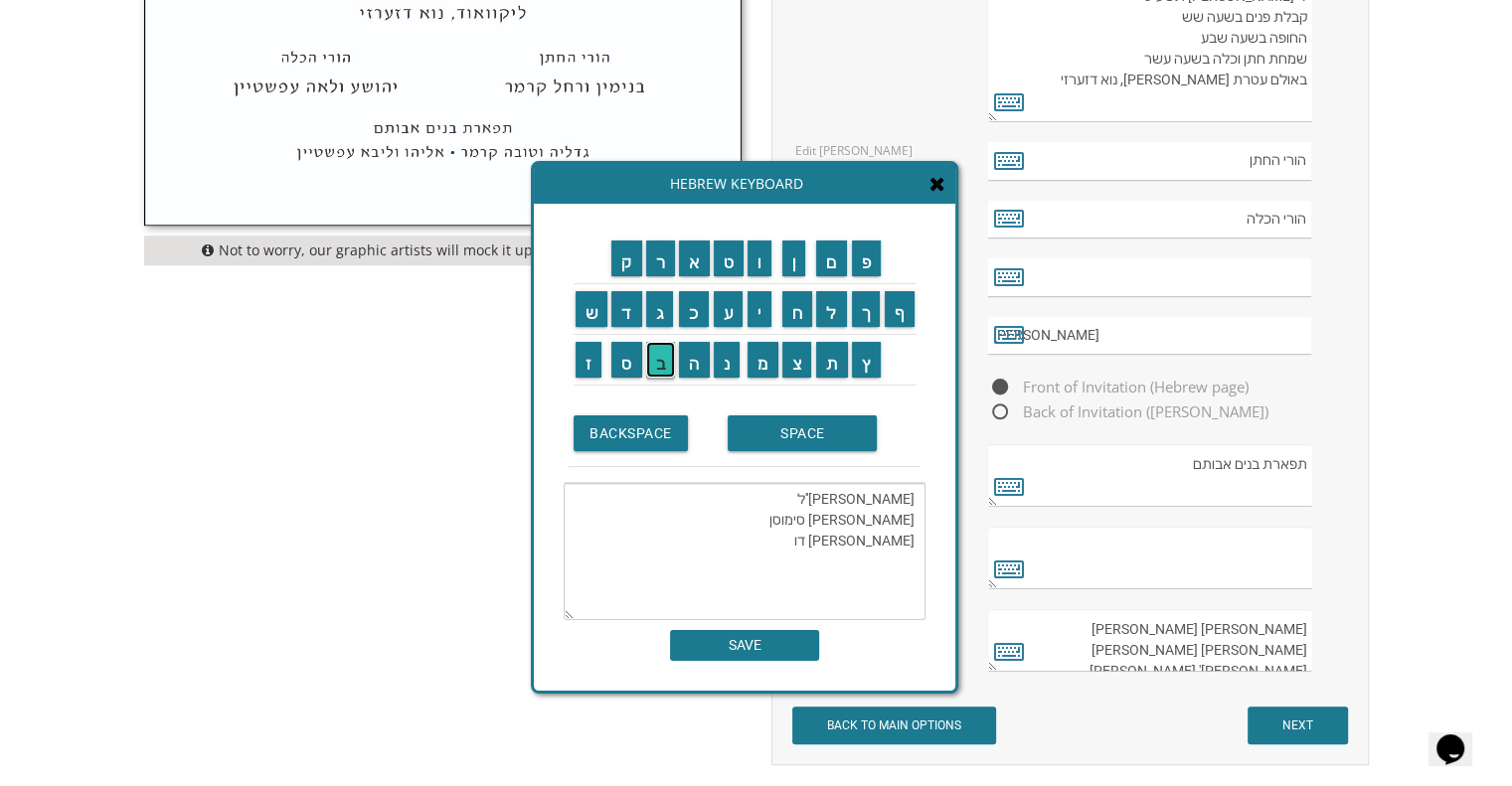 click on "ב" at bounding box center [661, 360] 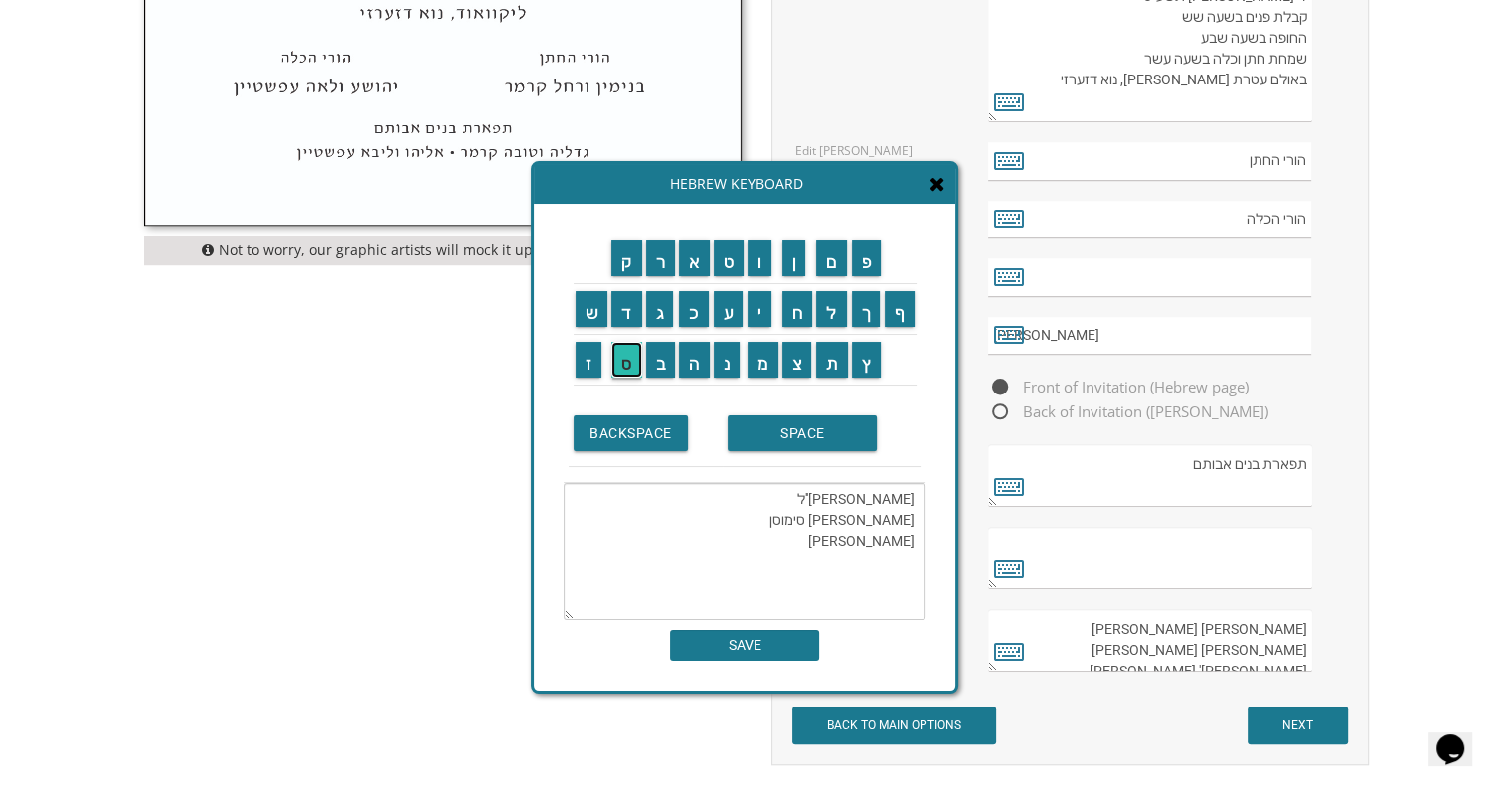 click on "ס" at bounding box center (626, 360) 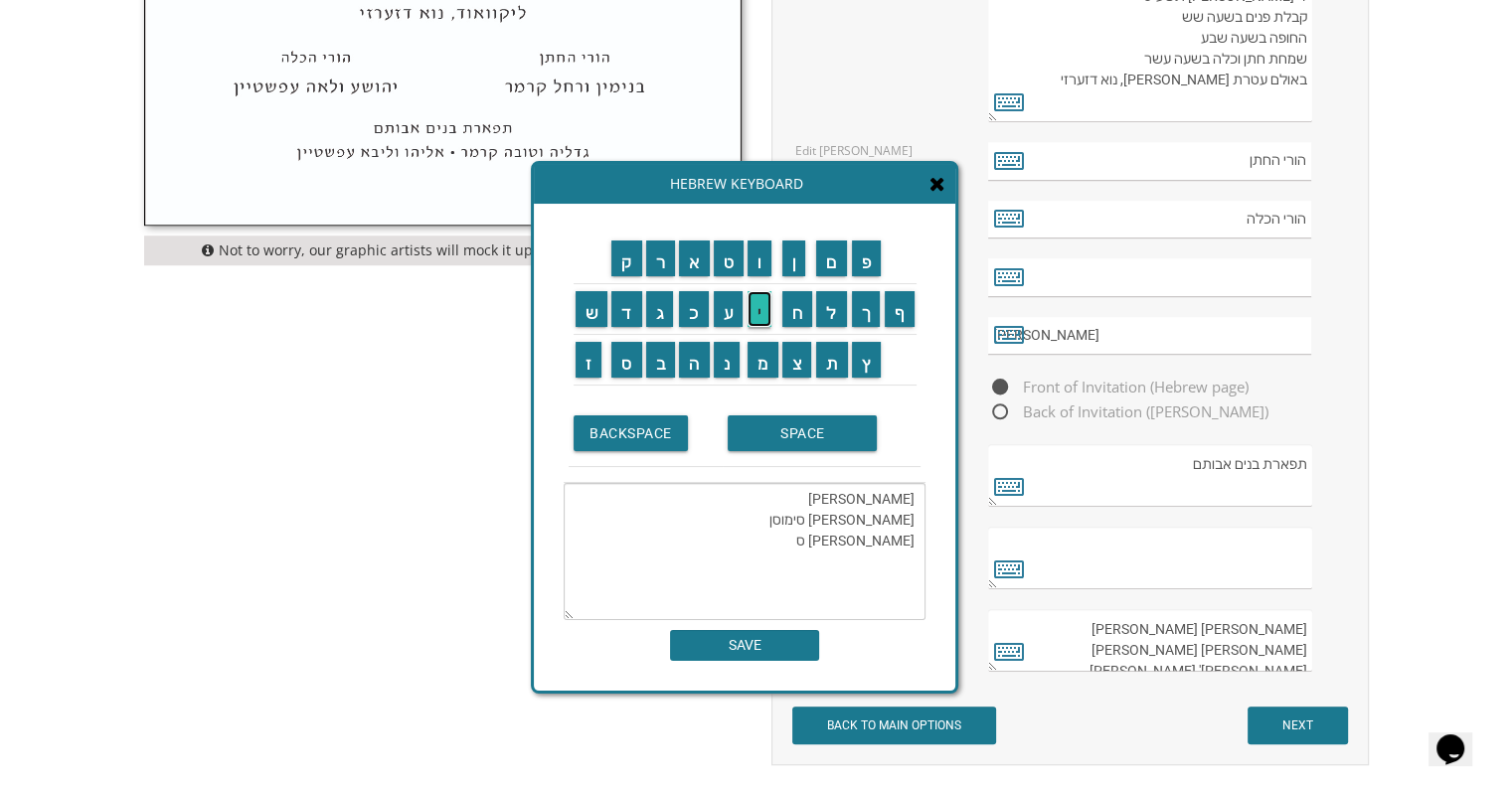 click on "י" at bounding box center [759, 309] 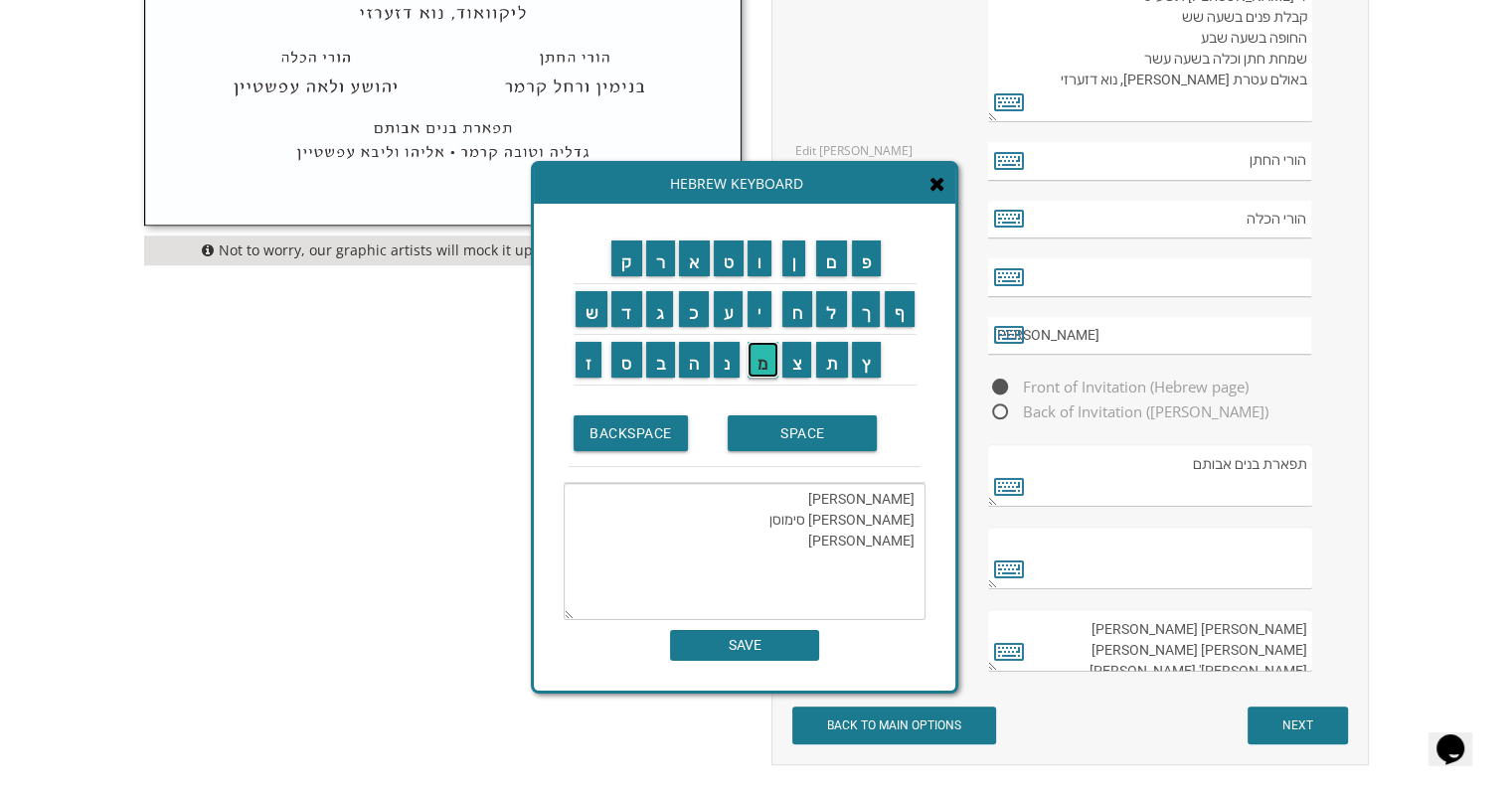 click on "מ" at bounding box center (762, 360) 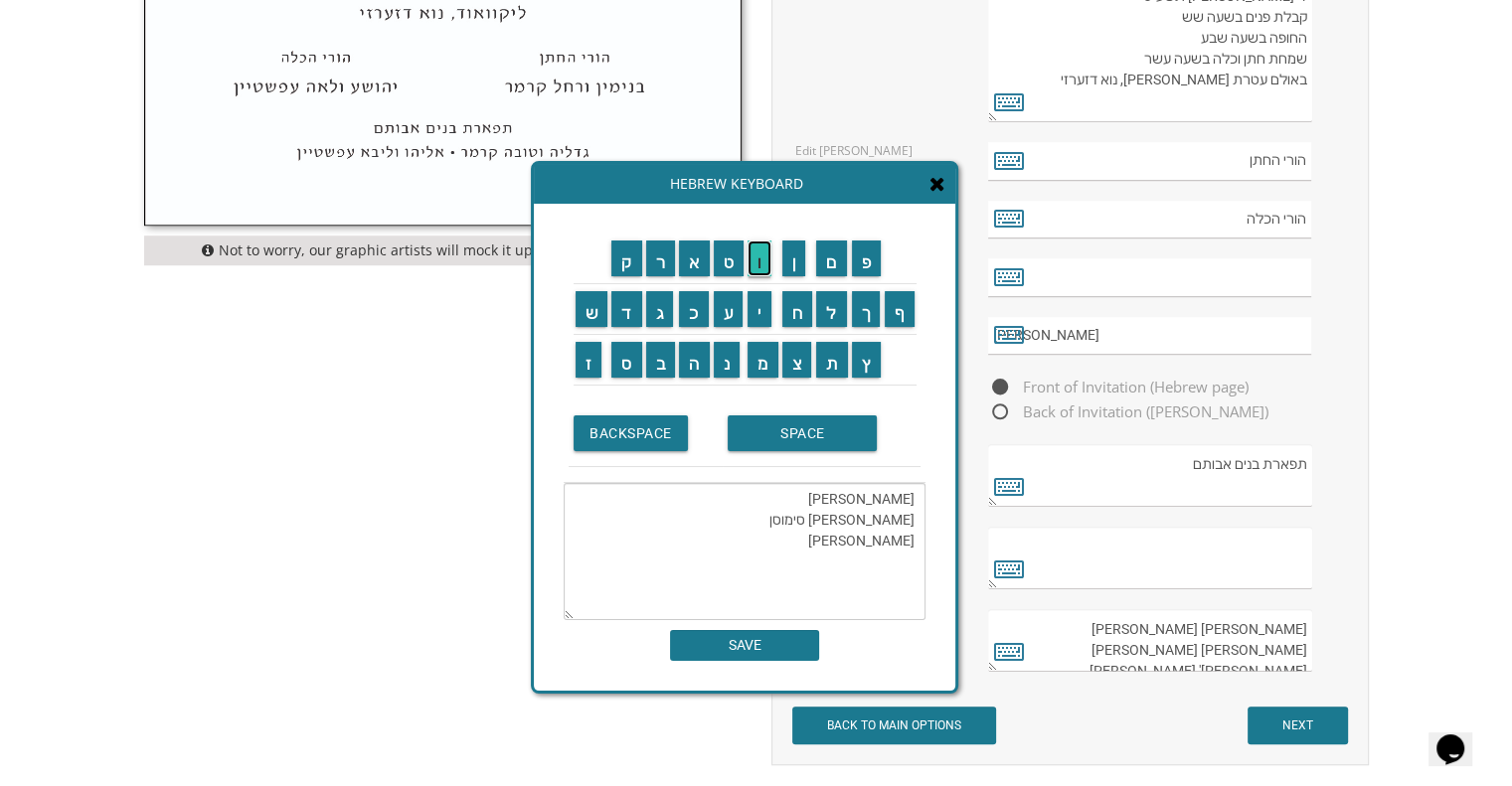 click on "ו" at bounding box center (759, 258) 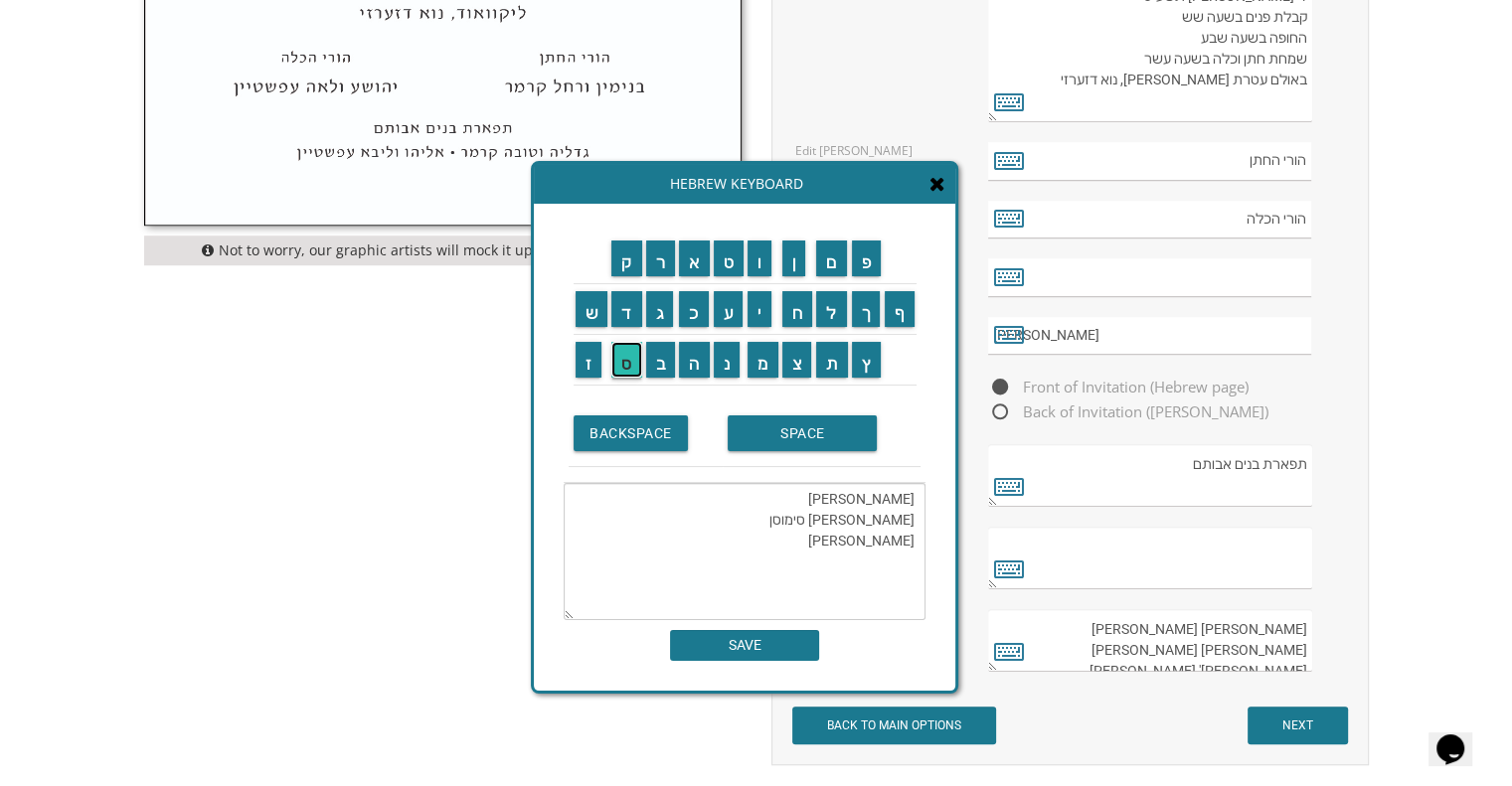 click on "ס" at bounding box center (626, 360) 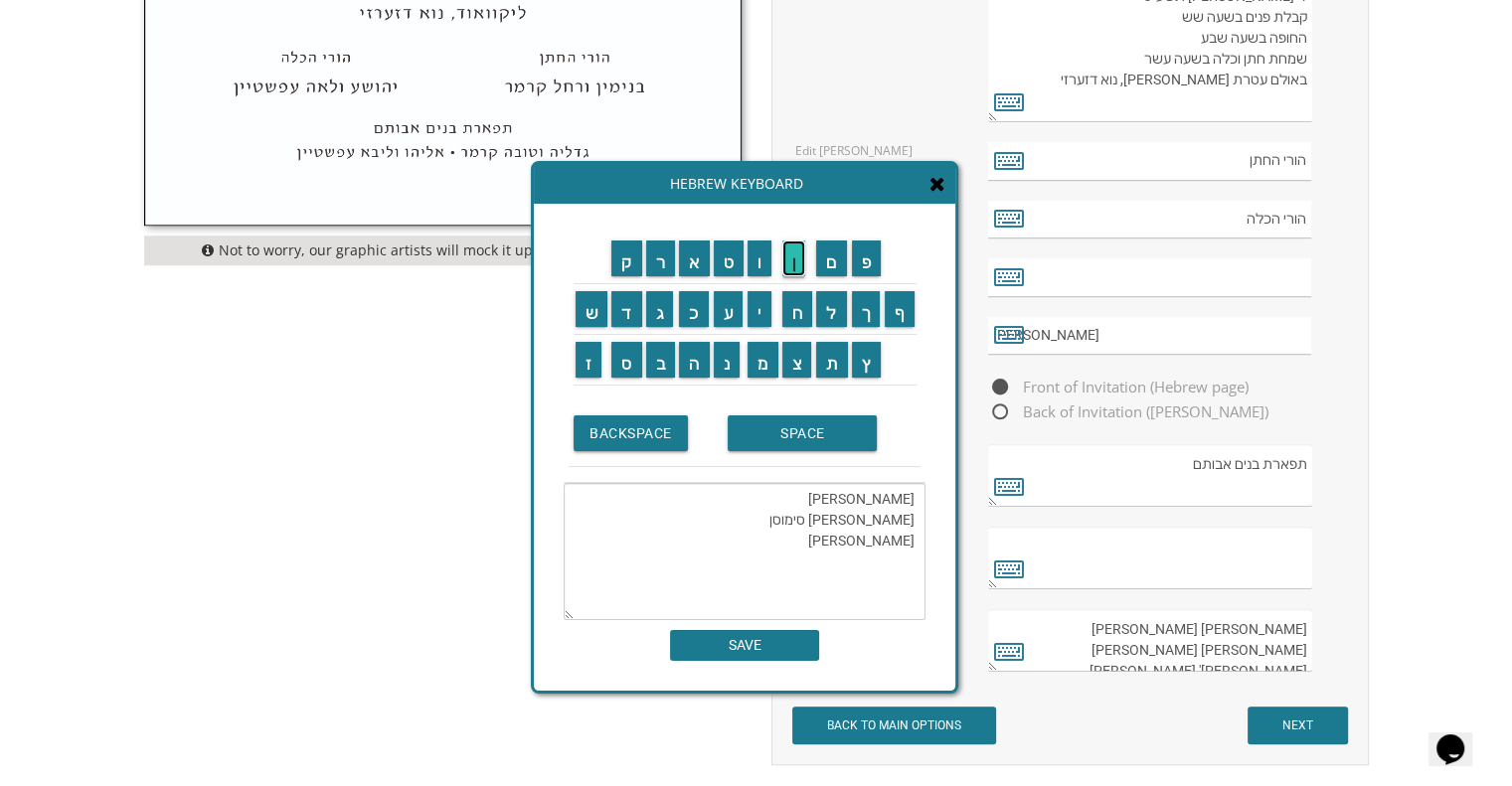 click on "ן" at bounding box center (794, 258) 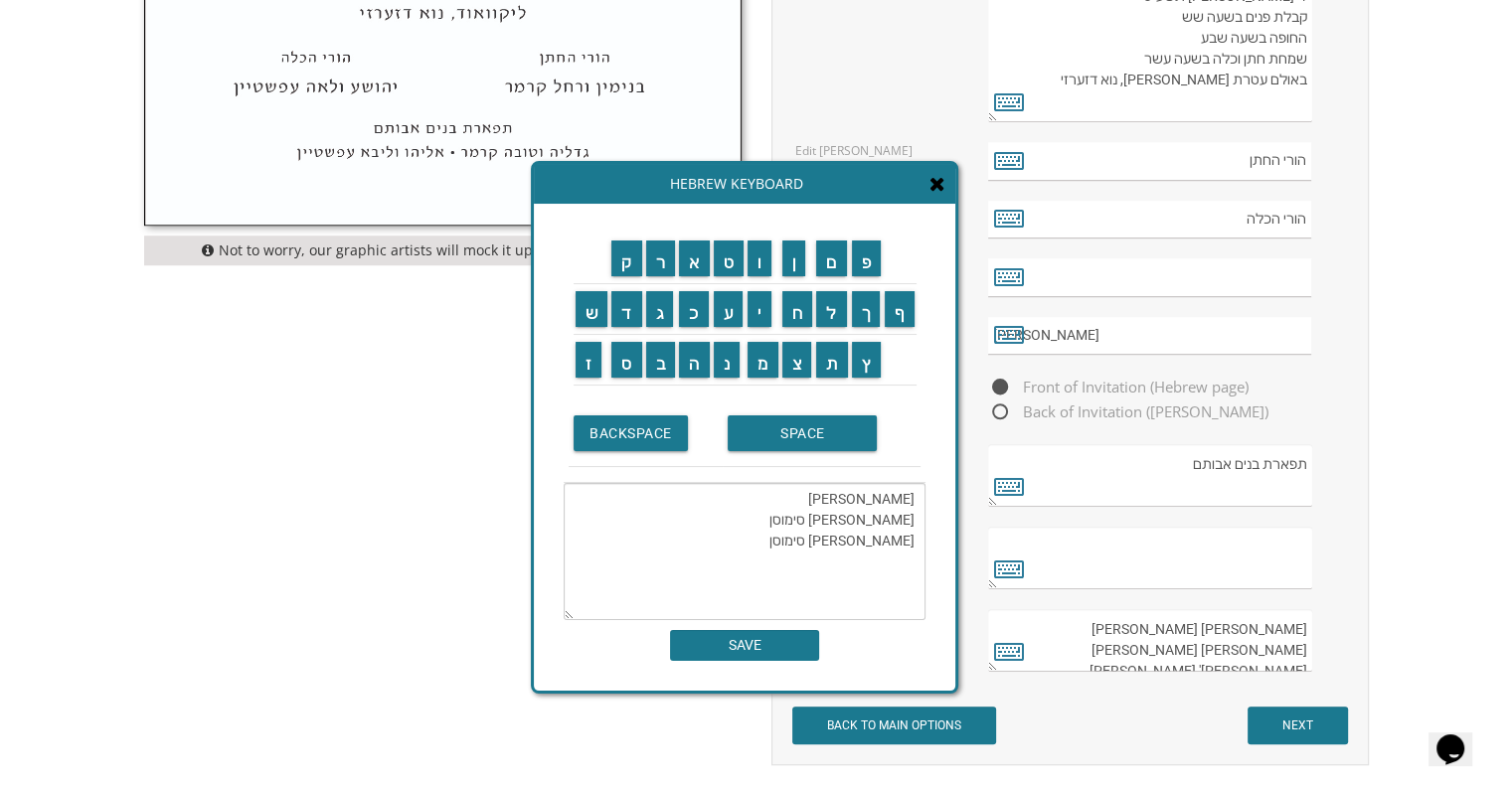click on "ז" at bounding box center [591, 360] 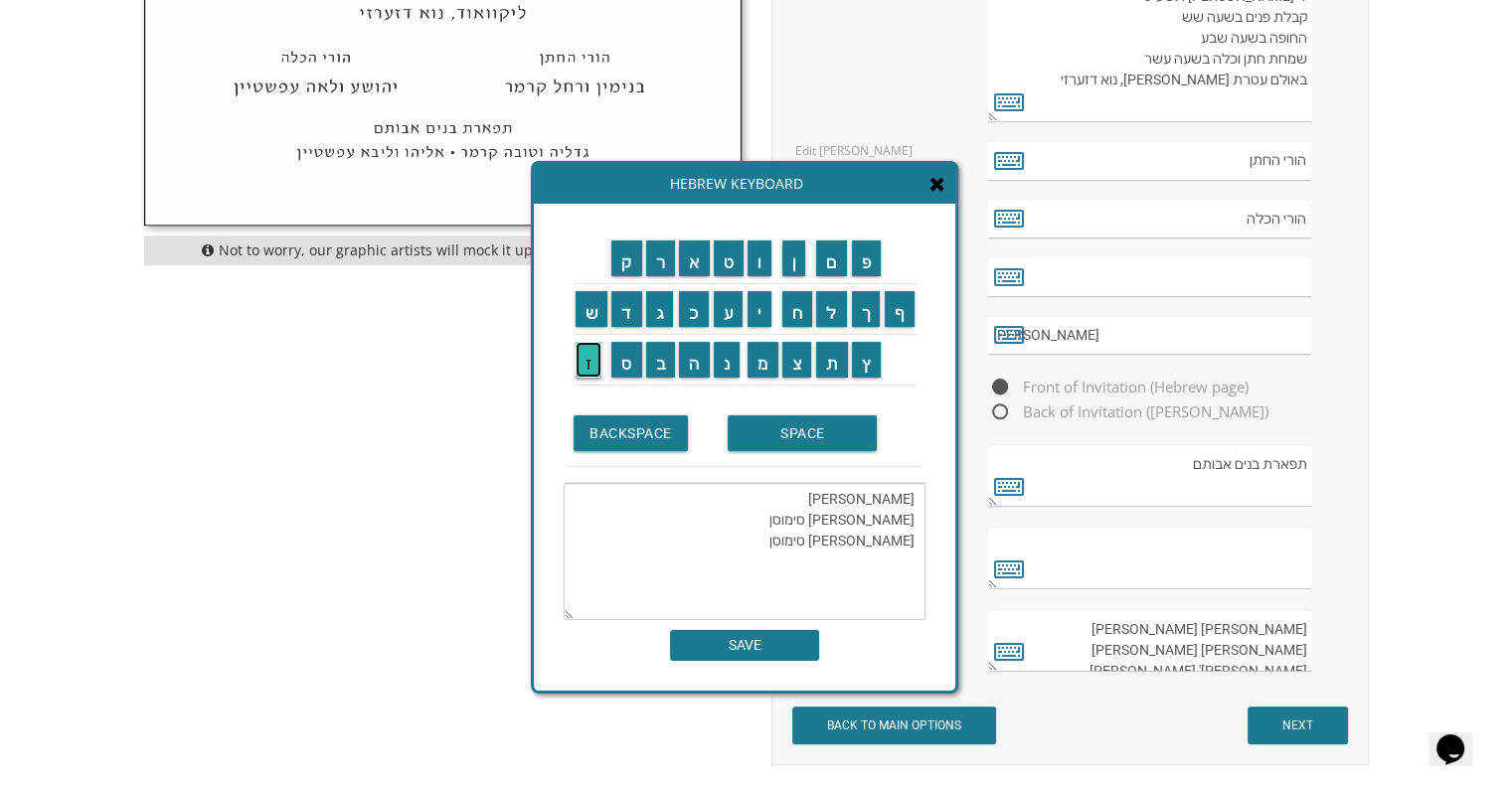 click on "ז" at bounding box center [588, 360] 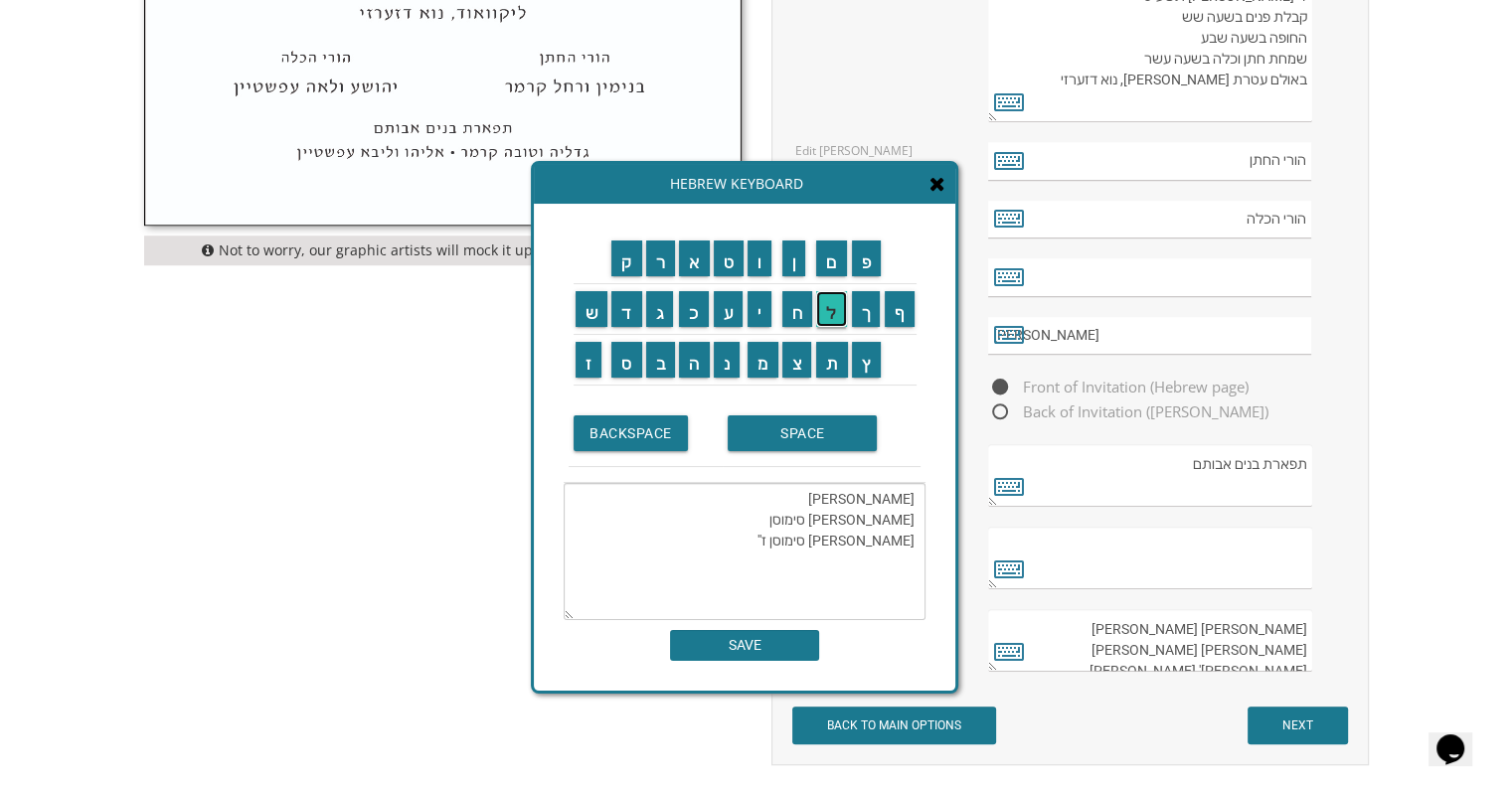 click on "ל" at bounding box center (831, 309) 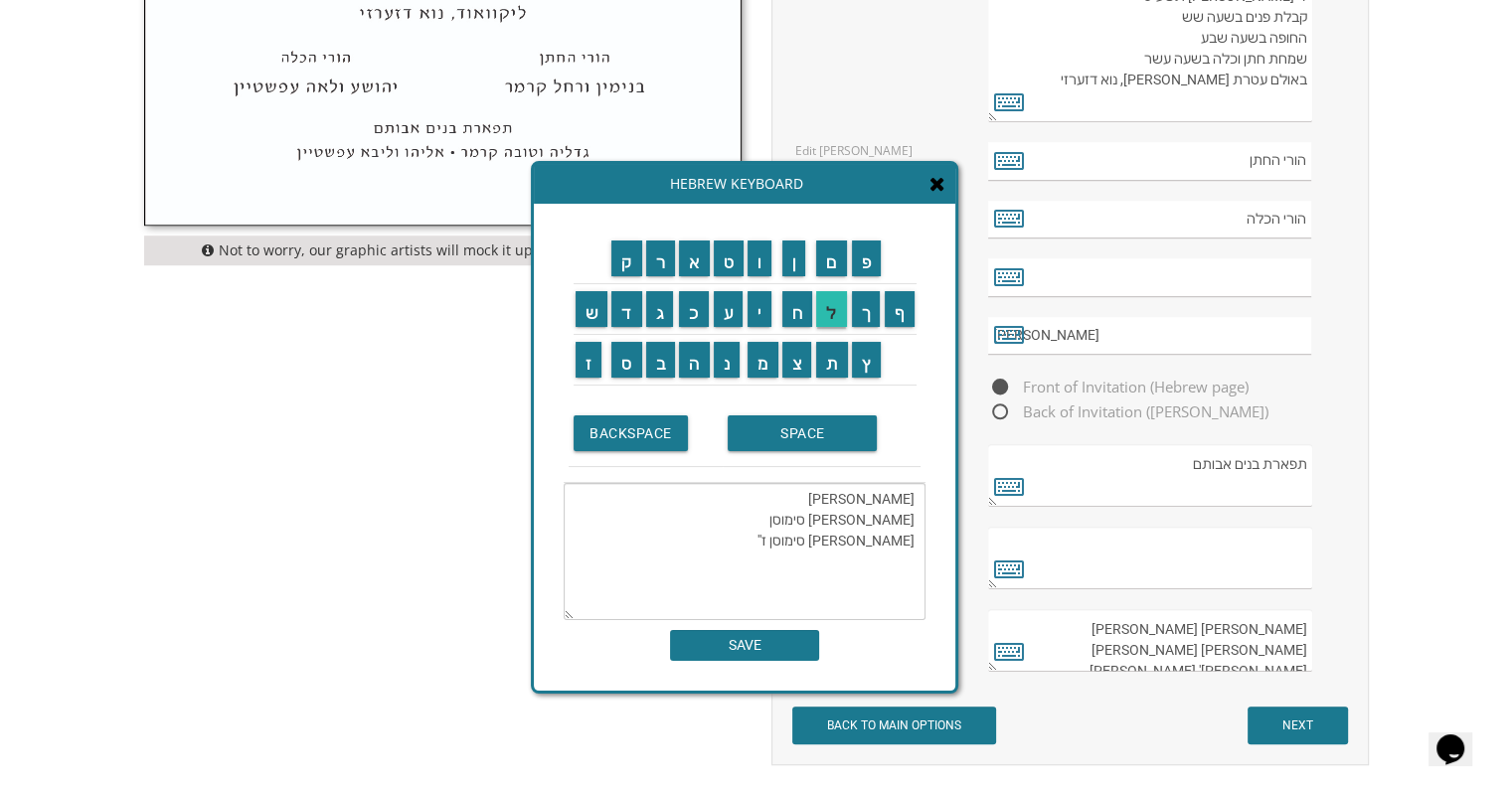 type on "רוברט וסוזן יעקבי ז''ל
לאה סימוסן
משה דוב סימוסן ז''ל" 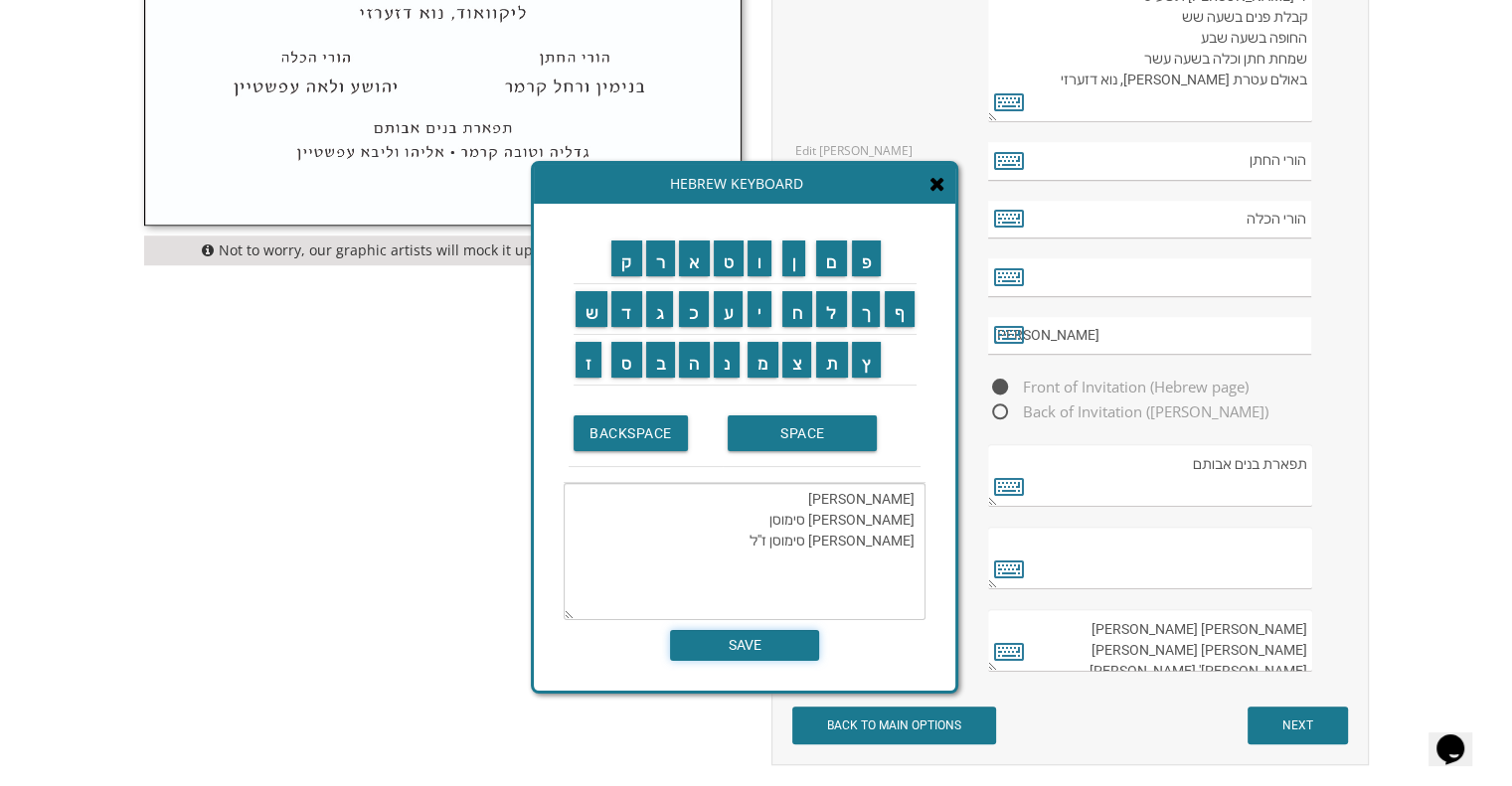 click on "SAVE" at bounding box center [745, 645] 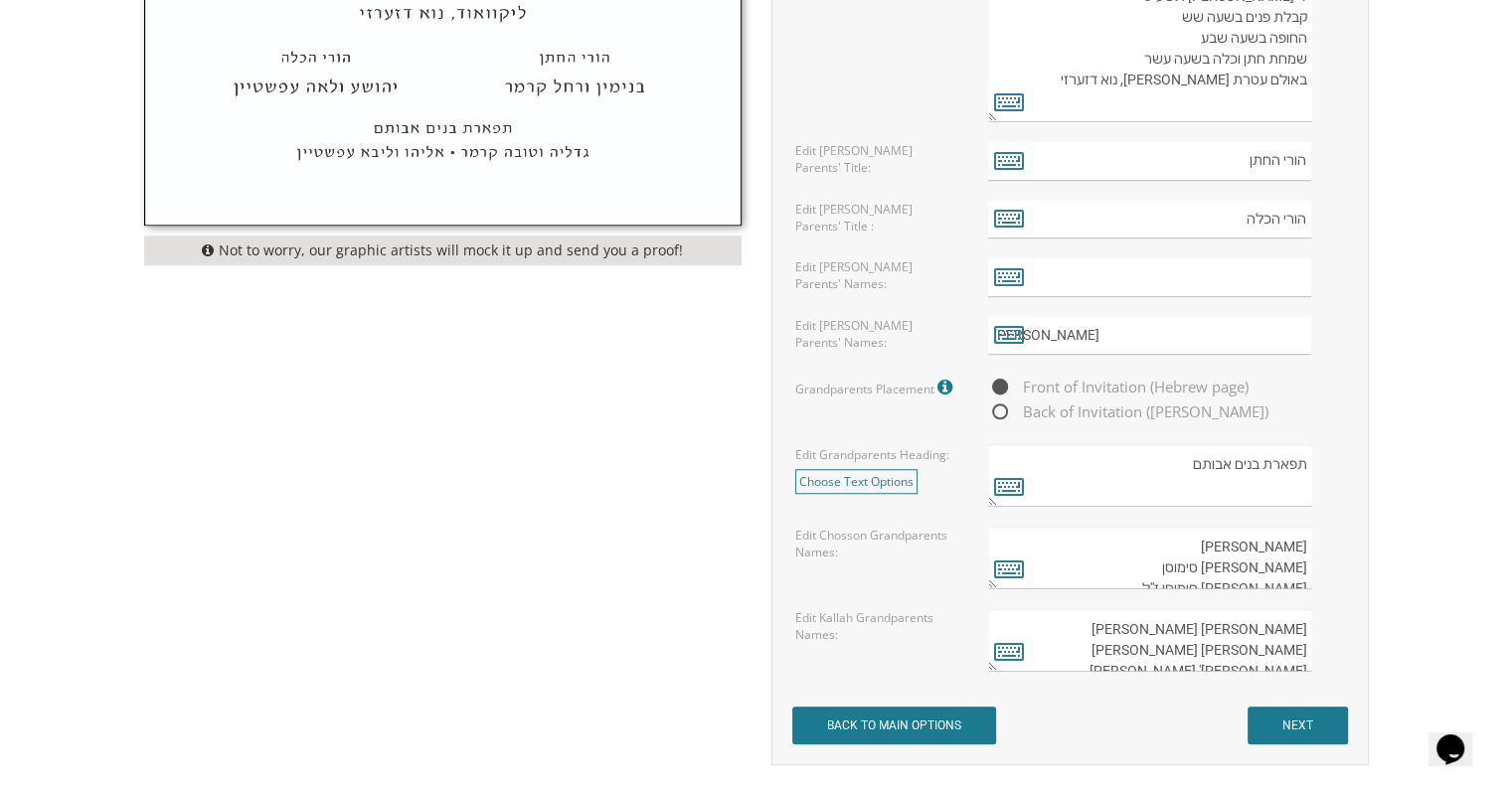 scroll, scrollTop: 20, scrollLeft: 0, axis: vertical 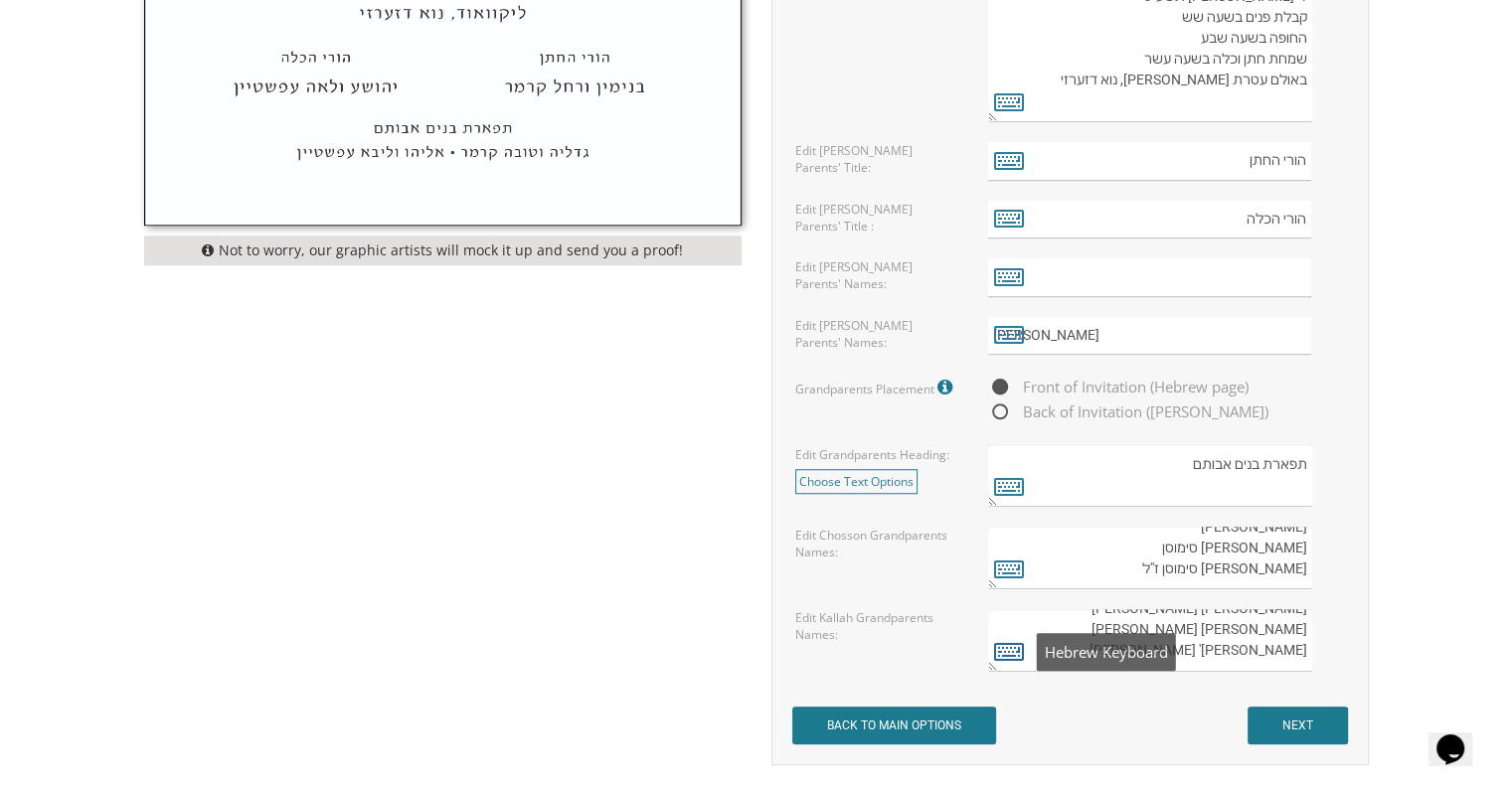 type on "רוברט וסוזן יעקבי ז''ל
לאה סימוסן
משה דוב סימוסן ז''ל" 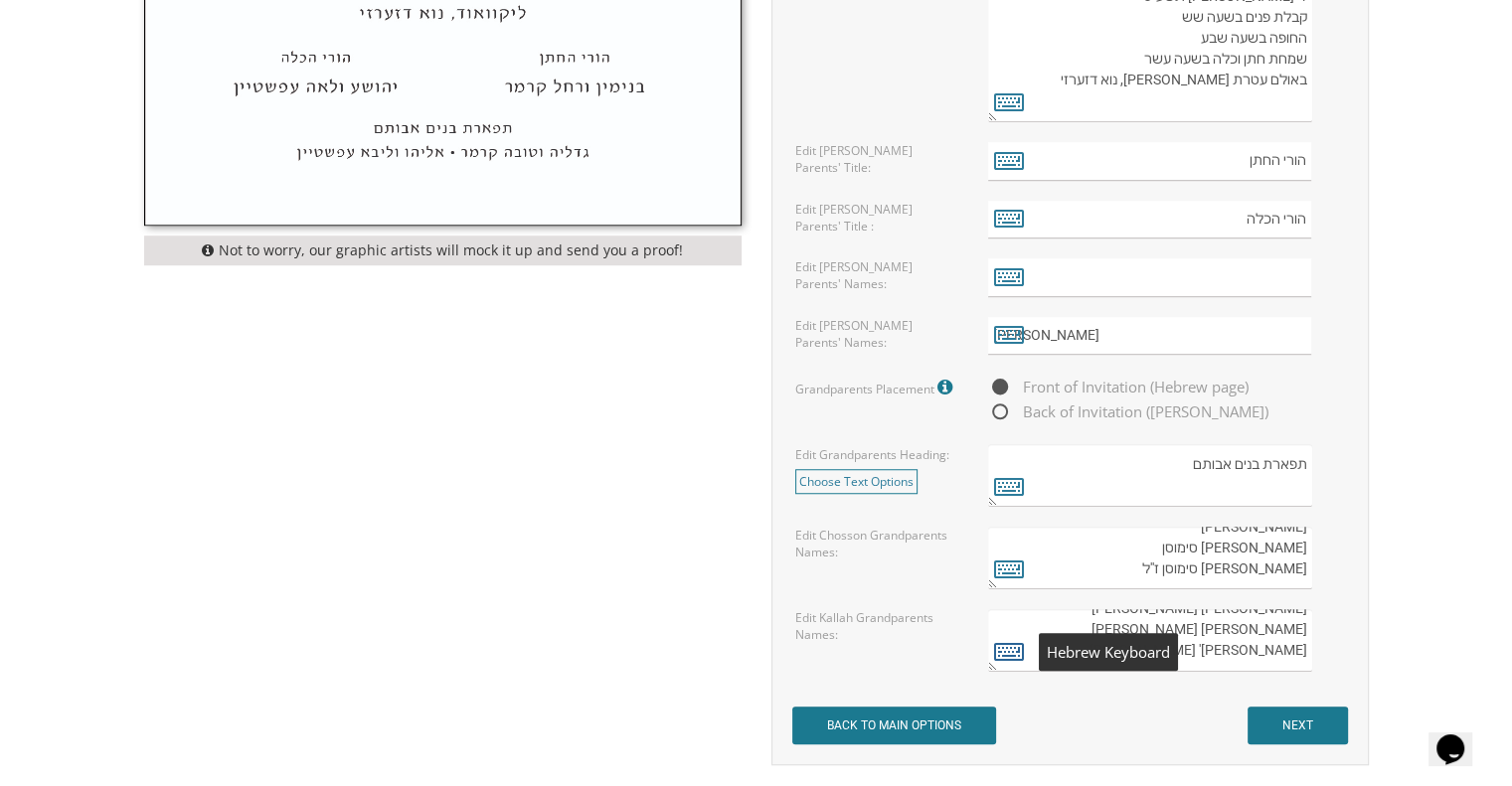 click at bounding box center [1009, 651] 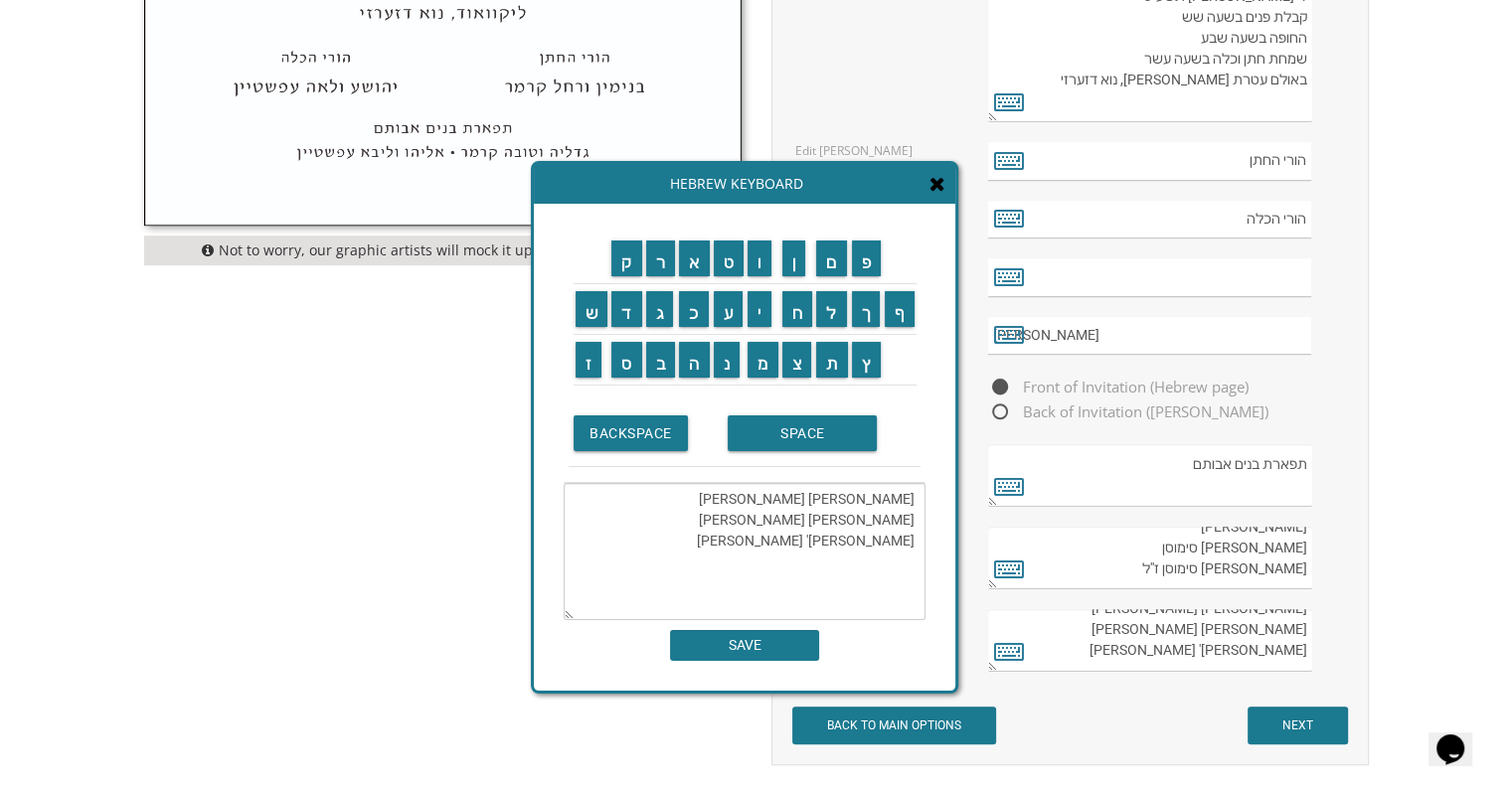click on "חוה מאשה פרלמן
משה מאיר פרלמן זייל
רפאל מריזן
נתני' מריזן" at bounding box center [745, 551] 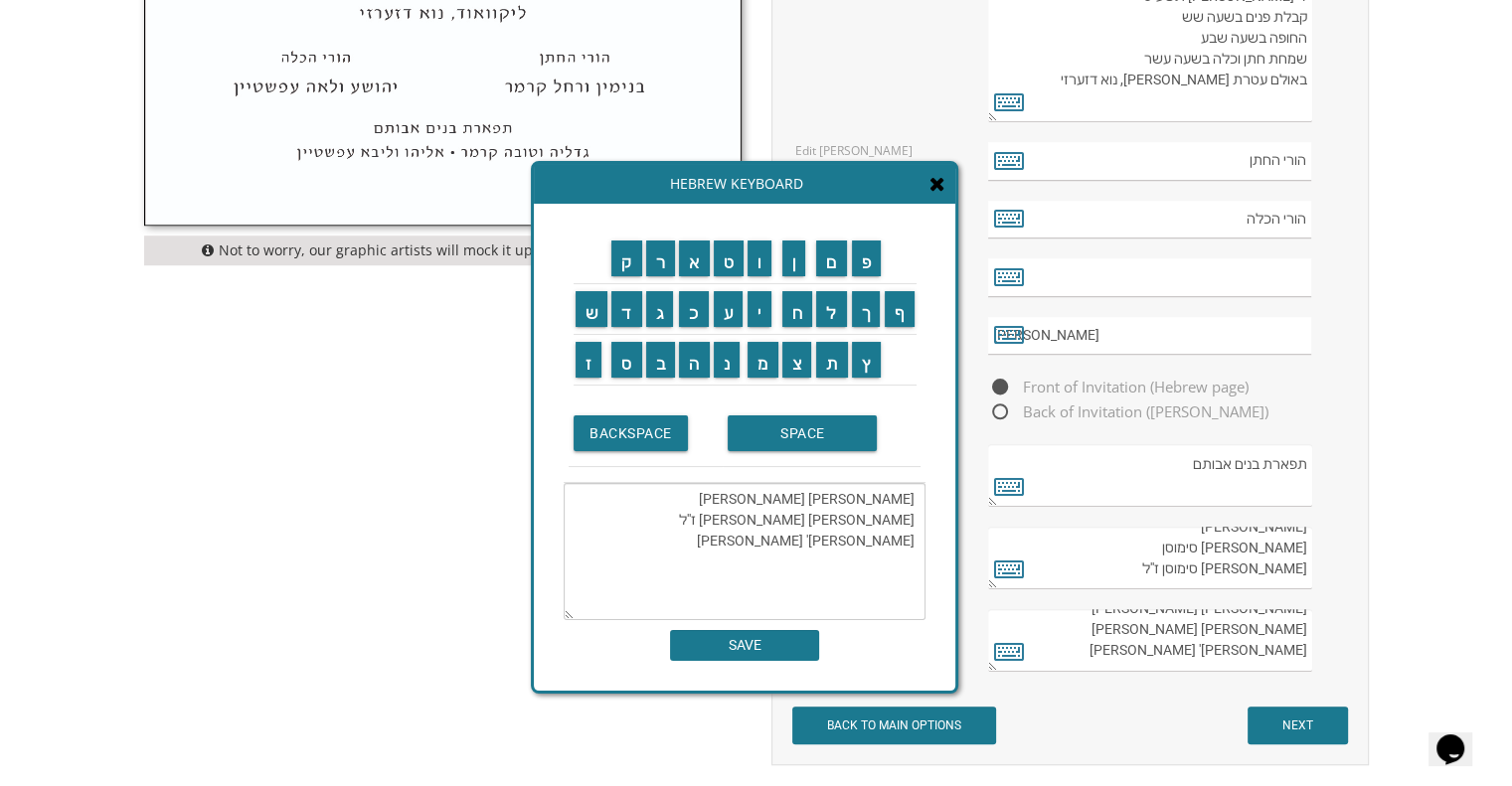 type on "חוה מאשה פרלמן
משה מאיר פרלמן ז''ל
רפאל מריזן
נתני' מריזן" 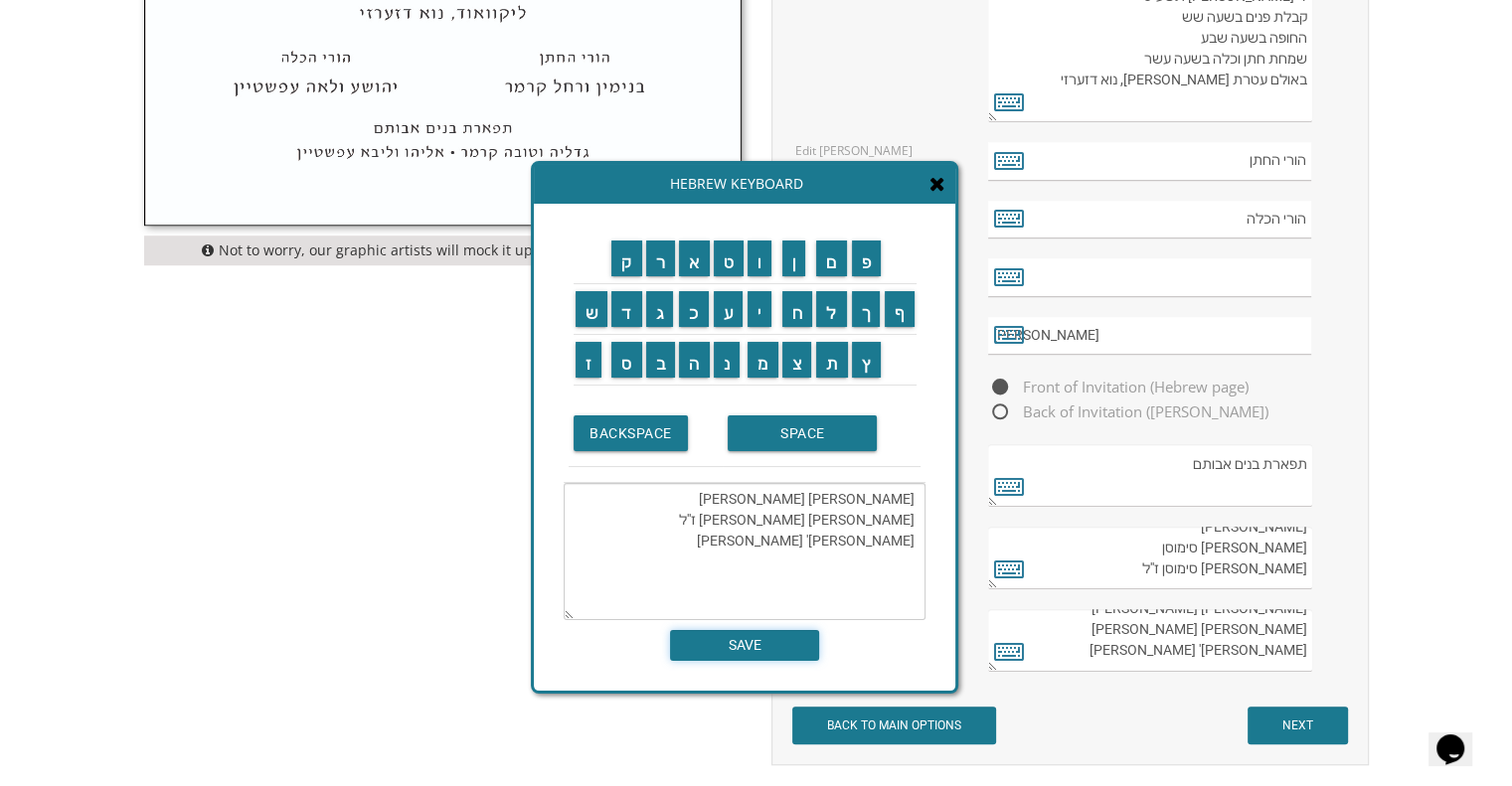 click on "SAVE" at bounding box center (745, 645) 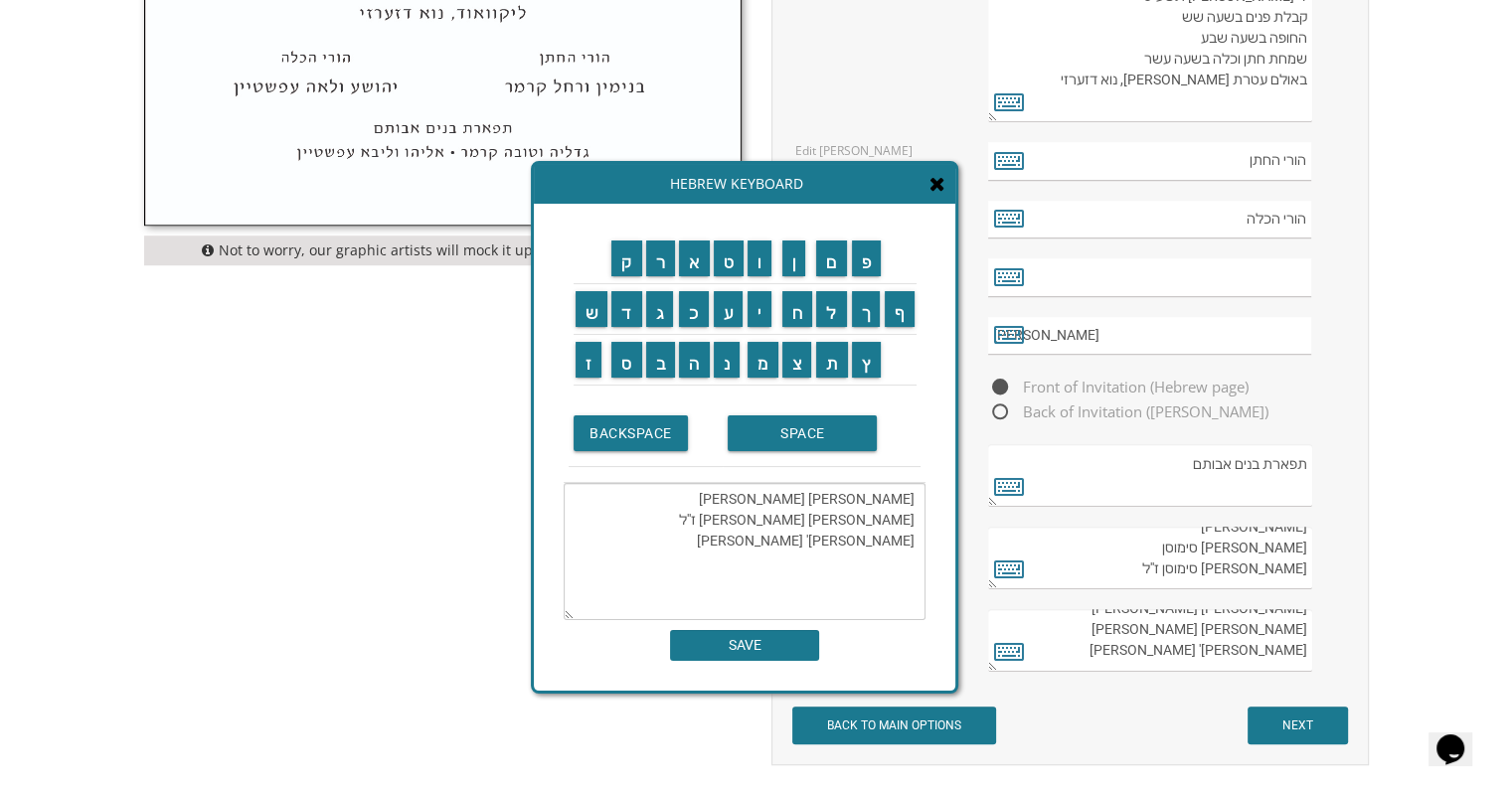 type on "חוה מאשה פרלמן
משה מאיר פרלמן ז''ל
רפאל מריזן
נתני' מריזן" 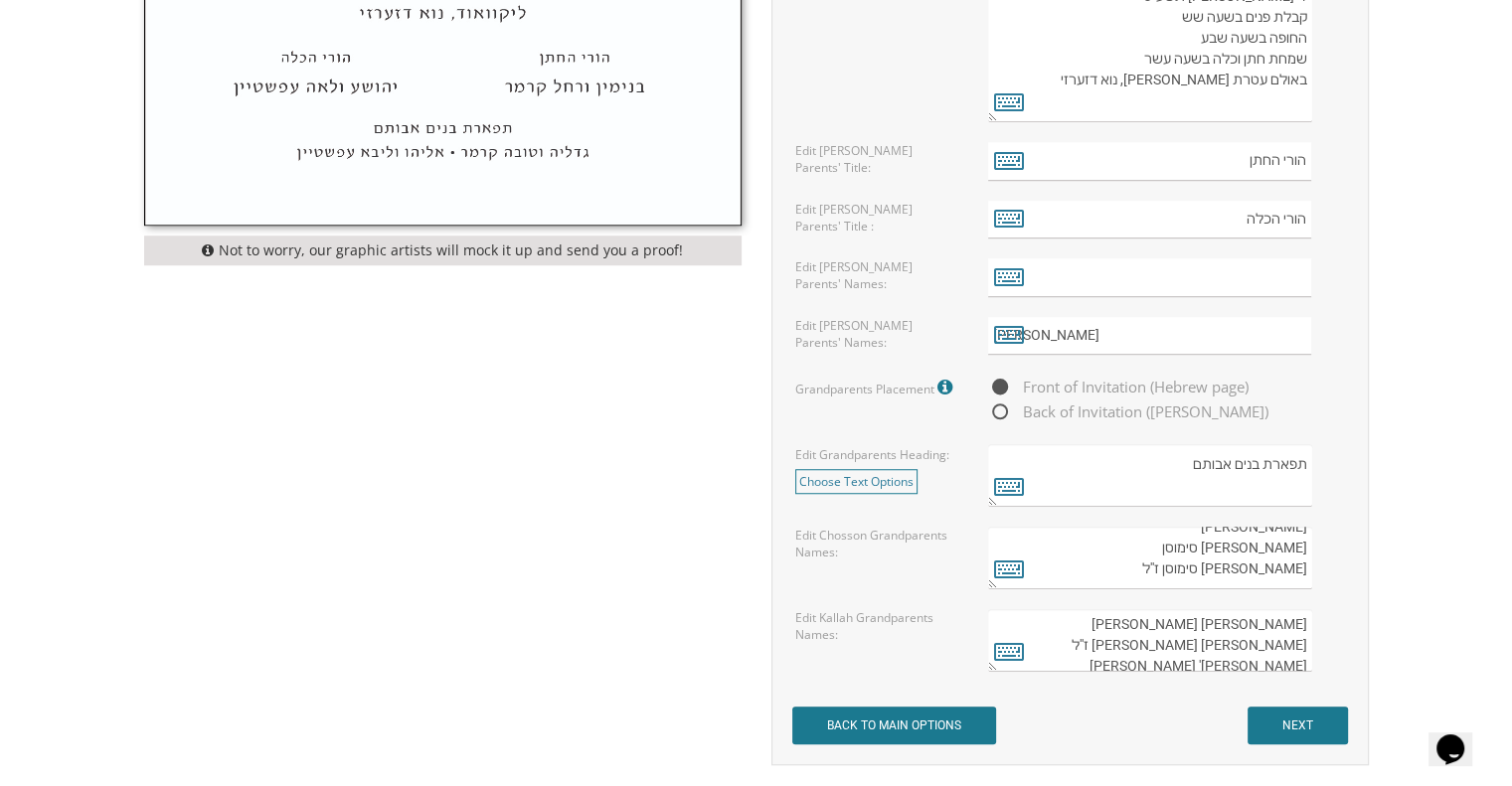 scroll, scrollTop: 0, scrollLeft: 0, axis: both 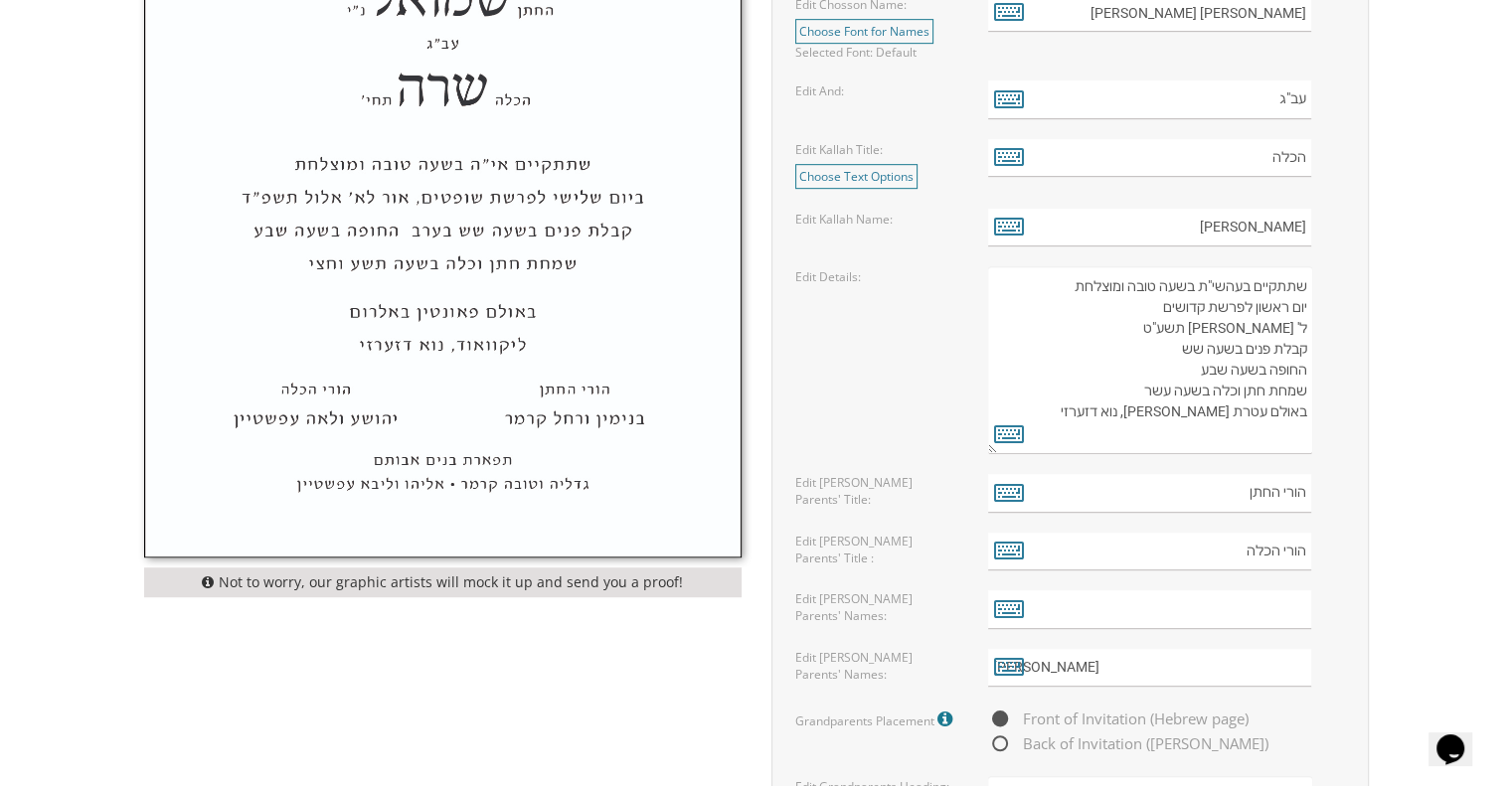 click on "שתתקיים בעהשי"ת בשעה טובה ומוצלחת
יום ראשון לפרשת קדושים
ל' ניסן תשע"ט
קבלת פנים בשעה שש
החופה בשעה שבע
שמחת חתן וכלה בשעה עשר
באולם עטרת חנה
לייקוואוד, נוא דזערזי" at bounding box center [1149, 360] 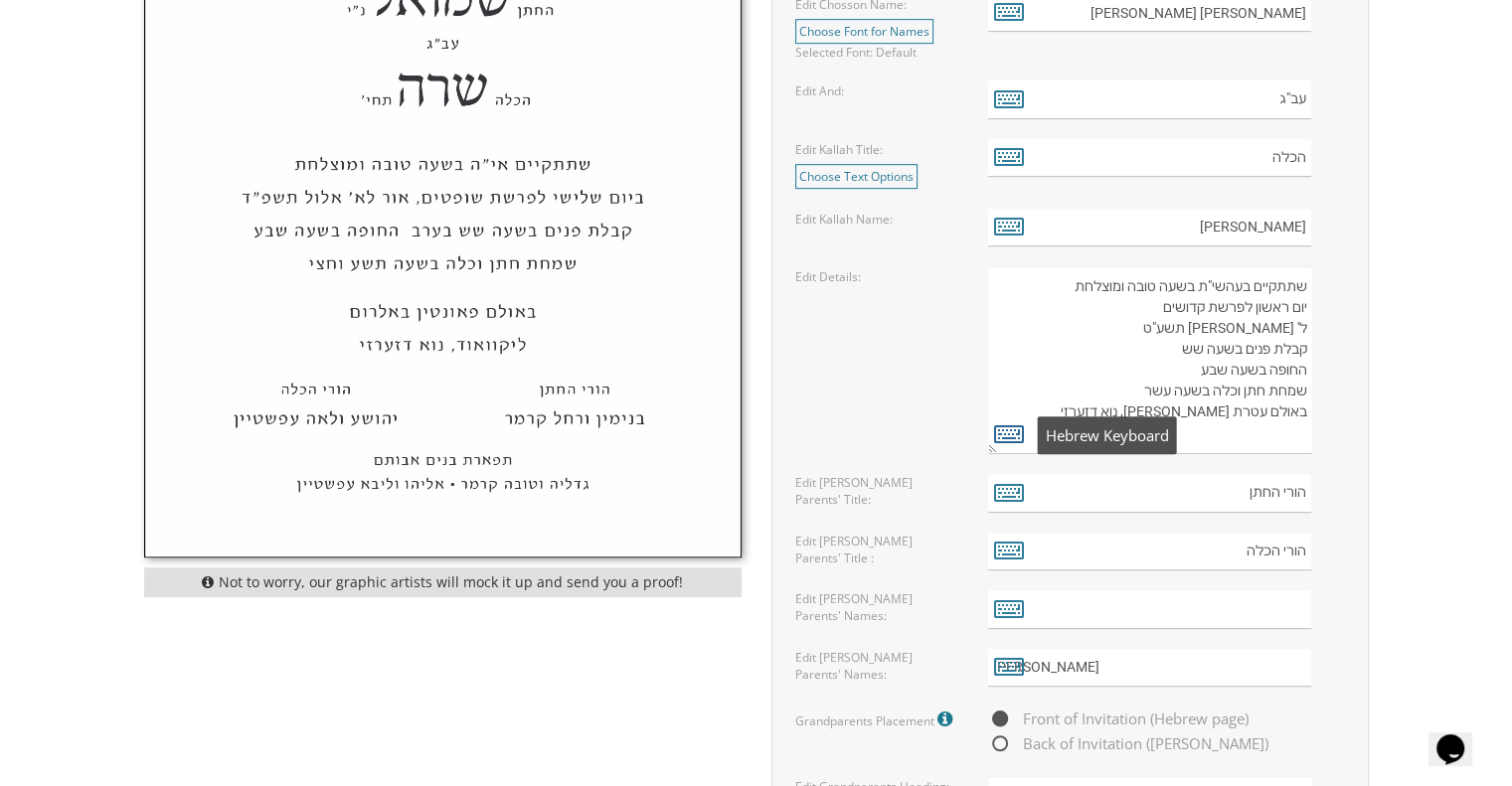 click at bounding box center (1009, 433) 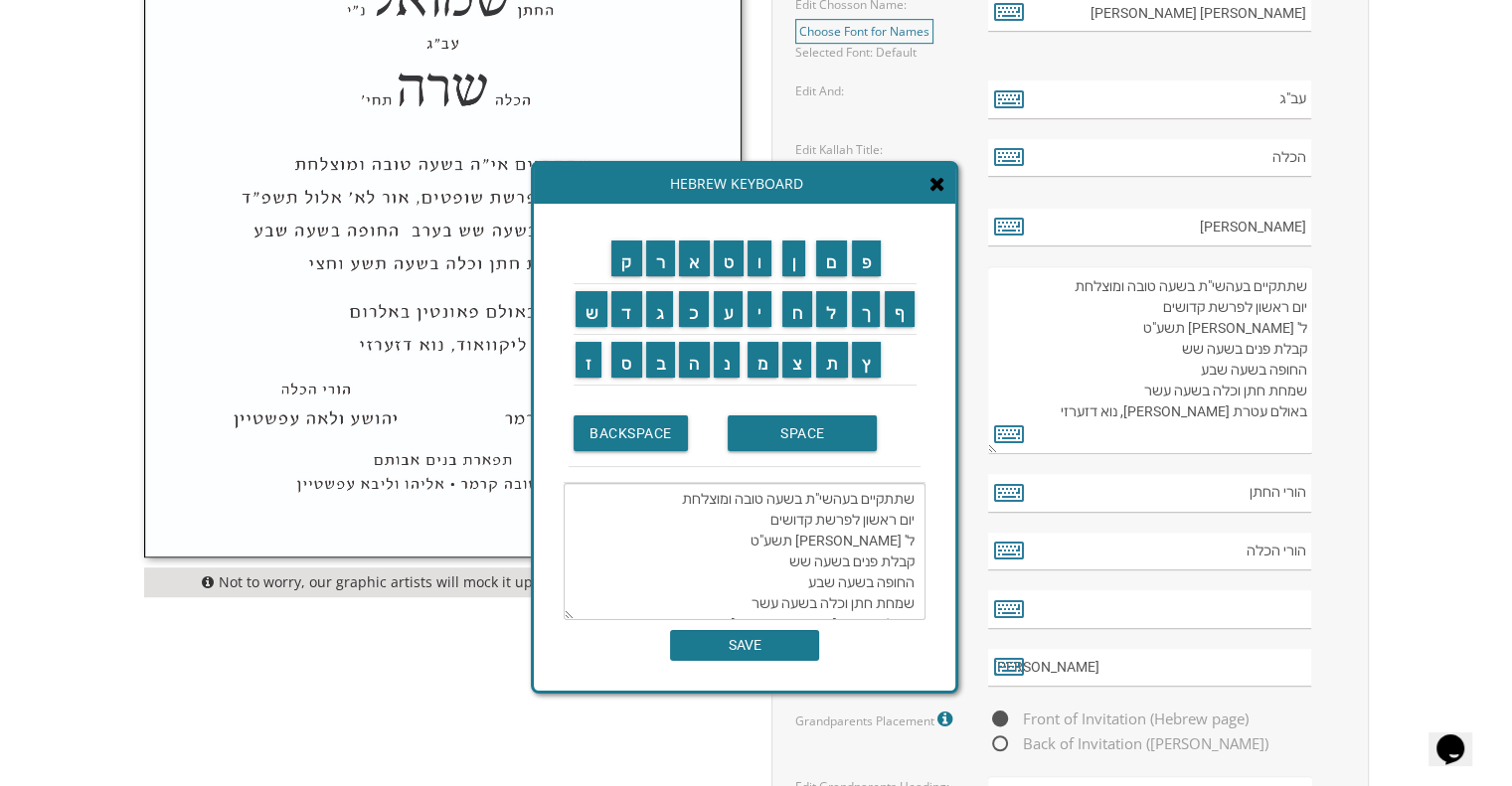 click on "שתתקיים בעהשי"ת בשעה טובה ומוצלחת
יום ראשון לפרשת קדושים
ל' ניסן תשע"ט
קבלת פנים בשעה שש
החופה בשעה שבע
שמחת חתן וכלה בשעה עשר
באולם עטרת חנה
לייקוואוד, נוא דזערזי" at bounding box center (745, 551) 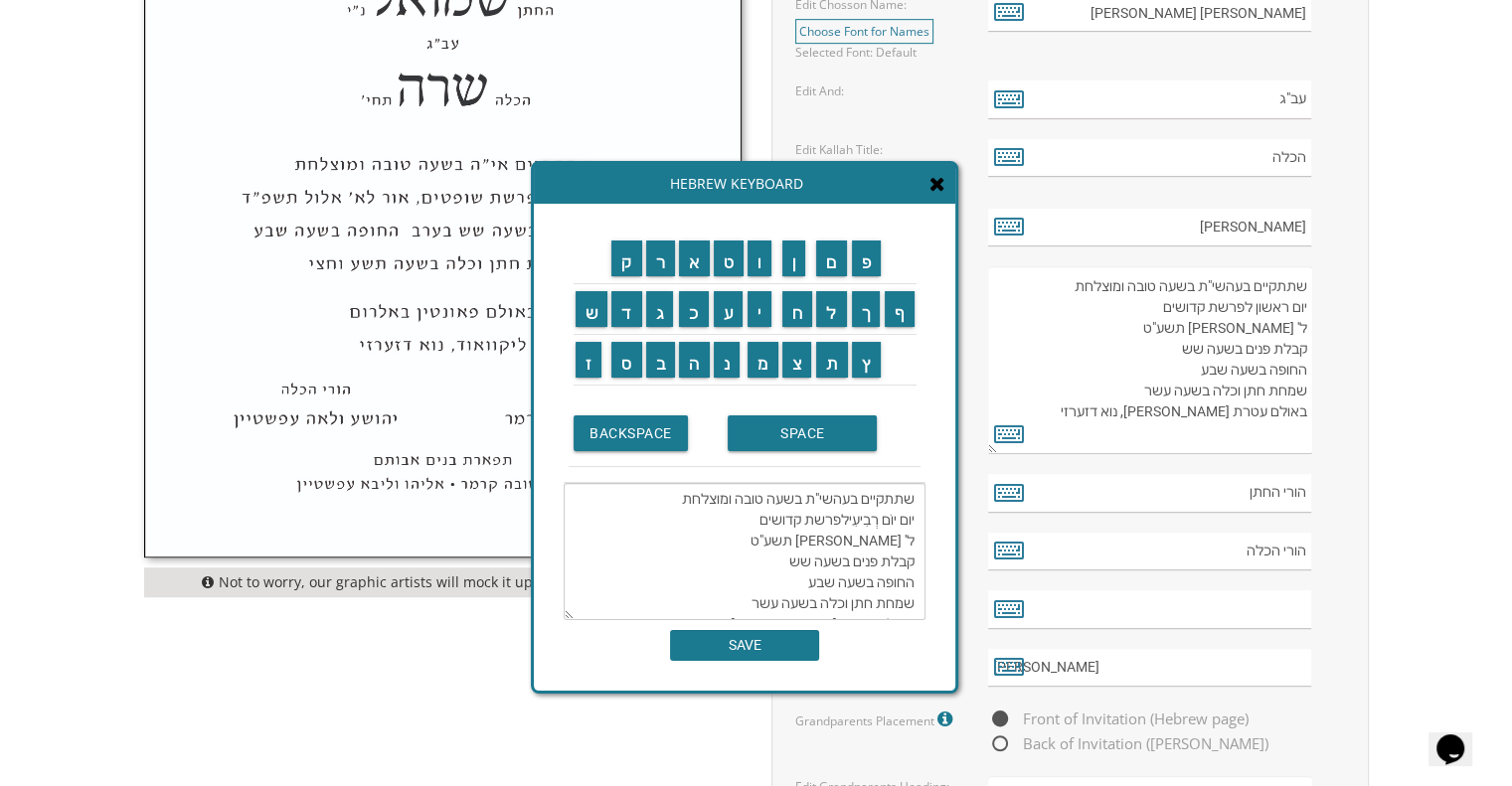 drag, startPoint x: 893, startPoint y: 520, endPoint x: 895, endPoint y: 554, distance: 34.058773 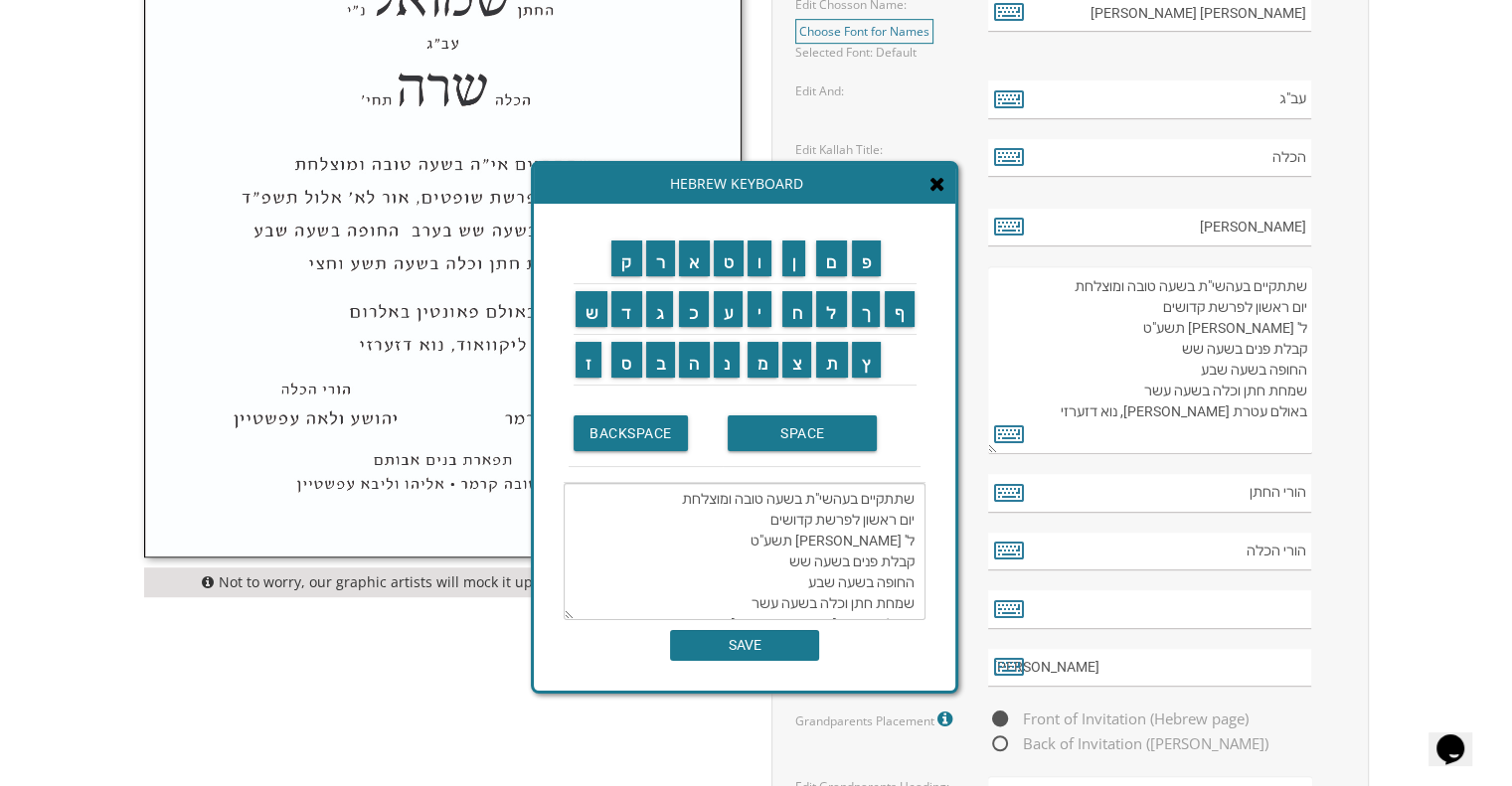 drag, startPoint x: 886, startPoint y: 528, endPoint x: 858, endPoint y: 516, distance: 30.463092 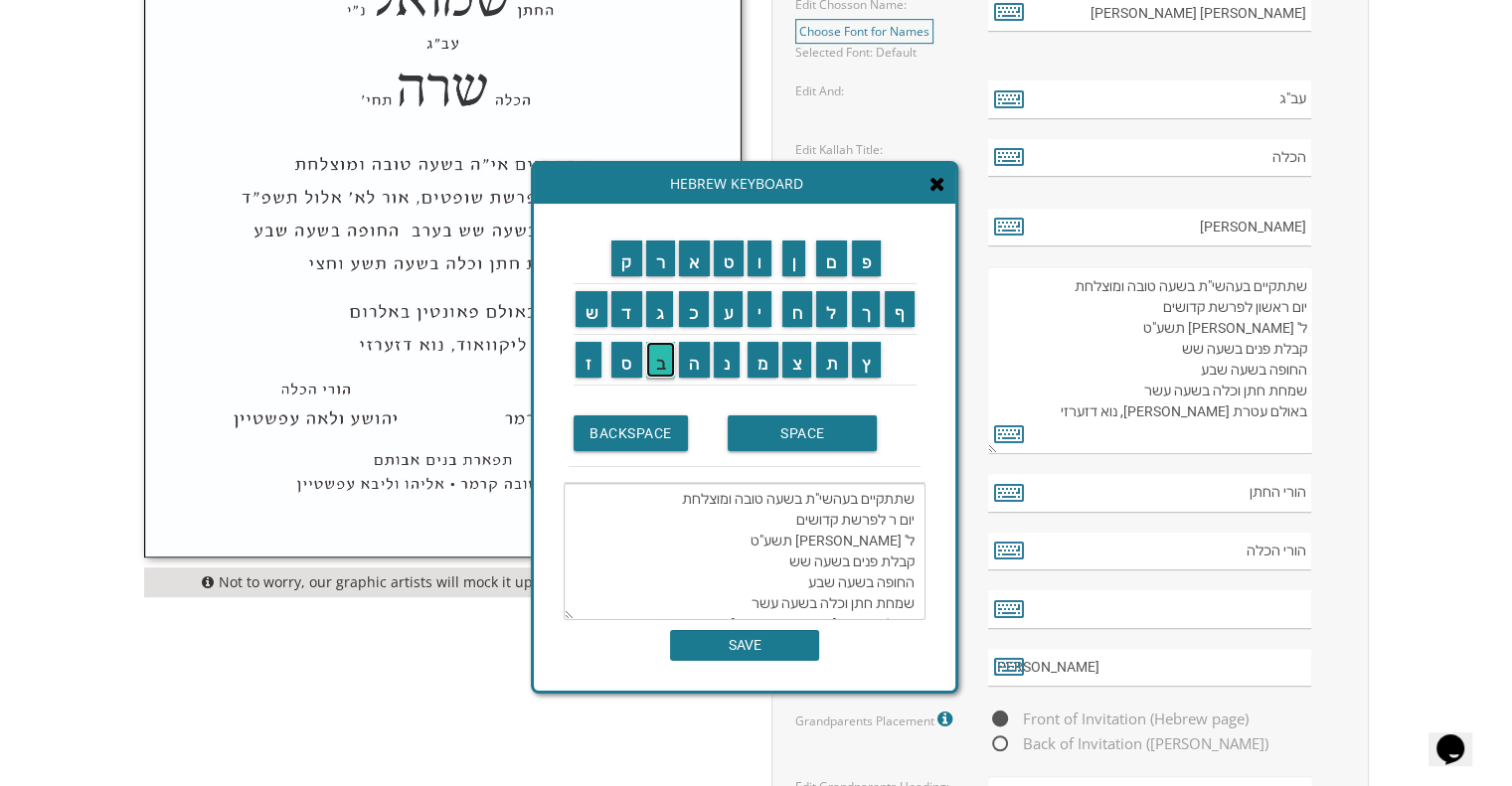 click on "ב" at bounding box center [661, 360] 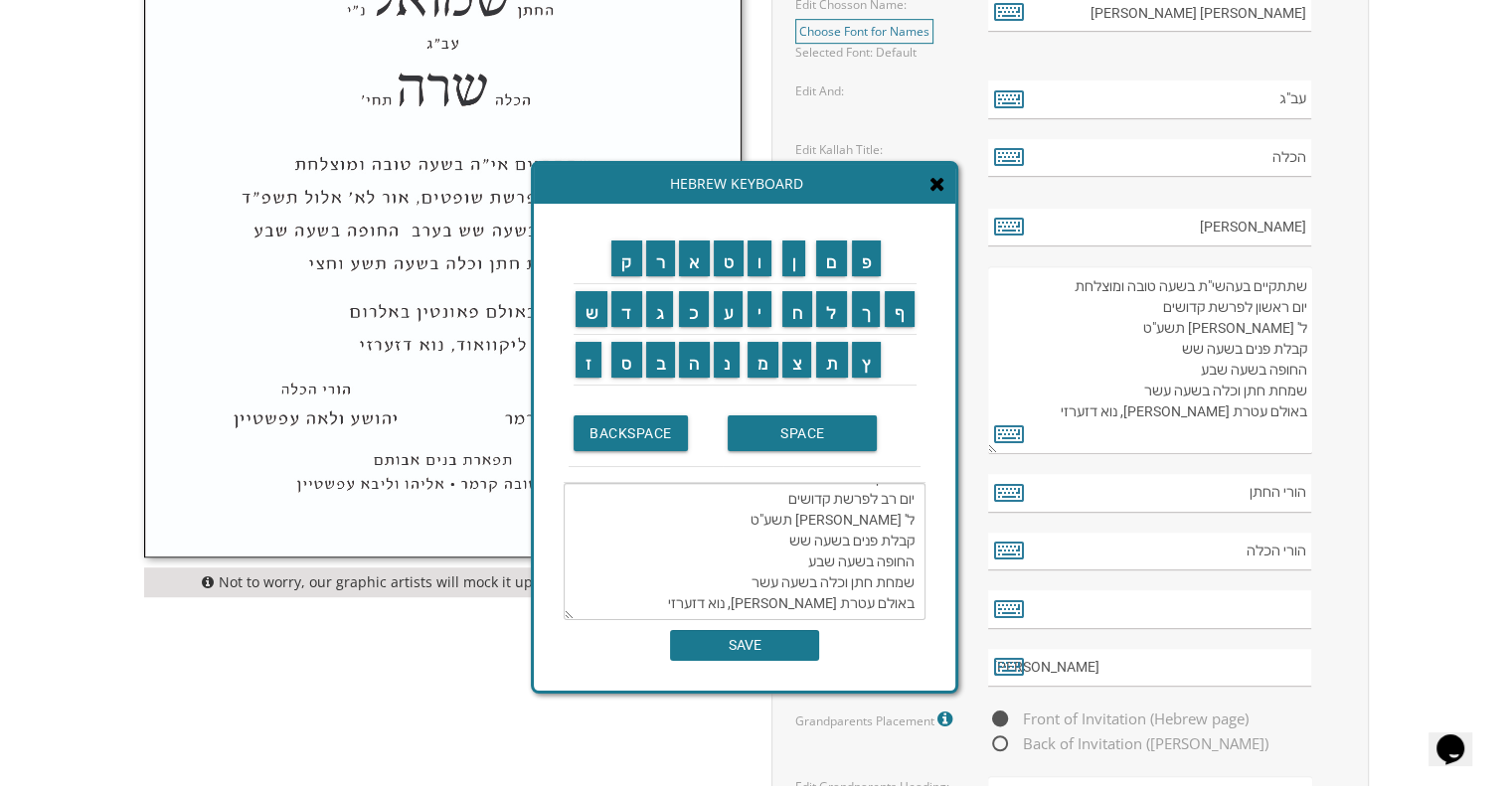 scroll, scrollTop: 0, scrollLeft: 0, axis: both 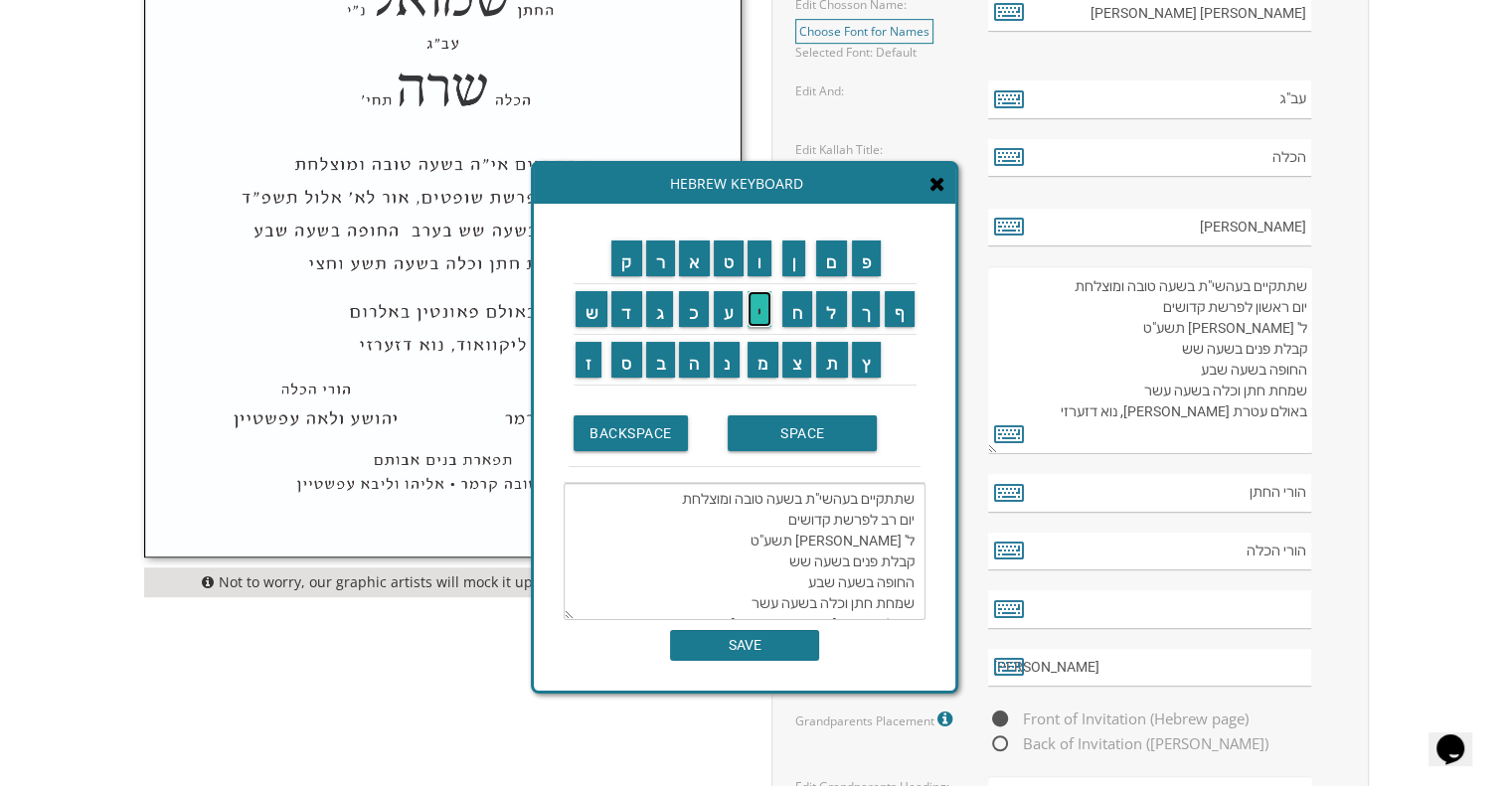 click on "י" at bounding box center (759, 309) 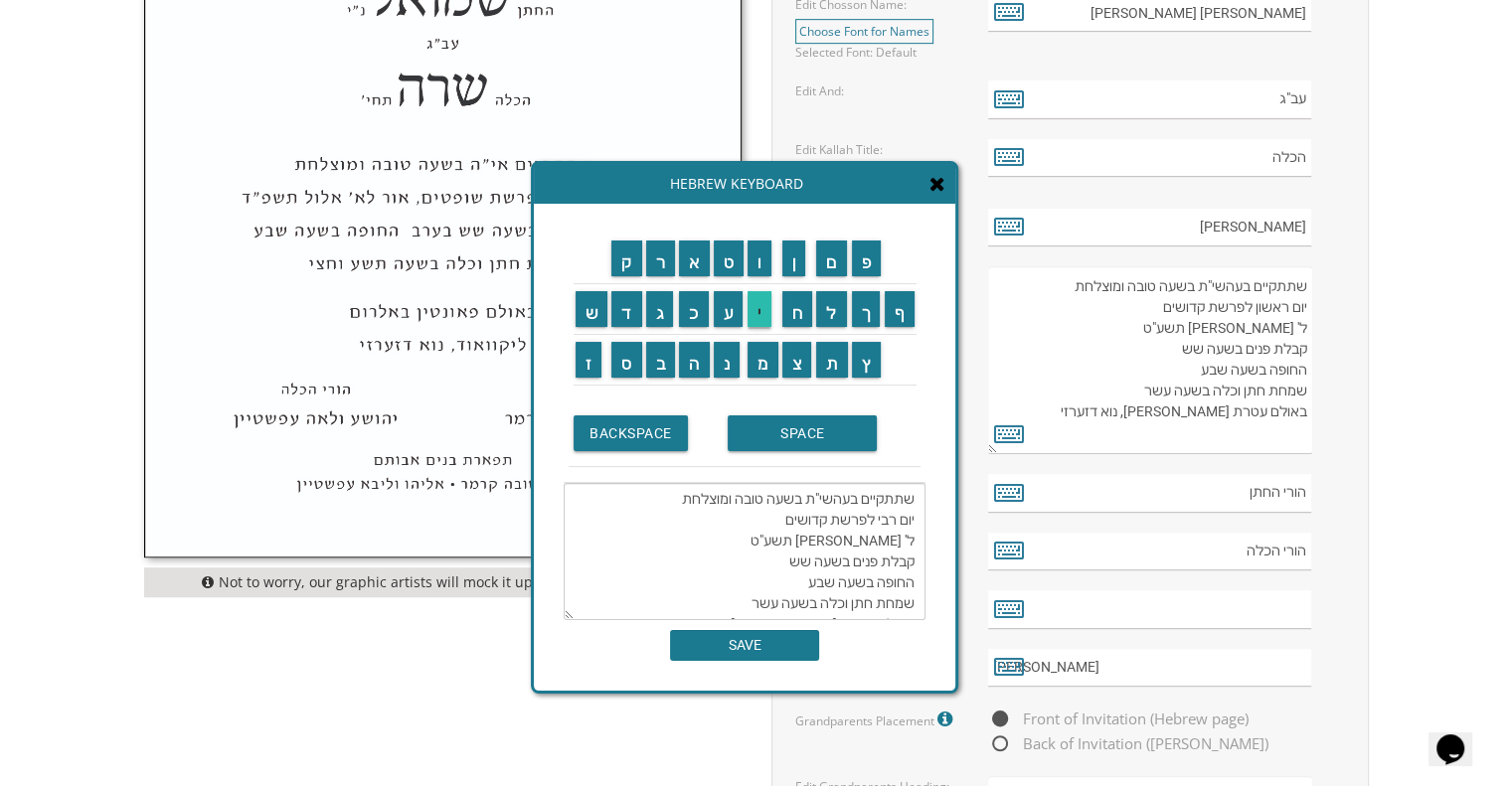 scroll, scrollTop: 42, scrollLeft: 0, axis: vertical 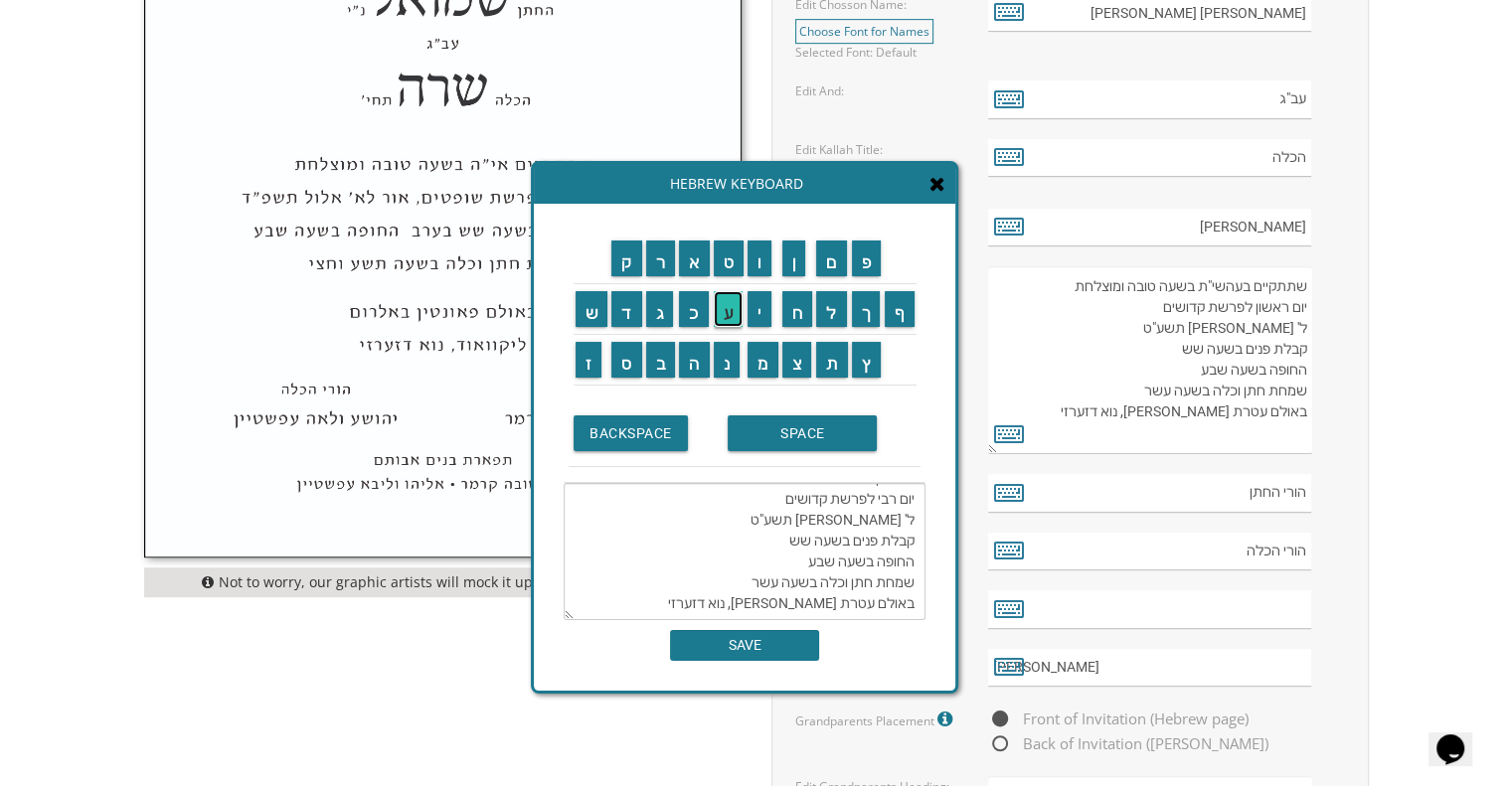 click on "ע" at bounding box center (729, 309) 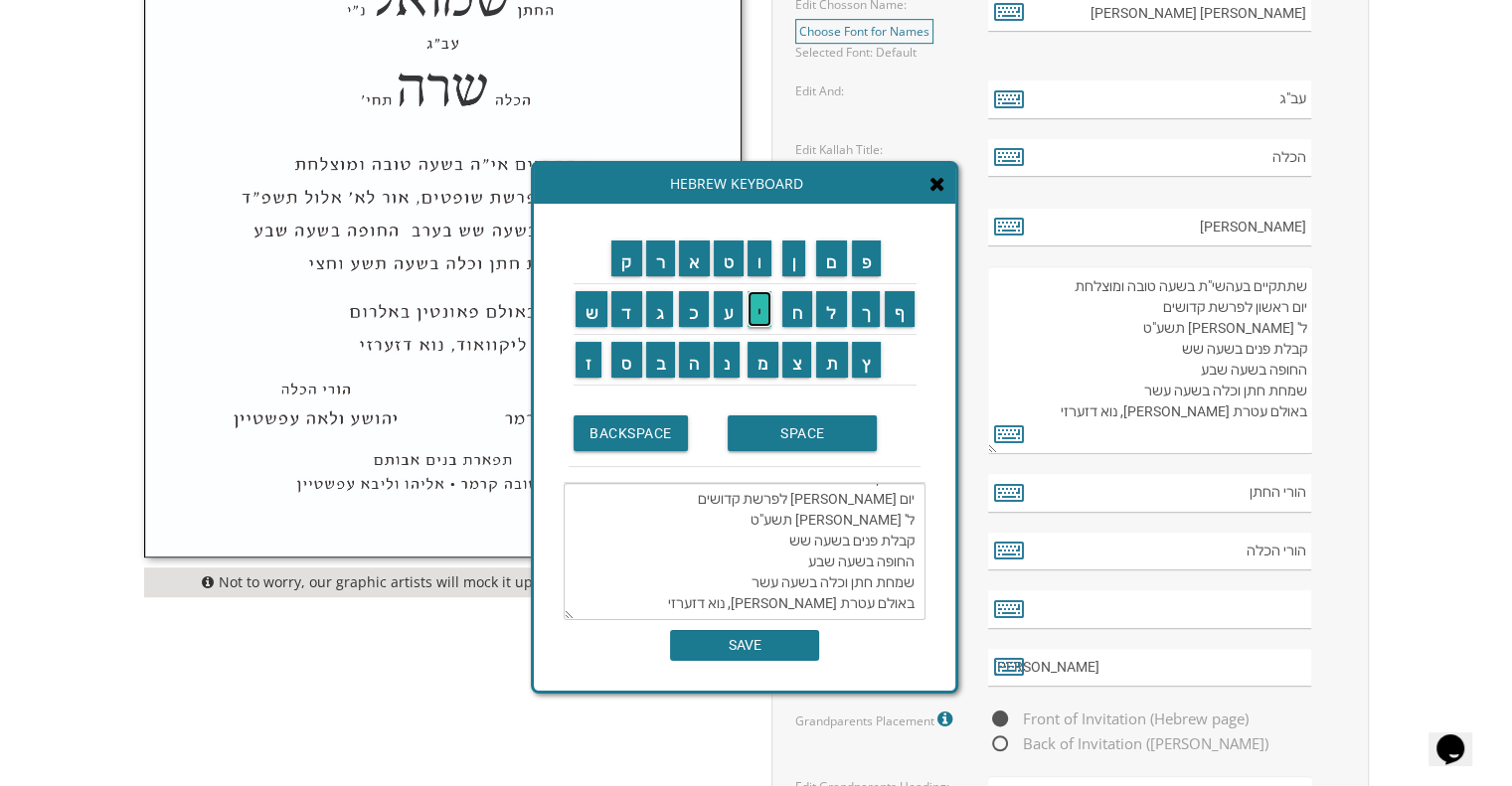 click on "י" at bounding box center [759, 309] 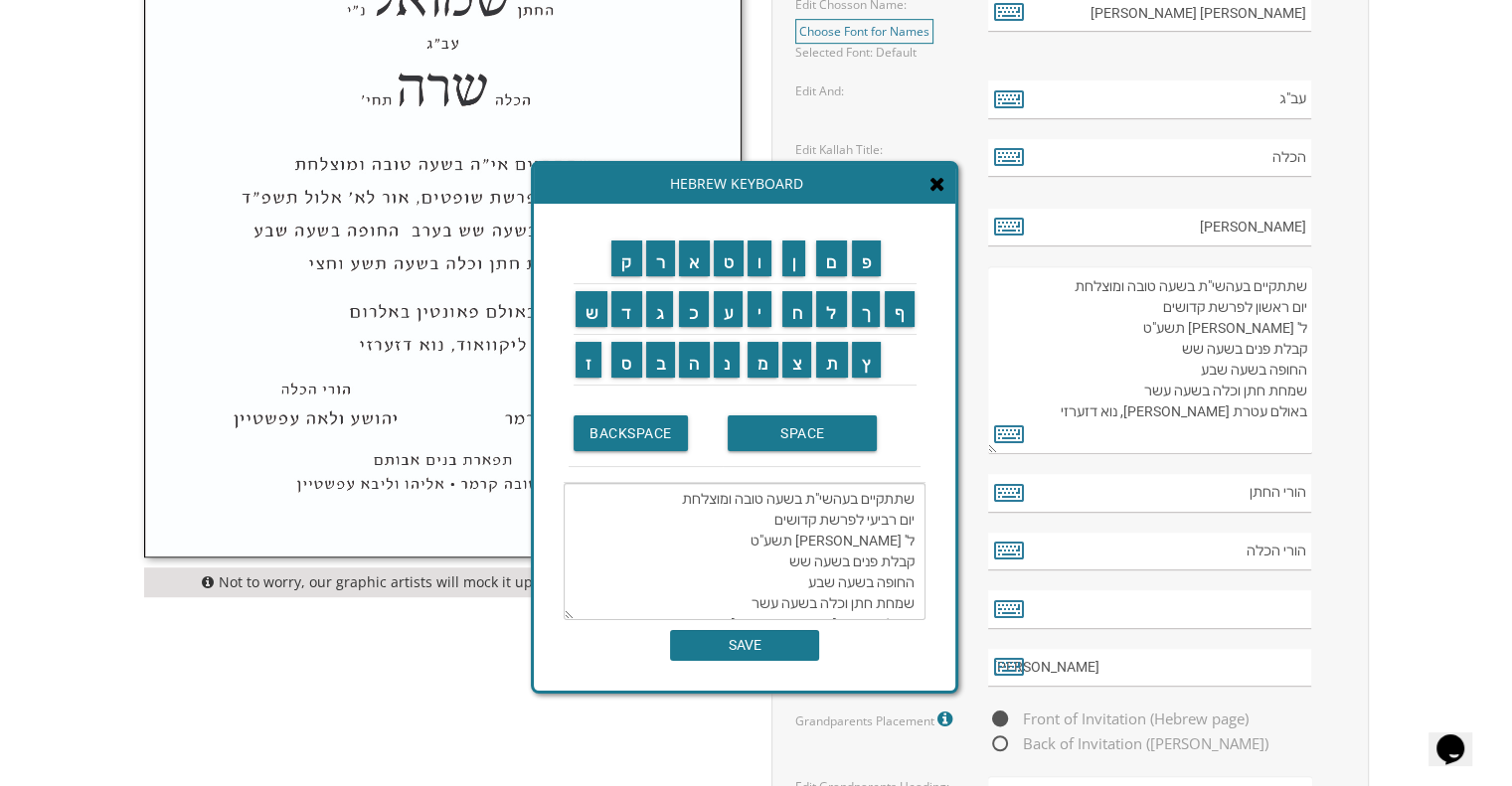 scroll, scrollTop: 0, scrollLeft: 0, axis: both 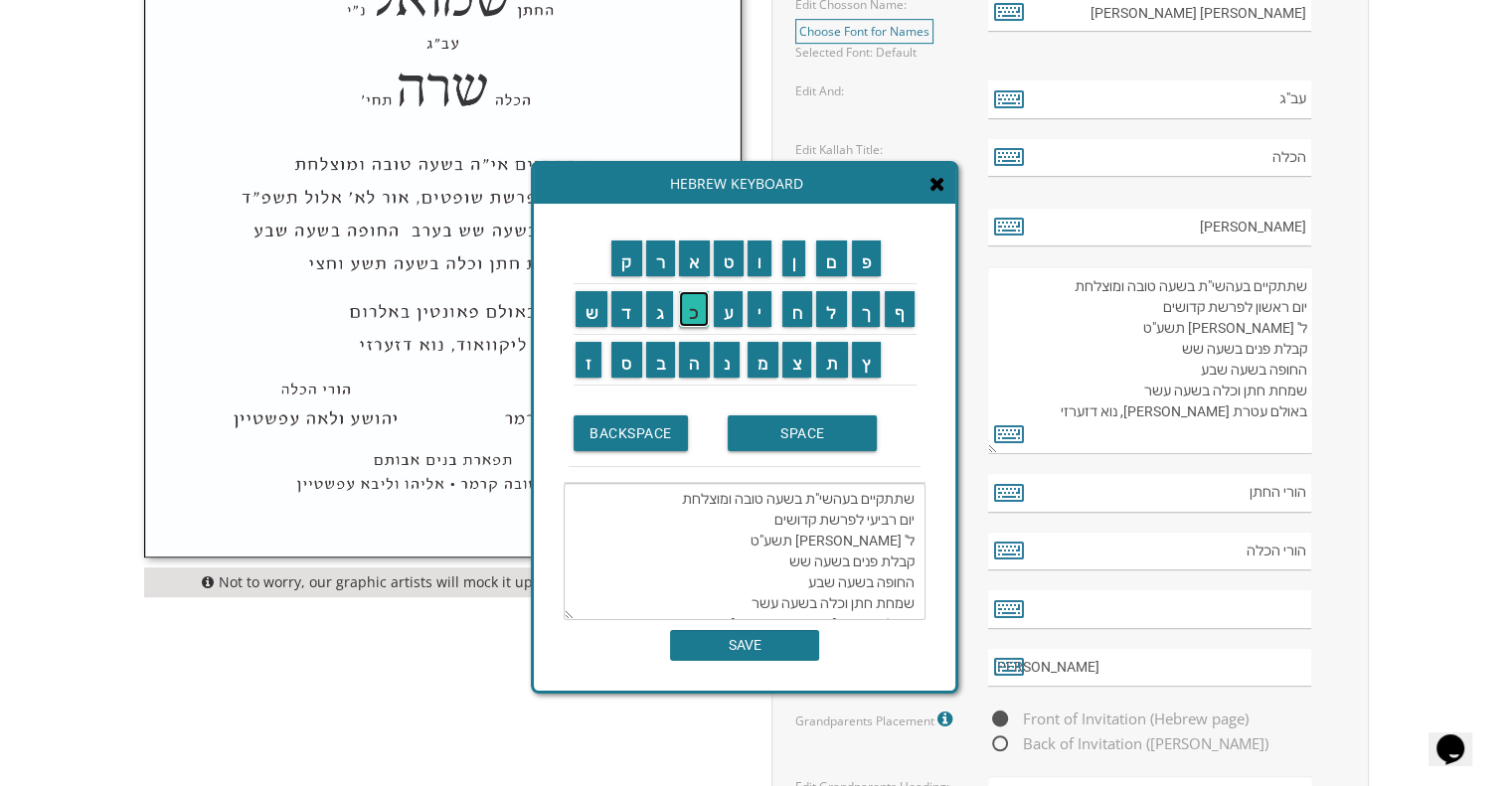 click on "כ" at bounding box center [694, 309] 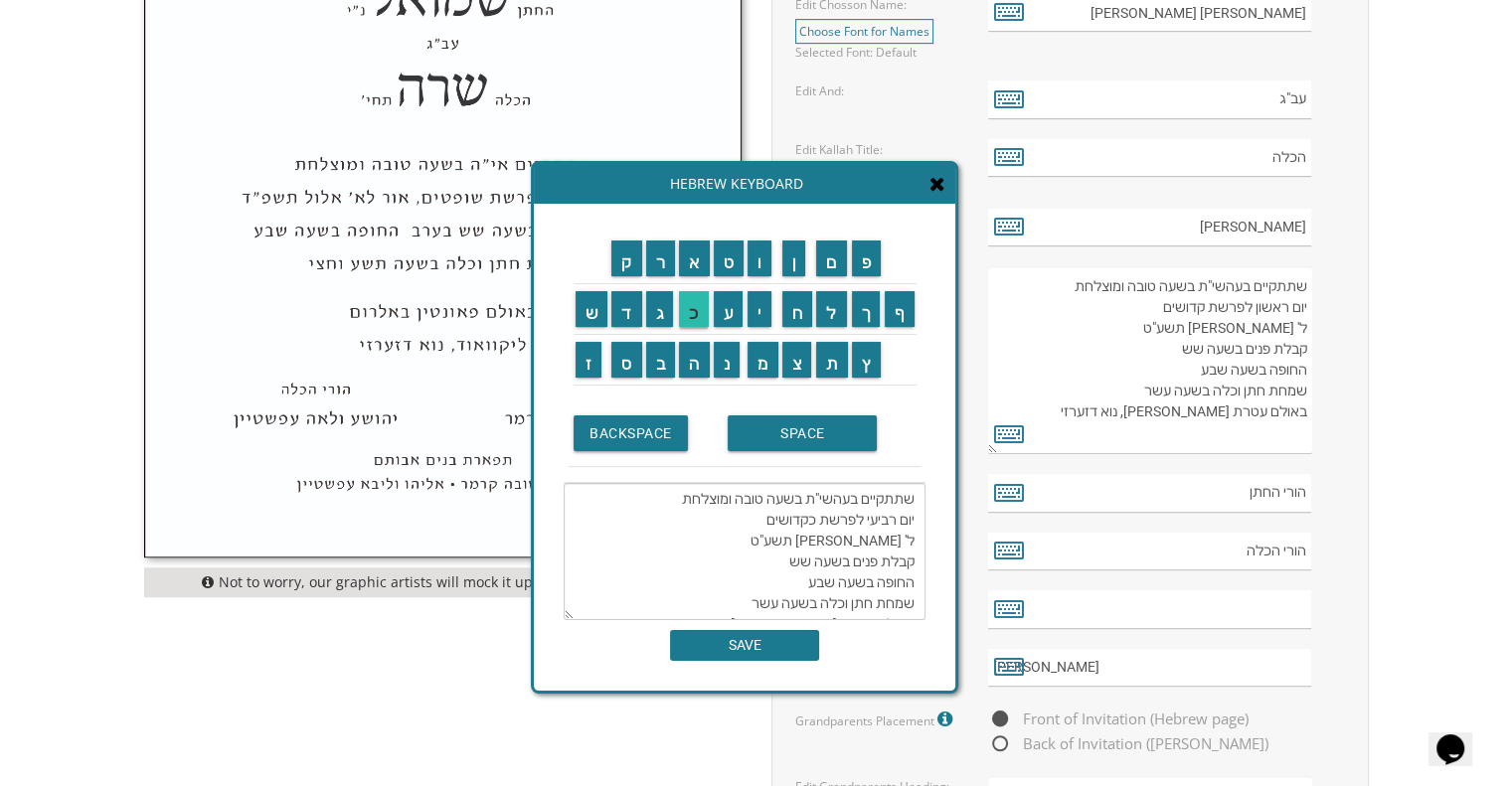 scroll, scrollTop: 42, scrollLeft: 0, axis: vertical 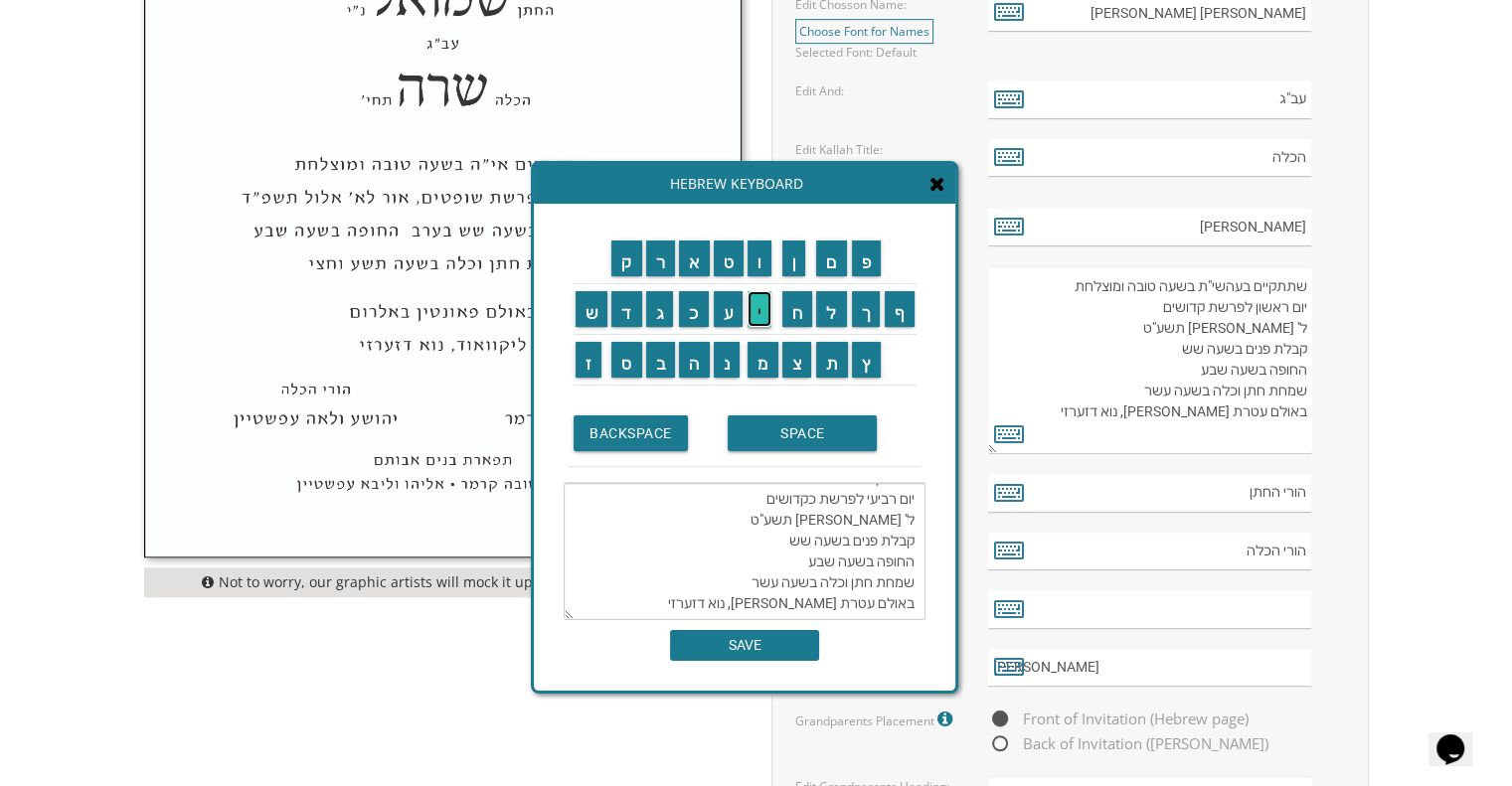 click on "י" at bounding box center (759, 309) 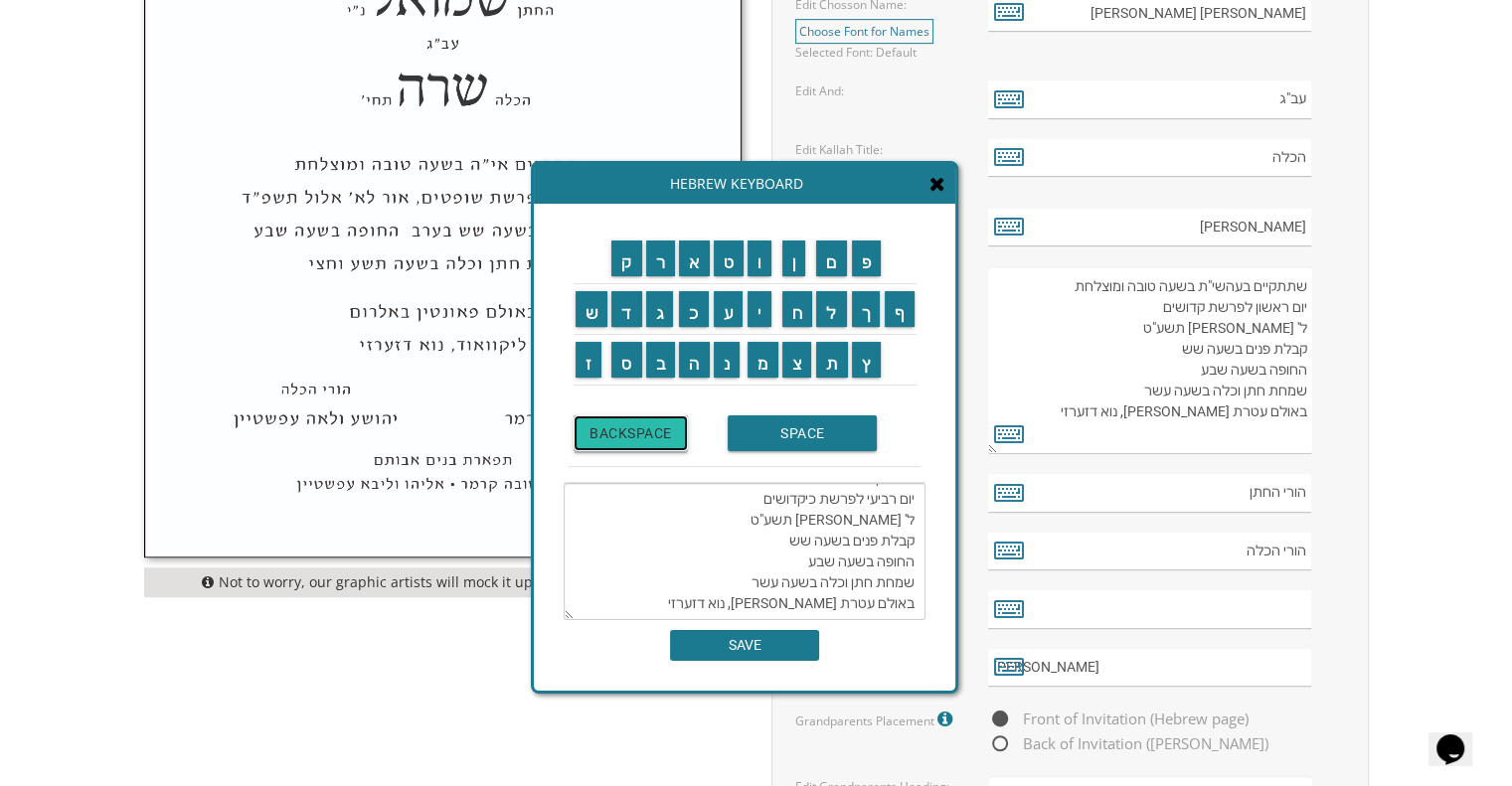 click on "BACKSPACE" at bounding box center (630, 433) 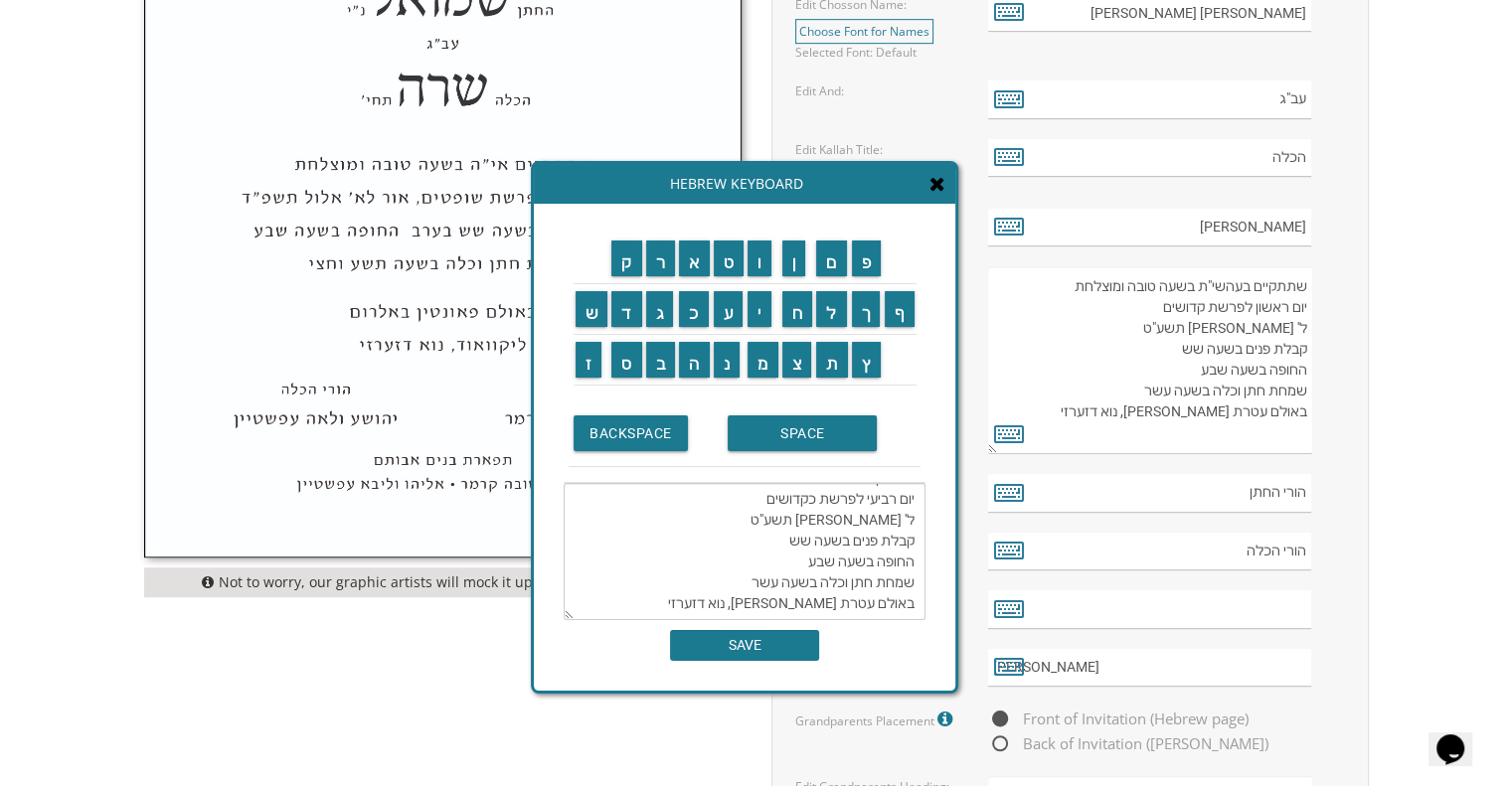 scroll, scrollTop: 0, scrollLeft: 0, axis: both 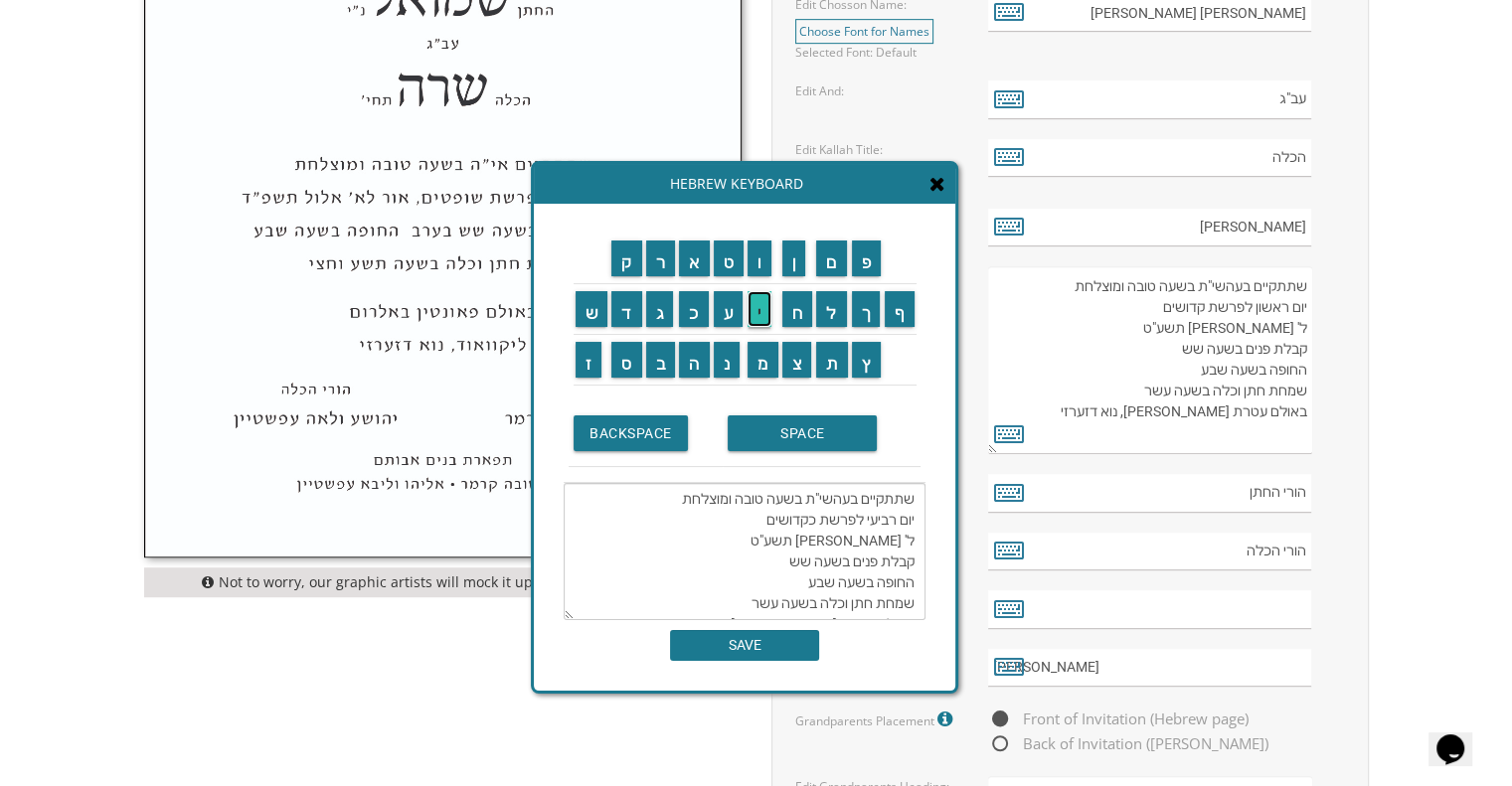 click on "י" at bounding box center (759, 309) 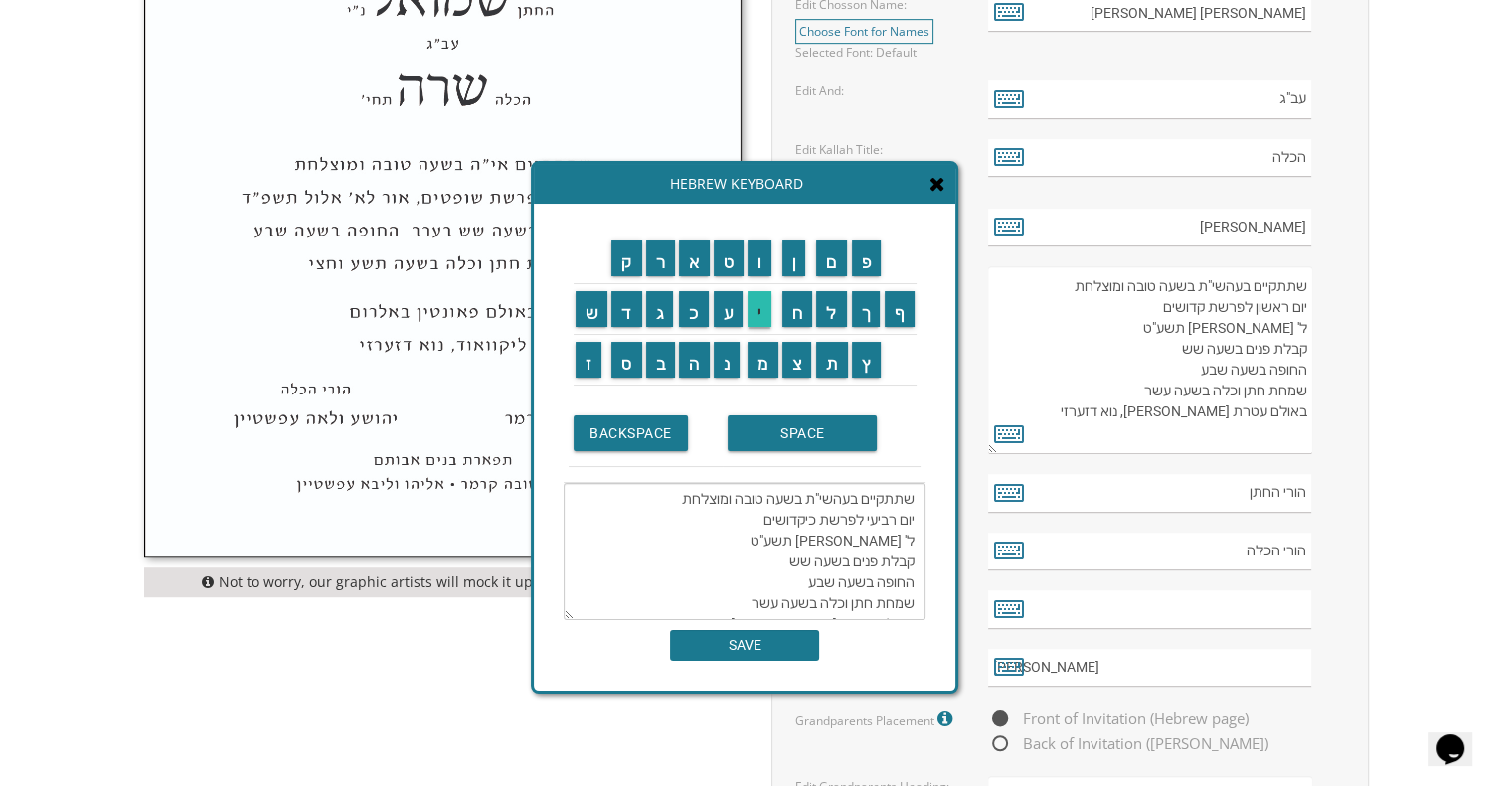 scroll, scrollTop: 42, scrollLeft: 0, axis: vertical 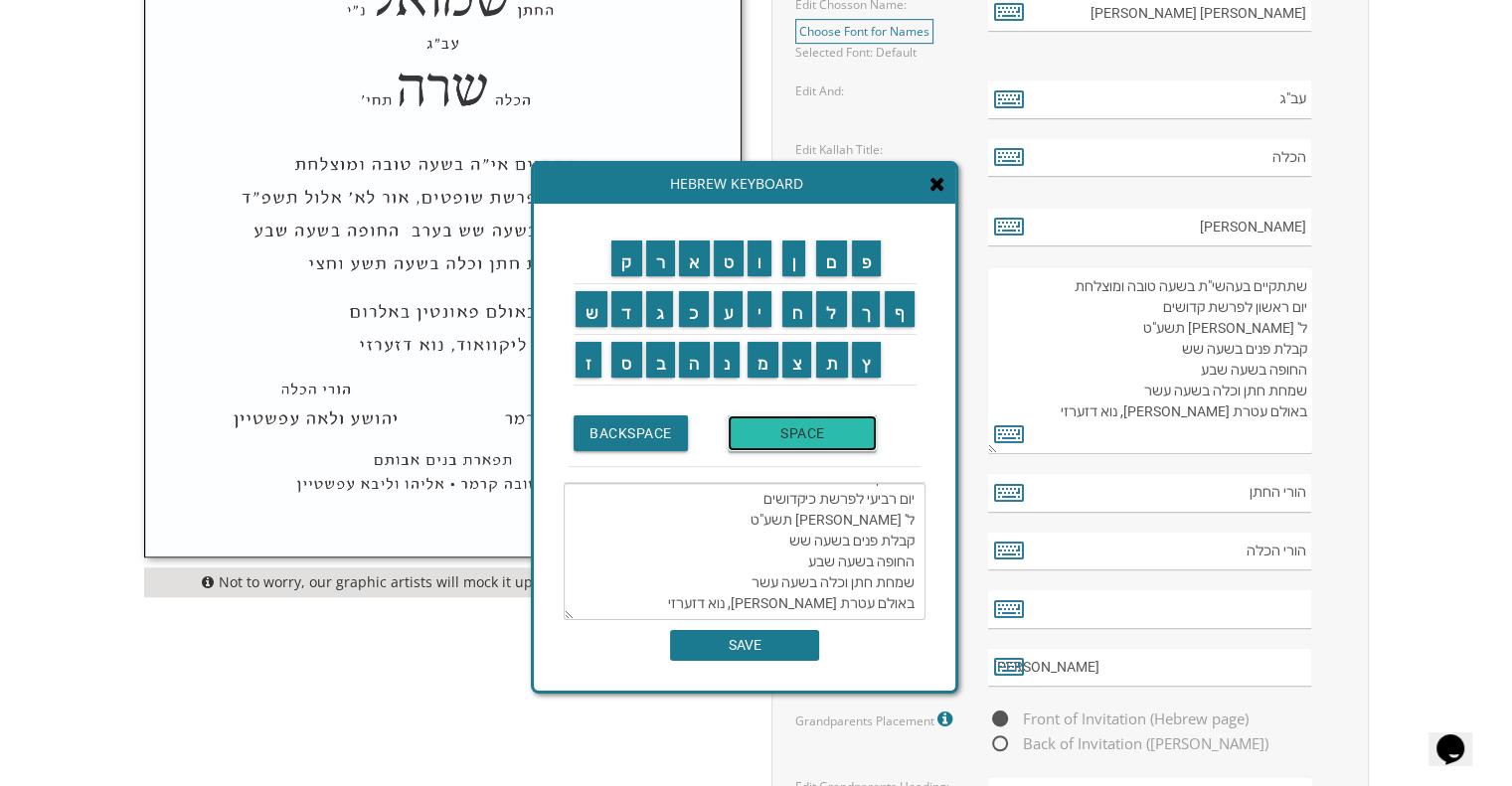click on "SPACE" at bounding box center (802, 433) 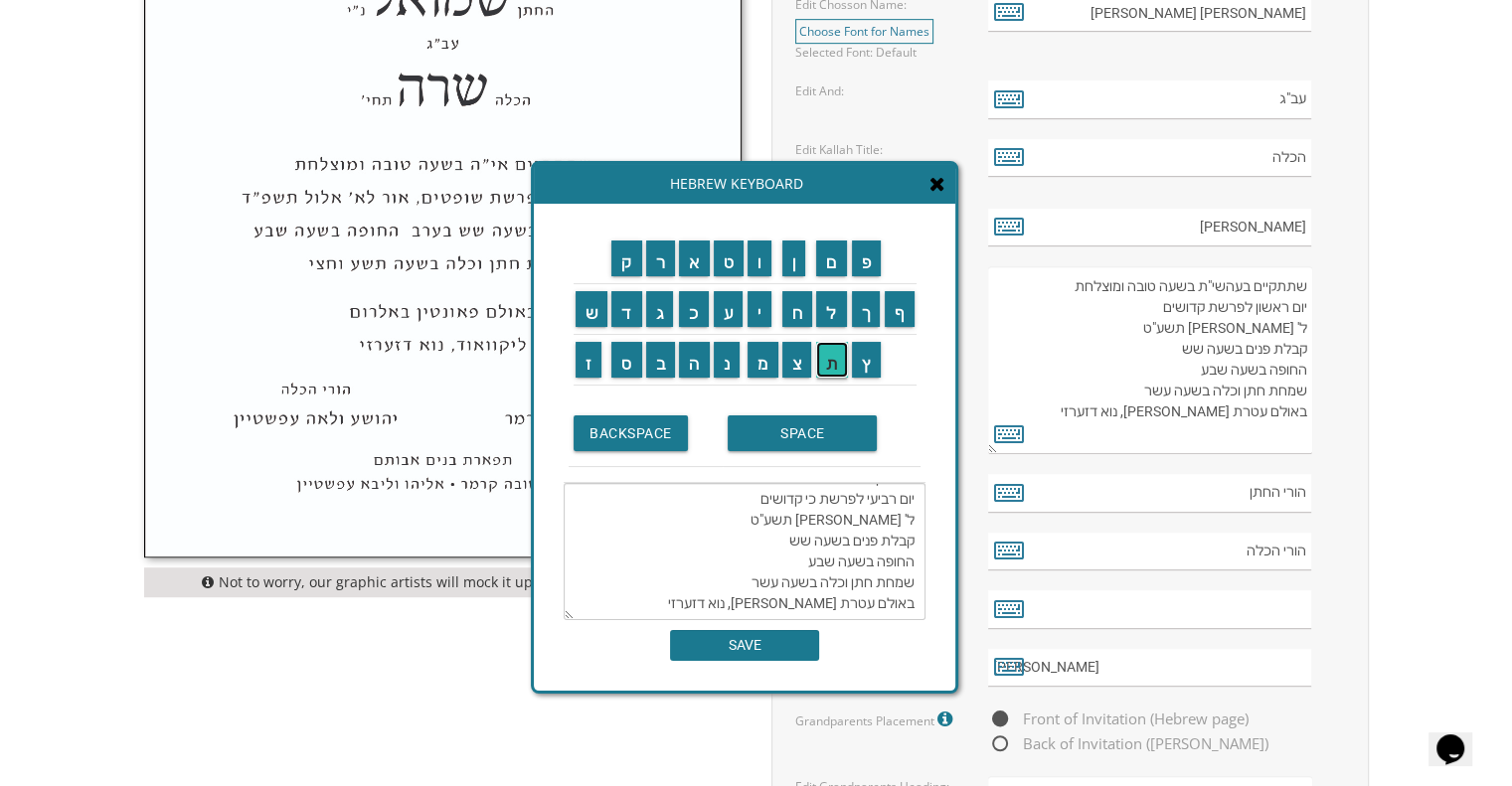 click on "ת" at bounding box center (832, 360) 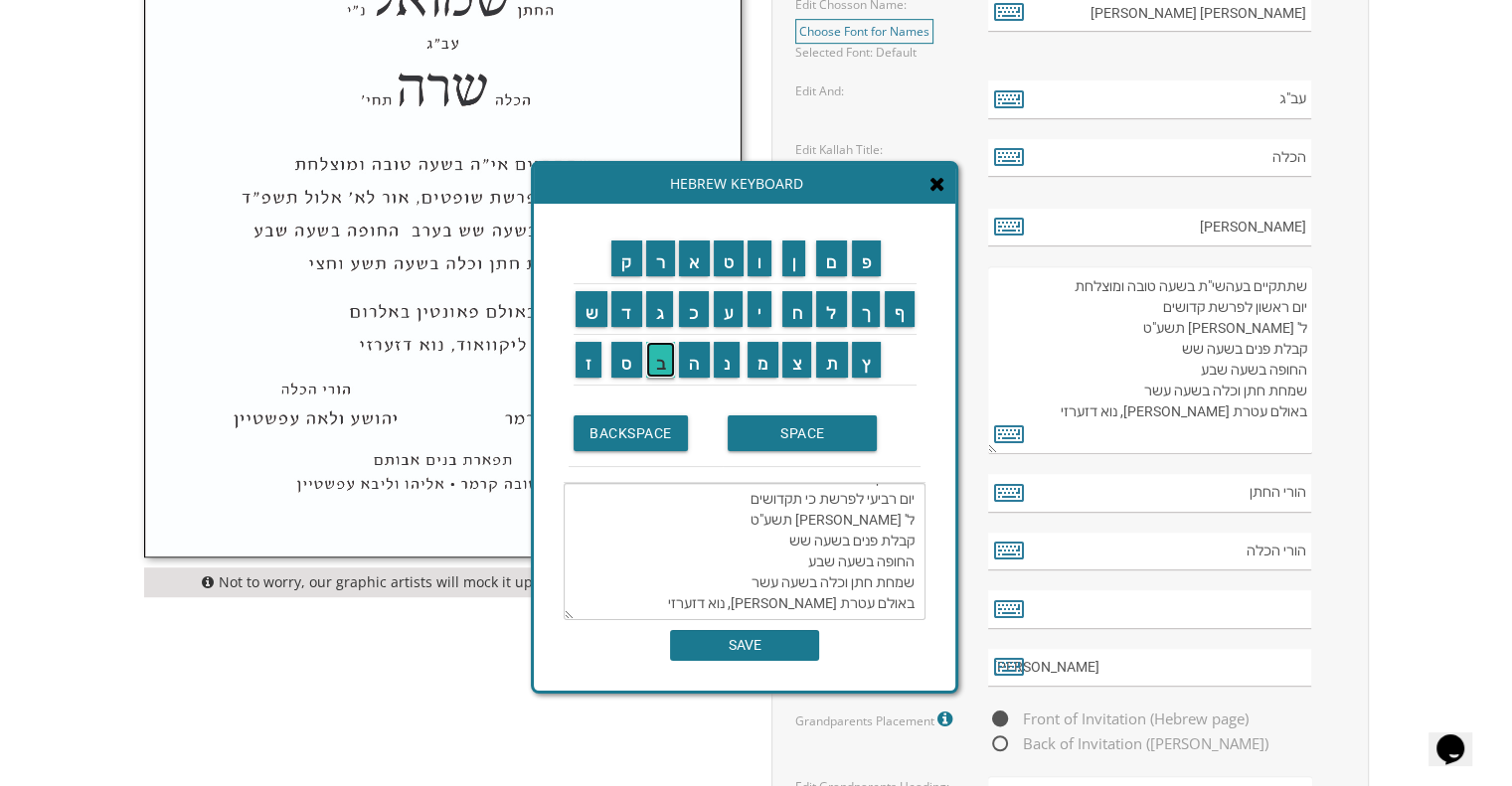 click on "ב" at bounding box center [661, 360] 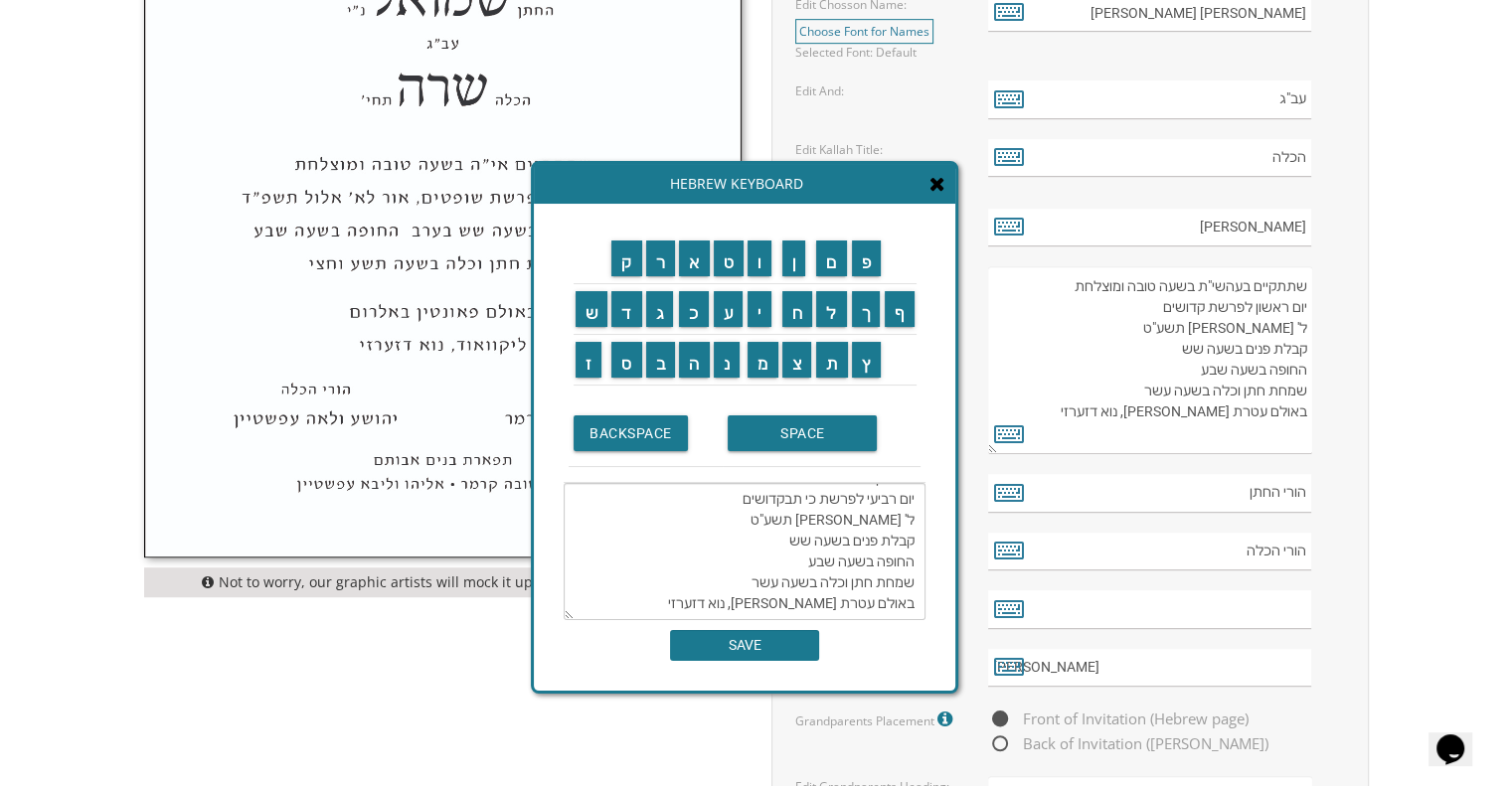 scroll, scrollTop: 0, scrollLeft: 0, axis: both 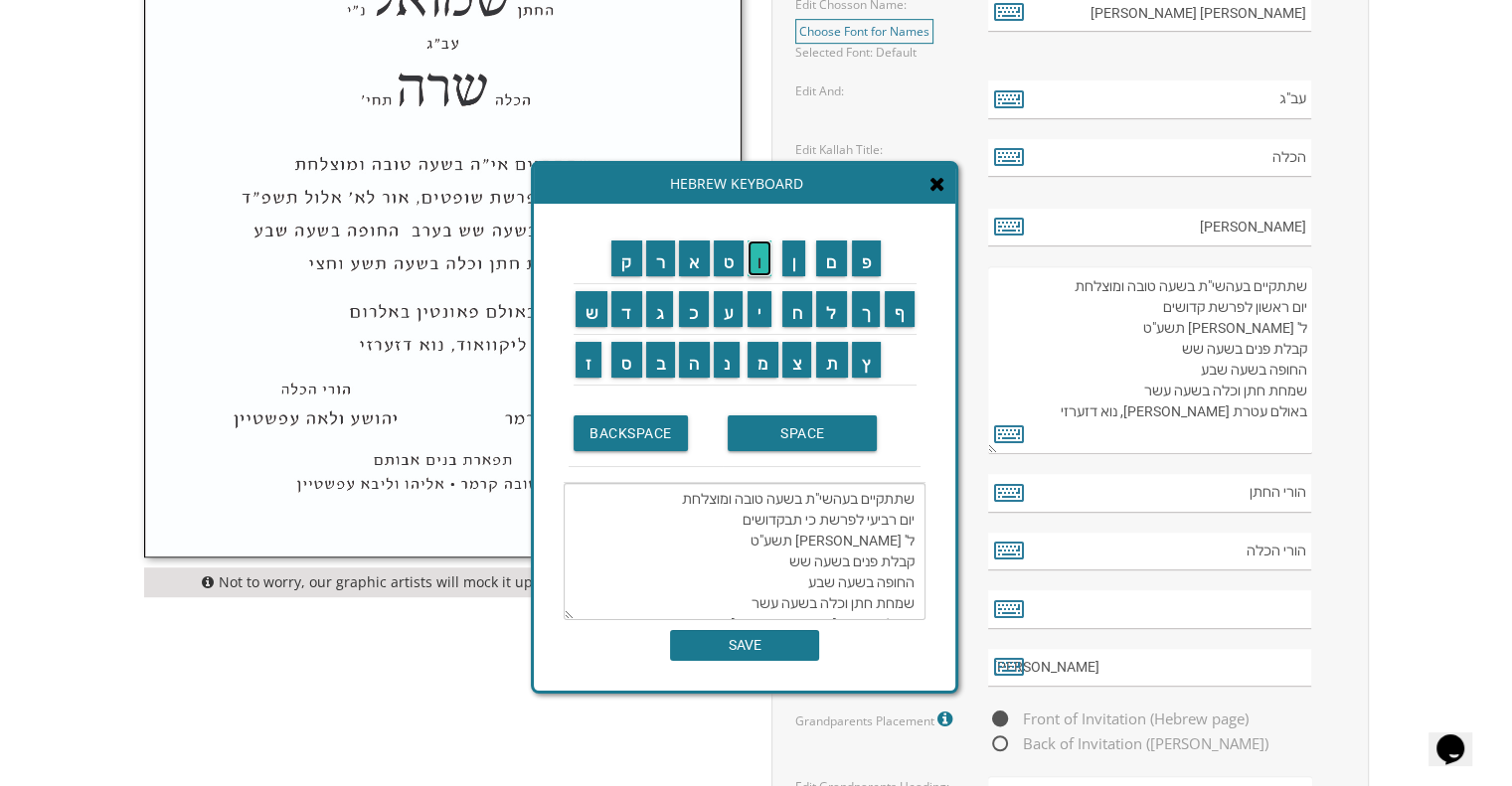 click on "ו" at bounding box center (759, 258) 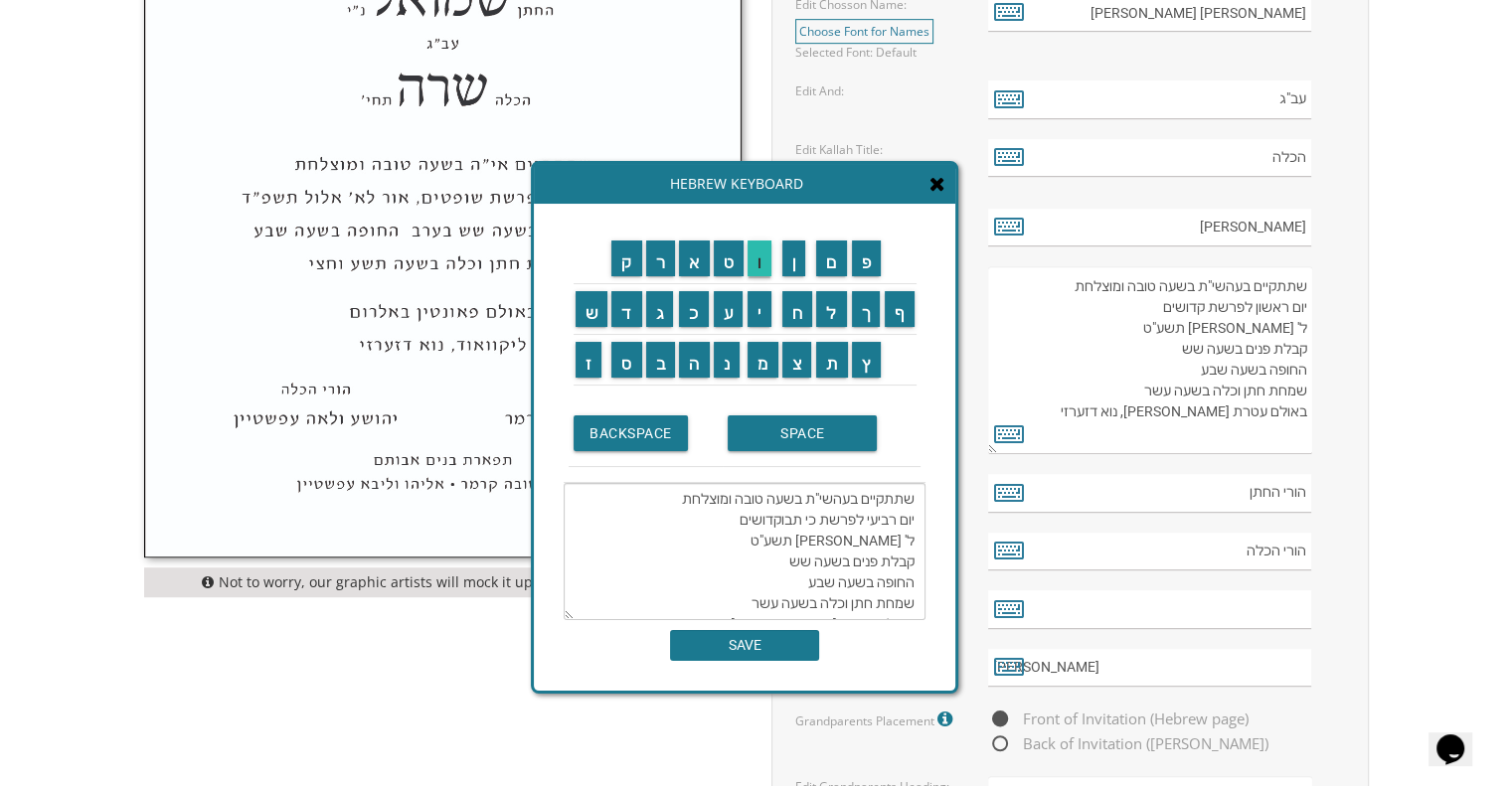 scroll, scrollTop: 42, scrollLeft: 0, axis: vertical 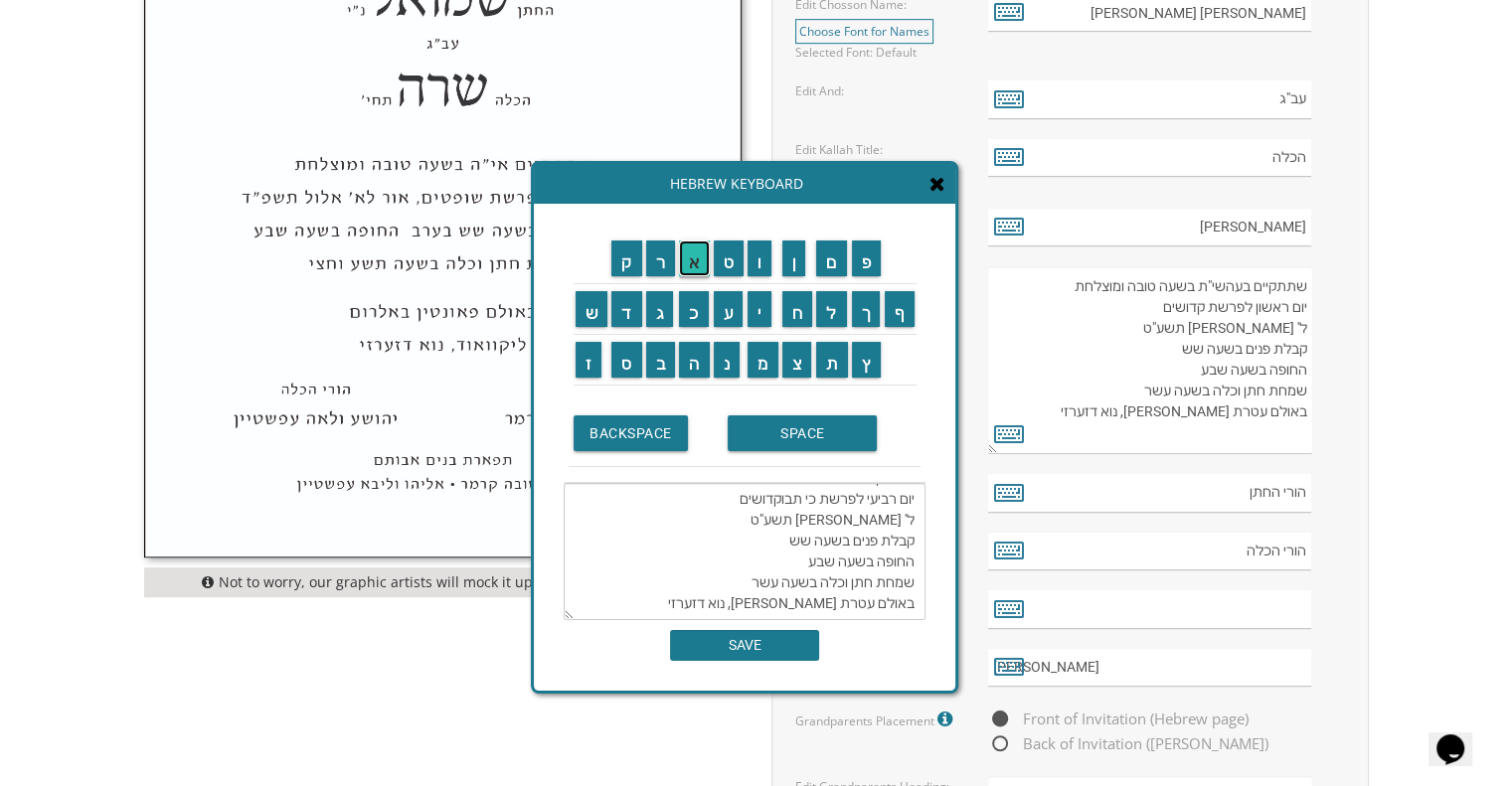 click on "א" at bounding box center (694, 258) 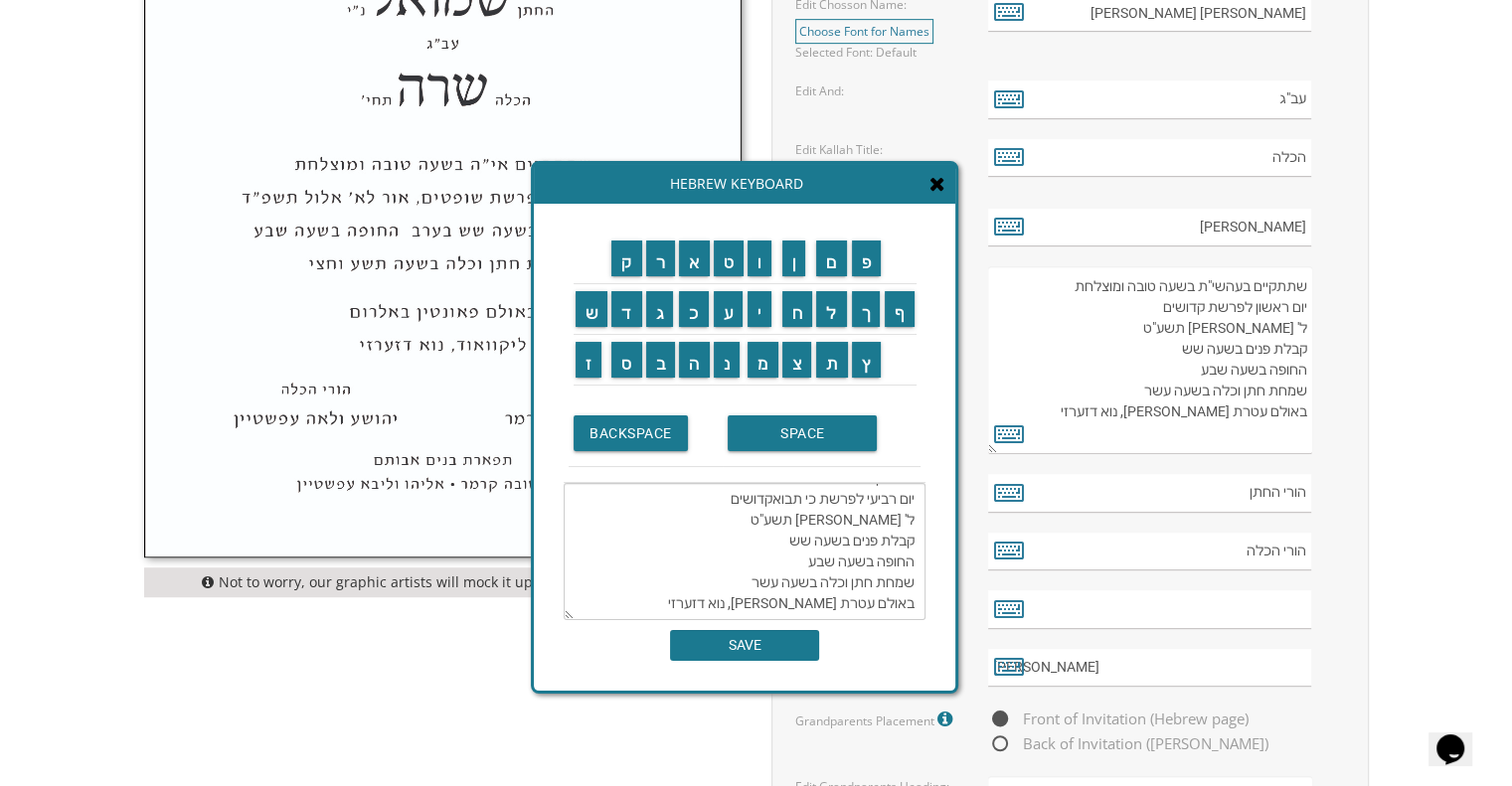 scroll, scrollTop: 0, scrollLeft: 0, axis: both 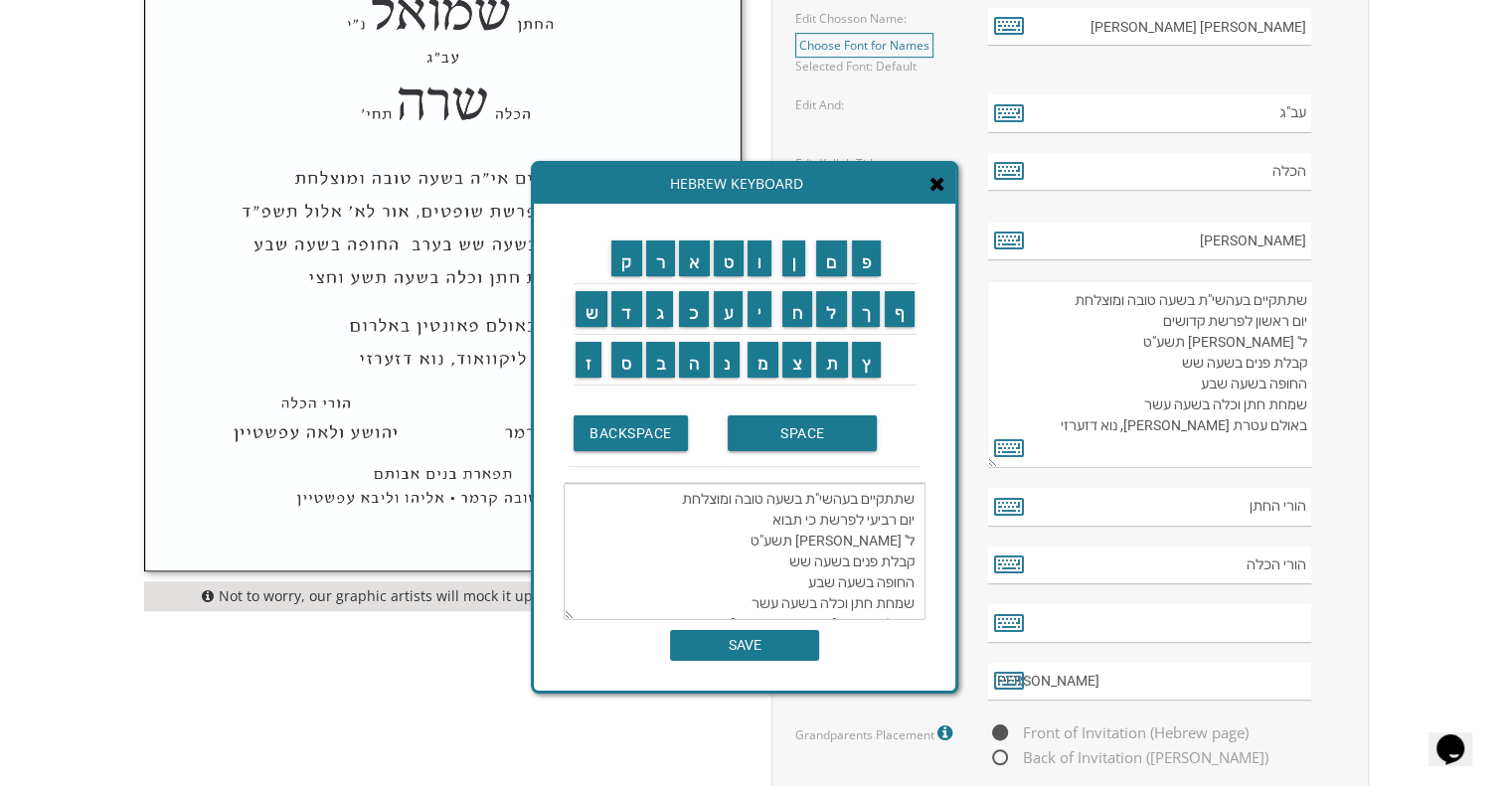 click on "שתתקיים בעהשי"ת בשעה טובה ומוצלחת
יום רביעי לפרשת כי תבוא
ל' ניסן תשע"ט
קבלת פנים בשעה שש
החופה בשעה שבע
שמחת חתן וכלה בשעה עשר
באולם עטרת חנה
לייקוואוד, נוא דזערזי" at bounding box center (745, 551) 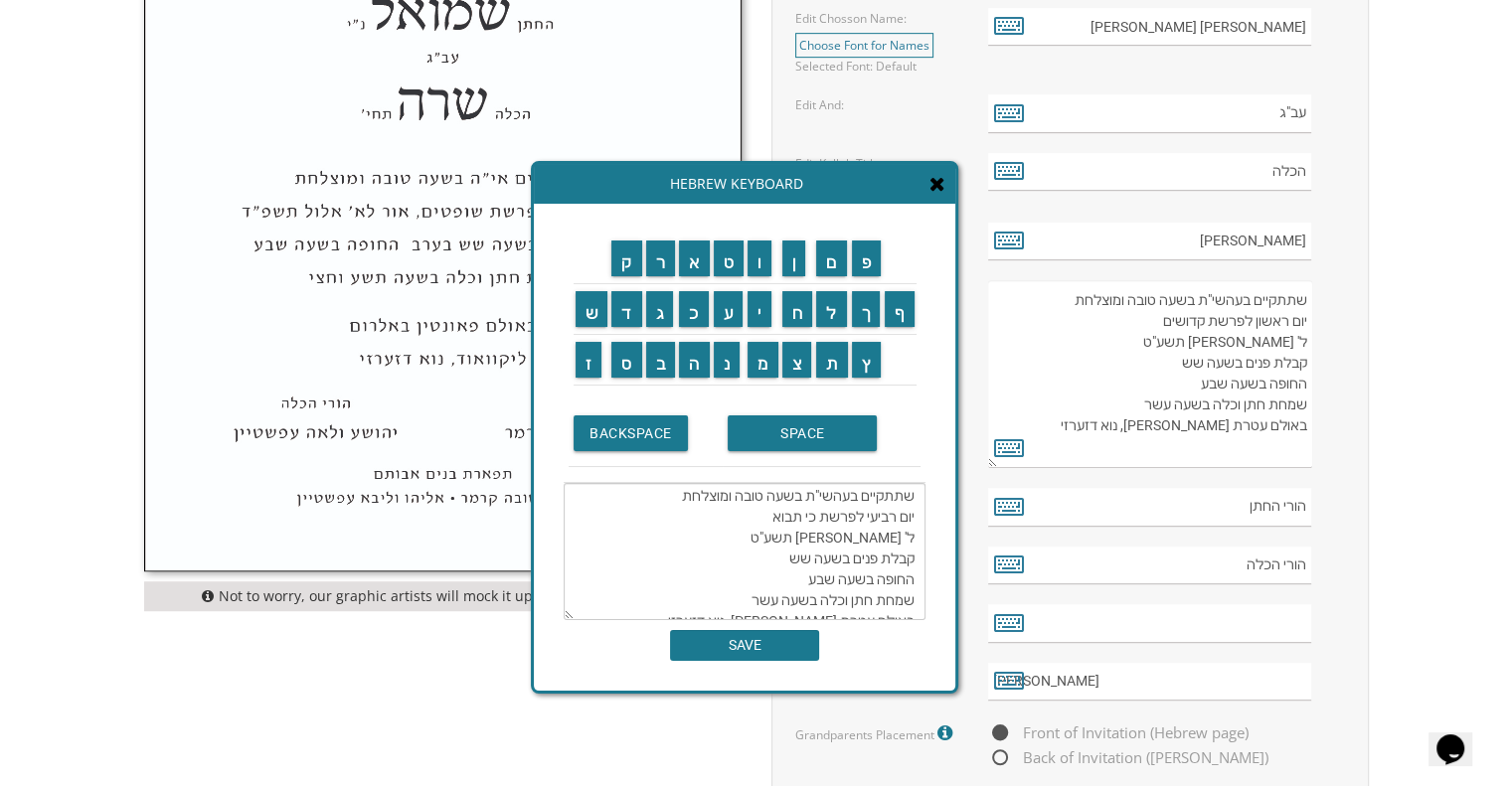 scroll, scrollTop: 0, scrollLeft: 0, axis: both 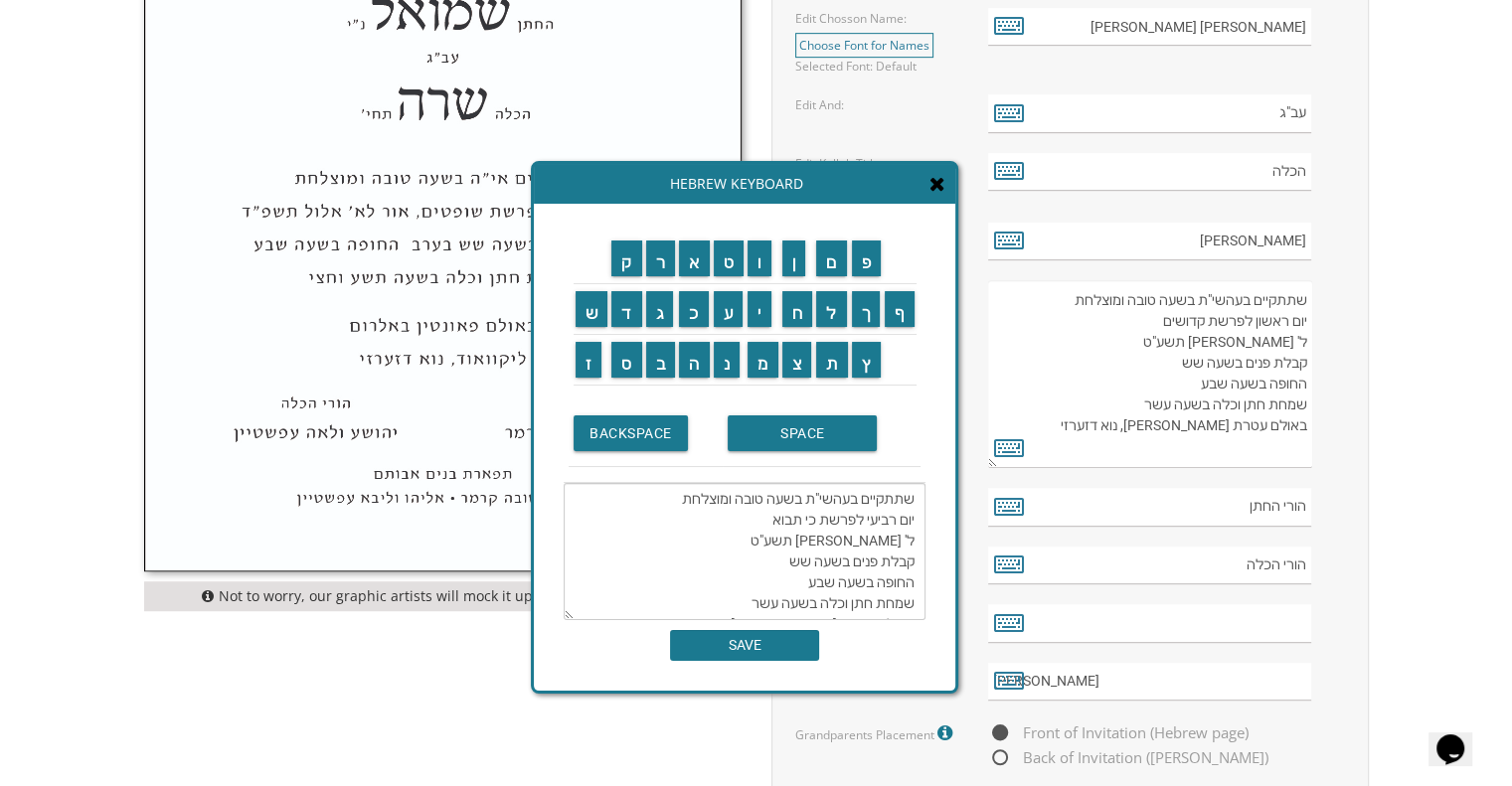 click on "שתתקיים בעהשי"ת בשעה טובה ומוצלחת
יום רביעי לפרשת כי תבוא
ל' ניסן תשע"ט
קבלת פנים בשעה שש
החופה בשעה שבע
שמחת חתן וכלה בשעה עשר
באולם עטרת חנה
לייקוואוד, נוא דזערזי" at bounding box center [745, 551] 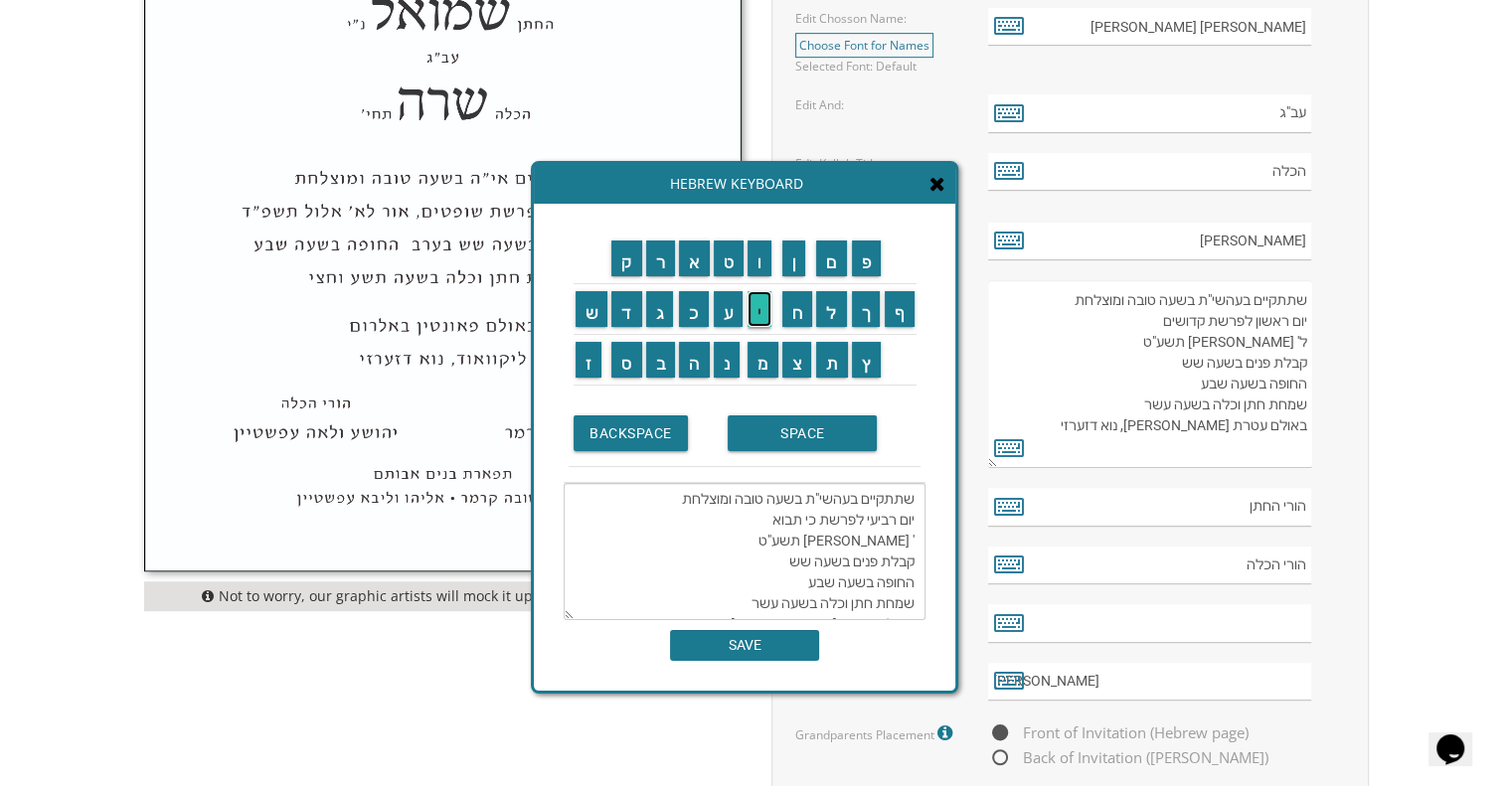 click on "י" at bounding box center (759, 309) 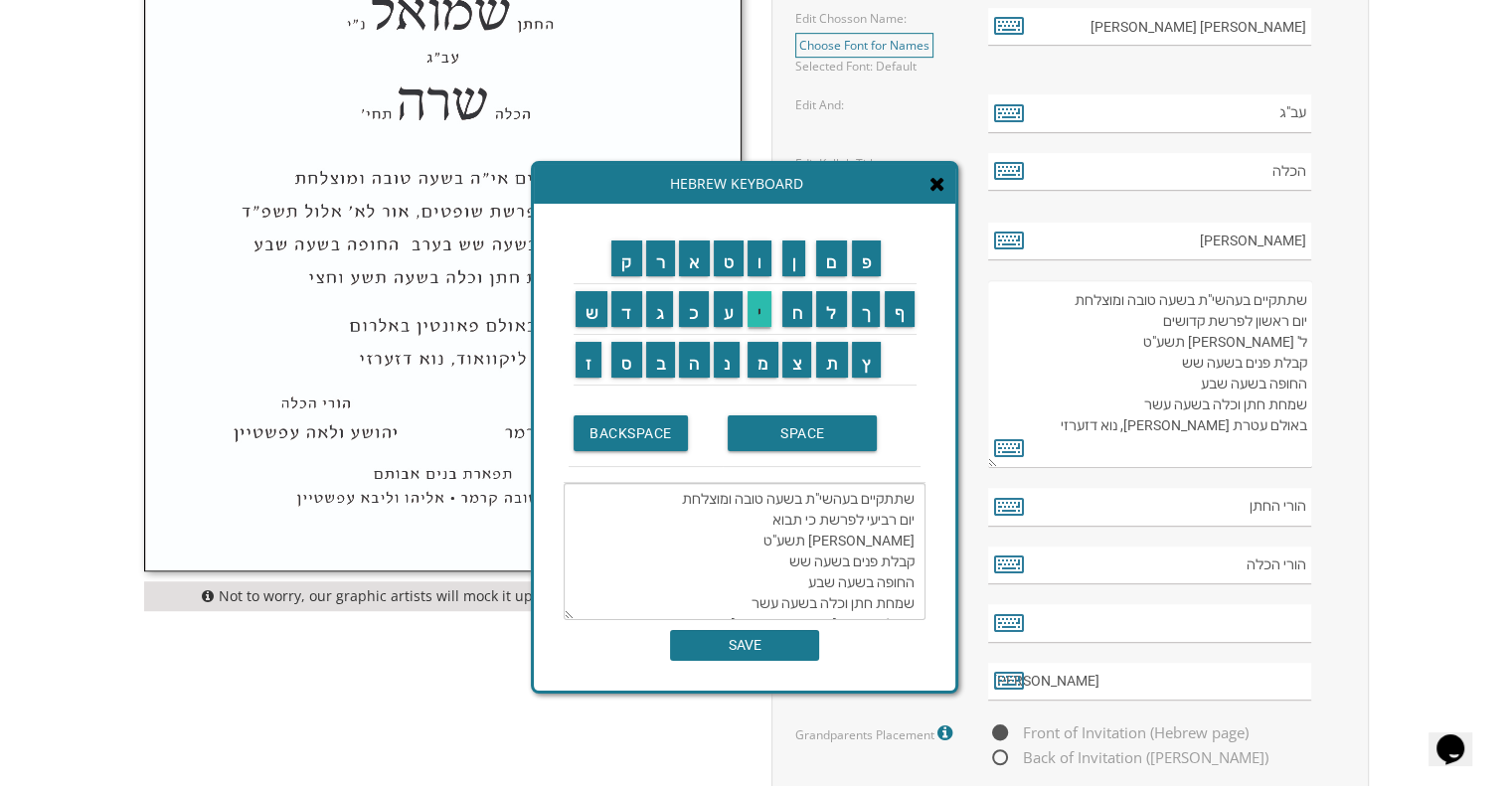 scroll, scrollTop: 42, scrollLeft: 0, axis: vertical 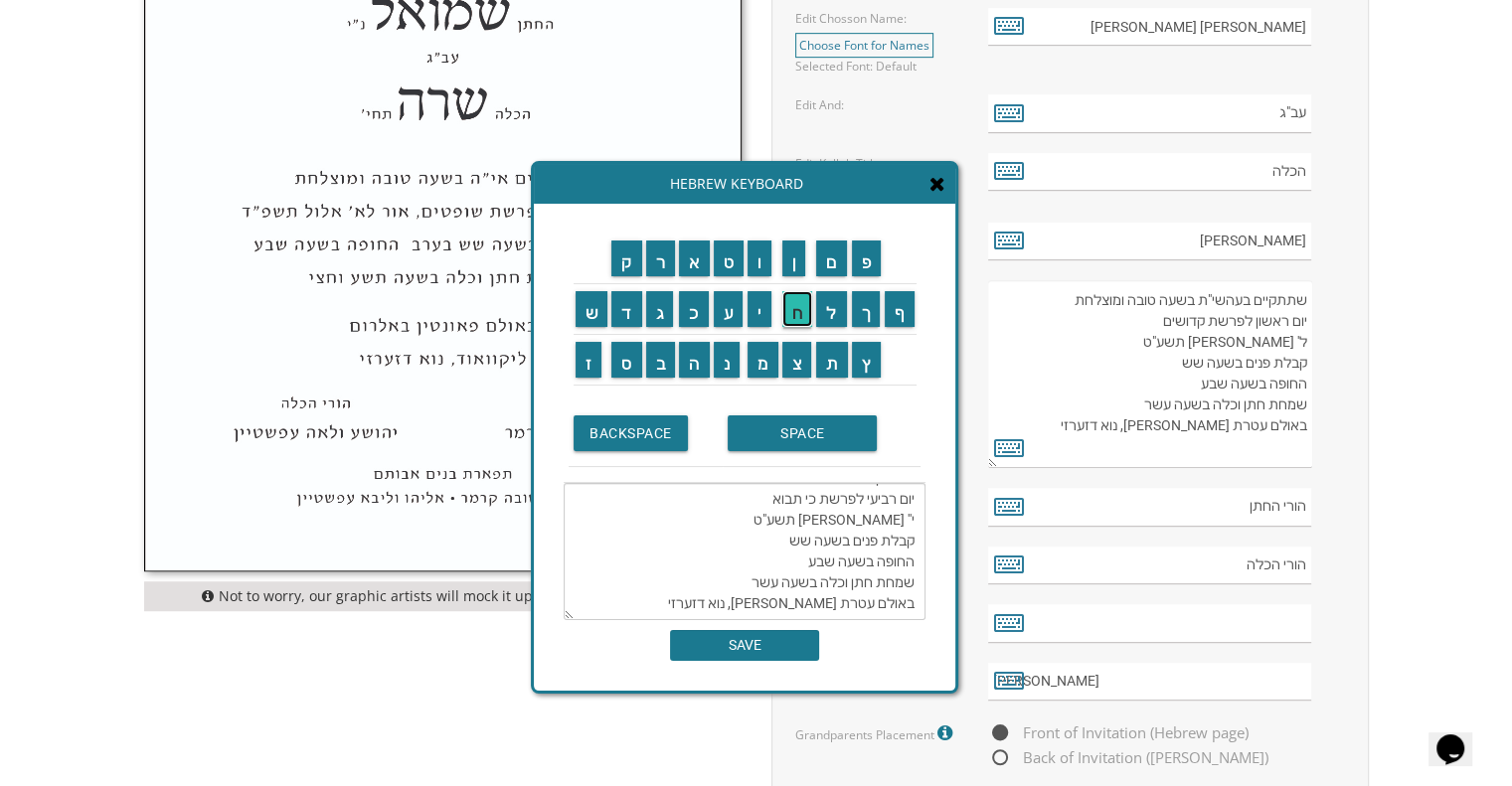 click on "ח" at bounding box center (797, 309) 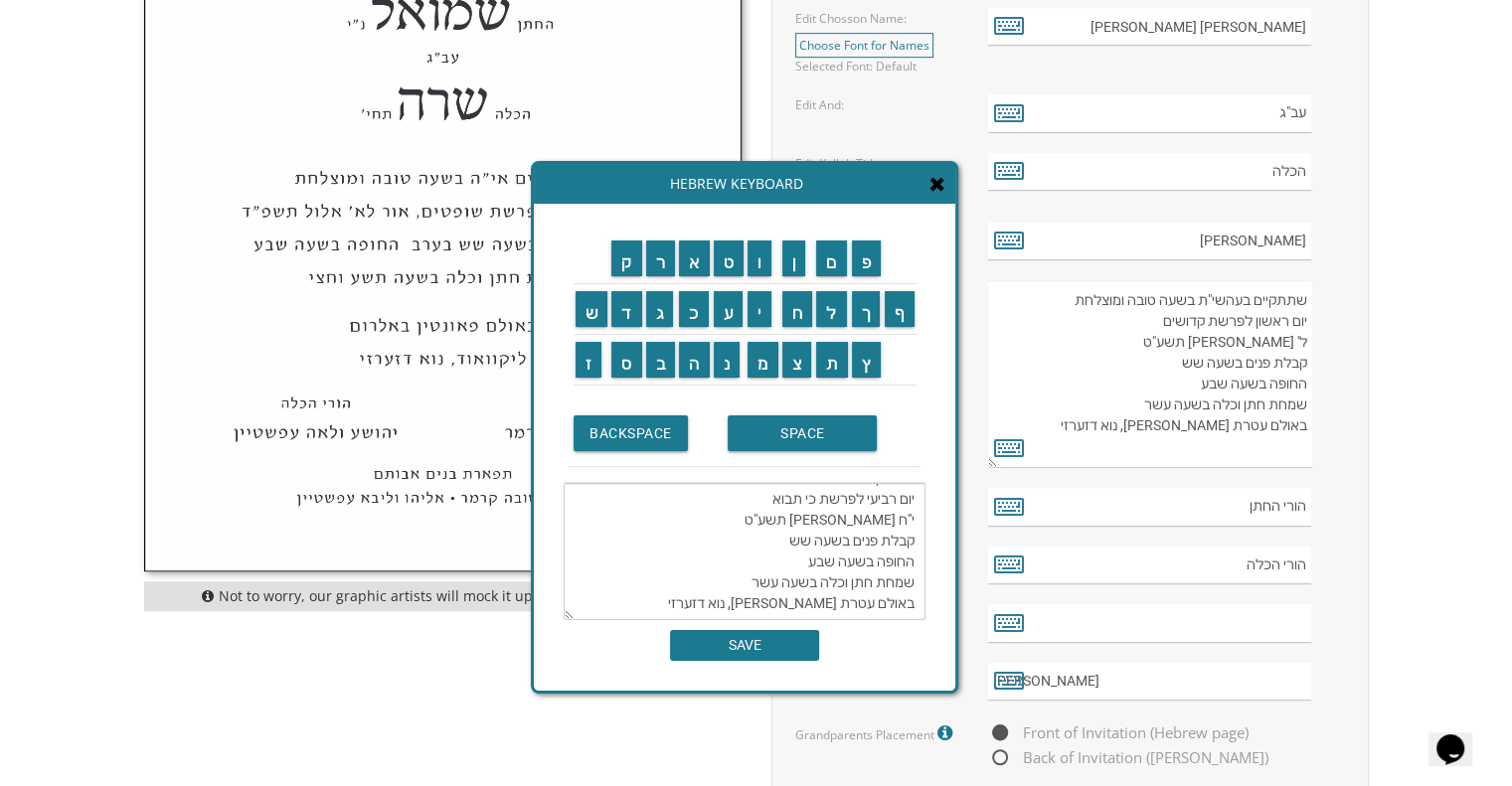 click on "שתתקיים בעהשי"ת בשעה טובה ומוצלחת
יום רביעי לפרשת כי תבוא
י''ח ניסן תשע"ט
קבלת פנים בשעה שש
החופה בשעה שבע
שמחת חתן וכלה בשעה עשר
באולם עטרת חנה
לייקוואוד, נוא דזערזי" at bounding box center [745, 551] 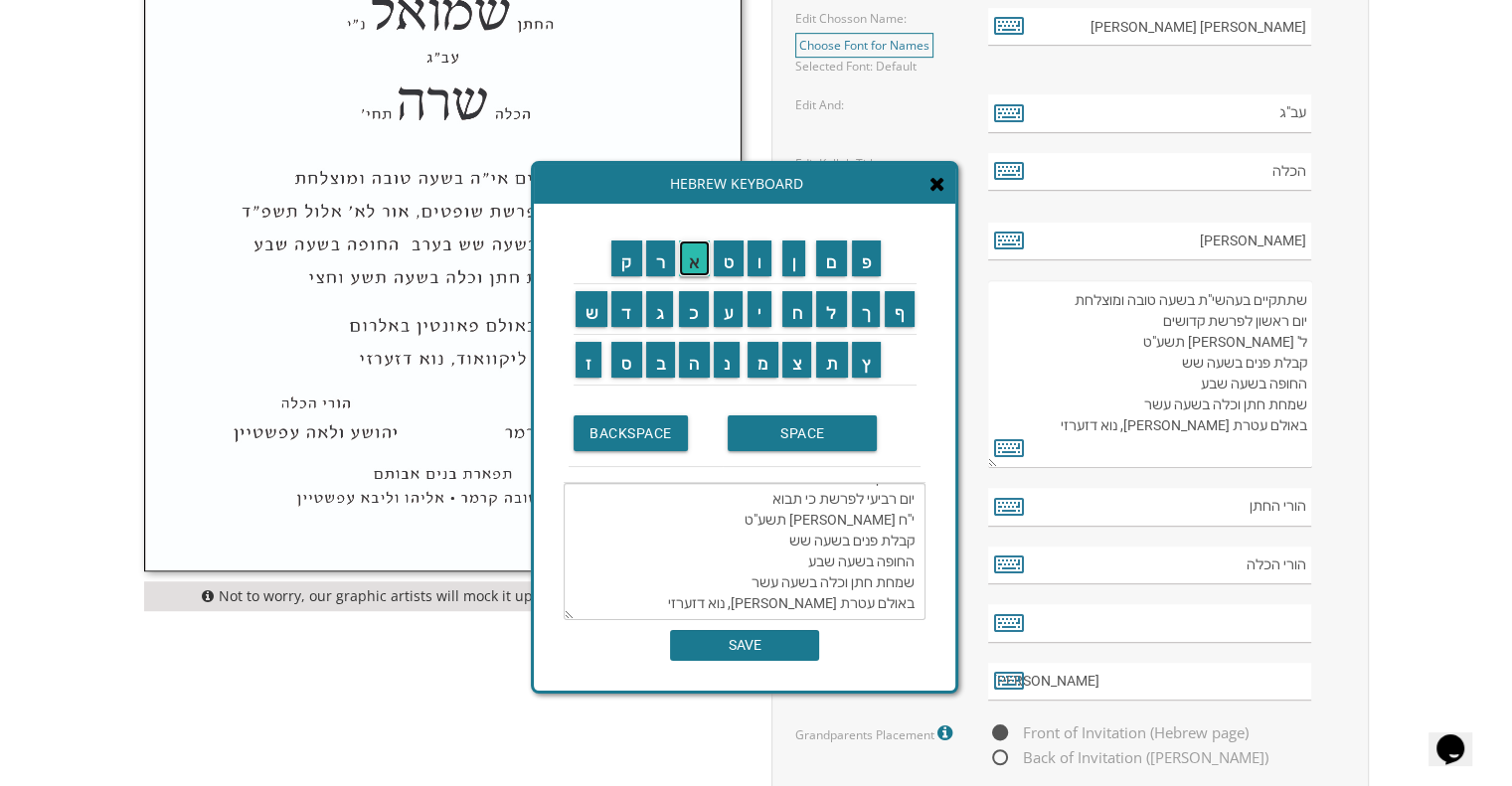 click on "א" at bounding box center [694, 258] 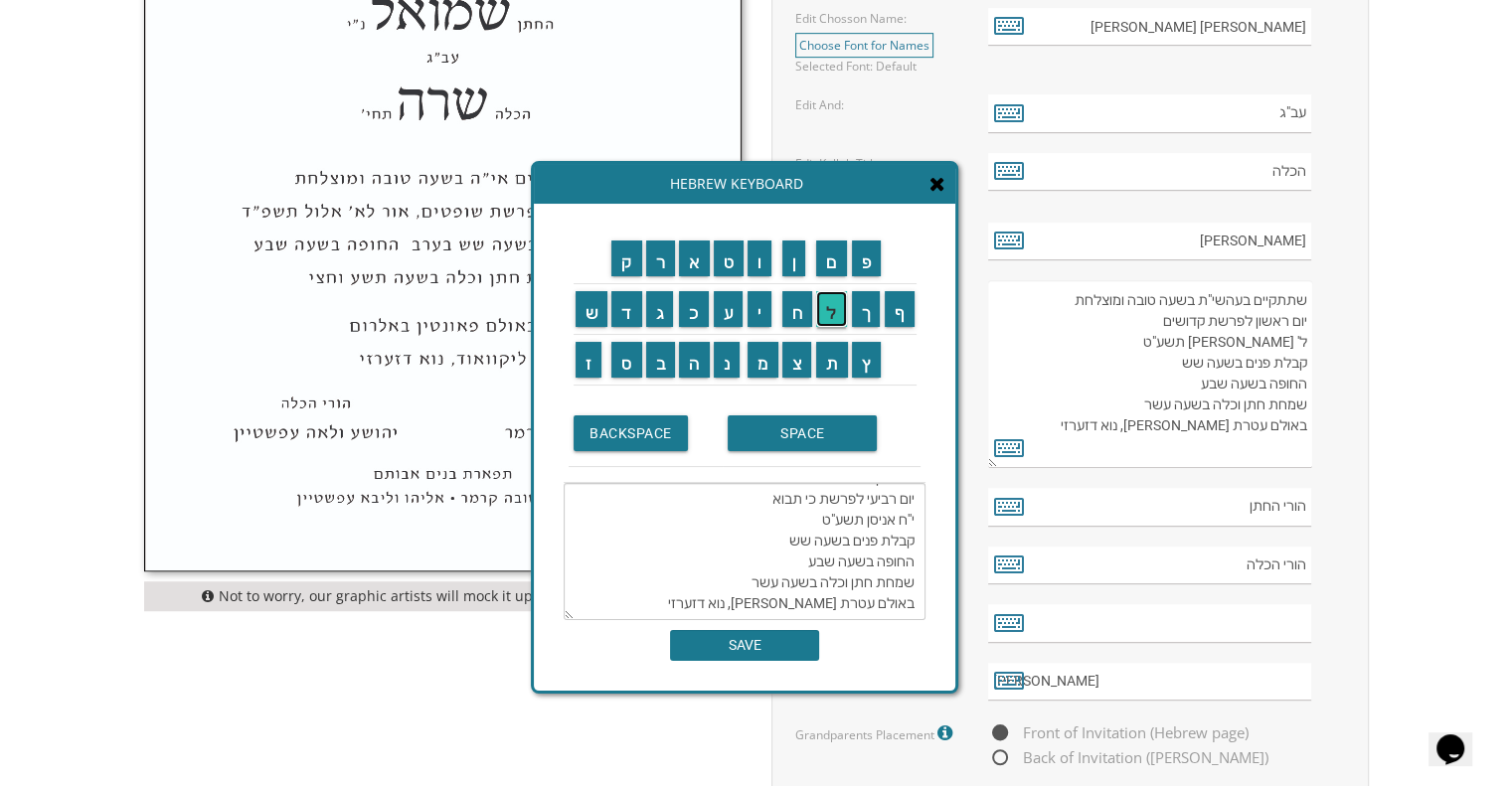 click on "ל" at bounding box center [831, 309] 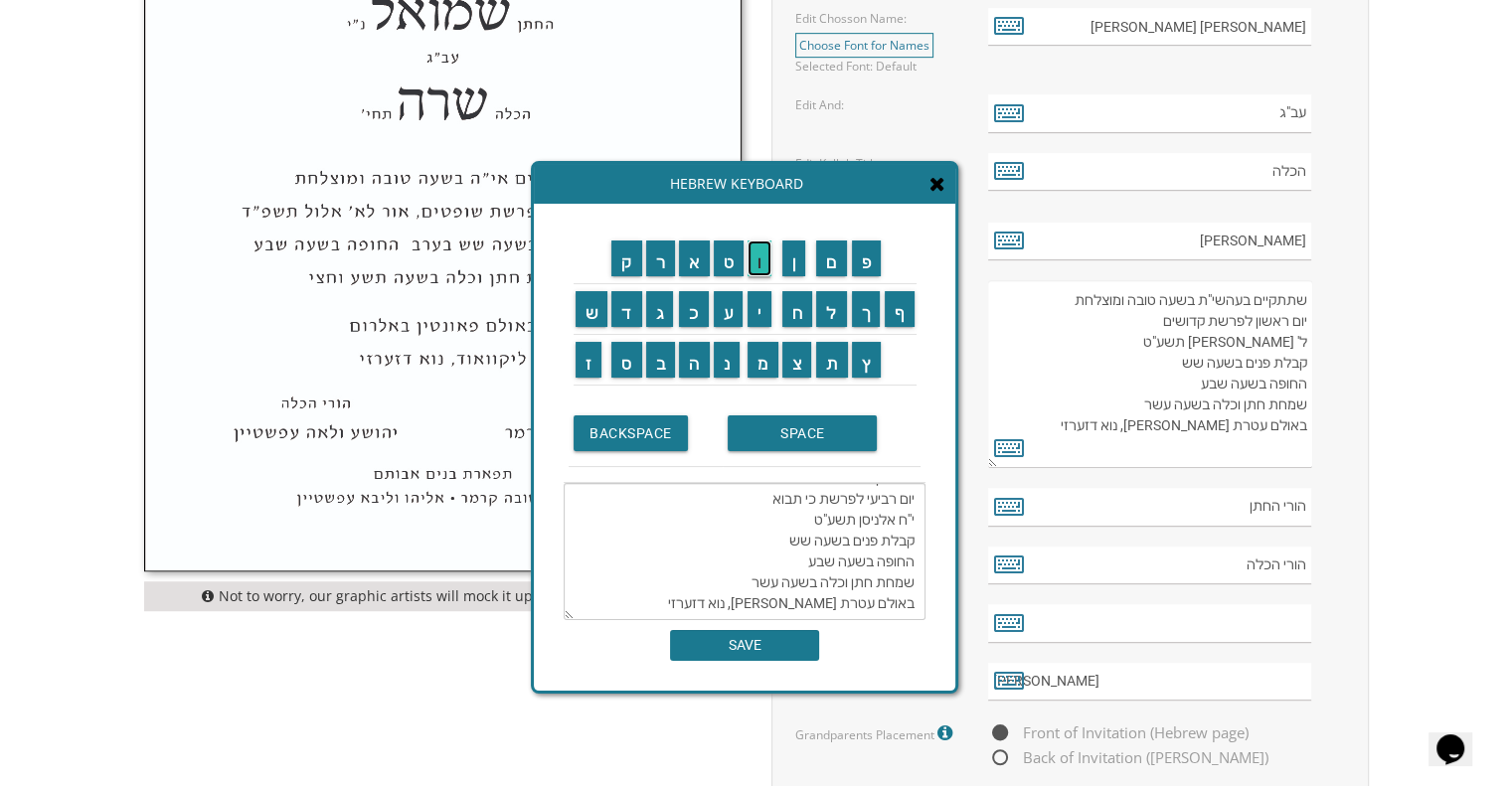 click on "ו" at bounding box center (759, 258) 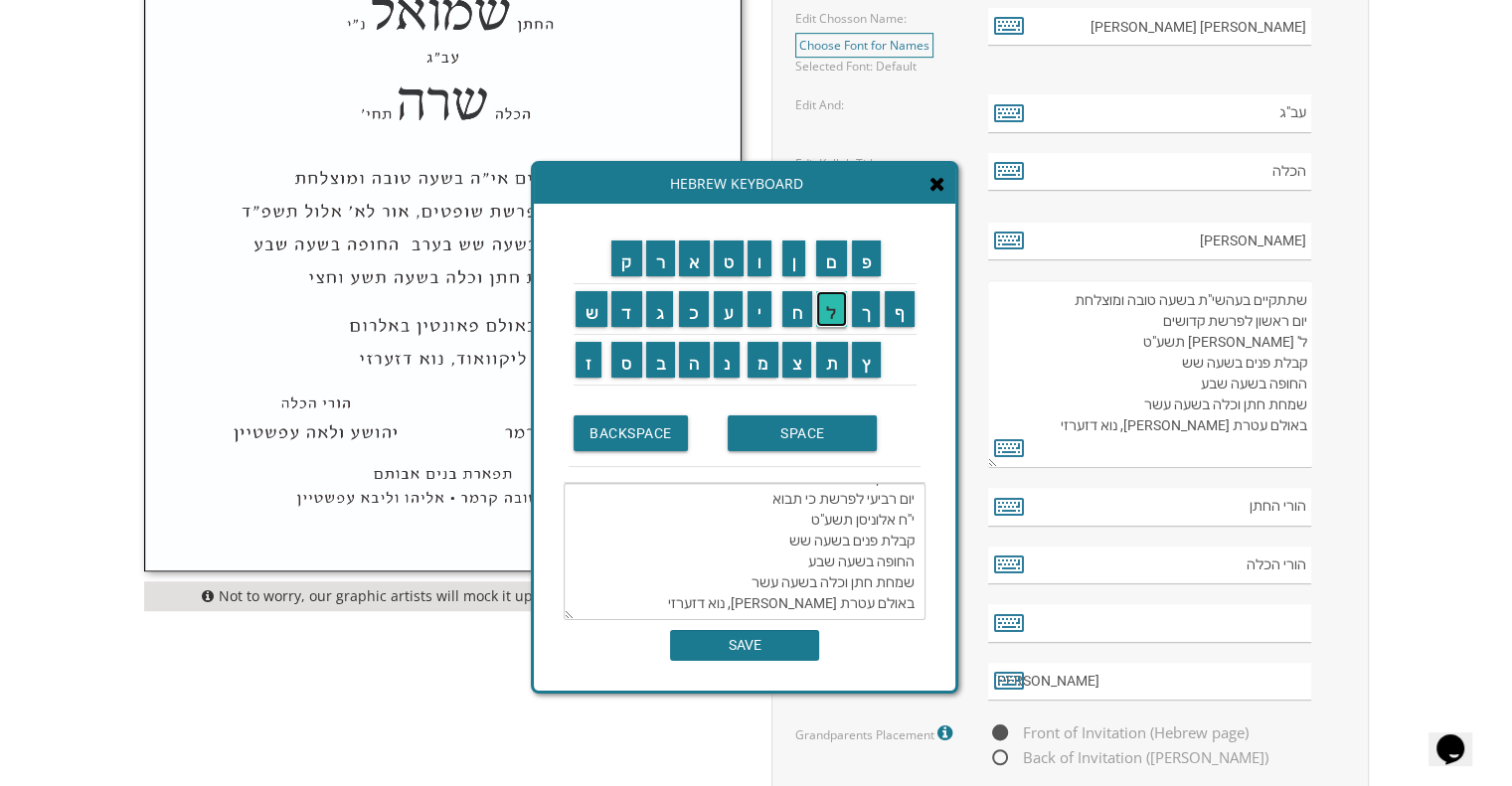 click on "ל" at bounding box center (831, 309) 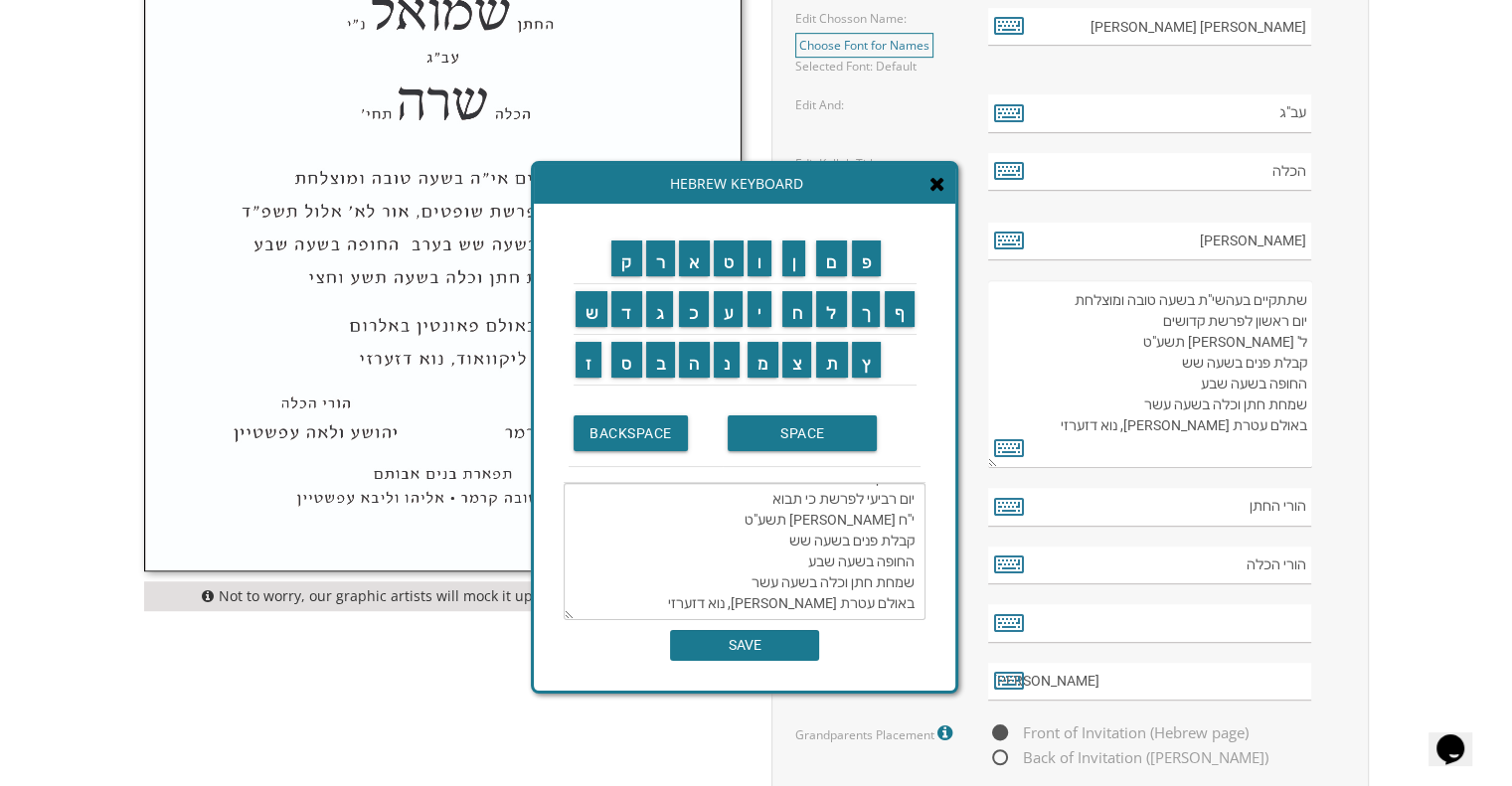 click on "שתתקיים בעהשי"ת בשעה טובה ומוצלחת
יום רביעי לפרשת כי תבוא
י''ח אלול תשע"ט
קבלת פנים בשעה שש
החופה בשעה שבע
שמחת חתן וכלה בשעה עשר
באולם עטרת חנה
לייקוואוד, נוא דזערזי" at bounding box center (745, 551) 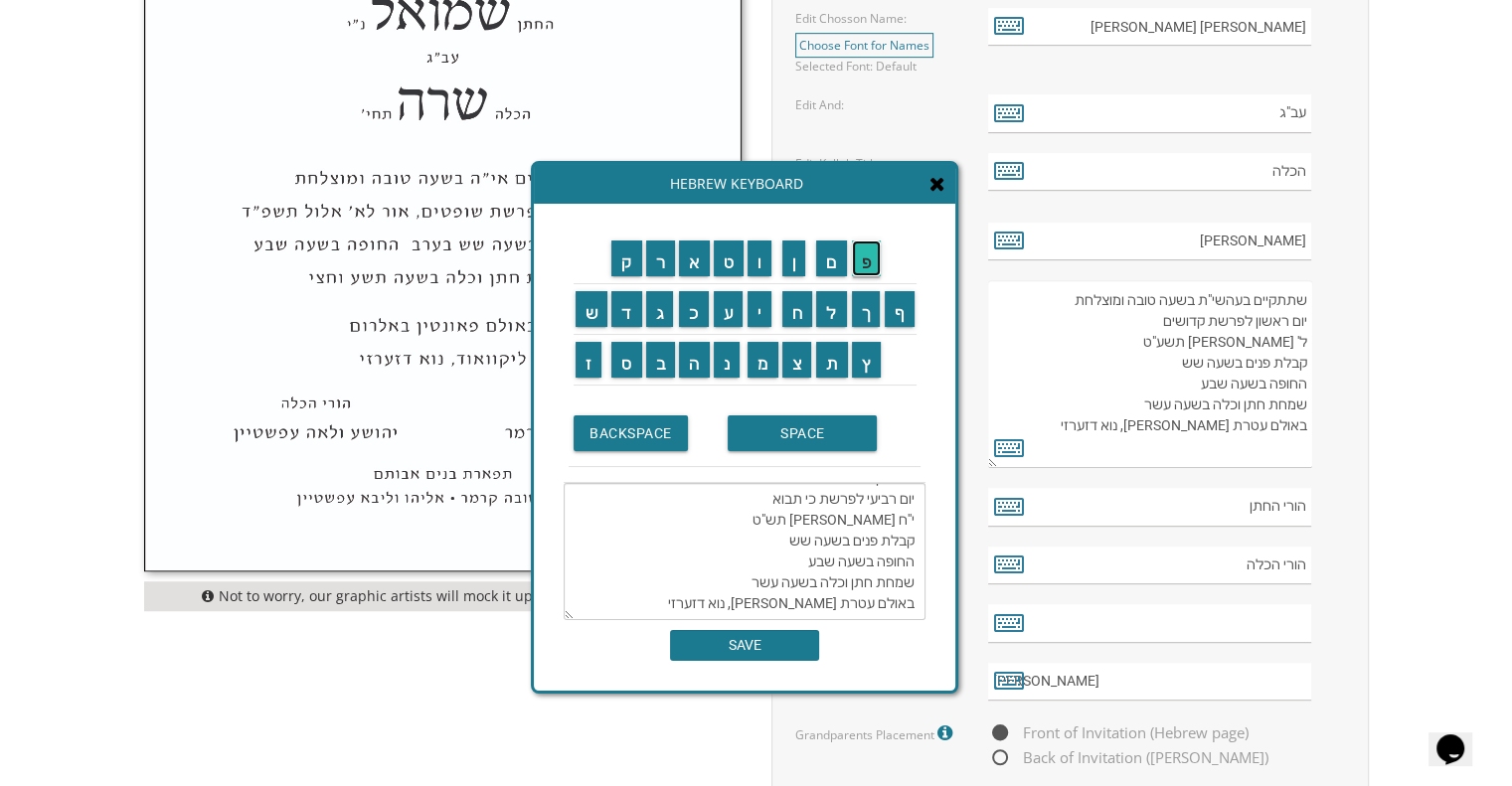 click on "פ" at bounding box center [867, 258] 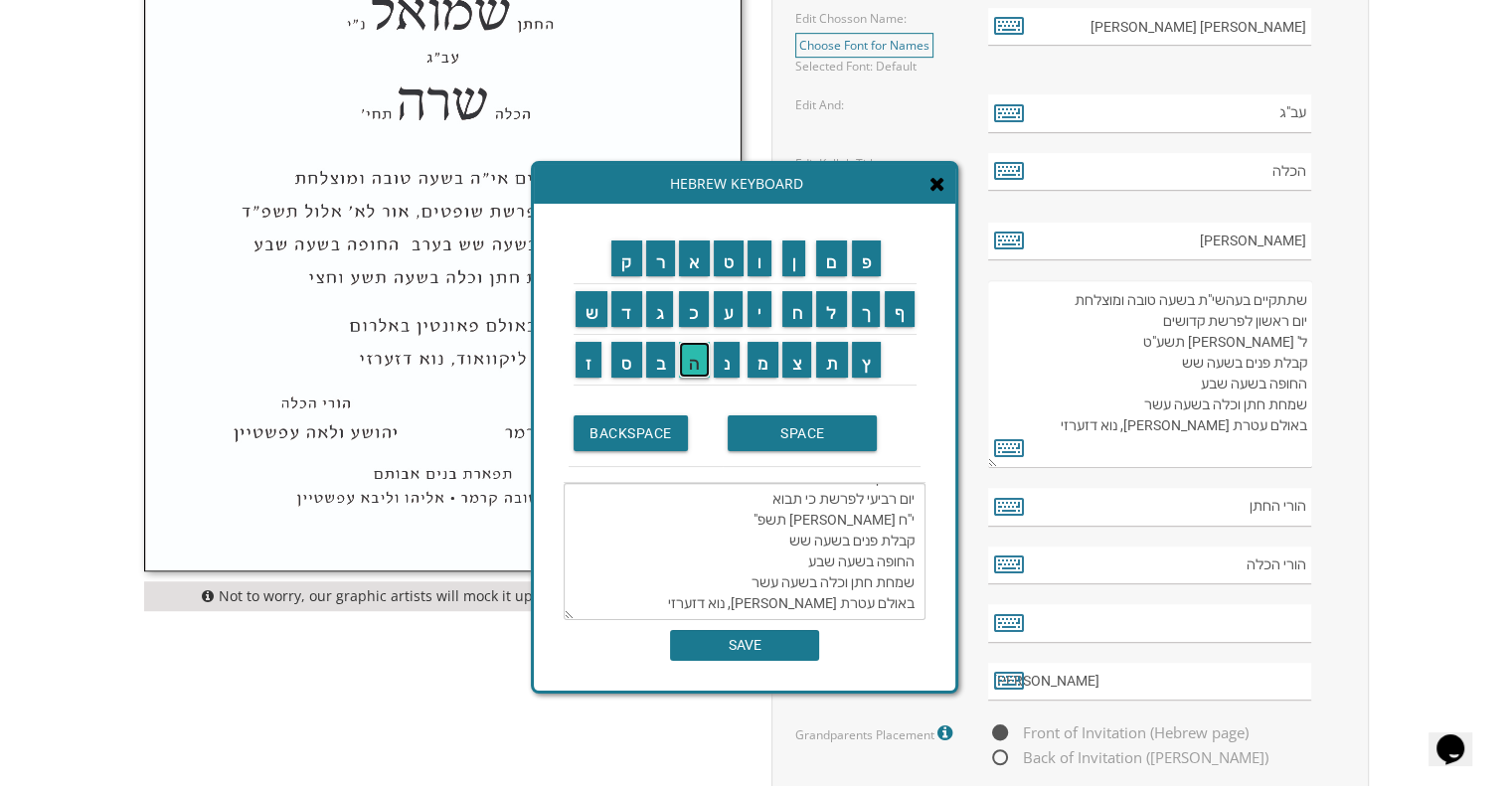 click on "ה" at bounding box center (694, 360) 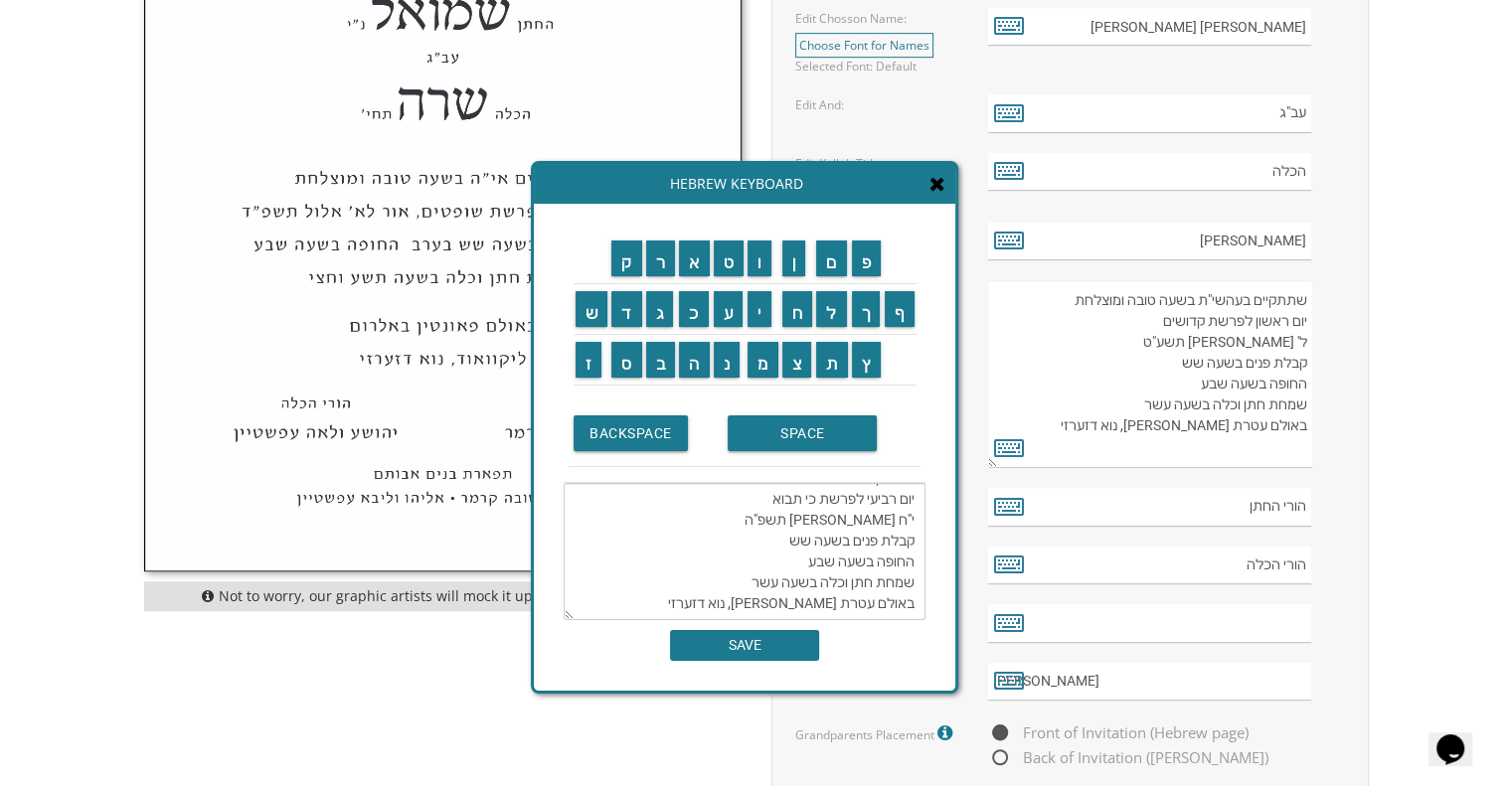 scroll, scrollTop: 41, scrollLeft: 0, axis: vertical 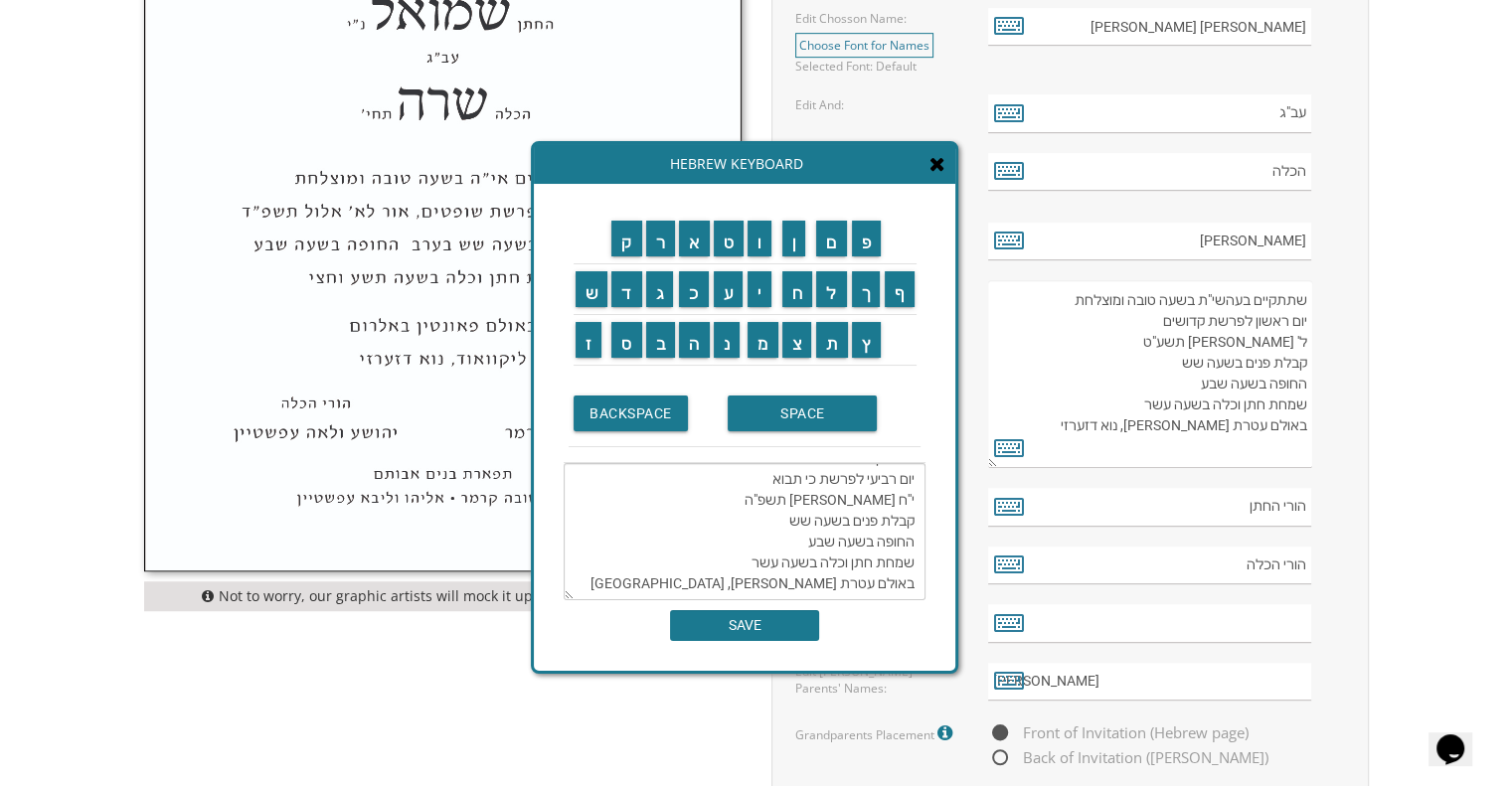 drag, startPoint x: 835, startPoint y: 629, endPoint x: 858, endPoint y: 575, distance: 58.694122 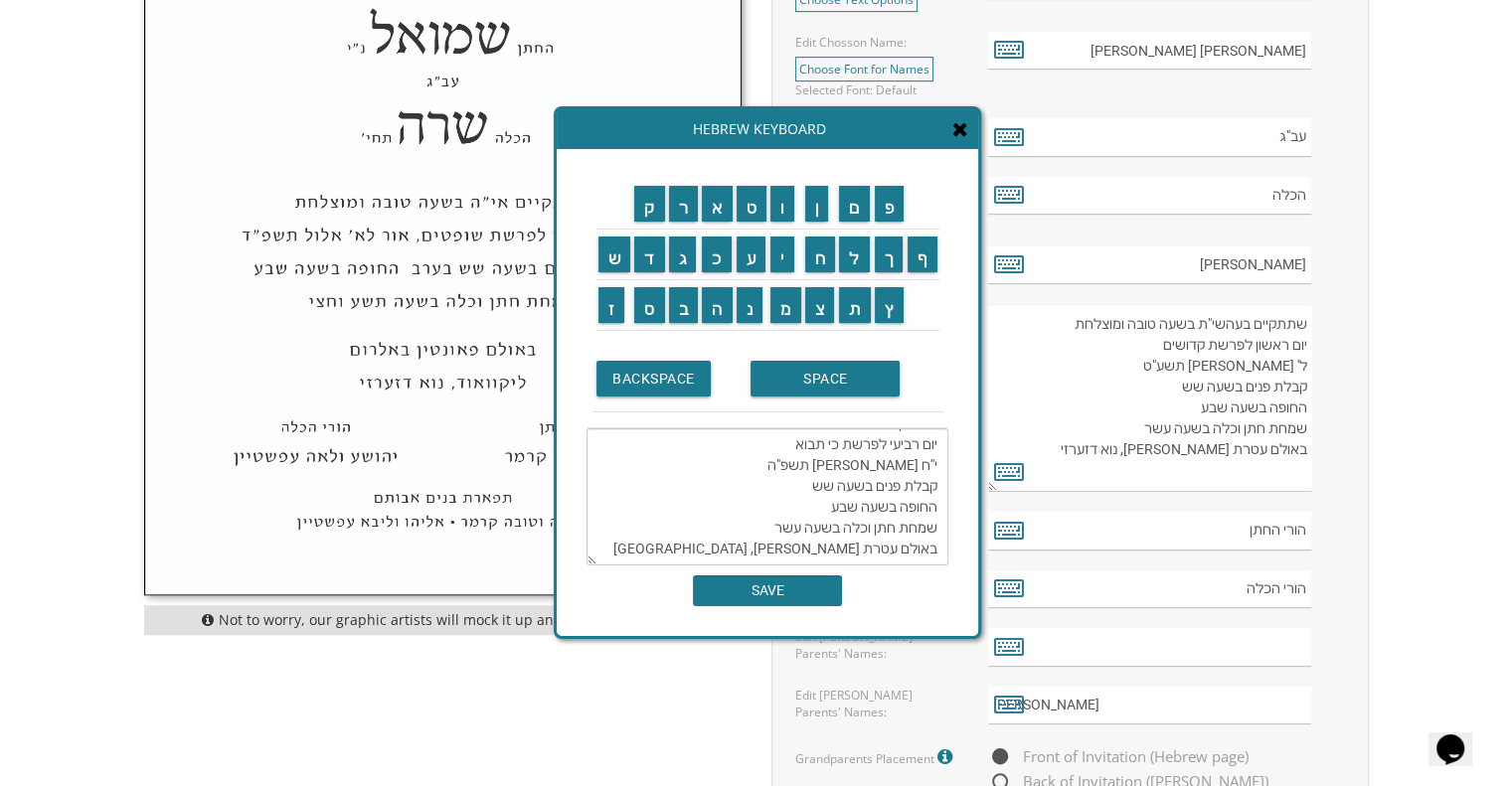 scroll, scrollTop: 1067, scrollLeft: 0, axis: vertical 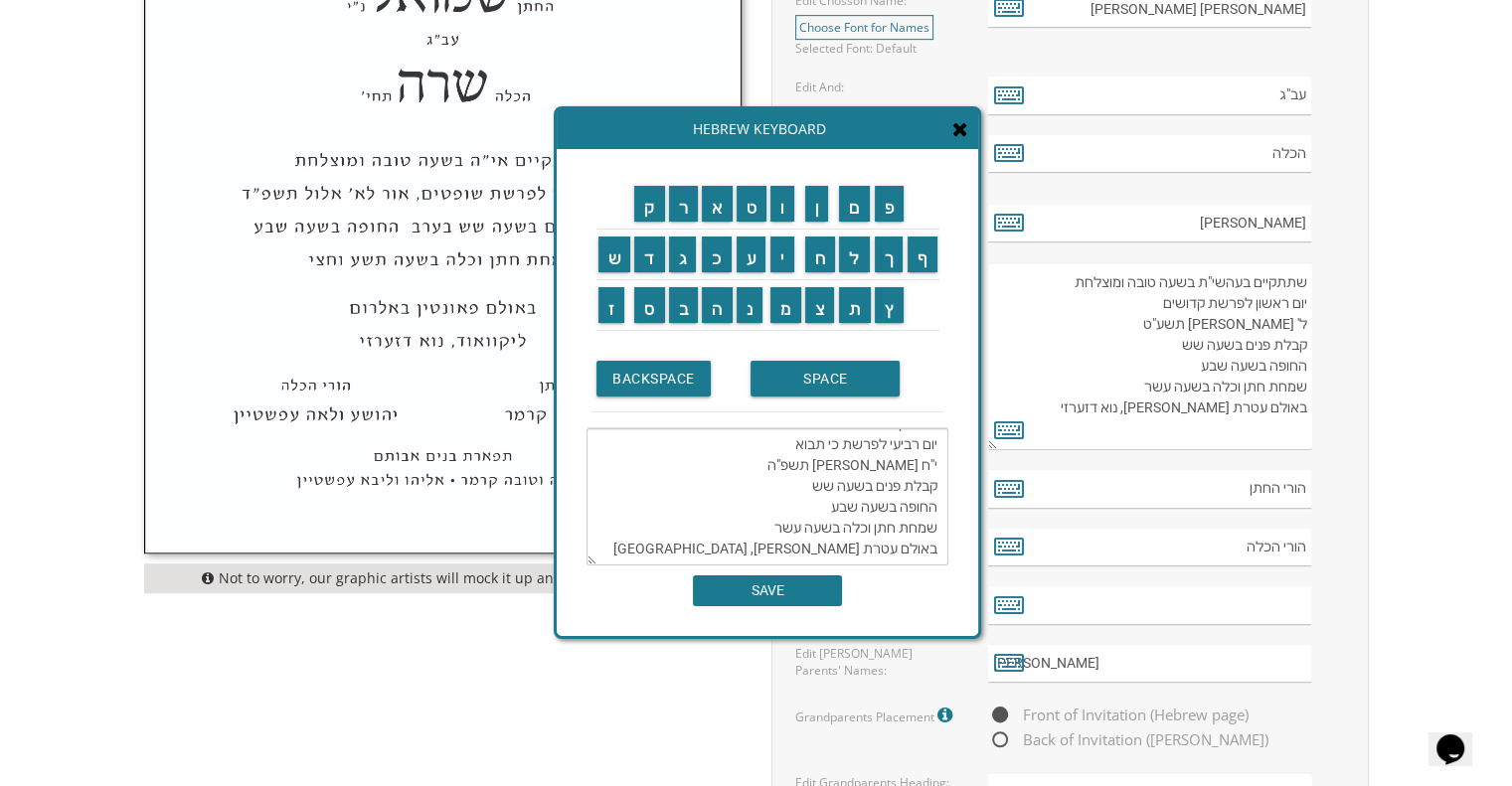 click on "שתתקיים בעהשי"ת בשעה טובה ומוצלחת
יום רביעי לפרשת כי תבוא
י''ח אלול תשפ"ה
קבלת פנים בשעה שש
החופה בשעה שבע
שמחת חתן וכלה בשעה עשר
באולם עטרת חנה
סקוקי, אילינוי" at bounding box center [767, 497] 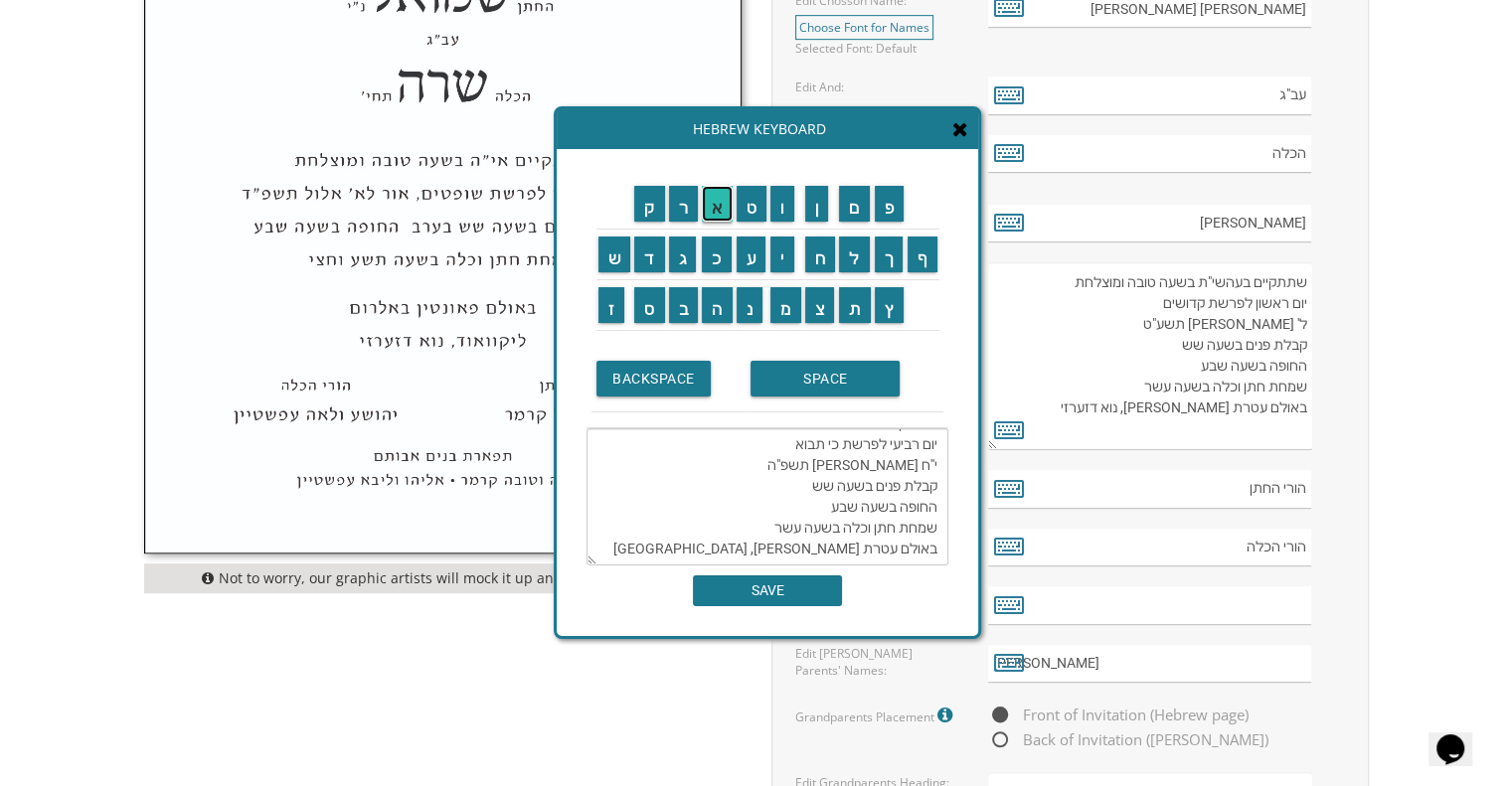 click on "א" at bounding box center (717, 204) 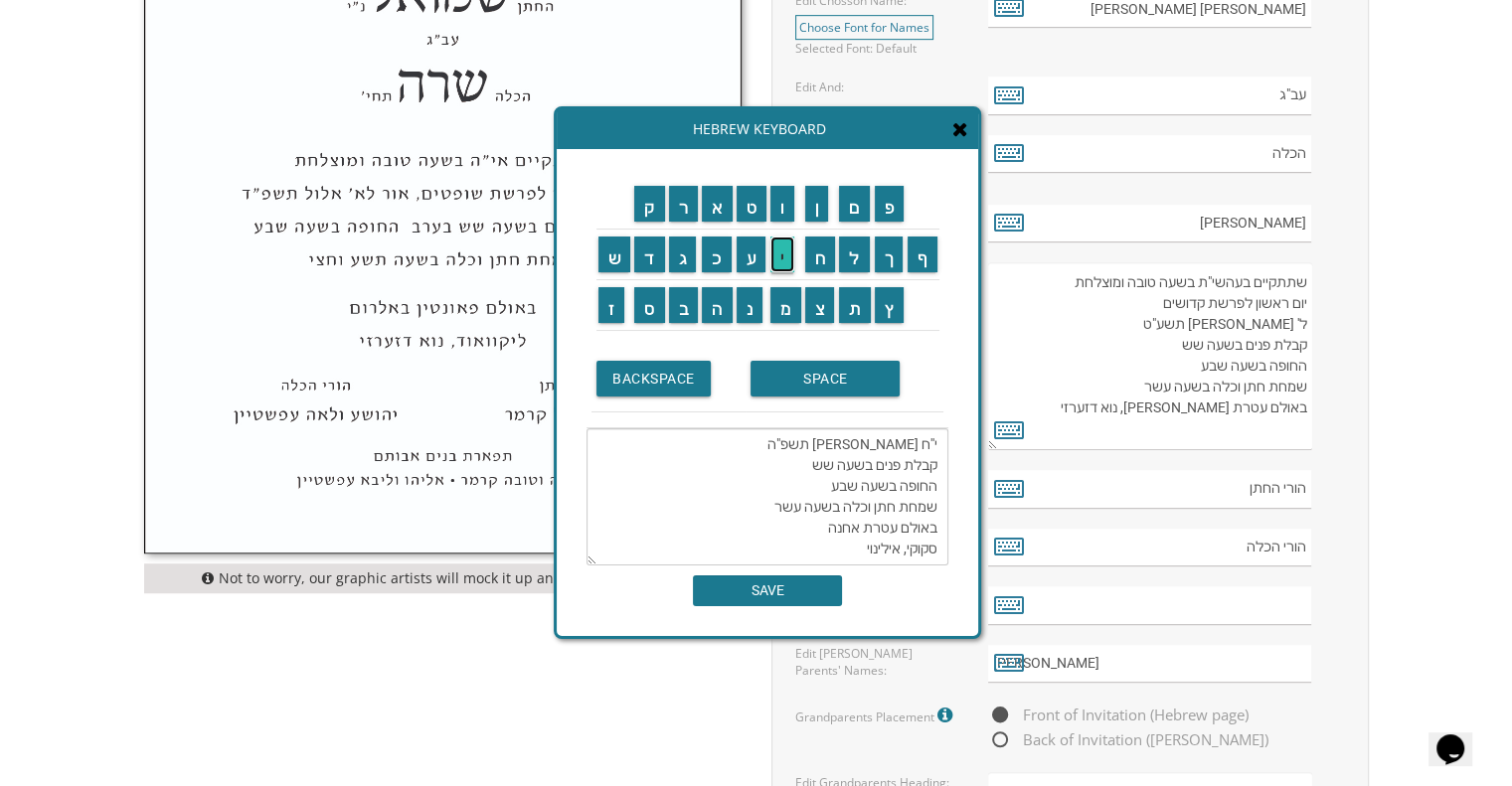 click on "י" at bounding box center [782, 254] 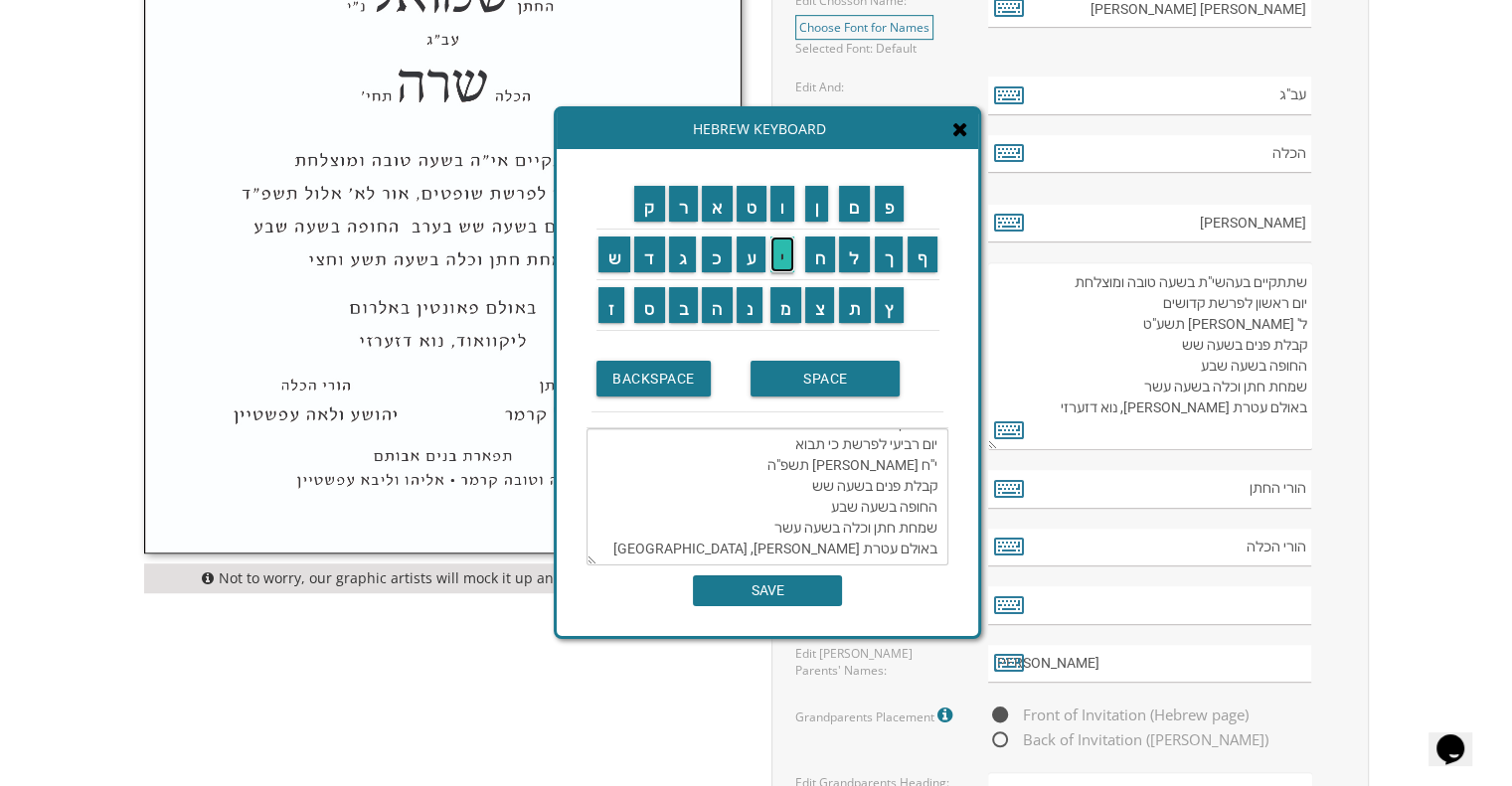 click on "י" at bounding box center [782, 254] 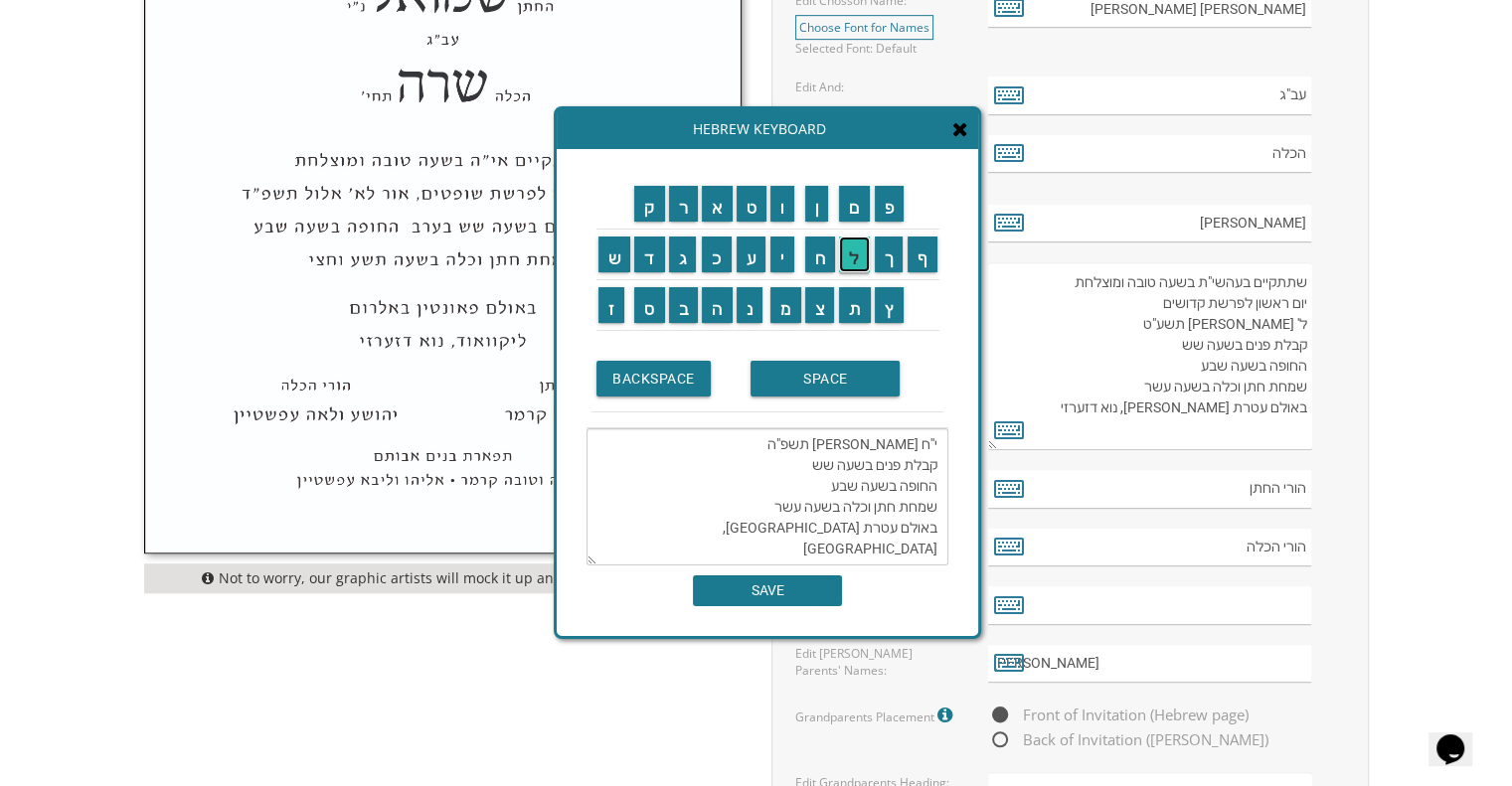click on "ל" at bounding box center (854, 254) 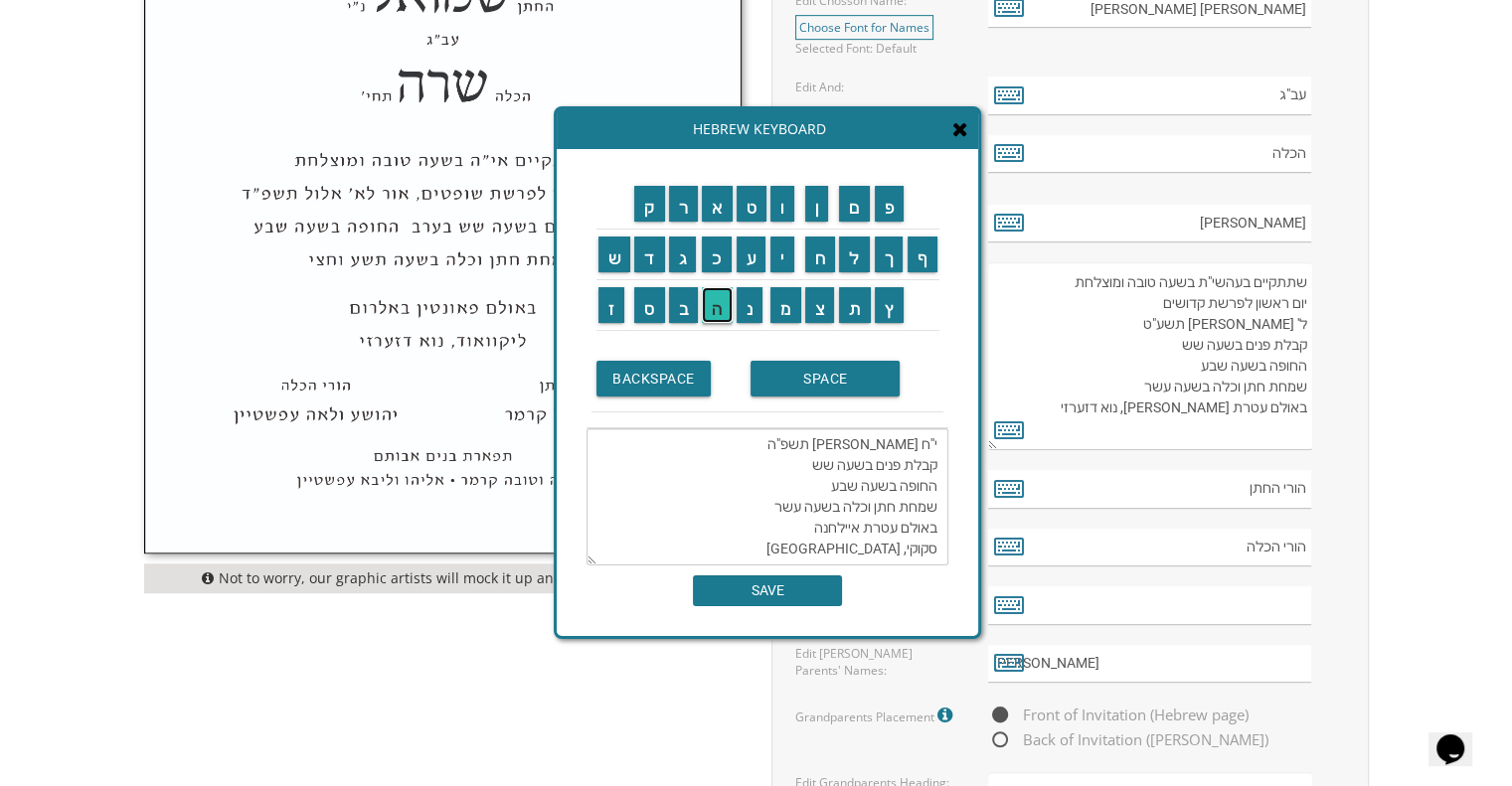 click on "ה" at bounding box center [717, 305] 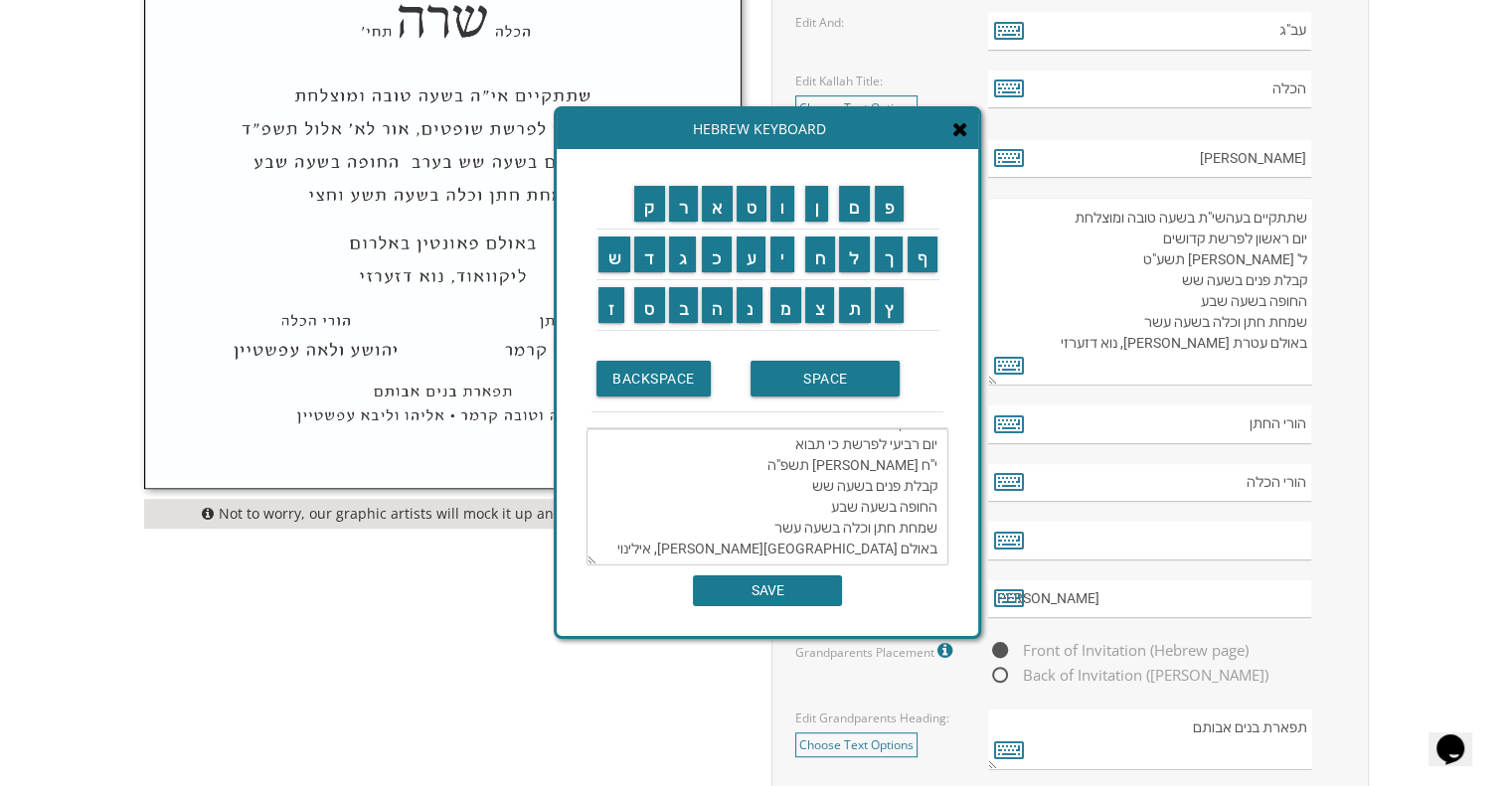 scroll, scrollTop: 1133, scrollLeft: 0, axis: vertical 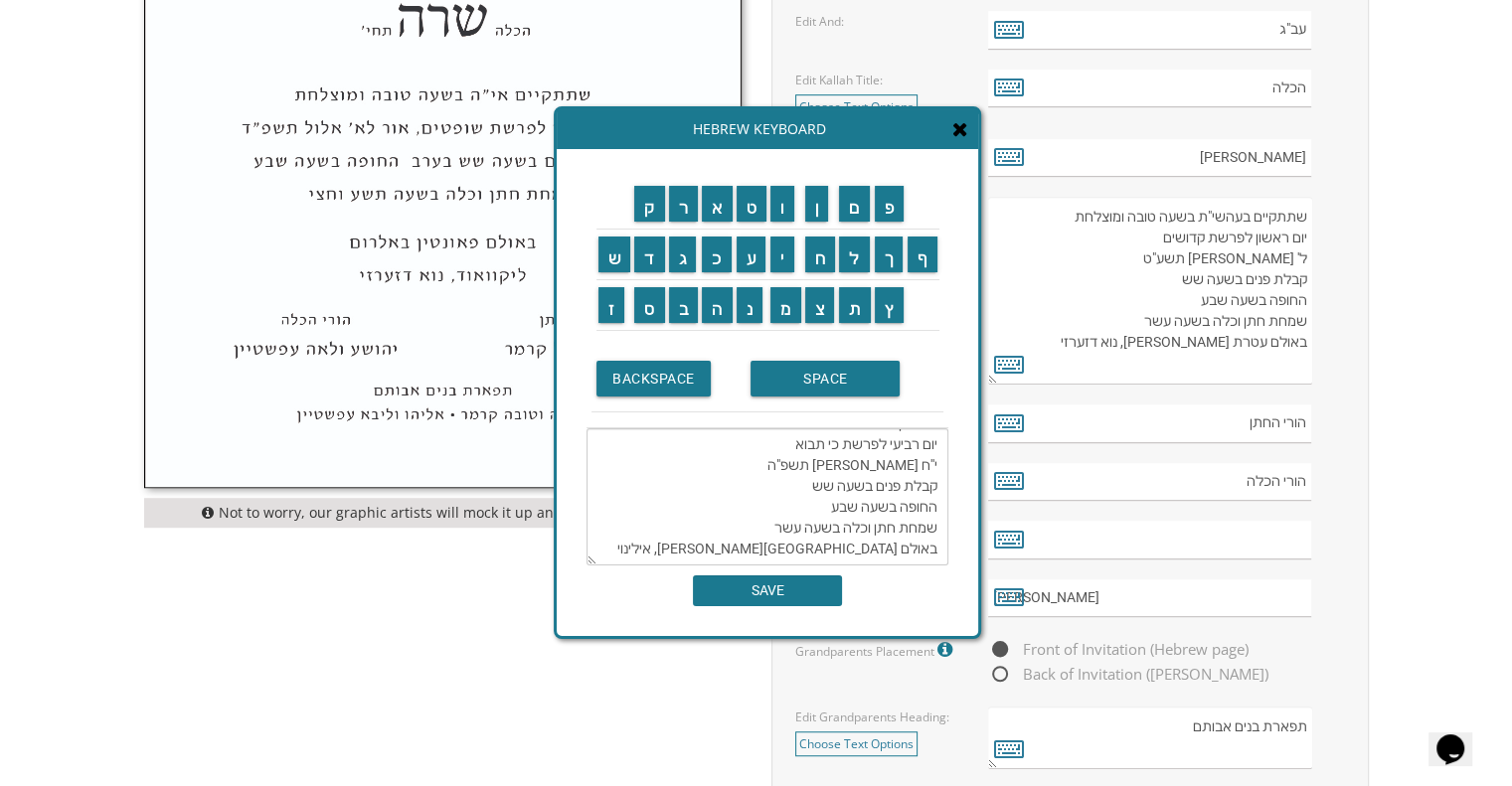 type on "שתתקיים בעהשי"ת בשעה טובה ומוצלחת
יום רביעי לפרשת כי תבוא
י''ח אלול תשפ"ה
קבלת פנים בשעה שש
החופה בשעה שבע
שמחת חתן וכלה בשעה עשר
באולם עטרת איילה
סקוקי, אילינוי" 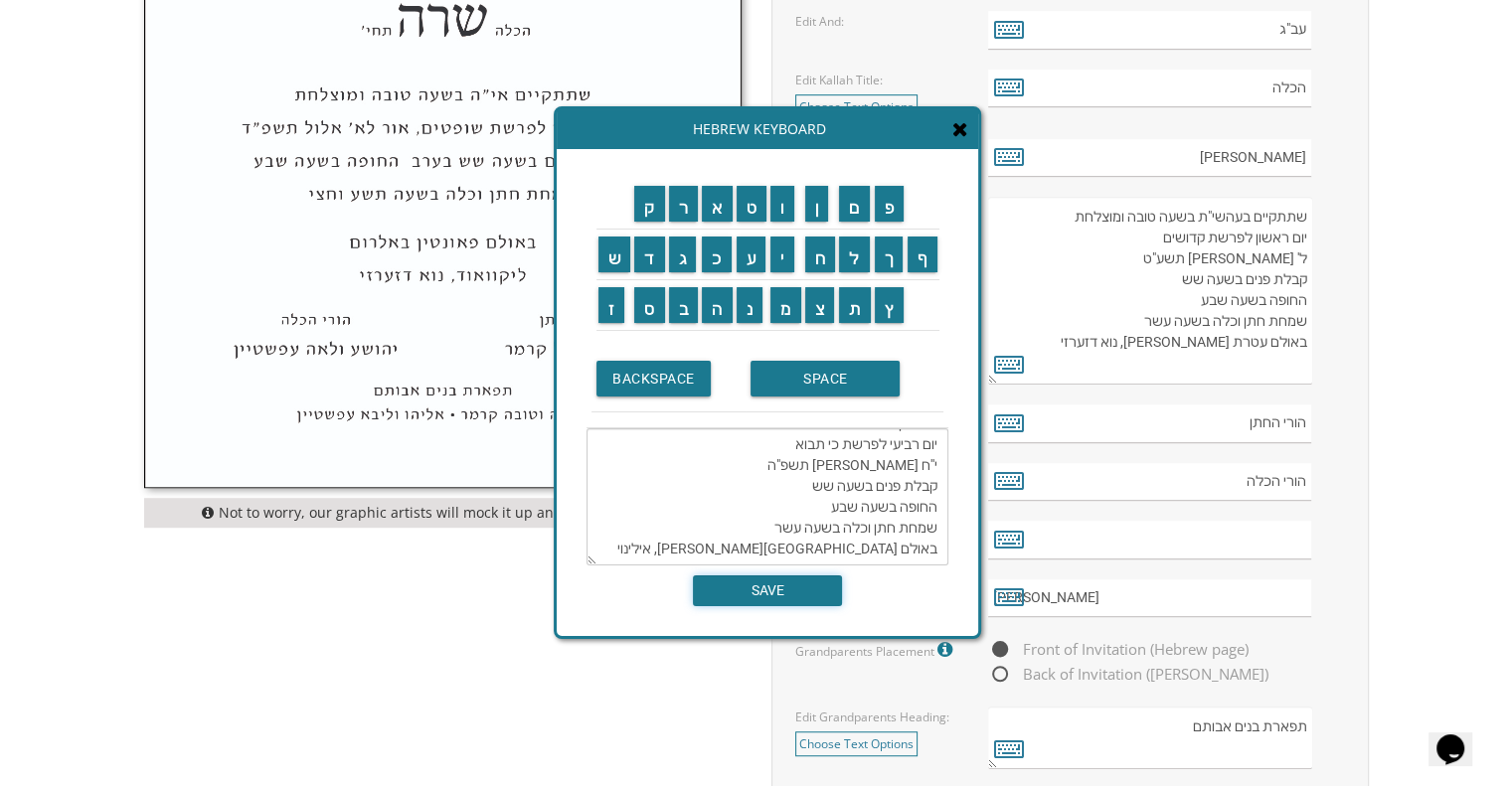 click on "SAVE" at bounding box center (767, 590) 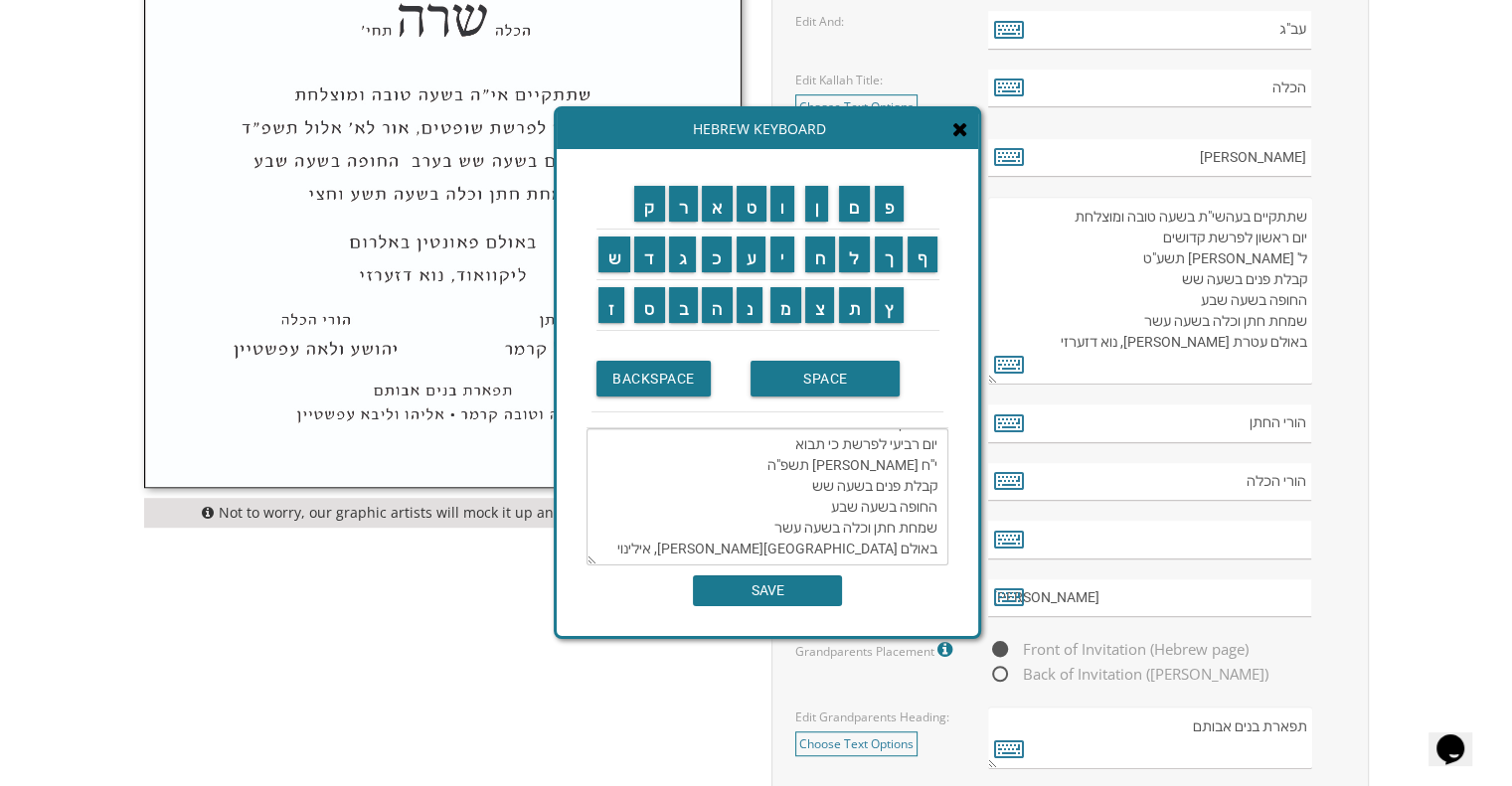 type on "שתתקיים בעהשי"ת בשעה טובה ומוצלחת
יום רביעי לפרשת כי תבוא
י''ח אלול תשפ"ה
קבלת פנים בשעה שש
החופה בשעה שבע
שמחת חתן וכלה בשעה עשר
באולם עטרת איילה
סקוקי, אילינוי" 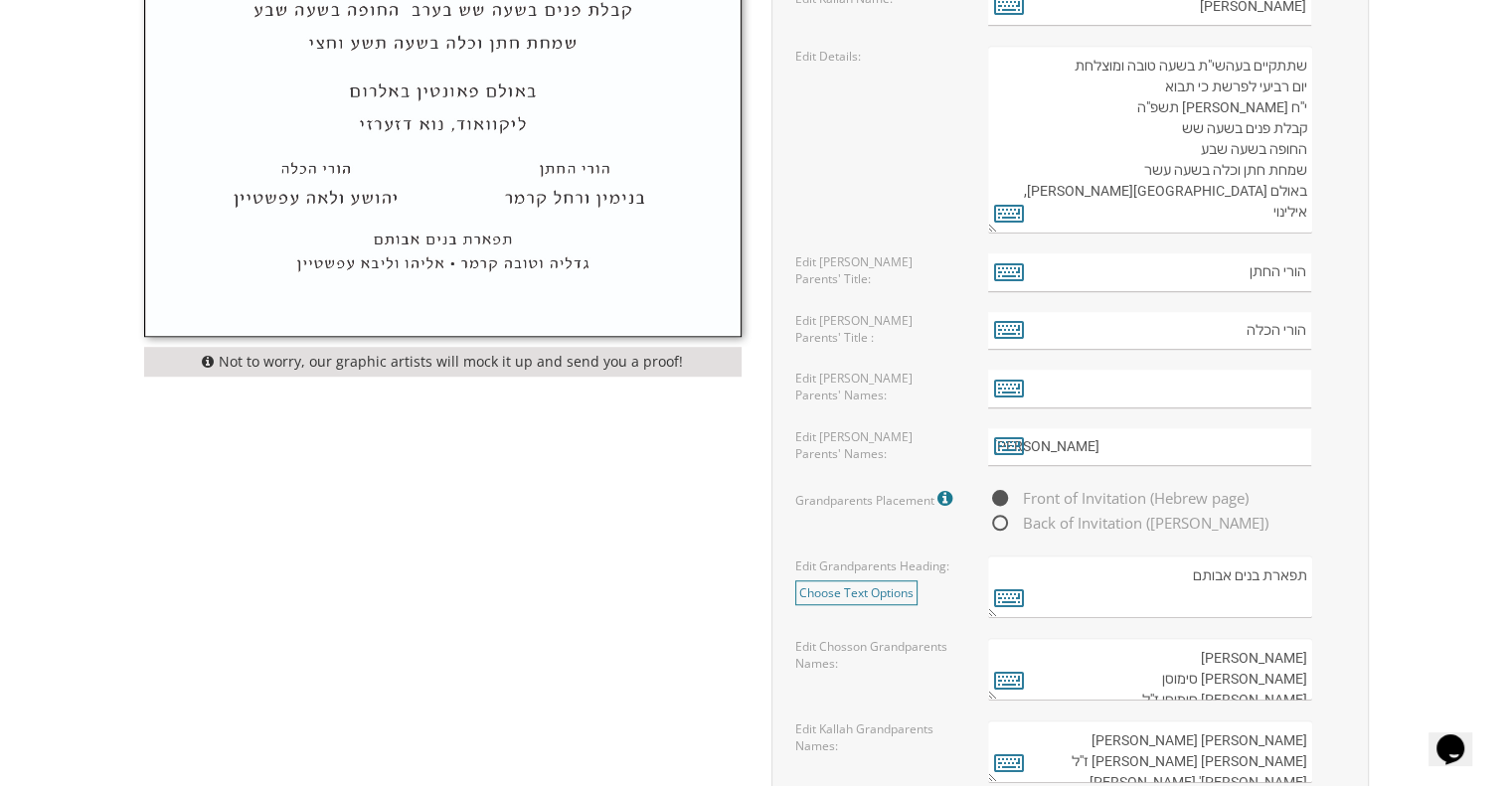 scroll, scrollTop: 1287, scrollLeft: 0, axis: vertical 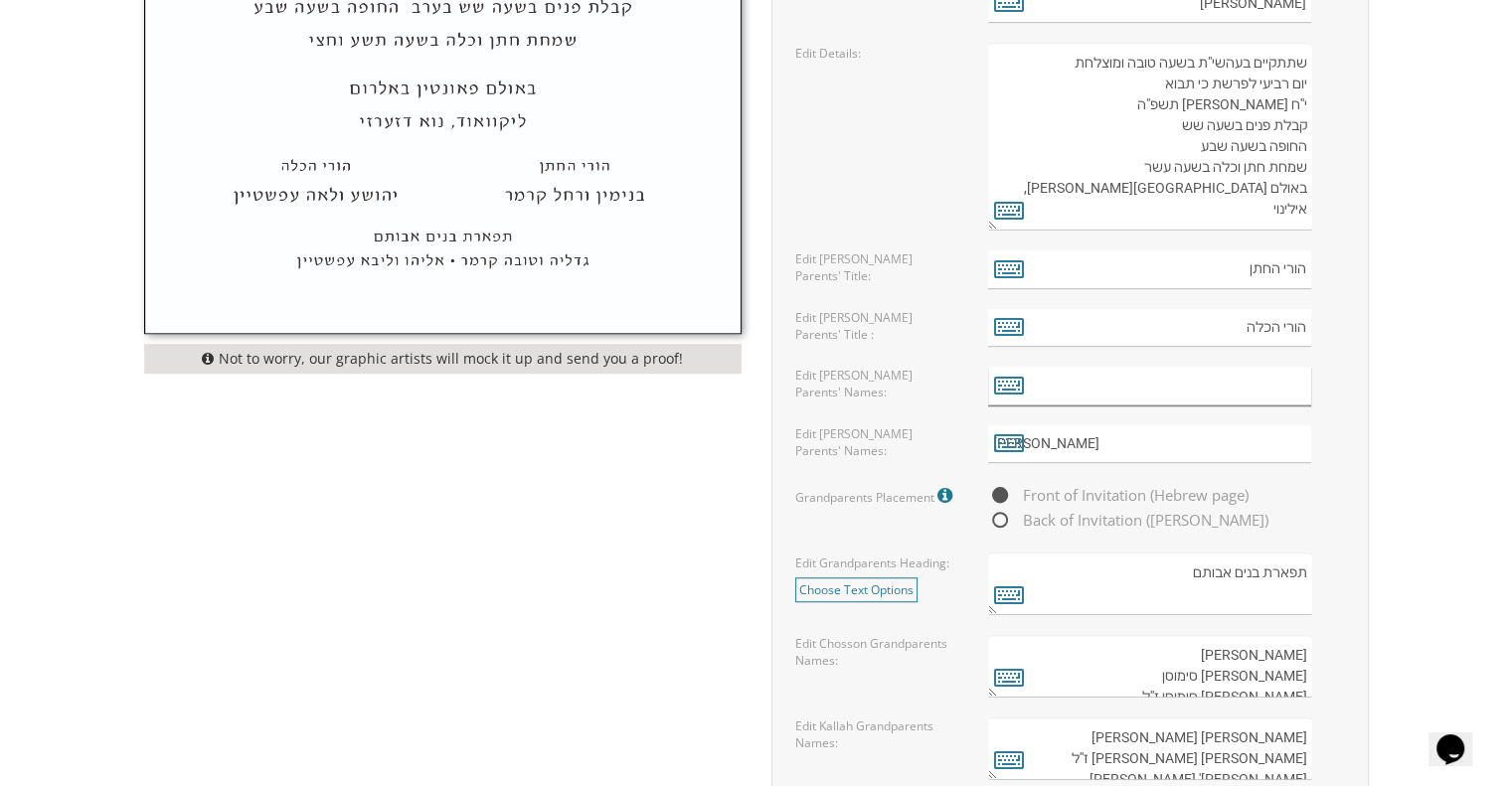 click at bounding box center [1149, 386] 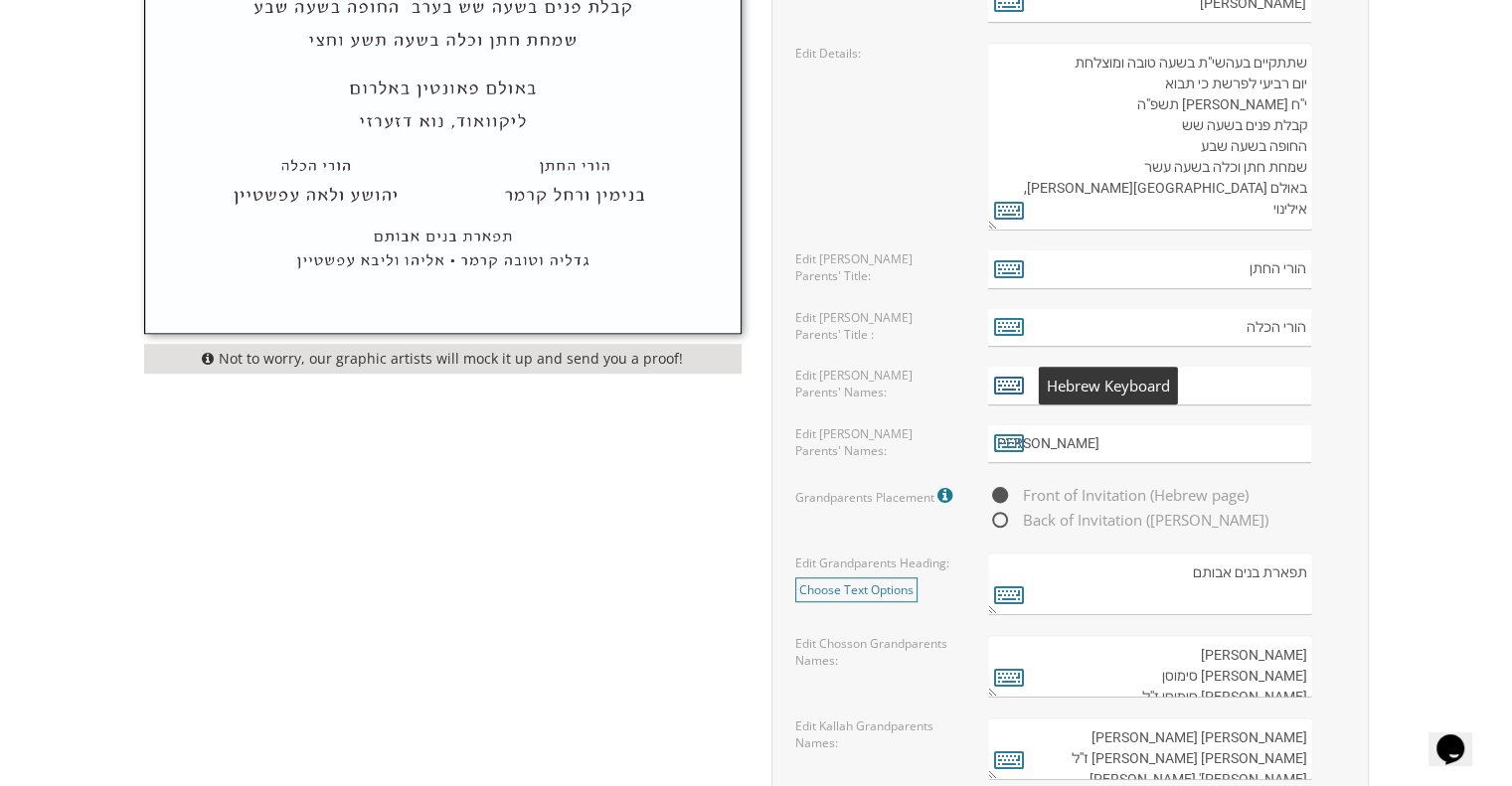 click at bounding box center [1009, 385] 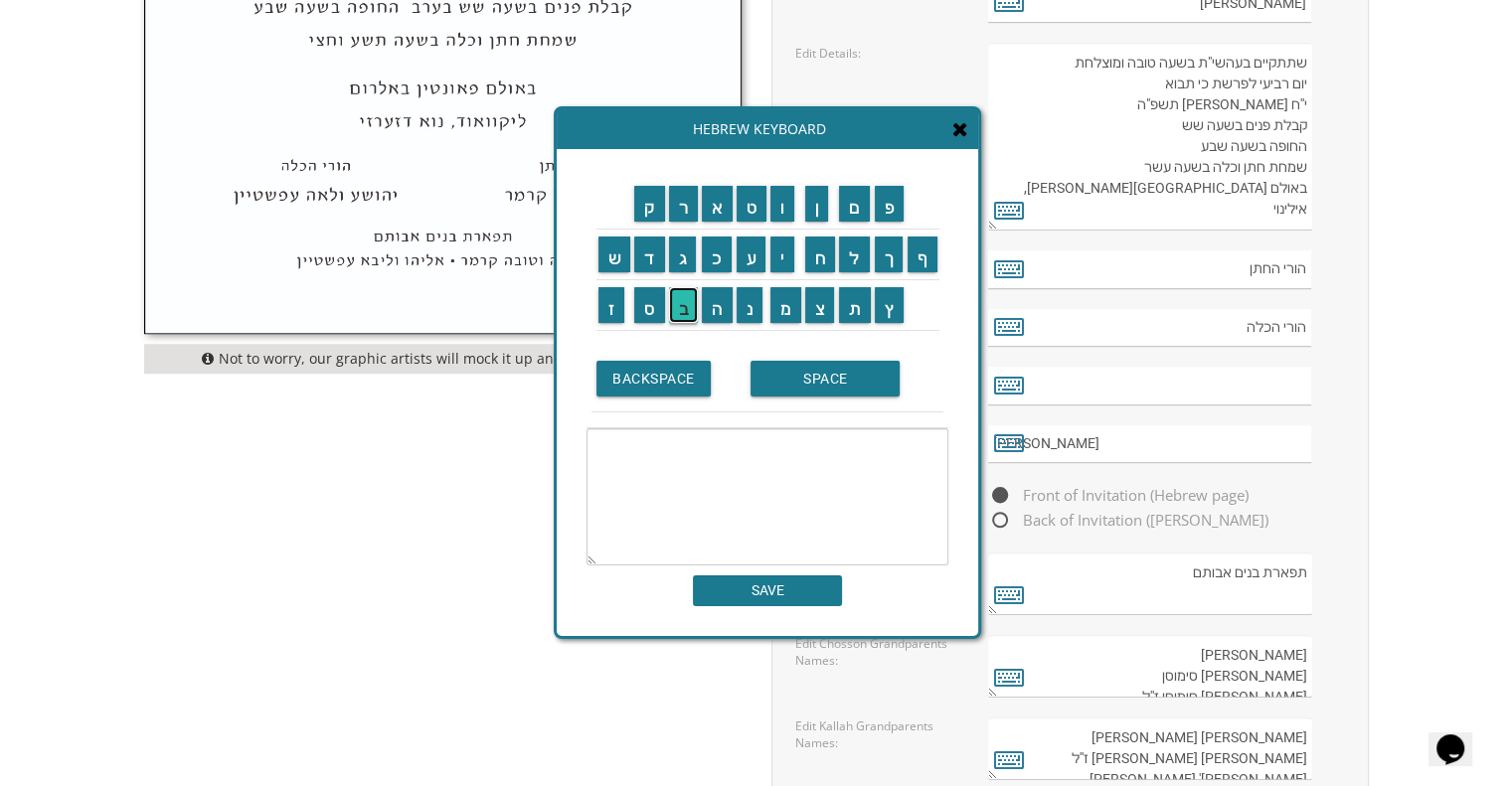 click on "ב" at bounding box center (684, 305) 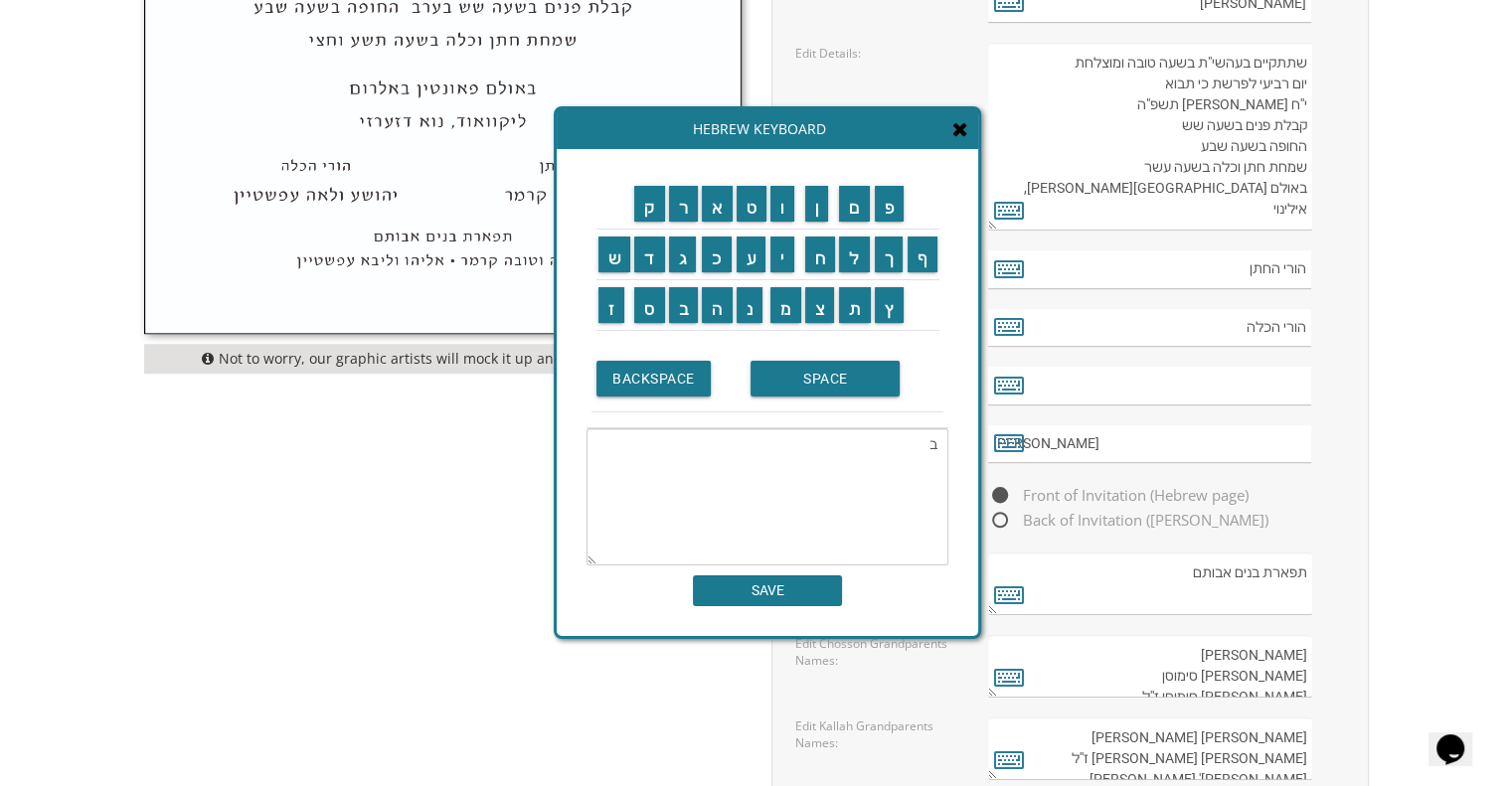 click on "נ" at bounding box center [752, 305] 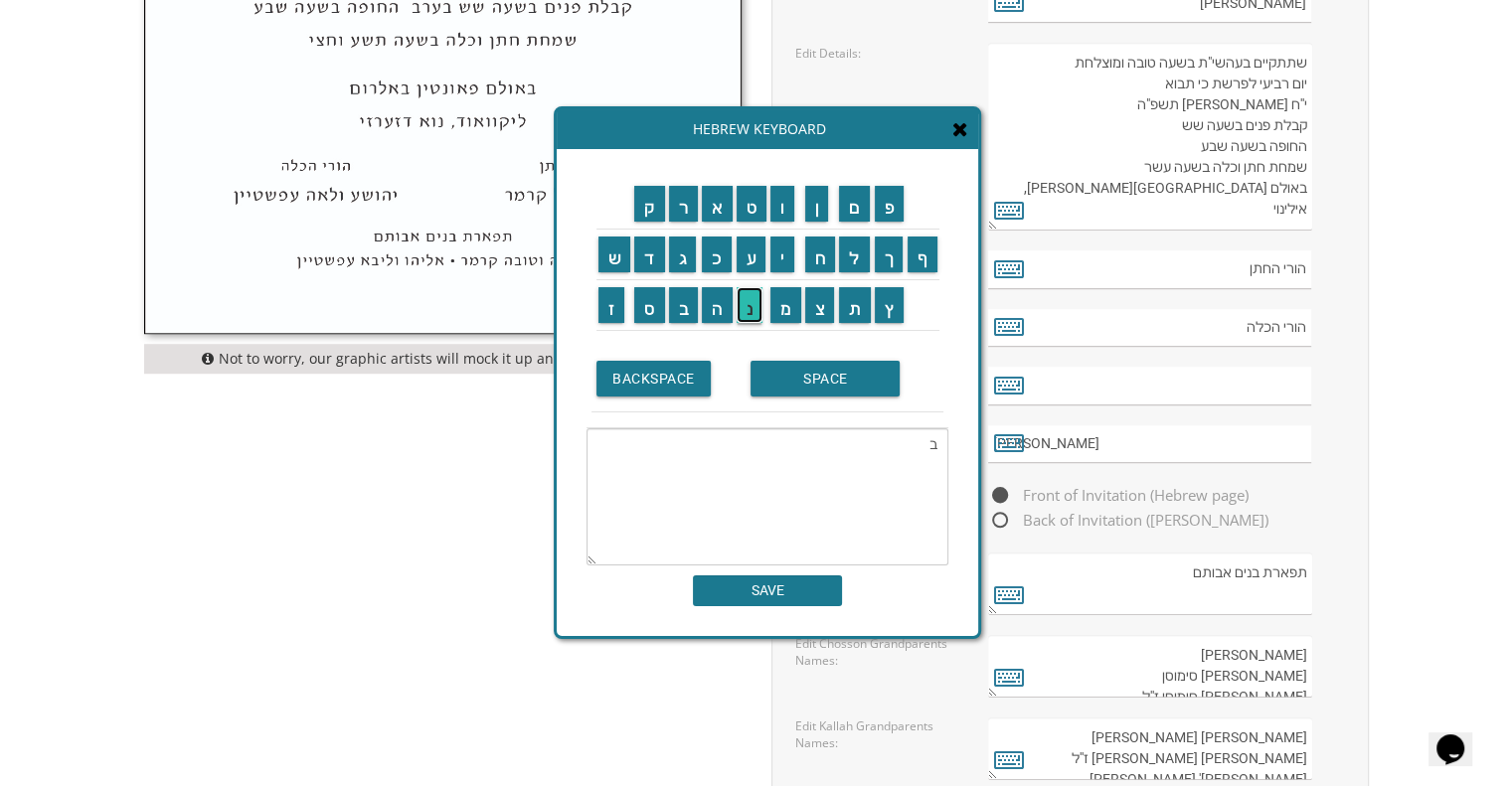 click on "נ" at bounding box center [750, 305] 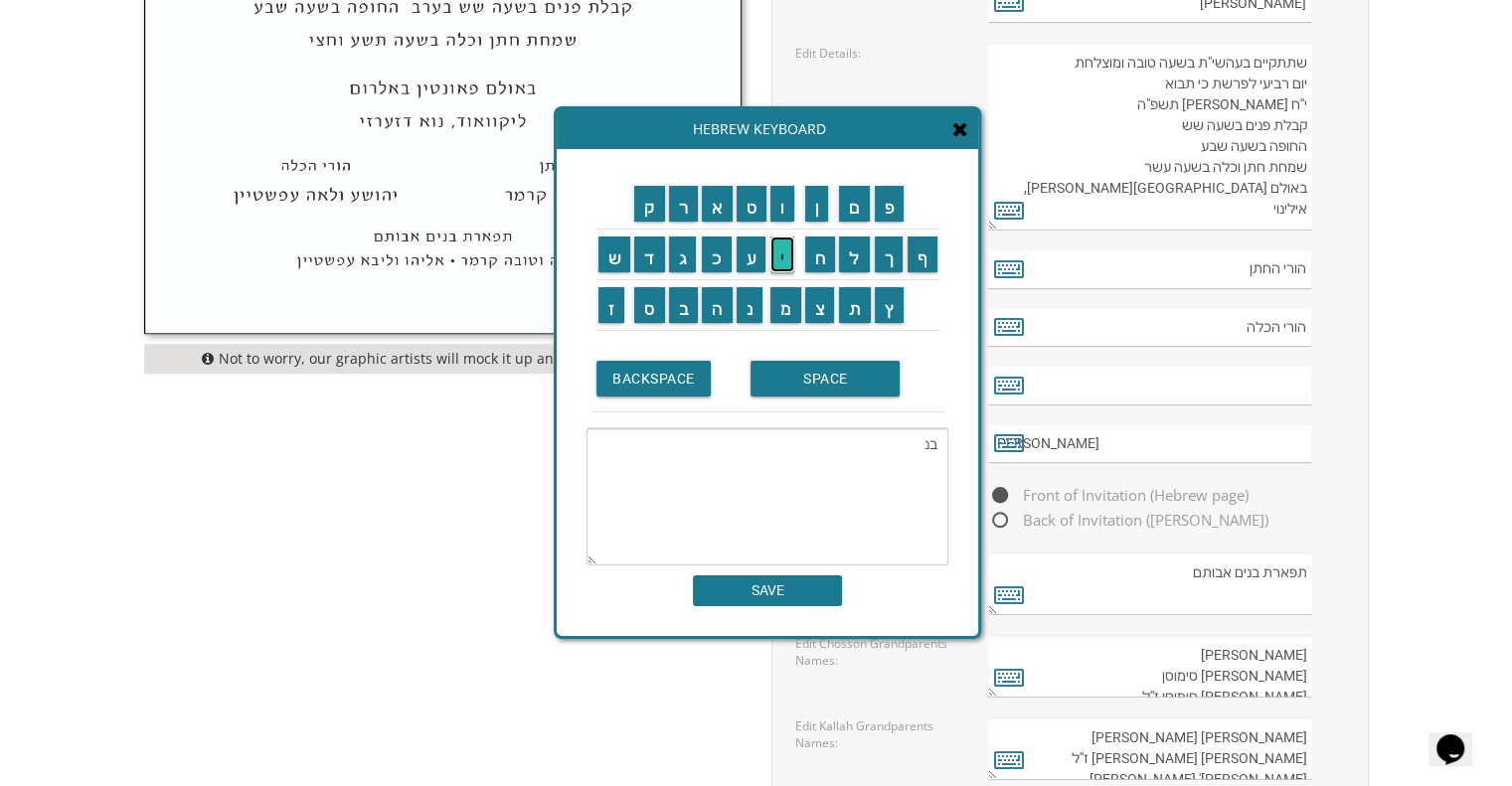 click on "י" at bounding box center (782, 254) 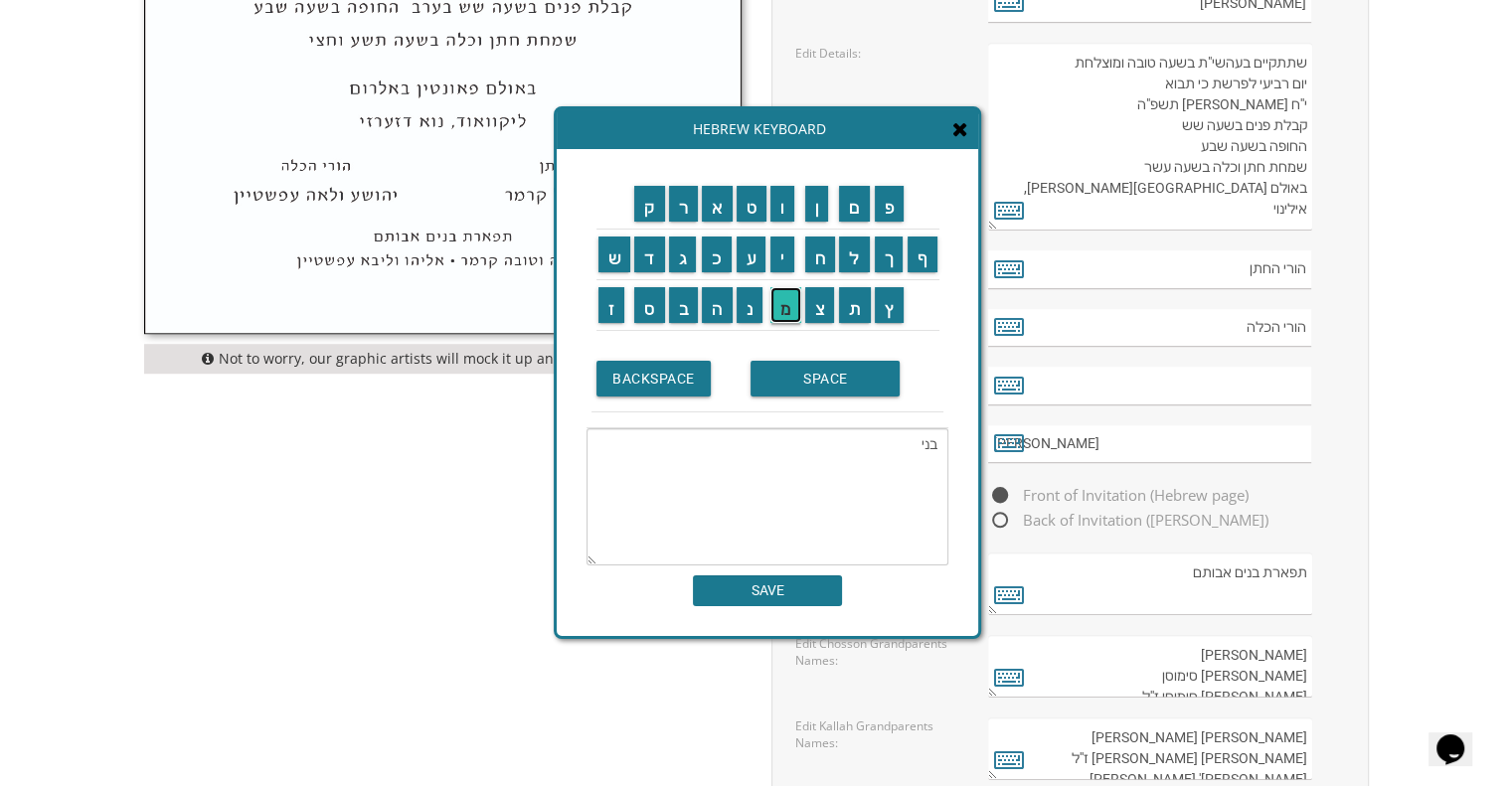 click on "מ" at bounding box center (785, 305) 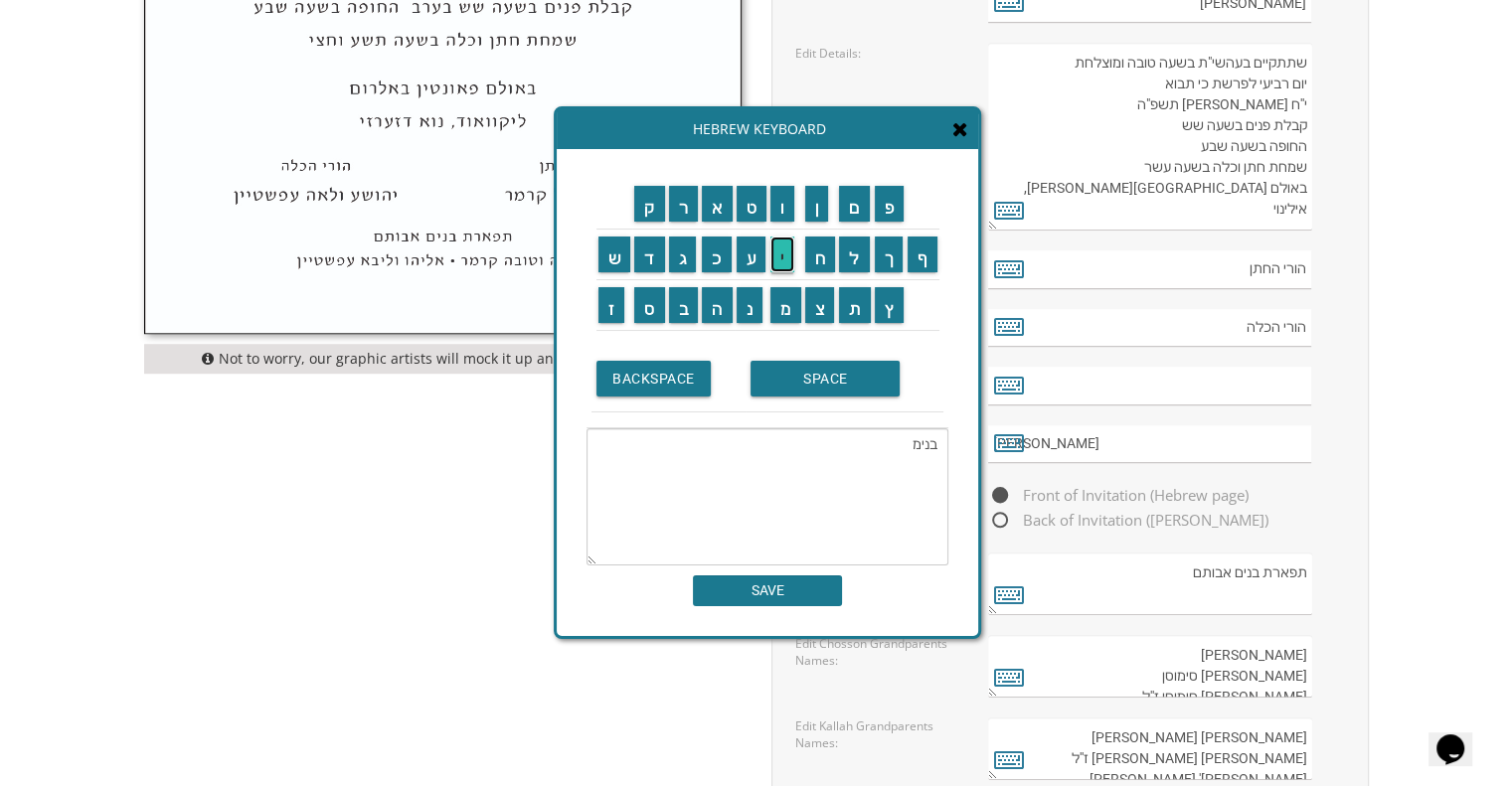 click on "י" at bounding box center [782, 254] 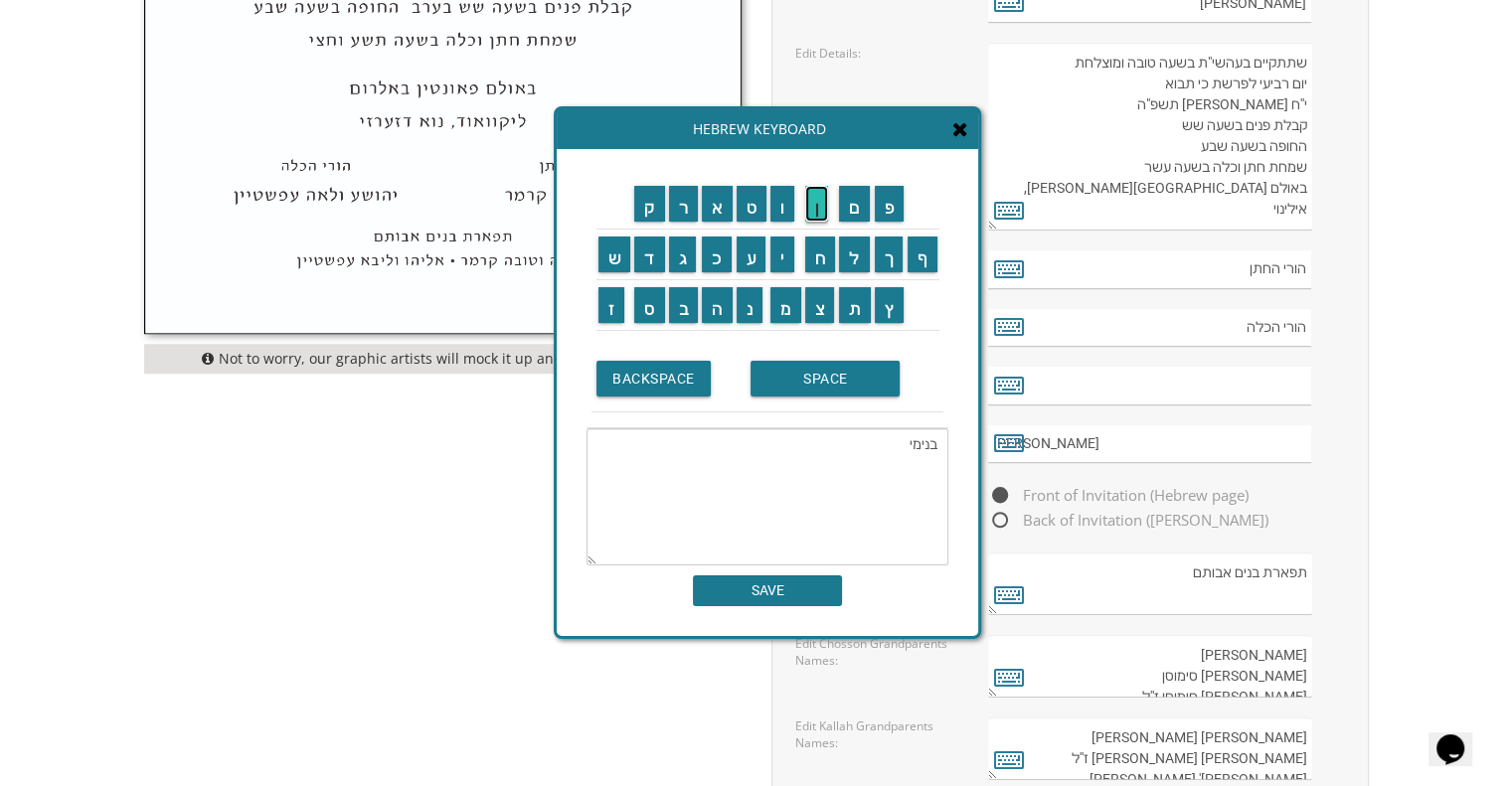 click on "ן" at bounding box center [817, 204] 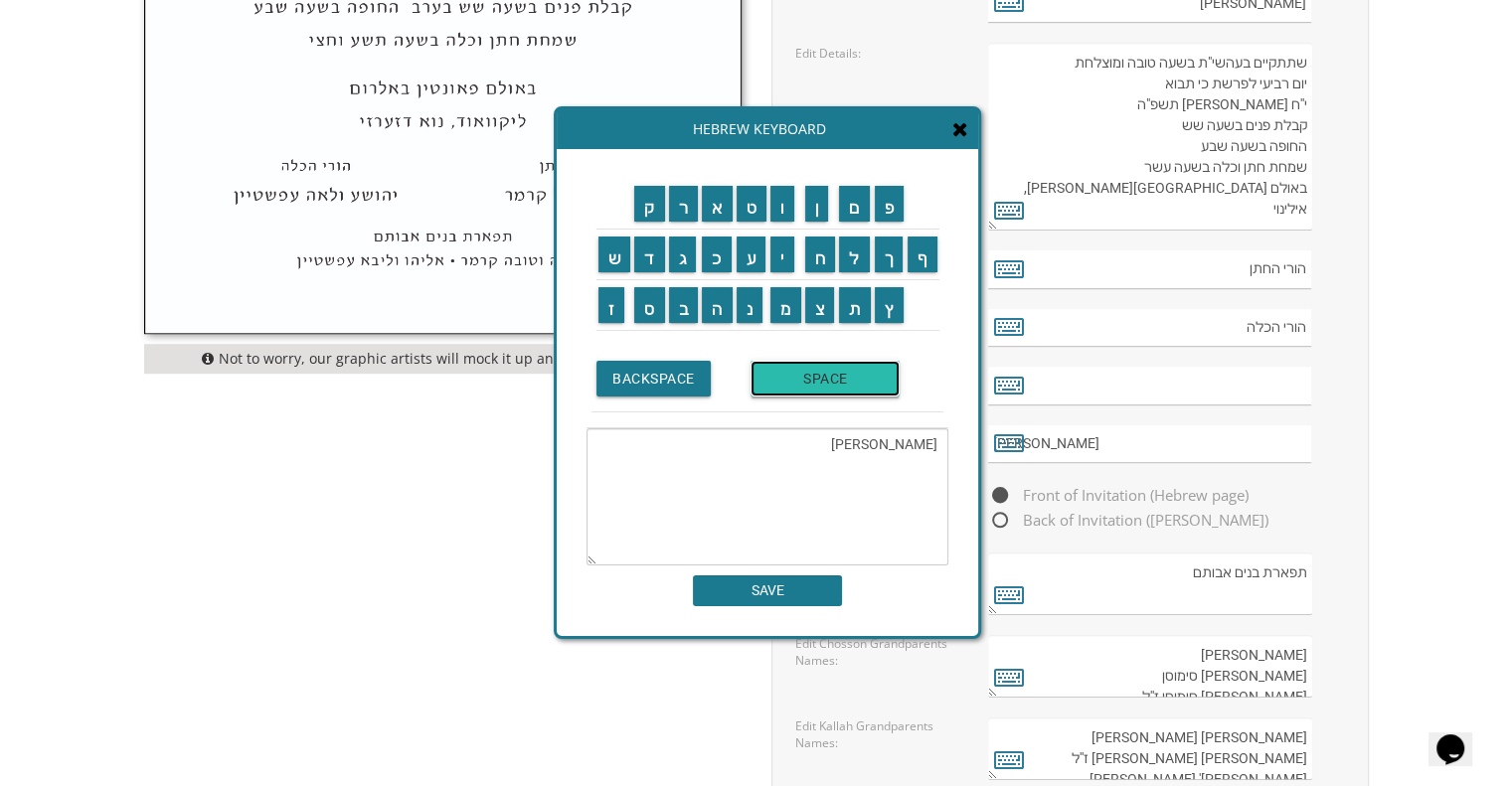 click on "SPACE" at bounding box center [825, 379] 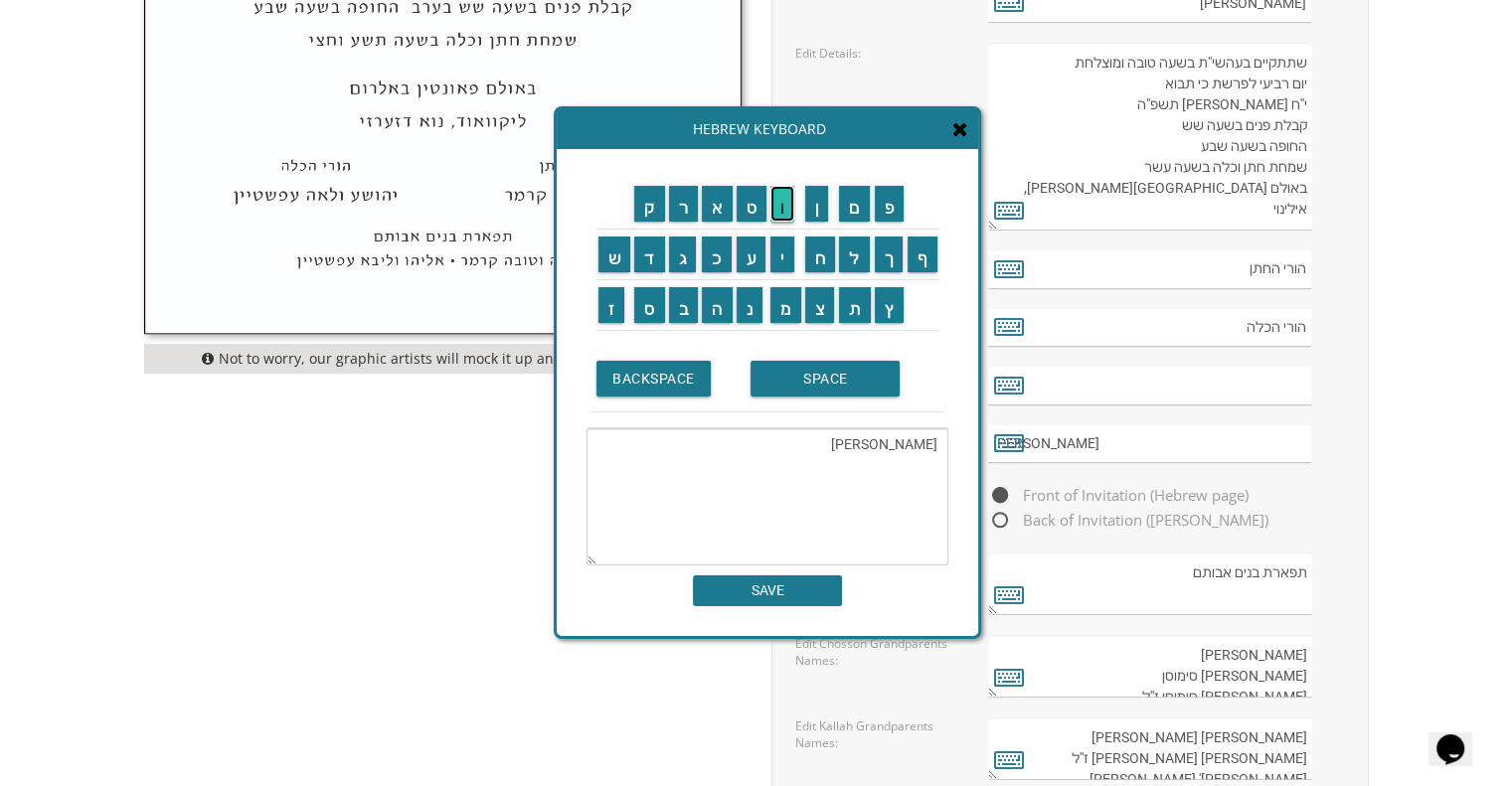 click on "ו" at bounding box center (782, 204) 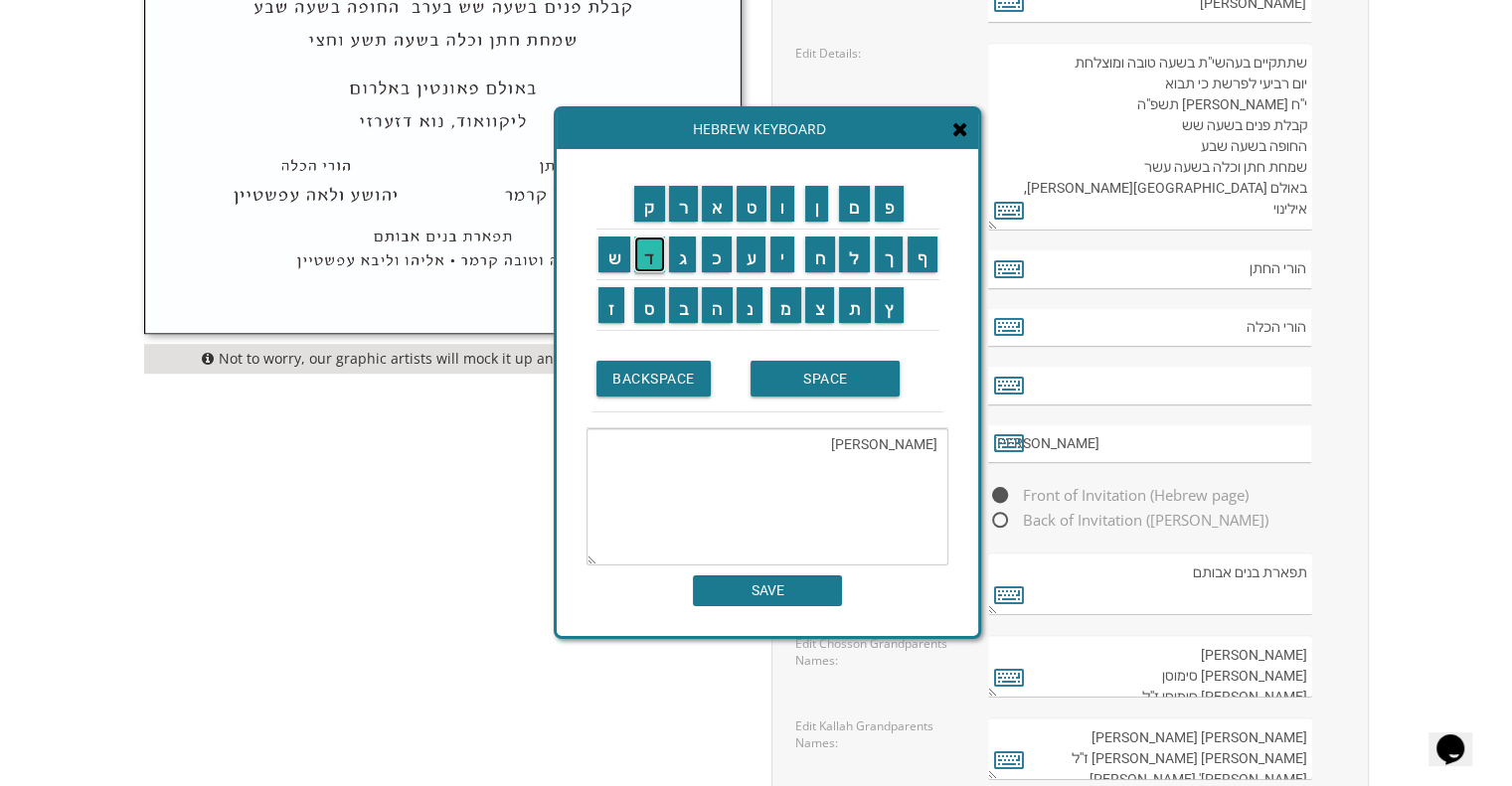 click on "ד" at bounding box center (649, 254) 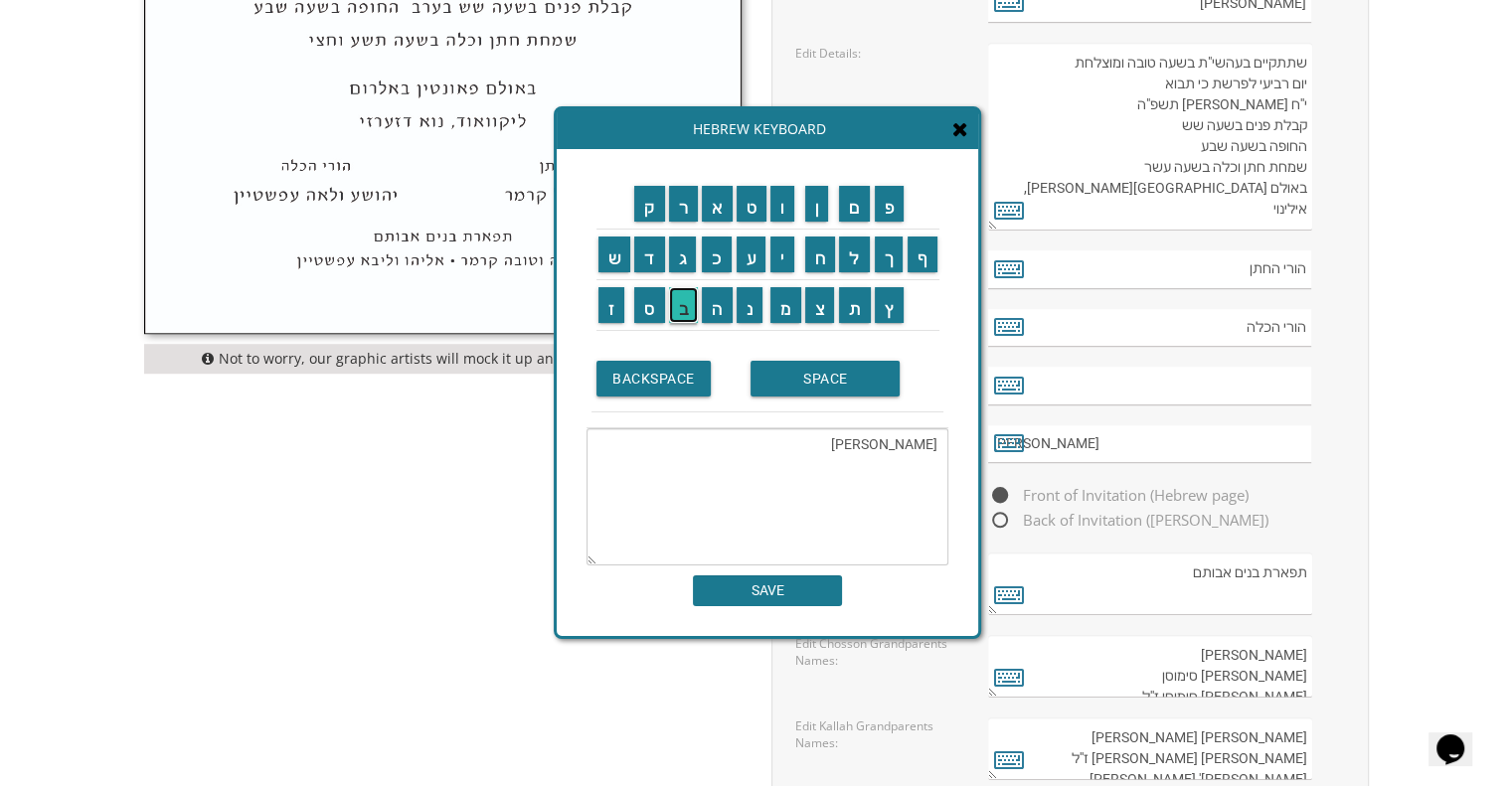 click on "ב" at bounding box center (684, 305) 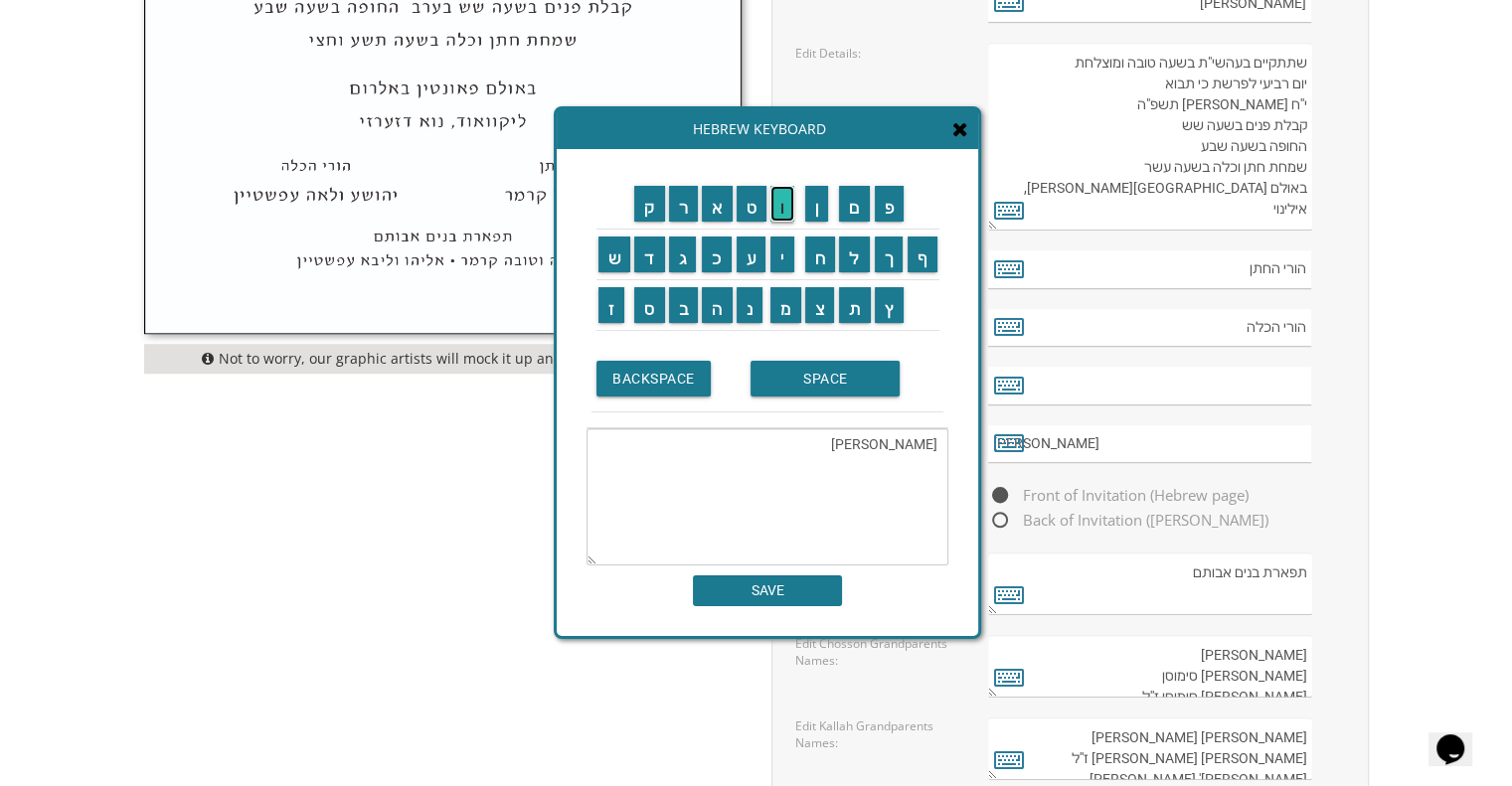 click on "ו" at bounding box center (782, 204) 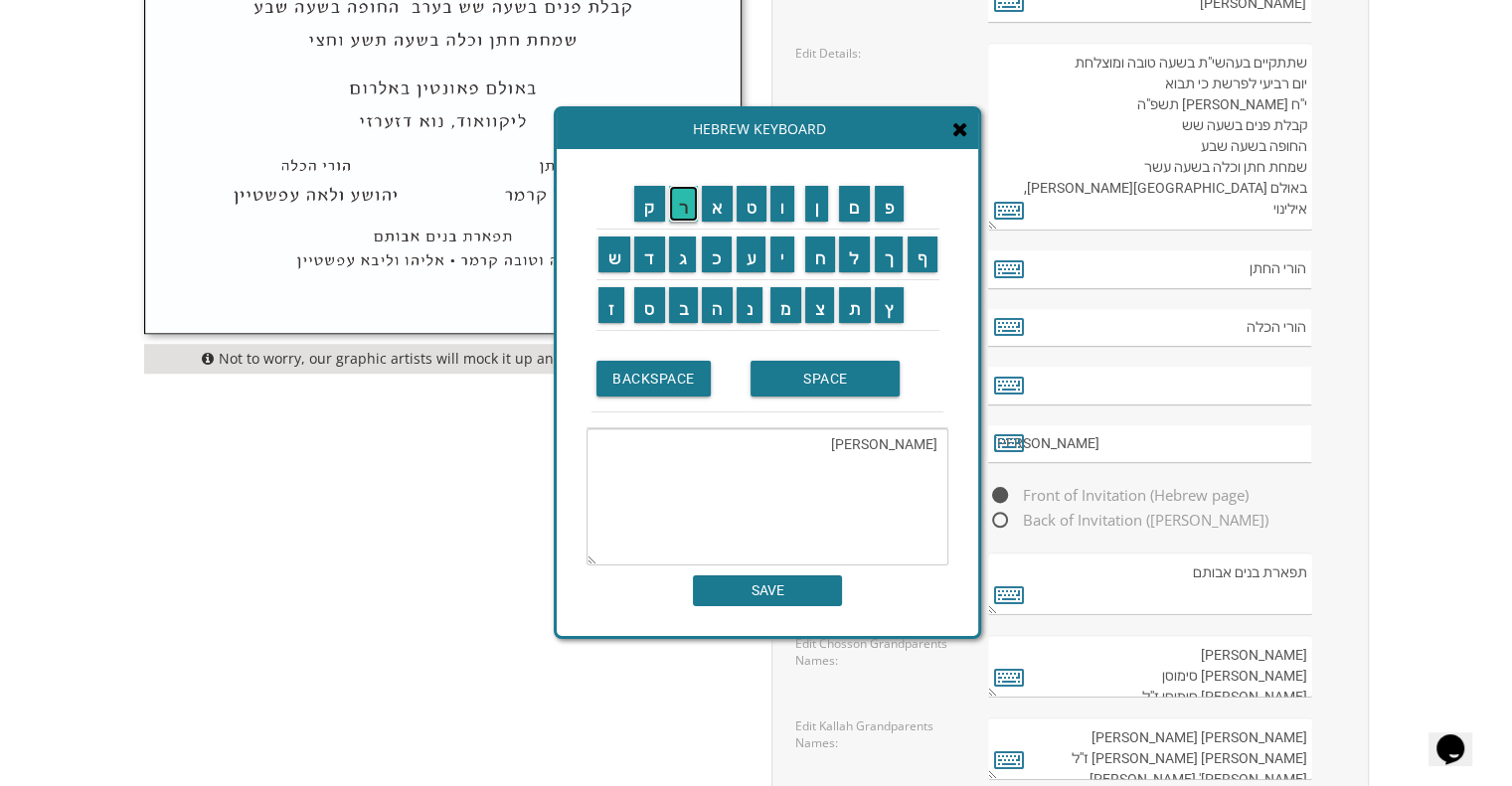 click on "ר" at bounding box center [684, 204] 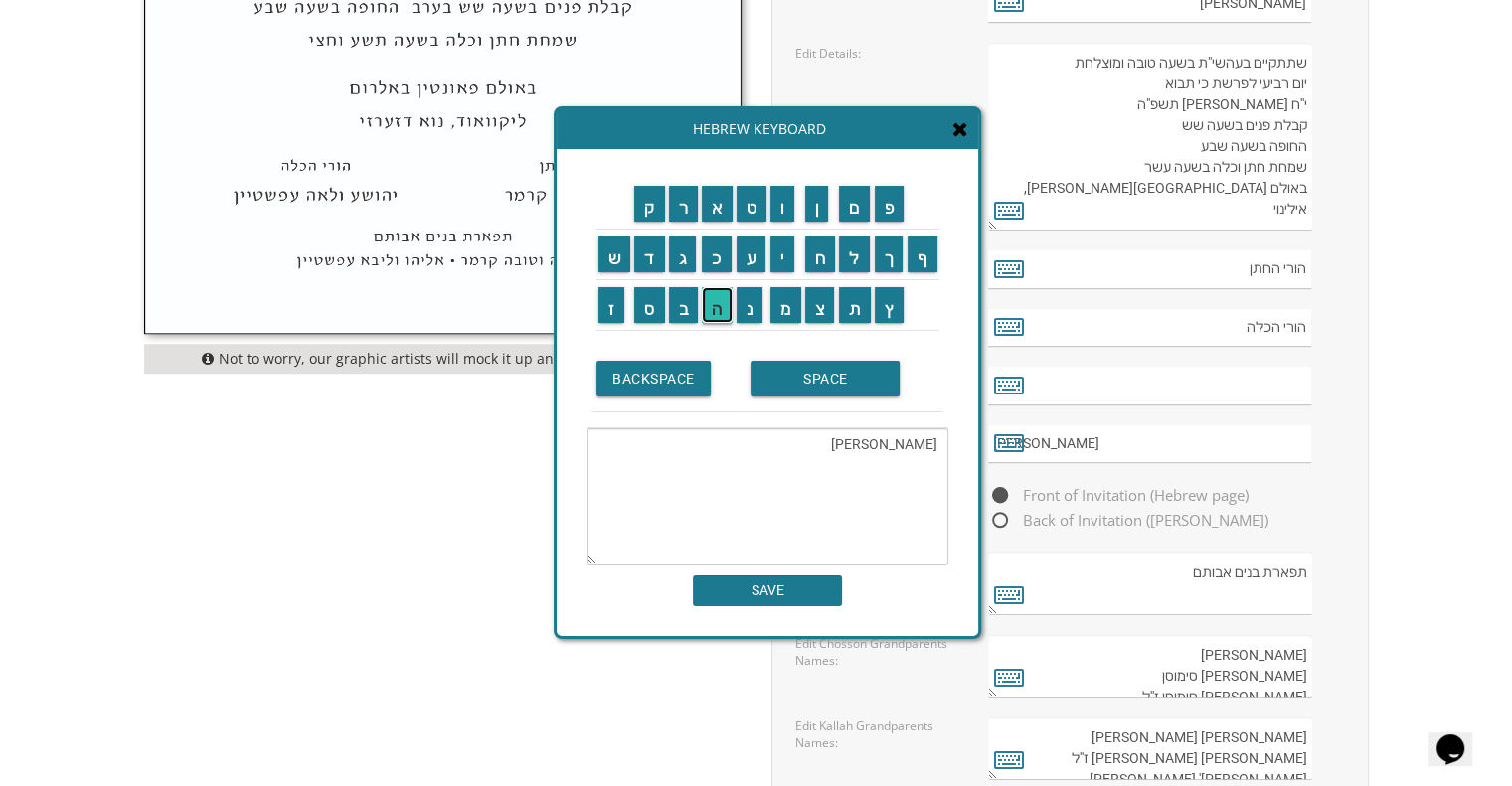 click on "ה" at bounding box center [717, 305] 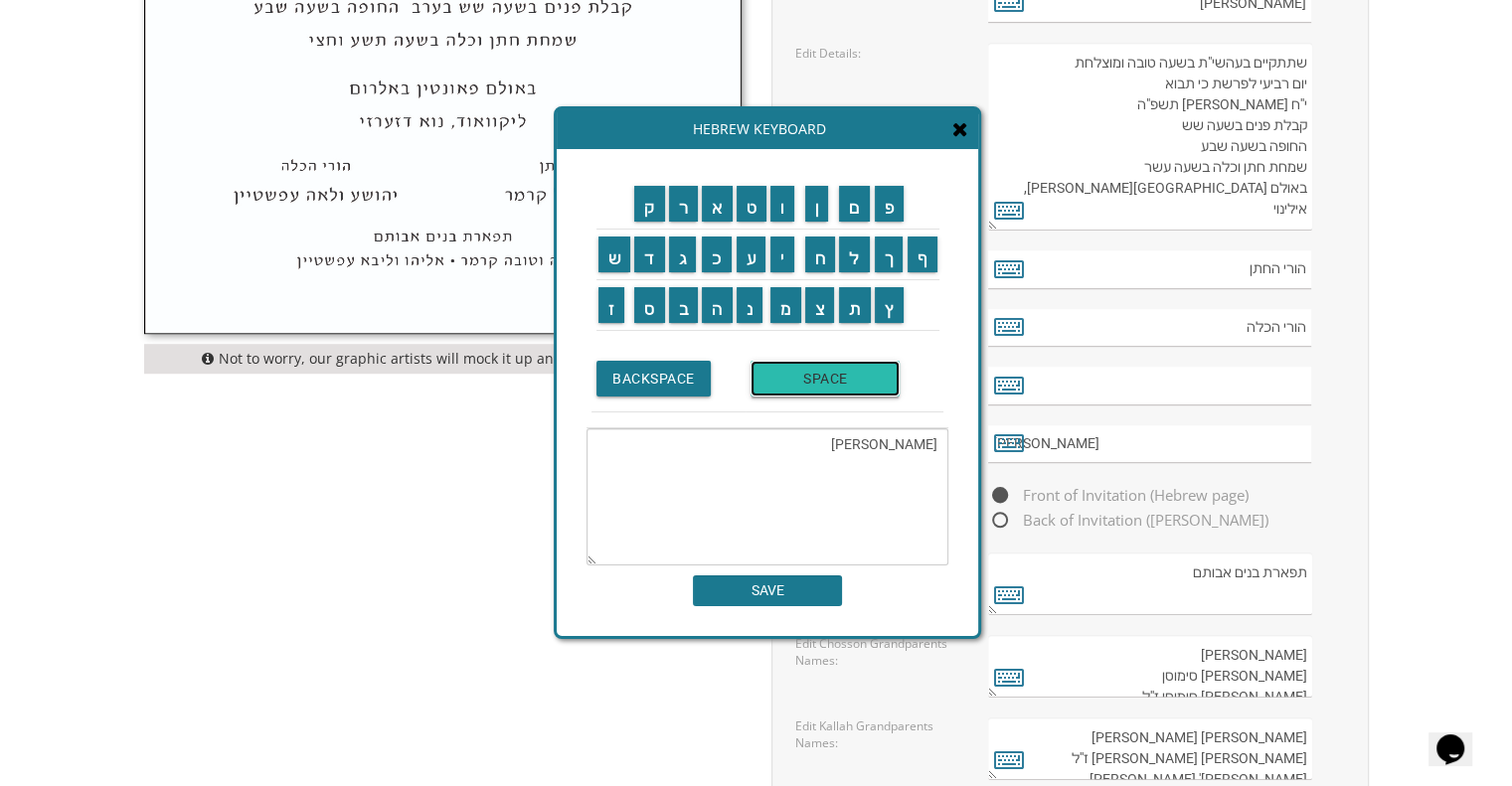 click on "SPACE" at bounding box center [825, 379] 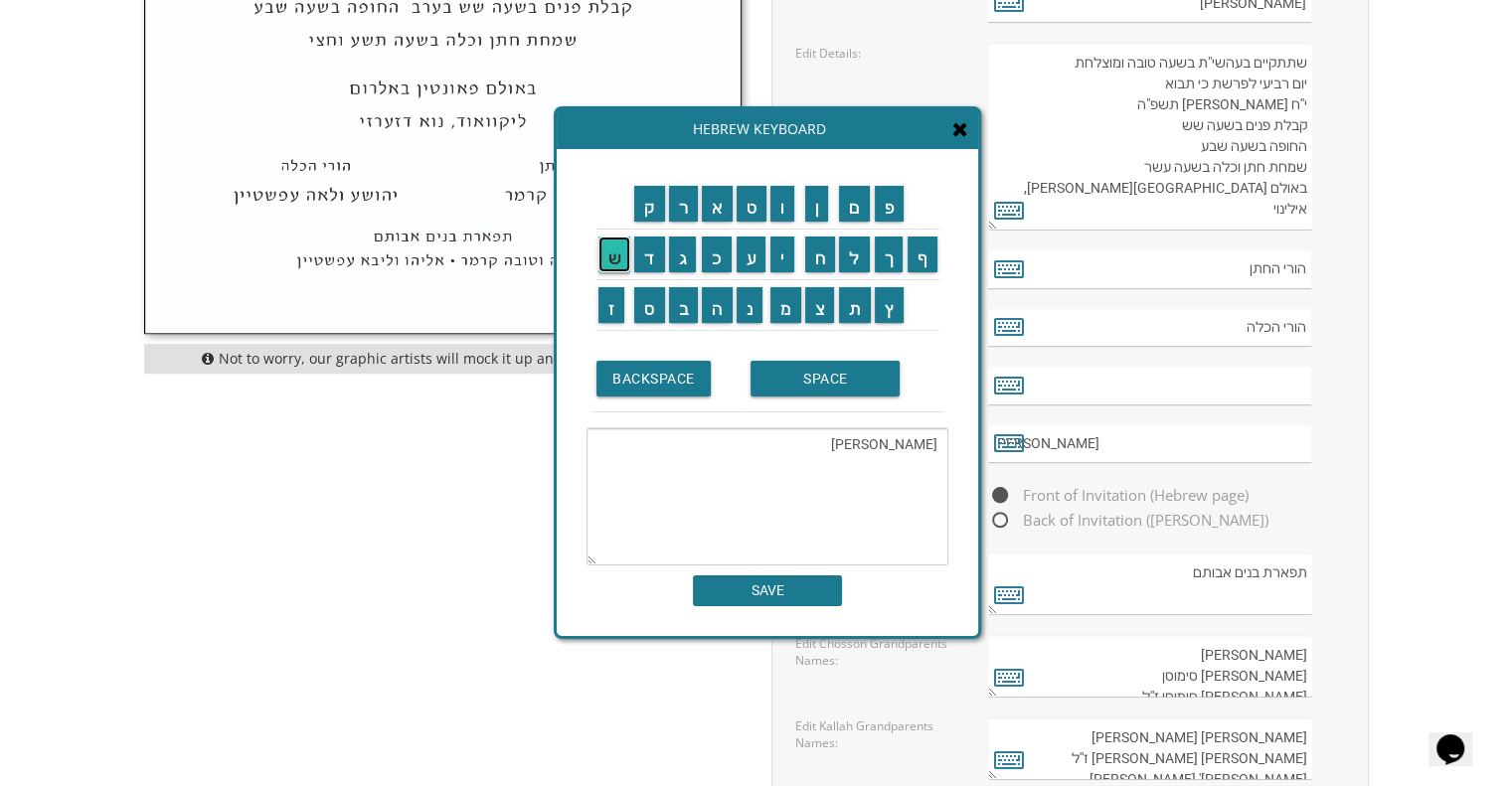 click on "ש" at bounding box center [614, 254] 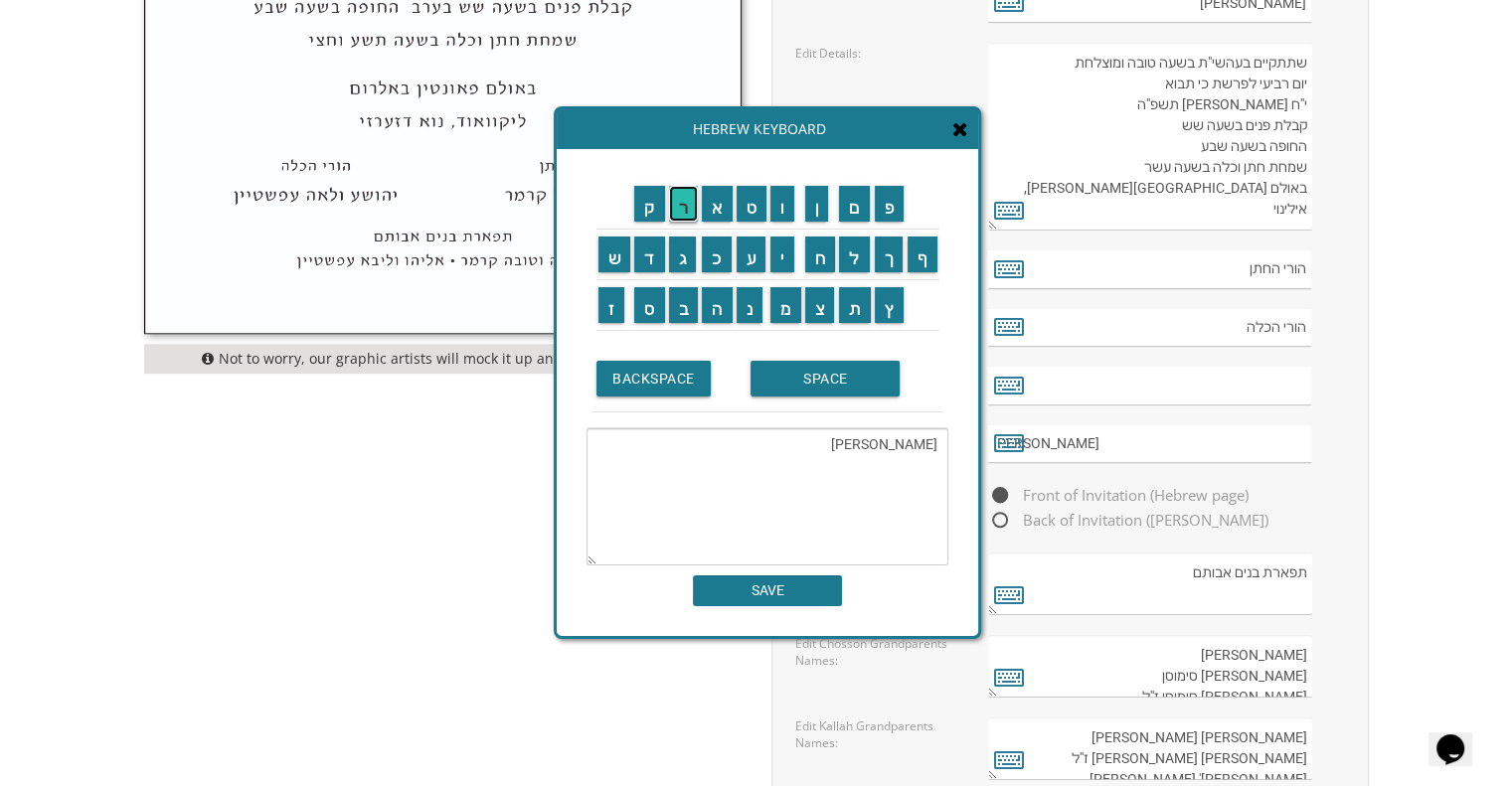 click on "ר" at bounding box center (684, 204) 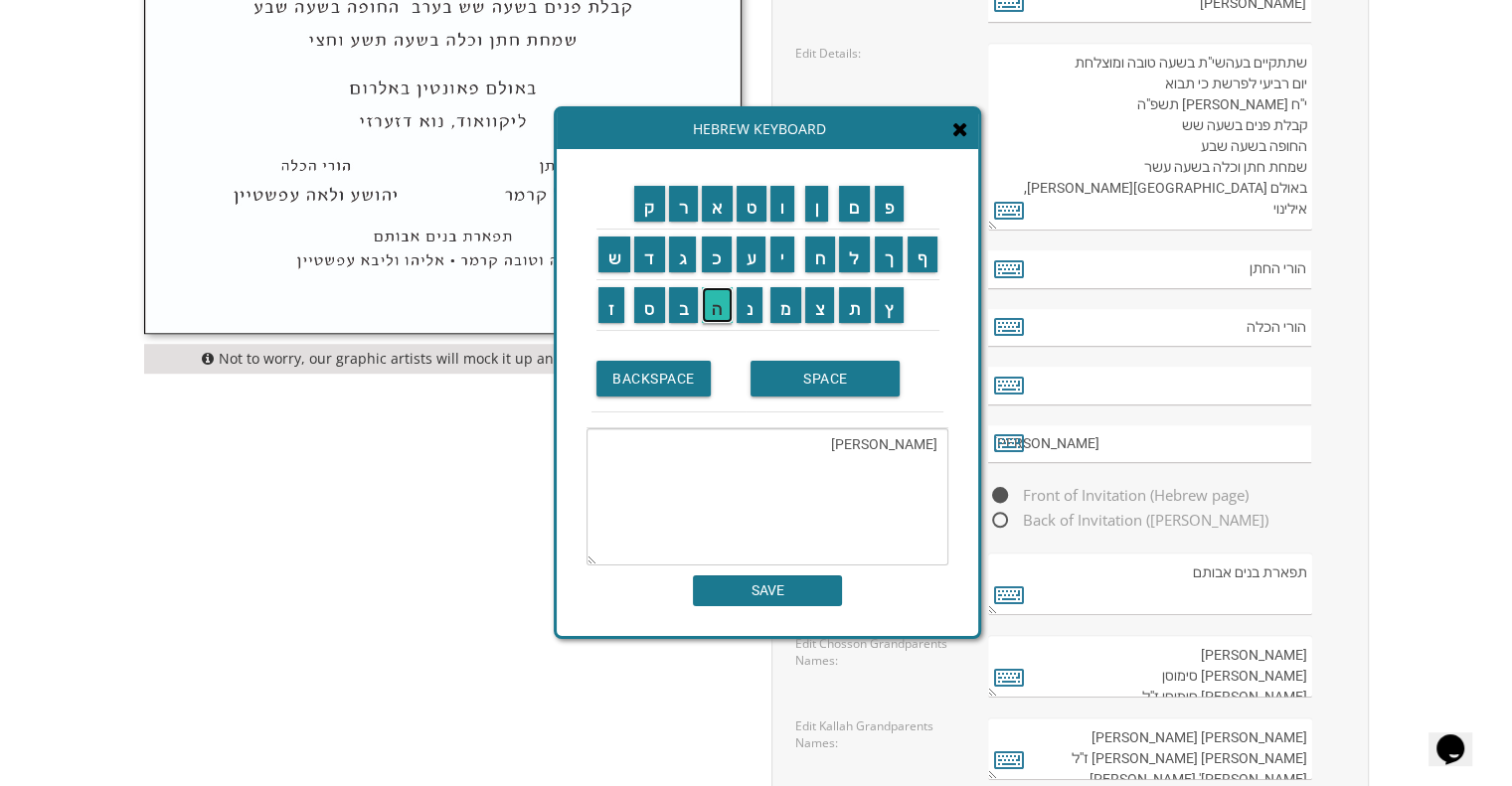 click on "ה" at bounding box center [717, 305] 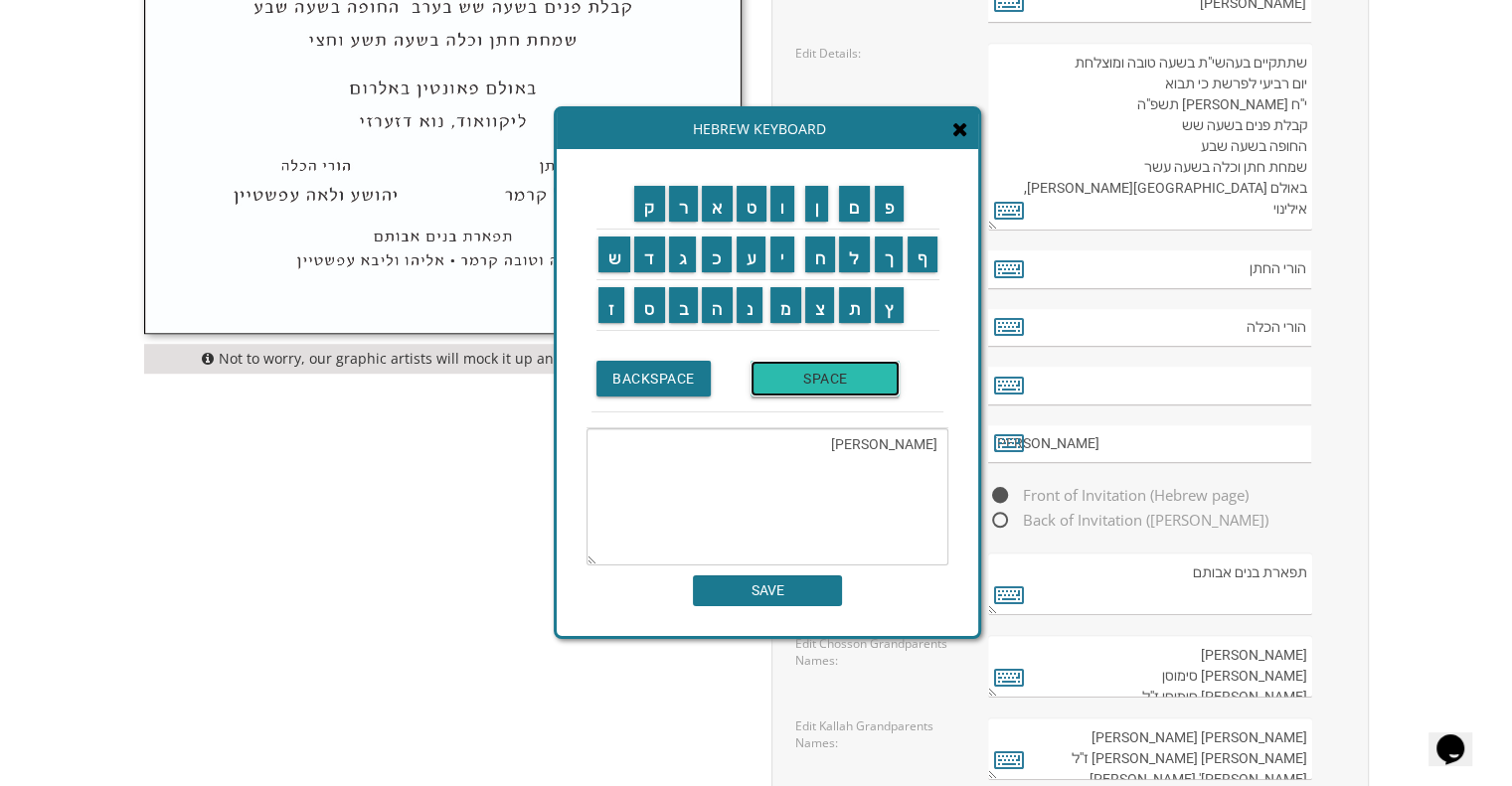 click on "SPACE" at bounding box center (825, 379) 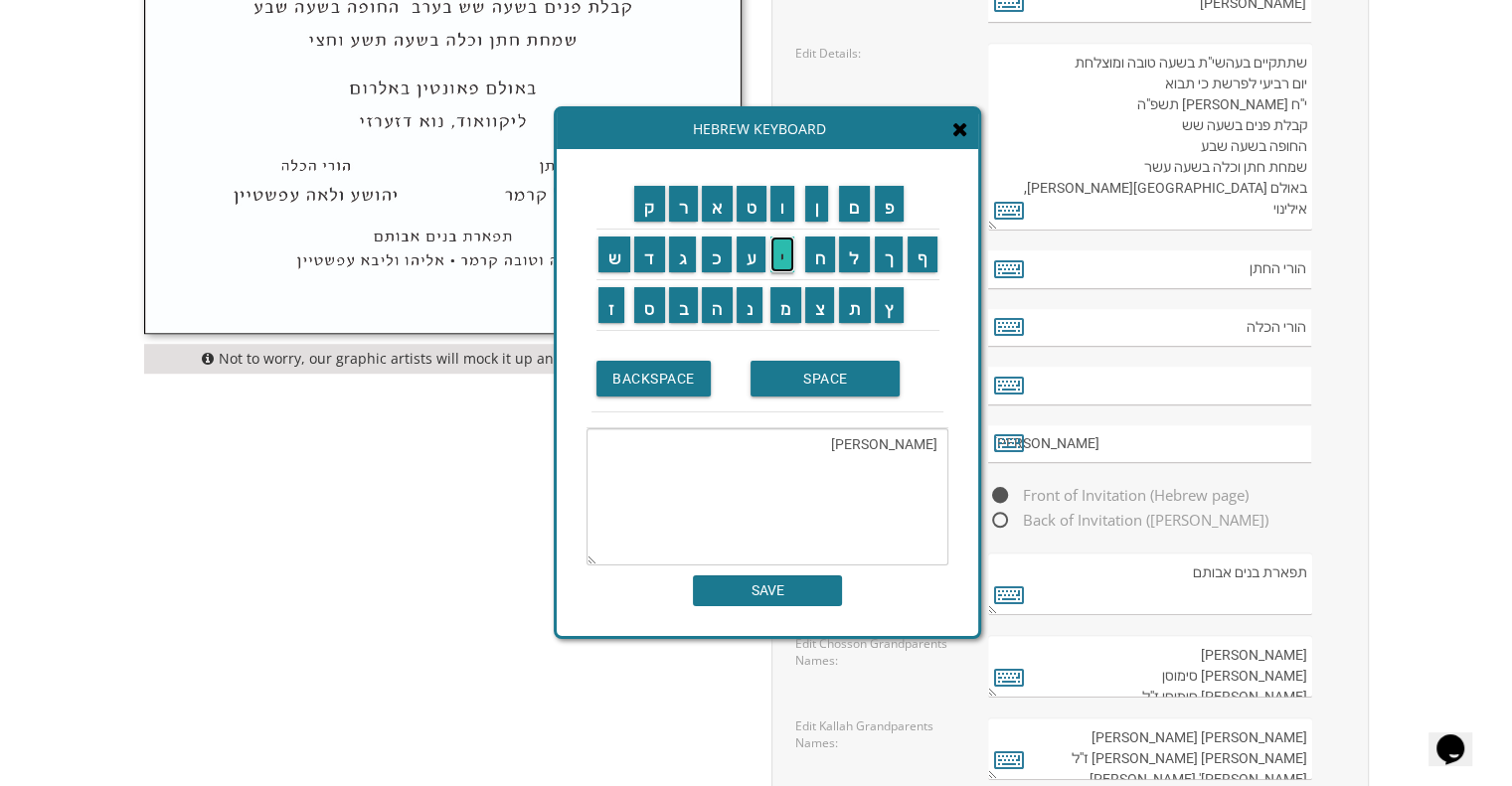 click on "י" at bounding box center (782, 254) 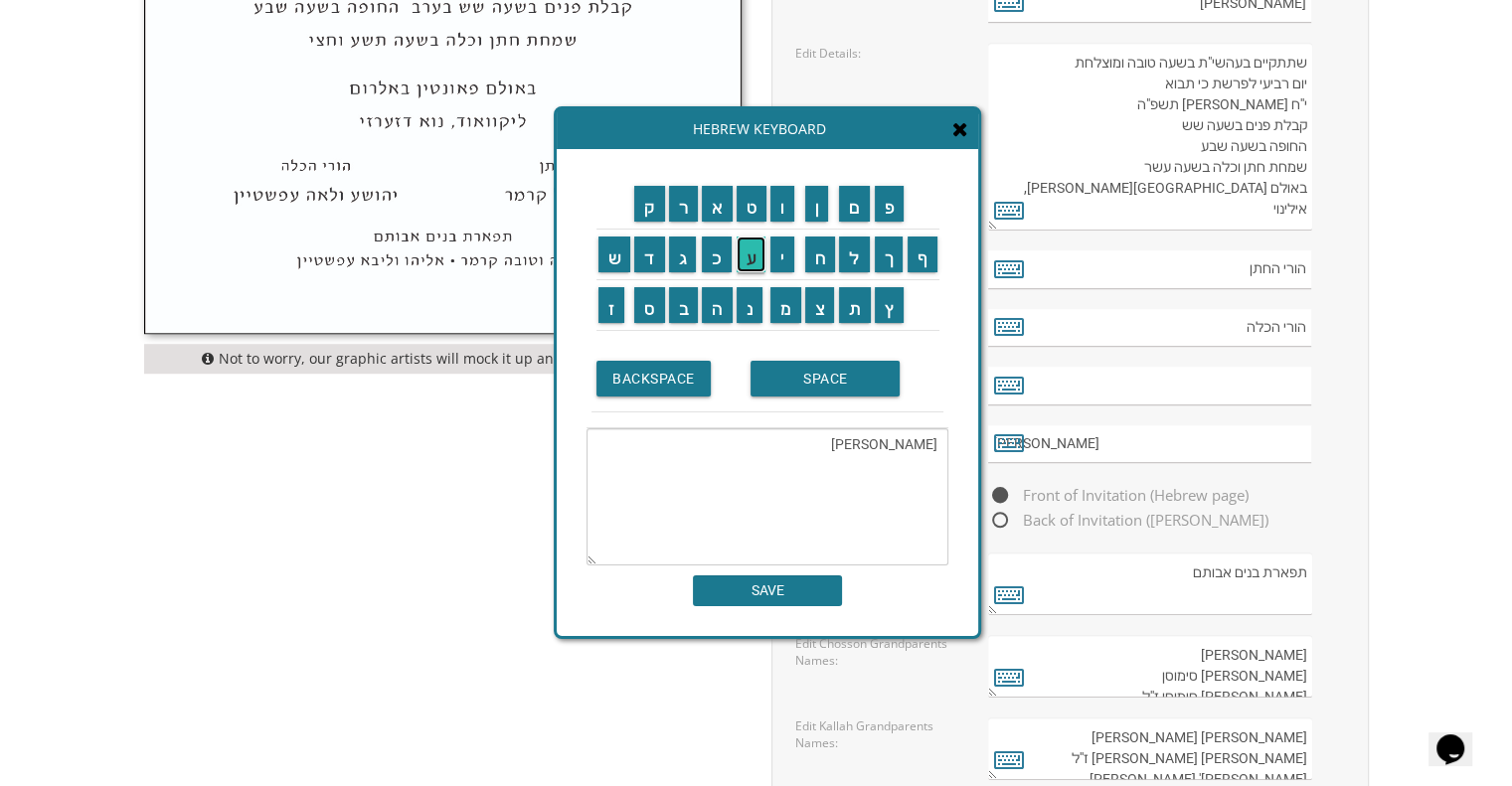 click on "ע" at bounding box center (752, 254) 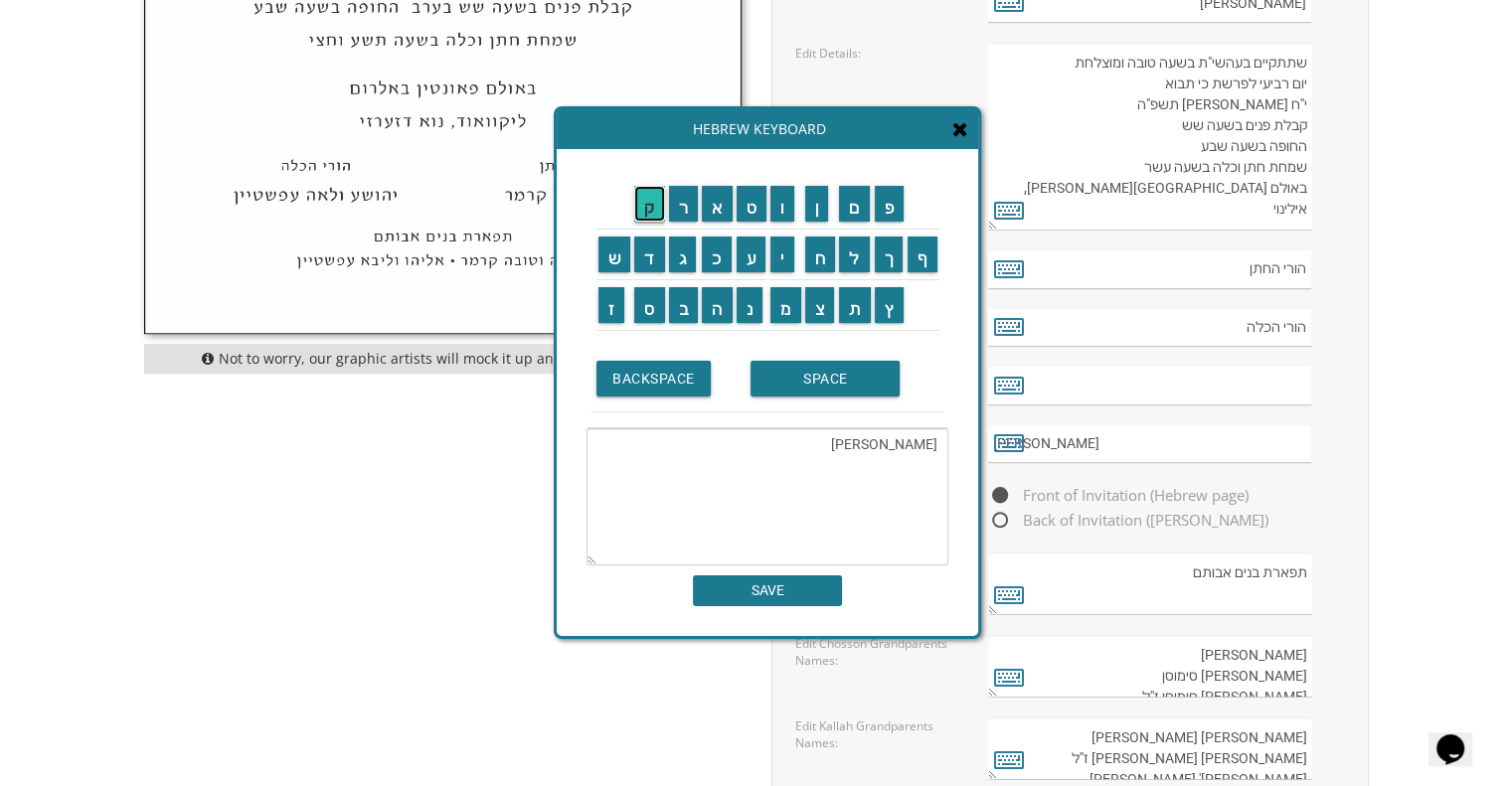 click on "ק" at bounding box center [649, 204] 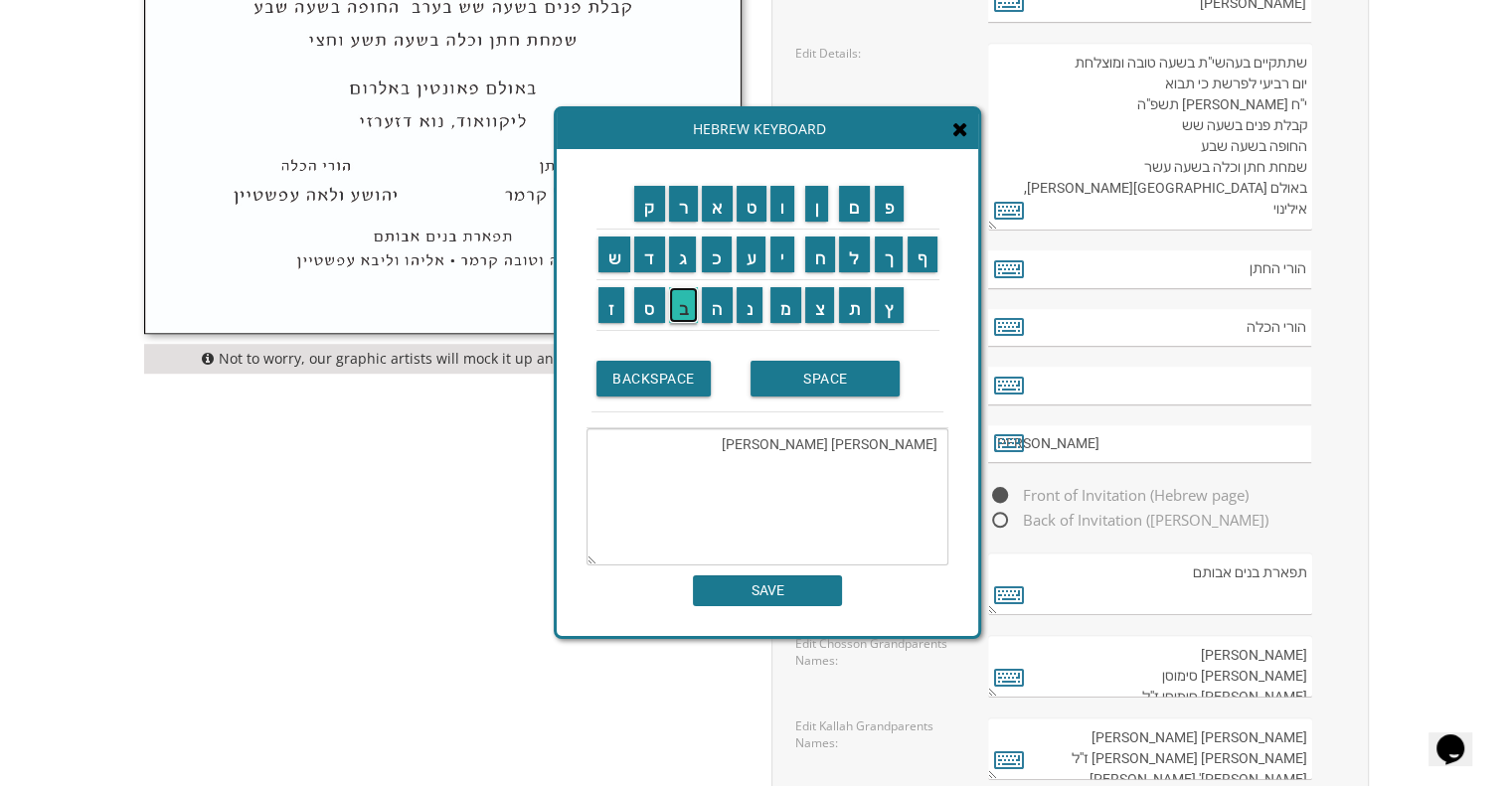 click on "ב" at bounding box center [684, 305] 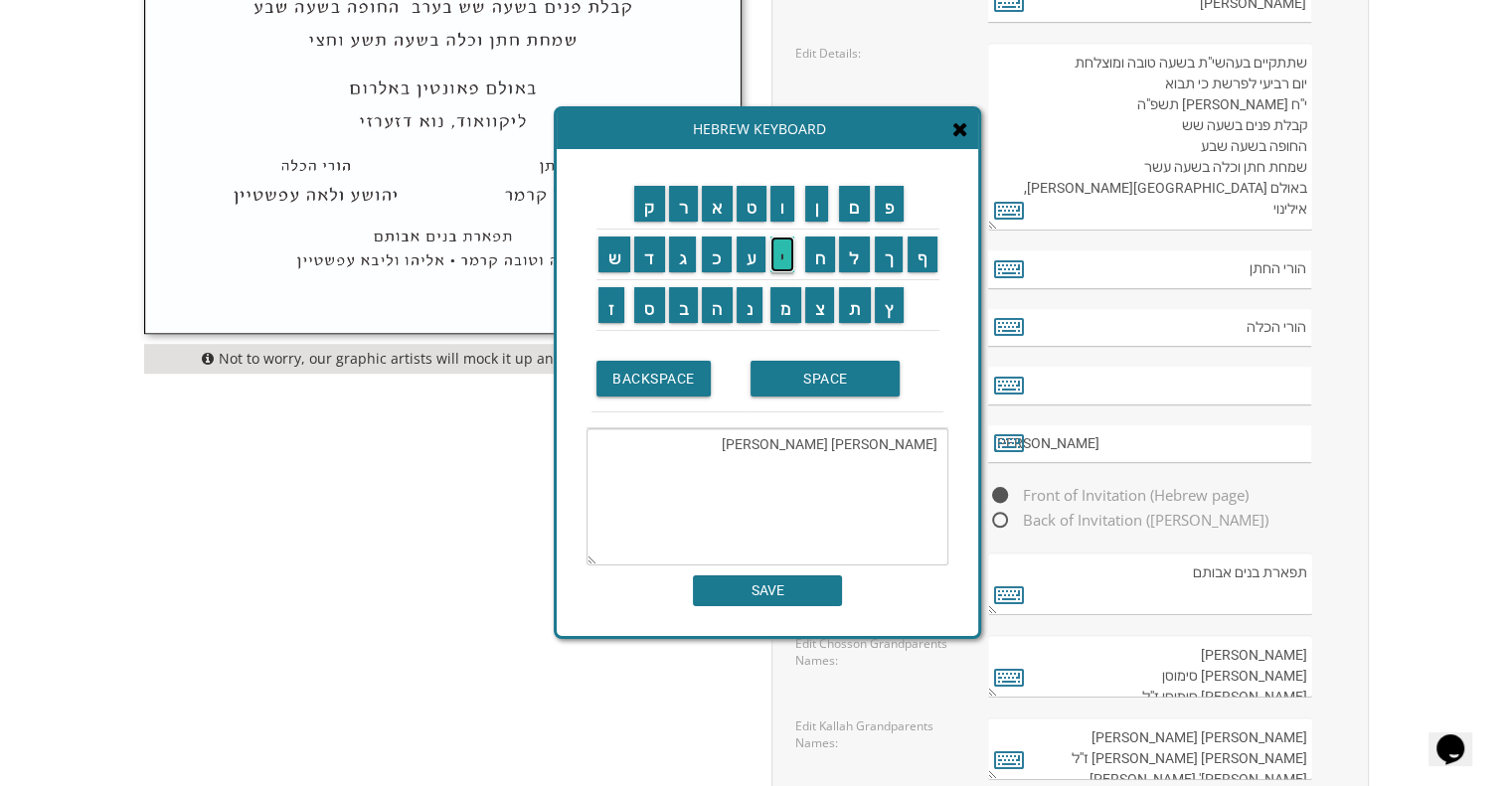 click on "י" at bounding box center (782, 254) 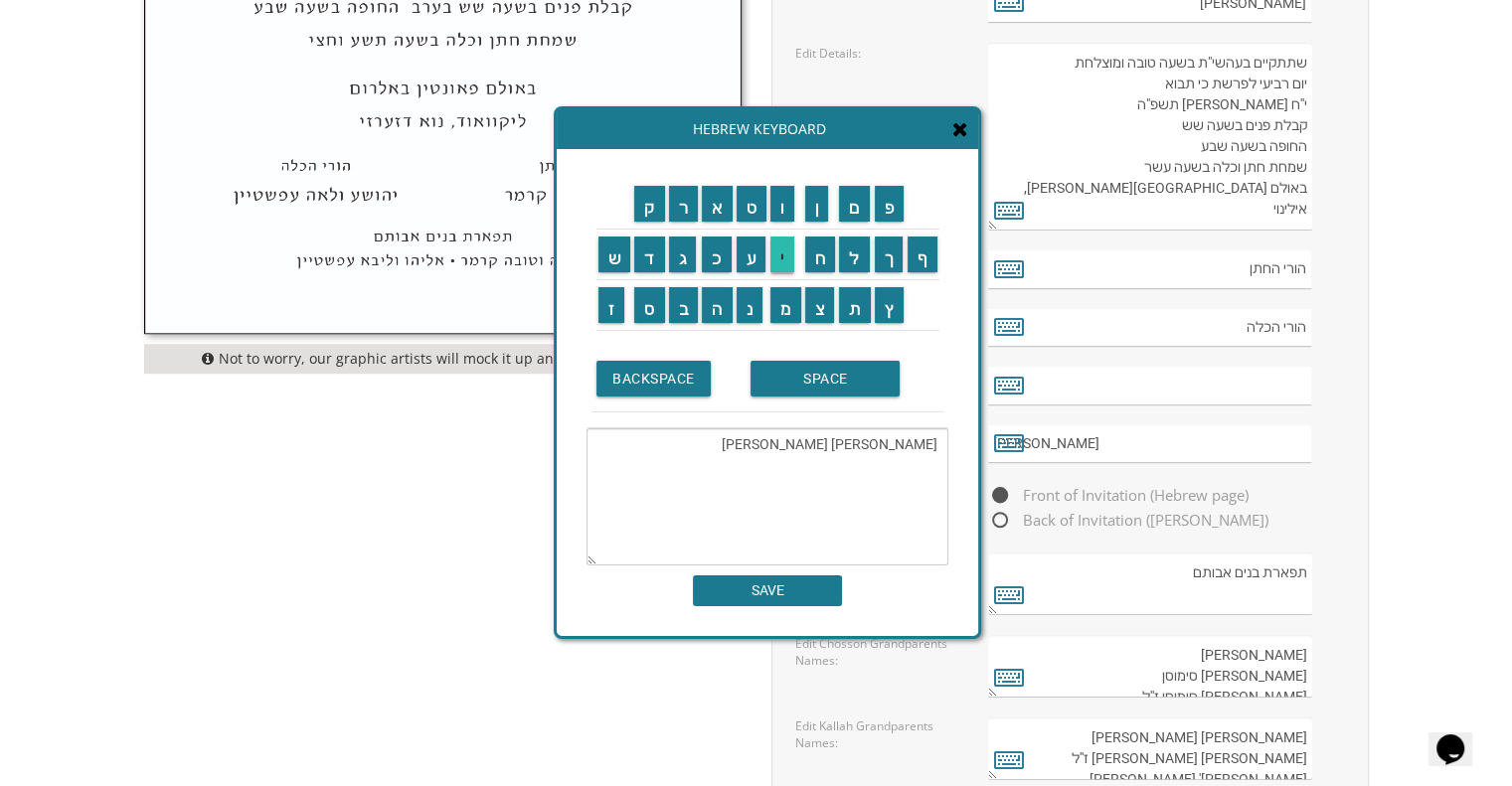 type on "בנימין ודבורה שרה יעקבי" 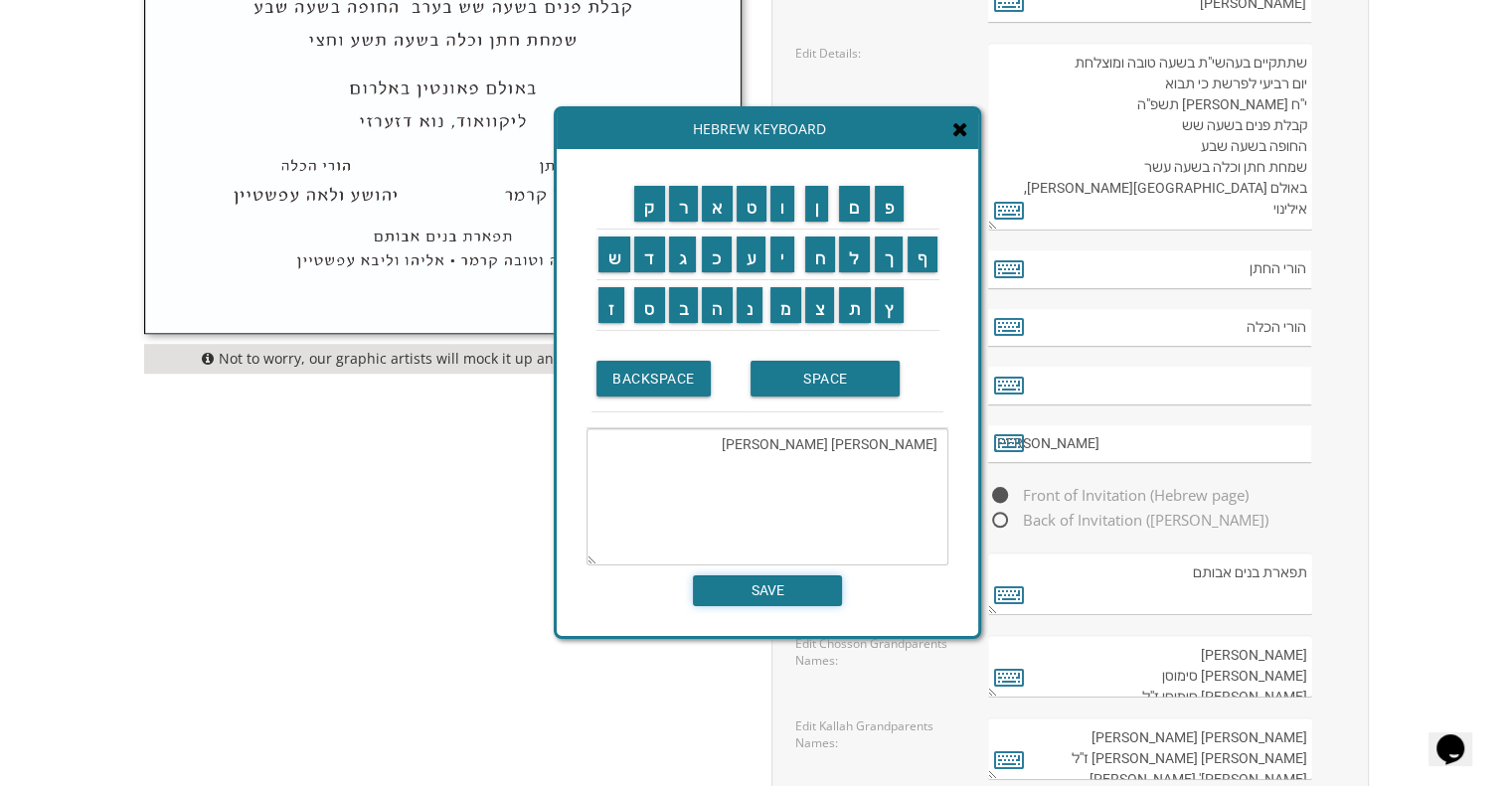 click on "SAVE" at bounding box center (767, 590) 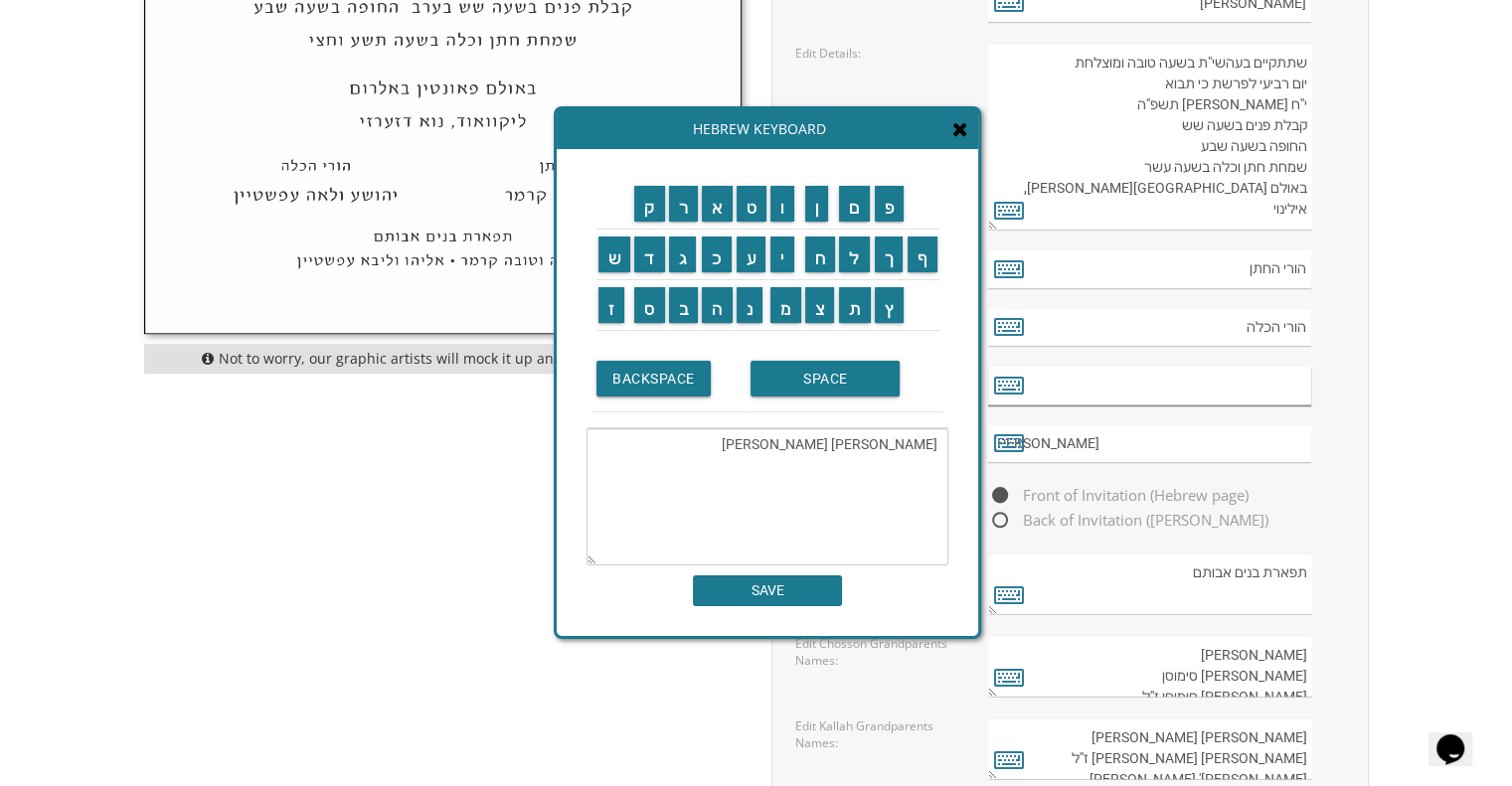 type on "בנימין ודבורה שרה יעקבי" 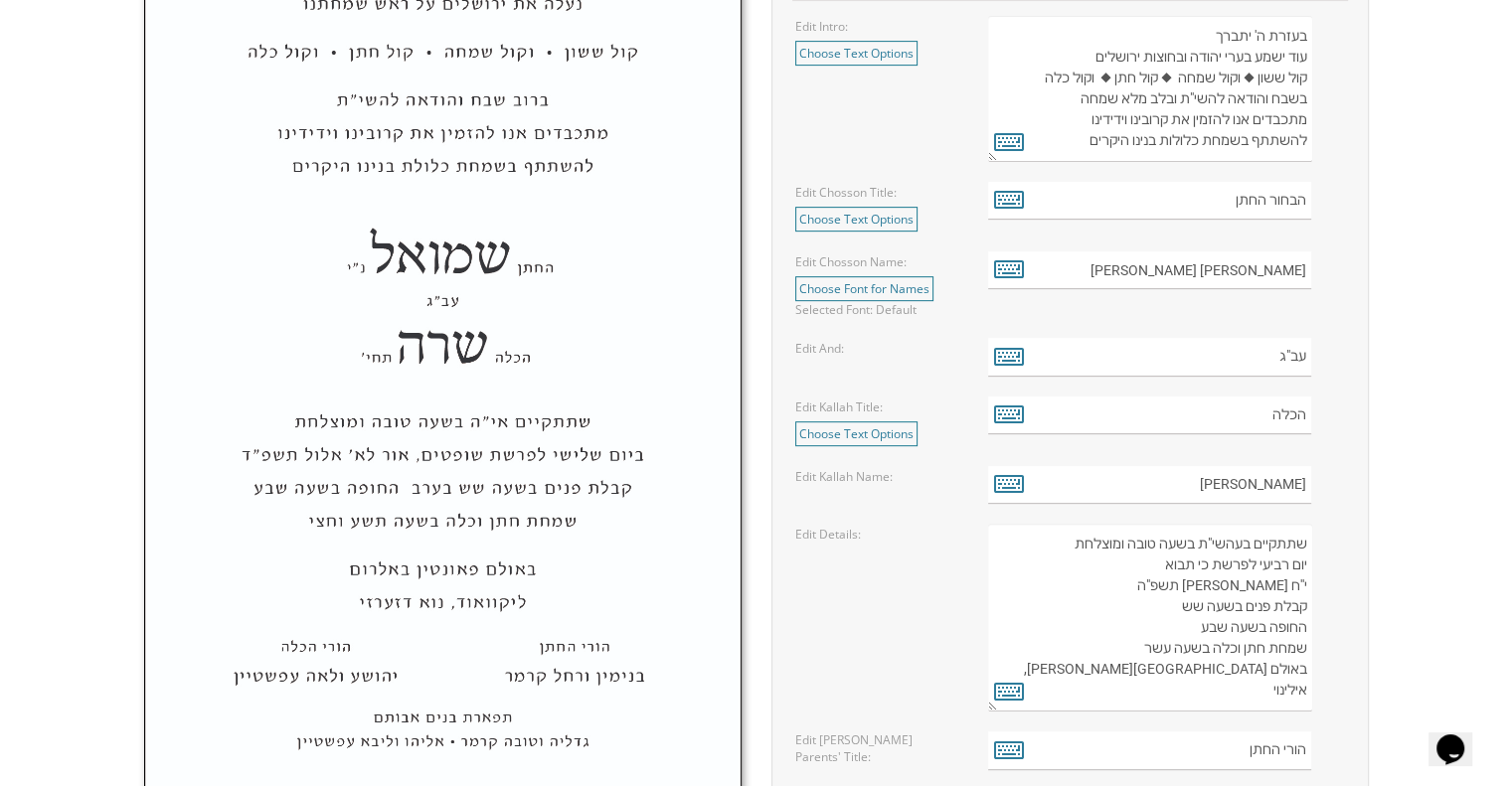 scroll, scrollTop: 830, scrollLeft: 0, axis: vertical 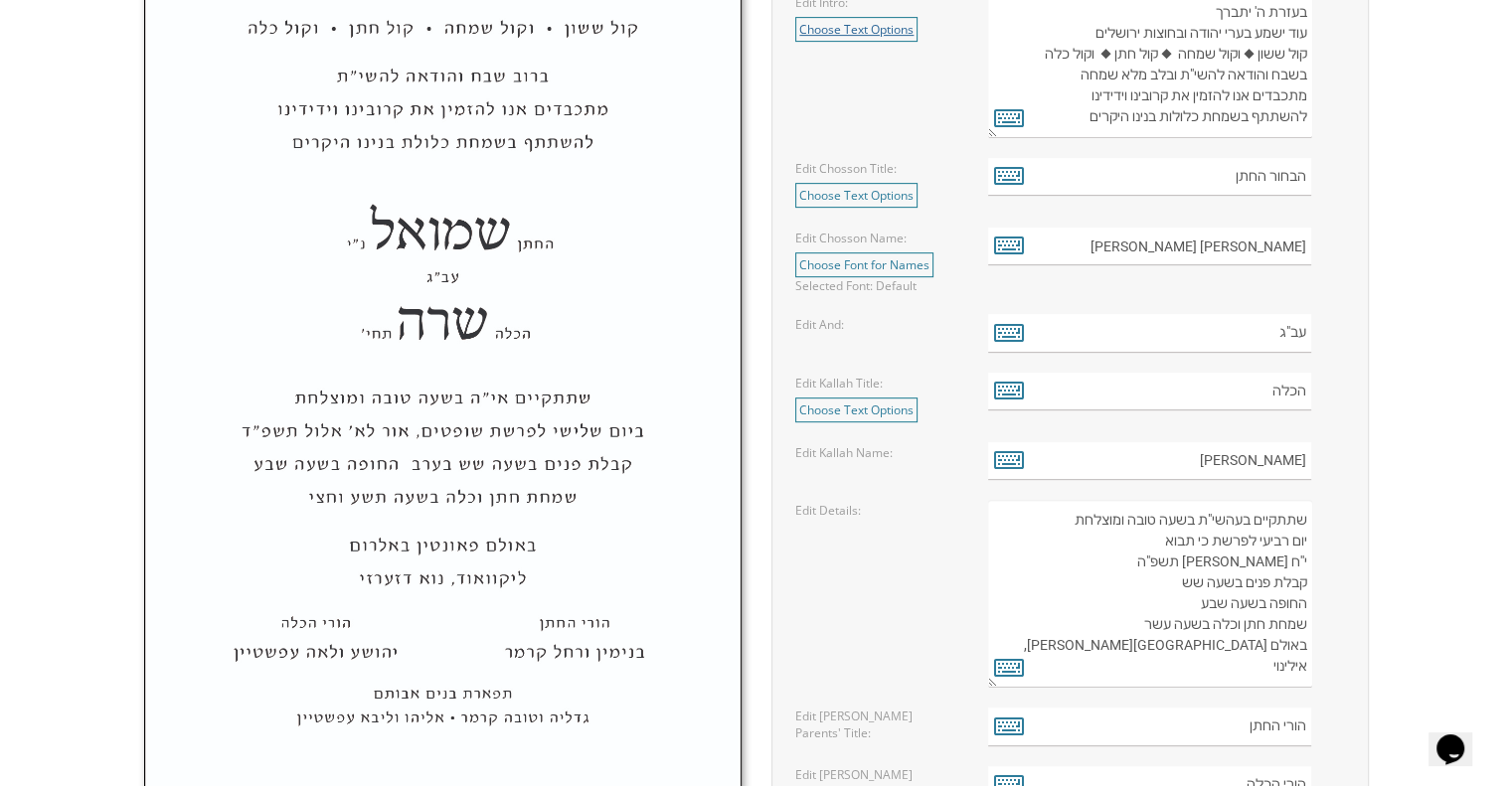 click on "Choose Text Options" at bounding box center [856, 29] 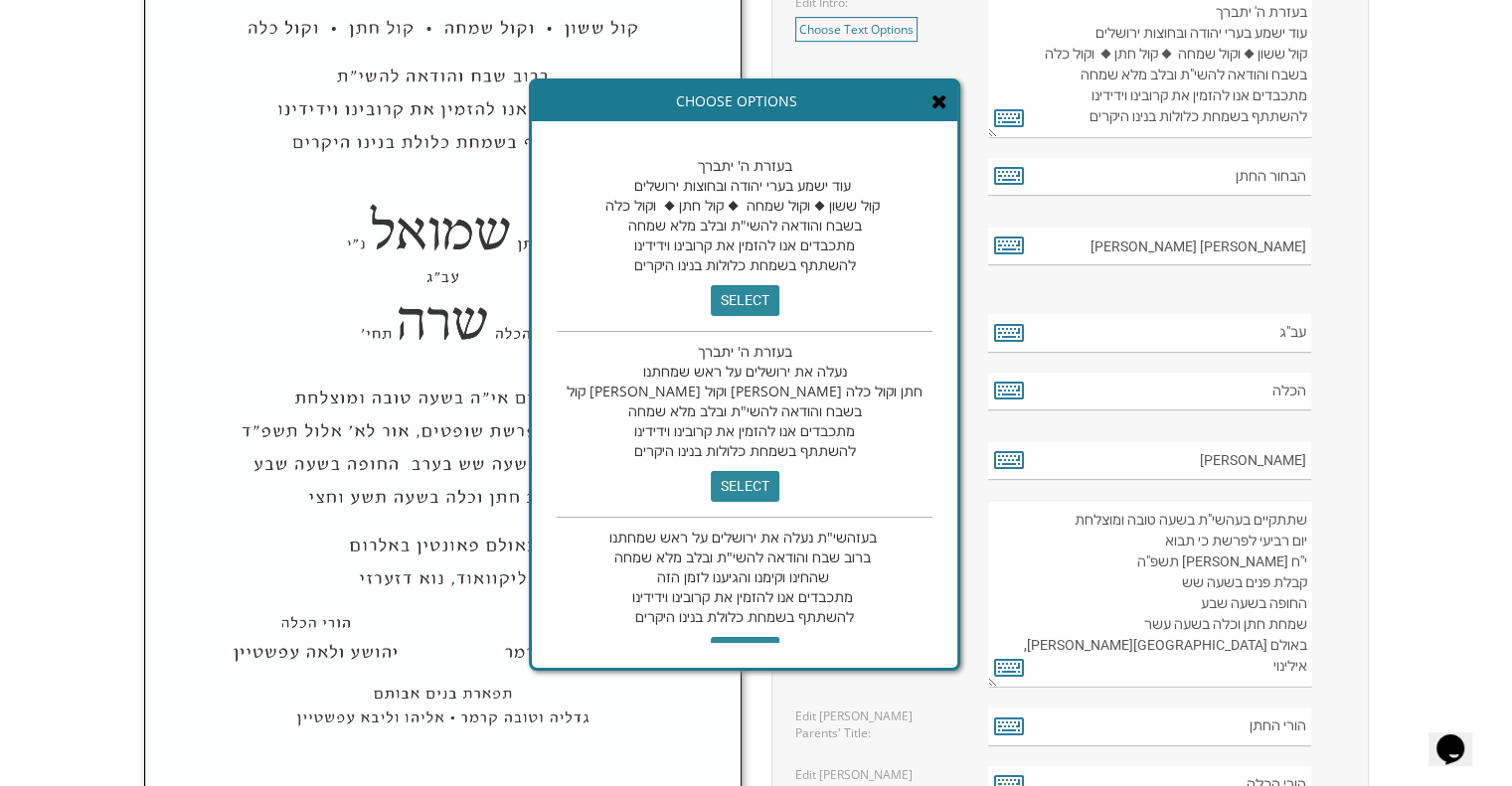 scroll, scrollTop: 40, scrollLeft: 0, axis: vertical 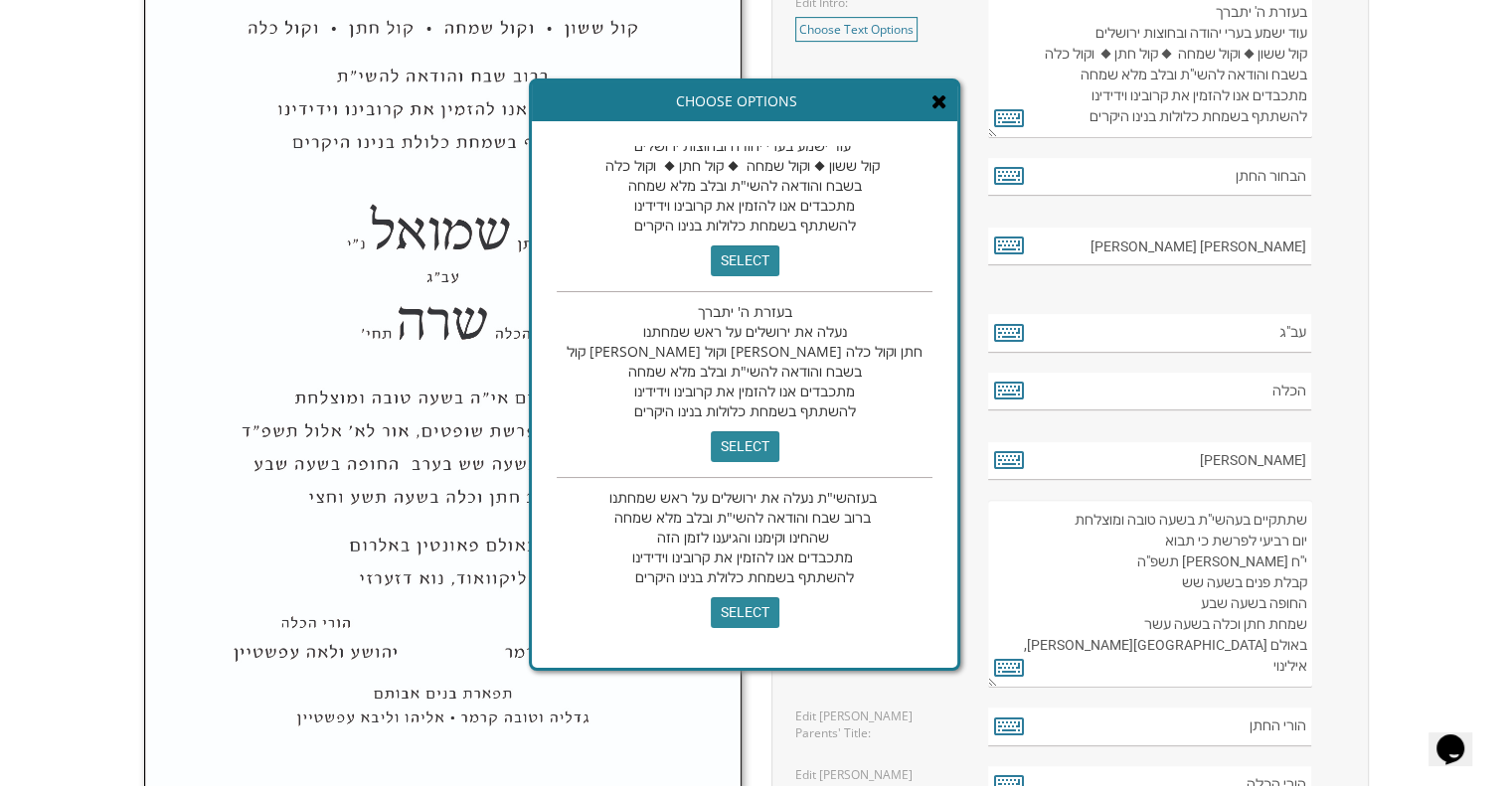 click at bounding box center [939, 101] 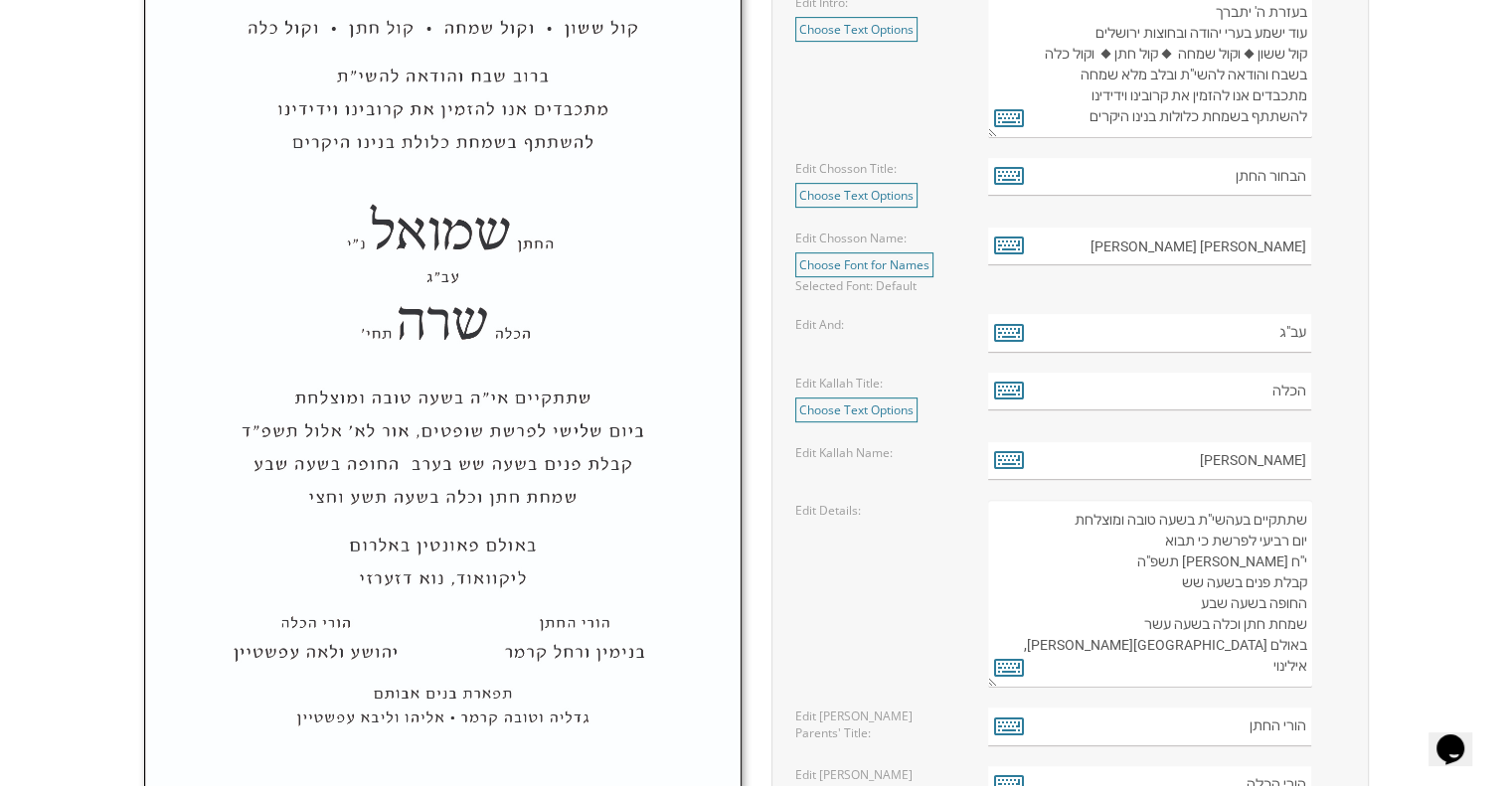 click on "בעזרת ה' יתברך
עוד ישמע בערי יהודה ובחוצות ירושלים
קול ששון ◆ וקול שמחה  ◆ קול חתן ◆  וקול כלה
בשבח והודאה להשי"ת ובלב מלא שמחה
מתכבדים אנו להזמין את קרובינו וידידינו
להשתתף בשמחת כלולות בנינו היקרים" at bounding box center [1149, 65] 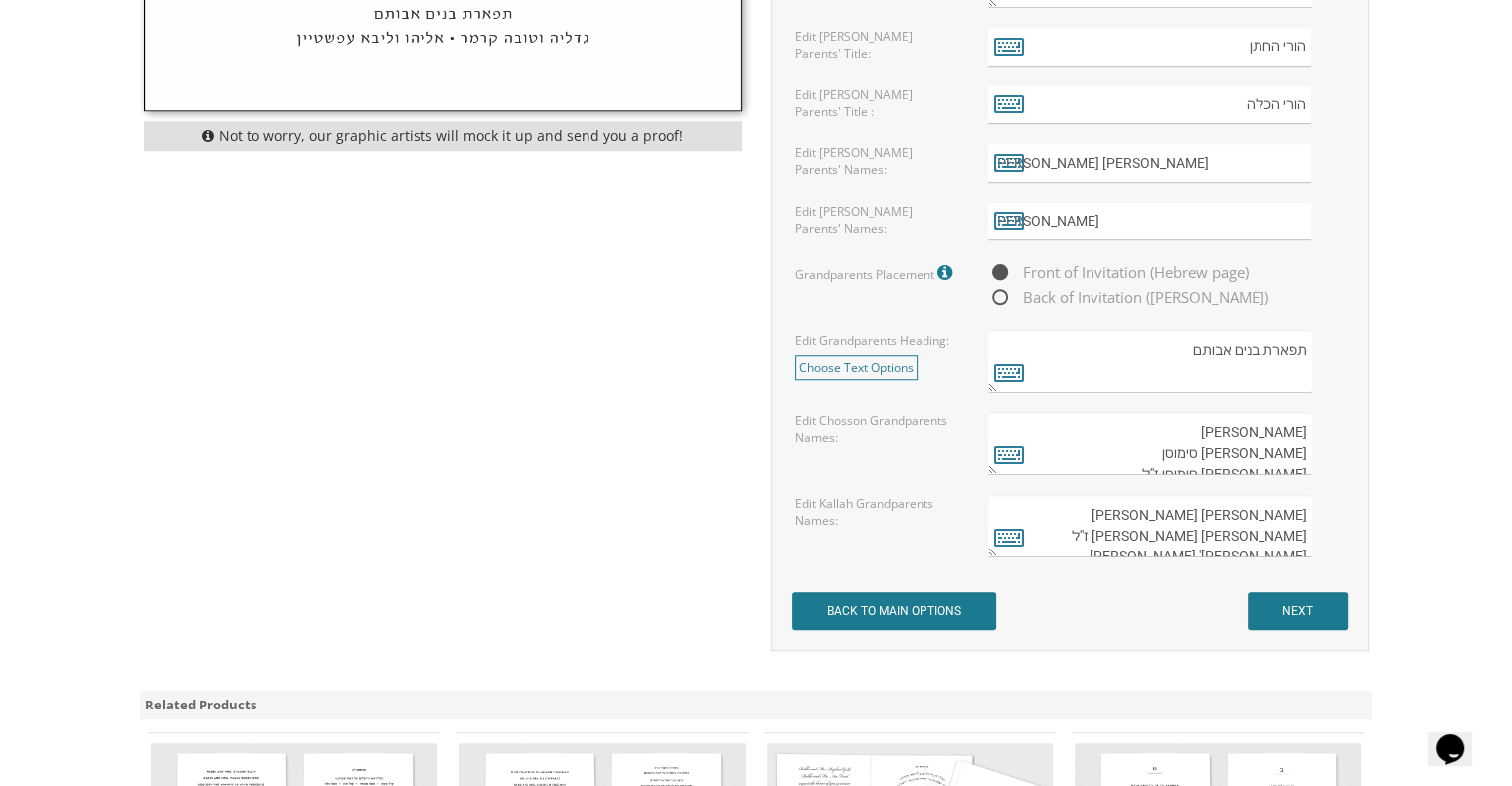 scroll, scrollTop: 1525, scrollLeft: 0, axis: vertical 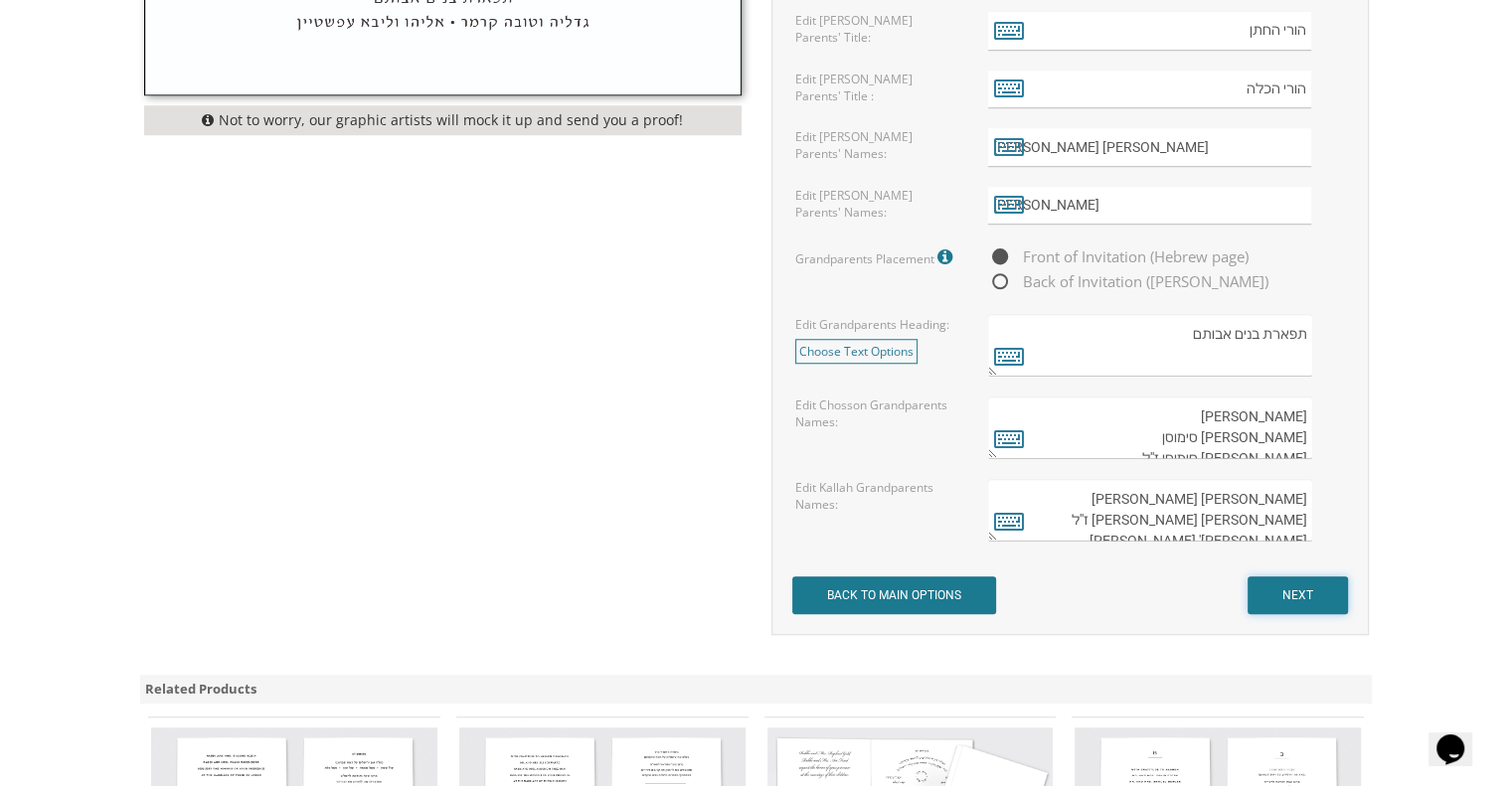 click on "NEXT" at bounding box center (1297, 595) 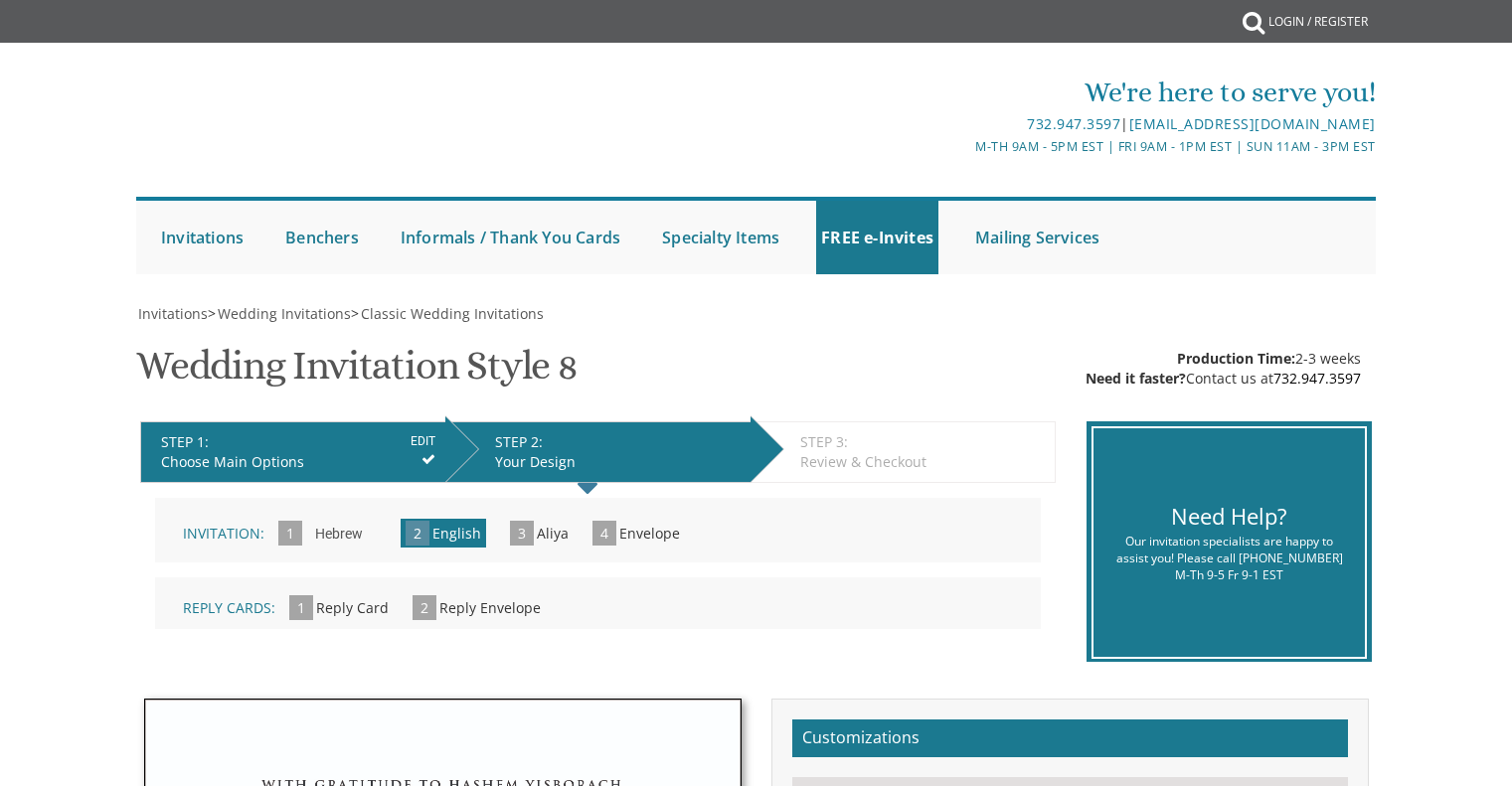 scroll, scrollTop: 604, scrollLeft: 0, axis: vertical 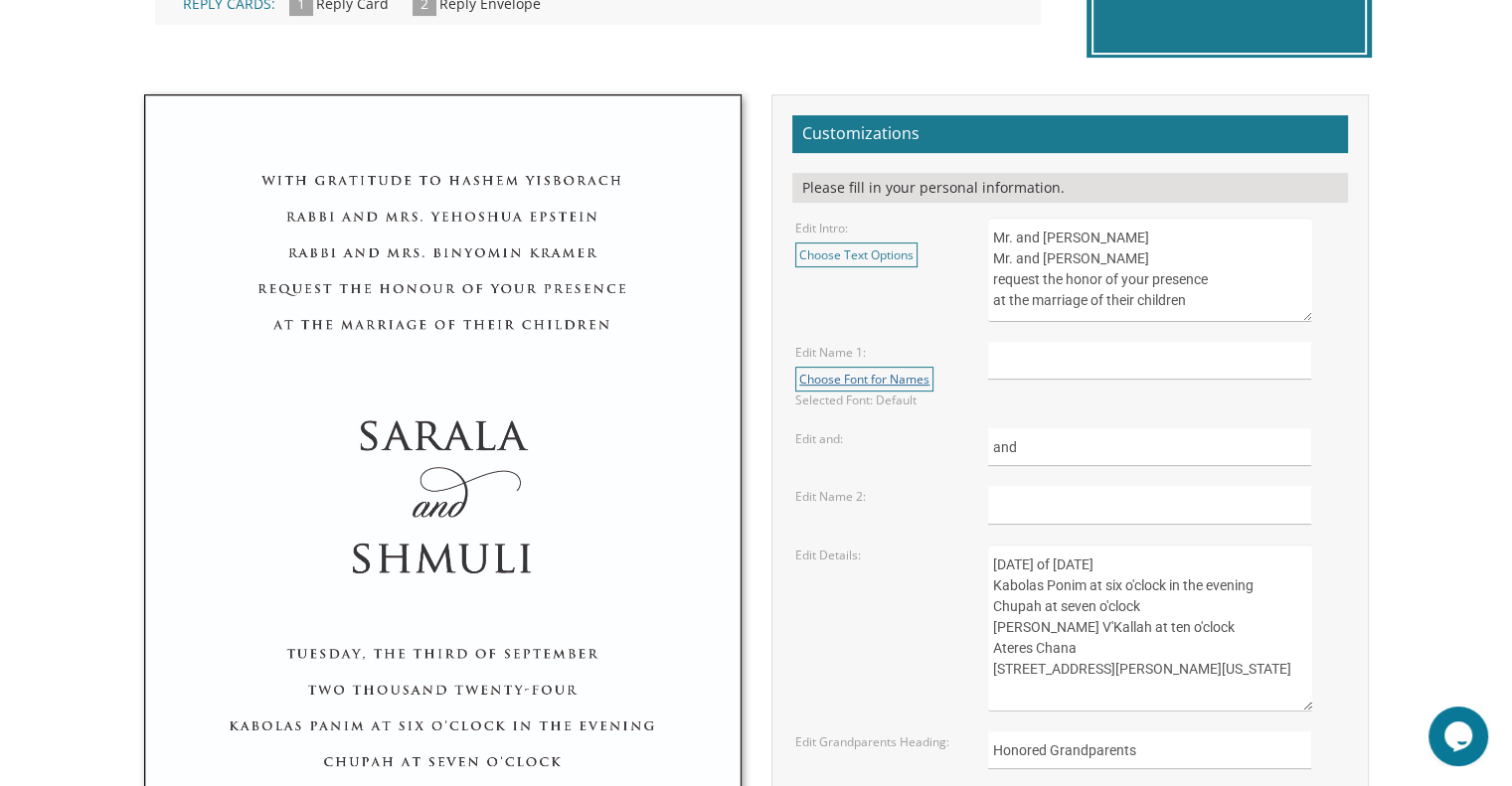 drag, startPoint x: 1077, startPoint y: 356, endPoint x: 915, endPoint y: 370, distance: 162.60381 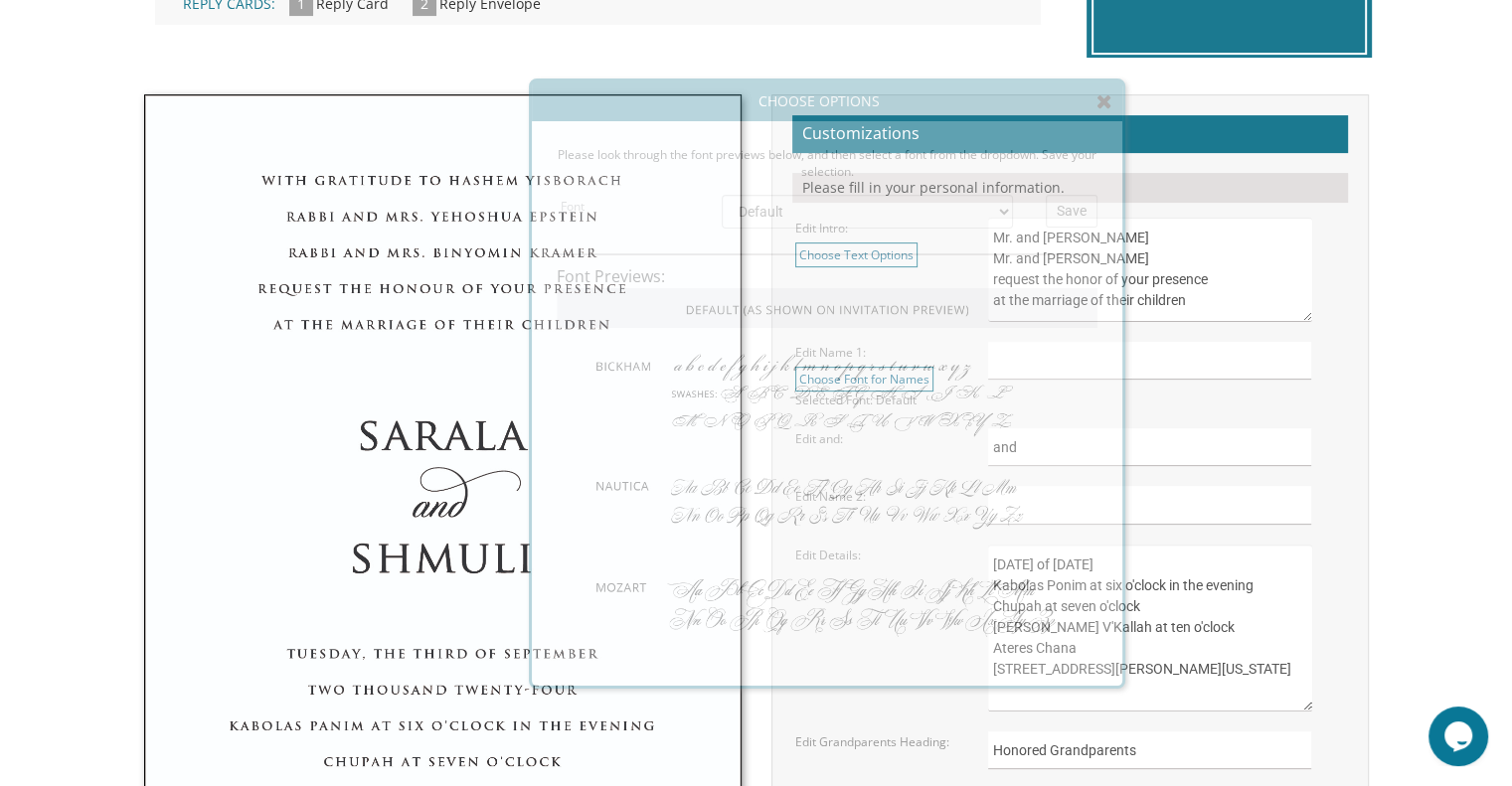 click at bounding box center (827, 390) 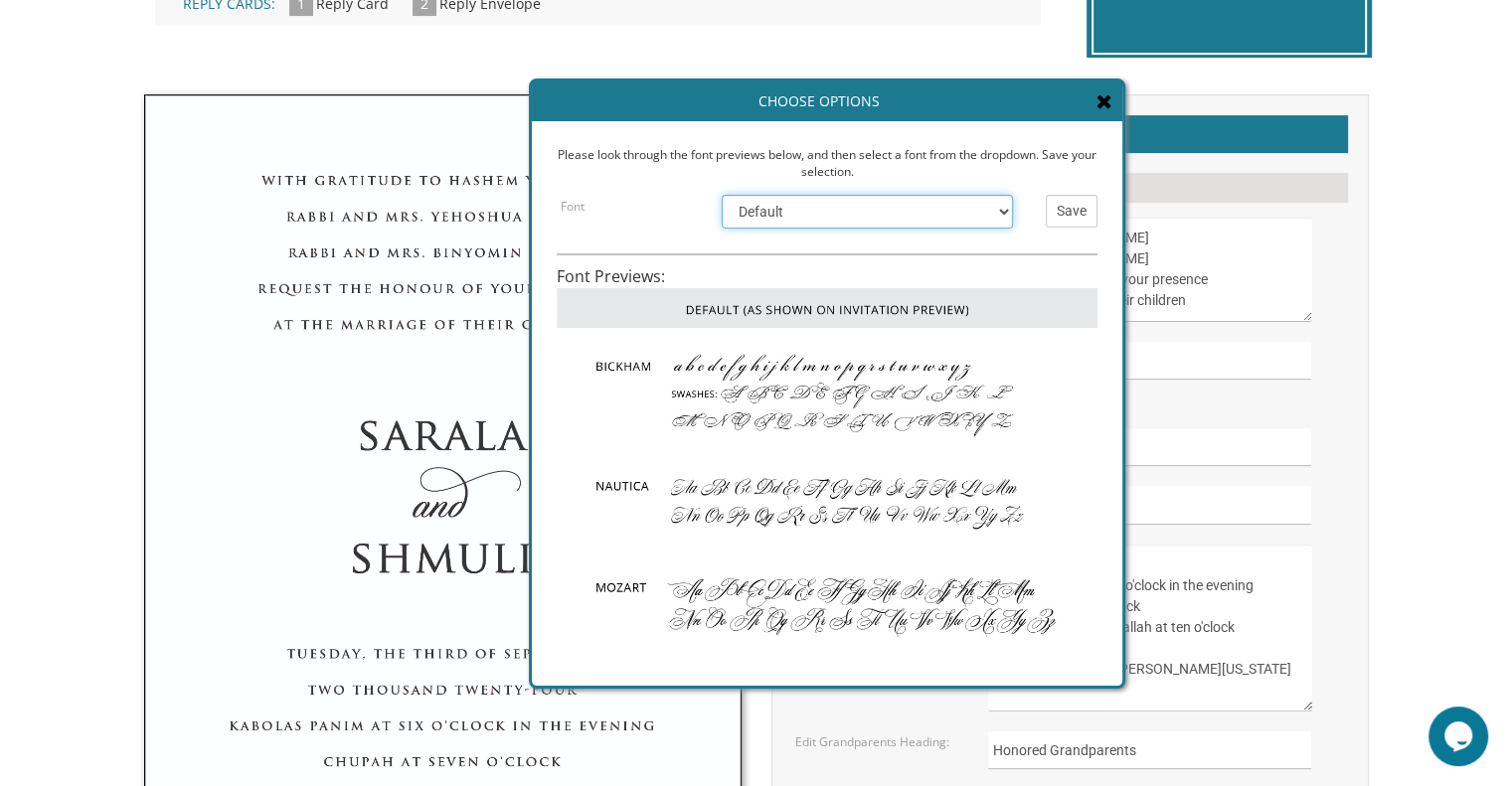 click on "Default [PERSON_NAME] Nautica Mozart Flemish Chopin Burgues Empire" at bounding box center (867, 212) 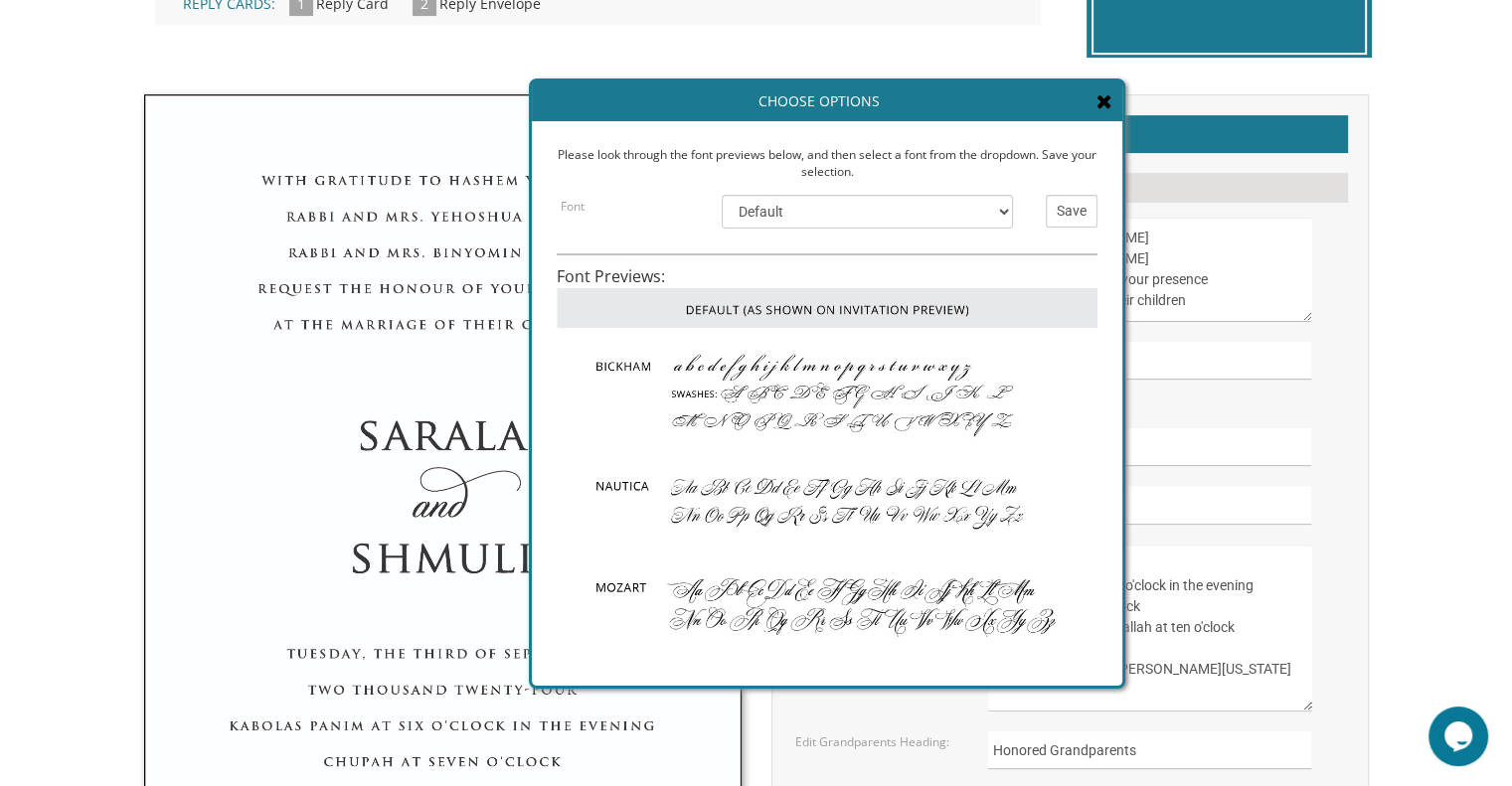 click on "Please look through the font previews below, and then select a font from the dropdown. Save your selection.   Font Default [PERSON_NAME] Nautica Mozart Flemish Chopin Burgues Empire Save Font Previews:" at bounding box center (827, 403) 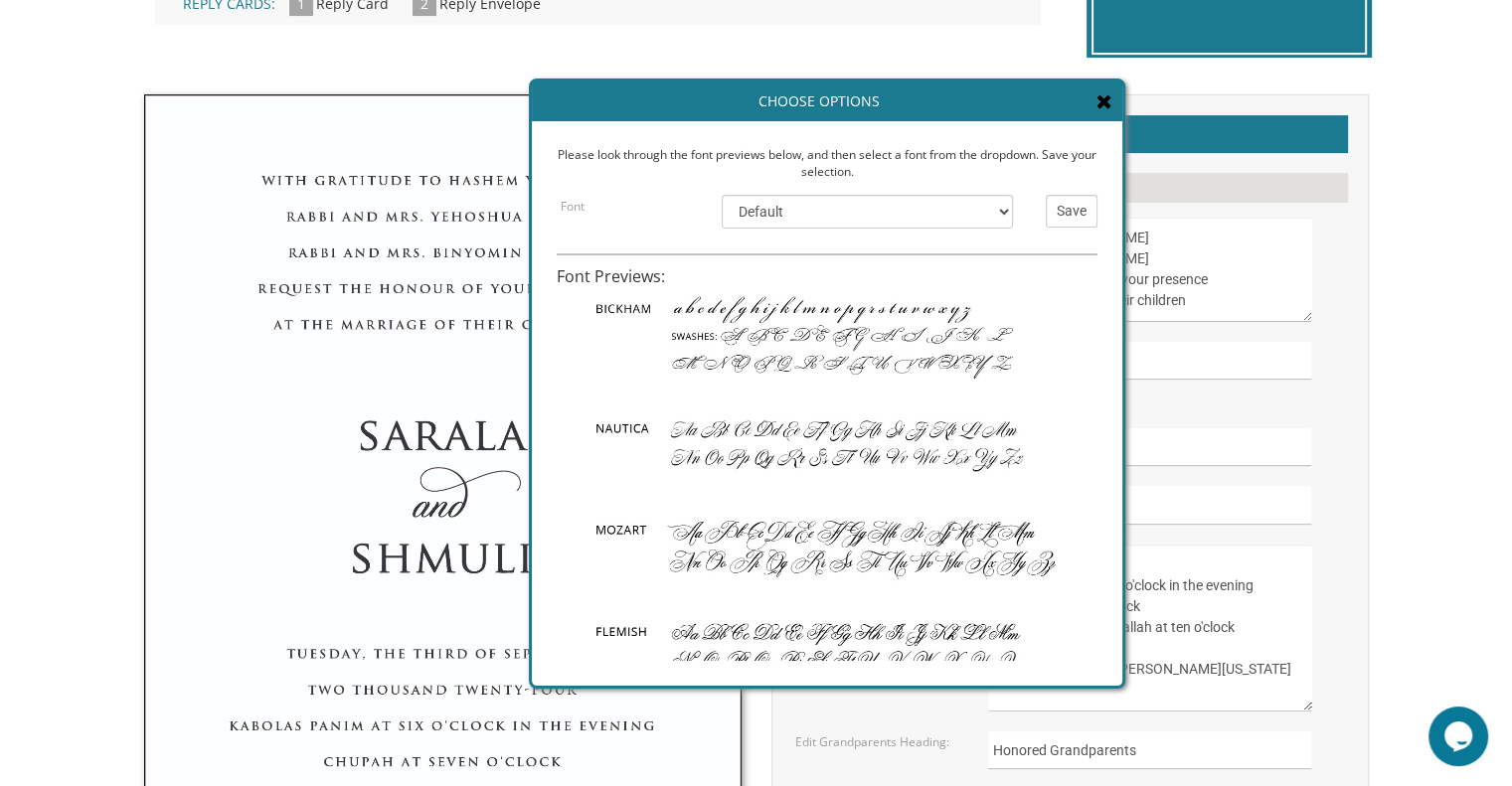 scroll, scrollTop: 0, scrollLeft: 0, axis: both 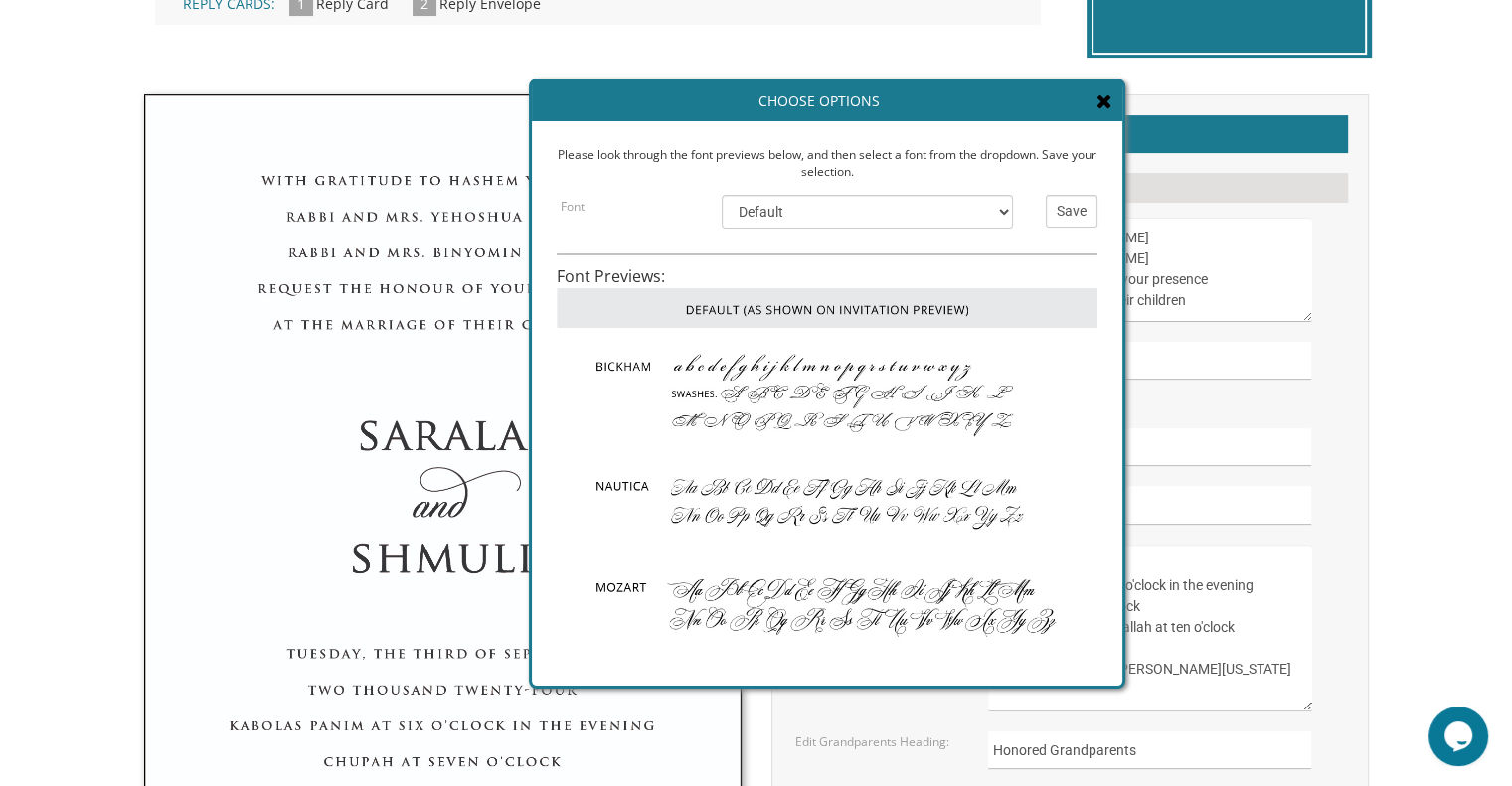 click at bounding box center [1104, 101] 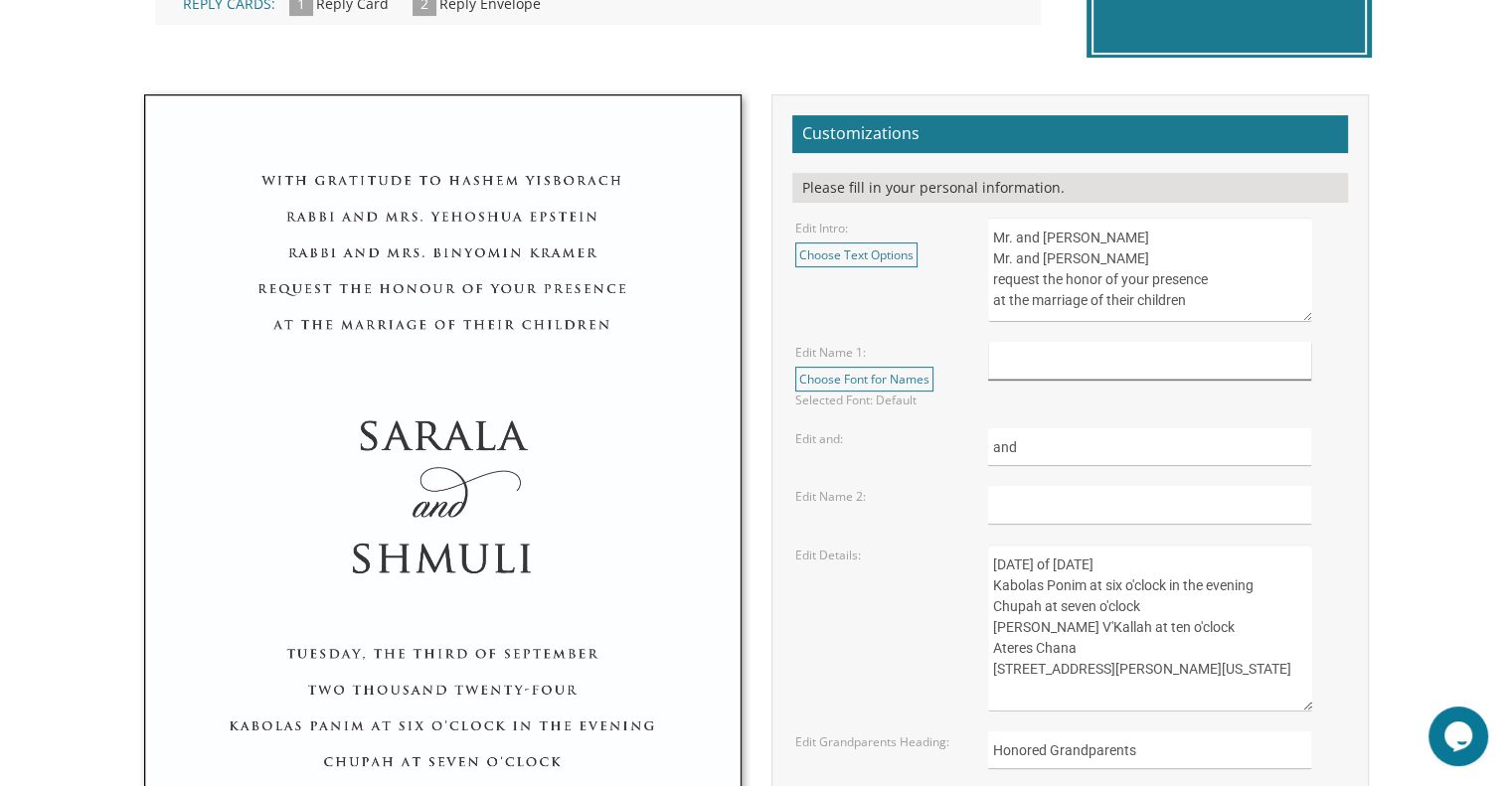click at bounding box center [1149, 361] 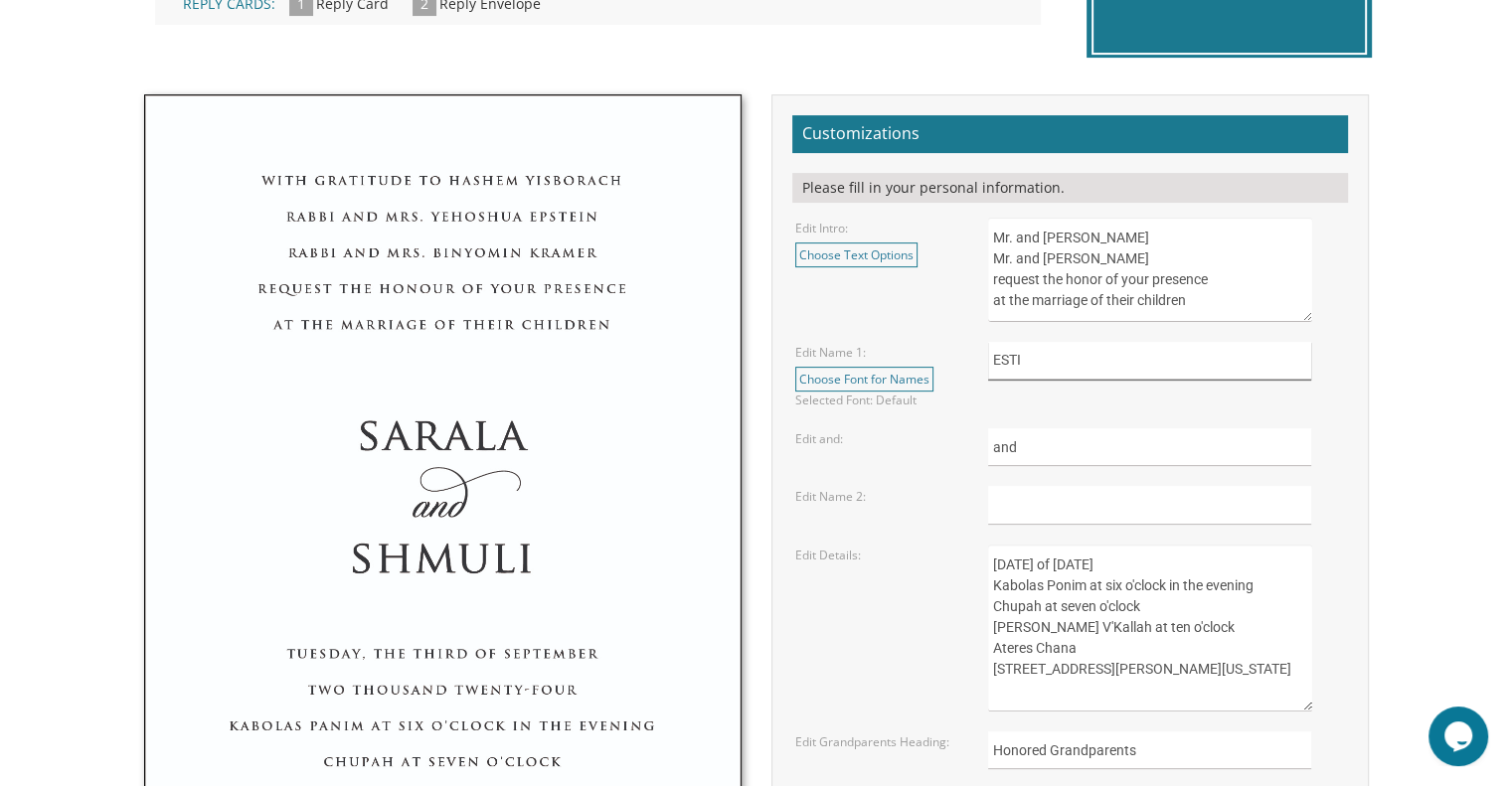 type on "ESTI" 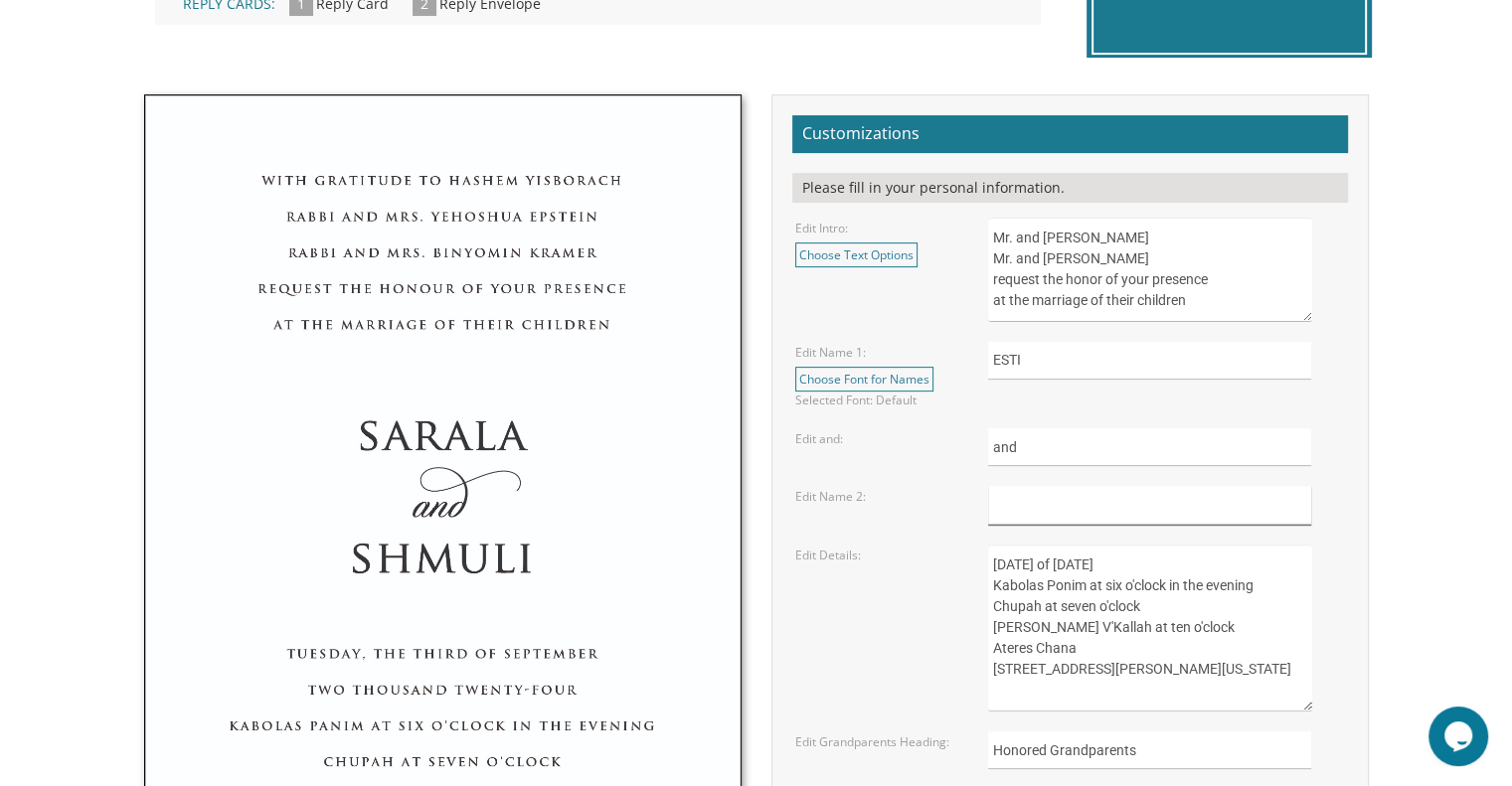 click at bounding box center (1149, 505) 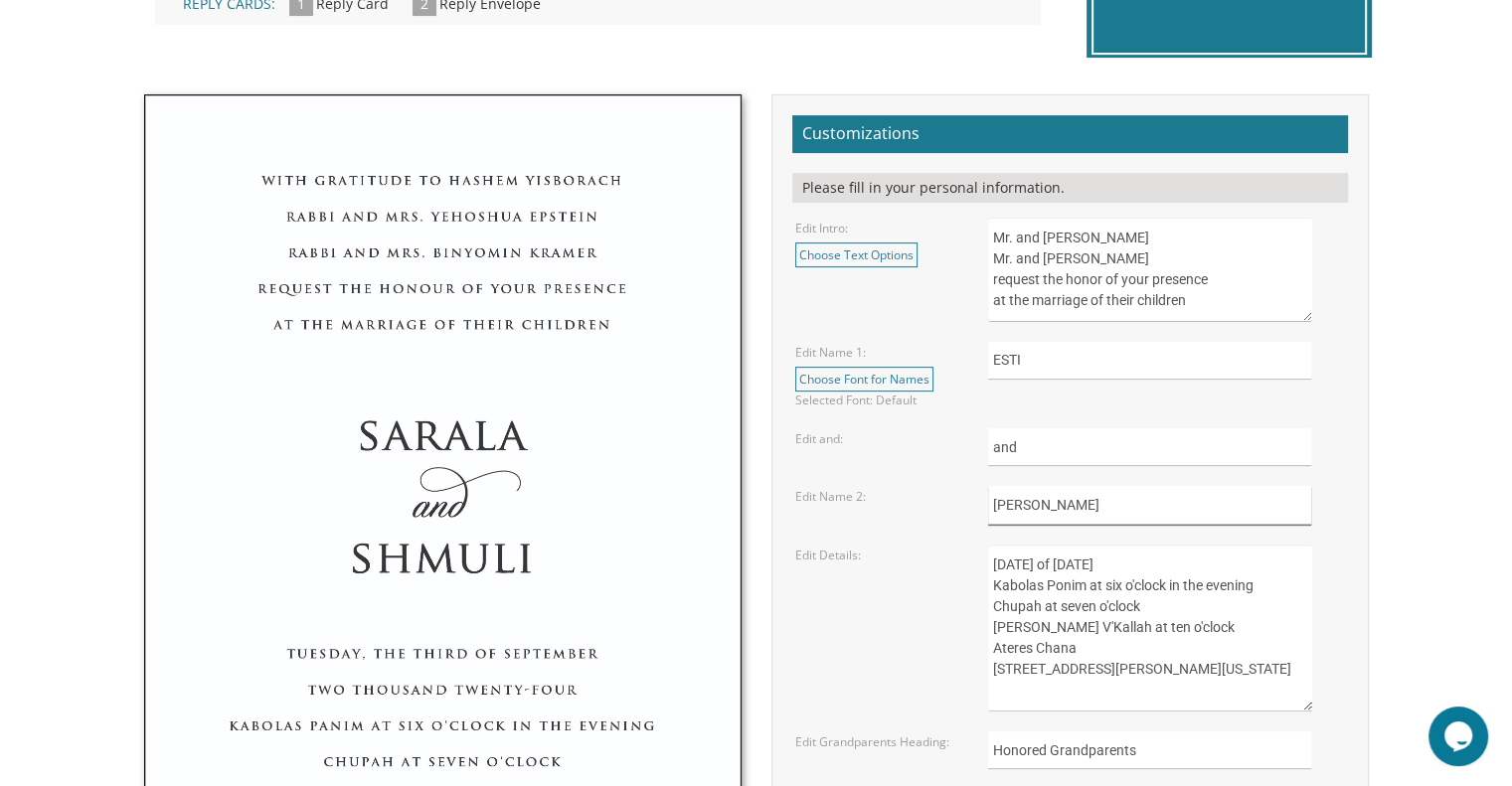 type on "YEHUDA" 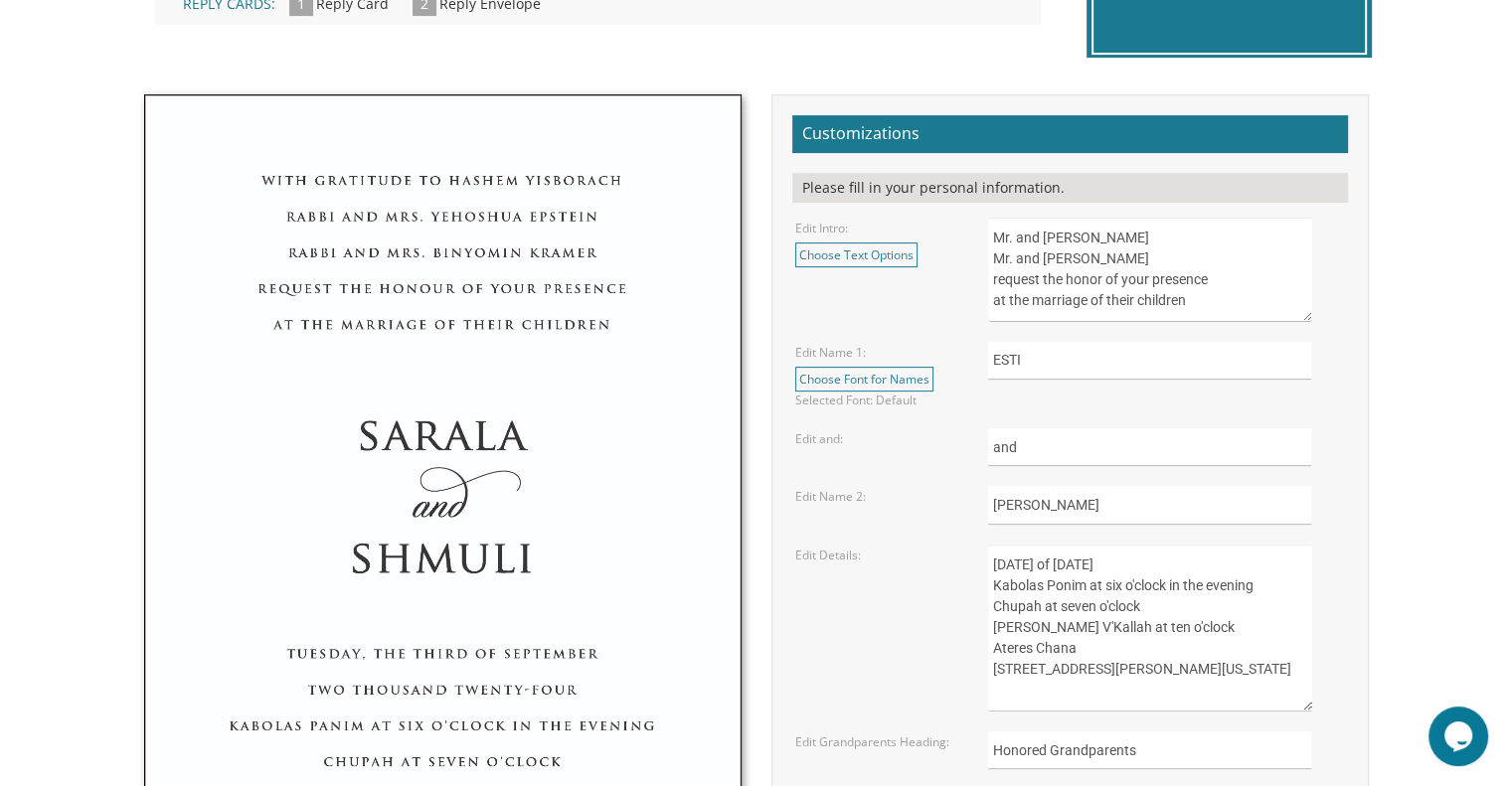 click on "Sunday, the eighth of May, 2016
Kabolas Ponim at six o'clock in the evening
Chupah at seven o'clock
Simchas Chosson V'Kallah at ten o'clock
Ateres Chana
350 Courtney Road
Lakewood, New Jersey" at bounding box center (1149, 628) 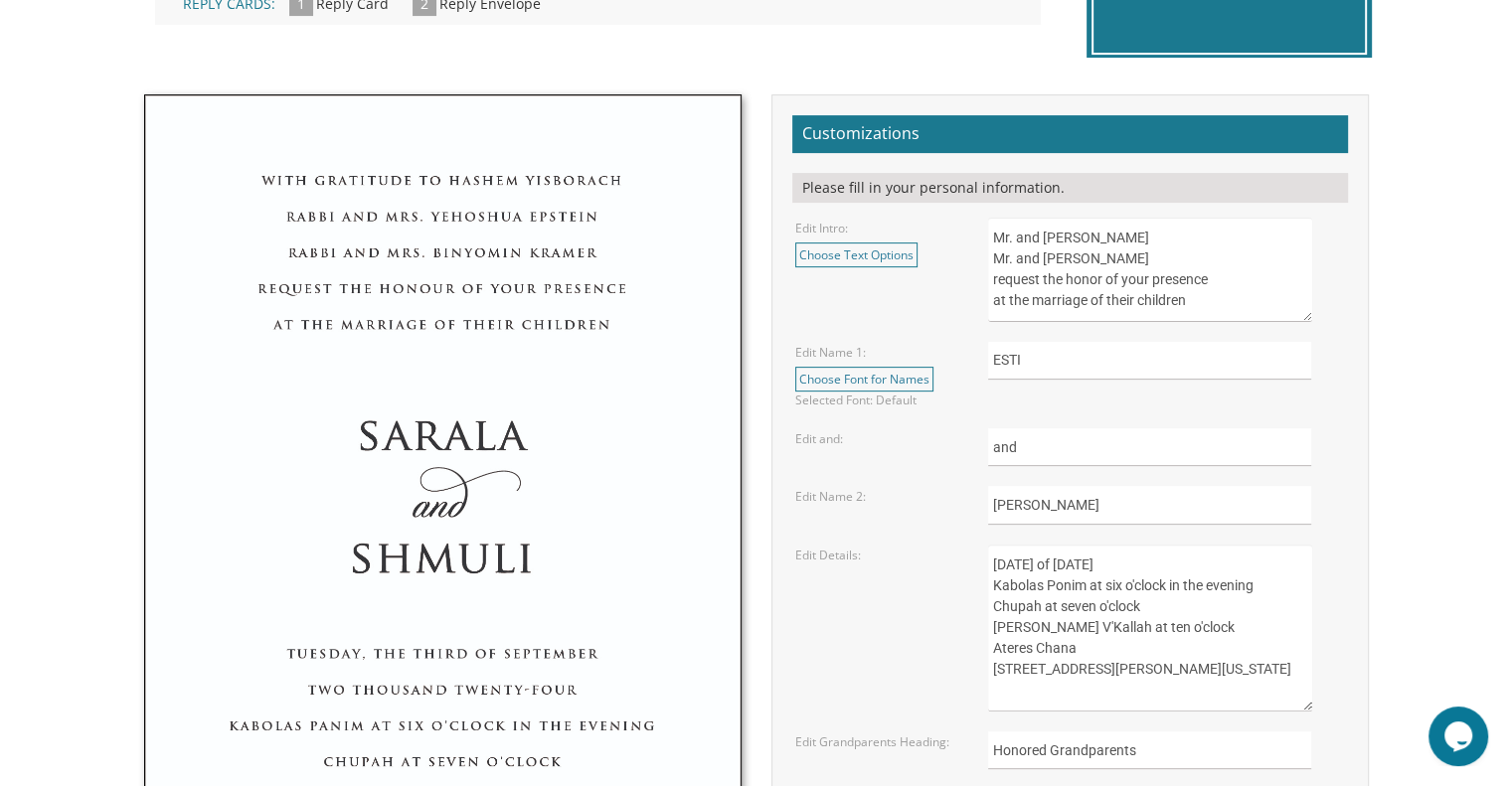 click on "Sunday, the eighth of May, 2016
Kabolas Ponim at six o'clock in the evening
Chupah at seven o'clock
Simchas Chosson V'Kallah at ten o'clock
Ateres Chana
350 Courtney Road
Lakewood, New Jersey" at bounding box center [1149, 628] 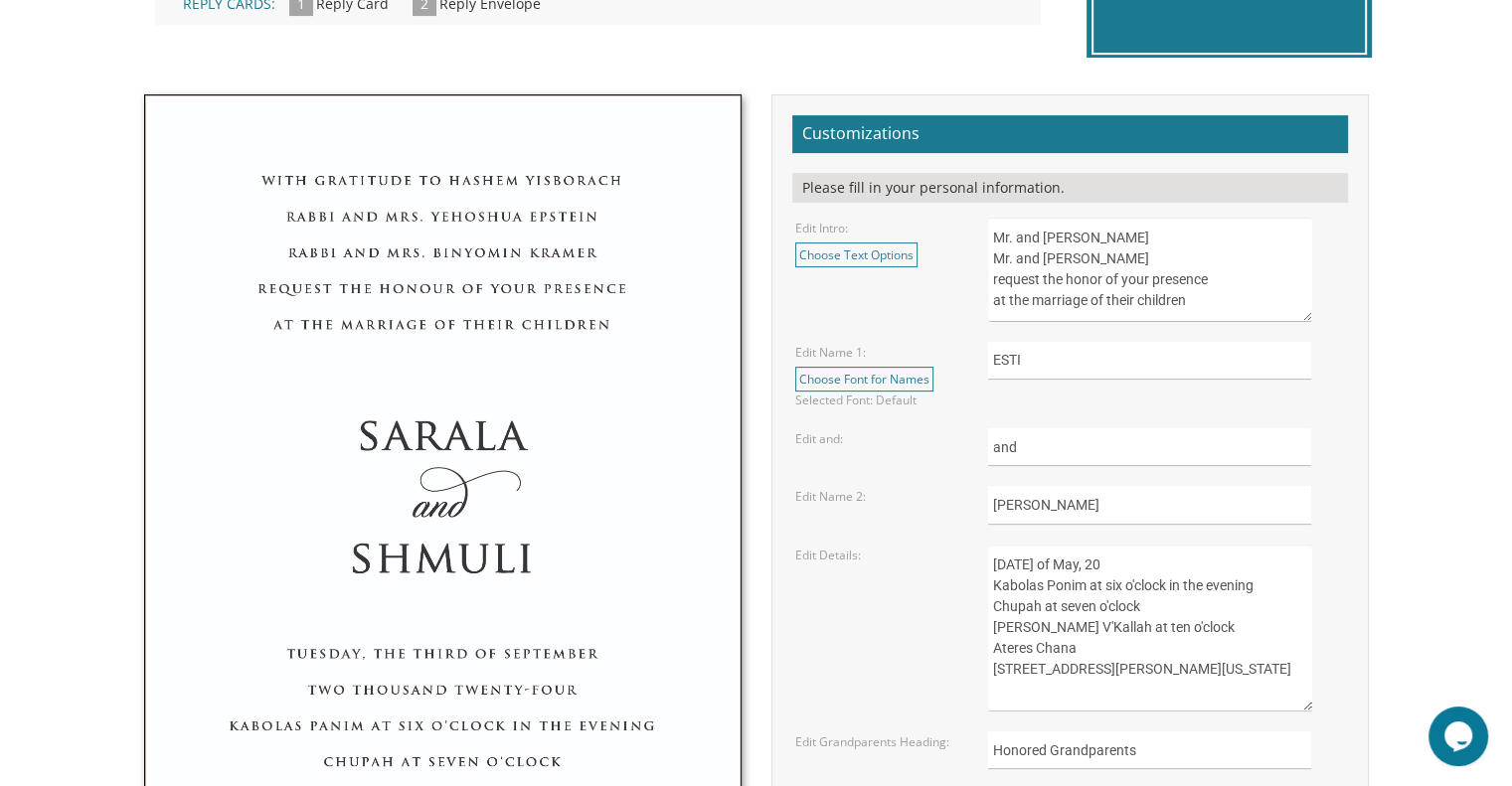 click on "Sunday, the eighth of May, 2016
Kabolas Ponim at six o'clock in the evening
Chupah at seven o'clock
Simchas Chosson V'Kallah at ten o'clock
Ateres Chana
350 Courtney Road
Lakewood, New Jersey" at bounding box center [1149, 628] 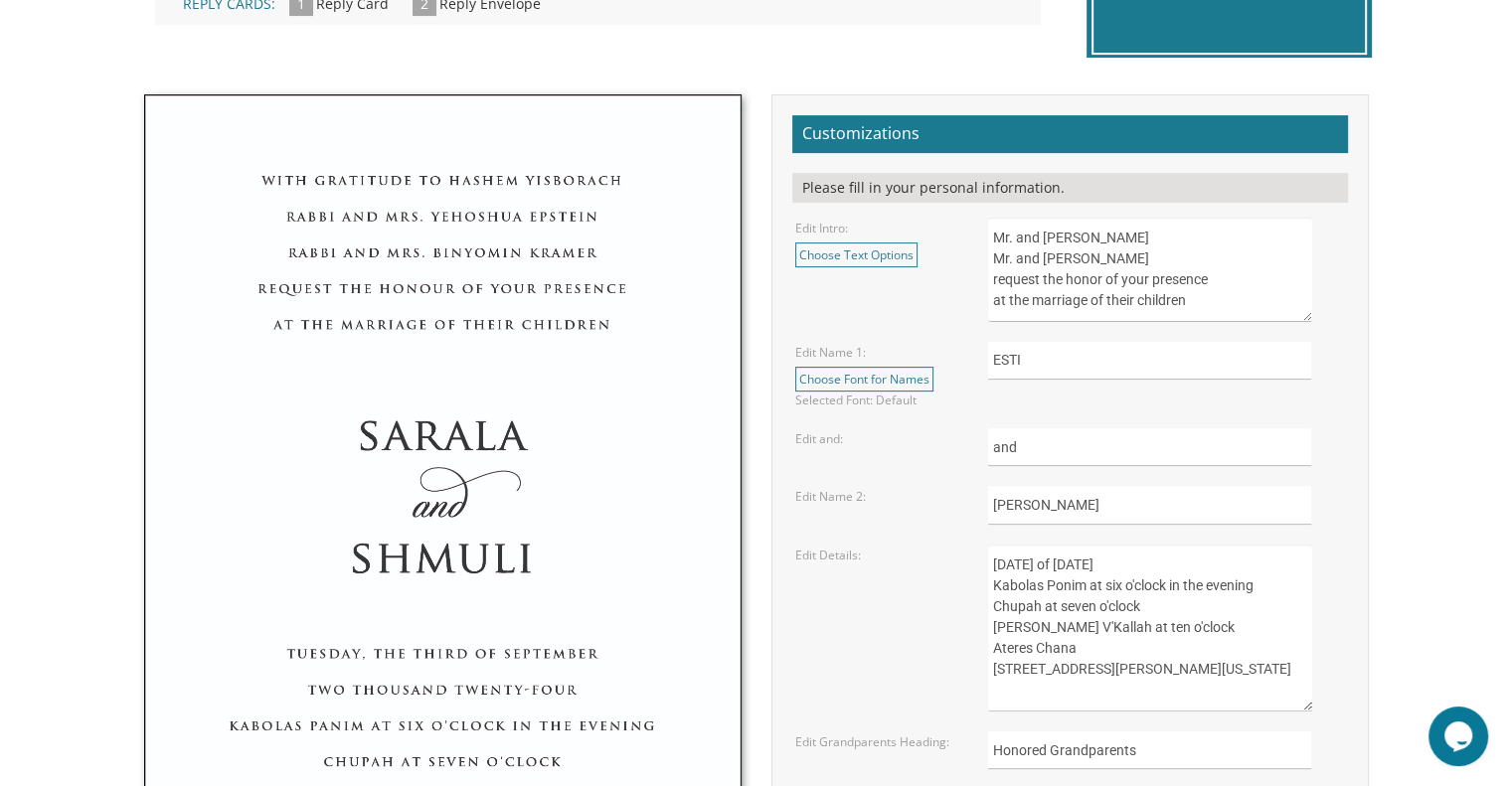 click on "Sunday, the eighth of May, 2016
Kabolas Ponim at six o'clock in the evening
Chupah at seven o'clock
Simchas Chosson V'Kallah at ten o'clock
Ateres Chana
350 Courtney Road
Lakewood, New Jersey" at bounding box center [1149, 628] 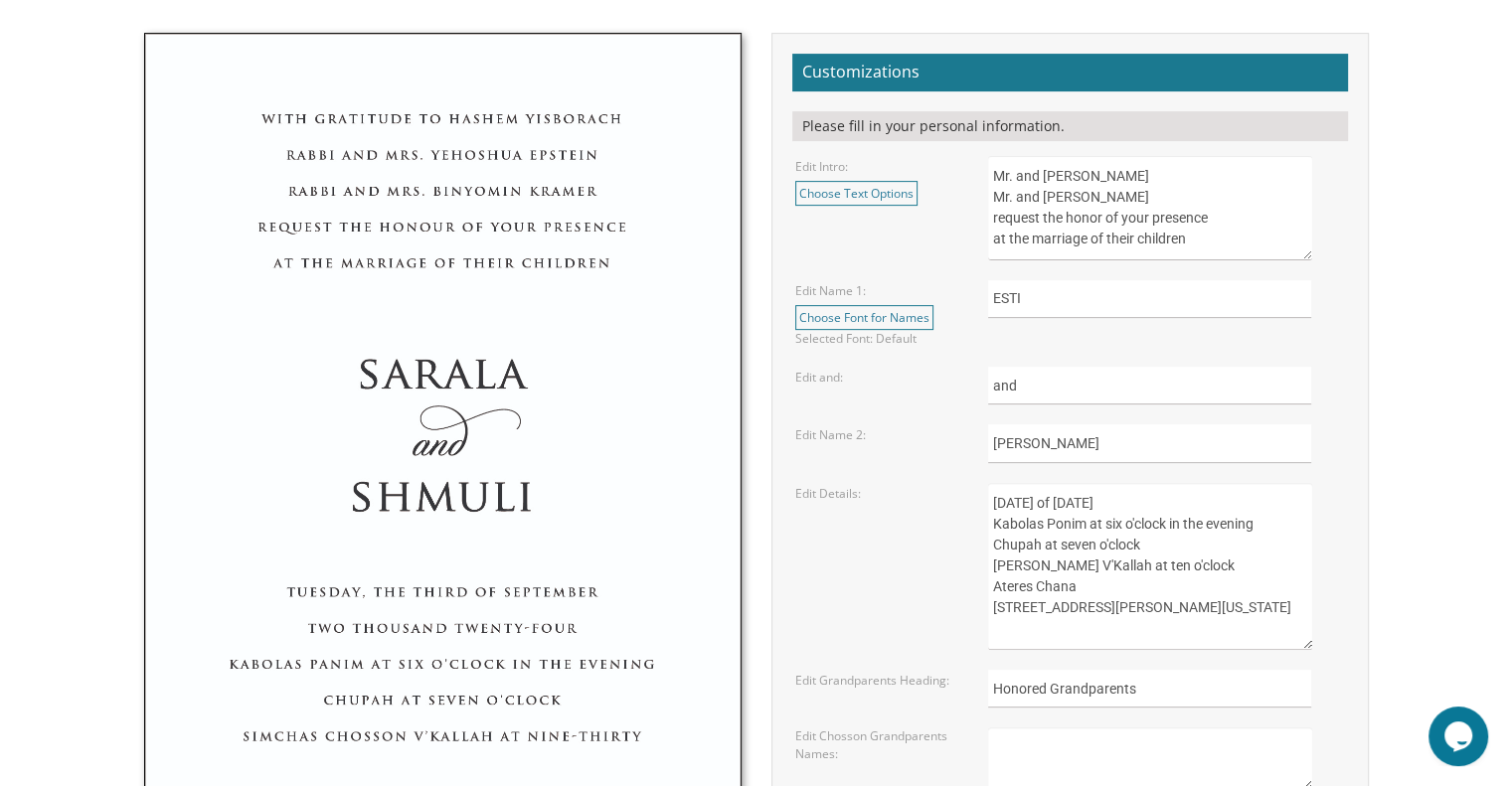 scroll, scrollTop: 667, scrollLeft: 0, axis: vertical 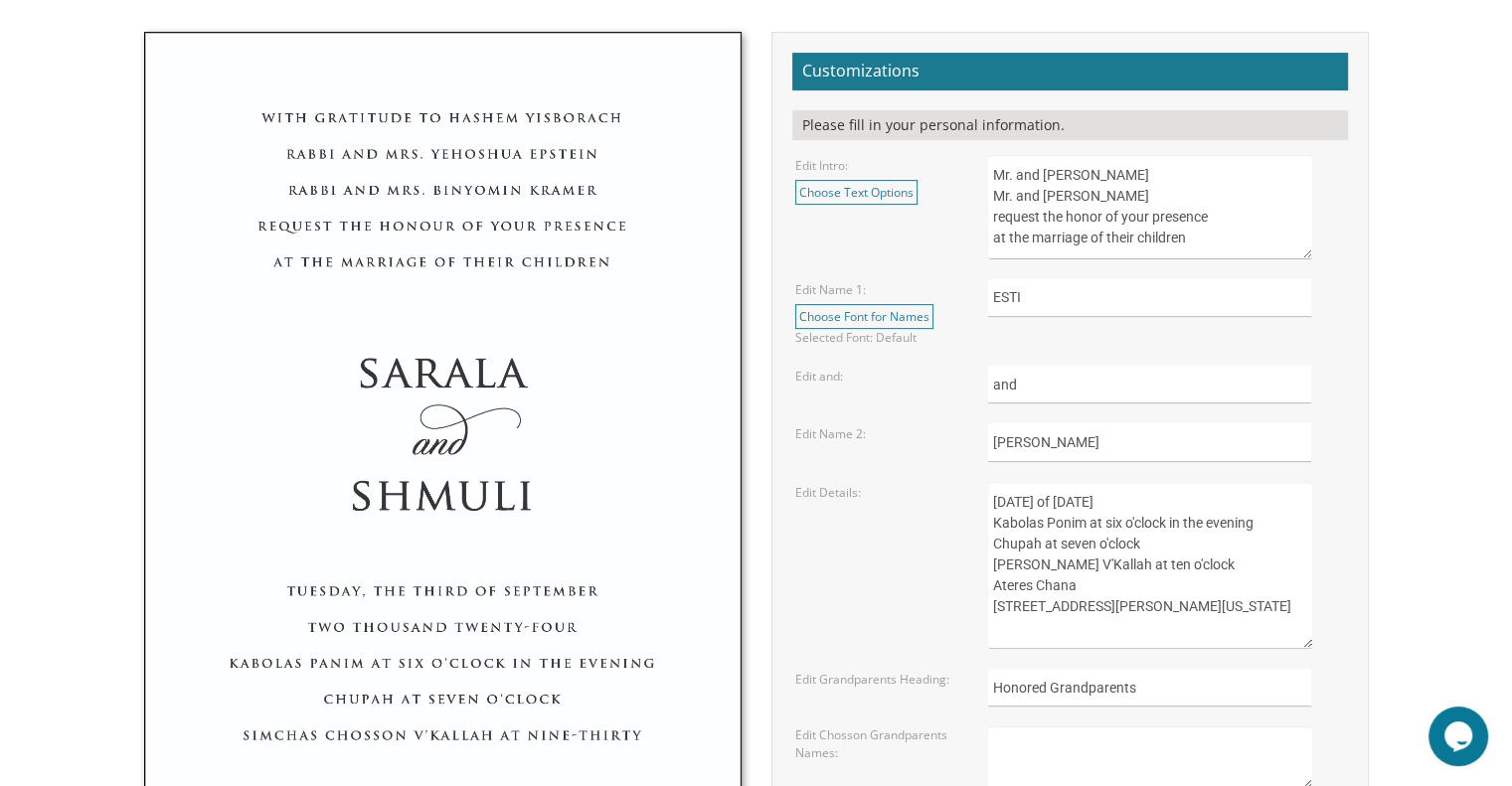 type on "Wednesday, the tenth of September, 2025
Kabolas Ponim at six o'clock in the evening
Chupah at seven o'clock
Simchas Chosson V'Kallah at ten o'clock
Ateres Chana
350 Courtney Road
Lakewood, New Jersey" 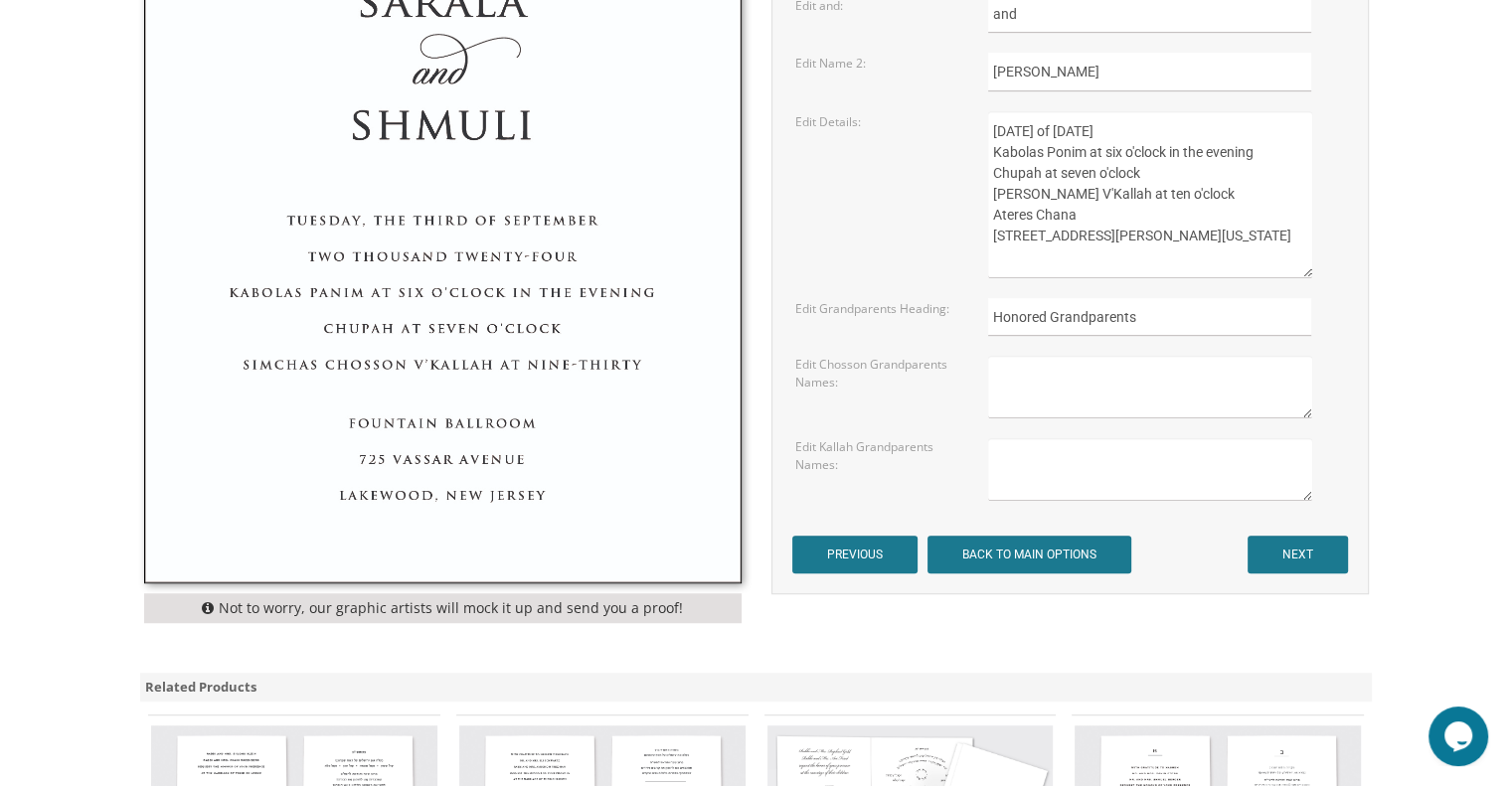 scroll, scrollTop: 1036, scrollLeft: 0, axis: vertical 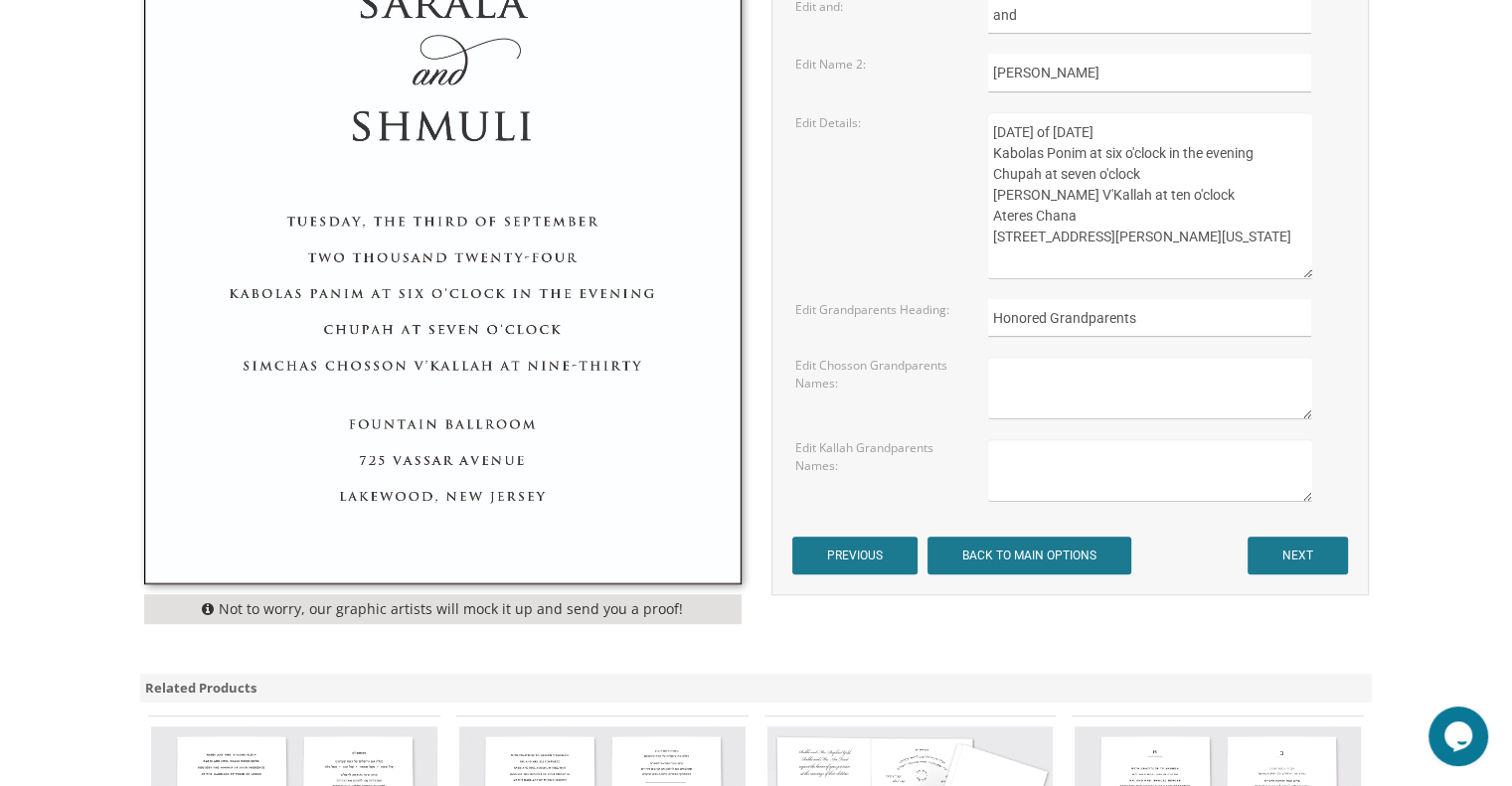type on "Mr. and Mrs. Tzvi Perlman
Mr. and Mrs. Binyamin Jacobi
request the honor of your presence
at the marriage of their children" 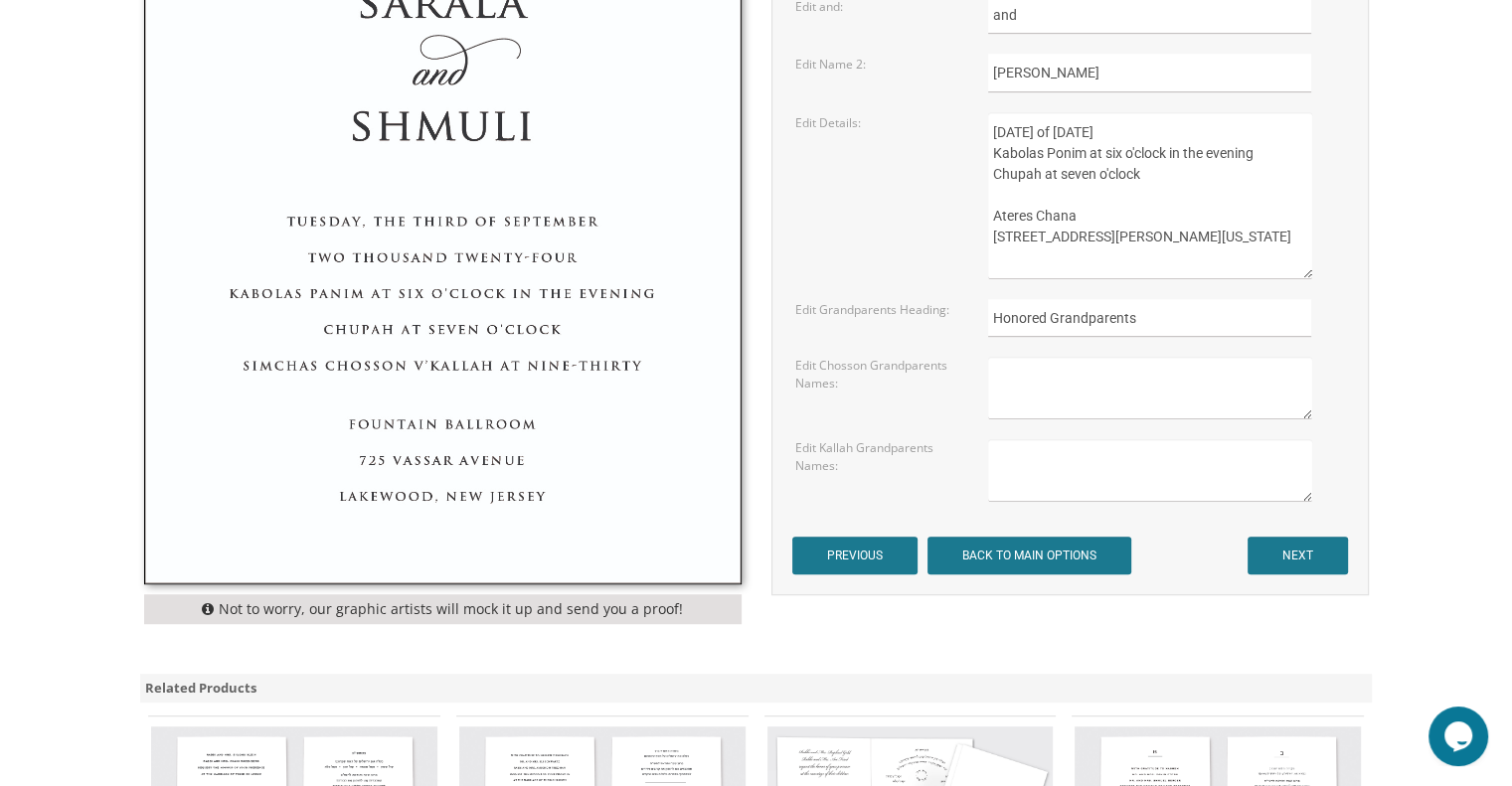 click on "Sunday, the eighth of May, 2016
Kabolas Ponim at six o'clock in the evening
Chupah at seven o'clock
Simchas Chosson V'Kallah at ten o'clock
Ateres Chana
350 Courtney Road
Lakewood, New Jersey" at bounding box center [1149, 196] 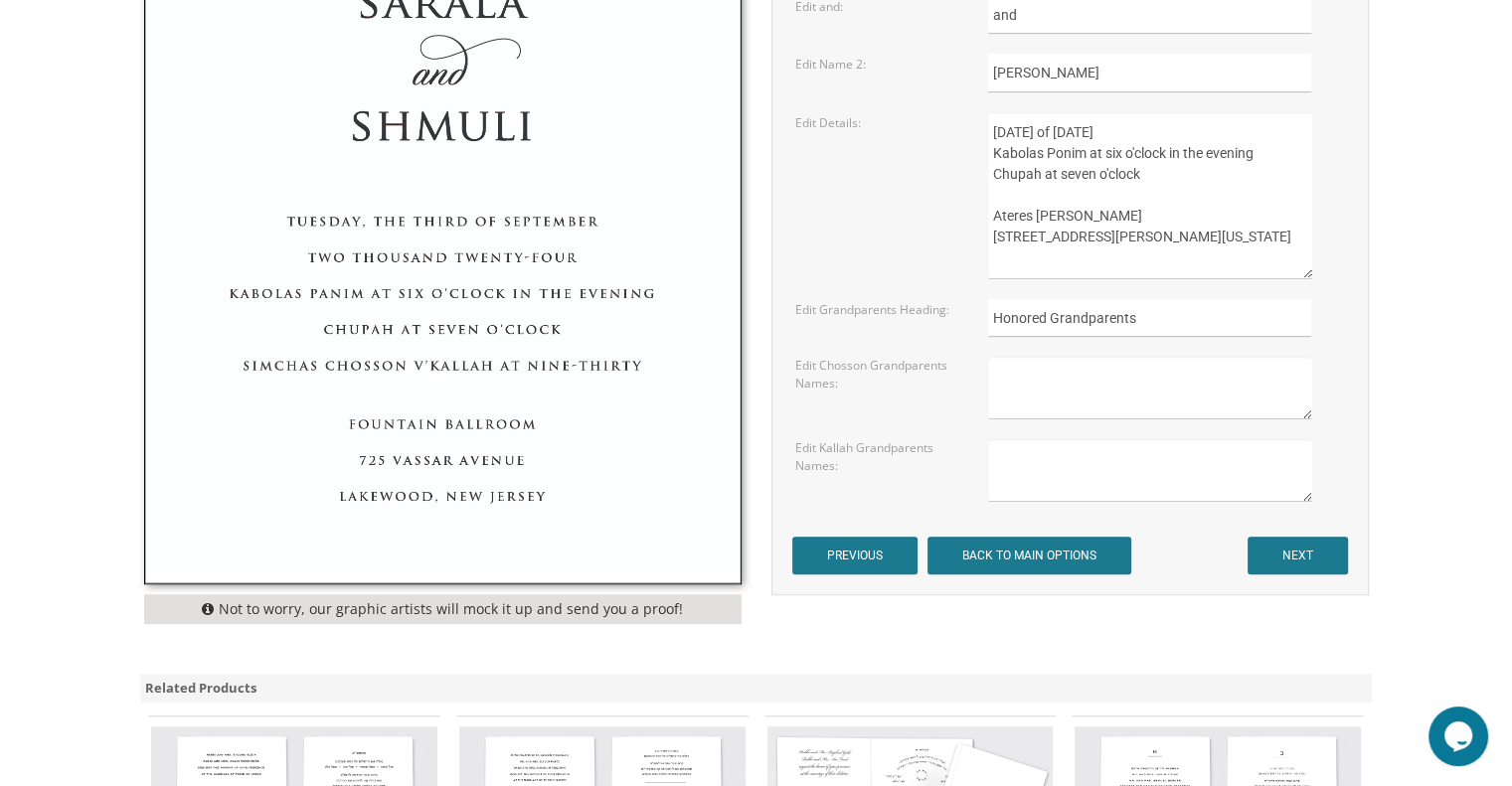 drag, startPoint x: 1136, startPoint y: 234, endPoint x: 992, endPoint y: 230, distance: 144.05554 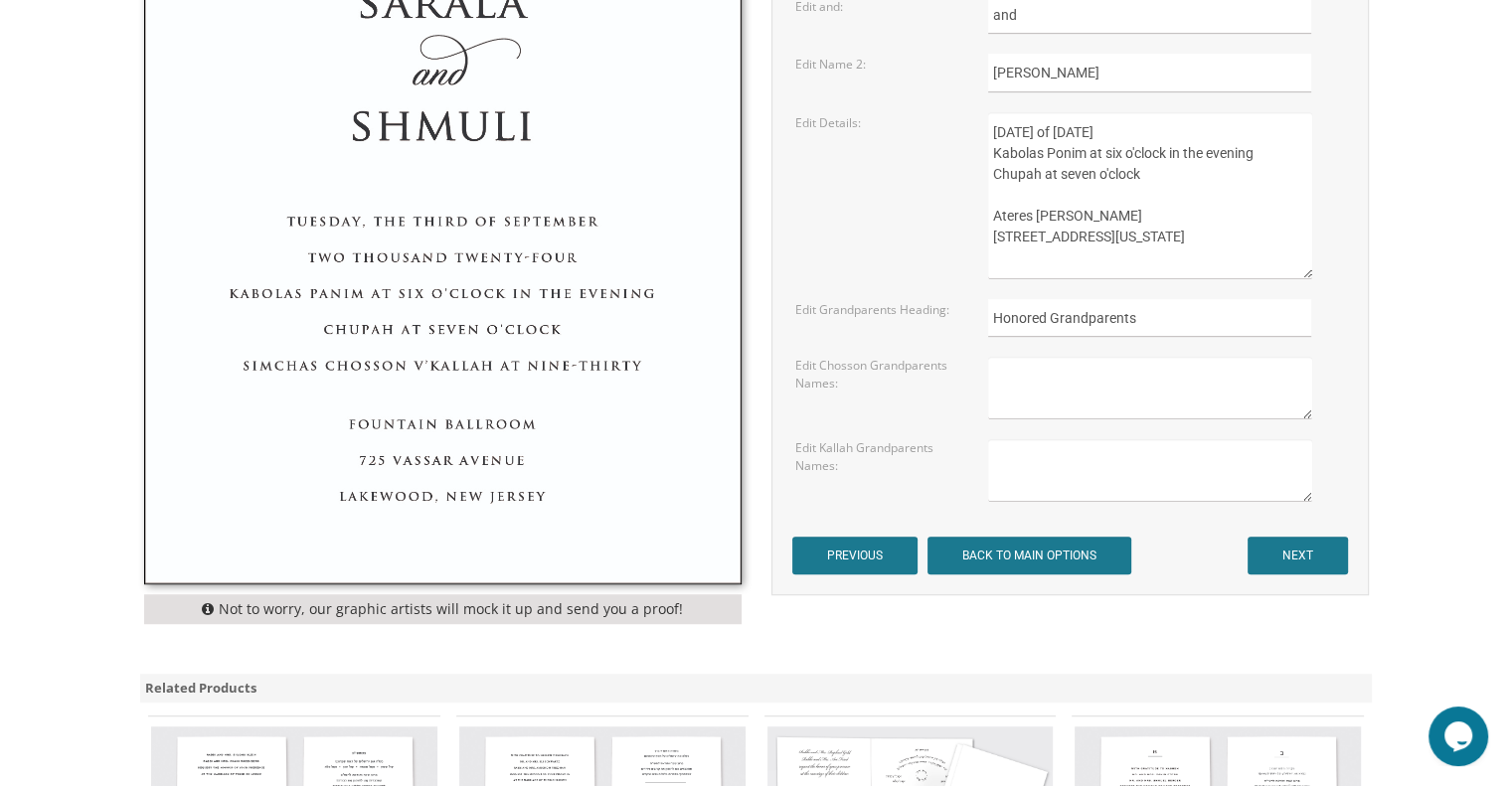 click on "Customizations
Please fill in your personal information.
Edit Intro:
Choose Text Options Mr. and Mrs. Yossi Schwartz
Mr. and Mrs. Yaakov Friedman
request the honor of your presence
at the marriage of their children select With gratitude to Hashem
Mr. and Mrs. Yossi Schwartz
Mr. and Mrs. Yaakov Friedman
would be honored by your presence
at the marriage of their children select select
Font" at bounding box center [1070, 128] 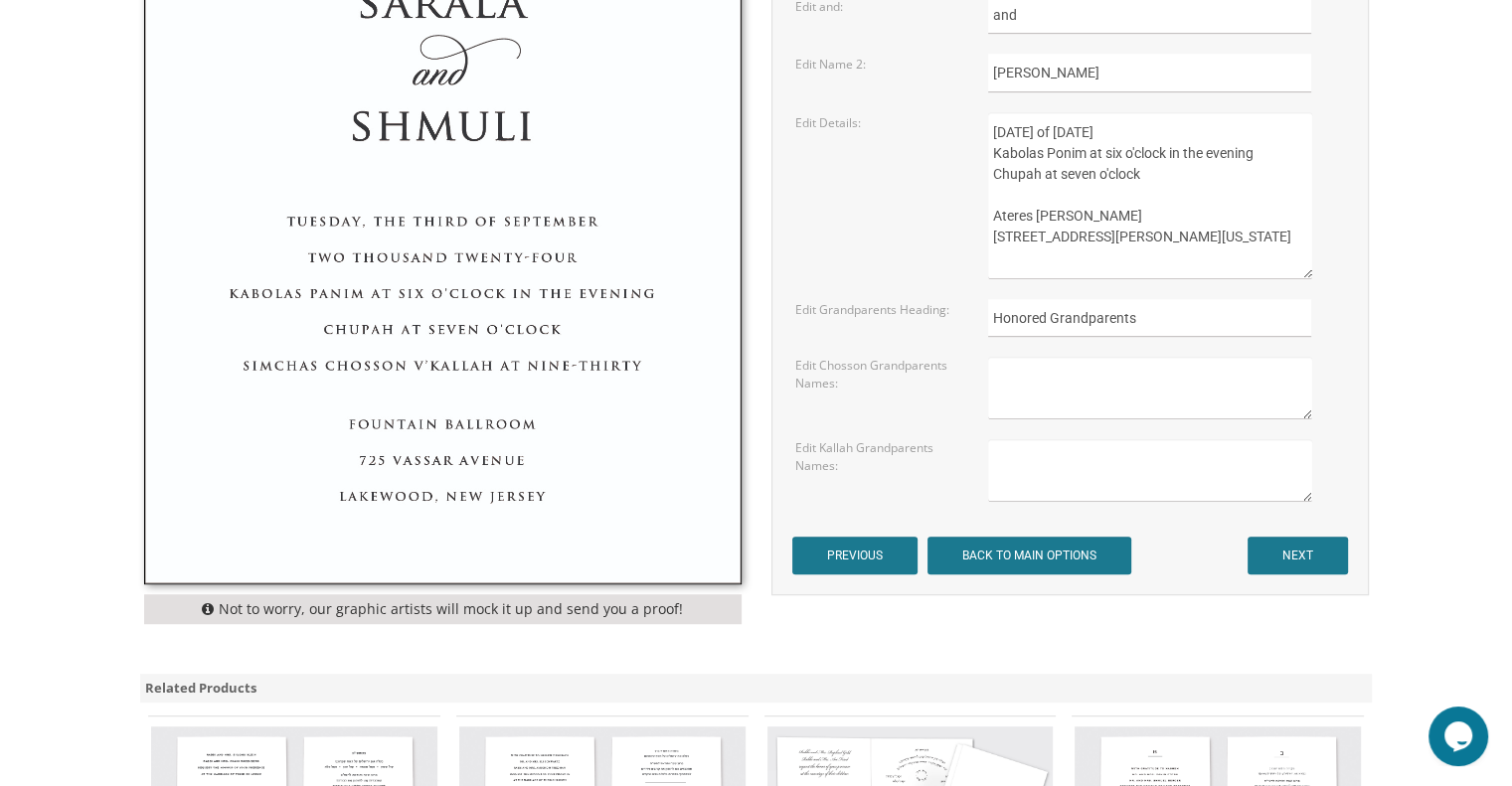 drag, startPoint x: 1135, startPoint y: 261, endPoint x: 962, endPoint y: 284, distance: 174.5222 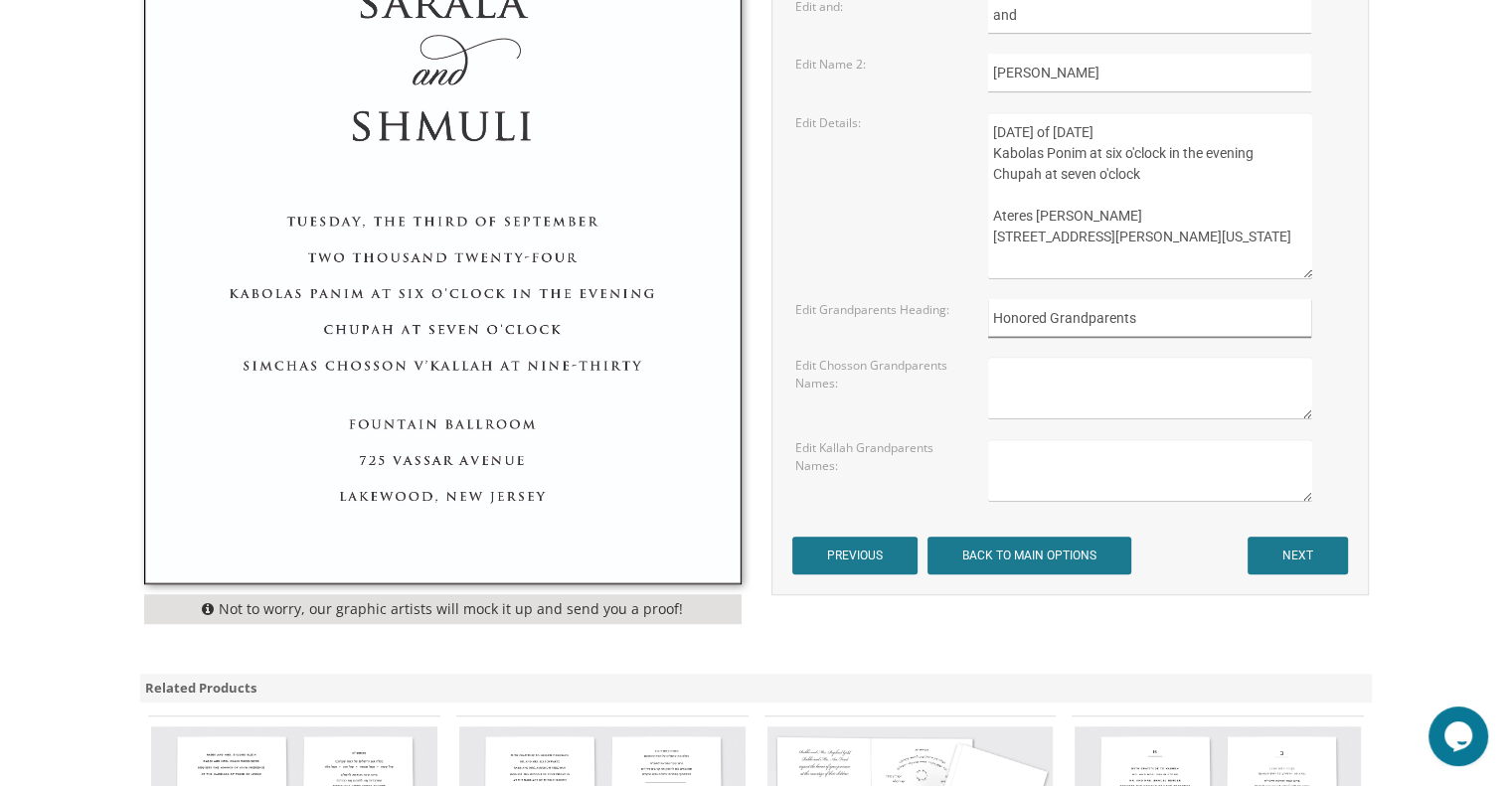 drag, startPoint x: 1145, startPoint y: 304, endPoint x: 883, endPoint y: 318, distance: 262.37378 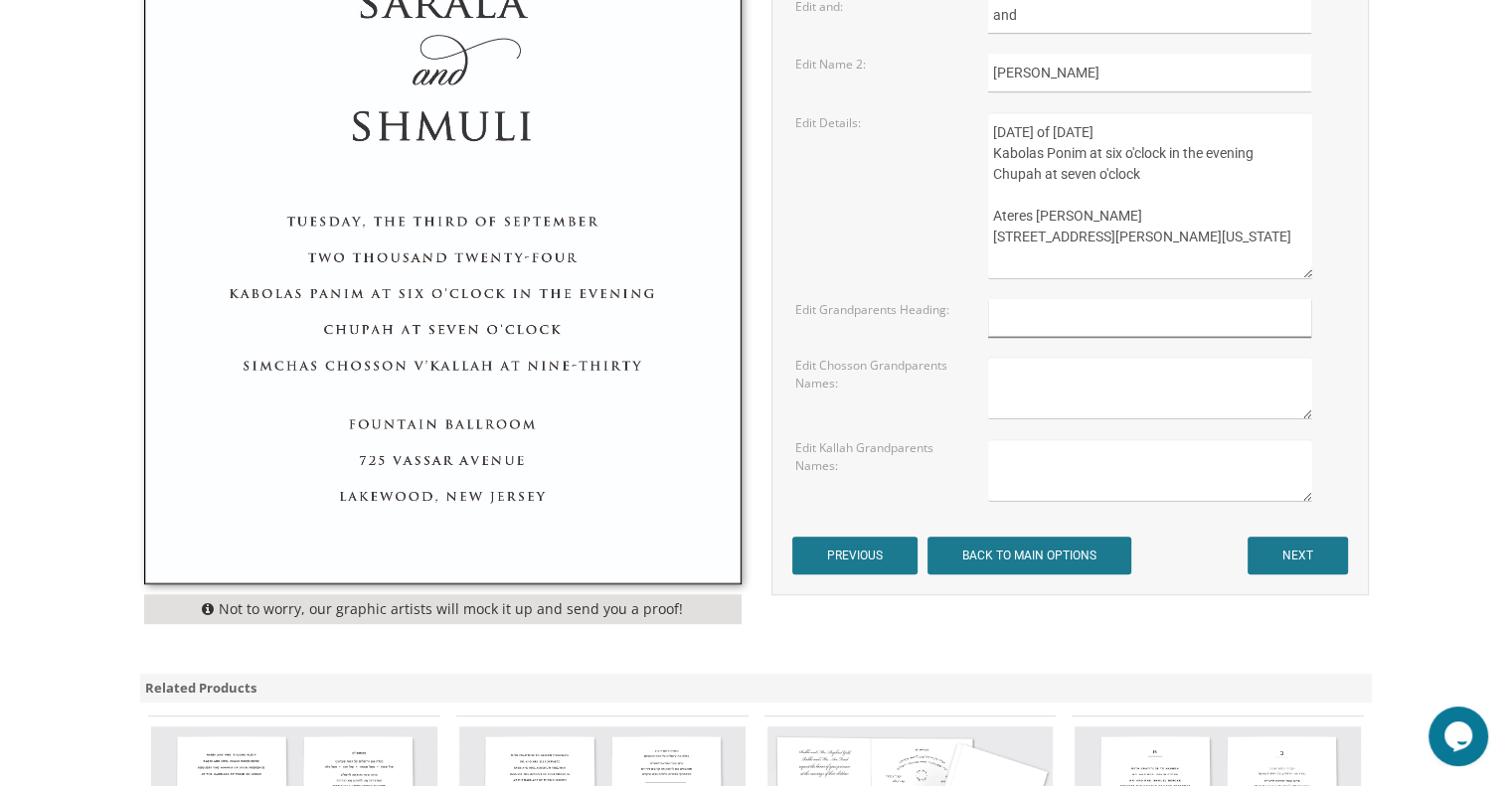 type 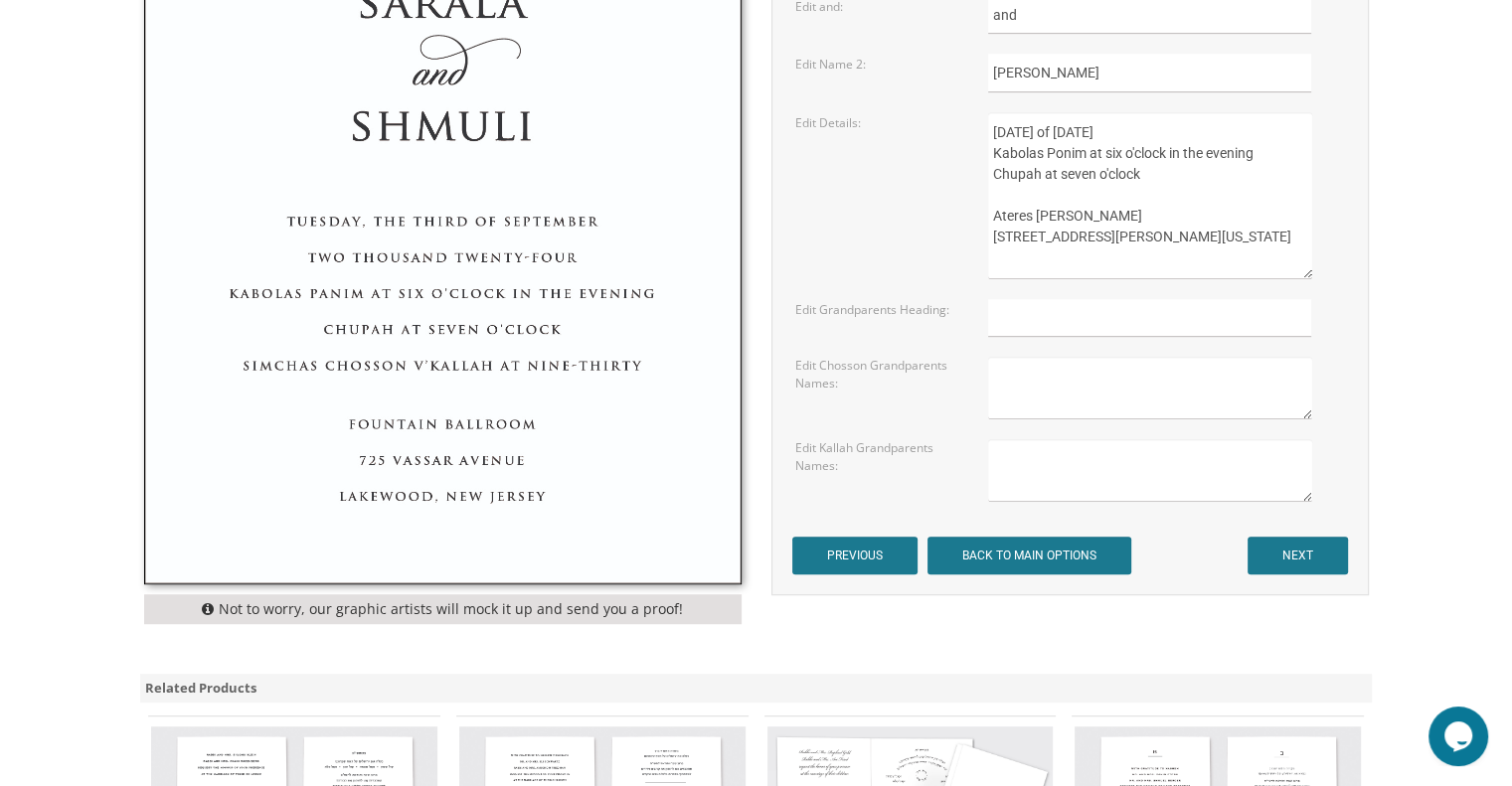 click at bounding box center [1149, 388] 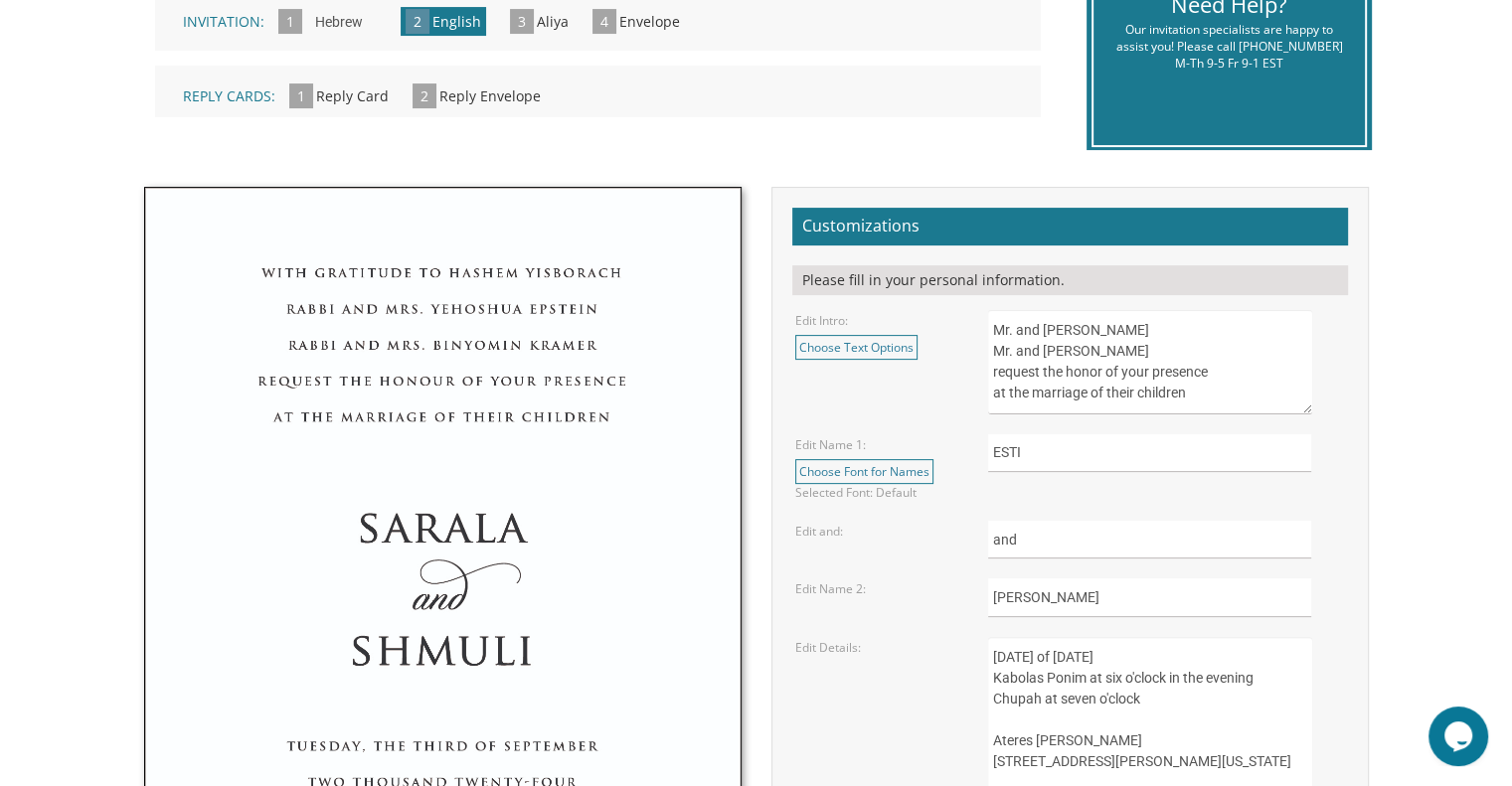 scroll, scrollTop: 504, scrollLeft: 0, axis: vertical 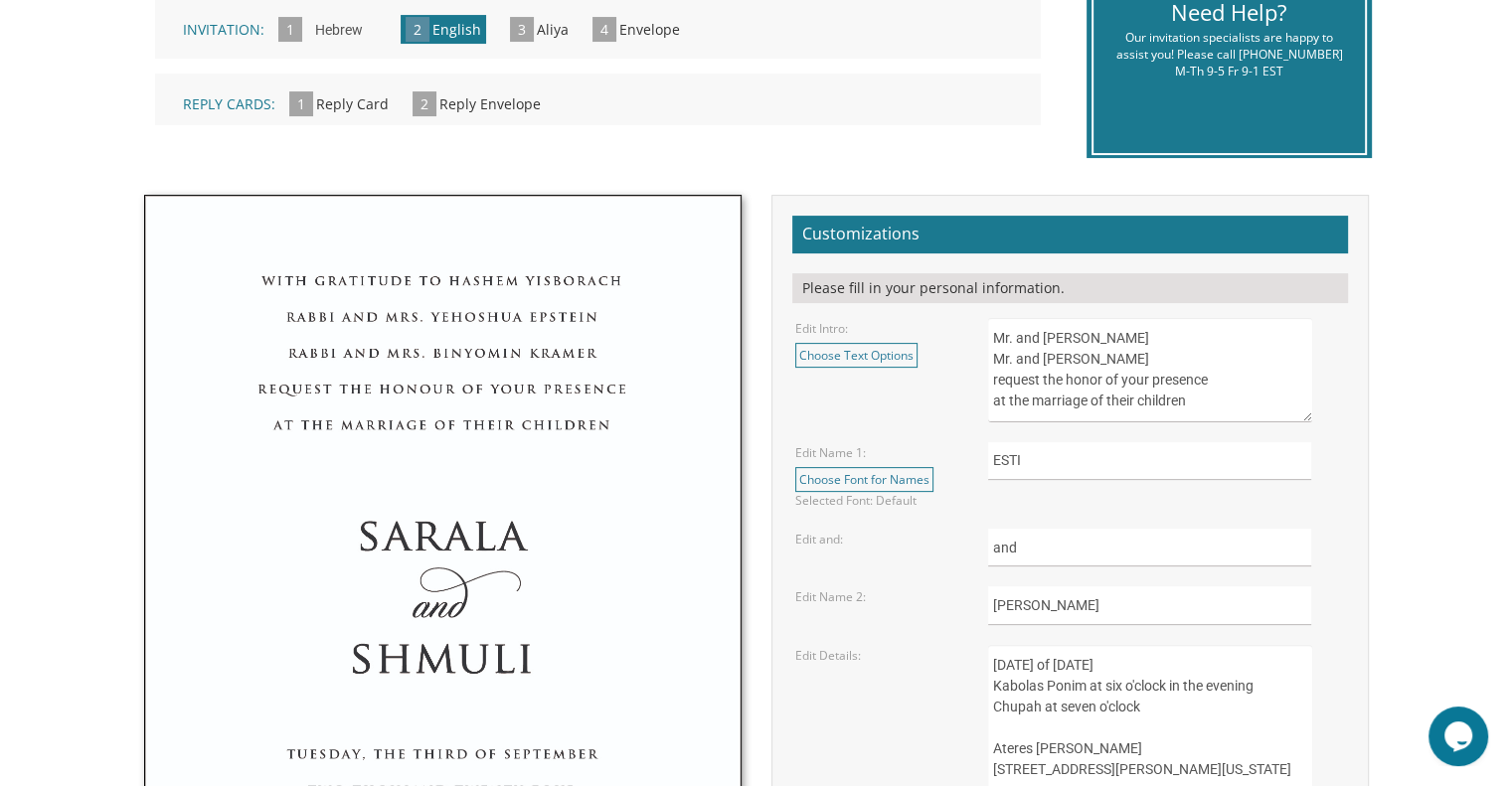 click on "Mr. and Mrs. Yossi Schwartz
Mr. and Mrs. Yaakov Friedman
request the honor of your presence
at the marriage of their children" at bounding box center [1149, 370] 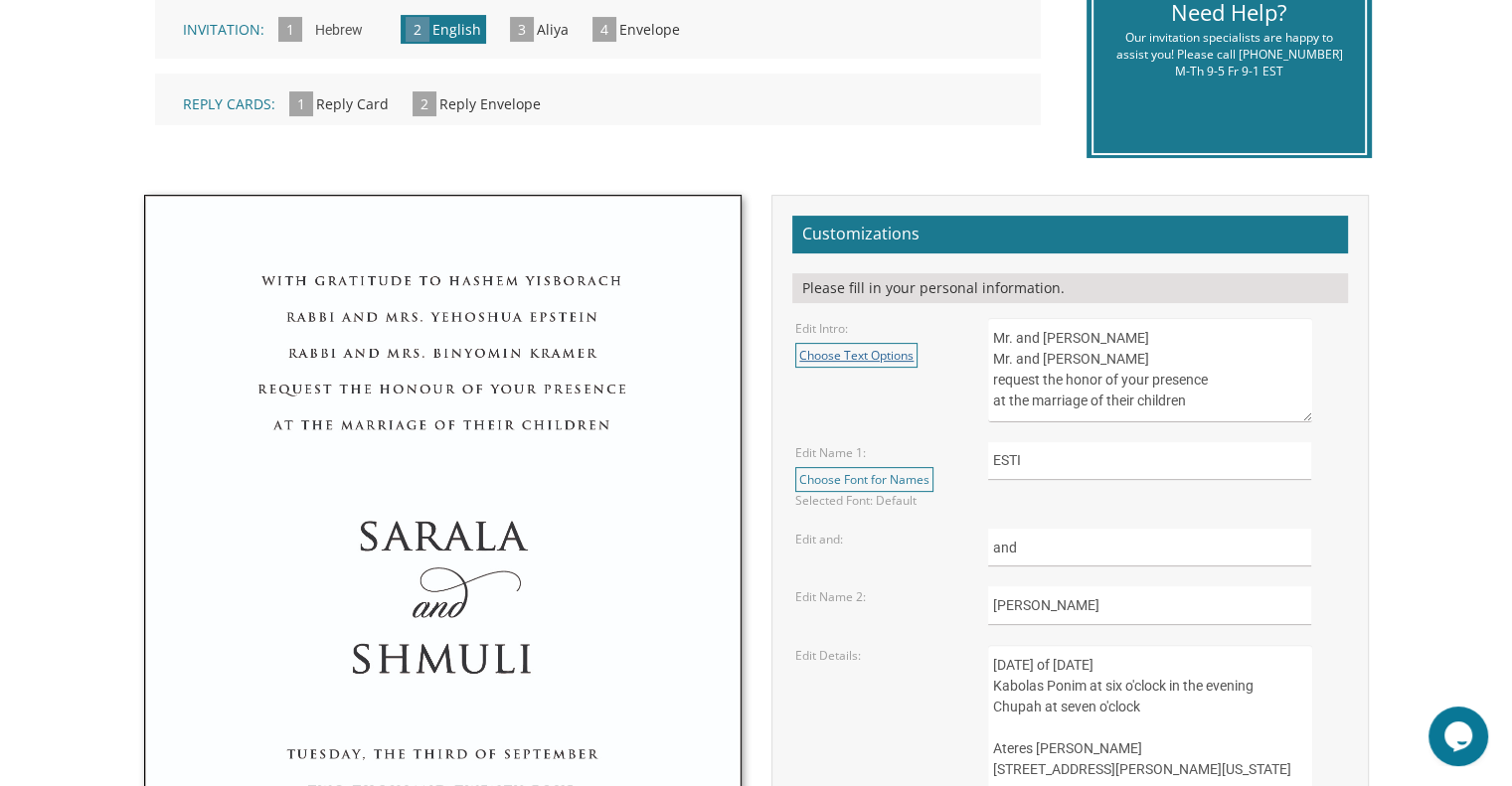 click on "Choose Text Options" at bounding box center [856, 355] 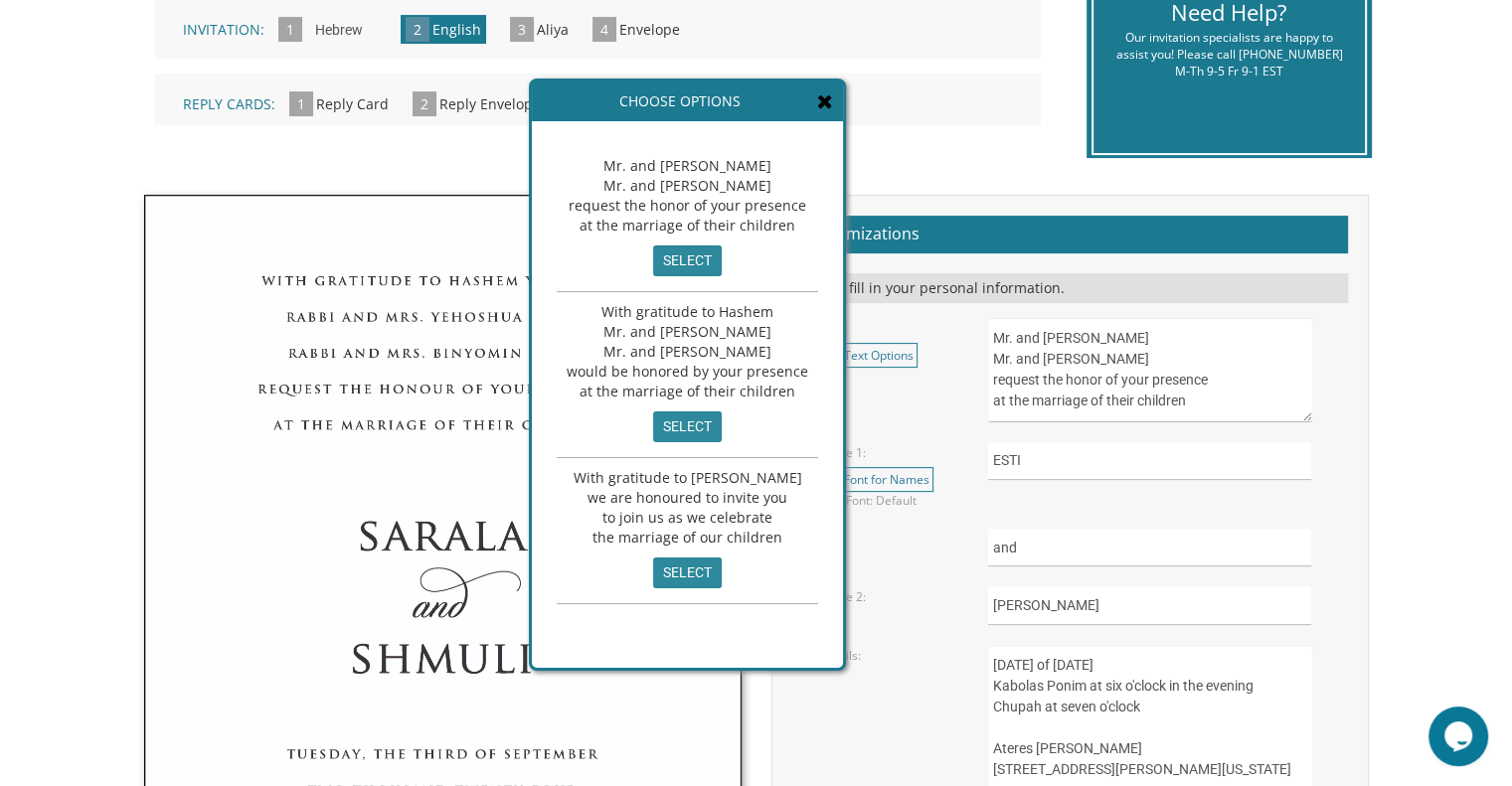 click at bounding box center (825, 101) 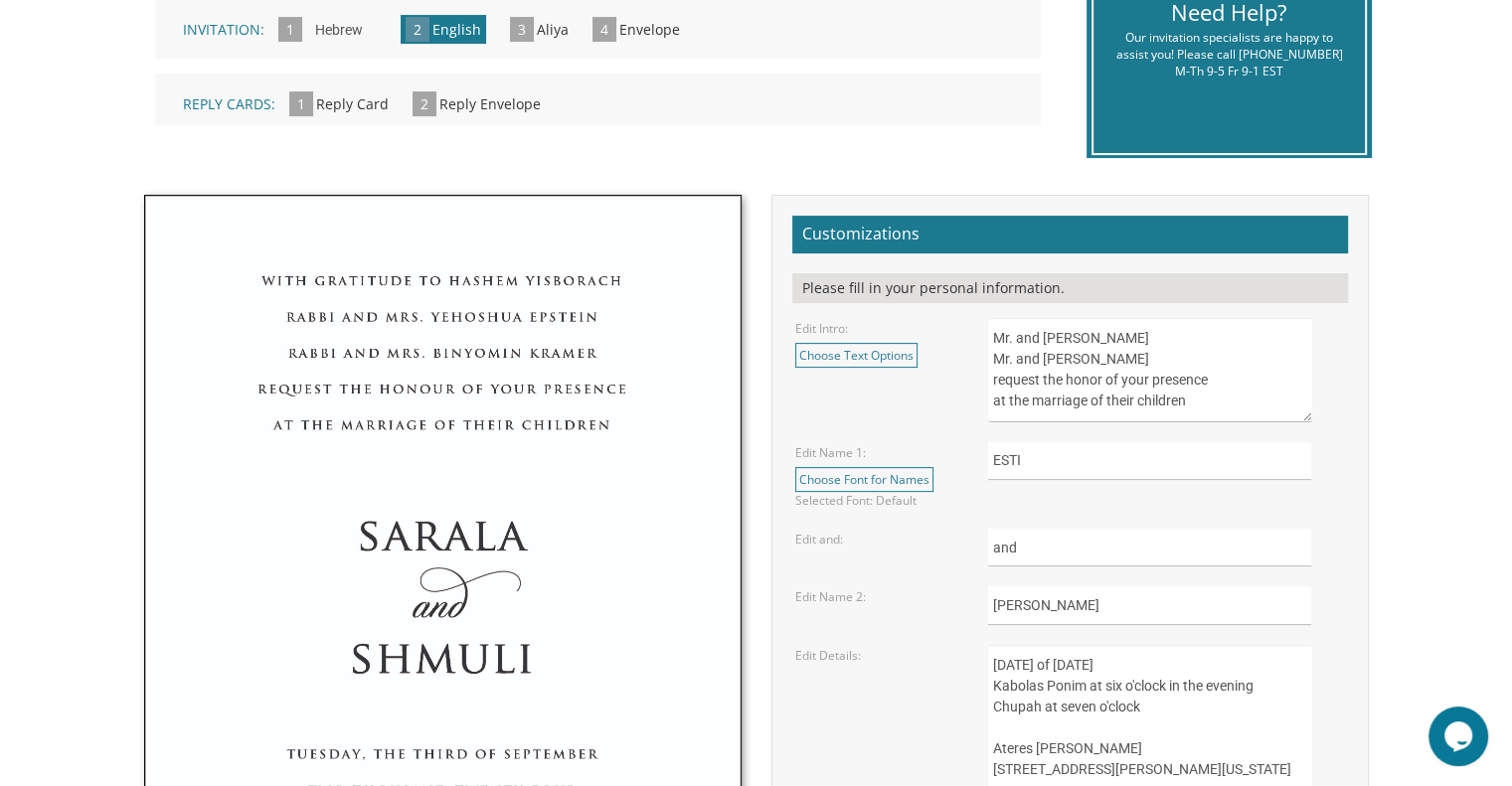 click on "Mr. and Mrs. Yossi Schwartz
Mr. and Mrs. Yaakov Friedman
request the honor of your presence
at the marriage of their children" at bounding box center [1149, 370] 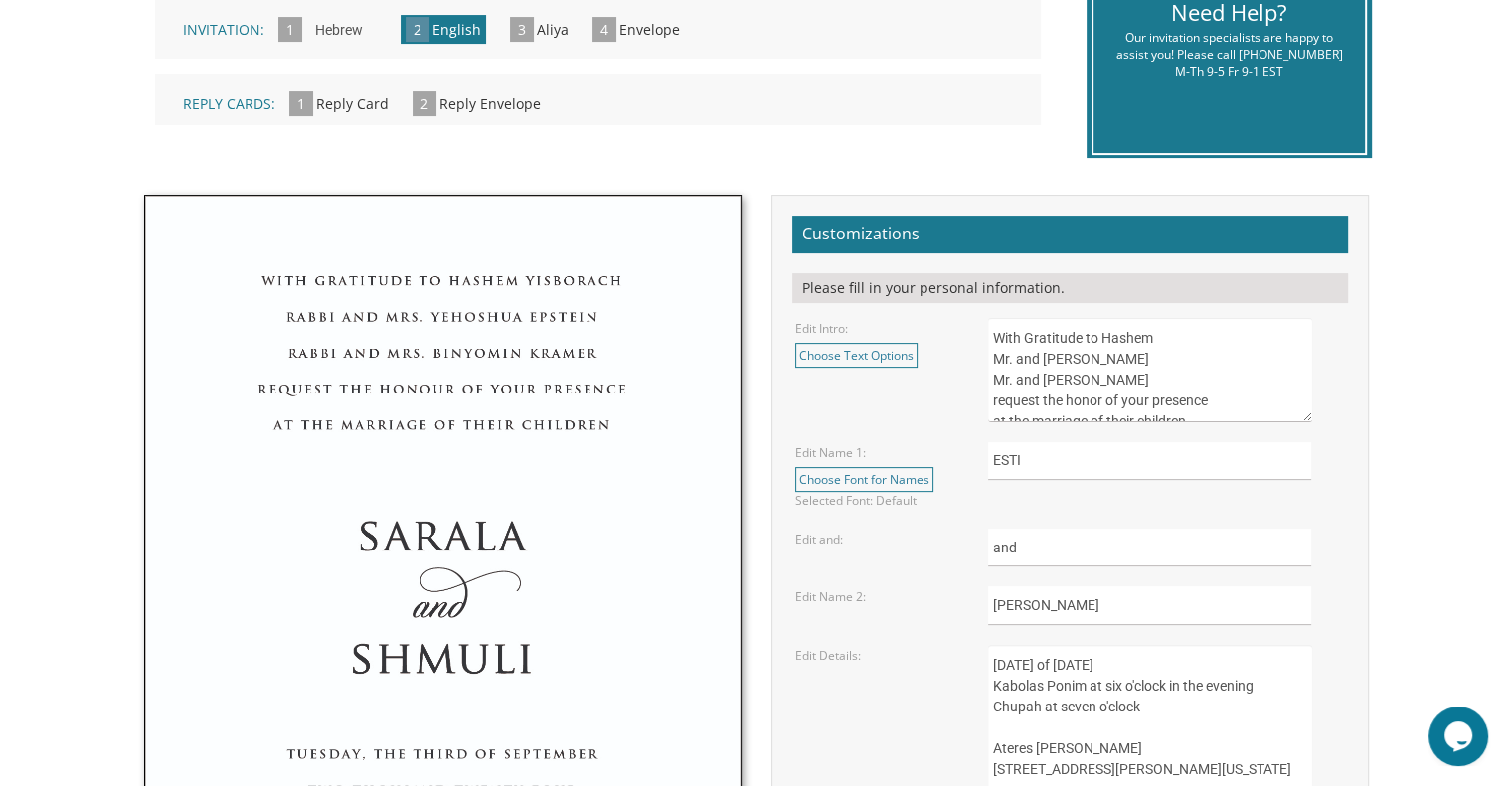 scroll, scrollTop: 20, scrollLeft: 0, axis: vertical 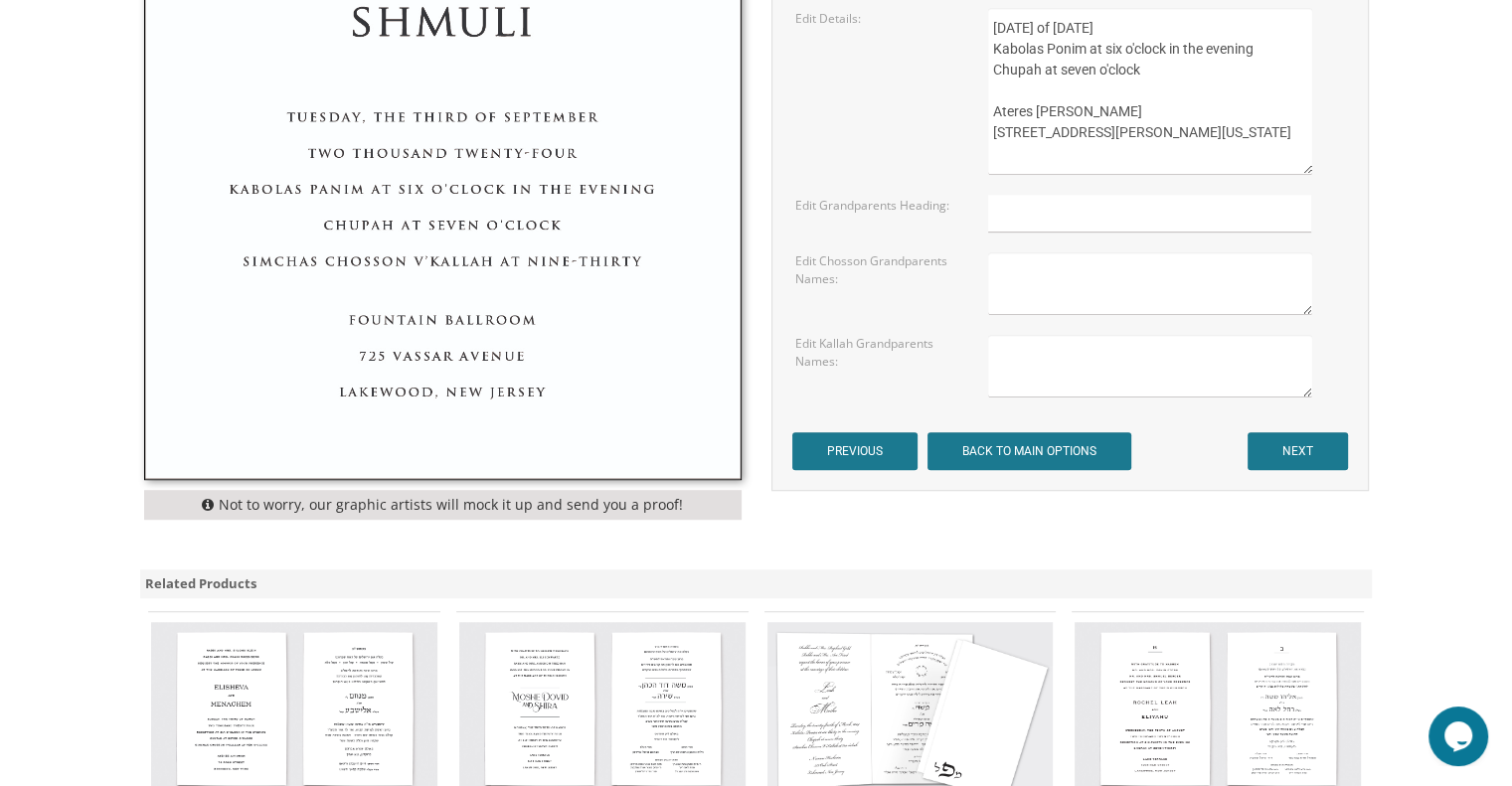 type on "With Gratitude to Hashem
Mr. and Mrs. Tzvi Perlman
Mr. and Mrs. Binyamin Jacobi
request the honor of your presence
at the marriage of their children" 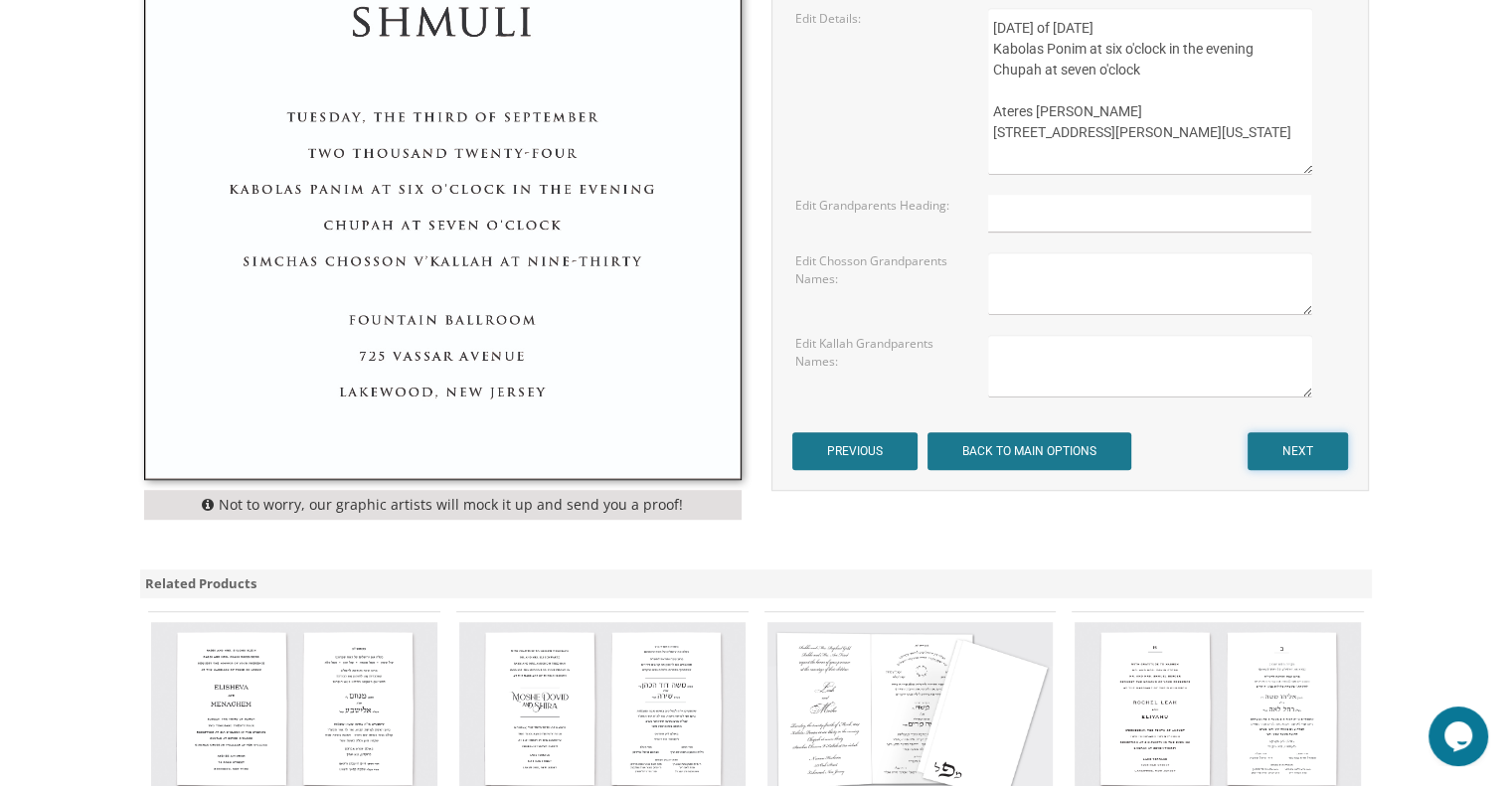 click on "NEXT" at bounding box center [1297, 451] 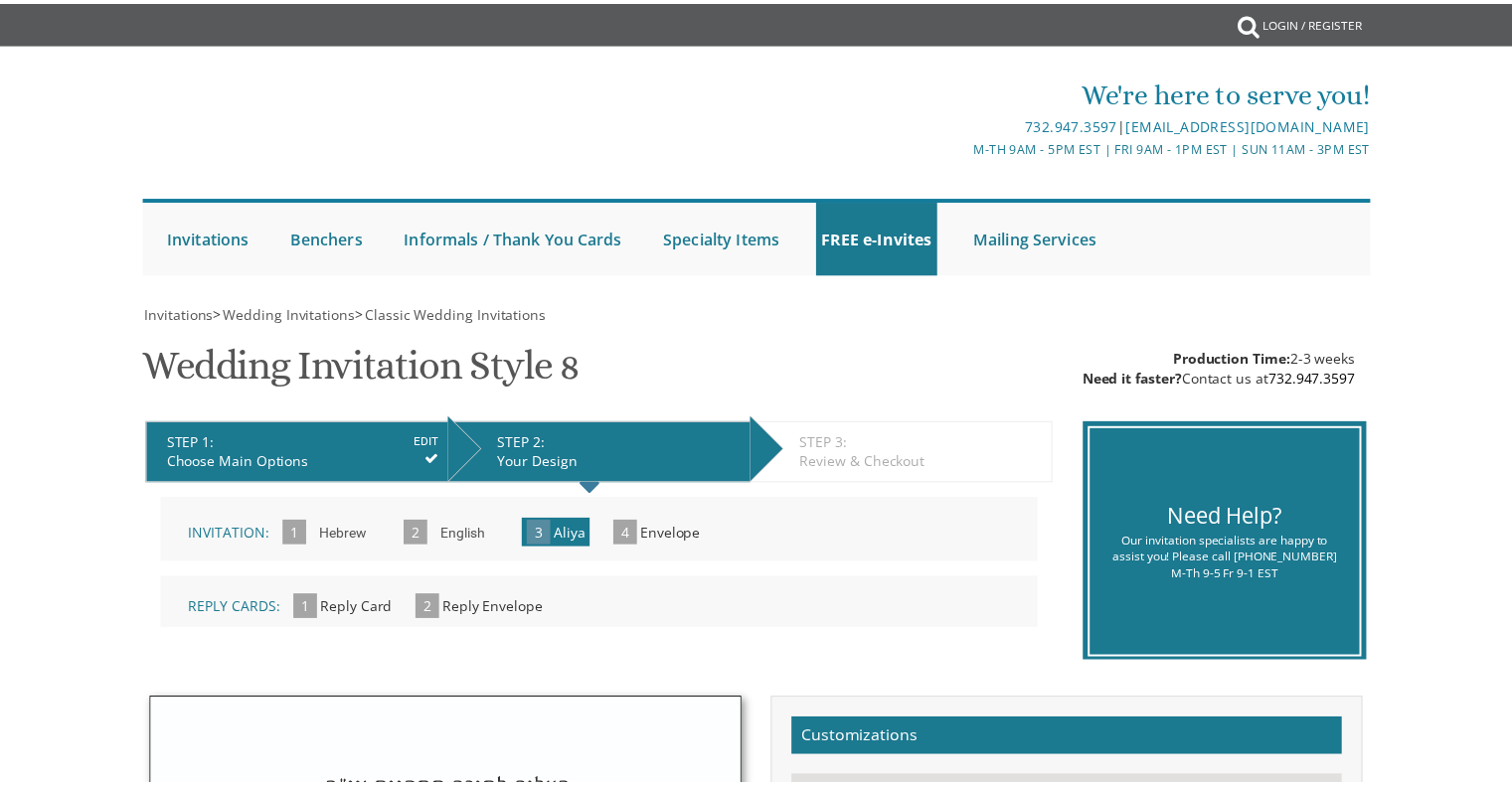 scroll, scrollTop: 0, scrollLeft: 0, axis: both 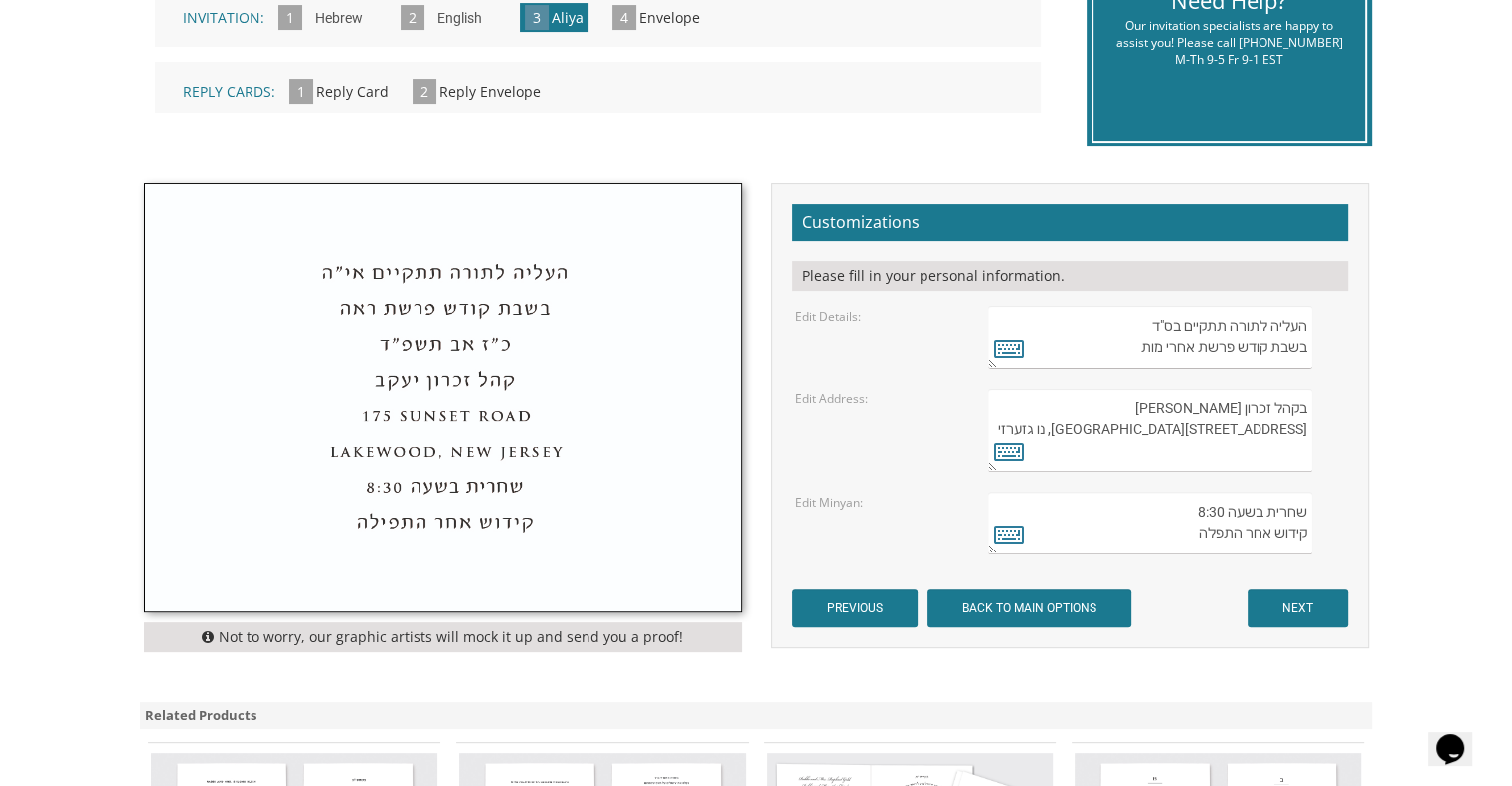 click on "העליה לתורה תתקיים בס"ד
בשבת קודש פרשת אחרי מות" at bounding box center [1149, 337] 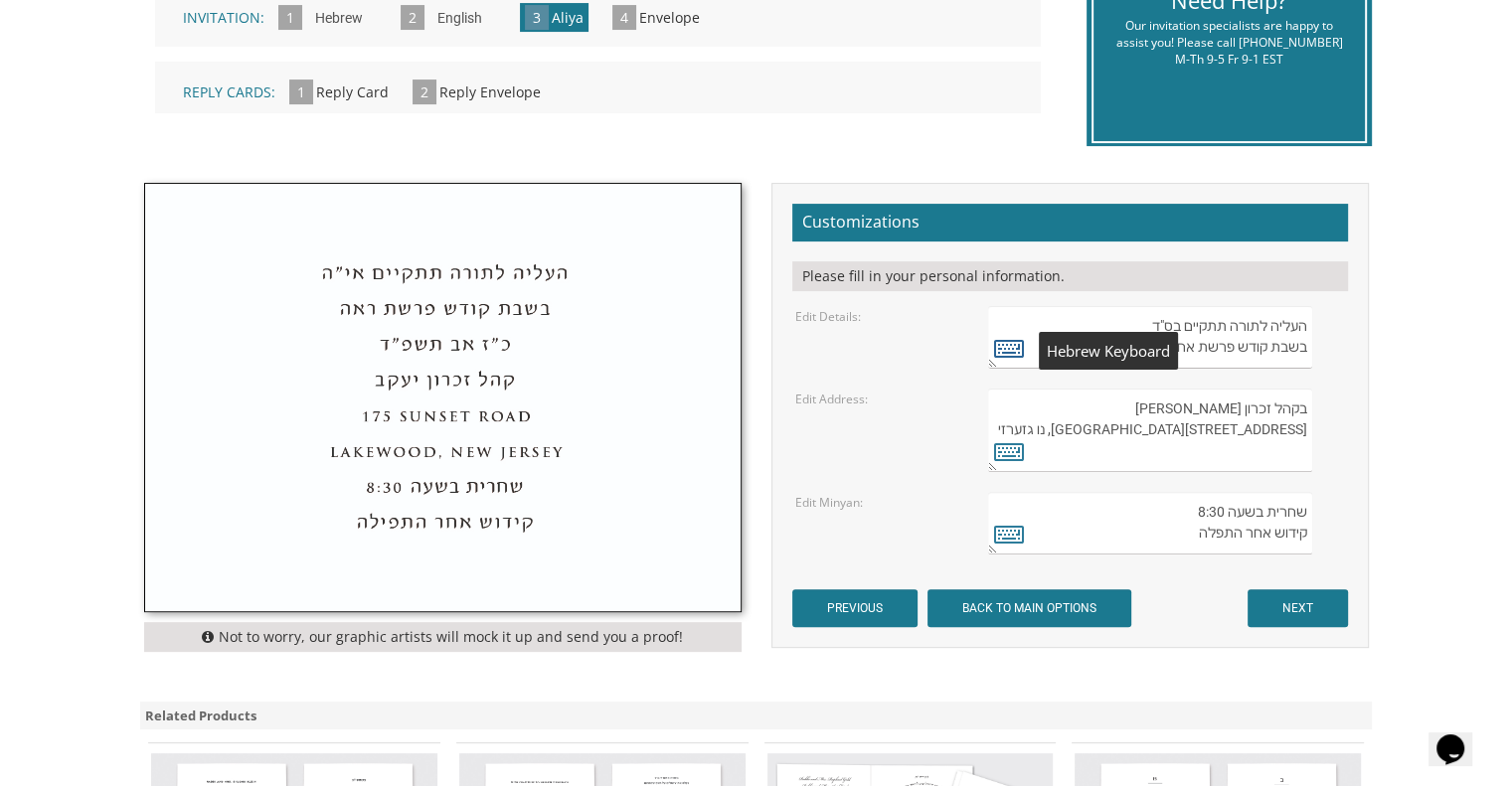 click at bounding box center [1009, 348] 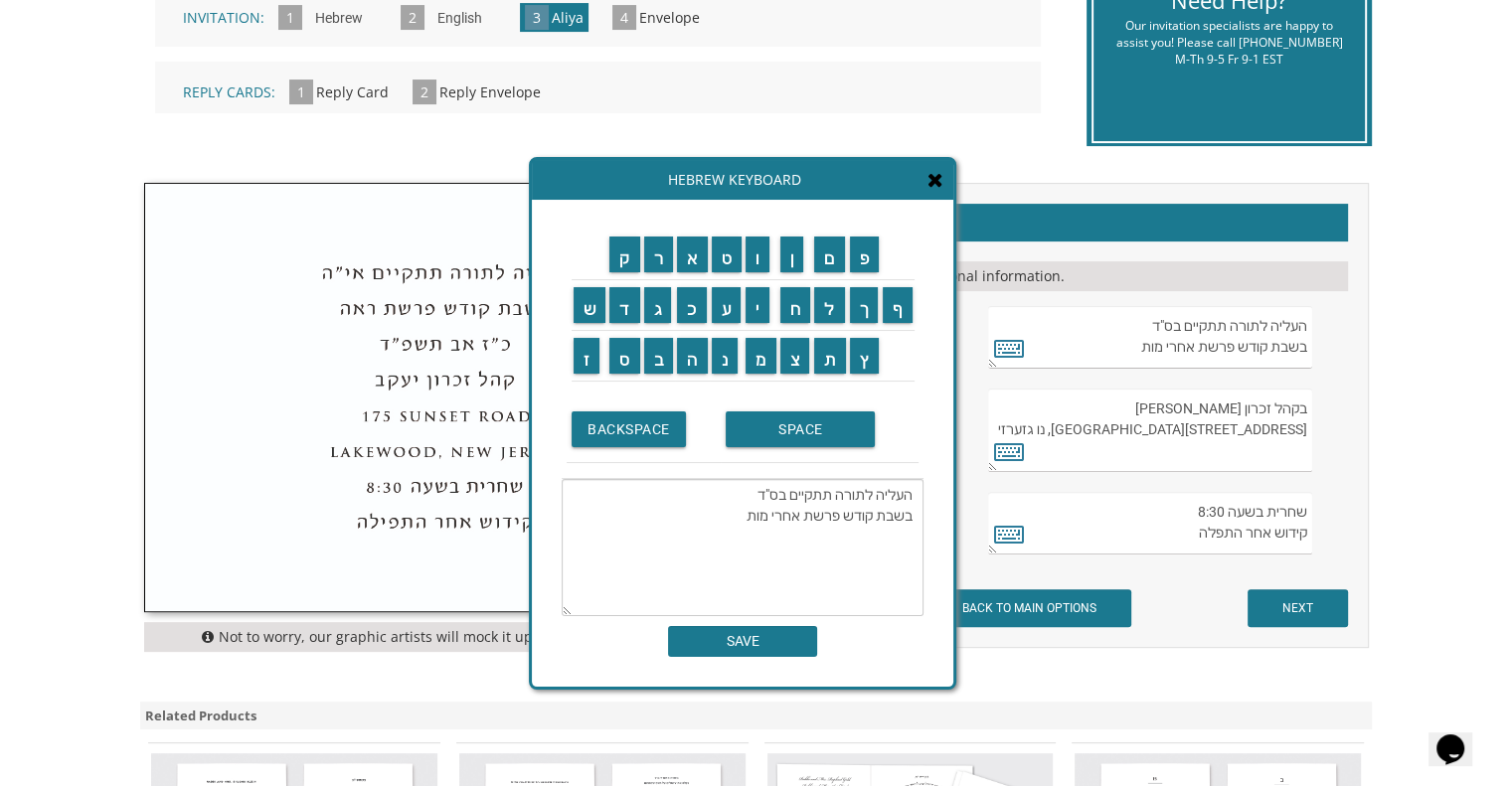 click on "העליה לתורה תתקיים בס"ד
בשבת קודש פרשת אחרי מות" at bounding box center [743, 548] 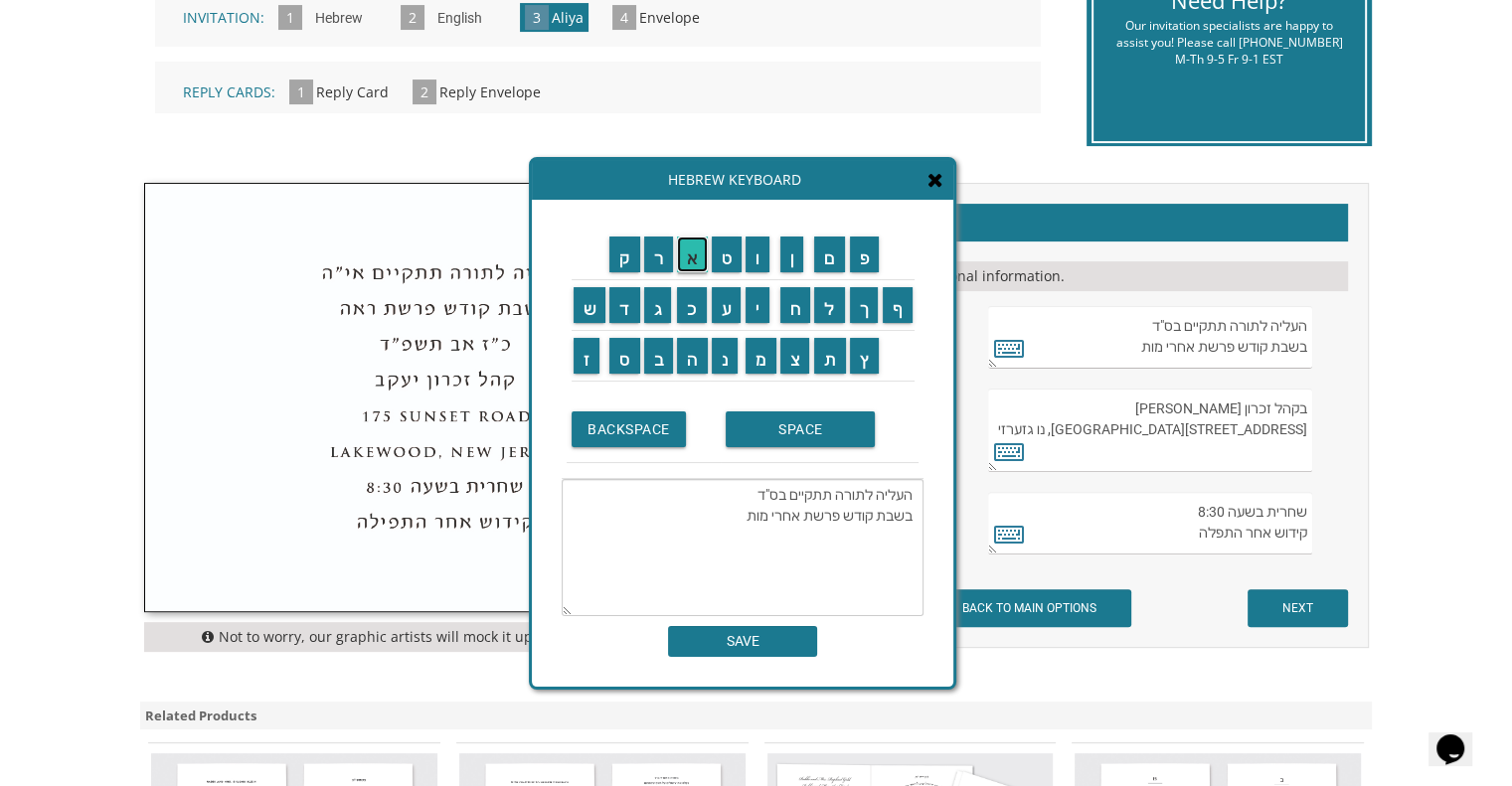 click on "א" at bounding box center (692, 254) 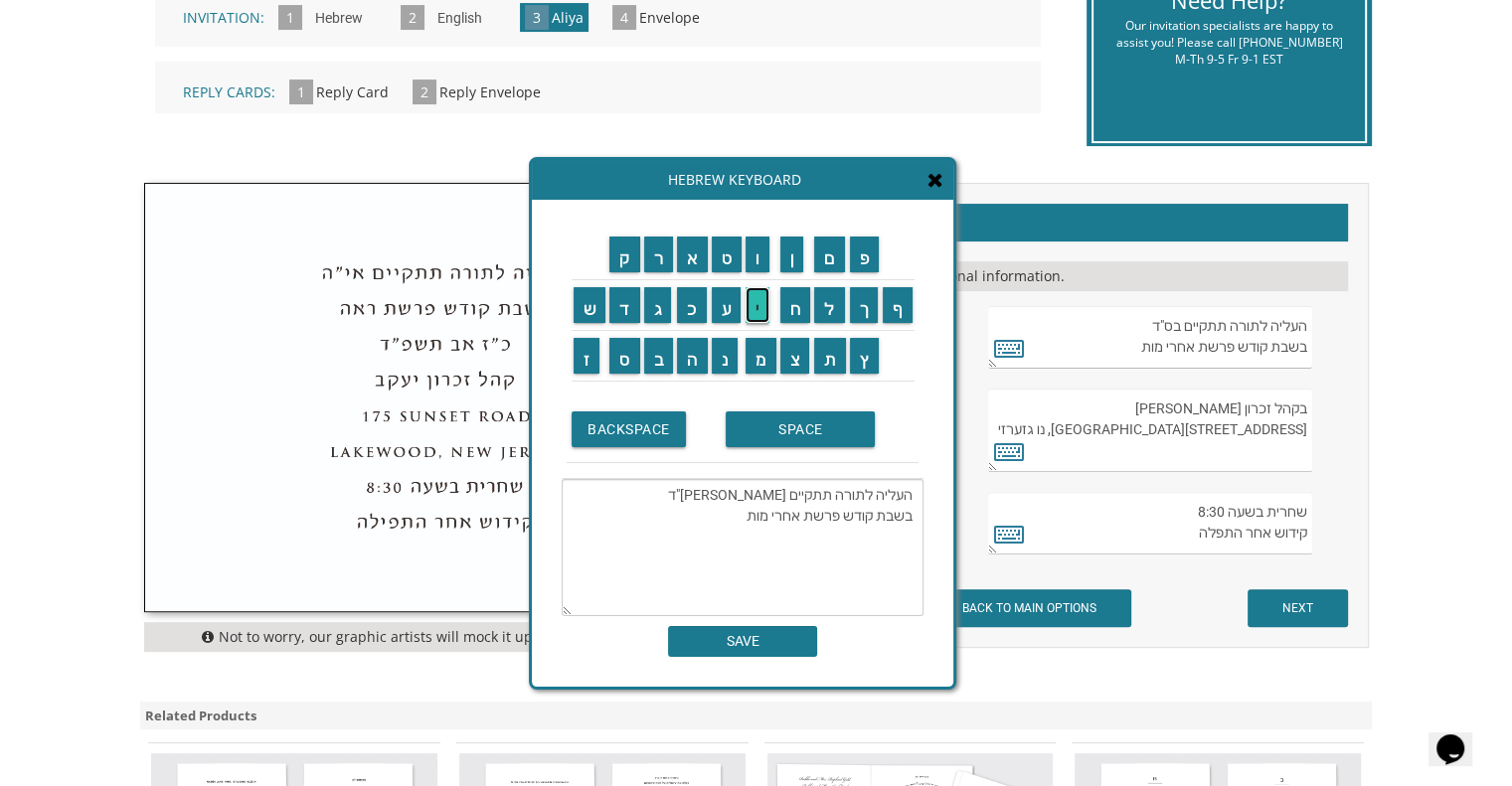 click on "י" at bounding box center (757, 305) 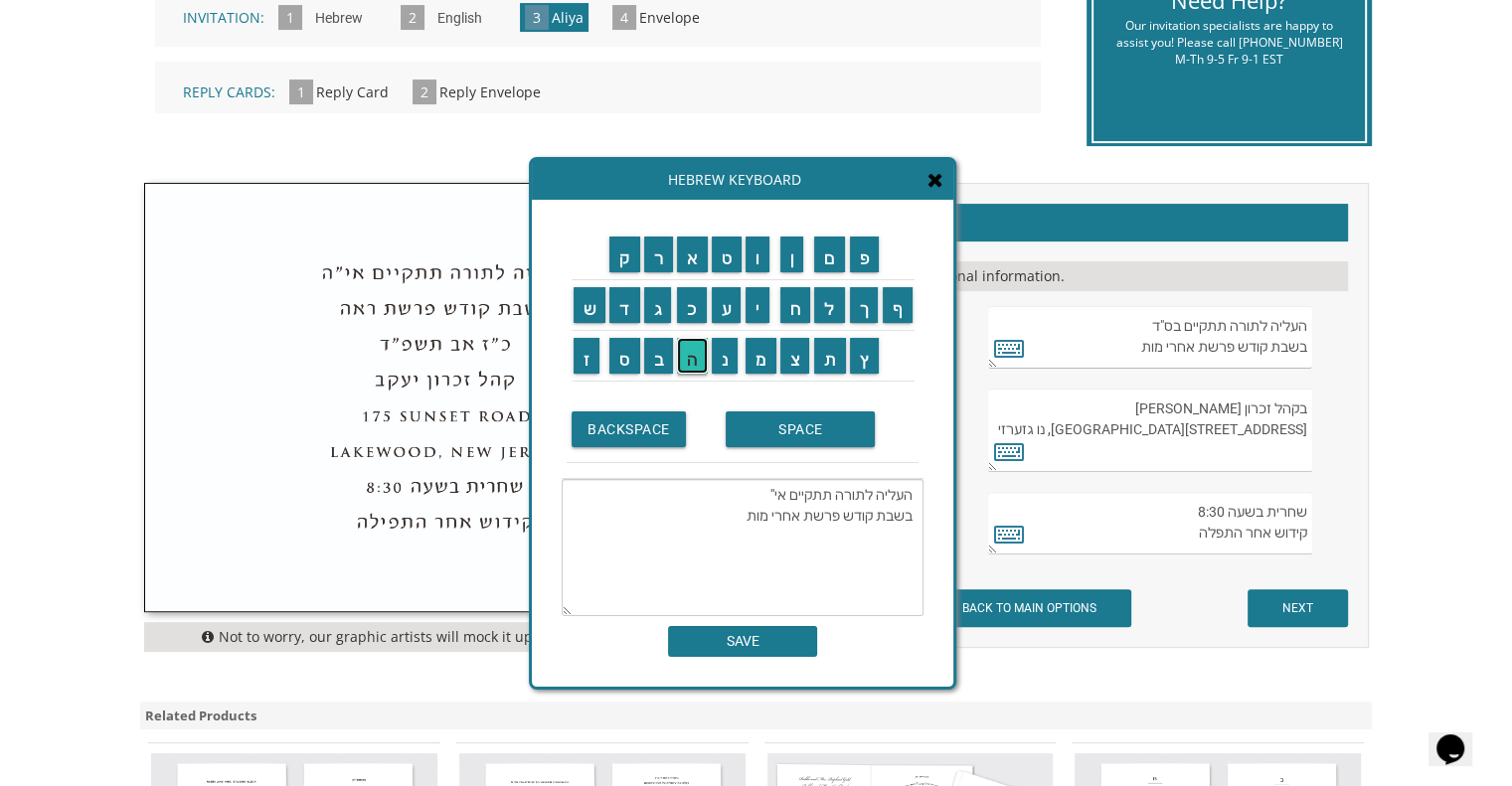 click on "ה" at bounding box center (692, 356) 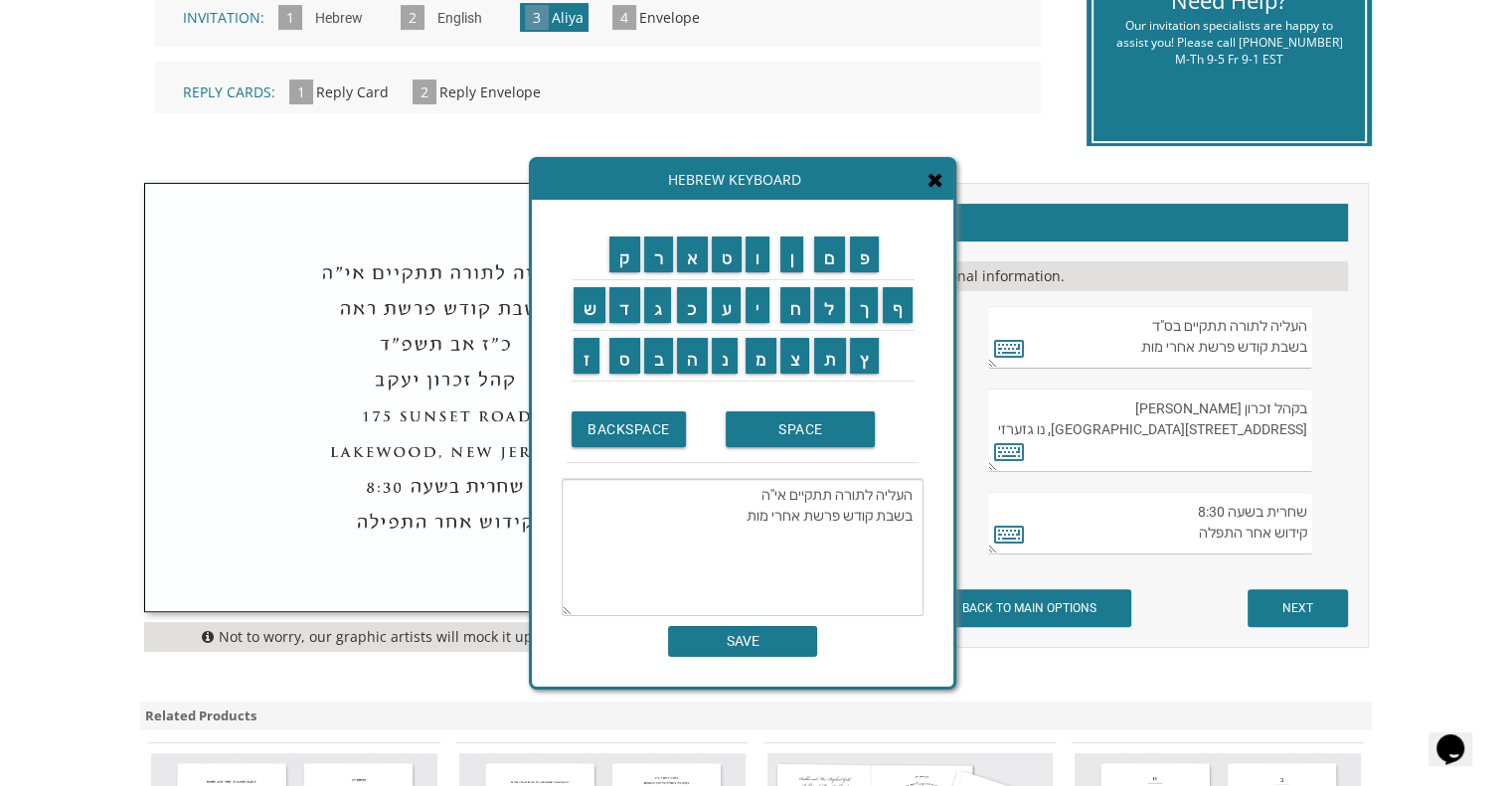 click on "העליה לתורה תתקיים אי''ה
בשבת קודש פרשת אחרי מות" at bounding box center (743, 548) 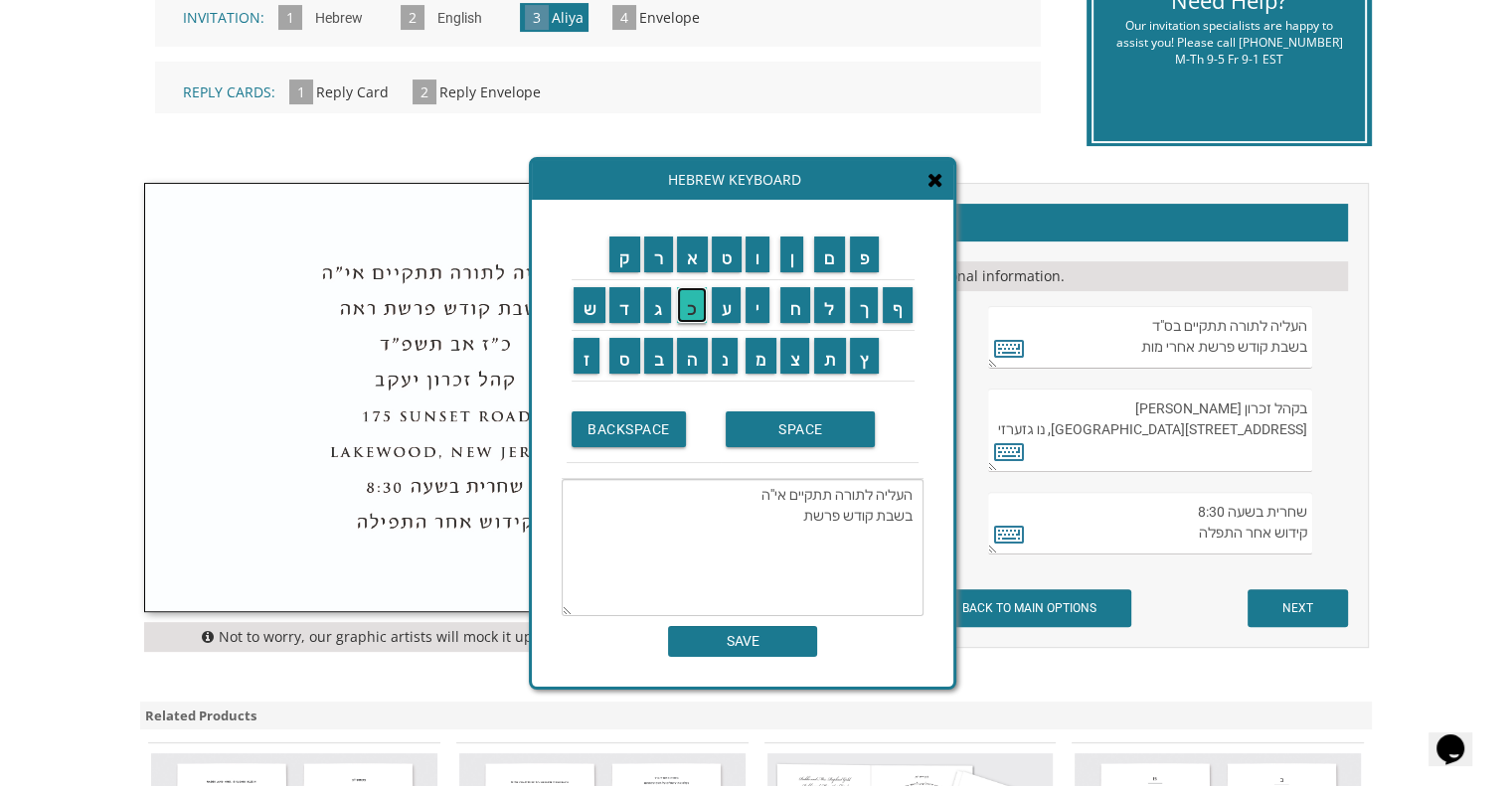 click on "כ" at bounding box center [692, 305] 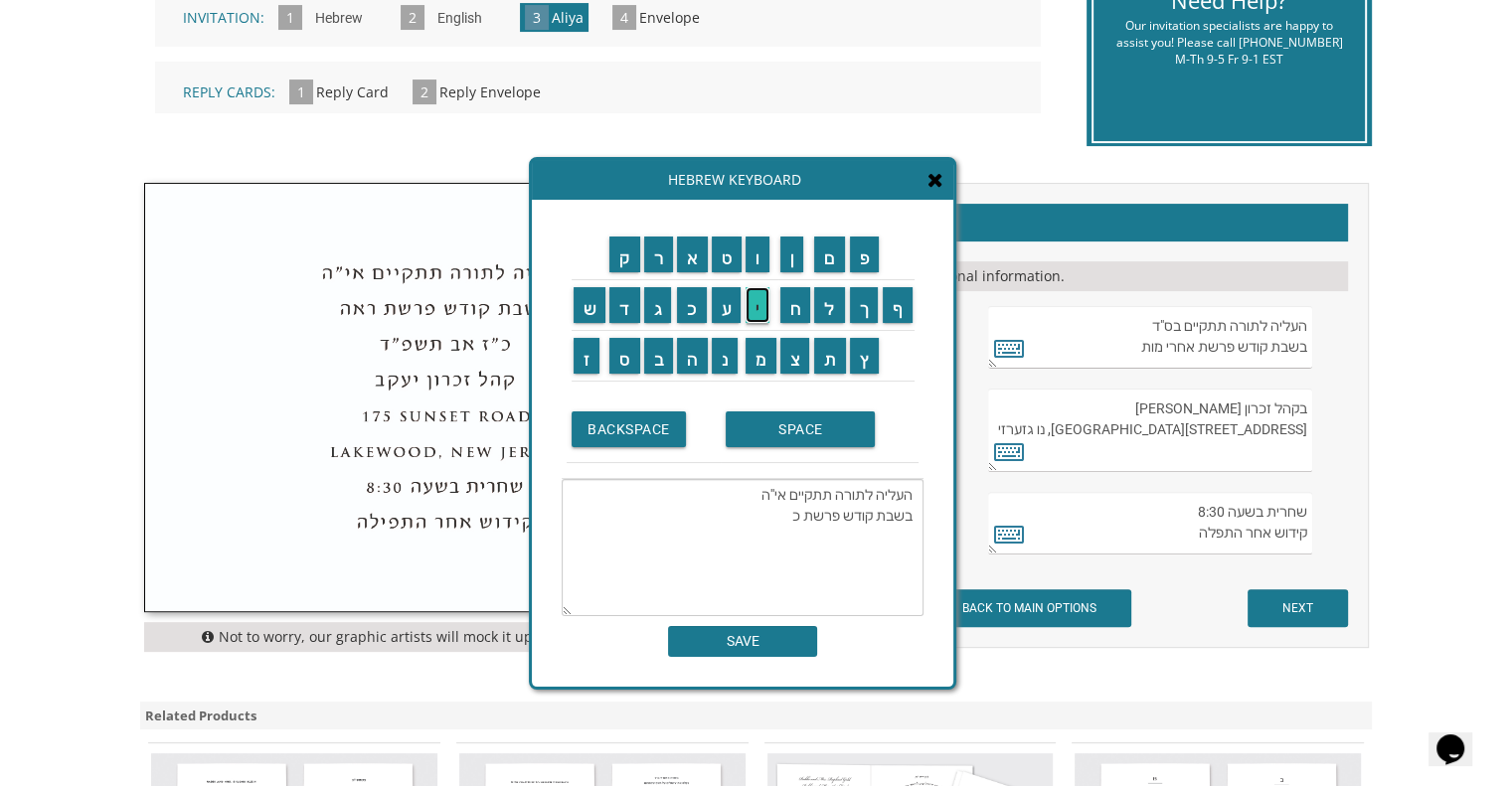 click on "י" at bounding box center [757, 305] 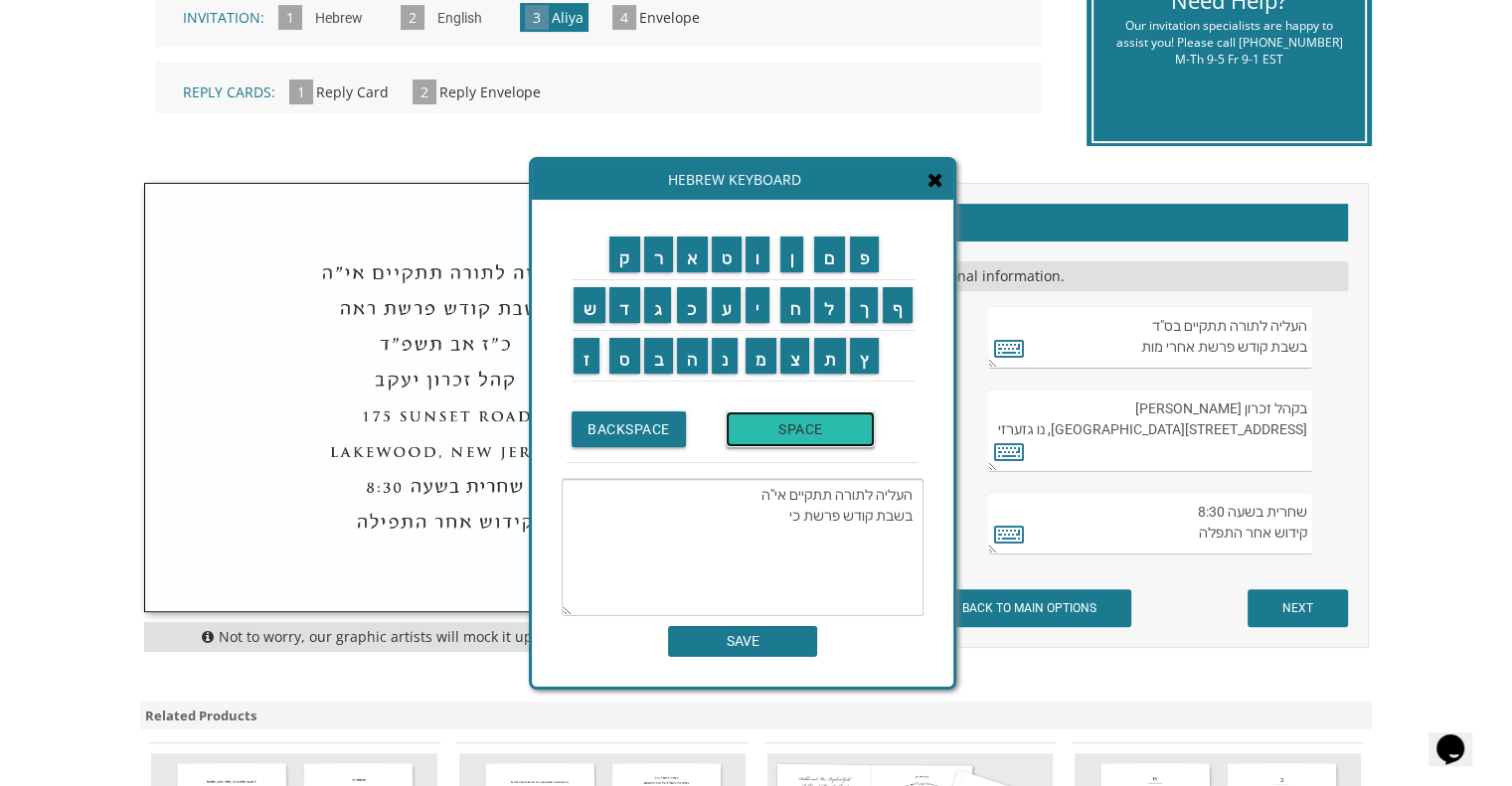 click on "SPACE" at bounding box center [800, 429] 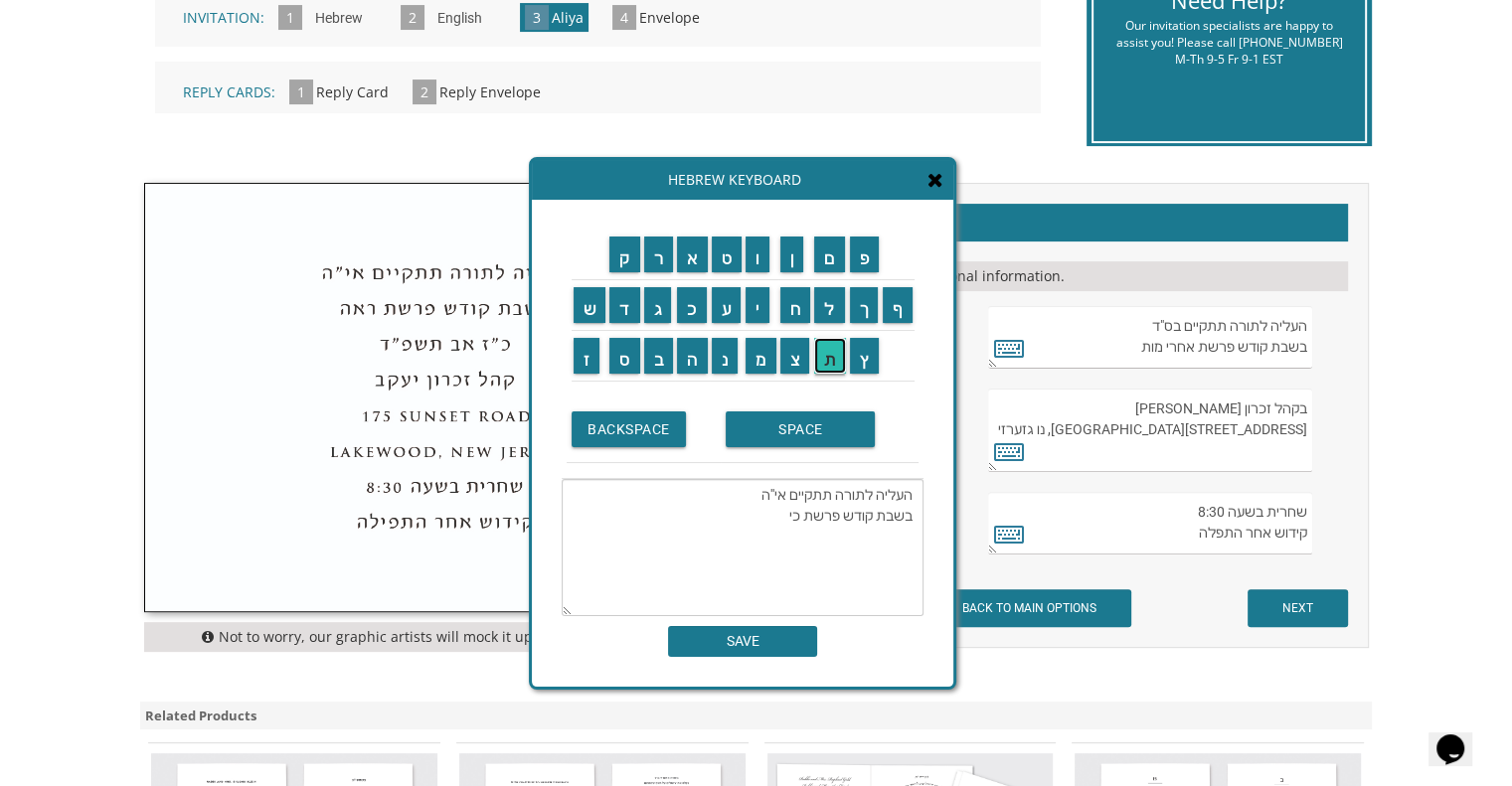 click on "ת" at bounding box center (830, 356) 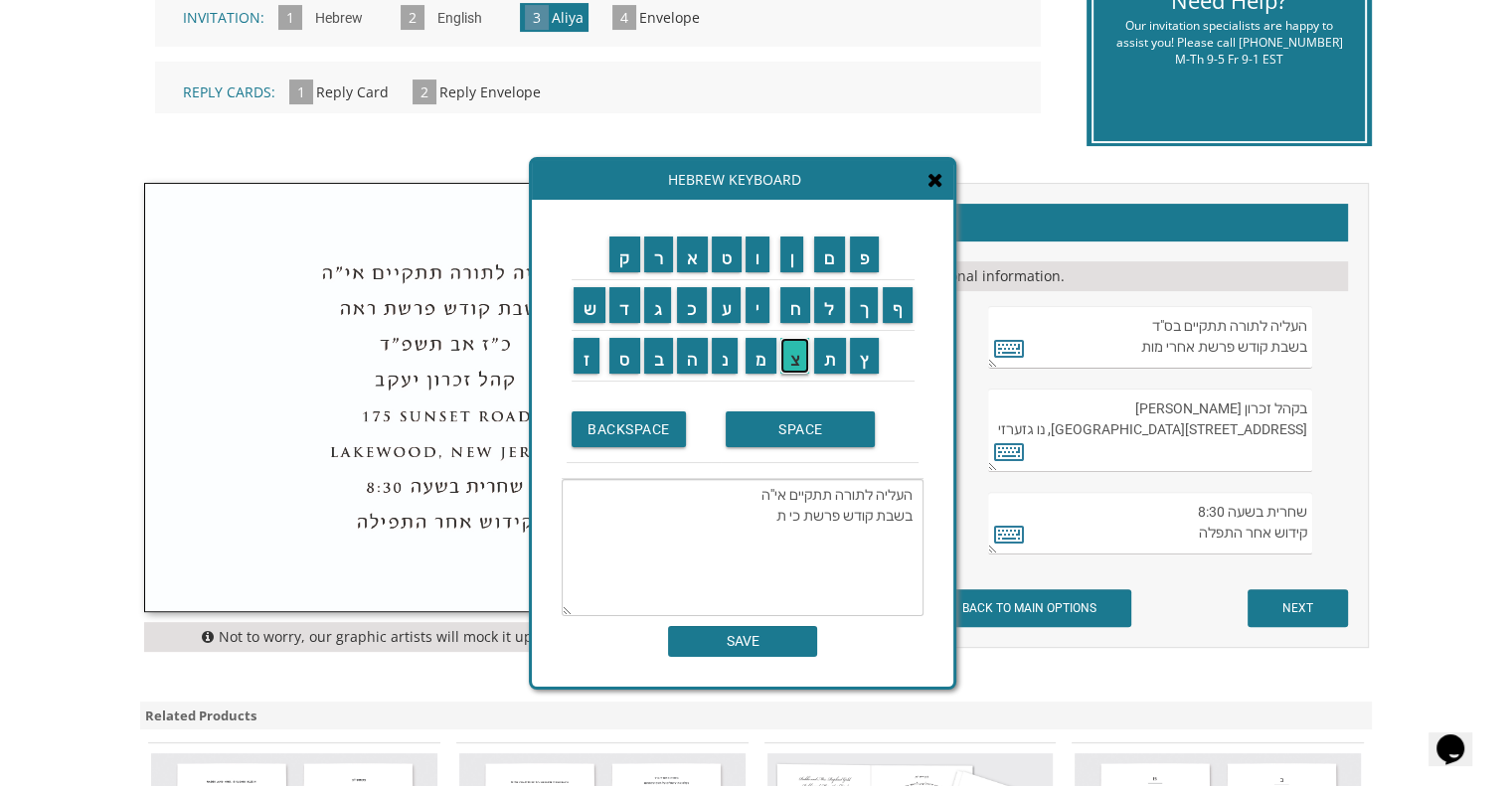 click on "צ" at bounding box center [795, 356] 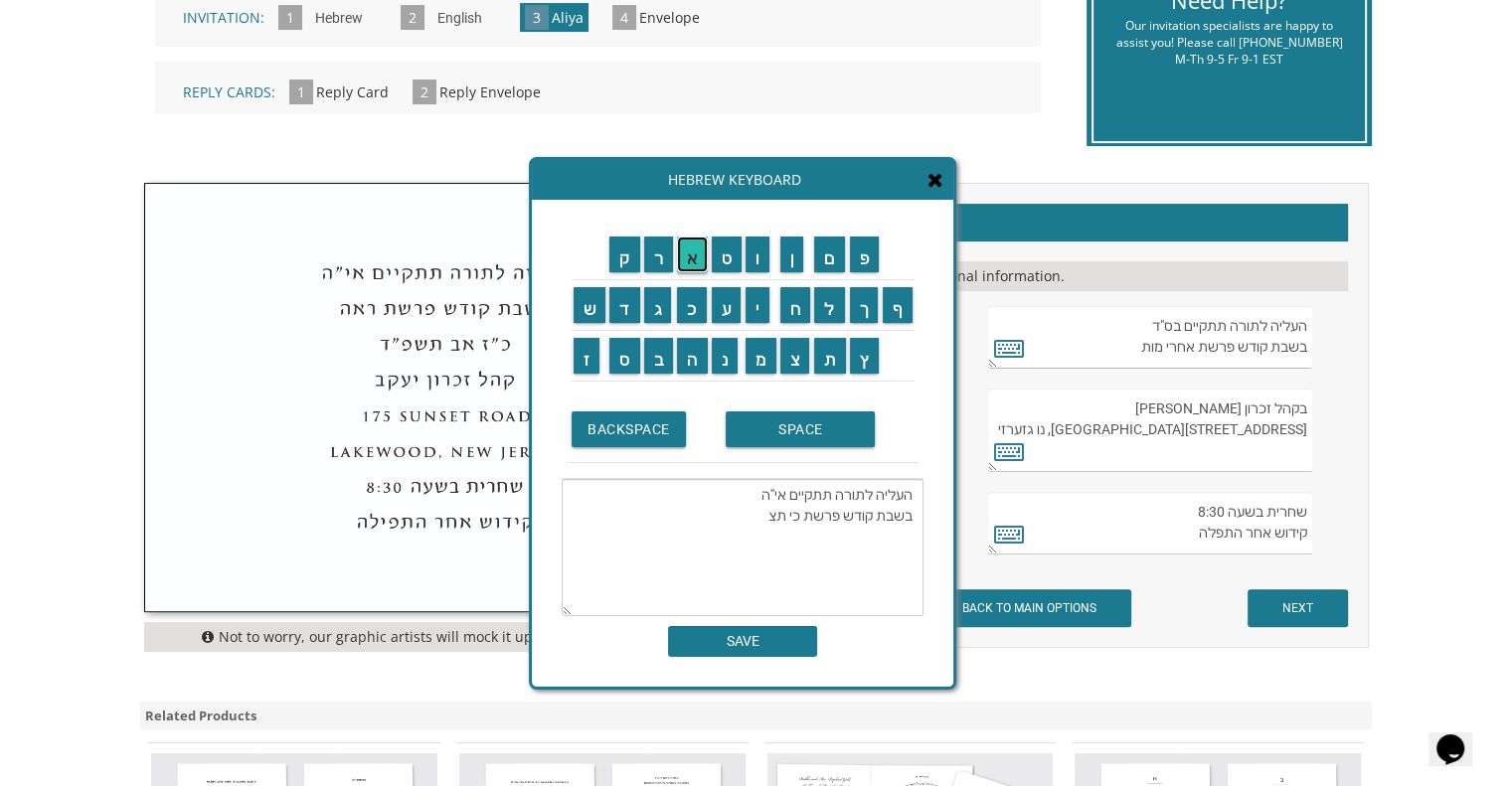 click on "א" at bounding box center (692, 254) 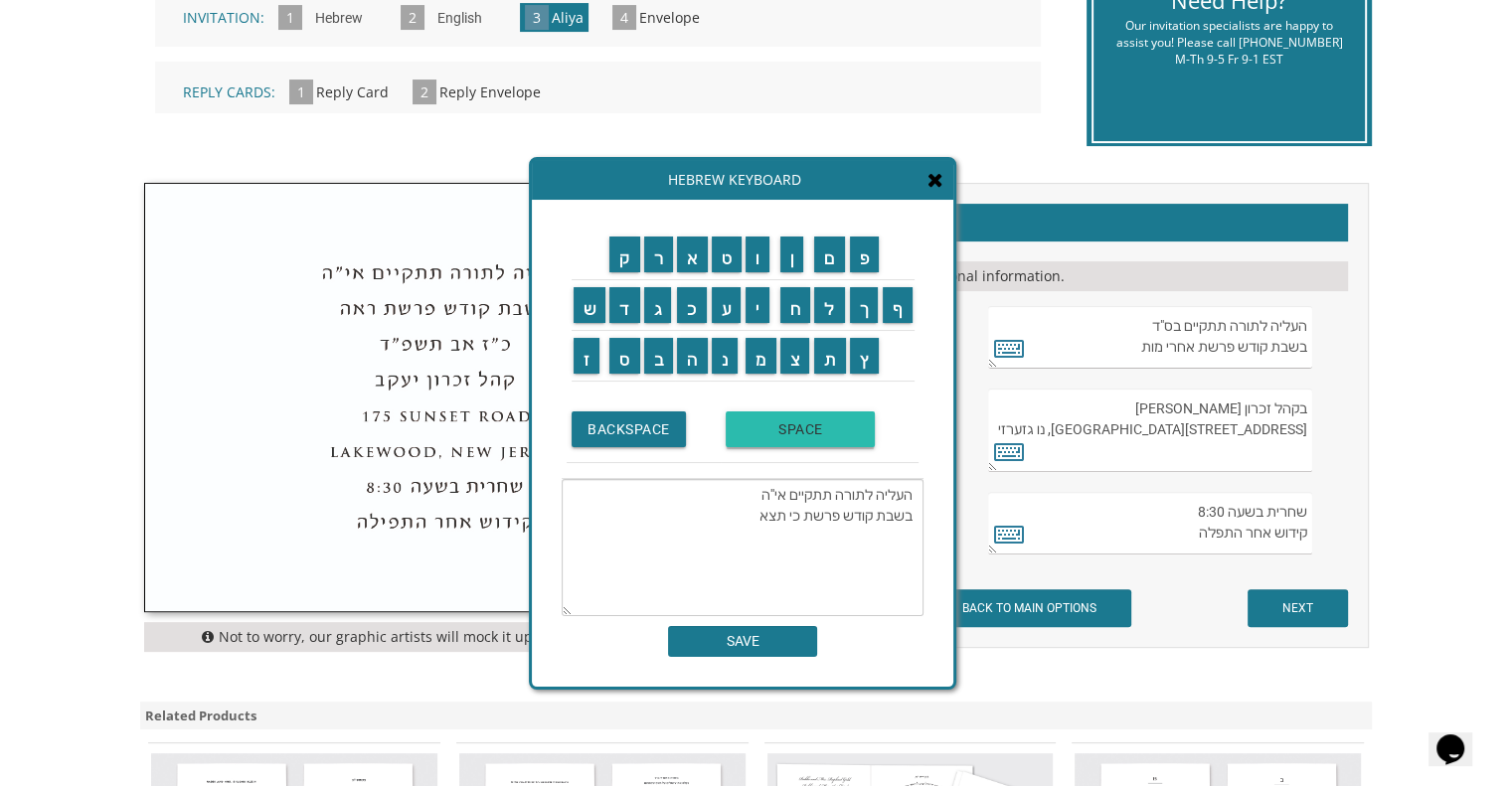 type on "העליה לתורה תתקיים אי''ה
בשבת קודש פרשת כי תצא" 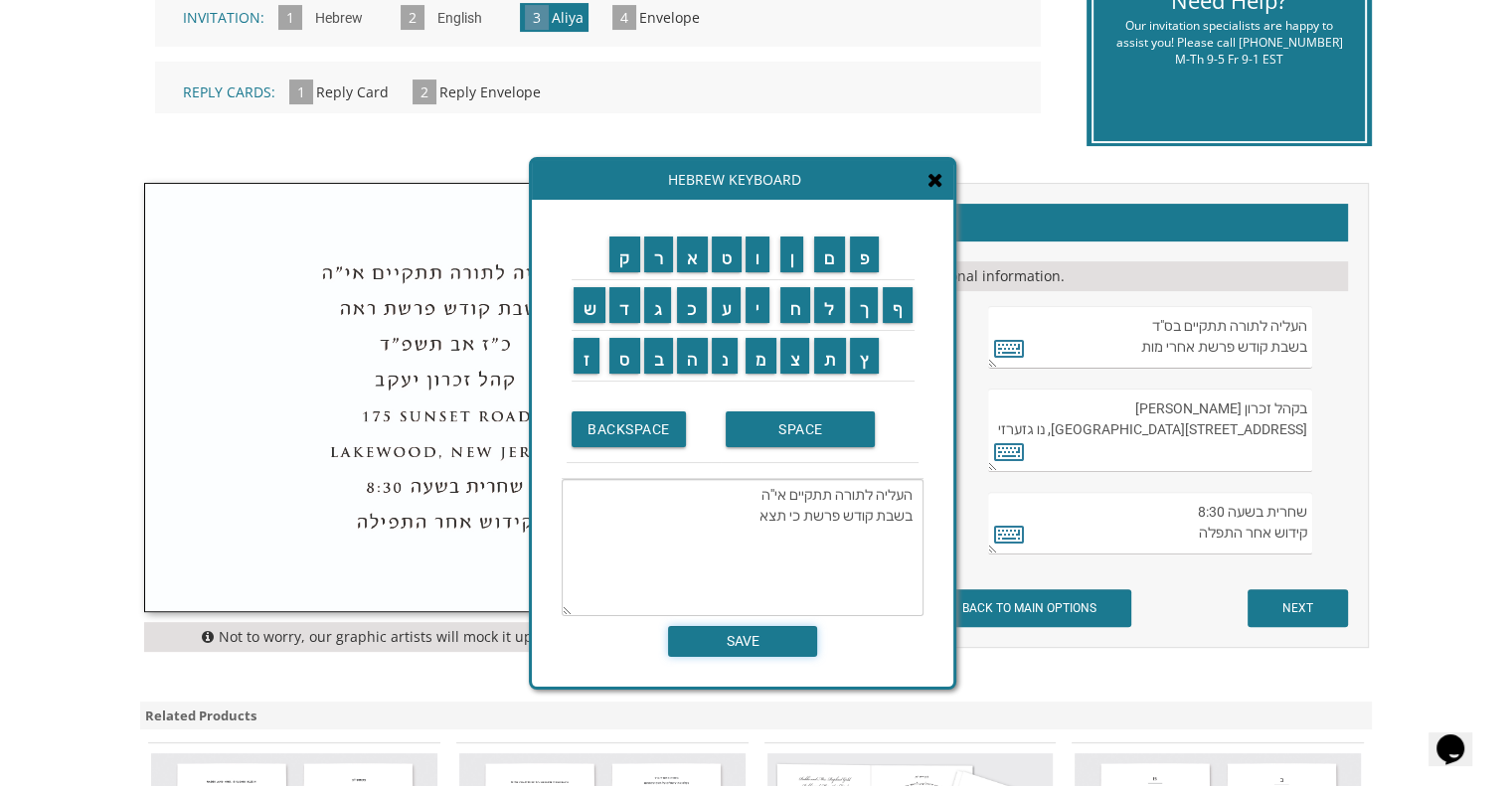click on "SAVE" at bounding box center (743, 641) 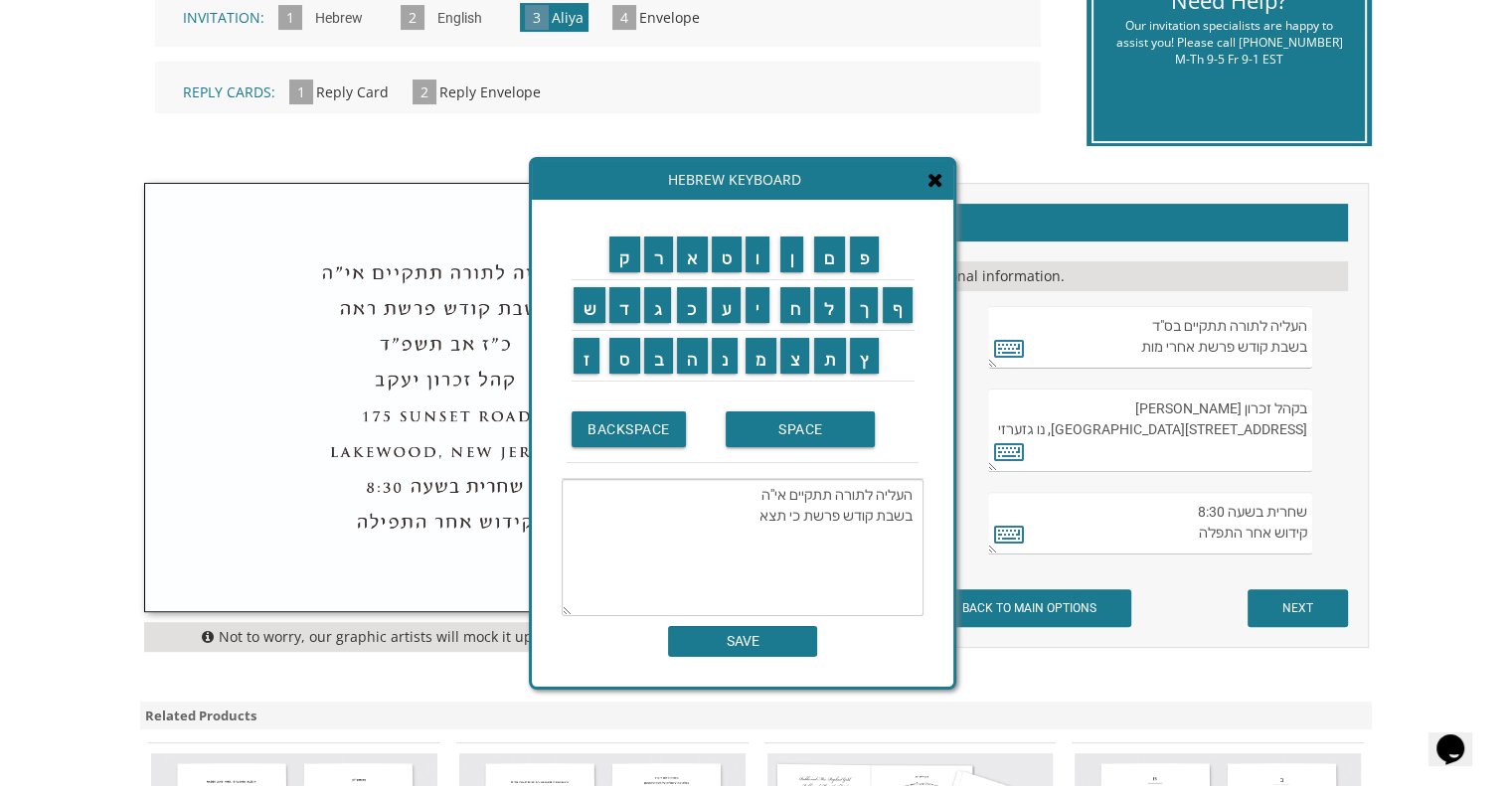 type on "העליה לתורה תתקיים אי''ה
בשבת קודש פרשת כי תצא" 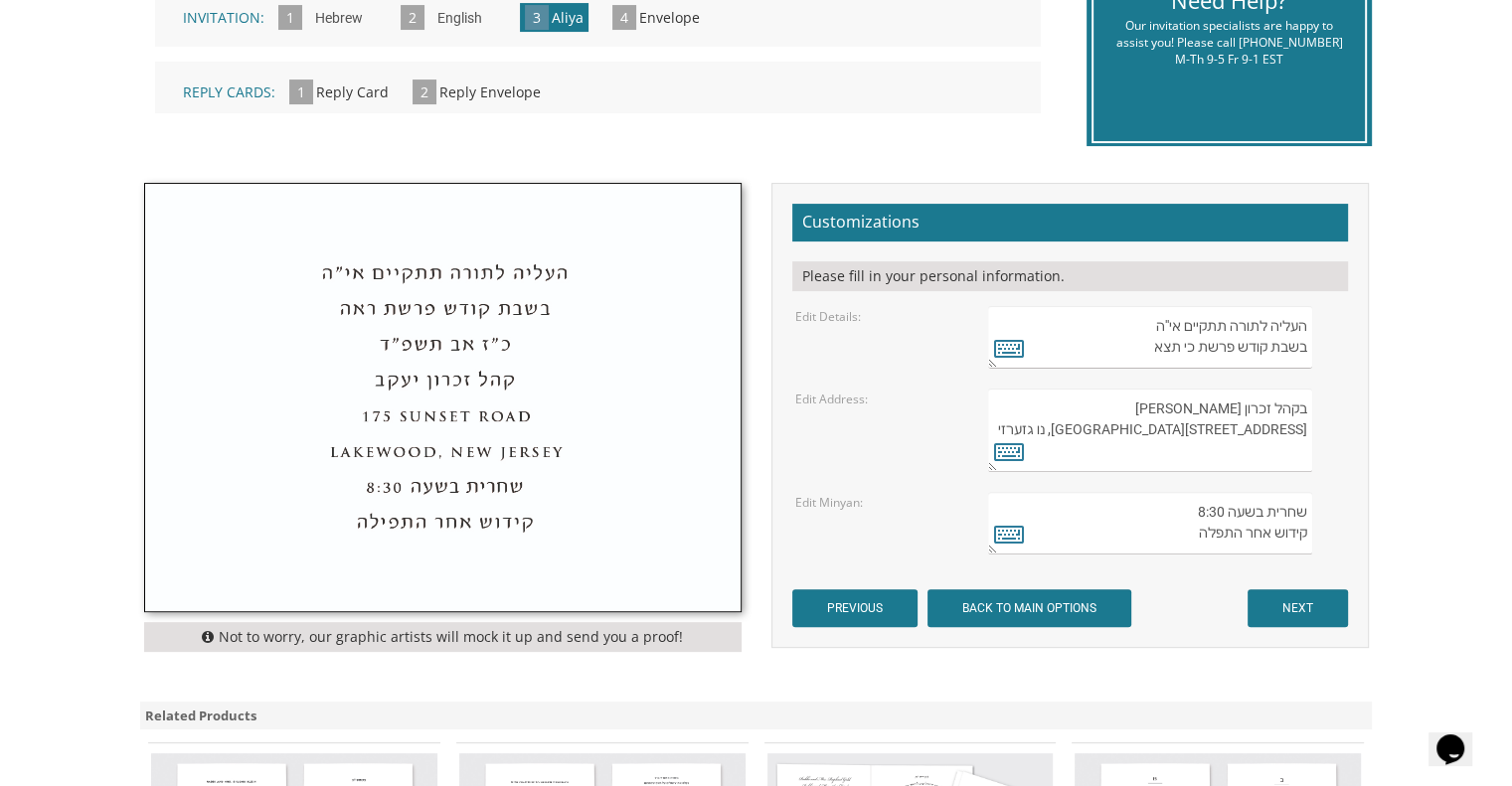 drag, startPoint x: 1307, startPoint y: 404, endPoint x: 1185, endPoint y: 402, distance: 122.01639 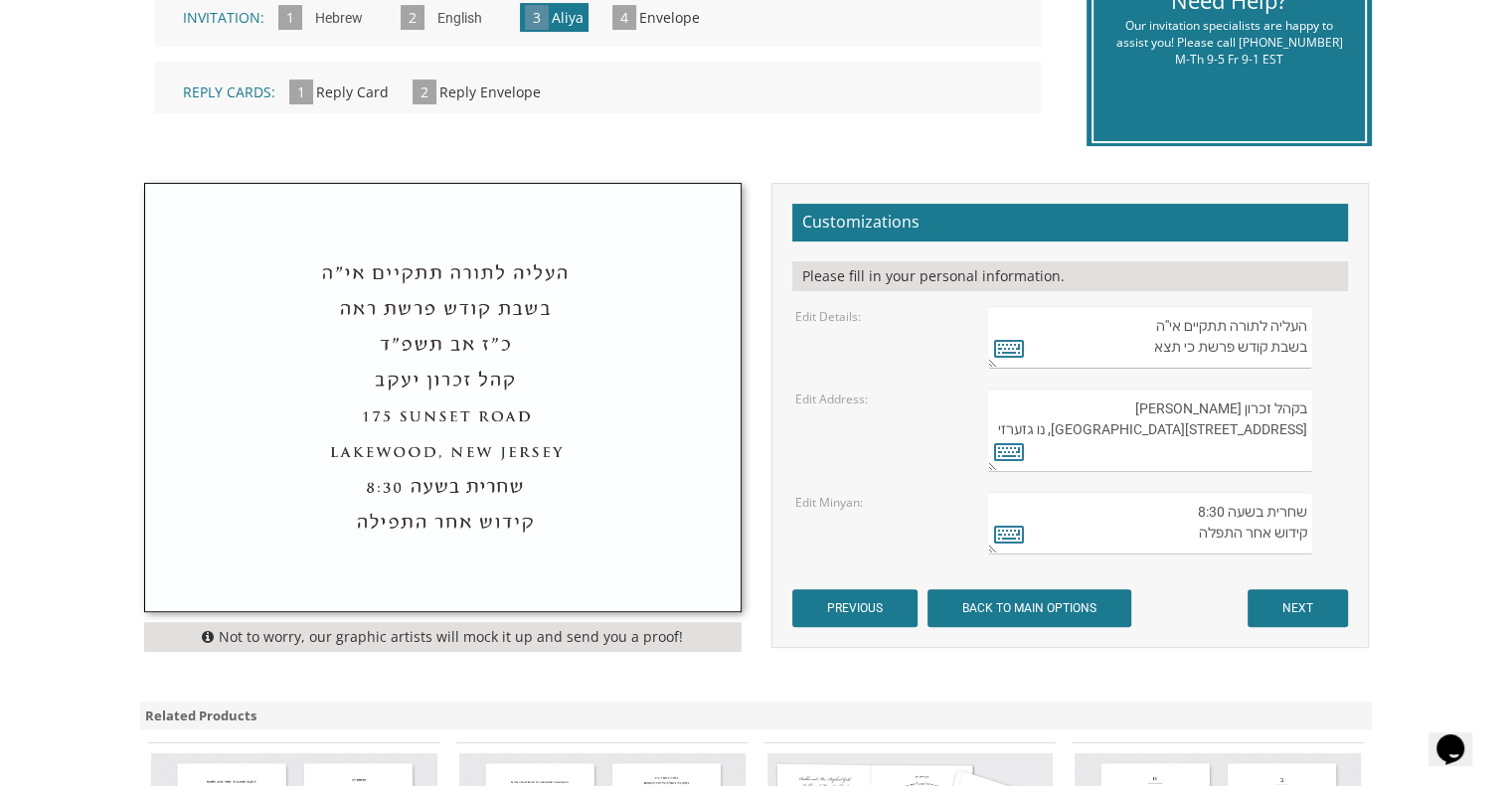 click on "בקהל זכרון [PERSON_NAME]
[STREET_ADDRESS][GEOGRAPHIC_DATA], נו גזערזי" at bounding box center (1149, 430) 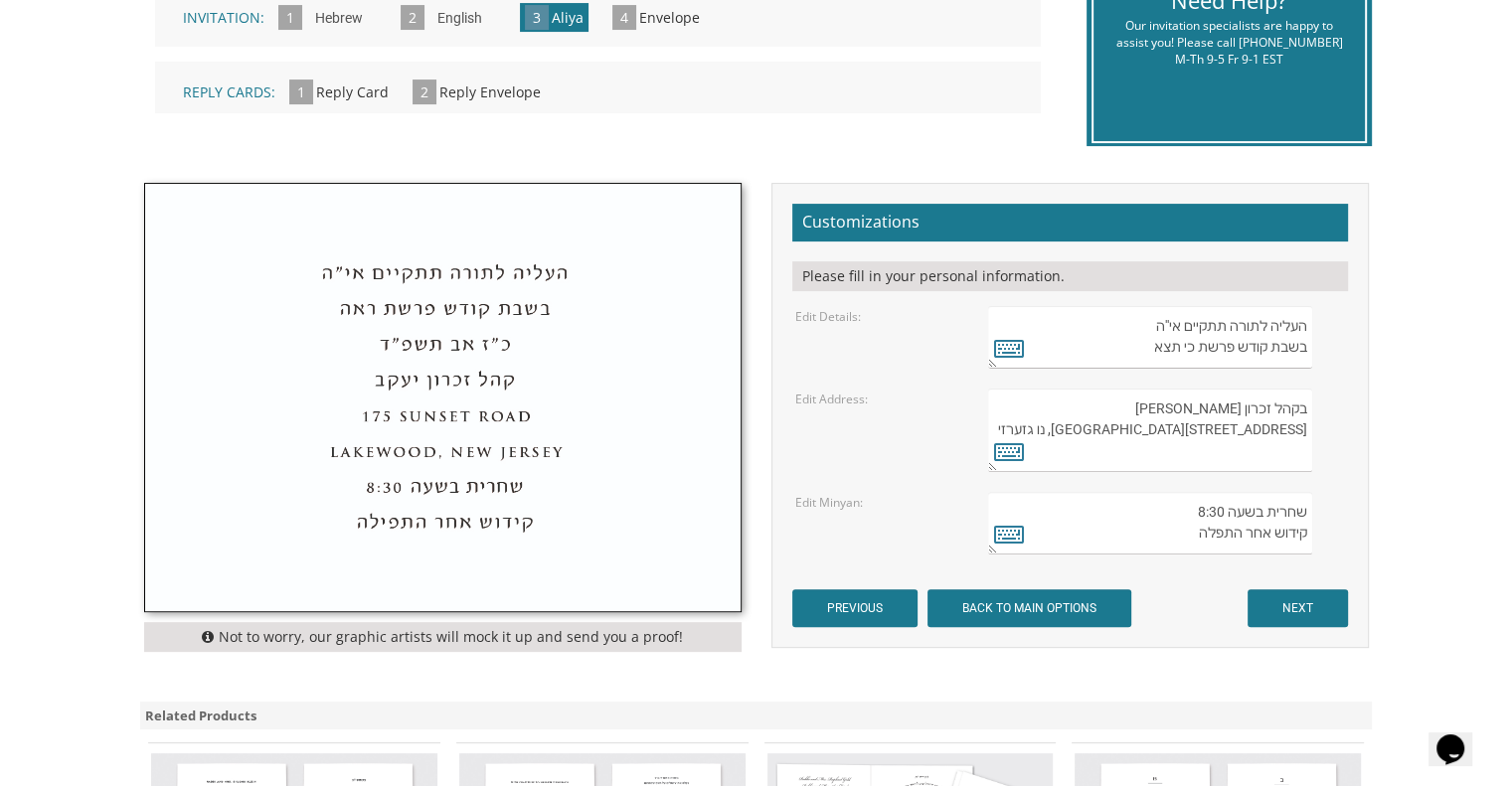 drag, startPoint x: 1303, startPoint y: 423, endPoint x: 1271, endPoint y: 427, distance: 32.24903 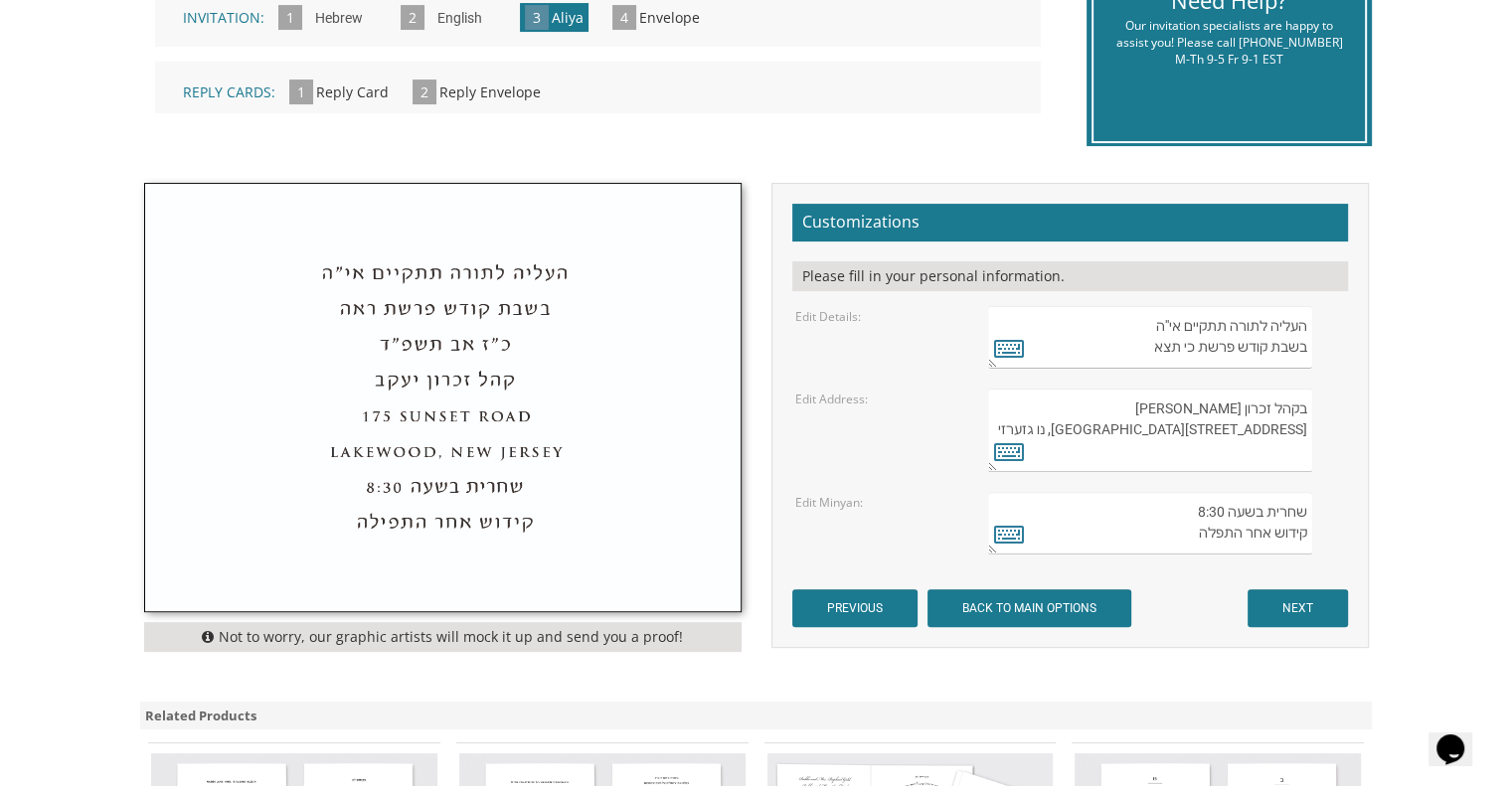 click on "בקהל זכרון [PERSON_NAME]
[STREET_ADDRESS][GEOGRAPHIC_DATA], נו גזערזי" at bounding box center (1149, 430) 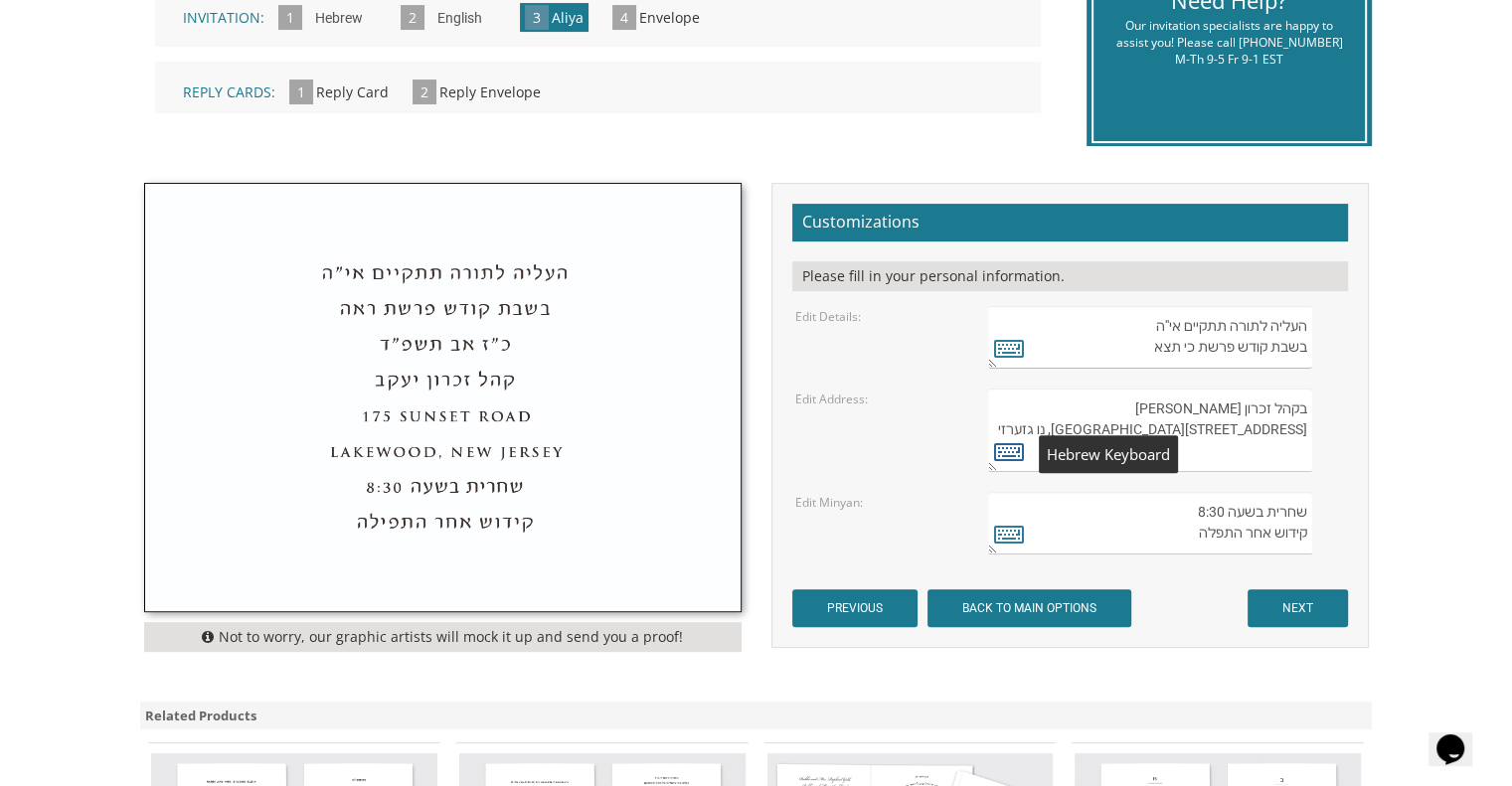 type on "בקהל זכרון [PERSON_NAME]
[STREET_ADDRESS][GEOGRAPHIC_DATA], נו גזערזי" 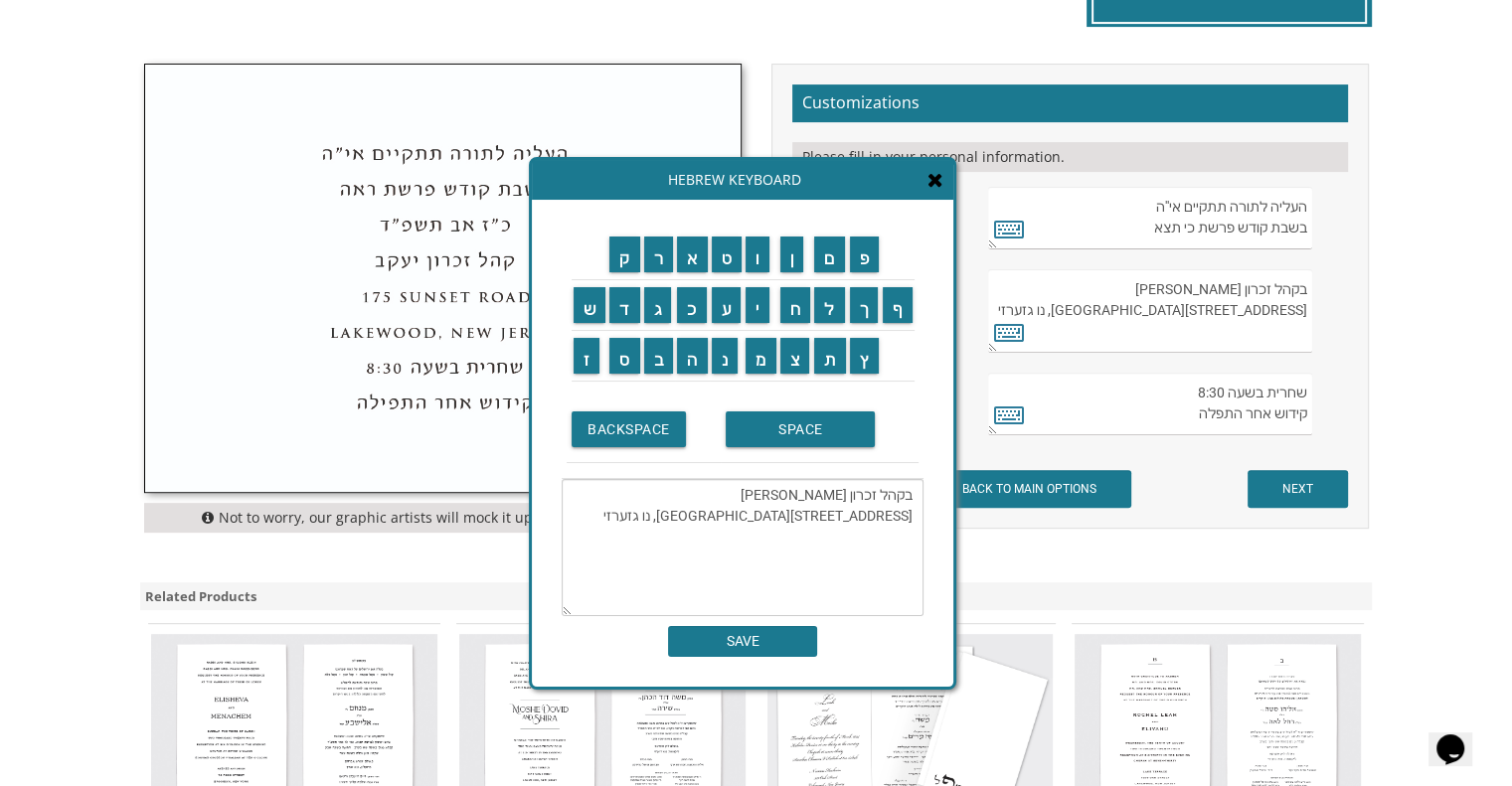 scroll, scrollTop: 636, scrollLeft: 0, axis: vertical 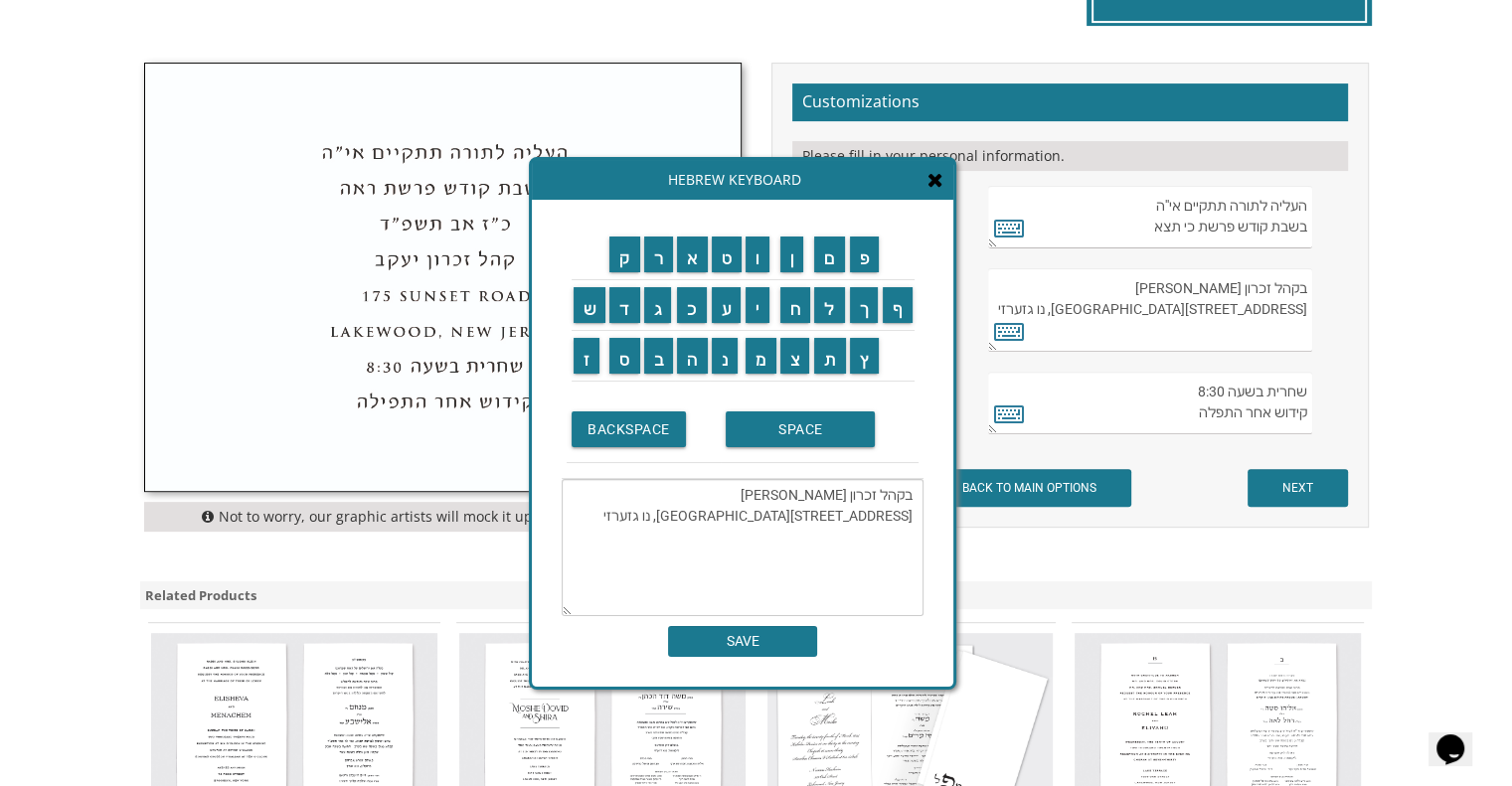 click on "ק
ר
א
ט
ו
ן
ם
פ
ש
ד ג כ ע י ח ל" at bounding box center (743, 443) 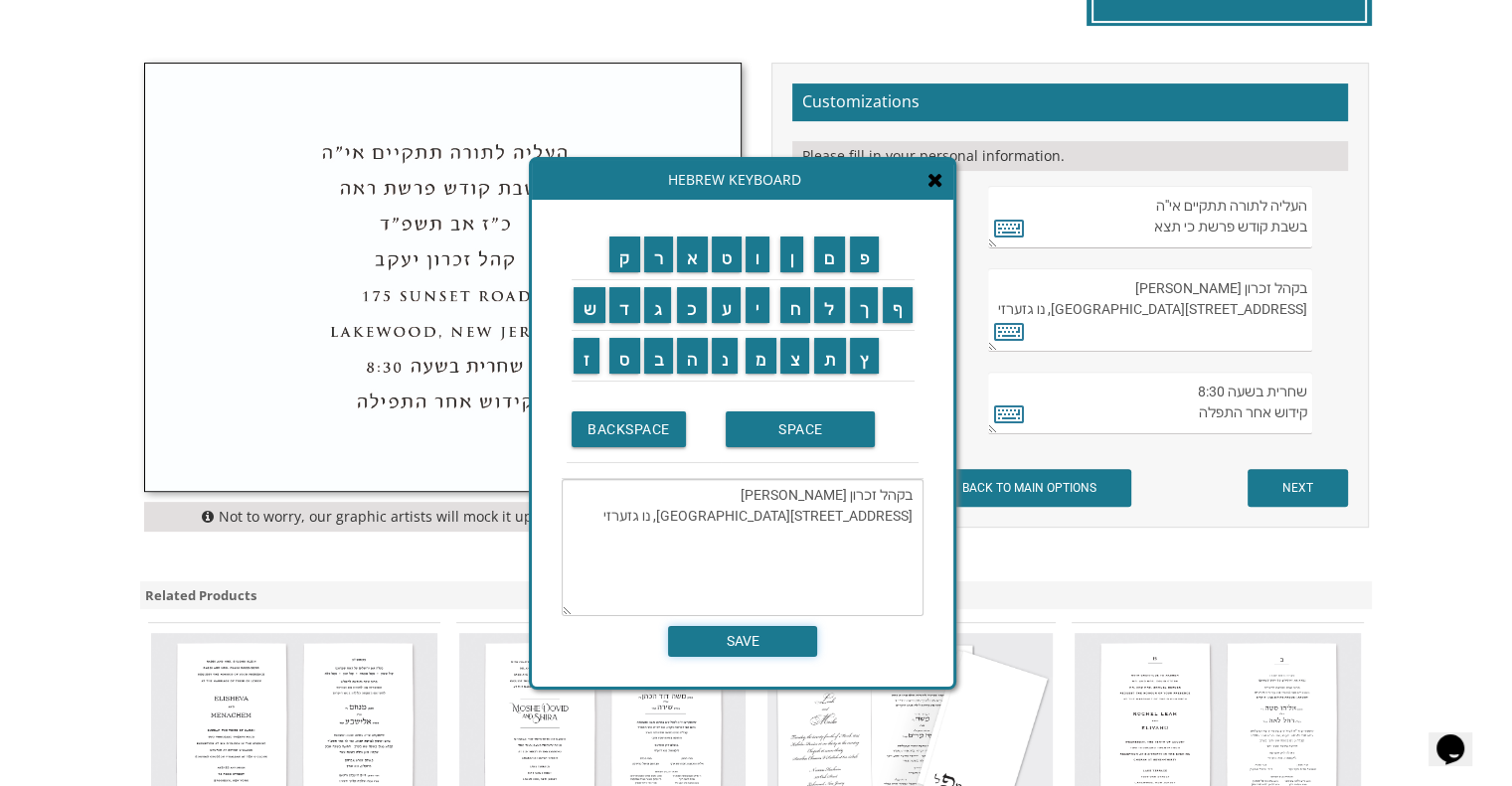 click on "SAVE" at bounding box center (743, 641) 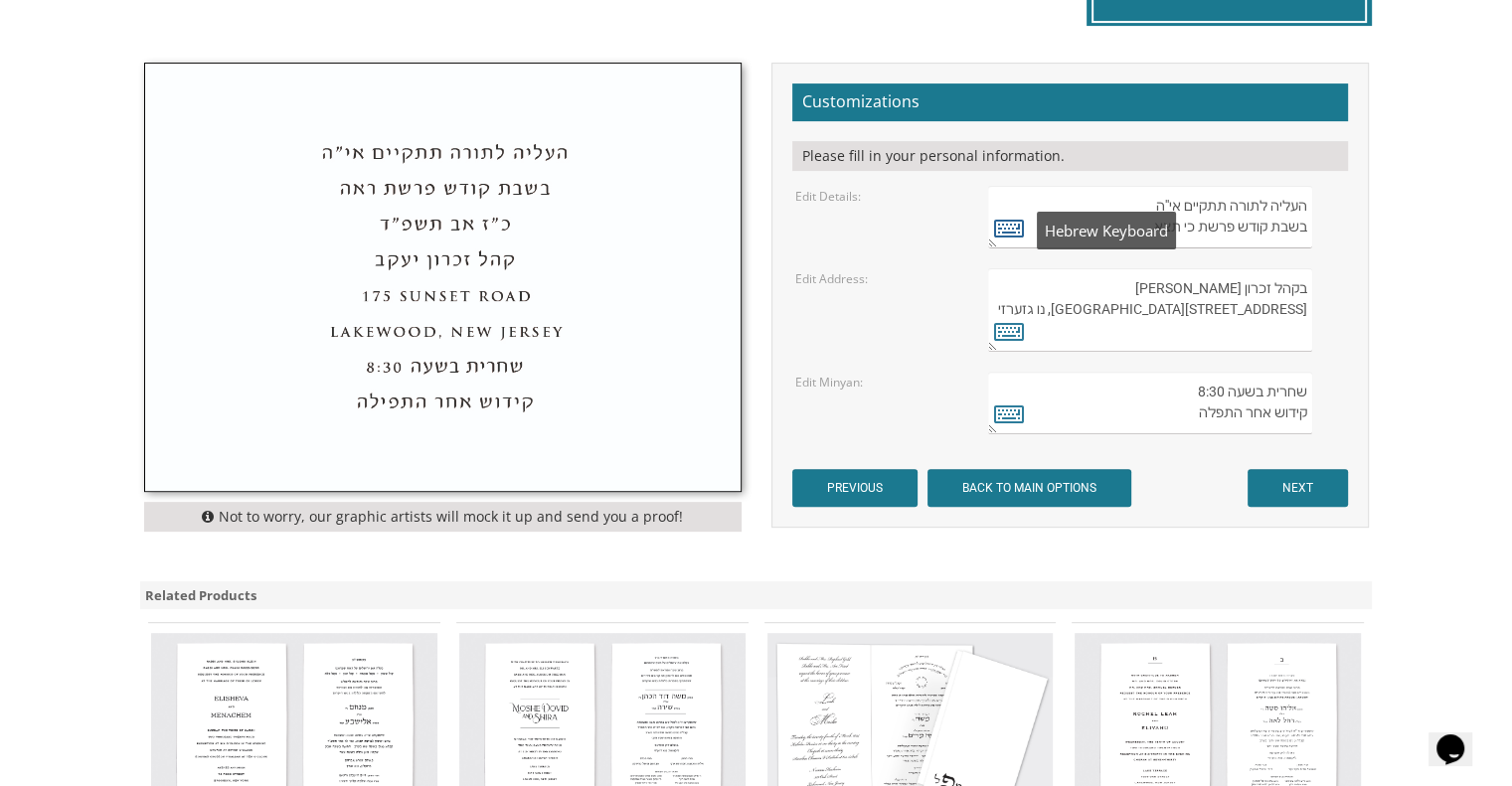 click at bounding box center (1009, 228) 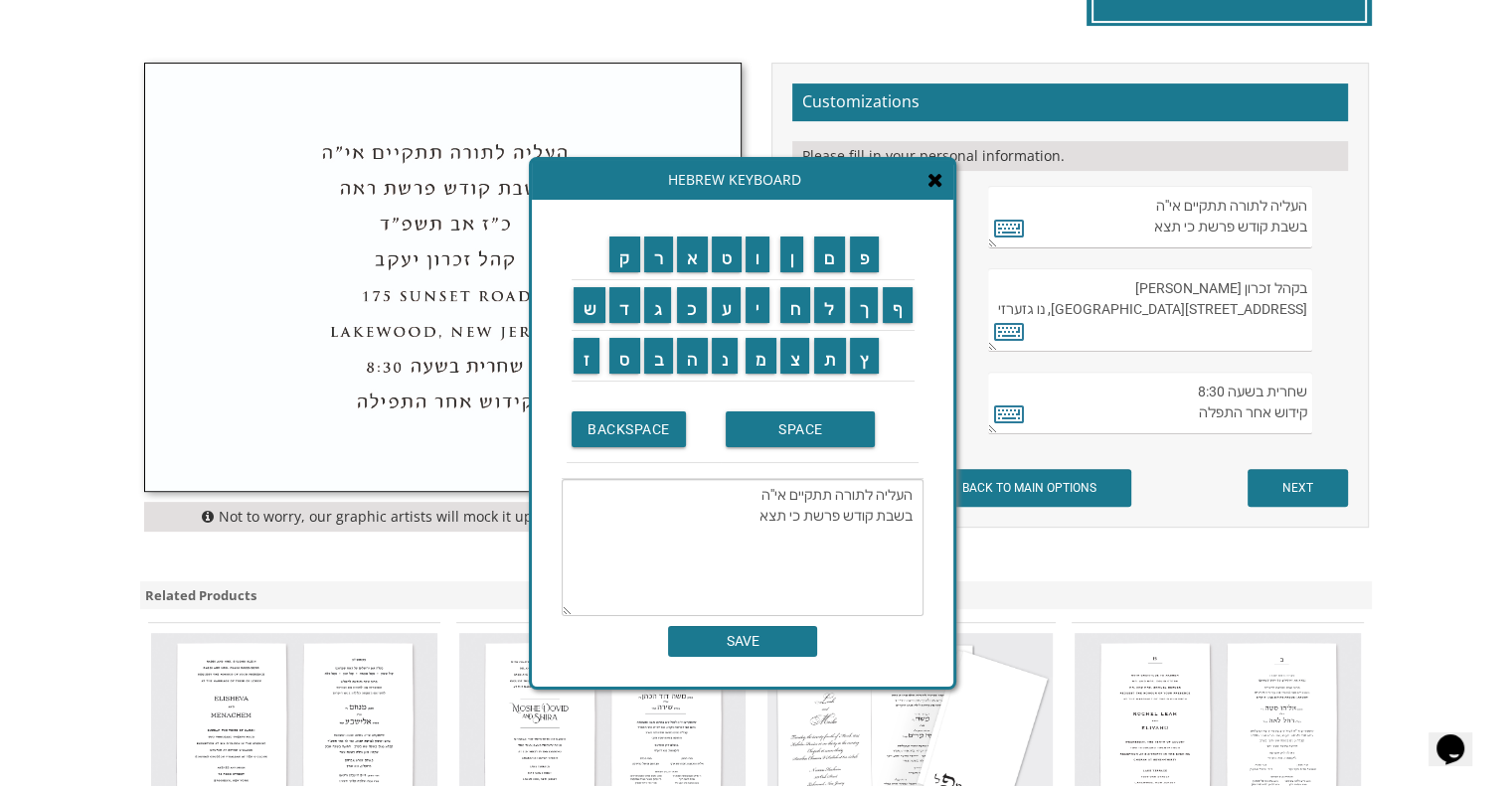 click on "העליה לתורה תתקיים אי''ה
בשבת קודש פרשת כי תצא" at bounding box center [743, 548] 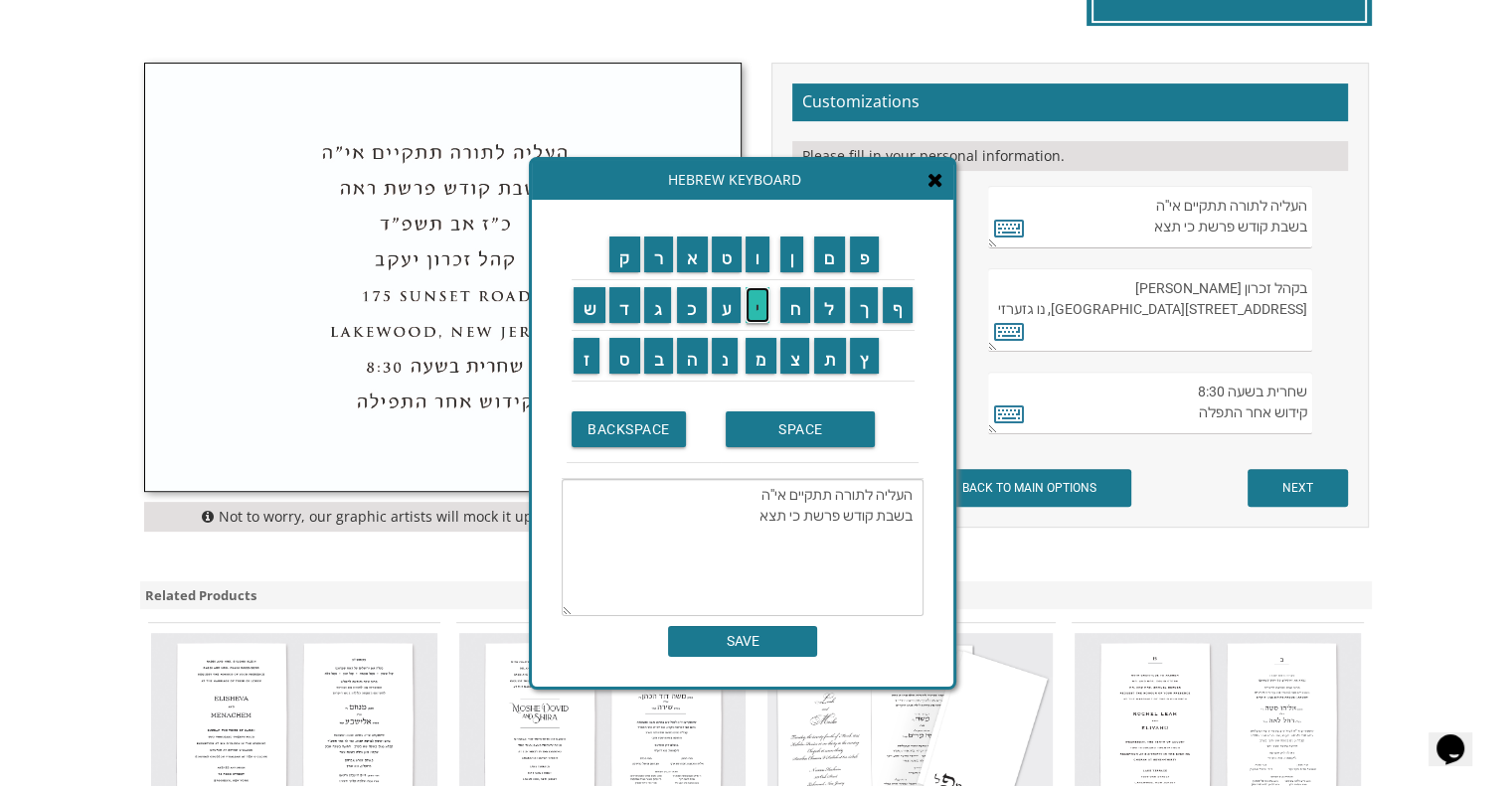 click on "י" at bounding box center [757, 305] 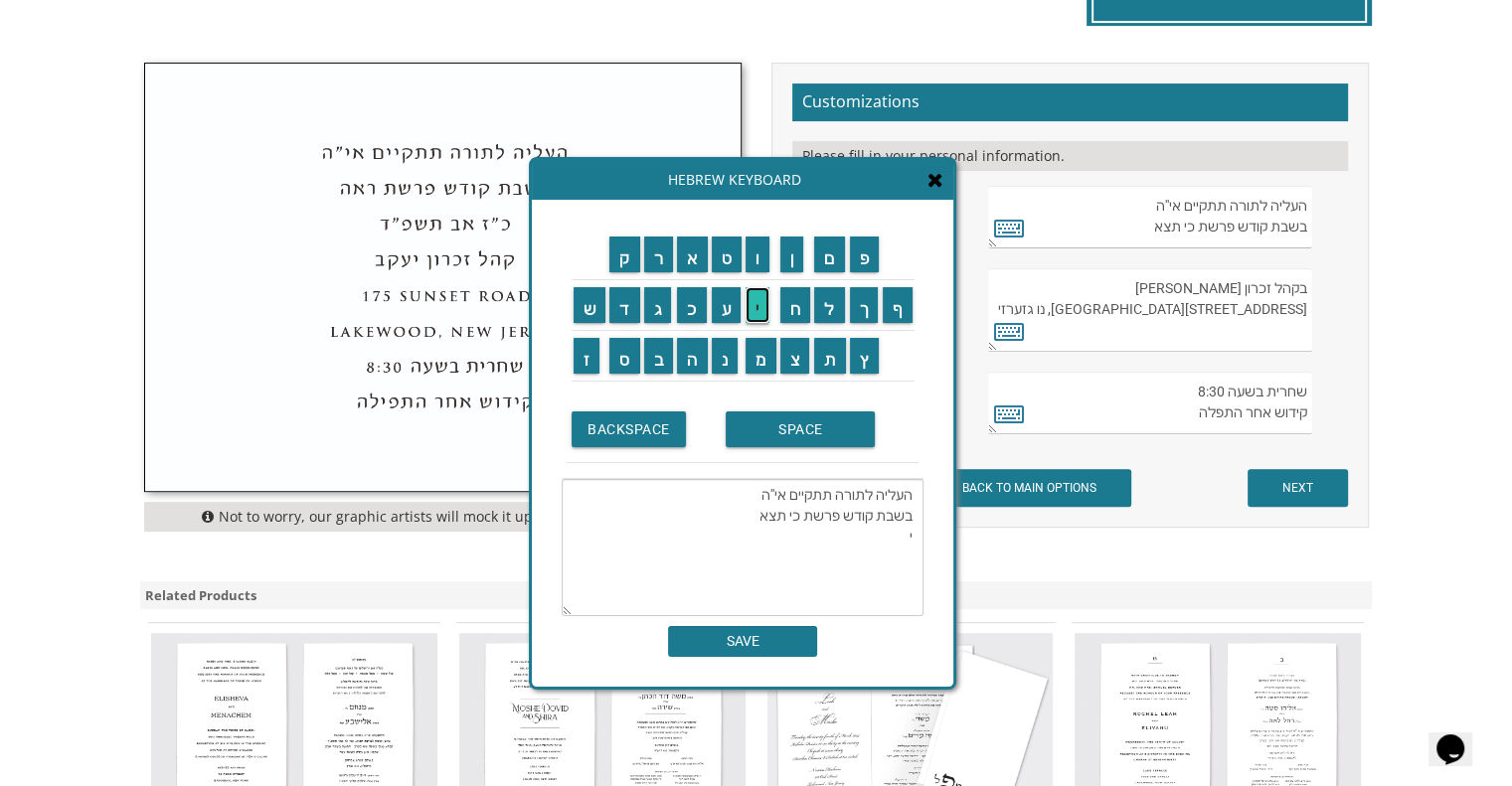 click on "י" at bounding box center [757, 305] 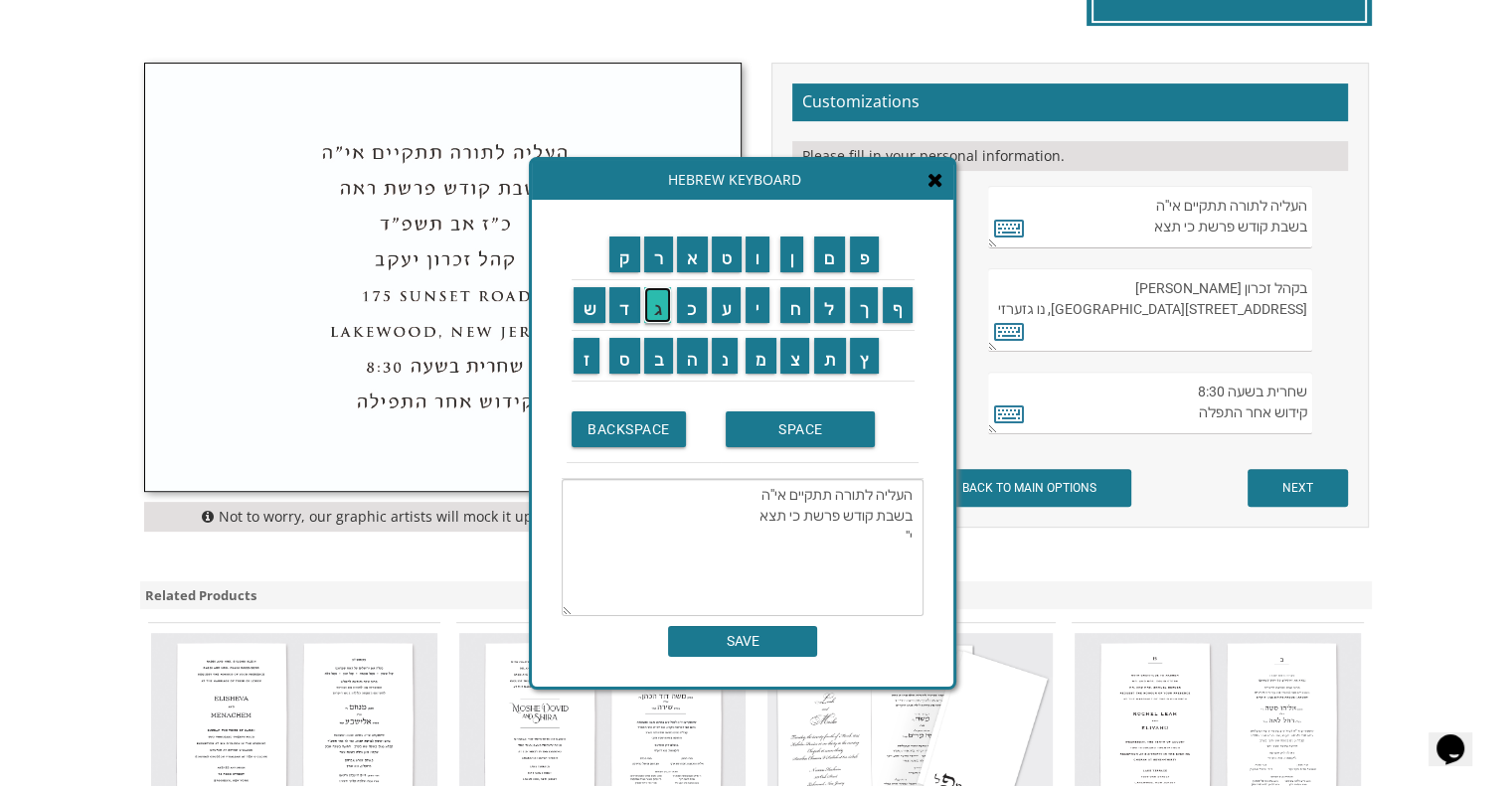 click on "ג" at bounding box center [658, 305] 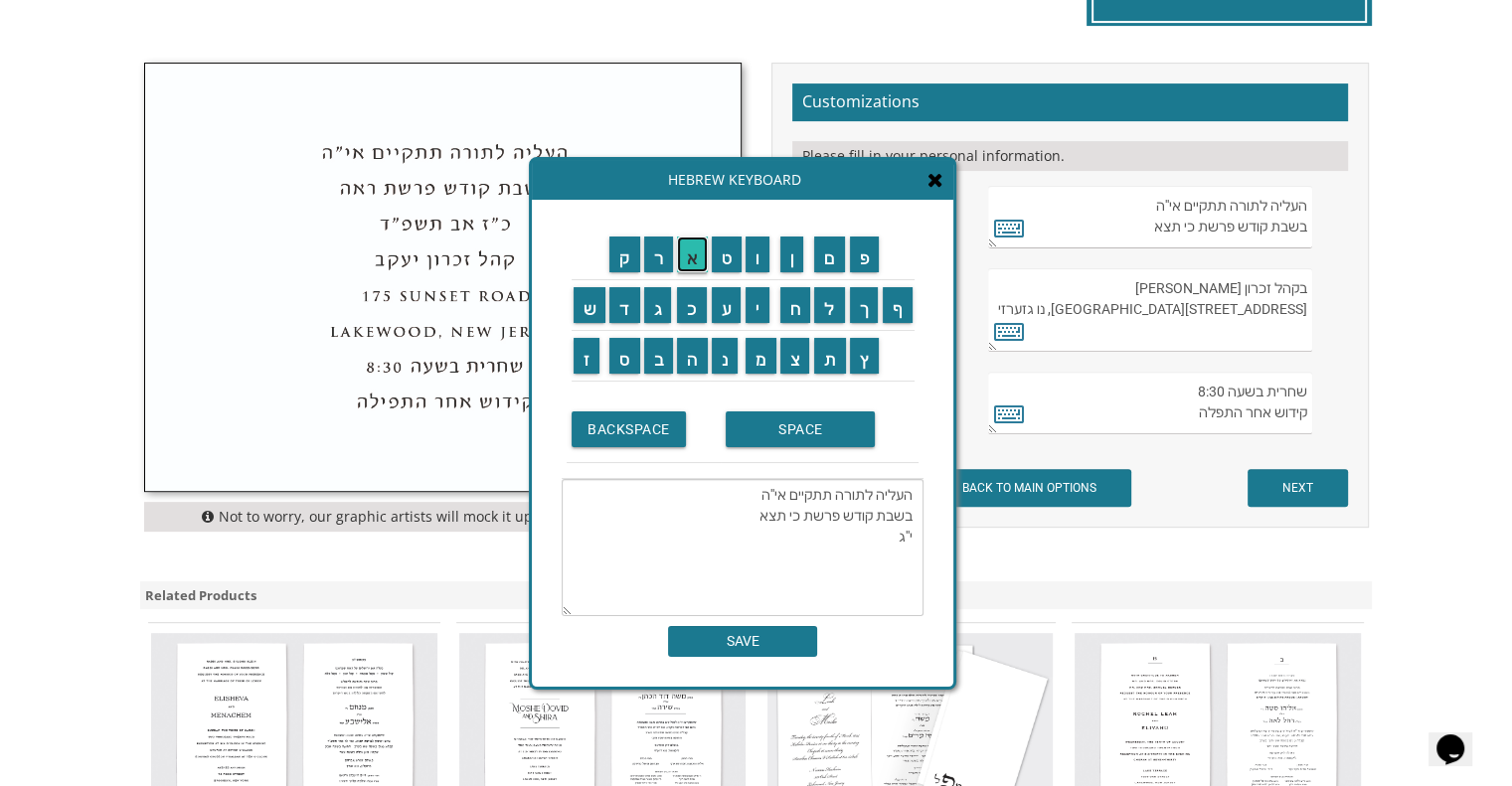 click on "א" at bounding box center (692, 254) 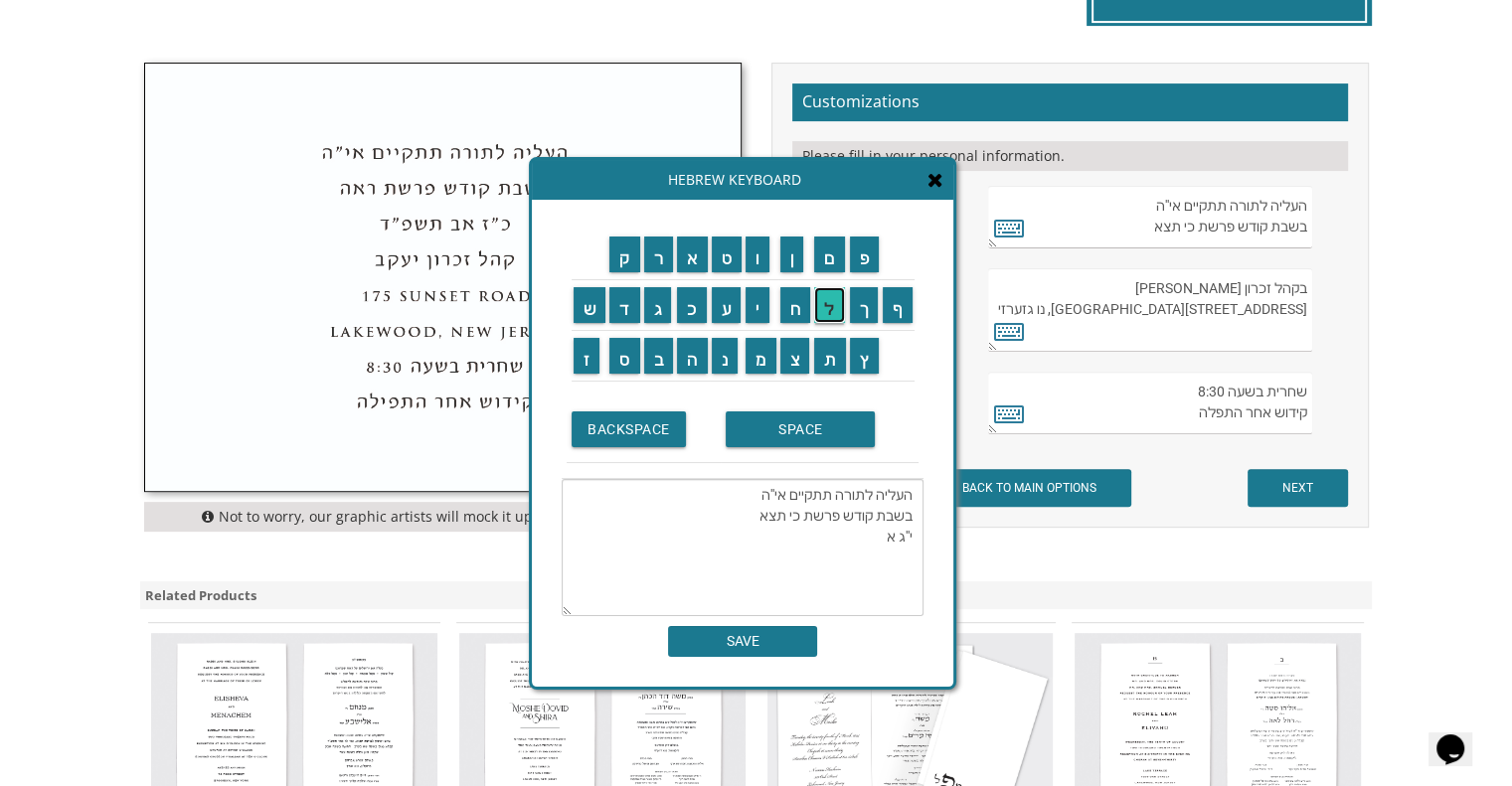 click on "ל" at bounding box center (829, 305) 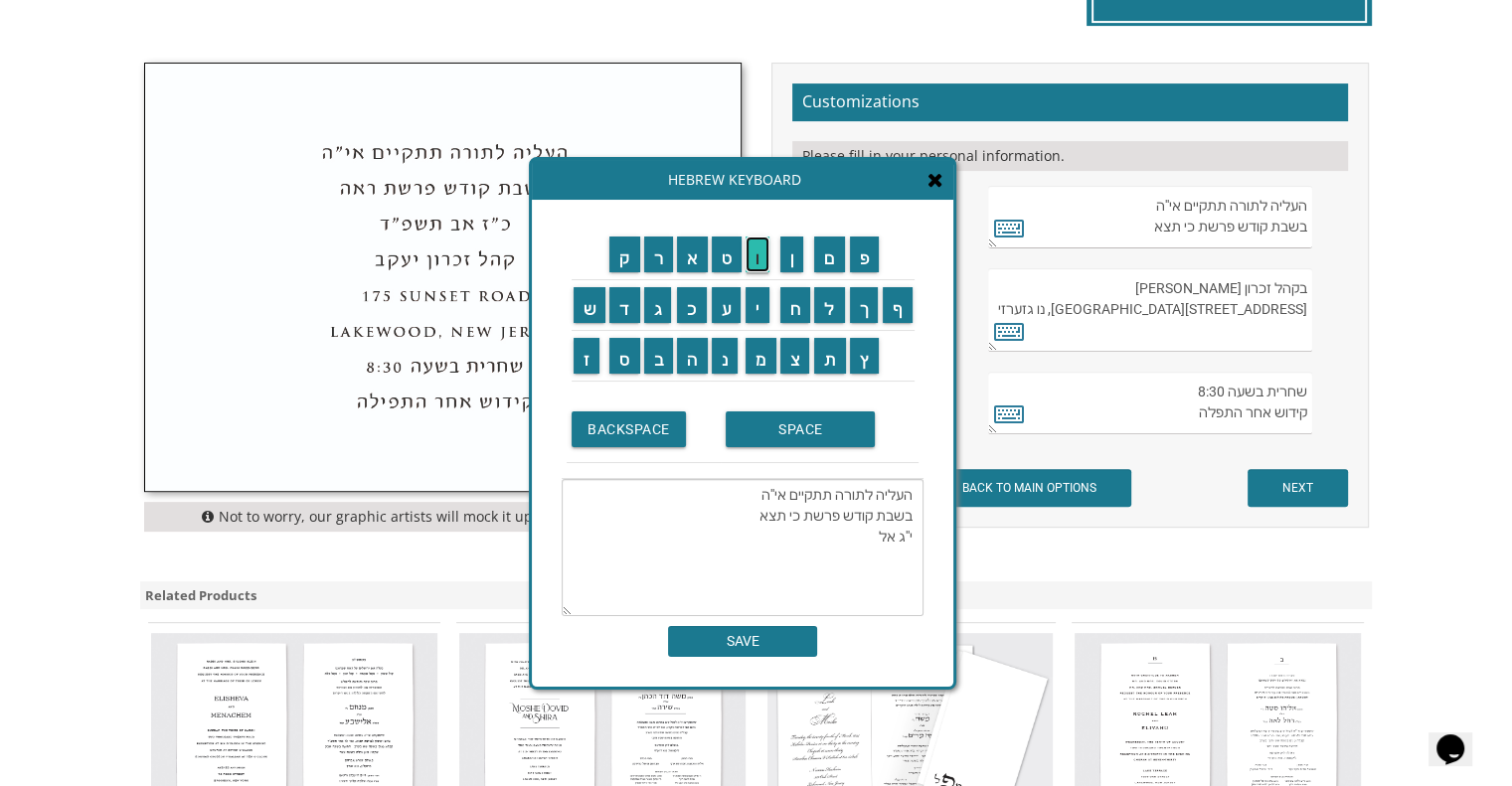 click on "ו" at bounding box center (757, 254) 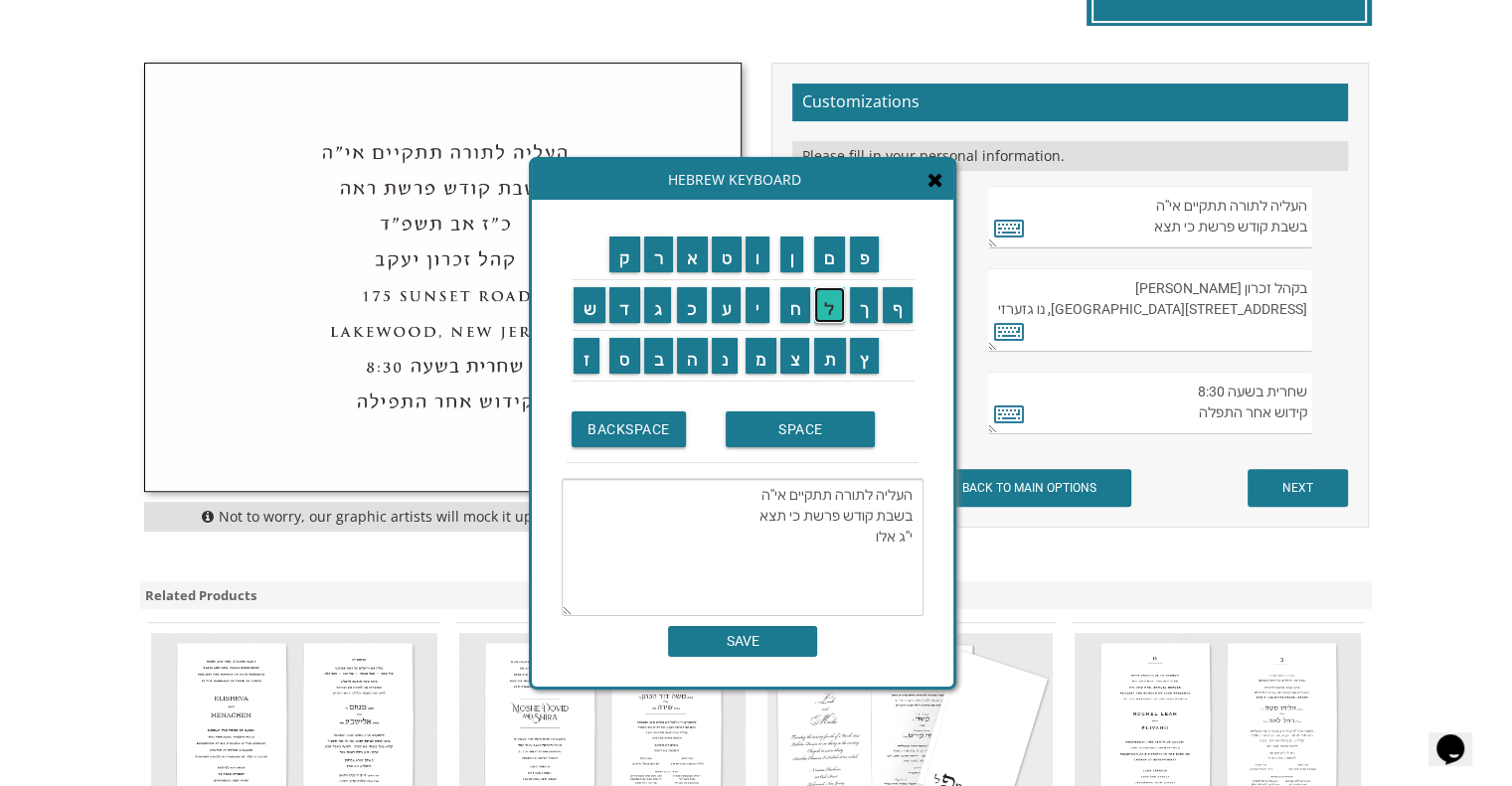 click on "ל" at bounding box center (829, 305) 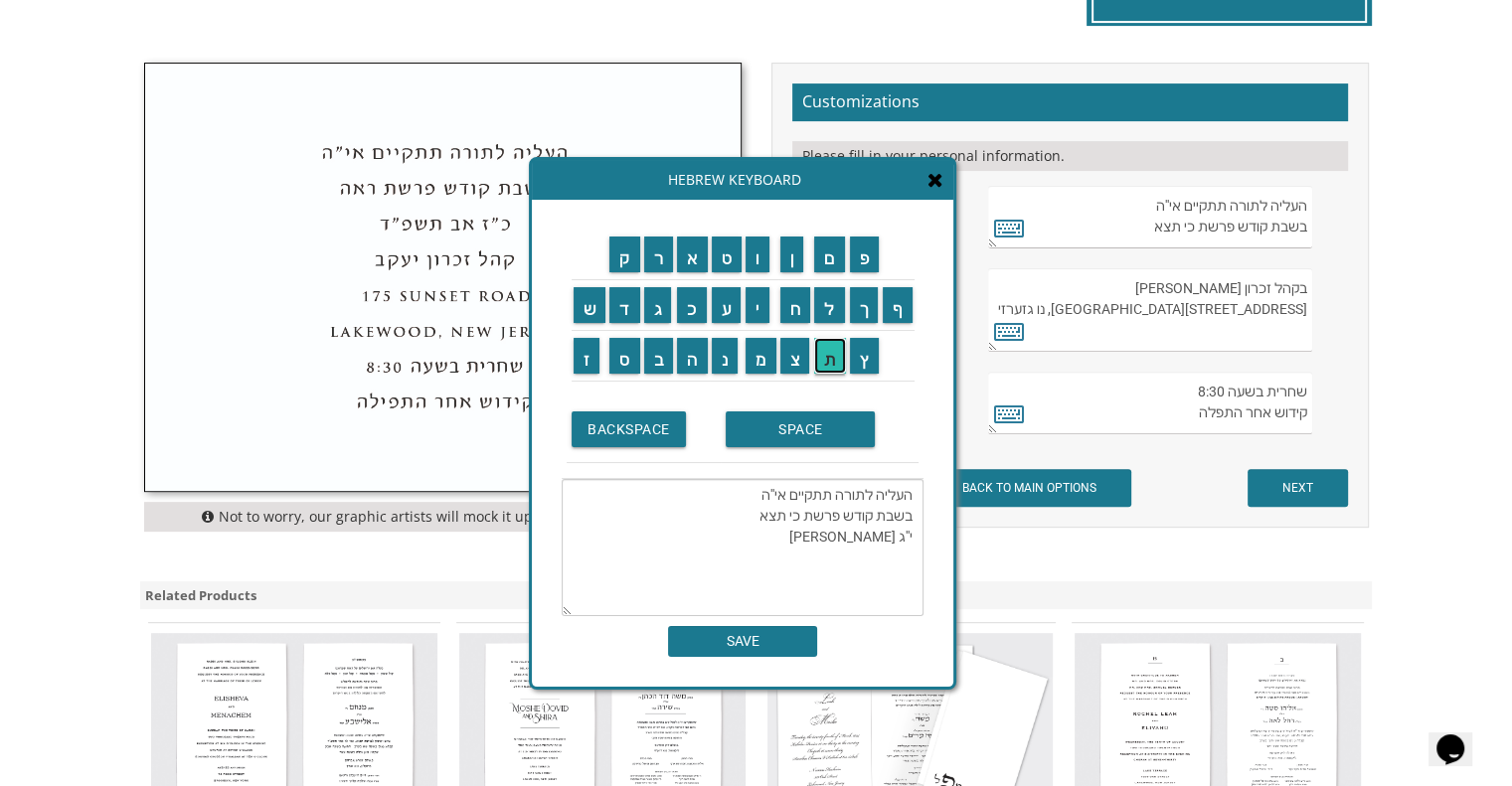 click on "ת" at bounding box center [830, 356] 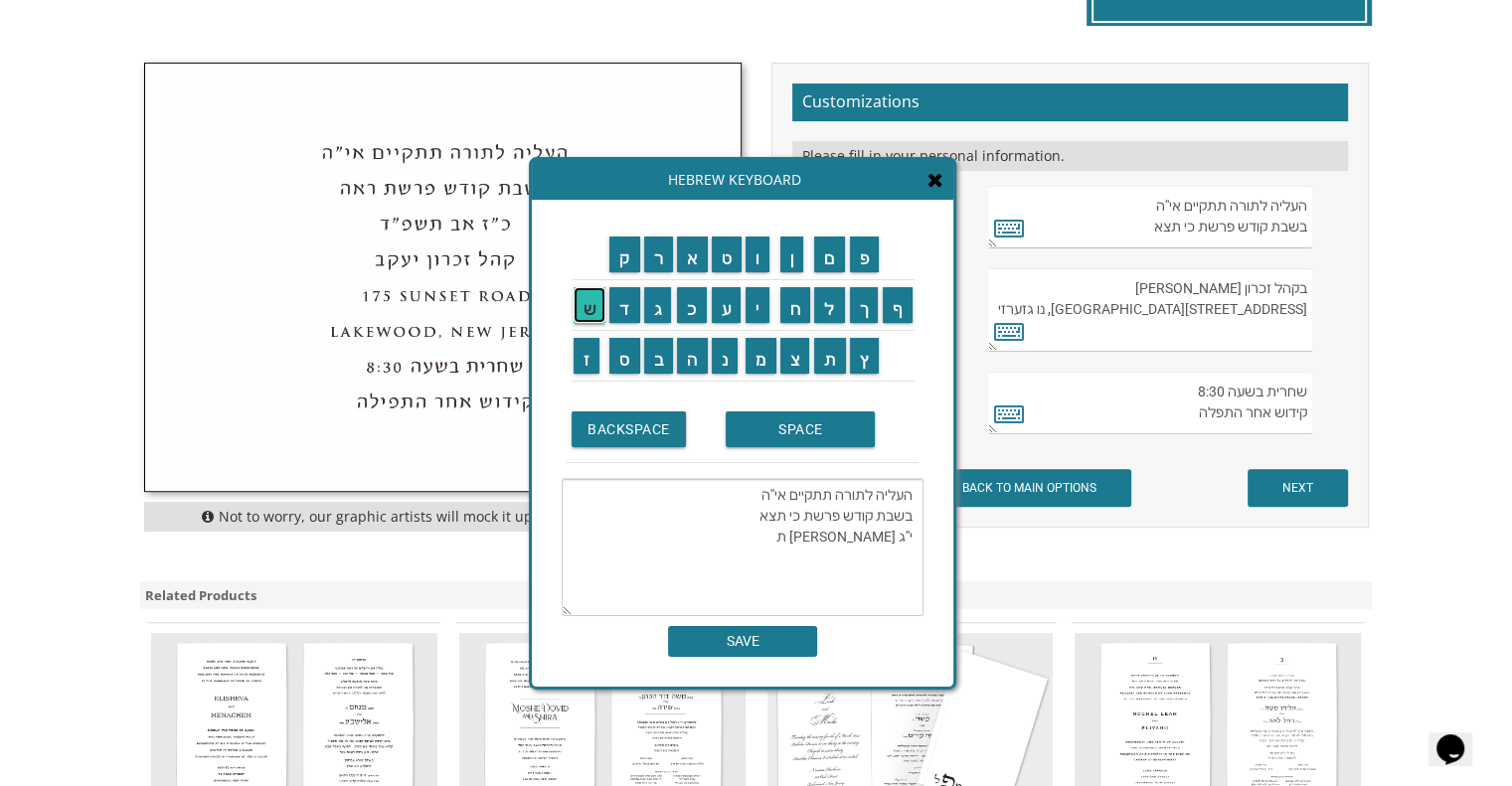 click on "ש" at bounding box center [589, 305] 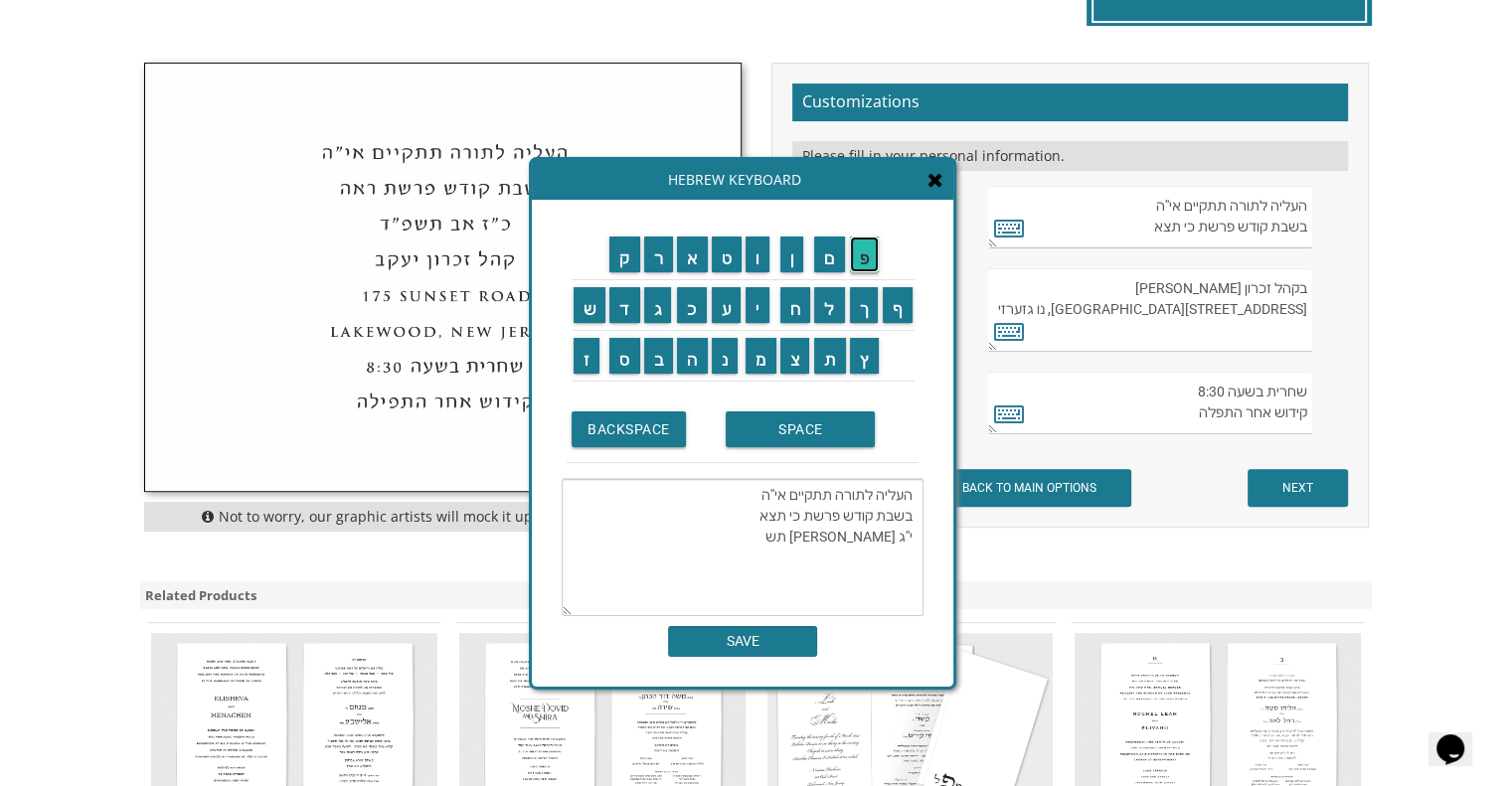 click on "פ" at bounding box center (865, 254) 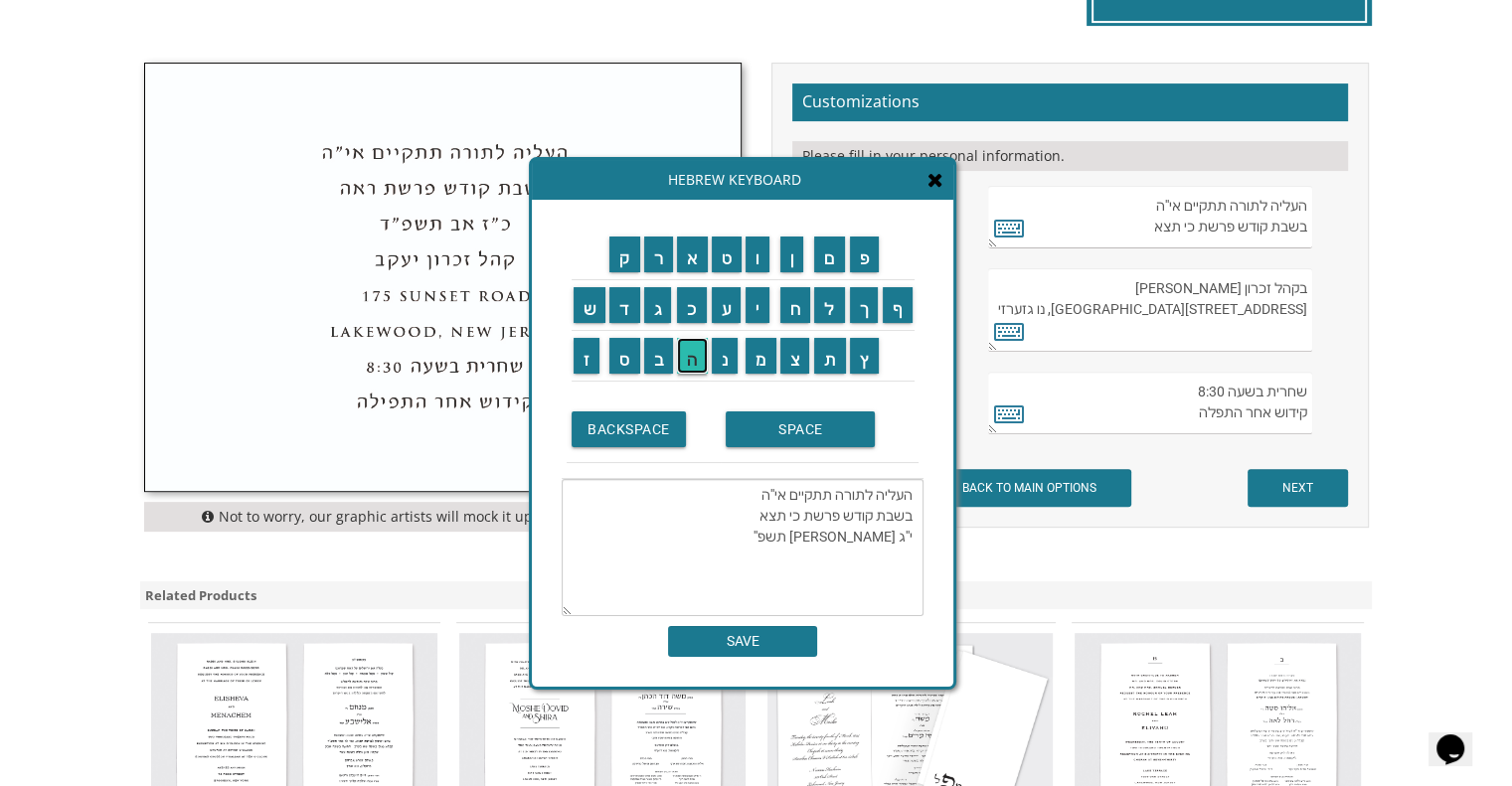 click on "ה" at bounding box center [692, 356] 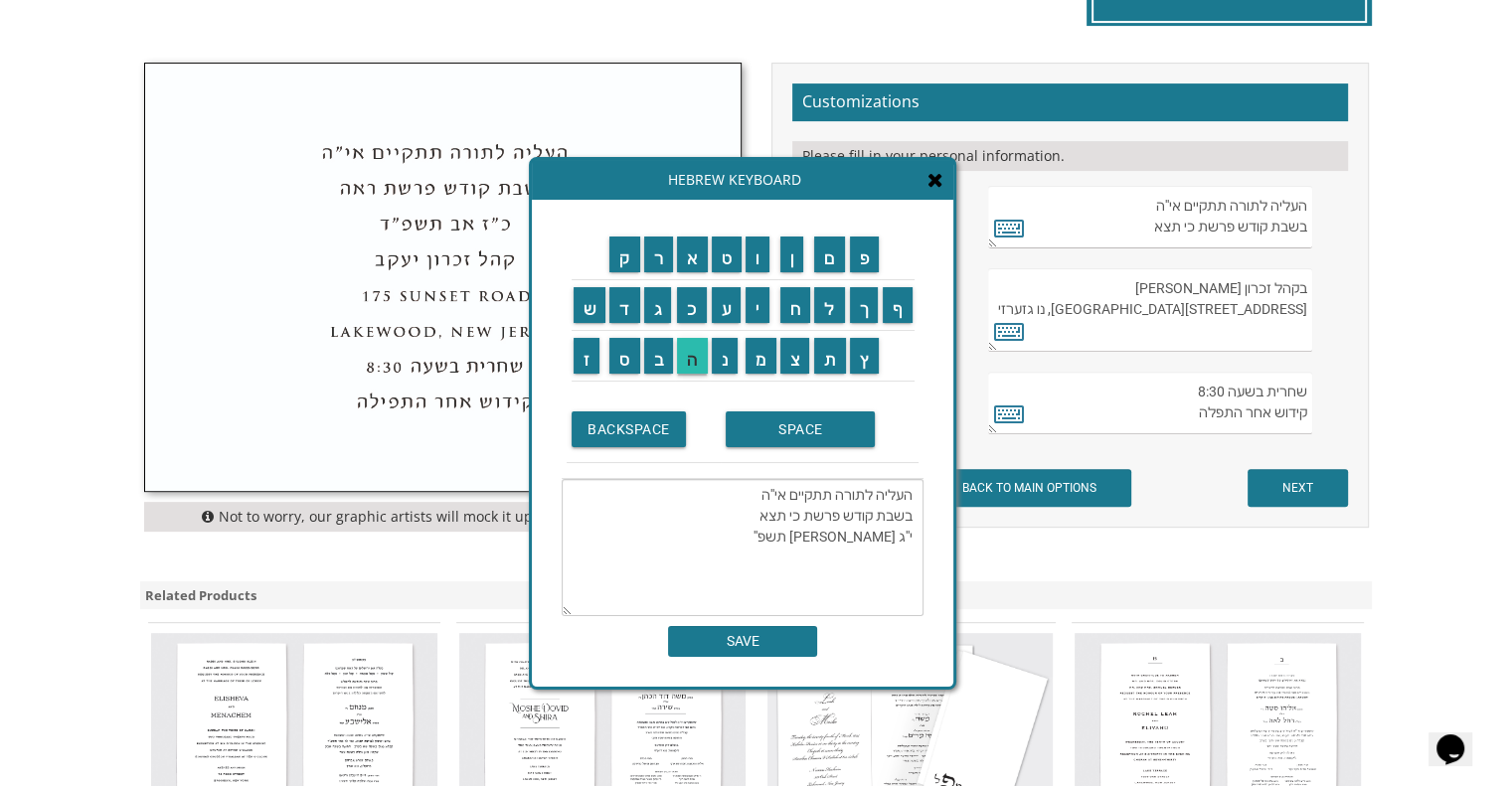 type on "העליה לתורה תתקיים אי''ה
בשבת קודש פרשת כי תצא
י''ג אלול תשפ''ה" 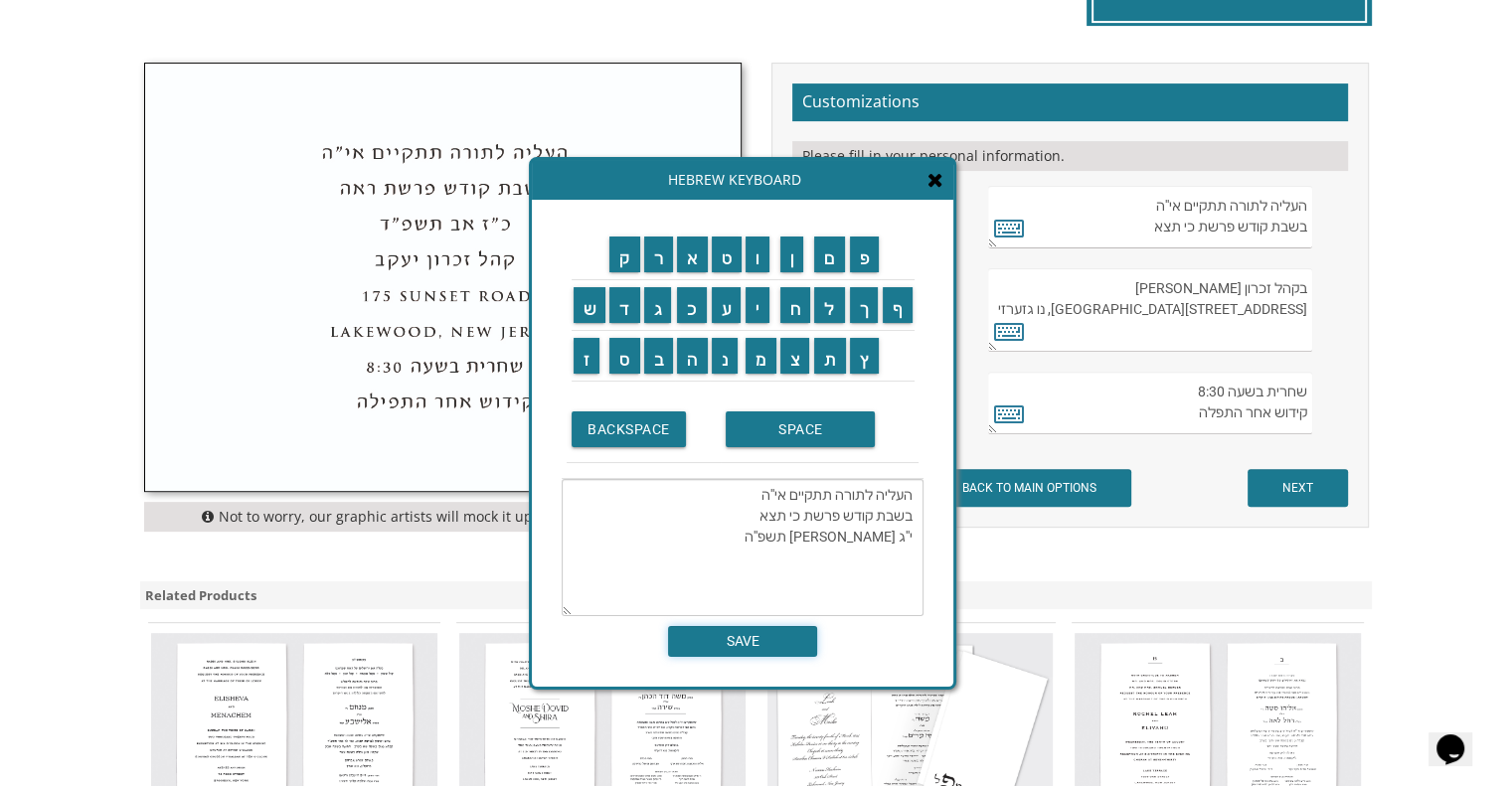 click on "SAVE" at bounding box center [743, 641] 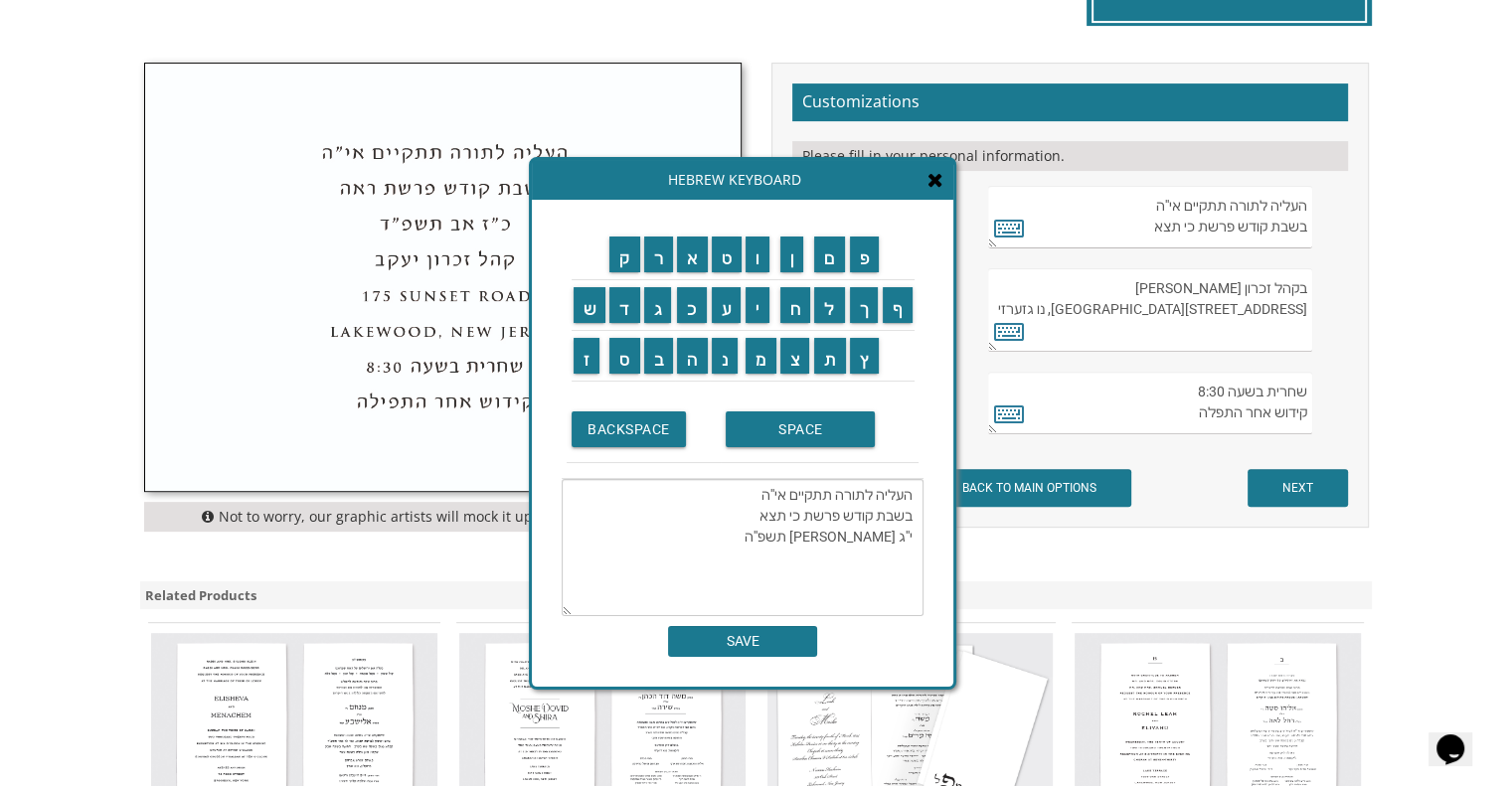 type on "העליה לתורה תתקיים אי''ה
בשבת קודש פרשת כי תצא
י''ג אלול תשפ''ה" 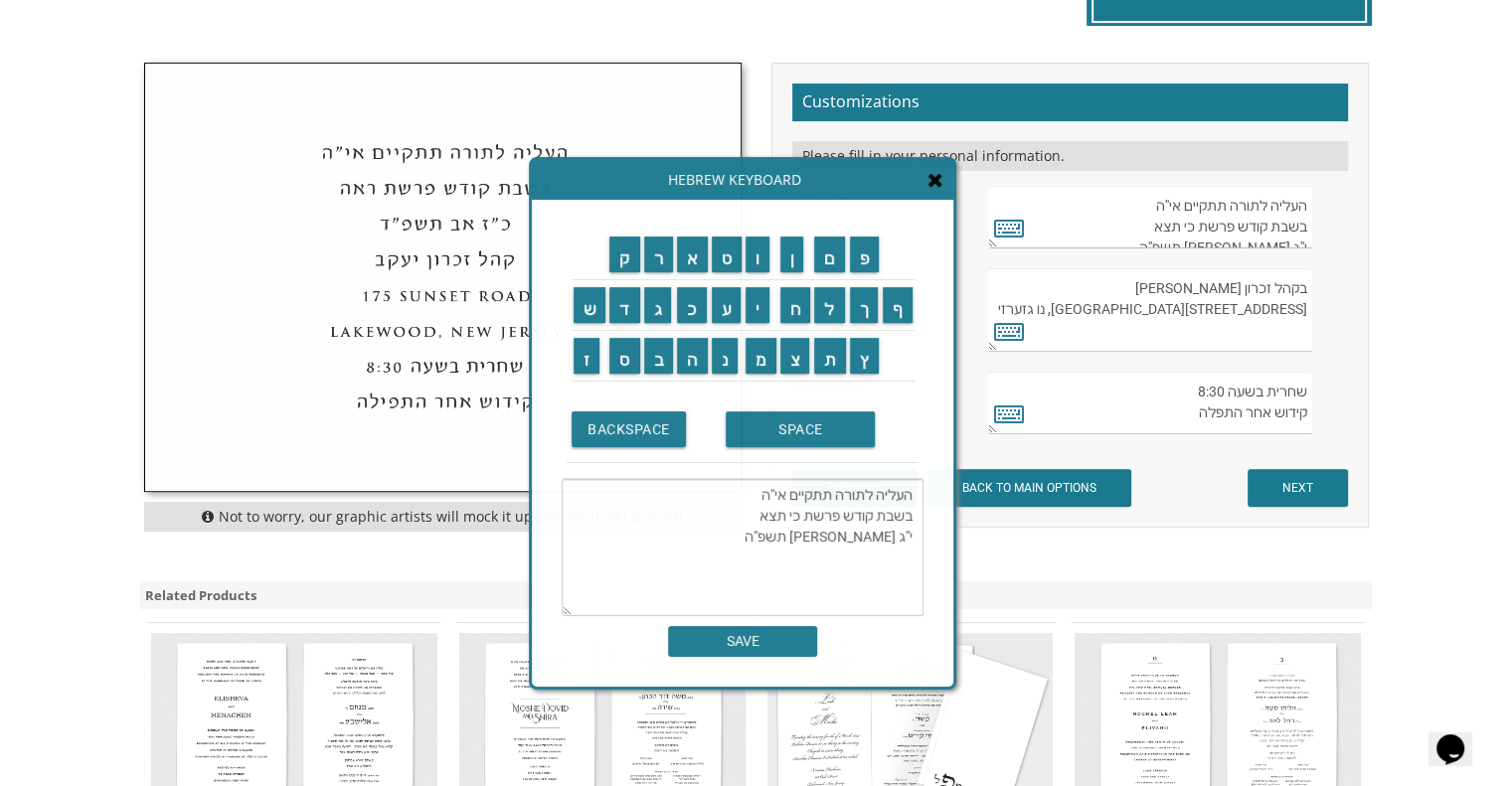 scroll, scrollTop: 9, scrollLeft: 0, axis: vertical 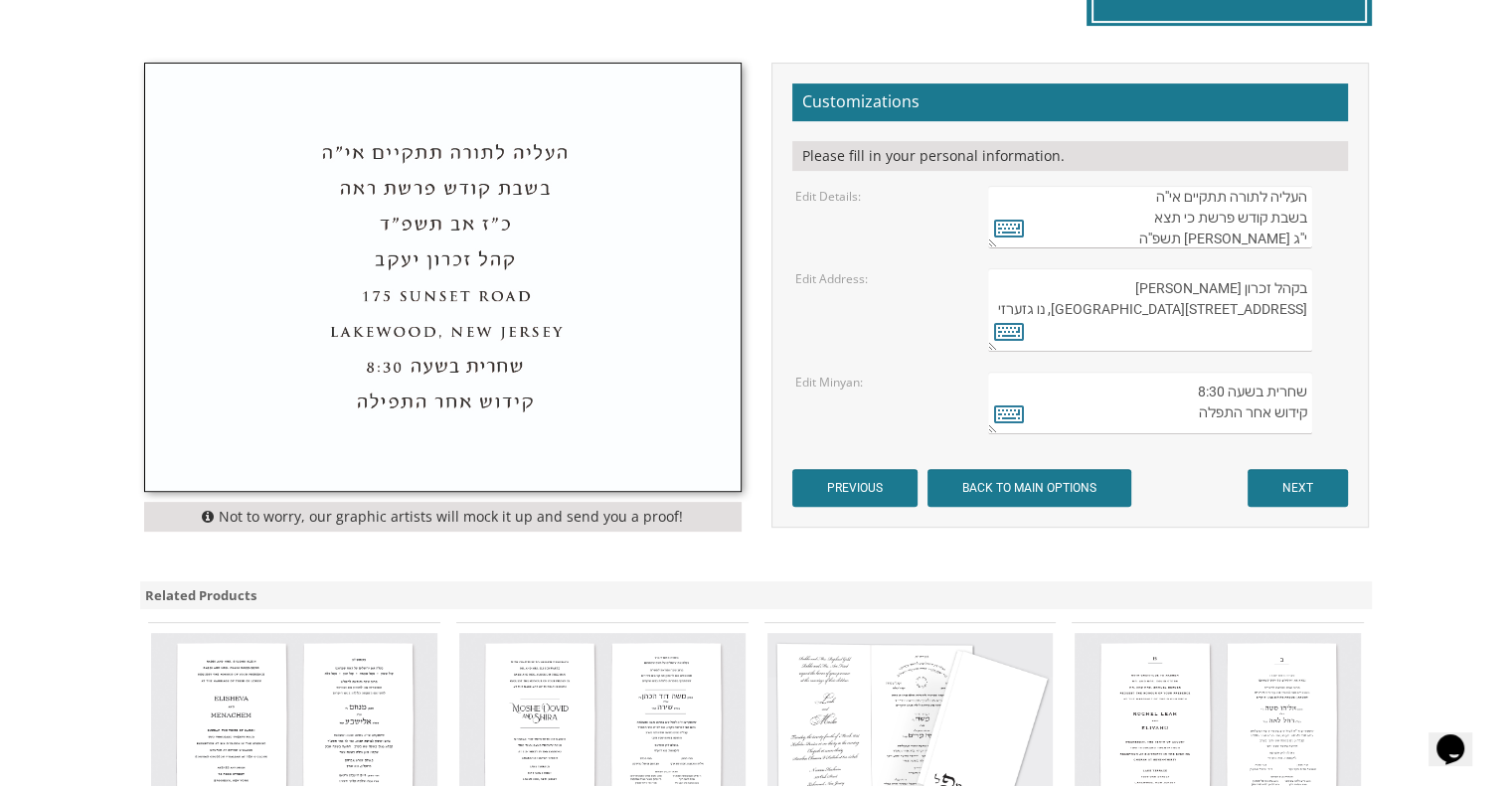 click on "בקהל זכרון שניאור
282 Oak Knoll Road
לייקוואוד, נו גזערזי" at bounding box center (1149, 310) 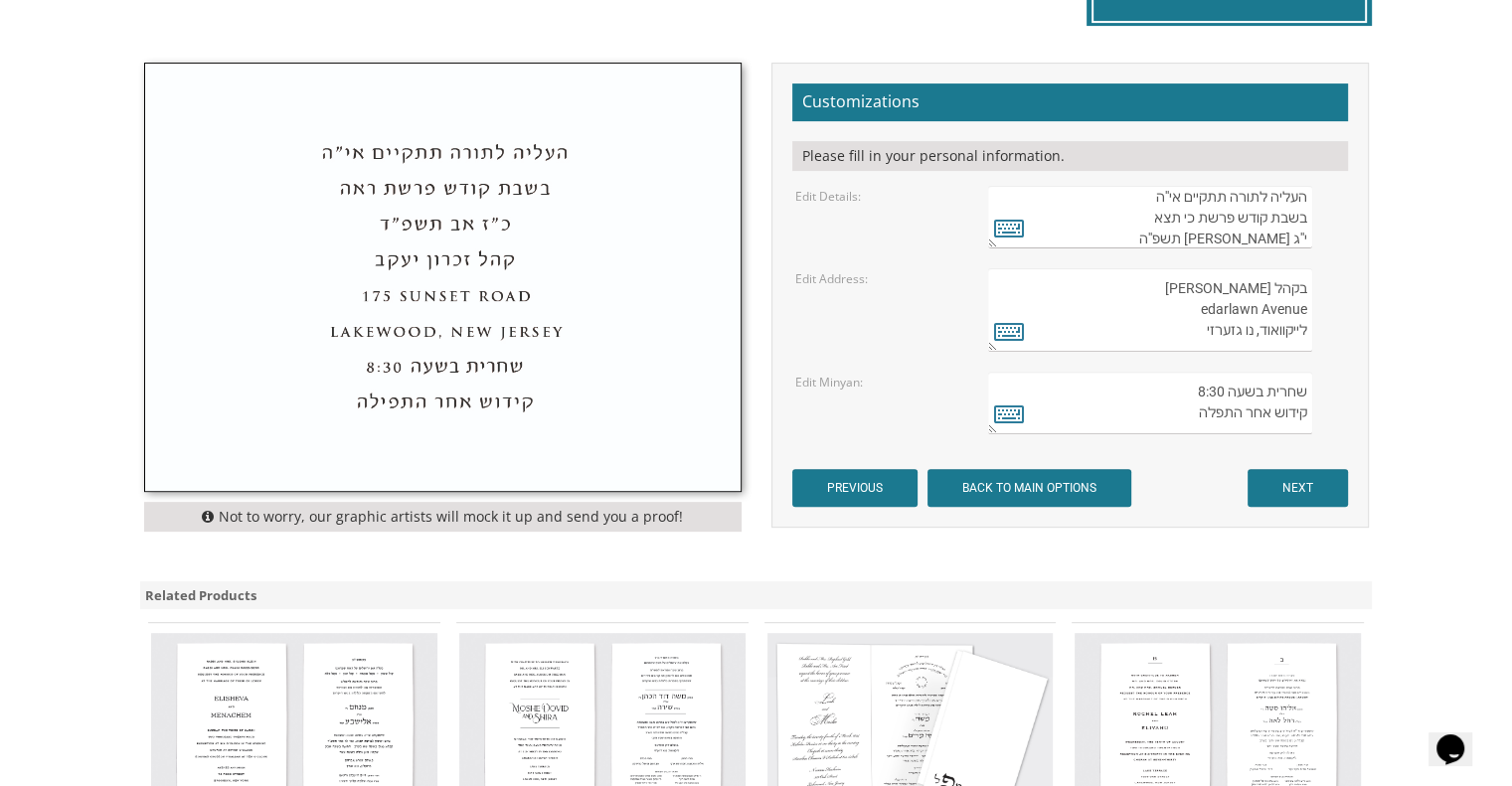 click on "בקהל זכרון שניאור
282 Oak Knoll Road
לייקוואוד, נו גזערזי" at bounding box center [1149, 310] 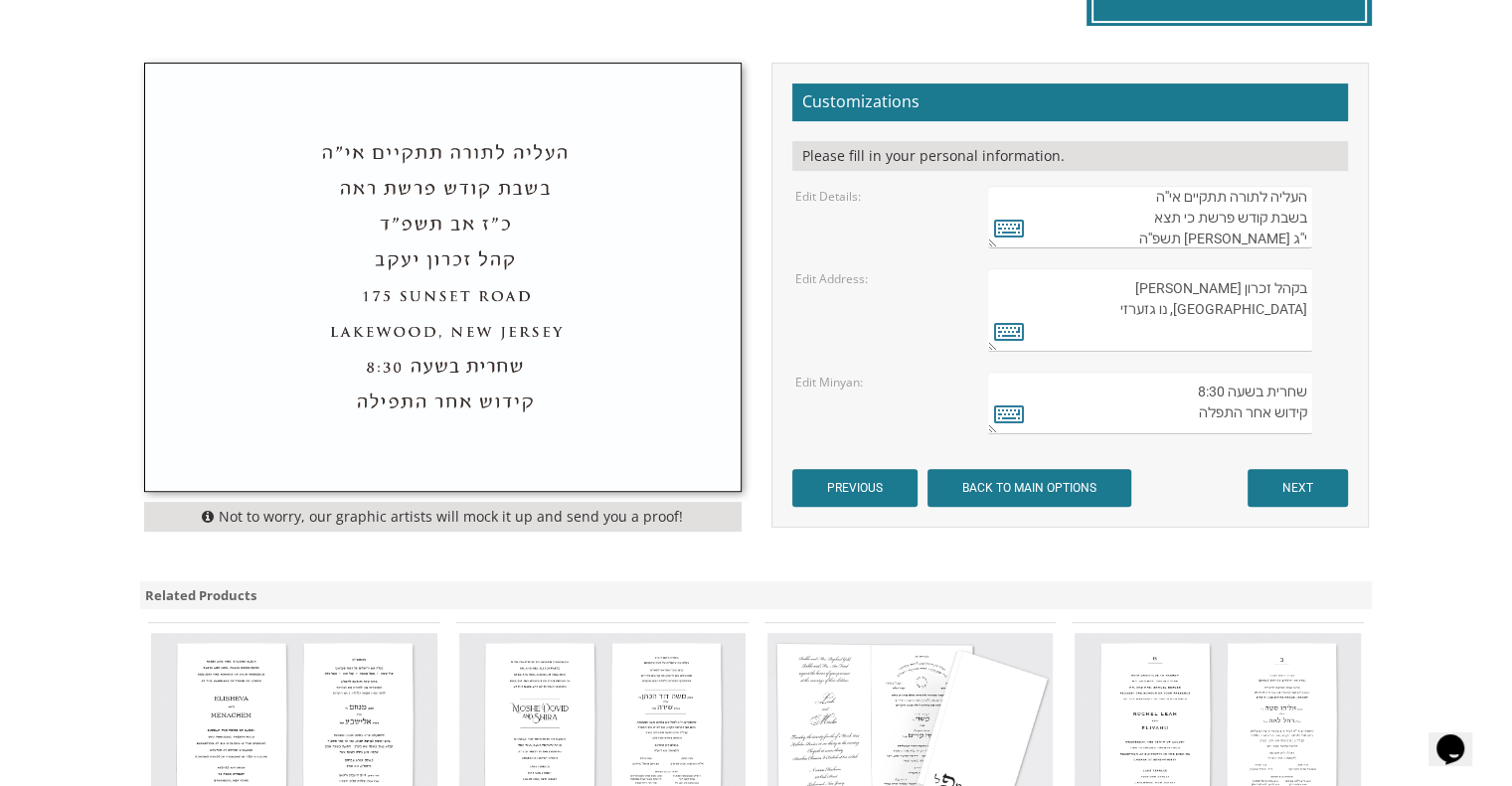click on "בקהל זכרון שניאור
282 Oak Knoll Road
לייקוואוד, נו גזערזי" at bounding box center [1149, 310] 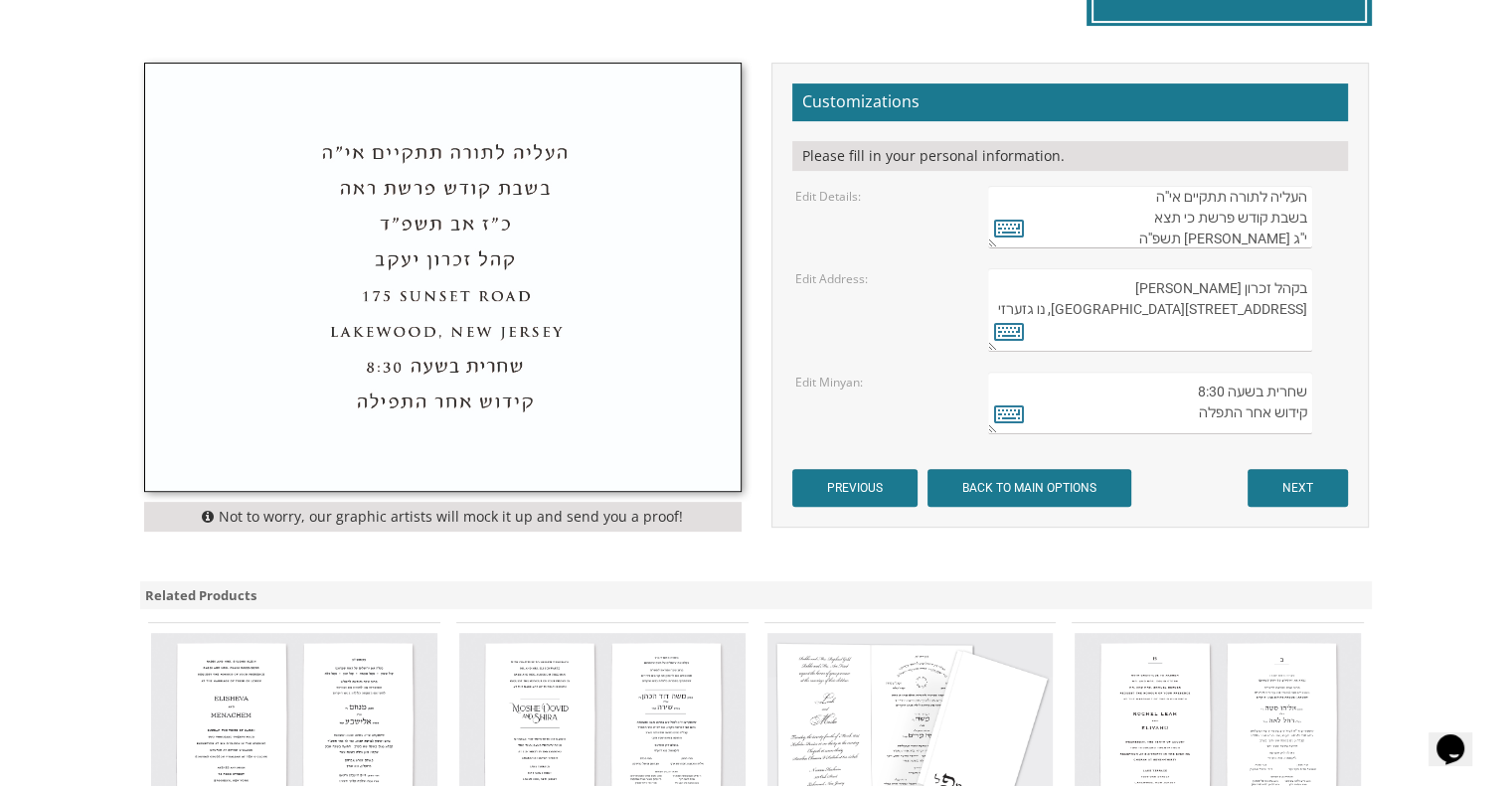 click on "בקהל זכרון שניאור
282 Oak Knoll Road
לייקוואוד, נו גזערזי" at bounding box center [1149, 310] 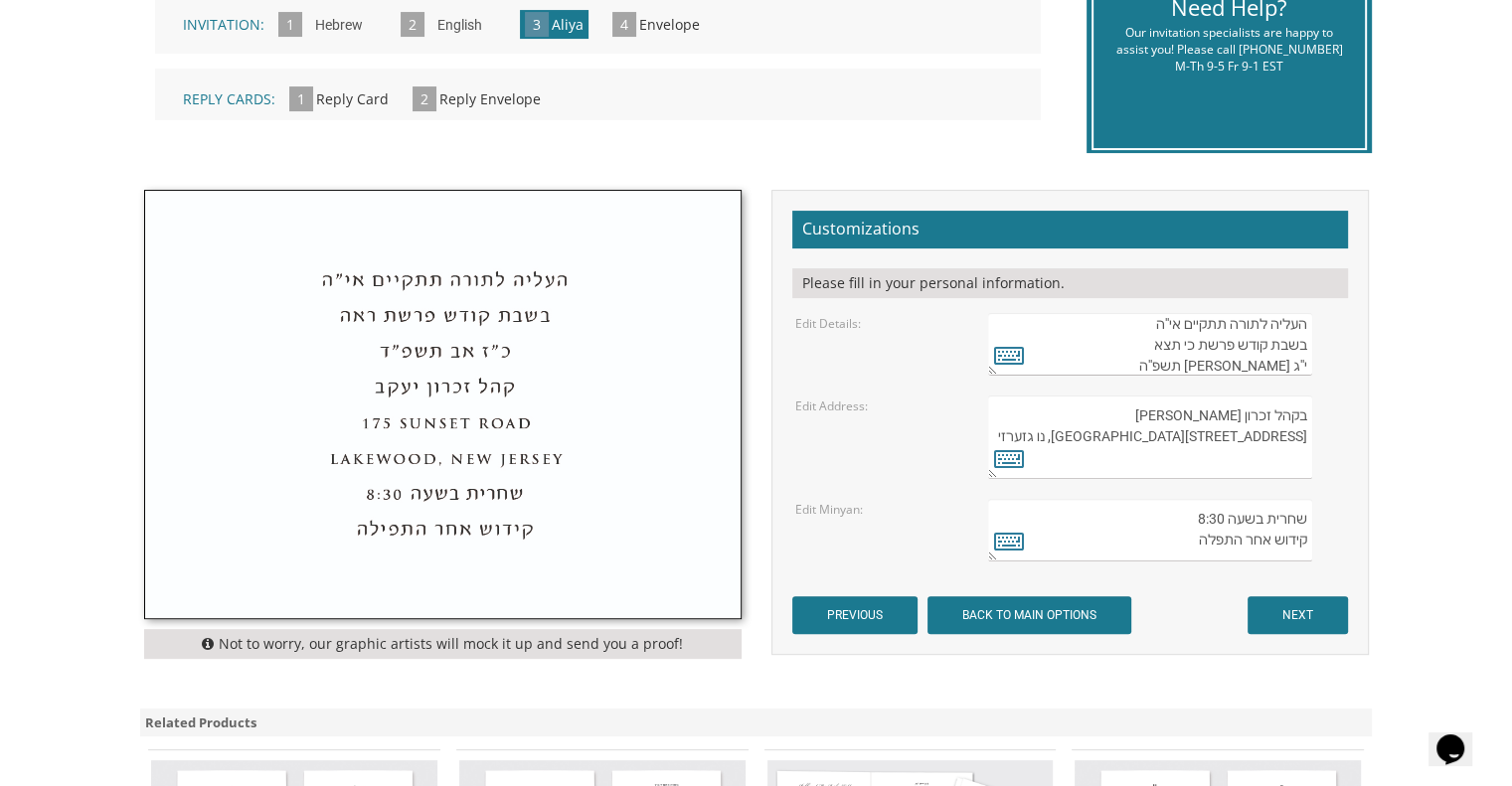 scroll, scrollTop: 519, scrollLeft: 0, axis: vertical 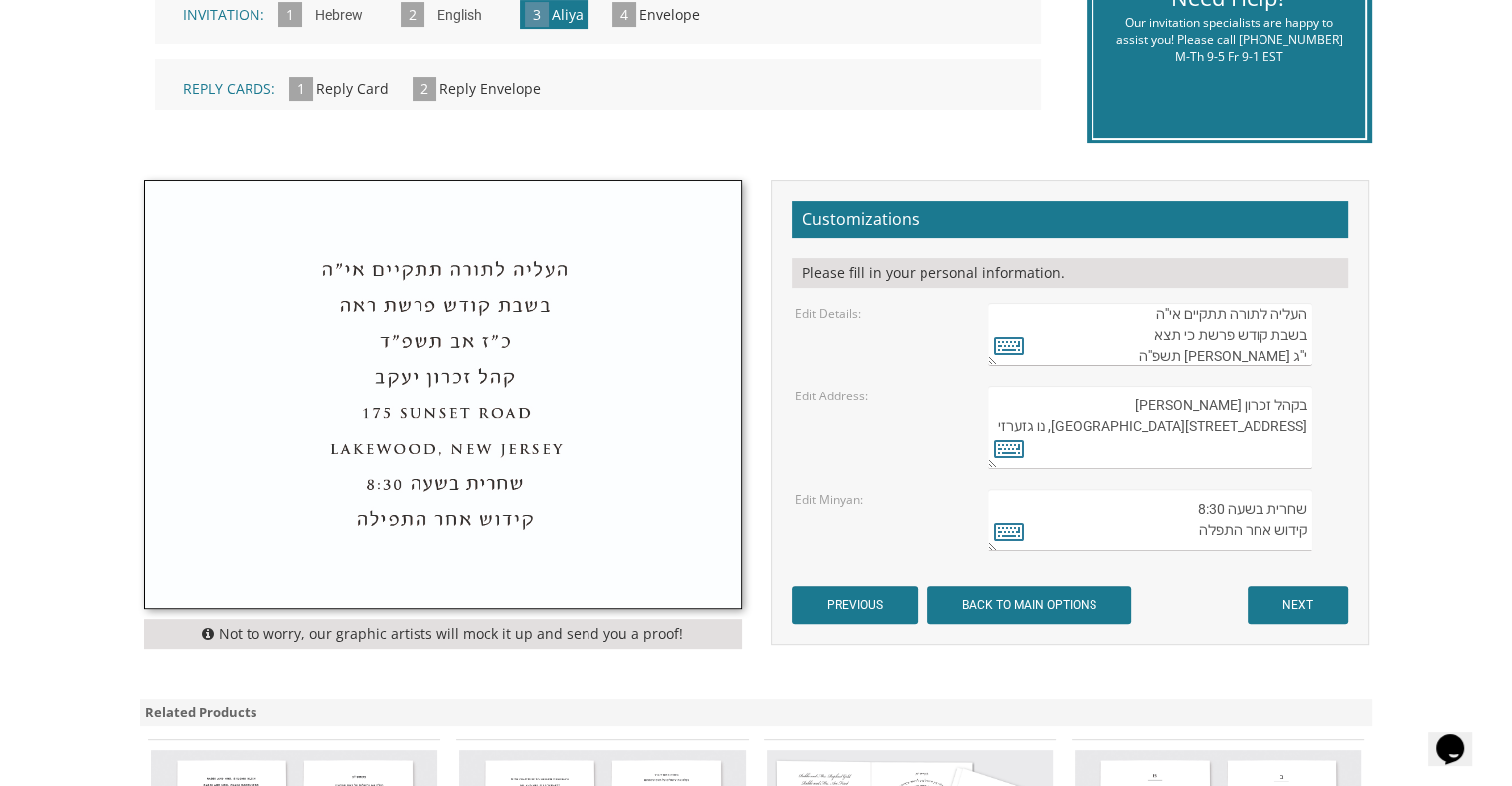 drag, startPoint x: 1301, startPoint y: 450, endPoint x: 1185, endPoint y: 460, distance: 116.430237 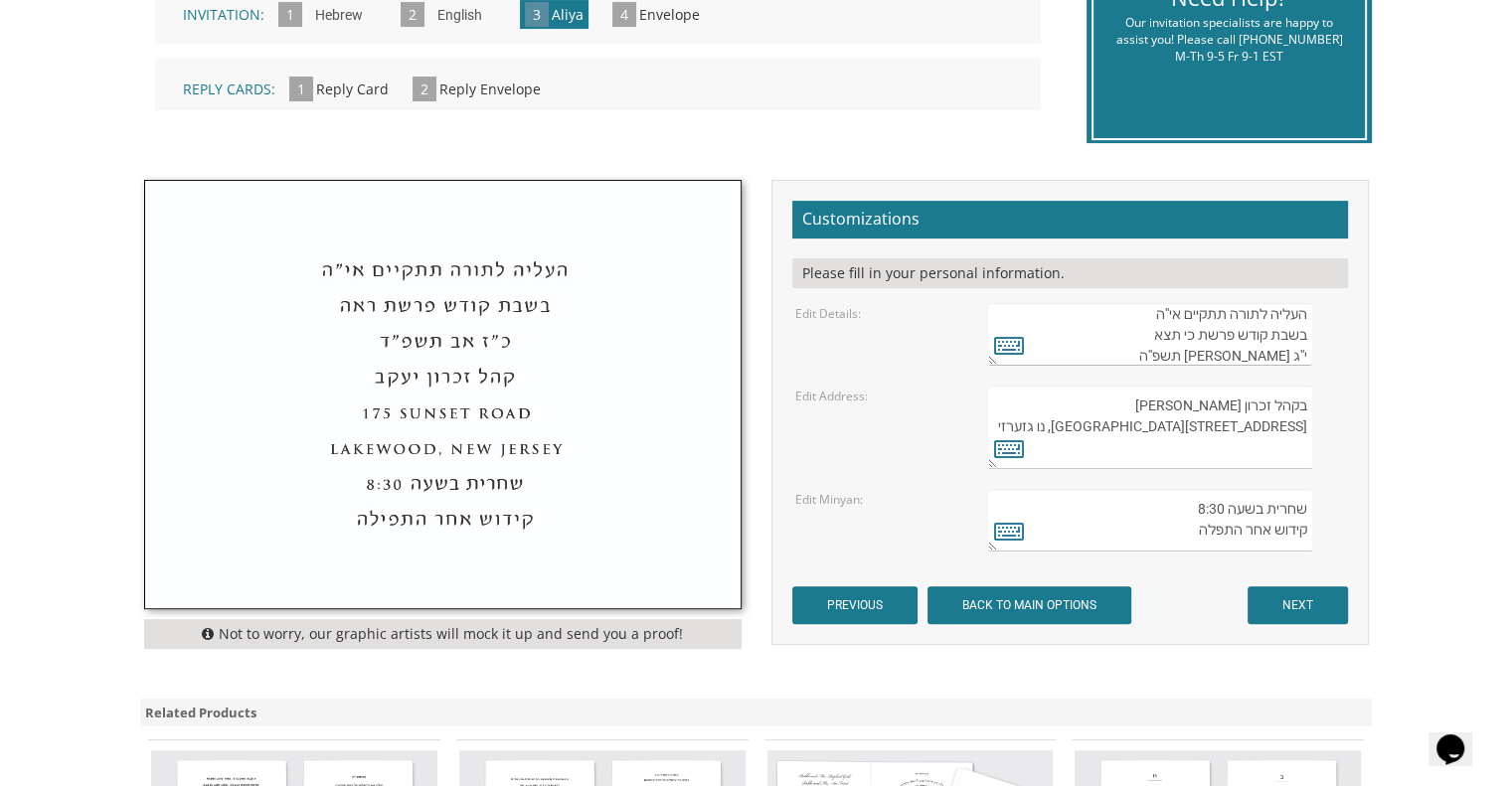 click on "בקהל זכרון שניאור
282 Oak Knoll Road
לייקוואוד, נו גזערזי" at bounding box center (1149, 427) 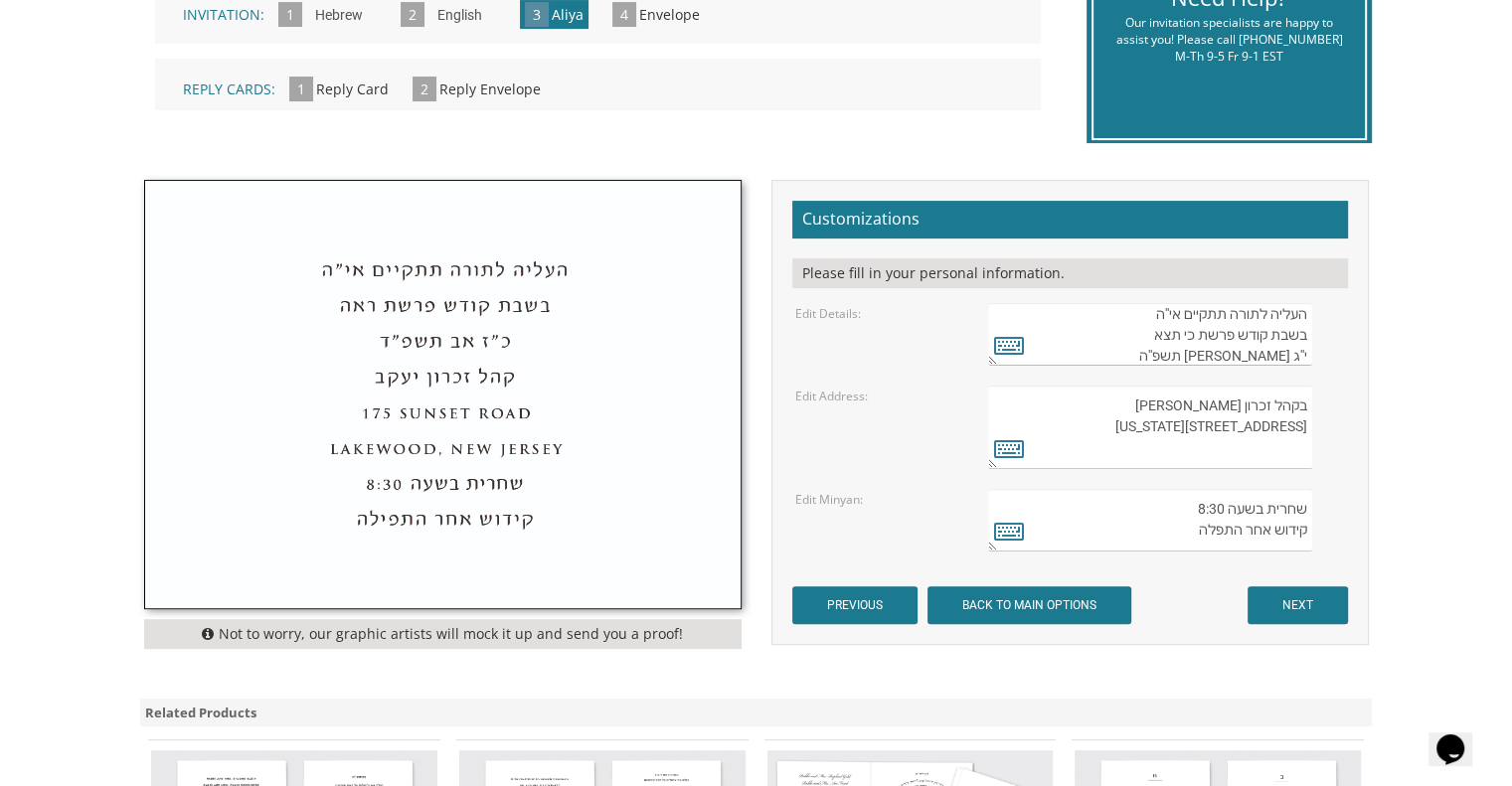 drag, startPoint x: 1298, startPoint y: 440, endPoint x: 1314, endPoint y: 440, distance: 16 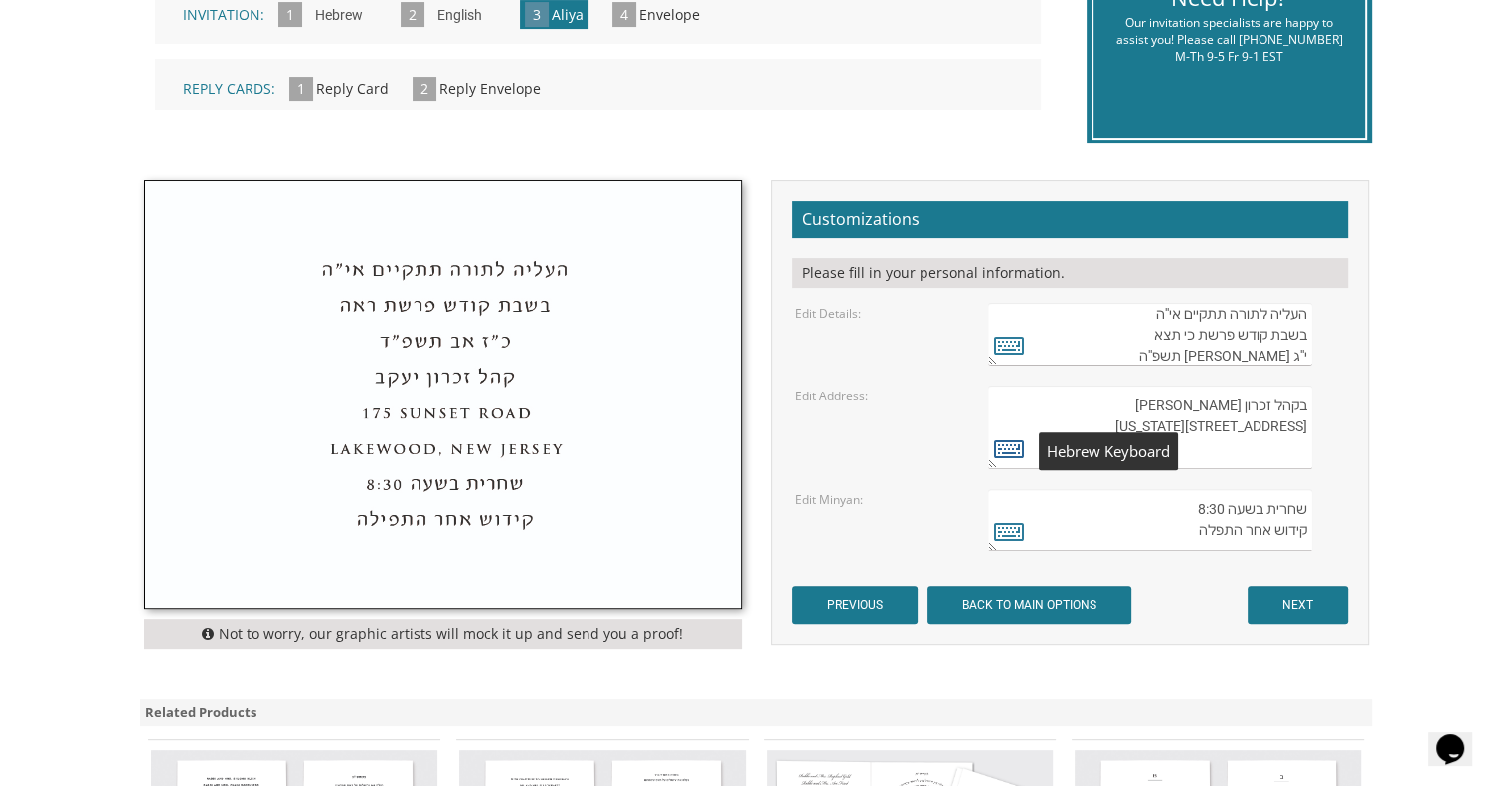 click at bounding box center (1009, 448) 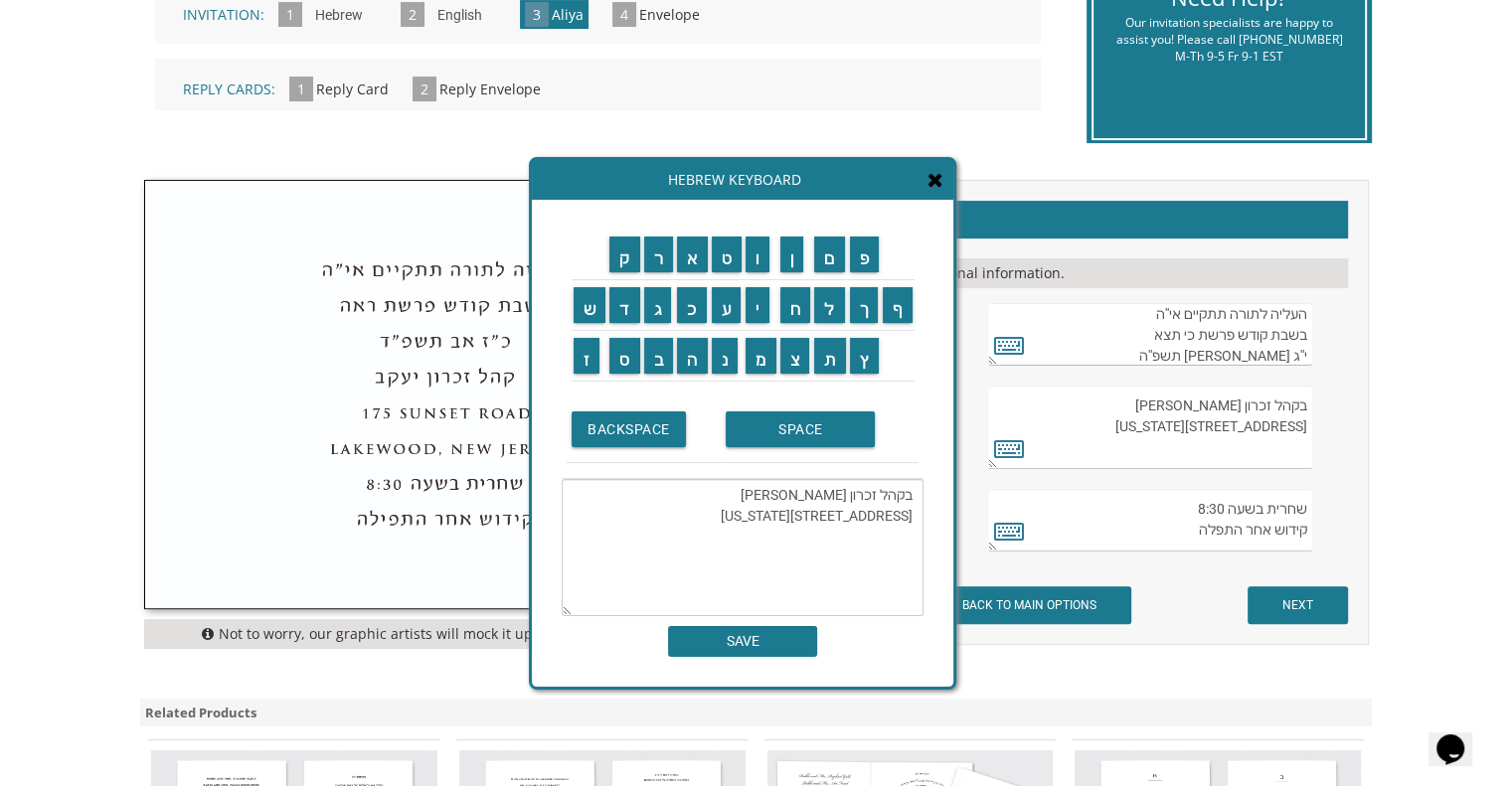 drag, startPoint x: 804, startPoint y: 486, endPoint x: 944, endPoint y: 496, distance: 140.35669 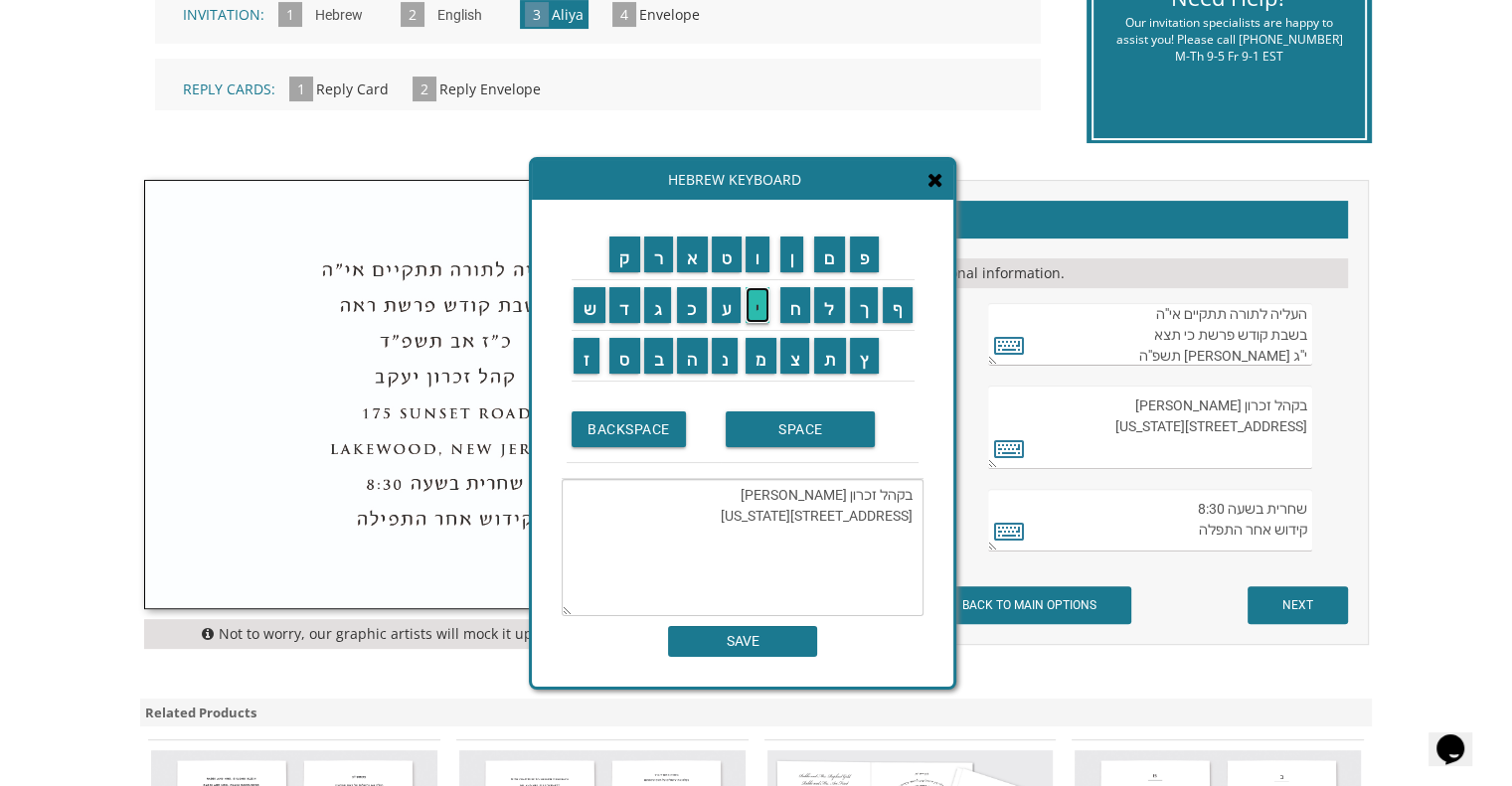 click on "י" at bounding box center (757, 305) 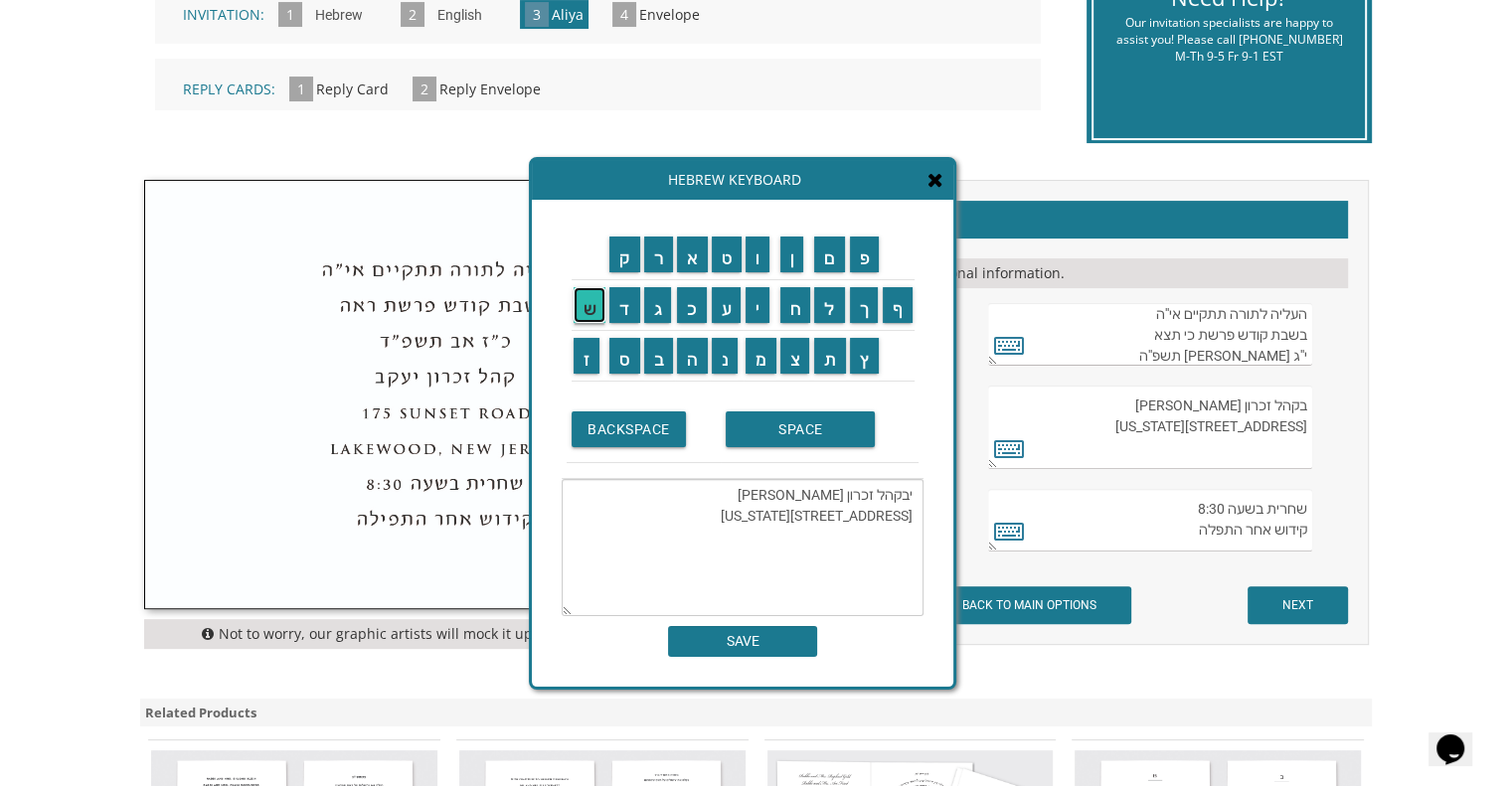 click on "ש" at bounding box center (589, 305) 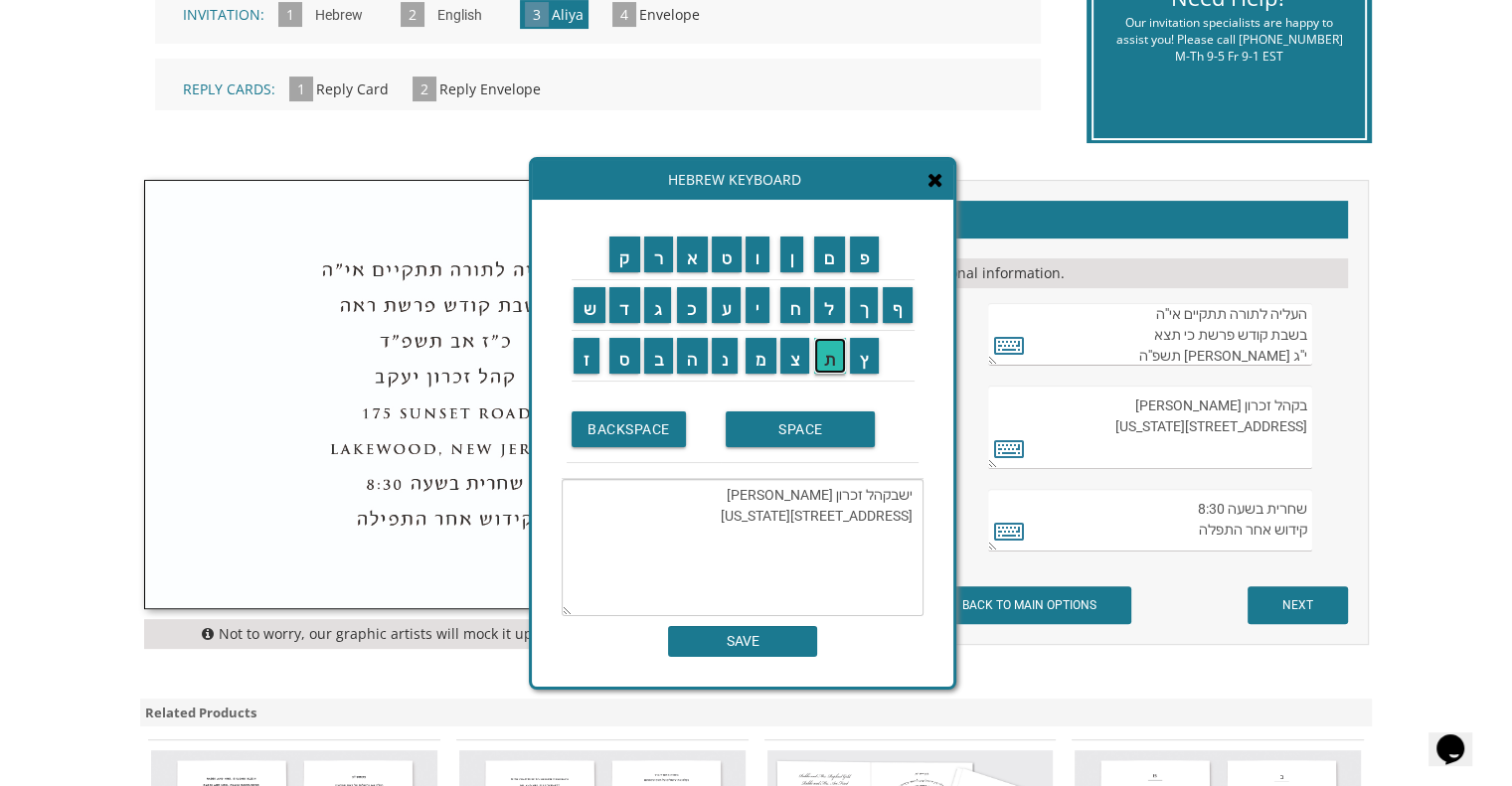 click on "ת" at bounding box center [830, 356] 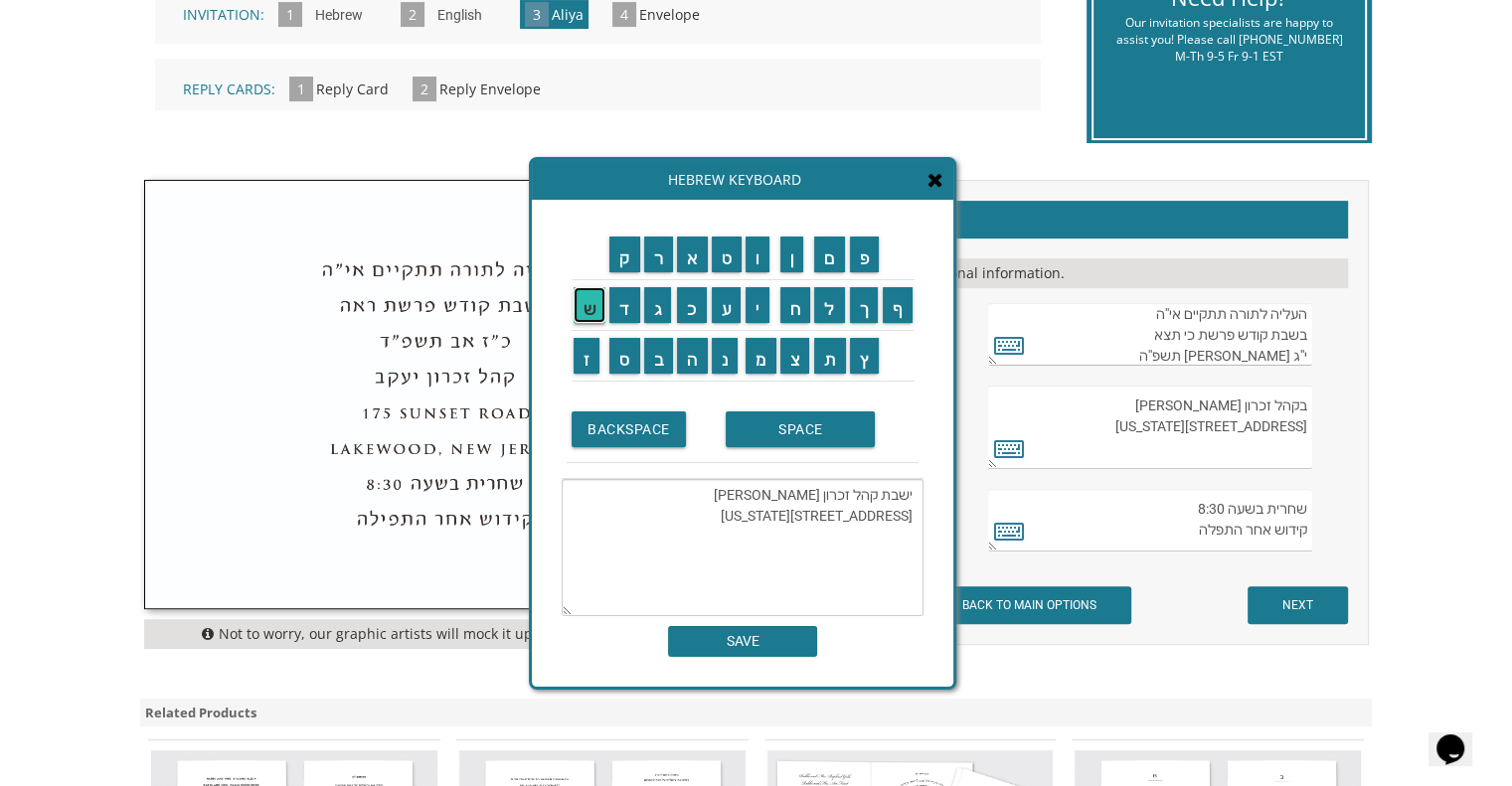 click on "ש" at bounding box center [589, 305] 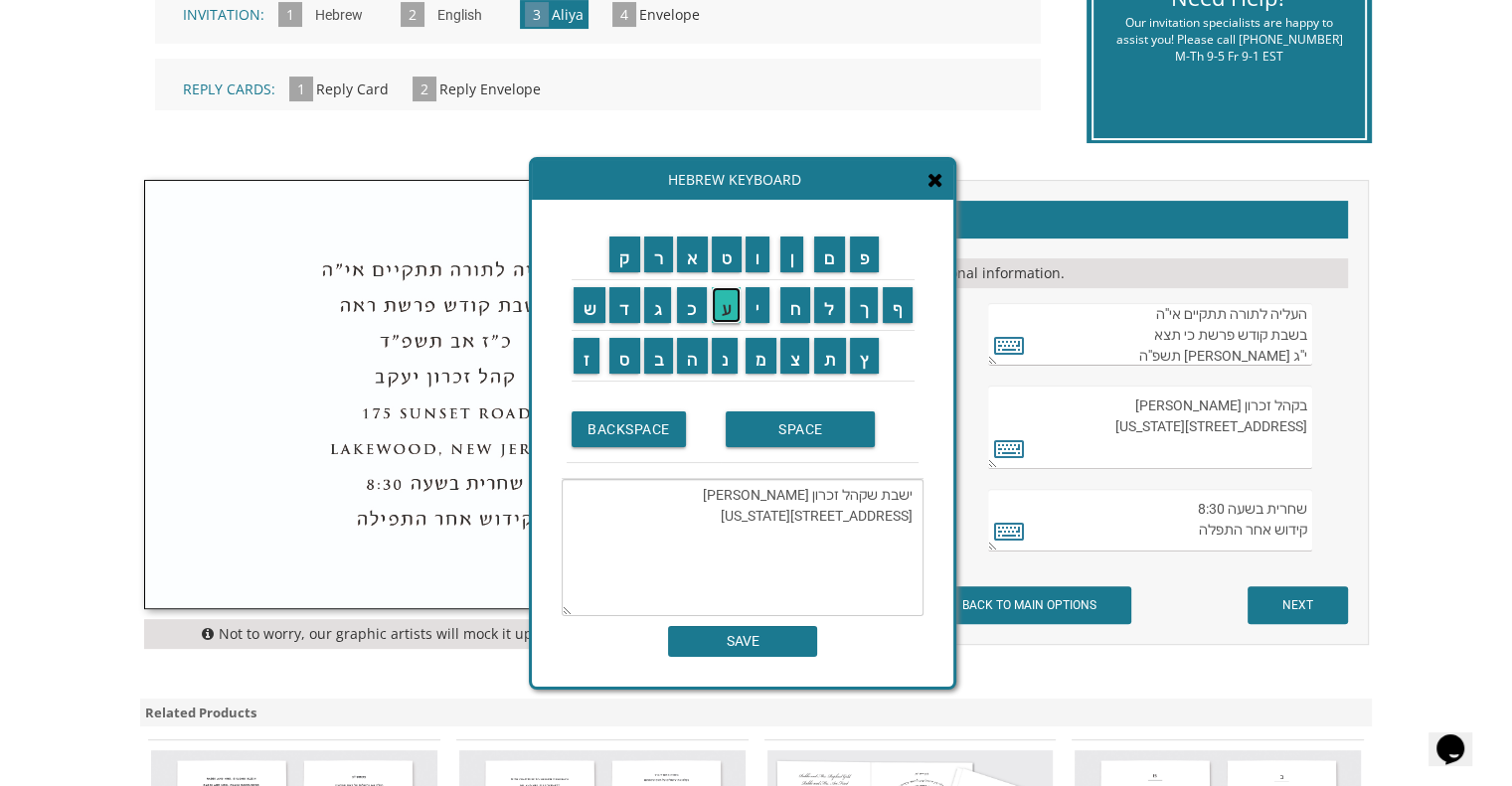 click on "ע" at bounding box center [727, 305] 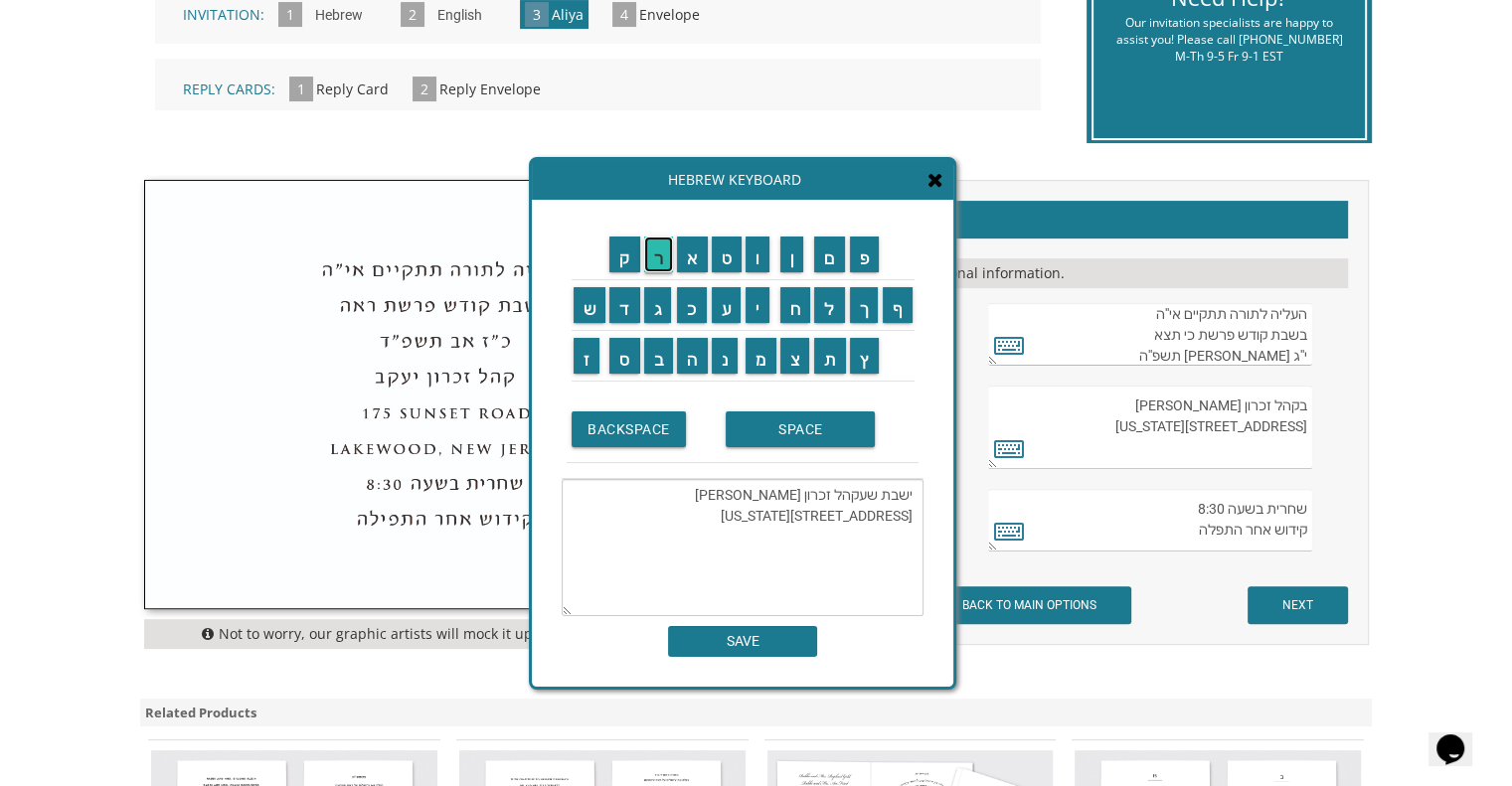 click on "ר" at bounding box center [659, 254] 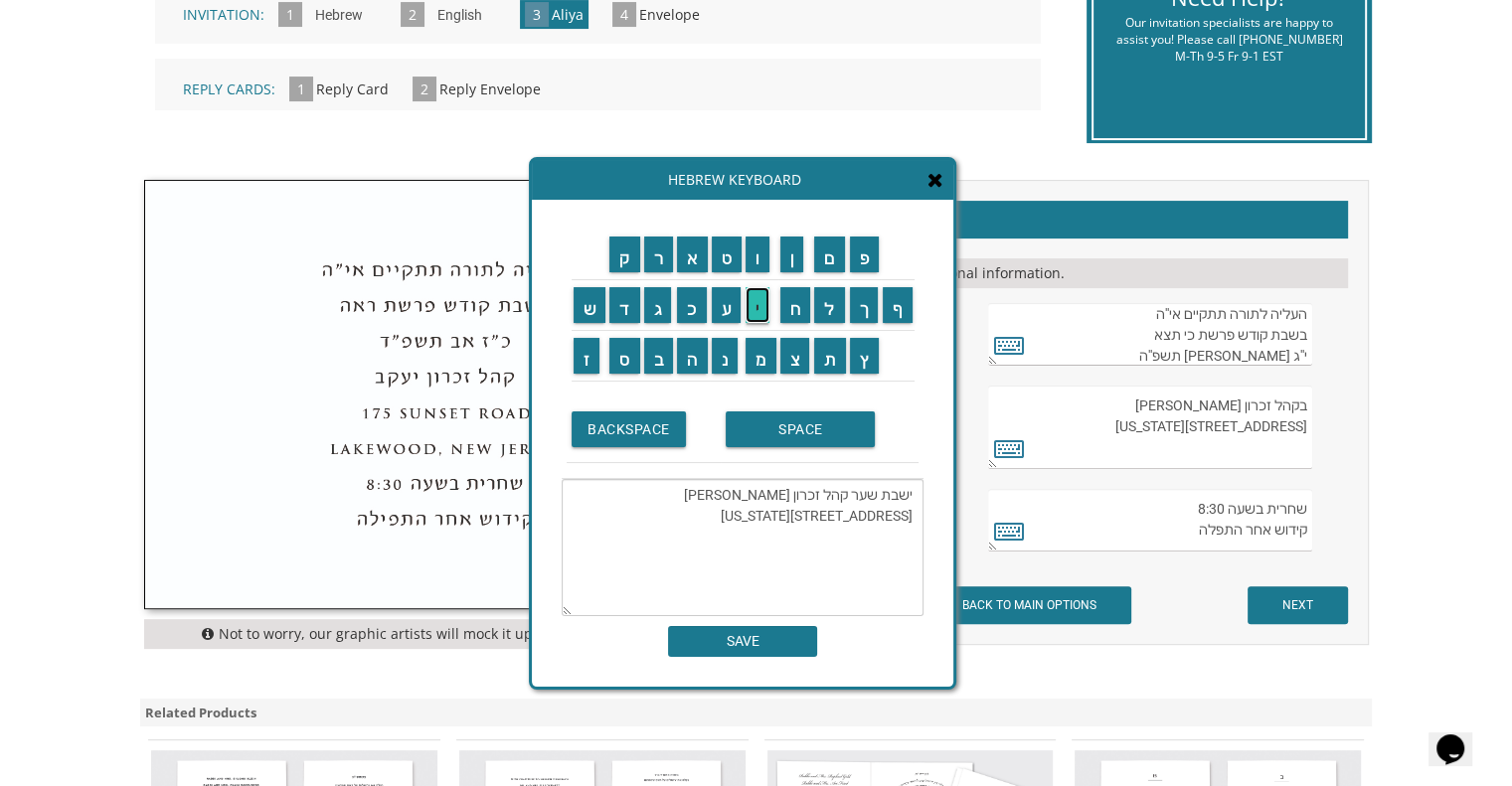 click on "י" at bounding box center (757, 305) 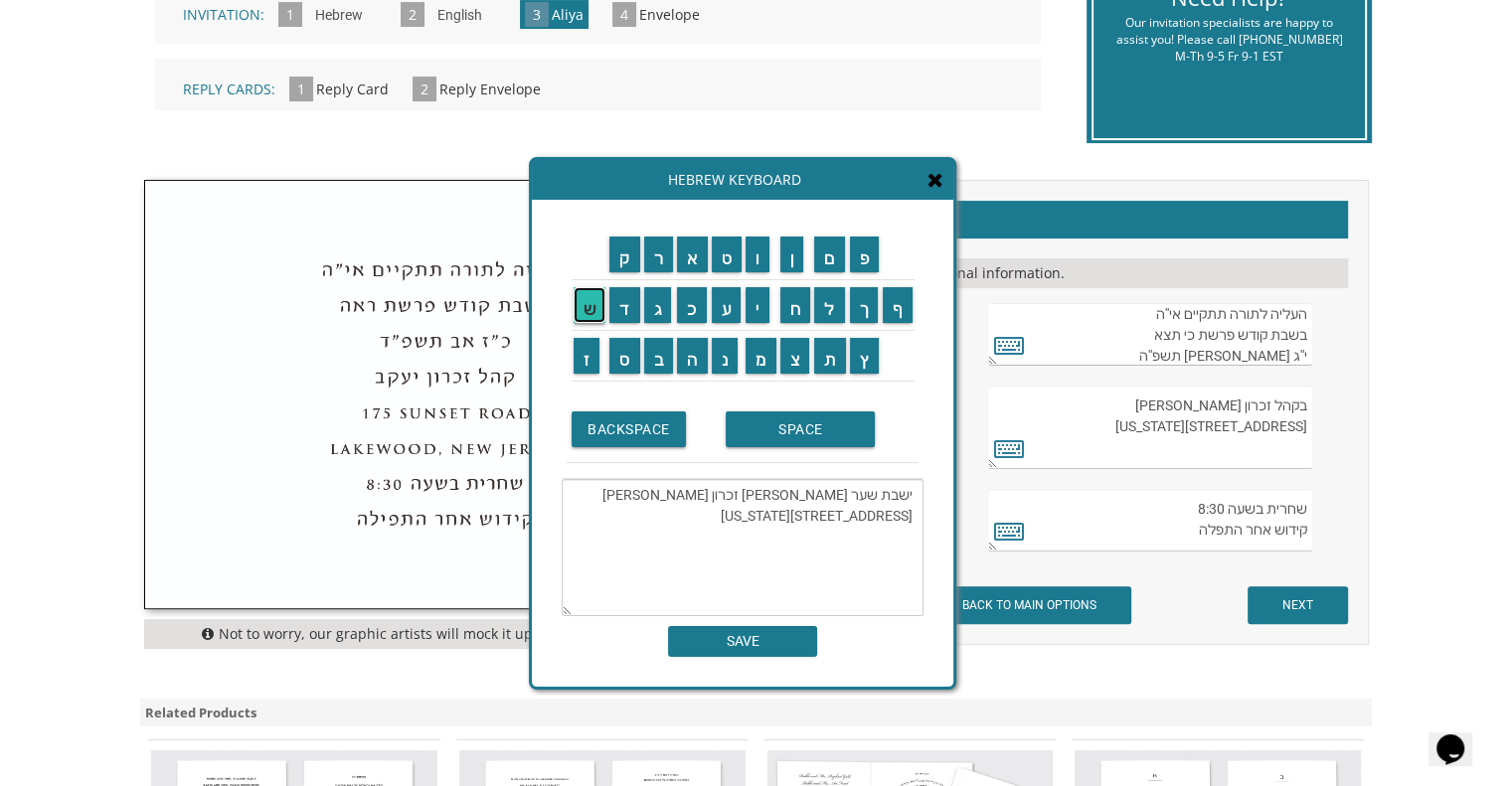 click on "ש" at bounding box center (589, 305) 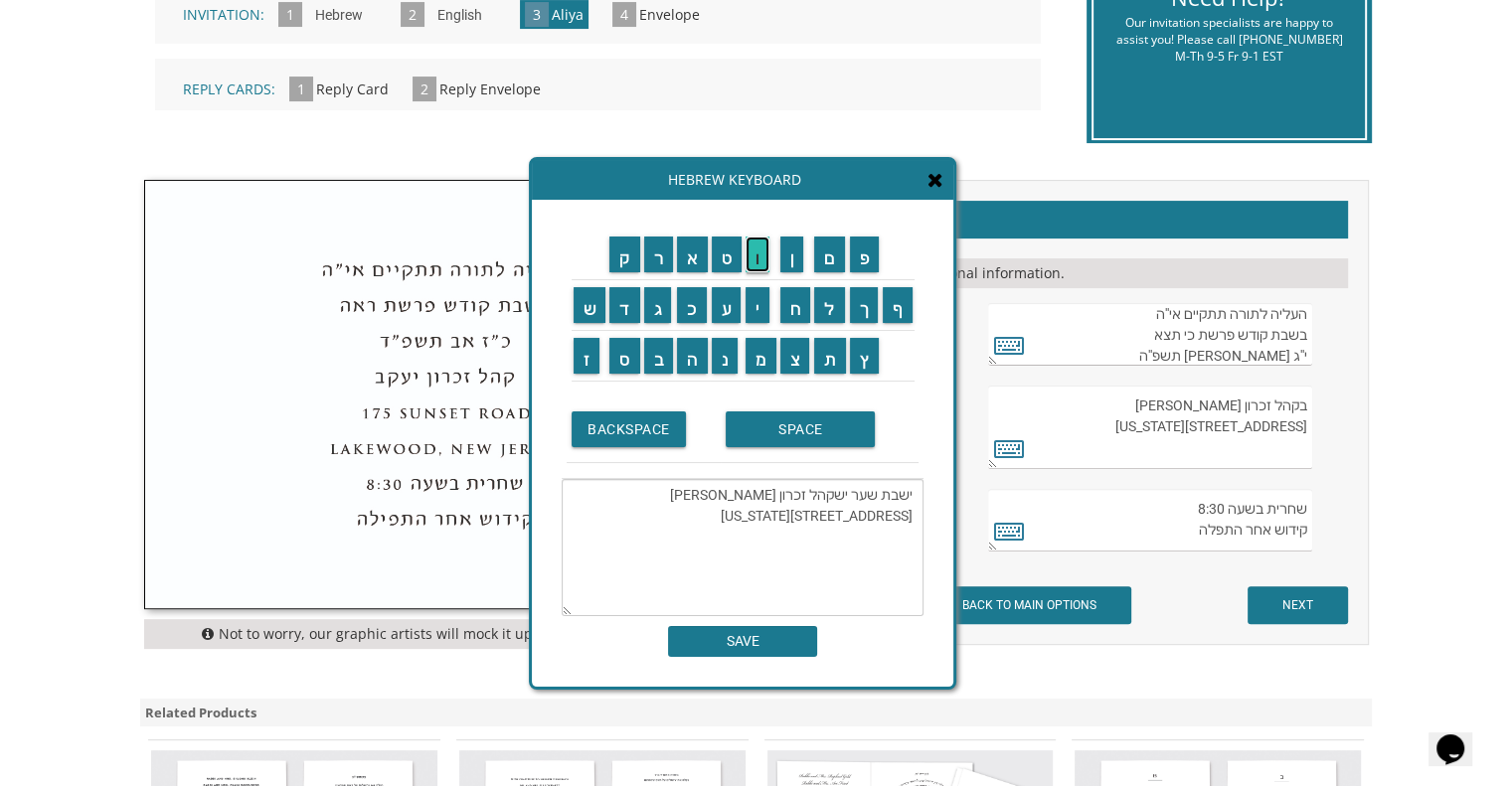 click on "ו" at bounding box center [757, 254] 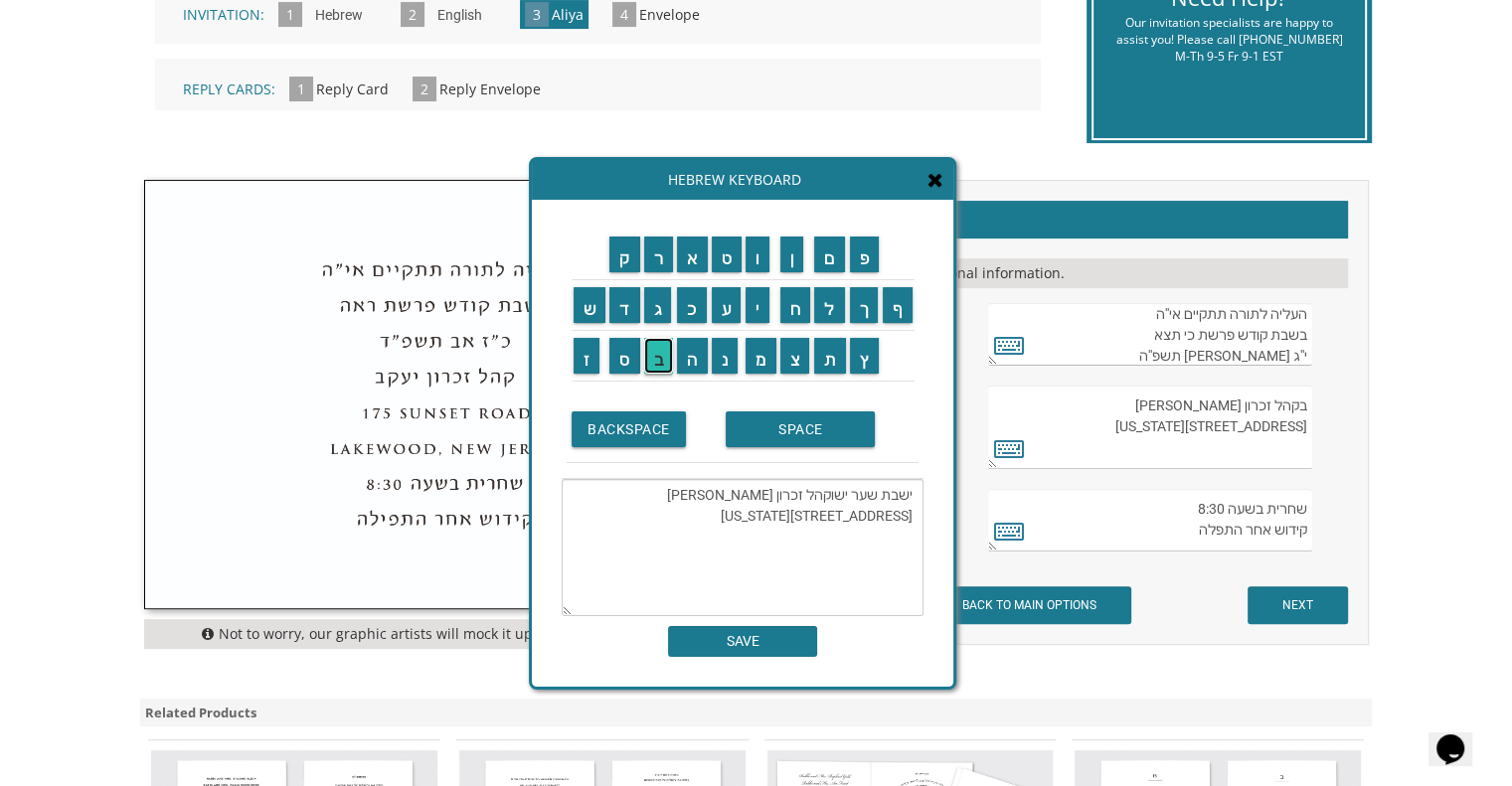 click on "ב" at bounding box center (659, 356) 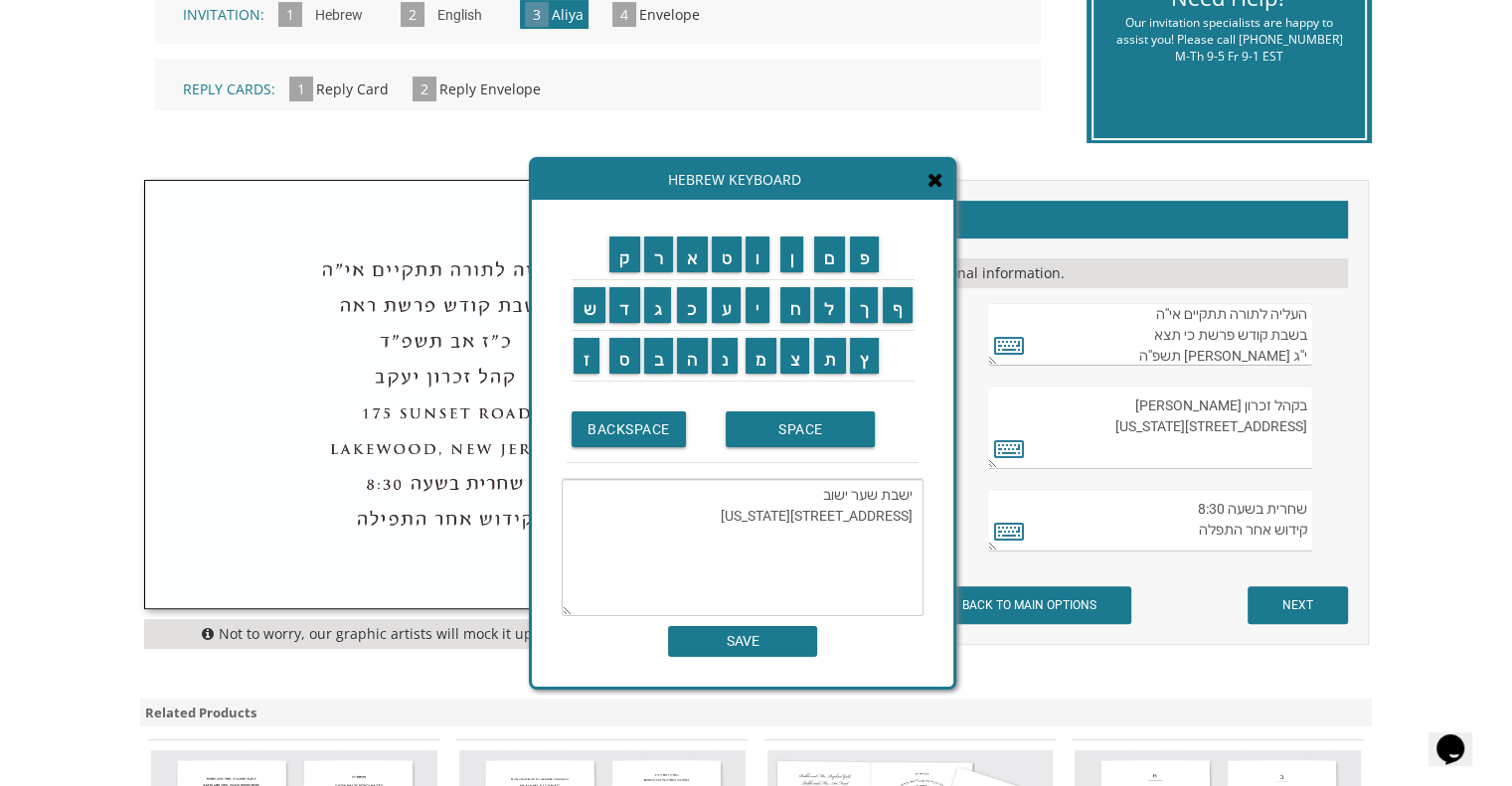 type on "ישבת שער ישוב
1 Cedarlawn Avenue
Lawrence, New York" 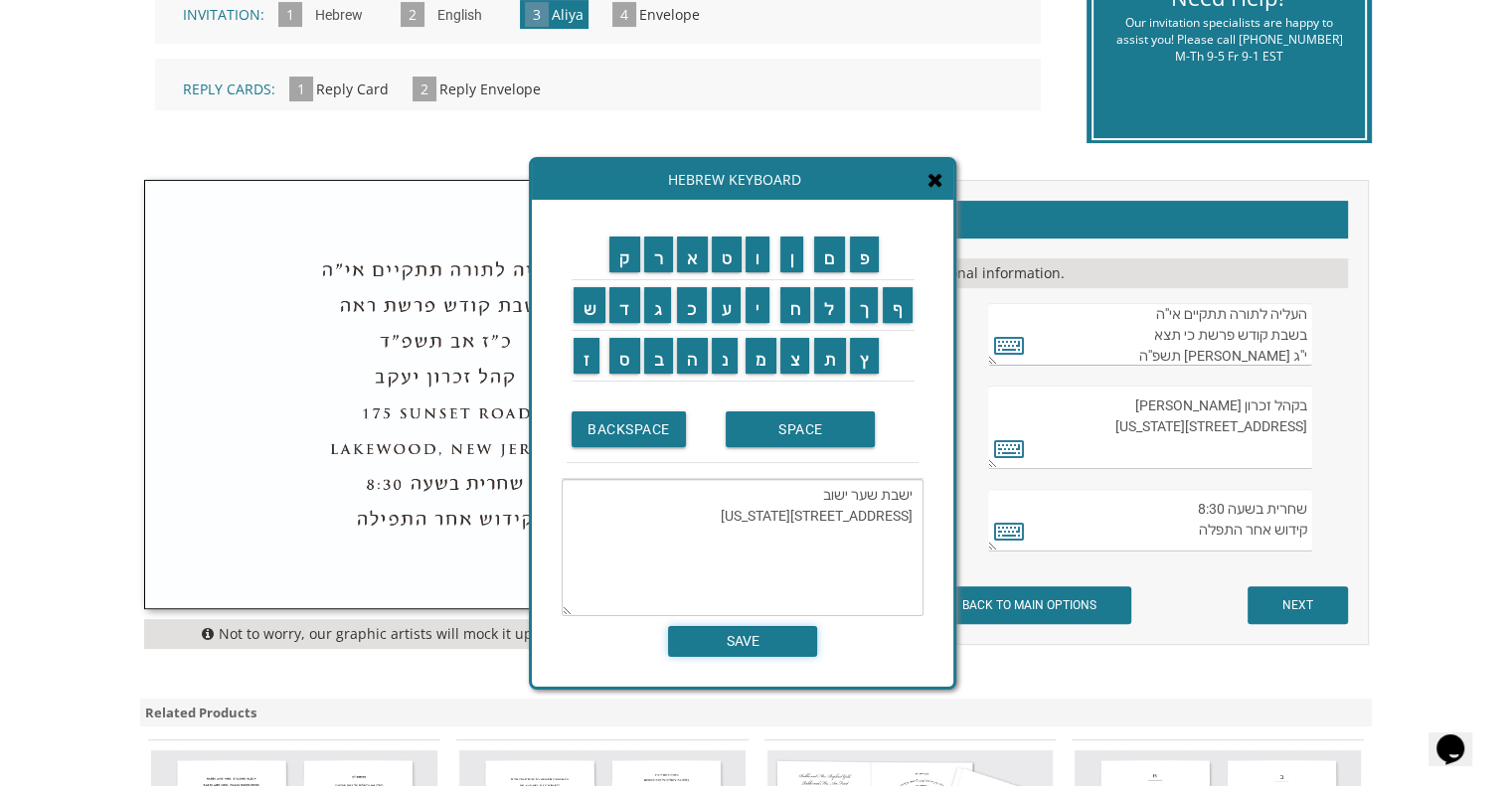 click on "SAVE" at bounding box center [743, 641] 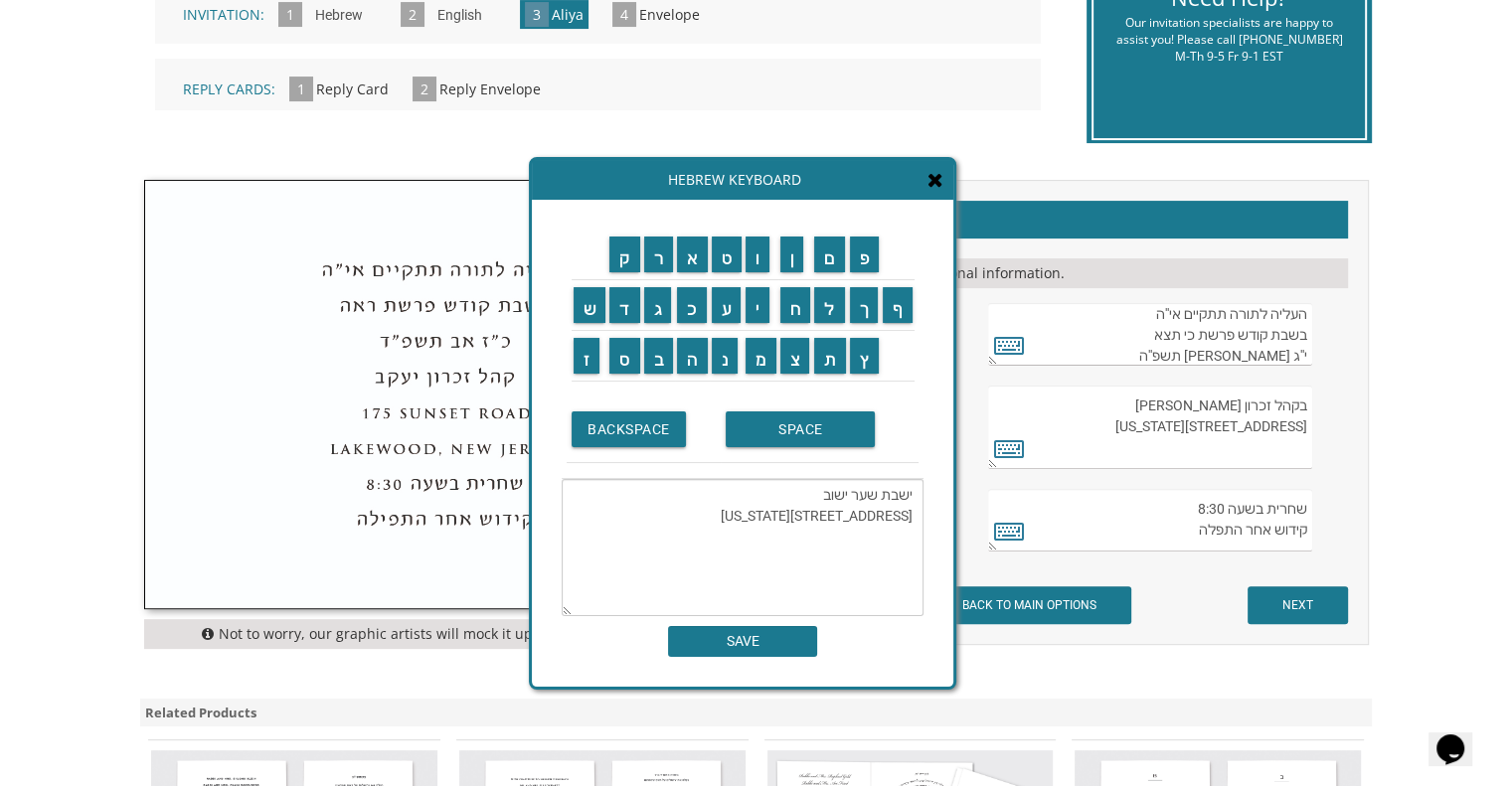 type on "ישבת שער ישוב
1 Cedarlawn Avenue
Lawrence, New York" 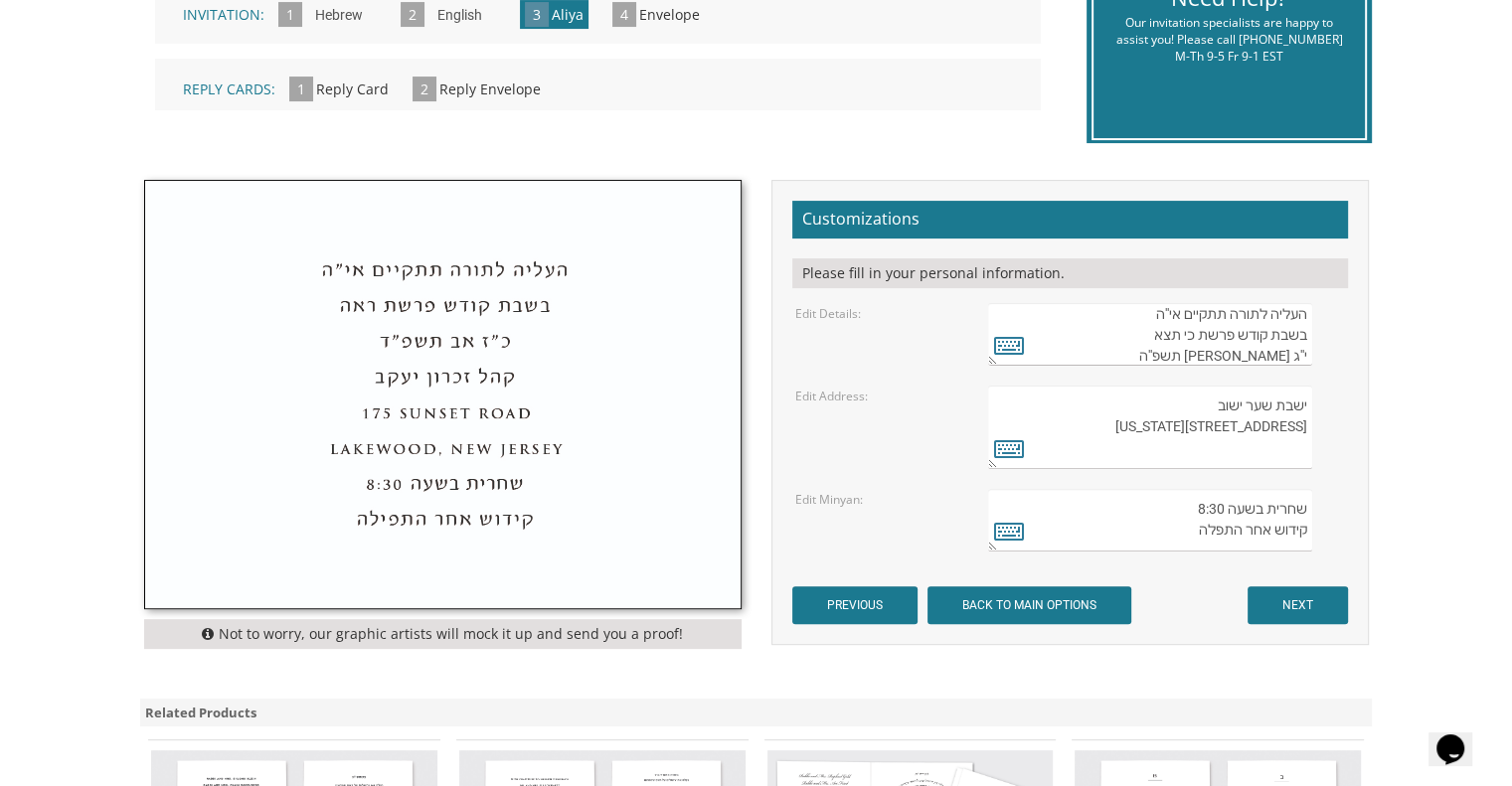 click on "העליה לתורה תתקיים בס"ד
בשבת קודש פרשת אחרי מות" at bounding box center (1149, 334) 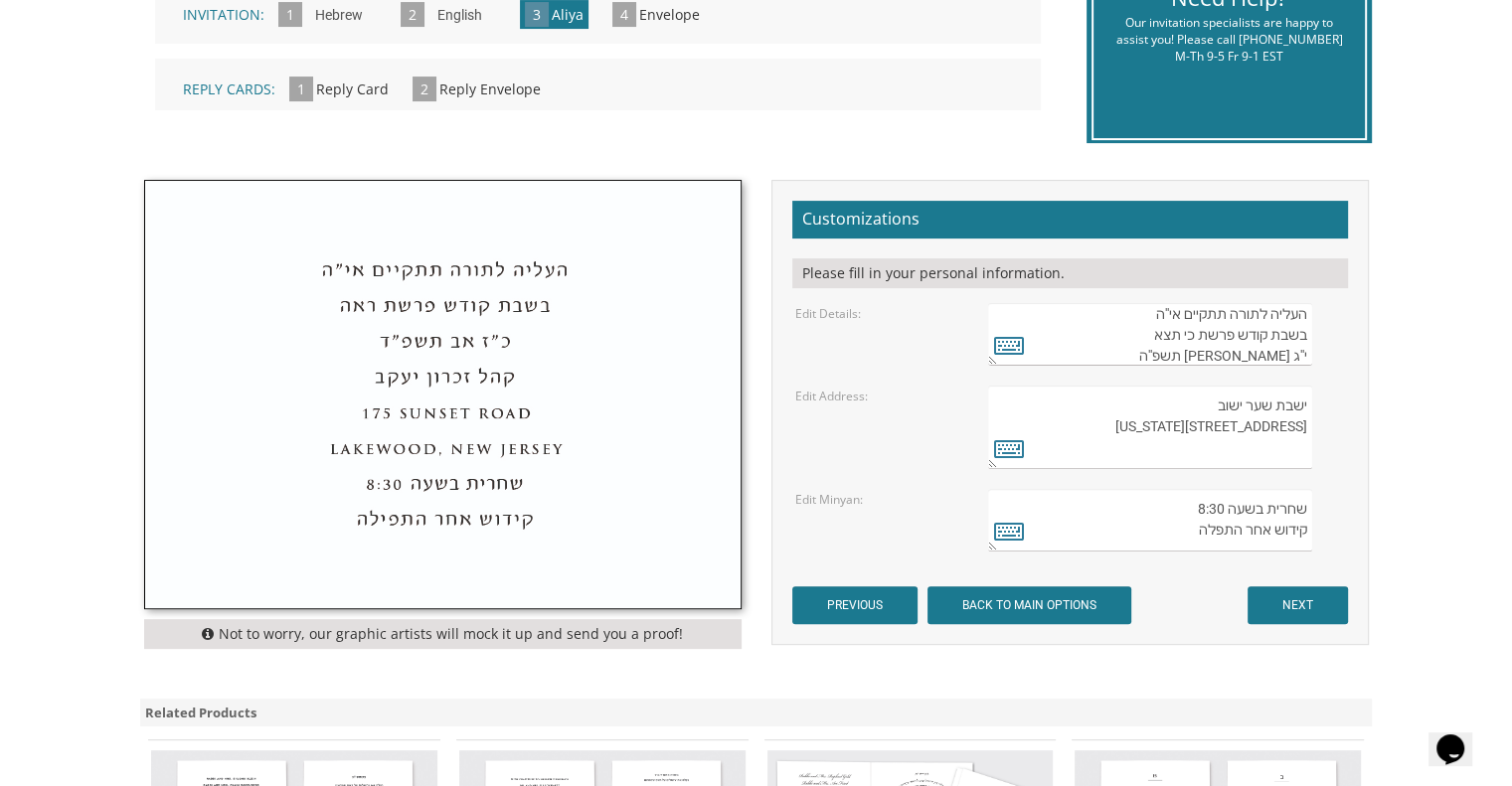 scroll, scrollTop: 30, scrollLeft: 0, axis: vertical 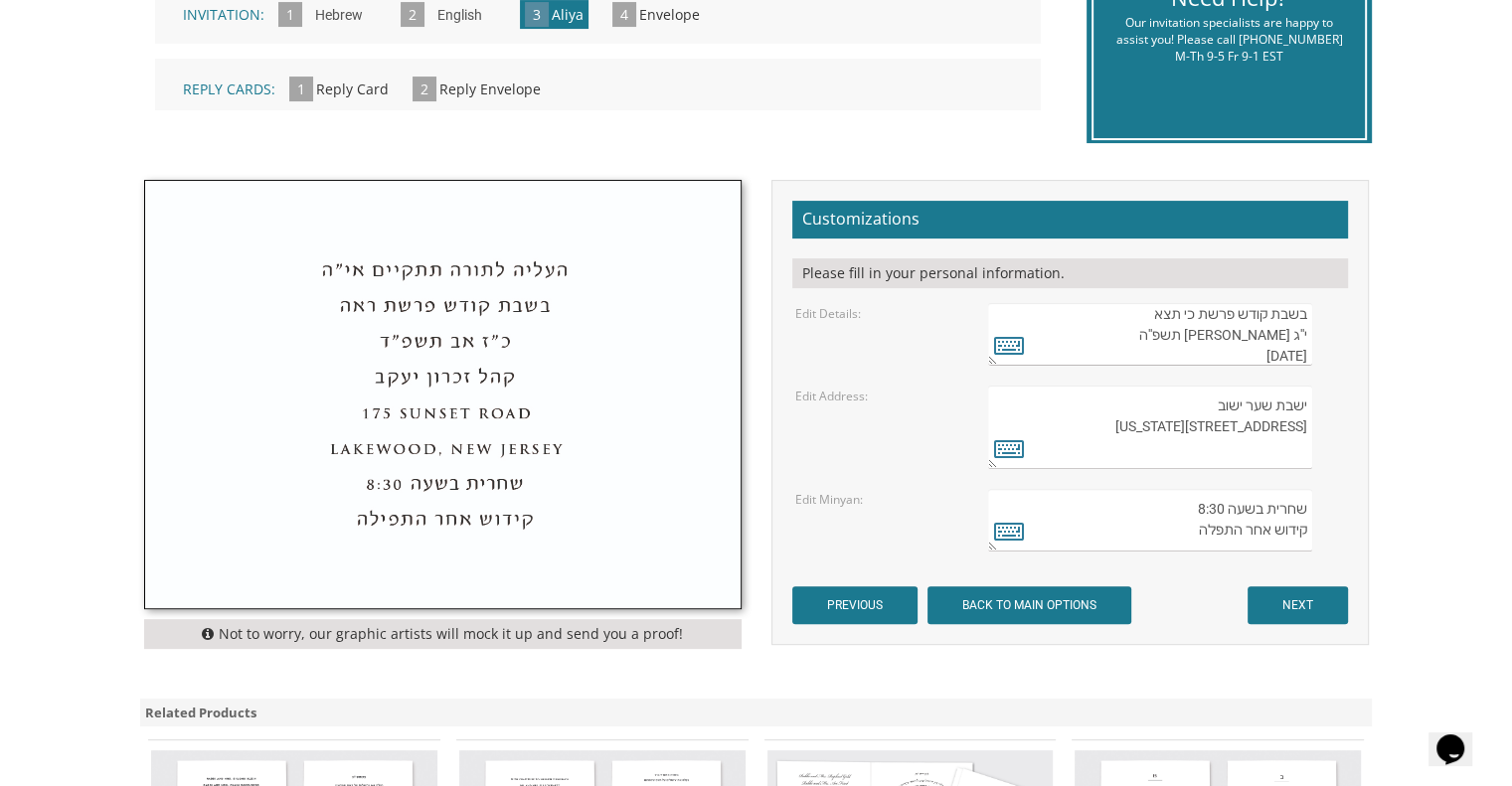 type on "העליה לתורה תתקיים אי''ה
בשבת קודש פרשת כי תצא
י''ג אלול תשפ''ה
September 6, 2025" 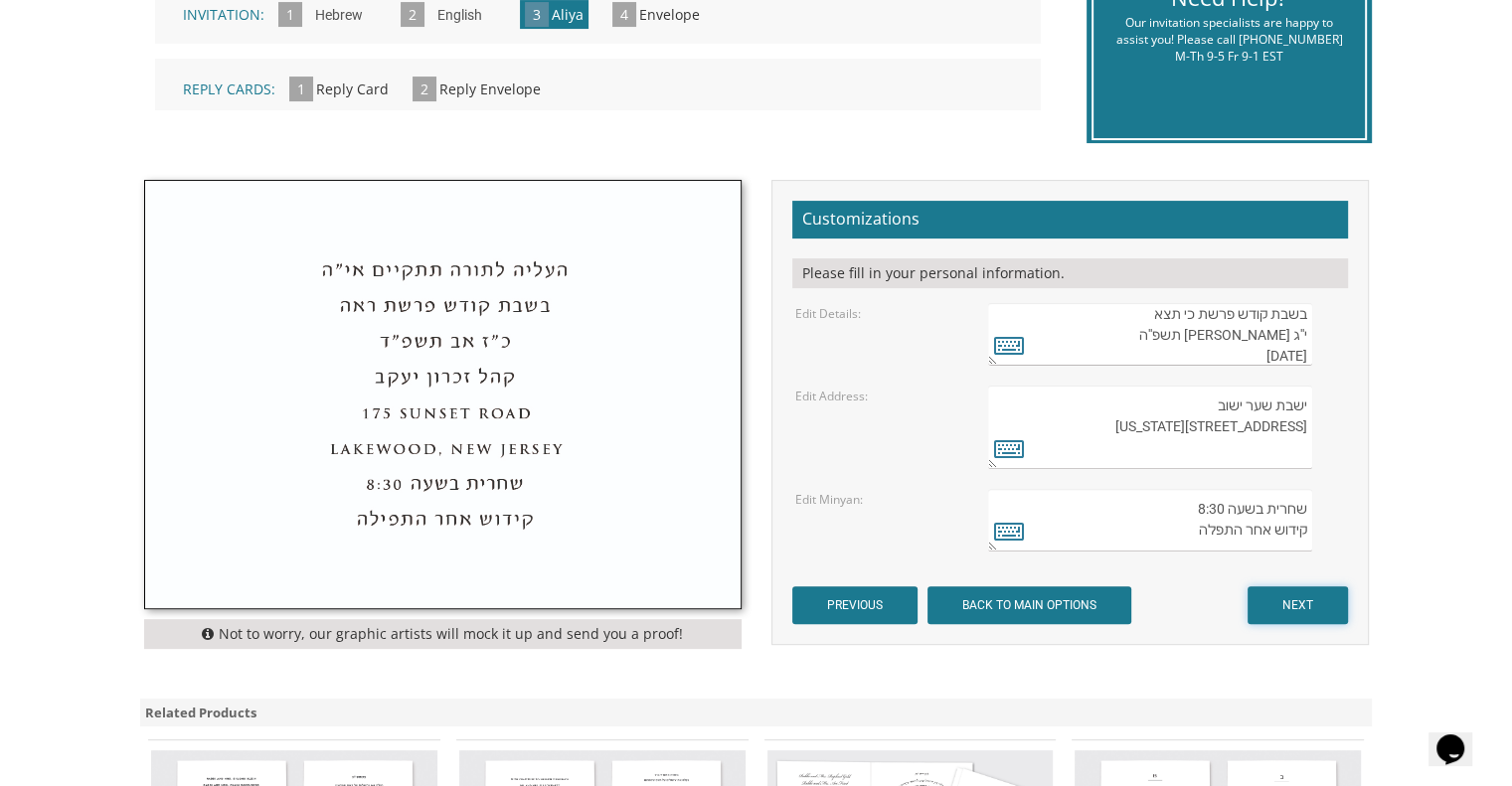 click on "NEXT" at bounding box center (1297, 605) 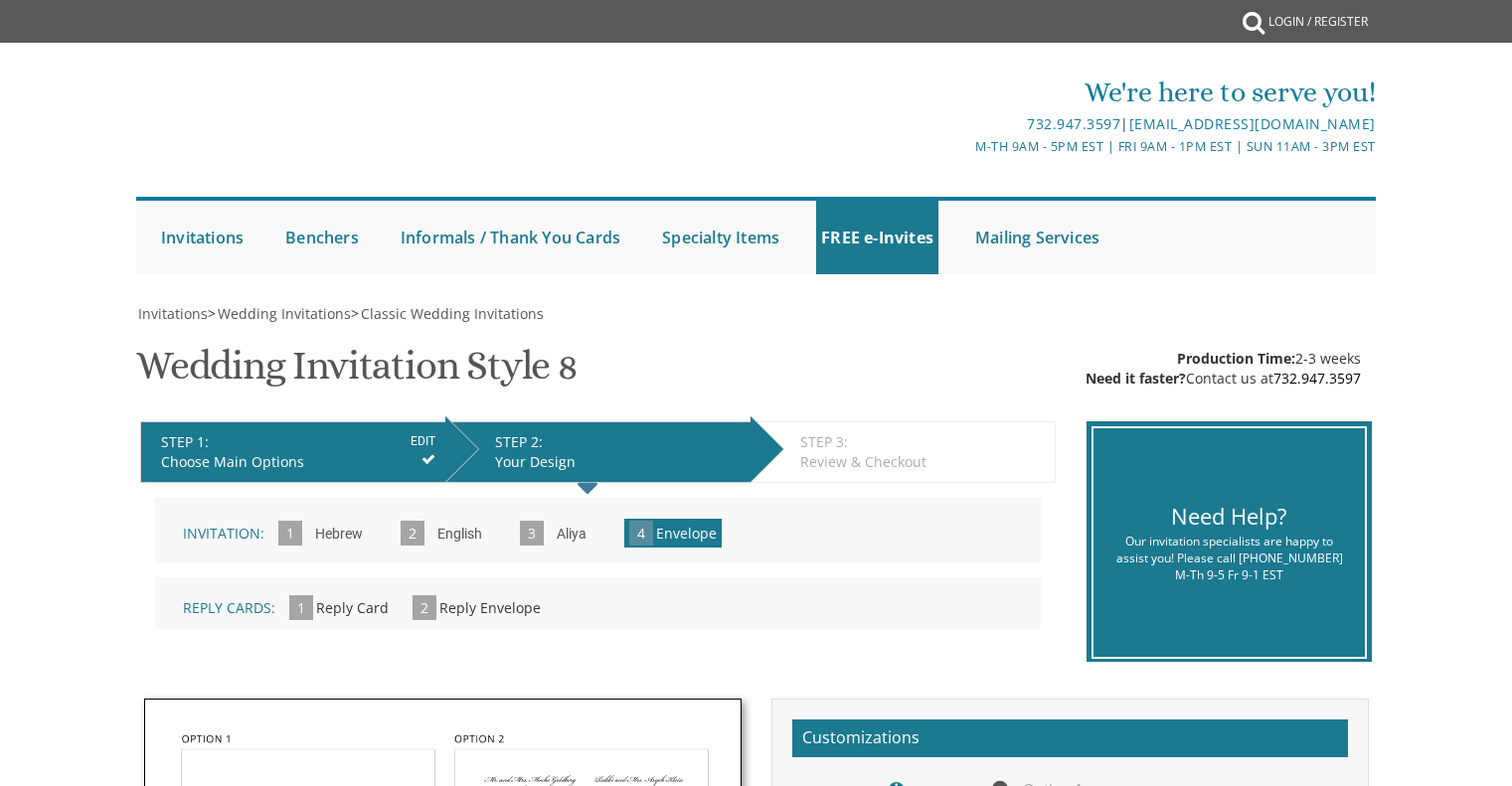 scroll, scrollTop: 0, scrollLeft: 0, axis: both 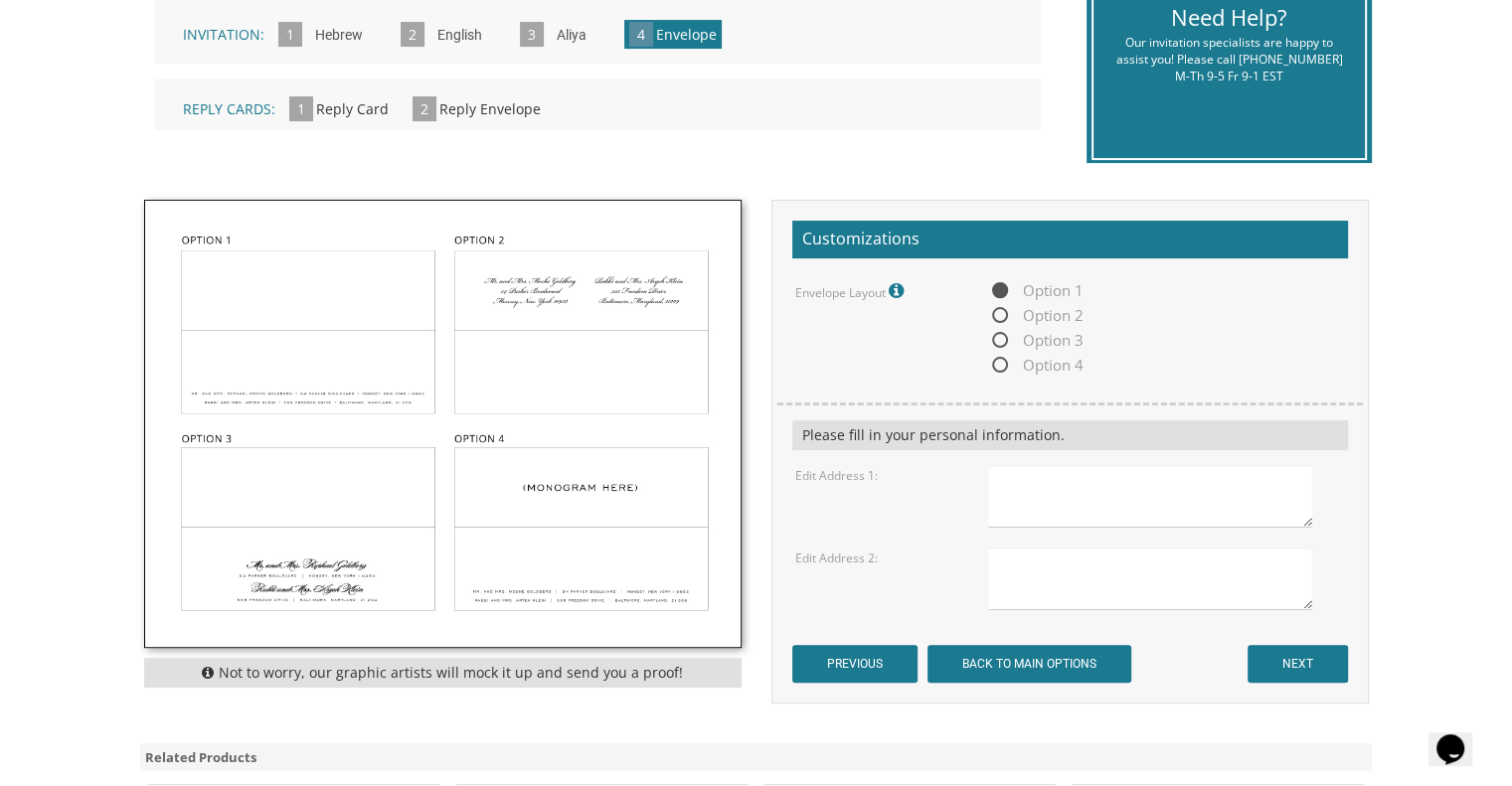 click at bounding box center [442, 423] 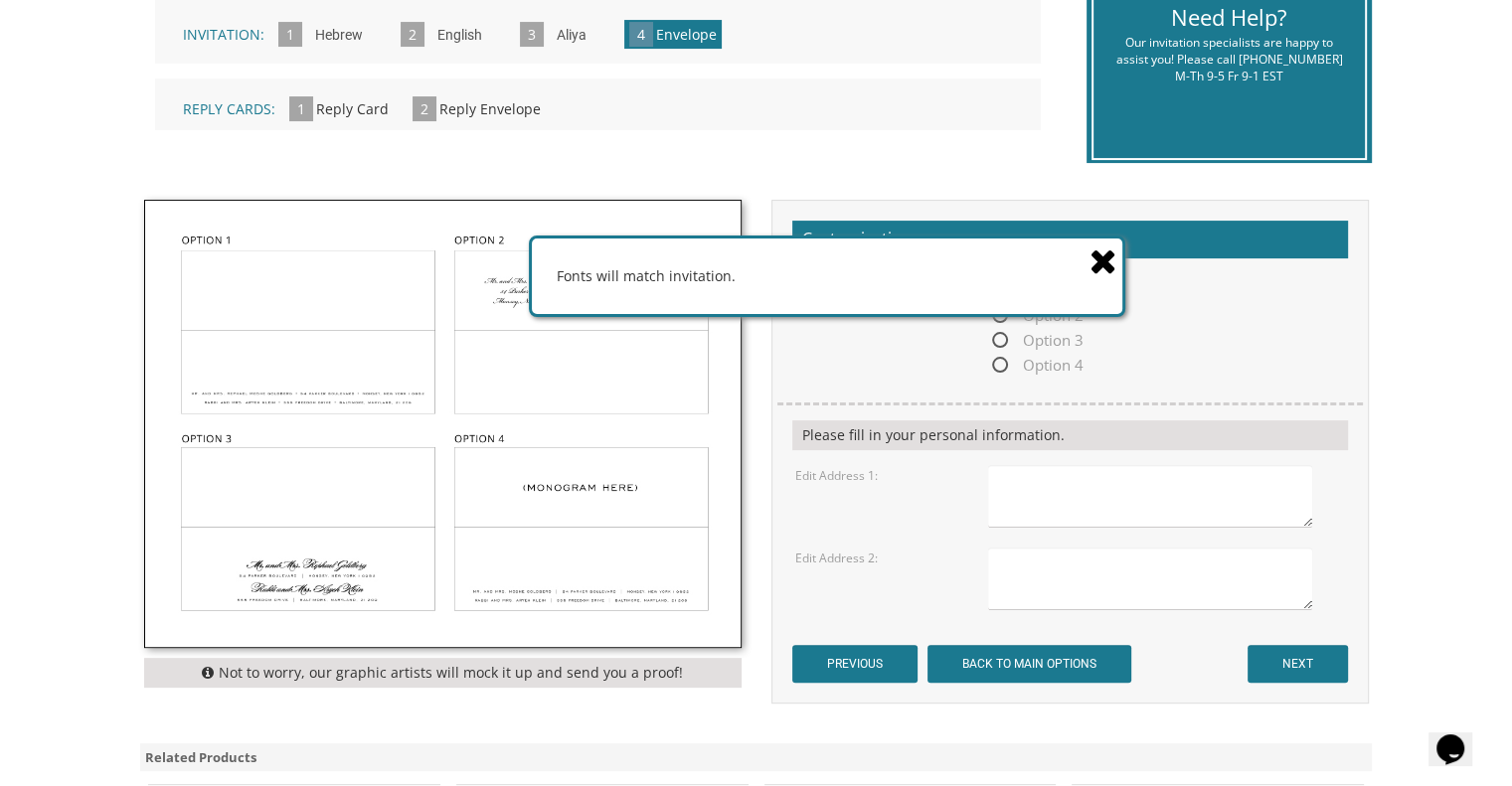 click on "Fonts will match invitation." at bounding box center [827, 275] 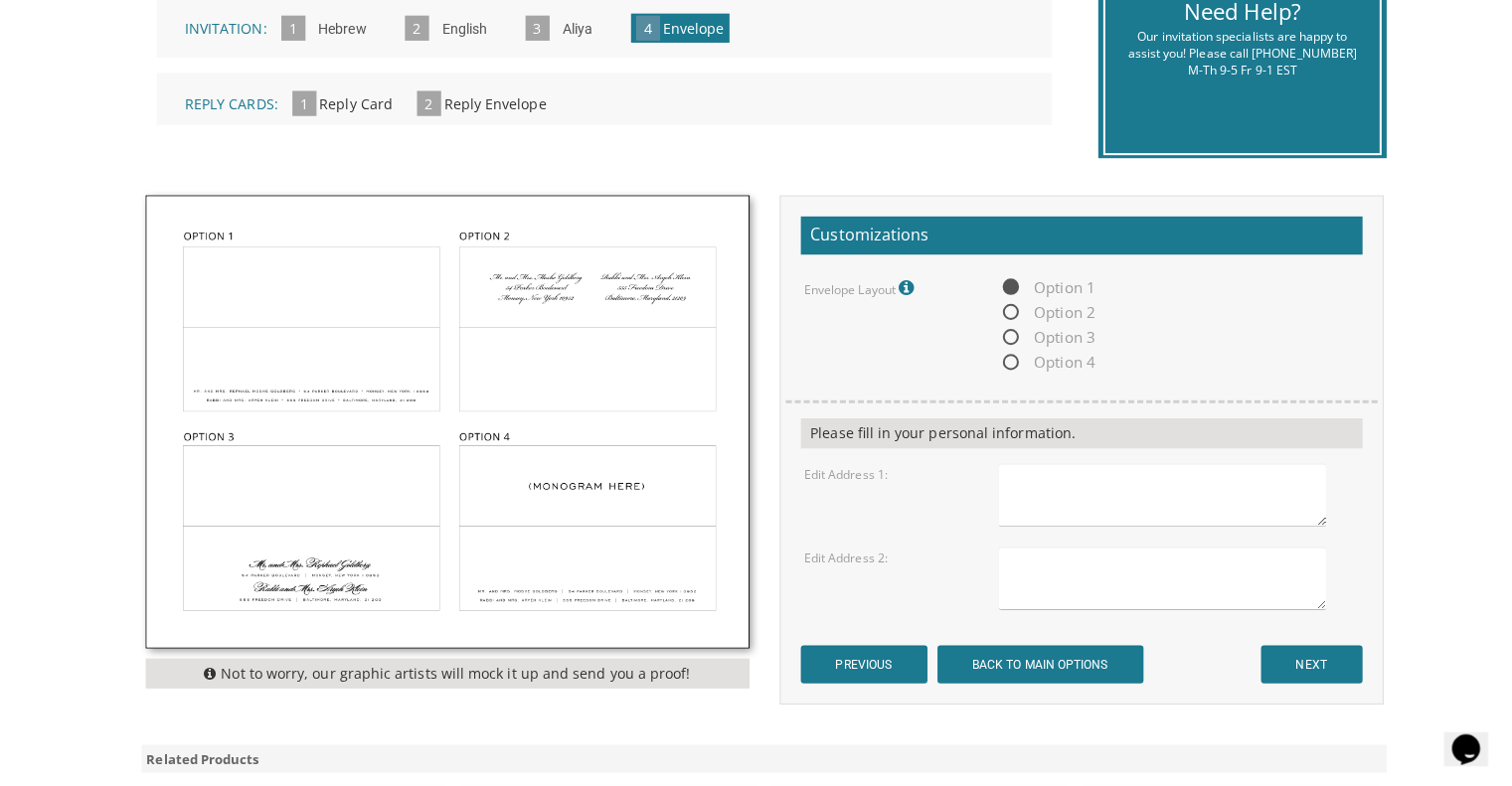 scroll, scrollTop: 503, scrollLeft: 0, axis: vertical 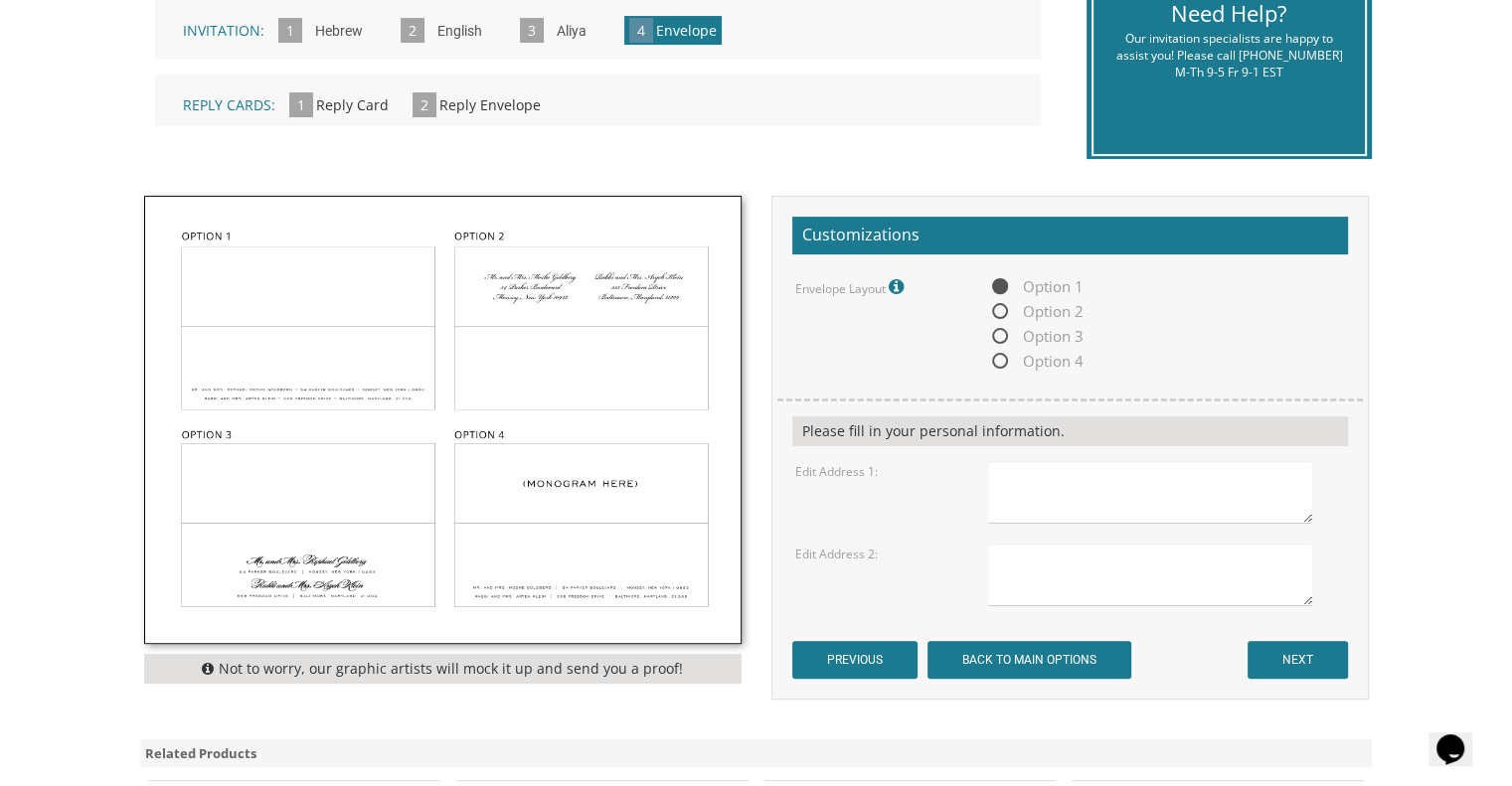 click on "Option 4" at bounding box center (1036, 361) 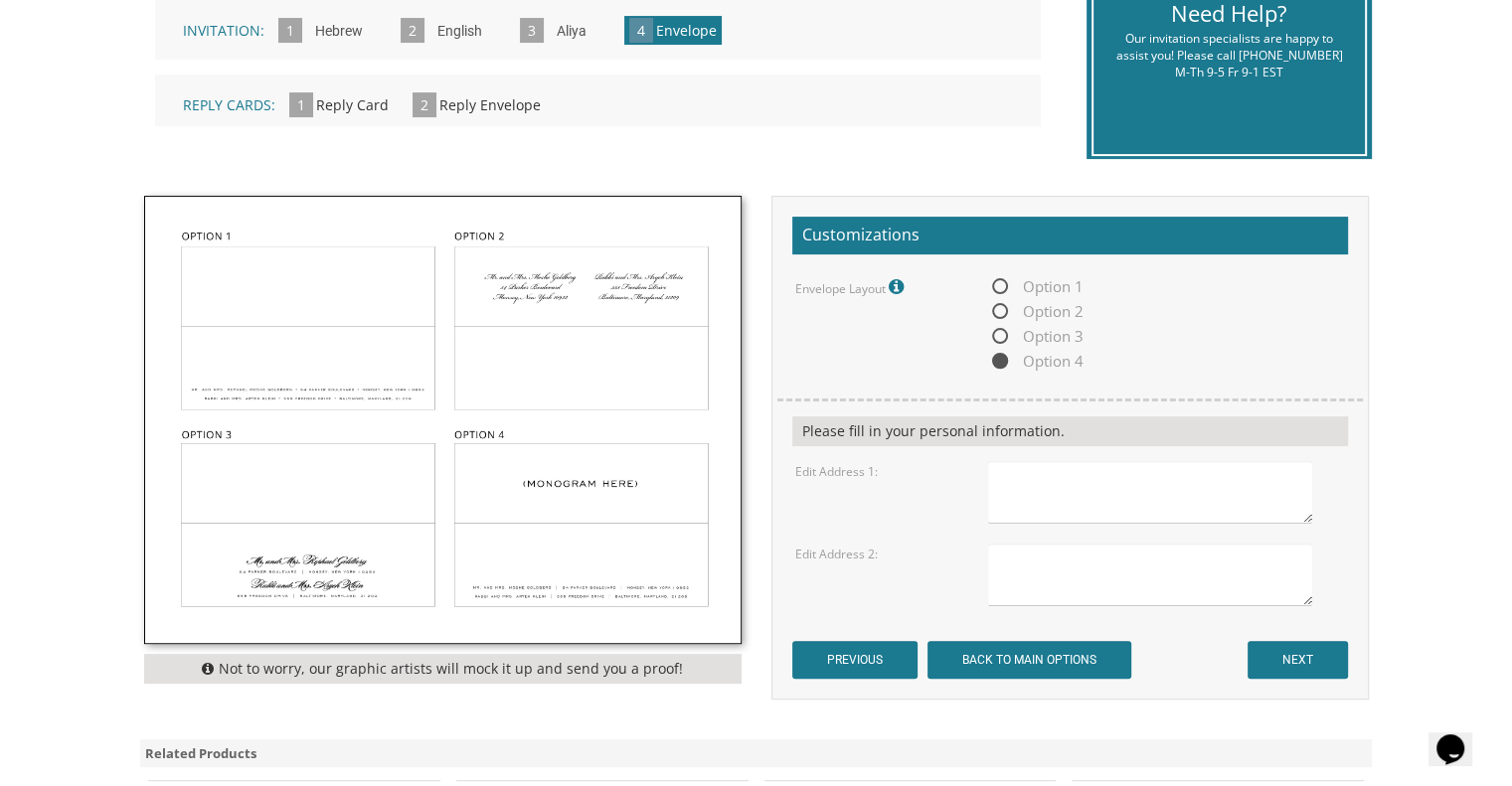 click at bounding box center [1149, 492] 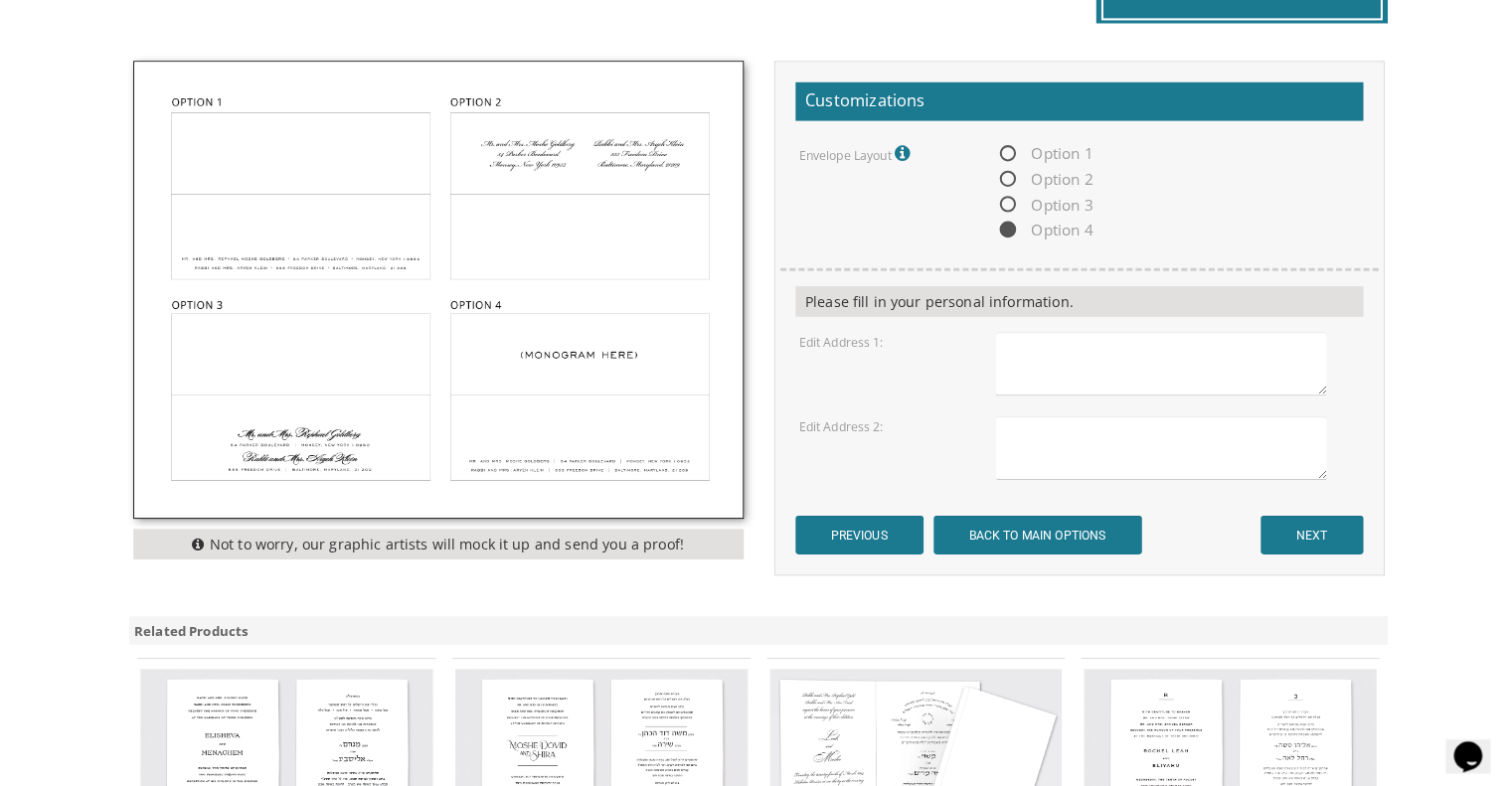 scroll, scrollTop: 630, scrollLeft: 0, axis: vertical 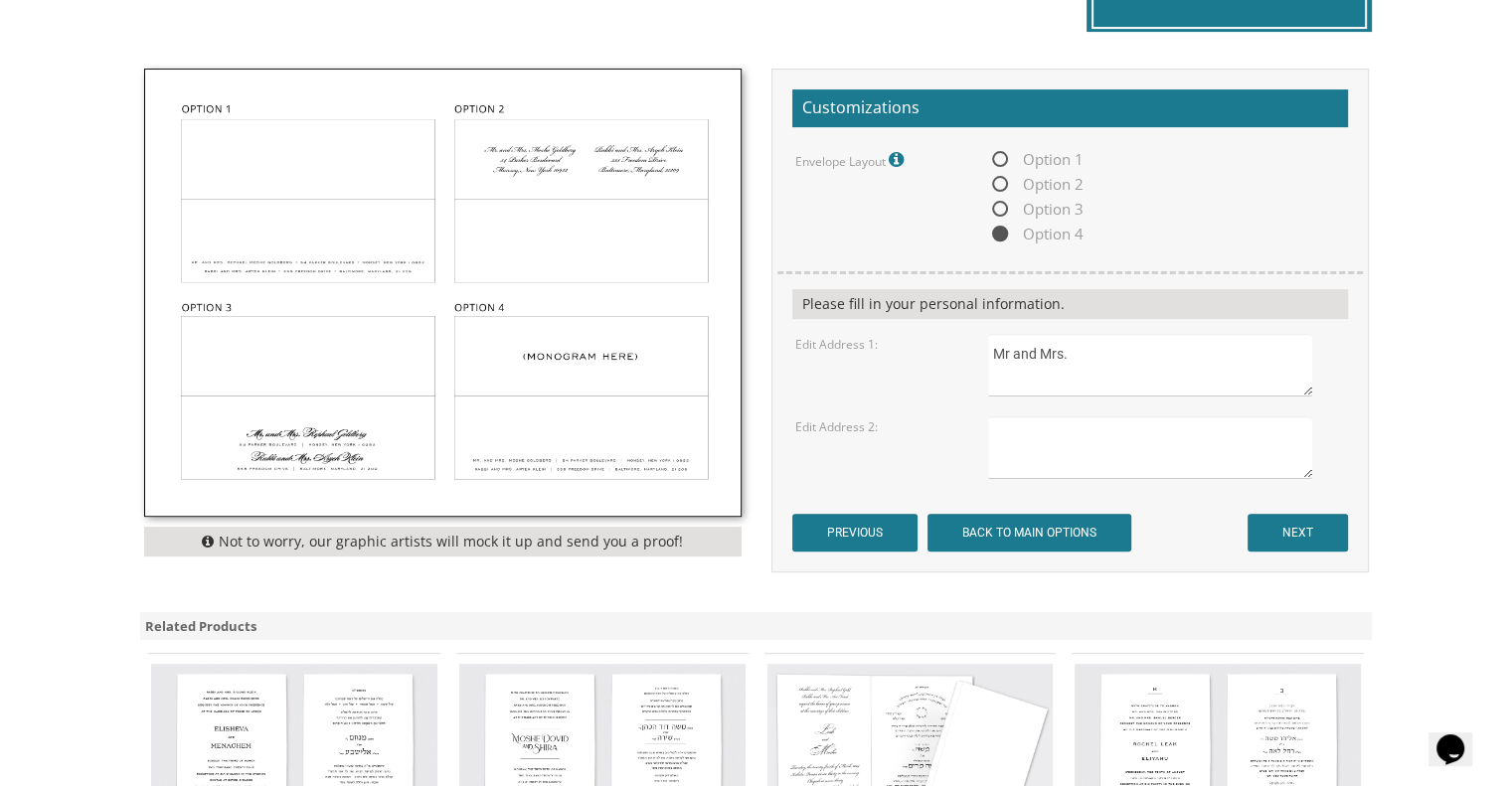 click on "Mr and Mrs." at bounding box center (1149, 365) 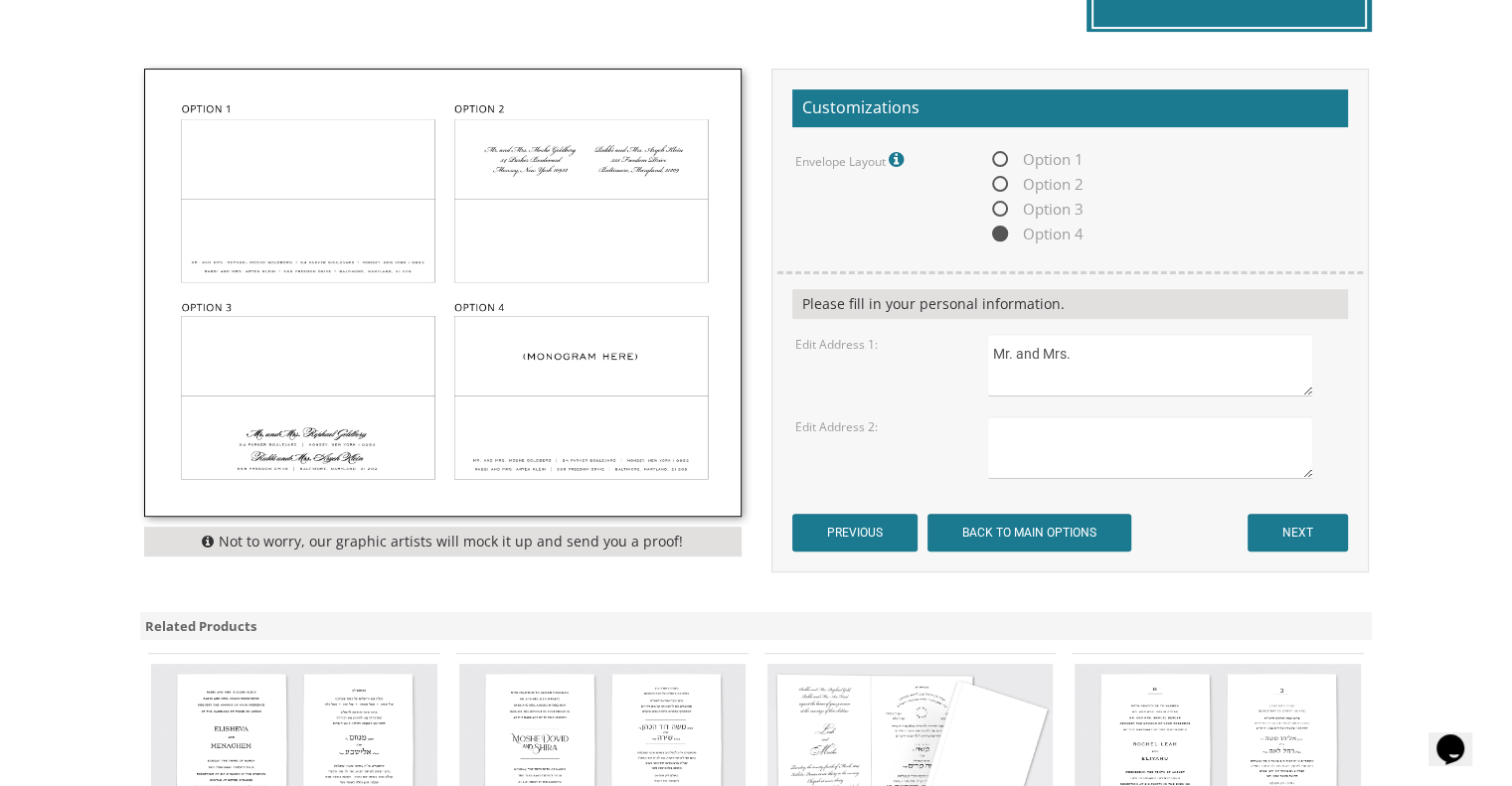 click on "Mr. and Mrs." at bounding box center (1149, 365) 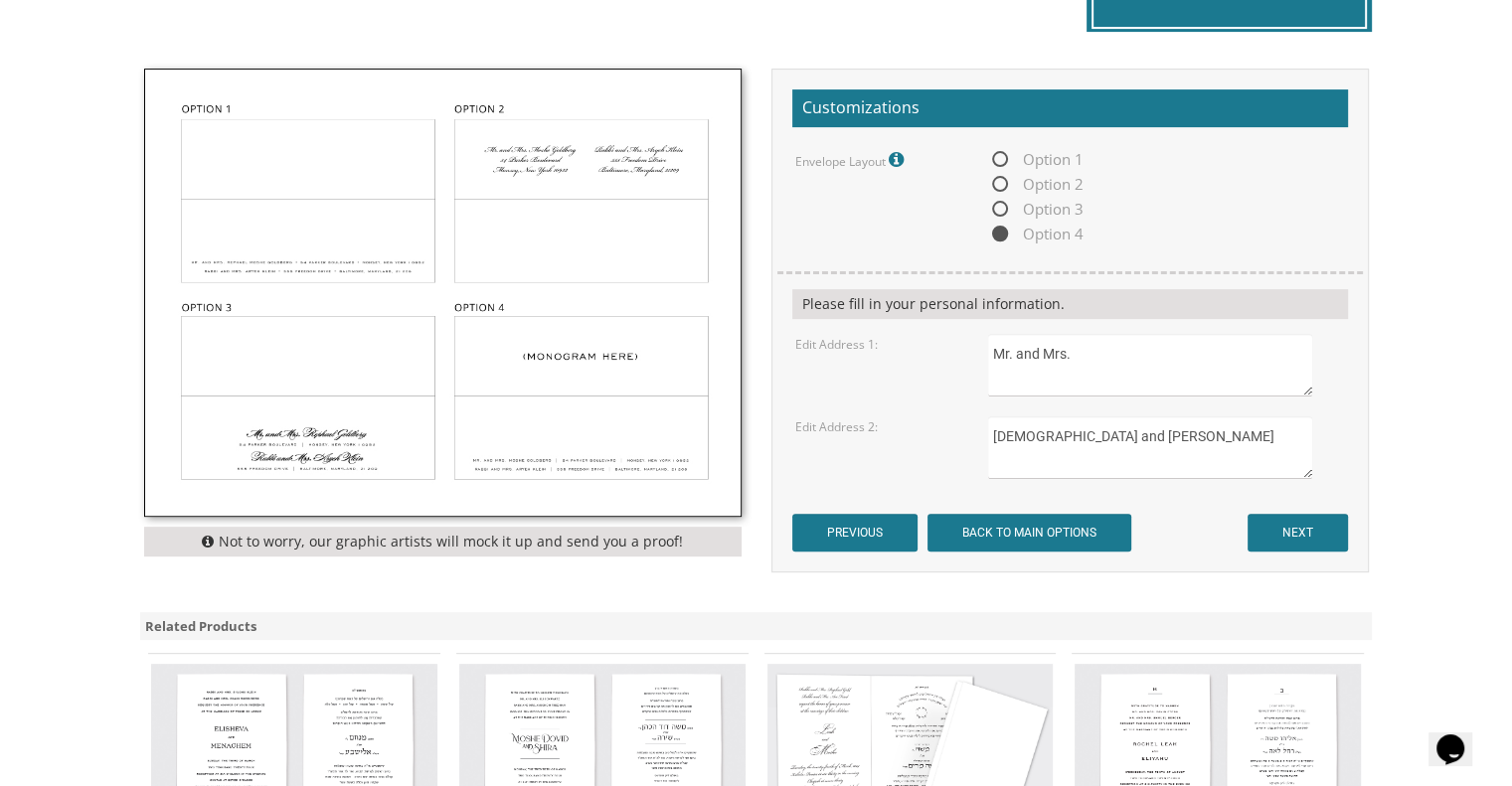 type on "[DEMOGRAPHIC_DATA] and [PERSON_NAME]" 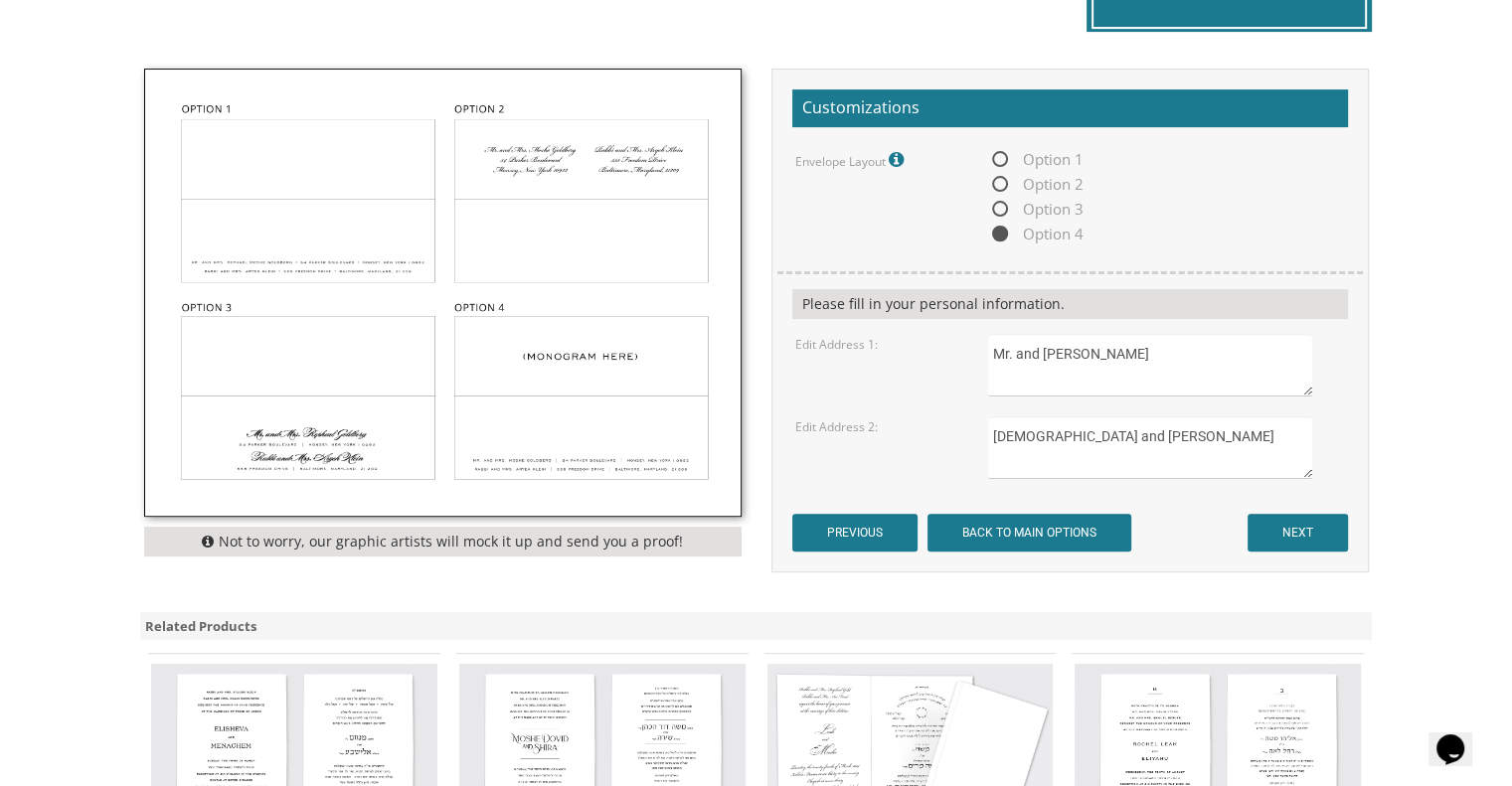 click on "Mr. and [PERSON_NAME]" at bounding box center [1149, 365] 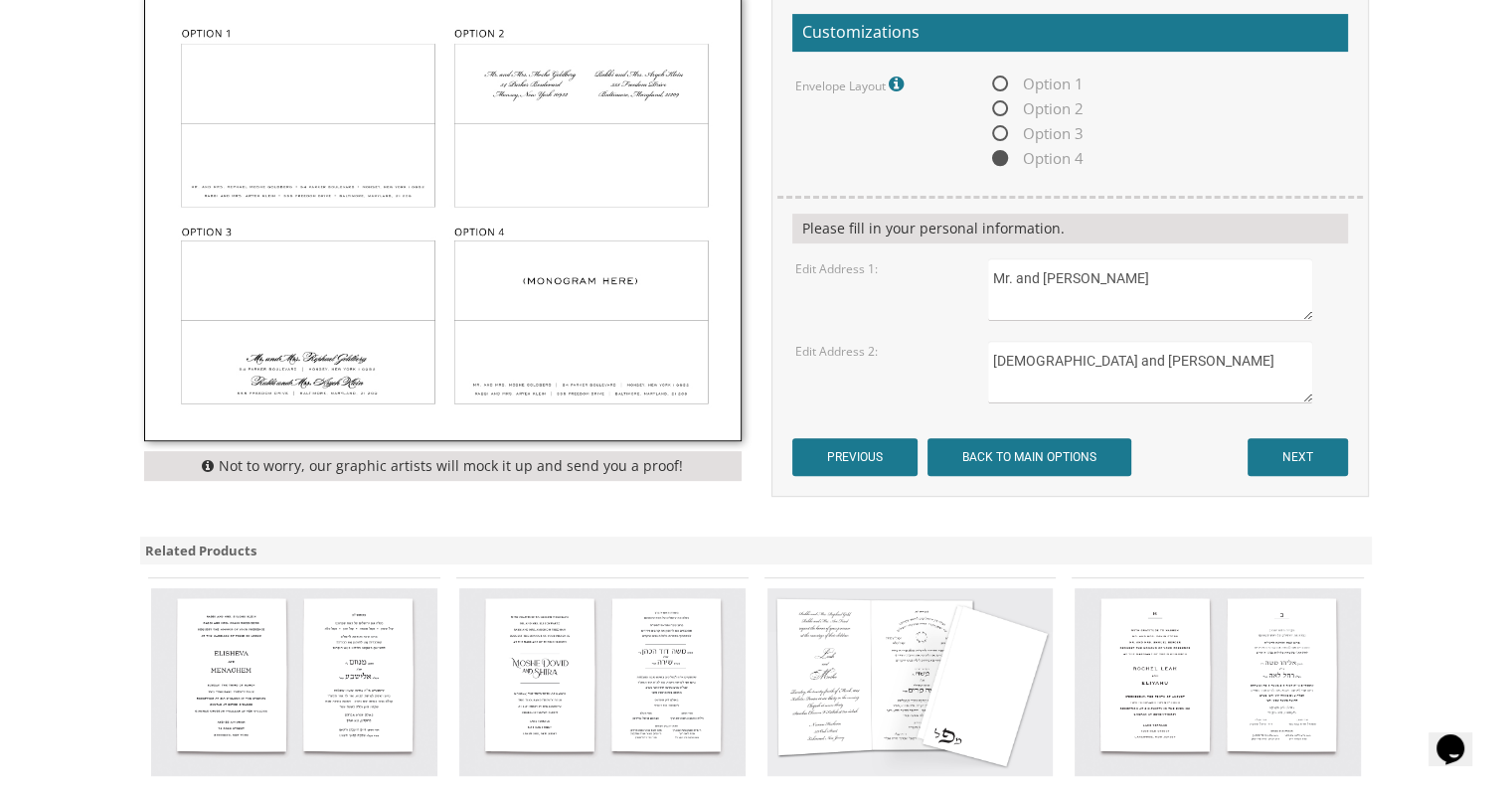 scroll, scrollTop: 994, scrollLeft: 0, axis: vertical 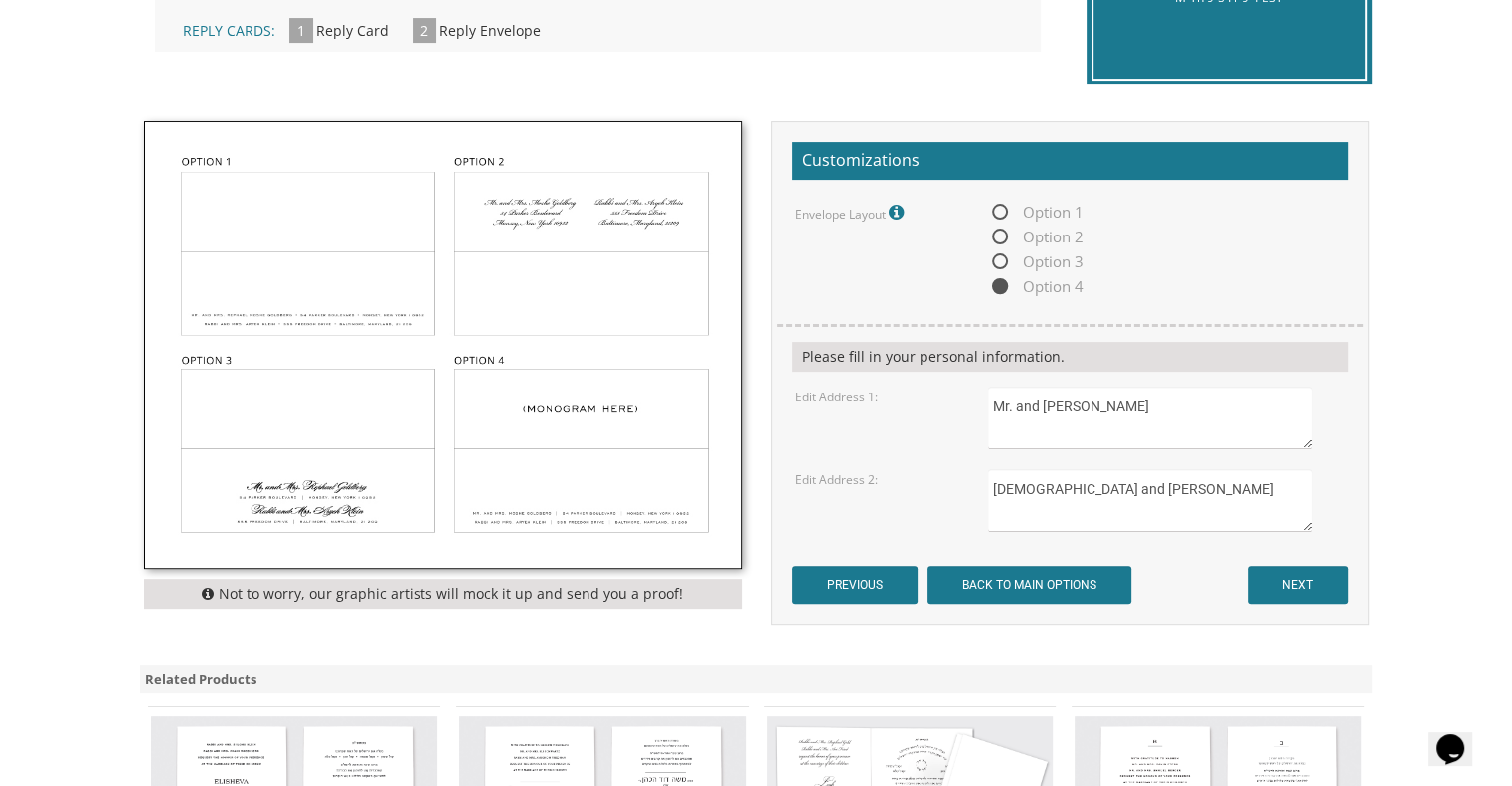type on "Mr. and [PERSON_NAME]" 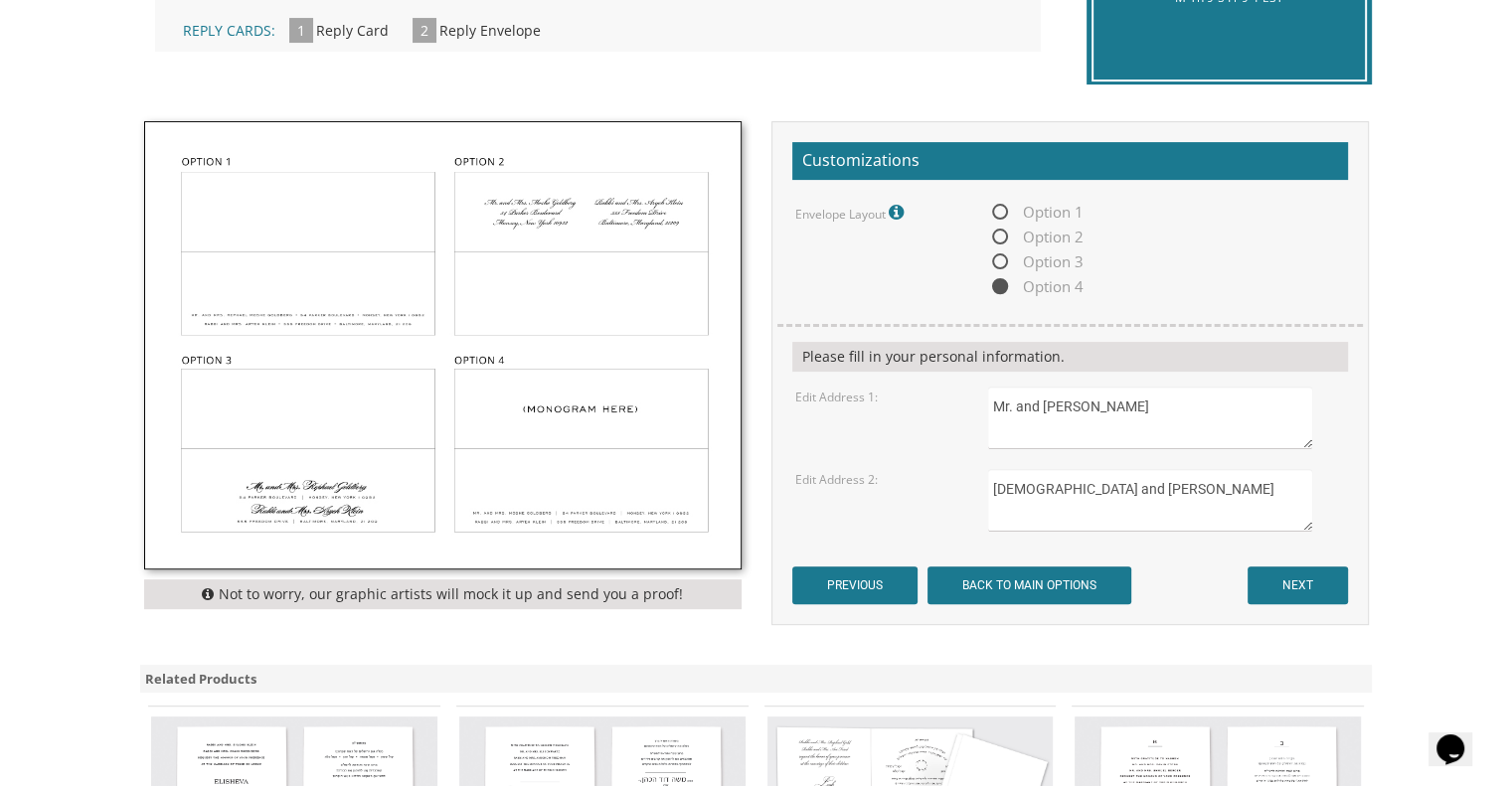 click on "[DEMOGRAPHIC_DATA] and [PERSON_NAME]" at bounding box center (1149, 500) 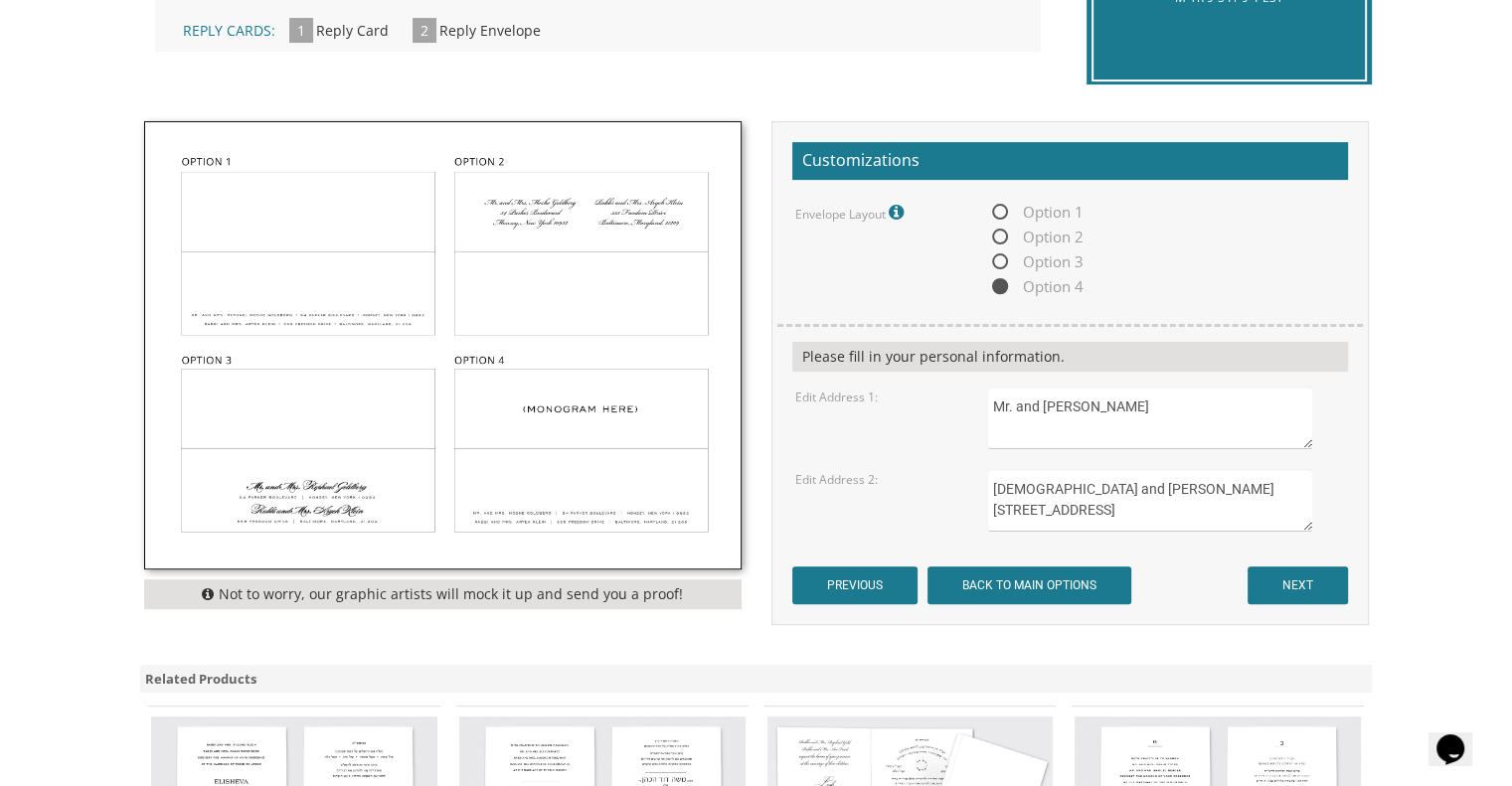 scroll, scrollTop: 10, scrollLeft: 0, axis: vertical 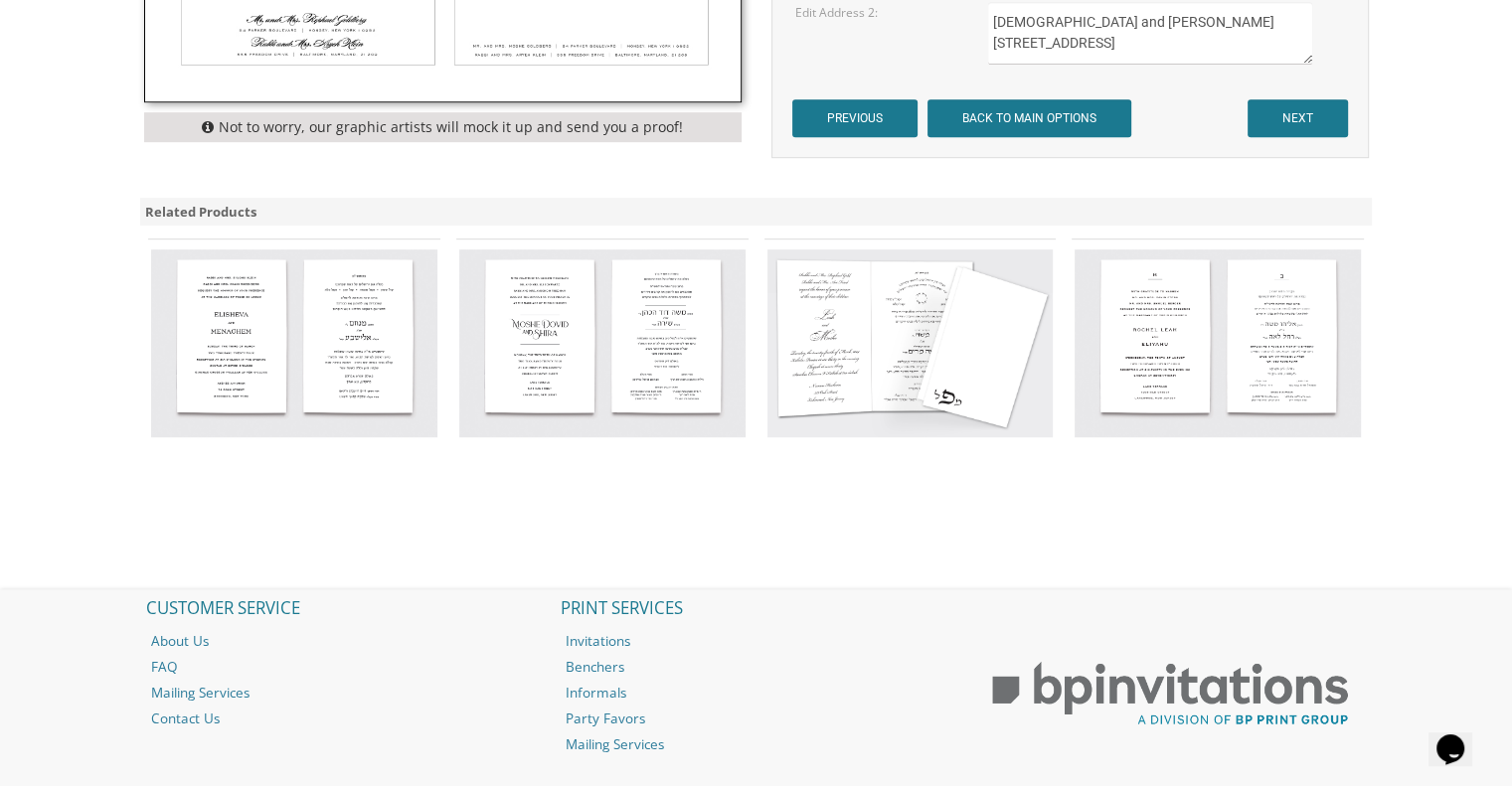 click on "[DEMOGRAPHIC_DATA] and [PERSON_NAME]
[STREET_ADDRESS]" at bounding box center [1149, 33] 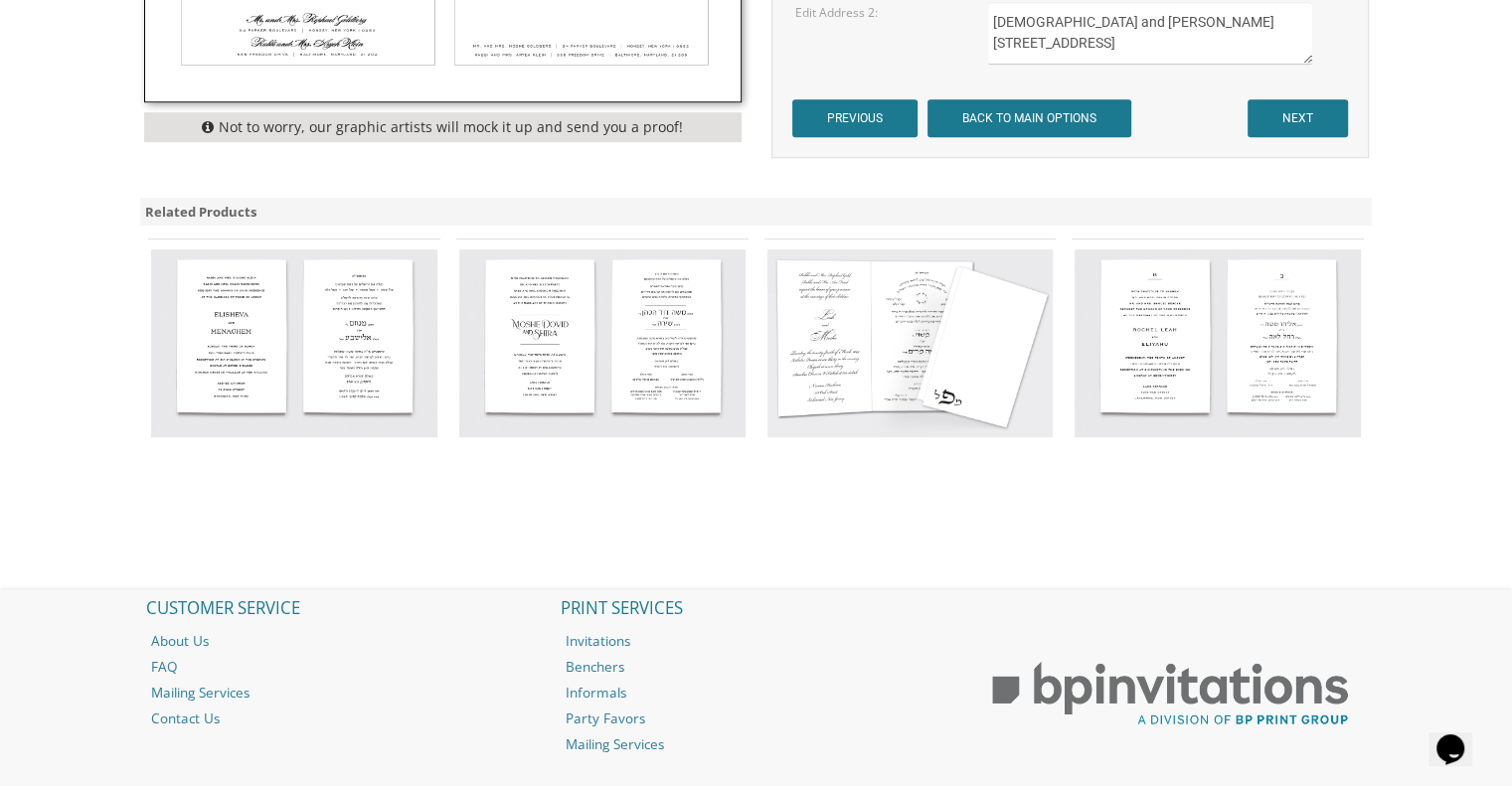 scroll, scrollTop: 0, scrollLeft: 0, axis: both 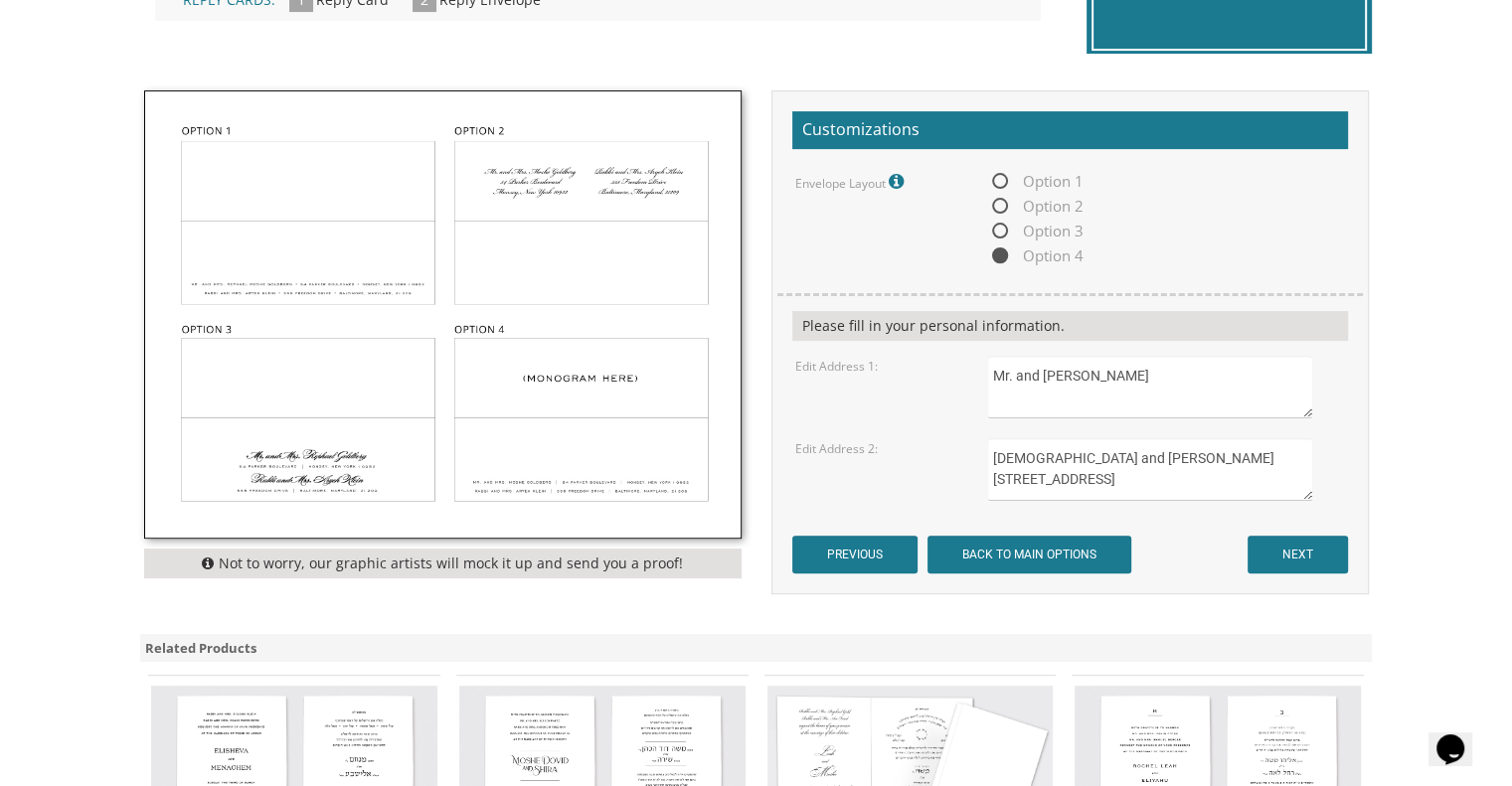 click on "[DEMOGRAPHIC_DATA] and [PERSON_NAME]
[STREET_ADDRESS]" at bounding box center (1149, 469) 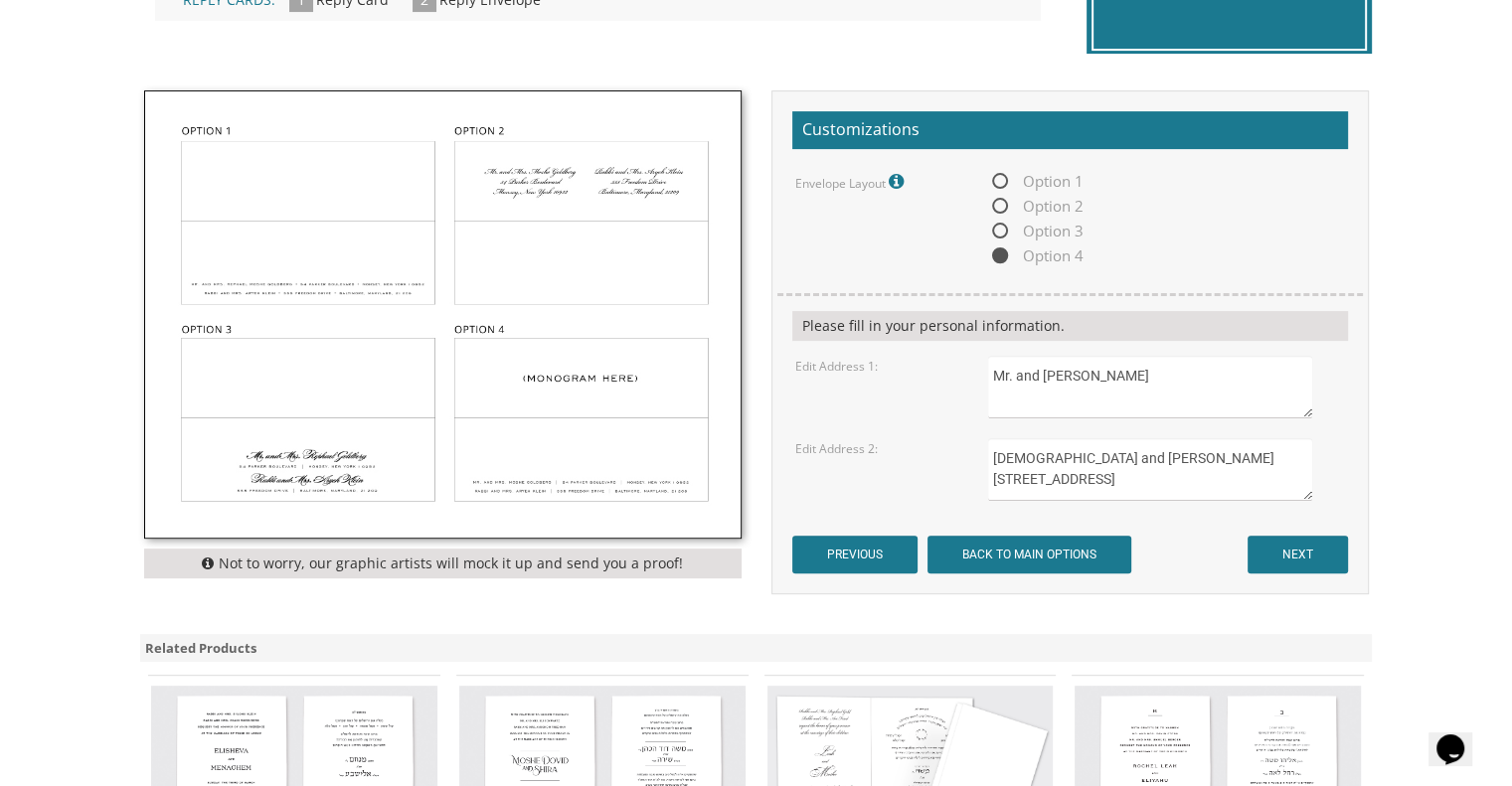 scroll, scrollTop: 587, scrollLeft: 0, axis: vertical 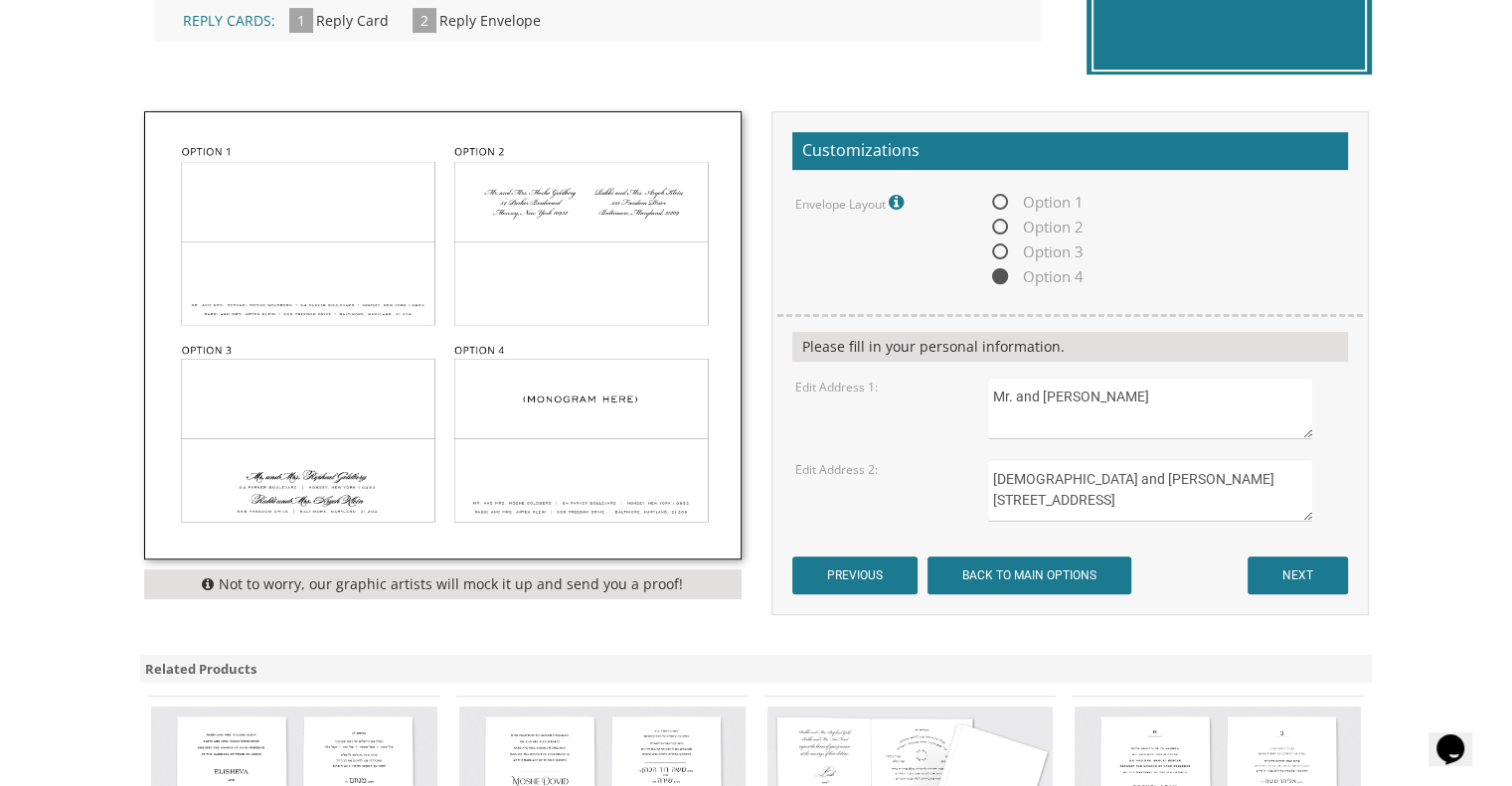 type on "[DEMOGRAPHIC_DATA] and [PERSON_NAME]
[STREET_ADDRESS]" 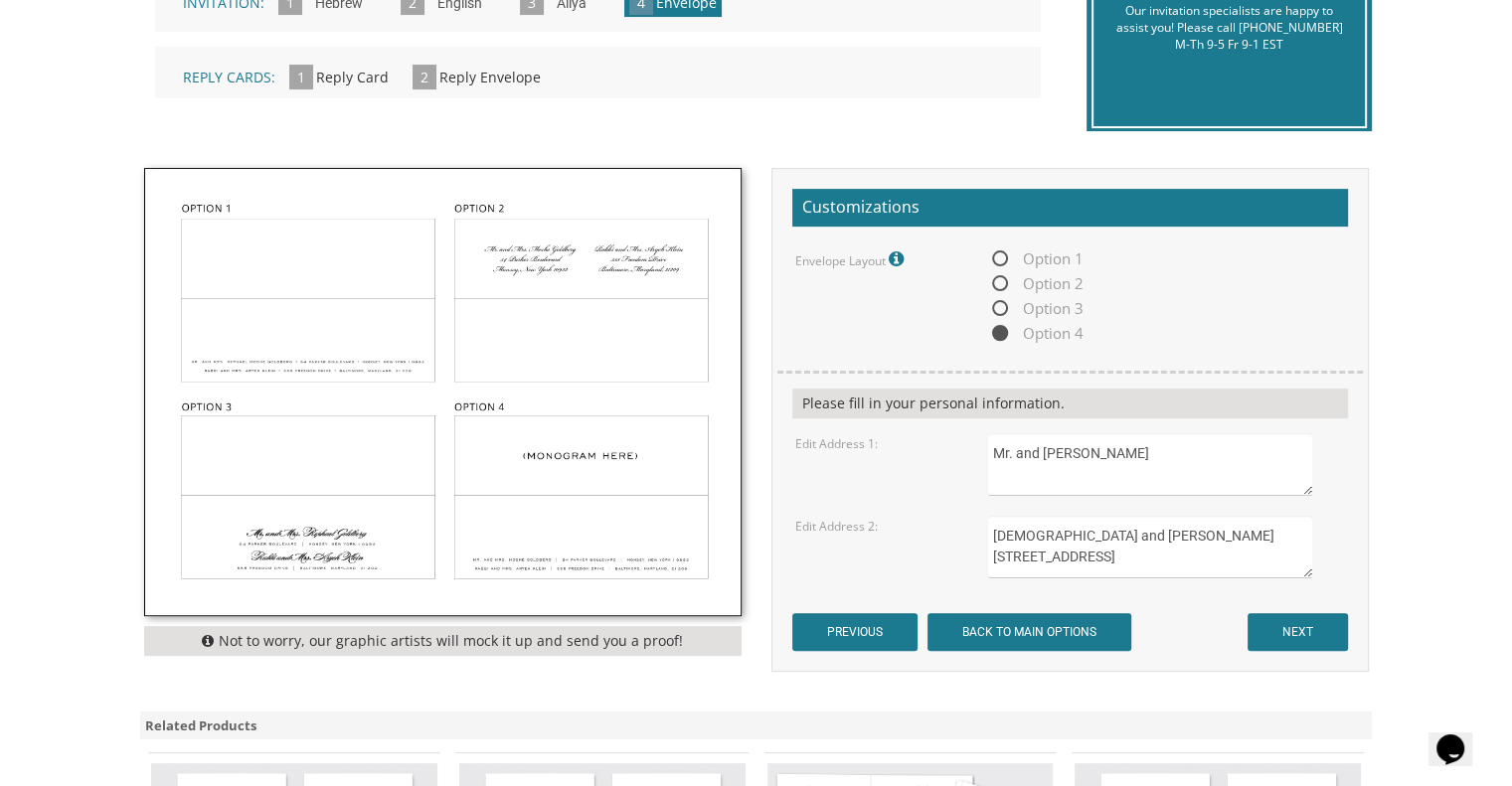 click on "Mr. and [PERSON_NAME]" at bounding box center (1149, 464) 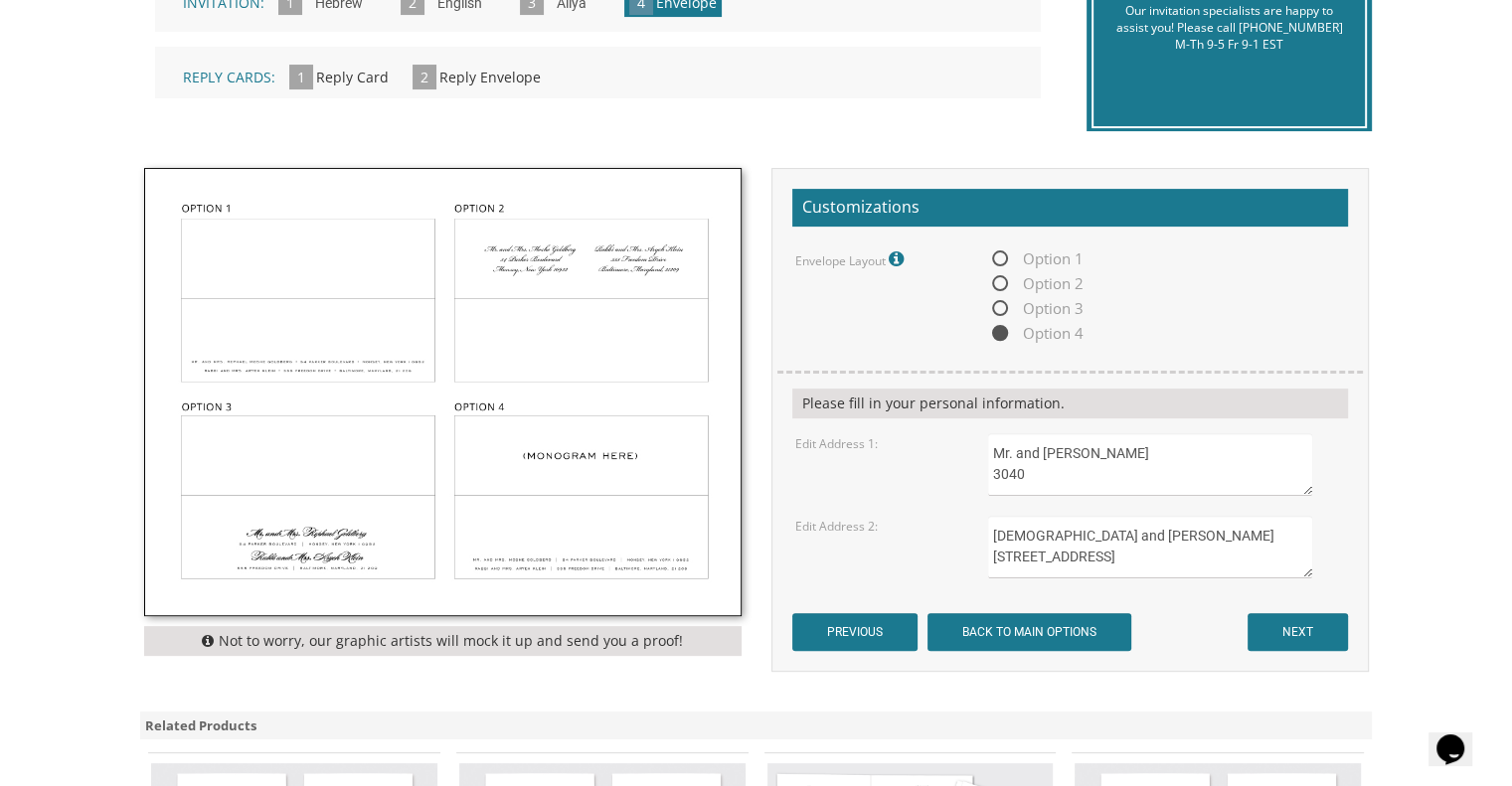 click on "Mr. and [PERSON_NAME]
3040" at bounding box center (1149, 464) 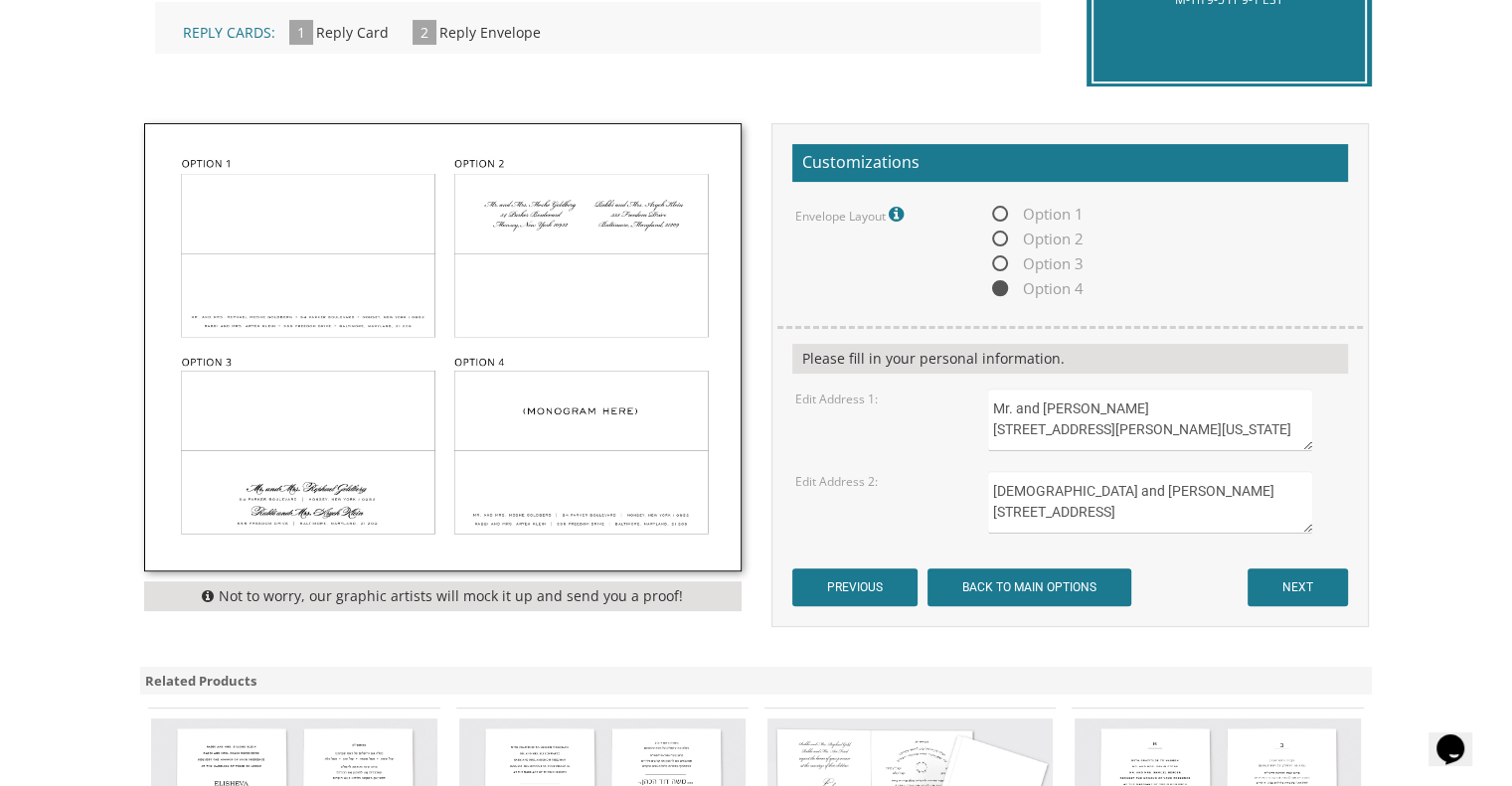 scroll, scrollTop: 576, scrollLeft: 0, axis: vertical 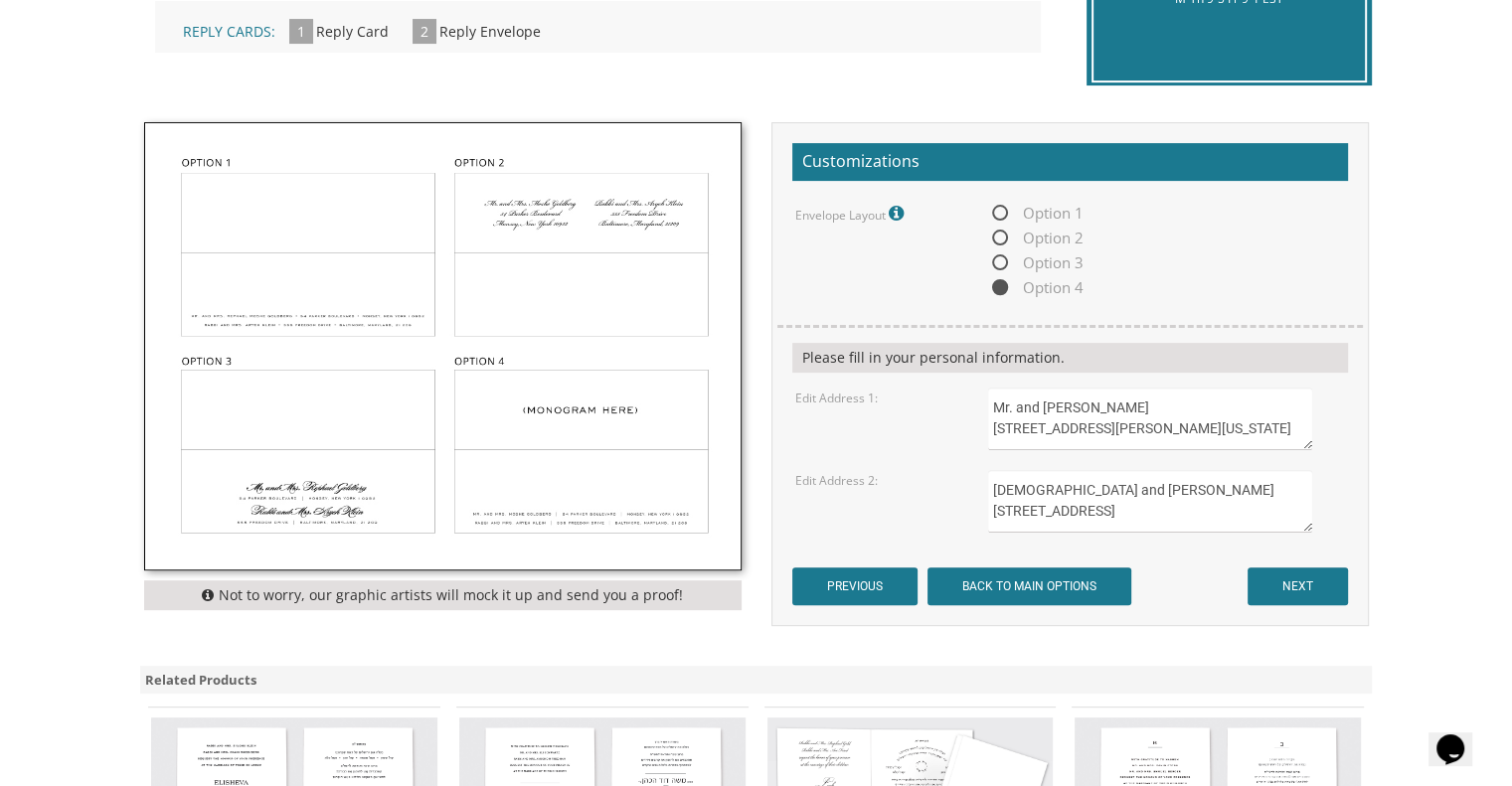 type on "Mr. and [PERSON_NAME]
[STREET_ADDRESS][PERSON_NAME][US_STATE]" 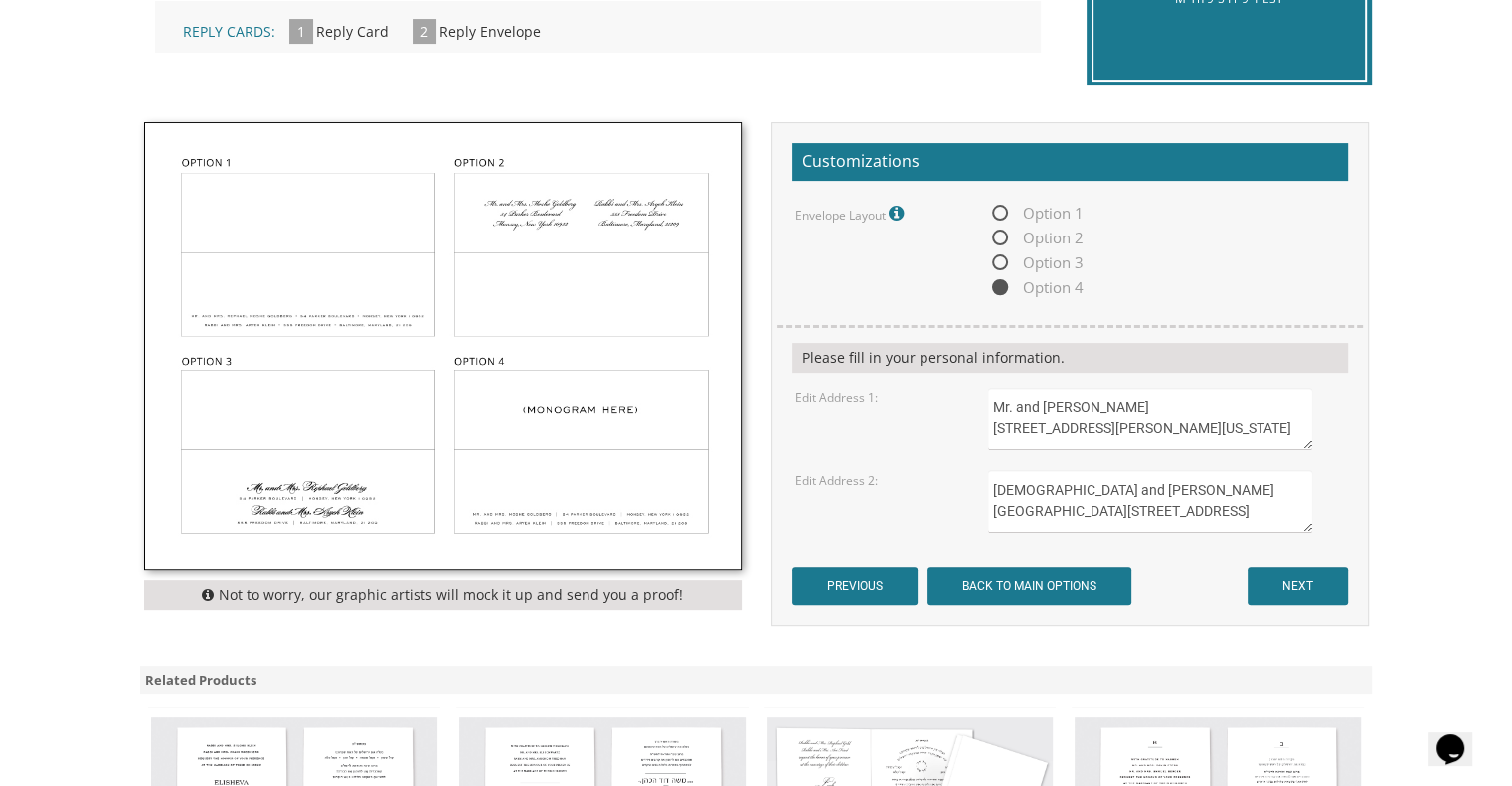 scroll, scrollTop: 9, scrollLeft: 0, axis: vertical 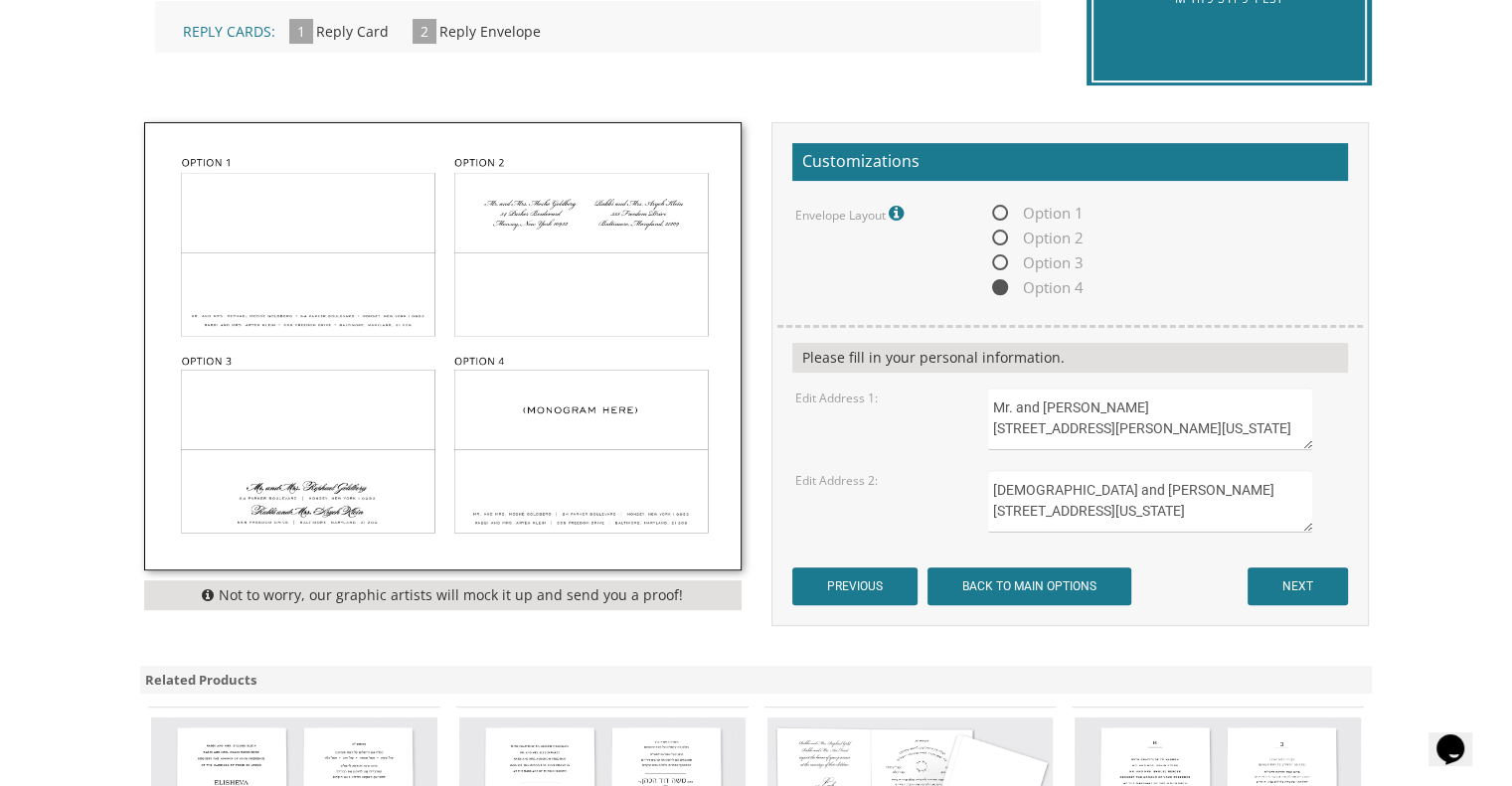 type on "[DEMOGRAPHIC_DATA] and [PERSON_NAME]
[STREET_ADDRESS][US_STATE]" 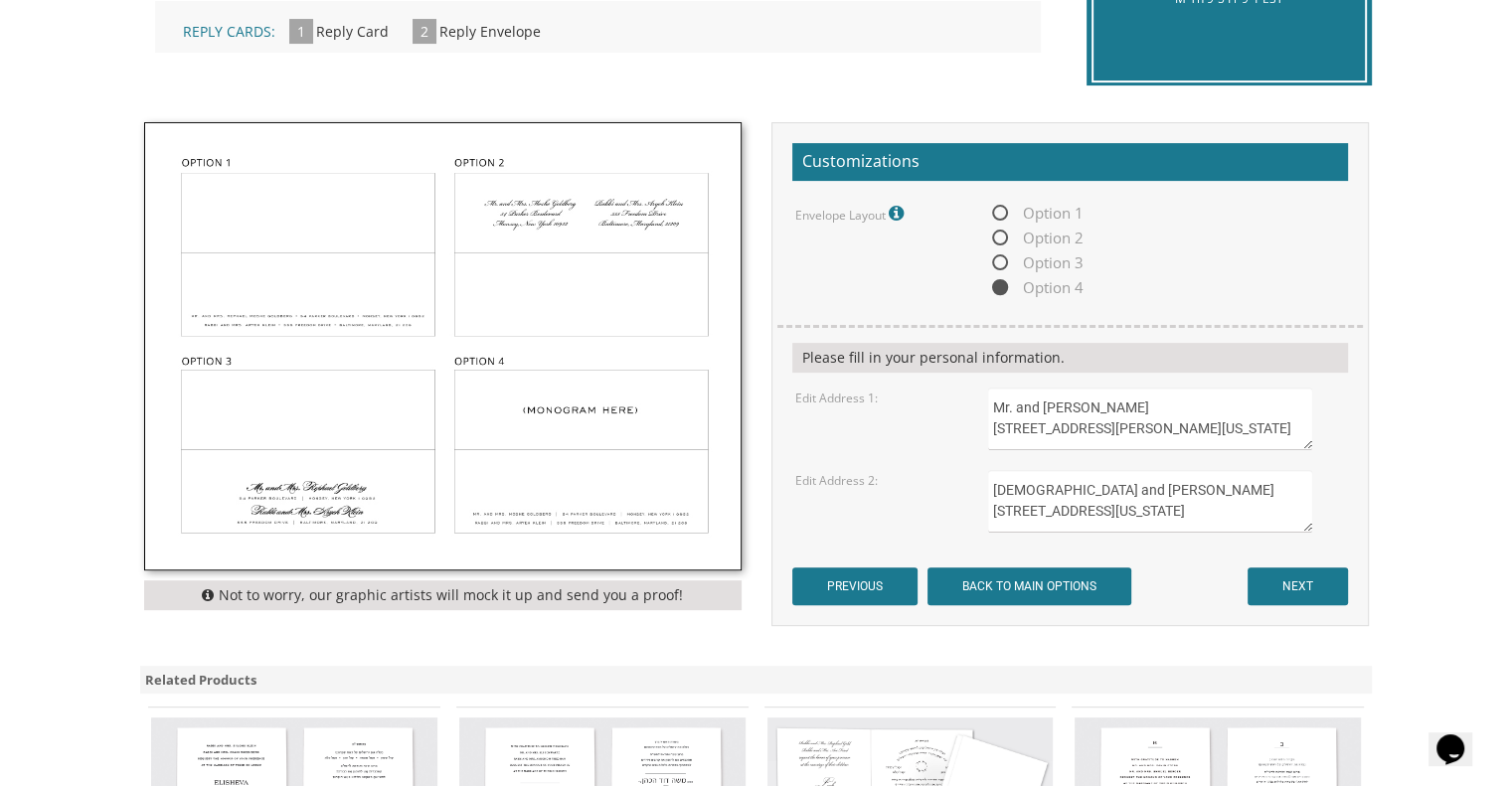 scroll, scrollTop: 3, scrollLeft: 0, axis: vertical 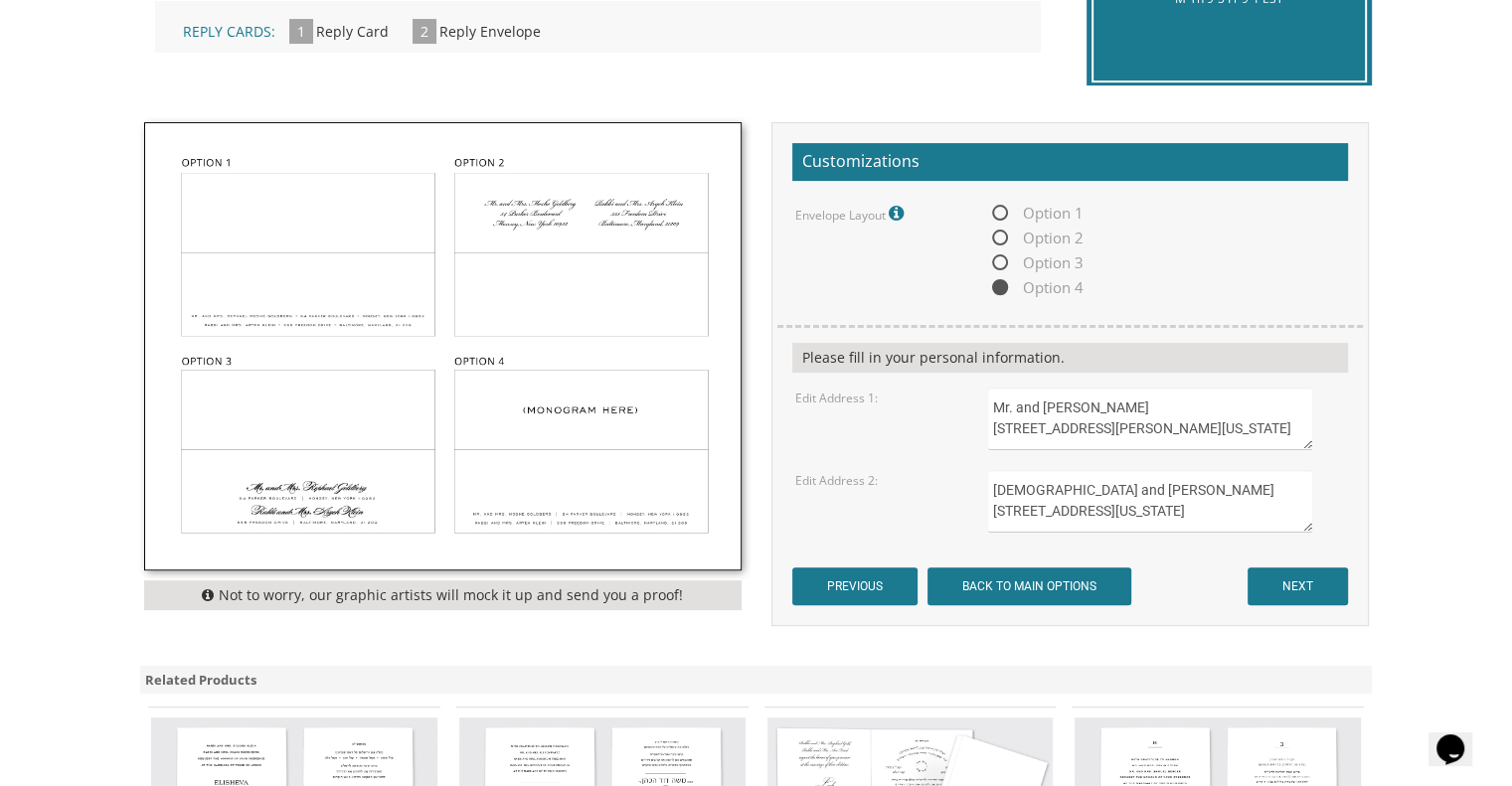 click on "Mr. and [PERSON_NAME]
[STREET_ADDRESS][PERSON_NAME][US_STATE]" at bounding box center (1149, 418) 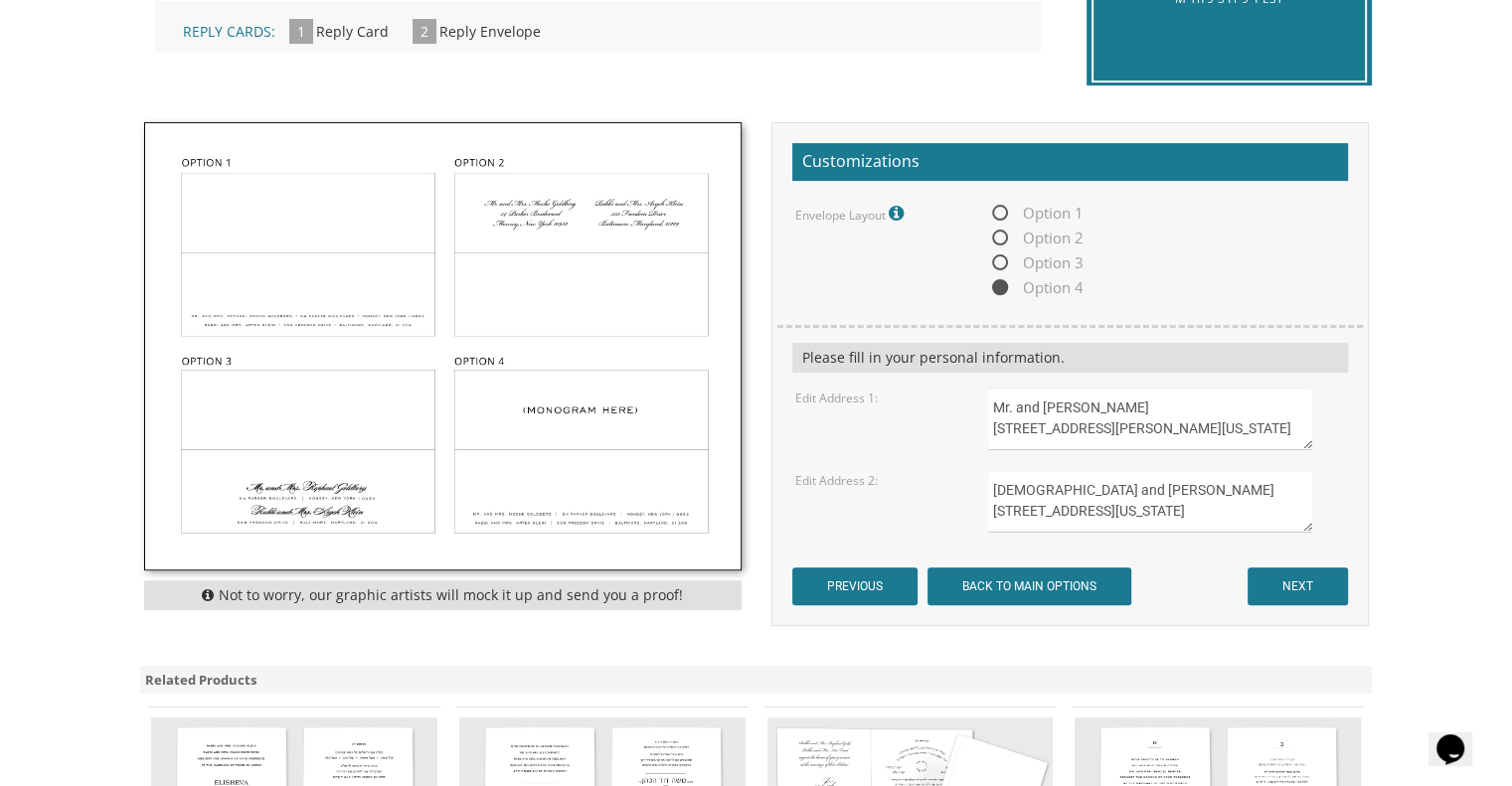 scroll, scrollTop: 0, scrollLeft: 0, axis: both 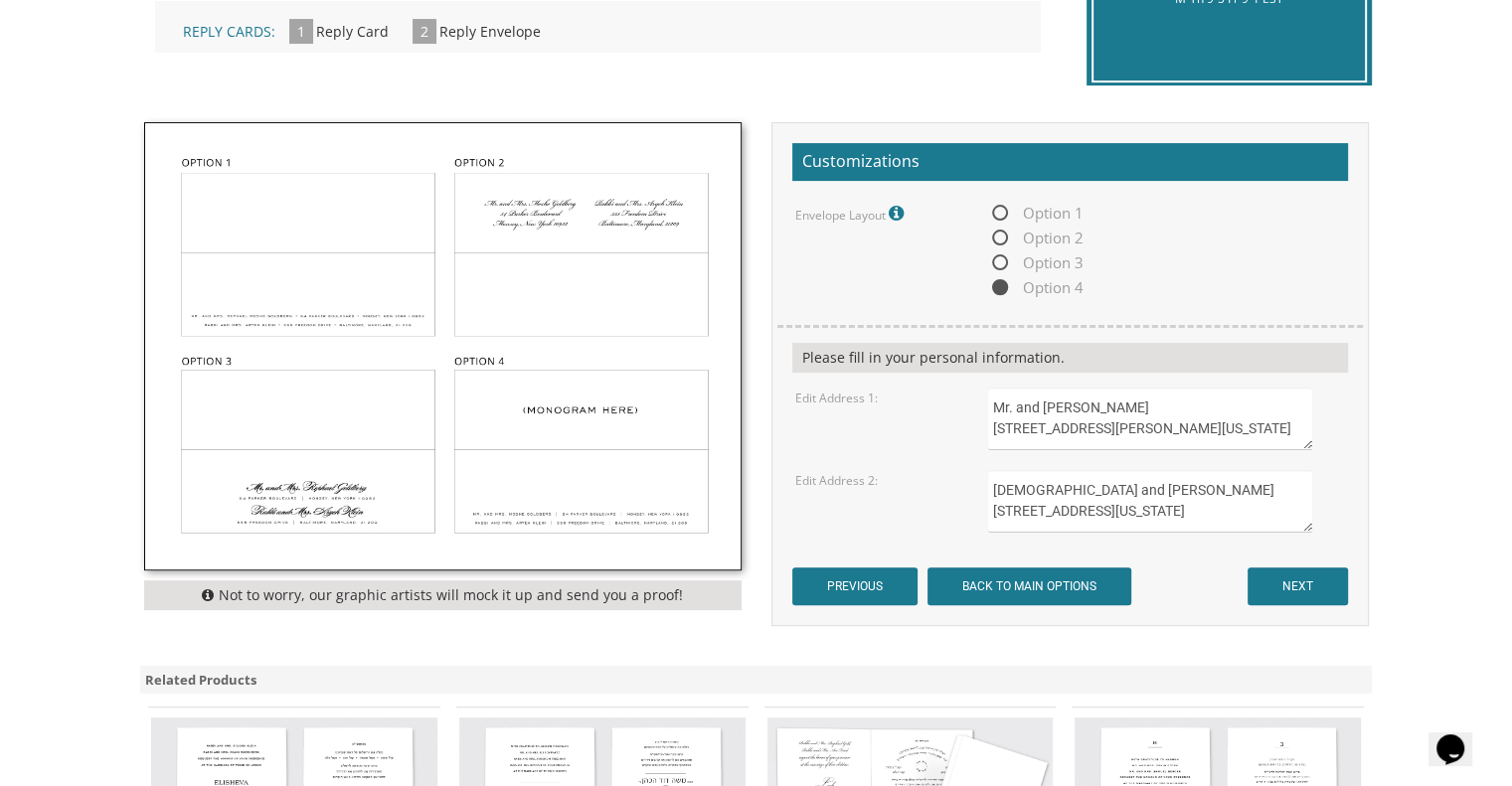 type on "Mr. and [PERSON_NAME]
[STREET_ADDRESS][PERSON_NAME][US_STATE]" 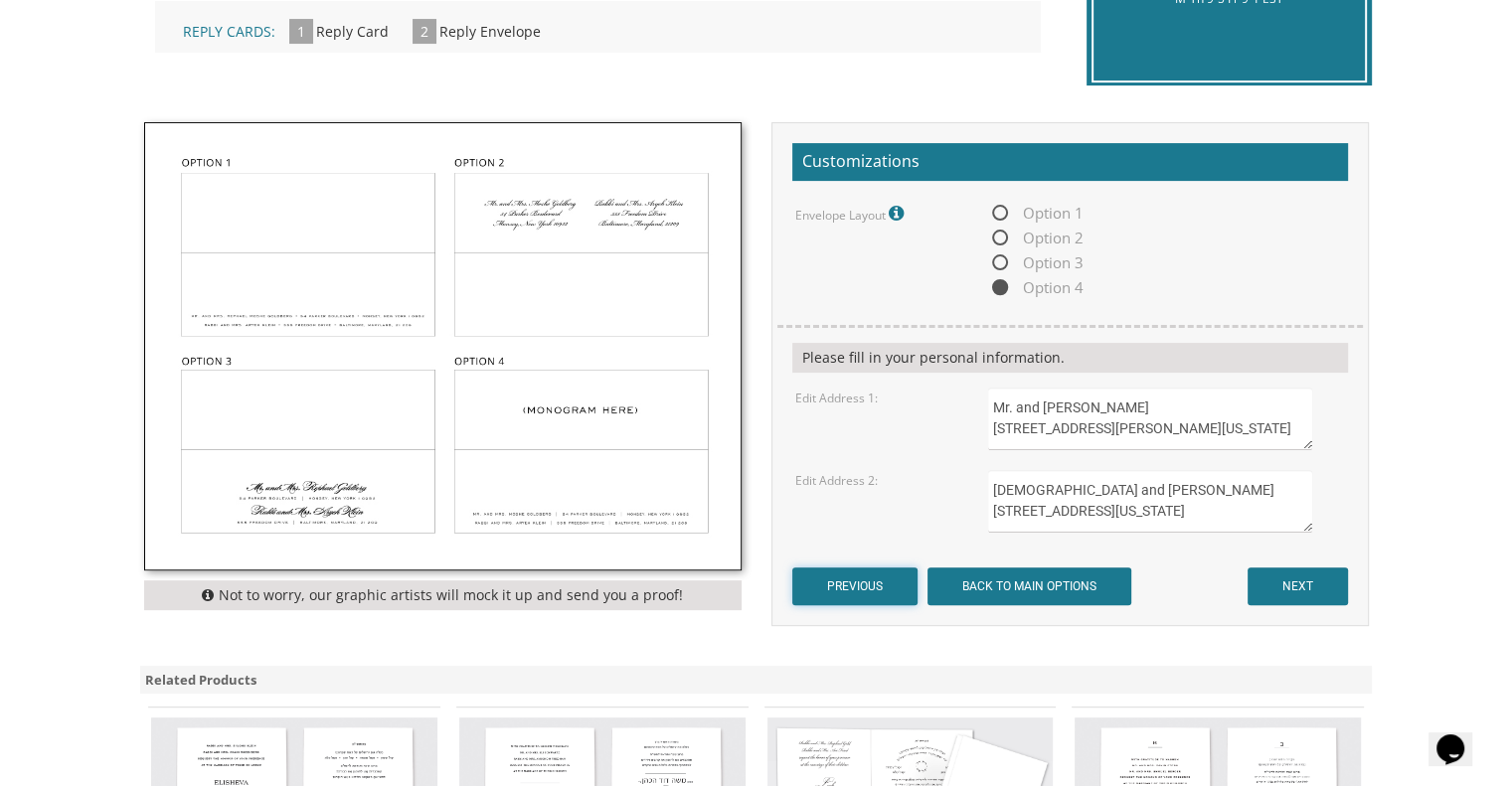 click on "PREVIOUS" at bounding box center (855, 586) 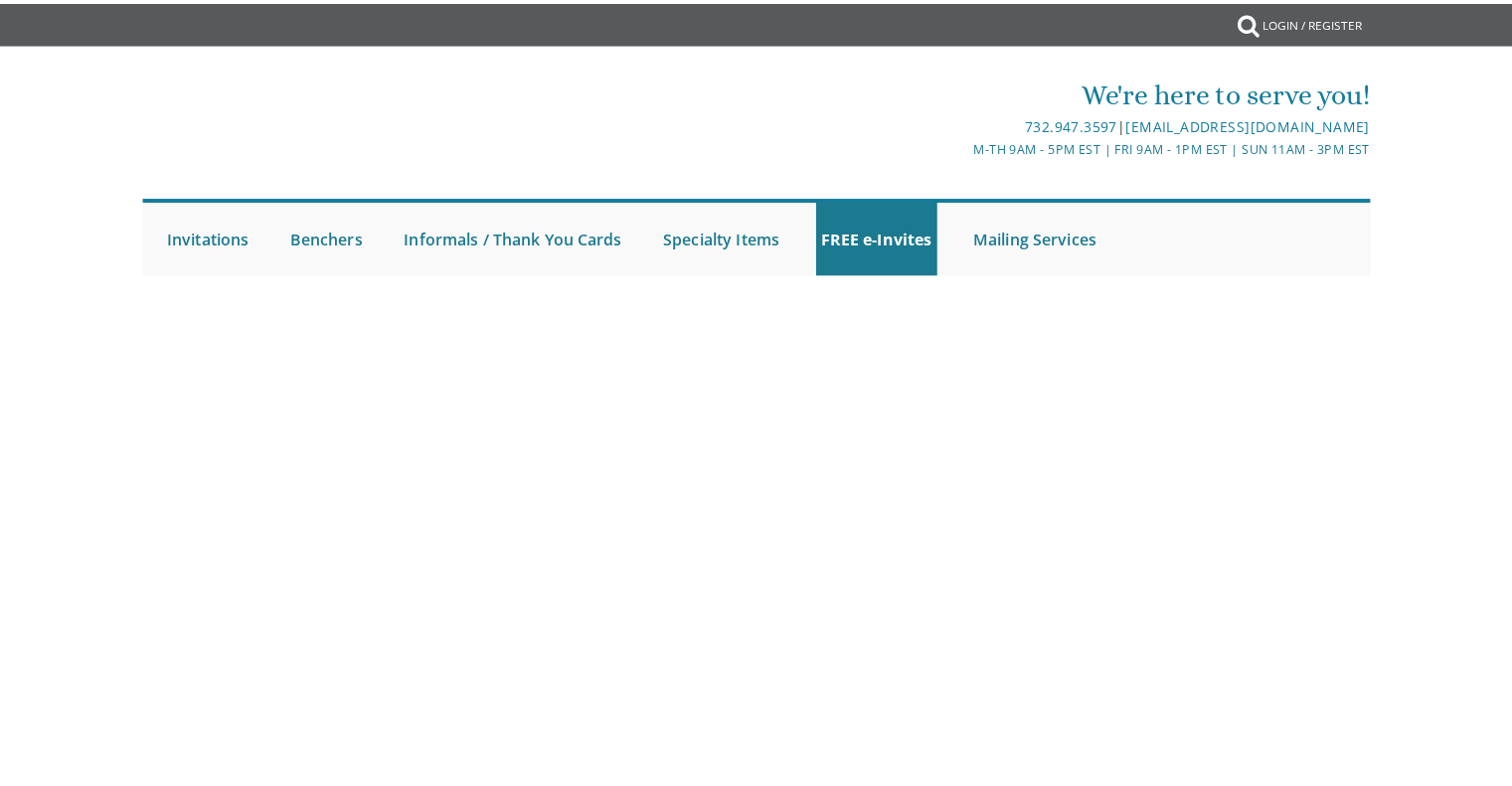 scroll, scrollTop: 0, scrollLeft: 0, axis: both 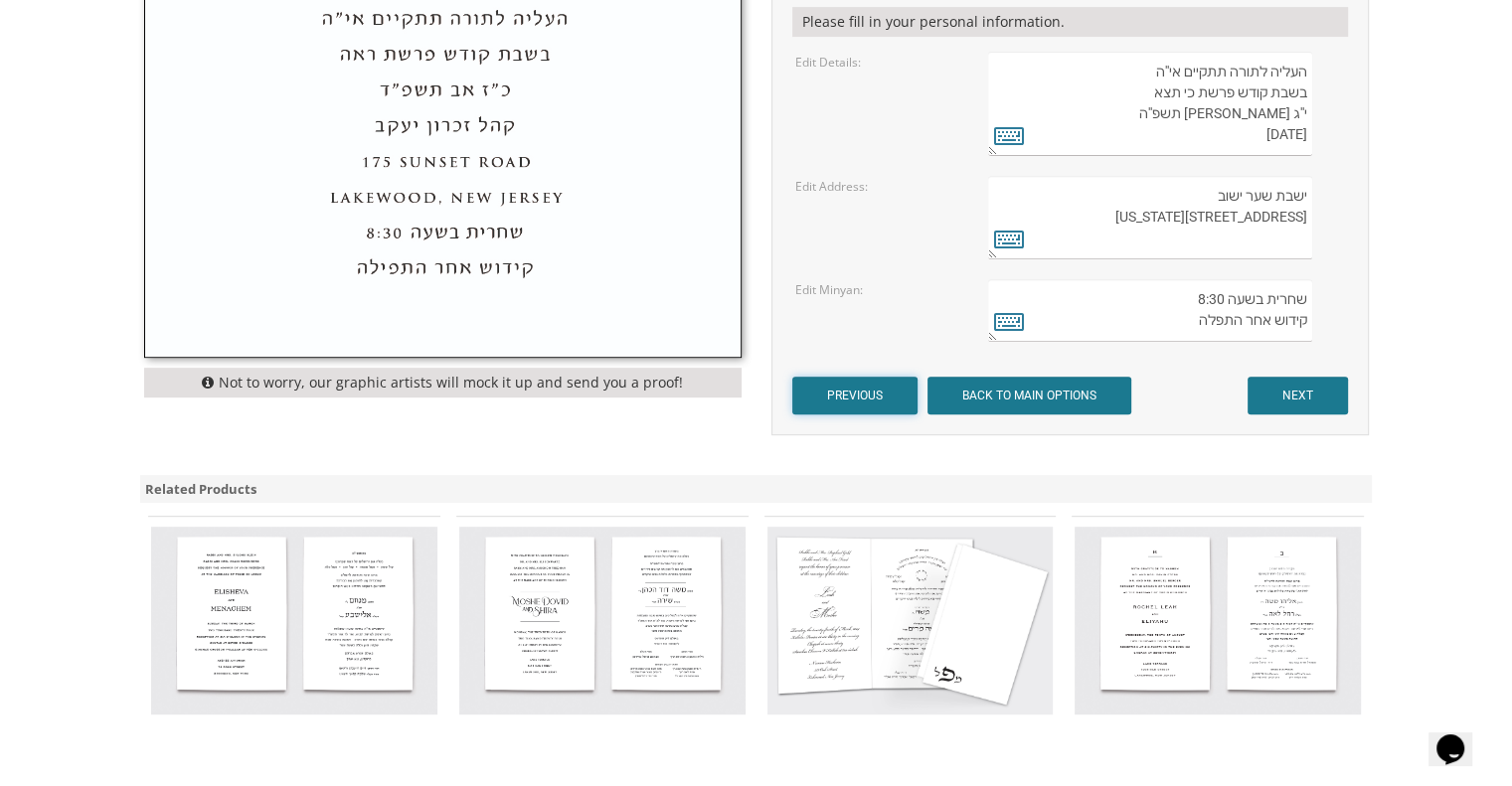 drag, startPoint x: 875, startPoint y: 391, endPoint x: 851, endPoint y: 382, distance: 25.632011 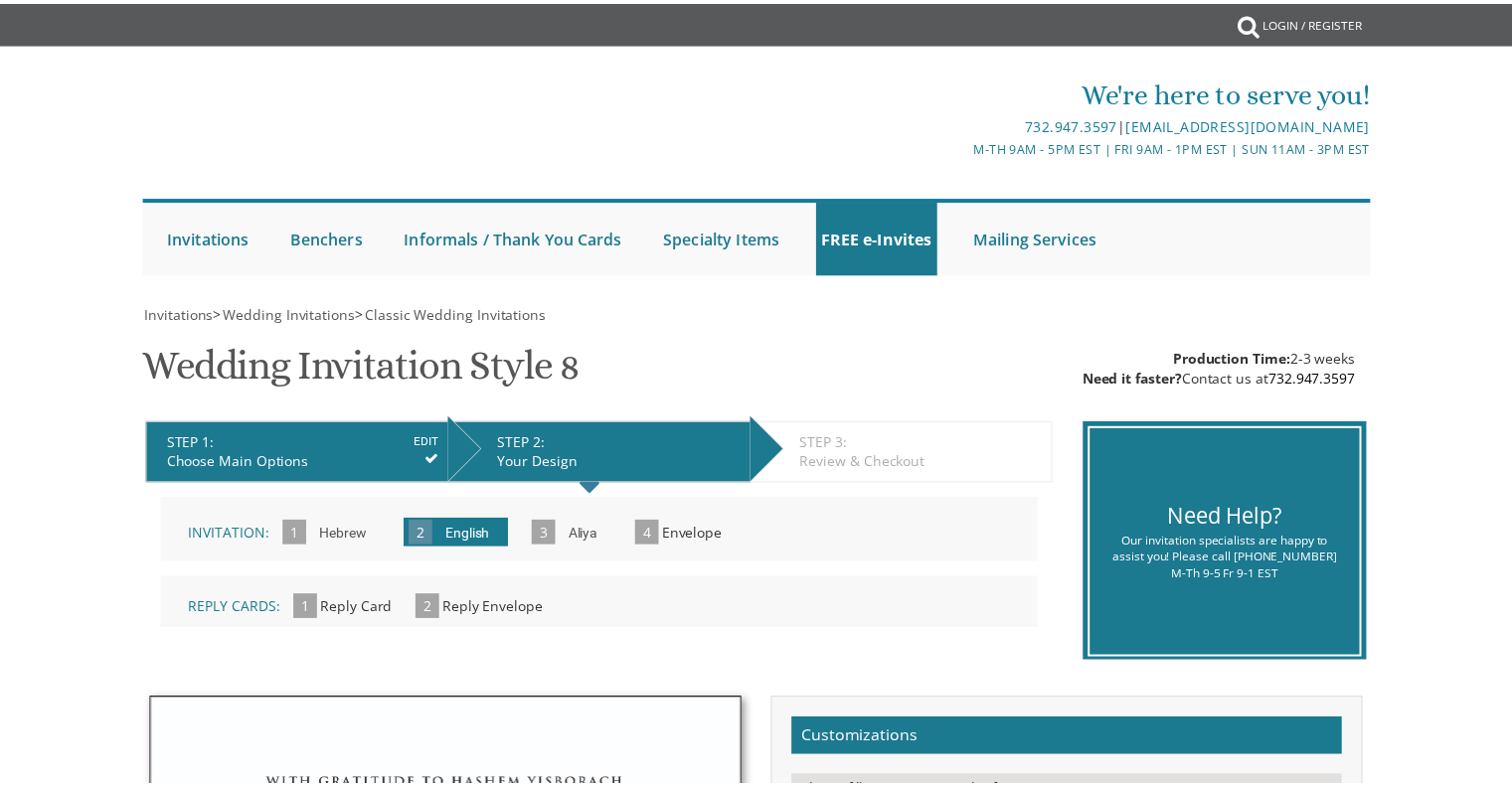 scroll, scrollTop: 0, scrollLeft: 0, axis: both 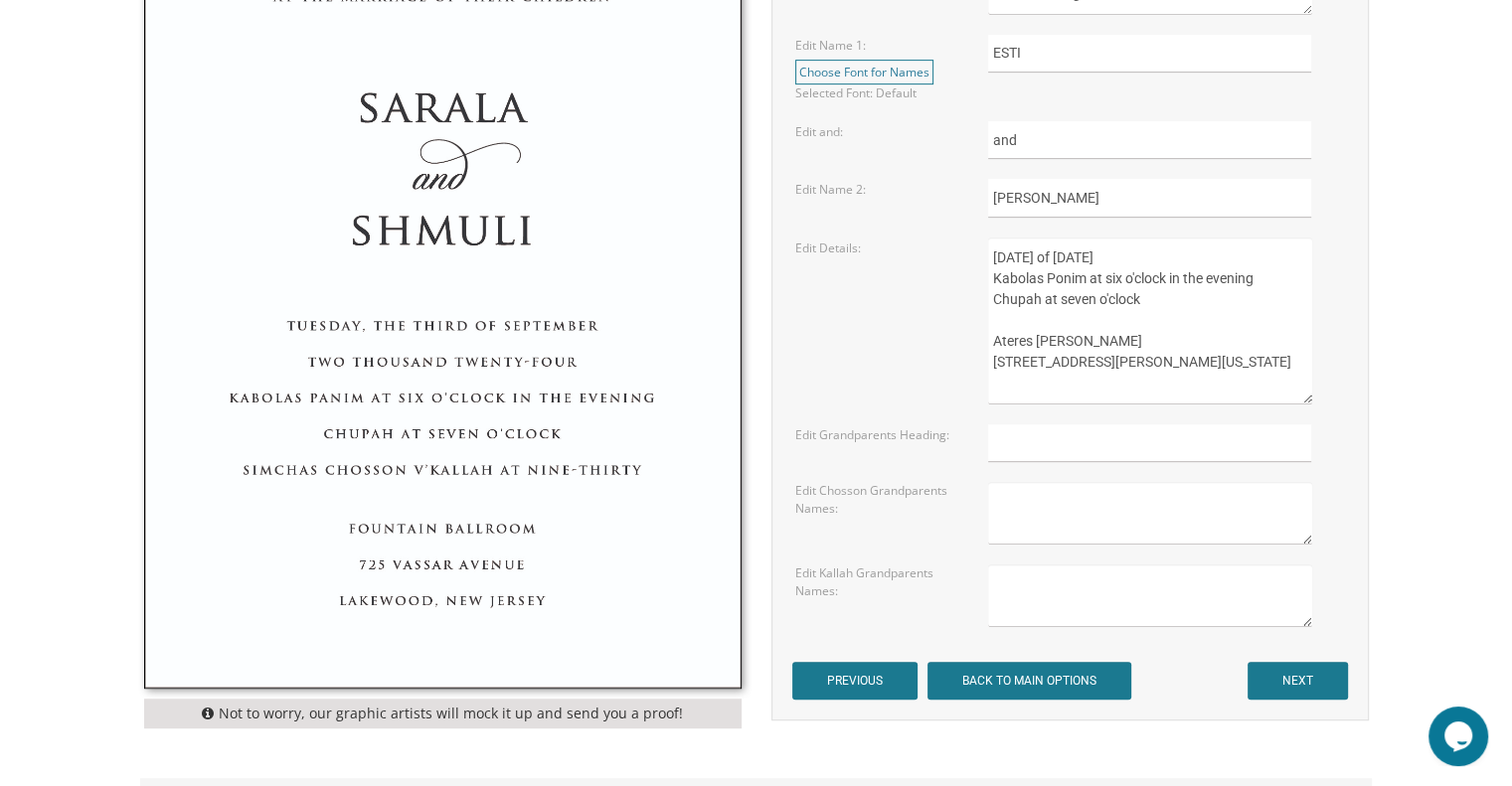 click on "[DATE] of [DATE]
Kabolas Ponim at six o'clock in the evening
Chupah at seven o'clock
Ateres [PERSON_NAME]
[STREET_ADDRESS][PERSON_NAME][US_STATE]" at bounding box center (1149, 321) 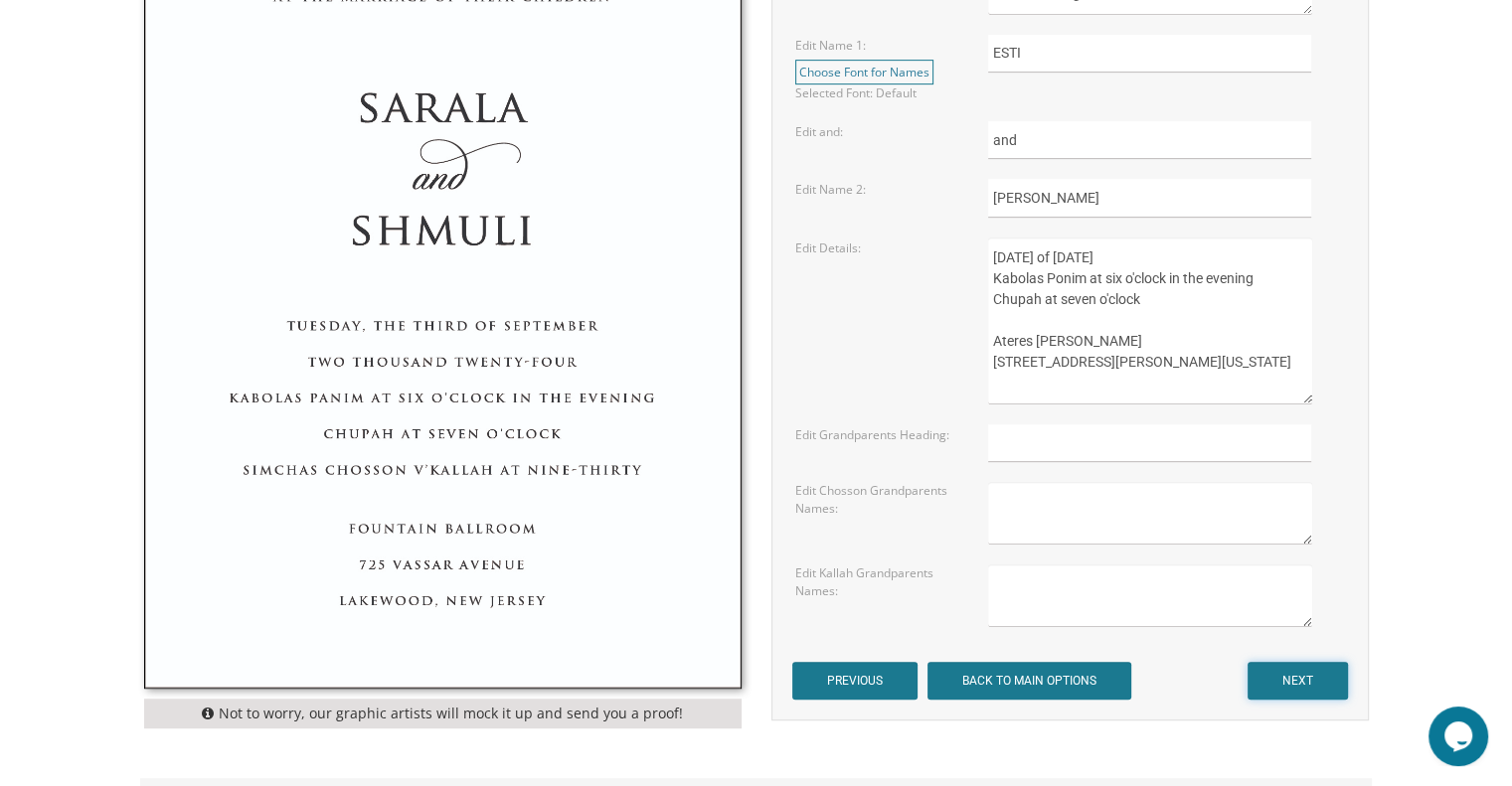 click on "NEXT" at bounding box center (1297, 681) 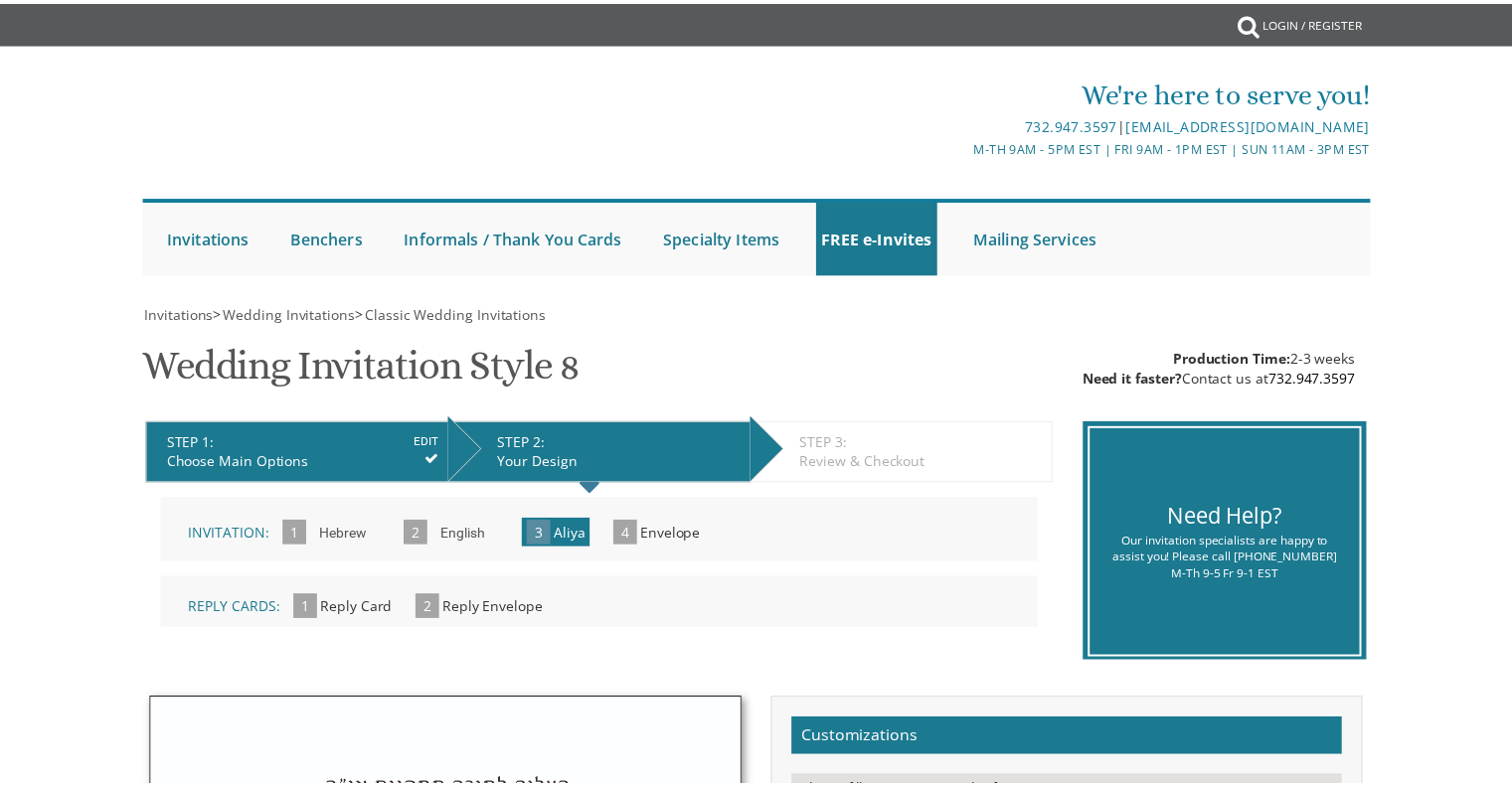 scroll, scrollTop: 0, scrollLeft: 0, axis: both 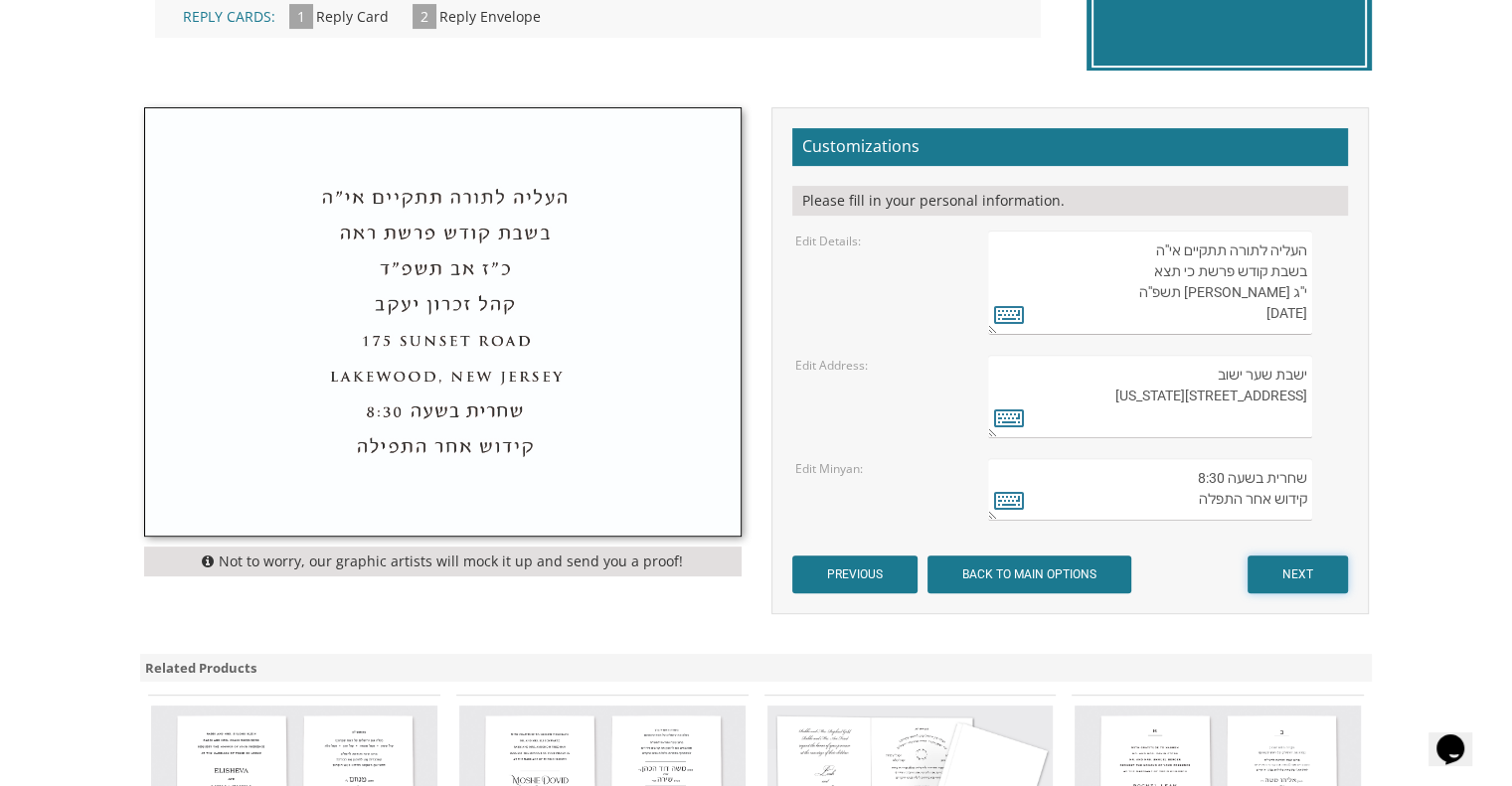 click on "NEXT" at bounding box center (1297, 574) 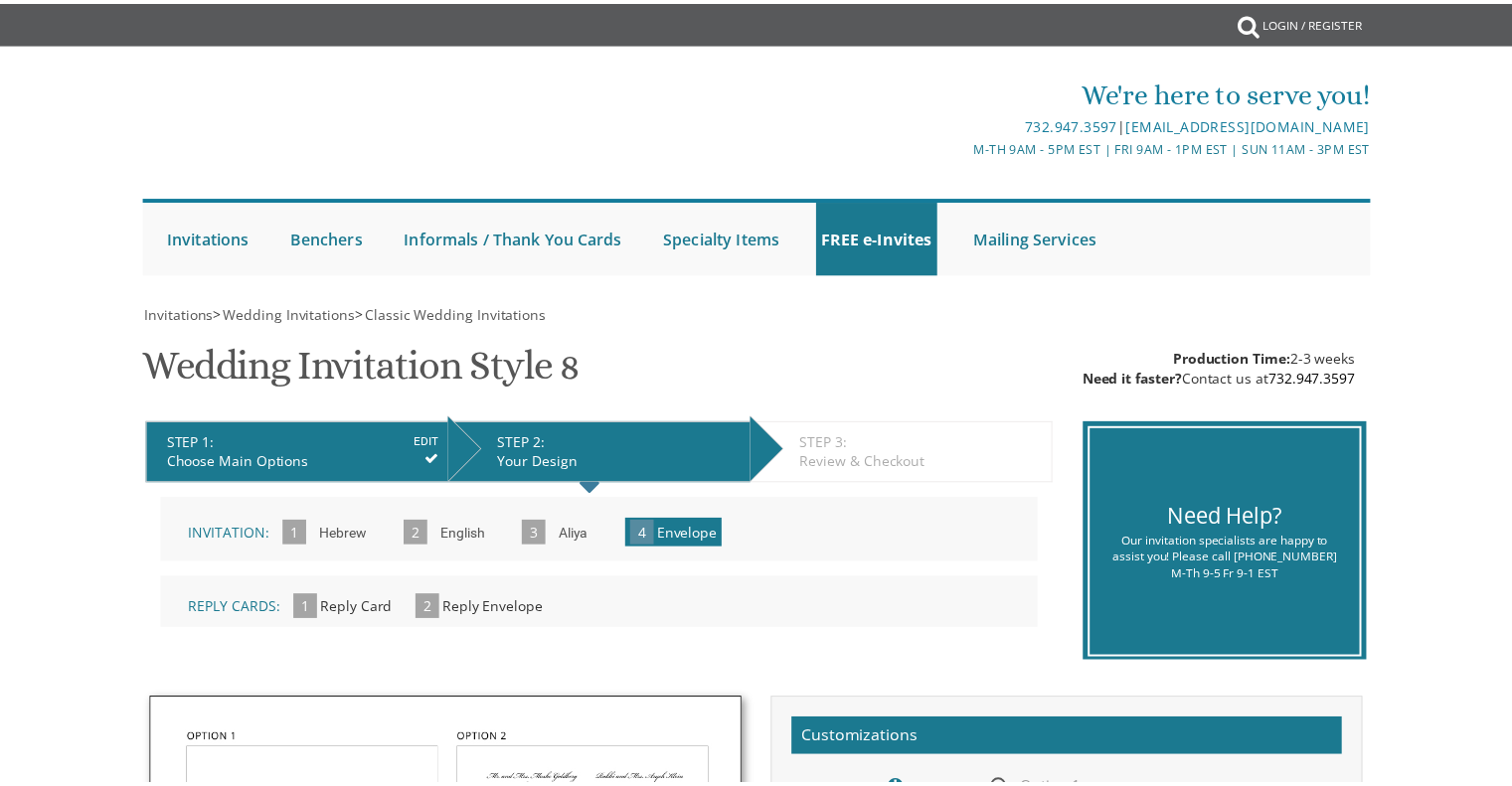scroll, scrollTop: 0, scrollLeft: 0, axis: both 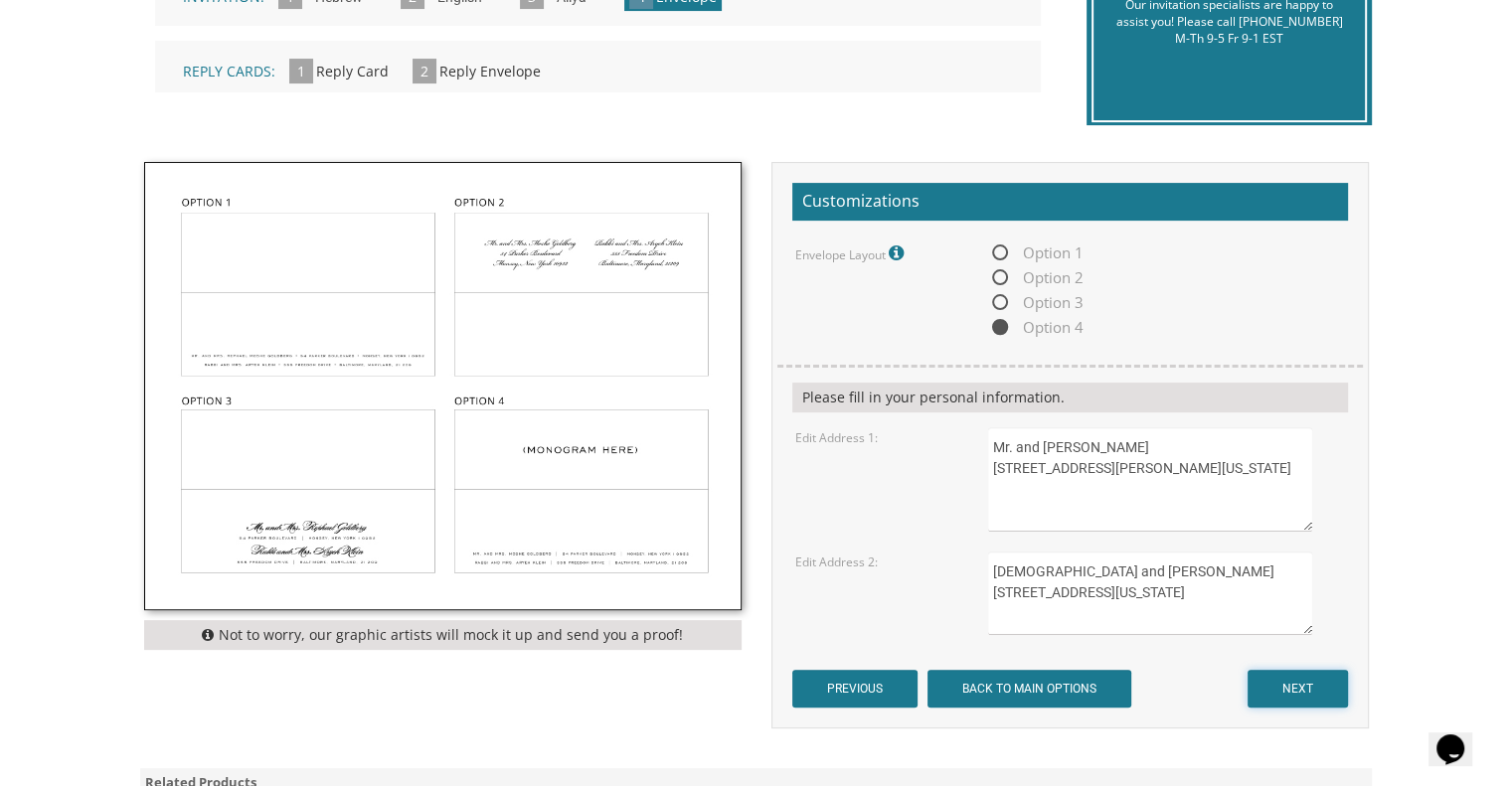 click on "NEXT" at bounding box center [1297, 689] 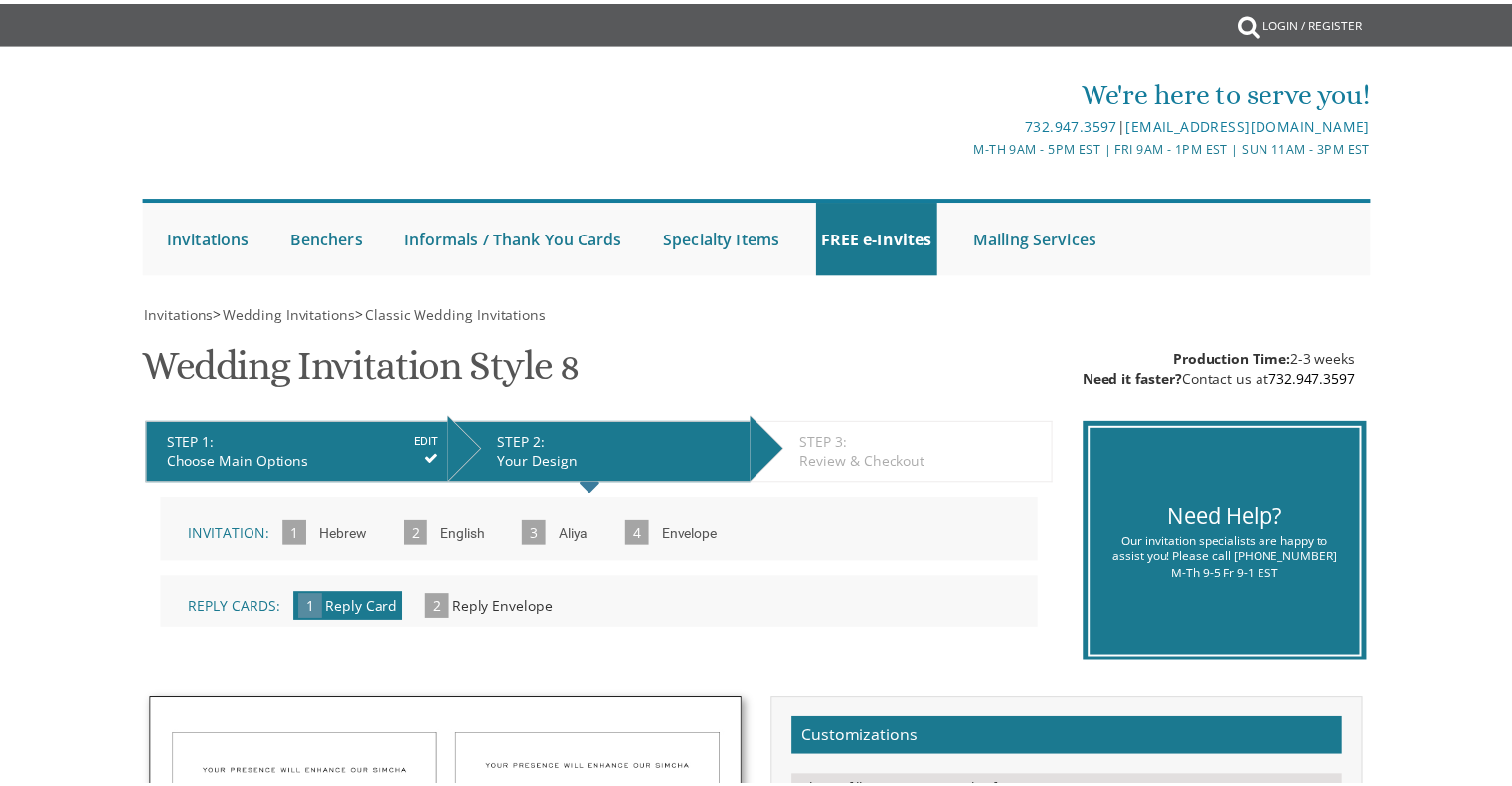 scroll, scrollTop: 0, scrollLeft: 0, axis: both 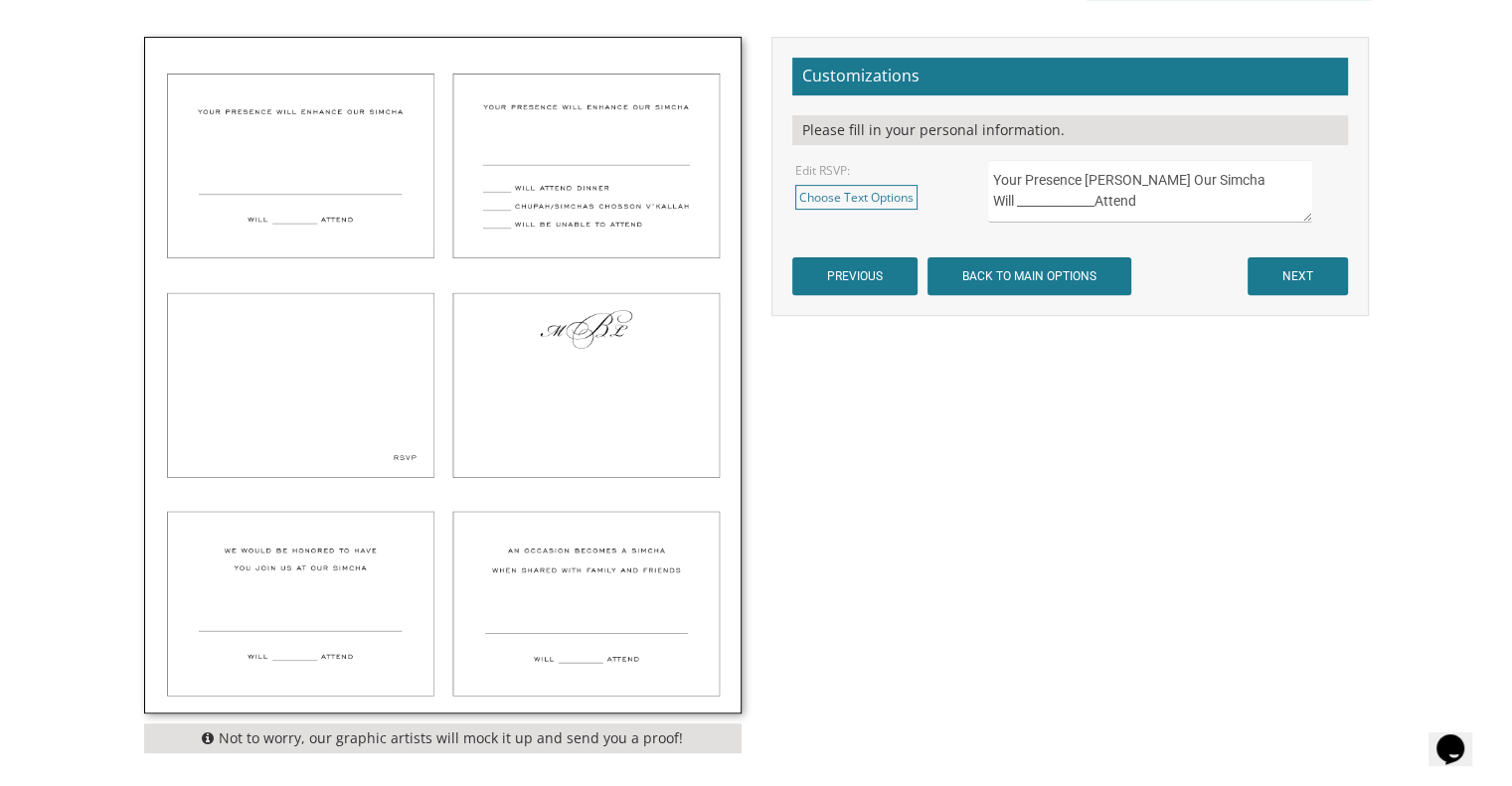click on "Your Presence [PERSON_NAME] Our Simcha
Will _____________Attend" at bounding box center (1149, 191) 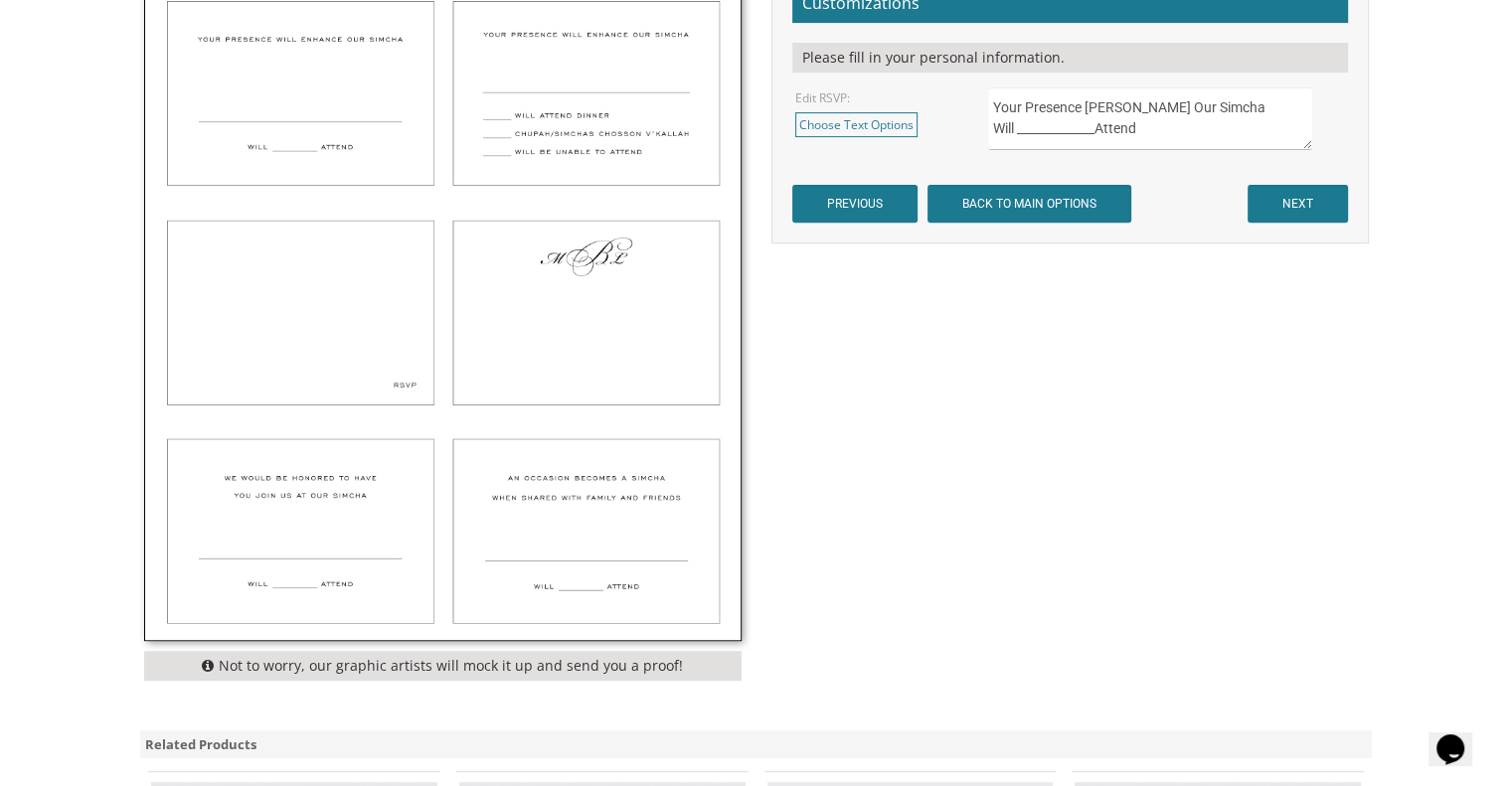 scroll, scrollTop: 733, scrollLeft: 0, axis: vertical 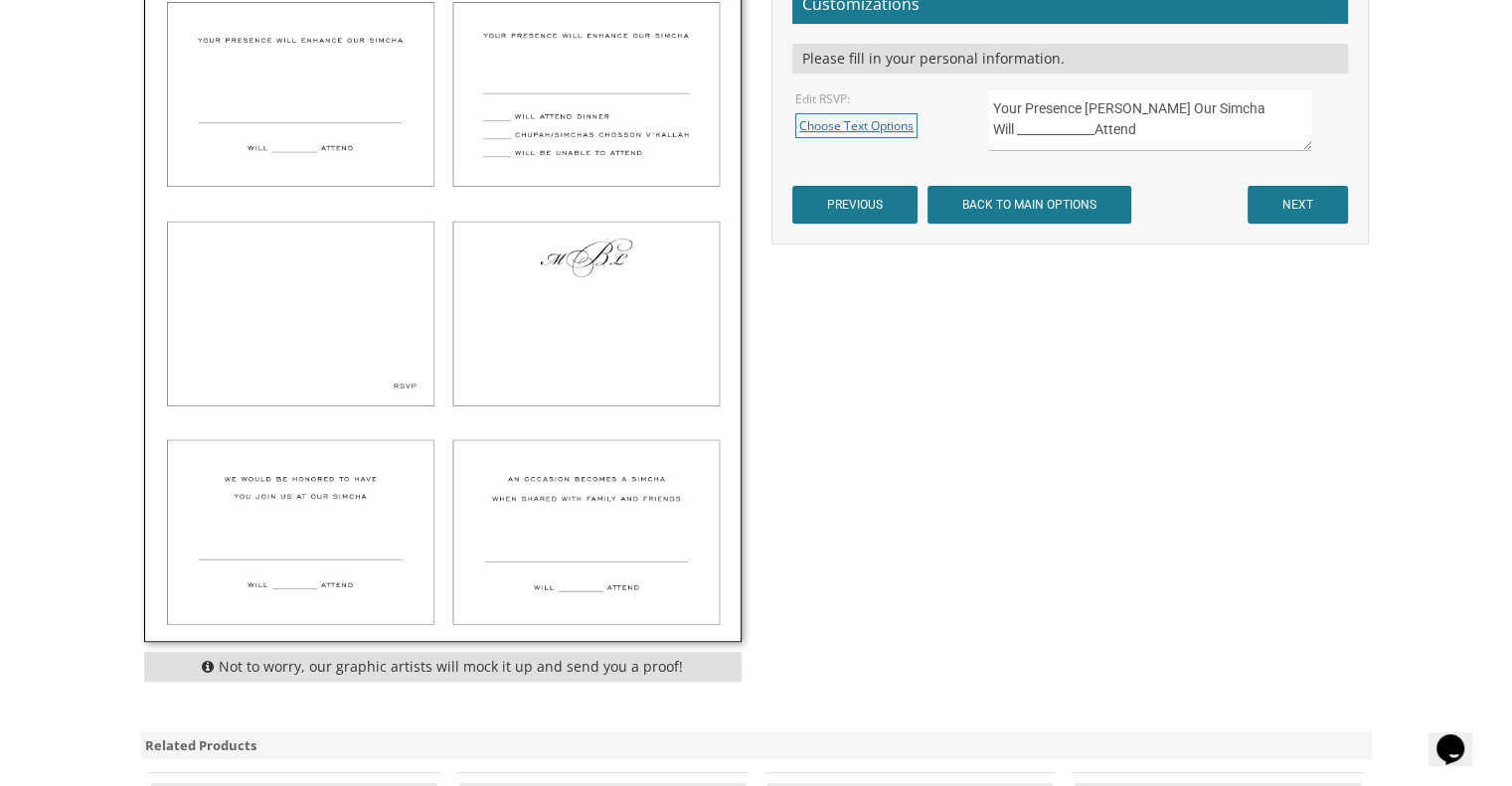 click on "Choose Text Options" at bounding box center (856, 125) 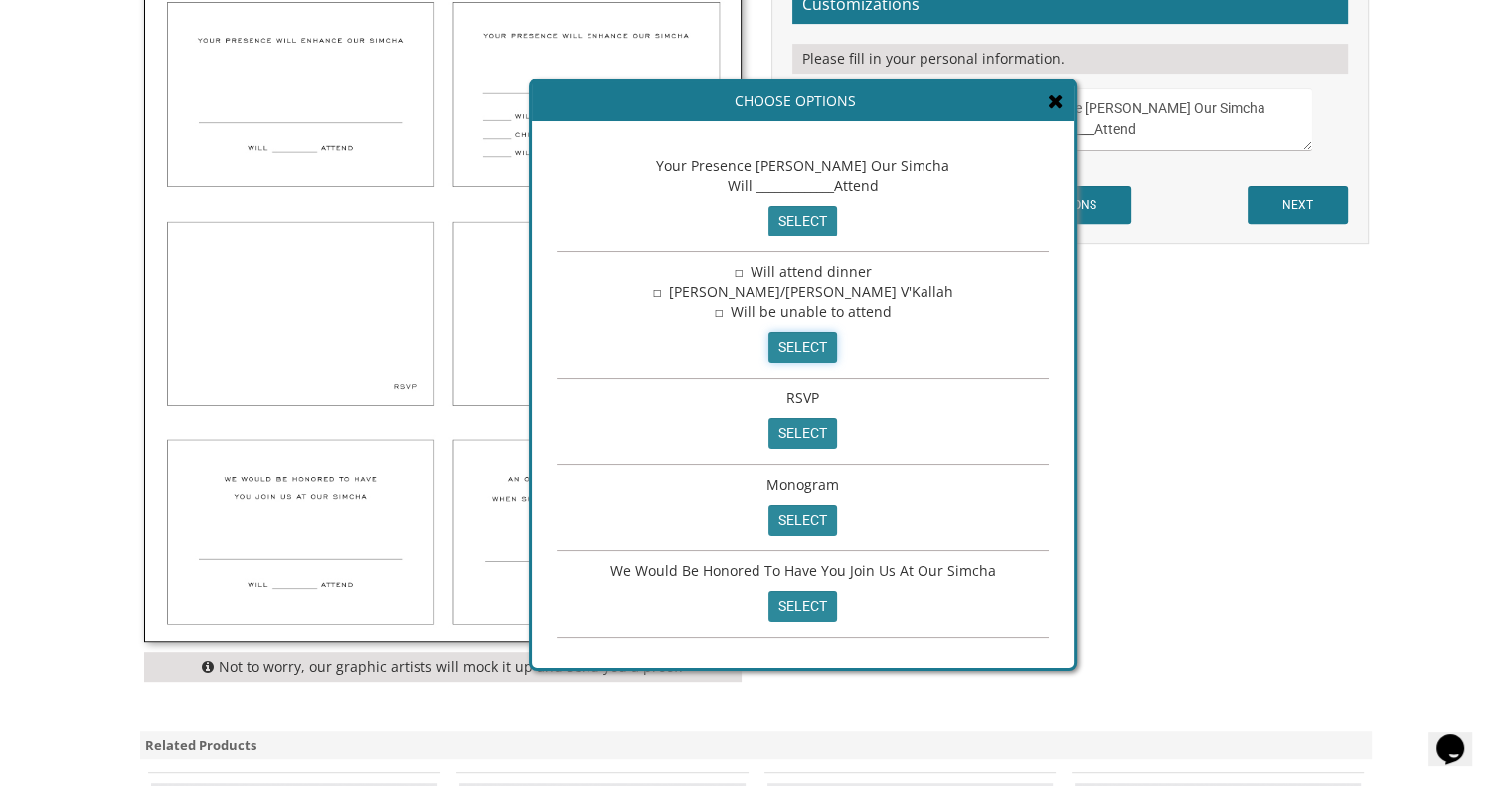 click on "select" at bounding box center [802, 347] 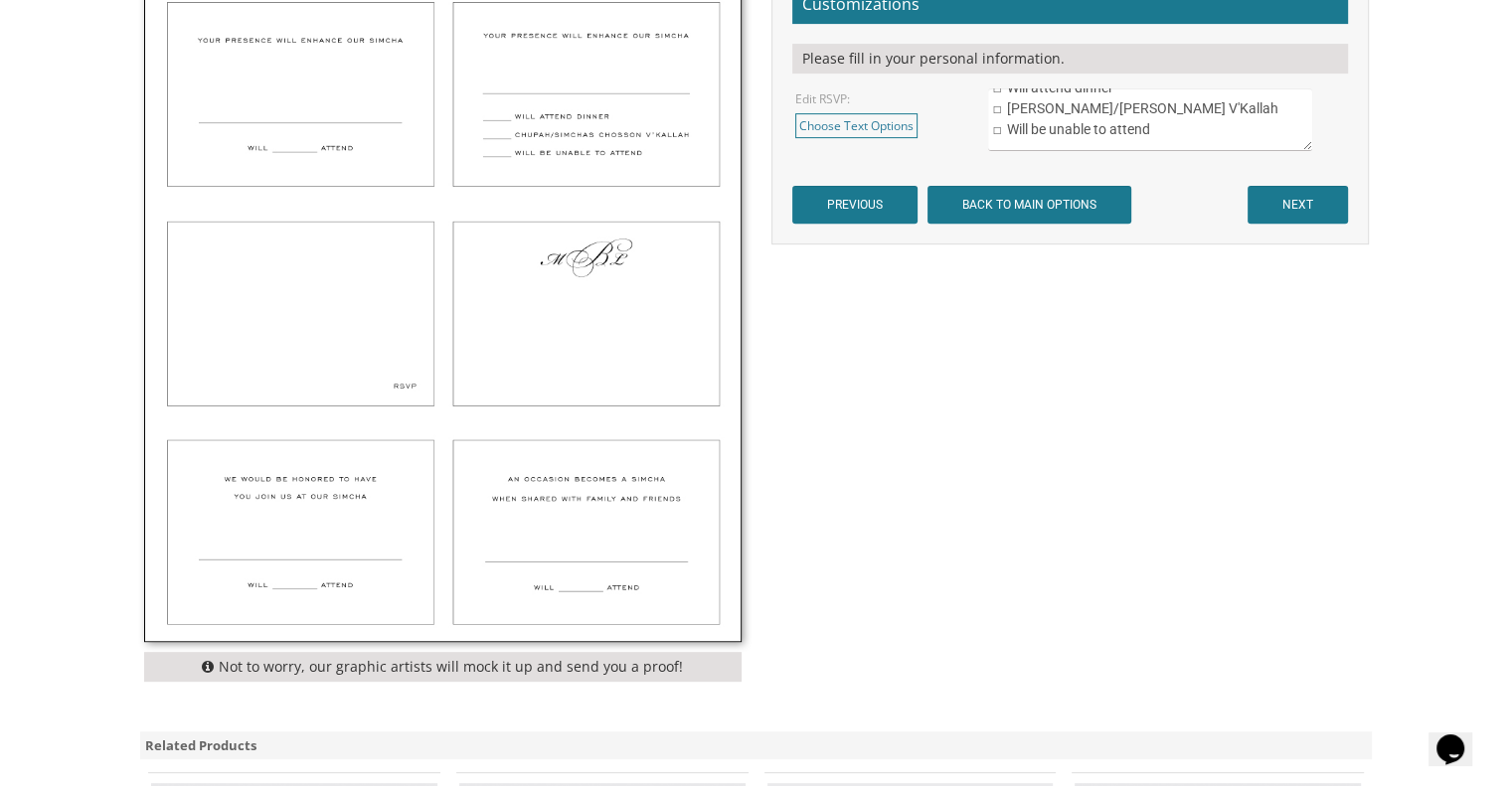 scroll, scrollTop: 0, scrollLeft: 0, axis: both 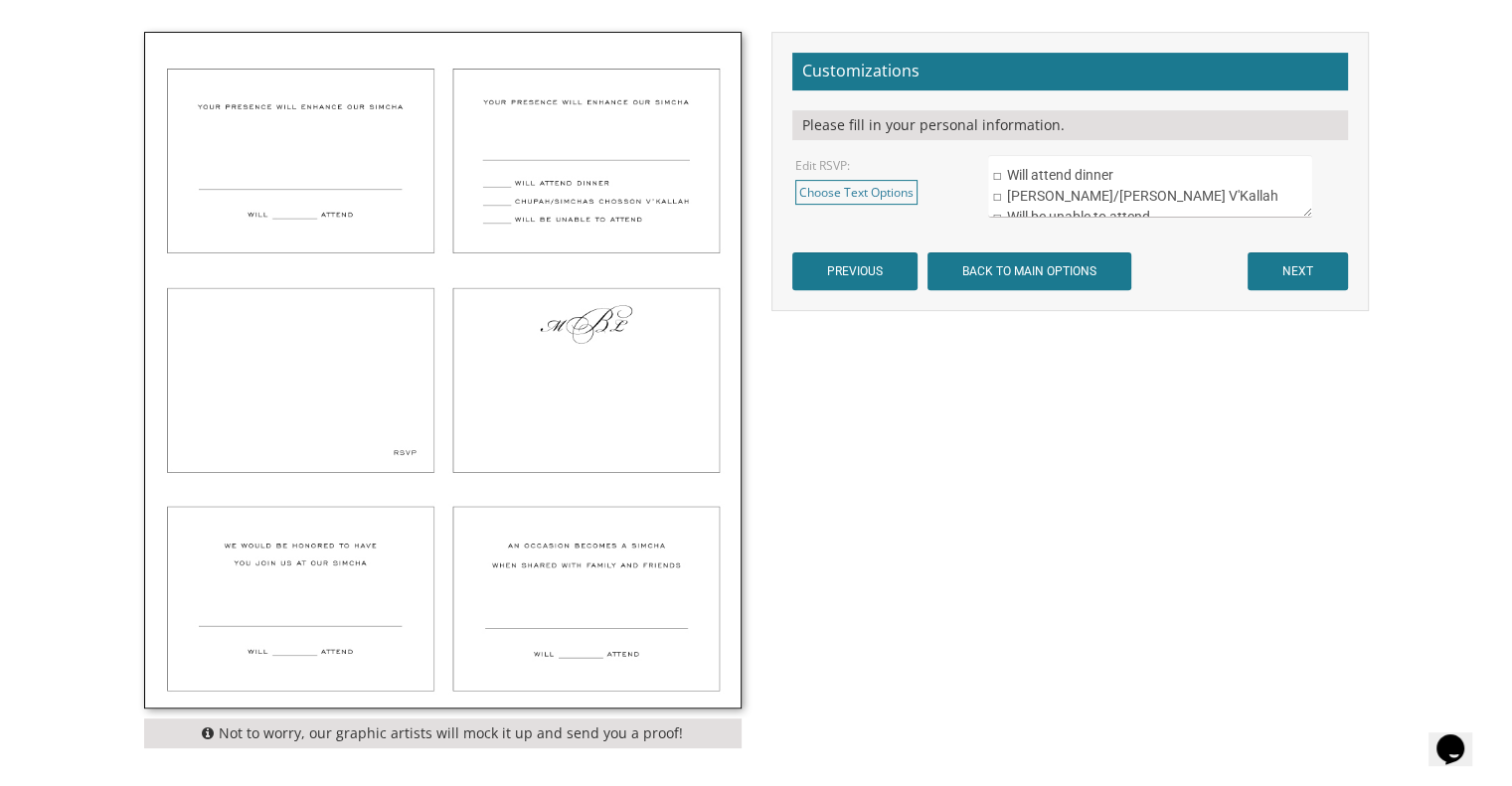 click on "Your Presence [PERSON_NAME] Our Simcha
Will _____________Attend" at bounding box center (1149, 186) 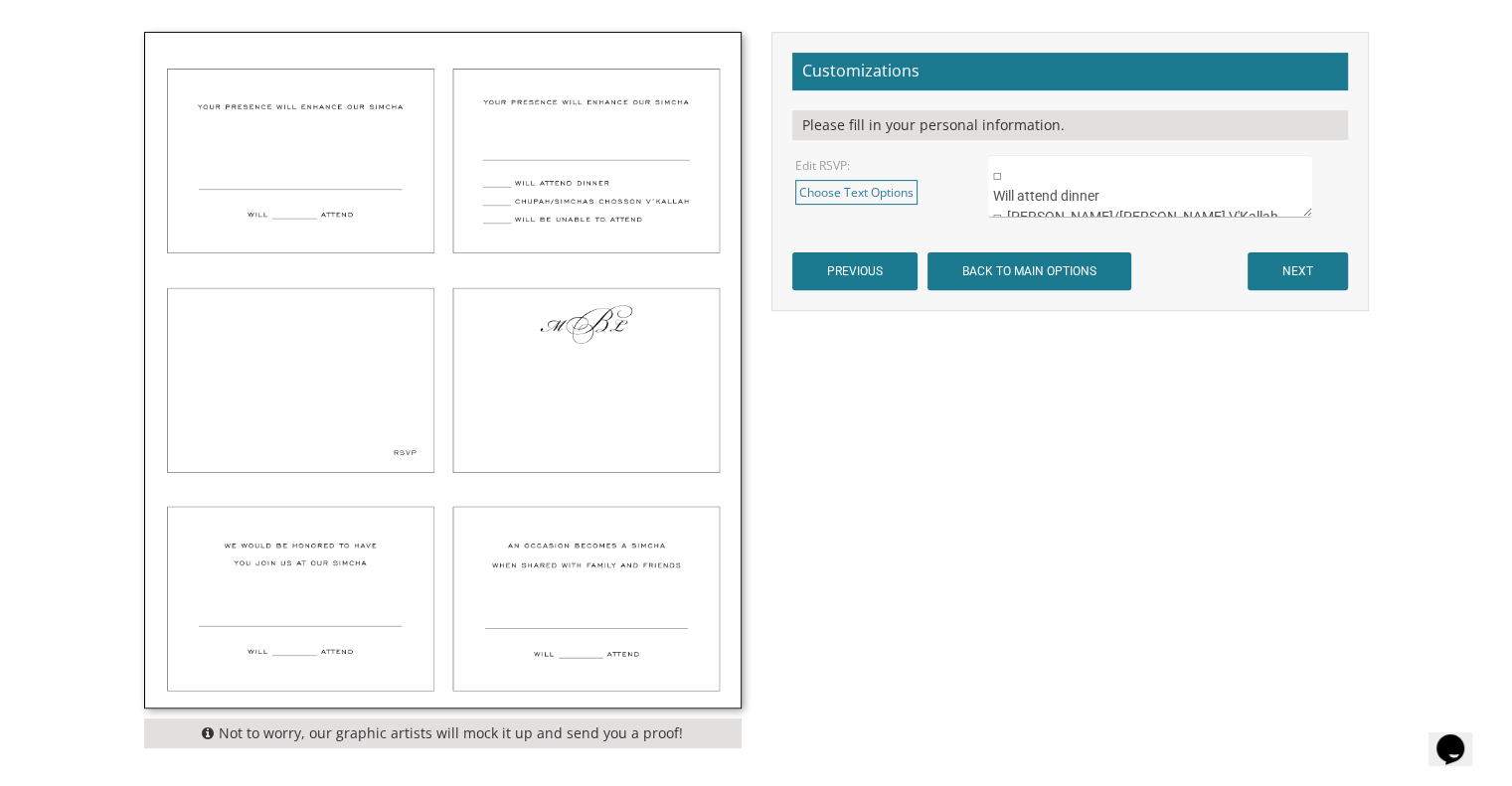 scroll, scrollTop: 9, scrollLeft: 0, axis: vertical 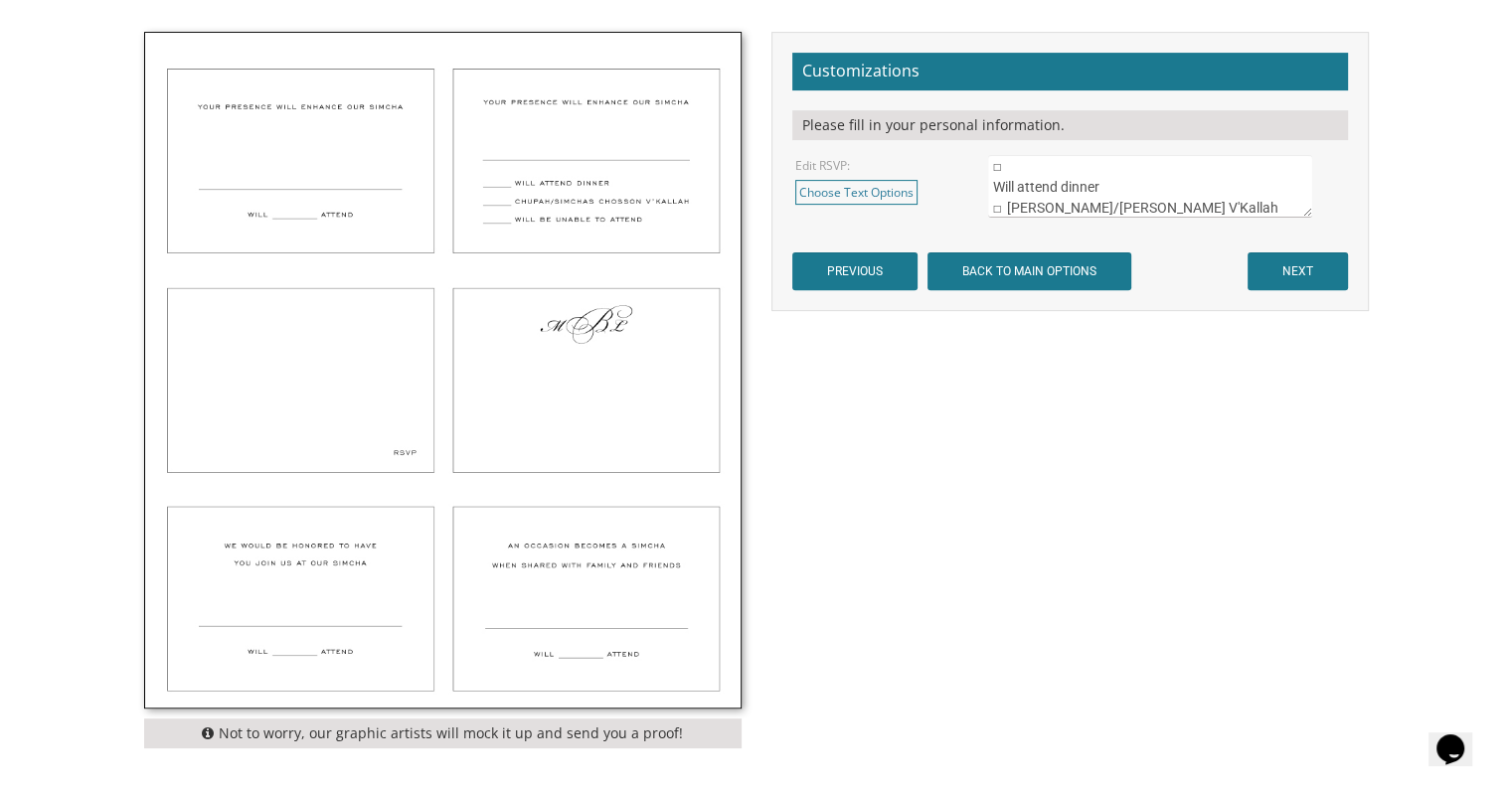 click on "Your Presence [PERSON_NAME] Our Simcha
Will _____________Attend" at bounding box center [1149, 186] 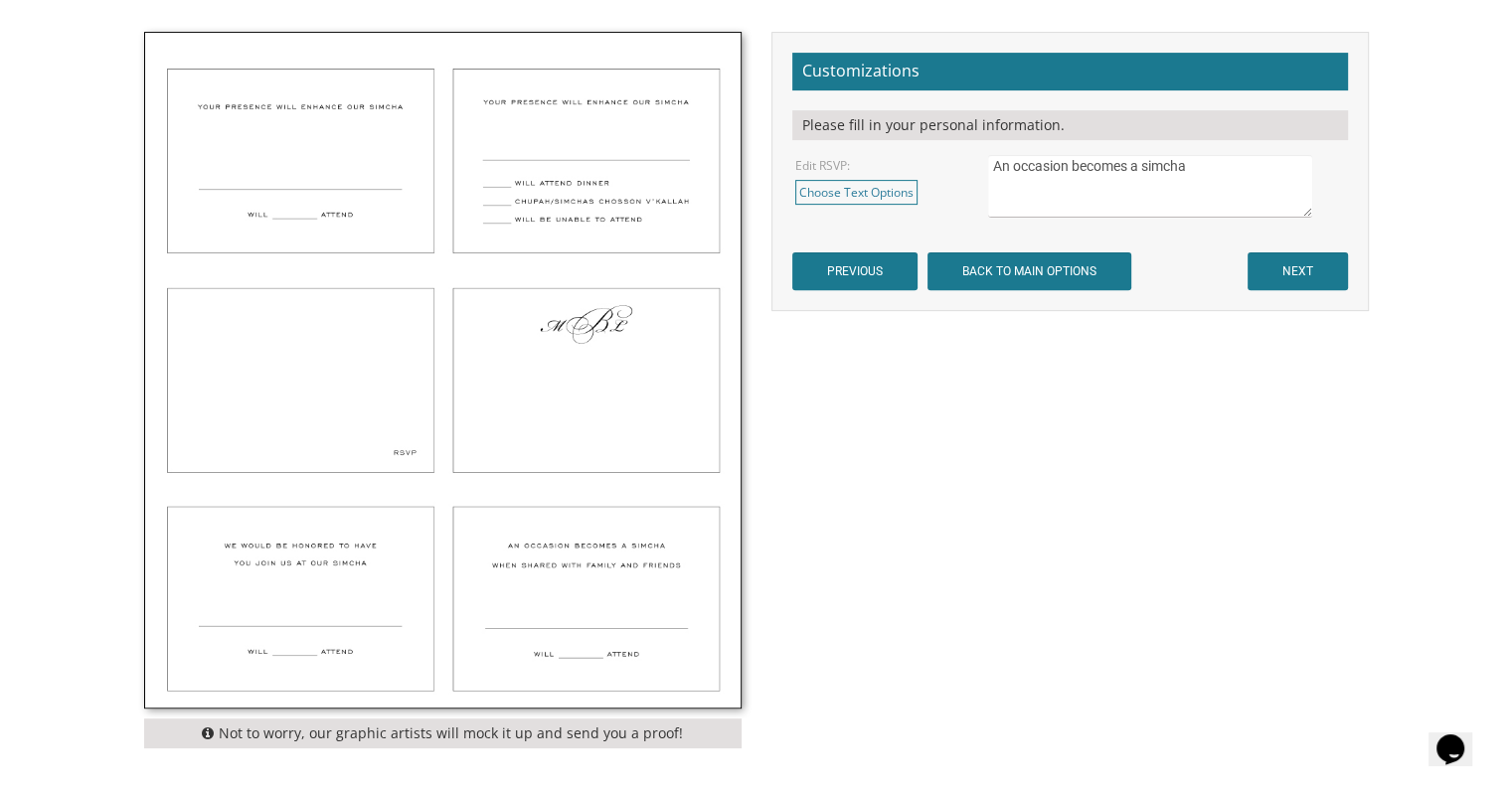 scroll, scrollTop: 30, scrollLeft: 0, axis: vertical 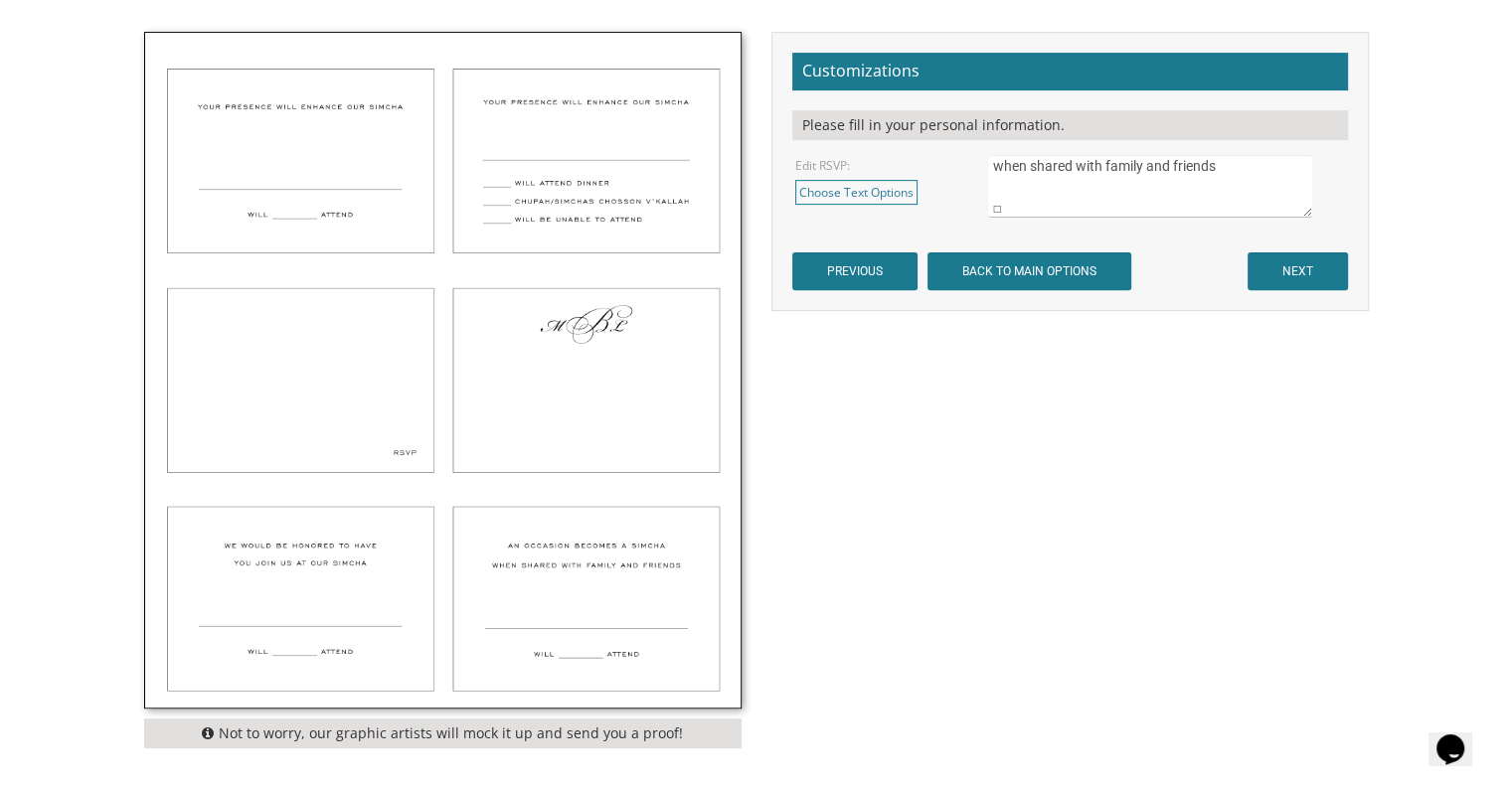 click on "Your Presence [PERSON_NAME] Our Simcha
Will _____________Attend" at bounding box center (1149, 186) 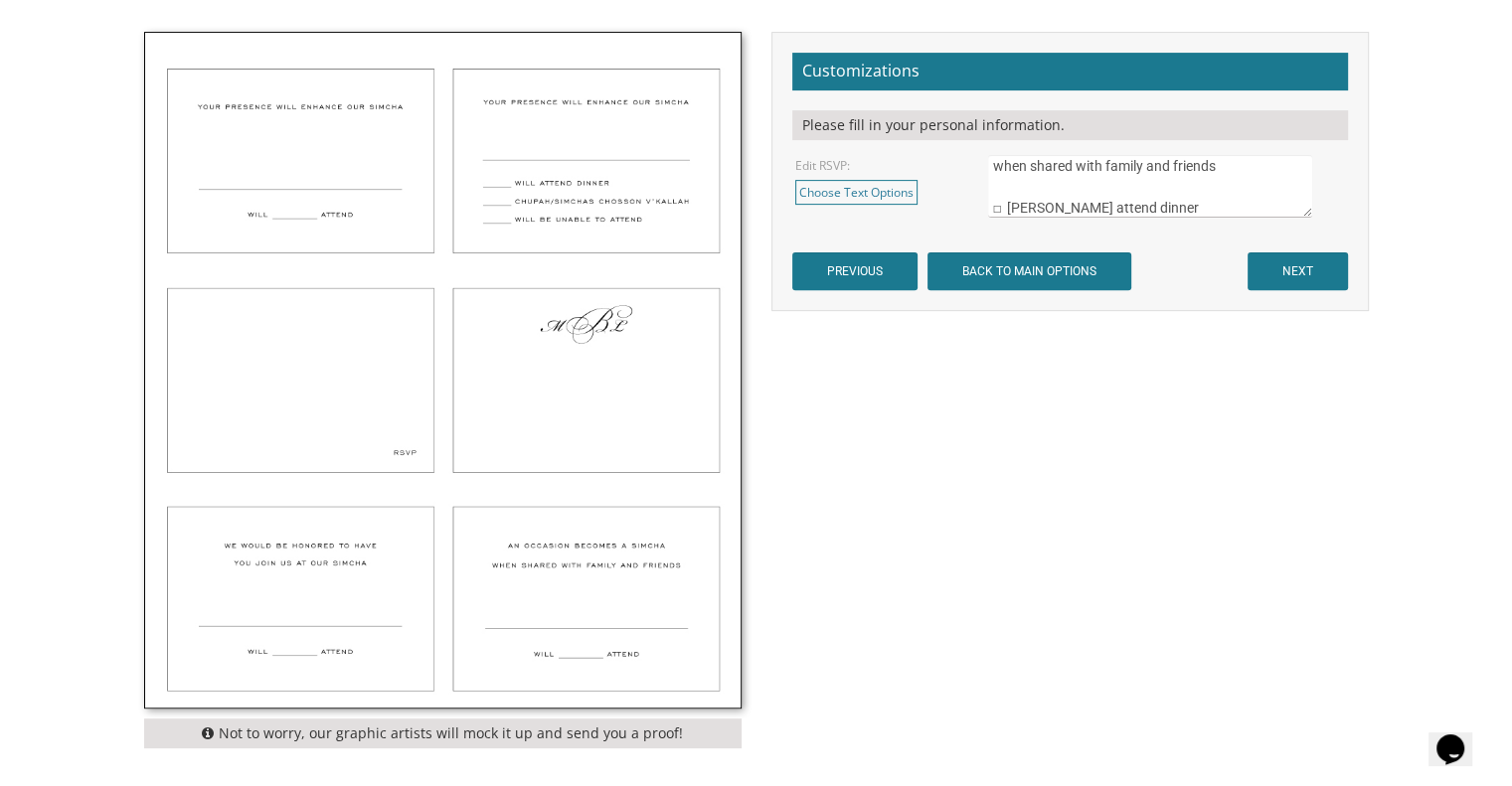 click on "Your Presence [PERSON_NAME] Our Simcha
Will _____________Attend" at bounding box center [1149, 186] 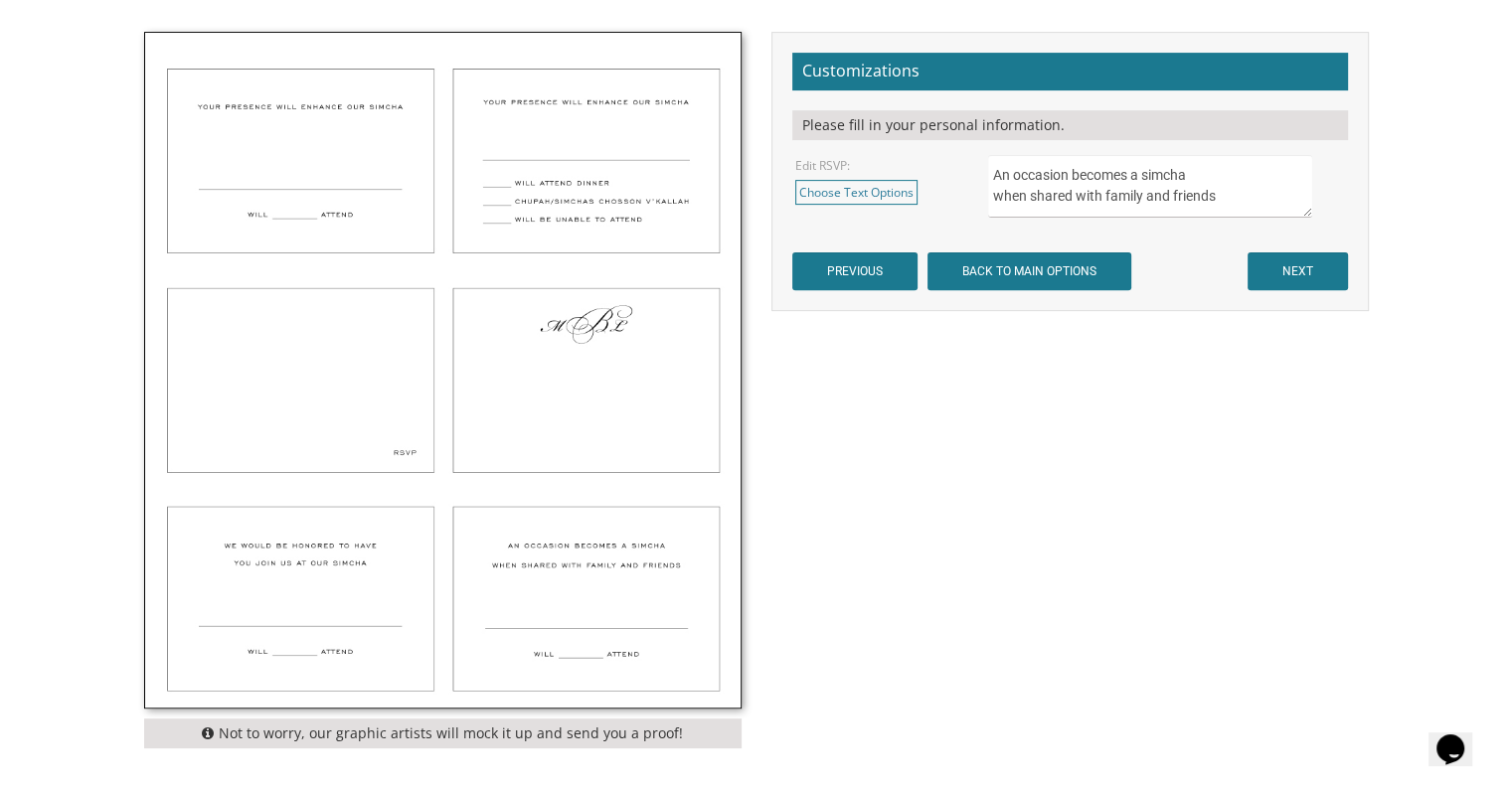 click on "Your Presence [PERSON_NAME] Our Simcha
Will _____________Attend" at bounding box center [1149, 186] 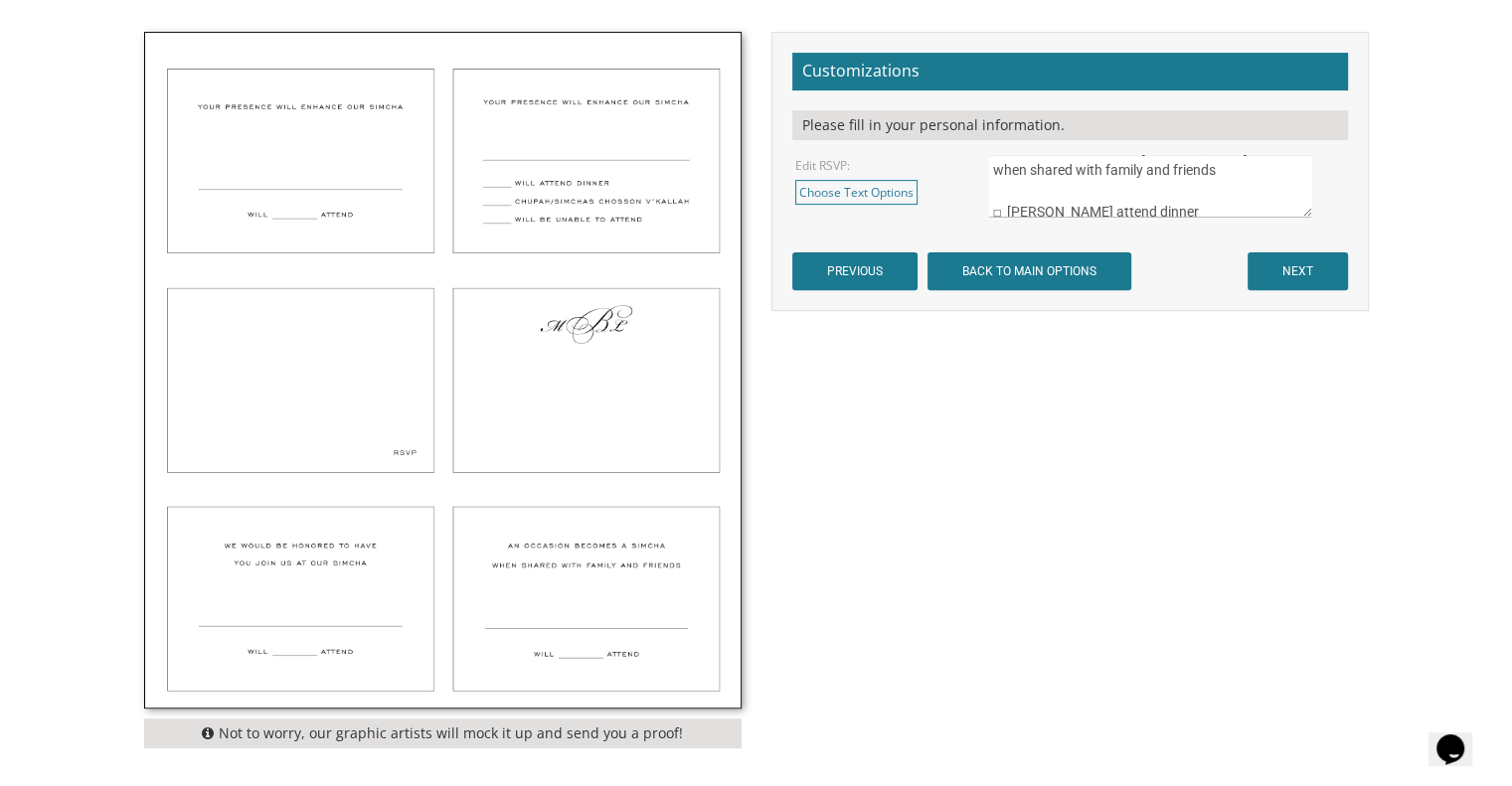 scroll, scrollTop: 0, scrollLeft: 0, axis: both 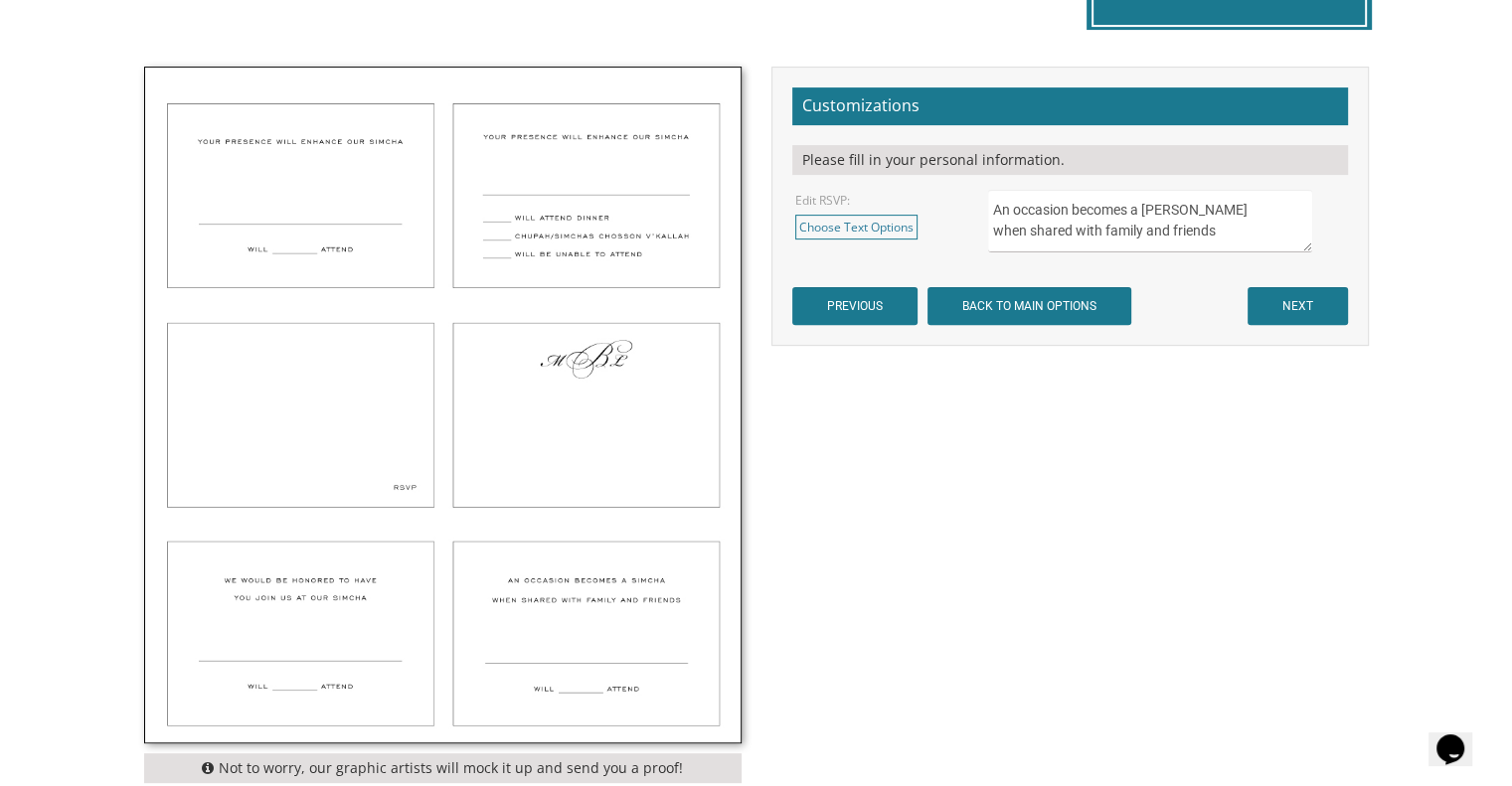 type on "An occasion becomes a [PERSON_NAME]
when shared with family and friends
☐  [PERSON_NAME] attend dinner
☐  [PERSON_NAME]/[PERSON_NAME] V'Kallah
☐  Will be unable to attend" 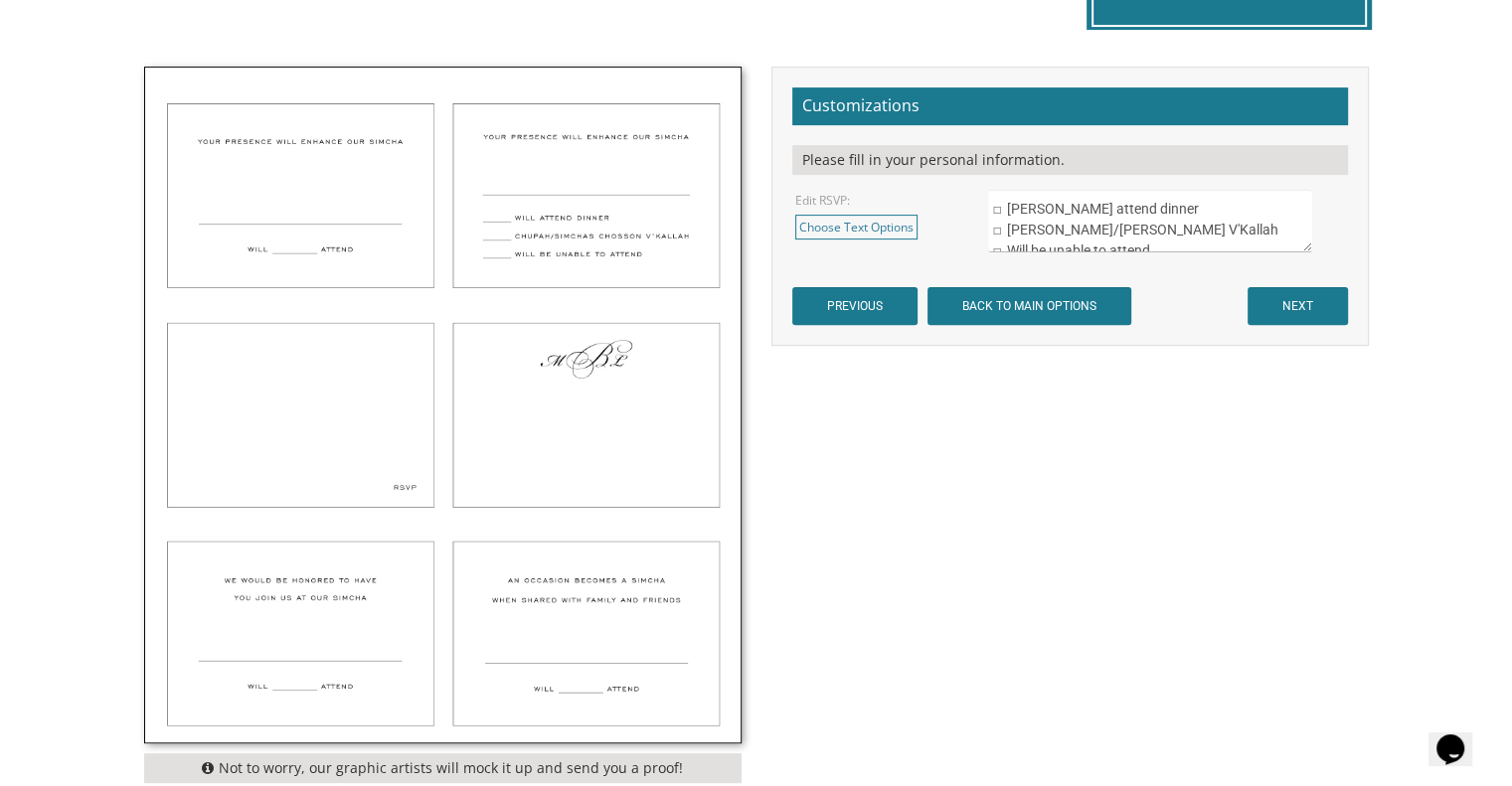 scroll, scrollTop: 103, scrollLeft: 0, axis: vertical 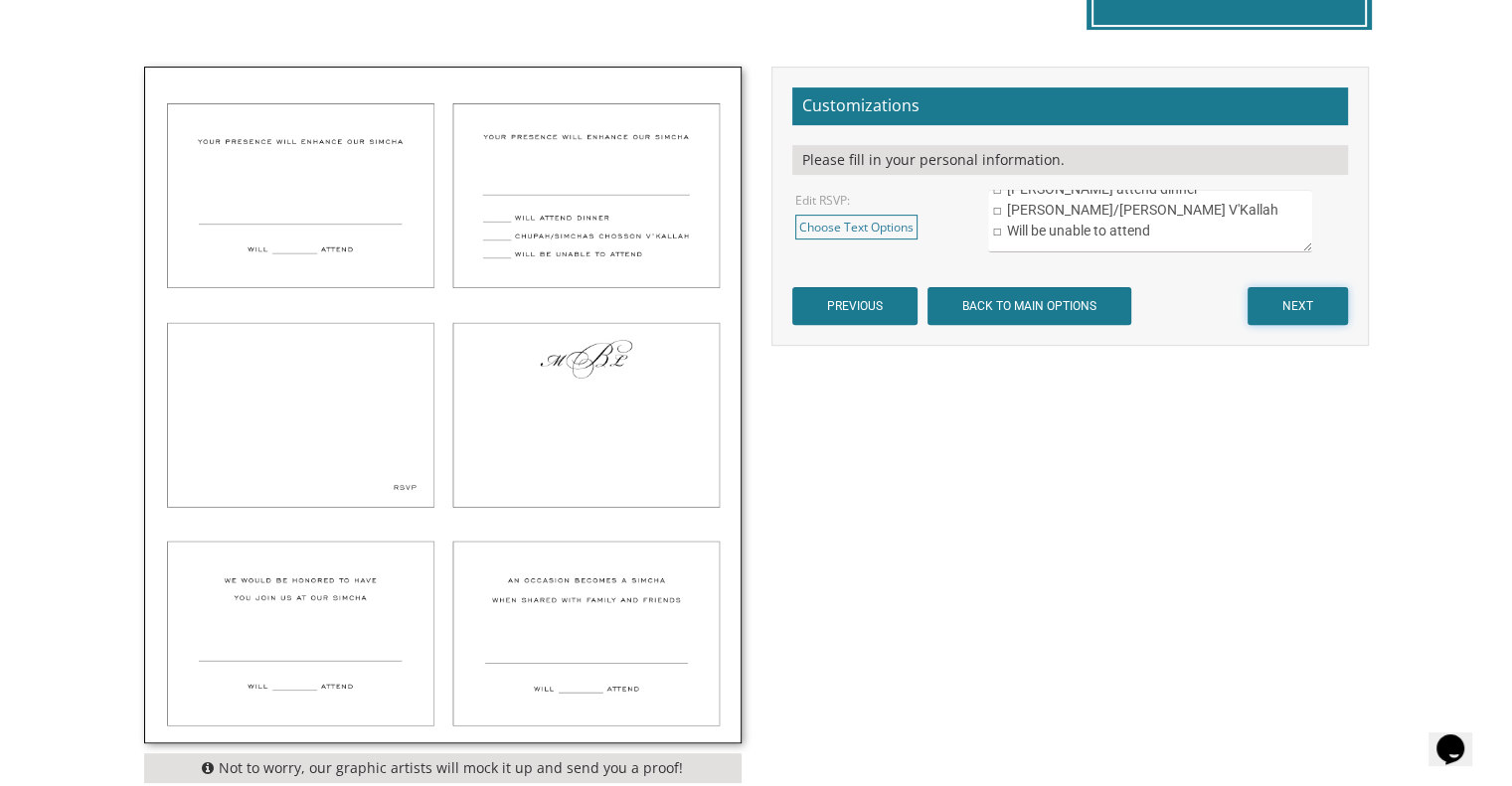 click on "NEXT" at bounding box center [1297, 306] 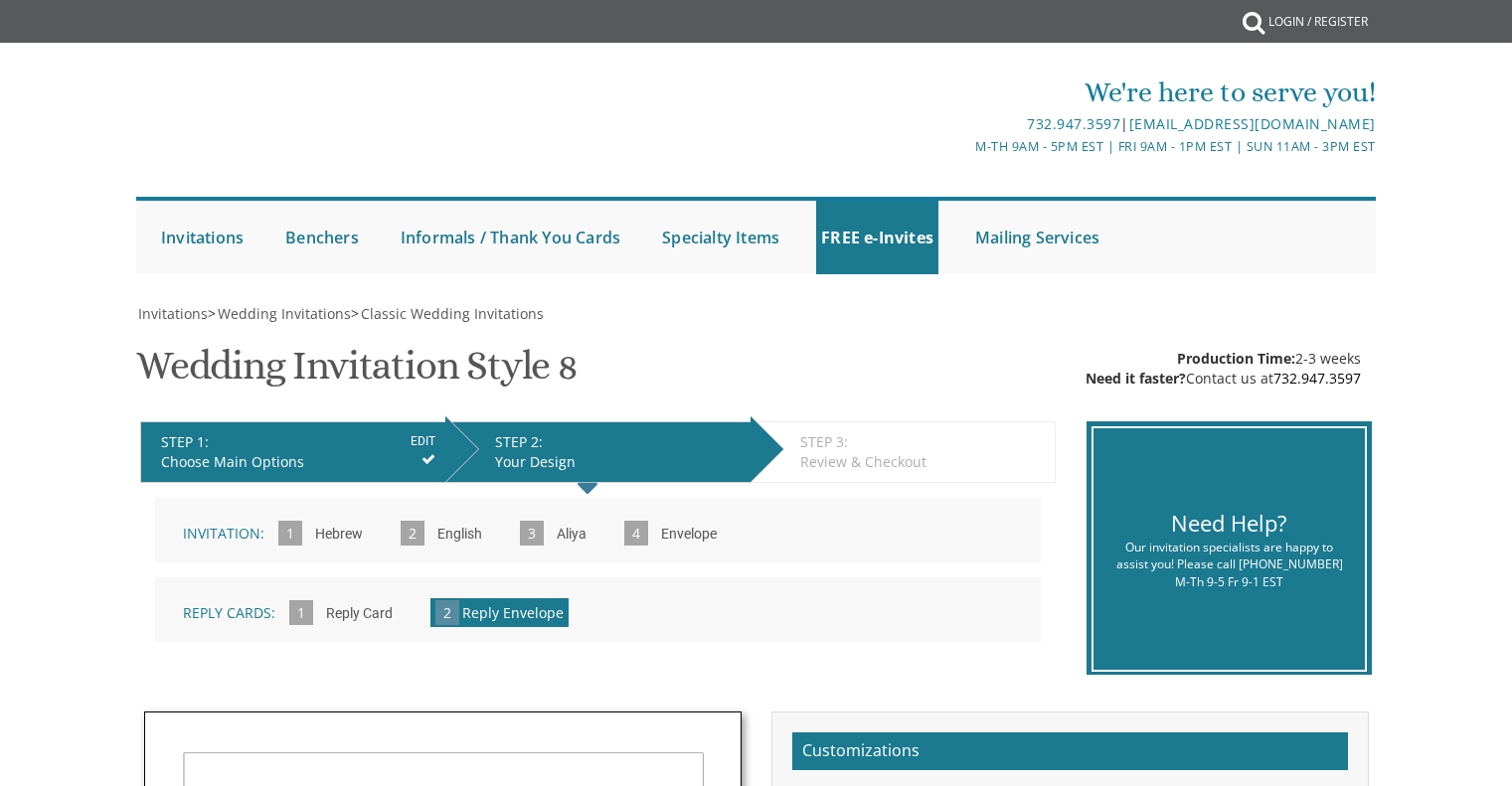 scroll, scrollTop: 570, scrollLeft: 0, axis: vertical 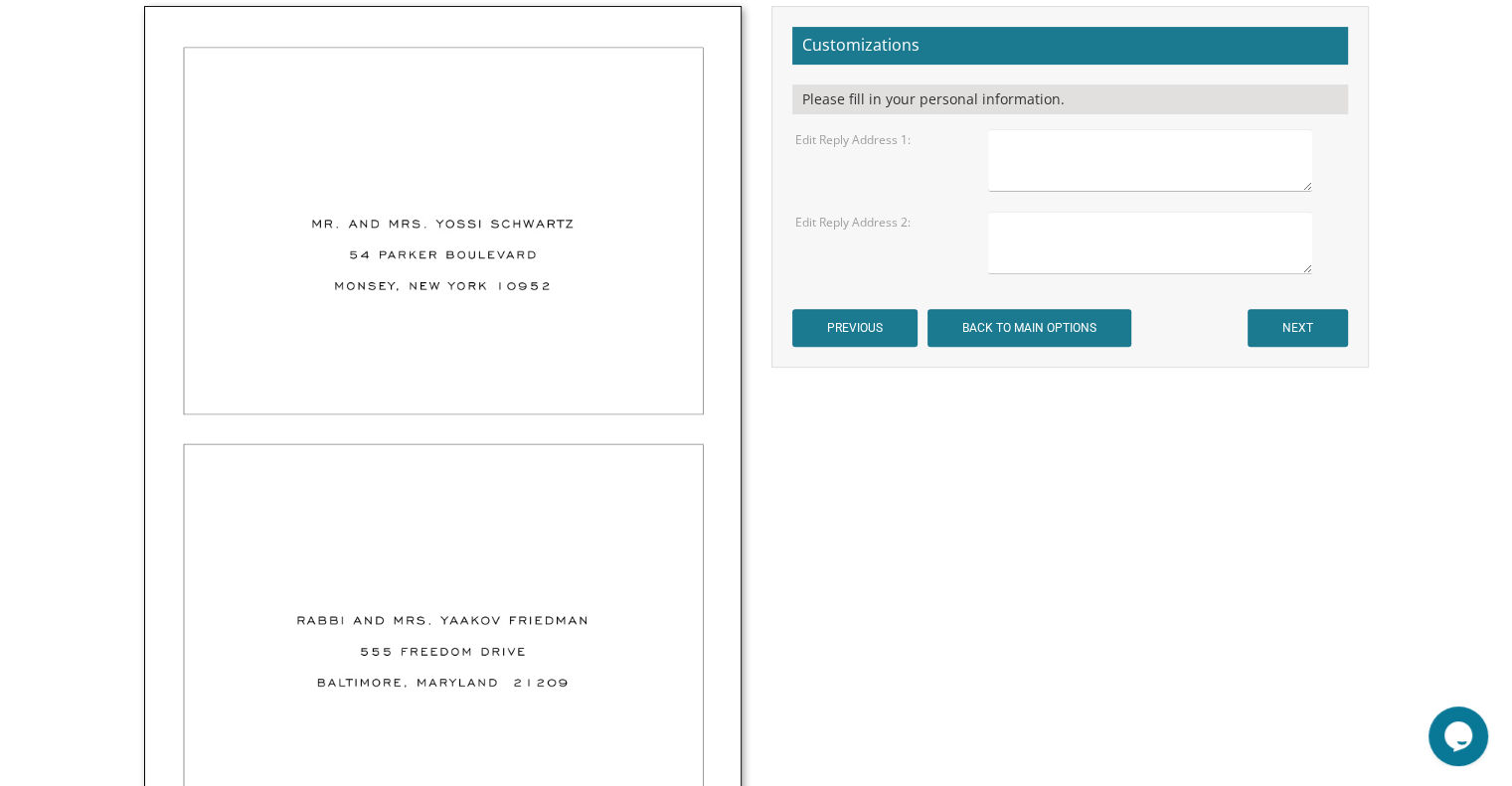 click at bounding box center (1149, 160) 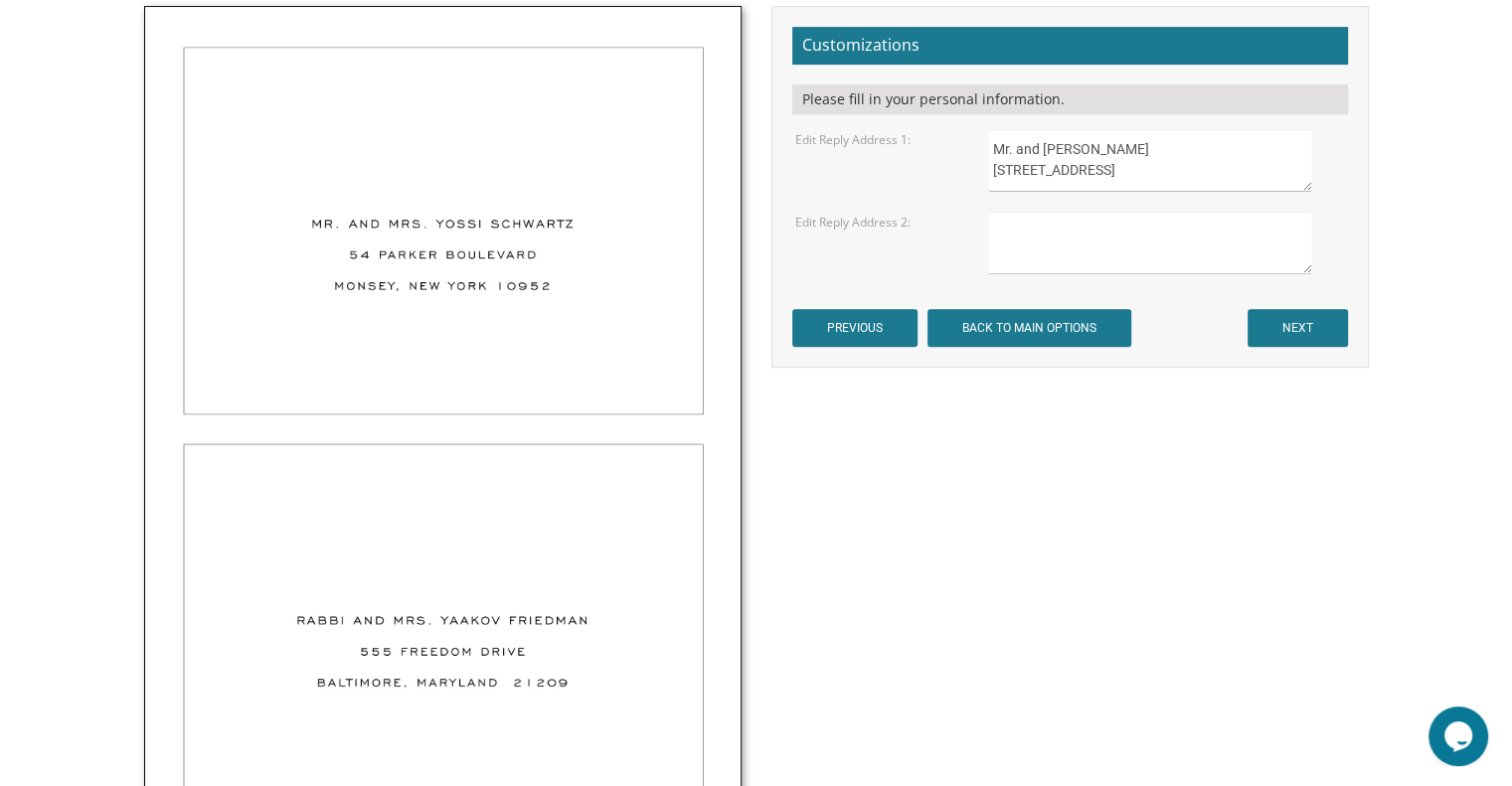 scroll, scrollTop: 9, scrollLeft: 0, axis: vertical 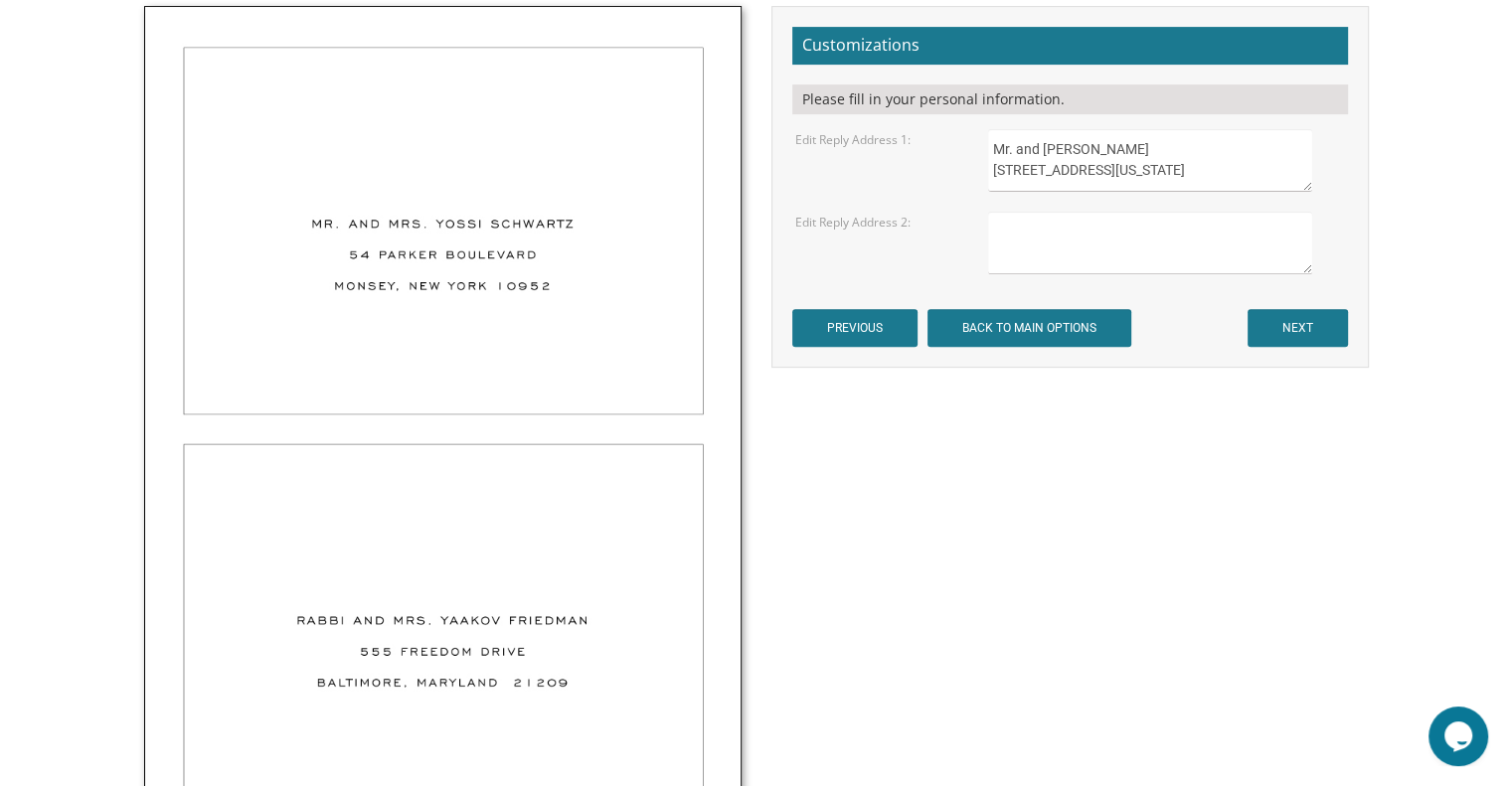 click on "Mr. and Mrs. Tzvi Perlman
3040 W Sherwin Ave
Chicago, Illinois 60645" at bounding box center (1149, 160) 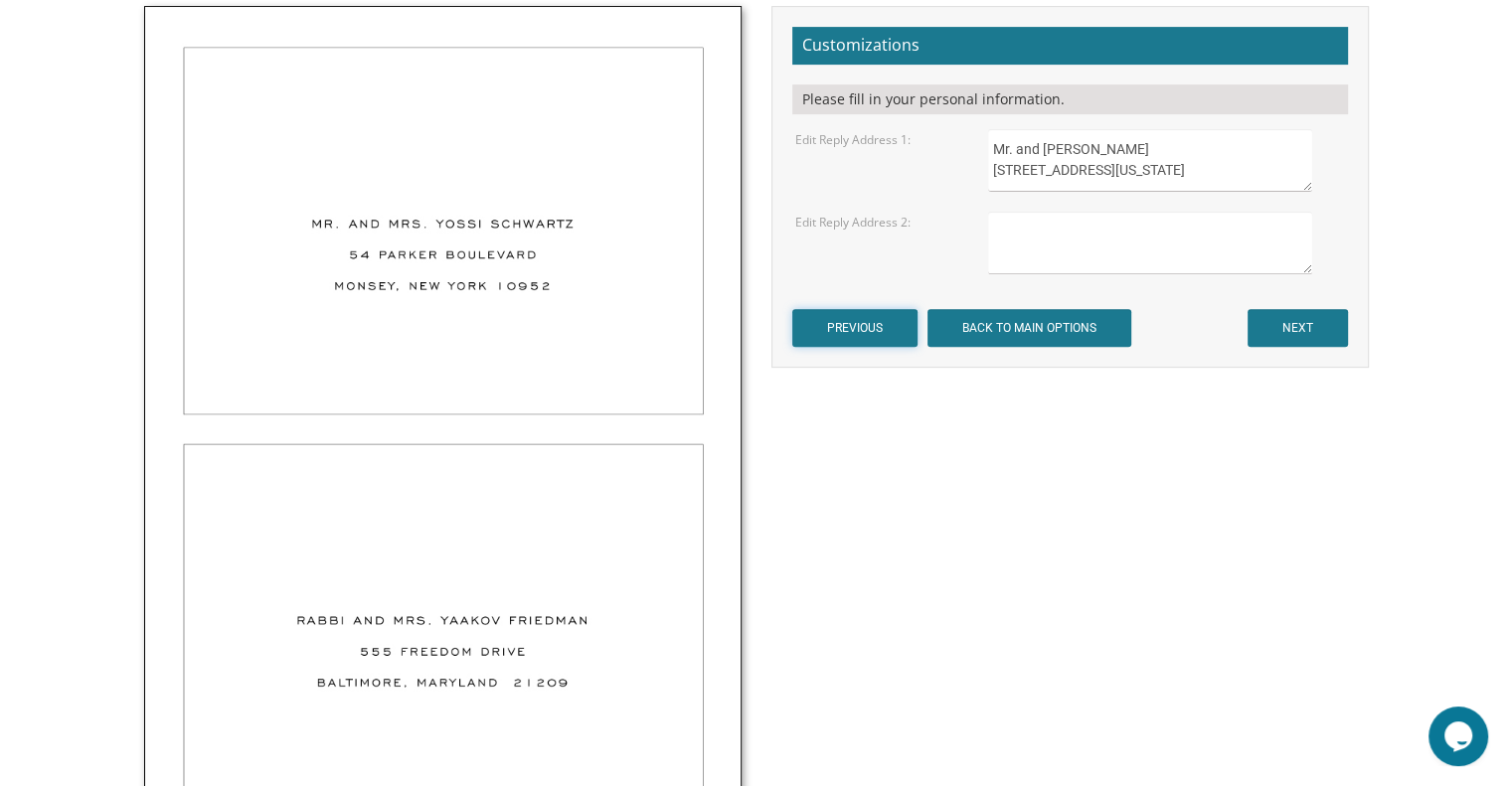 click on "PREVIOUS" at bounding box center (855, 328) 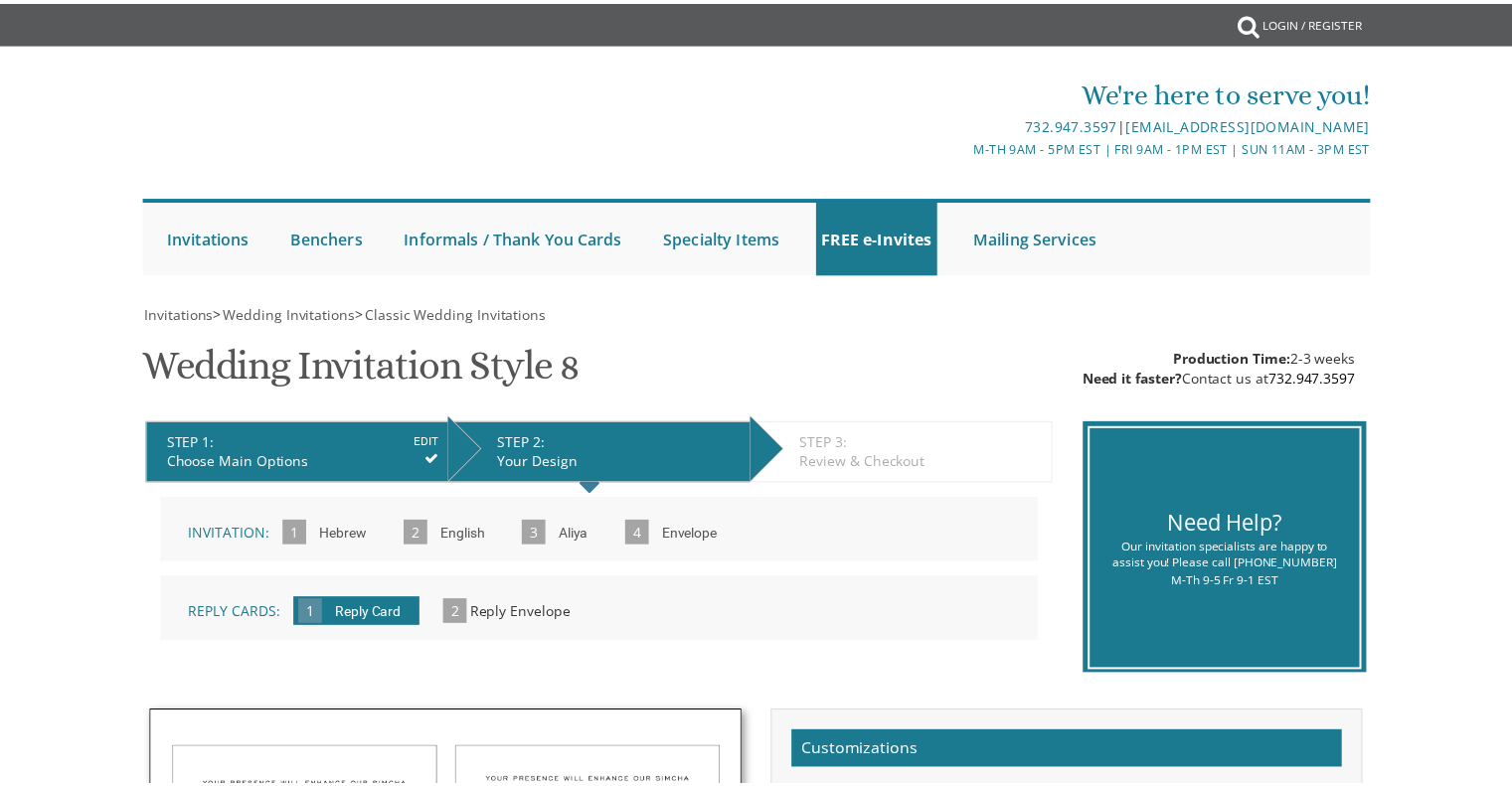 scroll, scrollTop: 0, scrollLeft: 0, axis: both 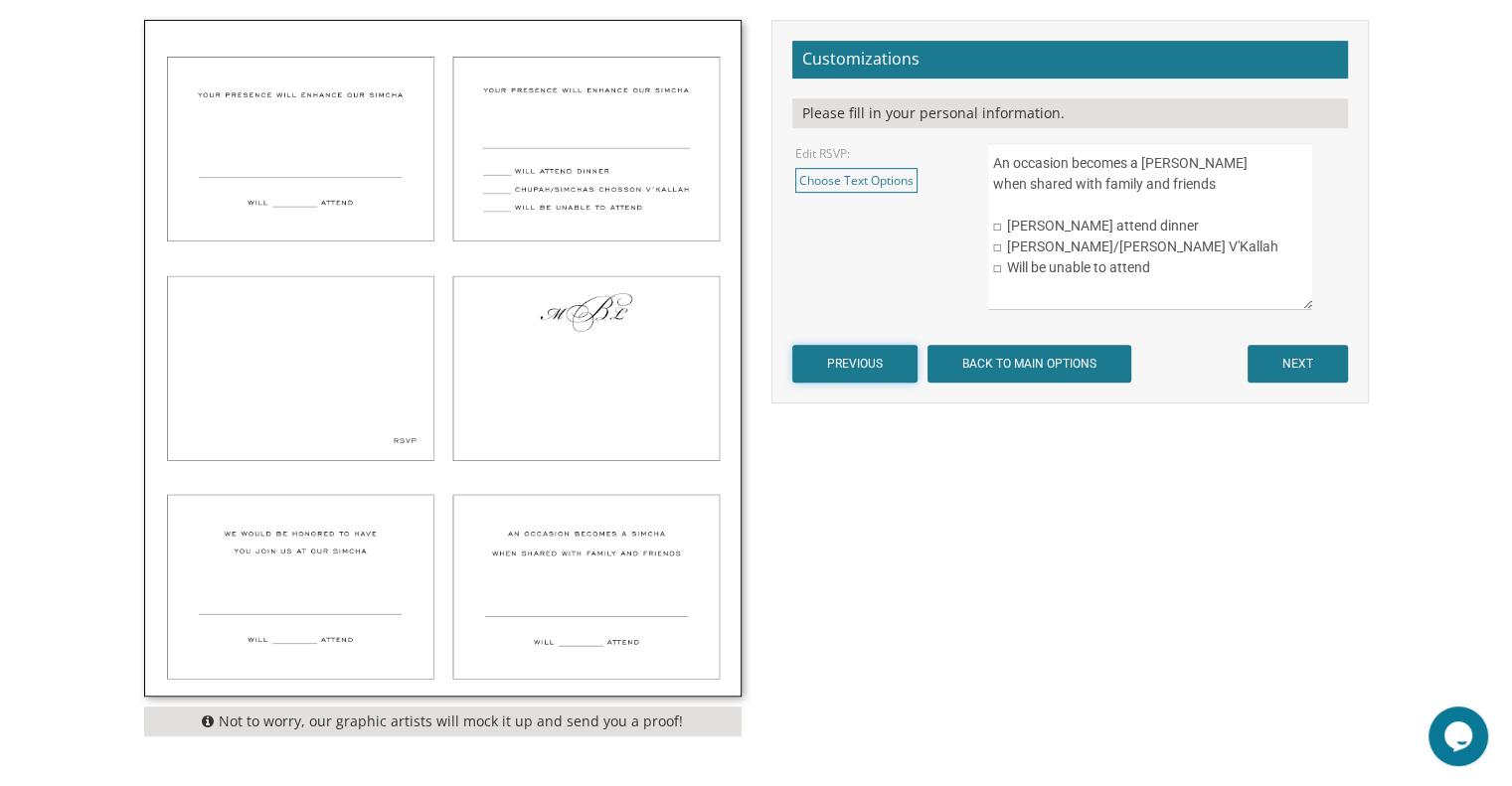 click on "PREVIOUS" at bounding box center [855, 364] 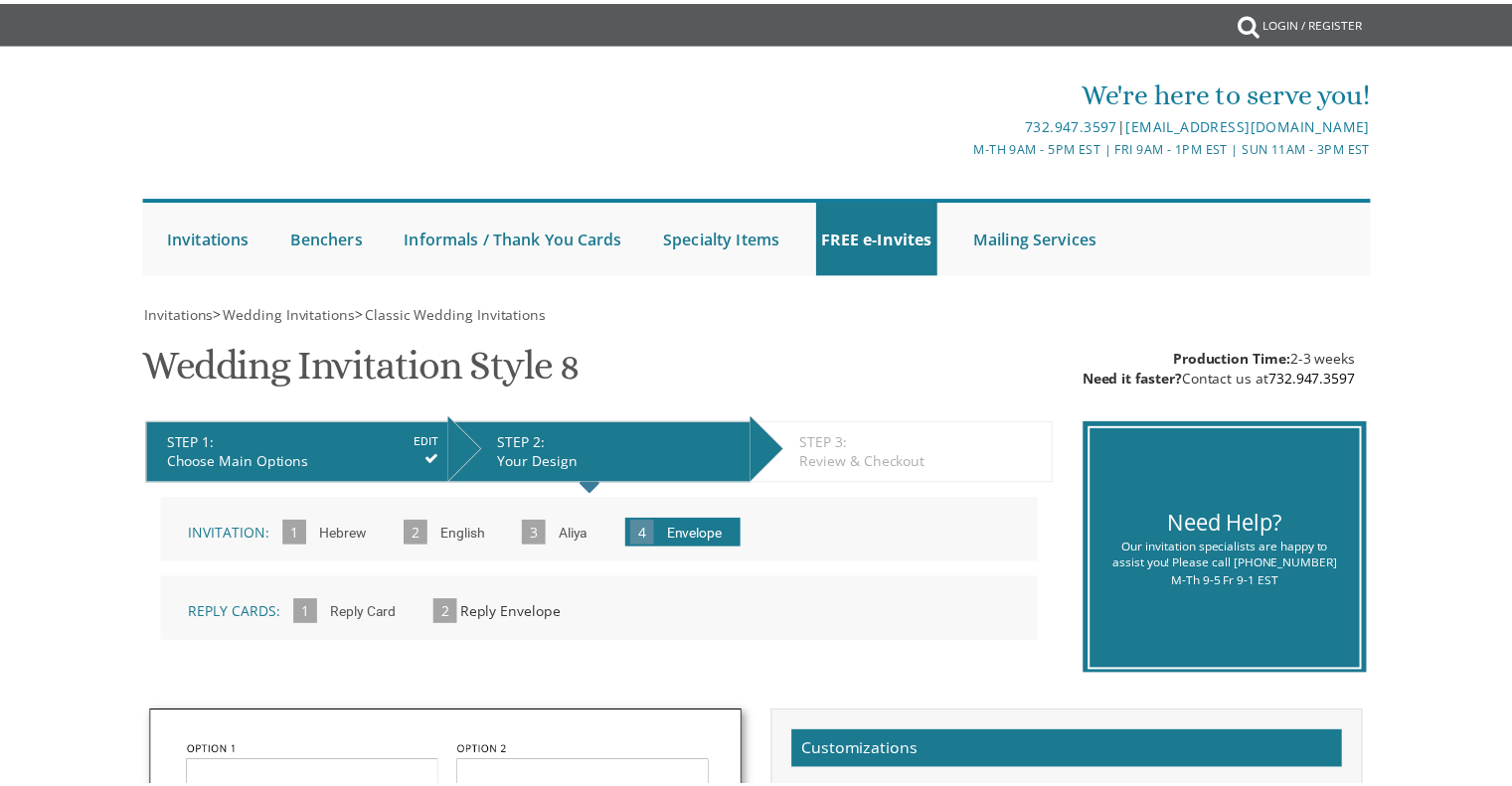 scroll, scrollTop: 0, scrollLeft: 0, axis: both 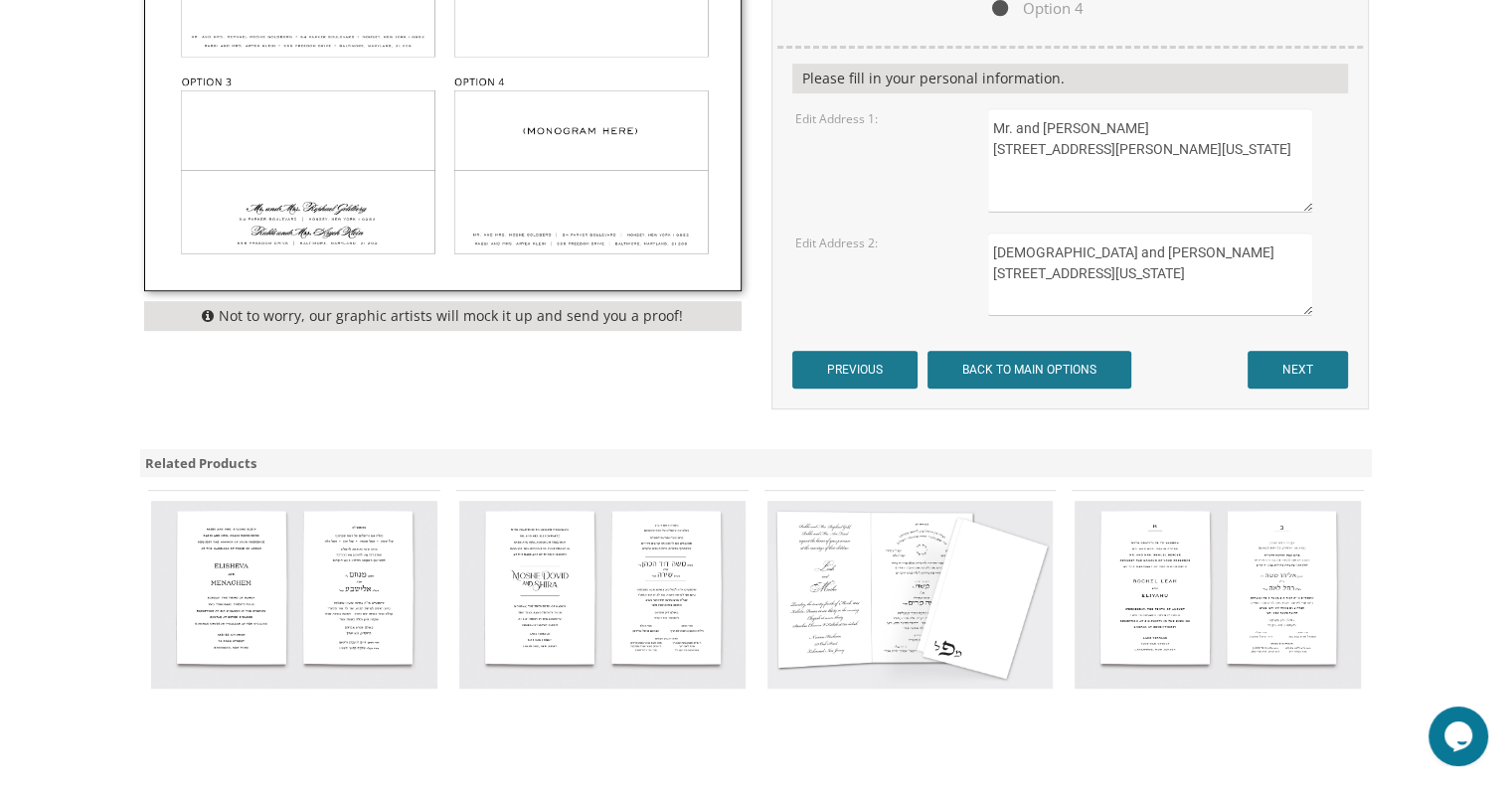 drag, startPoint x: 1218, startPoint y: 309, endPoint x: 979, endPoint y: 246, distance: 247.16391 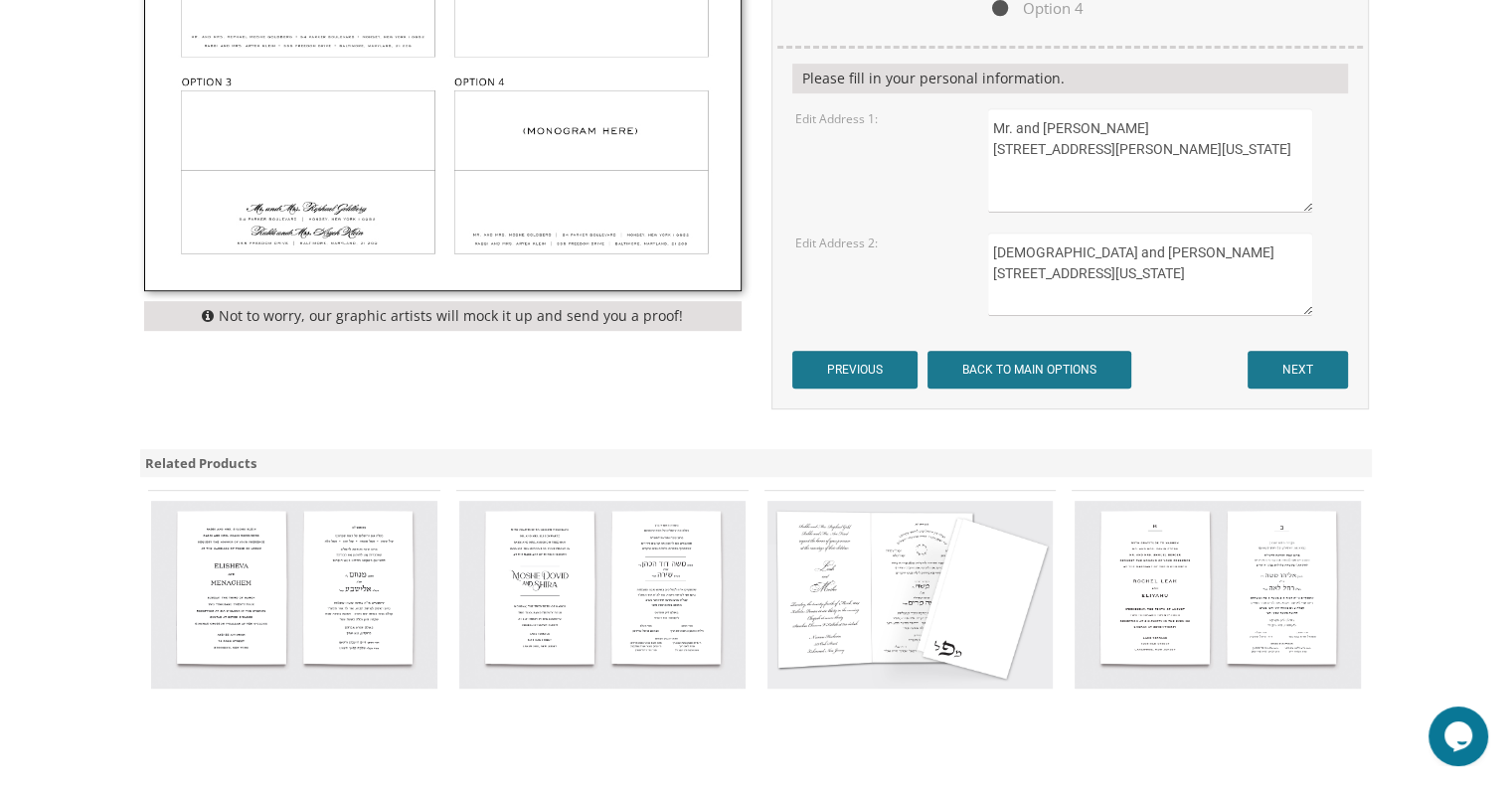 click on "[DEMOGRAPHIC_DATA] and [PERSON_NAME]
[STREET_ADDRESS][US_STATE]" at bounding box center (1166, 274) 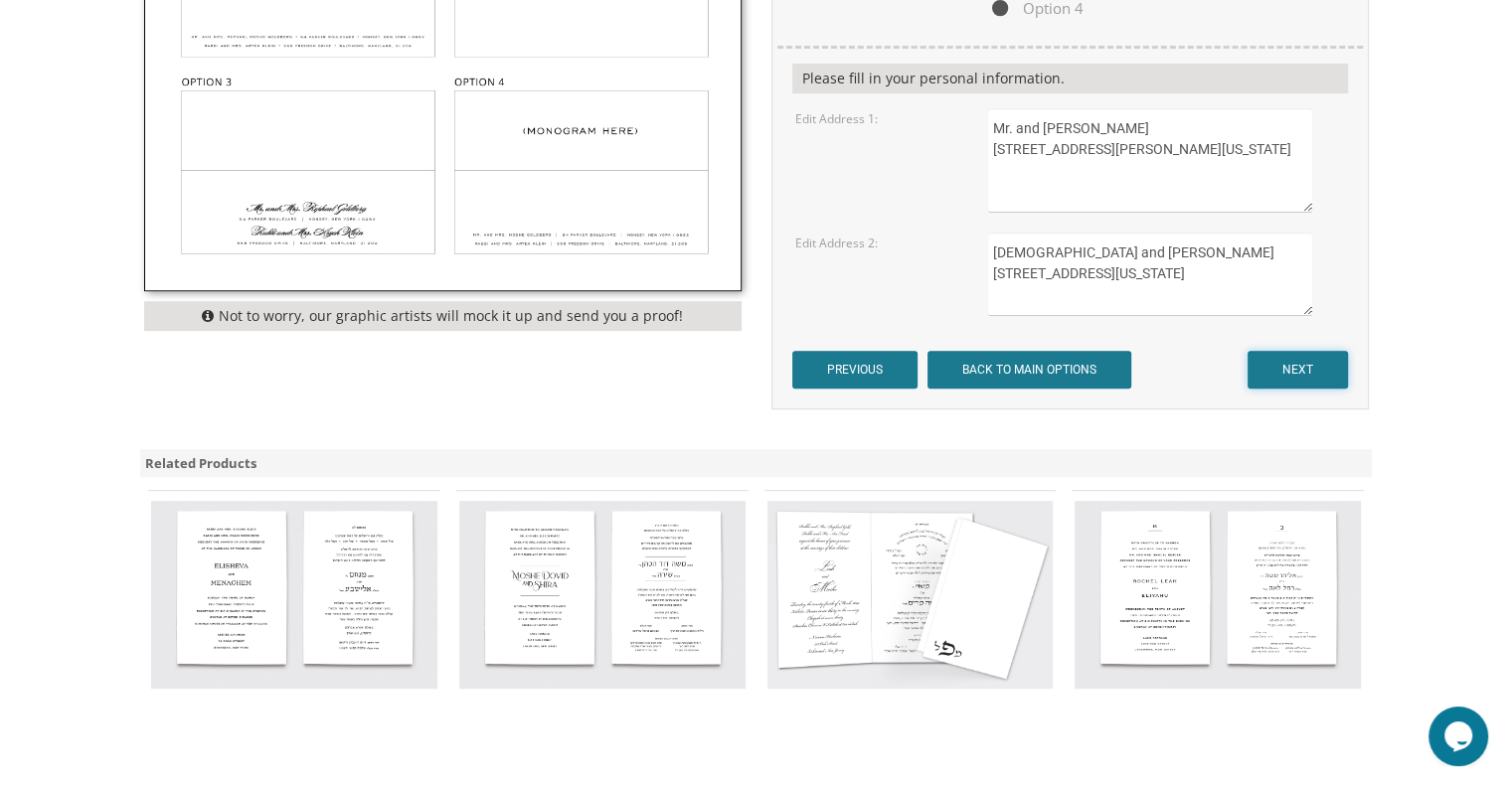 click on "NEXT" at bounding box center [1297, 370] 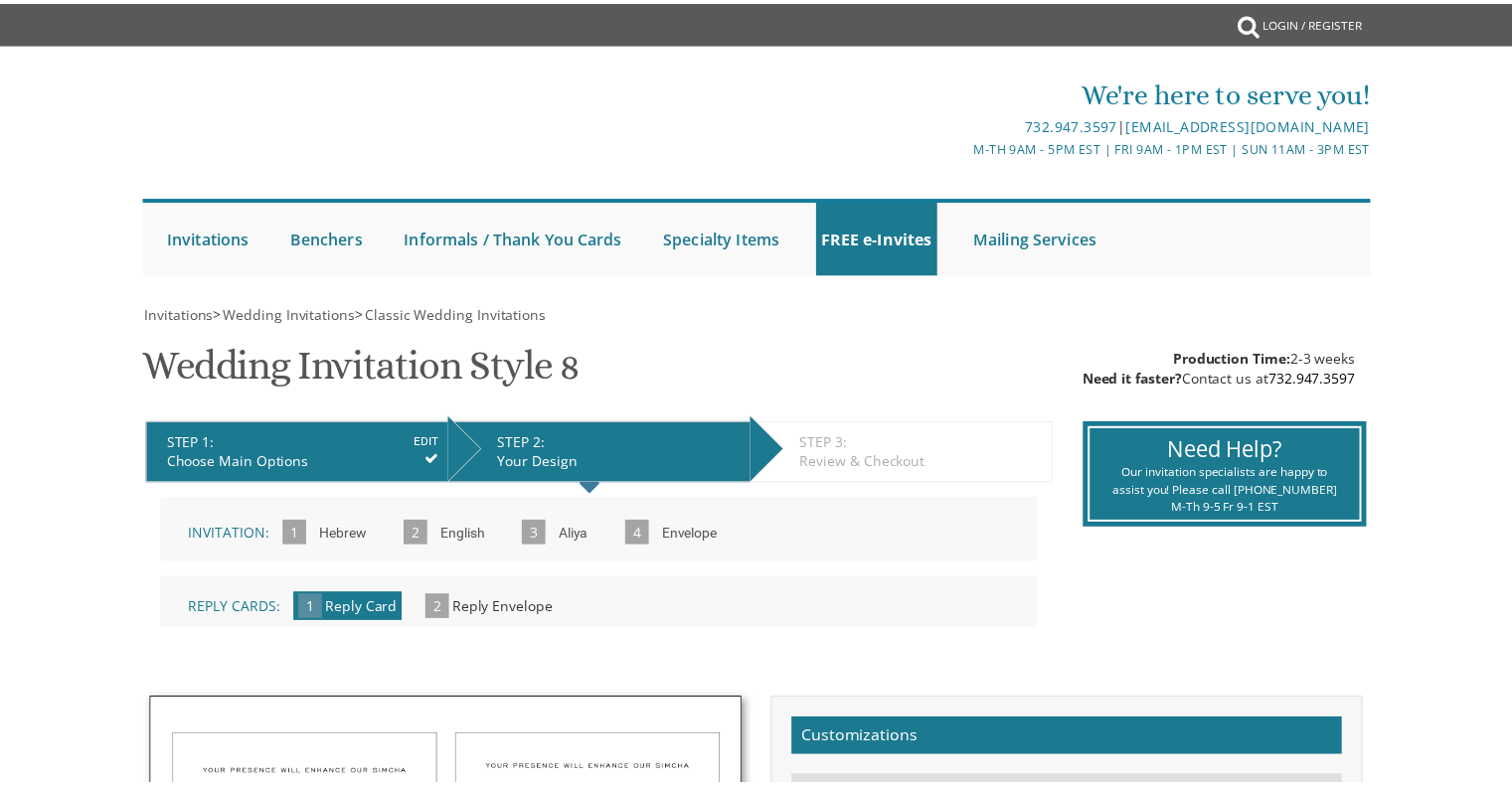 scroll, scrollTop: 0, scrollLeft: 0, axis: both 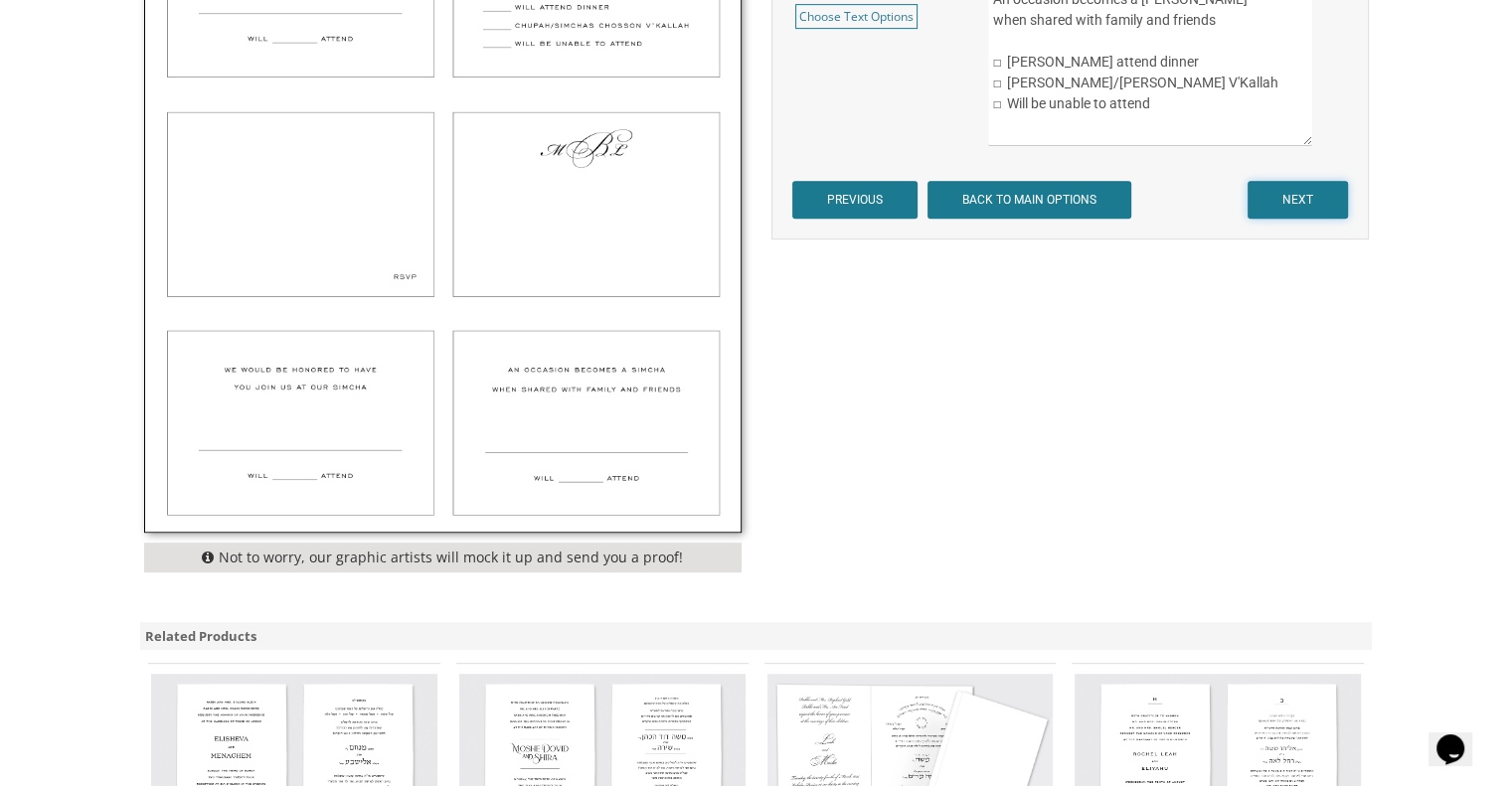 drag, startPoint x: 1316, startPoint y: 214, endPoint x: 1315, endPoint y: 203, distance: 11.045361 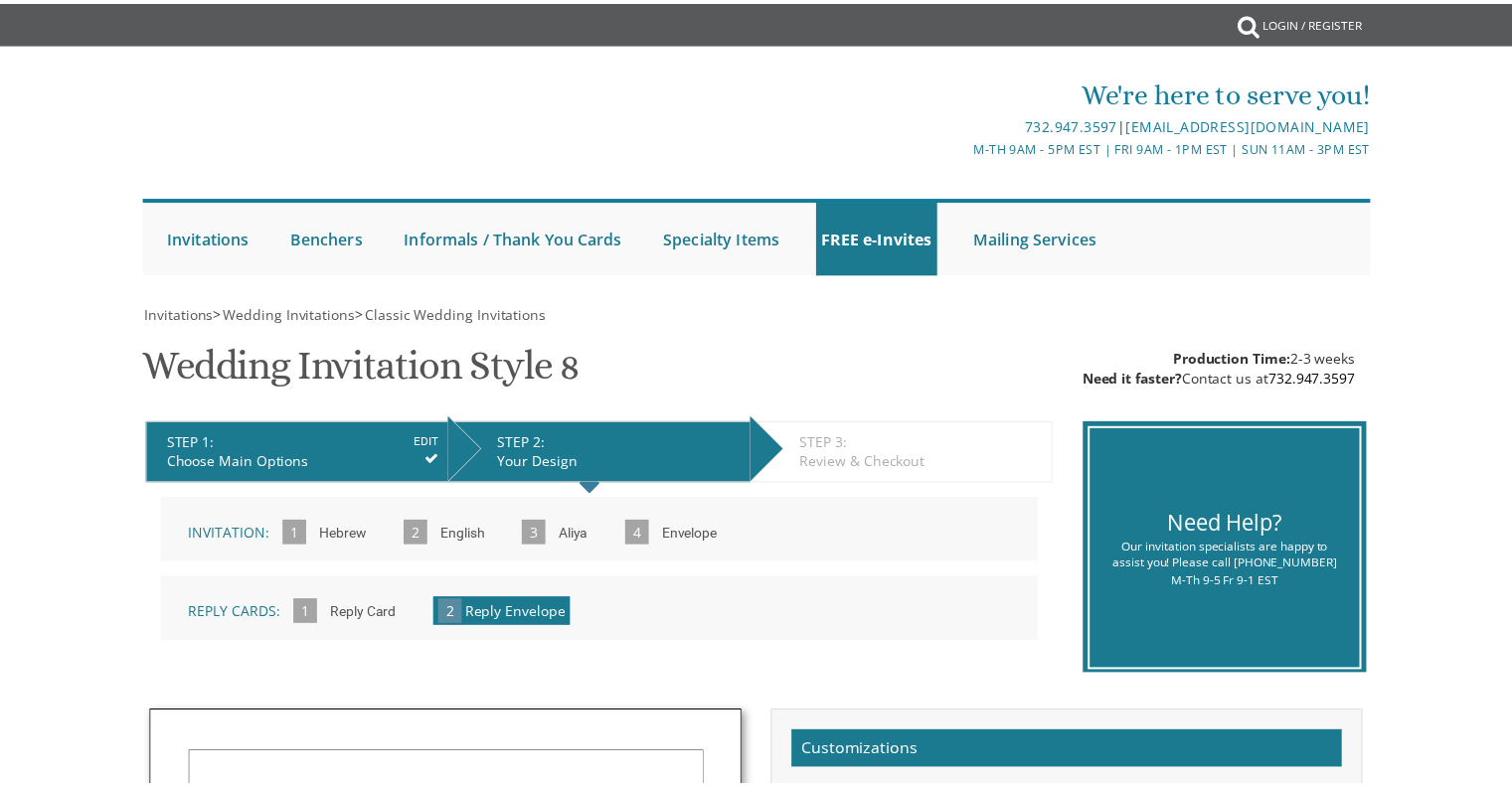 scroll, scrollTop: 0, scrollLeft: 0, axis: both 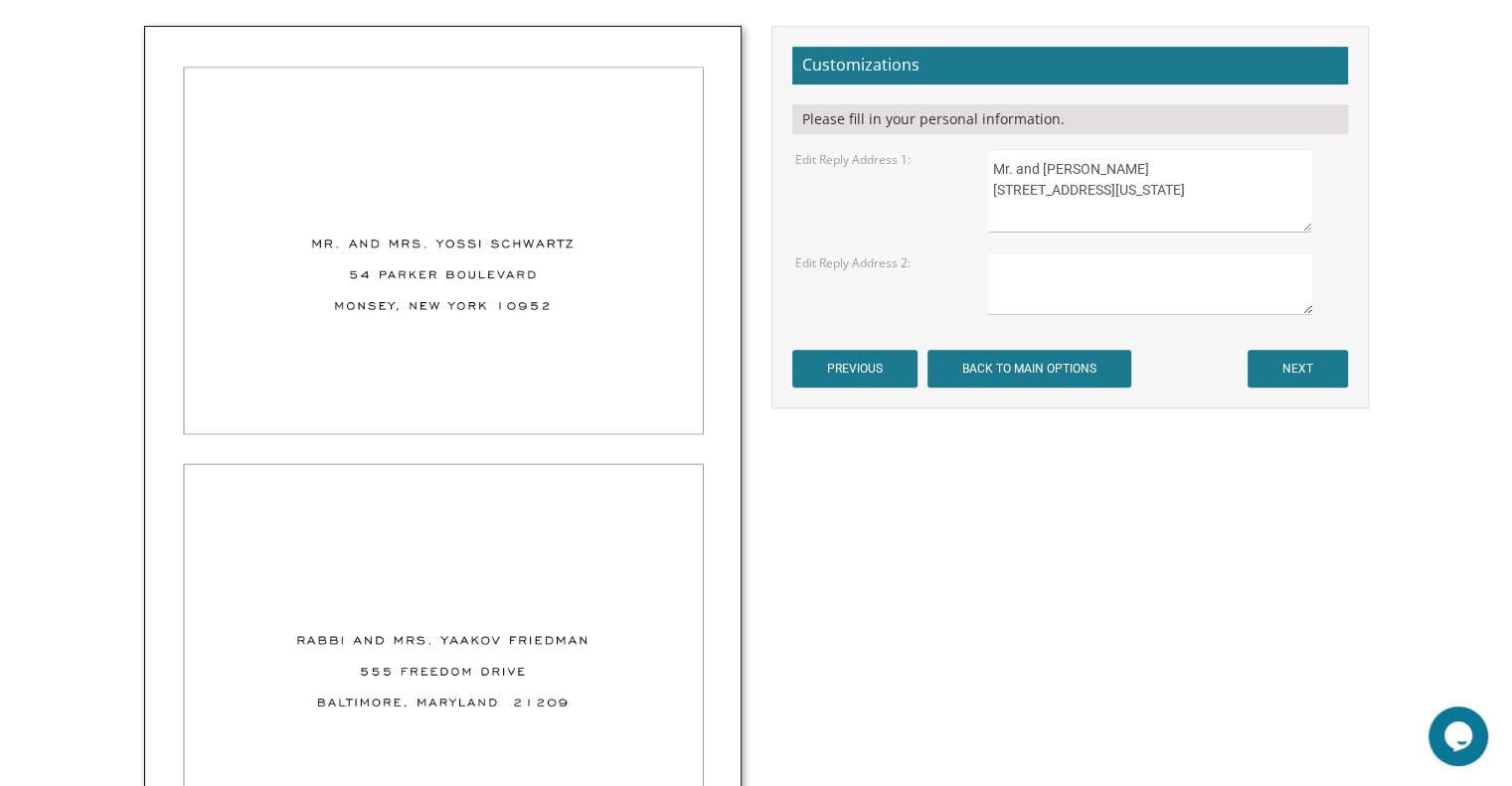 click at bounding box center [1149, 283] 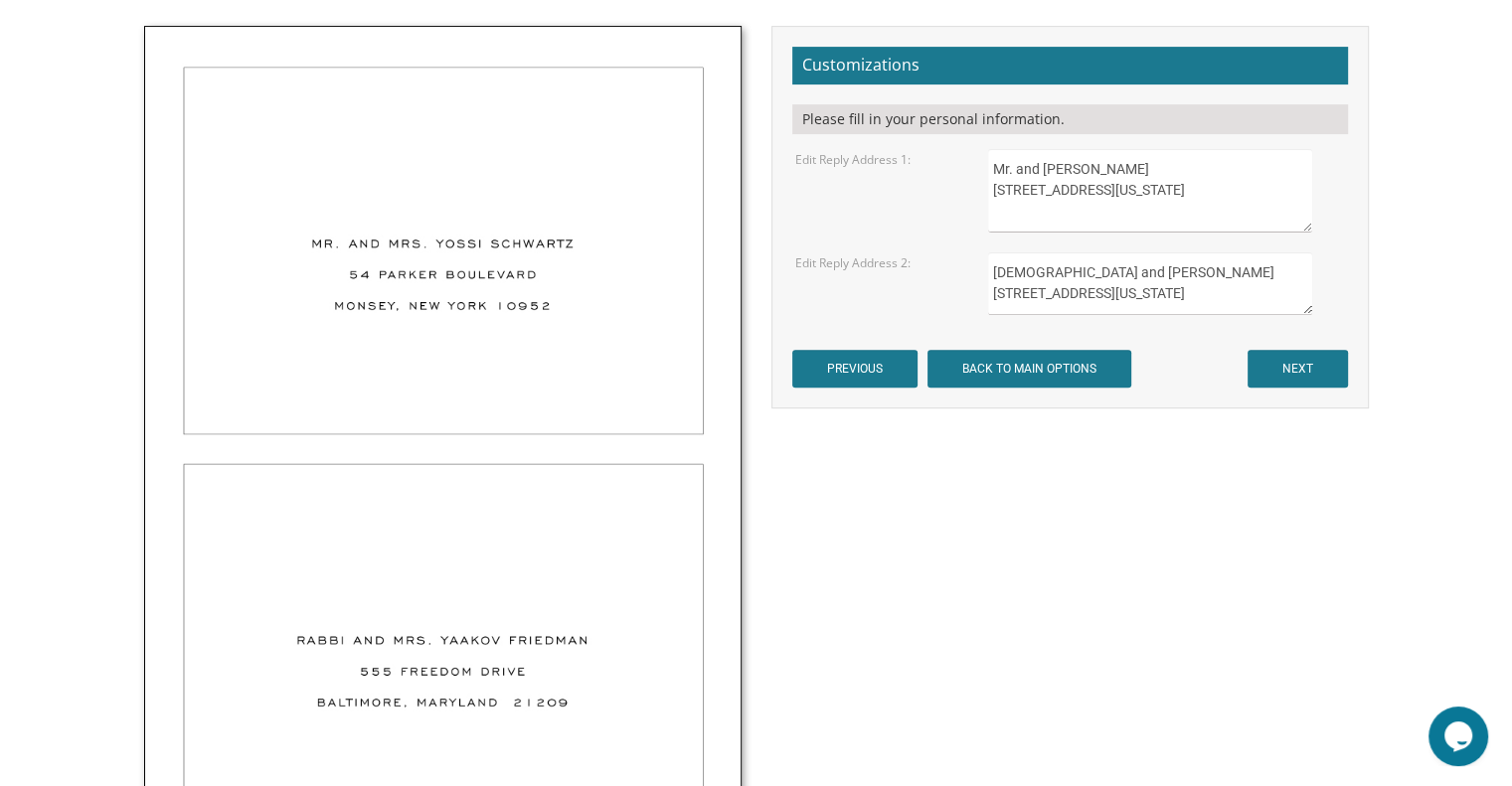 scroll, scrollTop: 9, scrollLeft: 0, axis: vertical 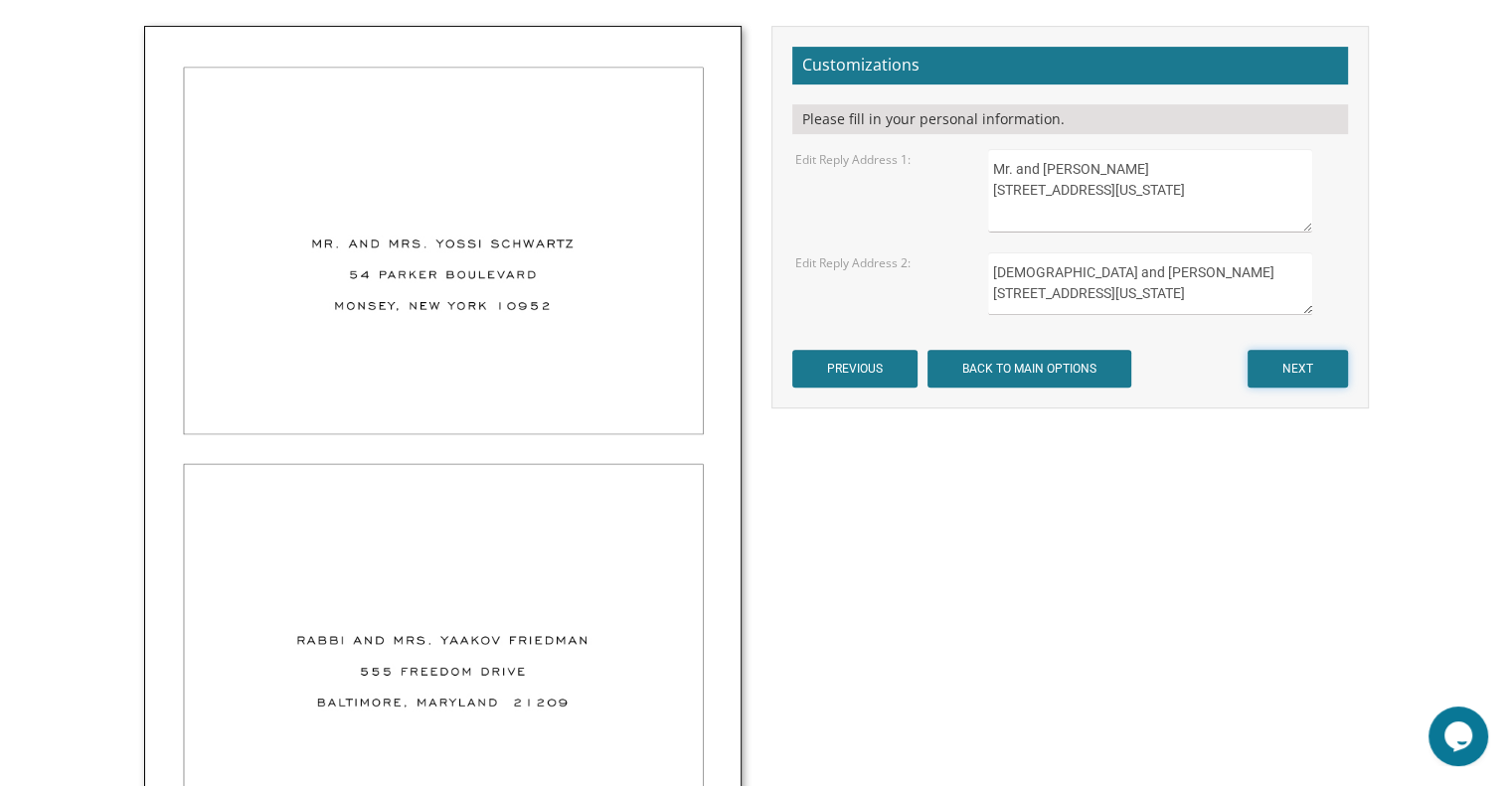 click on "NEXT" at bounding box center [1297, 369] 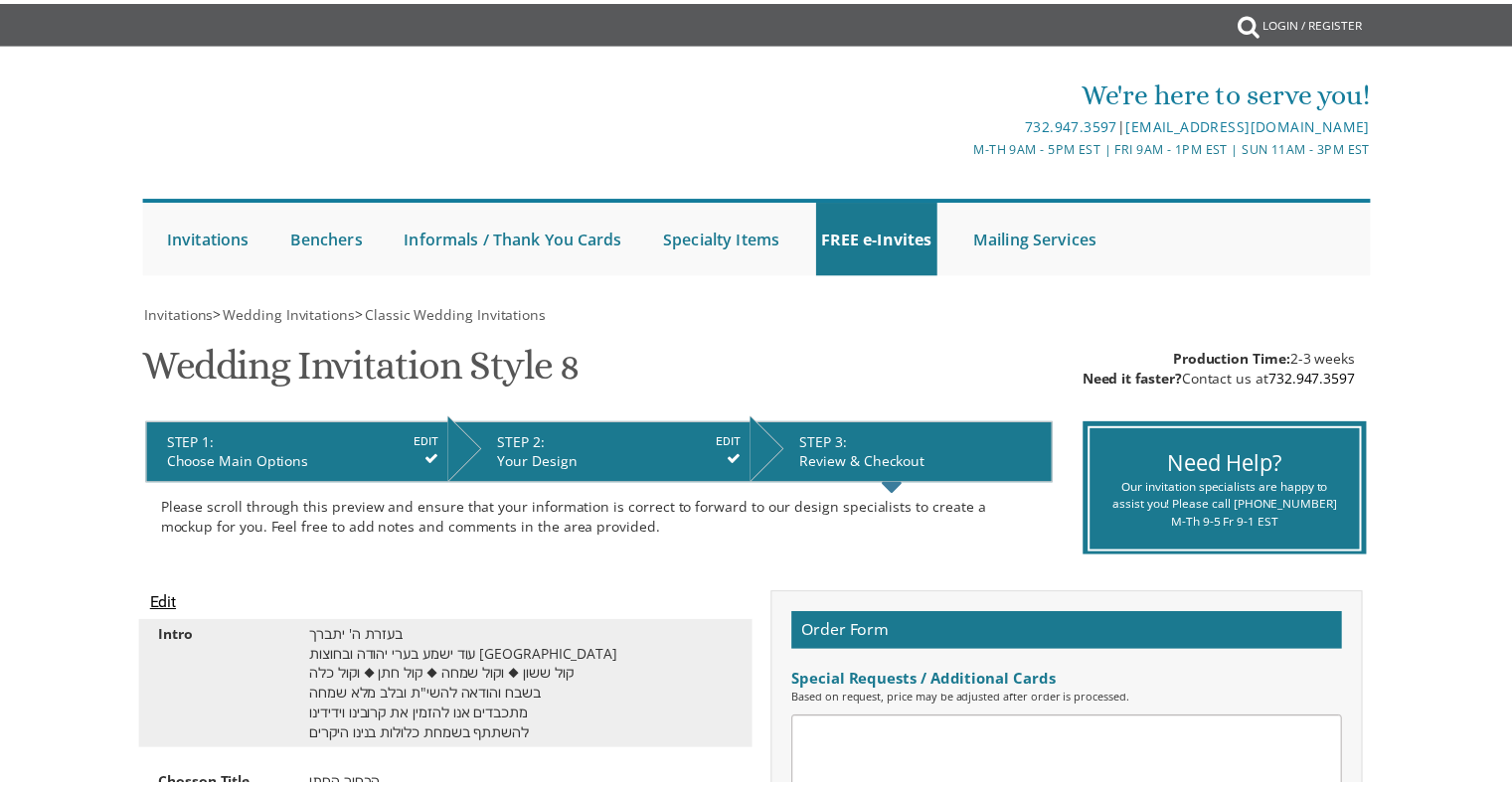 scroll, scrollTop: 0, scrollLeft: 0, axis: both 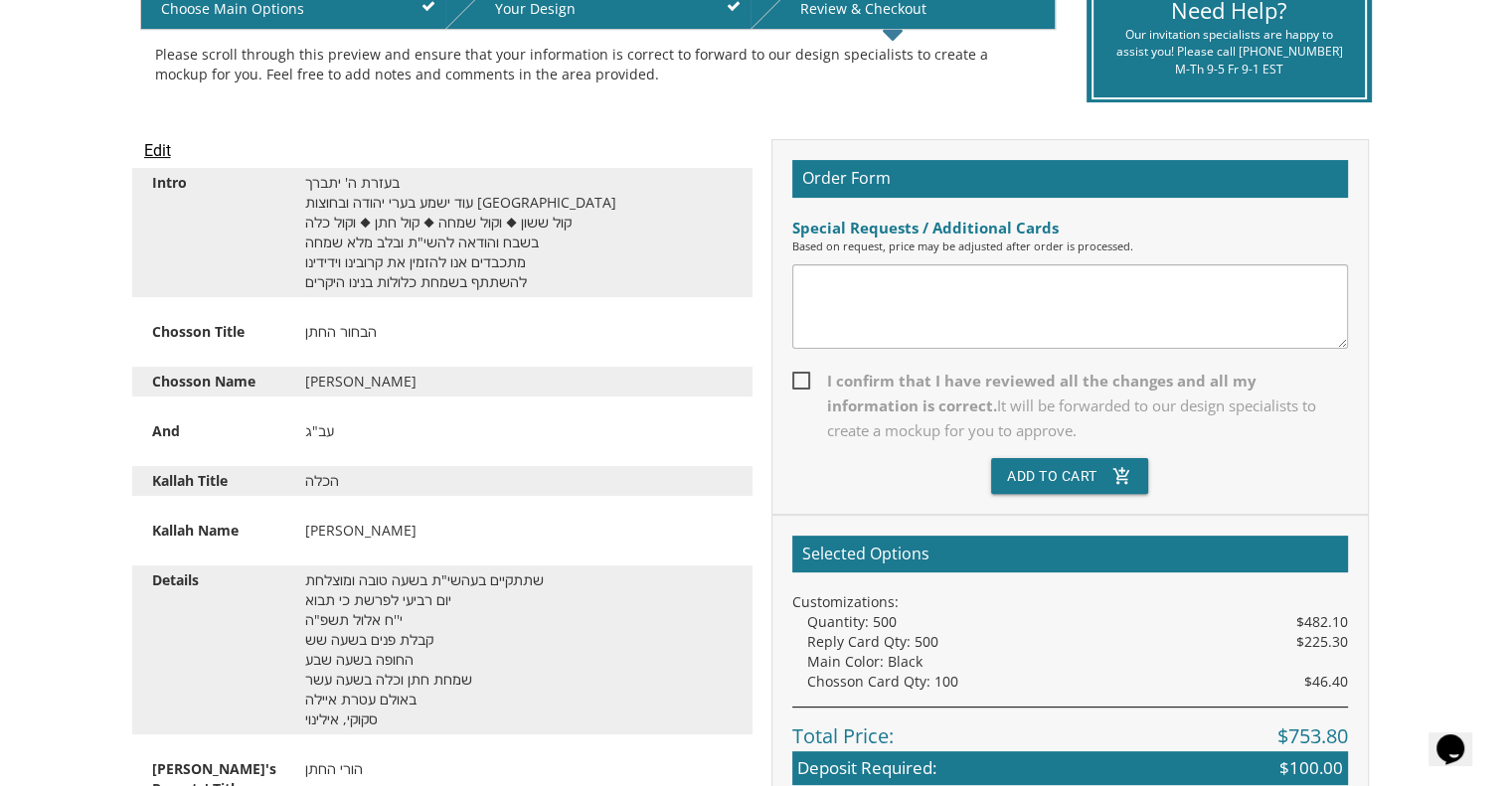click on "Order Form
Special Requests / Additional Cards Based on request, price may be adjusted after order is processed.
I confirm that I have reviewed all the changes and all my information is correct.   It will be forwarded to our design specialists to create a mockup for you to approve.
Add To Cart
add_shopping_cart" at bounding box center (1070, 327) 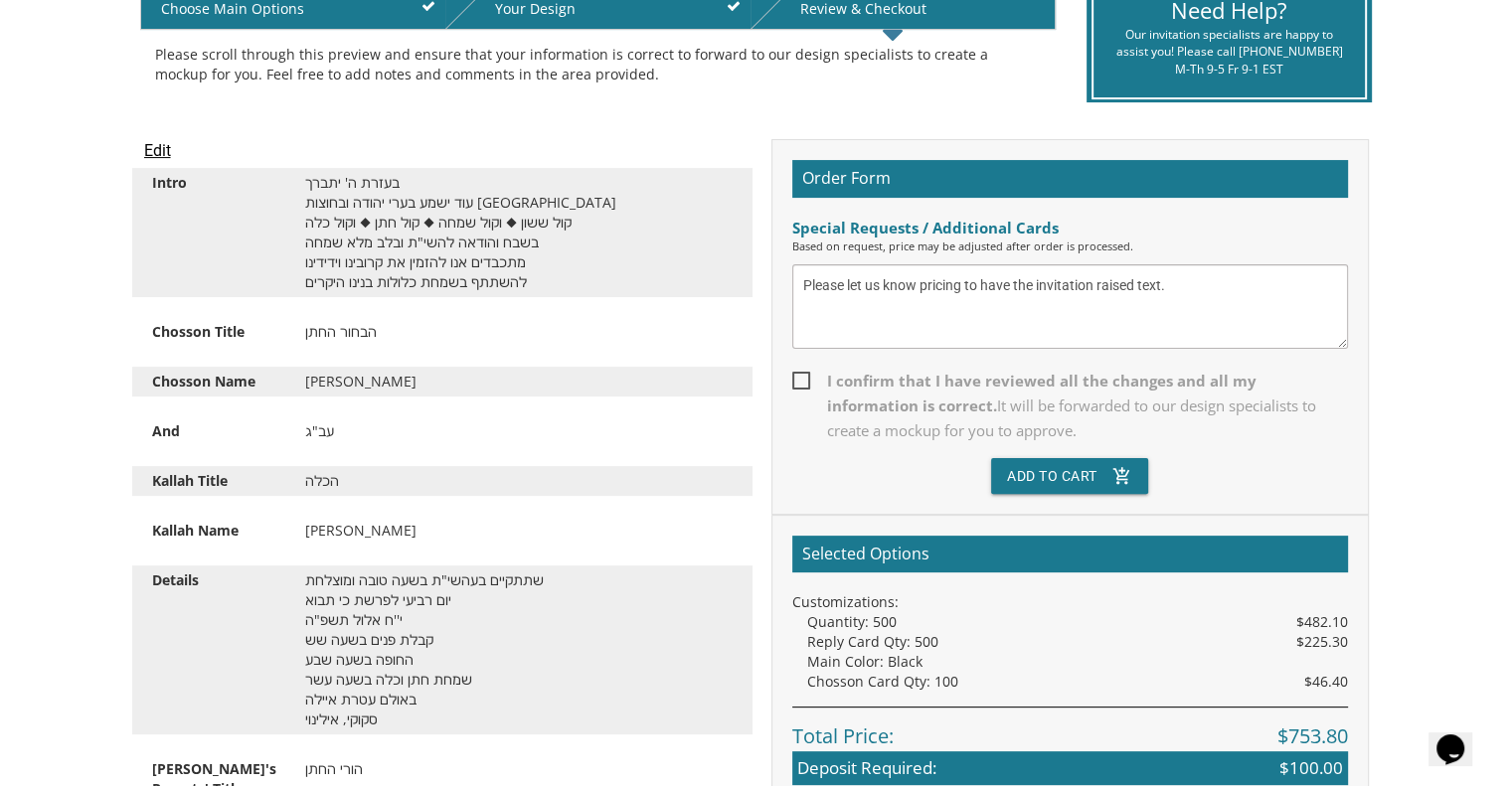 type on "Please let us know pricing to have the invitation raised text." 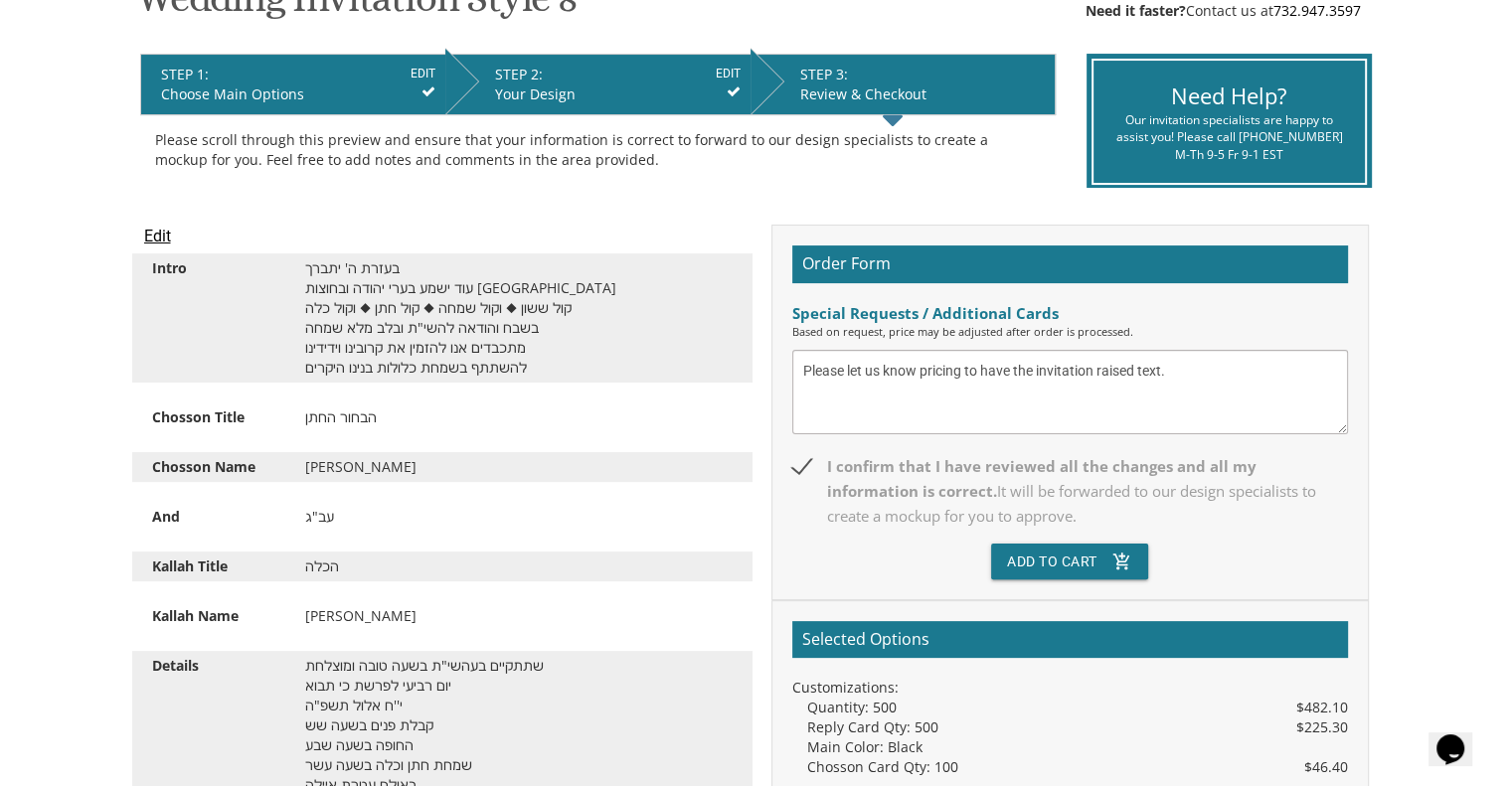 scroll, scrollTop: 367, scrollLeft: 0, axis: vertical 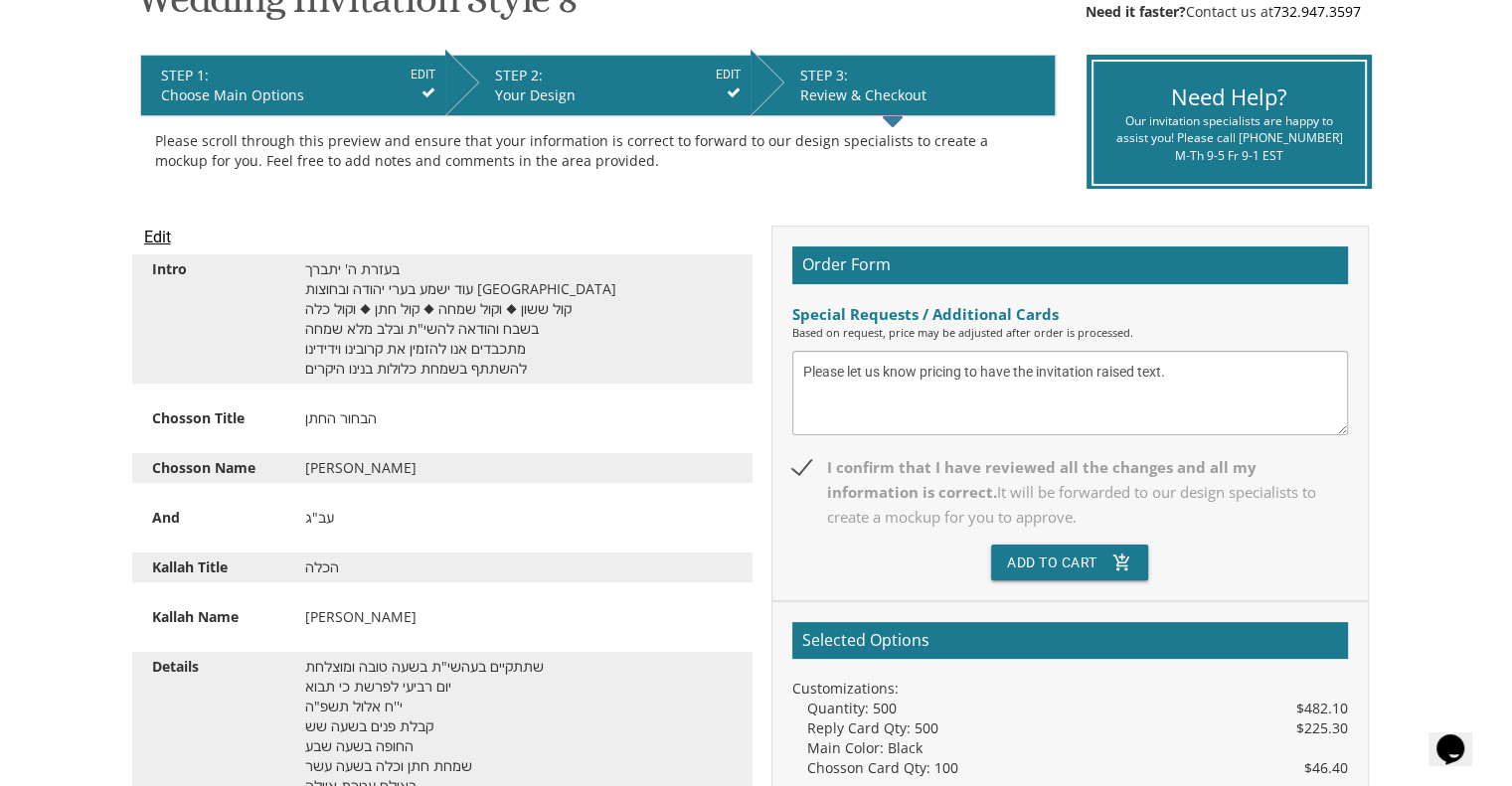 click on "Your Design" at bounding box center (617, 95) 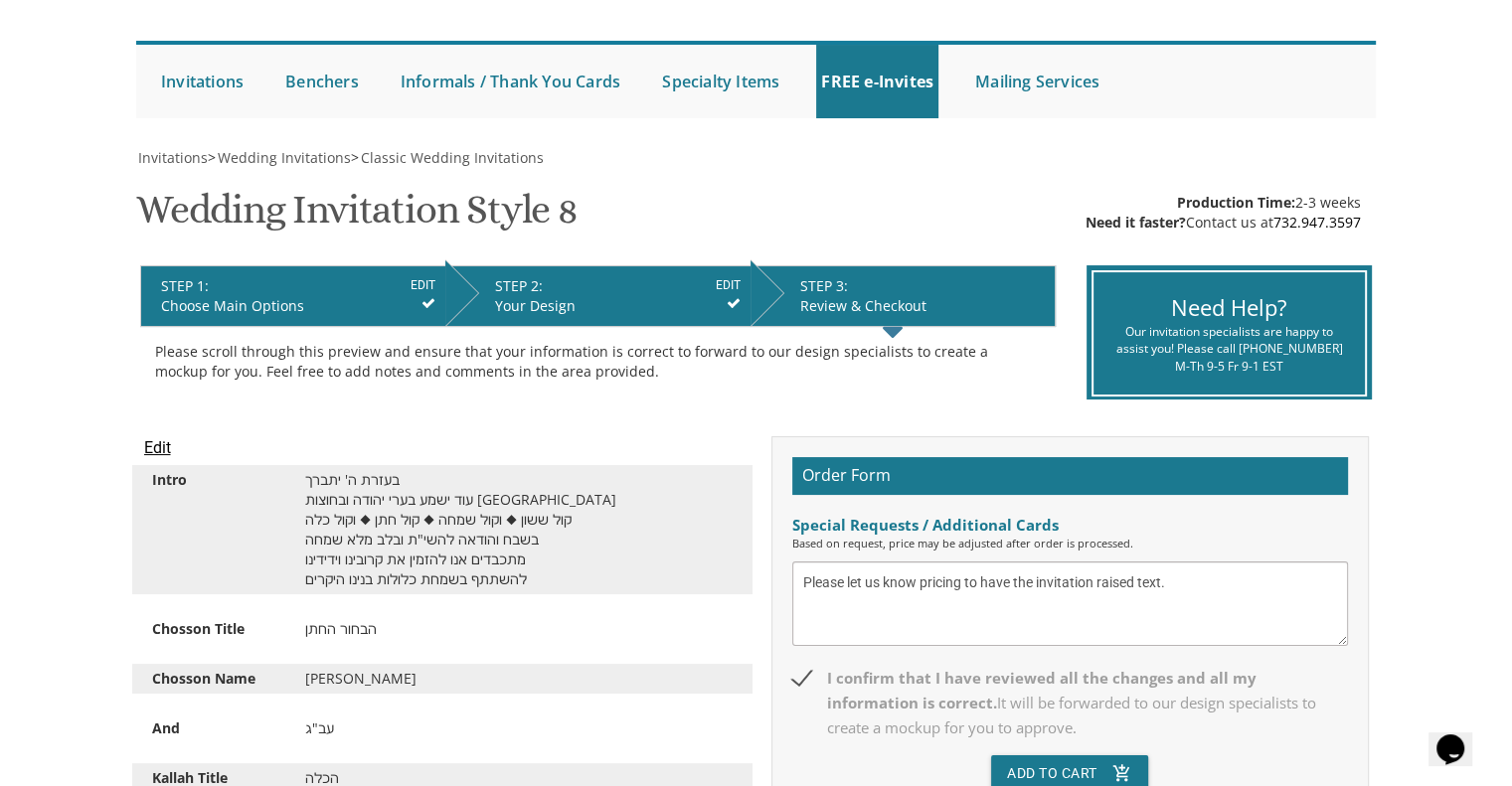 scroll, scrollTop: 157, scrollLeft: 0, axis: vertical 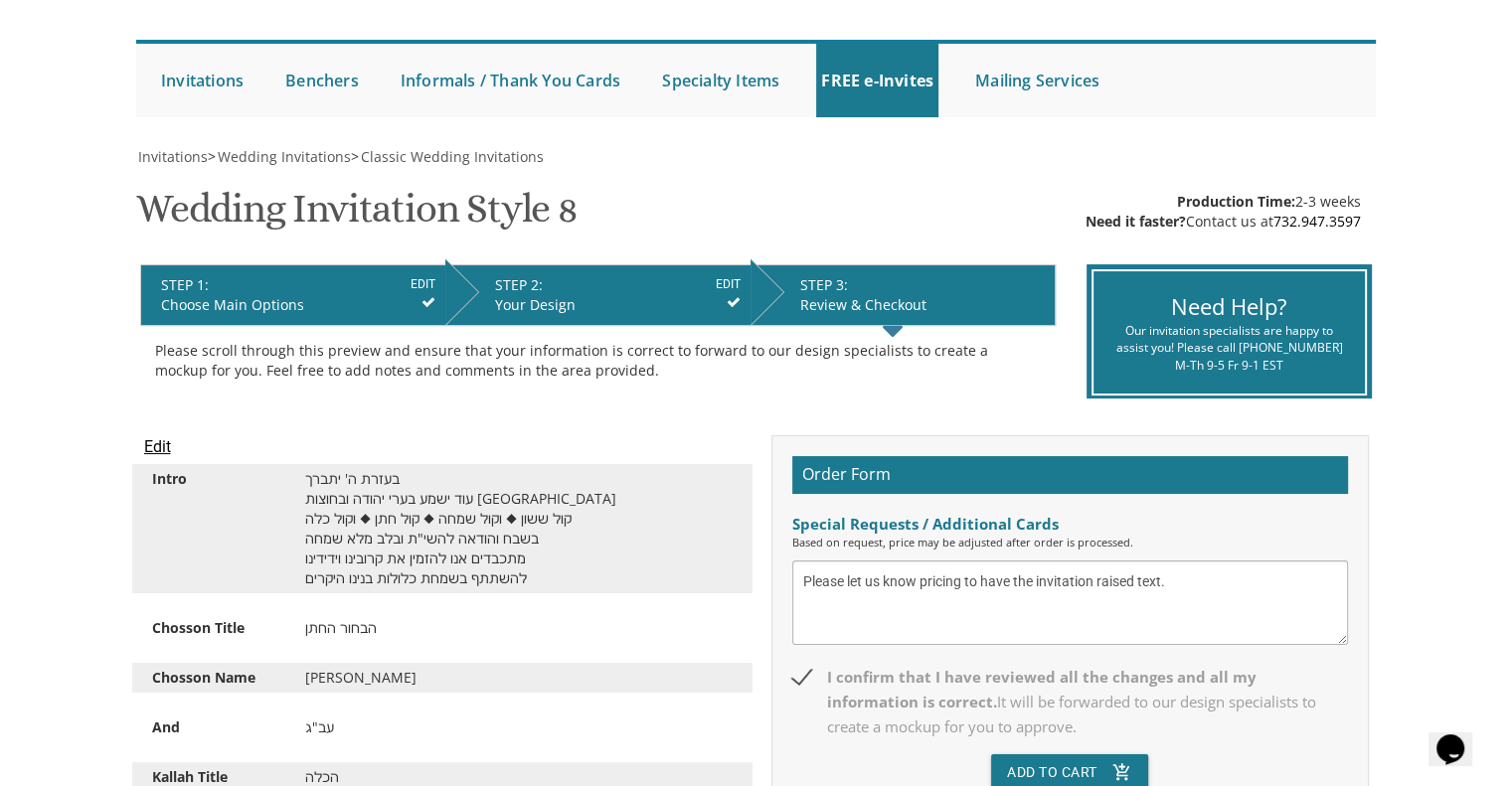 click on "STEP 2: EDIT
Your Design" at bounding box center [597, 295] 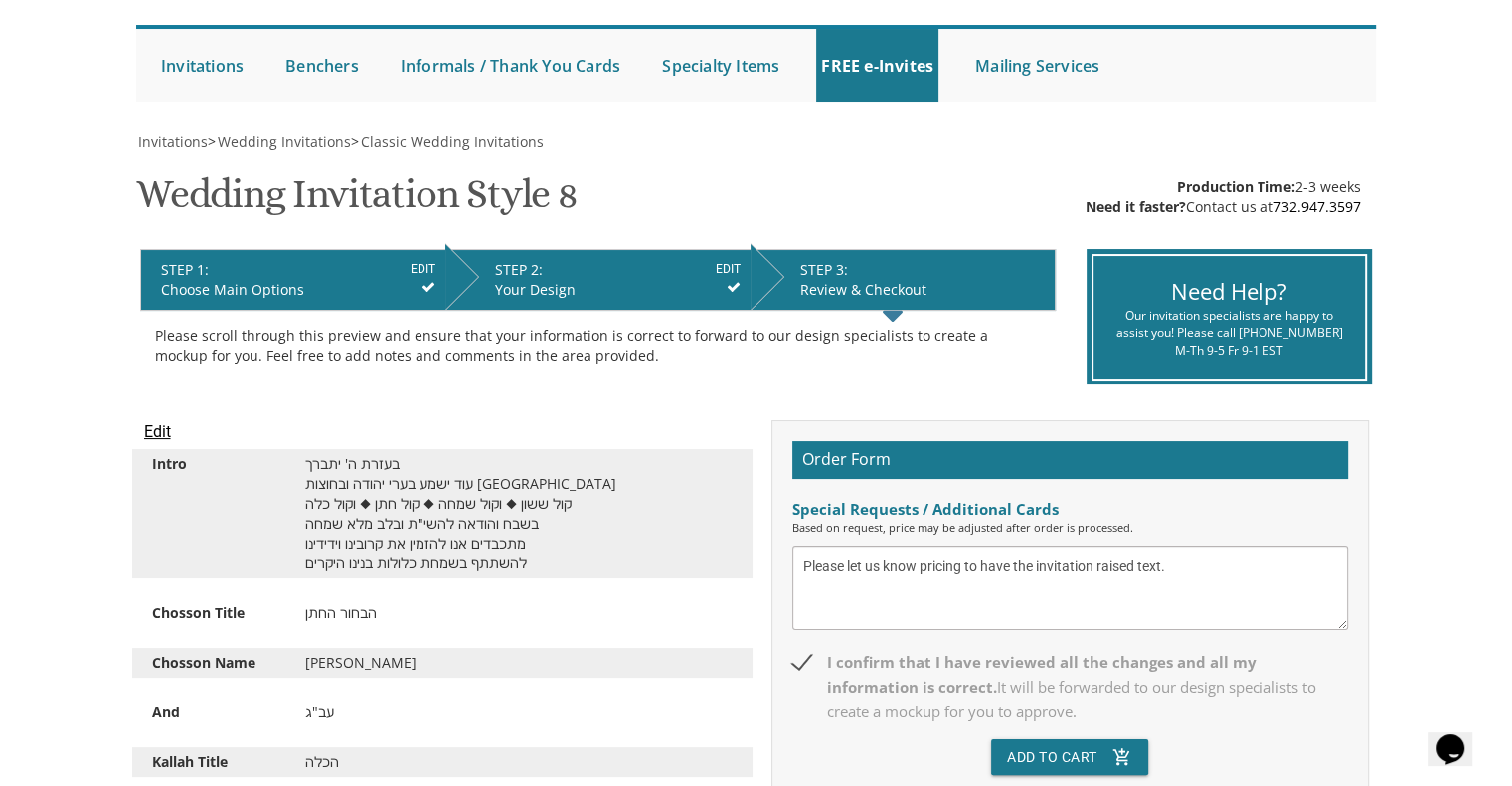 scroll, scrollTop: 0, scrollLeft: 0, axis: both 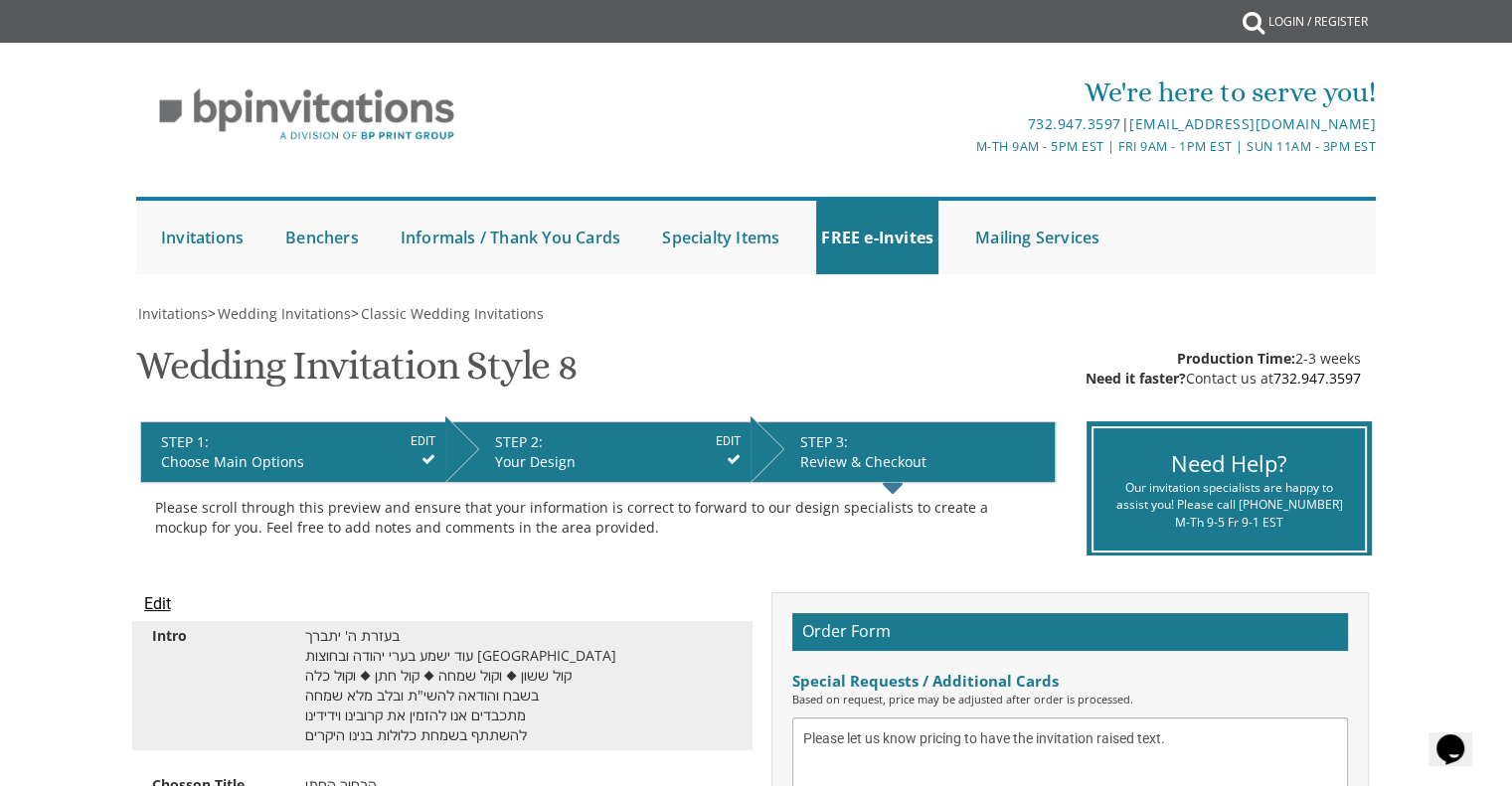 click on "Edit" at bounding box center (157, 604) 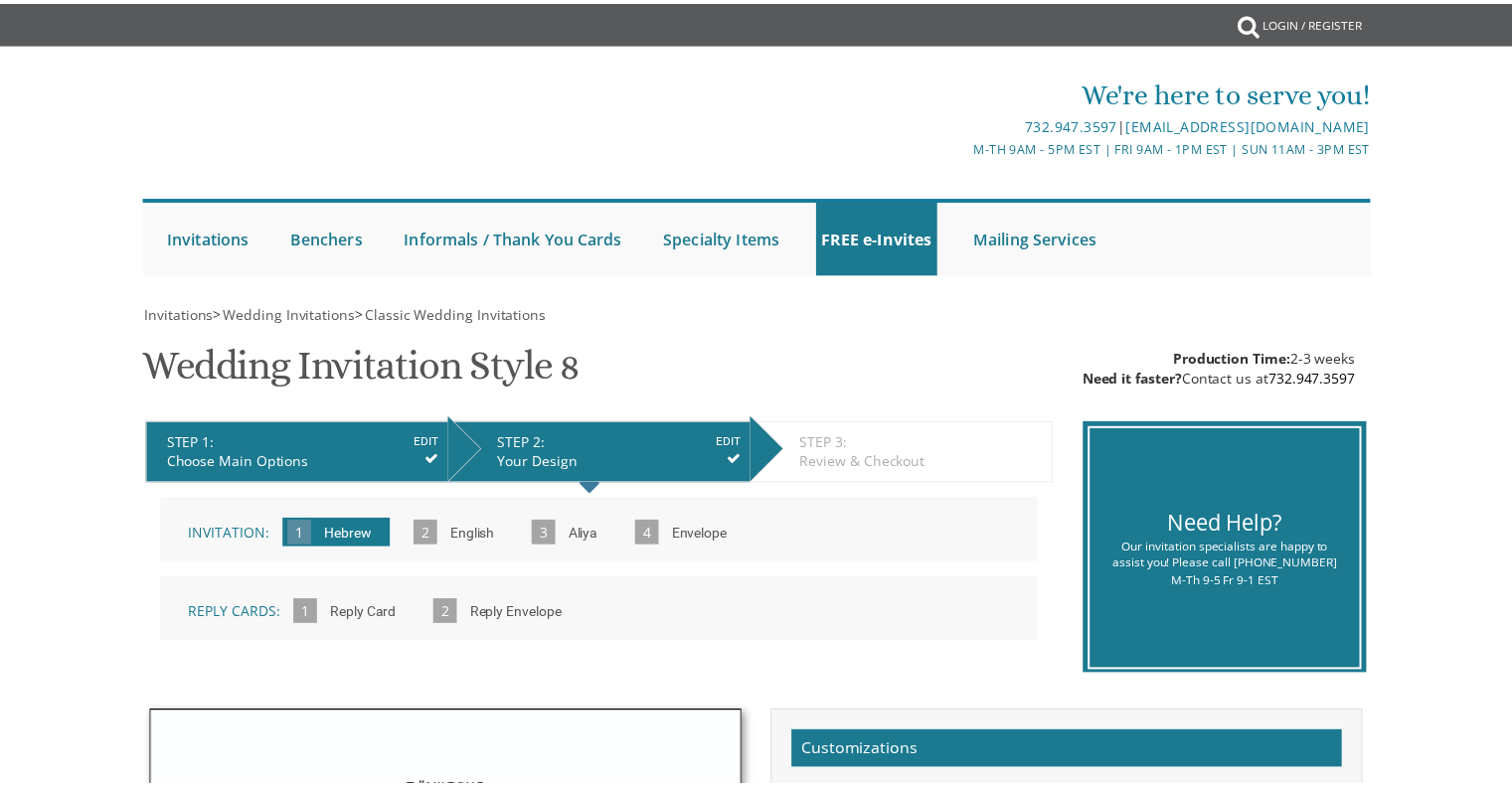 scroll, scrollTop: 0, scrollLeft: 0, axis: both 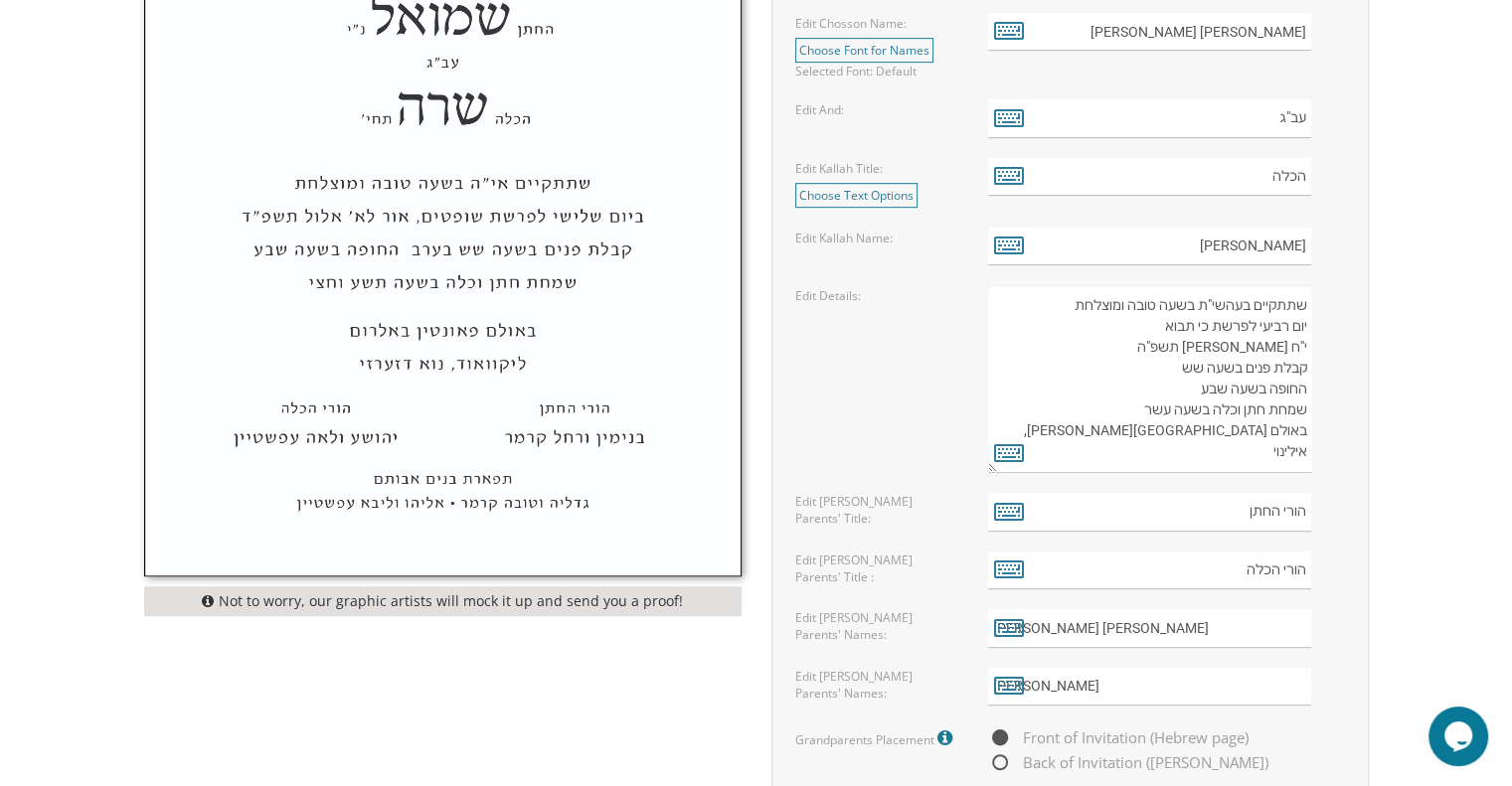 drag, startPoint x: 1139, startPoint y: 404, endPoint x: 1321, endPoint y: 404, distance: 182 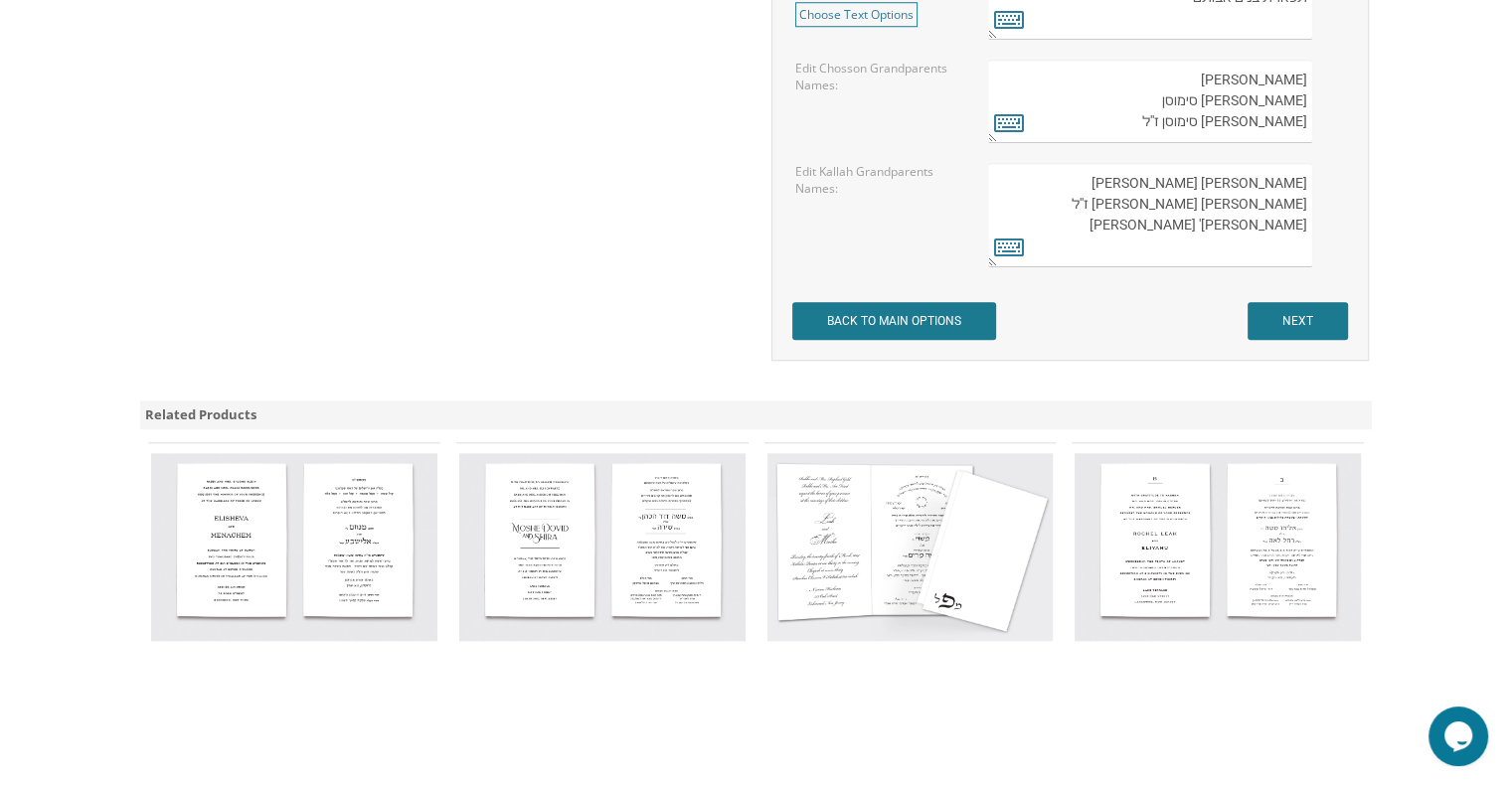 scroll, scrollTop: 1876, scrollLeft: 0, axis: vertical 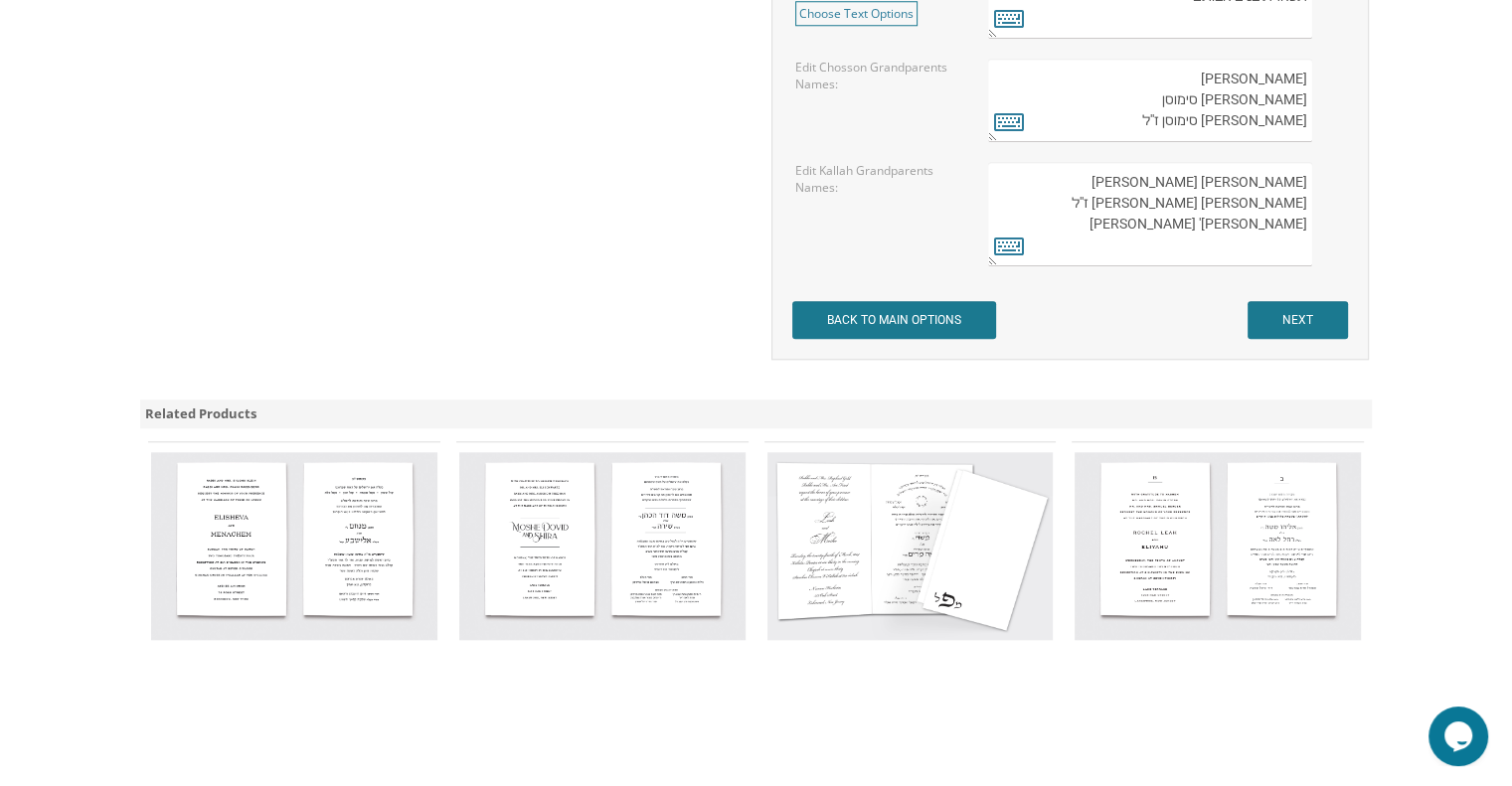 type on "שתתקיים בעהשי"ת בשעה טובה ומוצלחת
יום רביעי לפרשת כי תבוא
י''ח אלול תשפ"ה
קבלת פנים בשעה שש
החופה בשעה שבע
באולם עטרת איילה
סקוקי, אילינוי" 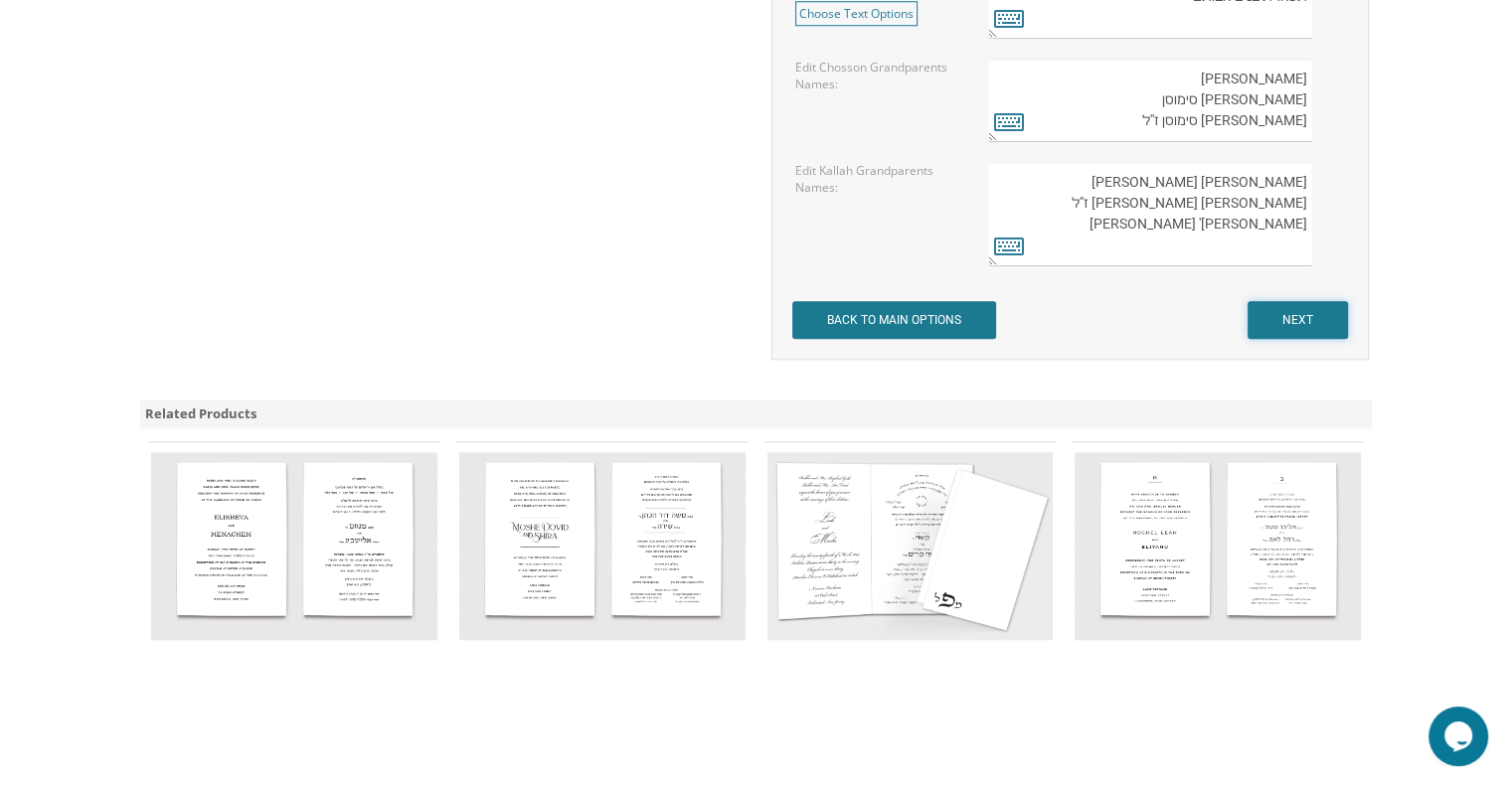 click on "NEXT" at bounding box center [1297, 320] 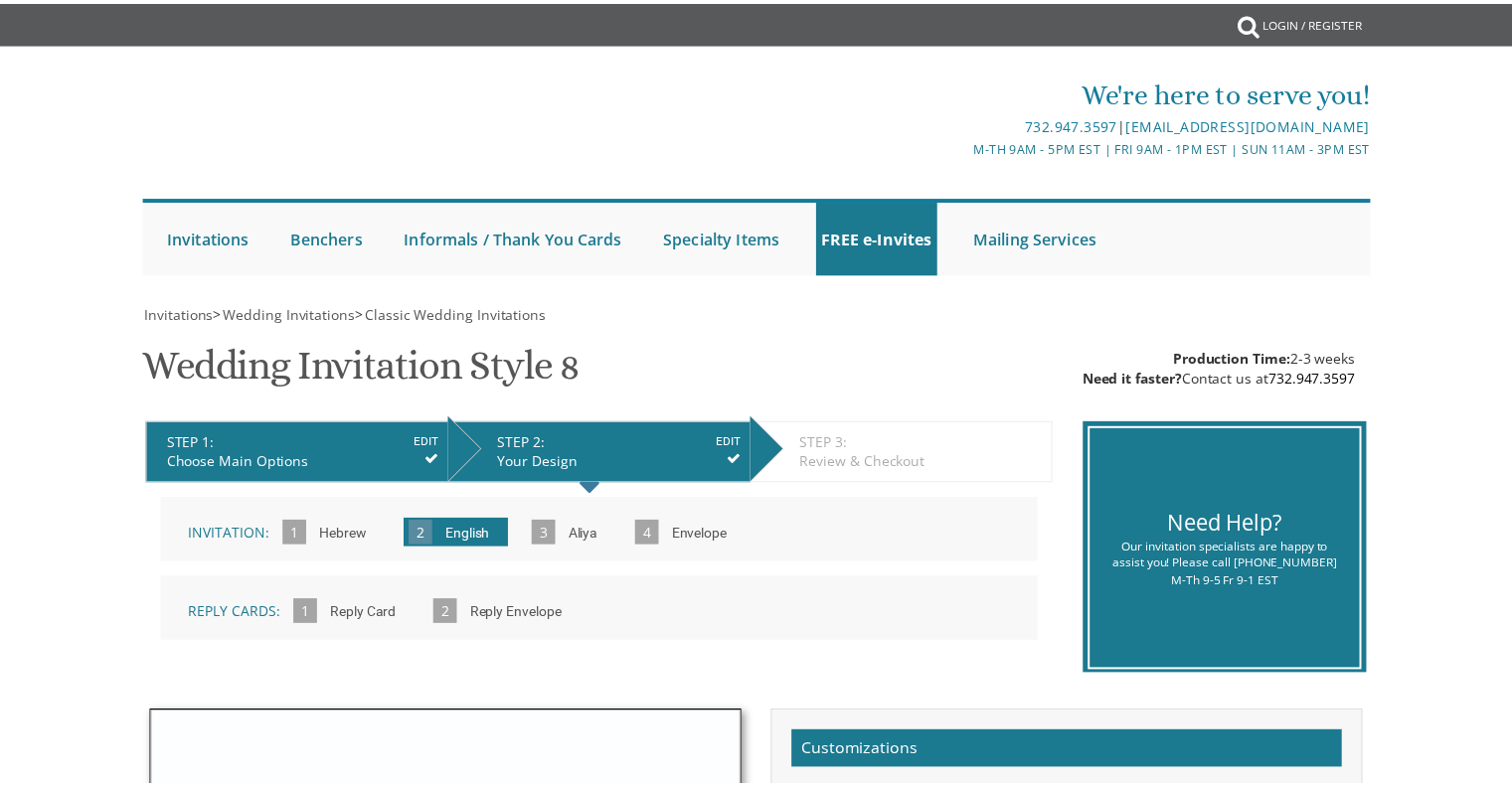 scroll, scrollTop: 0, scrollLeft: 0, axis: both 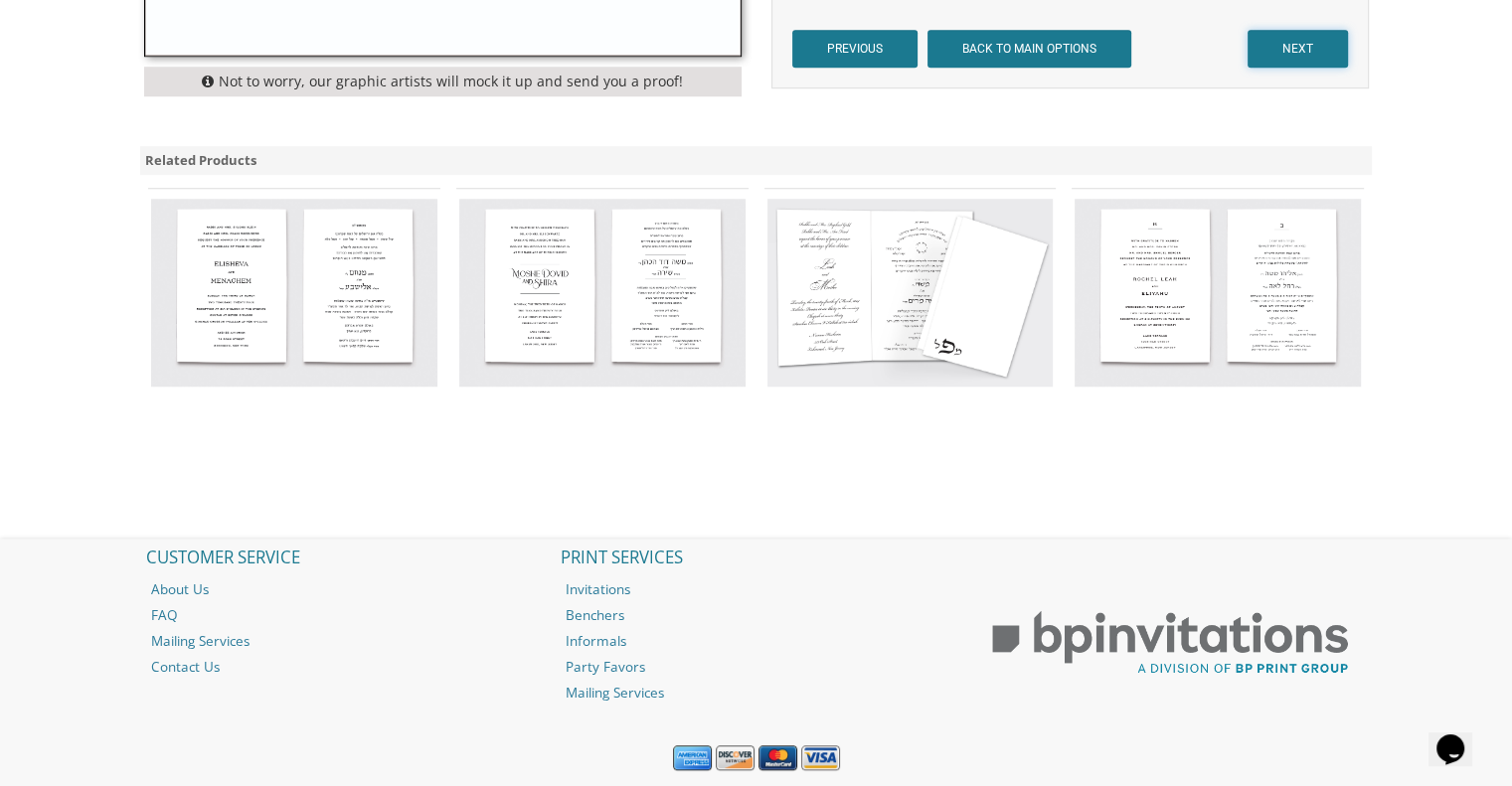 click on "NEXT" at bounding box center (1297, 49) 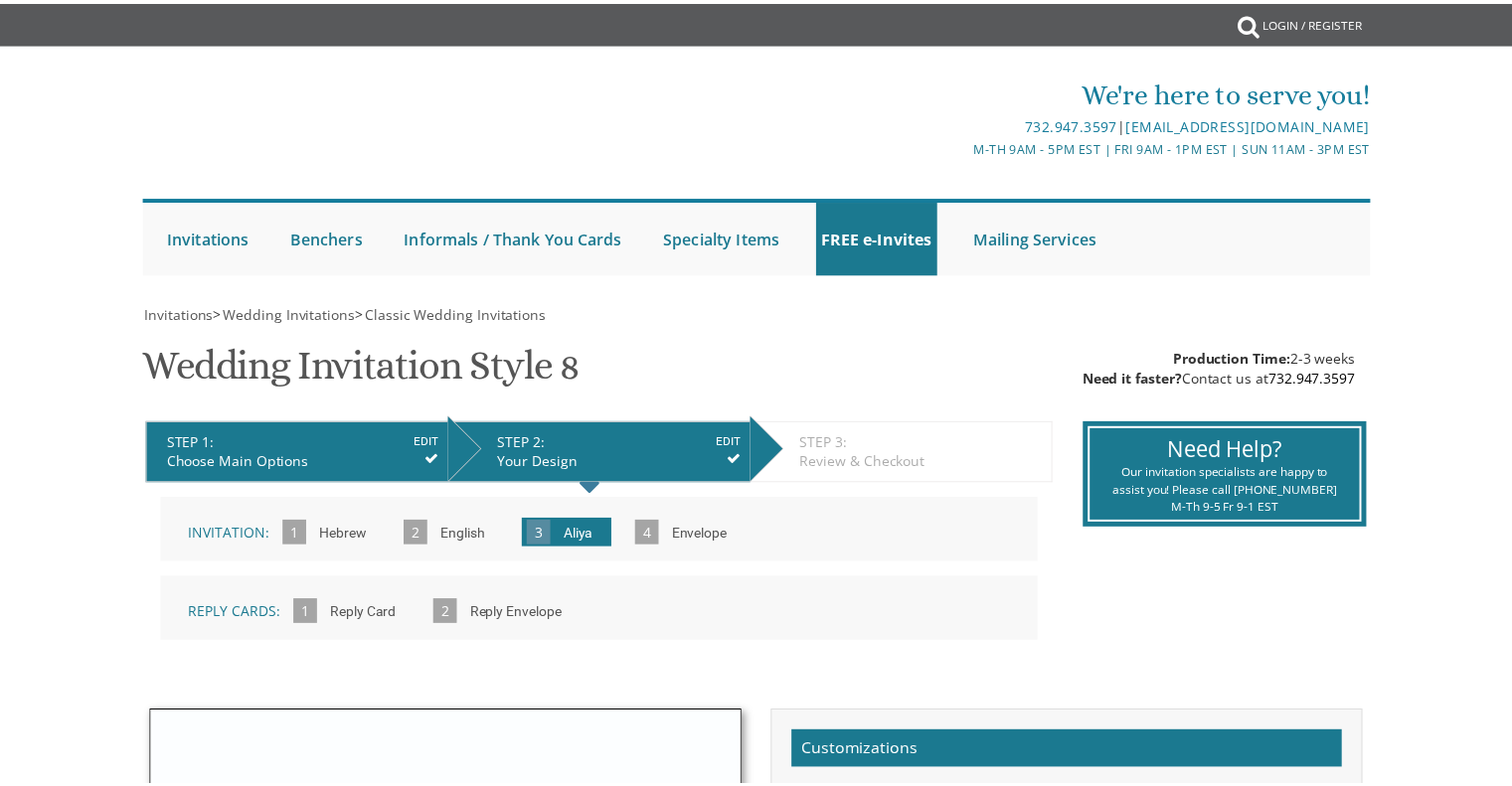 scroll, scrollTop: 0, scrollLeft: 0, axis: both 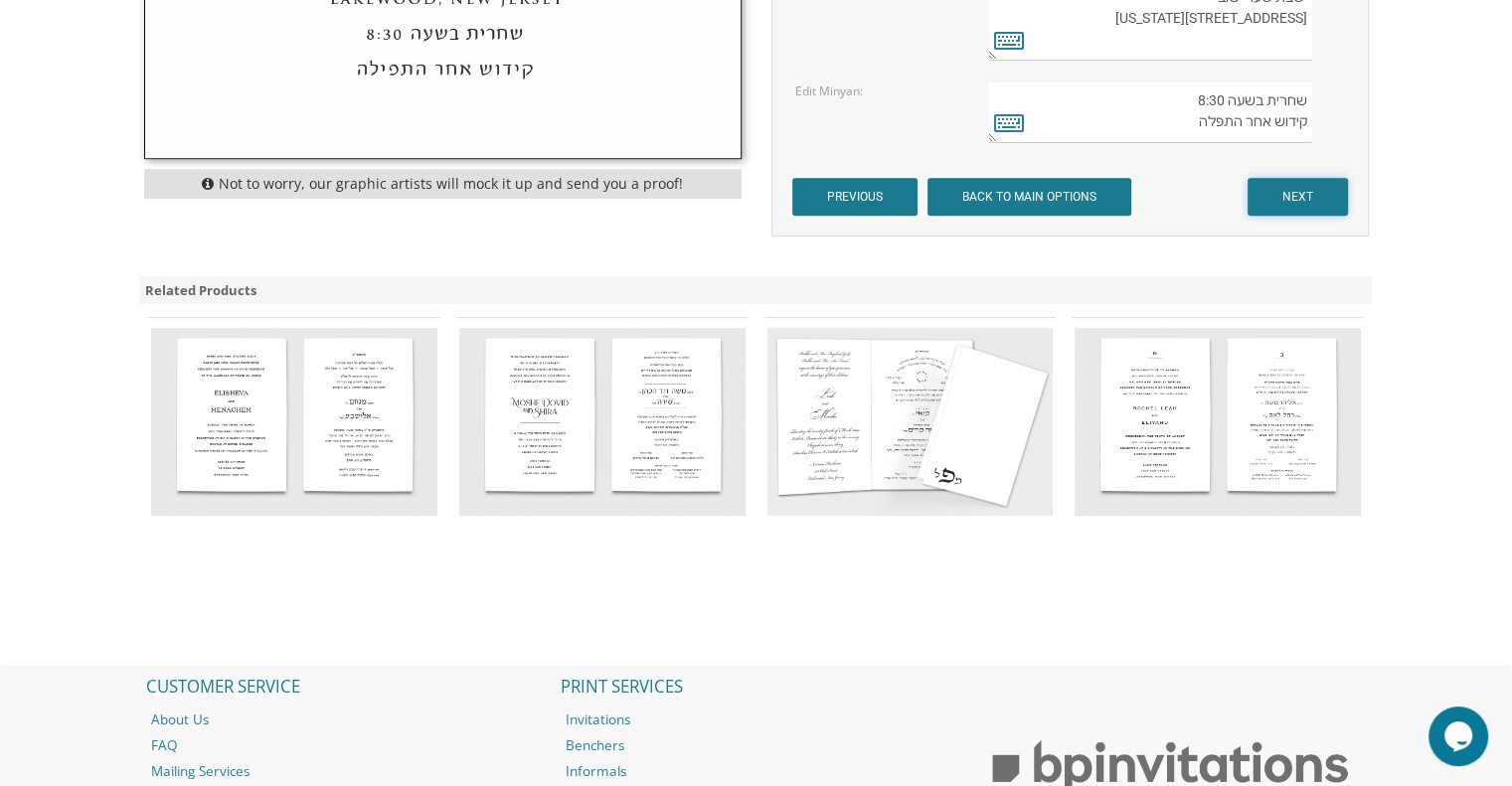click on "NEXT" at bounding box center [1297, 197] 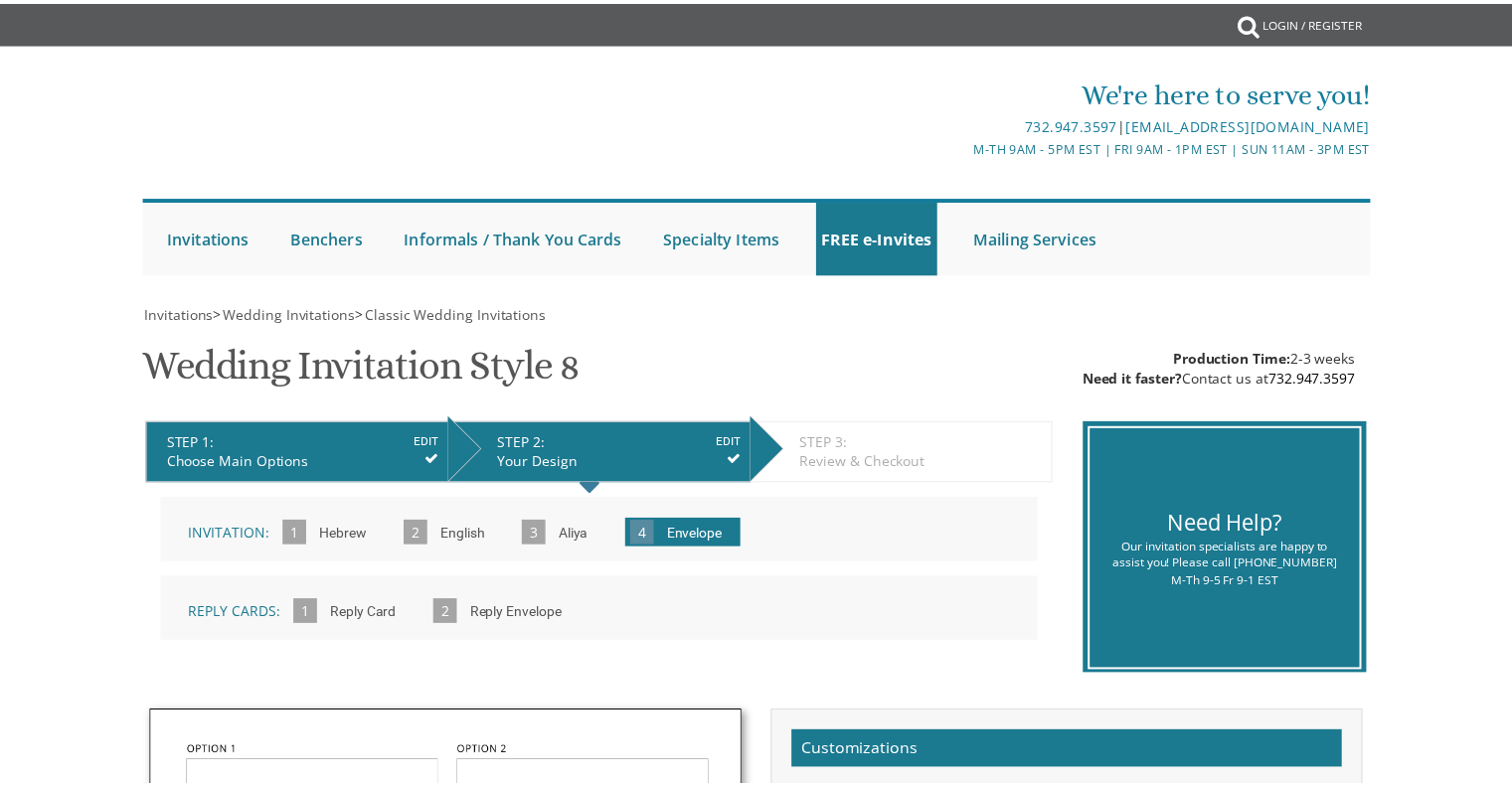 scroll, scrollTop: 0, scrollLeft: 0, axis: both 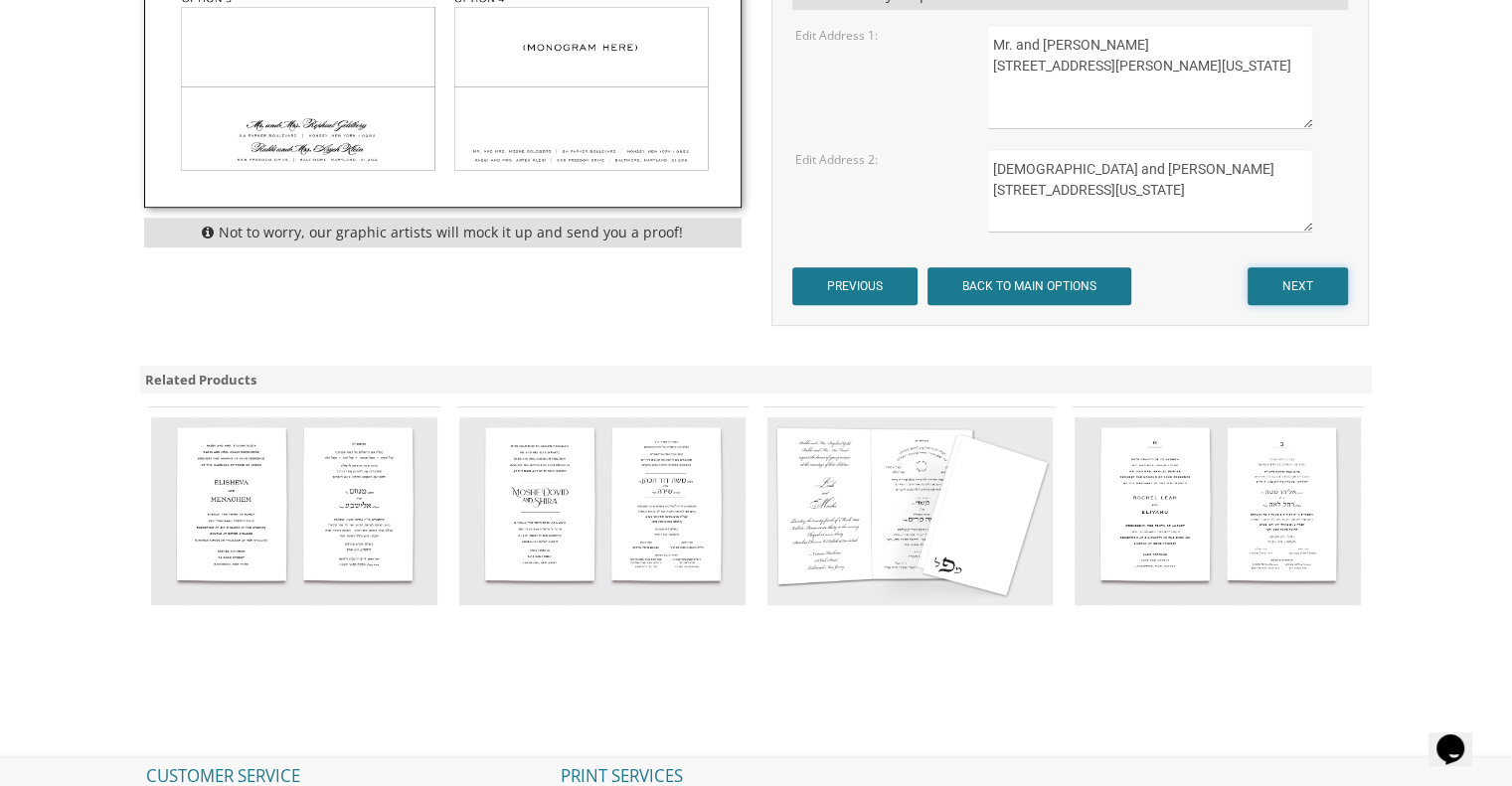 click on "NEXT" at bounding box center (1297, 286) 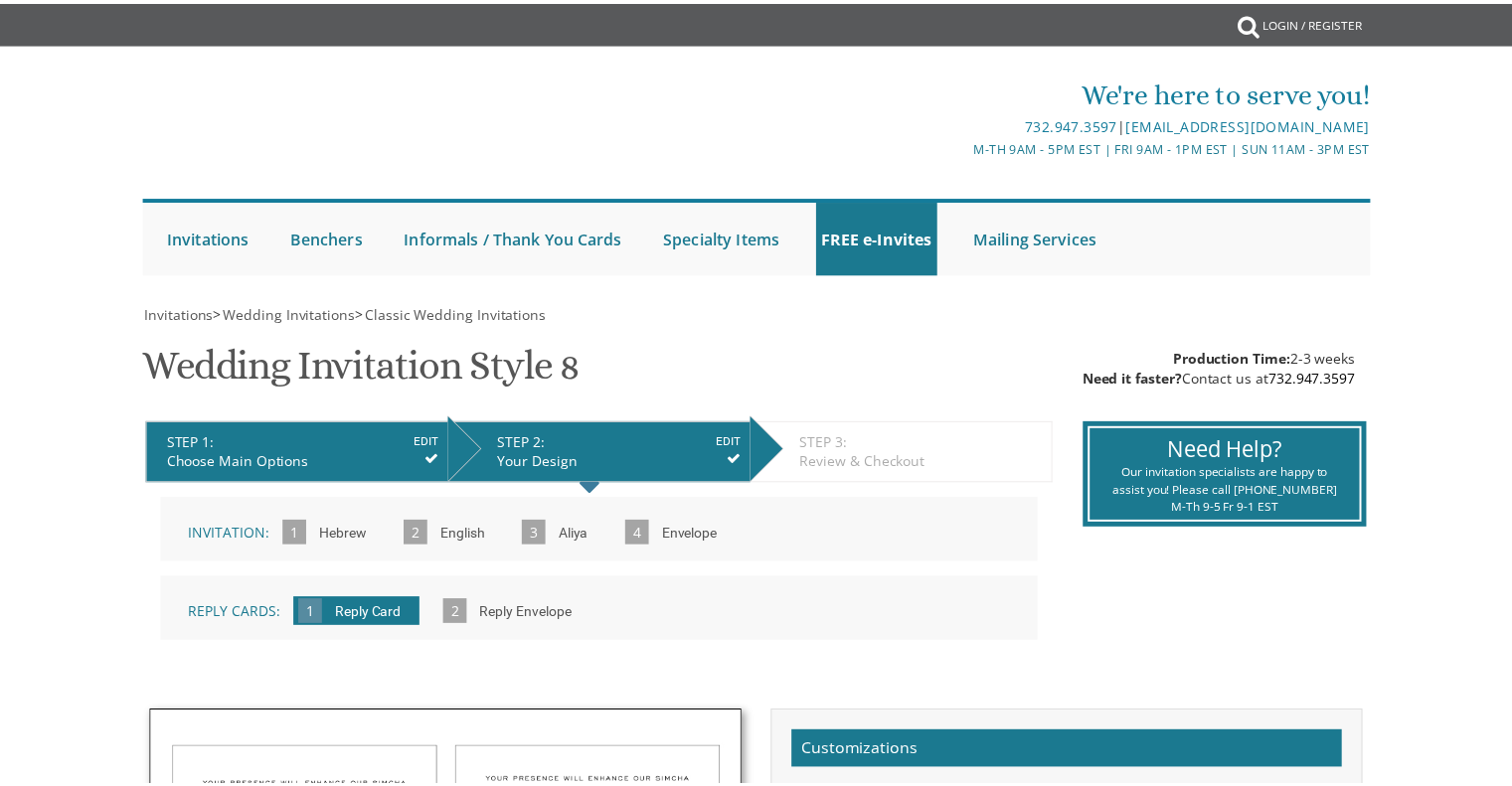 scroll, scrollTop: 0, scrollLeft: 0, axis: both 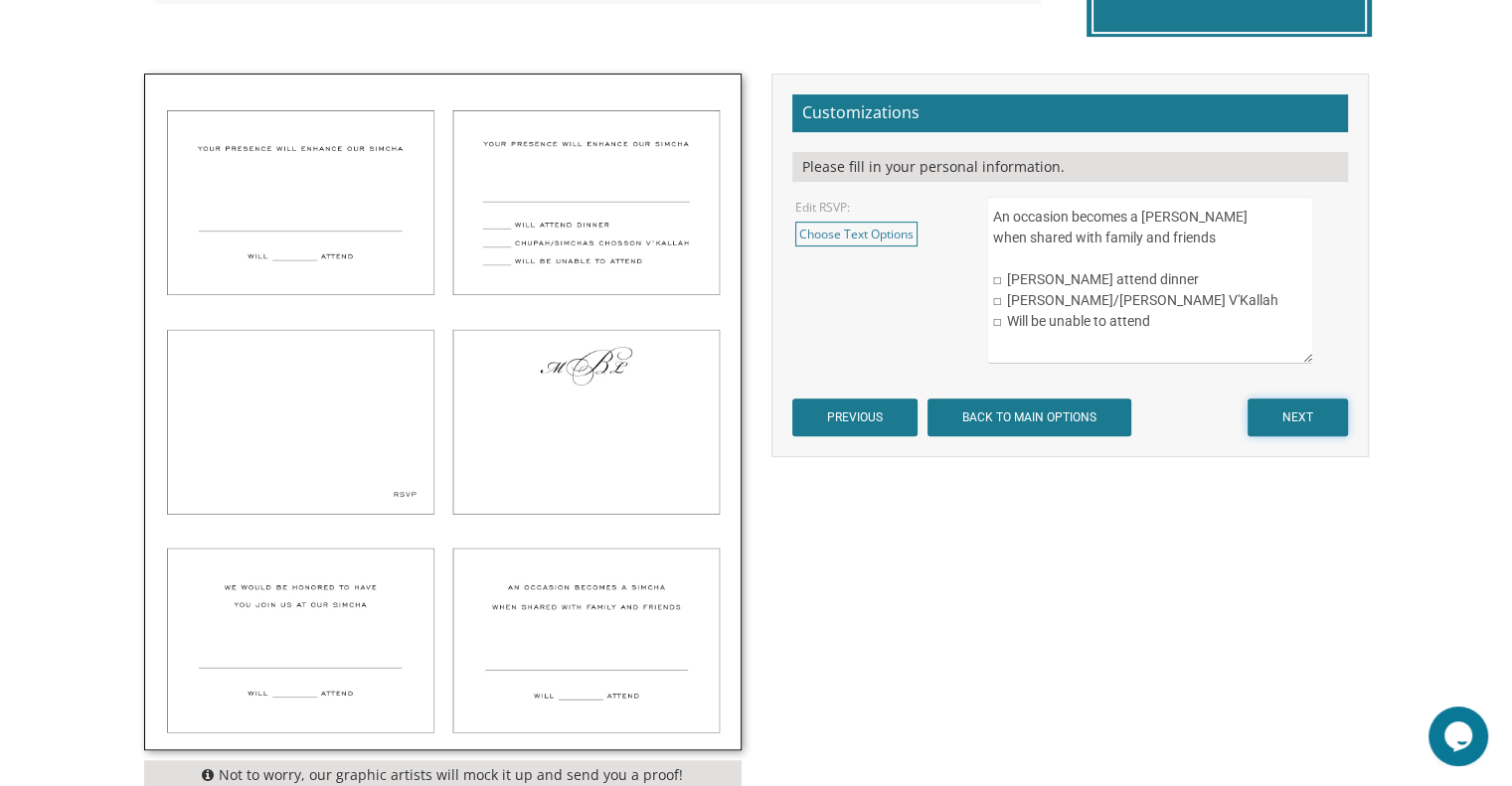 click on "NEXT" at bounding box center (1297, 417) 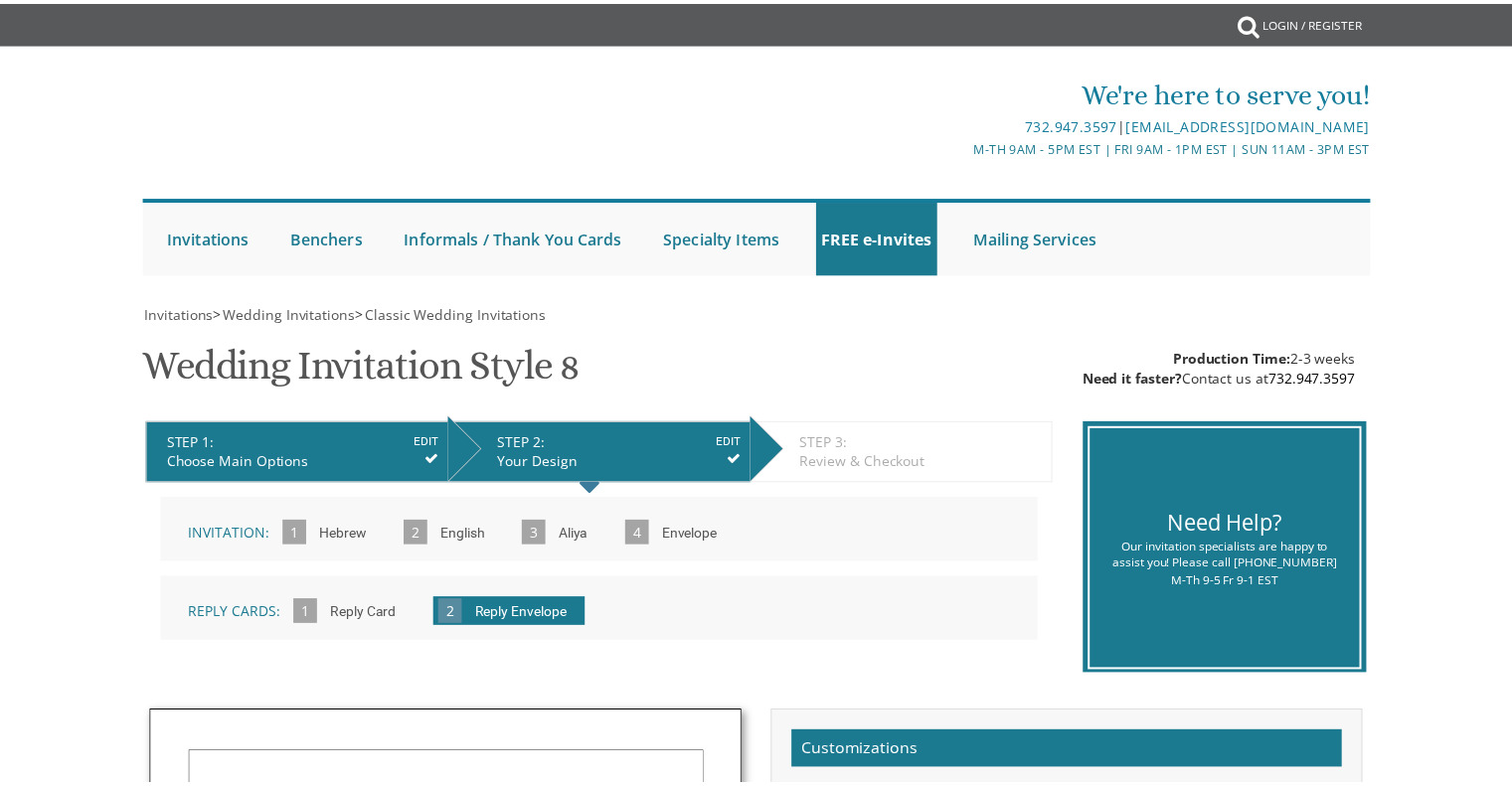 scroll, scrollTop: 0, scrollLeft: 0, axis: both 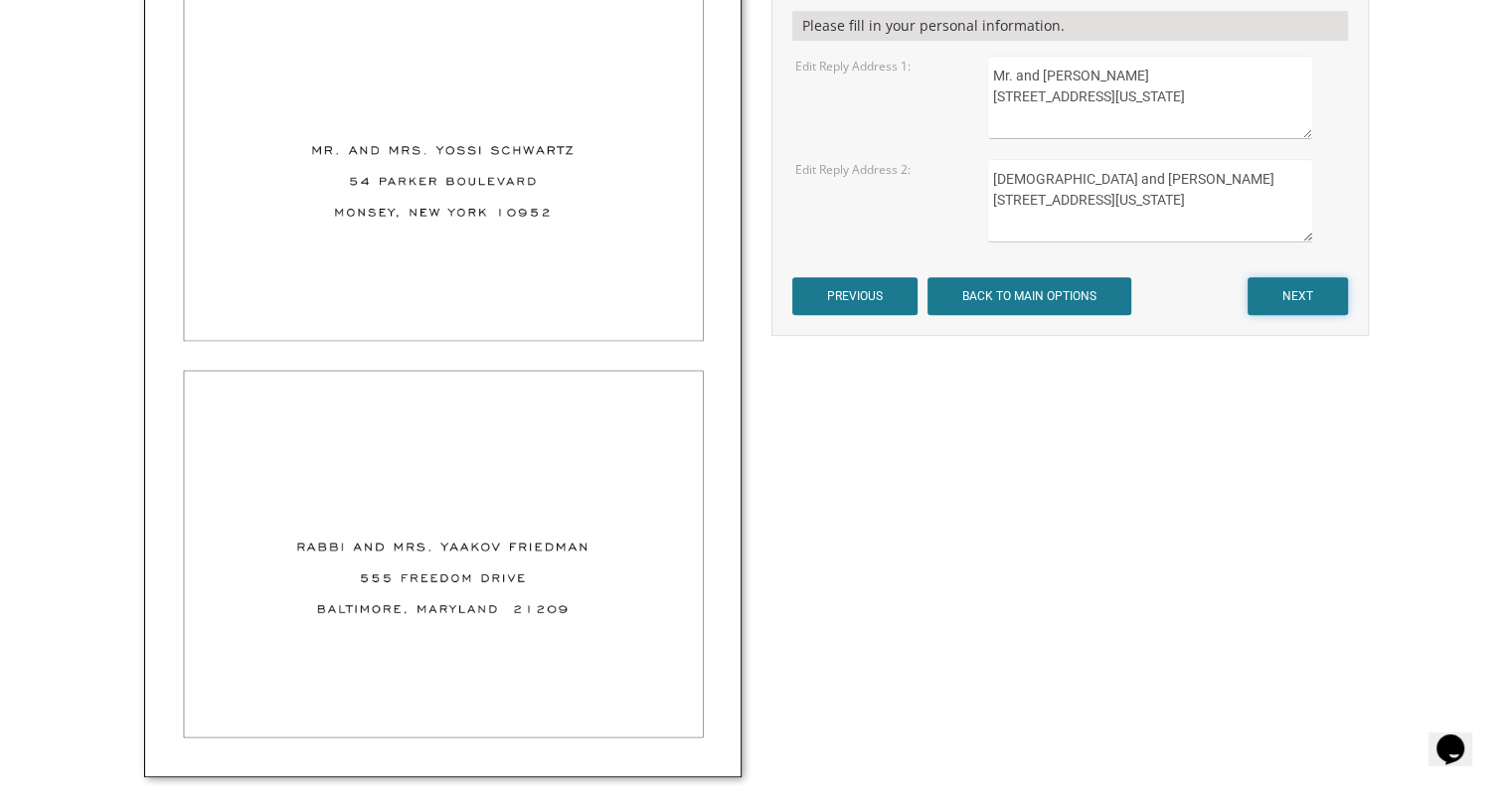 click on "NEXT" at bounding box center (1297, 296) 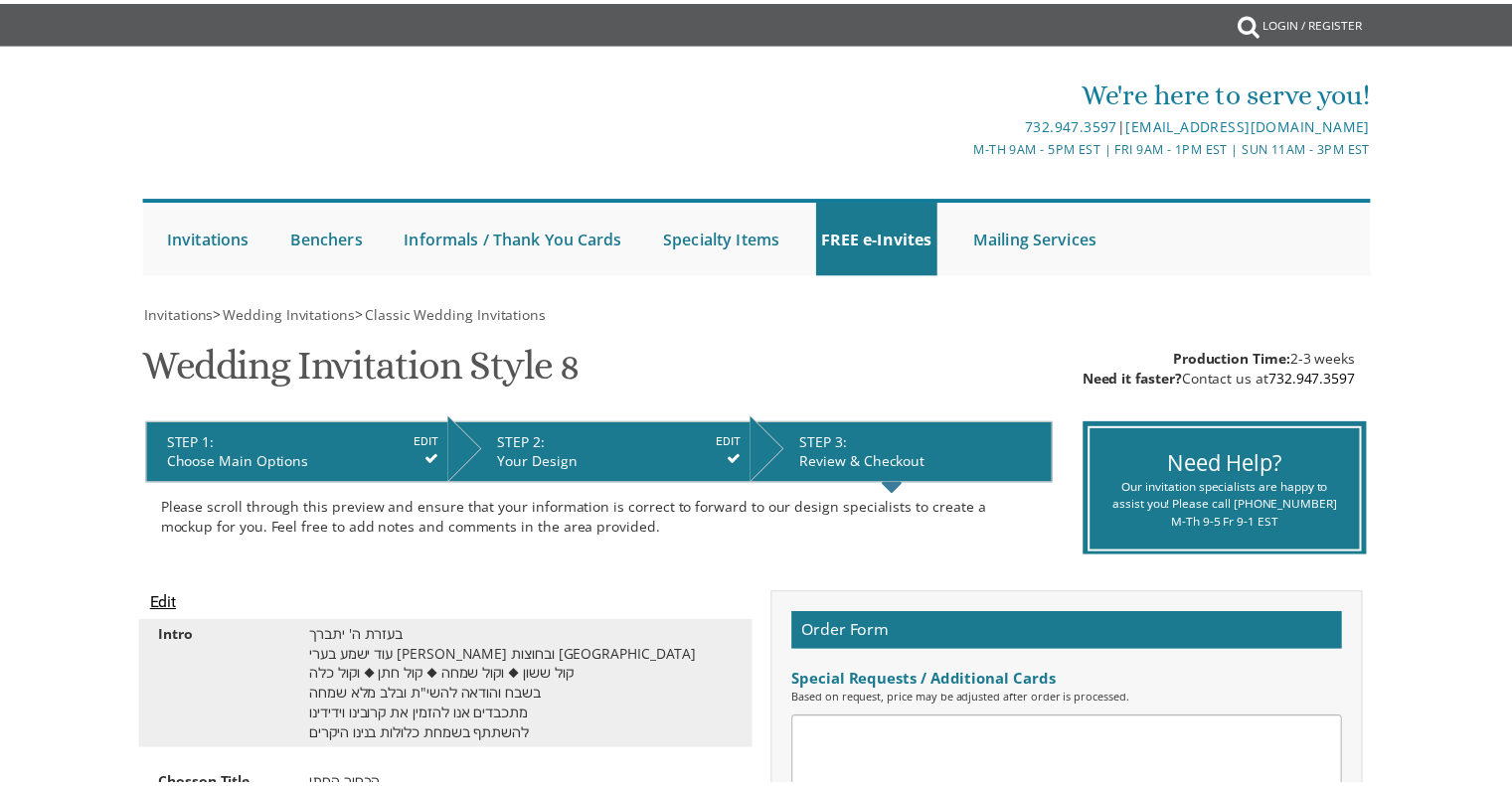 scroll, scrollTop: 0, scrollLeft: 0, axis: both 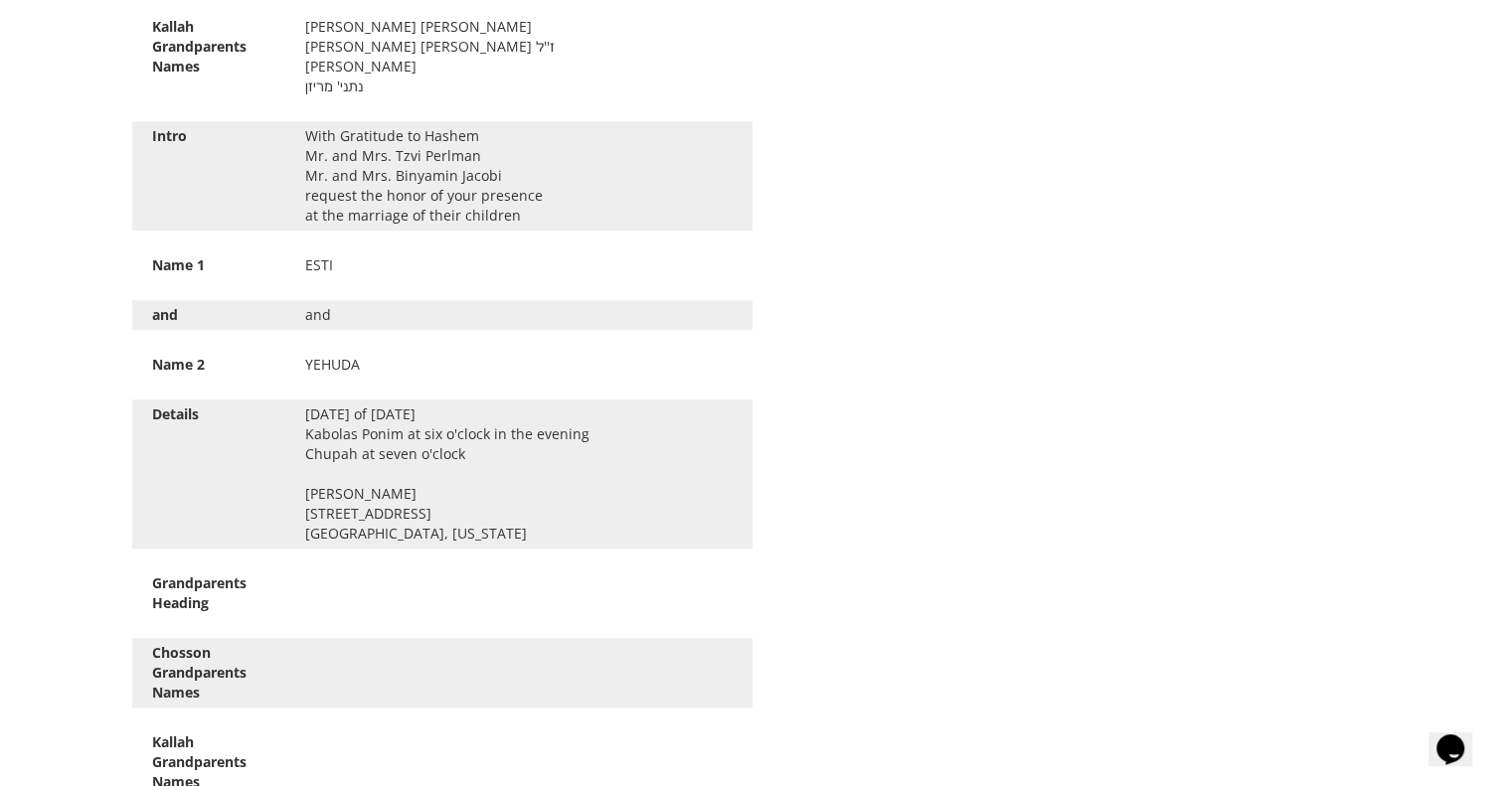 click on "Edit
Intro  בעזרת ה' יתברך עוד ישמע בערי [PERSON_NAME] ובחוצות ירושלים  קול [PERSON_NAME] ◆ וקול שמחה  ◆ קול חתן ◆  וקול כלה  בשבח והודאה להשי"ת ובלב מלא שמחה מתכבדים אנו להזמין את קרובינו וידידינו להשתתף בשמחת כלולות בנינו היקרים Chosson Title  [PERSON_NAME] Chosson Name  [PERSON_NAME] [PERSON_NAME] And  עב"ג Kallah Title  הכלה Kallah Name  [PERSON_NAME] Details  שתתקיים בעהשי"ת בשעה טובה ומוצלחת יום רביעי לפרשת כי תבוא  י''ח [PERSON_NAME] תשפ"ה קבלת פנים בשעה שש  החופה בשעה שבע  באולם [GEOGRAPHIC_DATA][PERSON_NAME], [GEOGRAPHIC_DATA]" at bounding box center [756, 285] 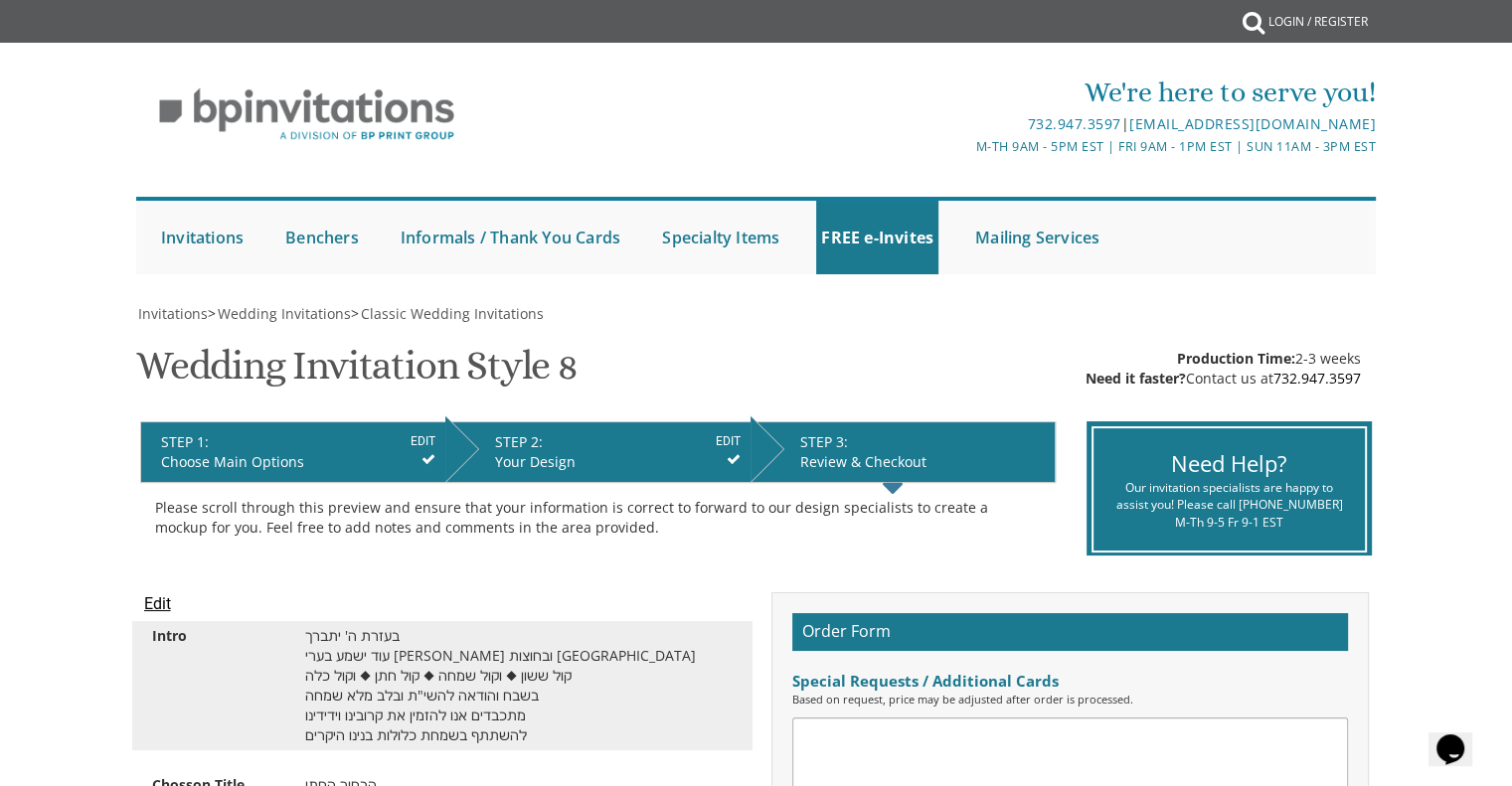 scroll, scrollTop: 0, scrollLeft: 0, axis: both 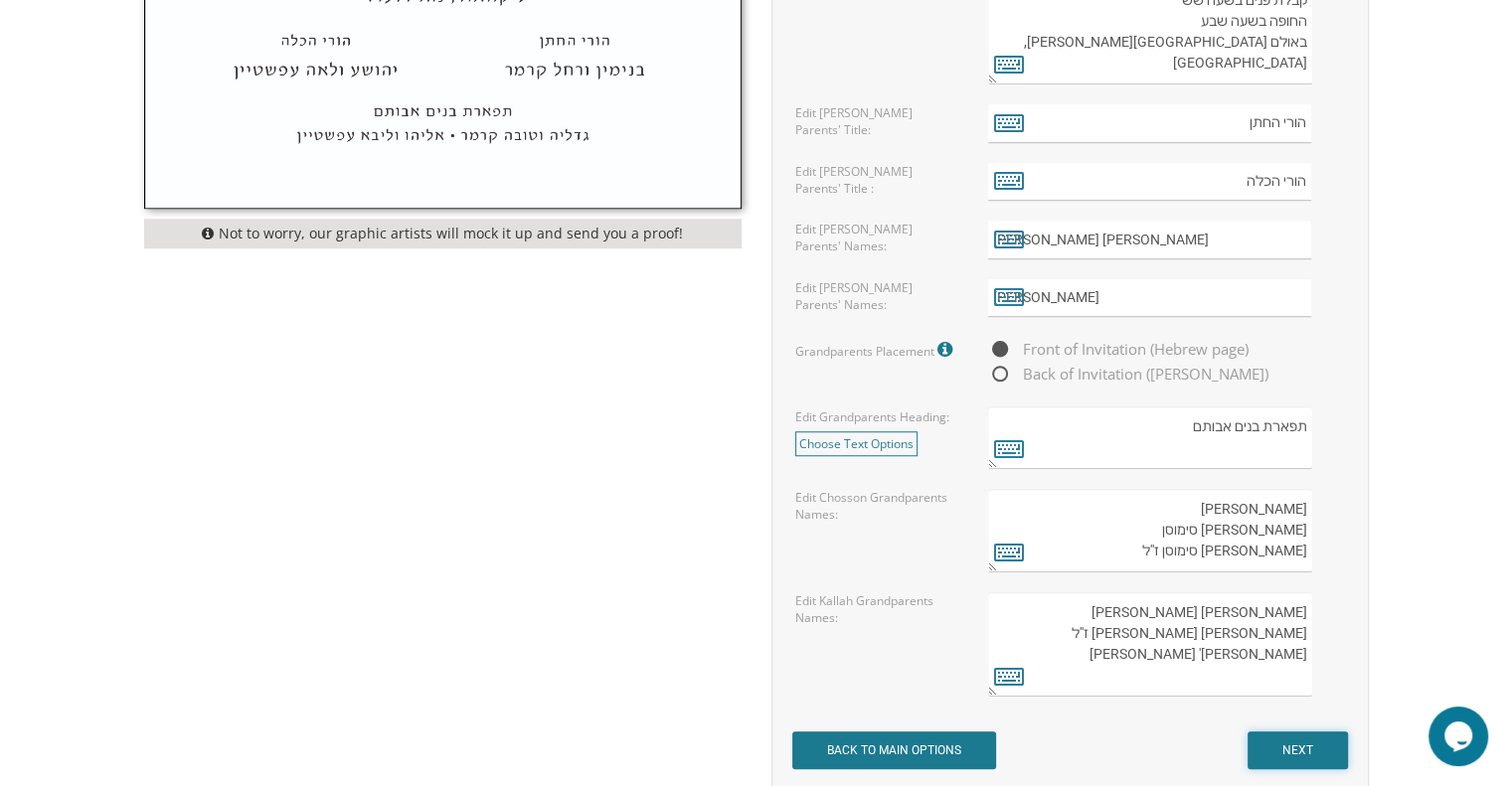 click on "NEXT" at bounding box center (1297, 750) 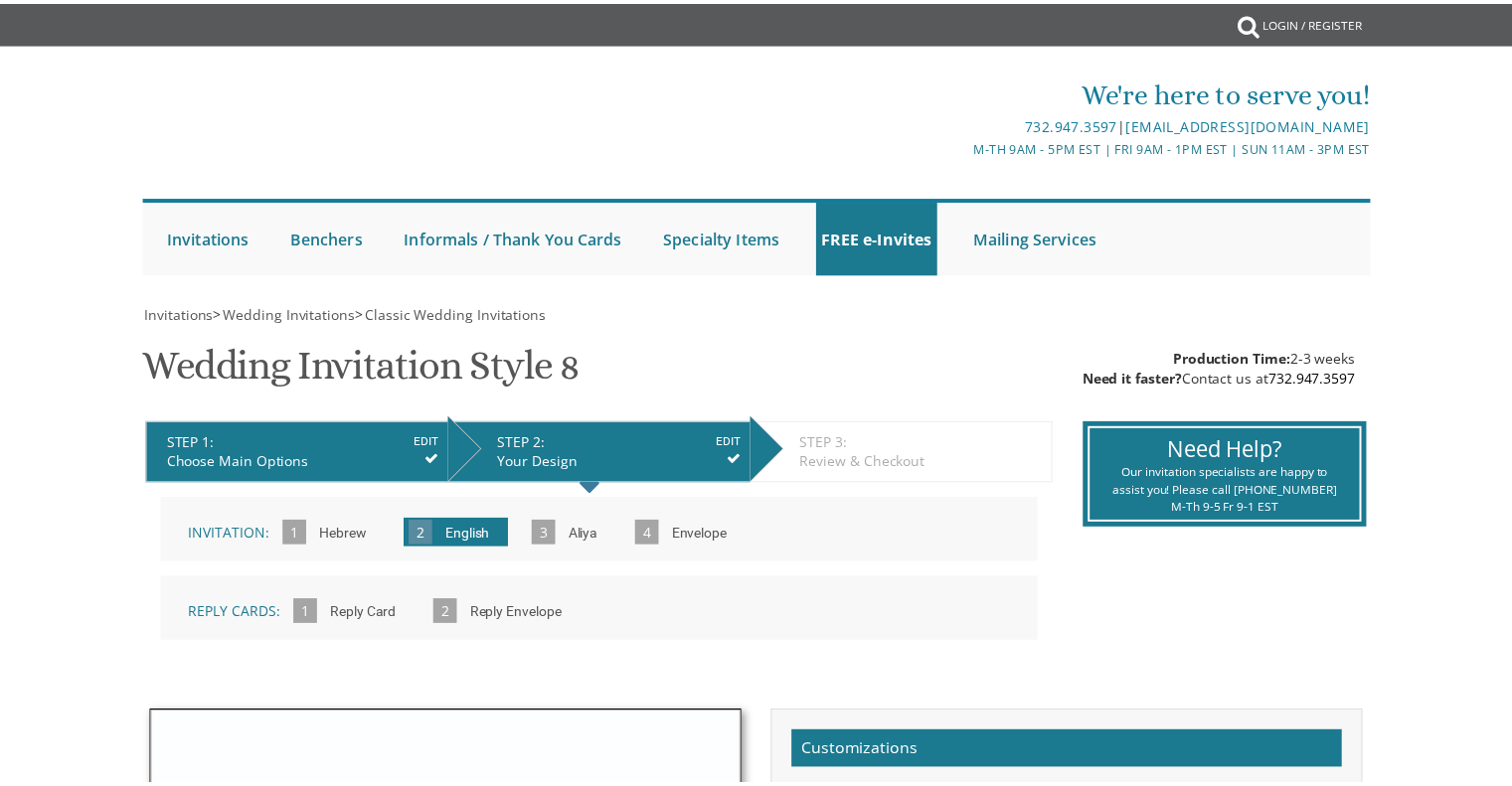scroll, scrollTop: 0, scrollLeft: 0, axis: both 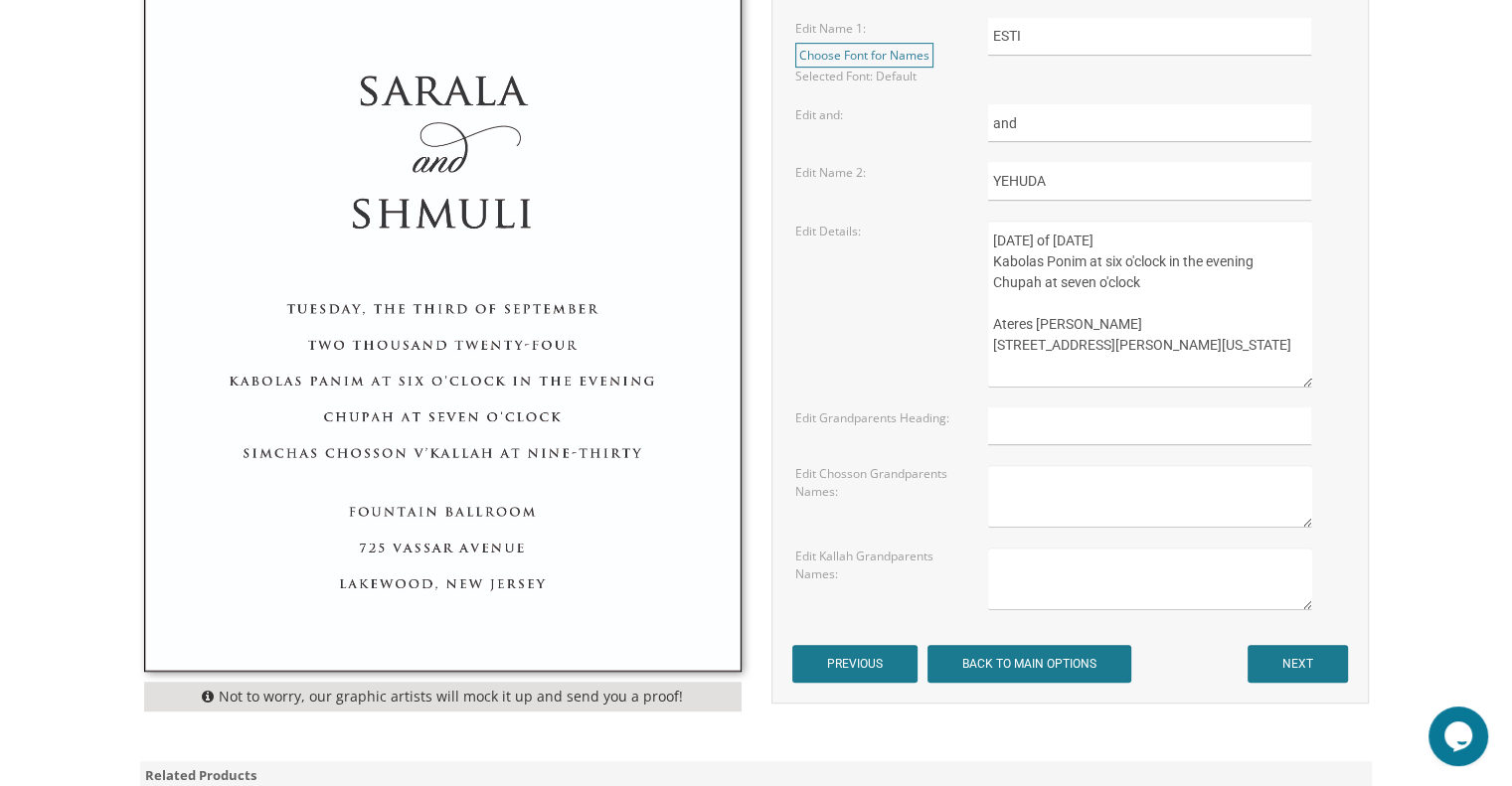 drag, startPoint x: 1270, startPoint y: 259, endPoint x: 1165, endPoint y: 252, distance: 105.23307 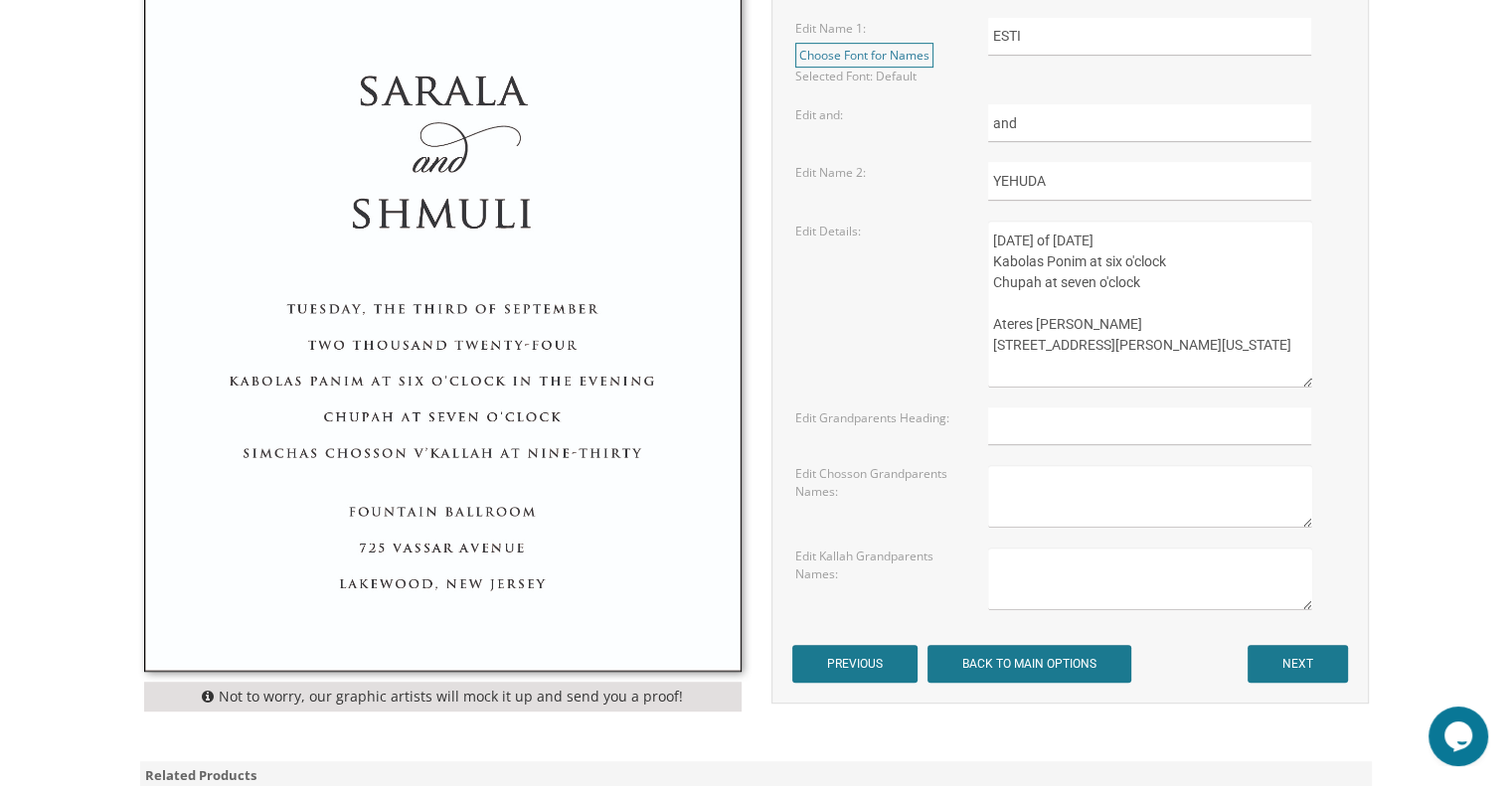 type on "Wednesday, the tenth of September, 2025
Kabolas Ponim at six o'clock
Chupah at seven o'clock
Ateres Ayala
3412 Touhy Avenue
Skokie, Illinois" 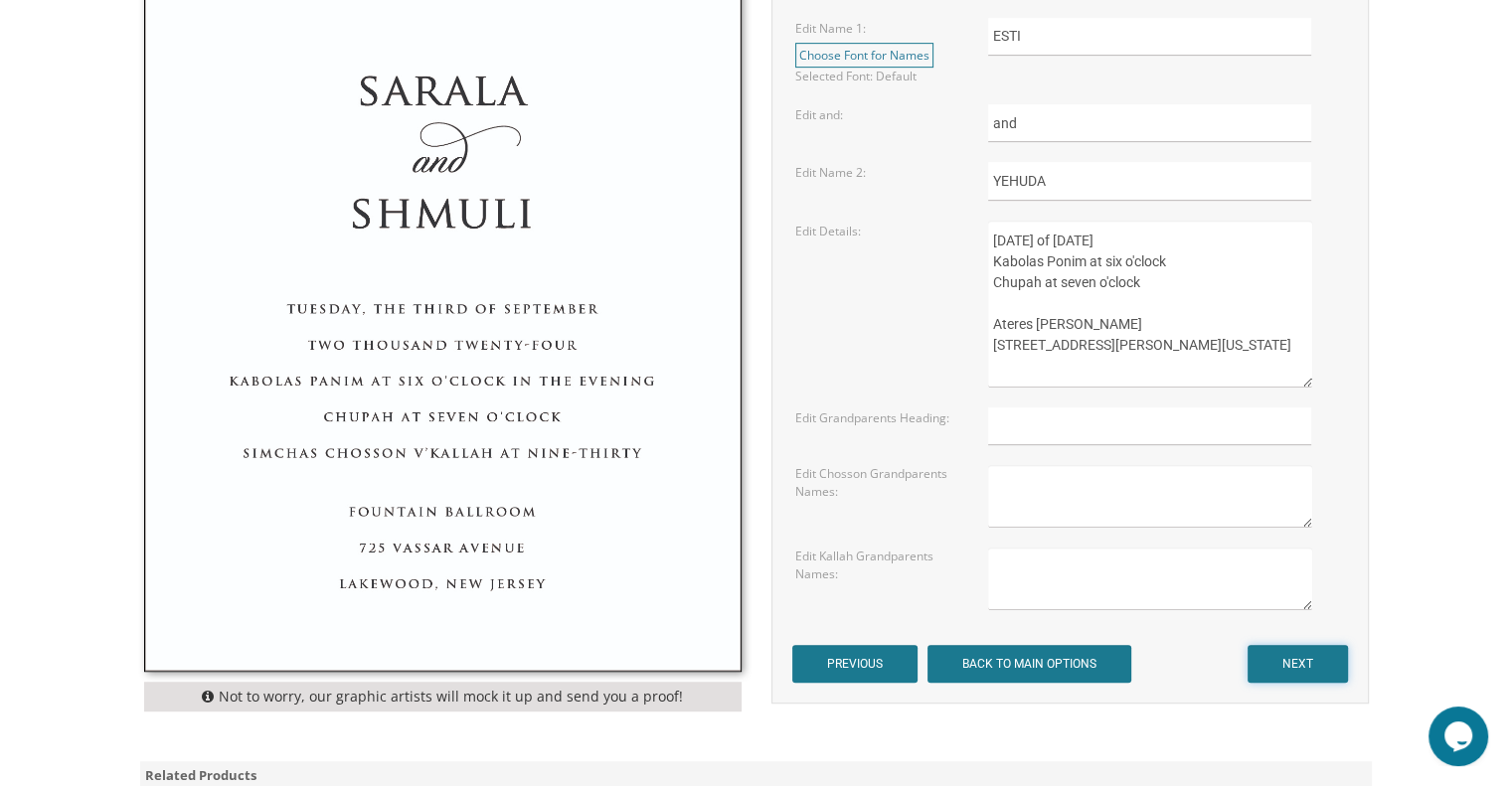 click on "NEXT" at bounding box center (1297, 664) 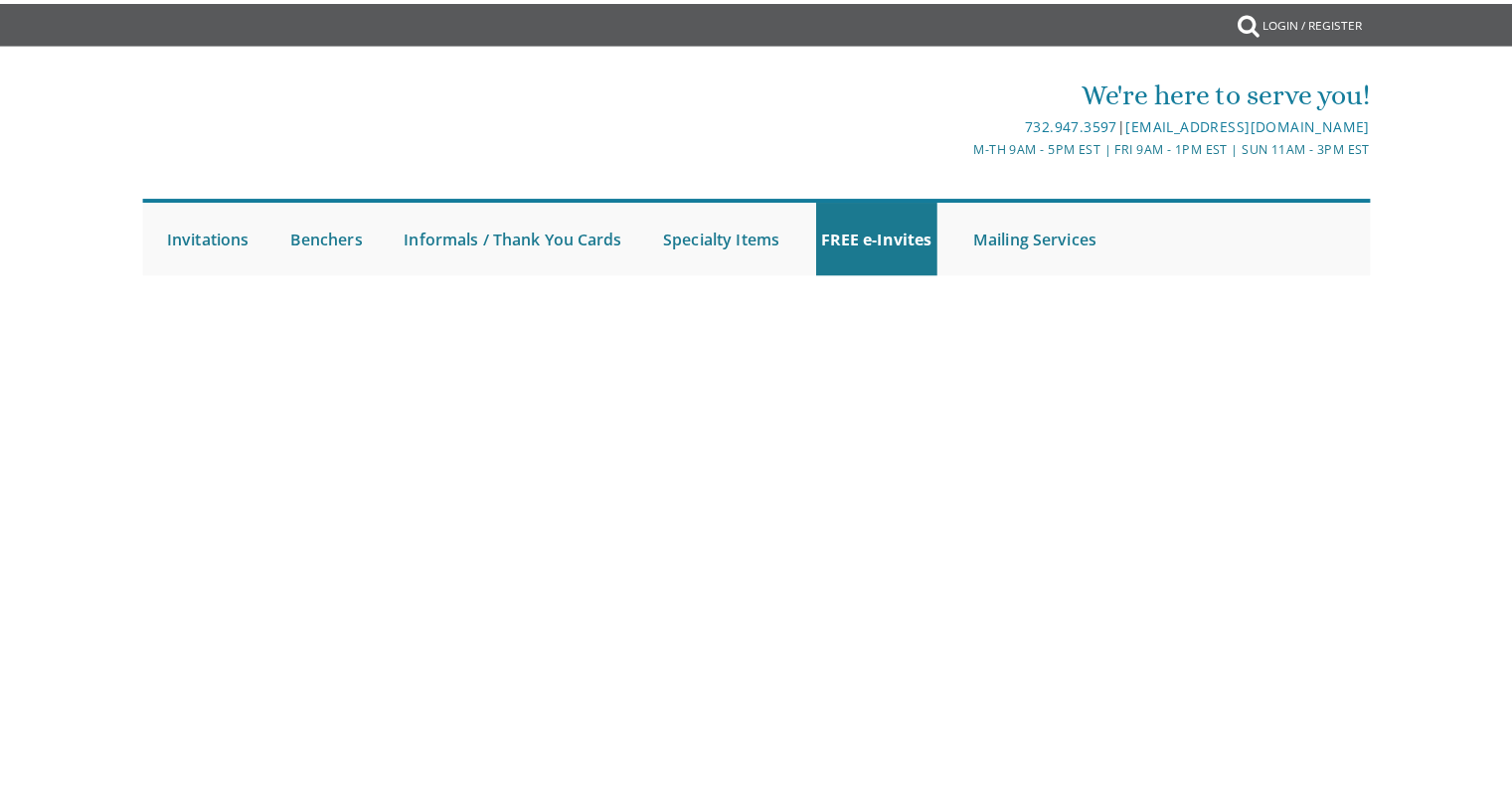 scroll, scrollTop: 0, scrollLeft: 0, axis: both 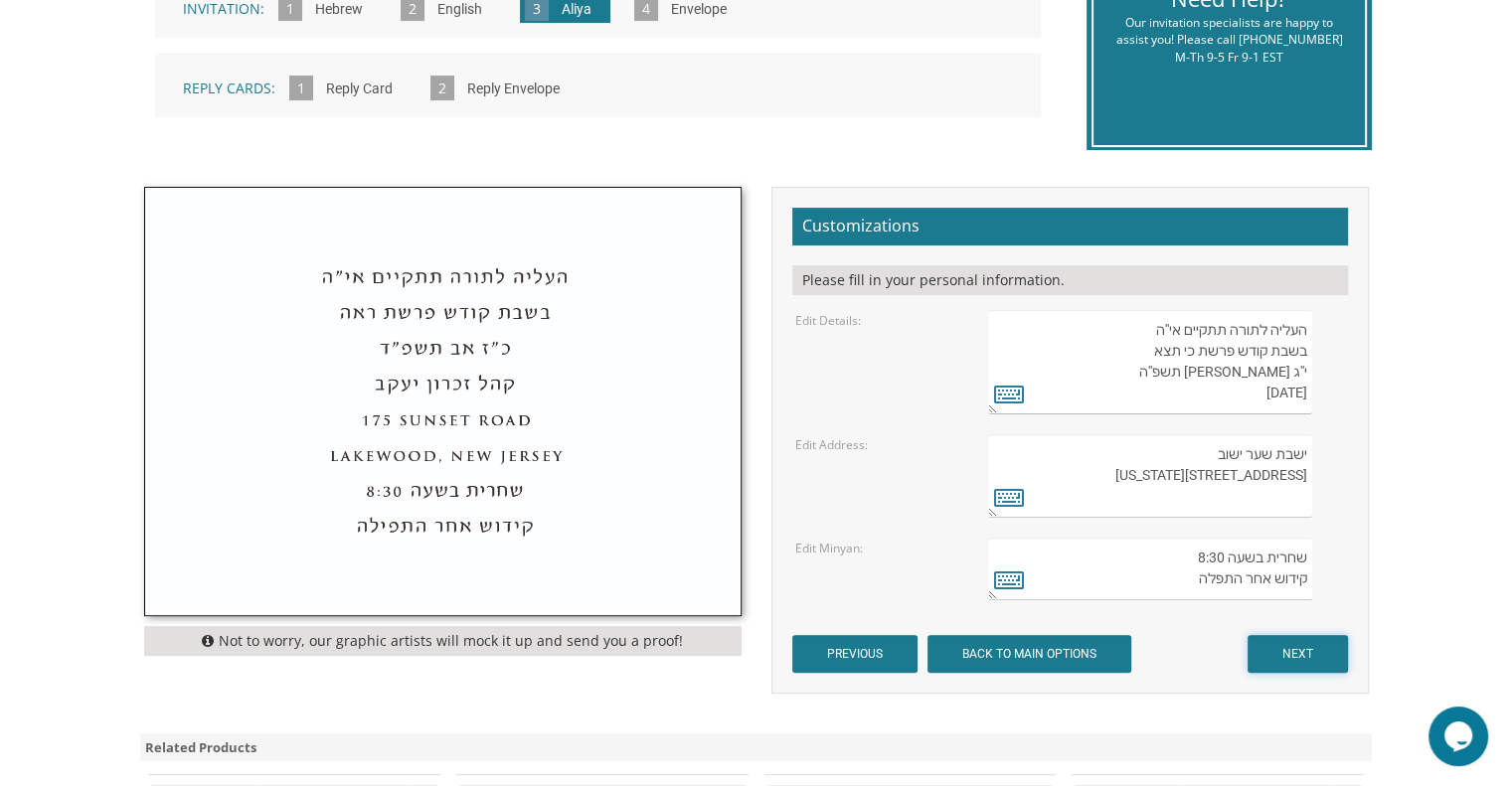 click on "NEXT" at bounding box center [1297, 654] 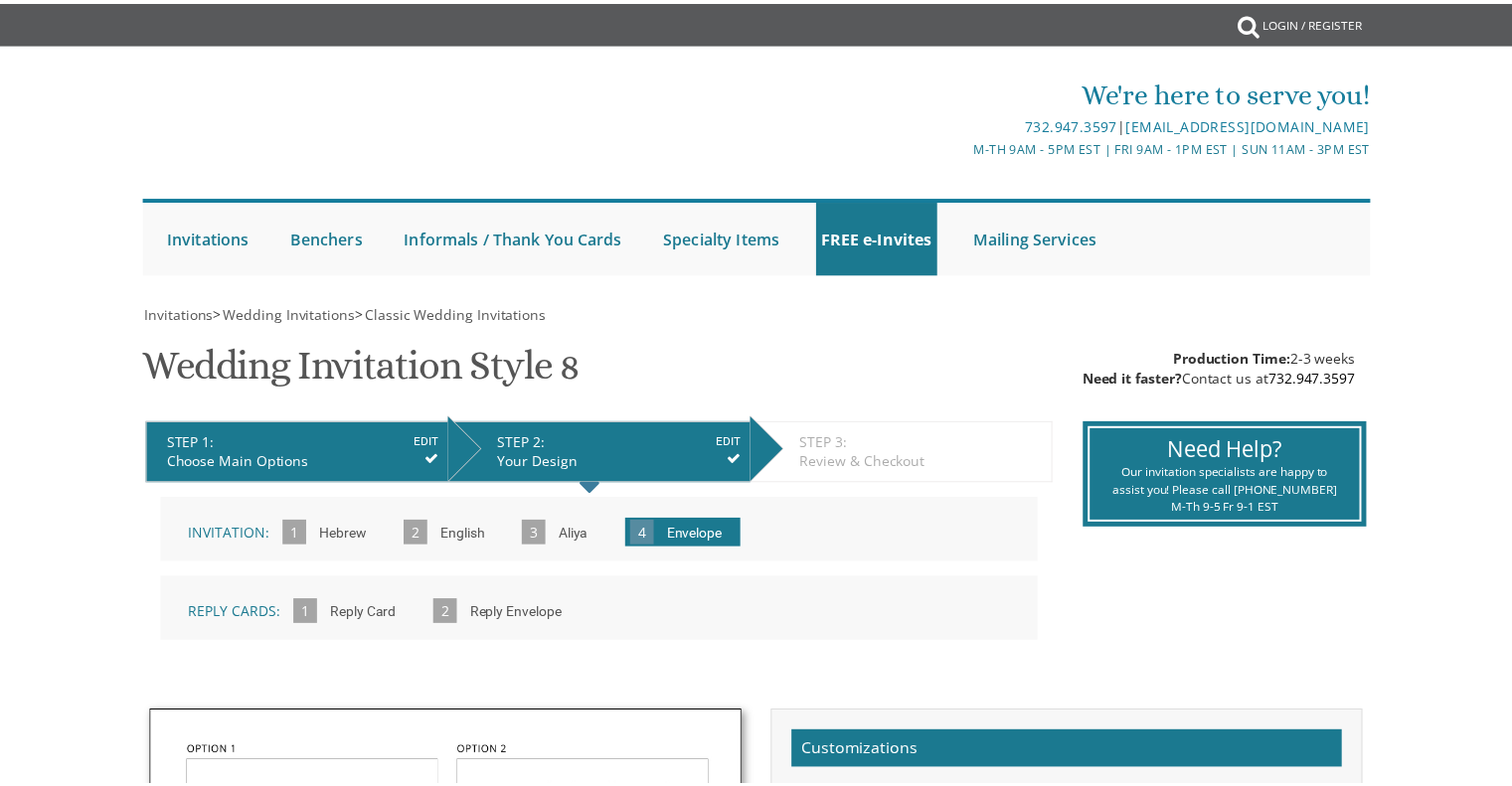 scroll, scrollTop: 0, scrollLeft: 0, axis: both 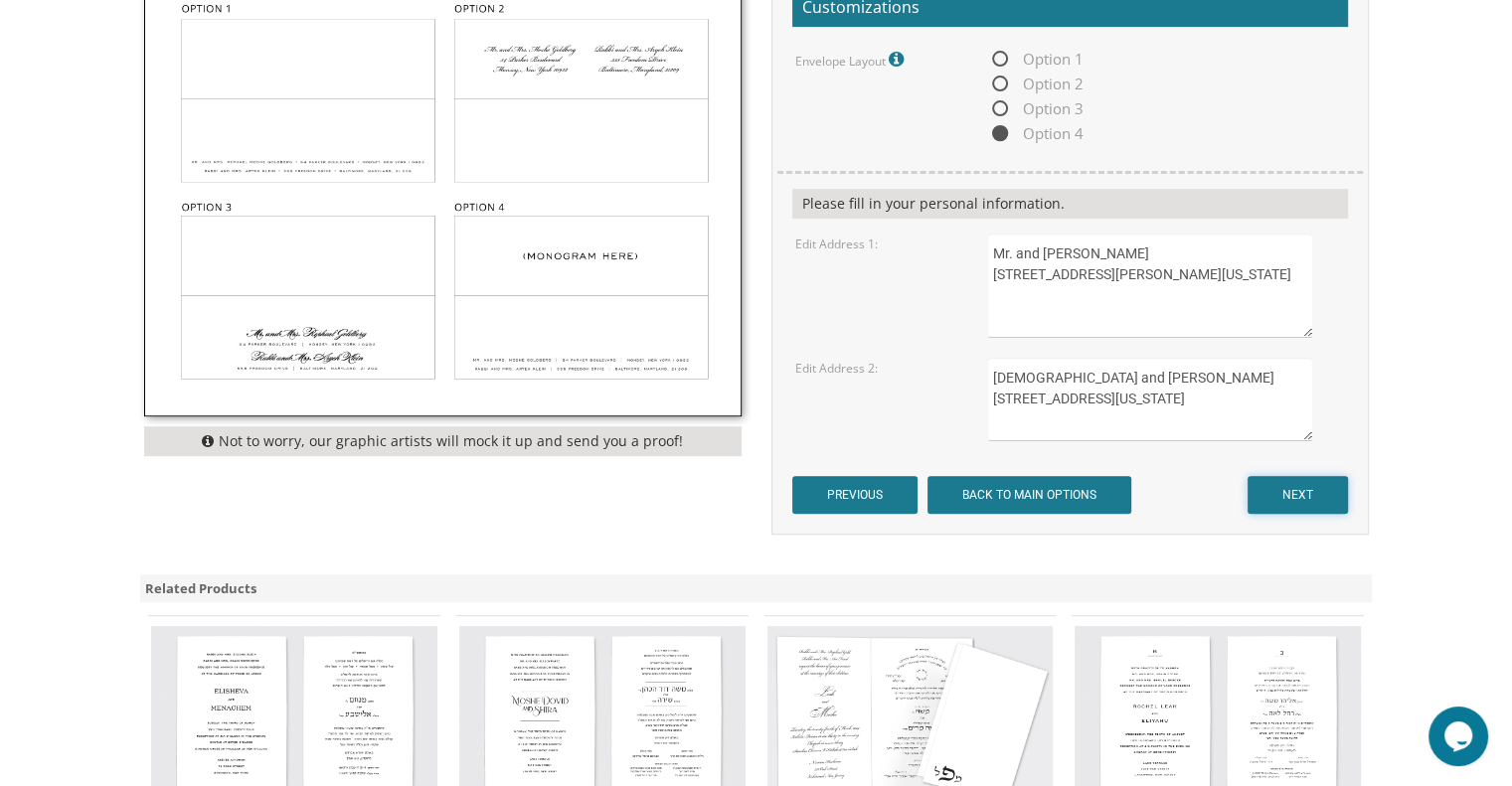 click on "NEXT" at bounding box center [1297, 495] 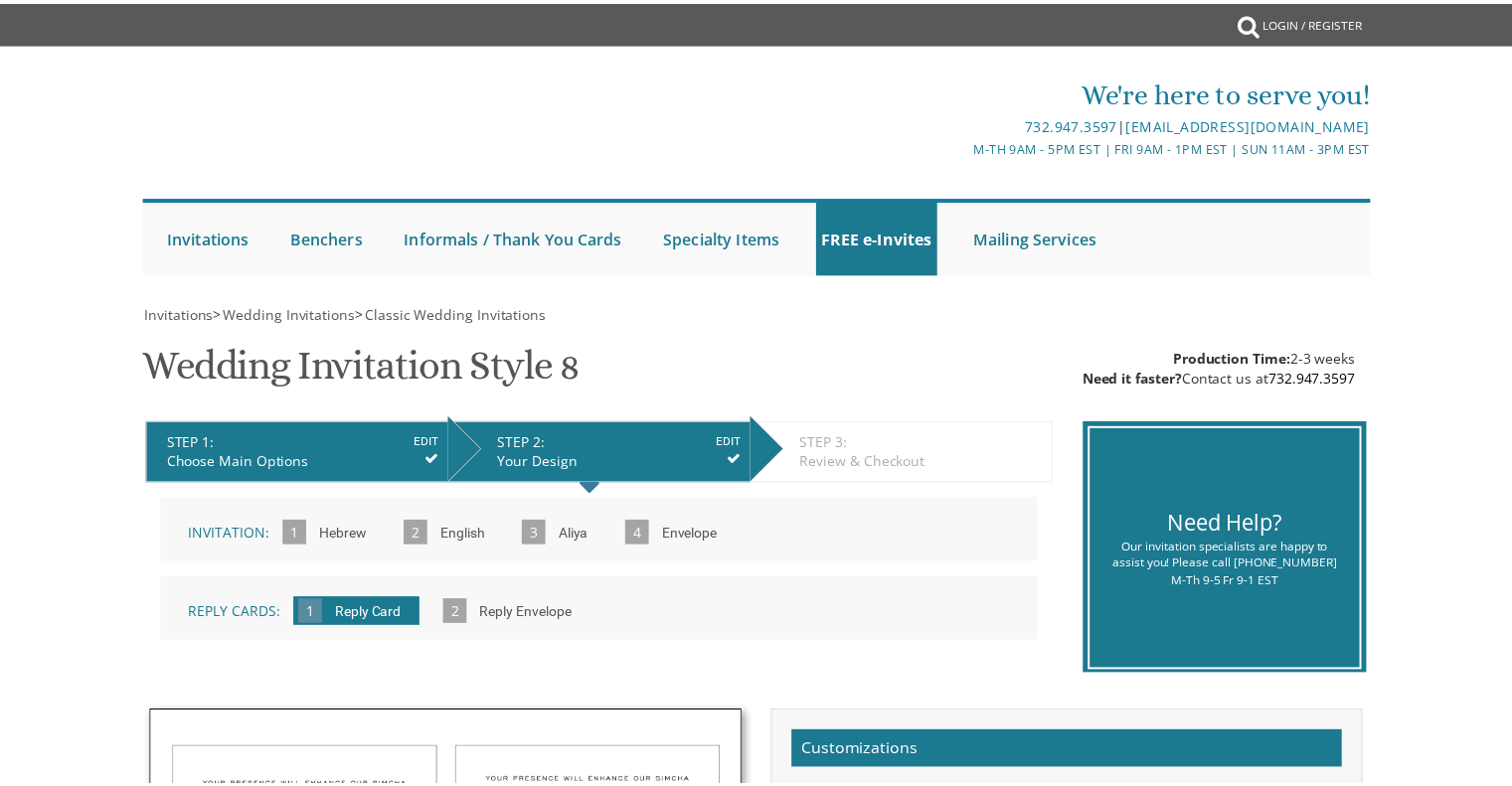 scroll, scrollTop: 0, scrollLeft: 0, axis: both 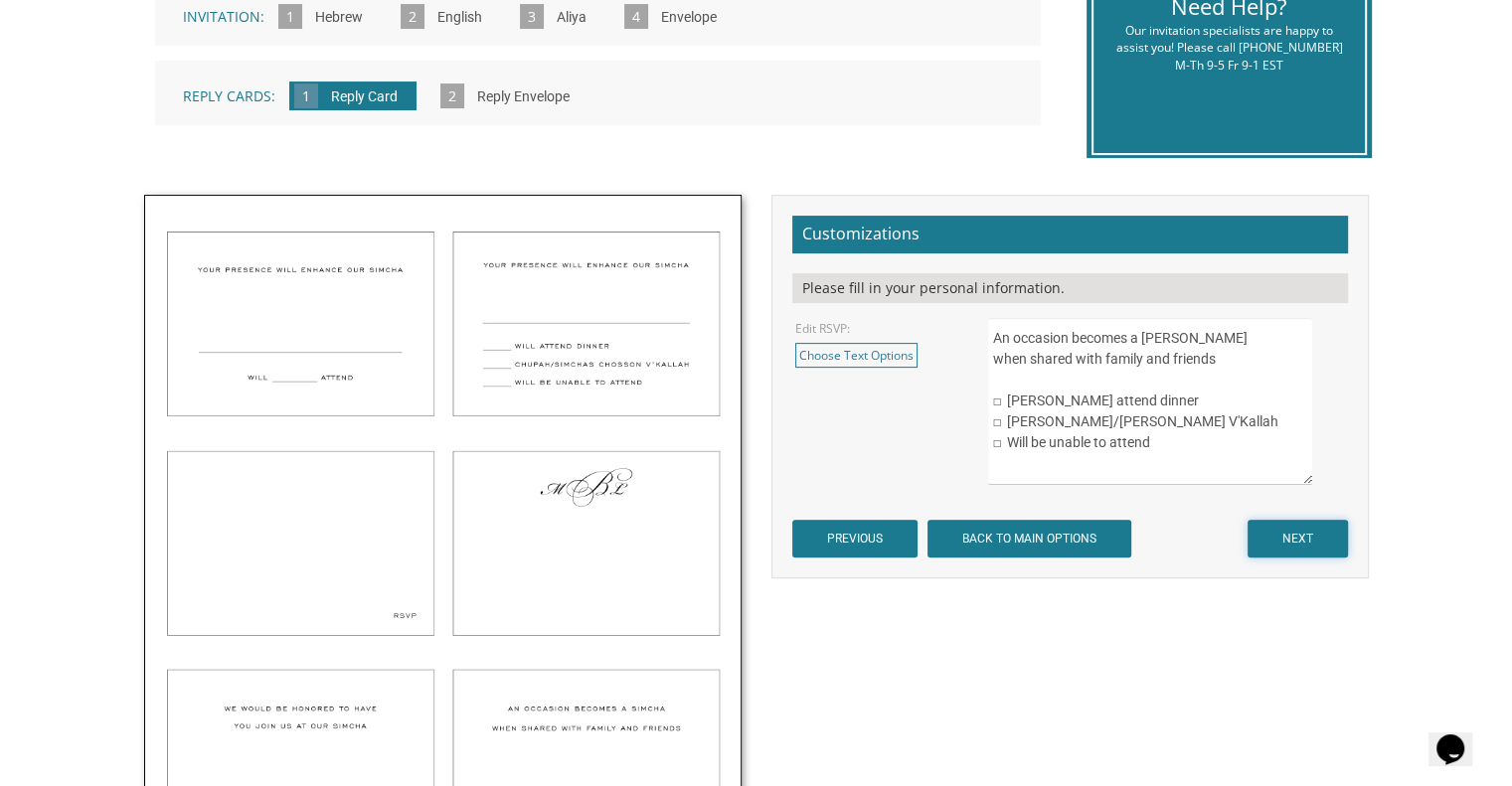 click on "NEXT" at bounding box center [1297, 539] 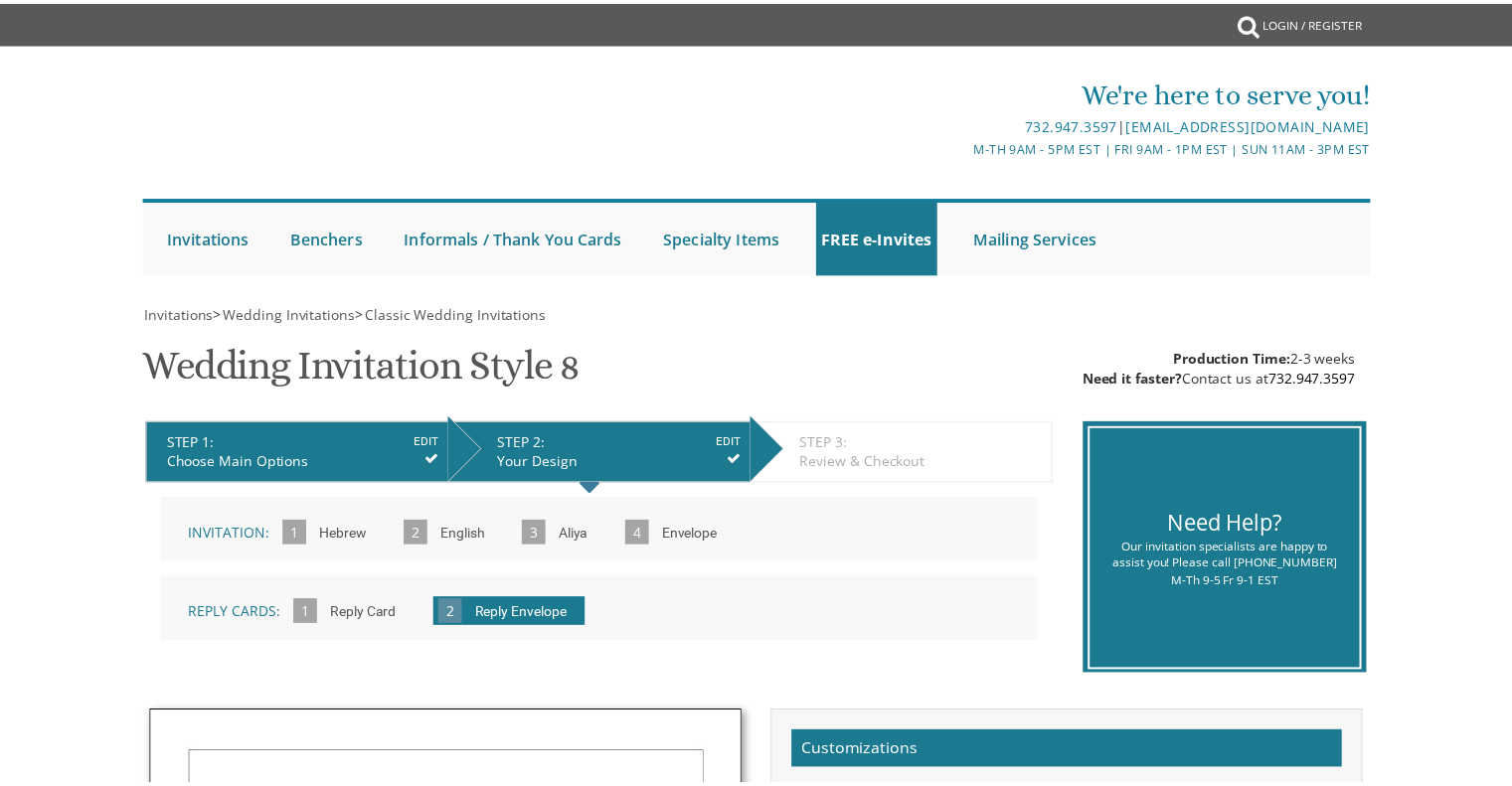 scroll, scrollTop: 0, scrollLeft: 0, axis: both 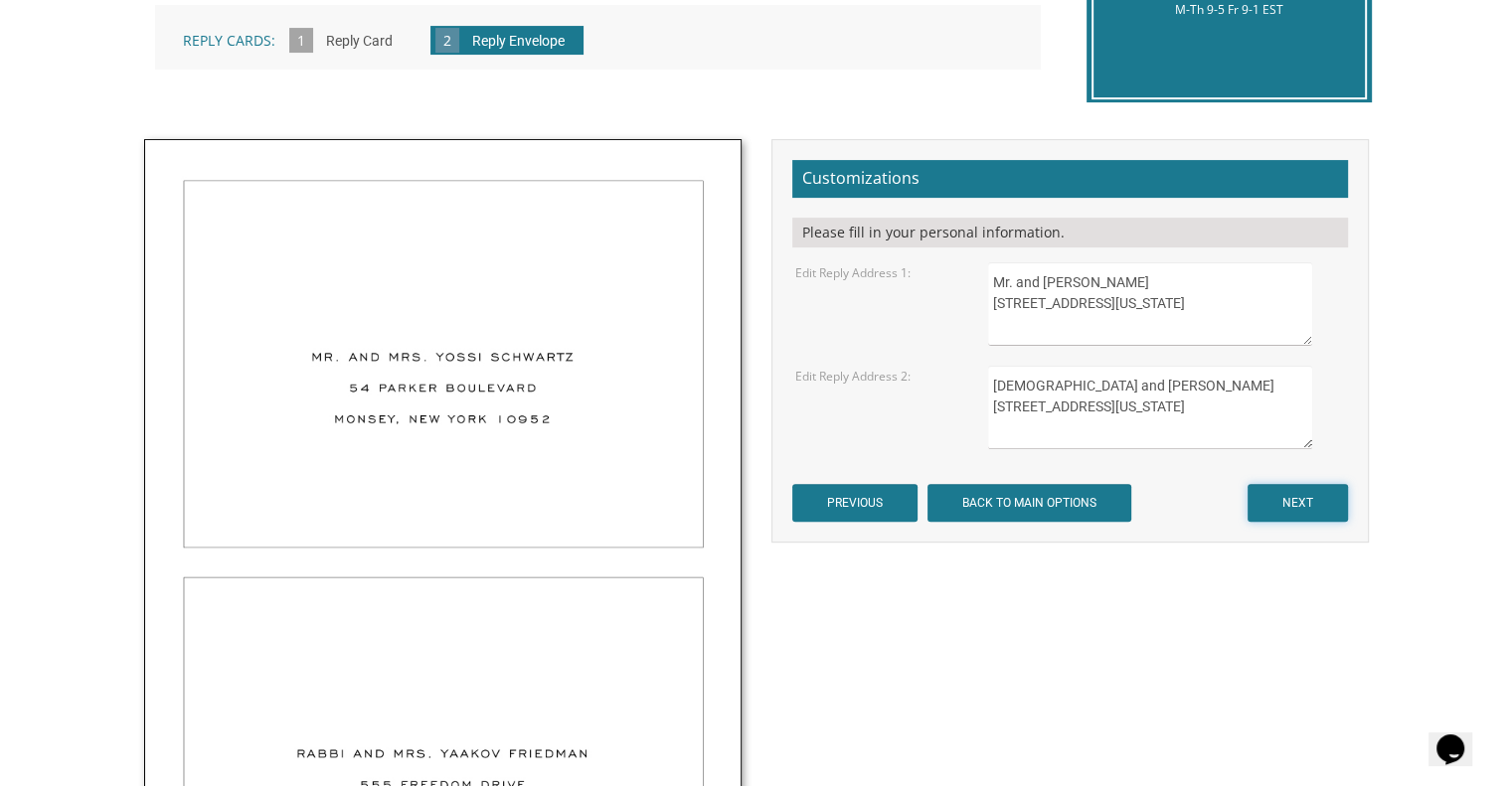 click on "NEXT" at bounding box center [1297, 503] 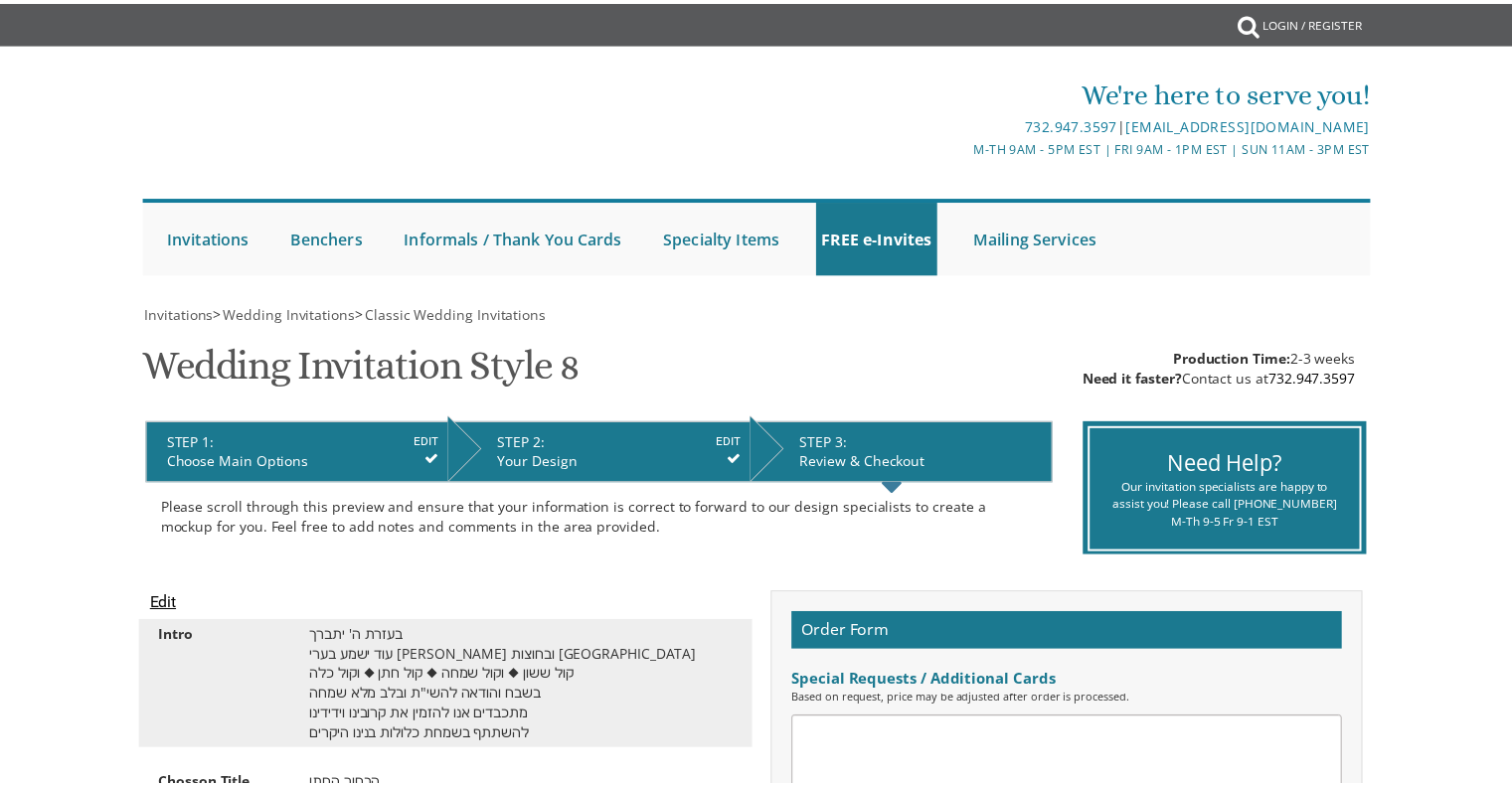 scroll, scrollTop: 0, scrollLeft: 0, axis: both 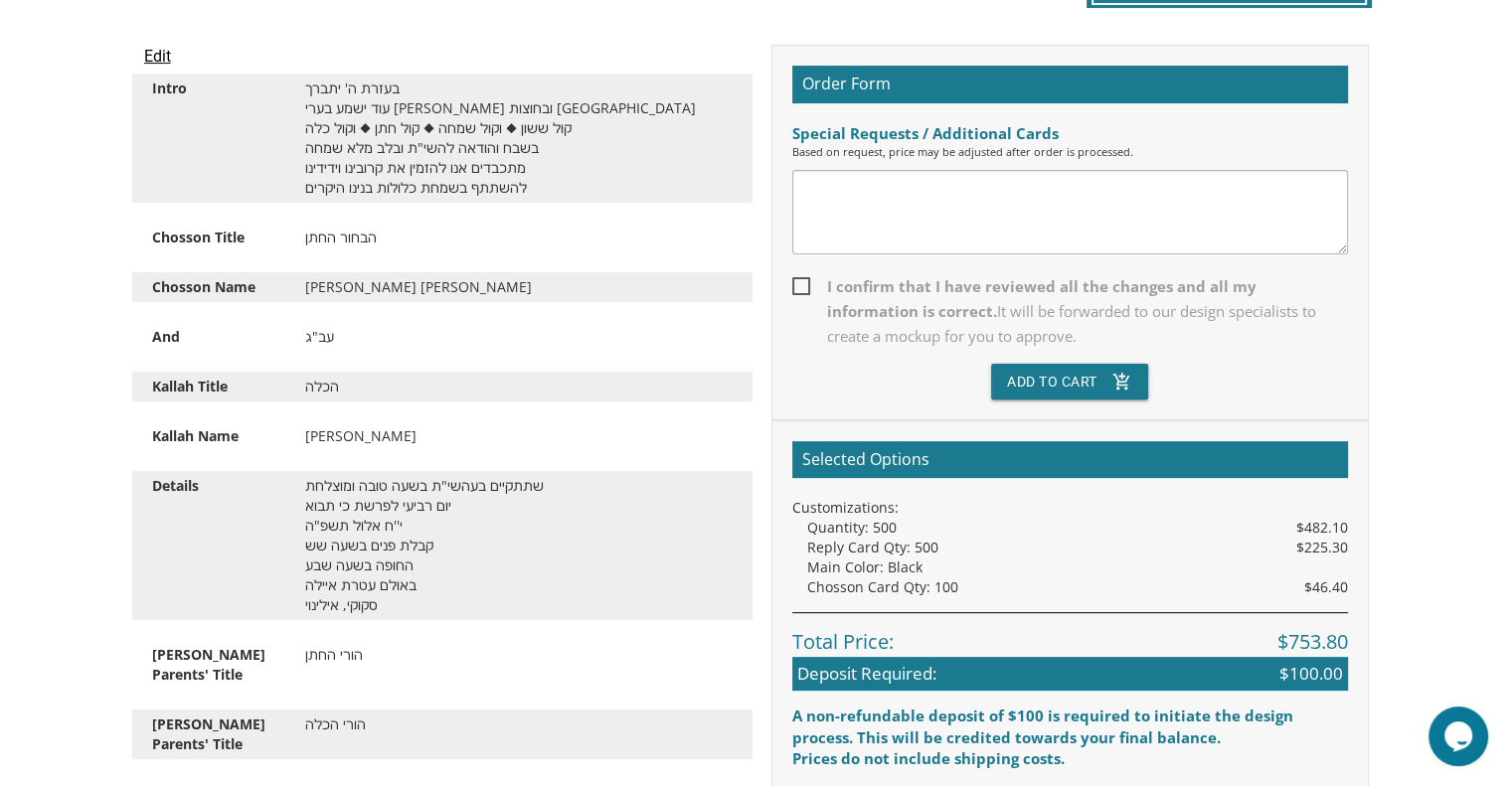 click at bounding box center (1070, 212) 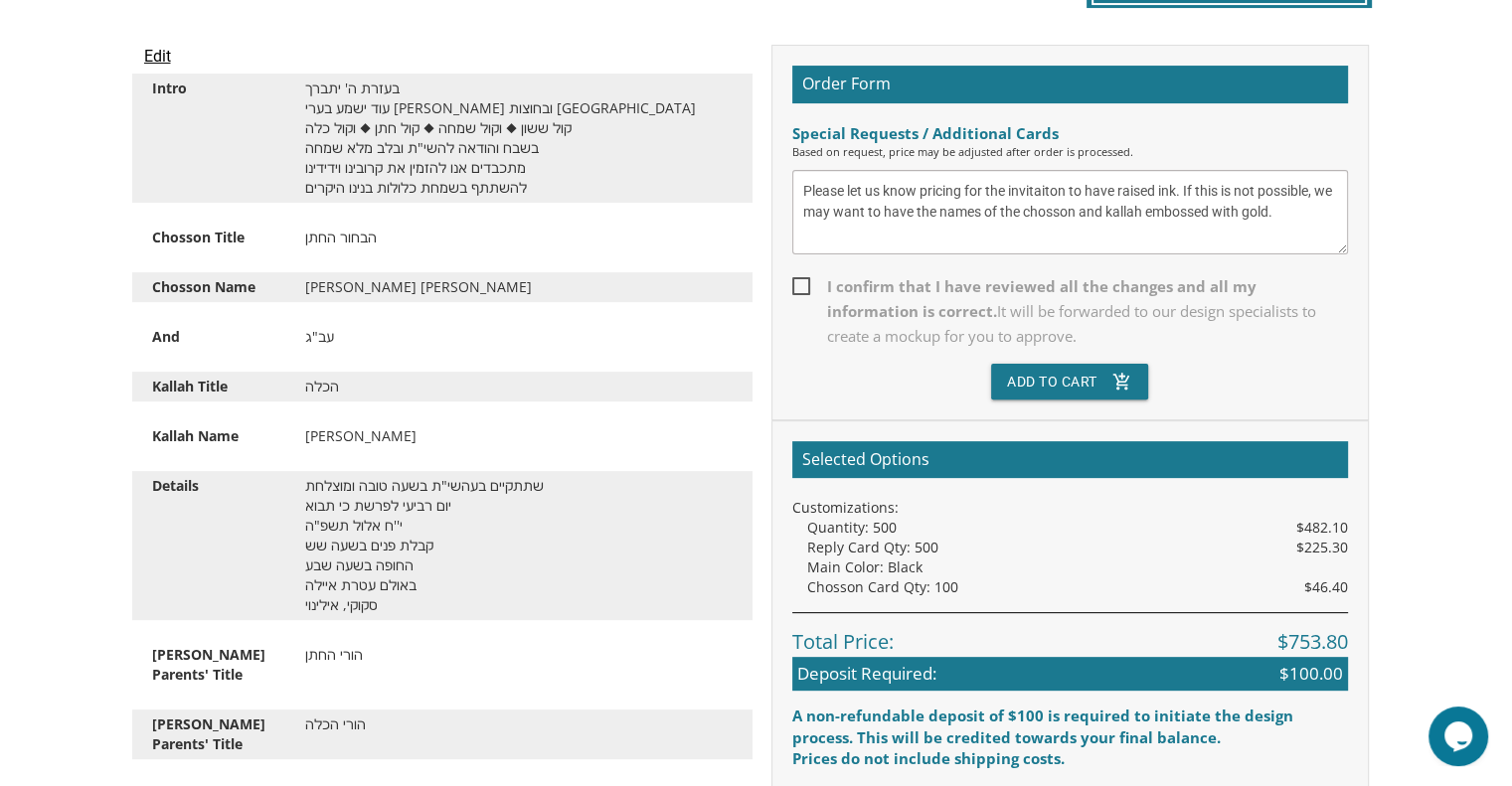 click on "Please let us know pricing for the invitaiton to have raised ink. If this is not possible, we may want to have the names of the chosson and kallah embossed with gold." at bounding box center (1070, 212) 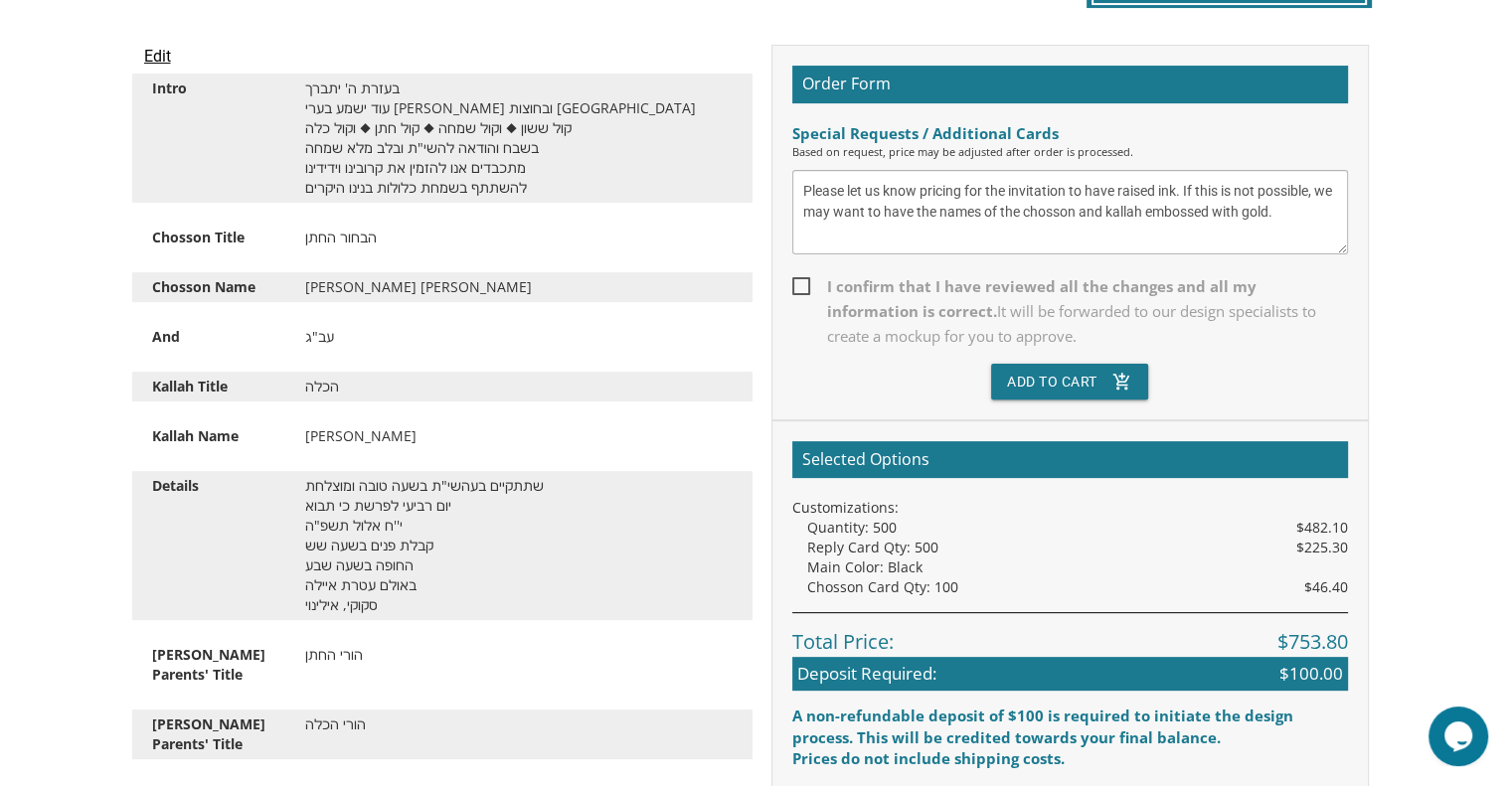 scroll, scrollTop: 588, scrollLeft: 0, axis: vertical 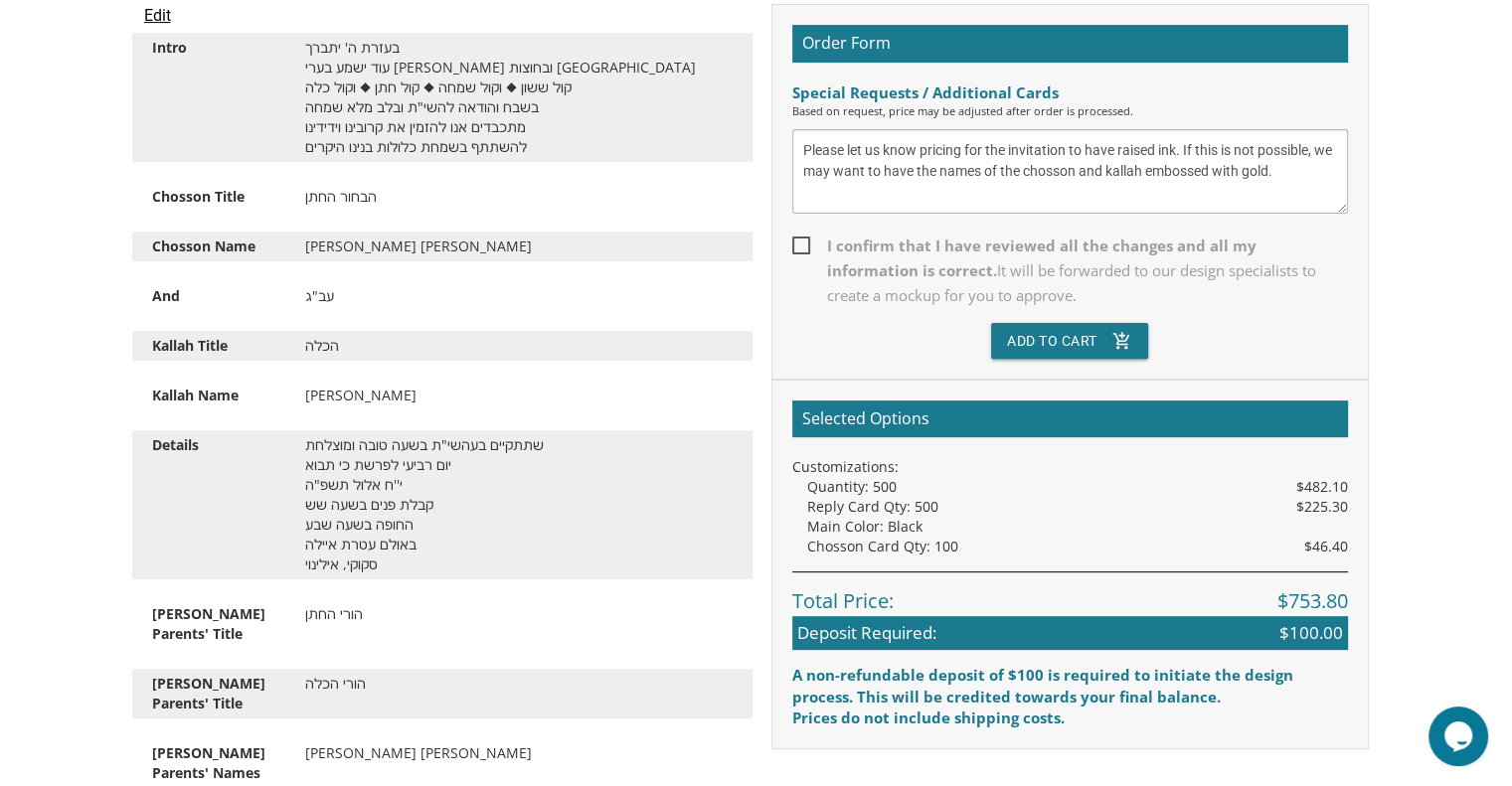 type on "Please let us know pricing for the invitation to have raised ink. If this is not possible, we may want to have the names of the chosson and kallah embossed with gold." 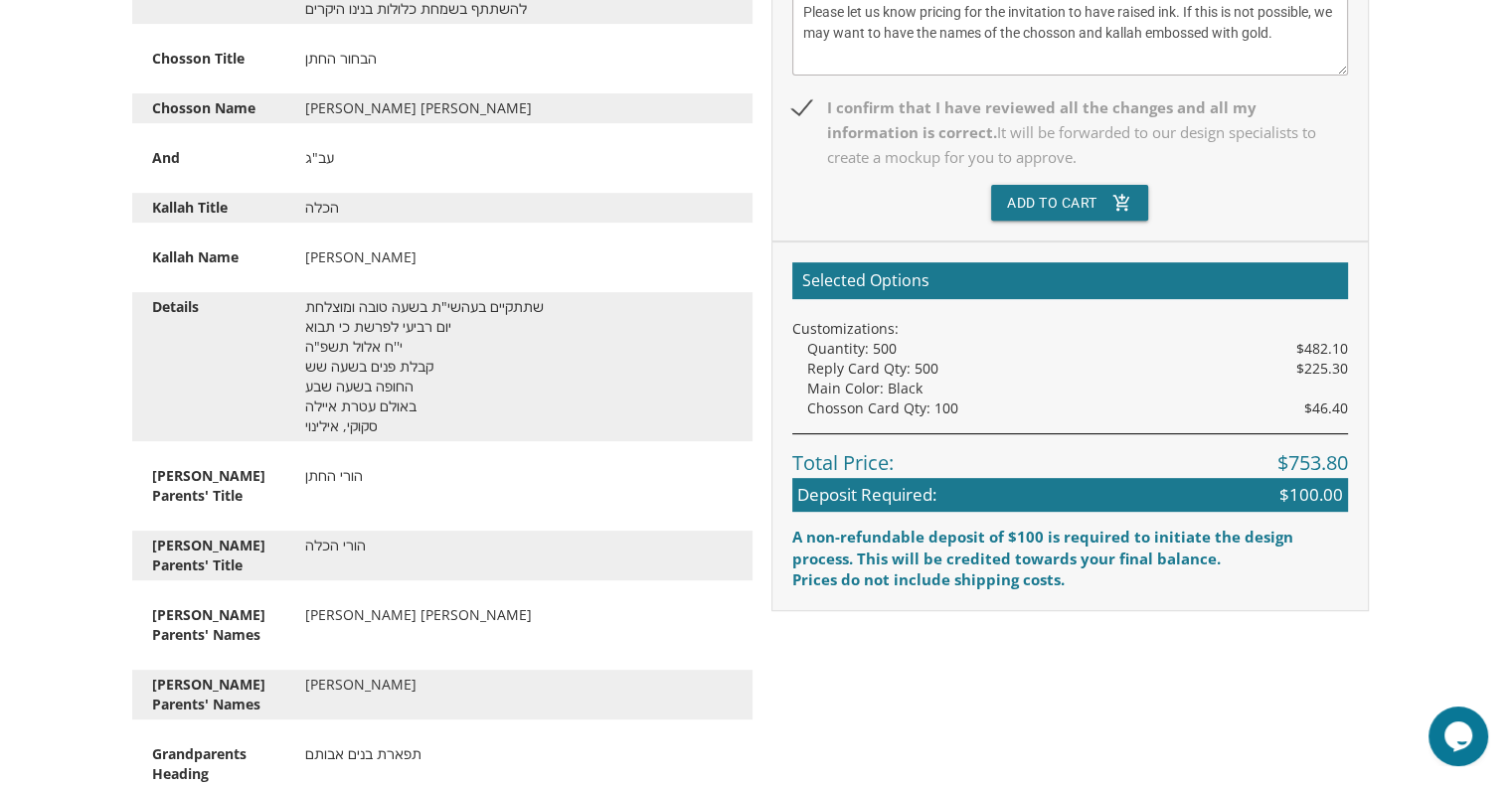 scroll, scrollTop: 727, scrollLeft: 0, axis: vertical 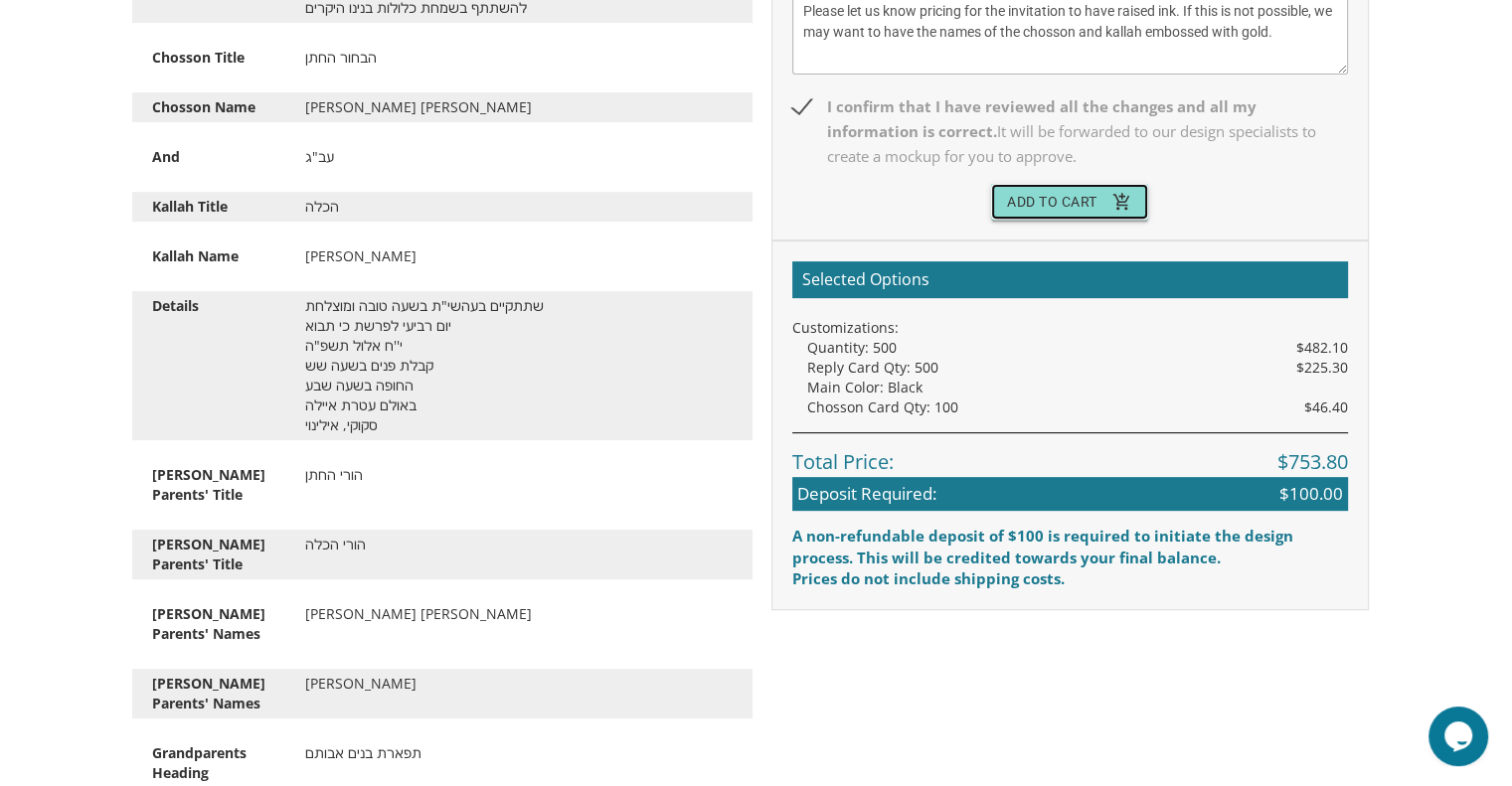 click on "Add To Cart
add_shopping_cart" at bounding box center (1070, 202) 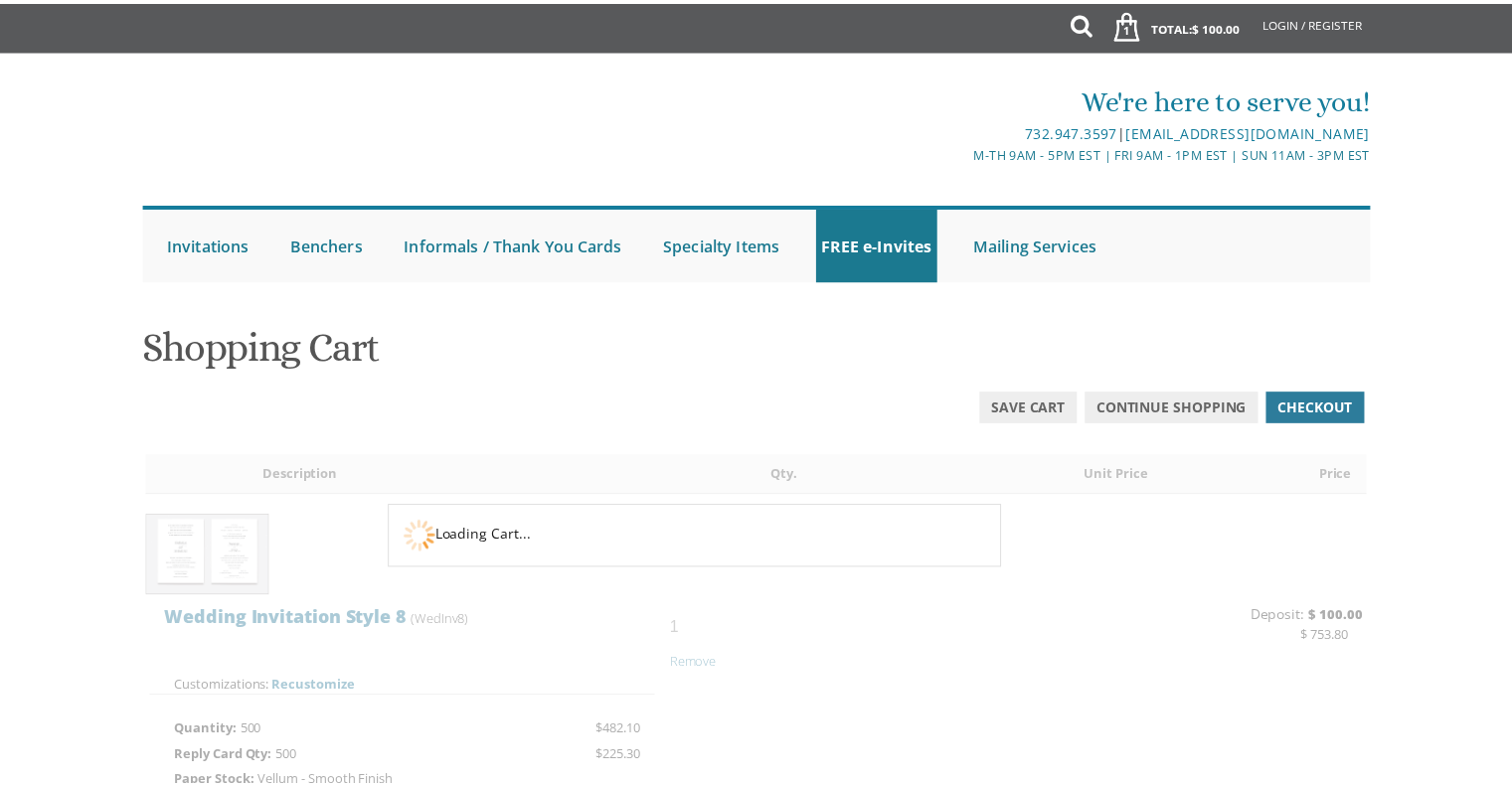 scroll, scrollTop: 0, scrollLeft: 0, axis: both 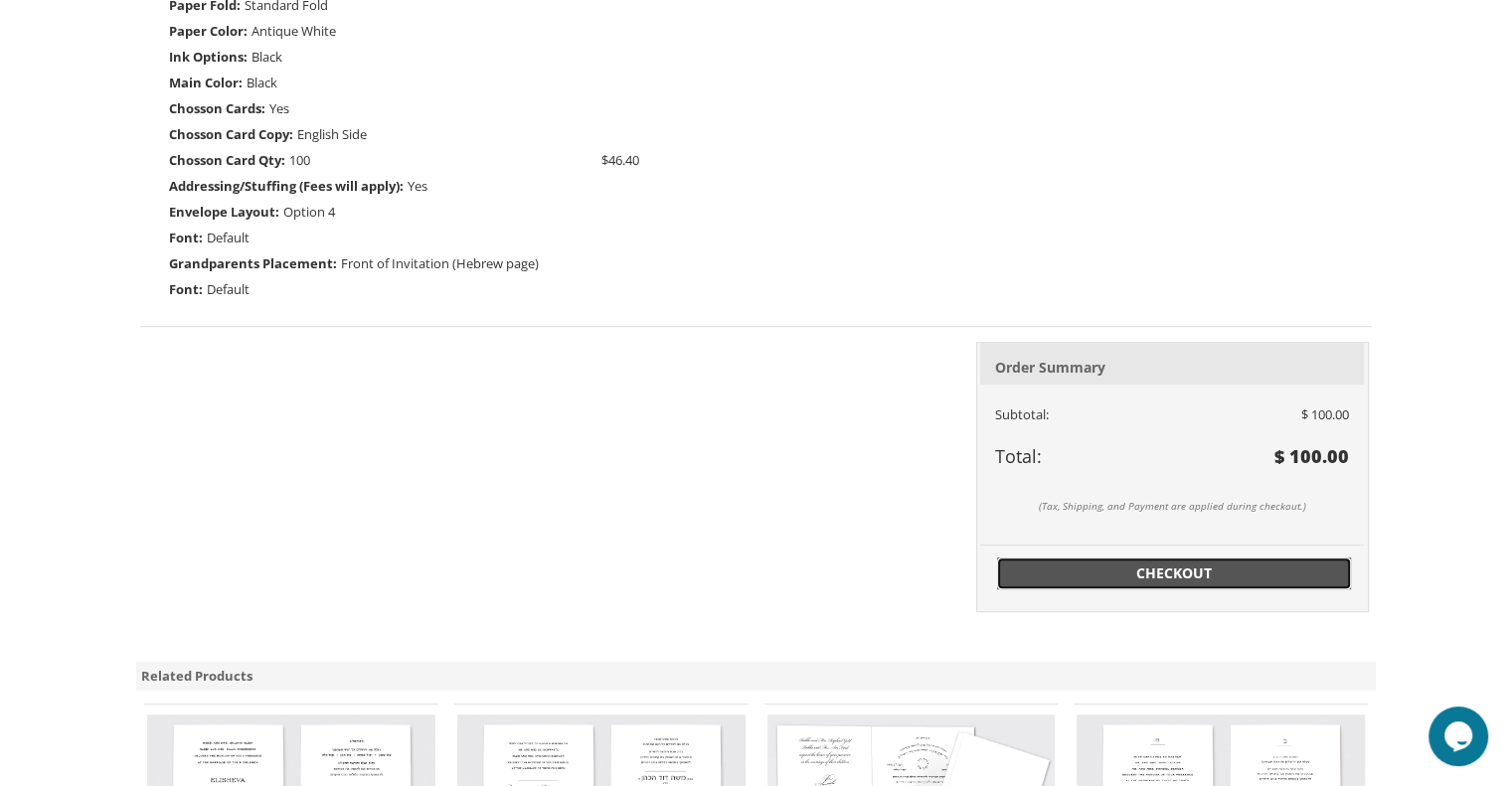 click on "Checkout" at bounding box center (1174, 573) 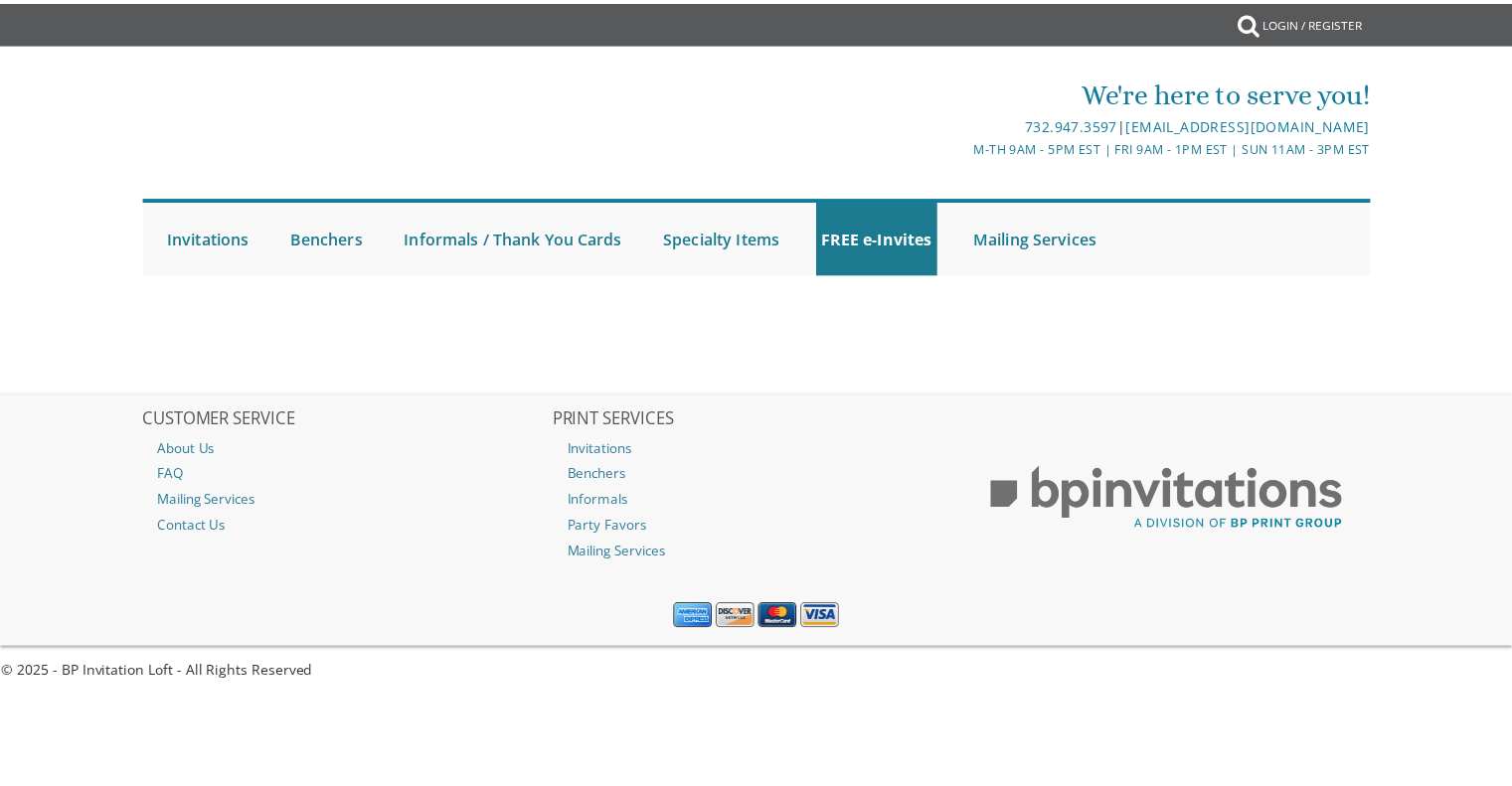 scroll, scrollTop: 0, scrollLeft: 0, axis: both 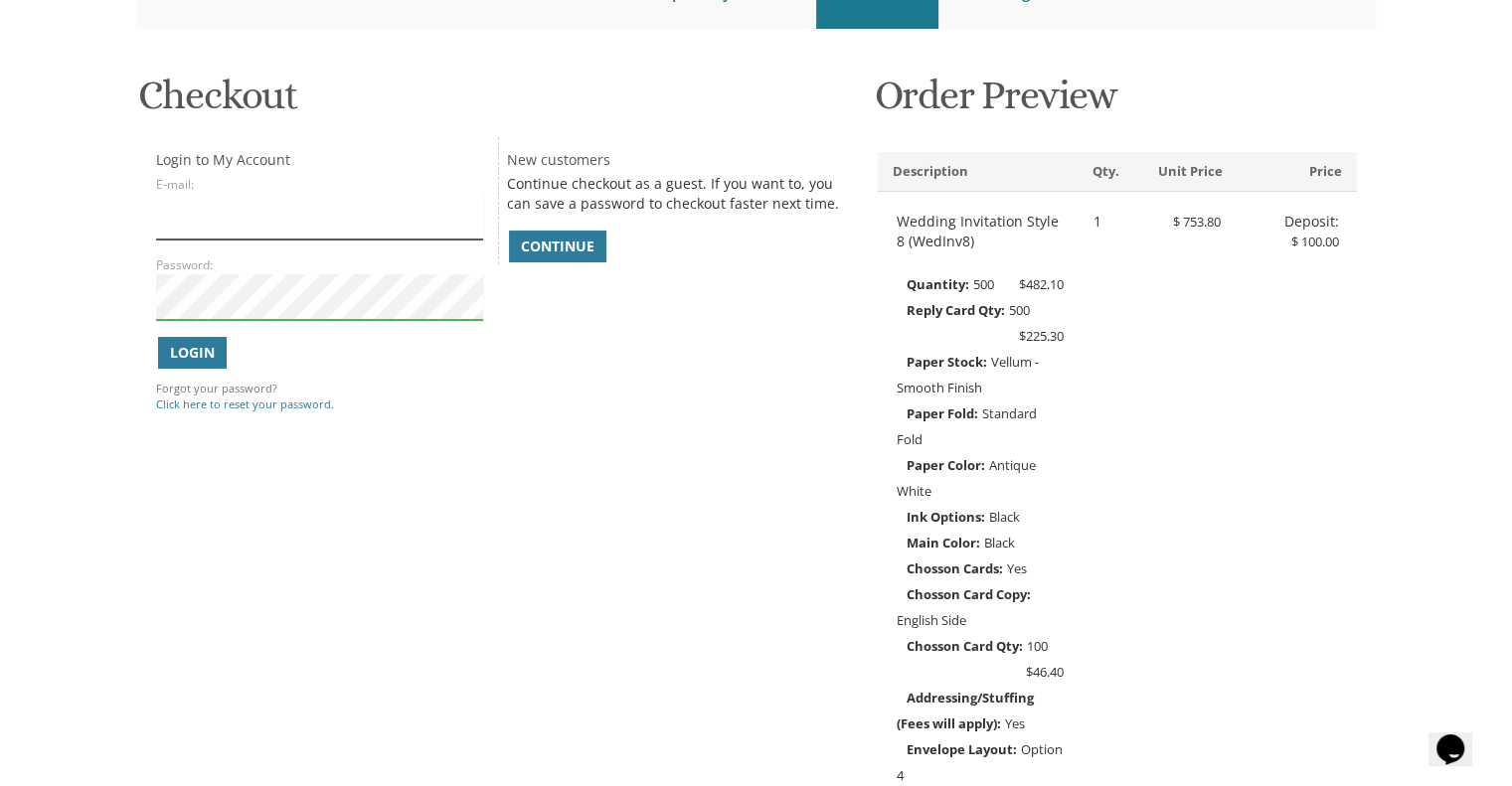click on "E-mail:" at bounding box center (319, 217) 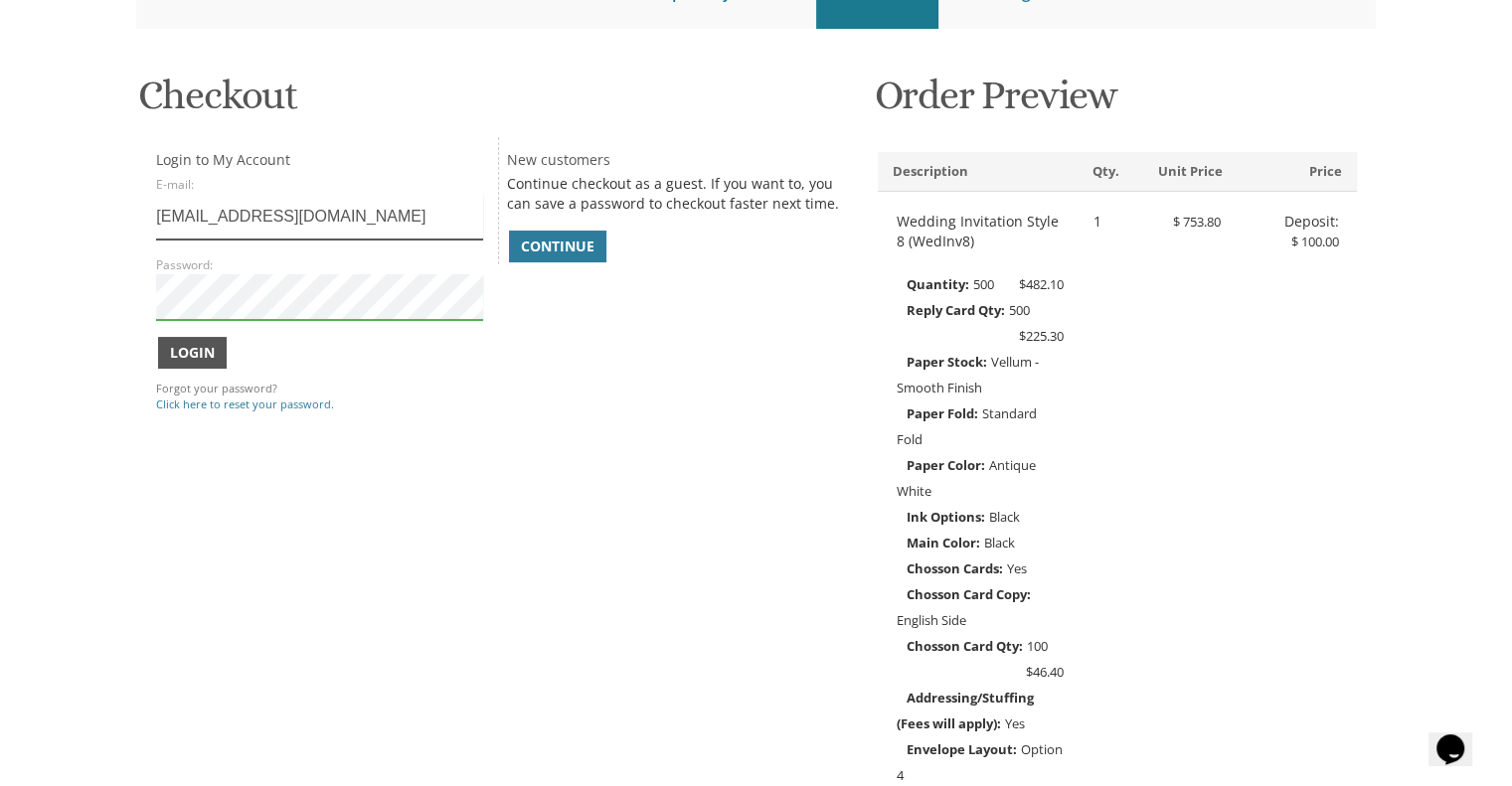 type on "[EMAIL_ADDRESS][DOMAIN_NAME]" 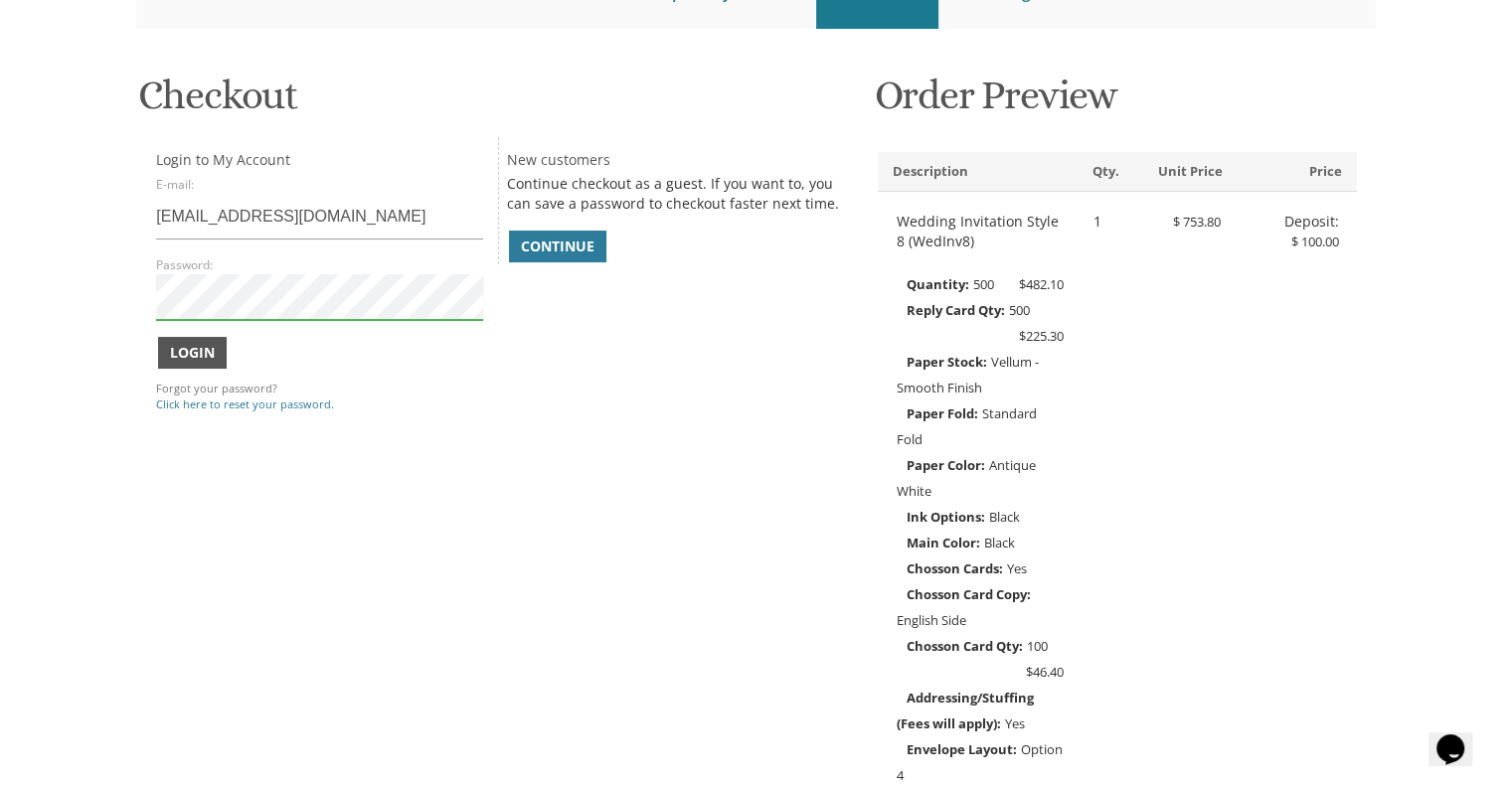 click on "Login" at bounding box center [192, 353] 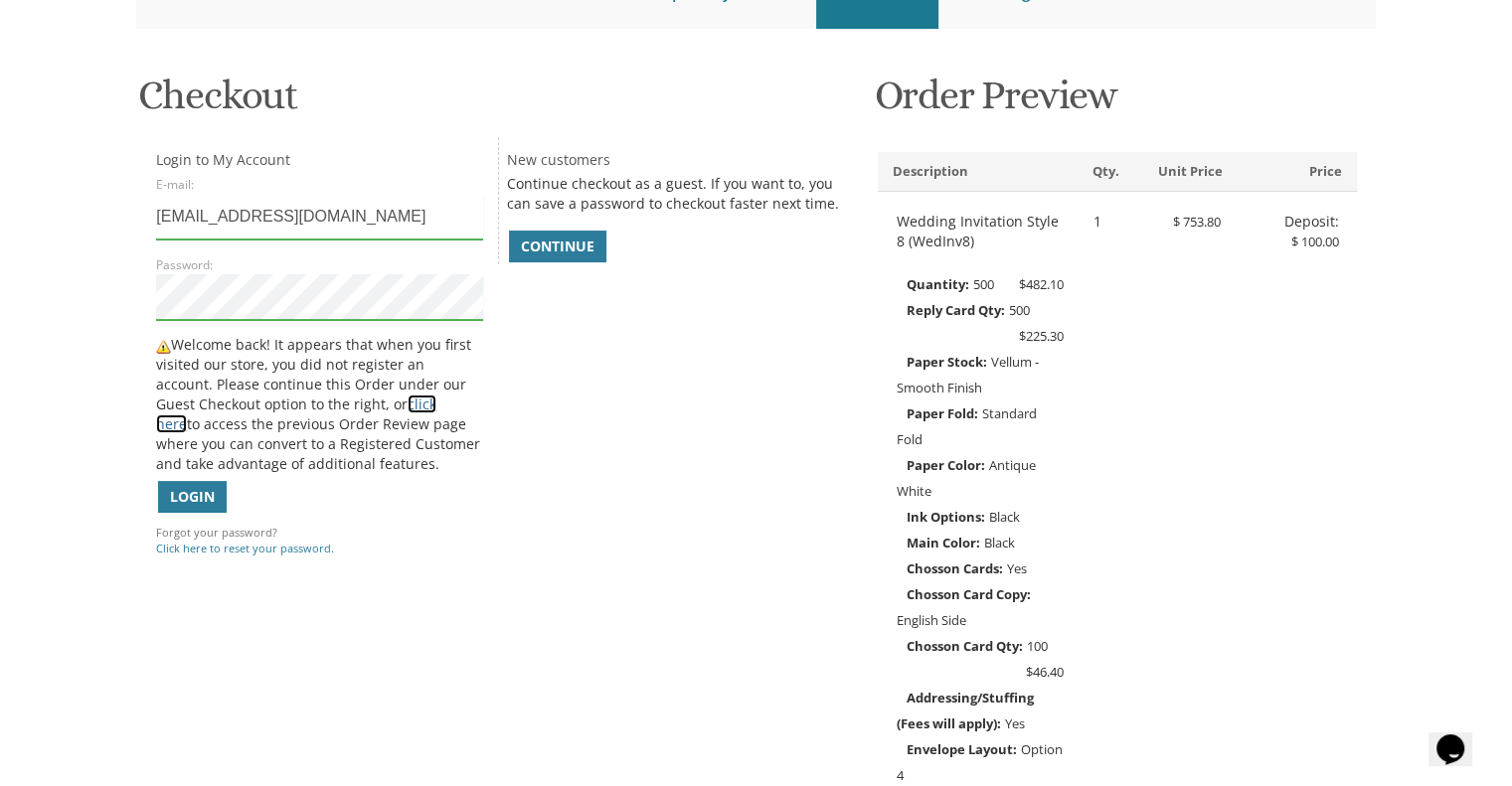 click on "click here" at bounding box center (296, 413) 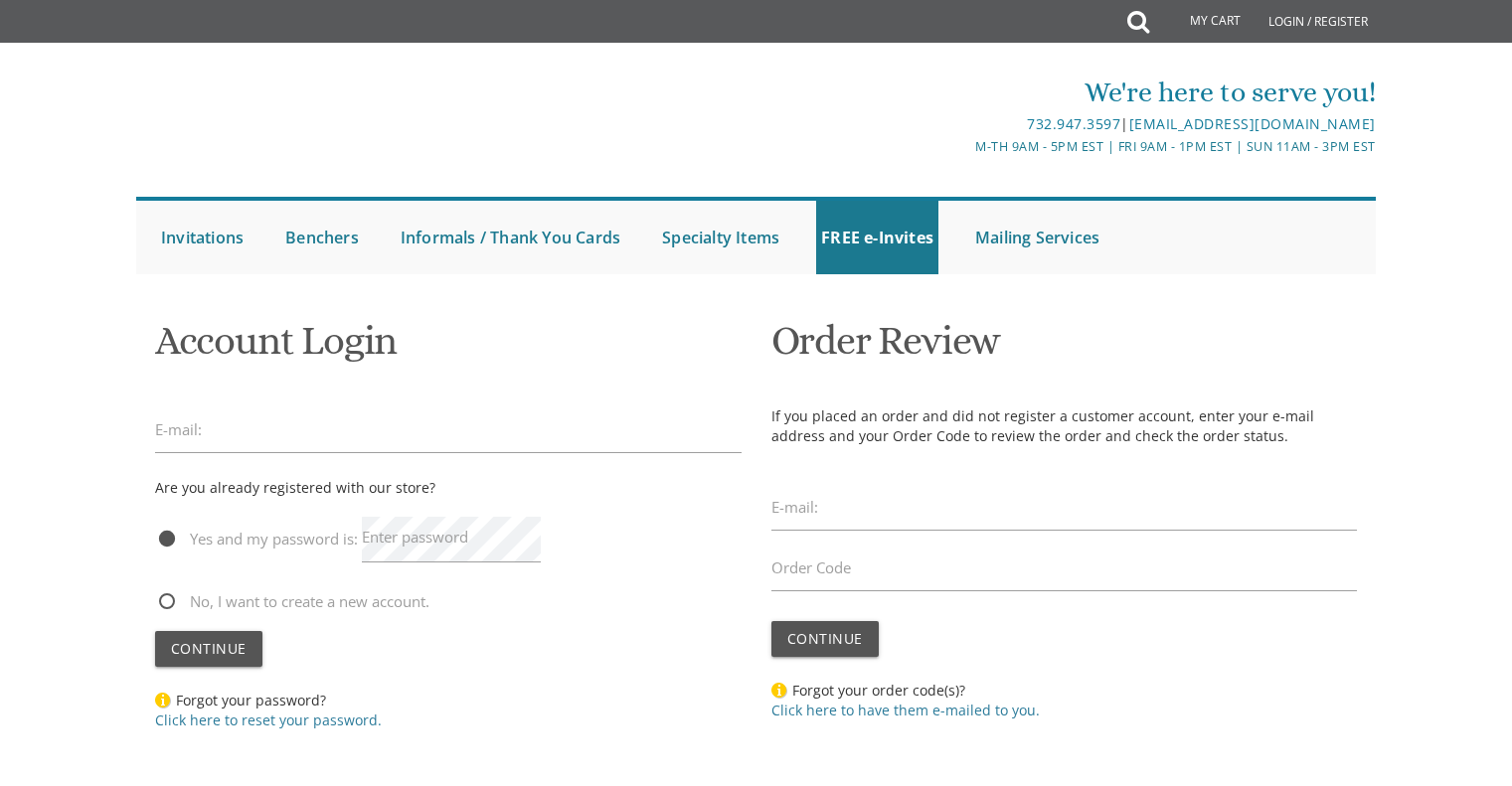 scroll, scrollTop: 0, scrollLeft: 0, axis: both 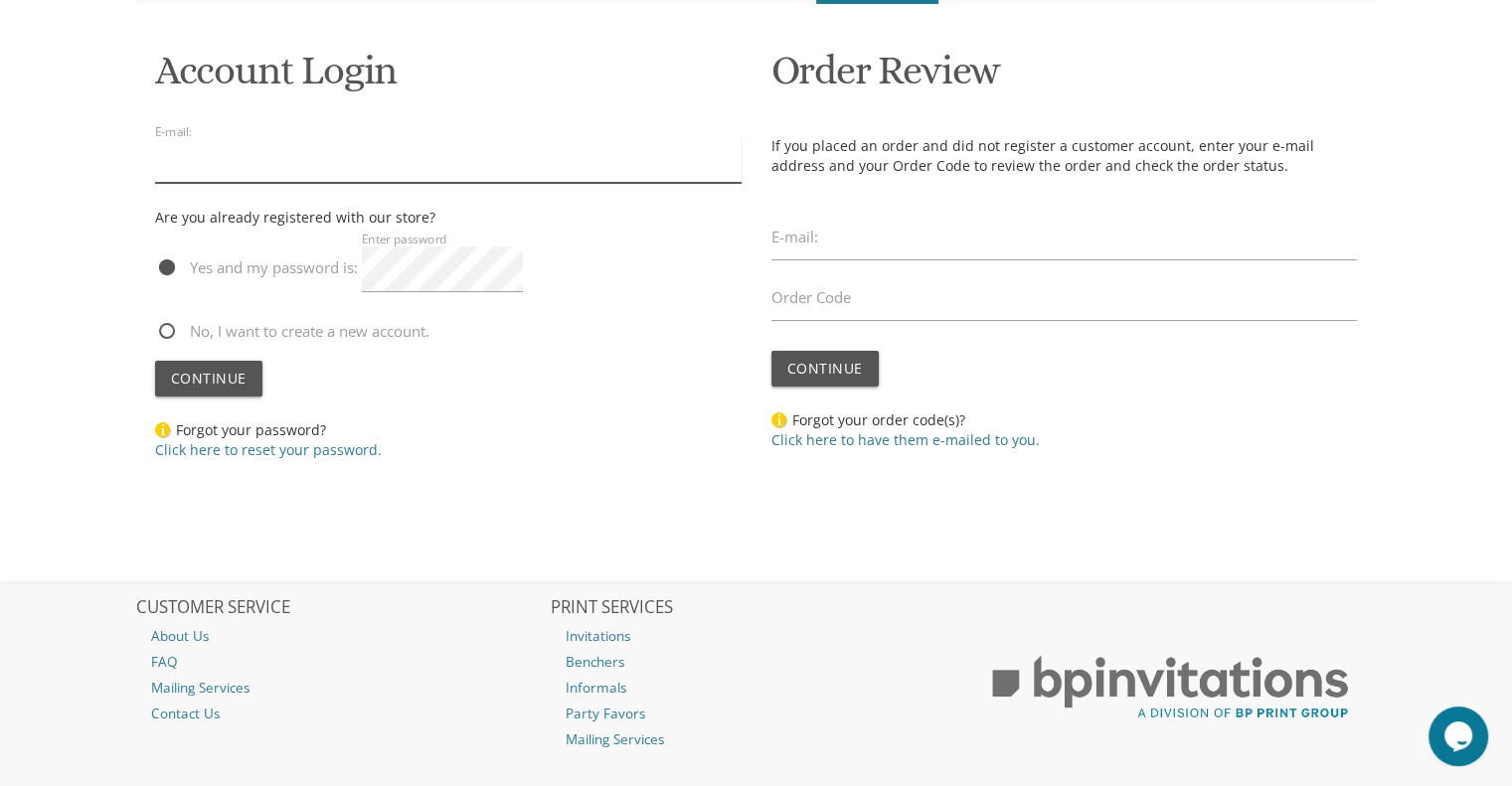 click at bounding box center (448, 160) 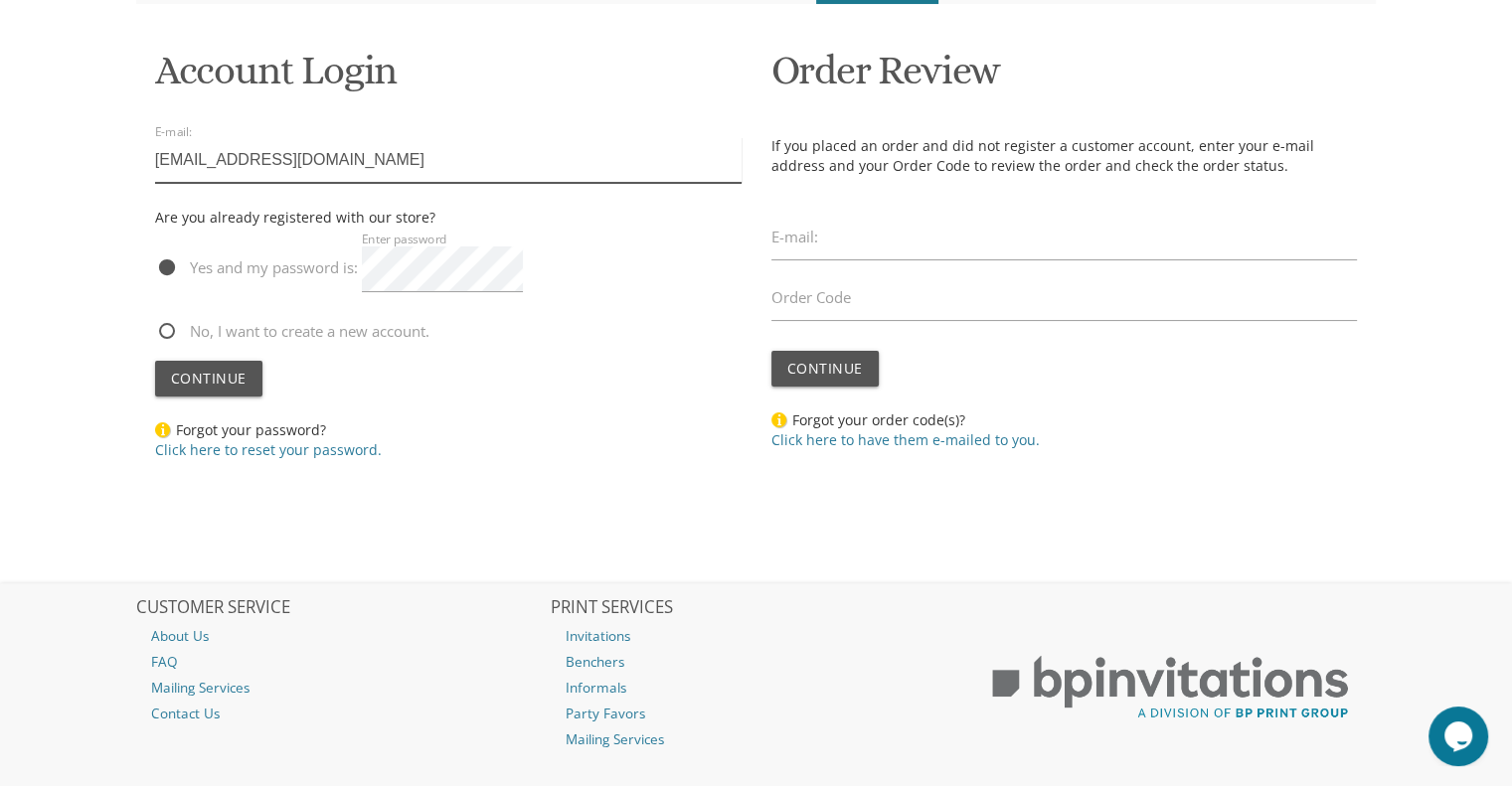 type on "[EMAIL_ADDRESS][DOMAIN_NAME]" 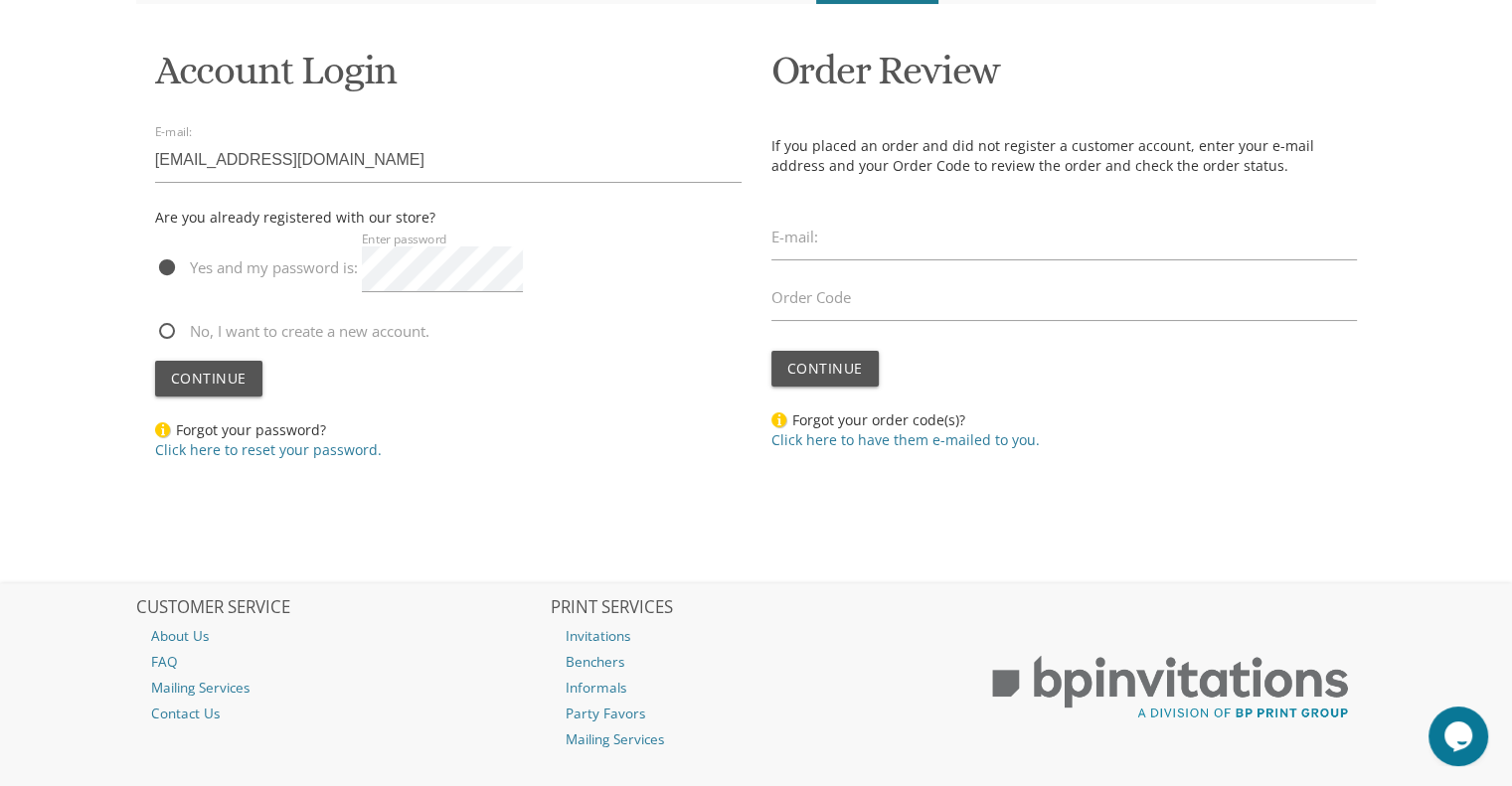 click on "No, I want to create a new account." at bounding box center [292, 331] 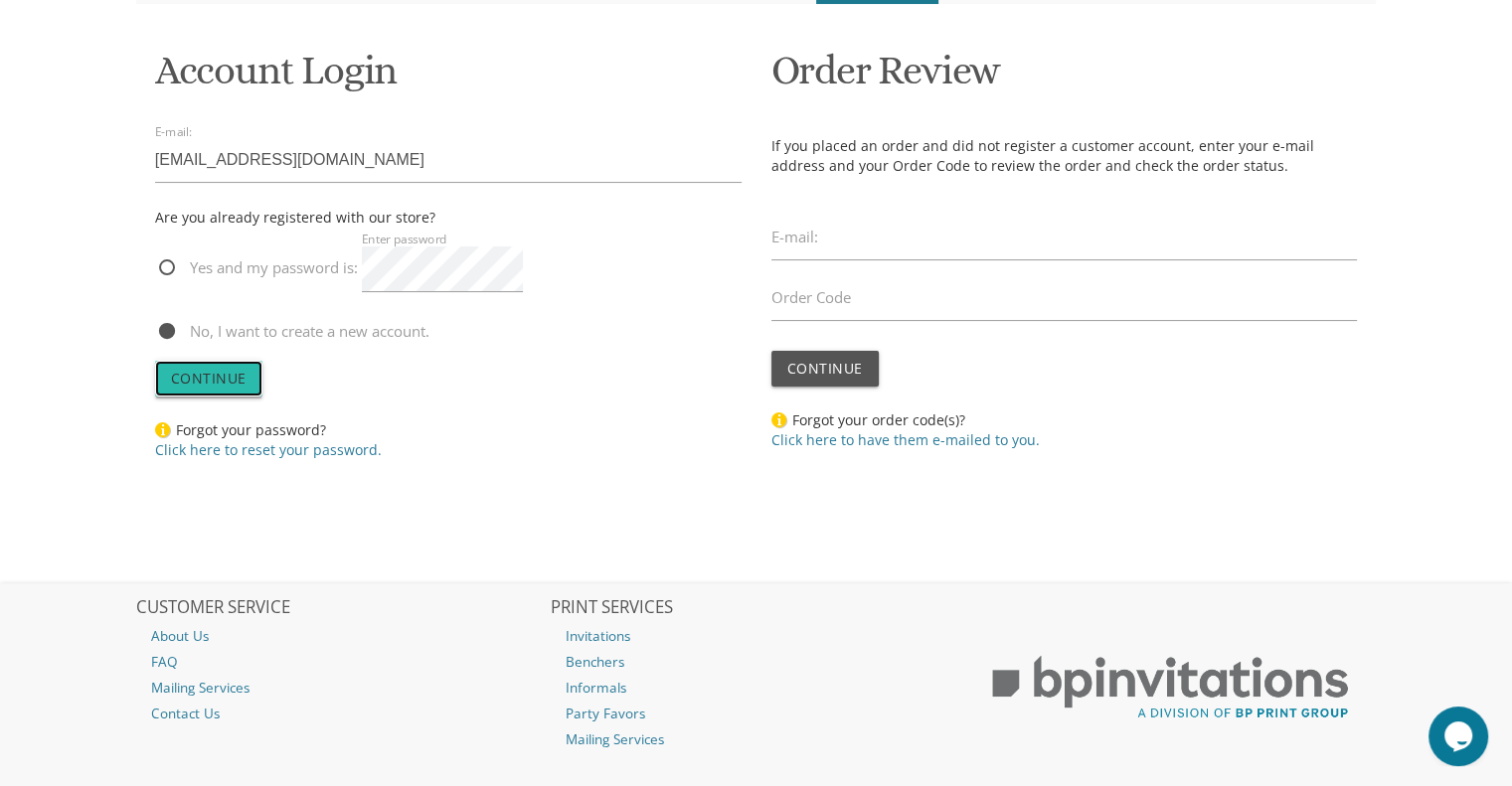 click on "Continue" at bounding box center [209, 379] 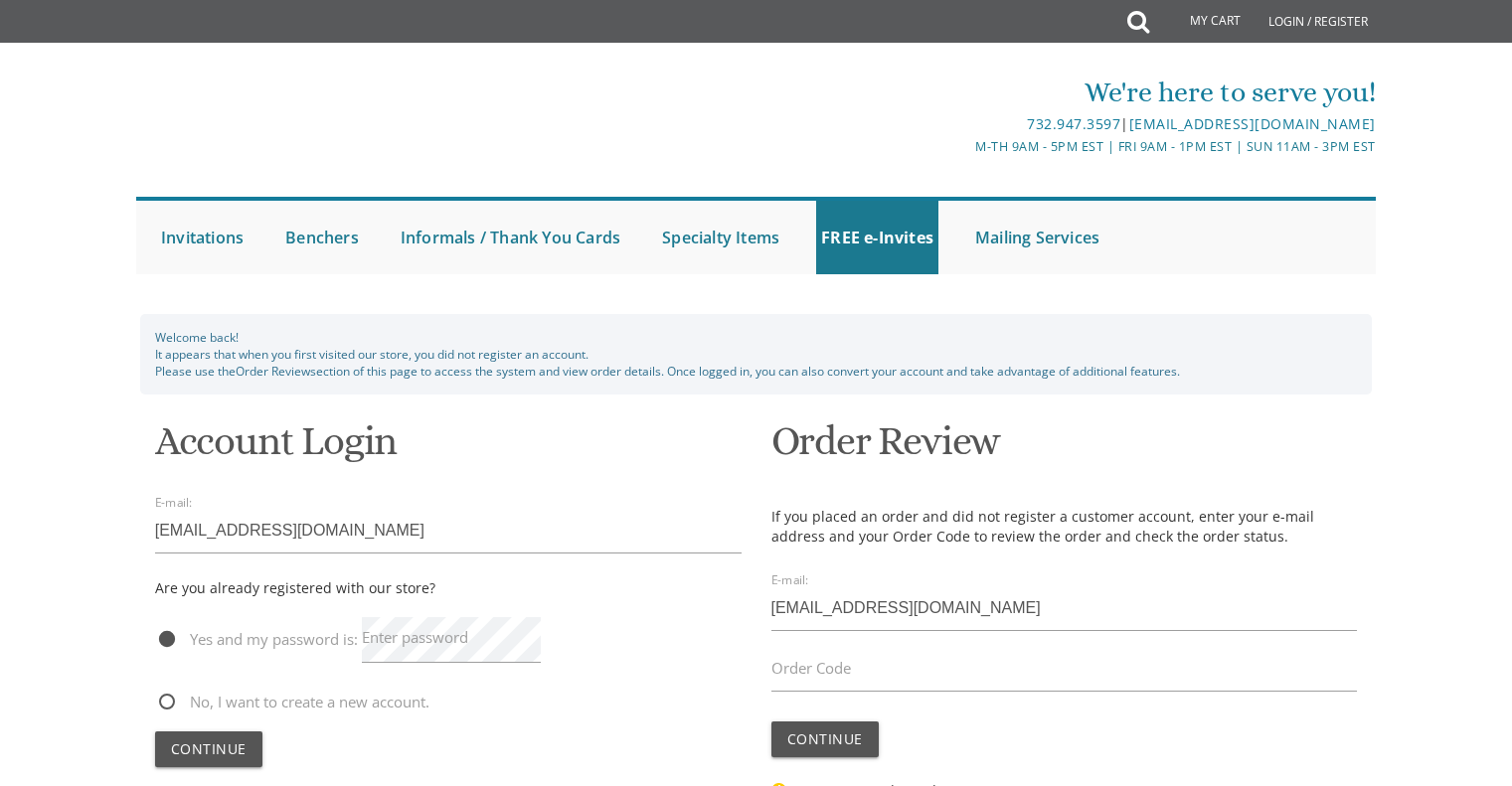scroll, scrollTop: 0, scrollLeft: 0, axis: both 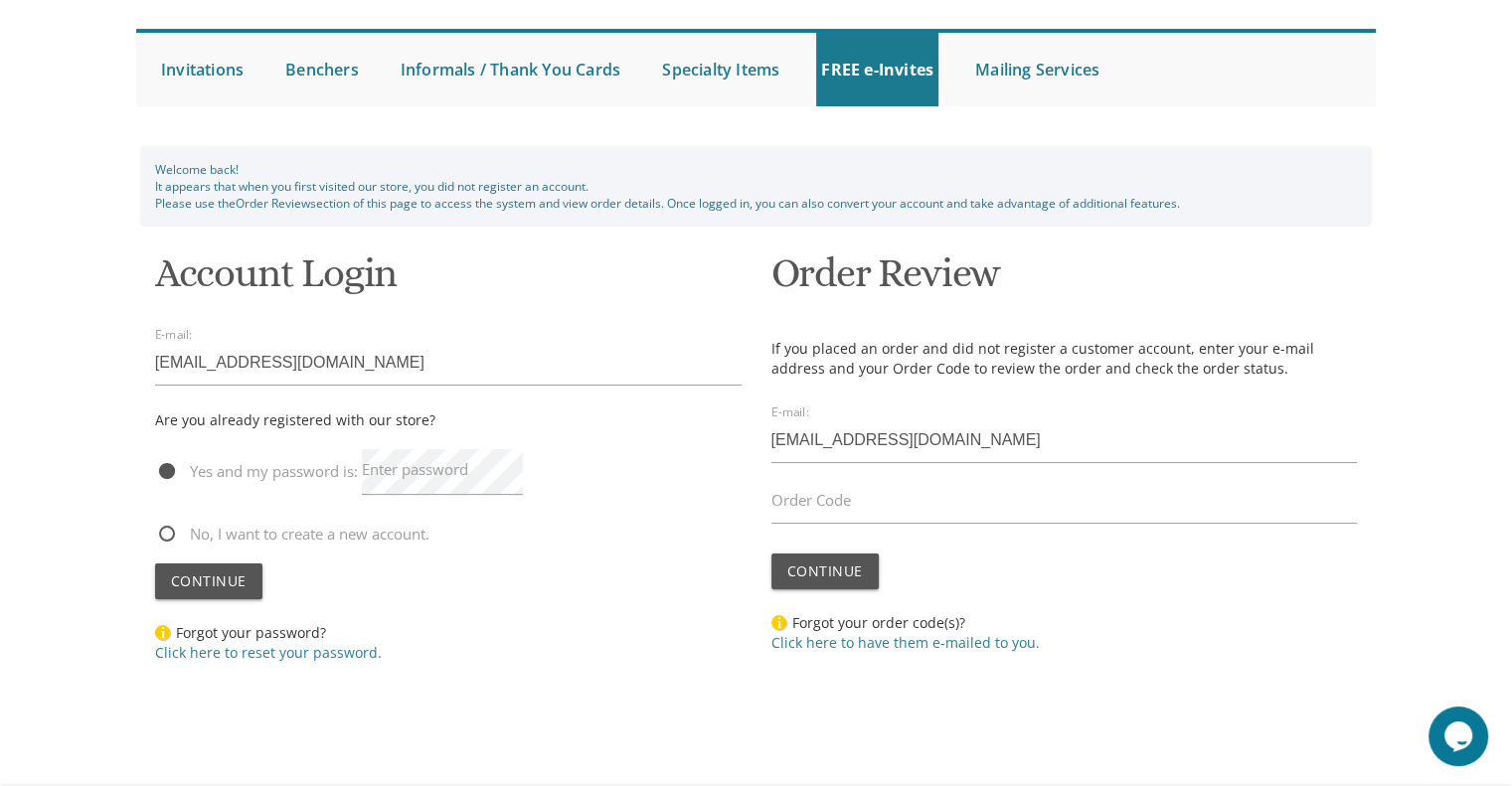 click on "No, I want to create a new account." at bounding box center [292, 534] 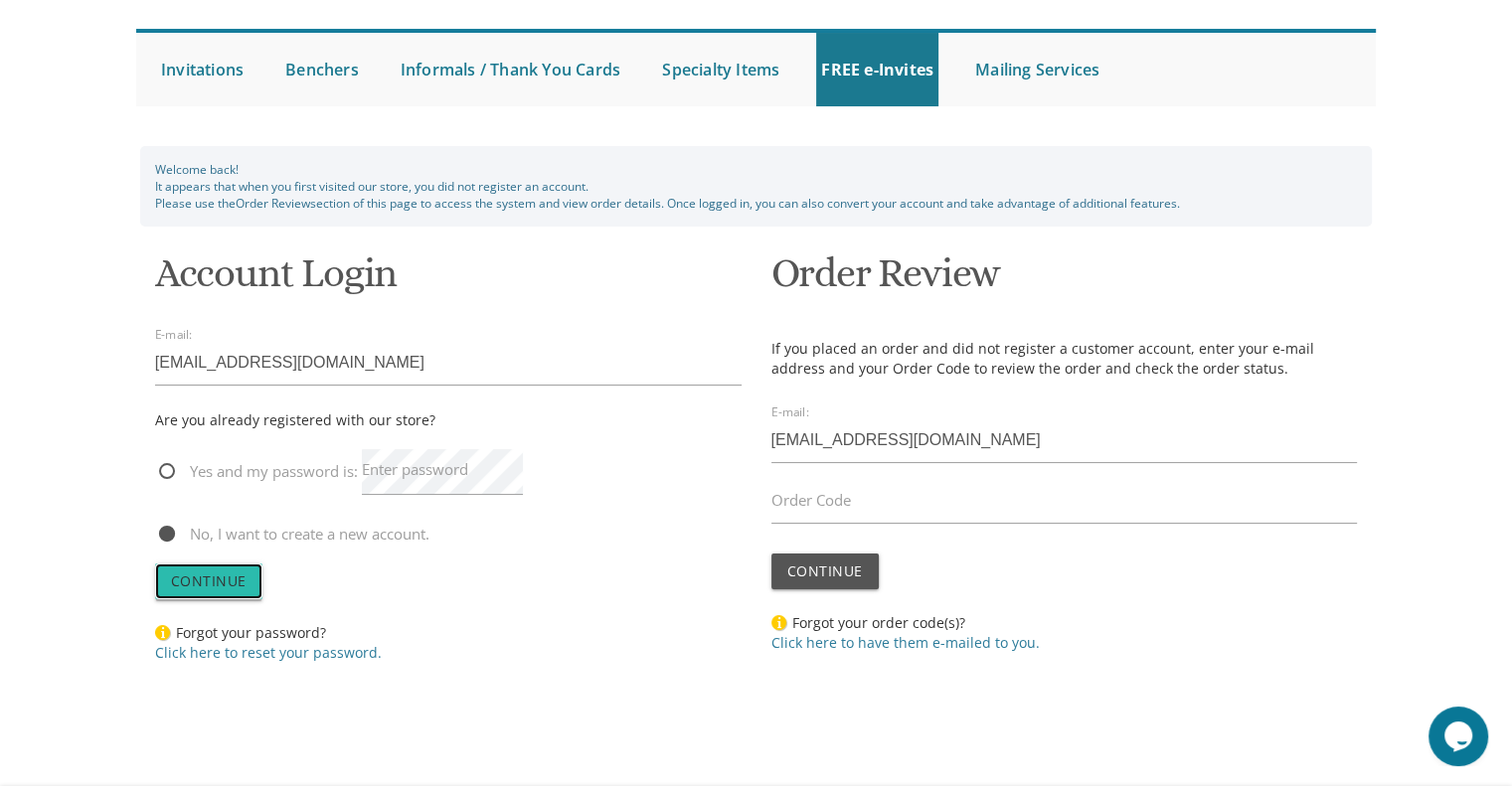 click on "Continue" at bounding box center (209, 580) 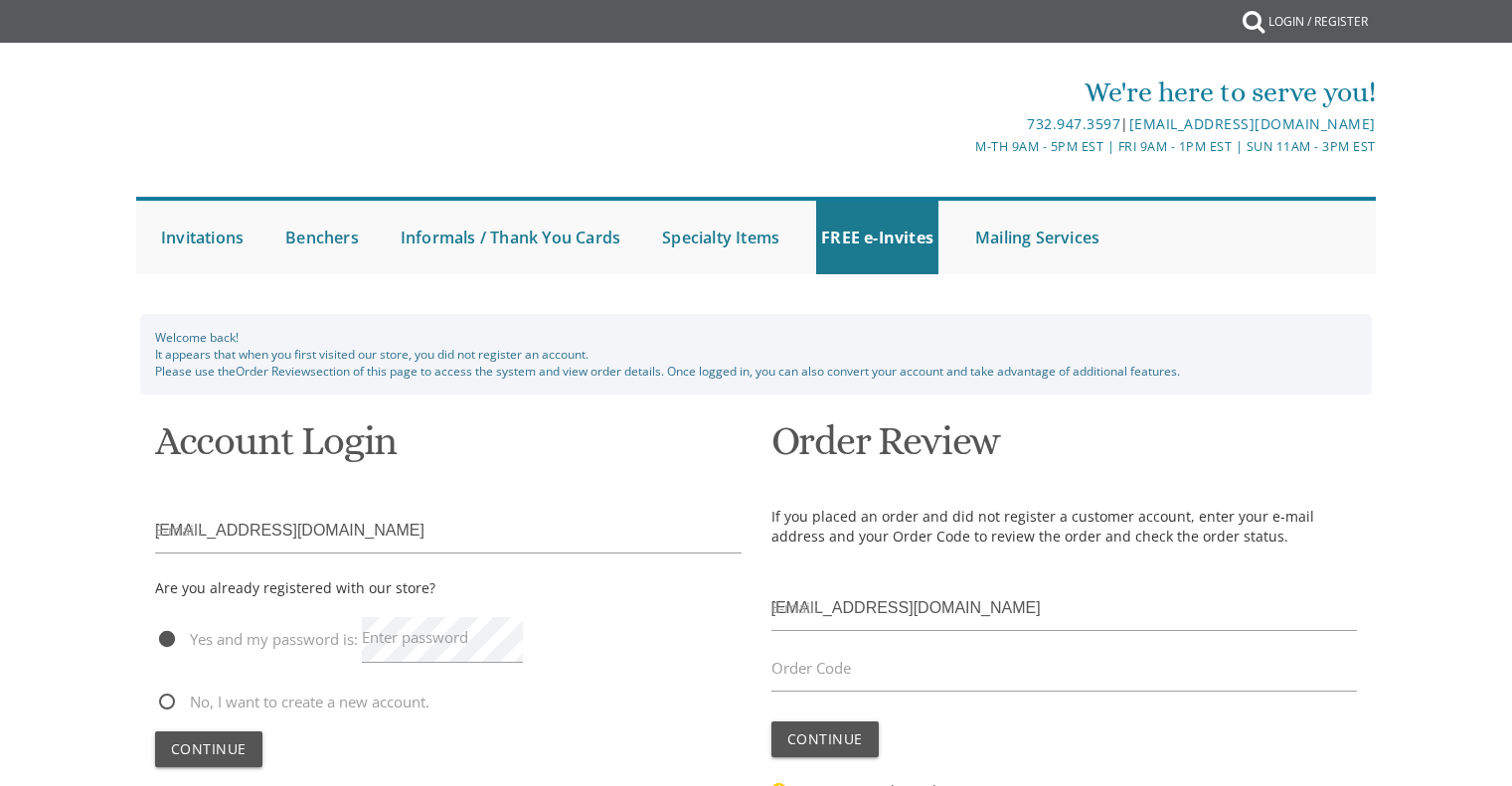 scroll, scrollTop: 0, scrollLeft: 0, axis: both 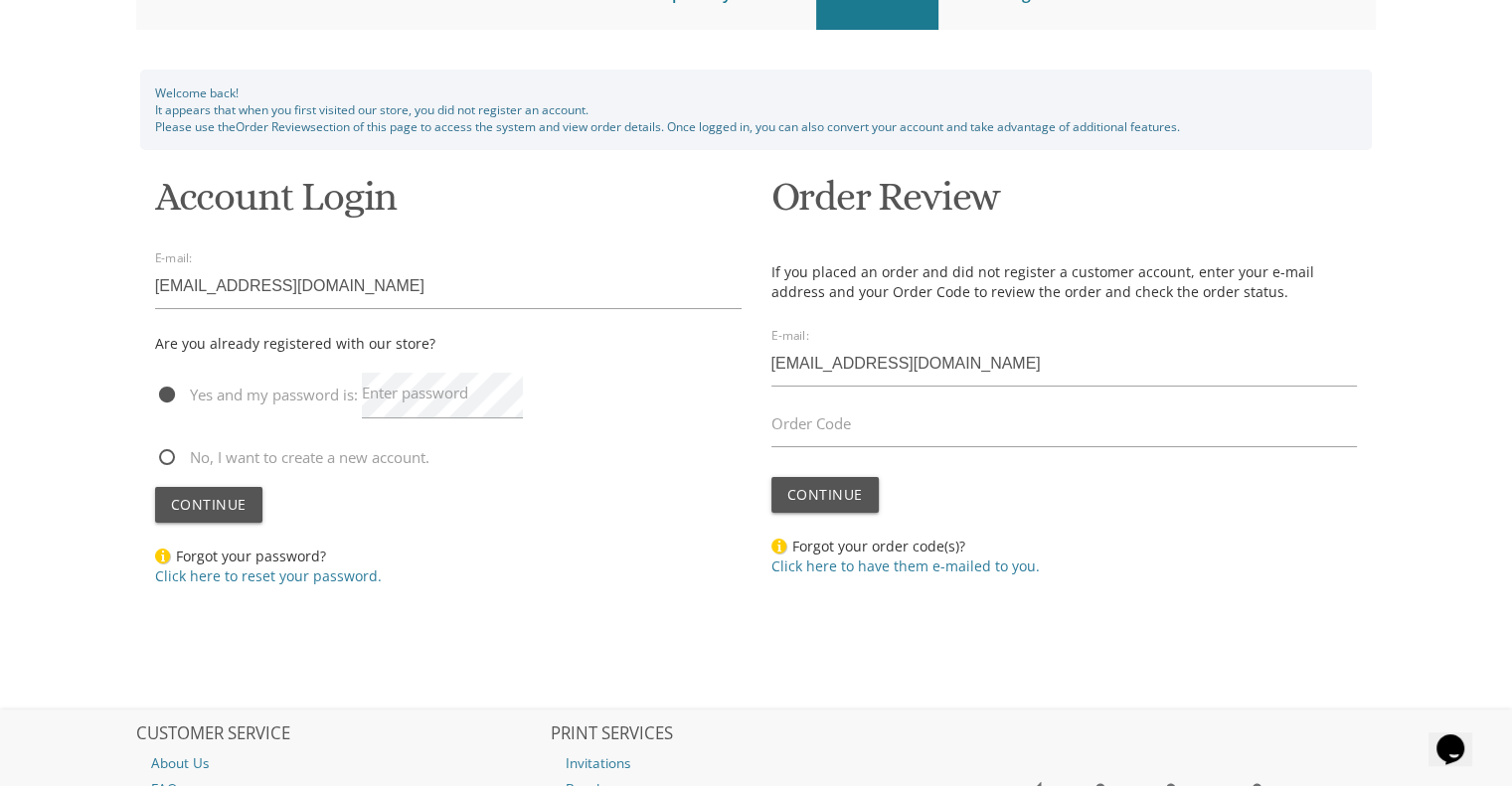 click on "No, I want to create a new account." at bounding box center [448, 457] 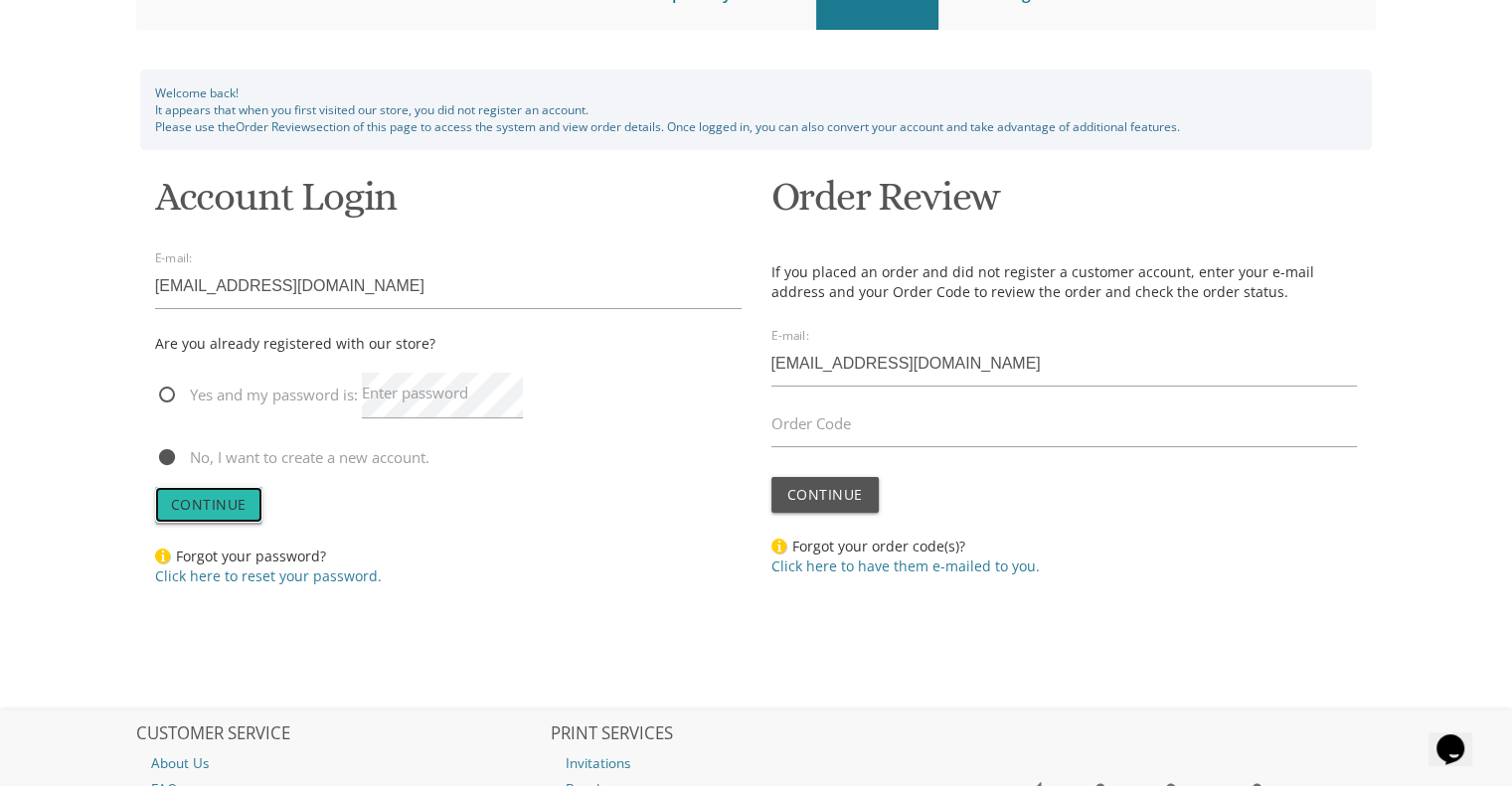 click on "Continue" at bounding box center [209, 505] 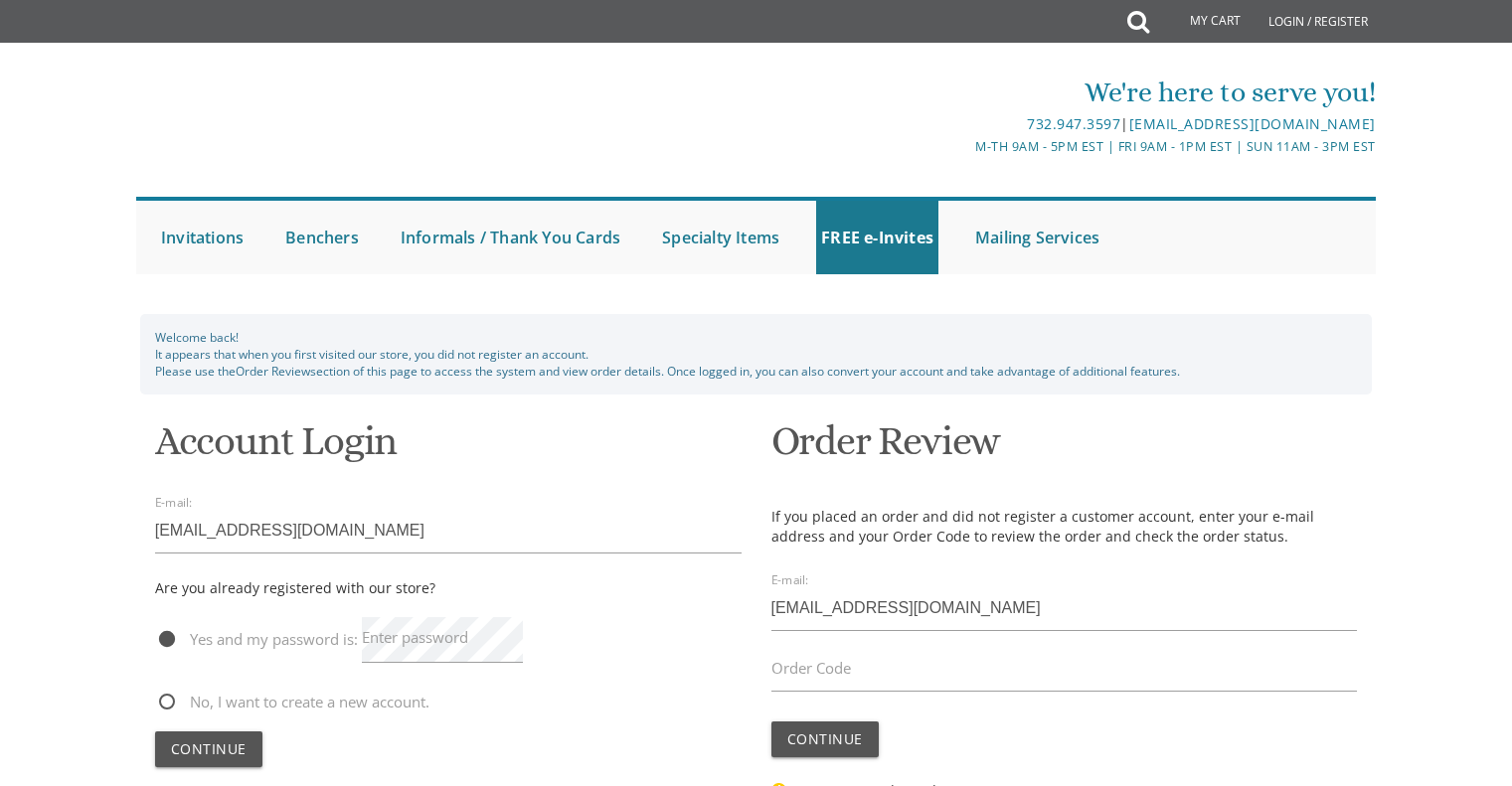 scroll, scrollTop: 0, scrollLeft: 0, axis: both 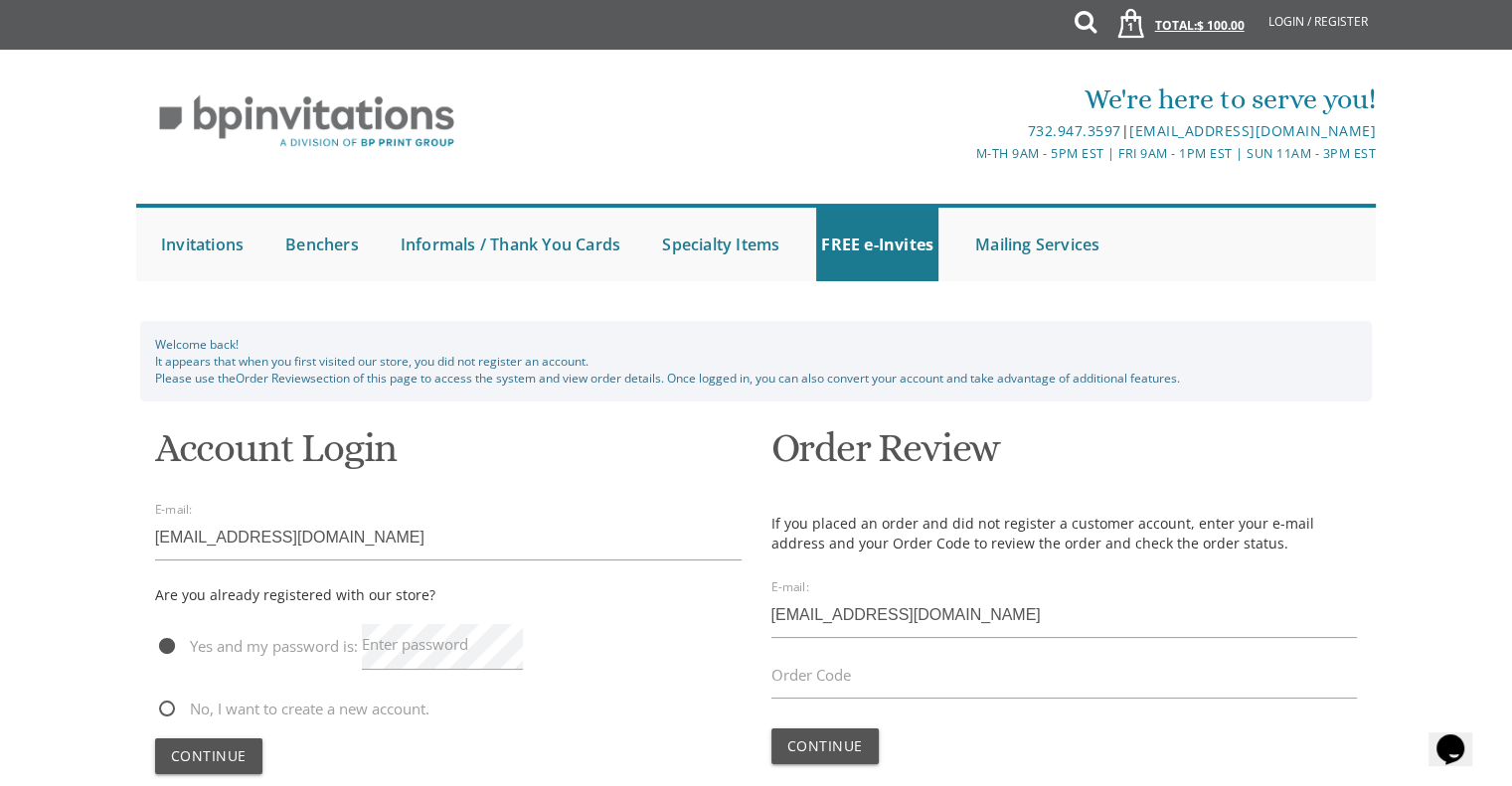 click on "1
Total:
$ 100.00
$ 100.00" at bounding box center (1174, 35) 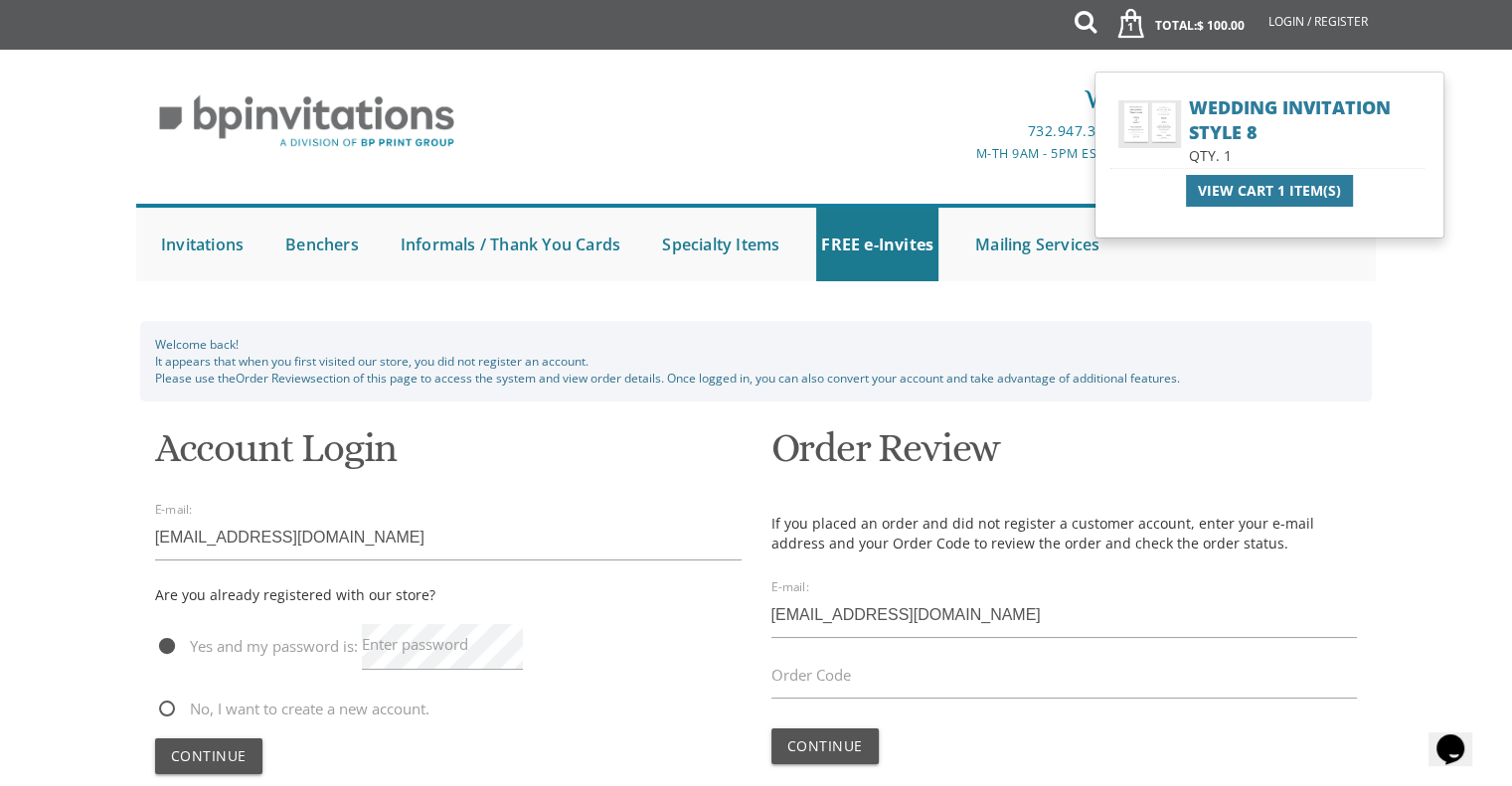 click on "Wedding Invitation Style 8
Qty. 1
View Cart 1  Item(s)" at bounding box center [1269, 155] 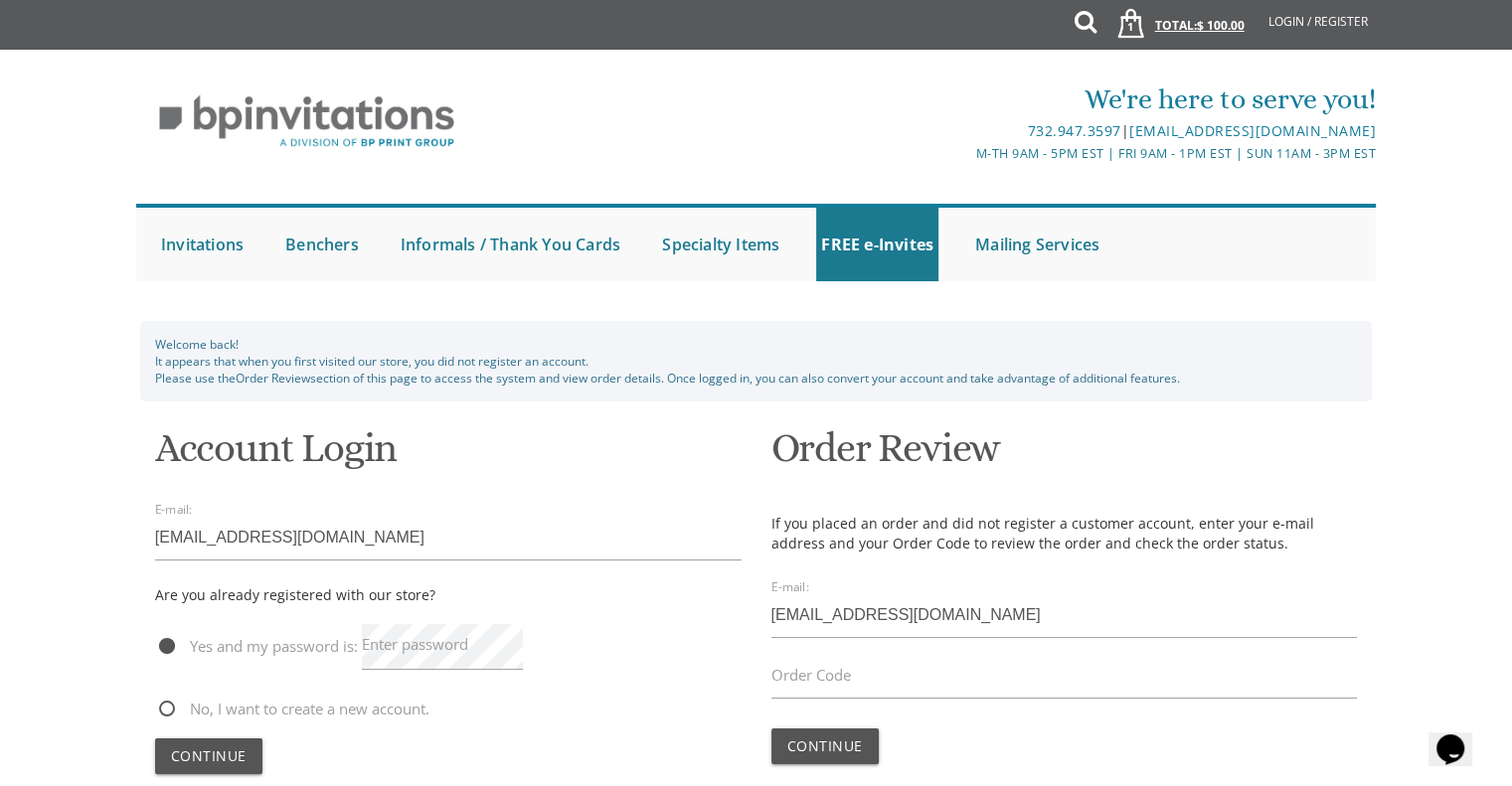 click on "$ 100.00" at bounding box center (1221, 25) 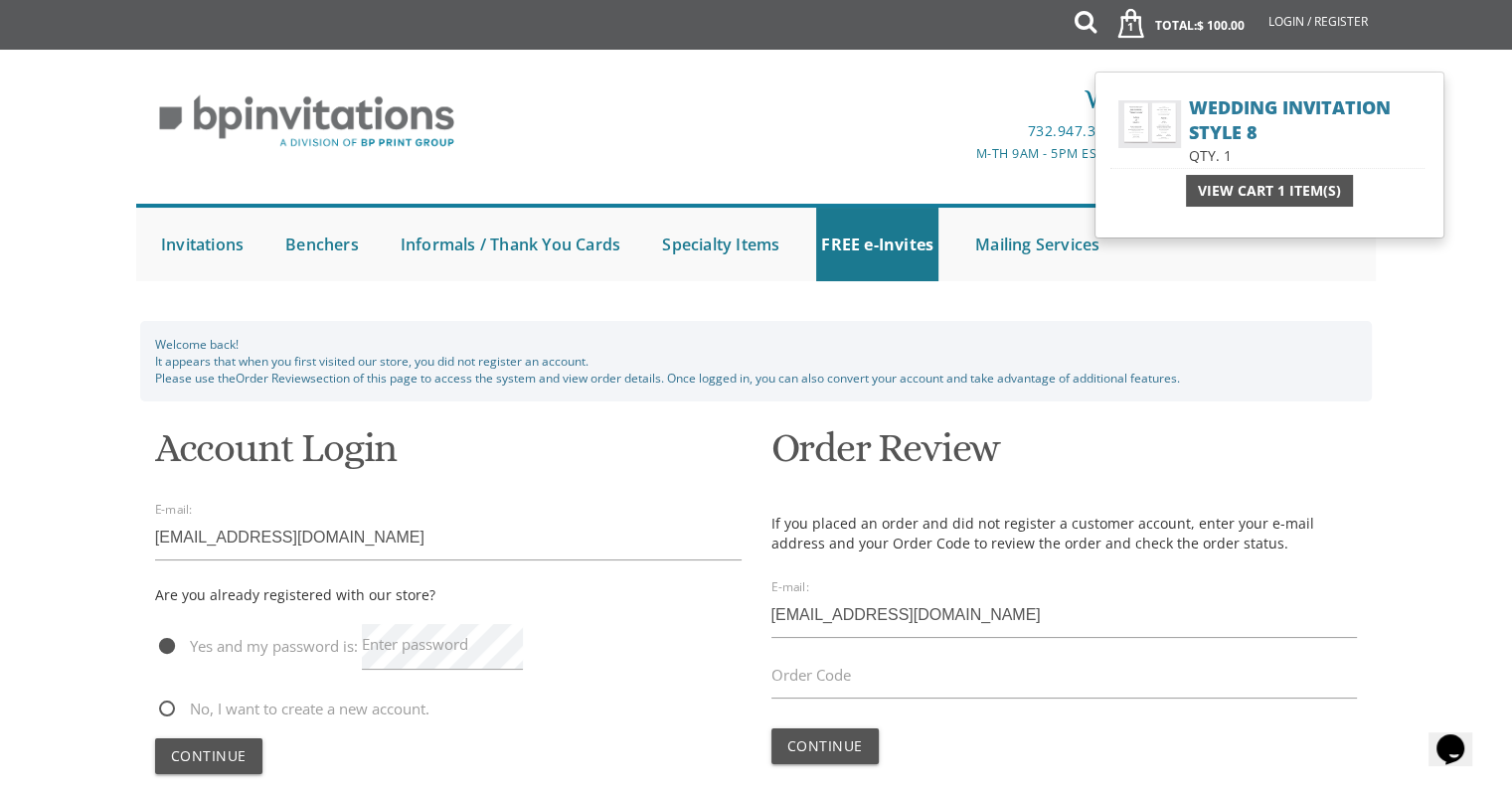 click on "View Cart 1  Item(s)" at bounding box center [1269, 191] 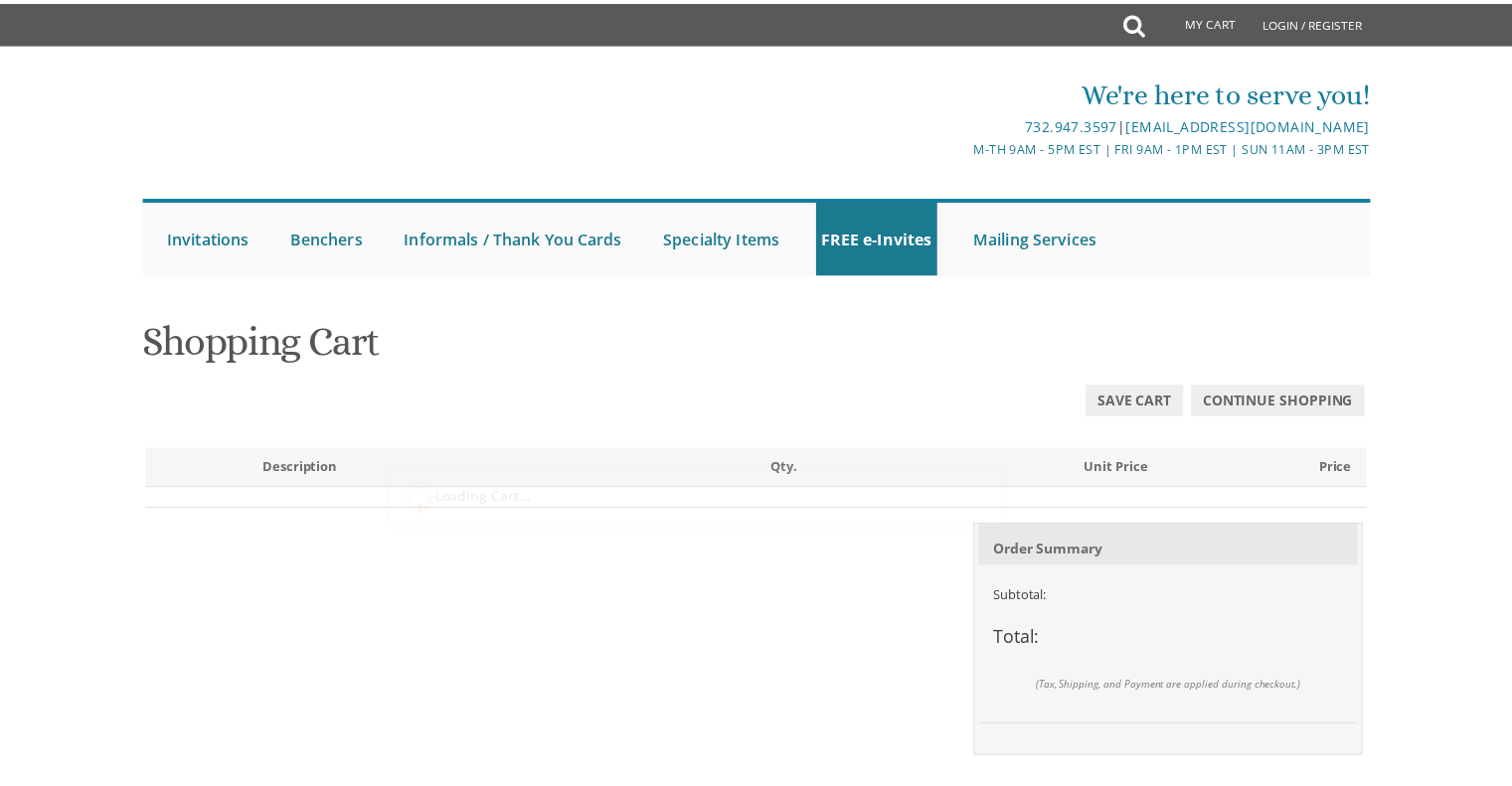 scroll, scrollTop: 0, scrollLeft: 0, axis: both 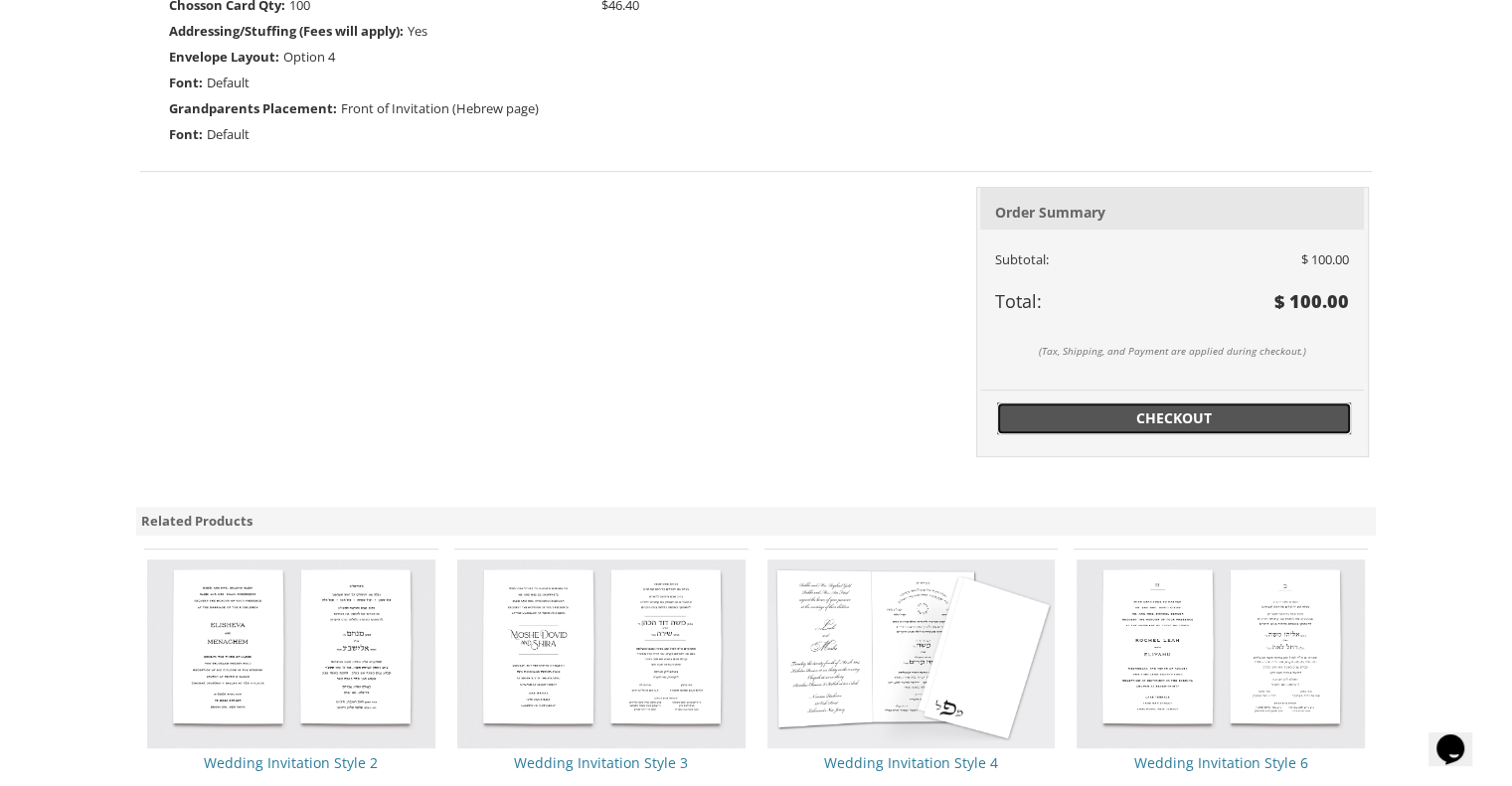 click on "Checkout" at bounding box center (1174, 418) 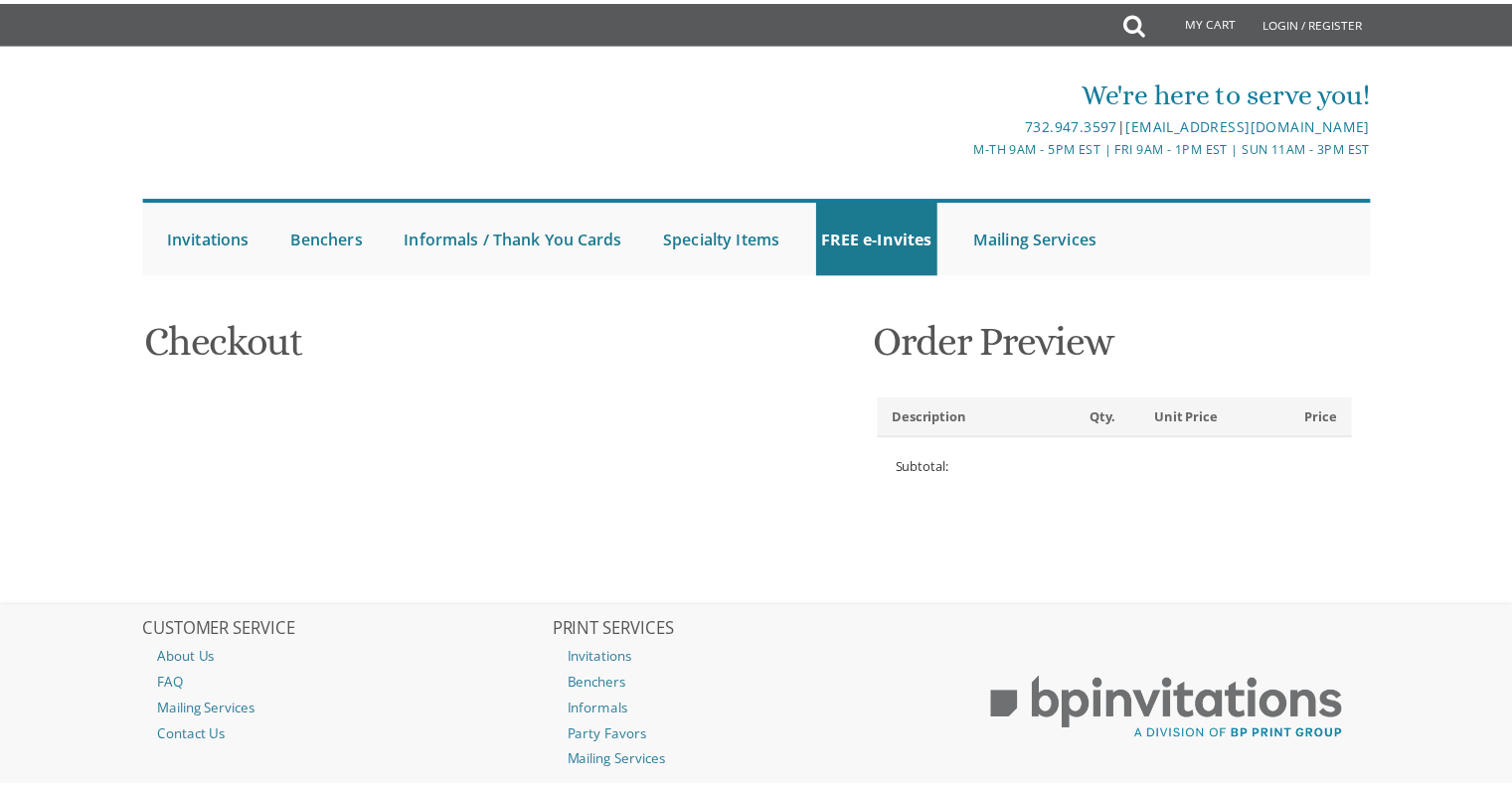 scroll, scrollTop: 0, scrollLeft: 0, axis: both 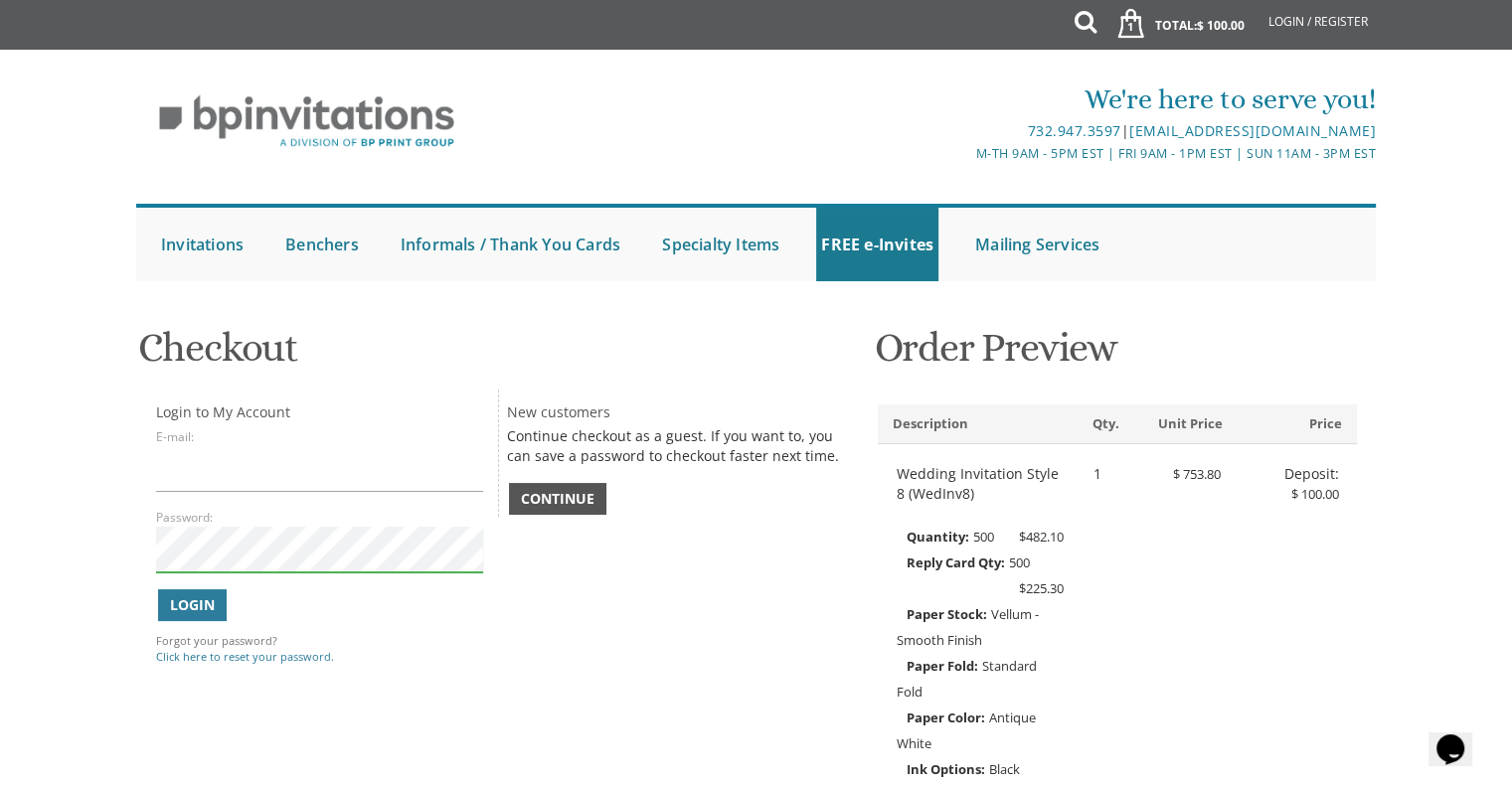 click on "Continue" at bounding box center (558, 499) 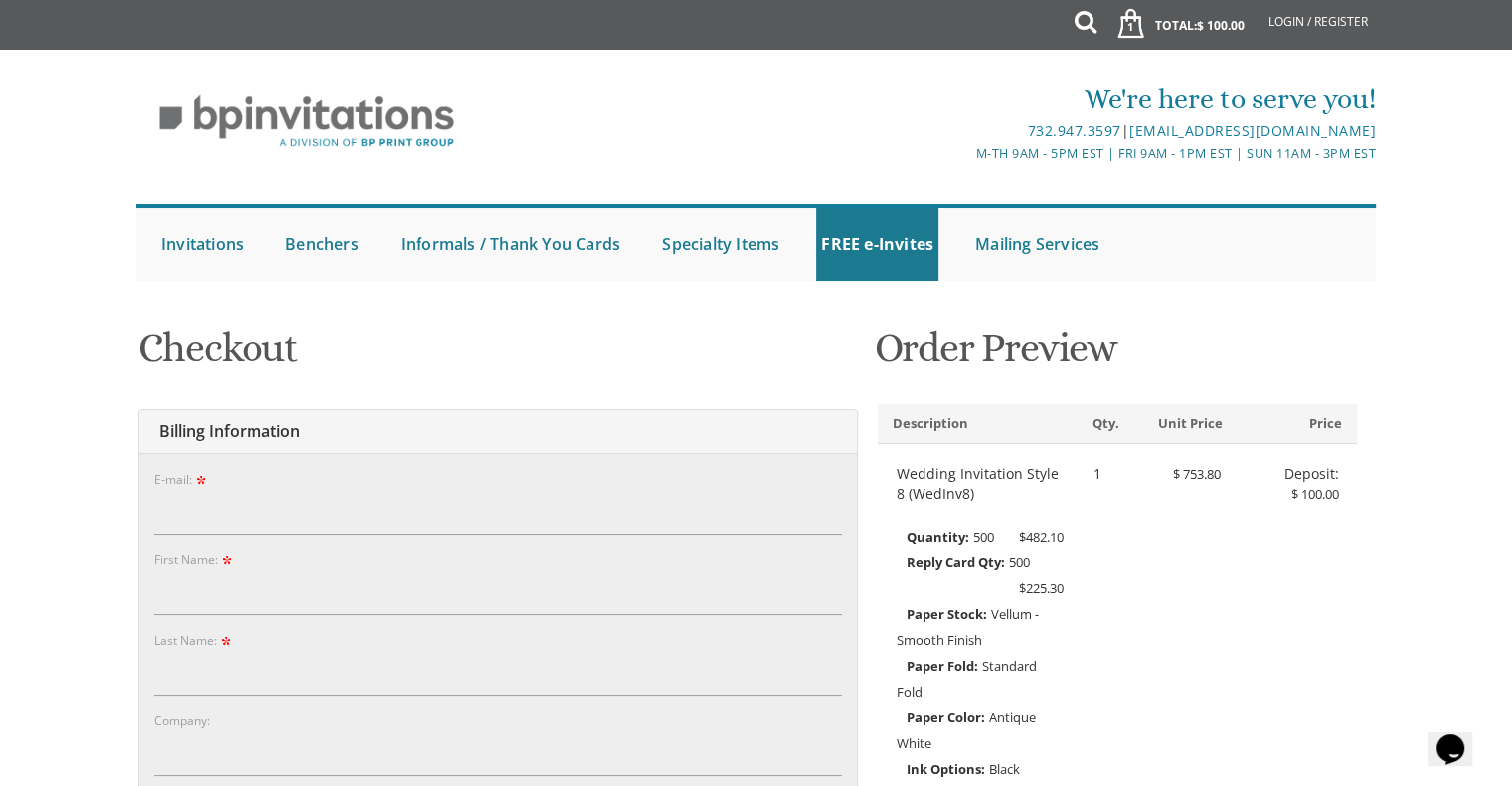 scroll, scrollTop: 107, scrollLeft: 0, axis: vertical 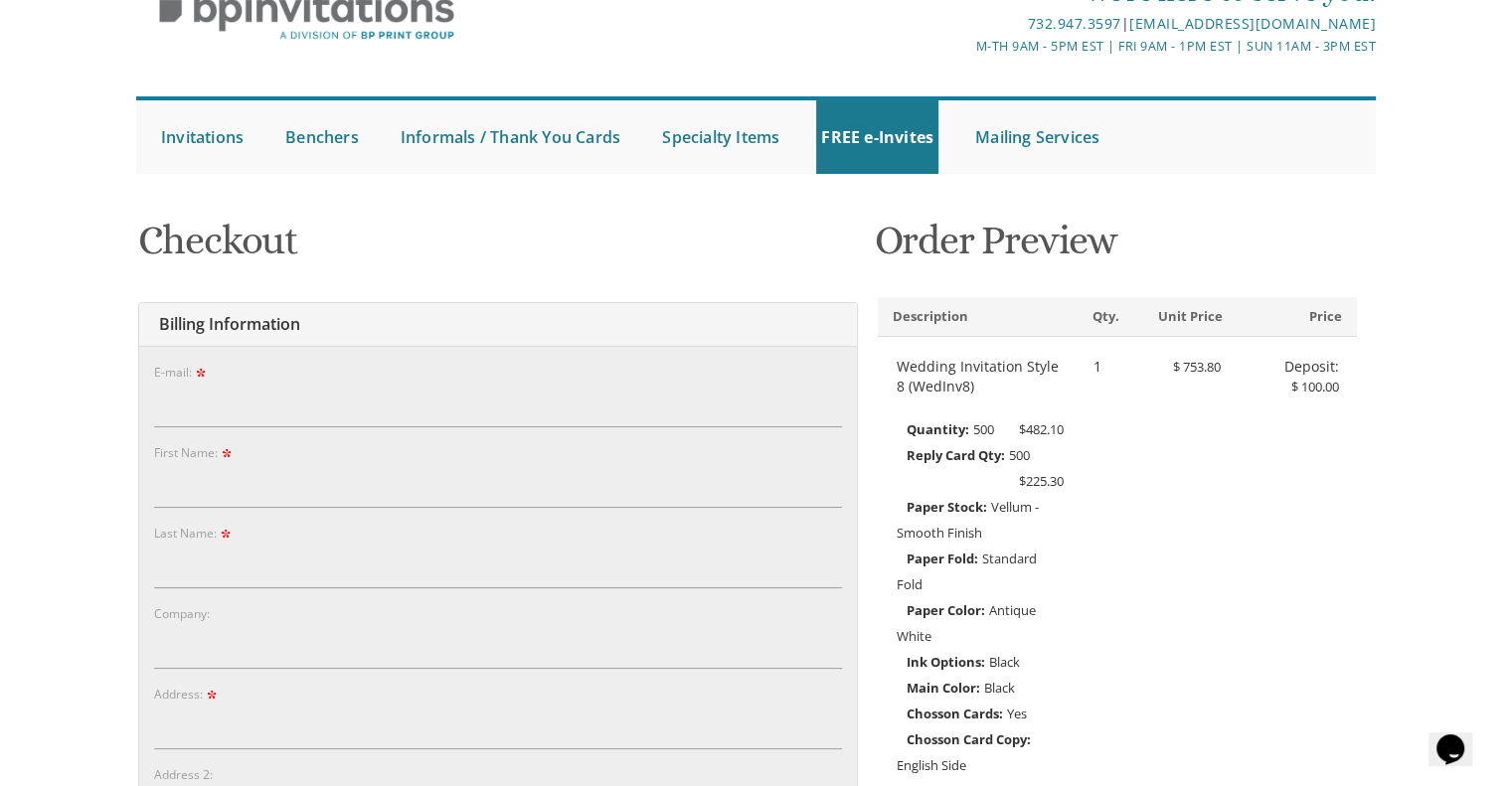 click on "First Name:" at bounding box center [498, 475] 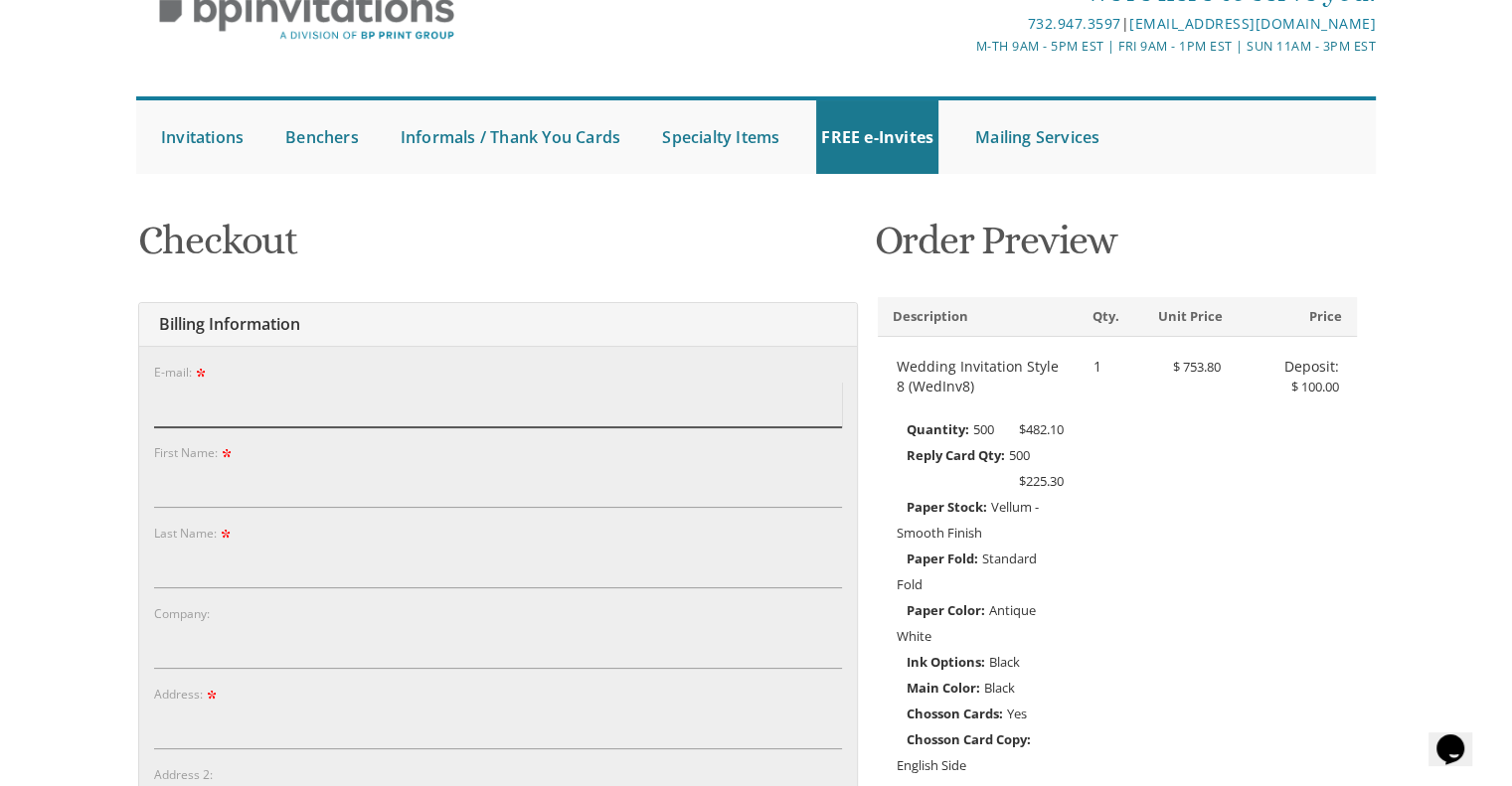 click on "E-mail:" at bounding box center [498, 404] 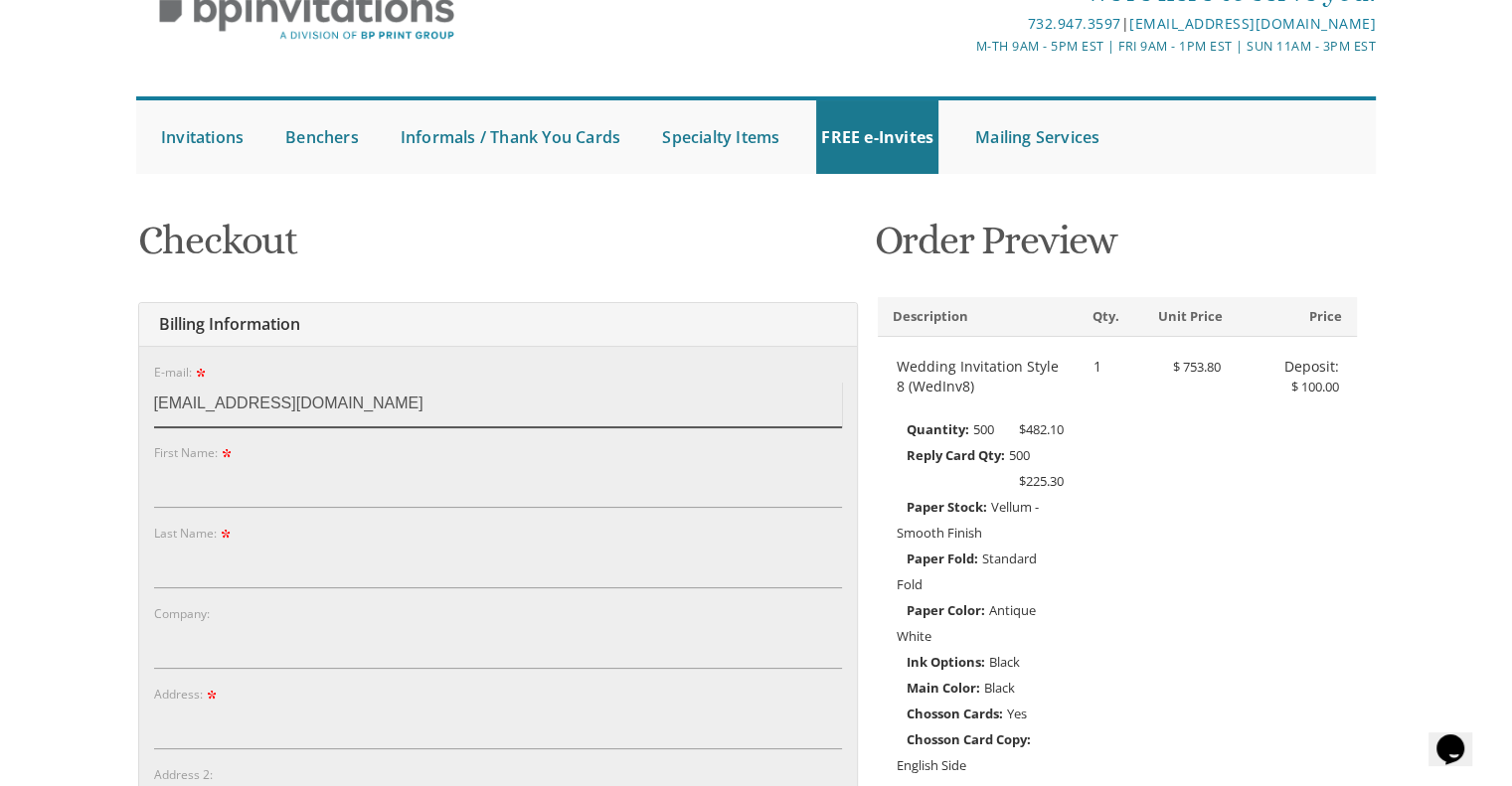 type on "cmperlman@gmail.com" 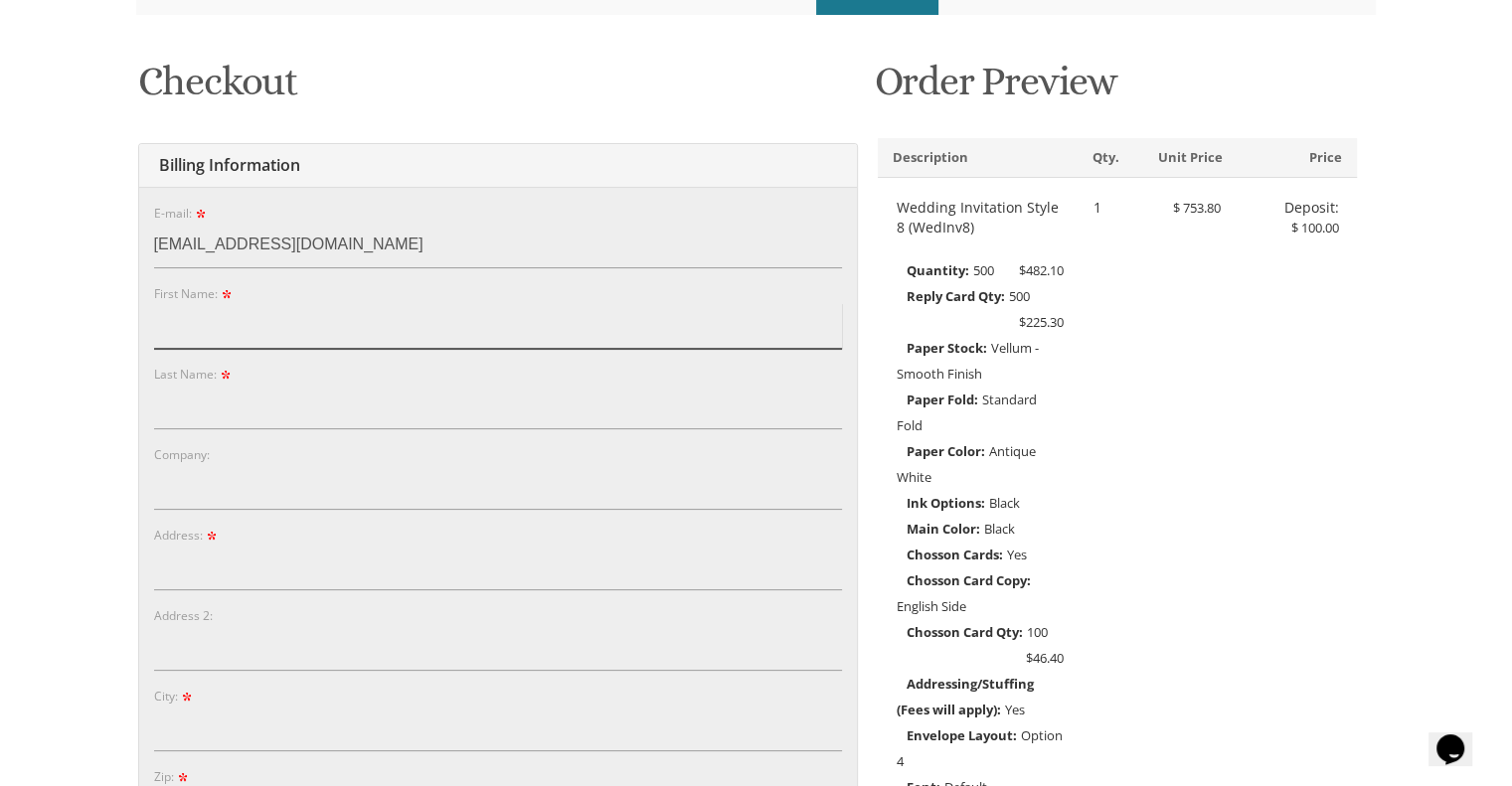 scroll, scrollTop: 268, scrollLeft: 0, axis: vertical 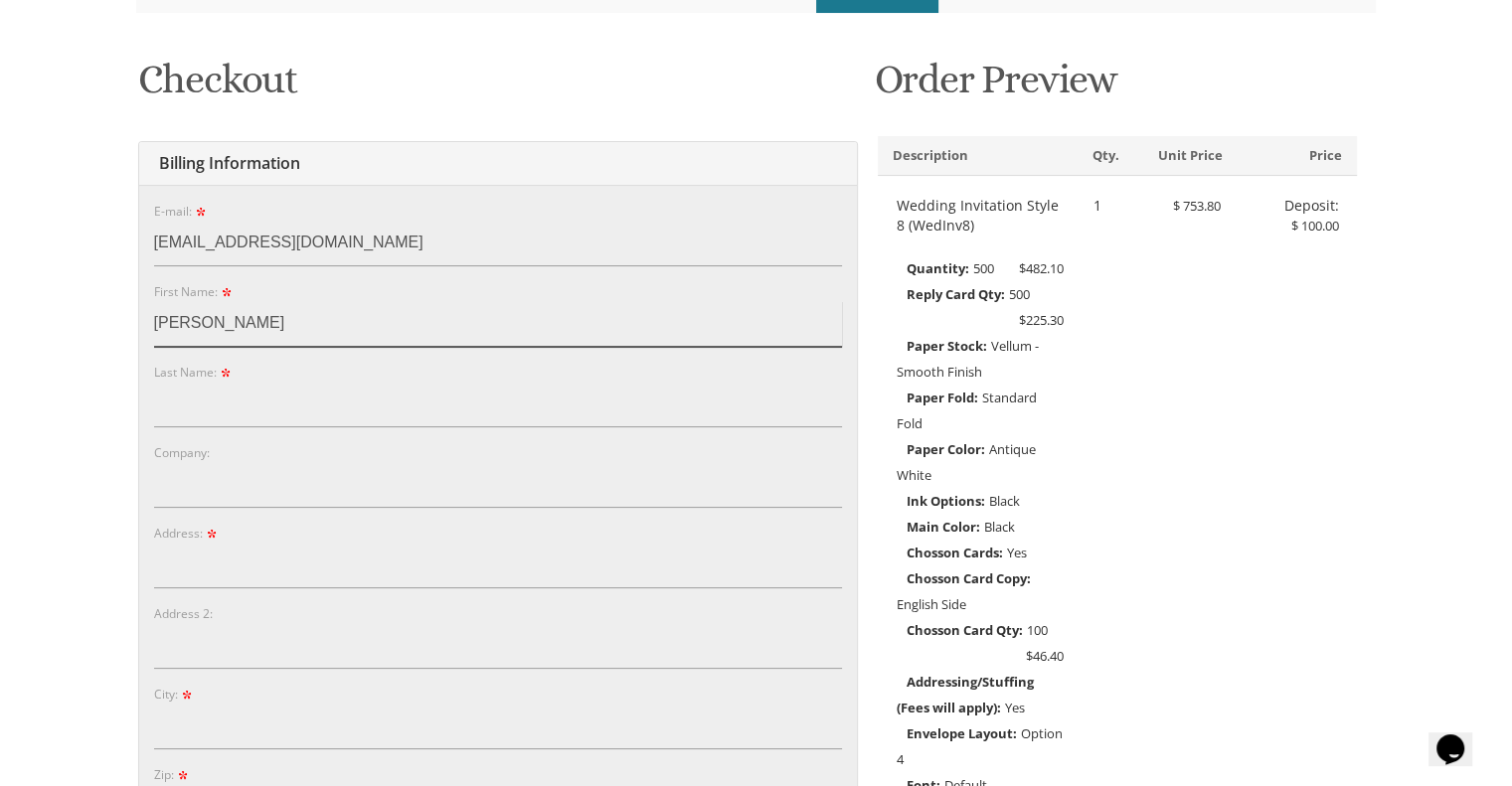 type on "Harold" 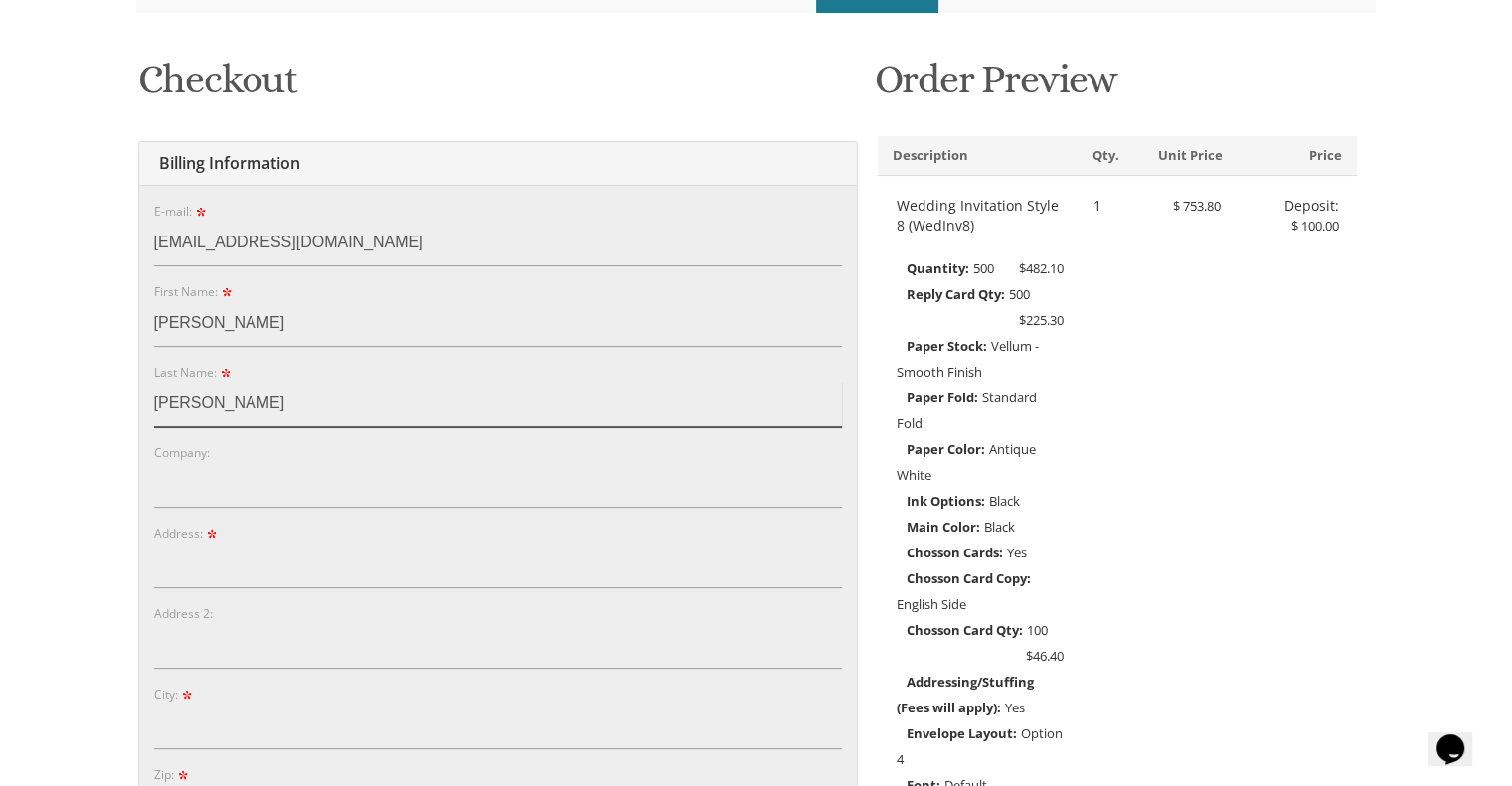 type on "Perlman" 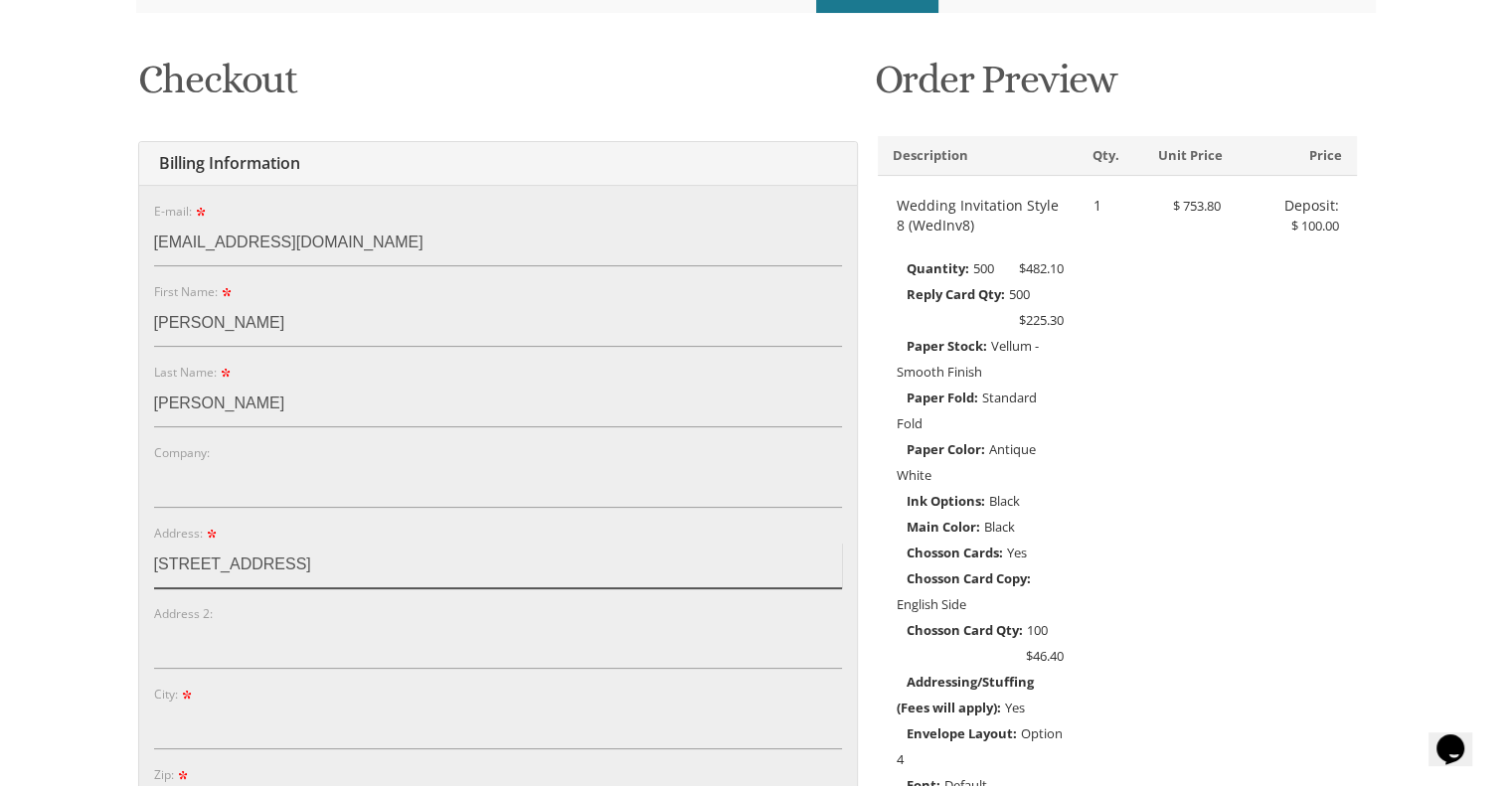 type on "[STREET_ADDRESS]" 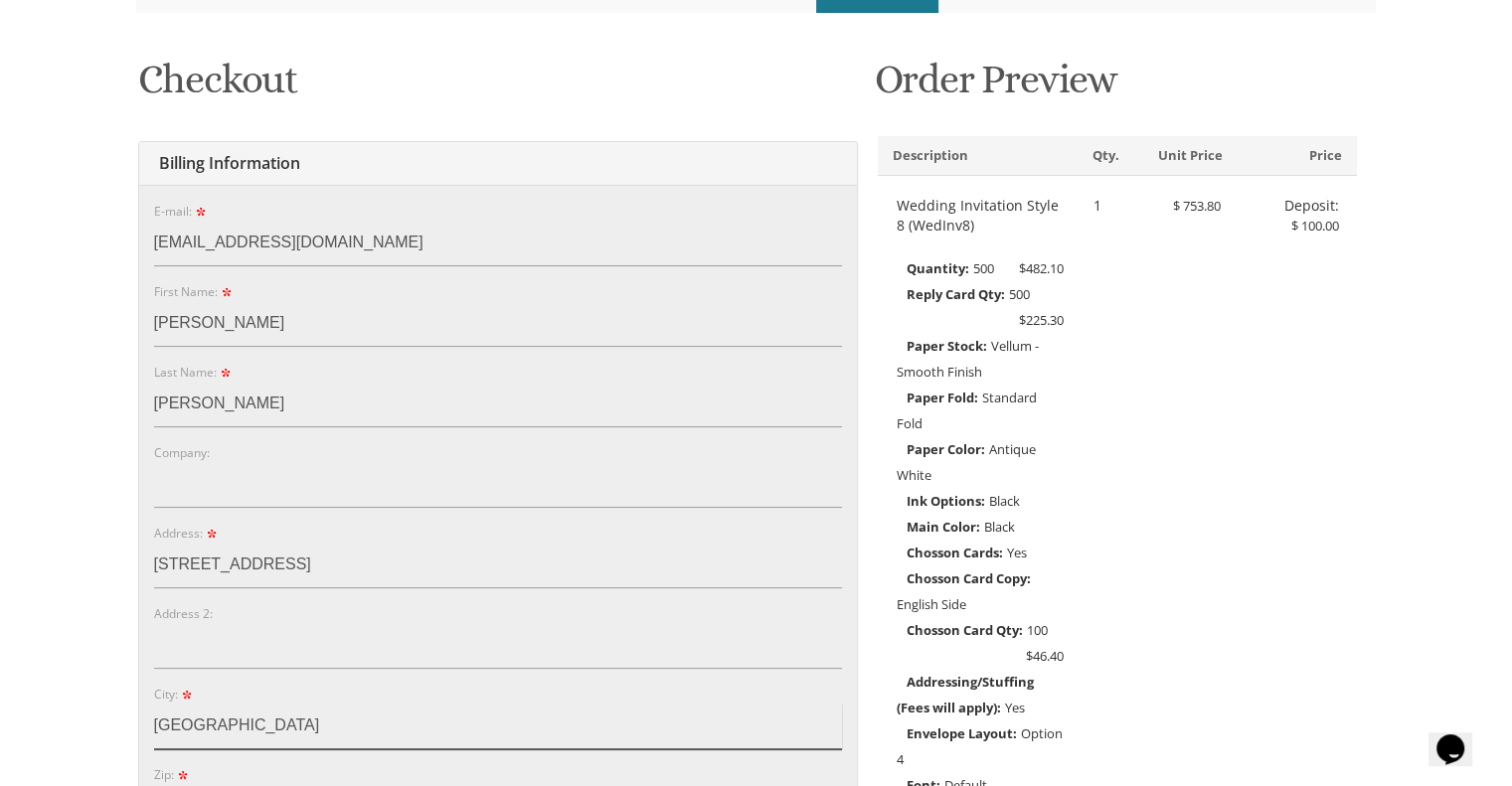 type on "Chicago" 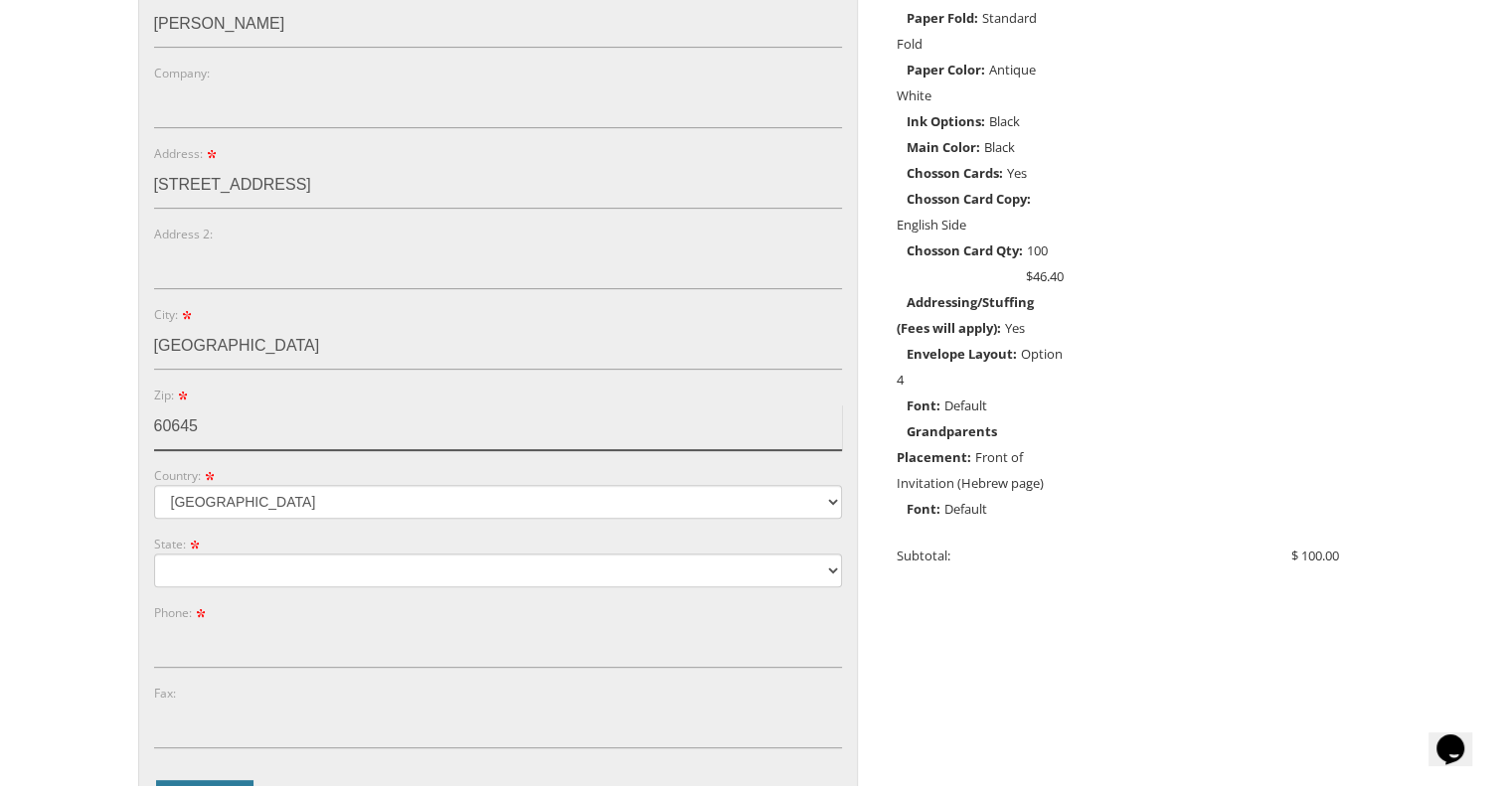 scroll, scrollTop: 647, scrollLeft: 0, axis: vertical 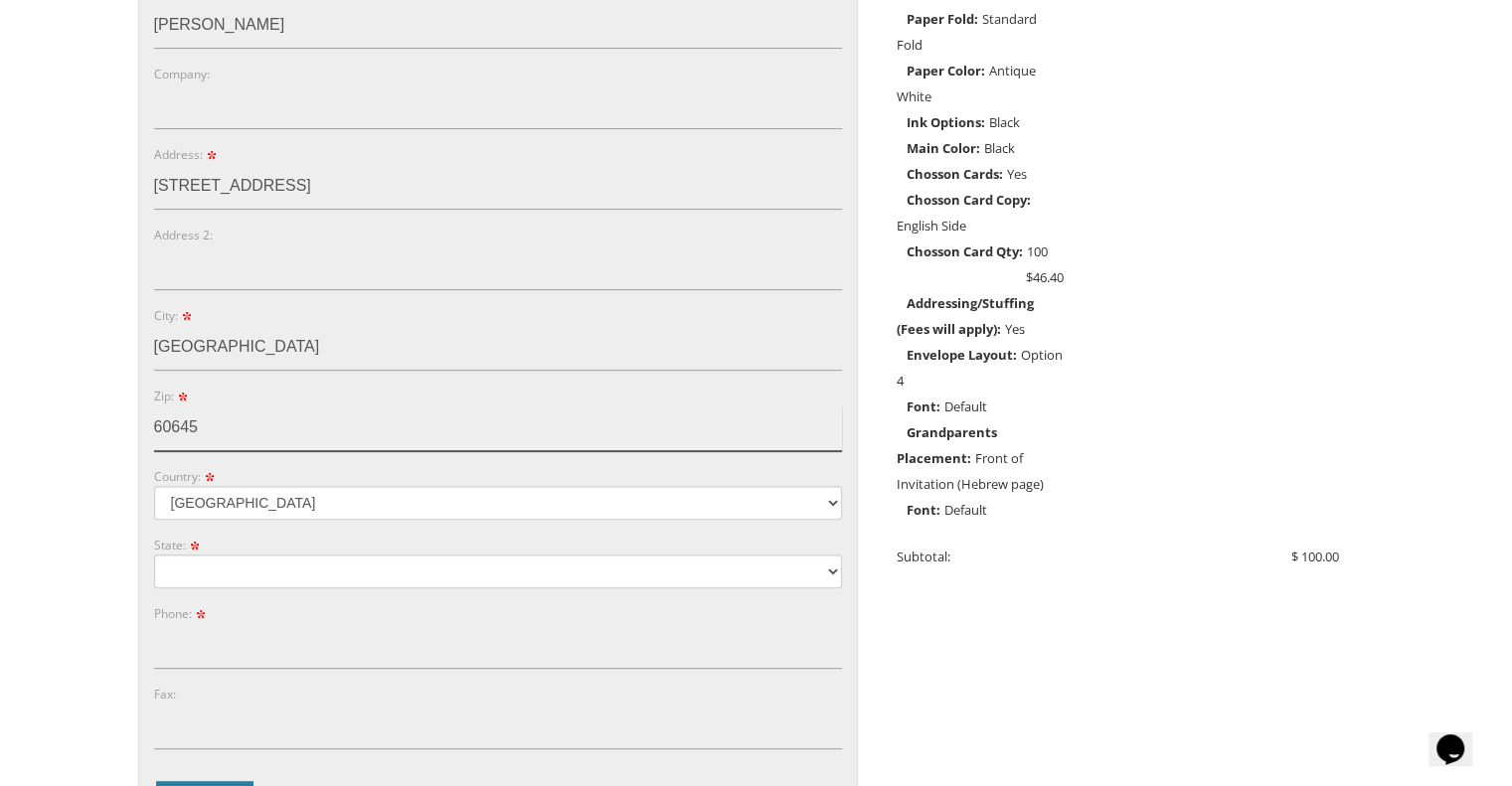 type on "60645" 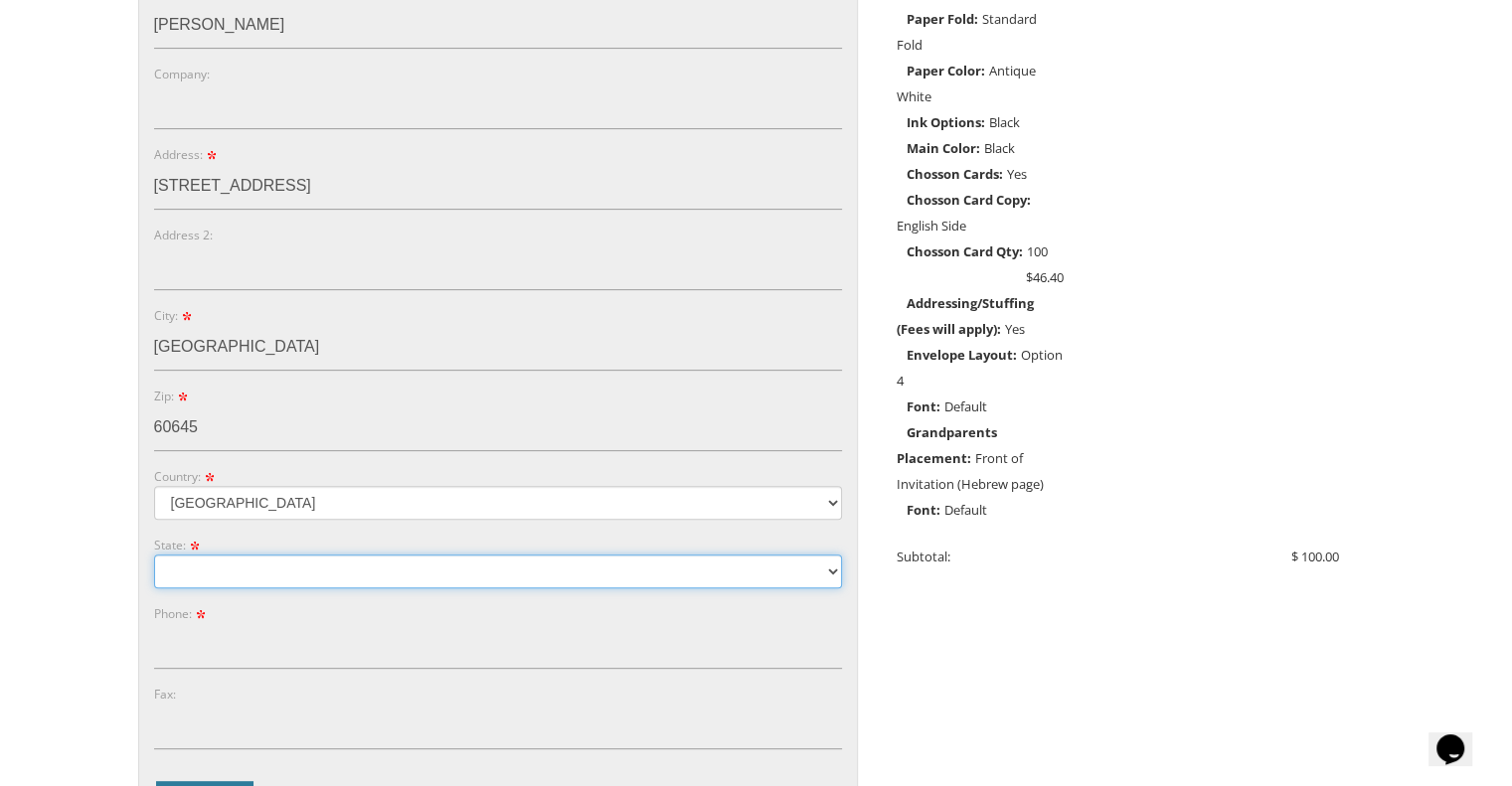 click on "Alabama Alaska Guam" at bounding box center (498, 571) 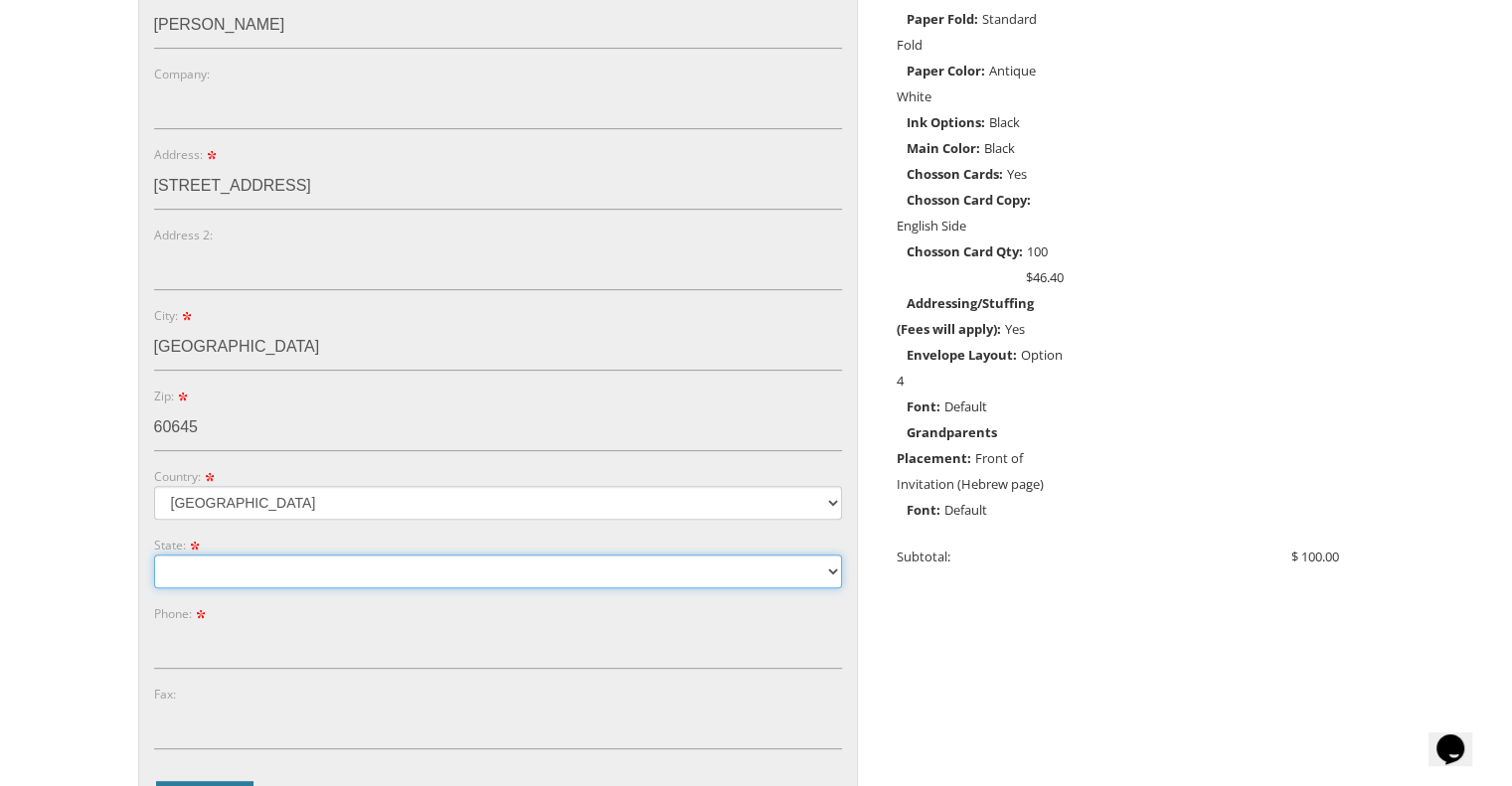 select on "IL" 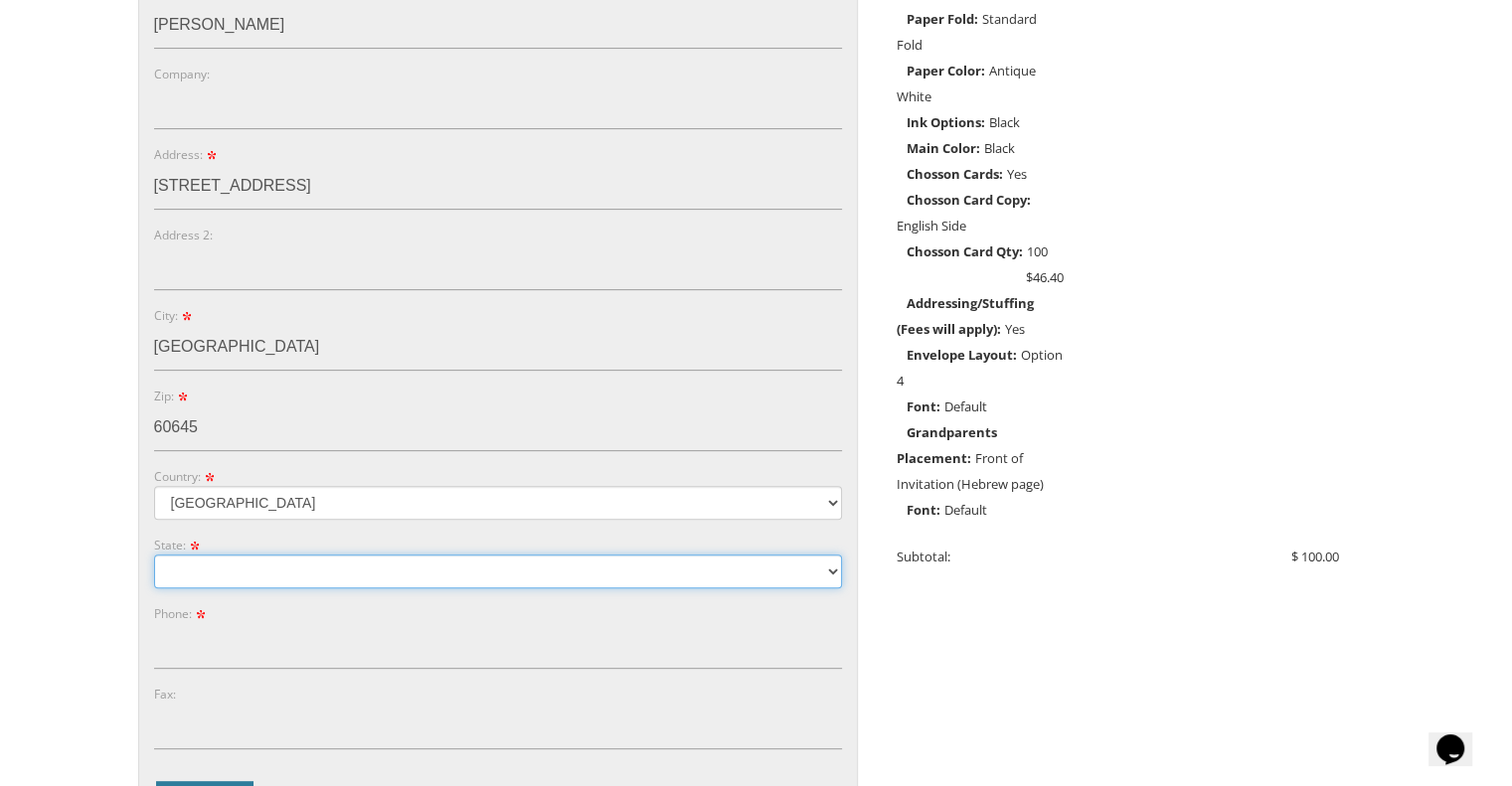 click on "Alabama Alaska Guam" at bounding box center [498, 571] 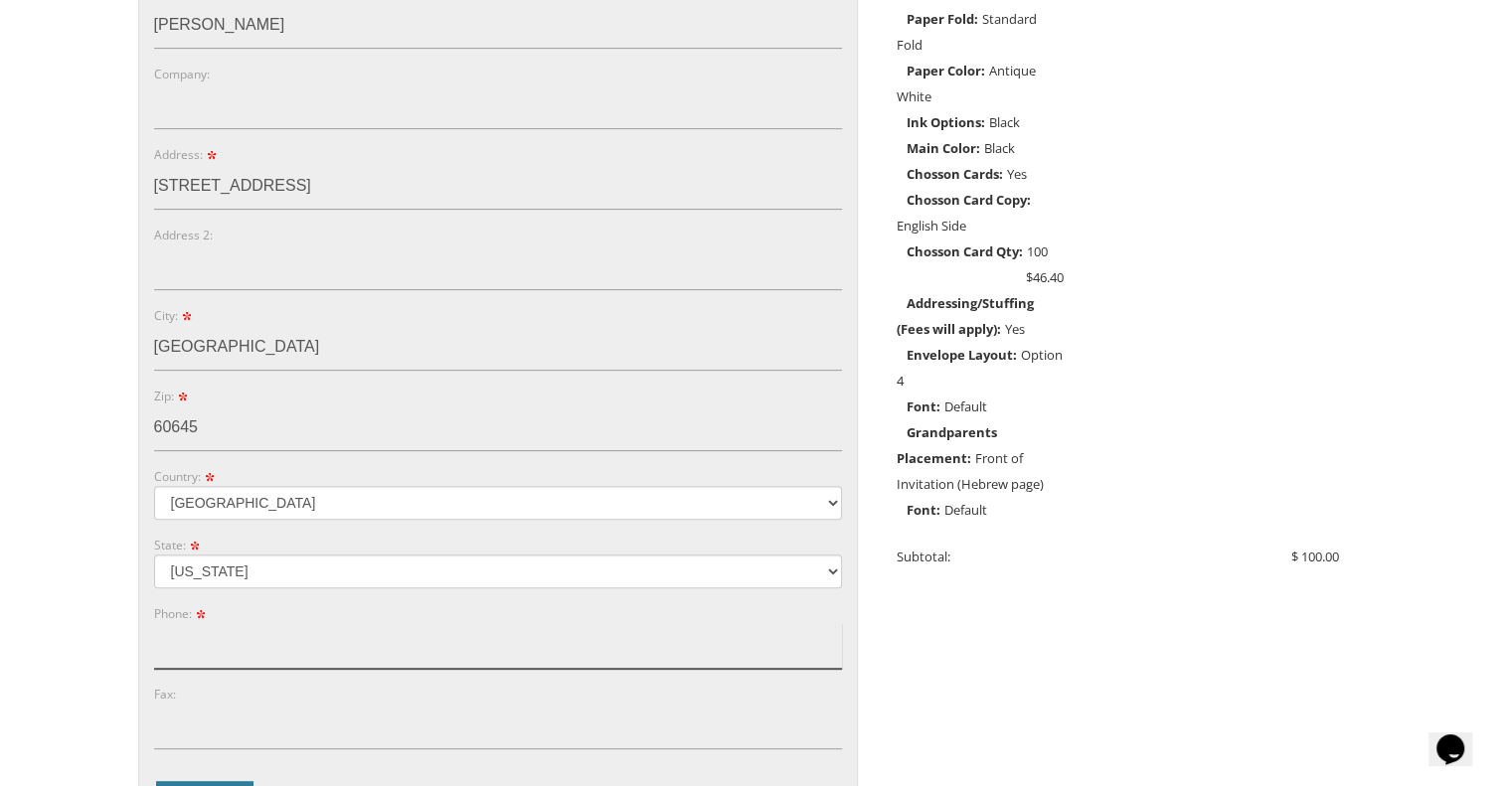 click on "Phone:" at bounding box center (498, 646) 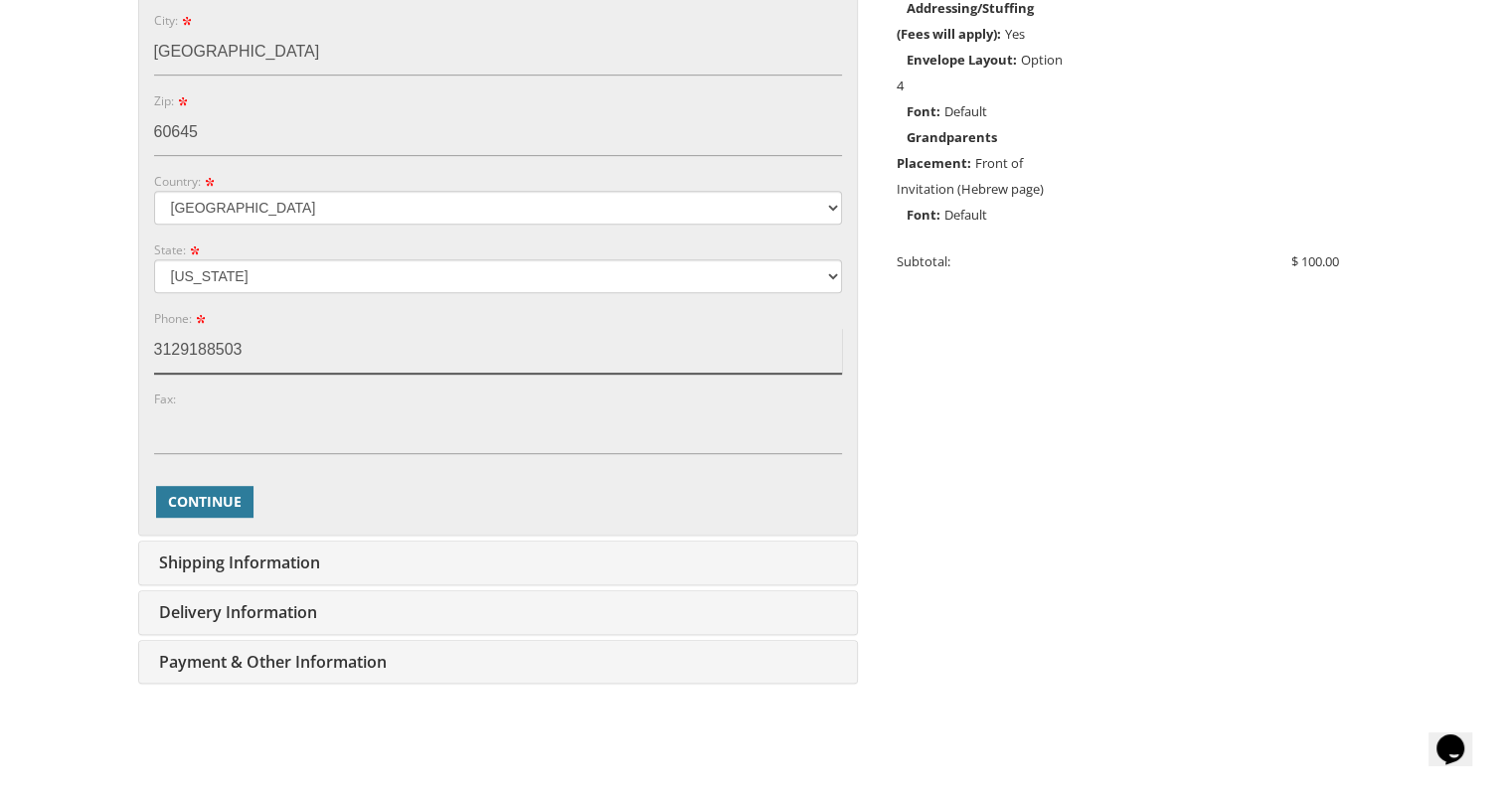 scroll, scrollTop: 942, scrollLeft: 0, axis: vertical 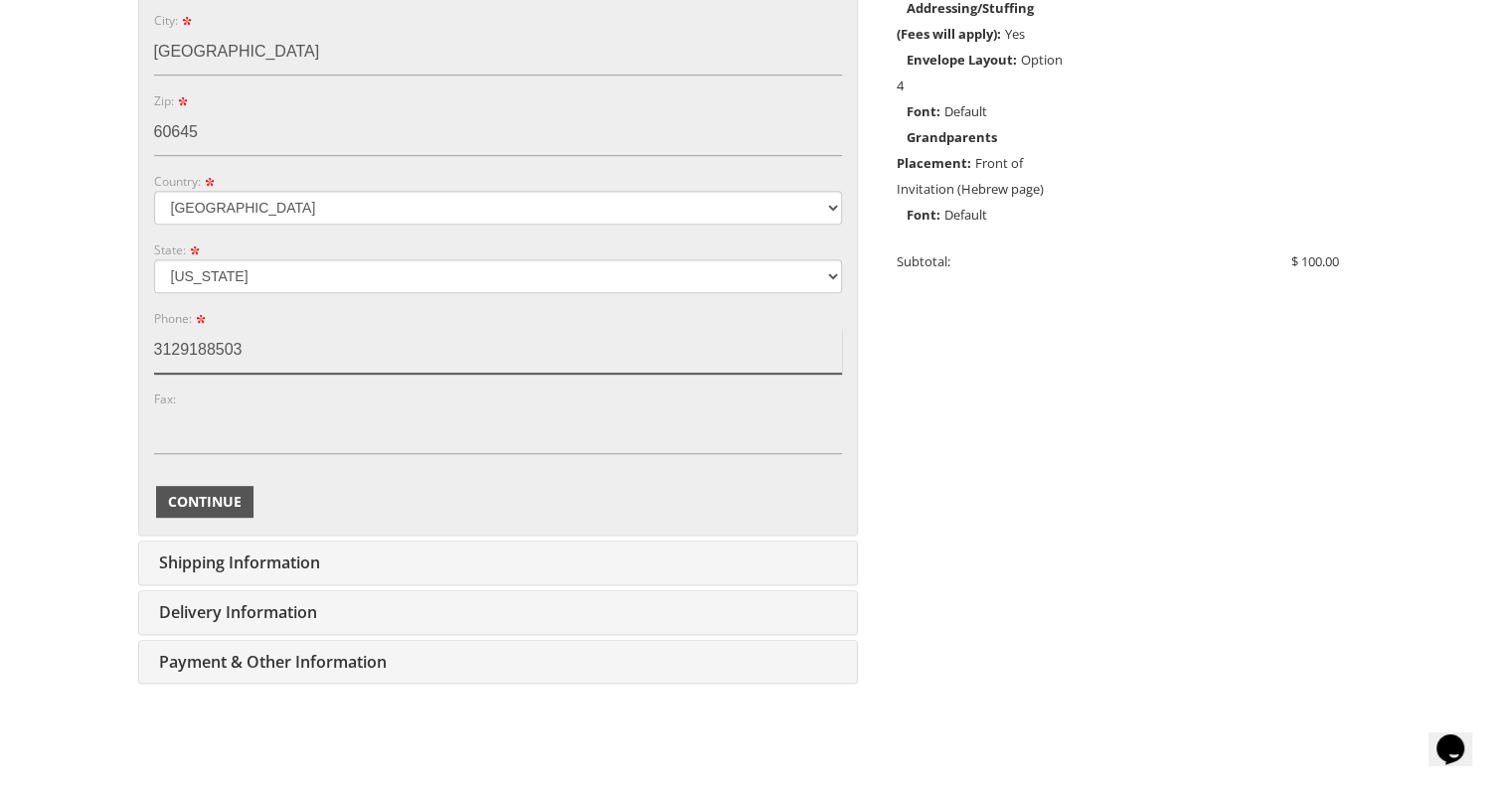 type on "3129188503" 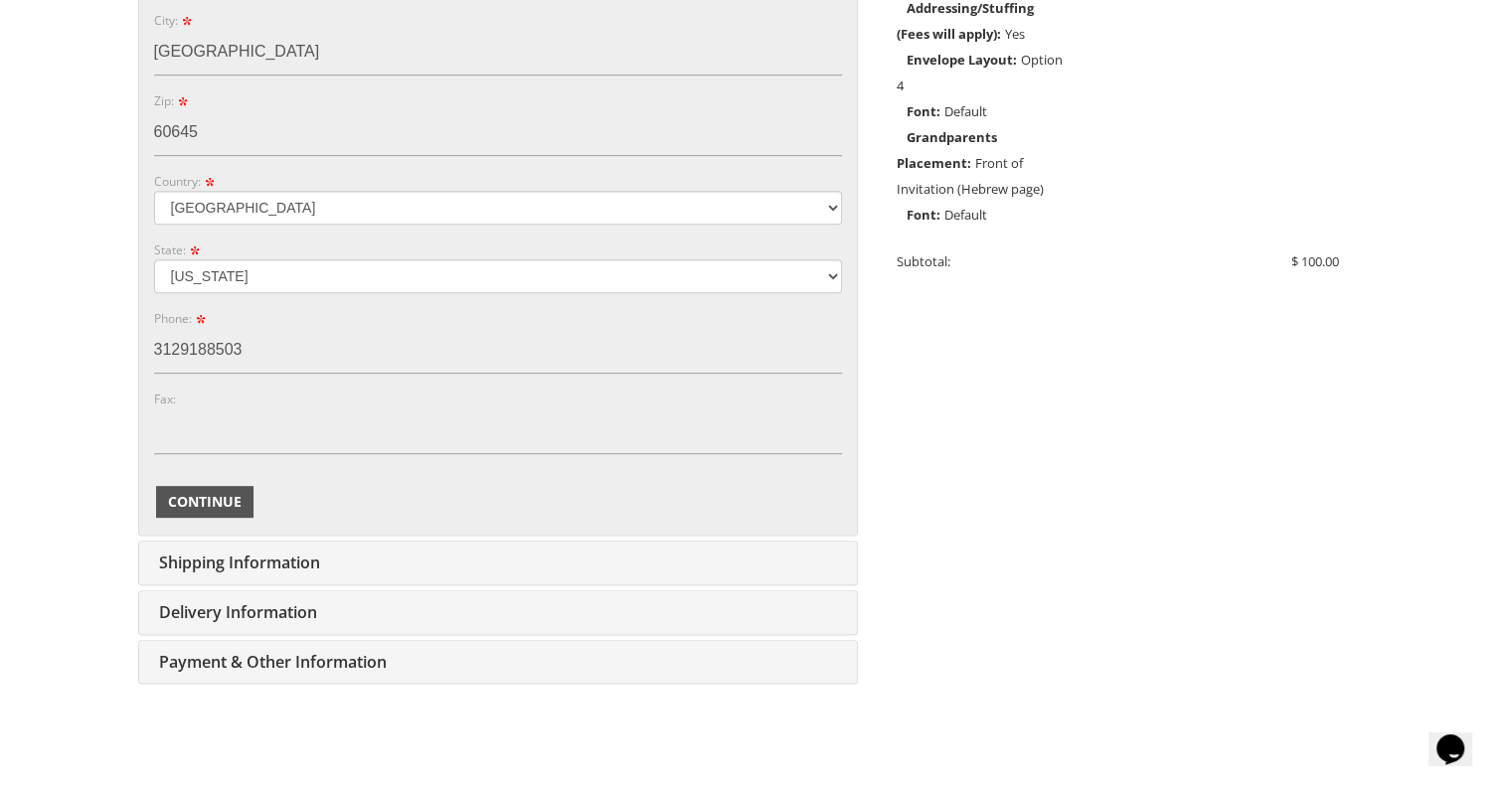 click on "Continue" at bounding box center (205, 502) 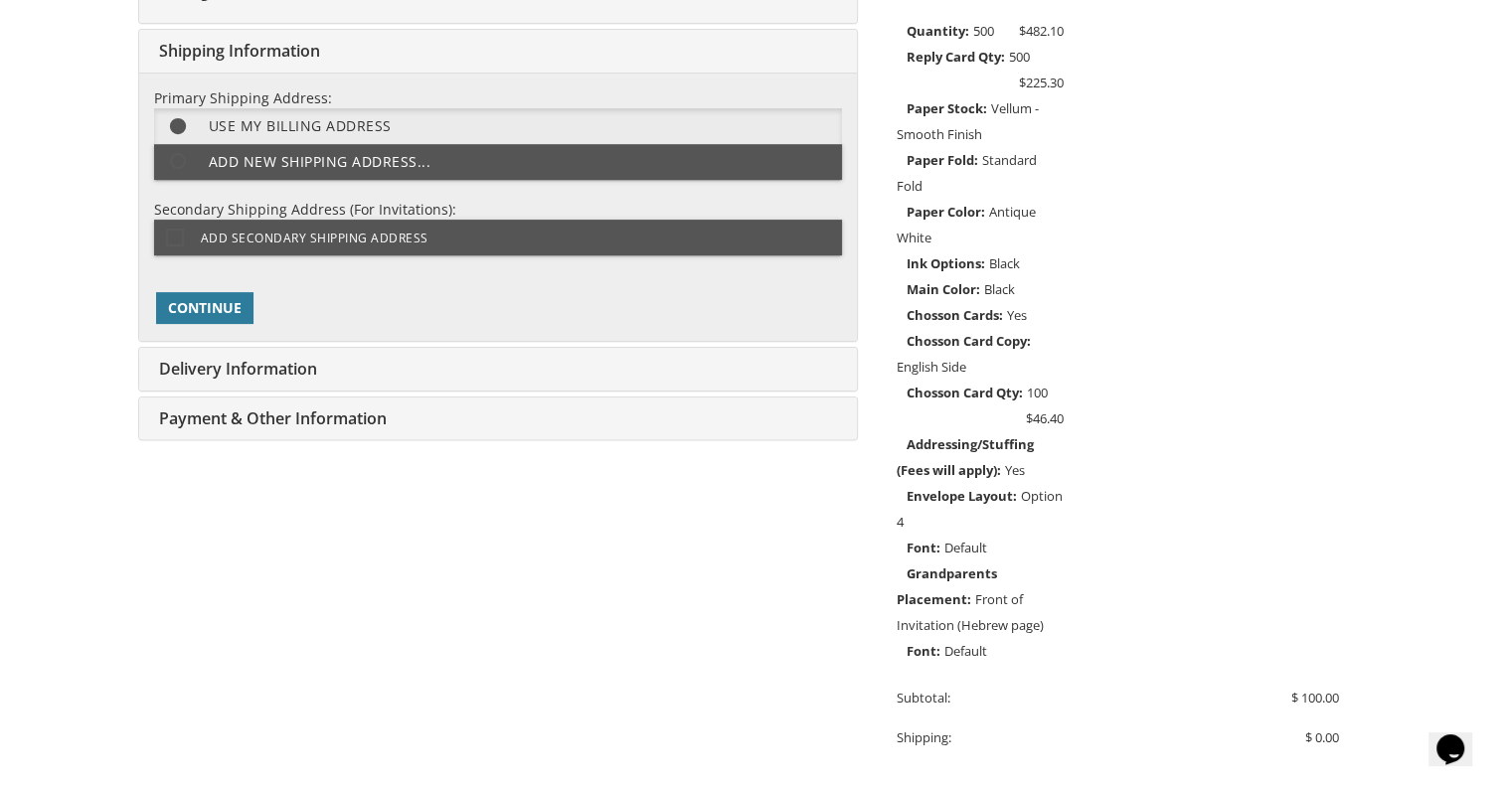 scroll, scrollTop: 497, scrollLeft: 0, axis: vertical 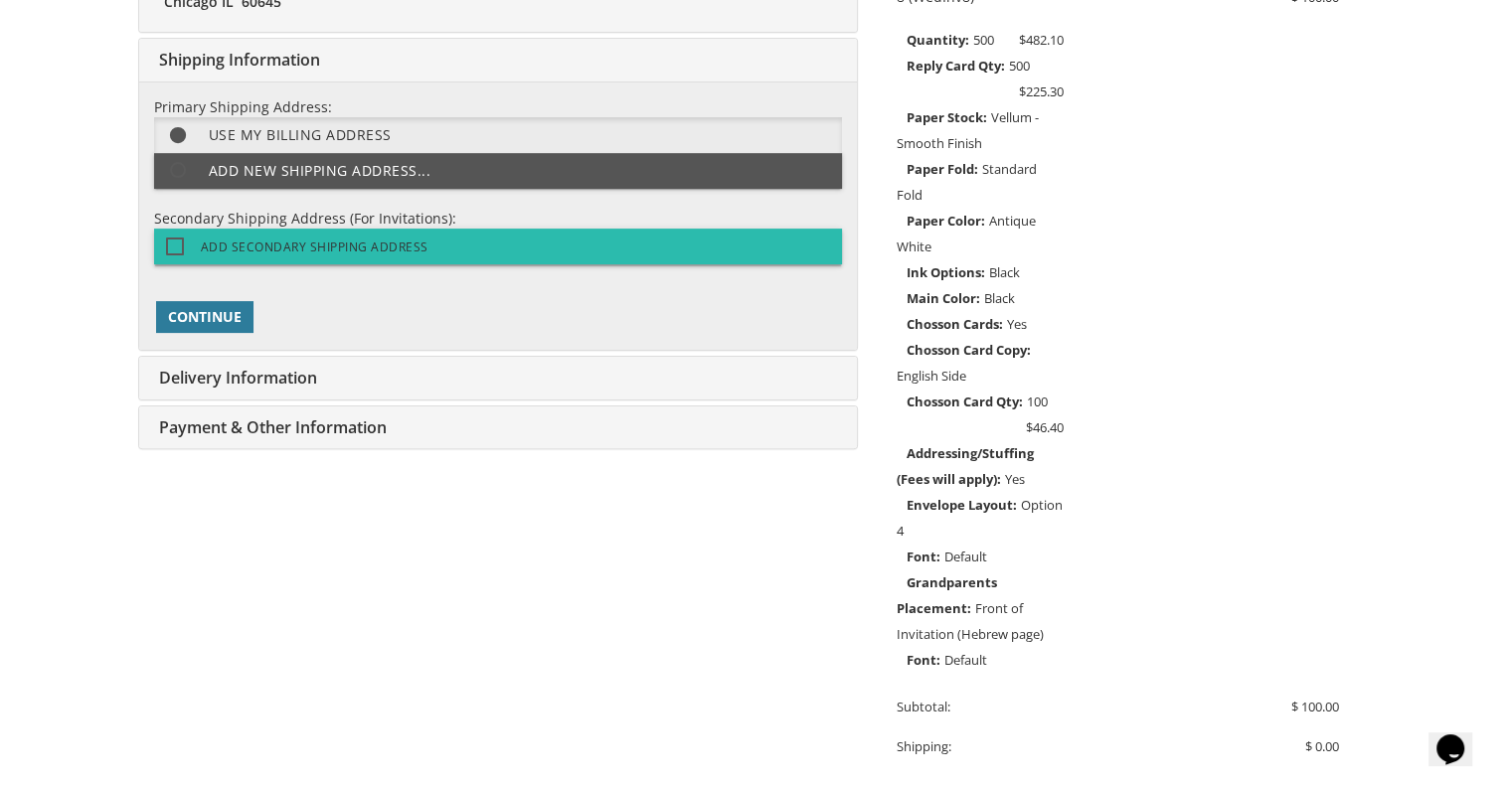 click on "Add Secondary Shipping Address" at bounding box center (297, 246) 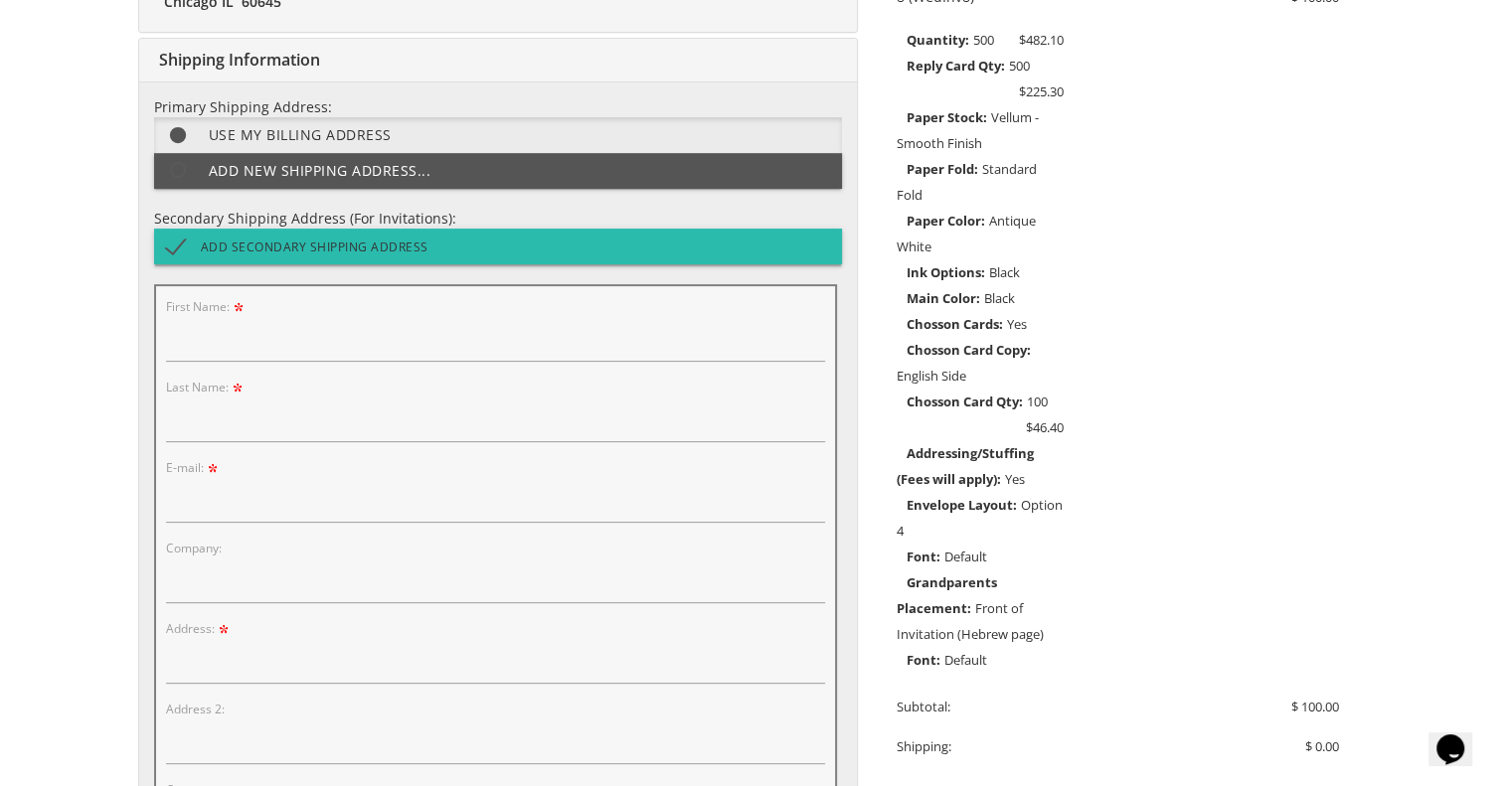 click on "Add Secondary Shipping Address" at bounding box center [297, 246] 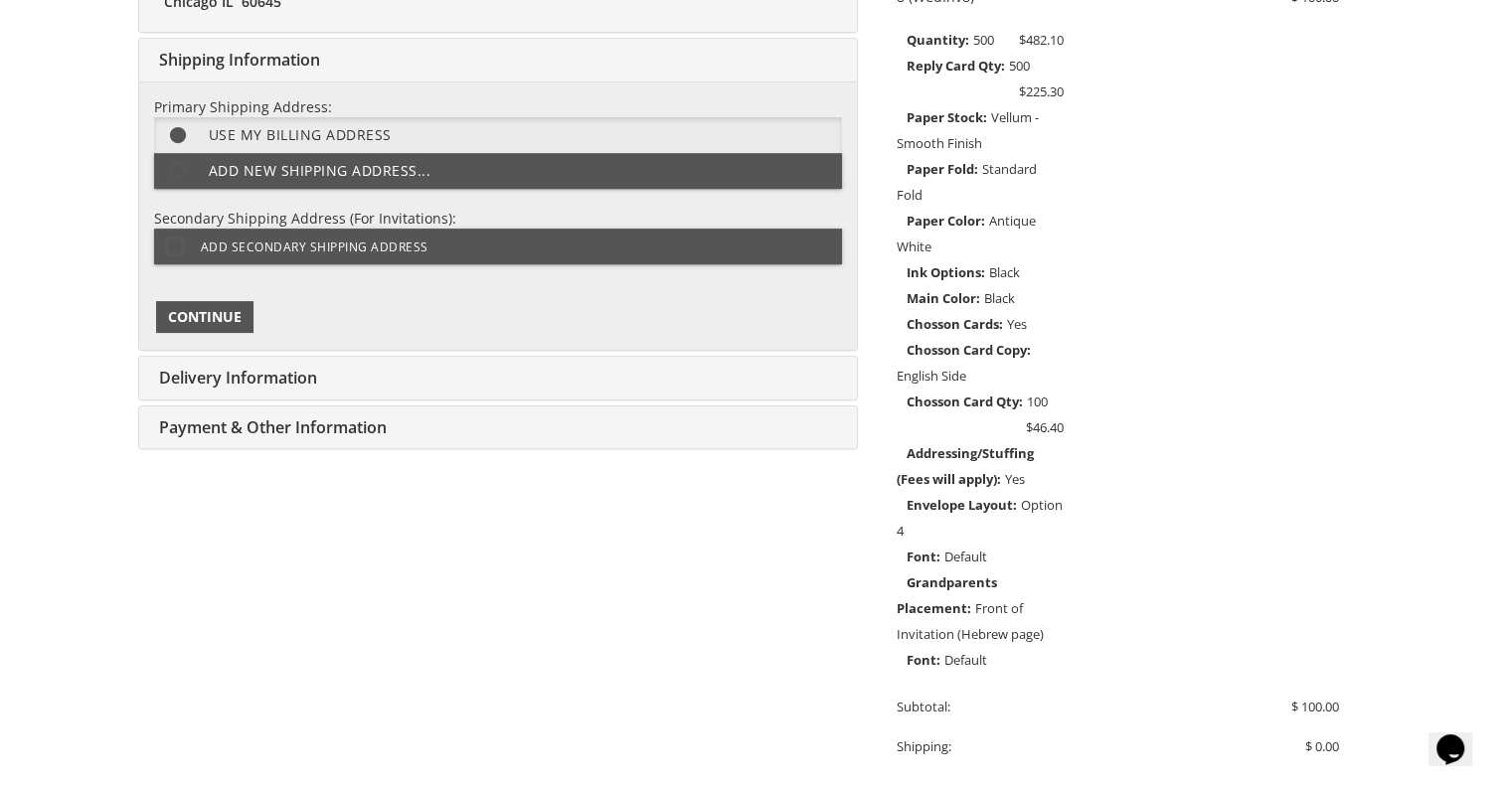 click on "Continue" at bounding box center [205, 317] 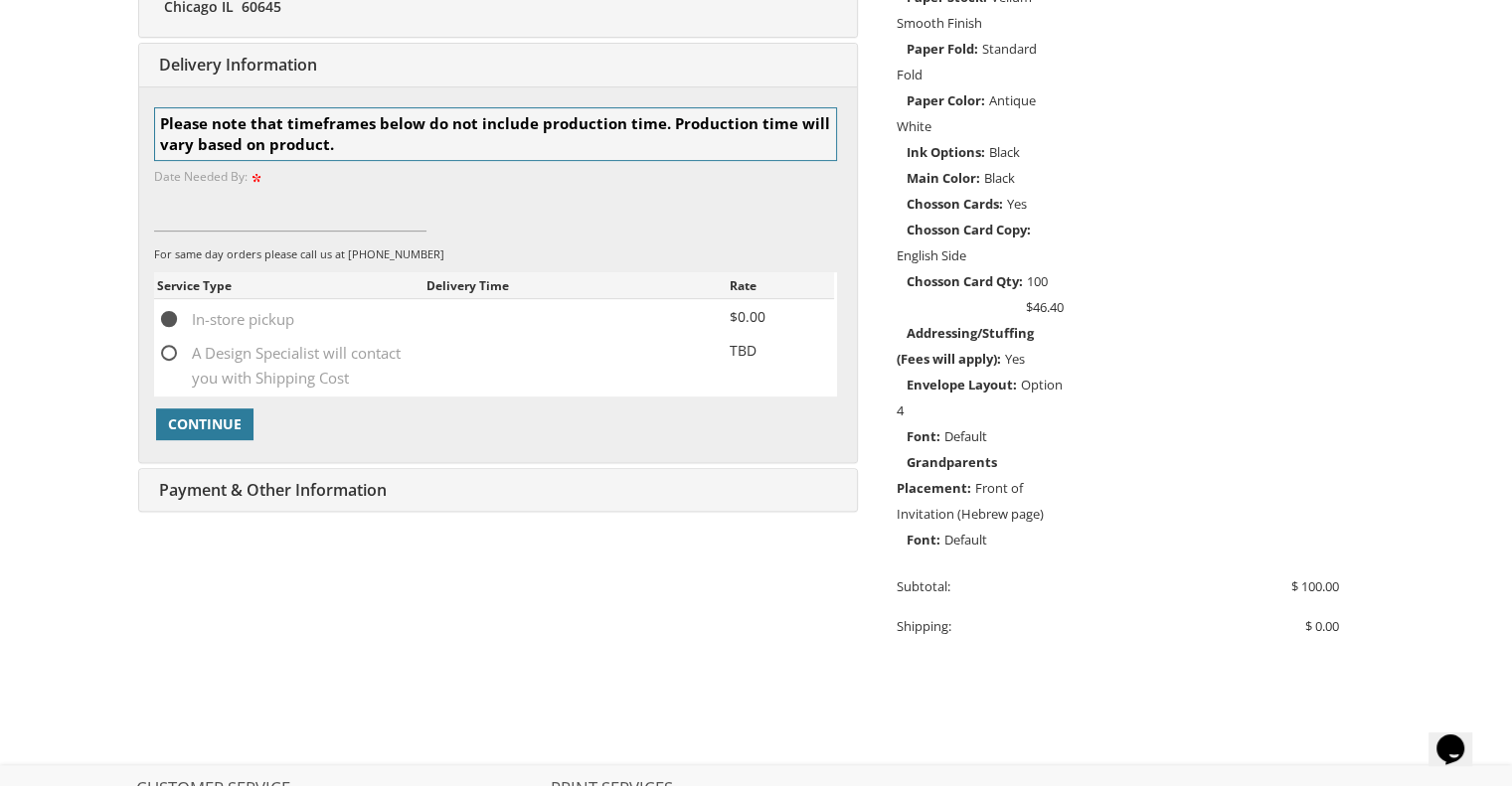 scroll, scrollTop: 622, scrollLeft: 0, axis: vertical 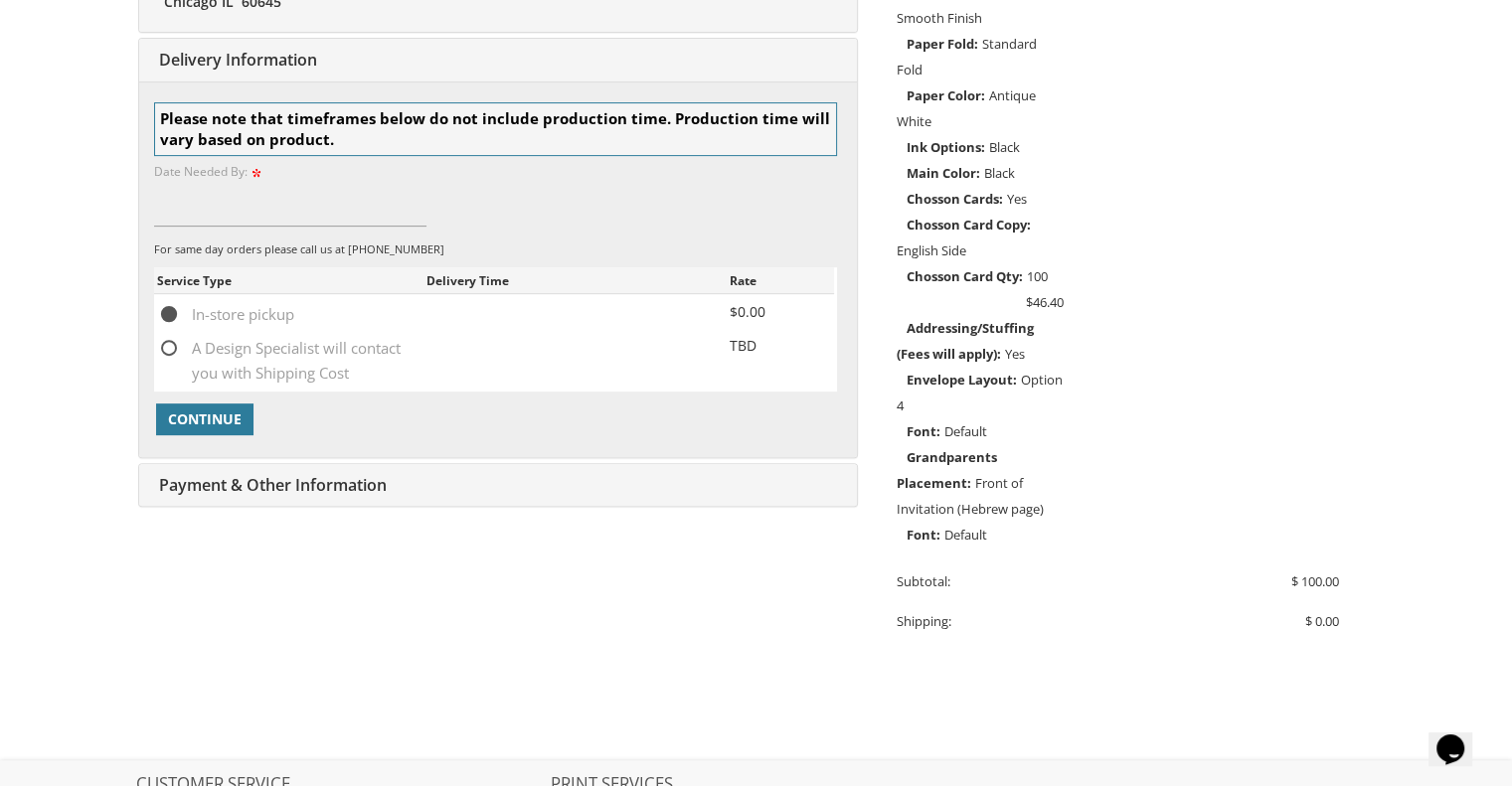 click on "A Design Specialist will contact you with Shipping Cost" at bounding box center [291, 348] 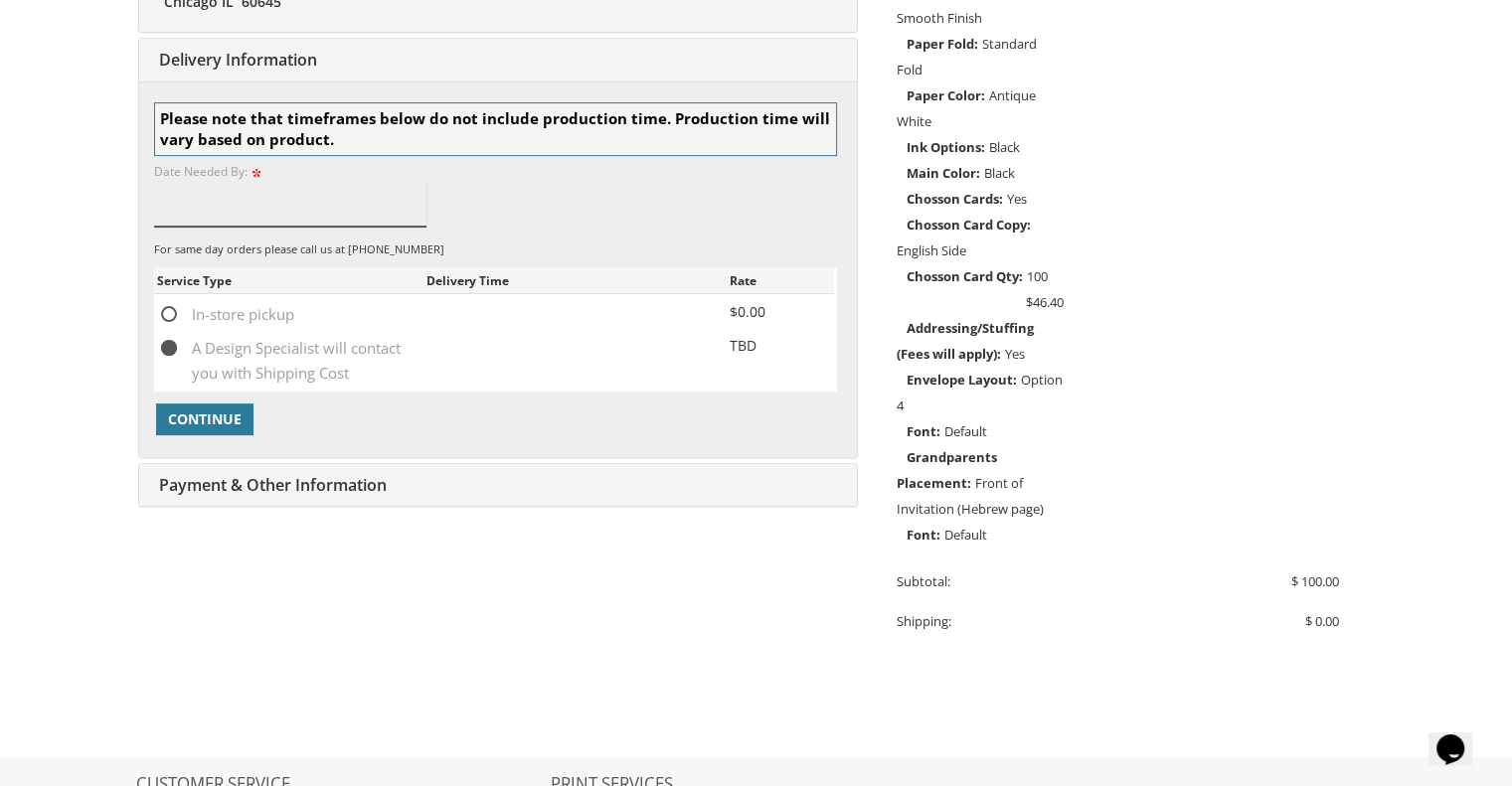 click at bounding box center (290, 204) 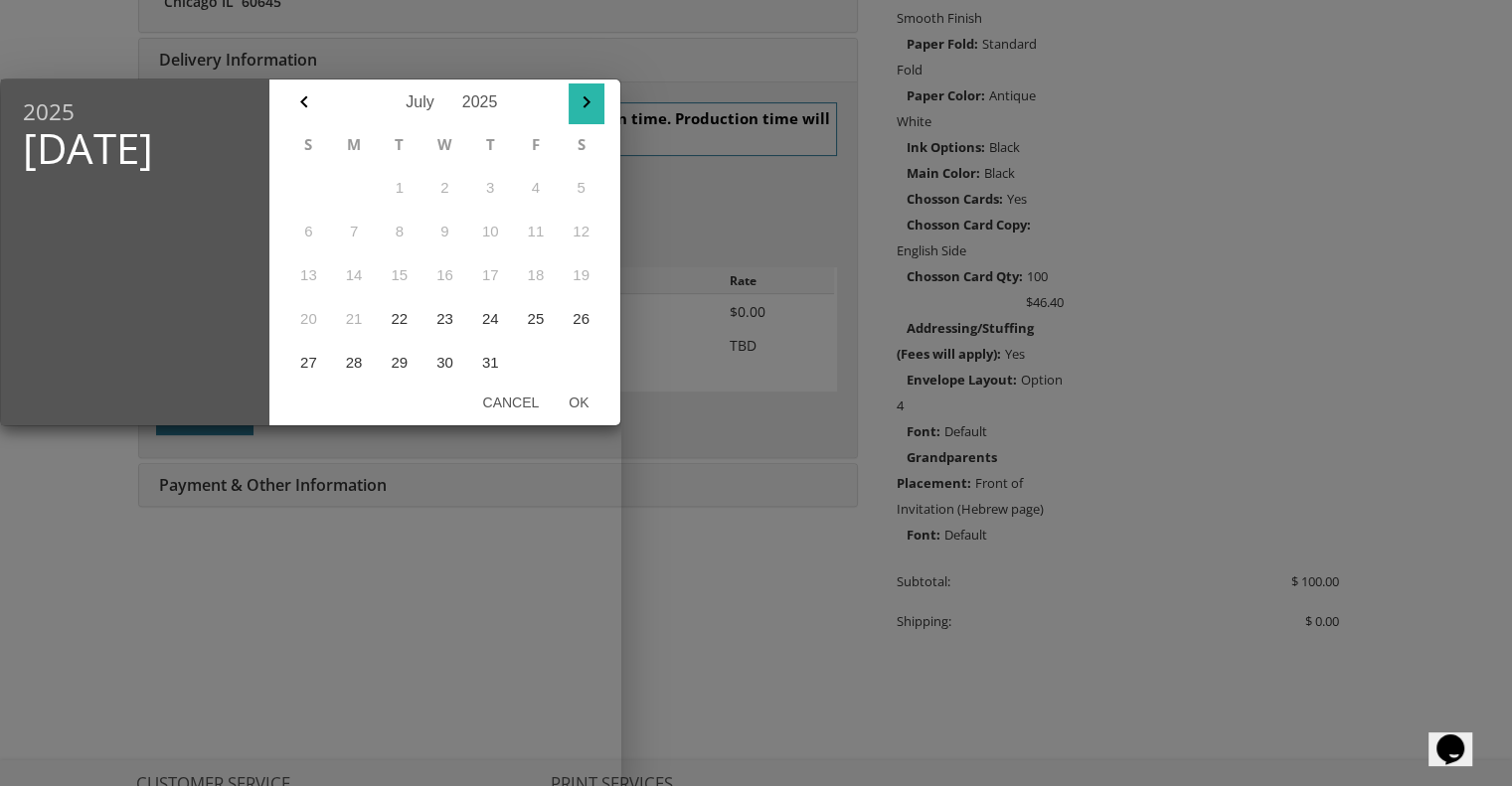 click 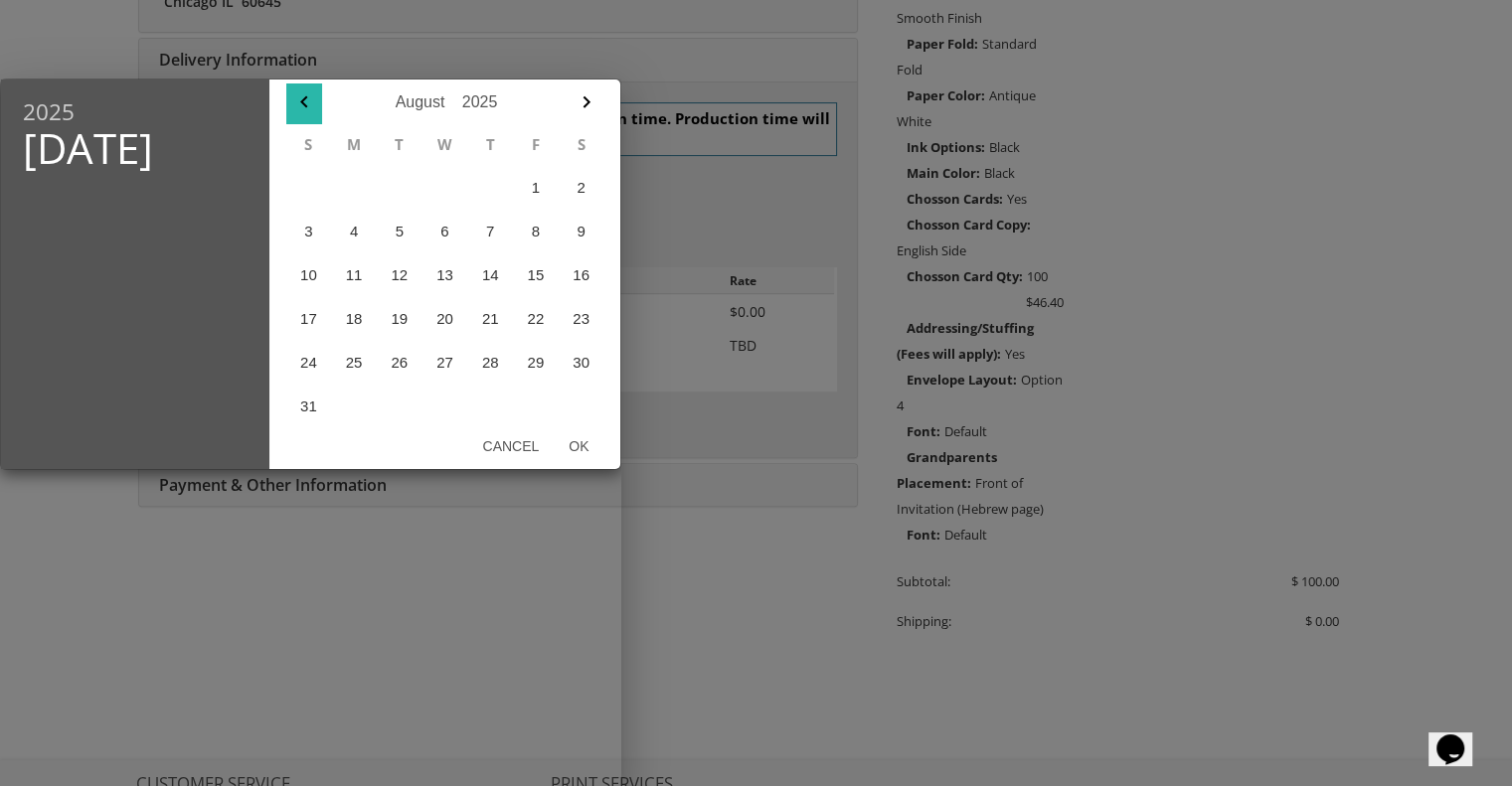 click at bounding box center [304, 103] 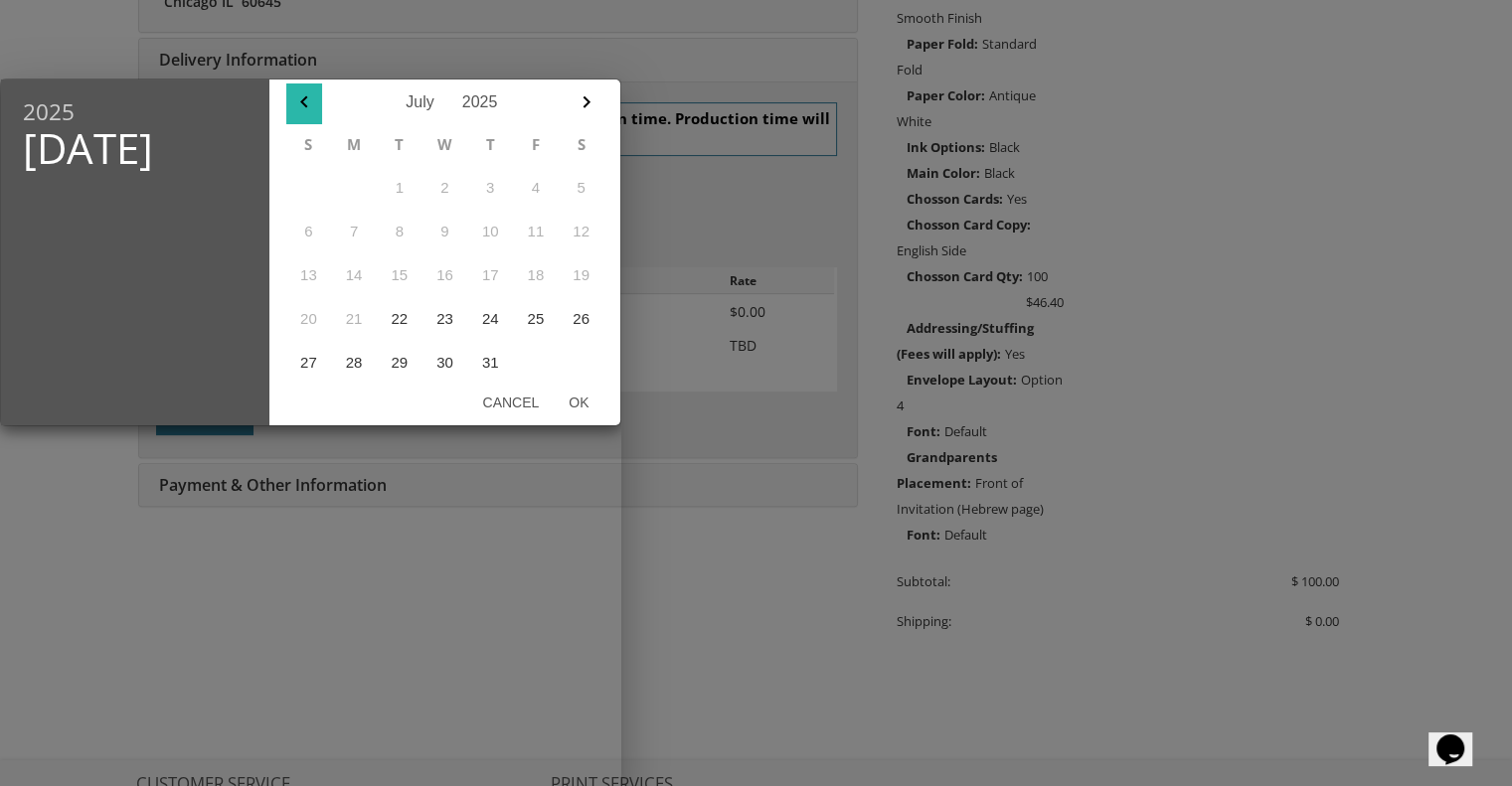 click at bounding box center (304, 103) 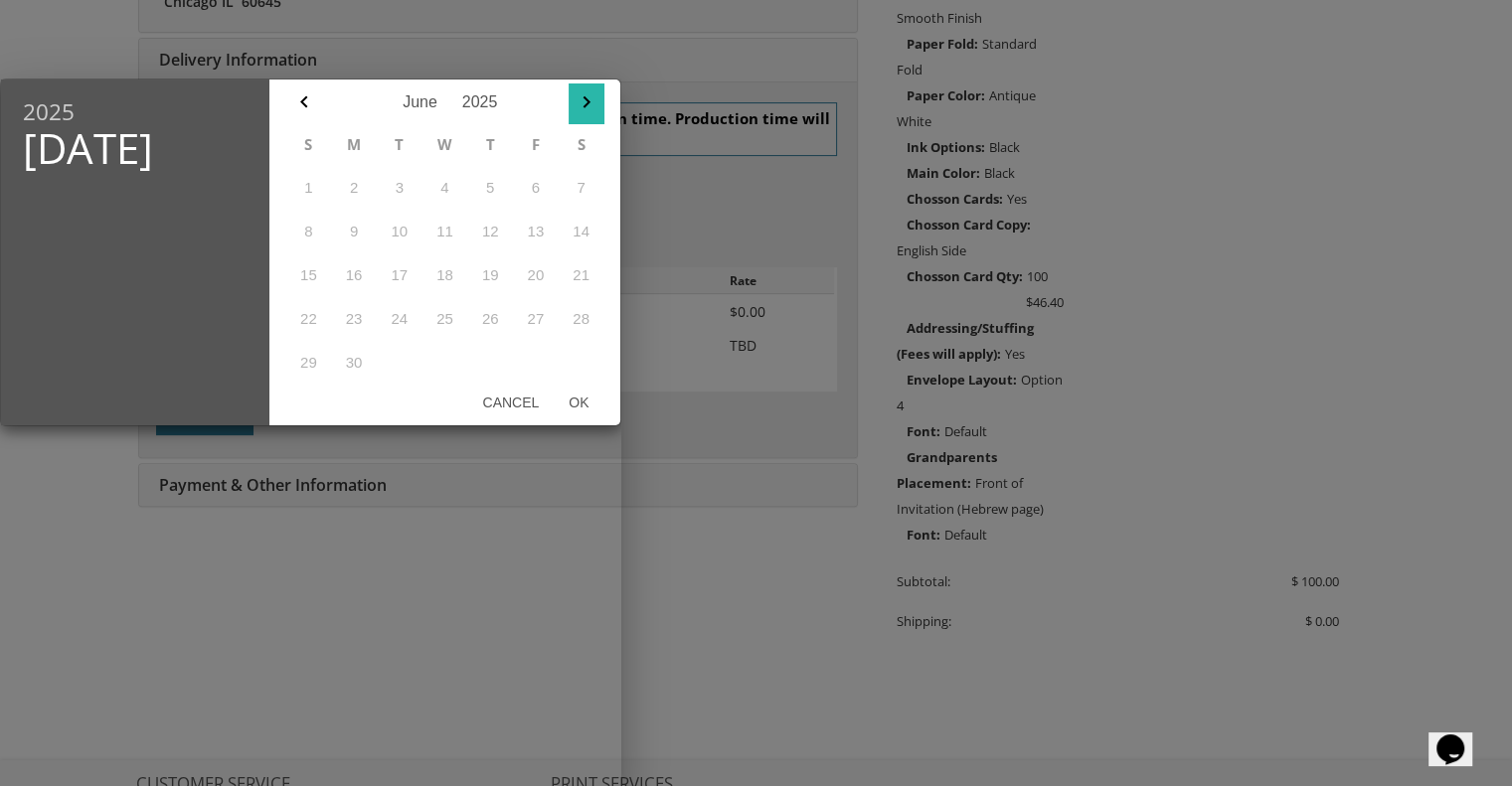 click at bounding box center (587, 103) 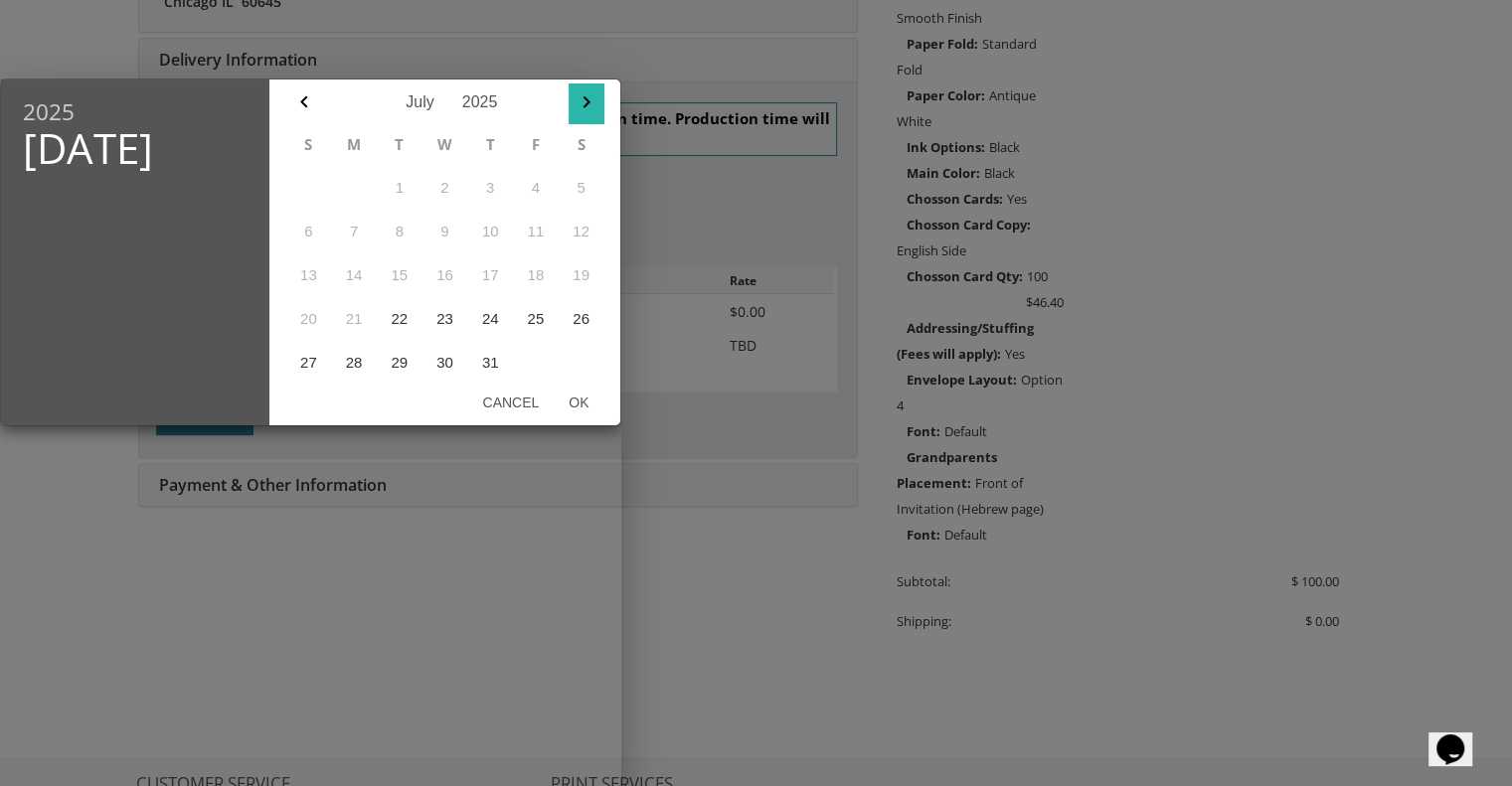 click 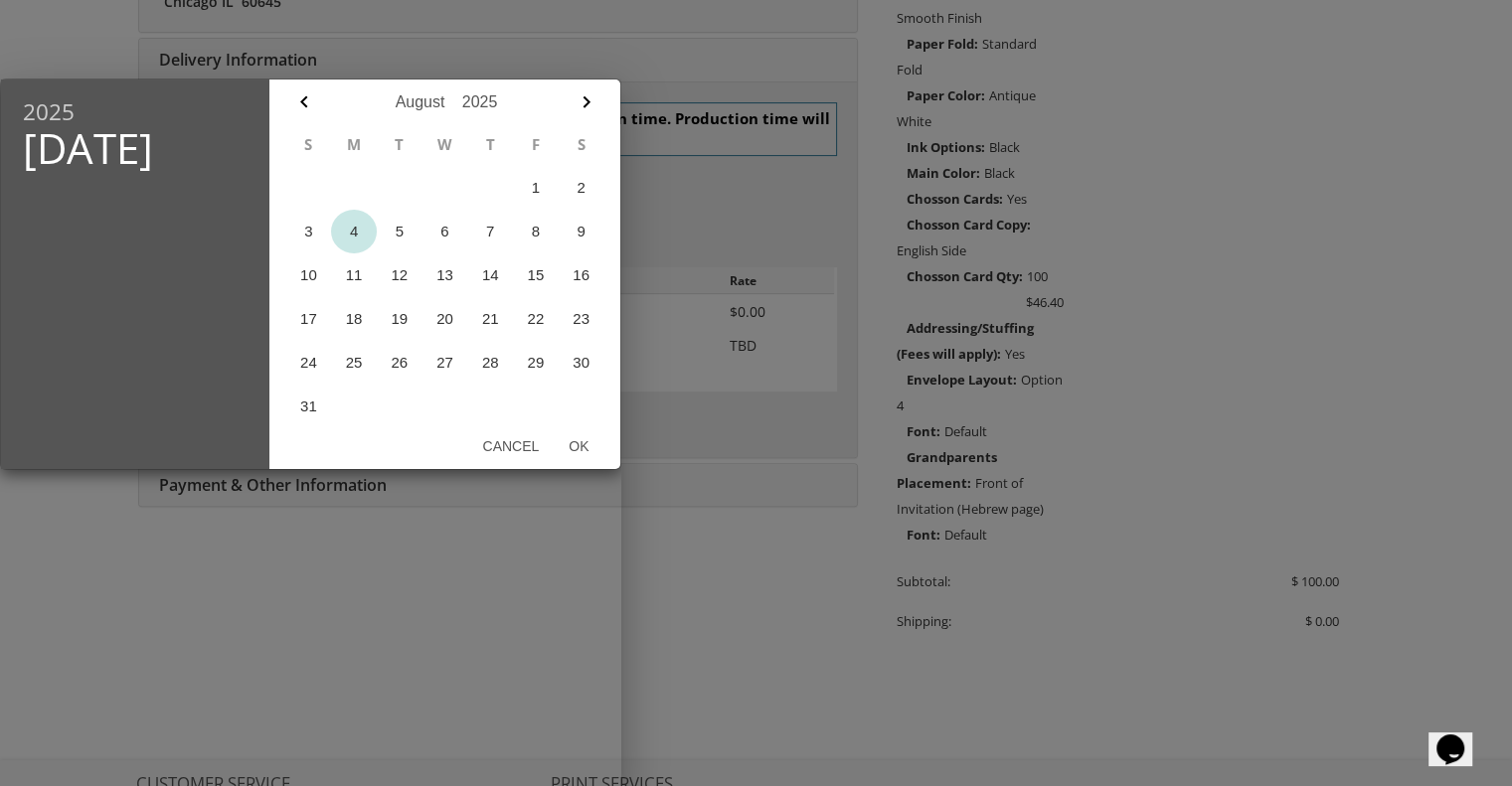 click on "4" at bounding box center (354, 232) 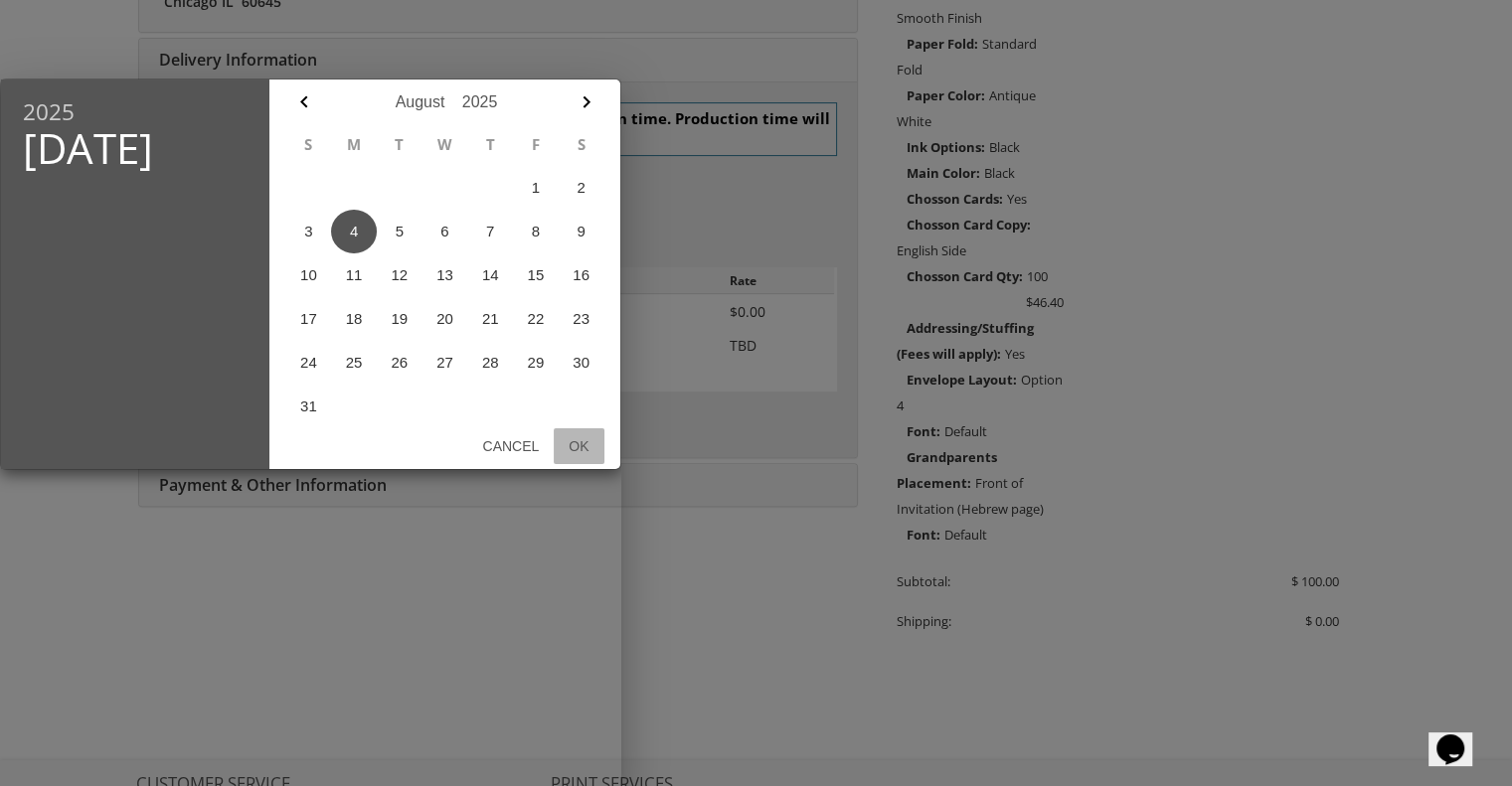 click on "Ok" at bounding box center (579, 446) 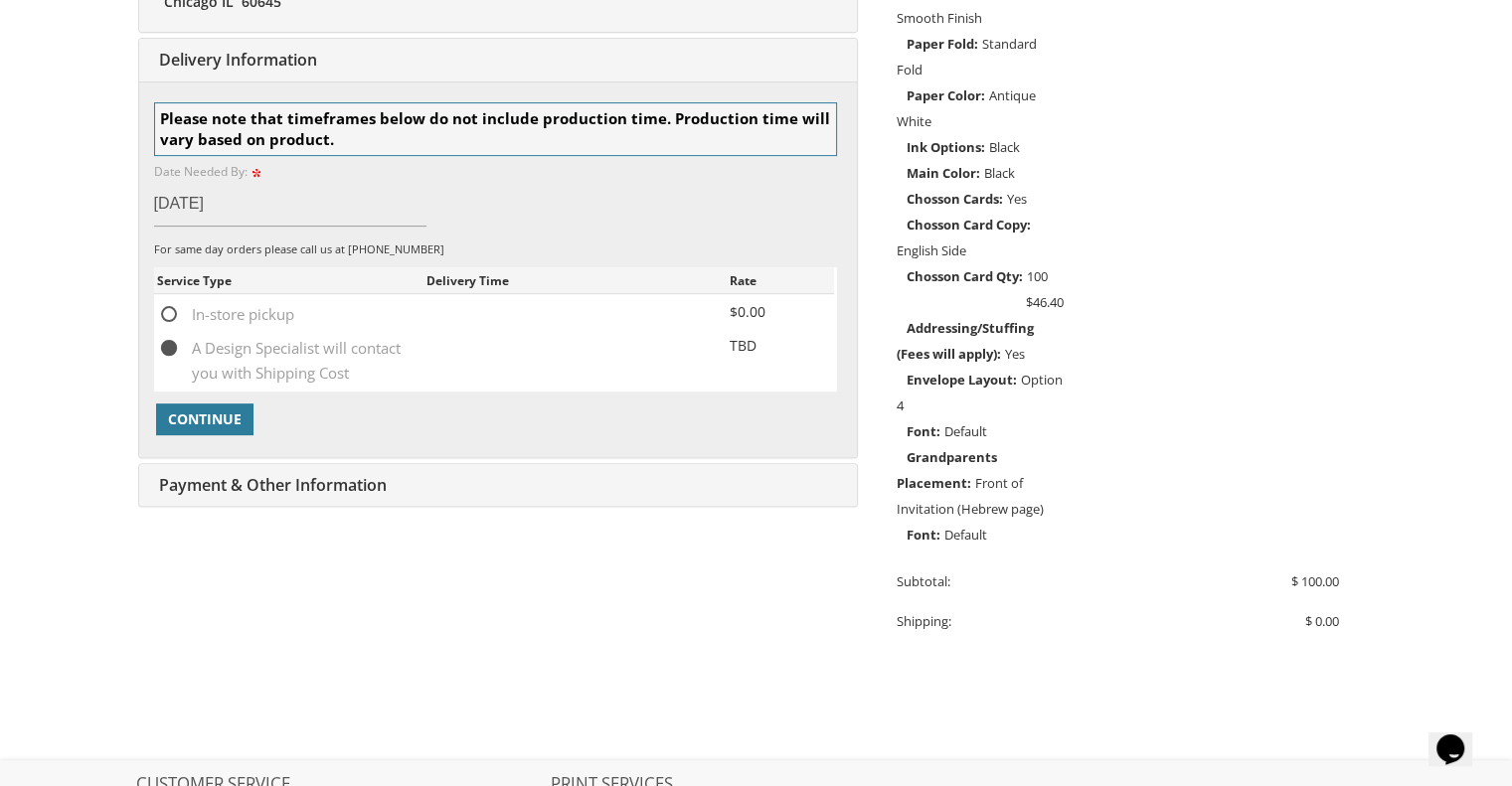 scroll, scrollTop: 702, scrollLeft: 0, axis: vertical 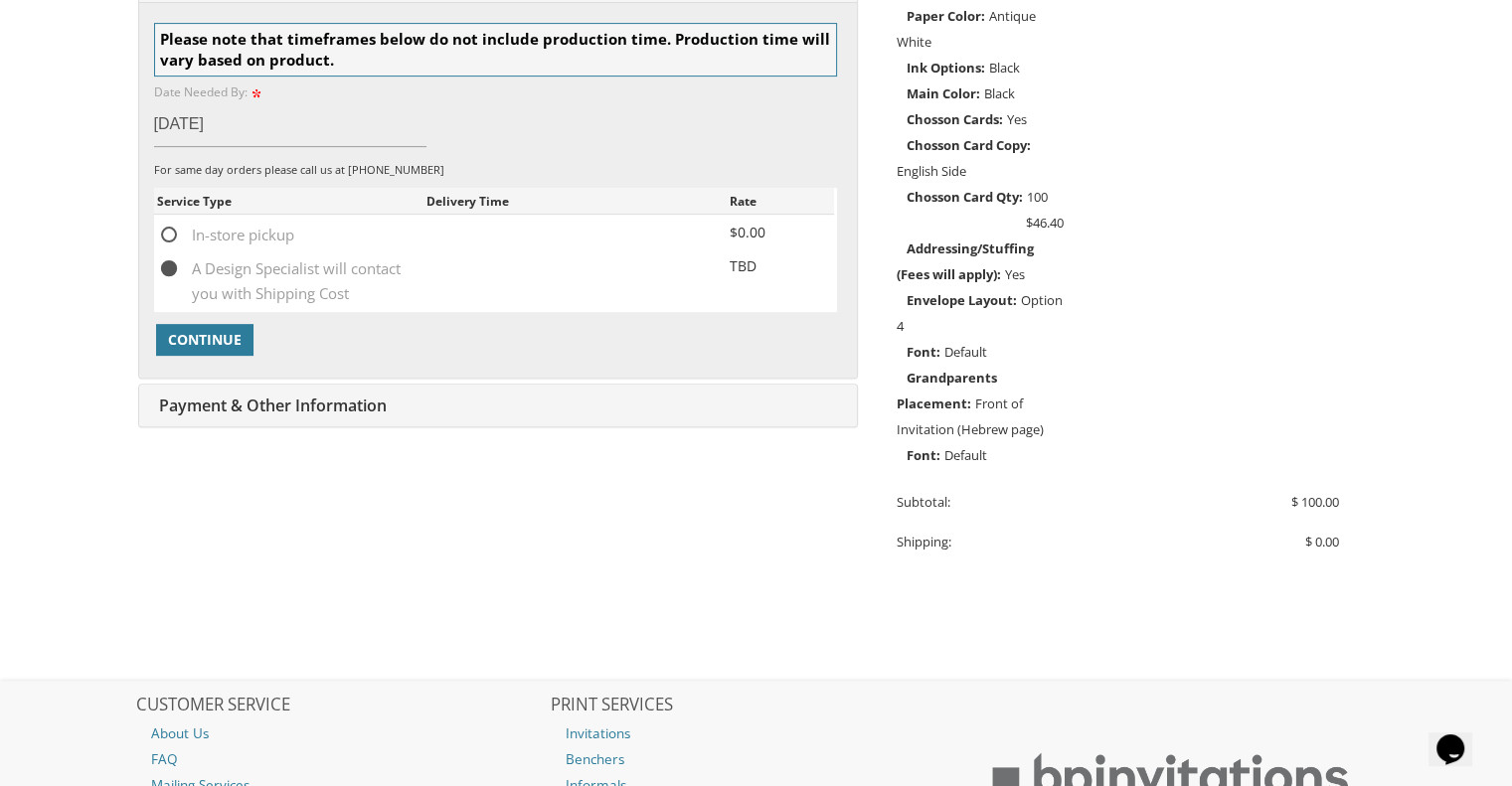 click on "For same day orders please call us at 732-947-3597" at bounding box center [495, 170] 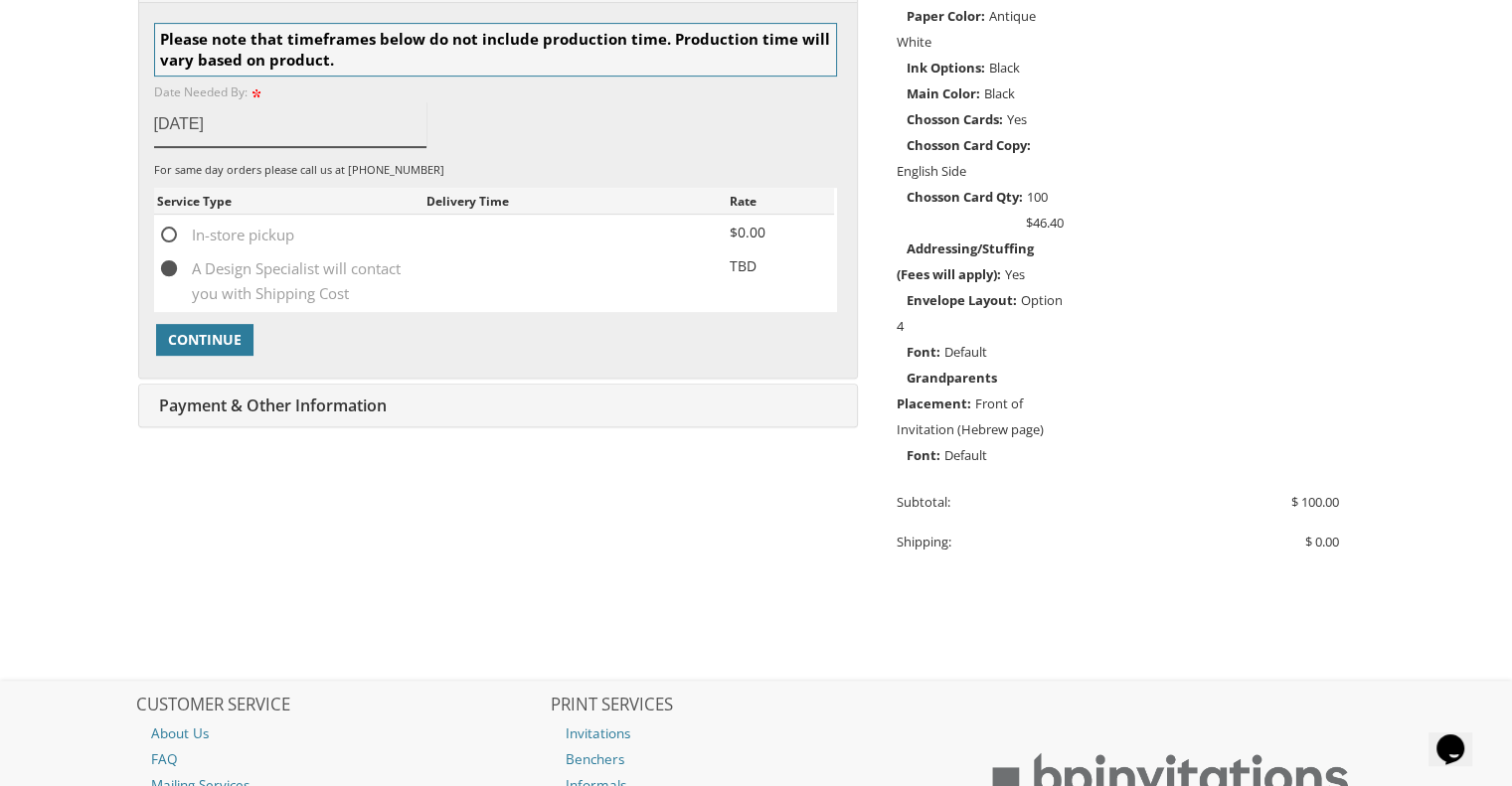 click on "Aug 04, 2025" at bounding box center [290, 124] 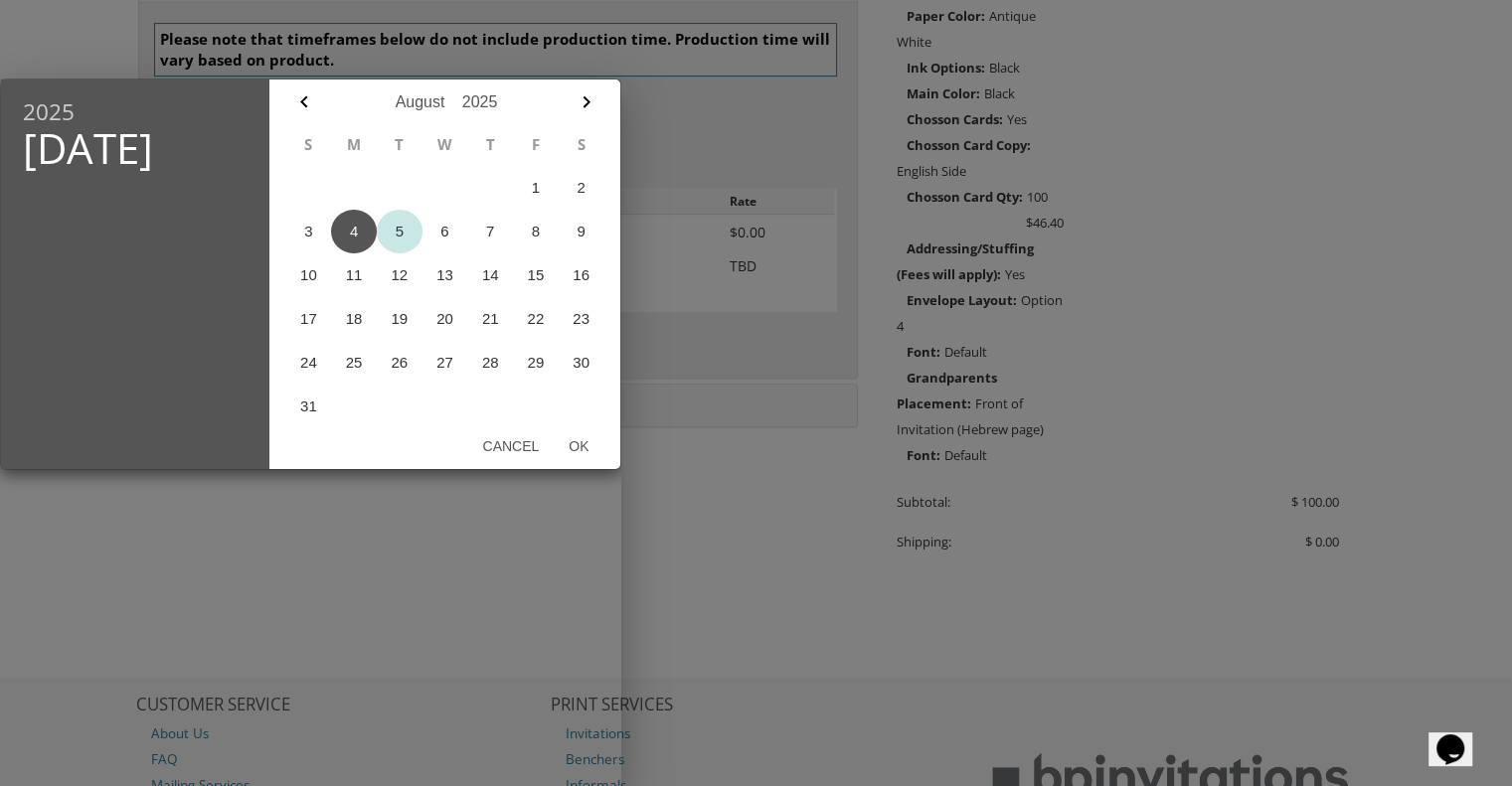 click on "5" at bounding box center (400, 232) 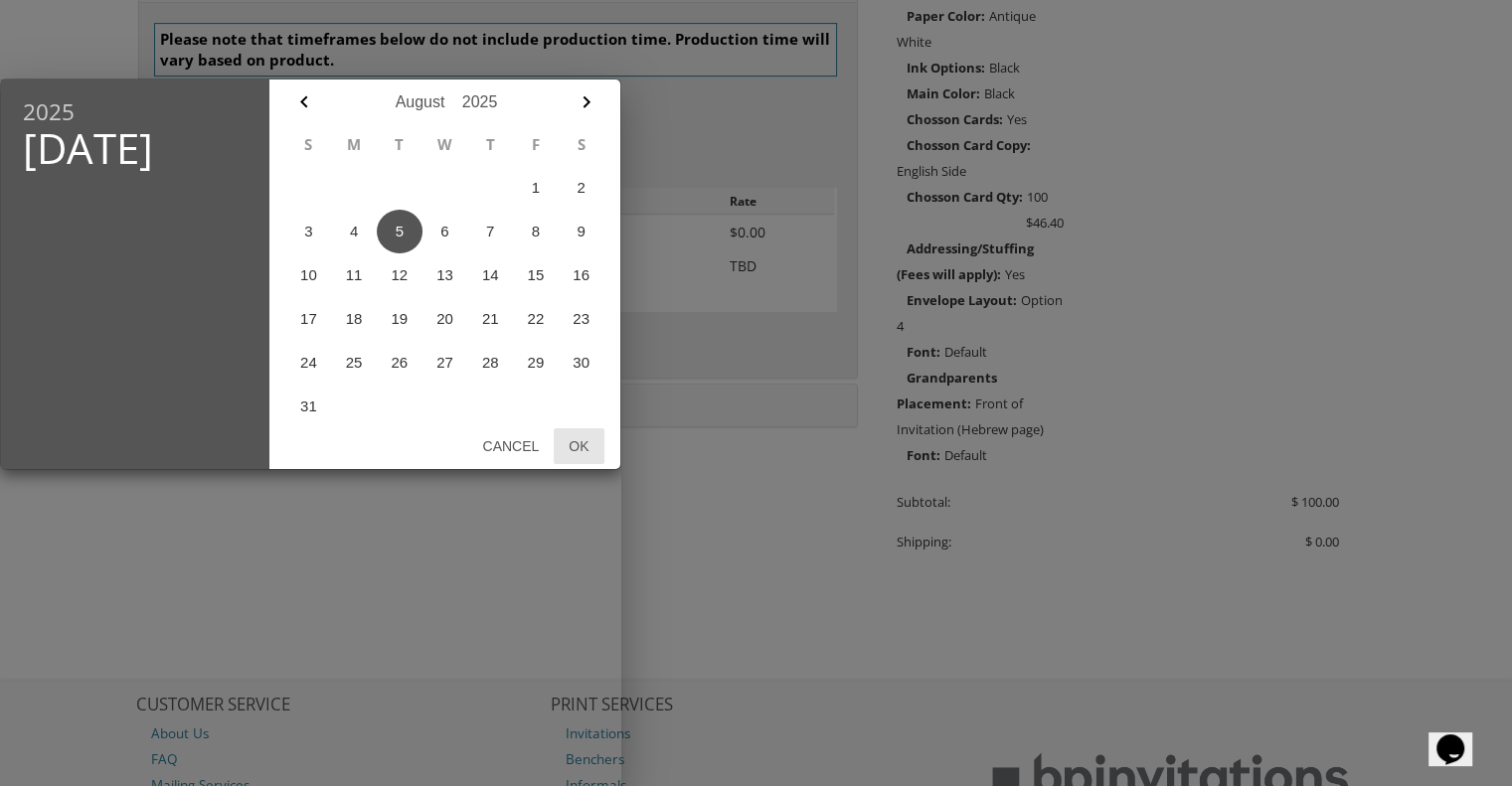 click on "Ok" at bounding box center [579, 446] 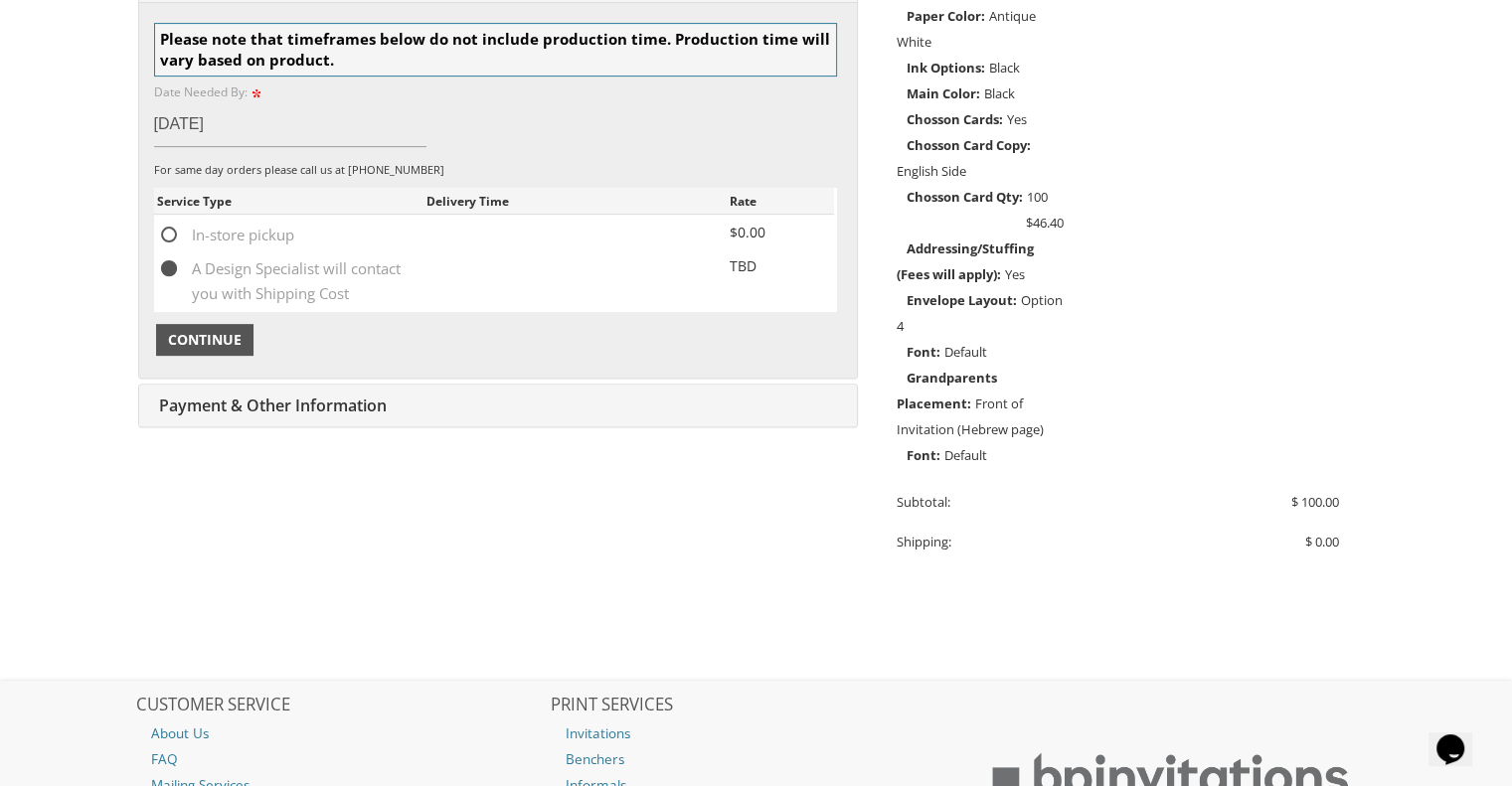 click on "Continue" at bounding box center [205, 340] 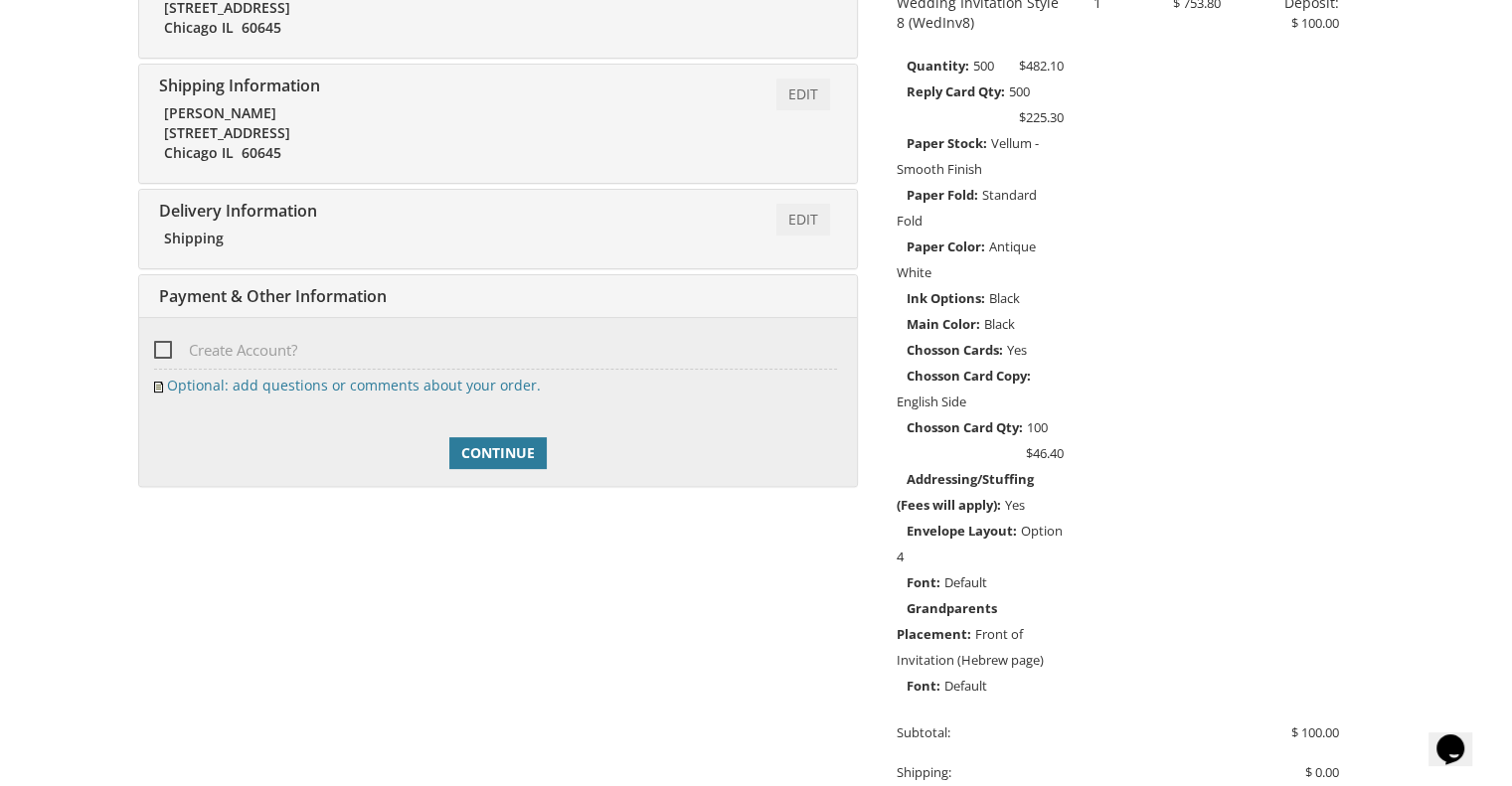 scroll, scrollTop: 472, scrollLeft: 0, axis: vertical 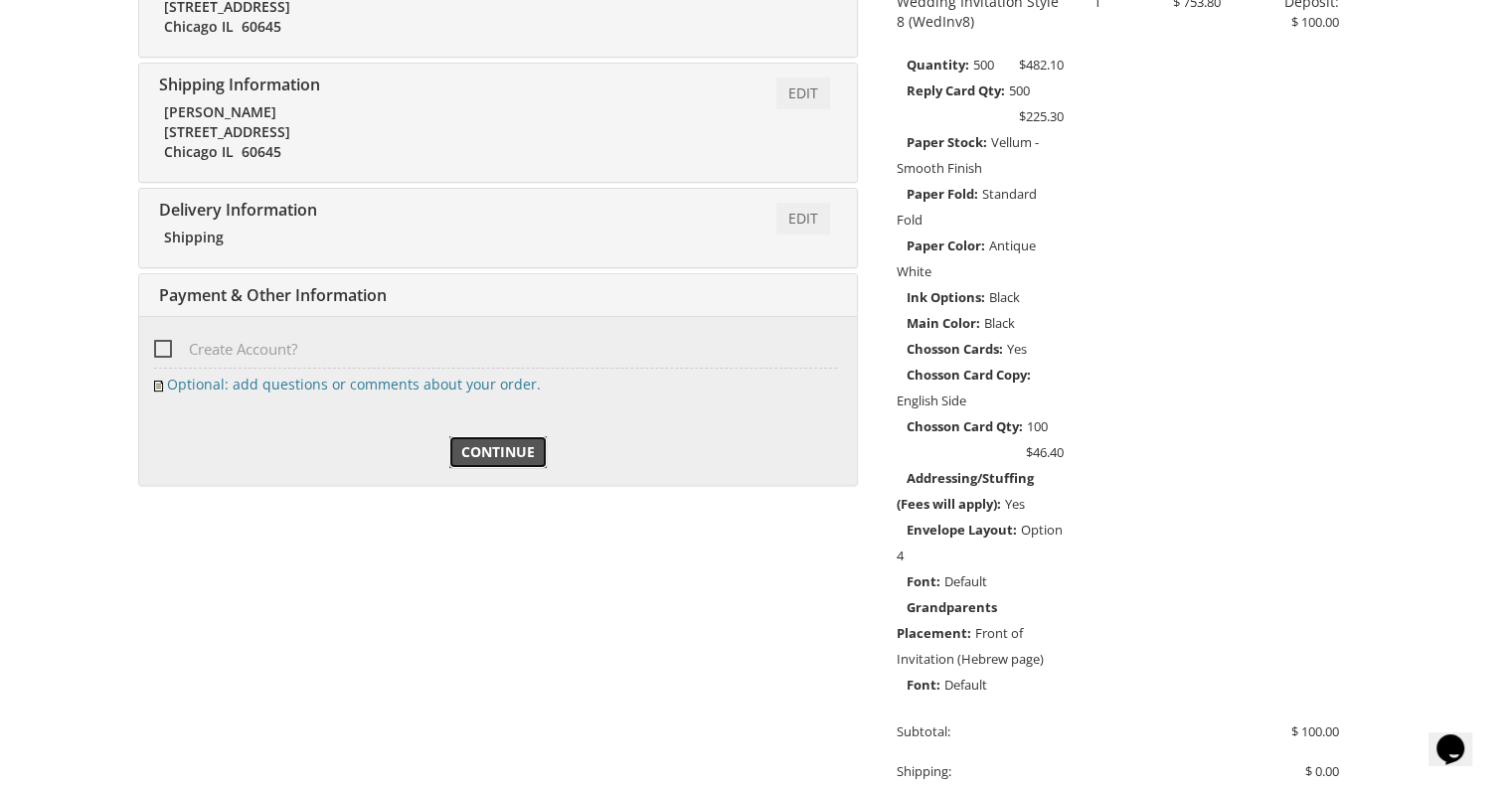 click on "Continue" at bounding box center [498, 452] 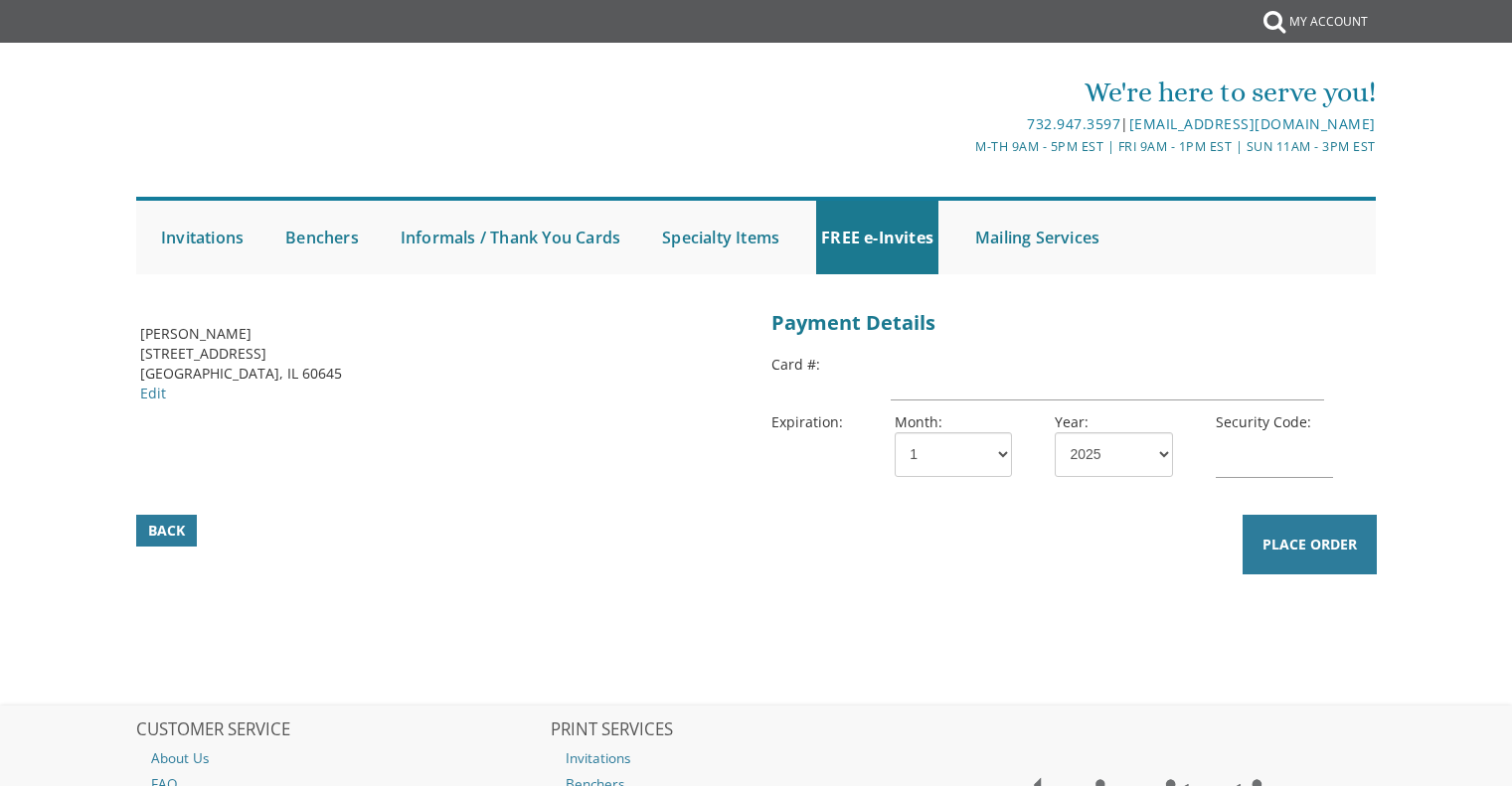 scroll, scrollTop: 0, scrollLeft: 0, axis: both 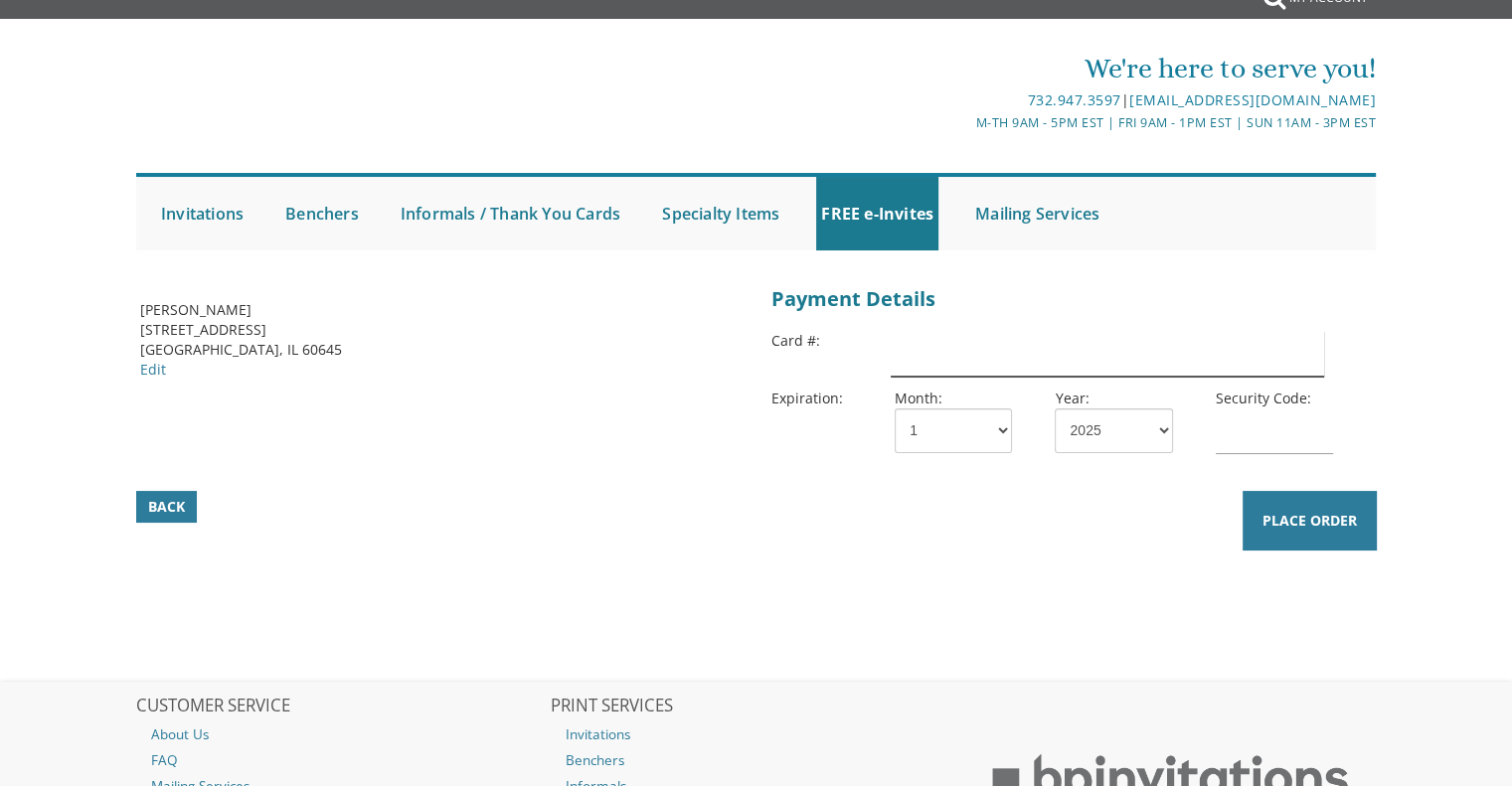 click at bounding box center (1106, 354) 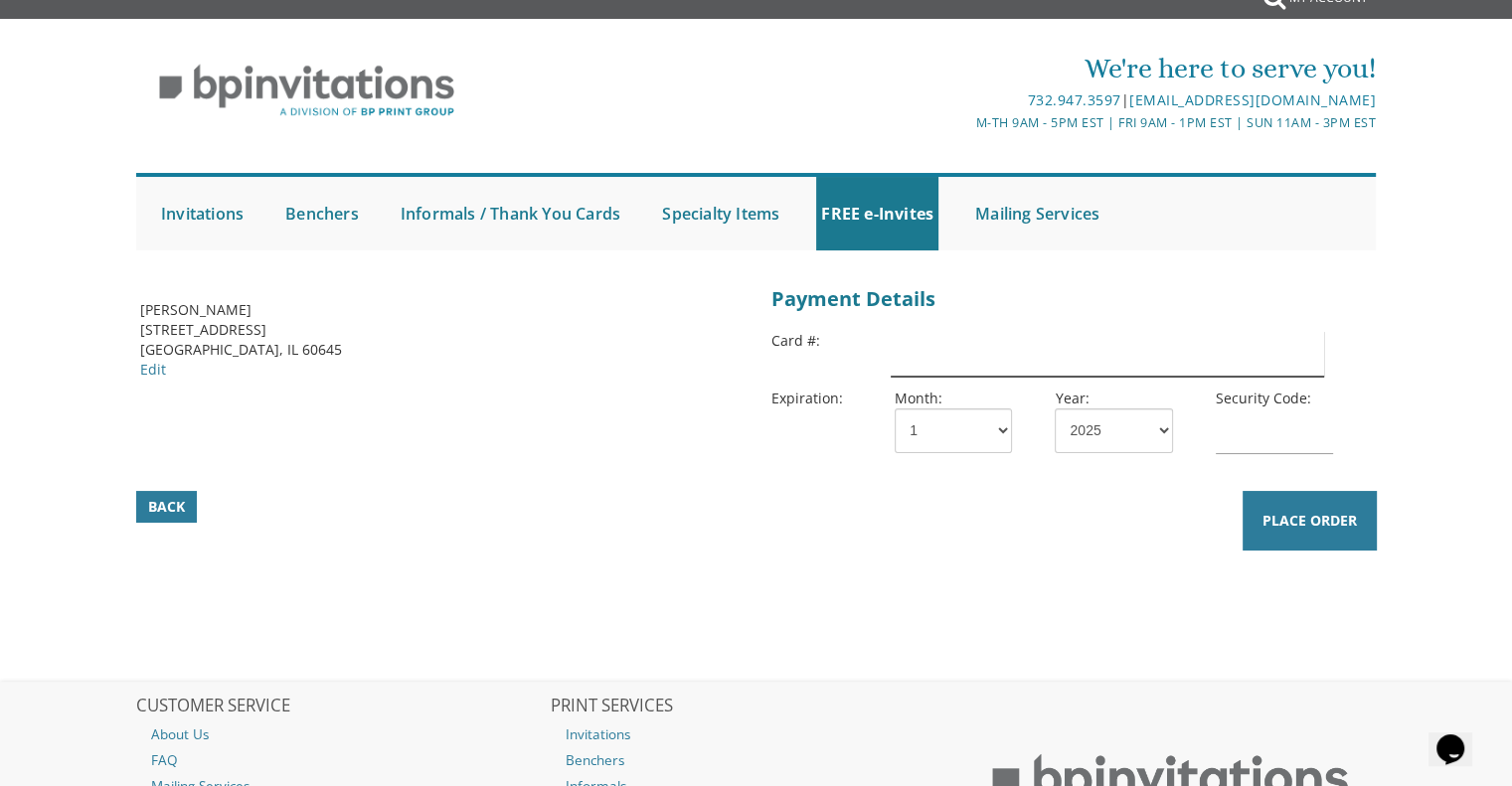 scroll, scrollTop: 0, scrollLeft: 0, axis: both 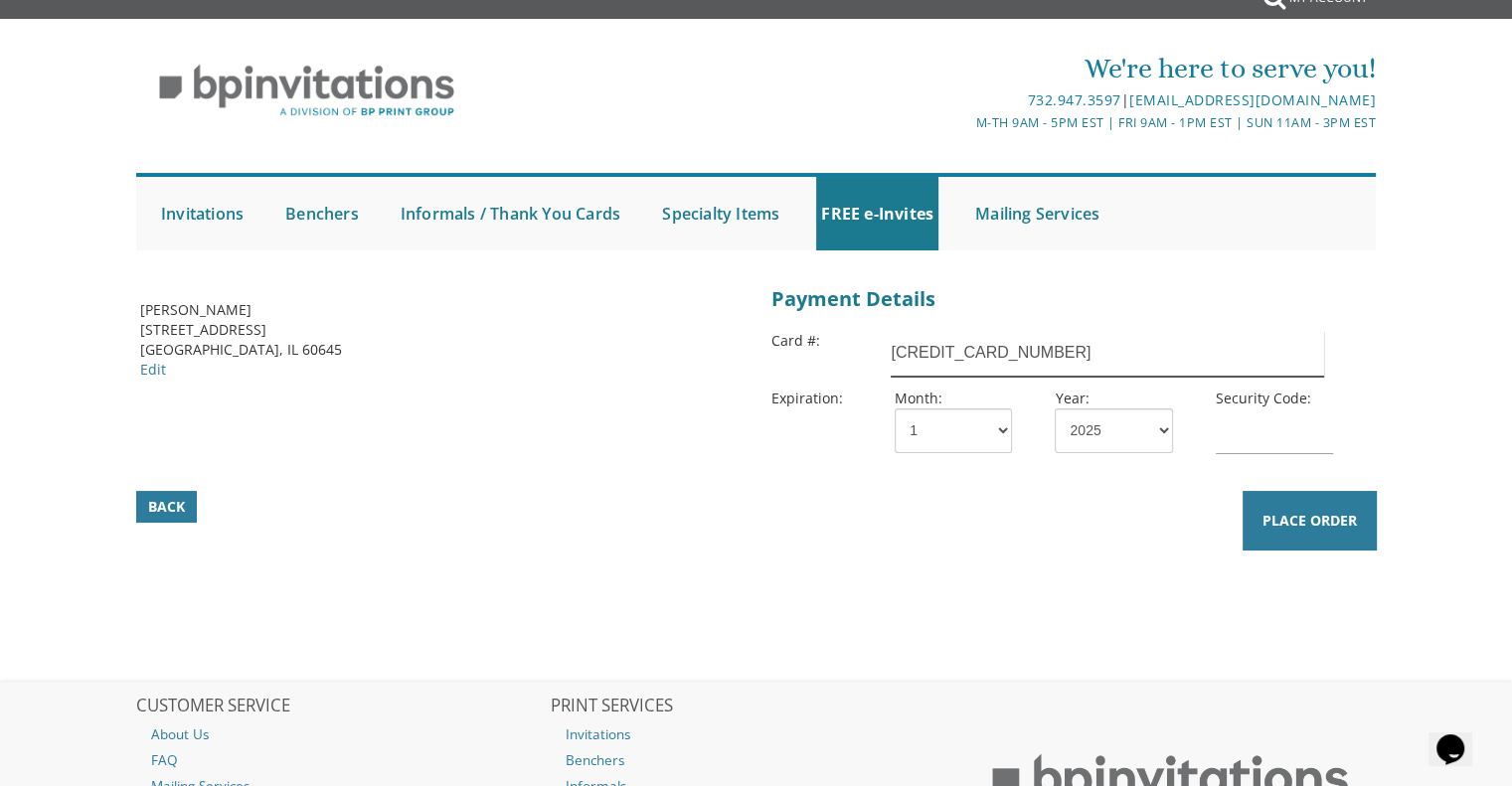type on "[CREDIT_CARD_NUMBER]" 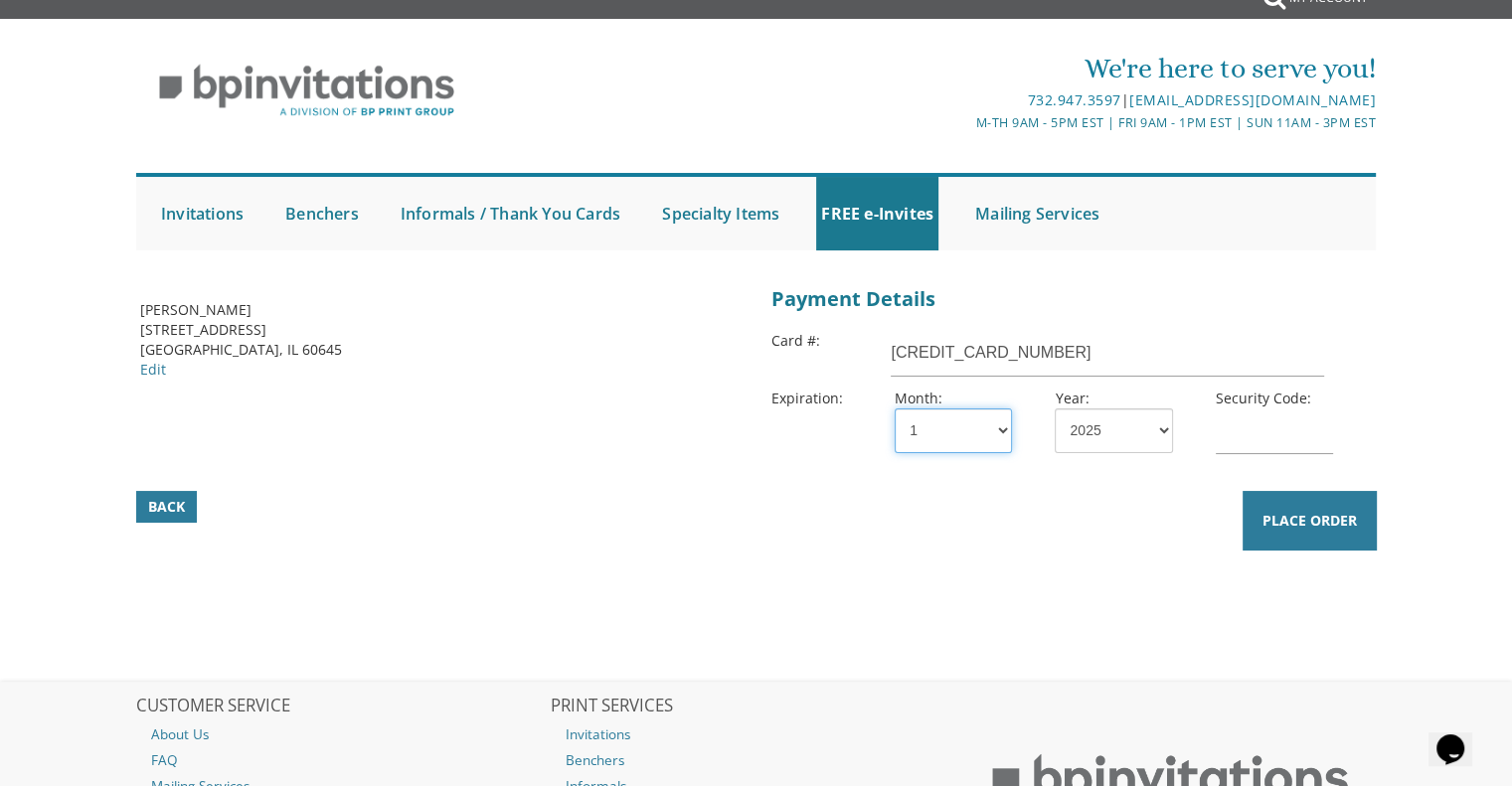 click on "1
2
3
4
5
6
7
8
9
10
11
12" at bounding box center [953, 430] 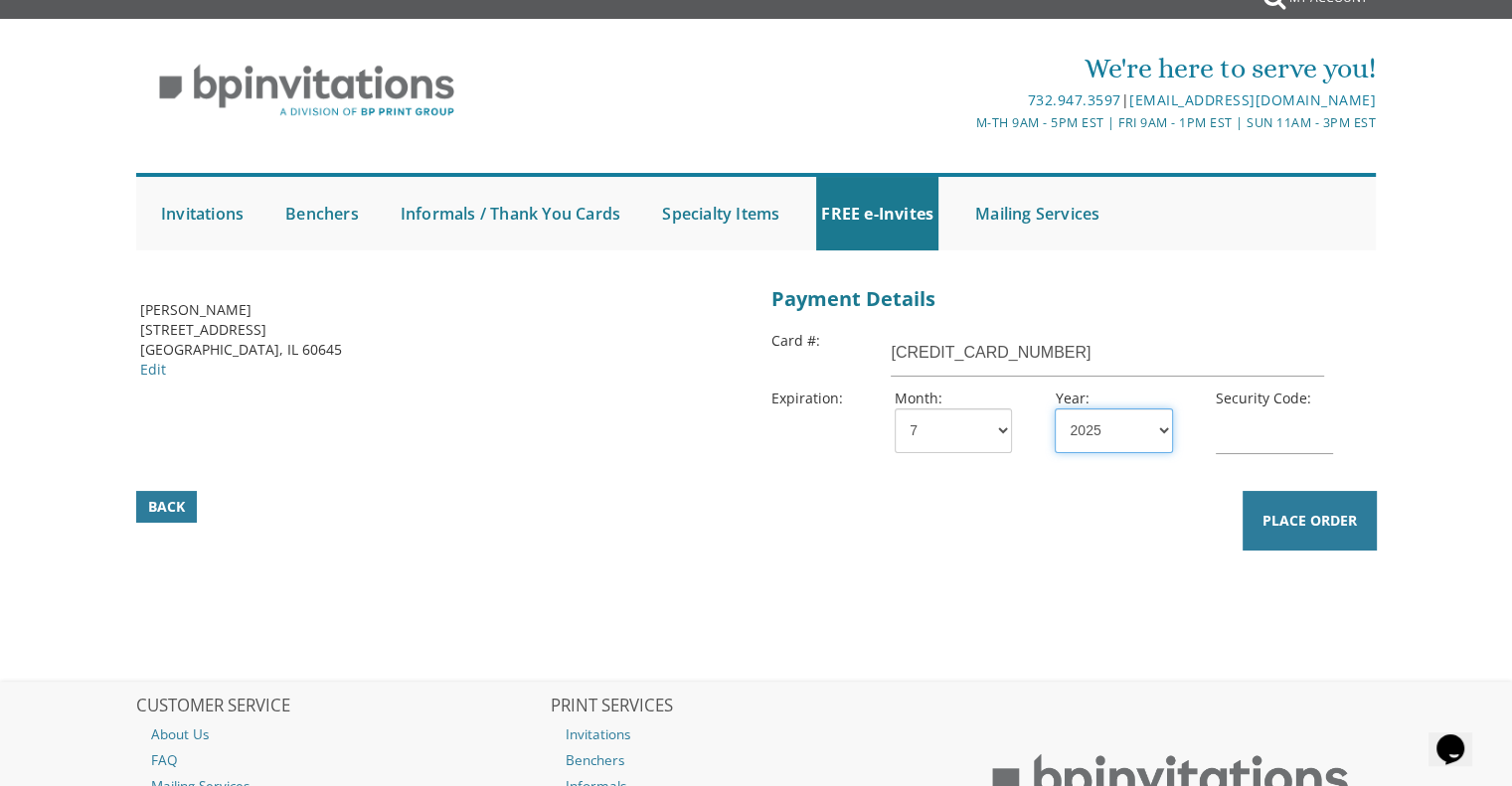 click on "2025
2026
2027
2028
2029
2030
2031
2032
2033
2034
2035" at bounding box center [1113, 430] 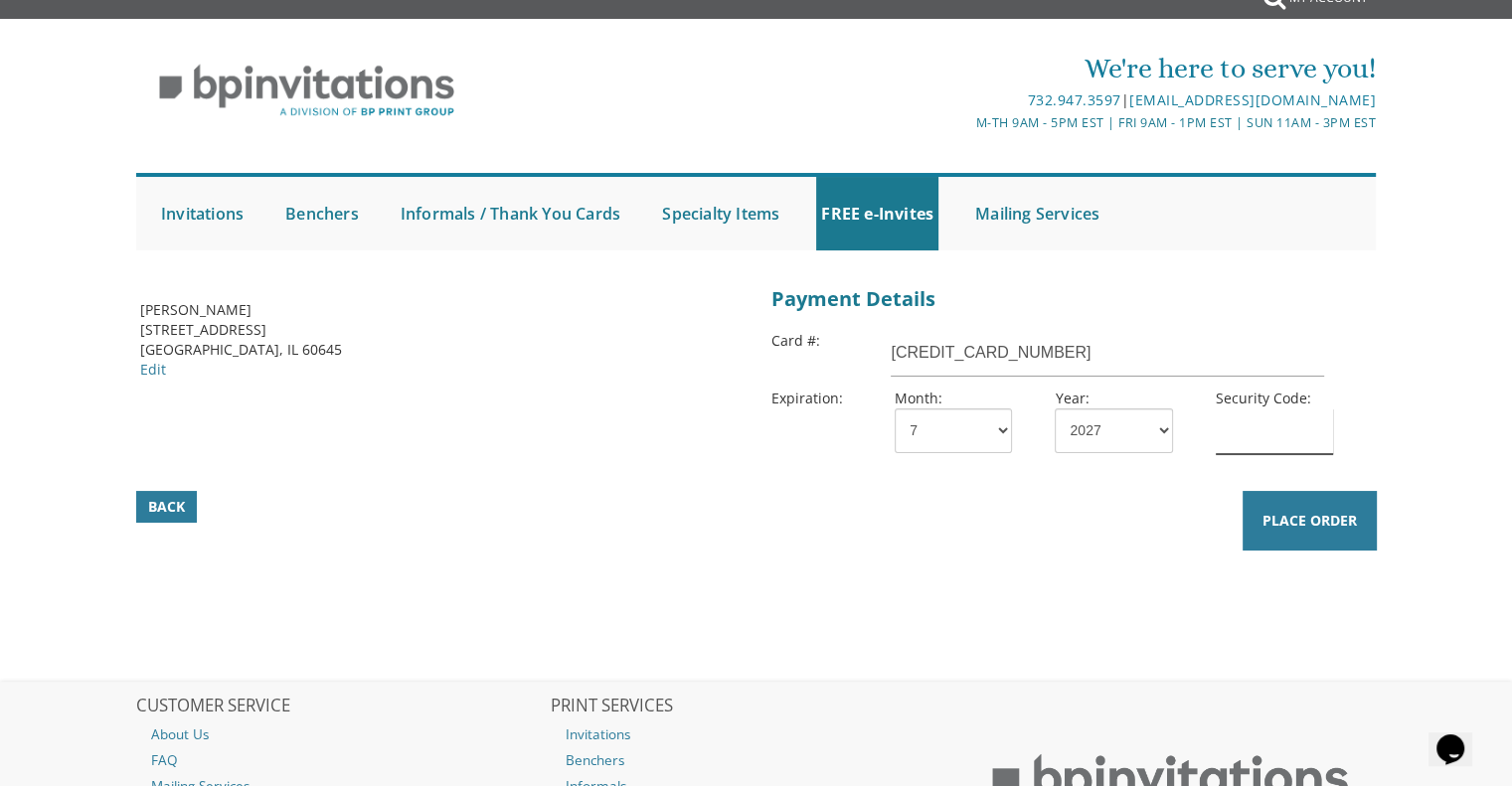 click at bounding box center [1274, 431] 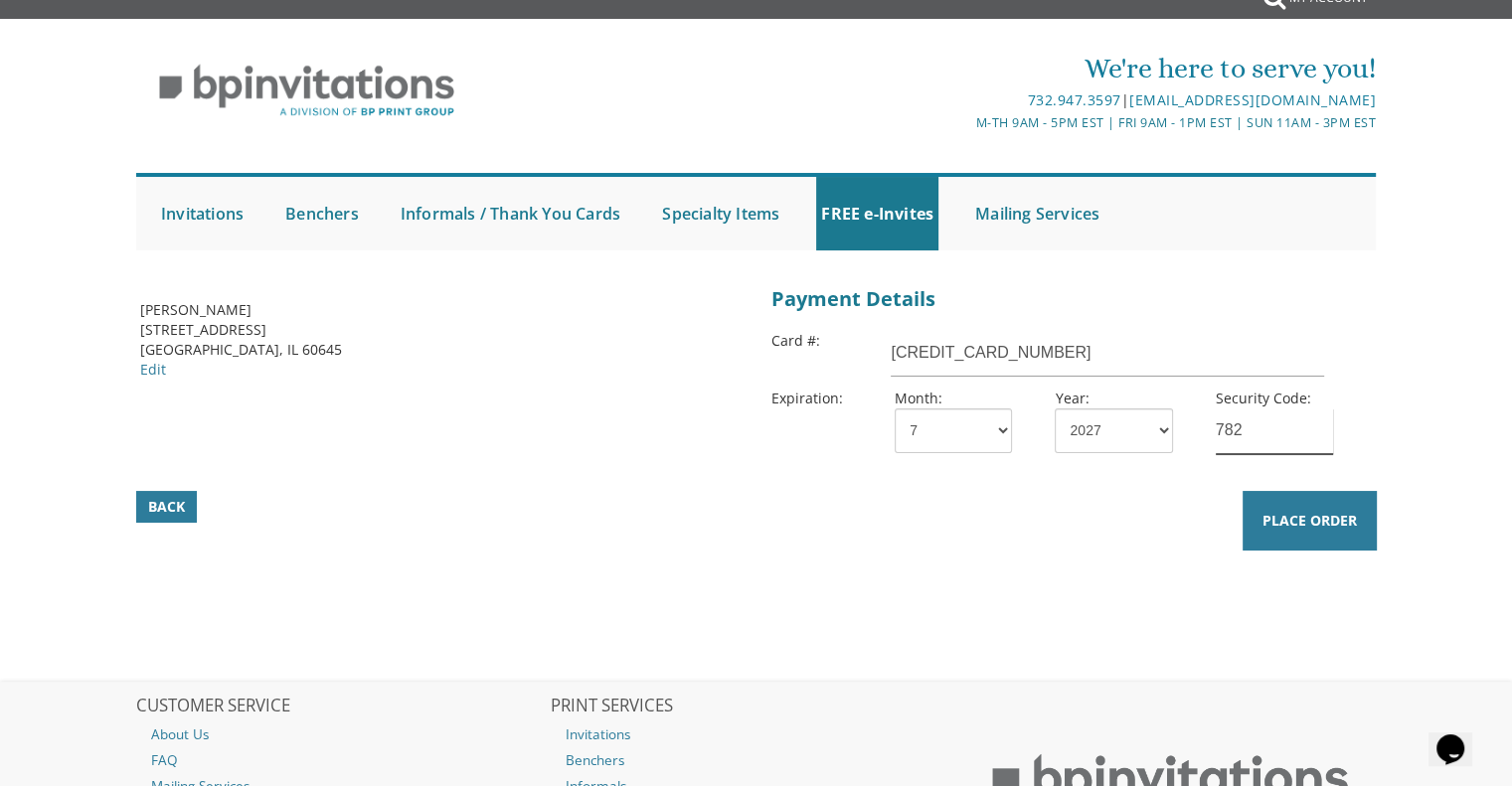 type on "782" 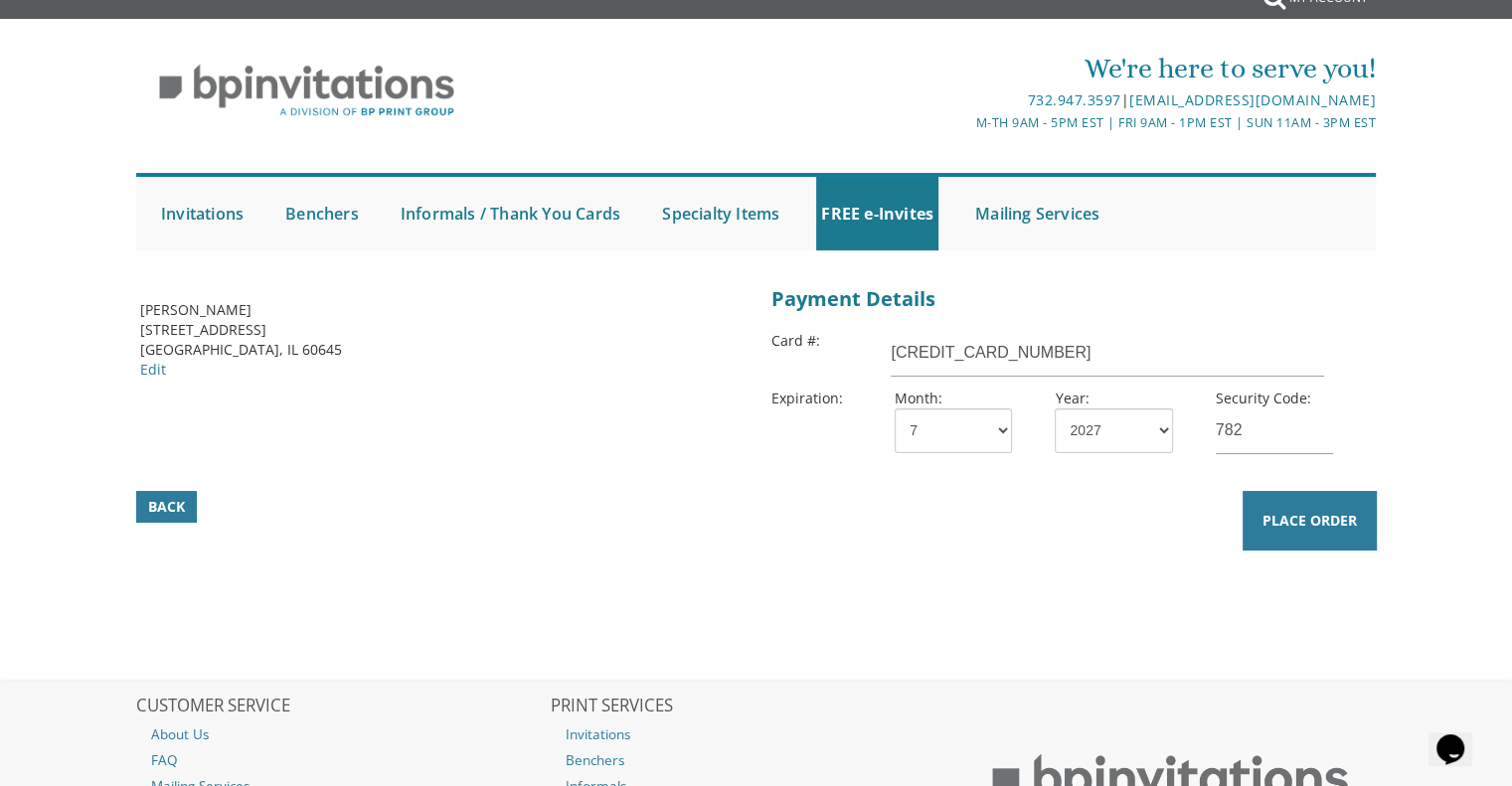 click on "Back
Place Order" at bounding box center [756, 518] 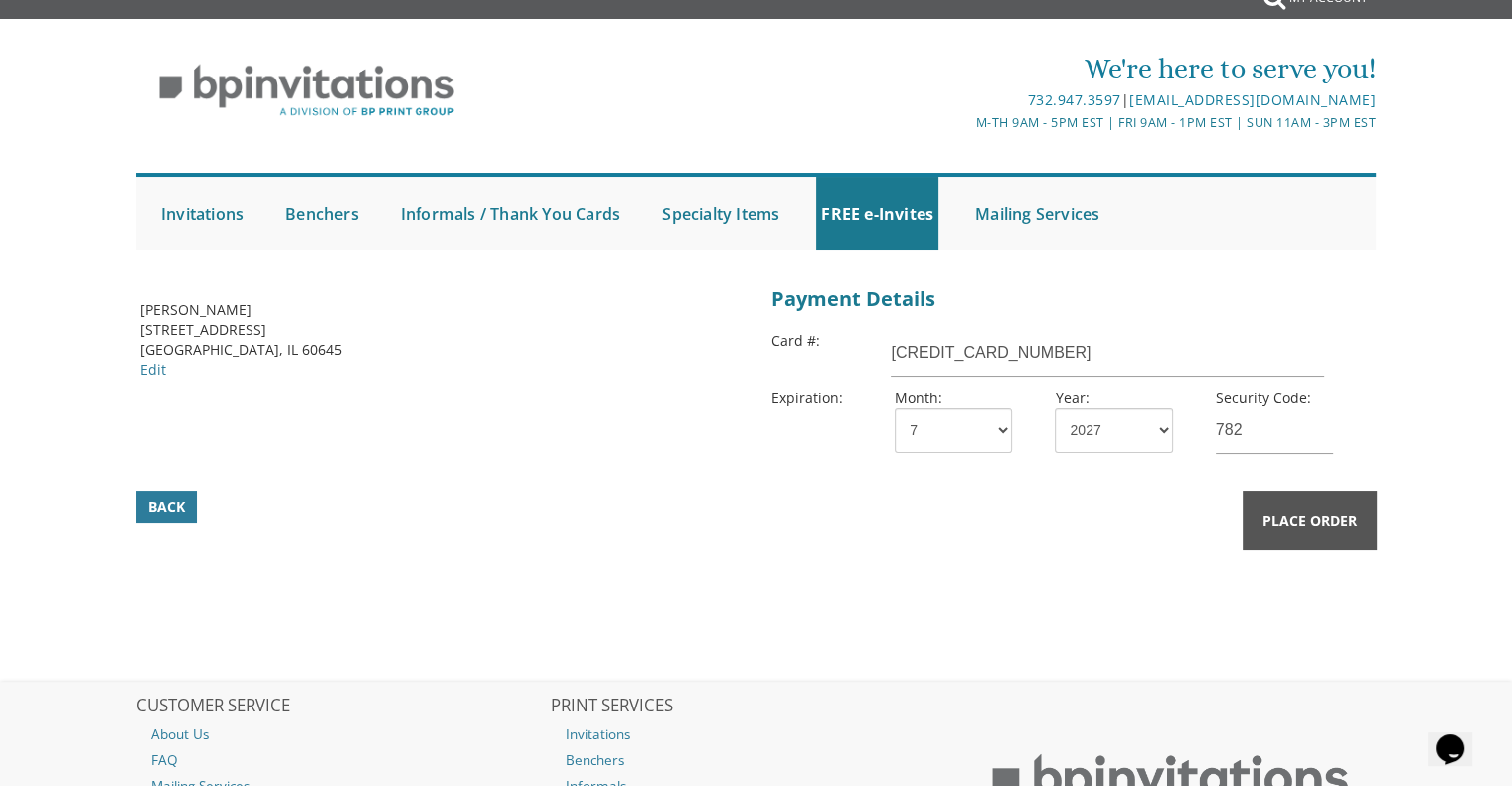 click on "Place Order" at bounding box center (1309, 521) 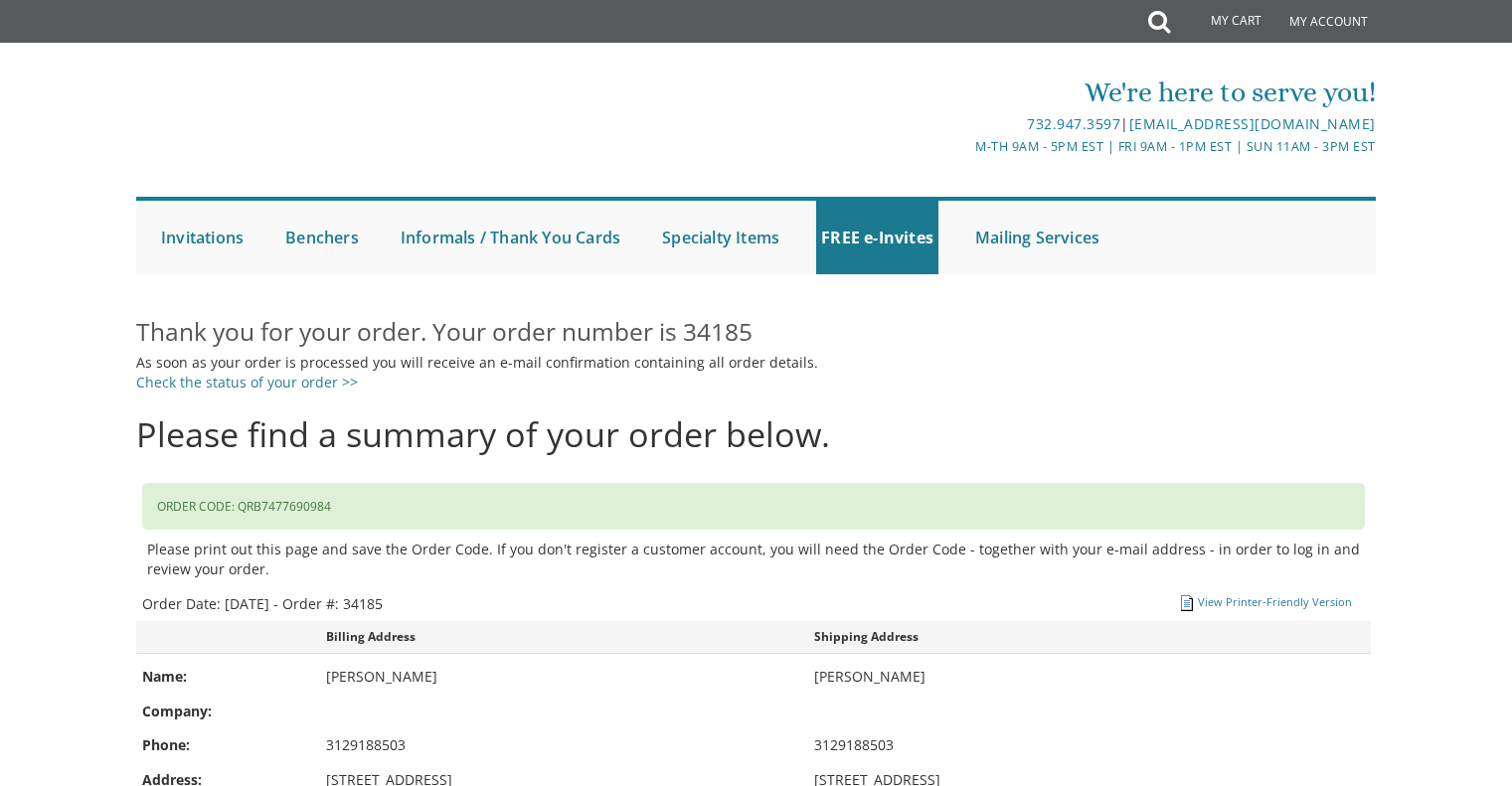 scroll, scrollTop: 0, scrollLeft: 0, axis: both 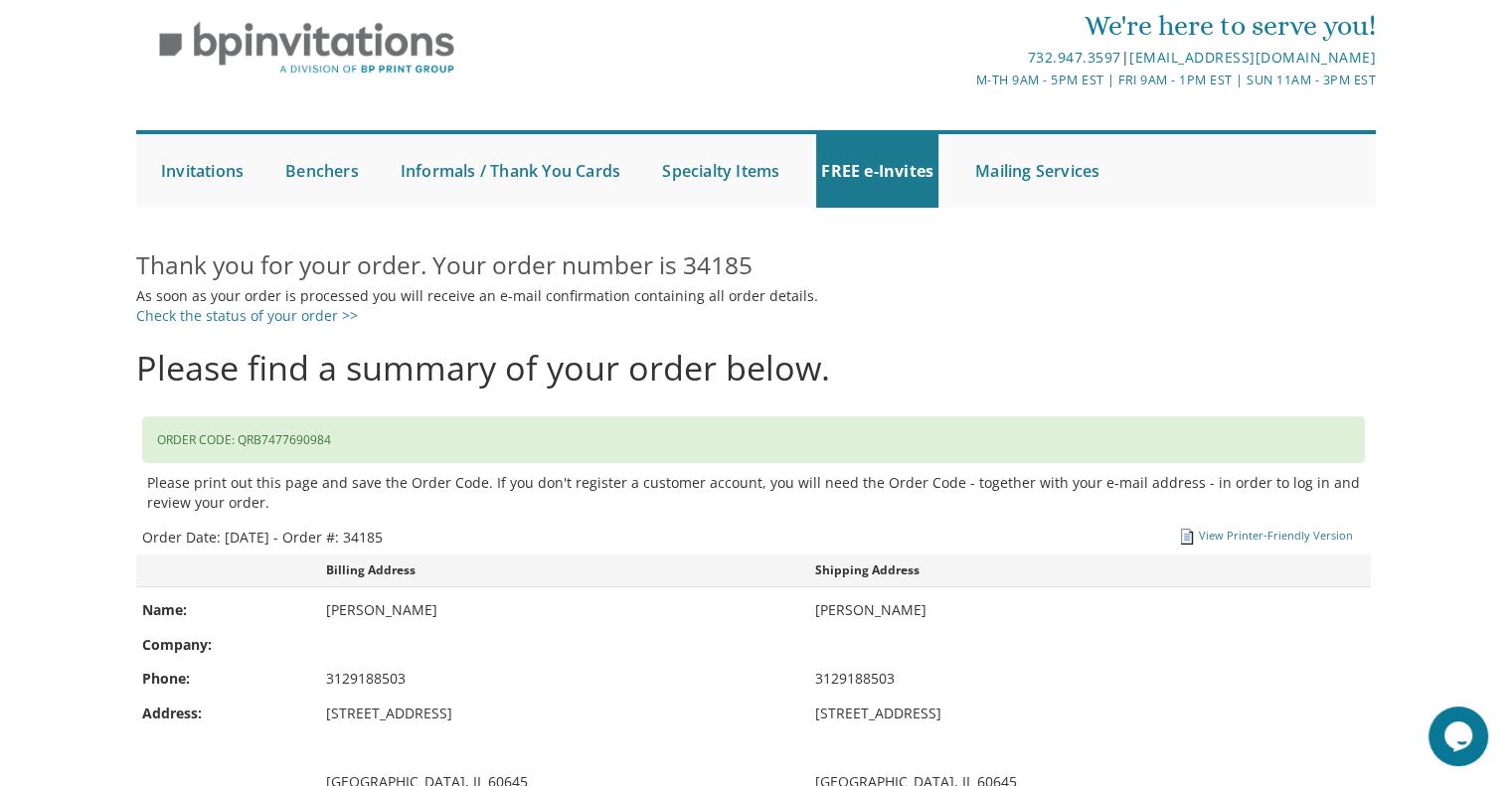 click on "Thank you for your order. Your order number is 34185" at bounding box center [756, 266] 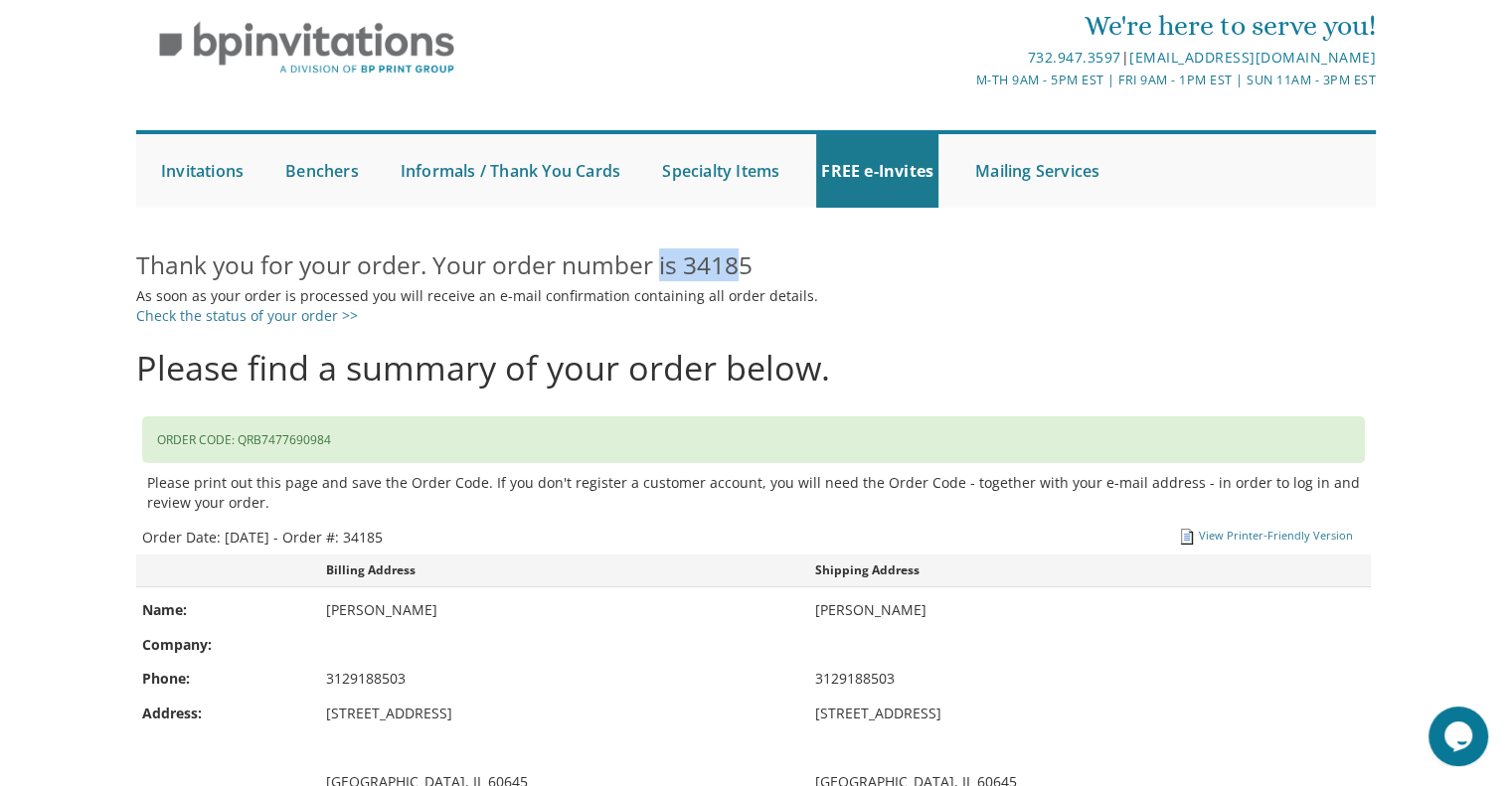 drag, startPoint x: 744, startPoint y: 268, endPoint x: 660, endPoint y: 255, distance: 85 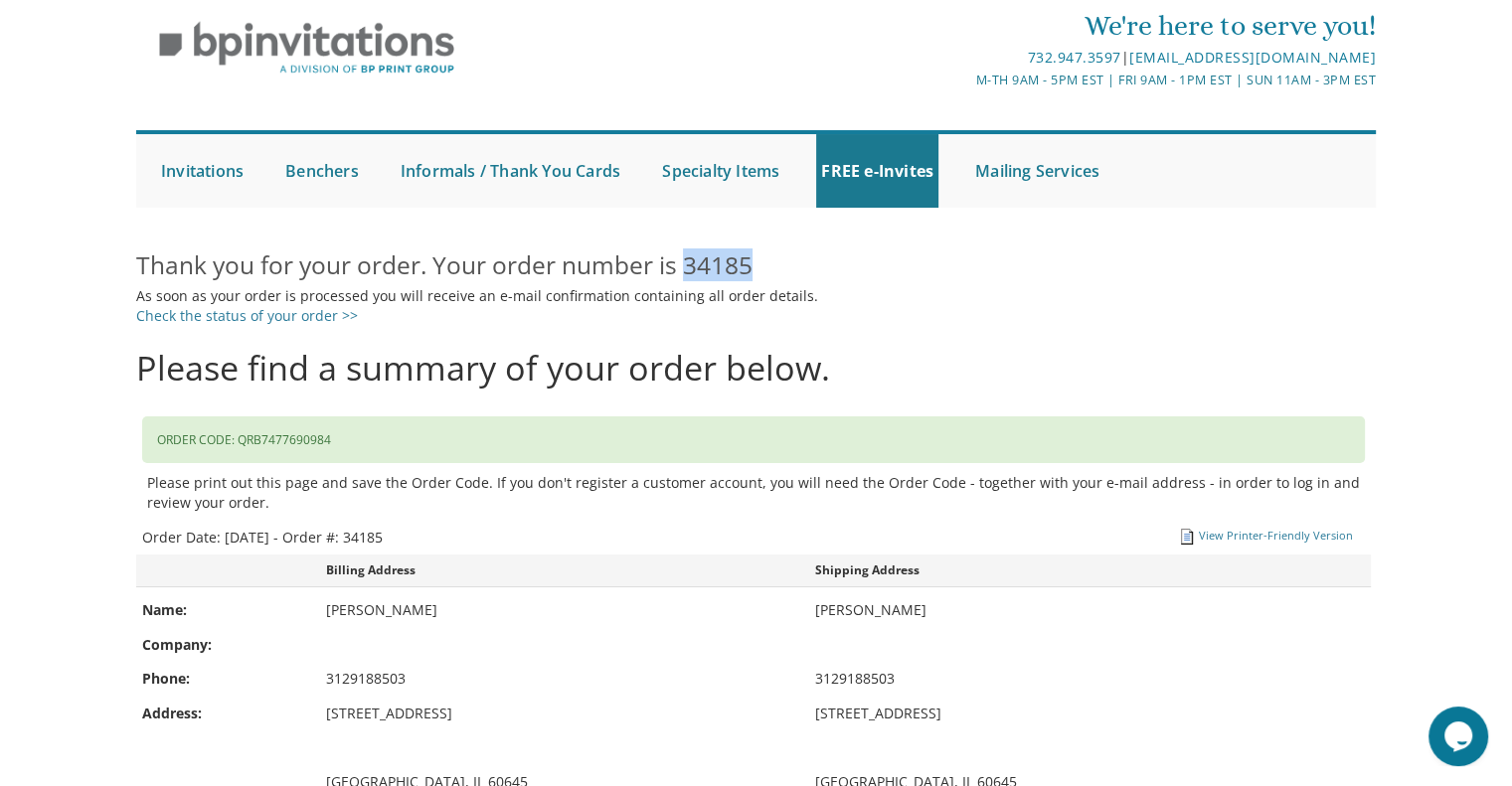 drag, startPoint x: 758, startPoint y: 258, endPoint x: 685, endPoint y: 257, distance: 73.00685 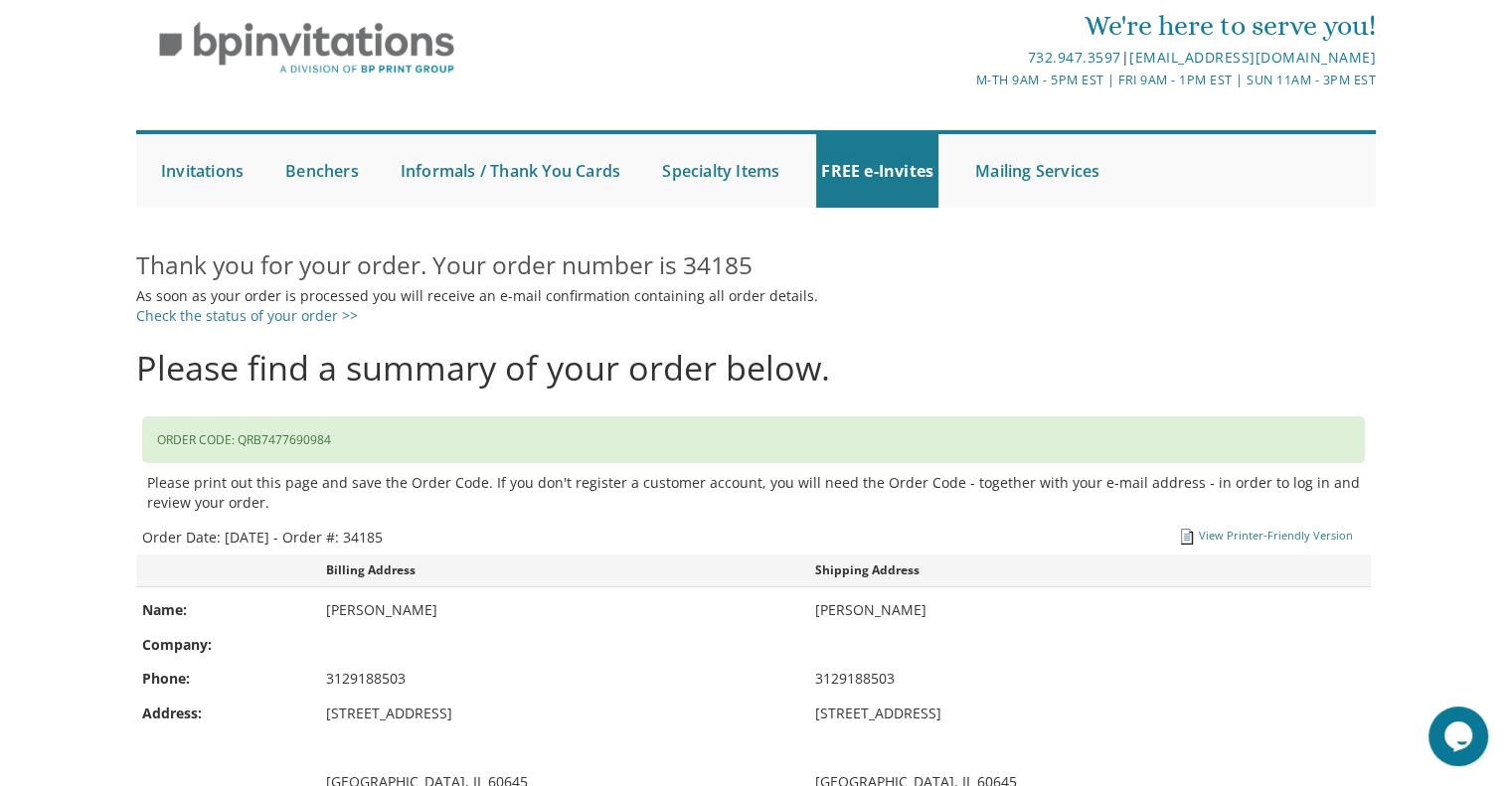click on "As soon as your order is processed you will receive an e-mail confirmation containing all order details. Check the status of your order >>" at bounding box center [756, 306] 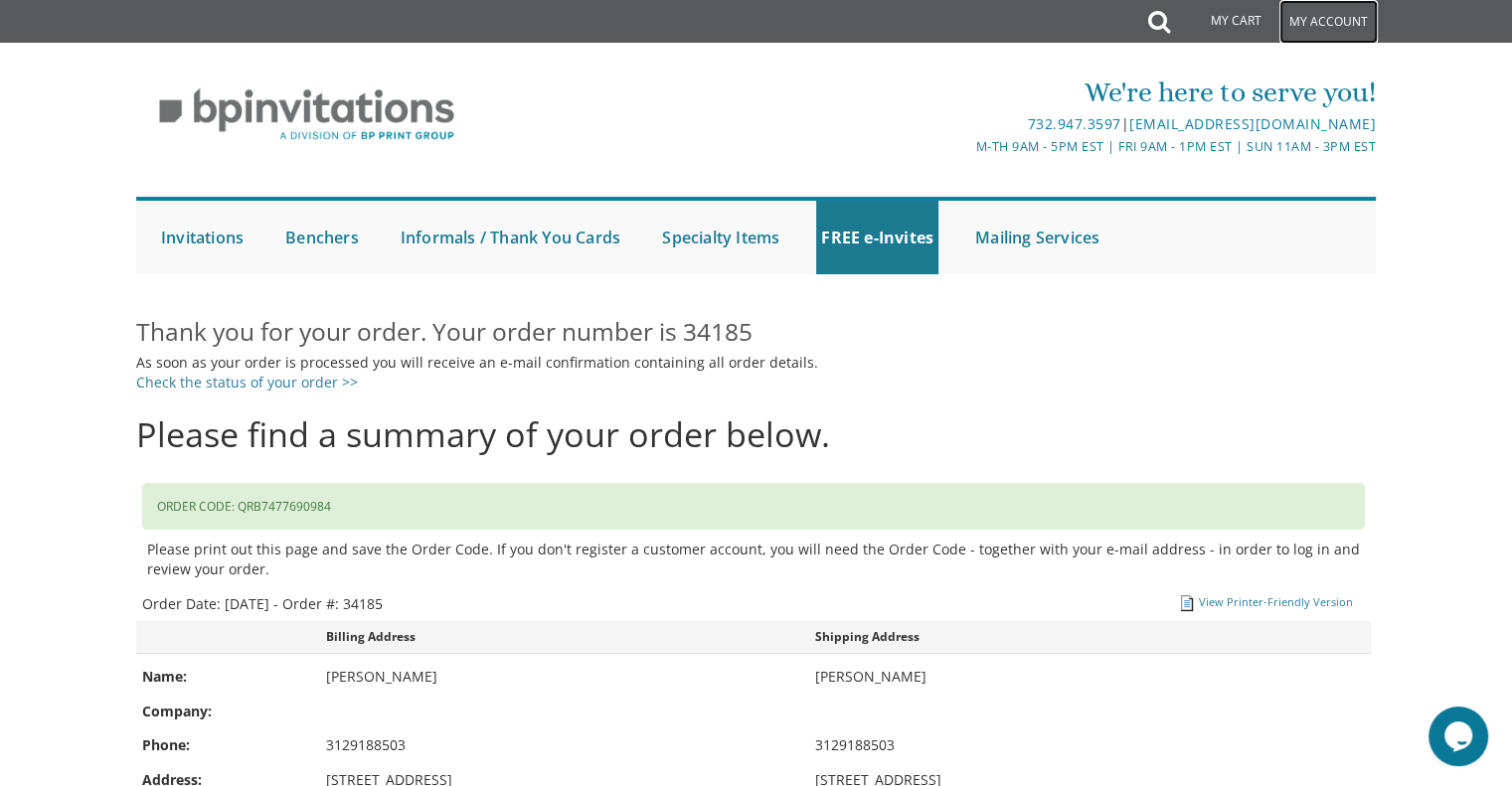 click on "My Account" at bounding box center [1328, 22] 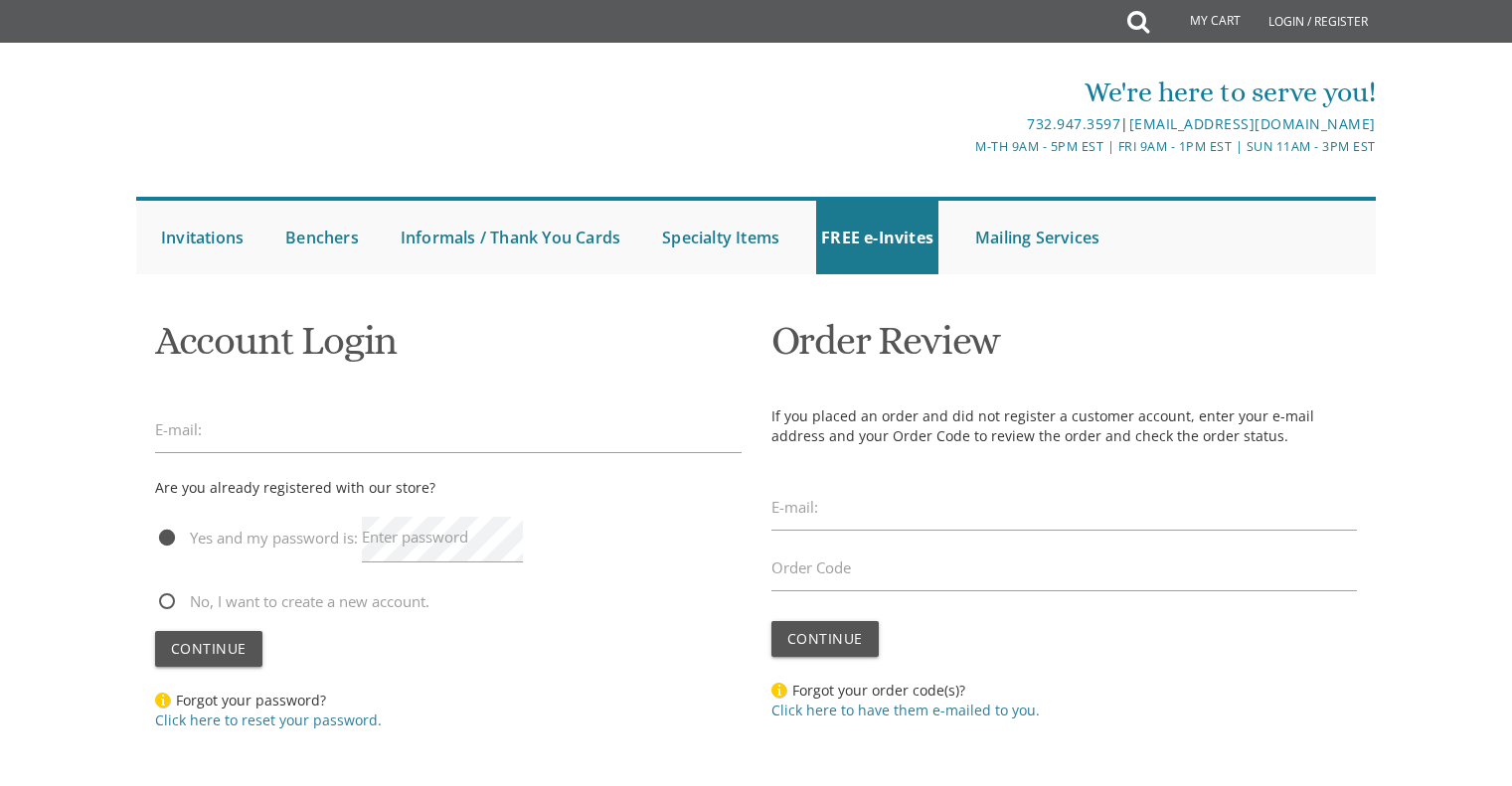 scroll, scrollTop: 0, scrollLeft: 0, axis: both 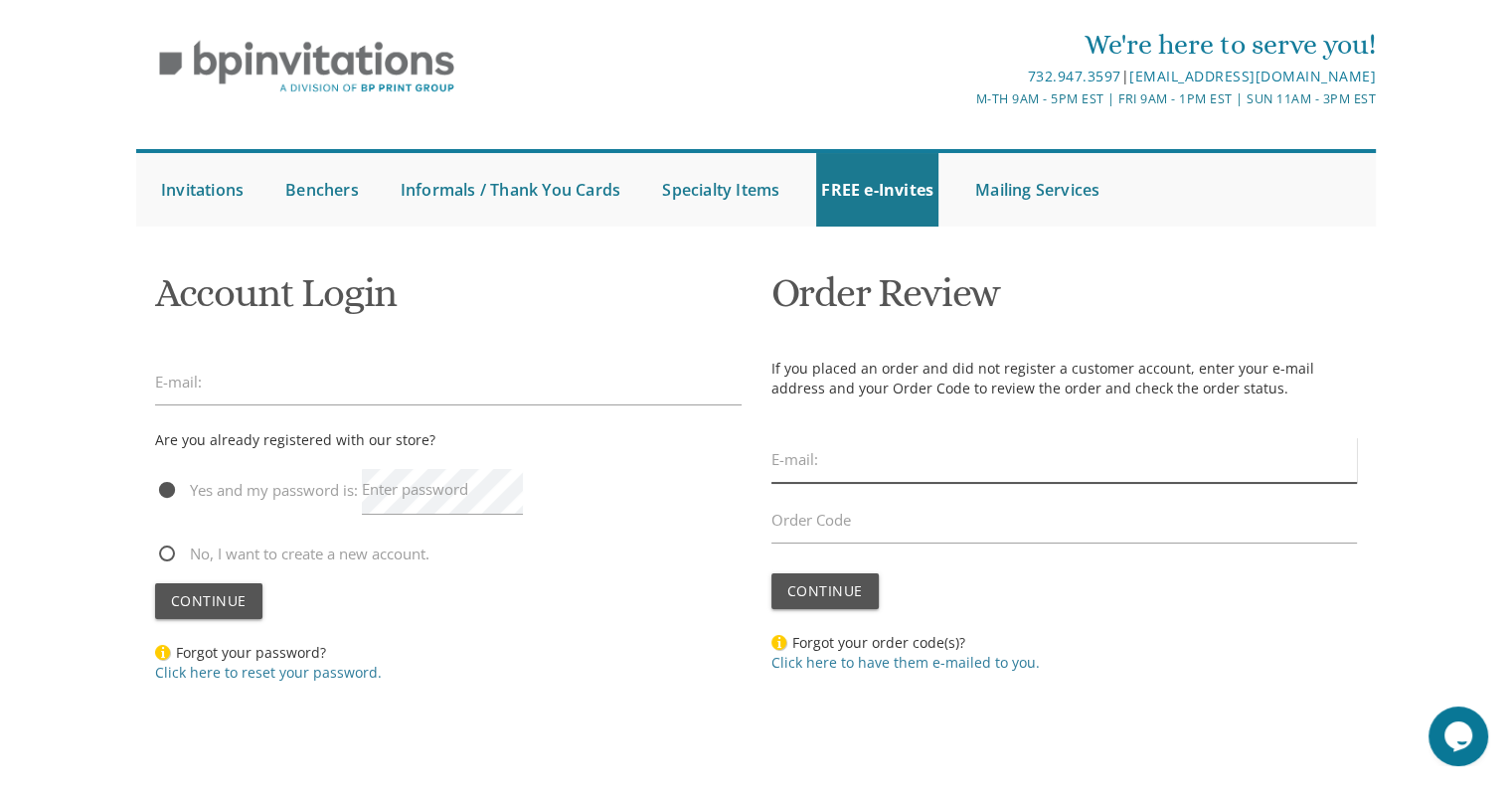 click at bounding box center [1065, 460] 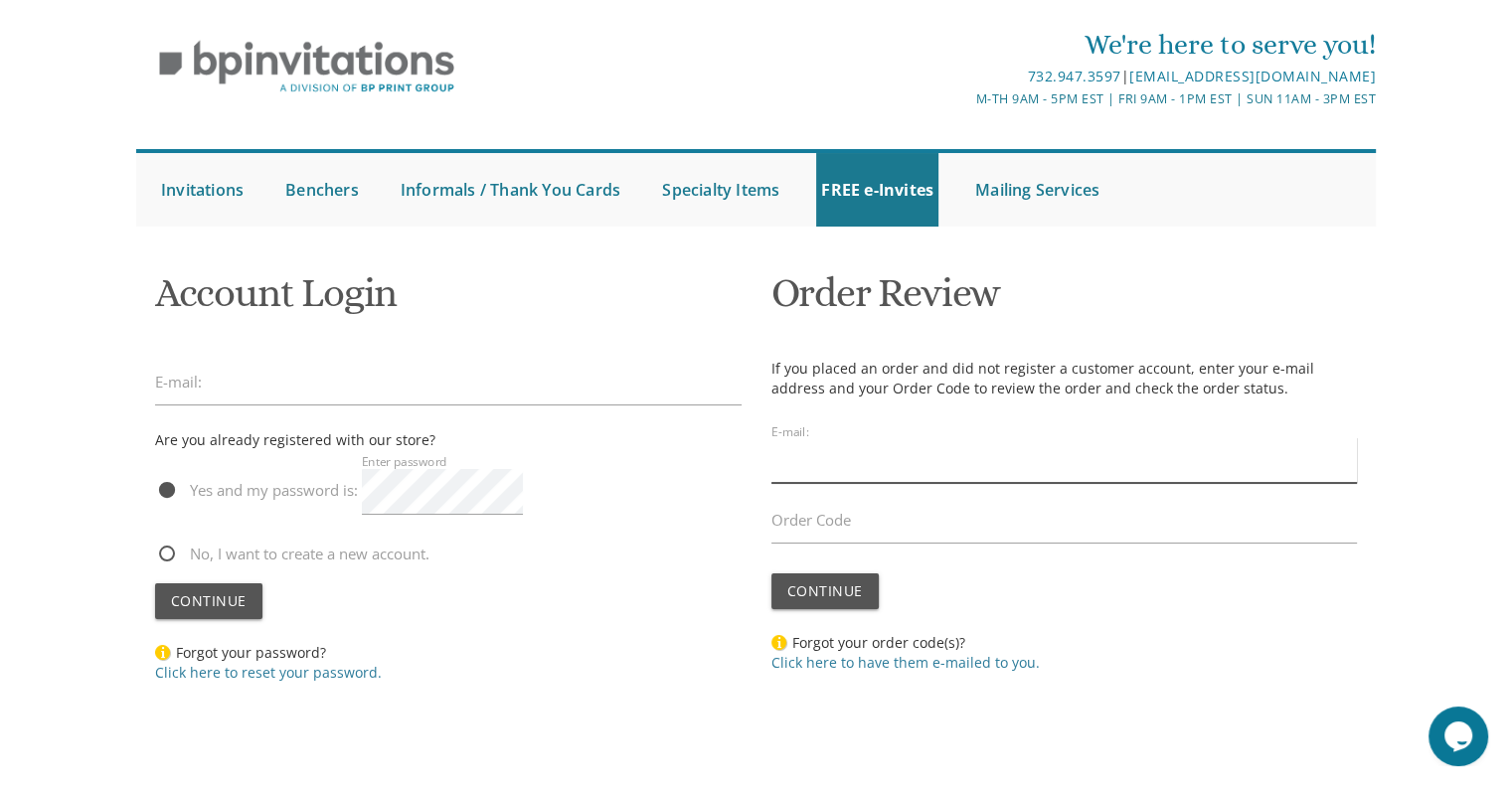 click at bounding box center (1065, 460) 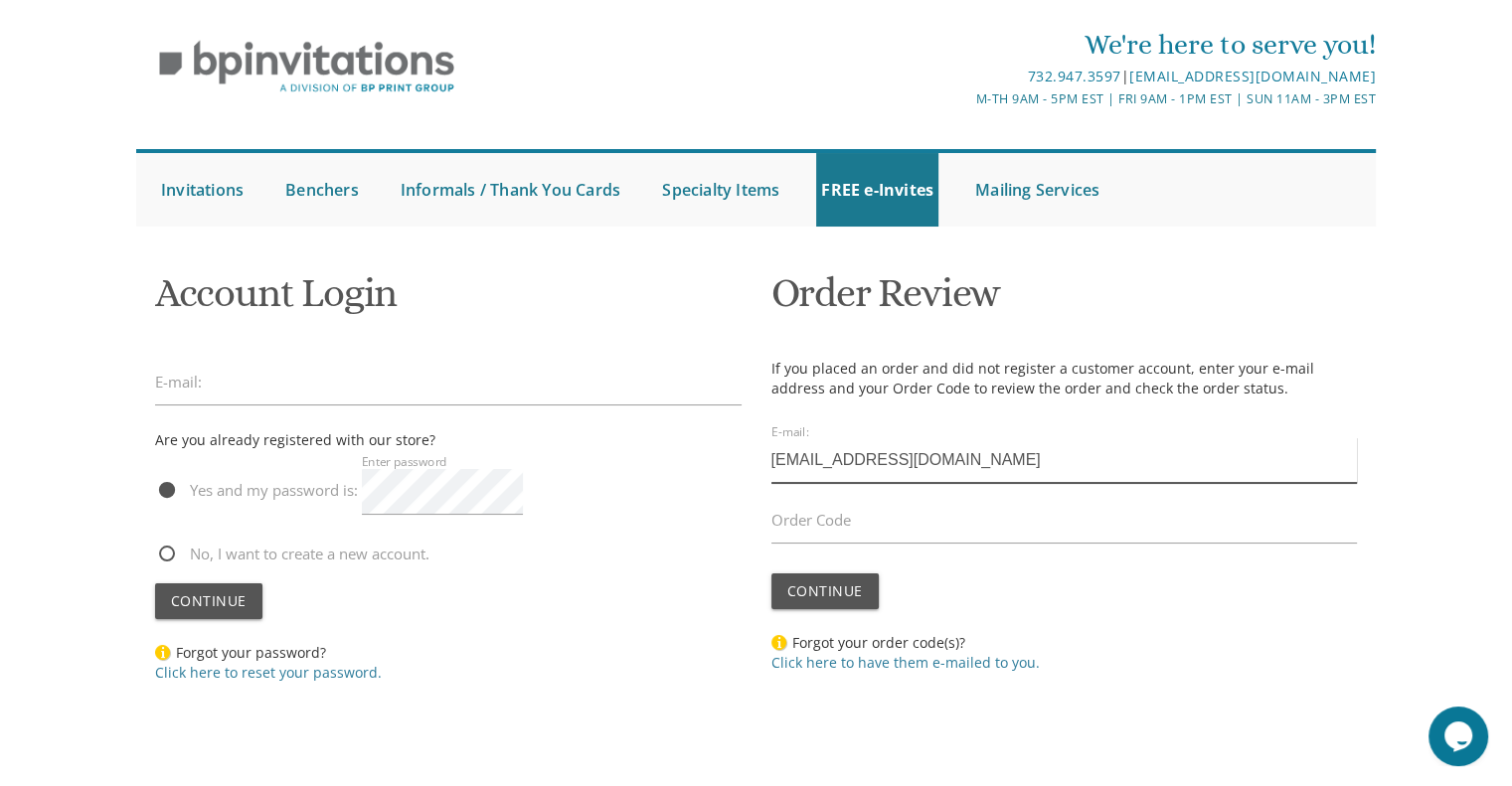 type on "cmperlman@gmail.com" 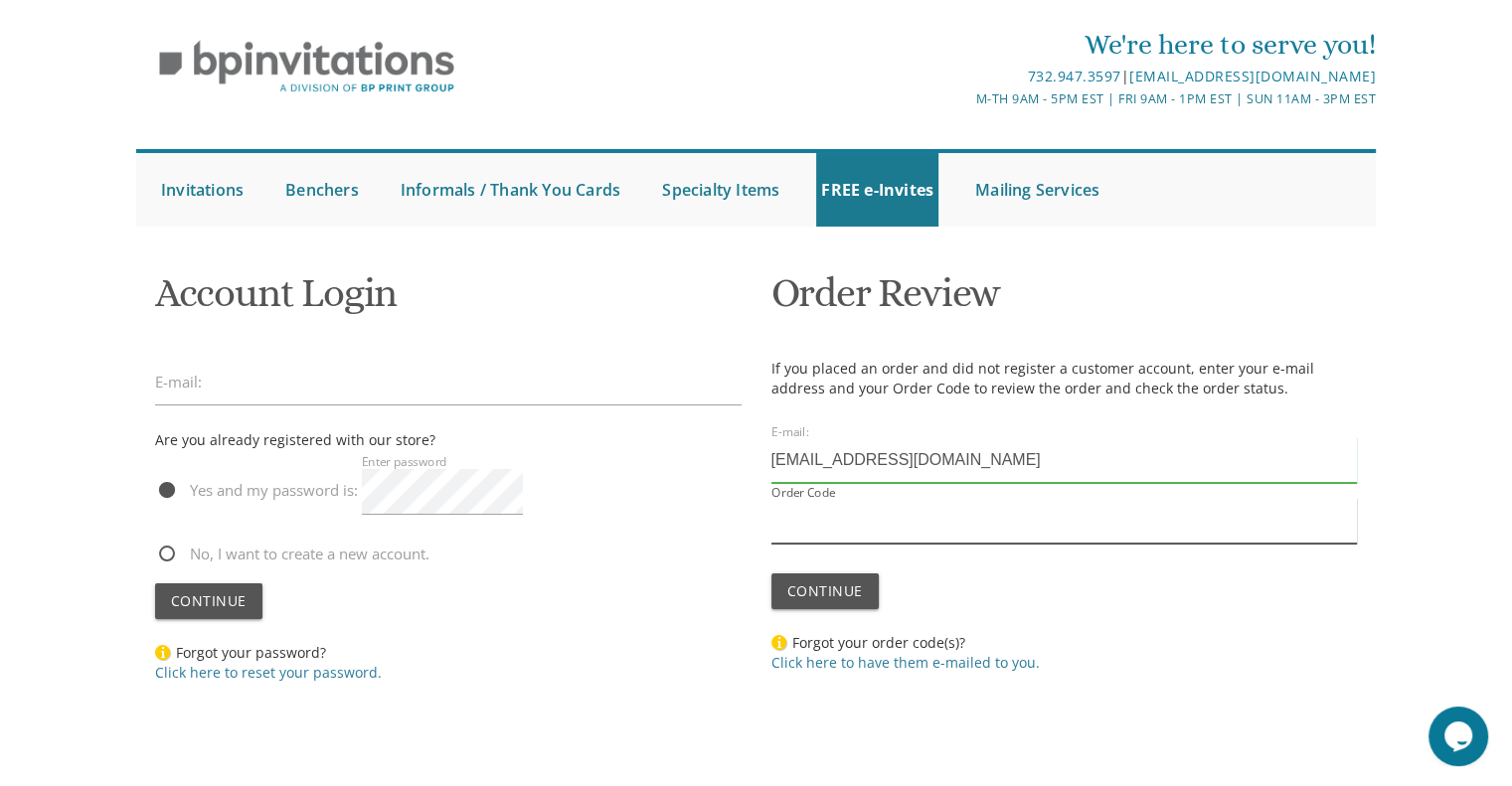 paste on "34185" 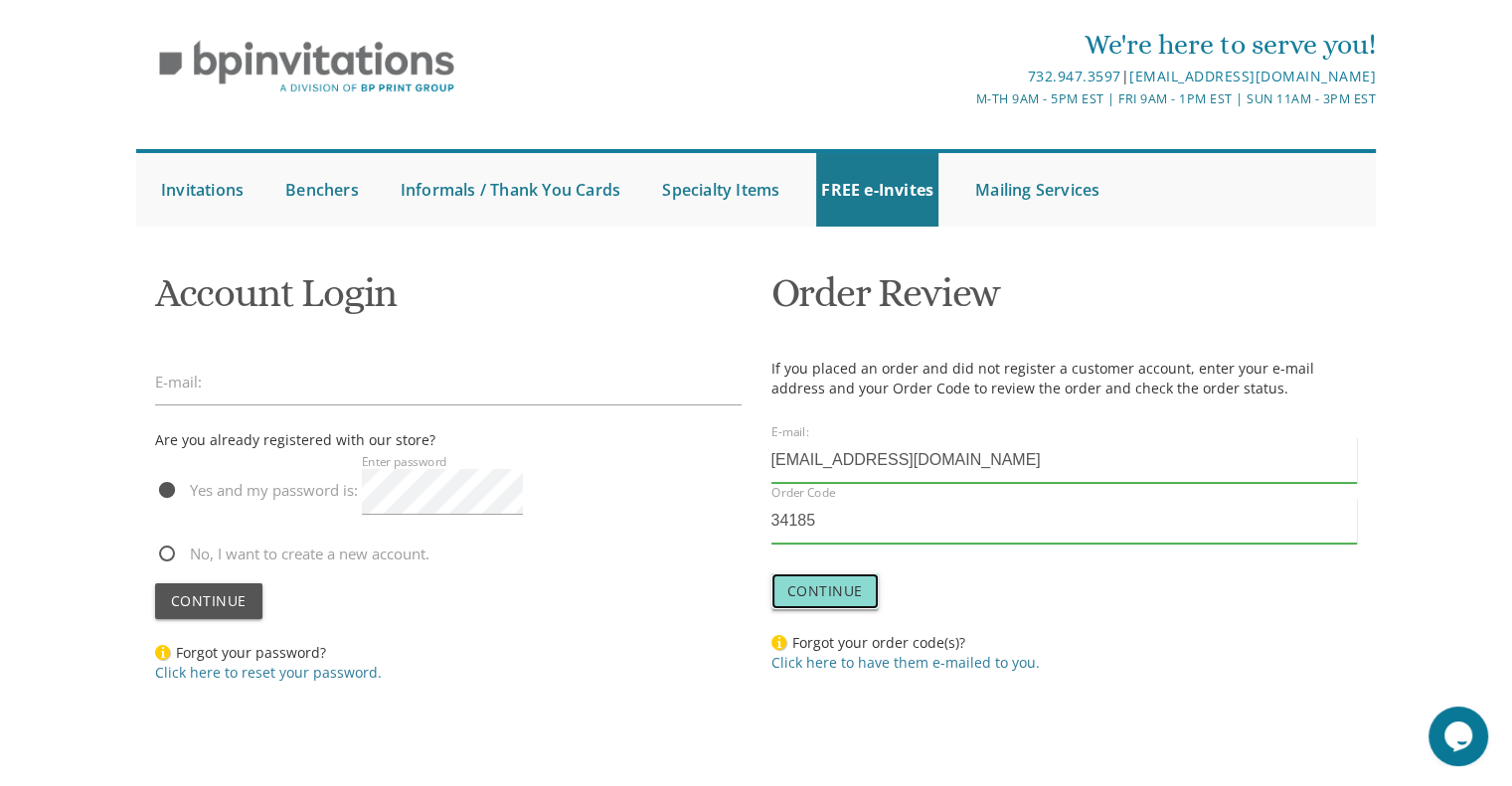 click on "Continue" at bounding box center (825, 591) 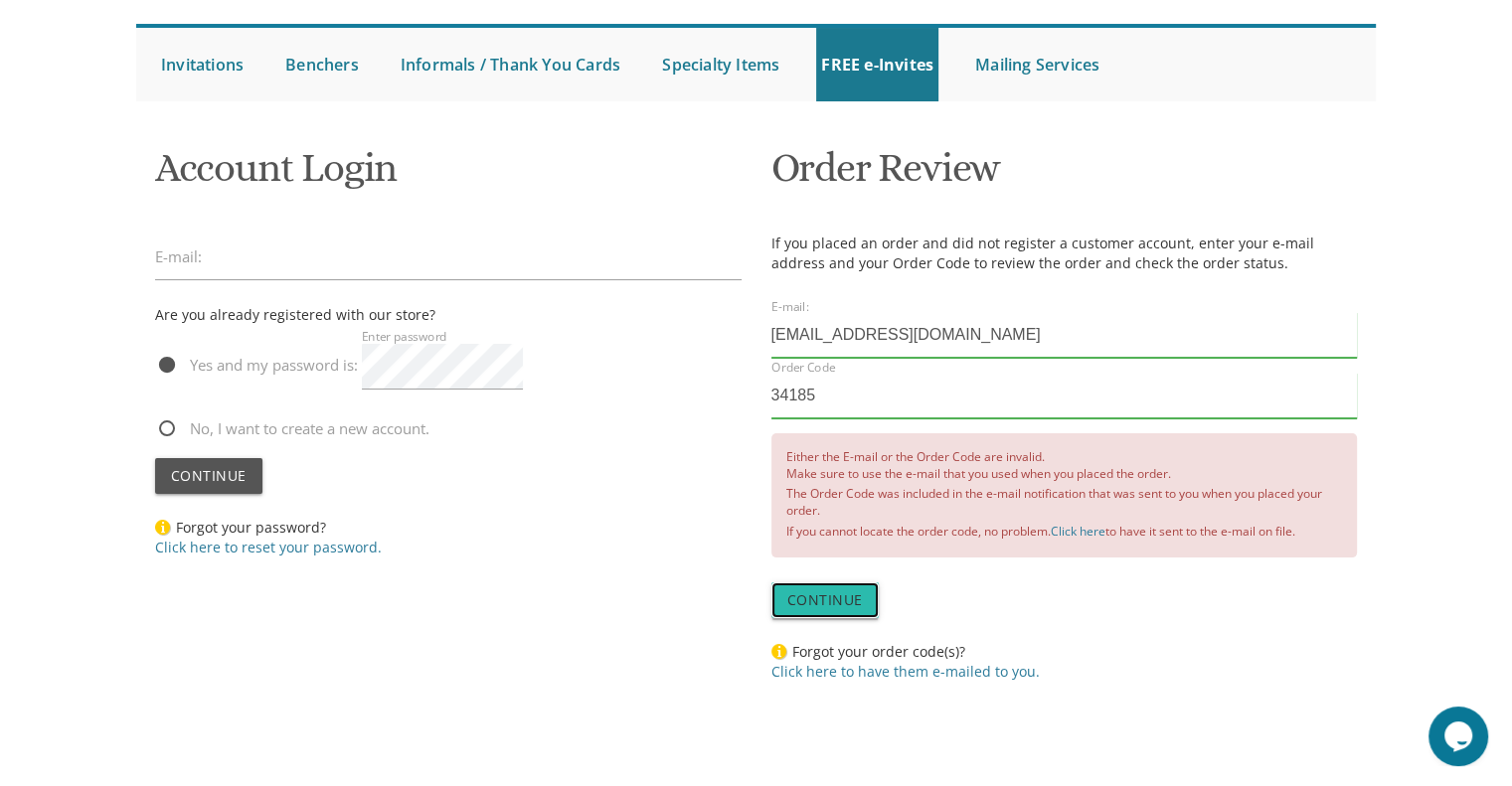 scroll, scrollTop: 178, scrollLeft: 0, axis: vertical 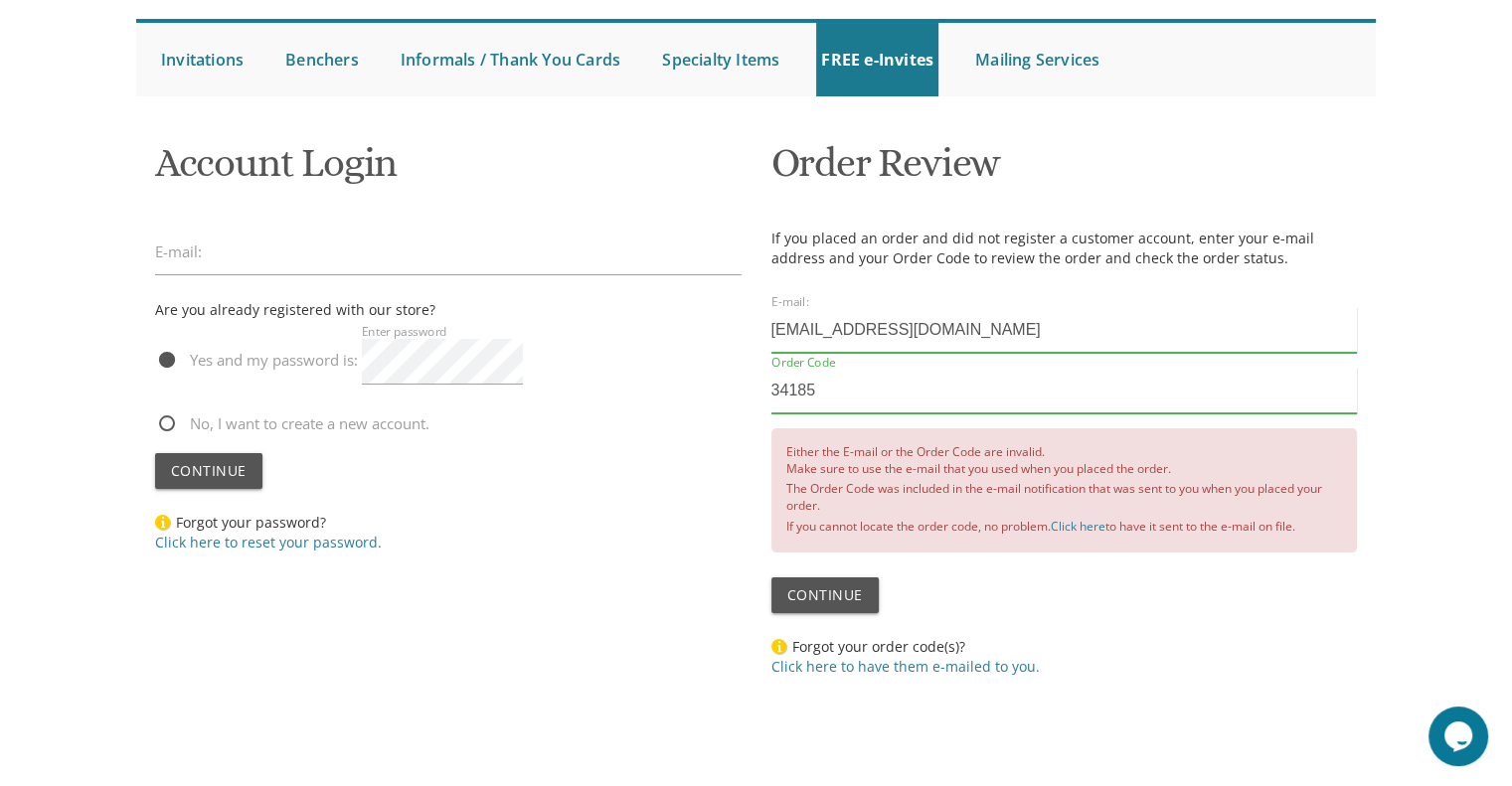 click on "34185" at bounding box center (1065, 391) 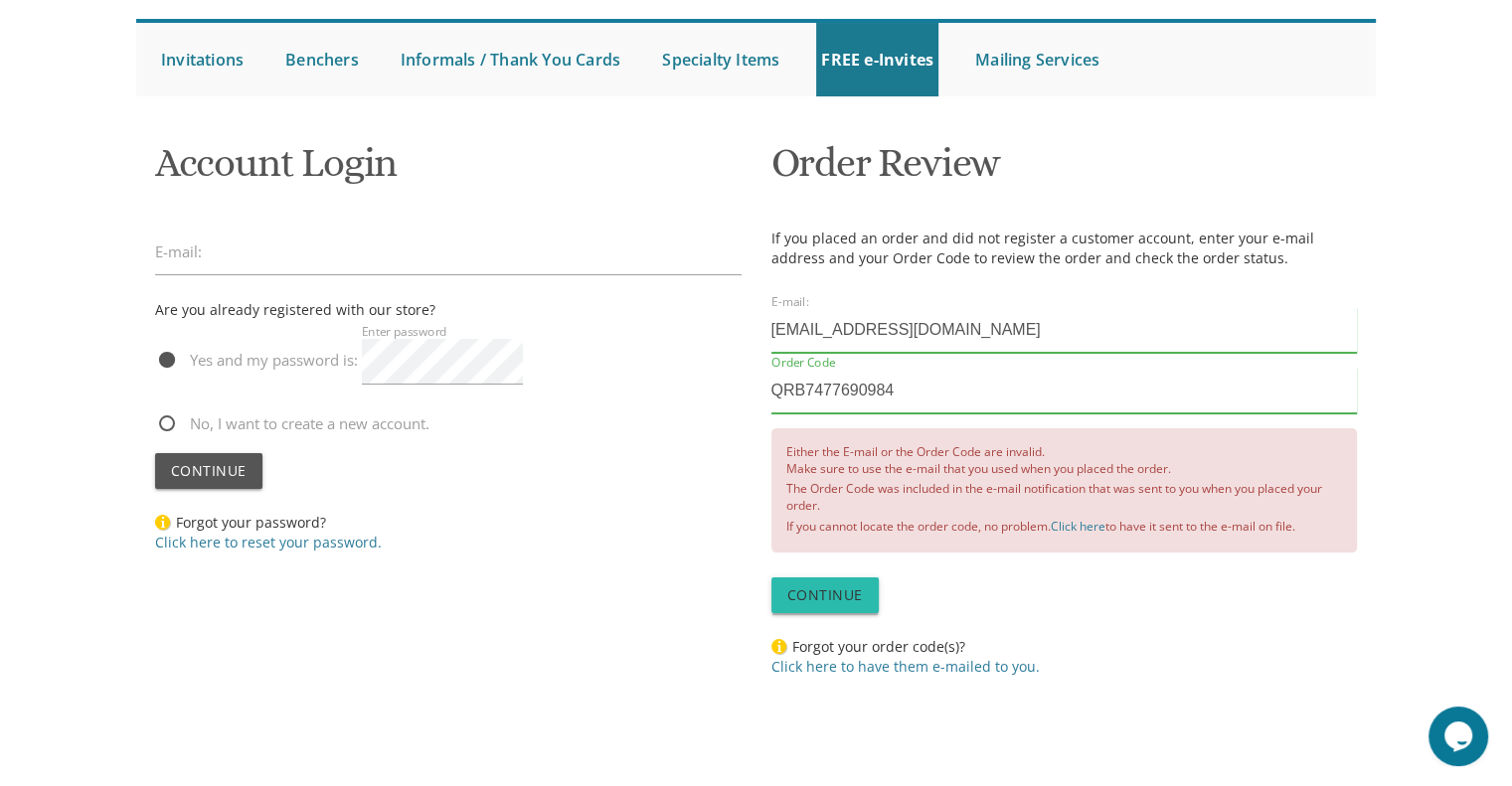 type on "QRB7477690984" 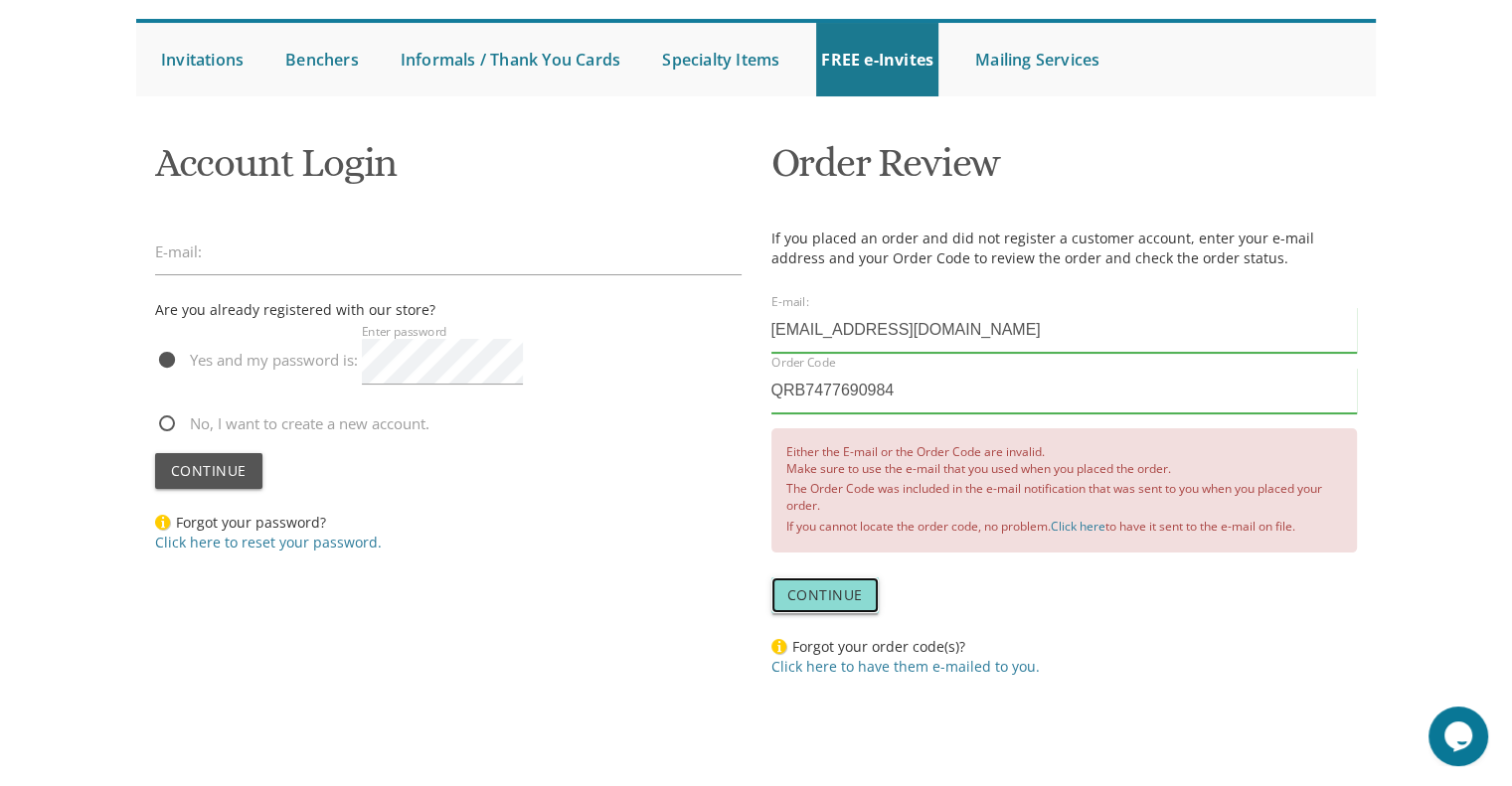 click on "Continue" at bounding box center (825, 594) 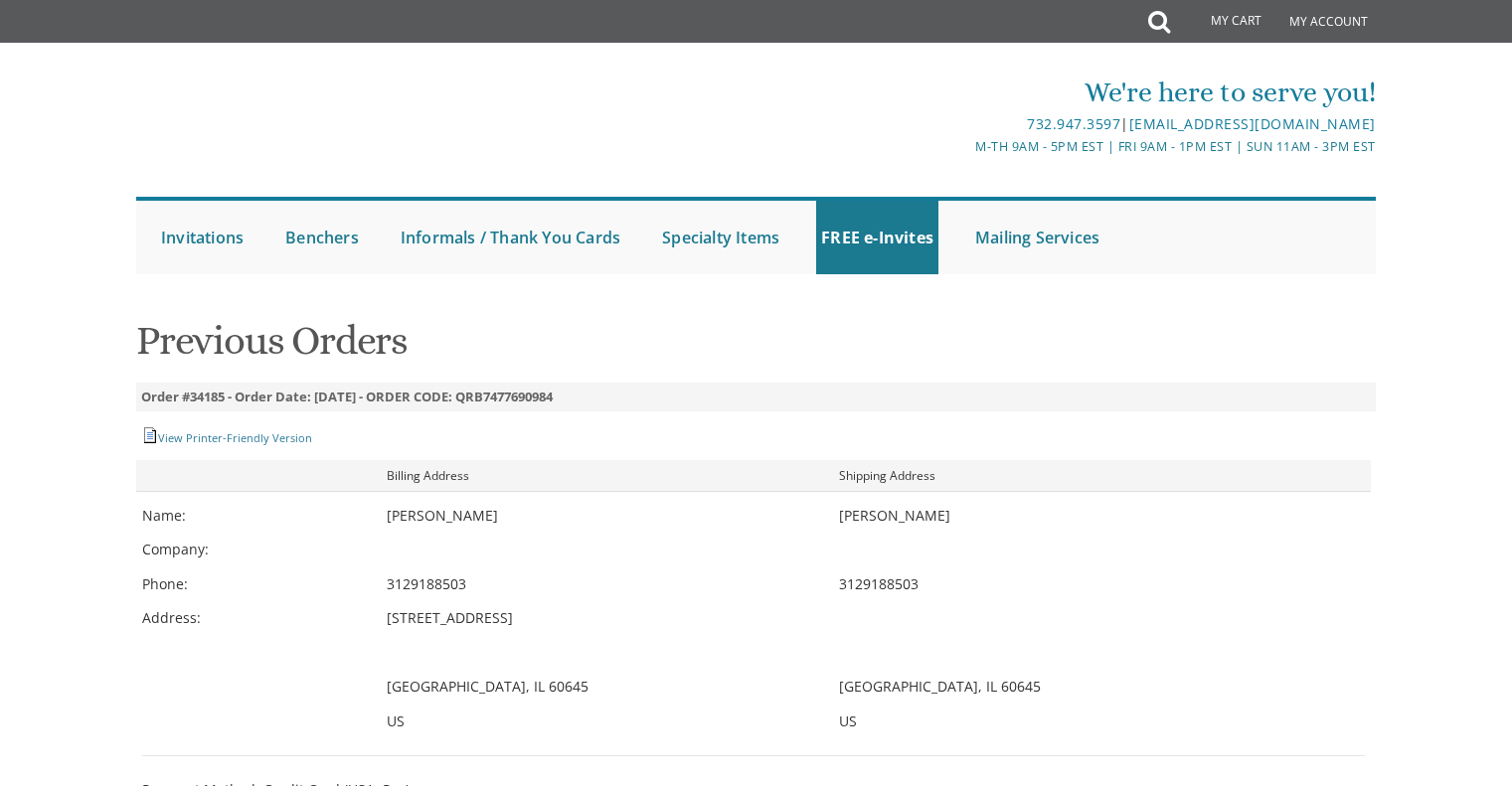 scroll, scrollTop: 0, scrollLeft: 0, axis: both 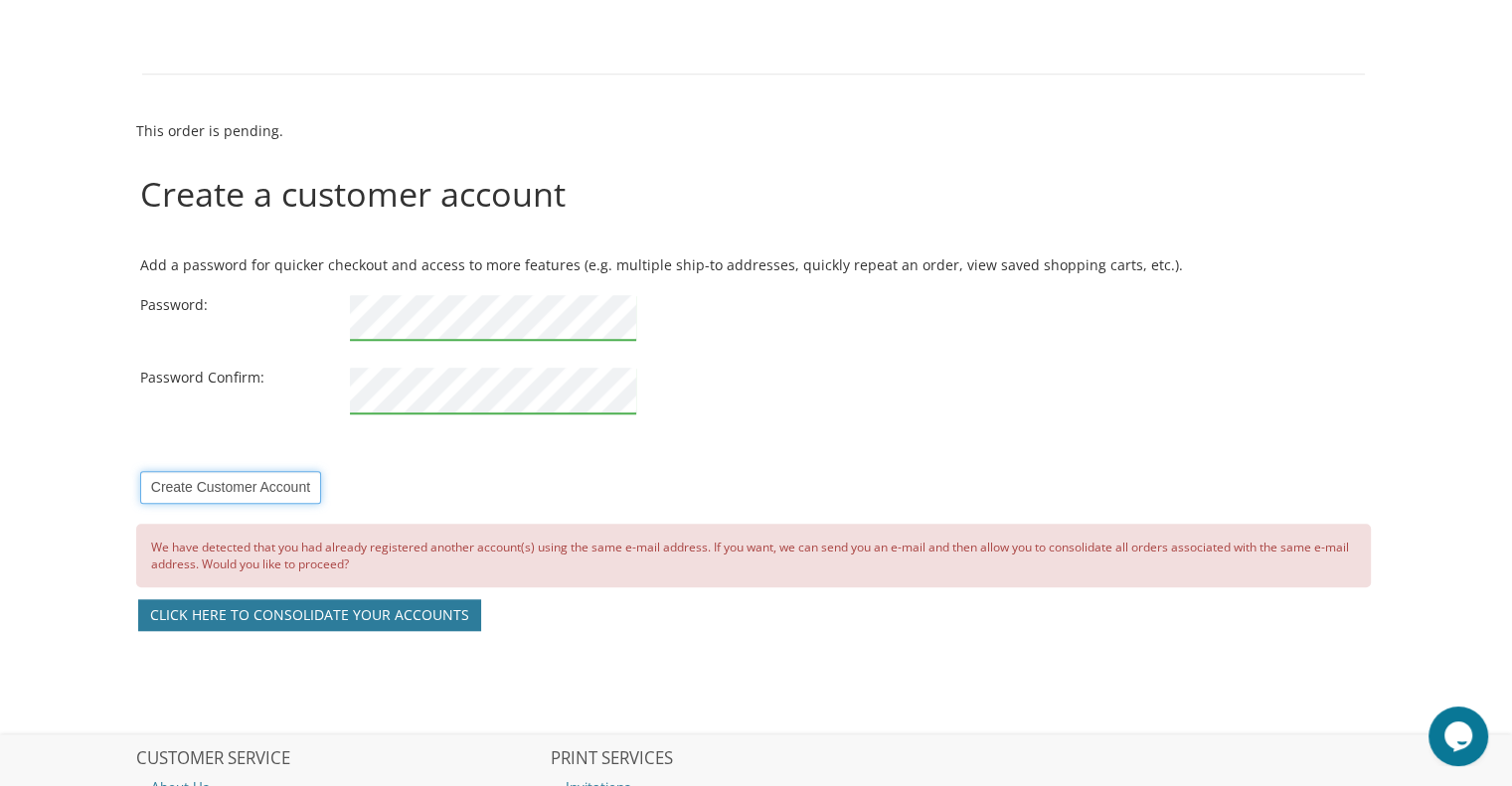 click on "Create Customer Account" at bounding box center [231, 487] 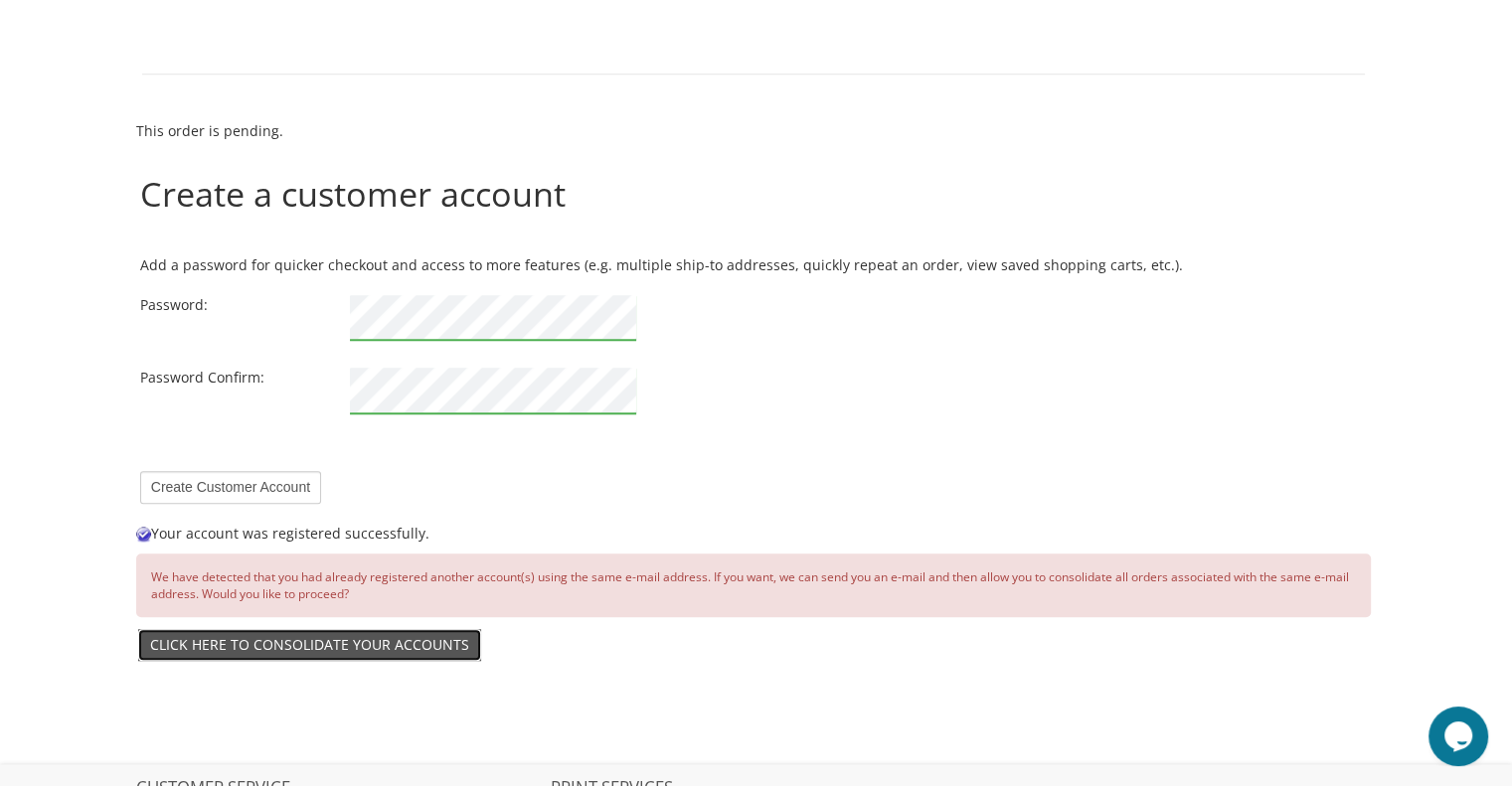 click on "Click here to consolidate your accounts" at bounding box center [309, 645] 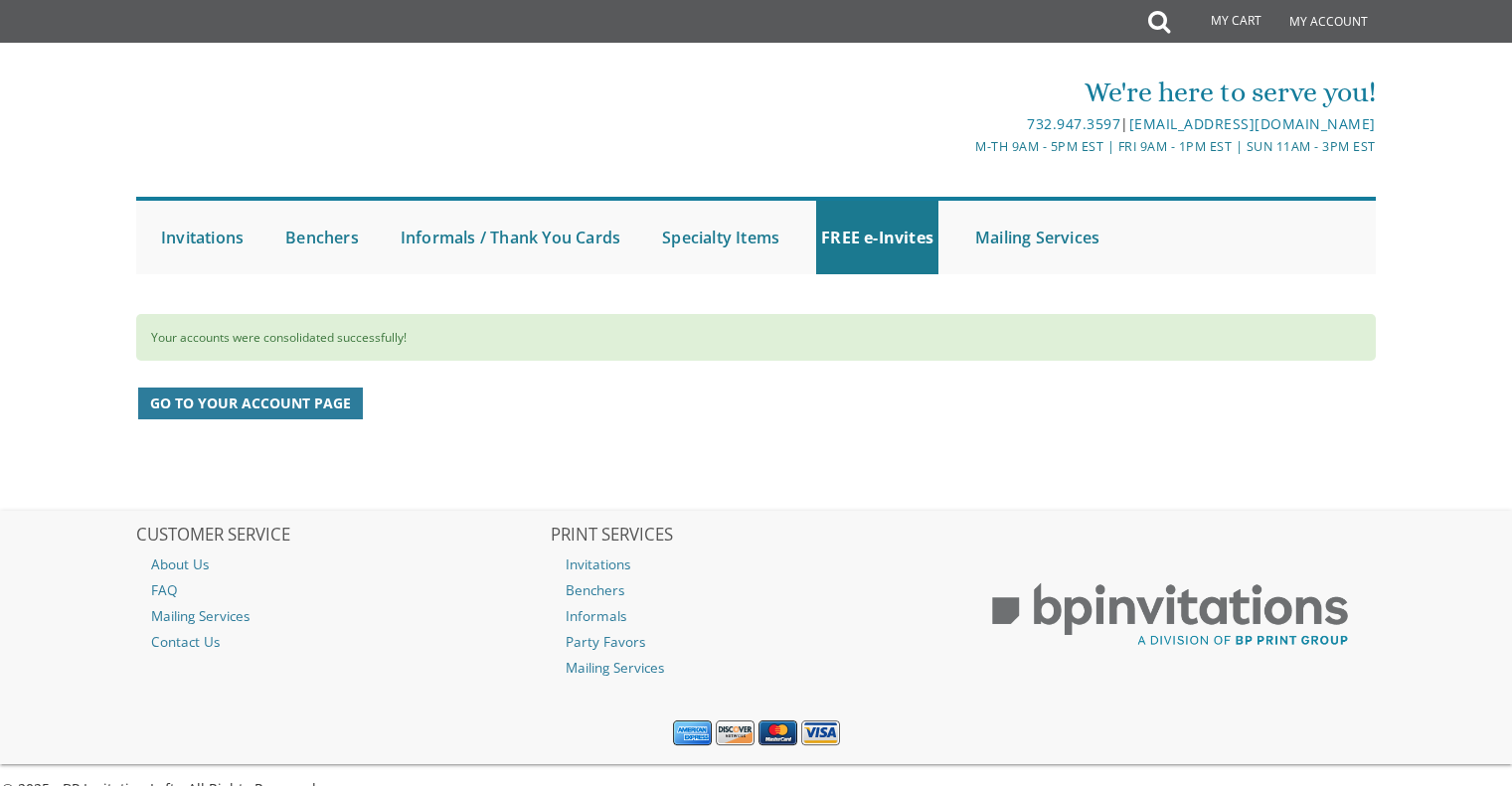 scroll, scrollTop: 0, scrollLeft: 0, axis: both 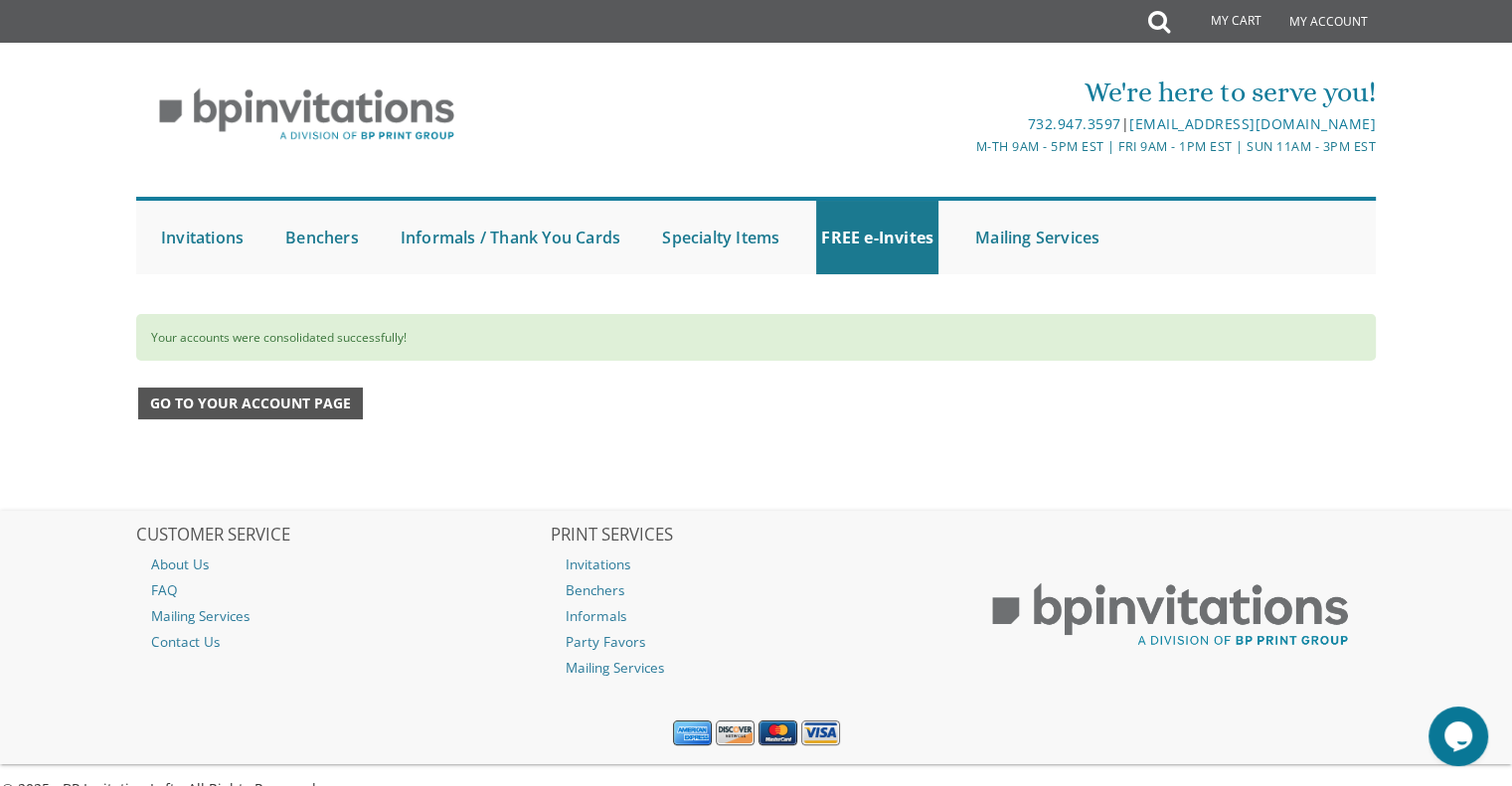 click on "Go to your account page" at bounding box center (251, 403) 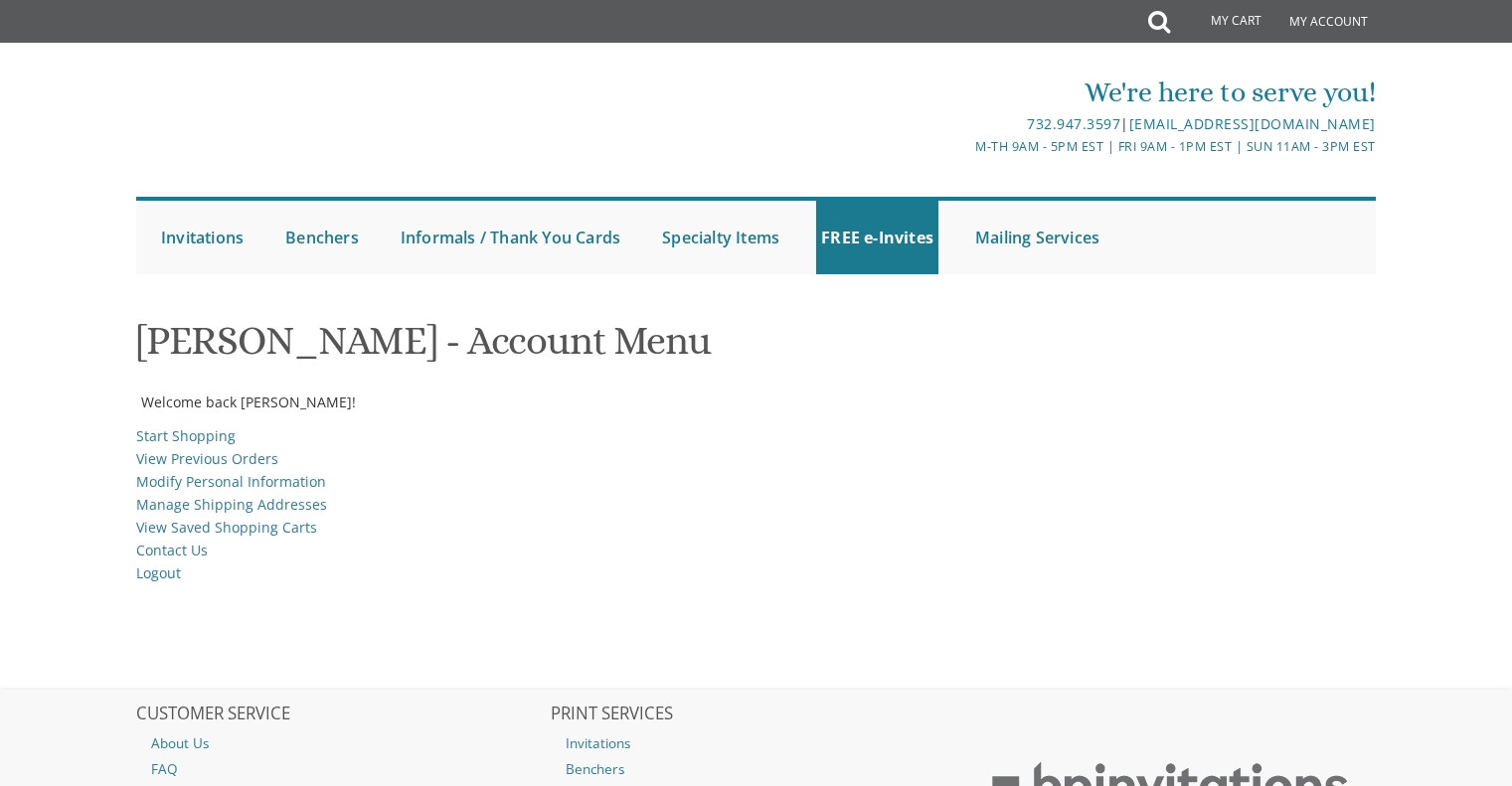 scroll, scrollTop: 0, scrollLeft: 0, axis: both 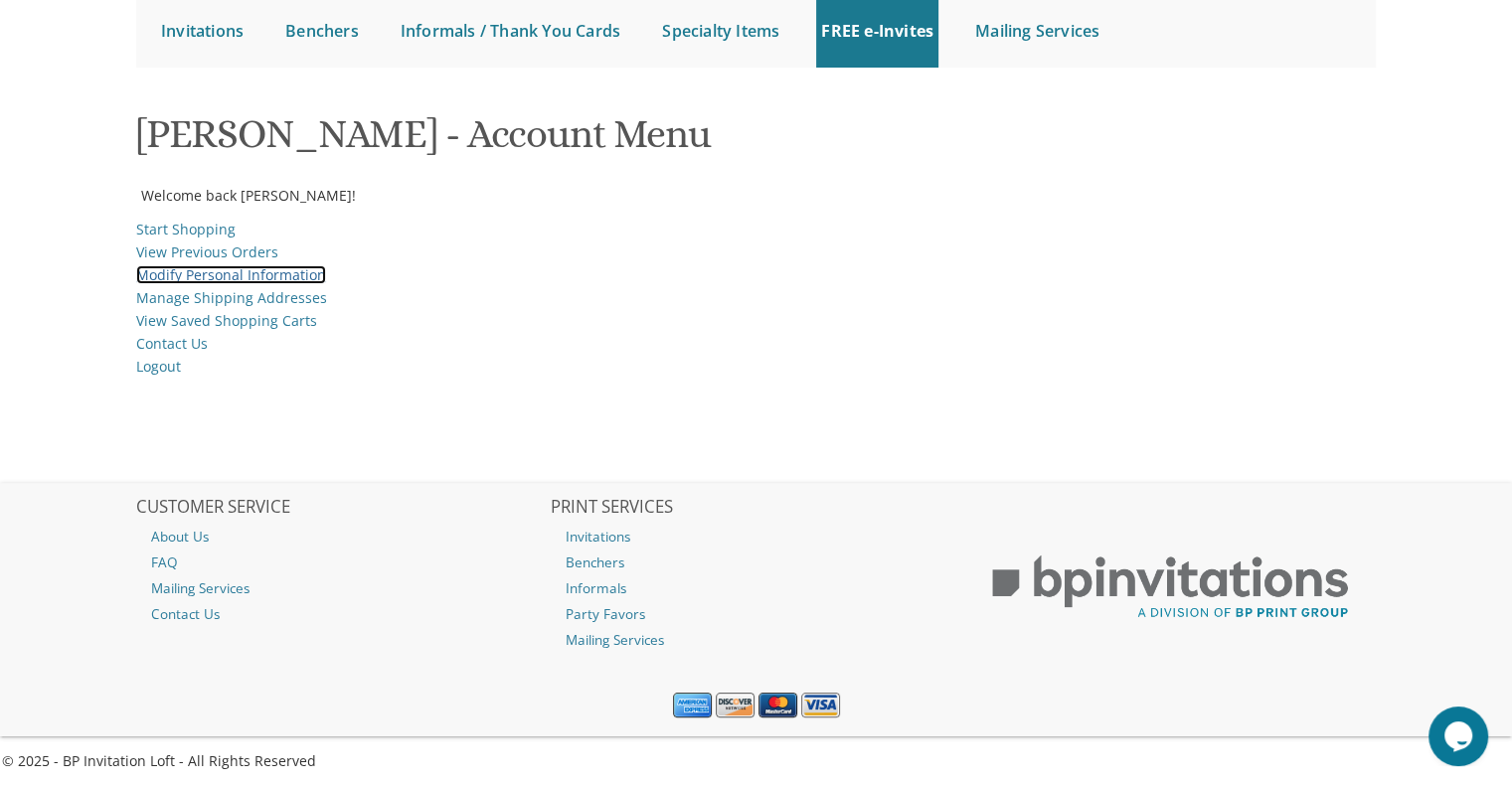 click on "Modify Personal Information" at bounding box center [231, 274] 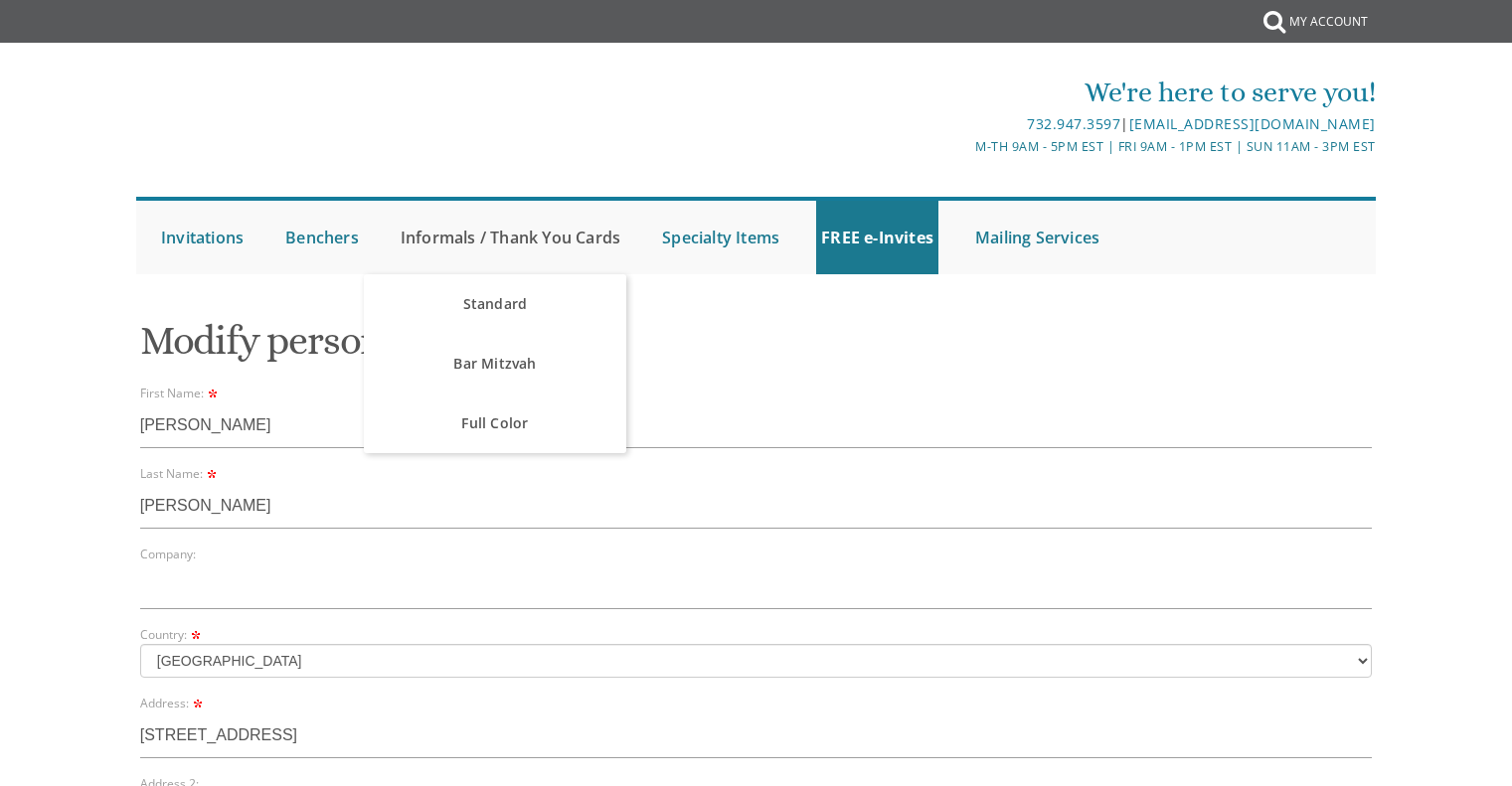 scroll, scrollTop: 0, scrollLeft: 0, axis: both 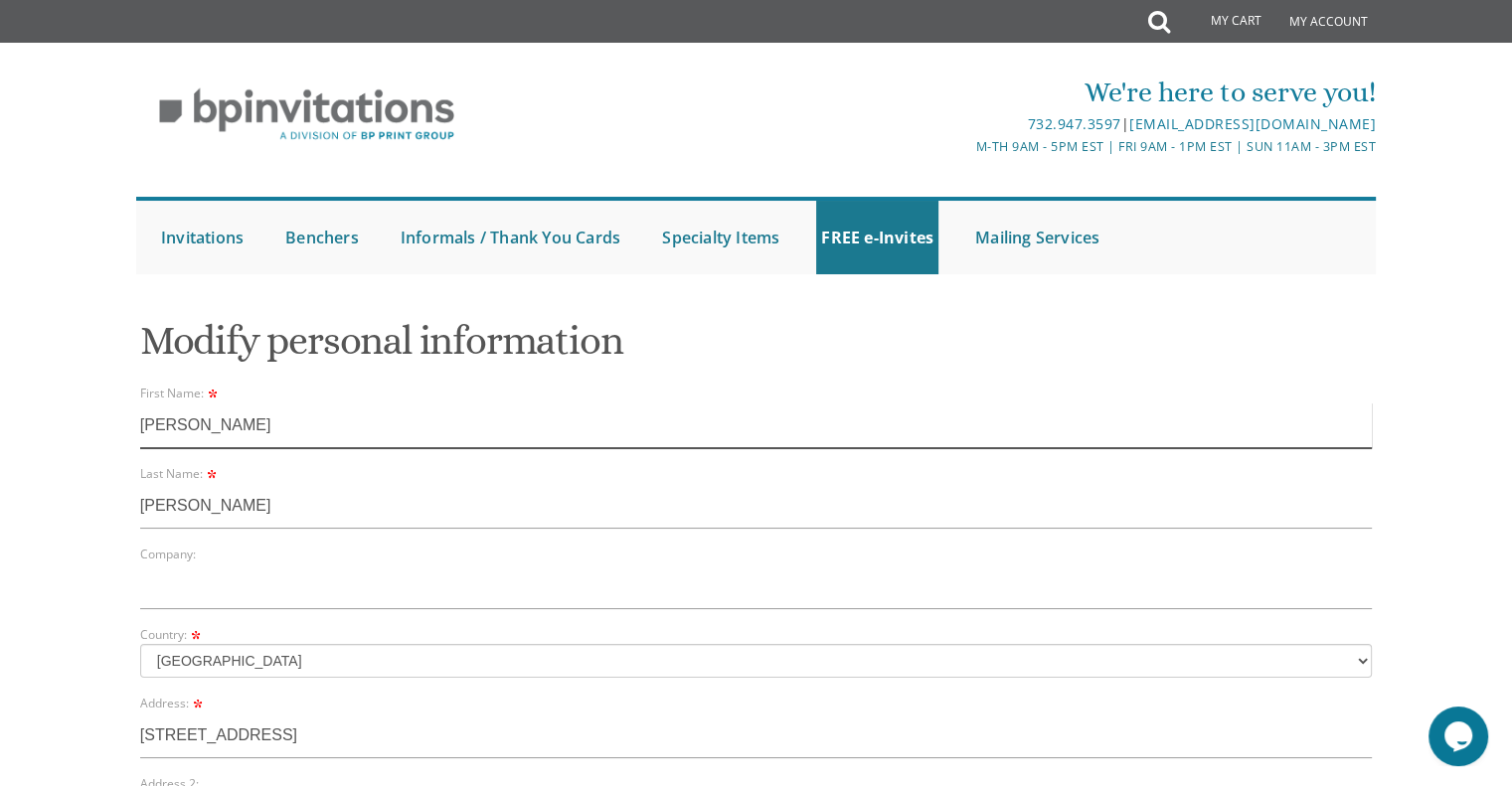drag, startPoint x: 240, startPoint y: 429, endPoint x: 124, endPoint y: 432, distance: 116.03879 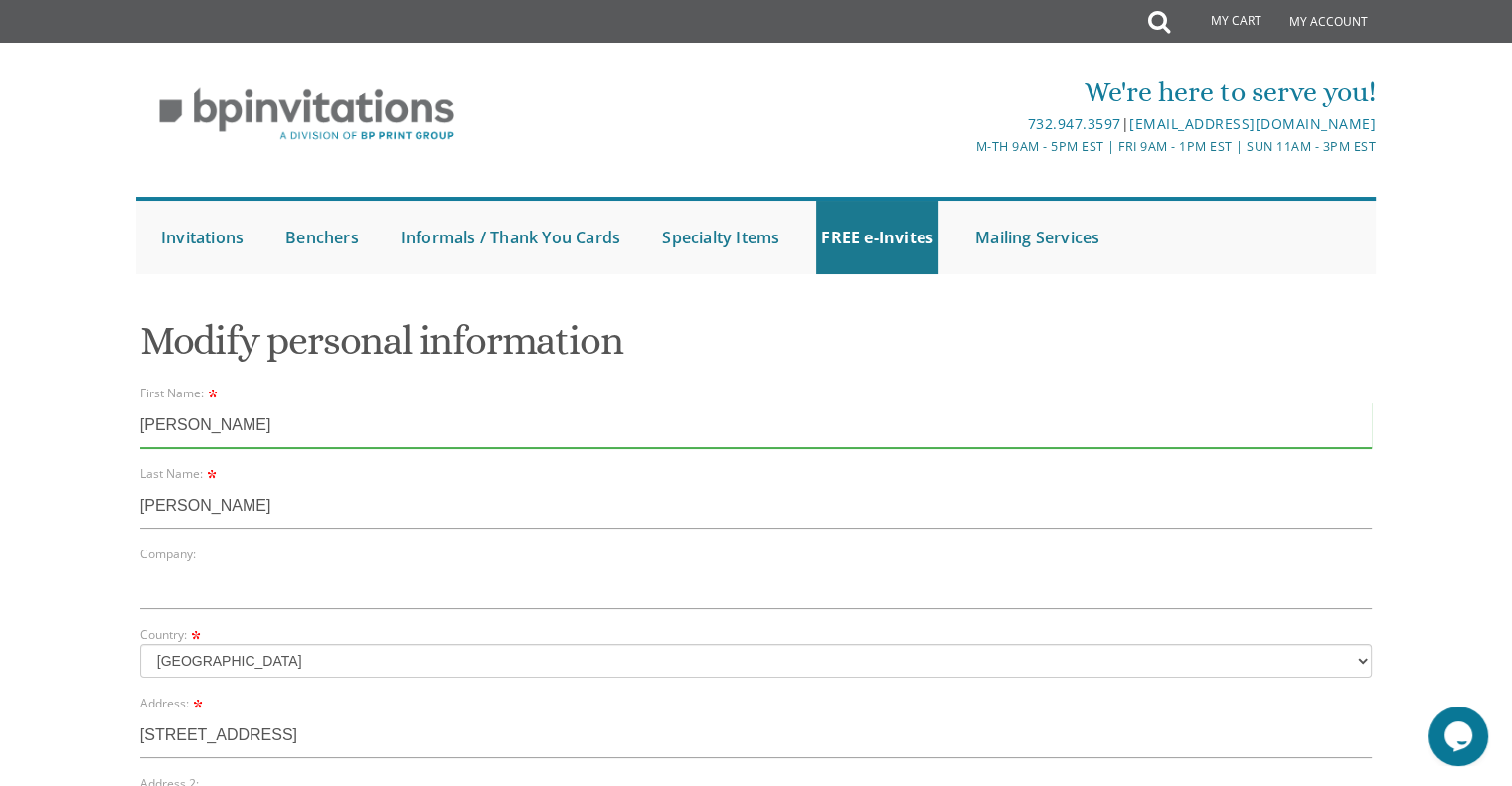 click on "My Cart
Total:
View Cart   Item(s)
Submit
My Cart
Total:
View Cart   Item(s)
My Account
|" at bounding box center [756, 981] 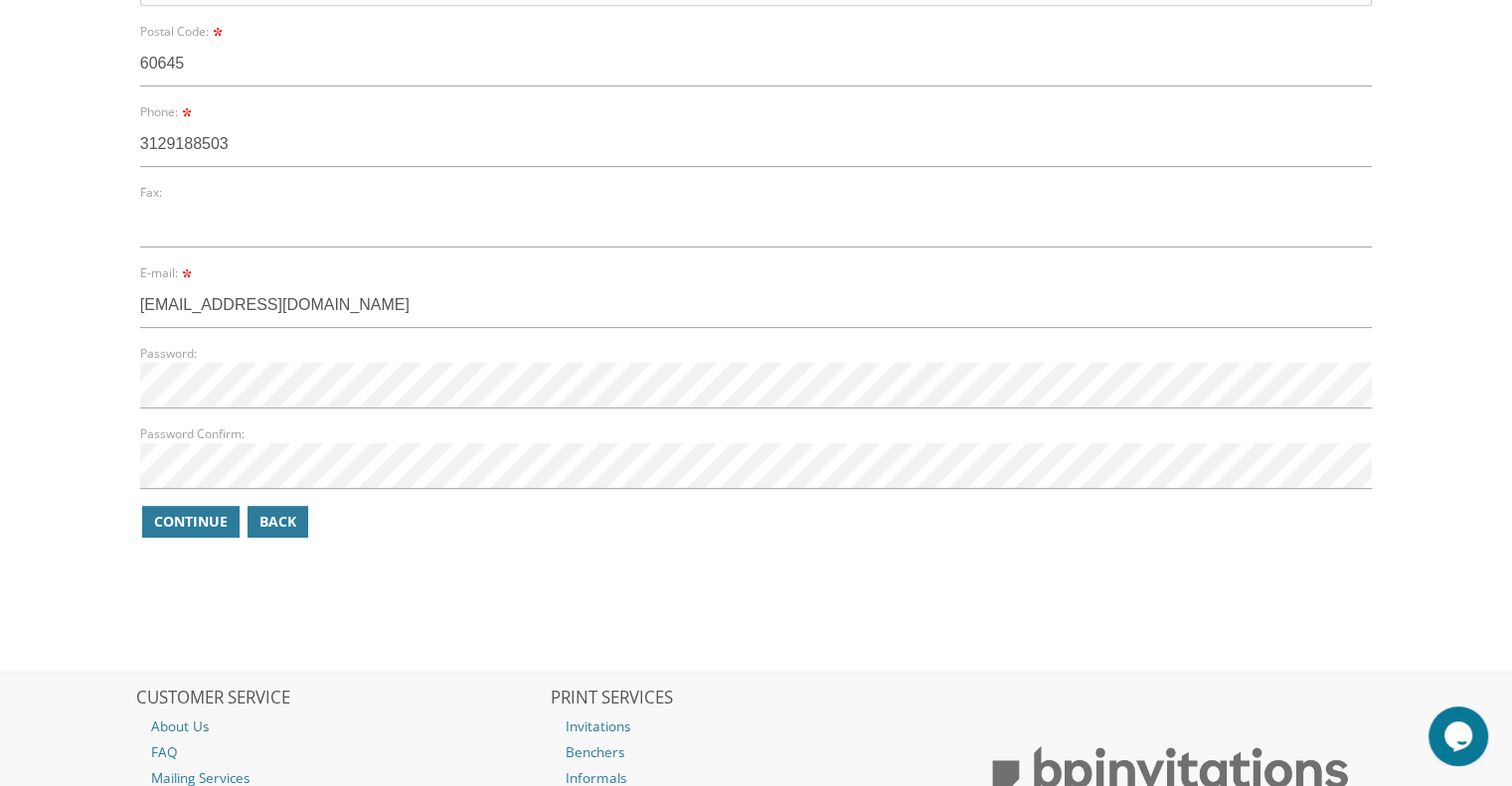 scroll, scrollTop: 1045, scrollLeft: 0, axis: vertical 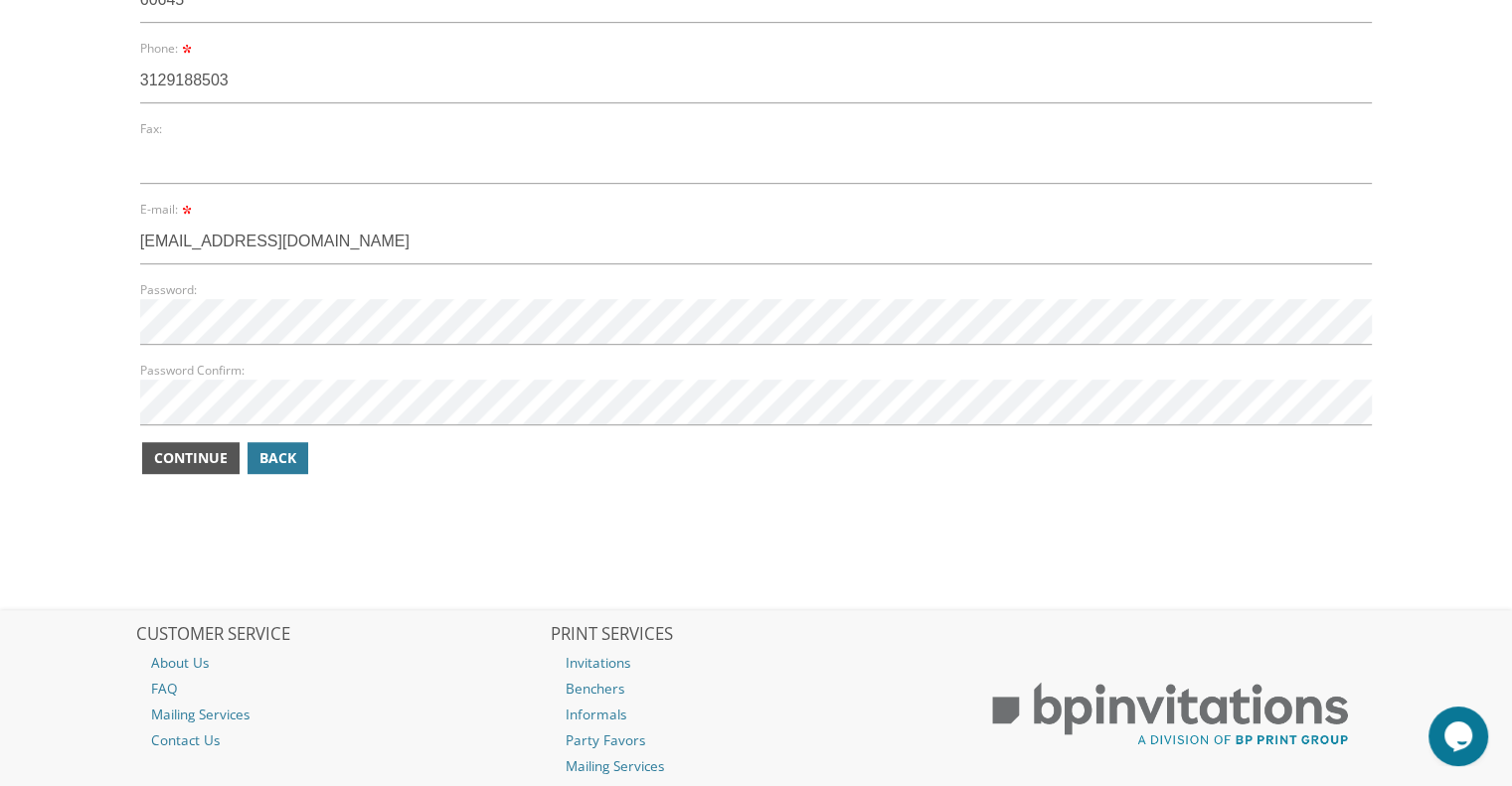 click on "Continue" at bounding box center (191, 458) 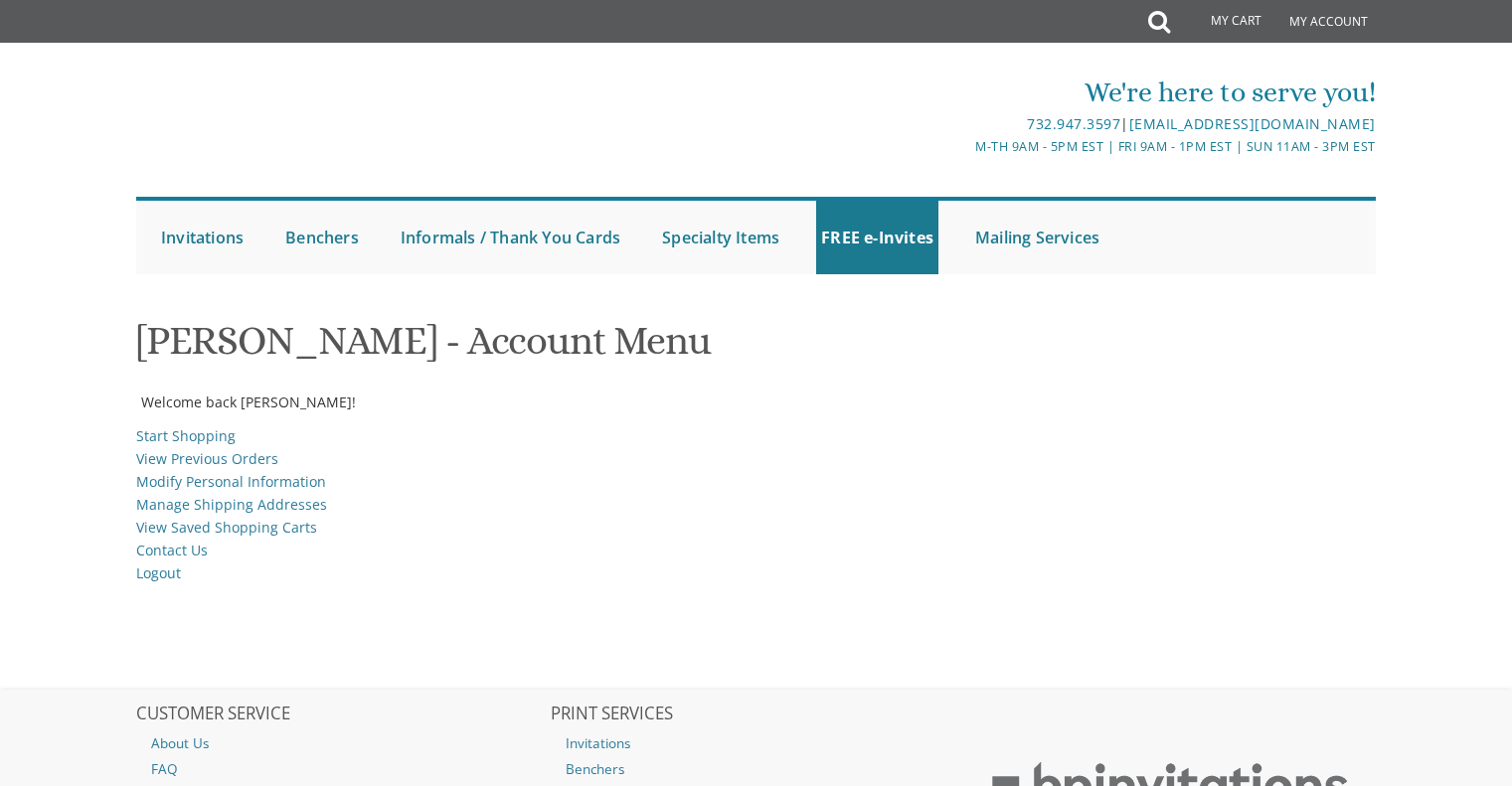 scroll, scrollTop: 0, scrollLeft: 0, axis: both 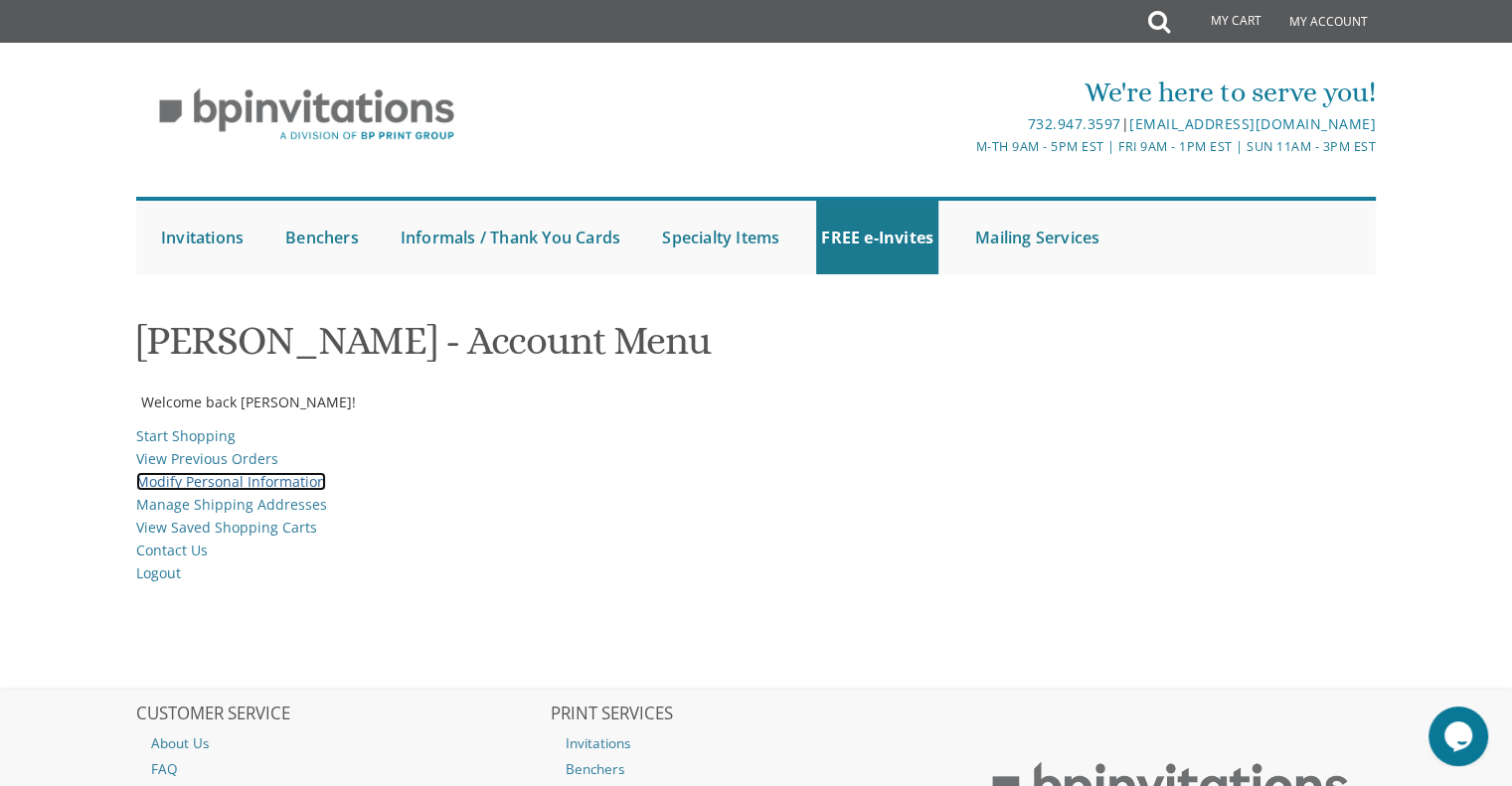 click on "Modify Personal Information" at bounding box center (231, 481) 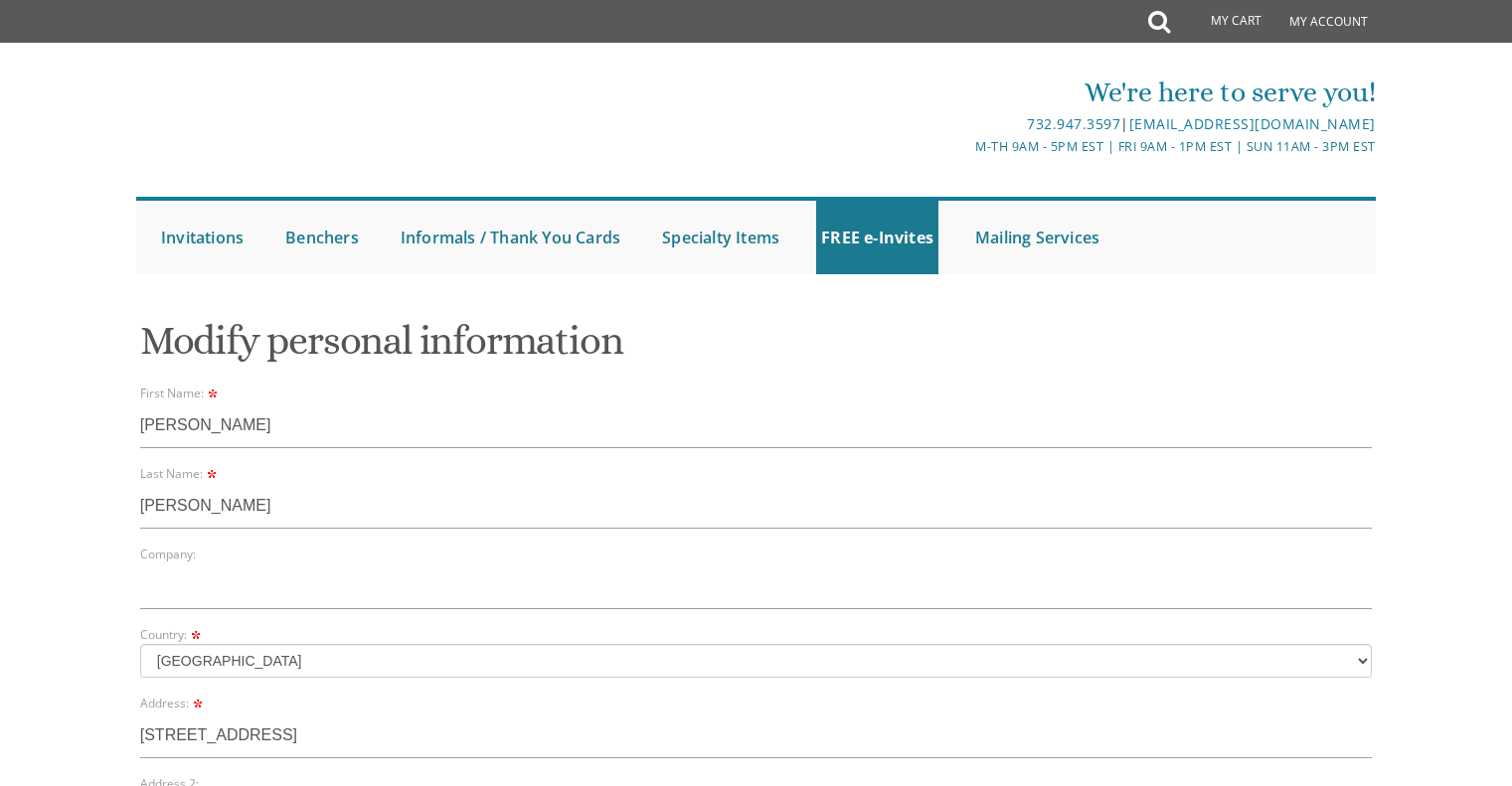 select on "IL" 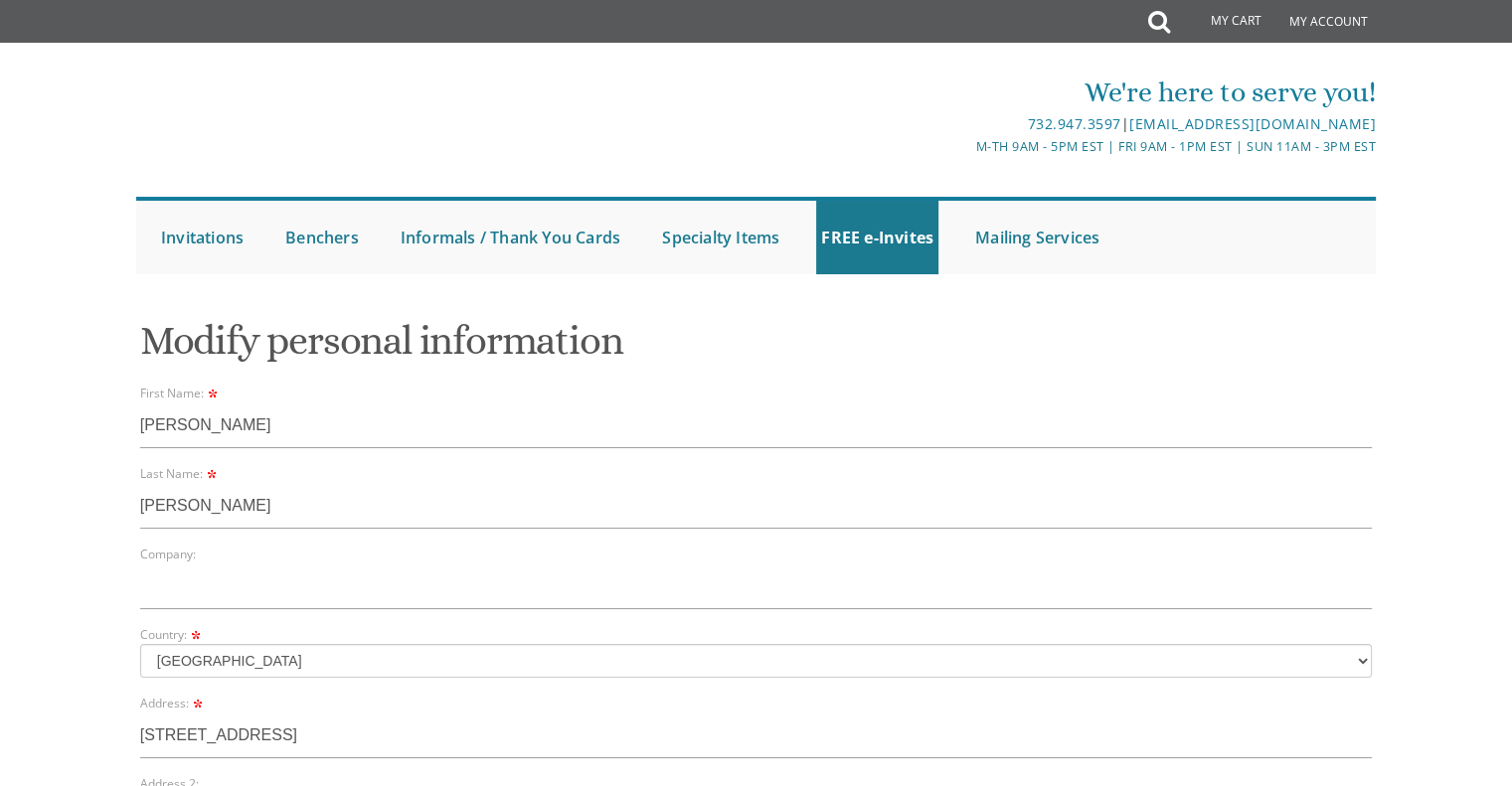 scroll, scrollTop: 0, scrollLeft: 0, axis: both 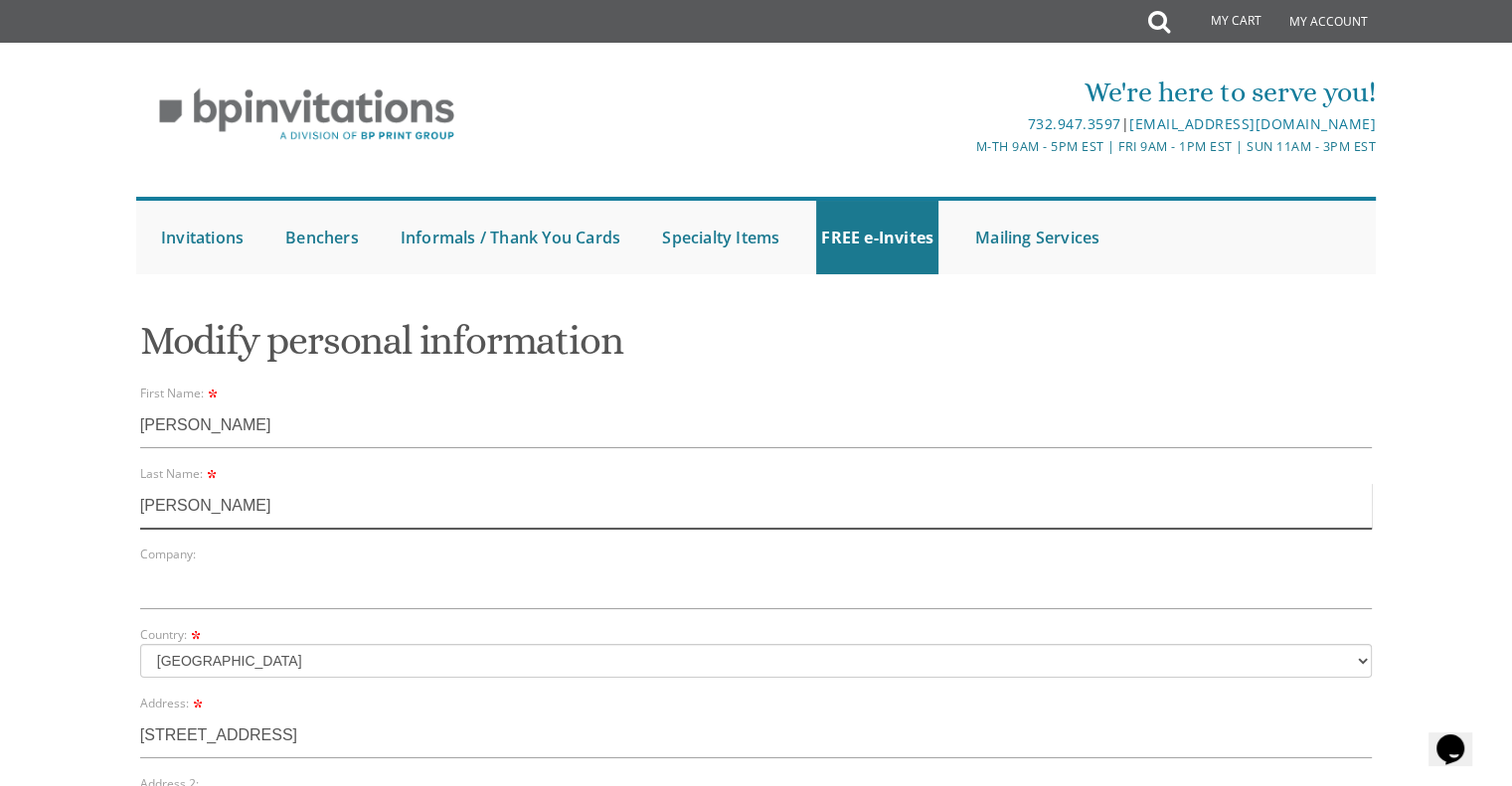 click on "Perlman" at bounding box center [756, 506] 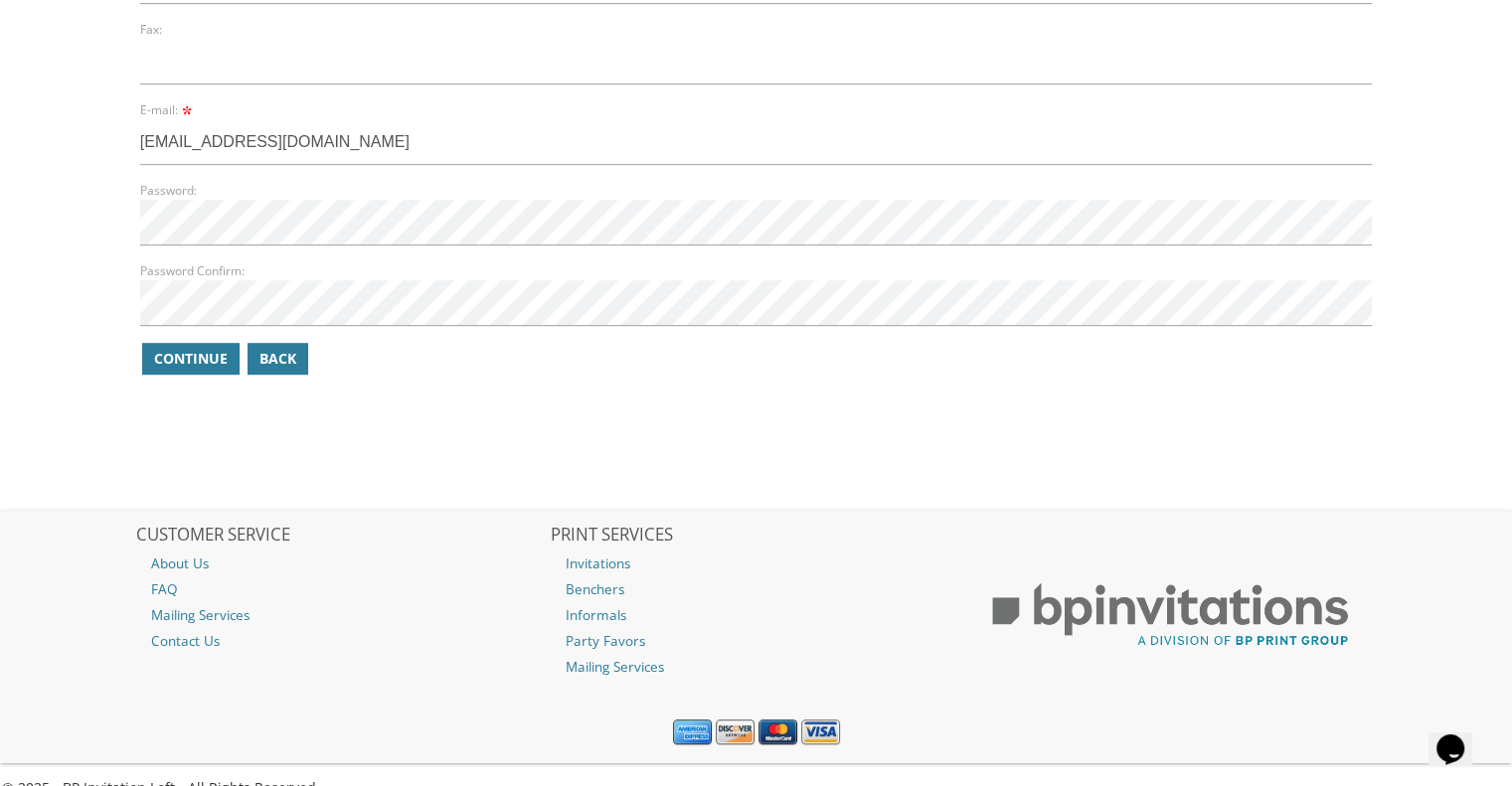 scroll, scrollTop: 1174, scrollLeft: 0, axis: vertical 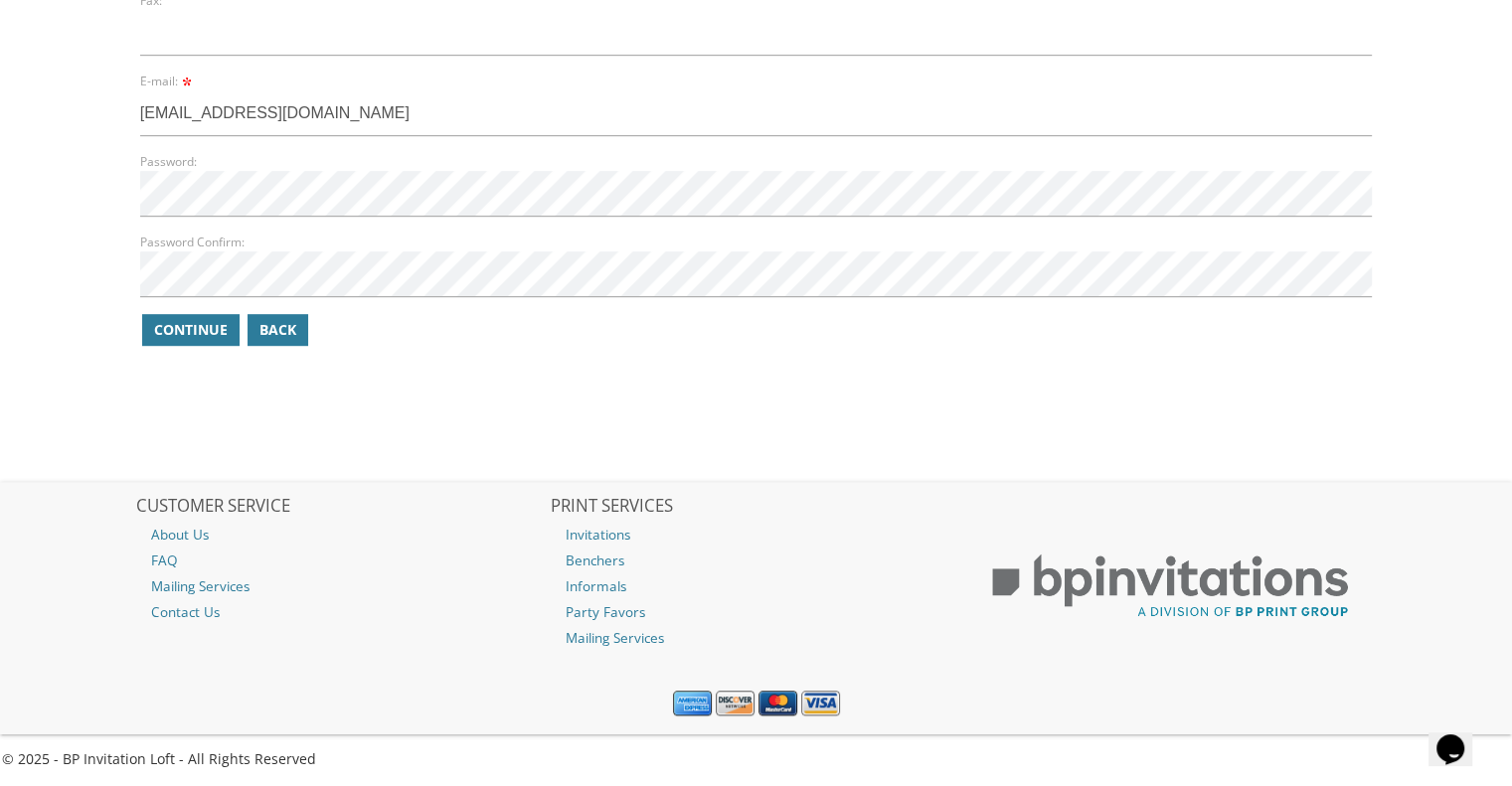 type on "Perlman (Siegal)" 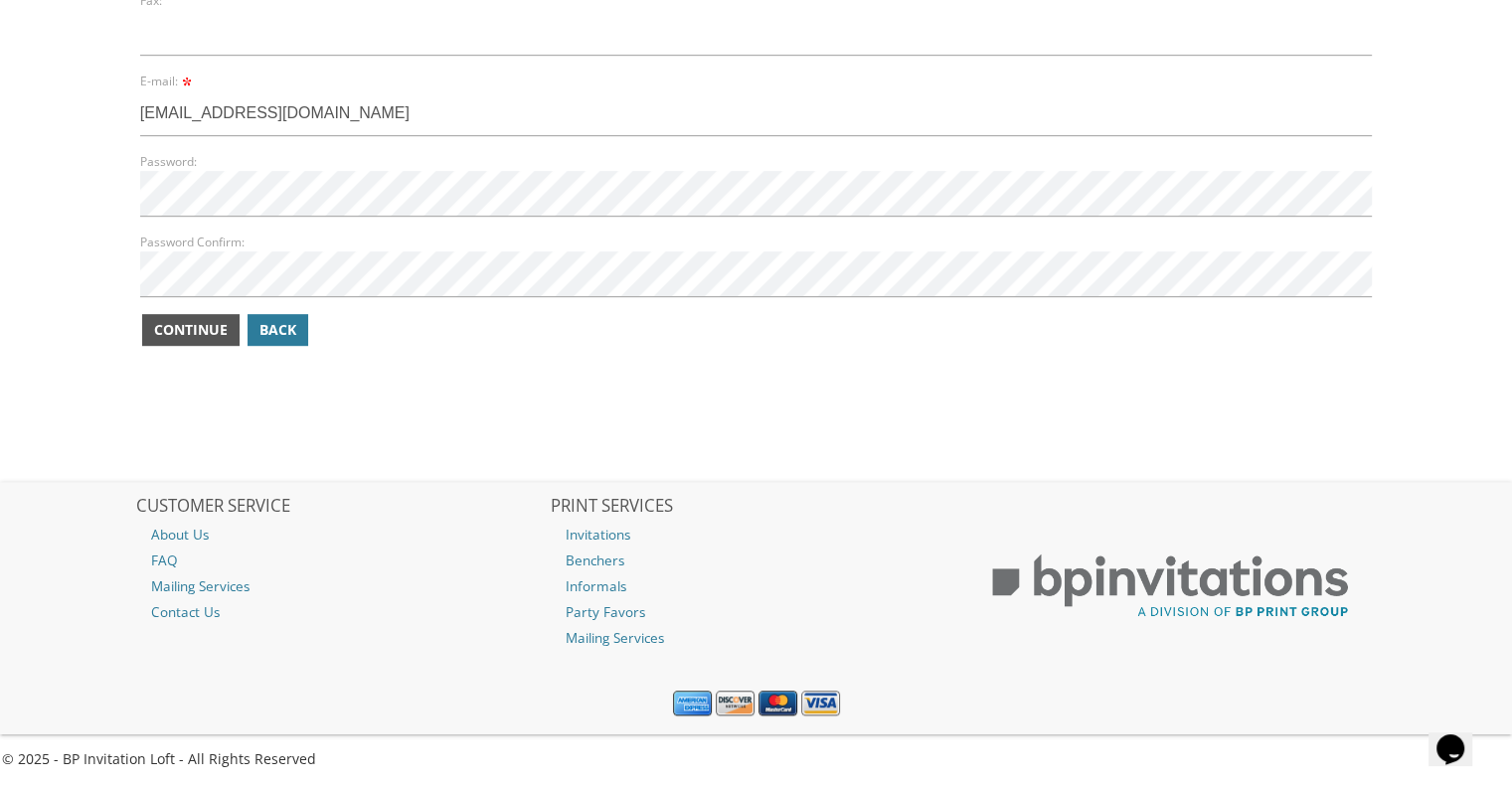 click on "Continue" at bounding box center (191, 330) 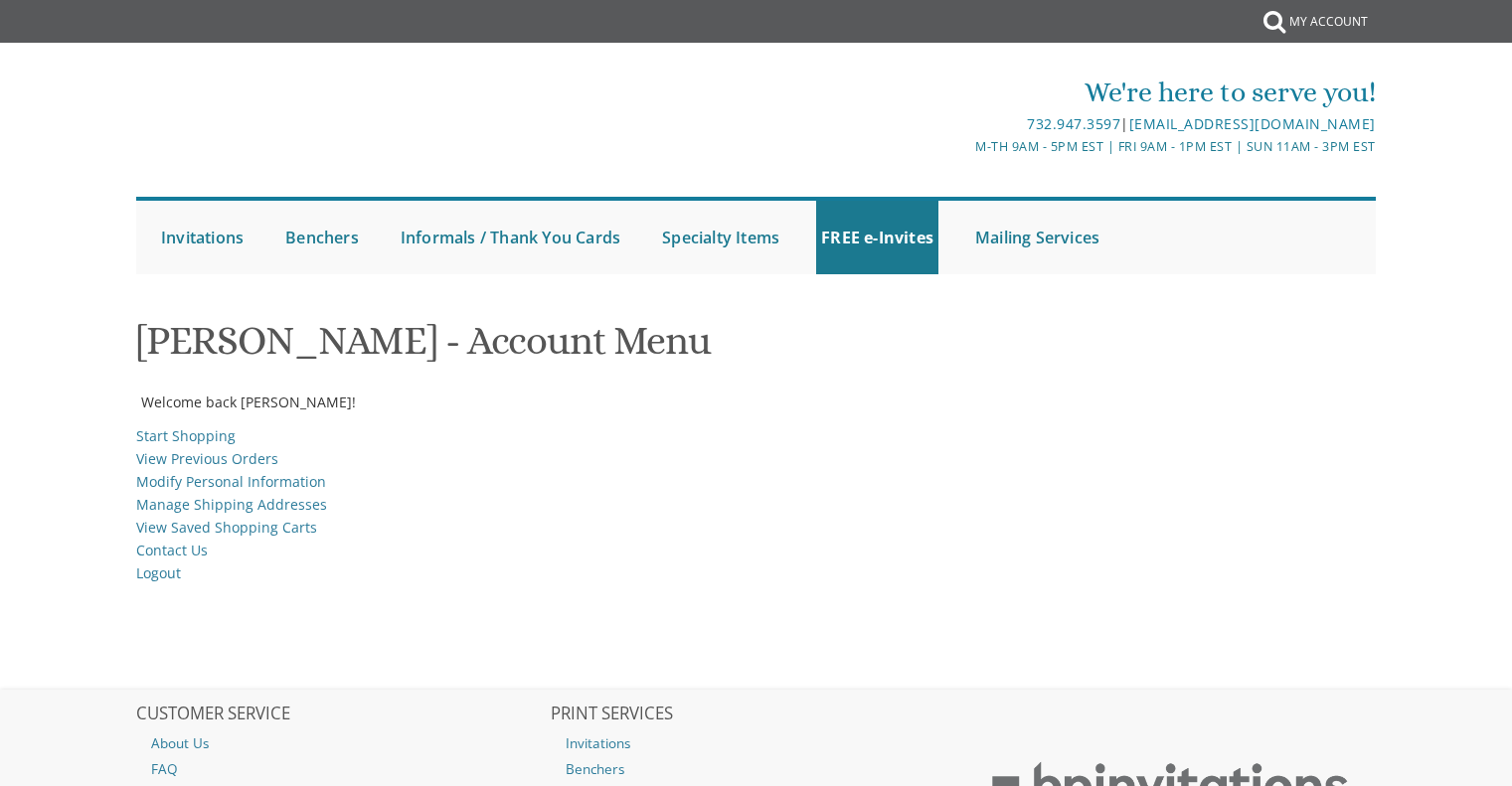 scroll, scrollTop: 0, scrollLeft: 0, axis: both 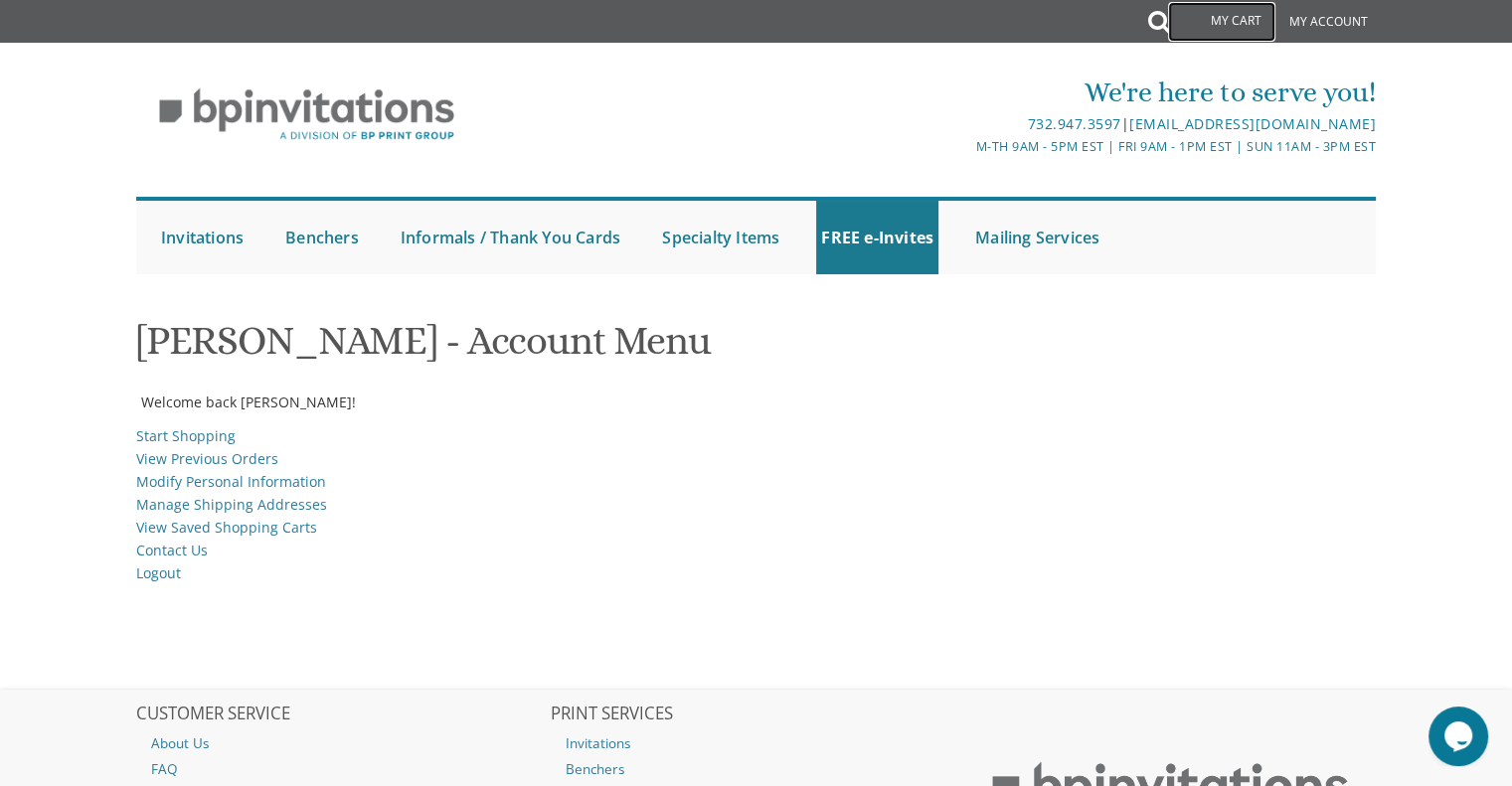 click on "My Cart" at bounding box center (1222, 22) 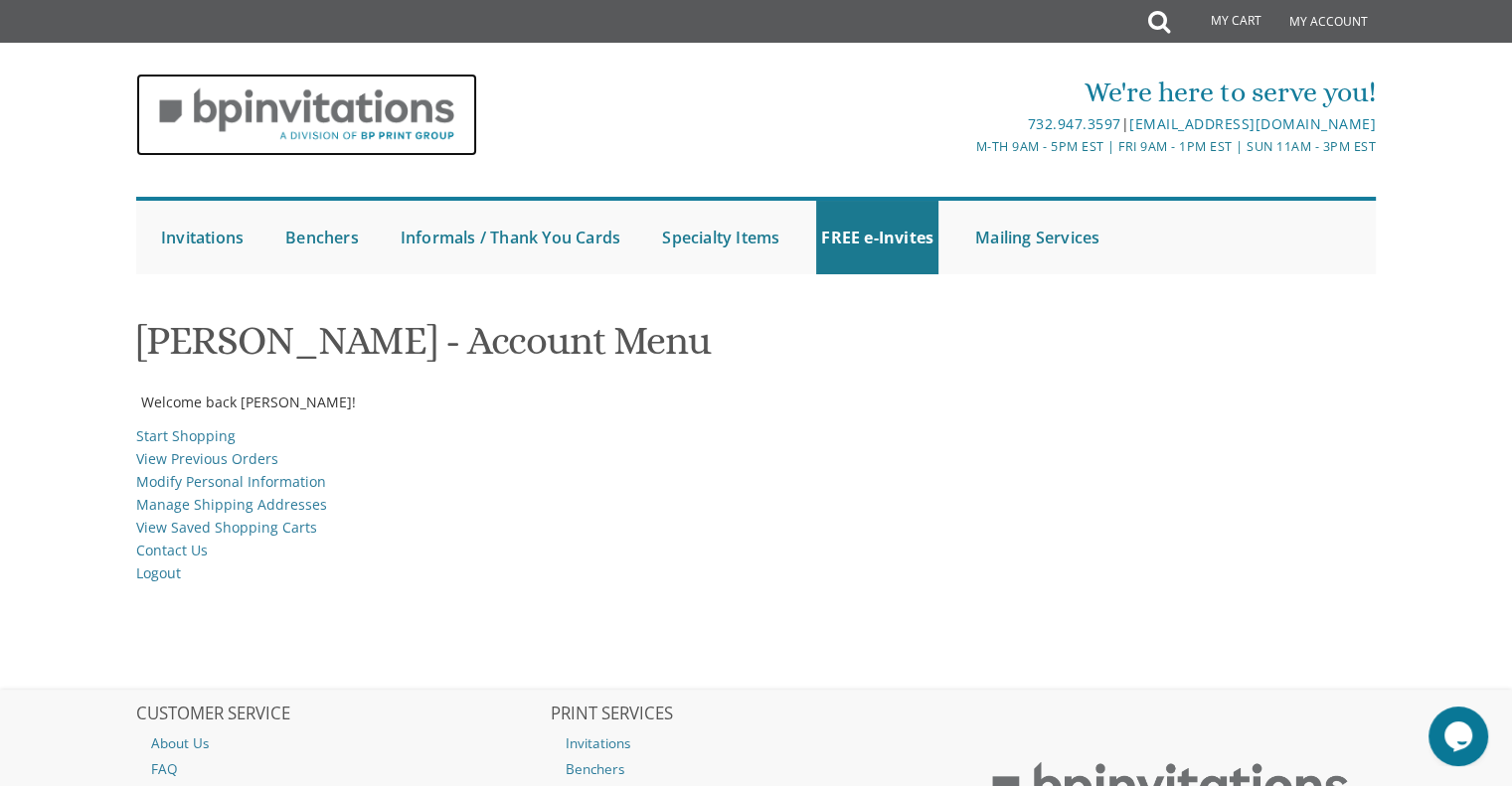 click at bounding box center (306, 114) 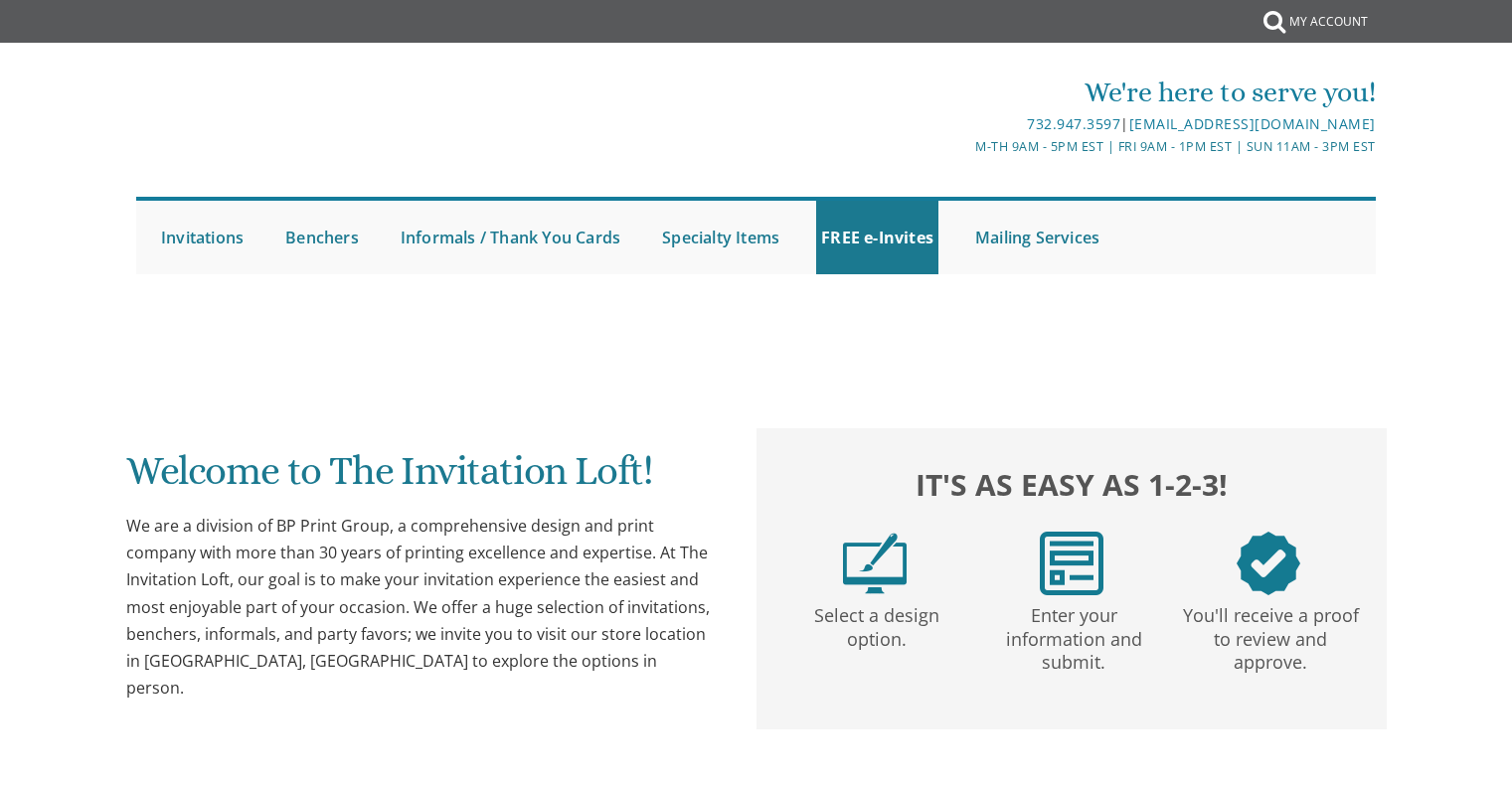 scroll, scrollTop: 0, scrollLeft: 0, axis: both 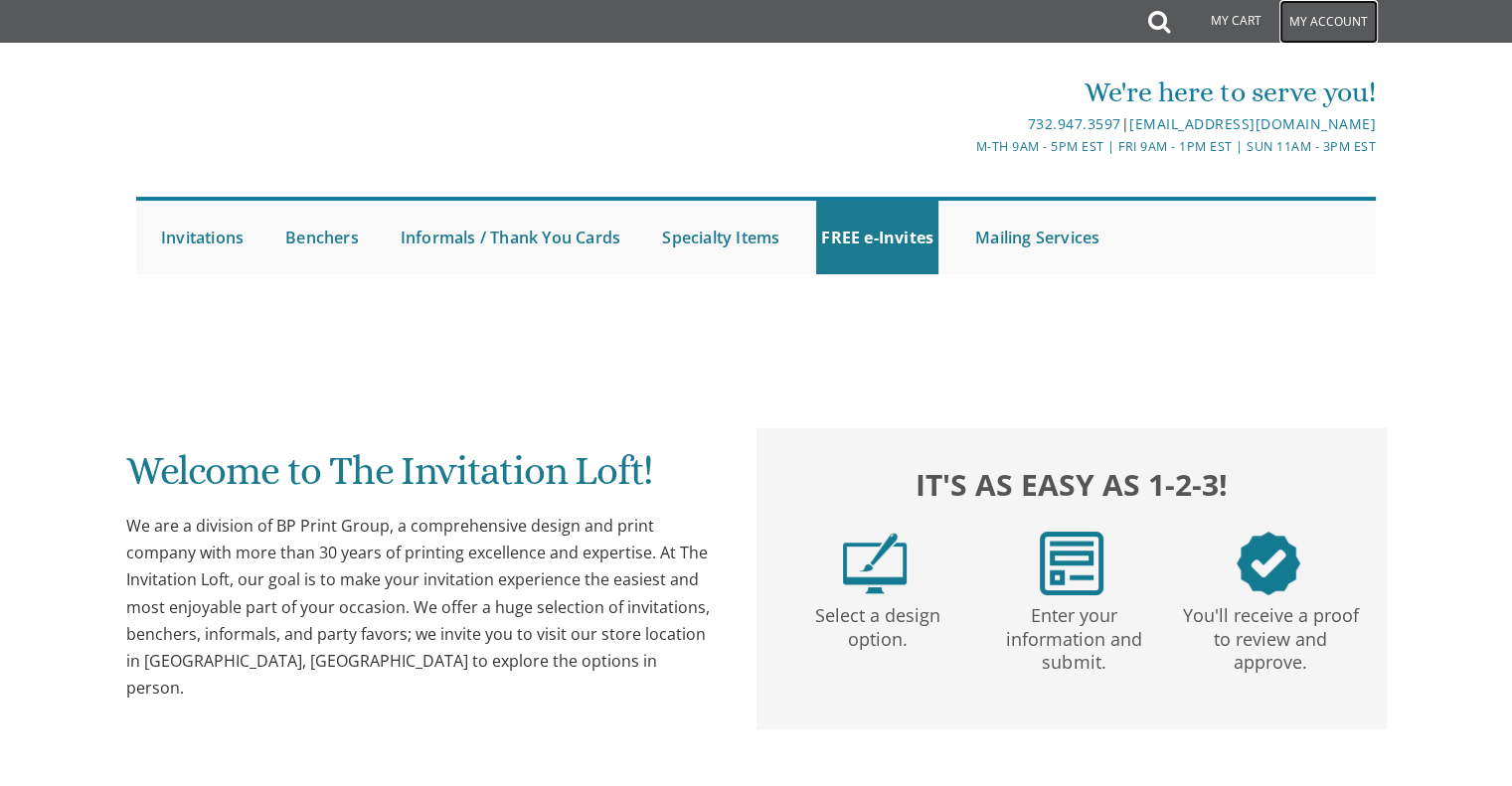 click on "My Account" at bounding box center (1328, 22) 